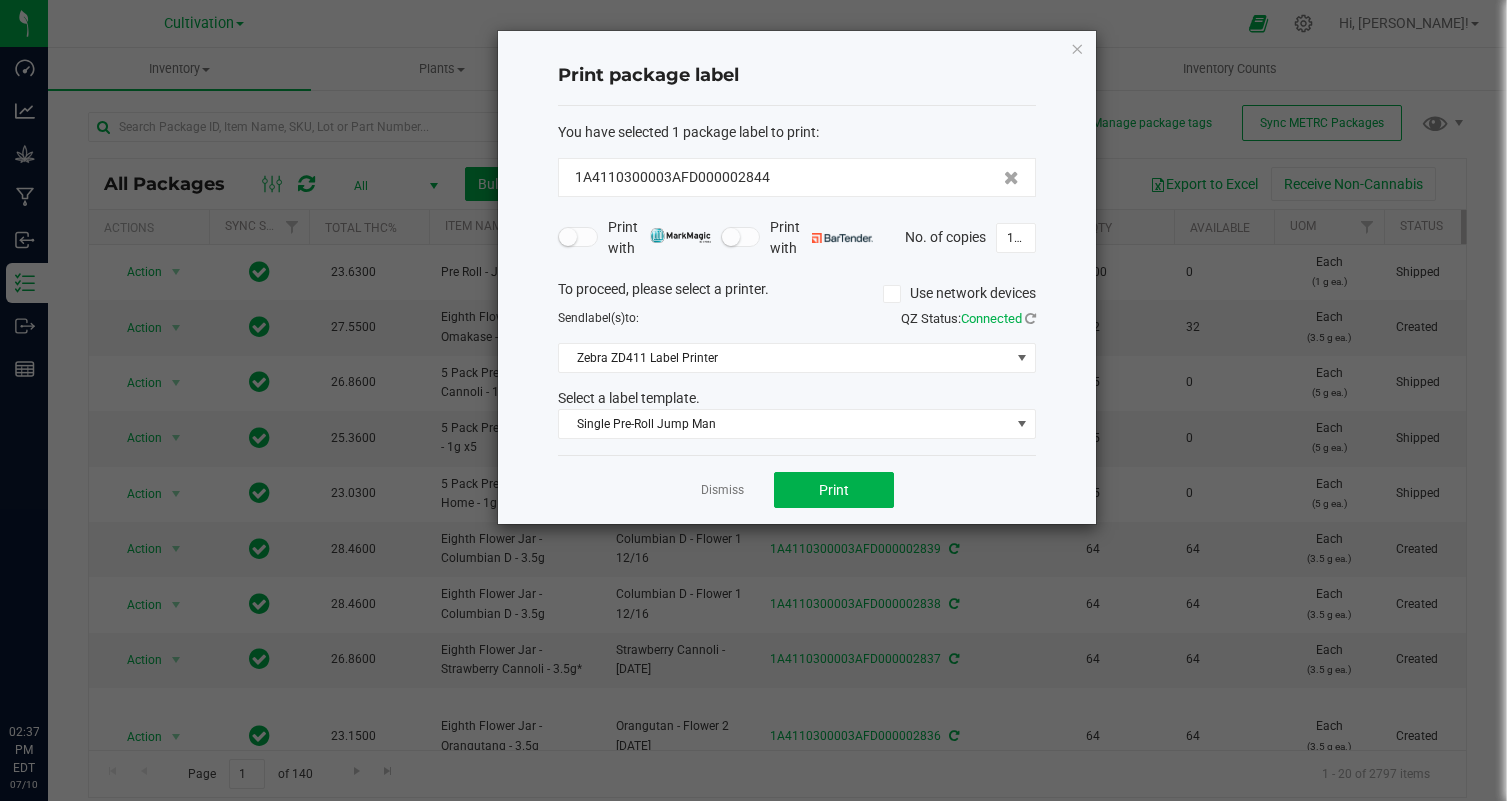 scroll, scrollTop: 0, scrollLeft: 0, axis: both 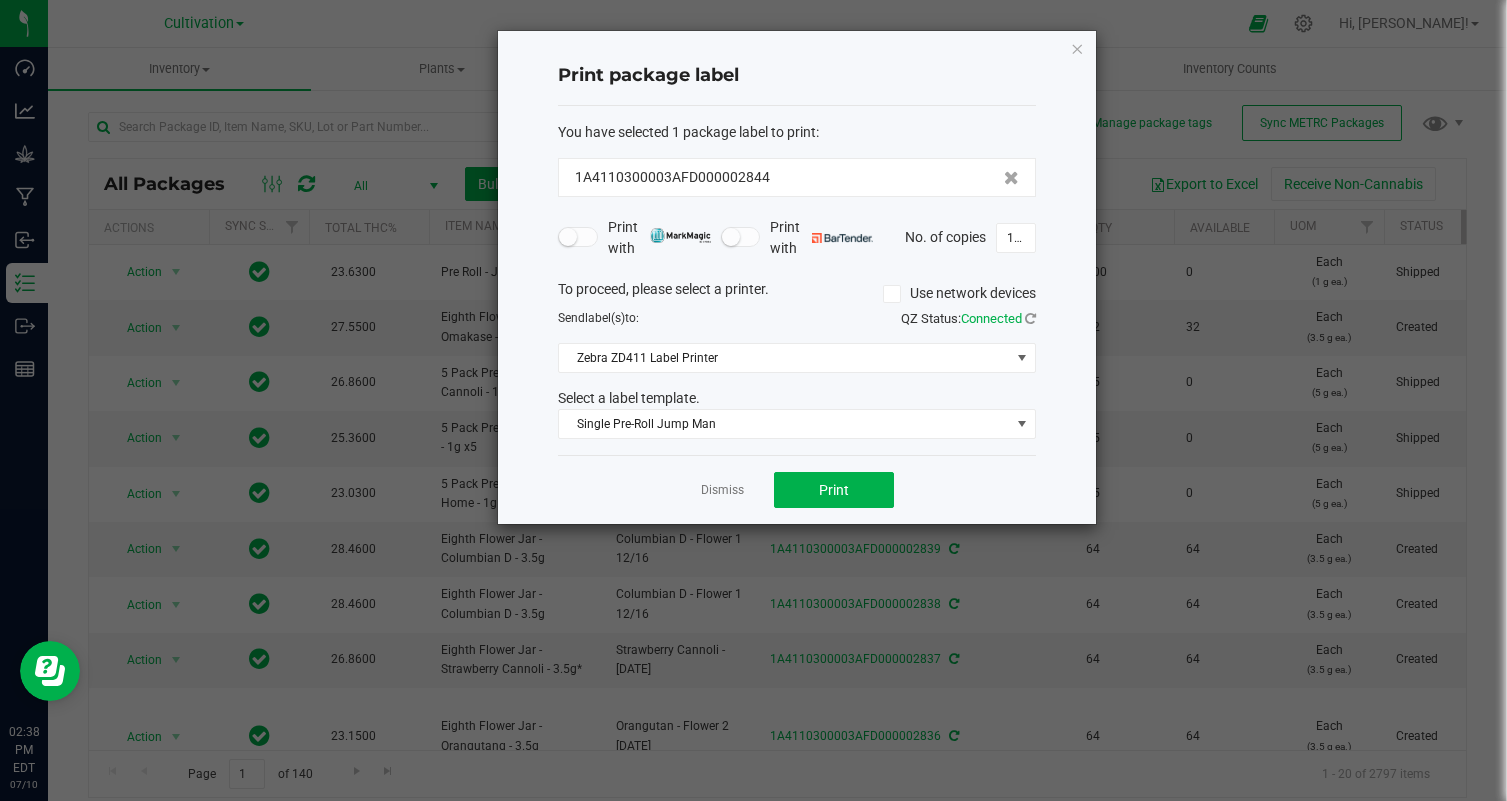 click on "Print package label  You have selected 1 package label to print  :   1A4110300003AFD000002844   Print with   Print with   No. of copies  100  To proceed, please select a printer.   Use network devices  Send  label(s)  to:  QZ Status:   Connected  Zebra ZD411 Label Printer  Select a label template.  Single Pre-Roll Jump Man  Dismiss   Print" 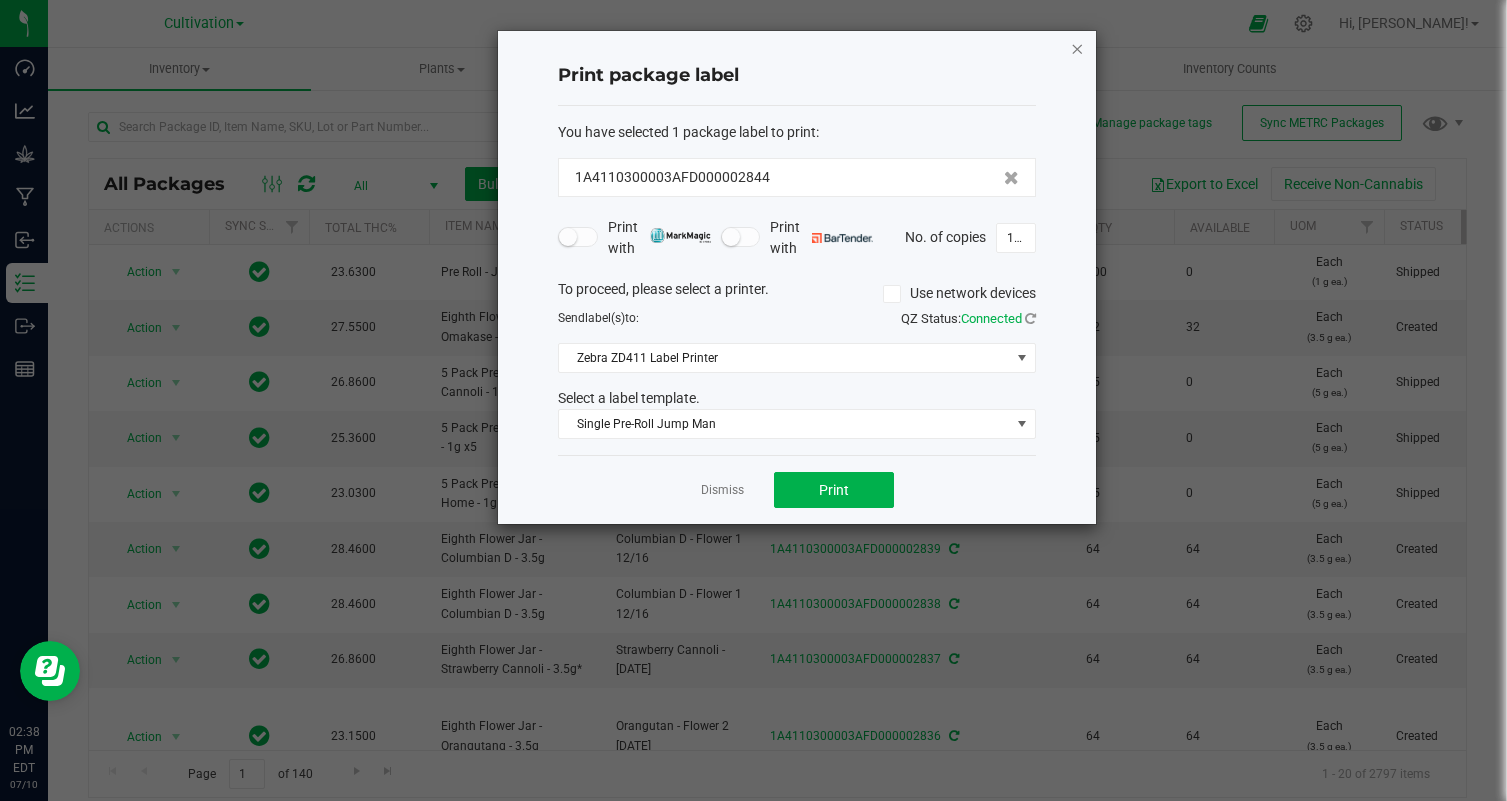 click 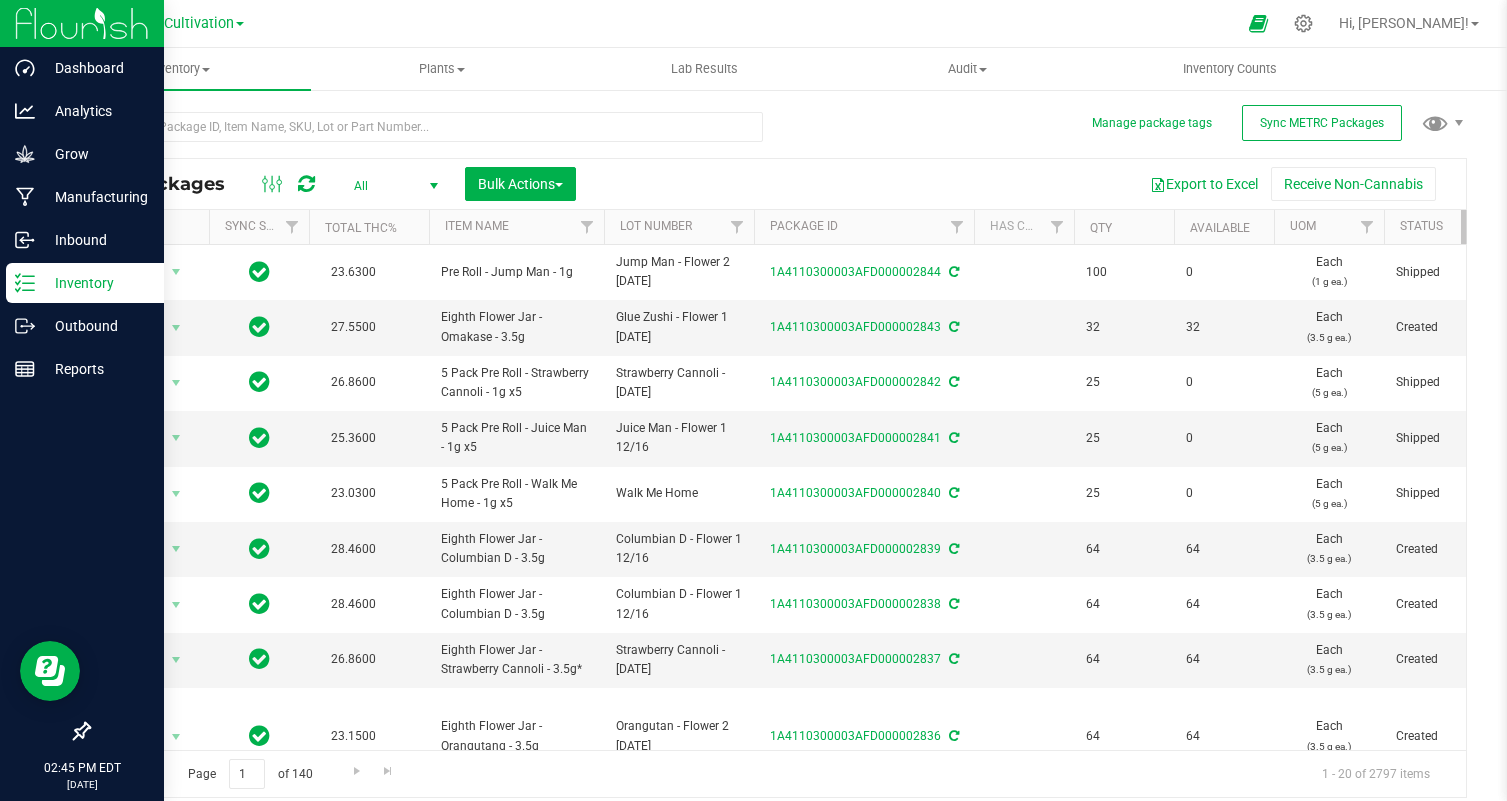 click on "Inventory" at bounding box center [95, 283] 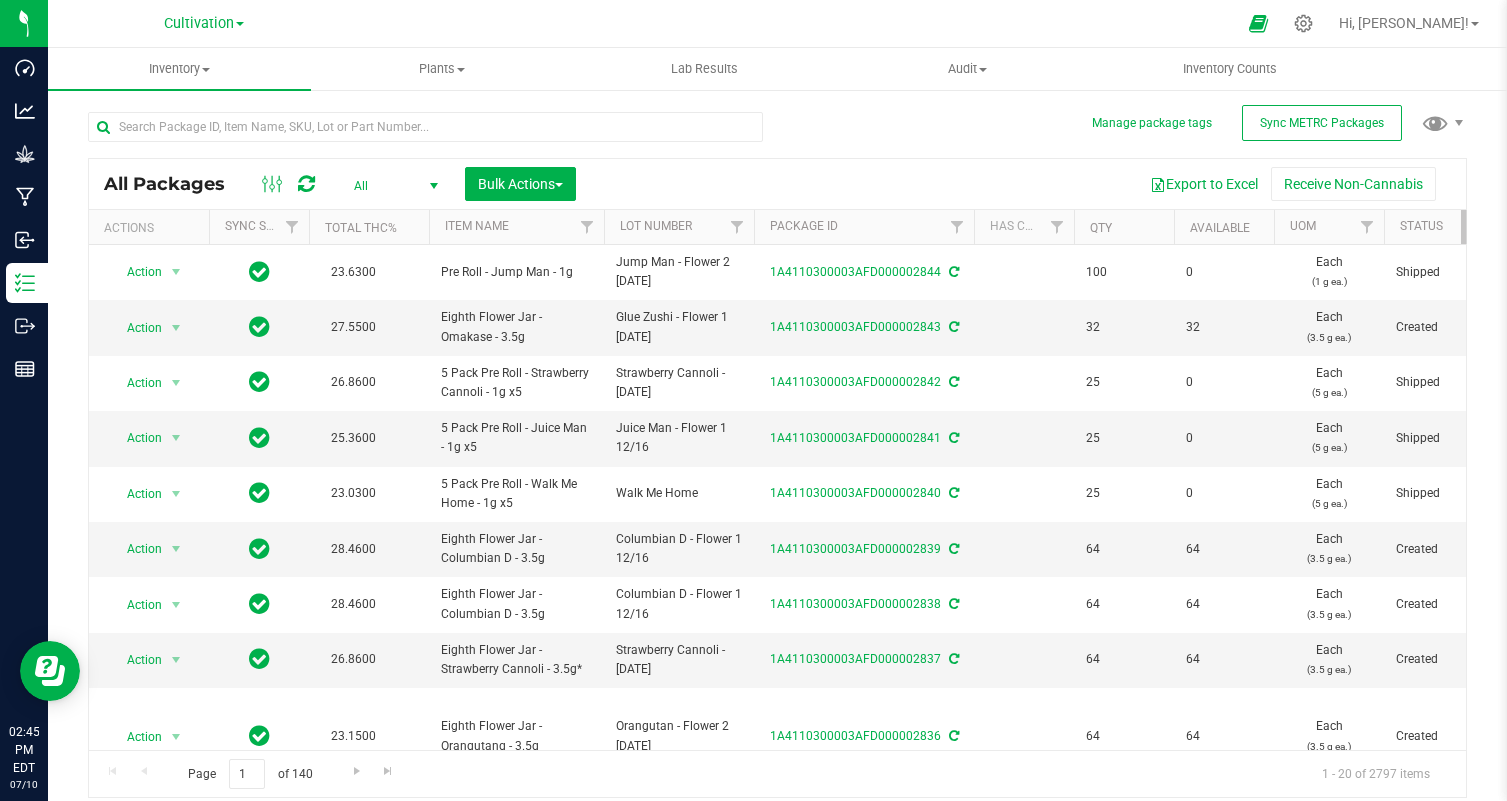 click at bounding box center (425, 135) 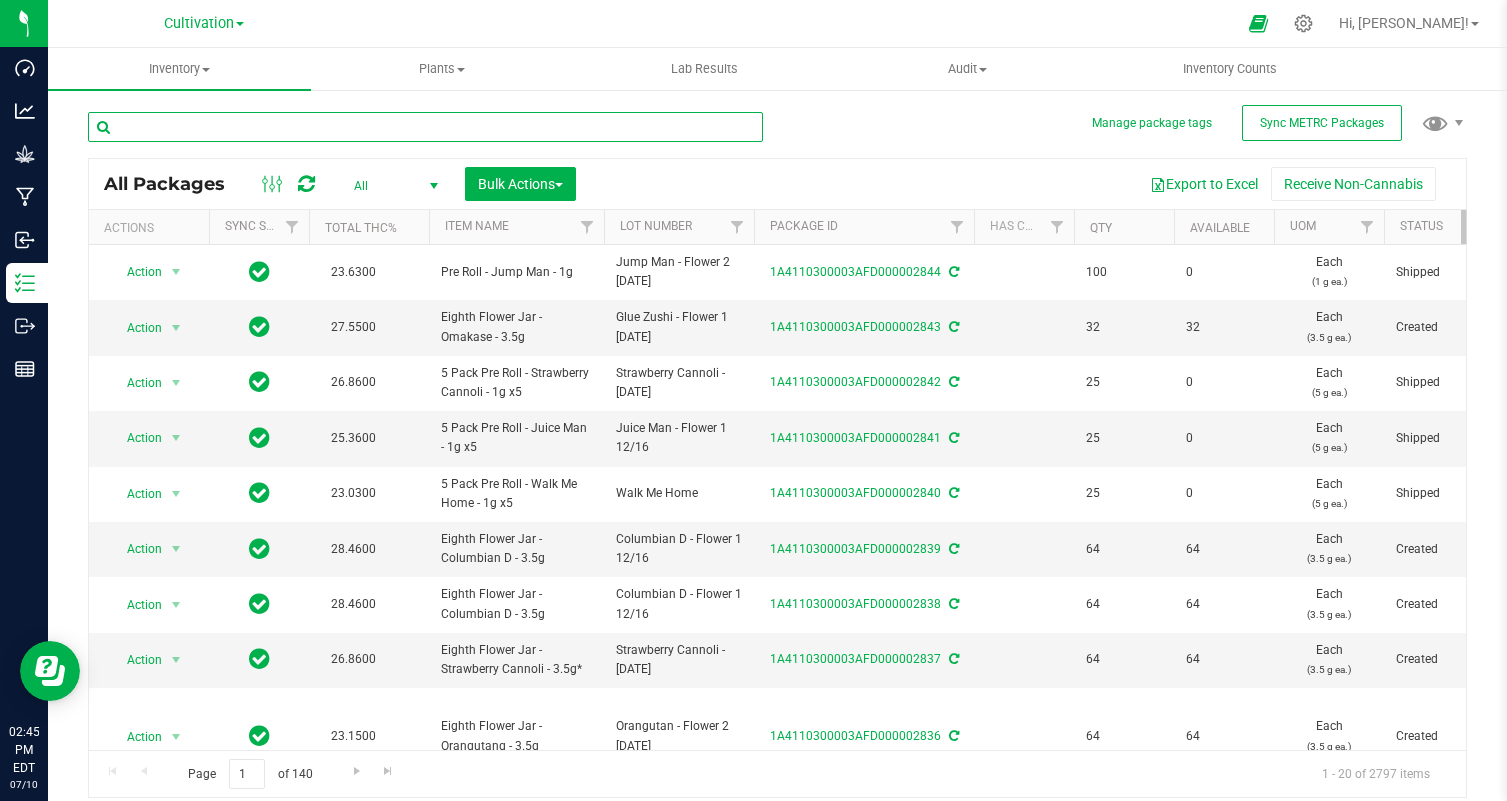 click at bounding box center (425, 127) 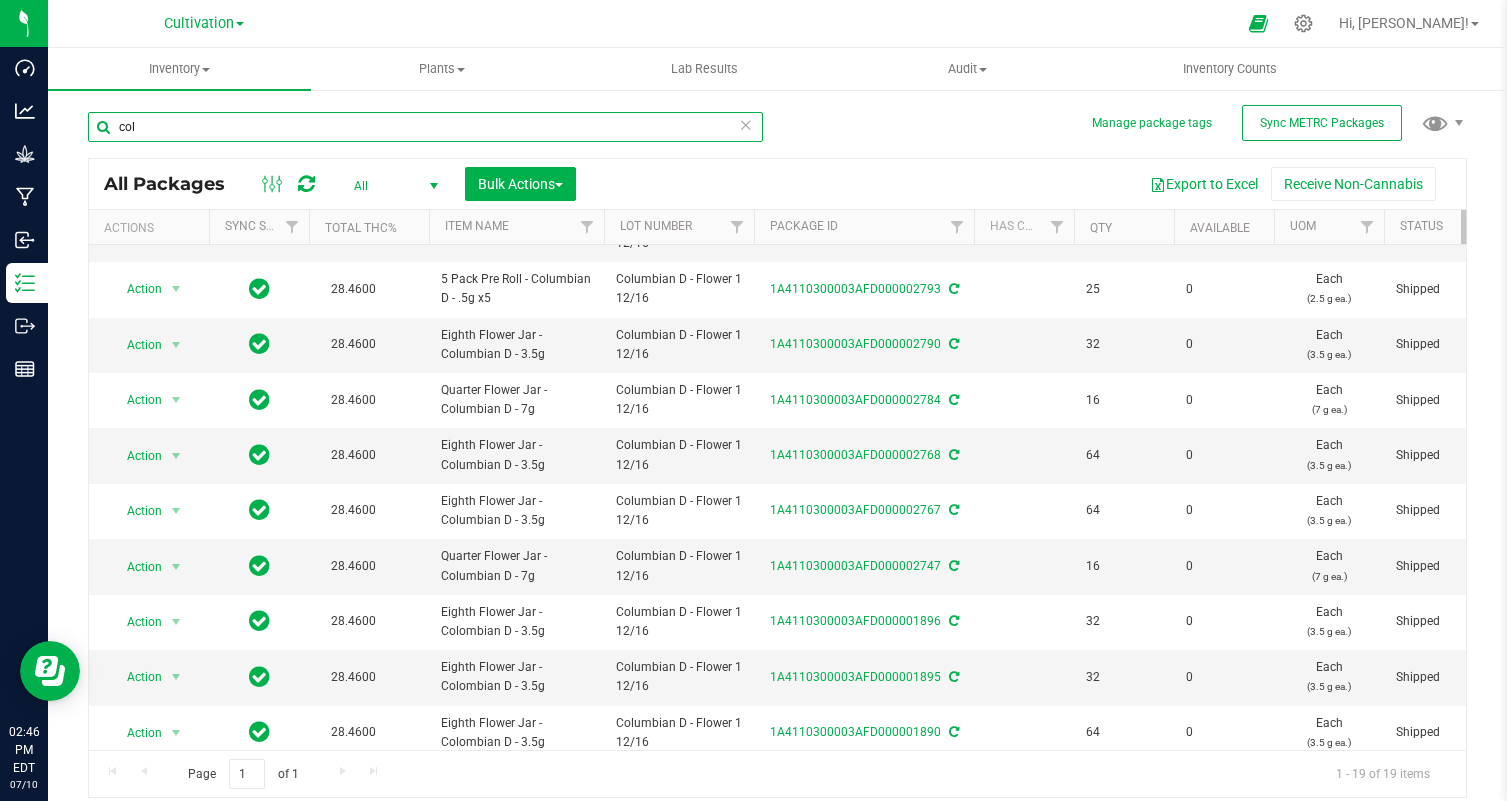scroll, scrollTop: 547, scrollLeft: 0, axis: vertical 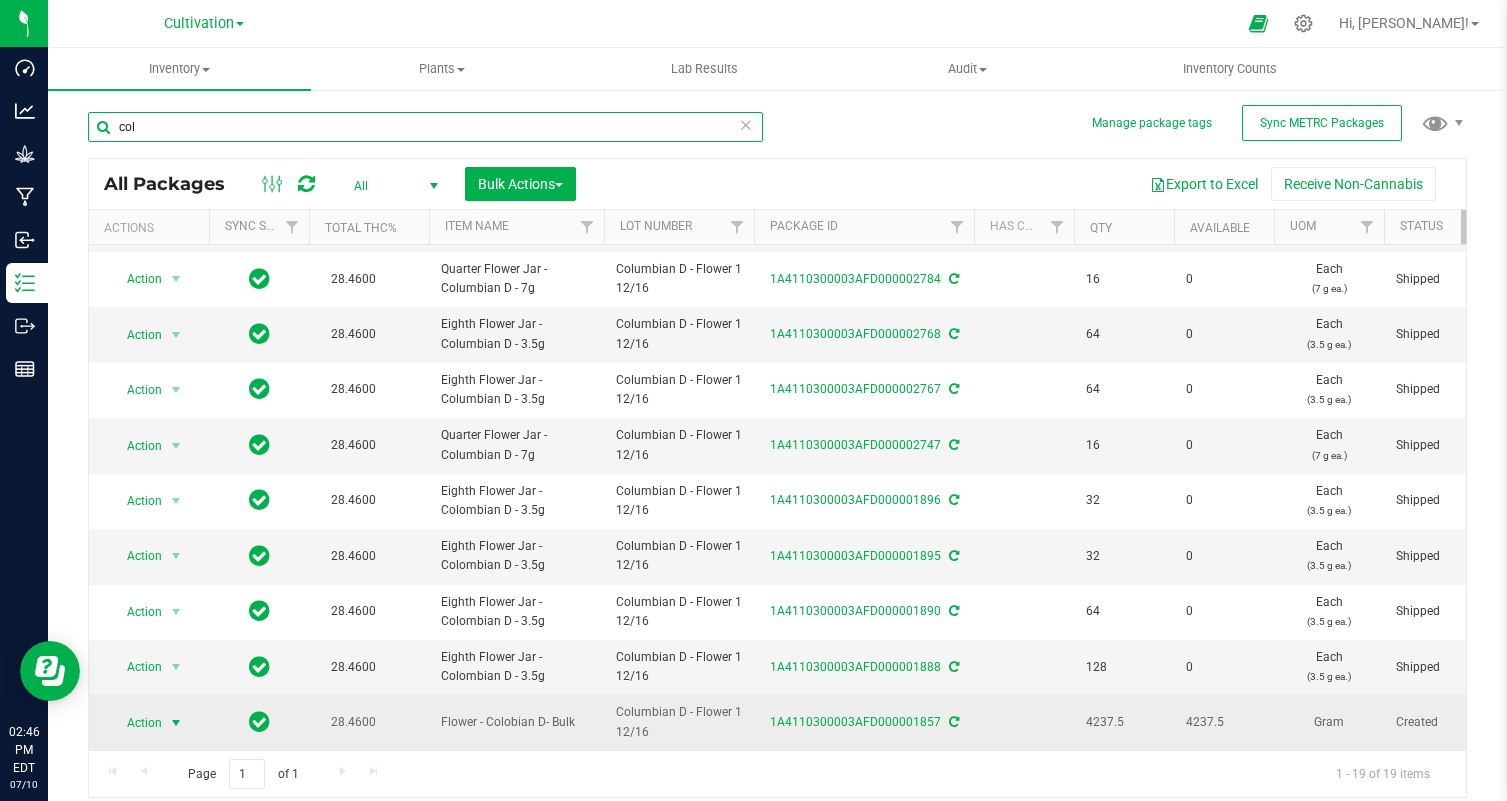 type on "col" 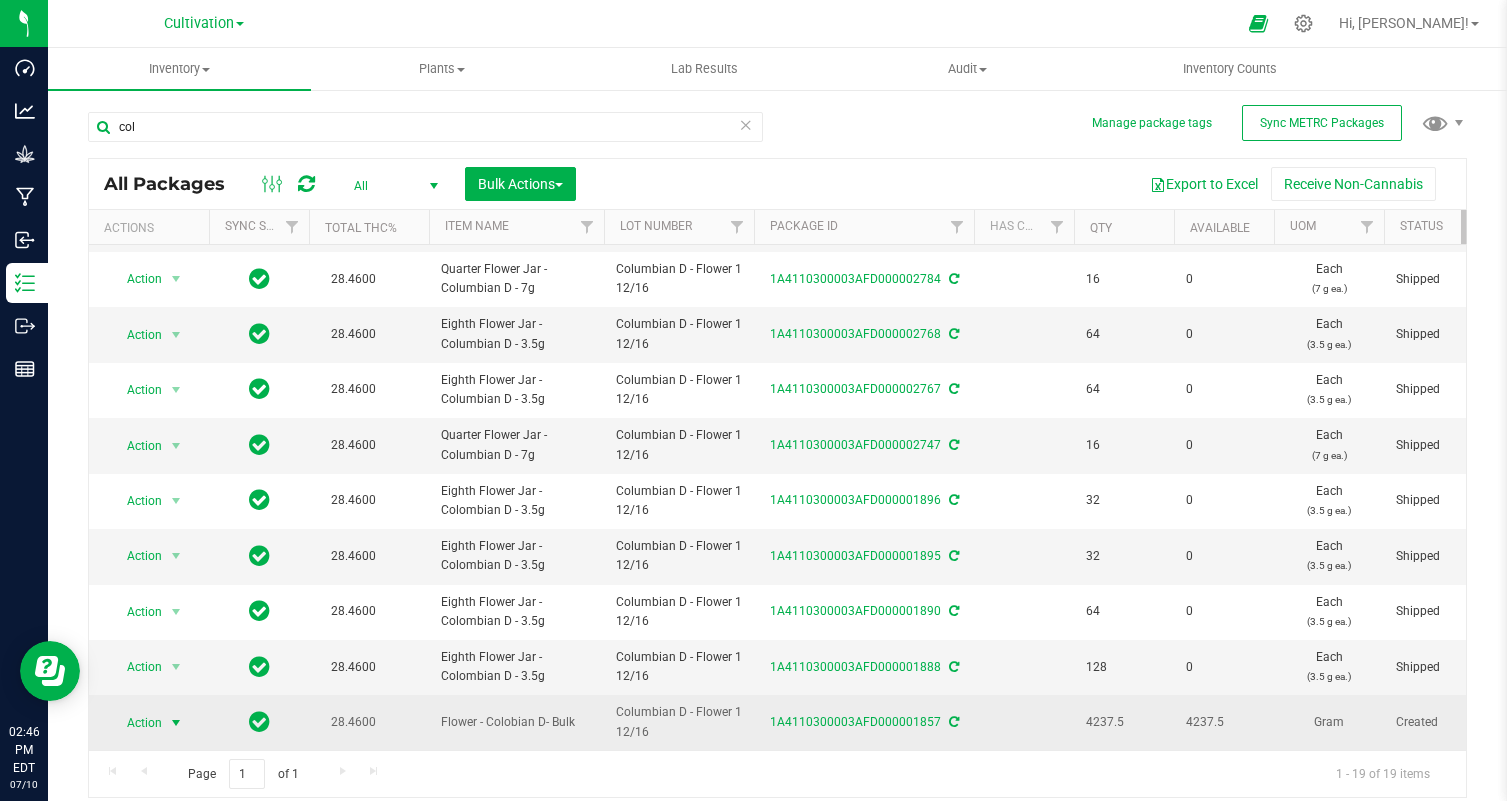 click on "Action" at bounding box center (136, 723) 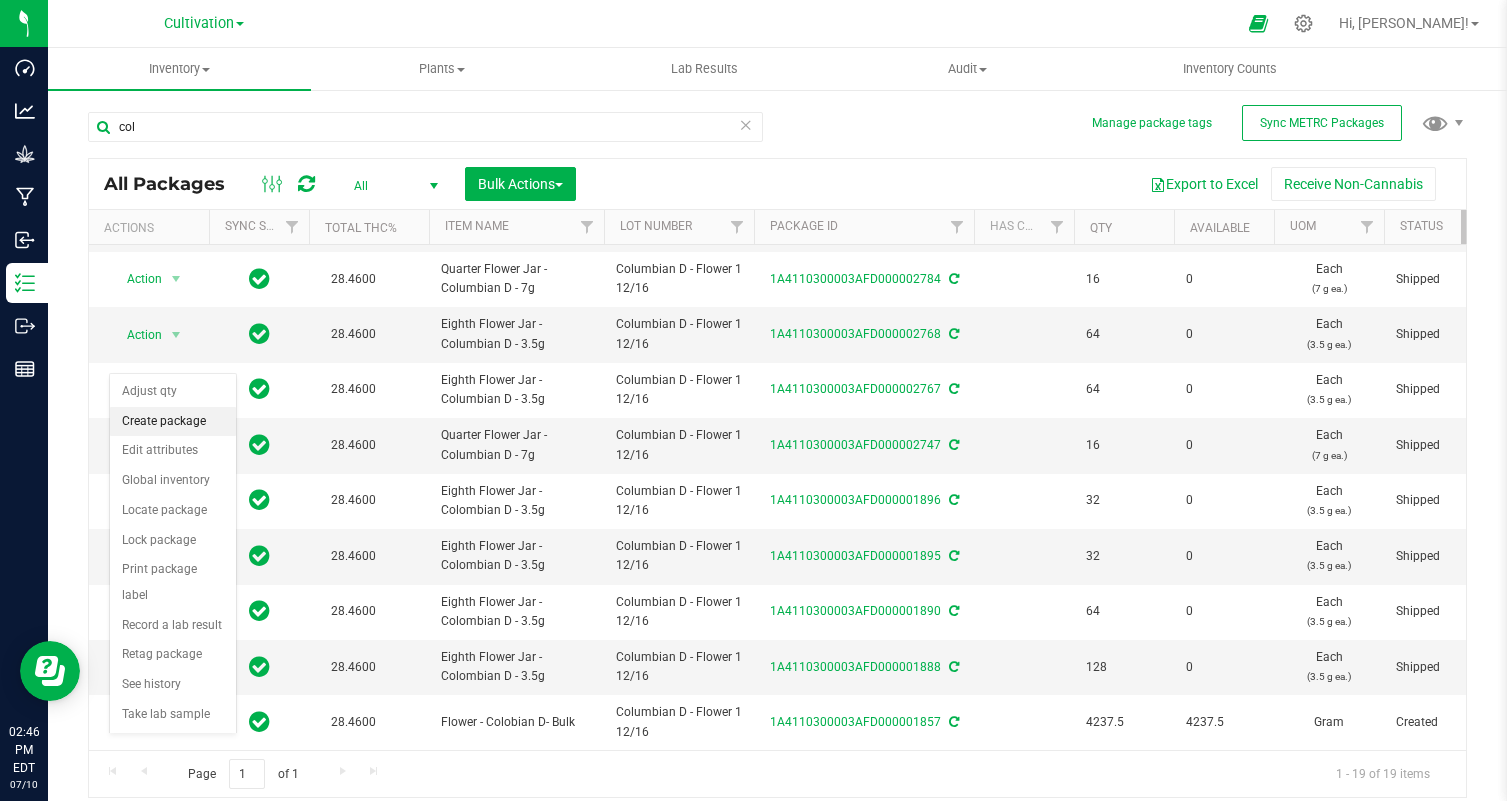 click on "Create package" at bounding box center (173, 422) 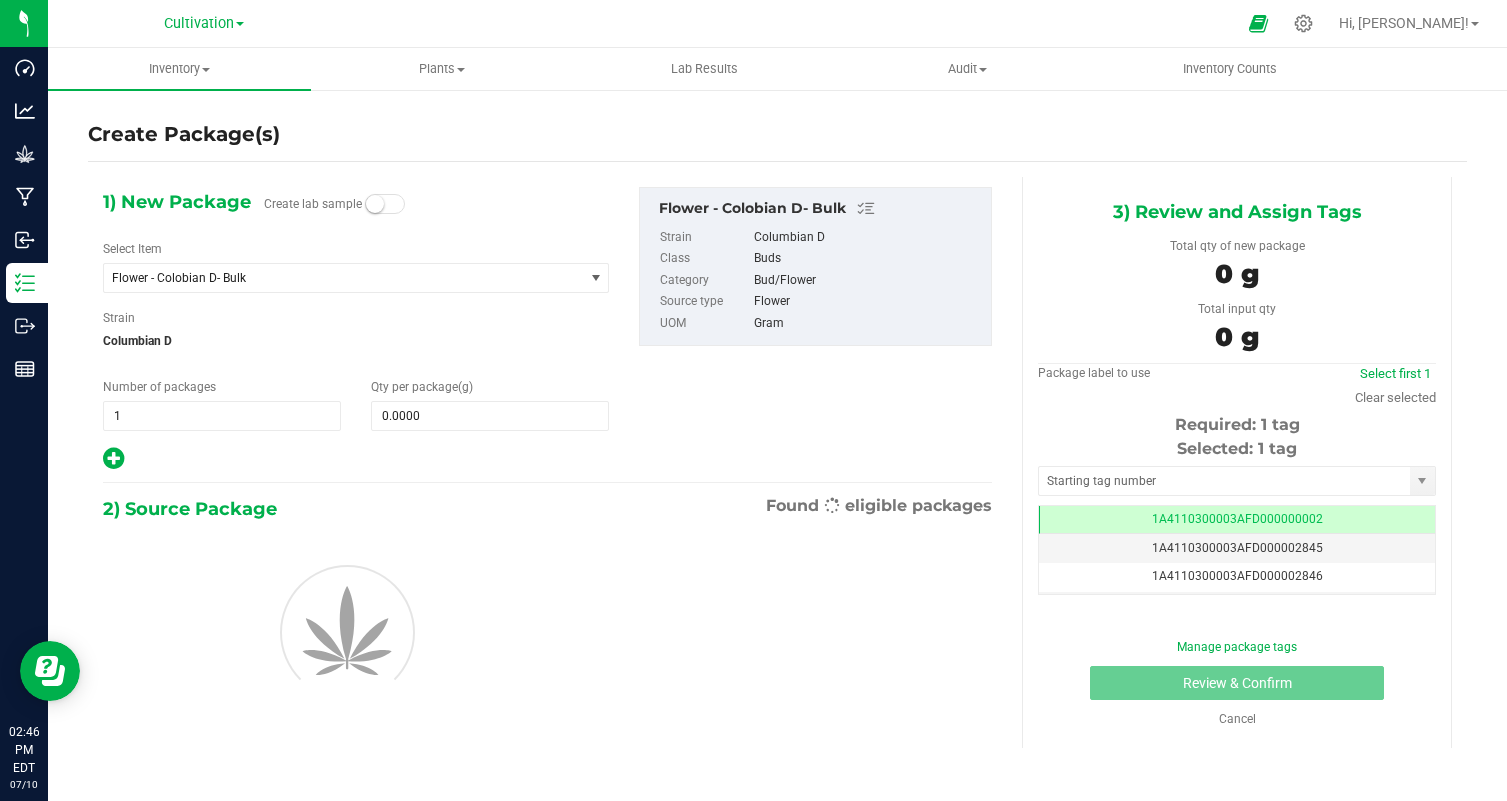 scroll, scrollTop: 0, scrollLeft: 0, axis: both 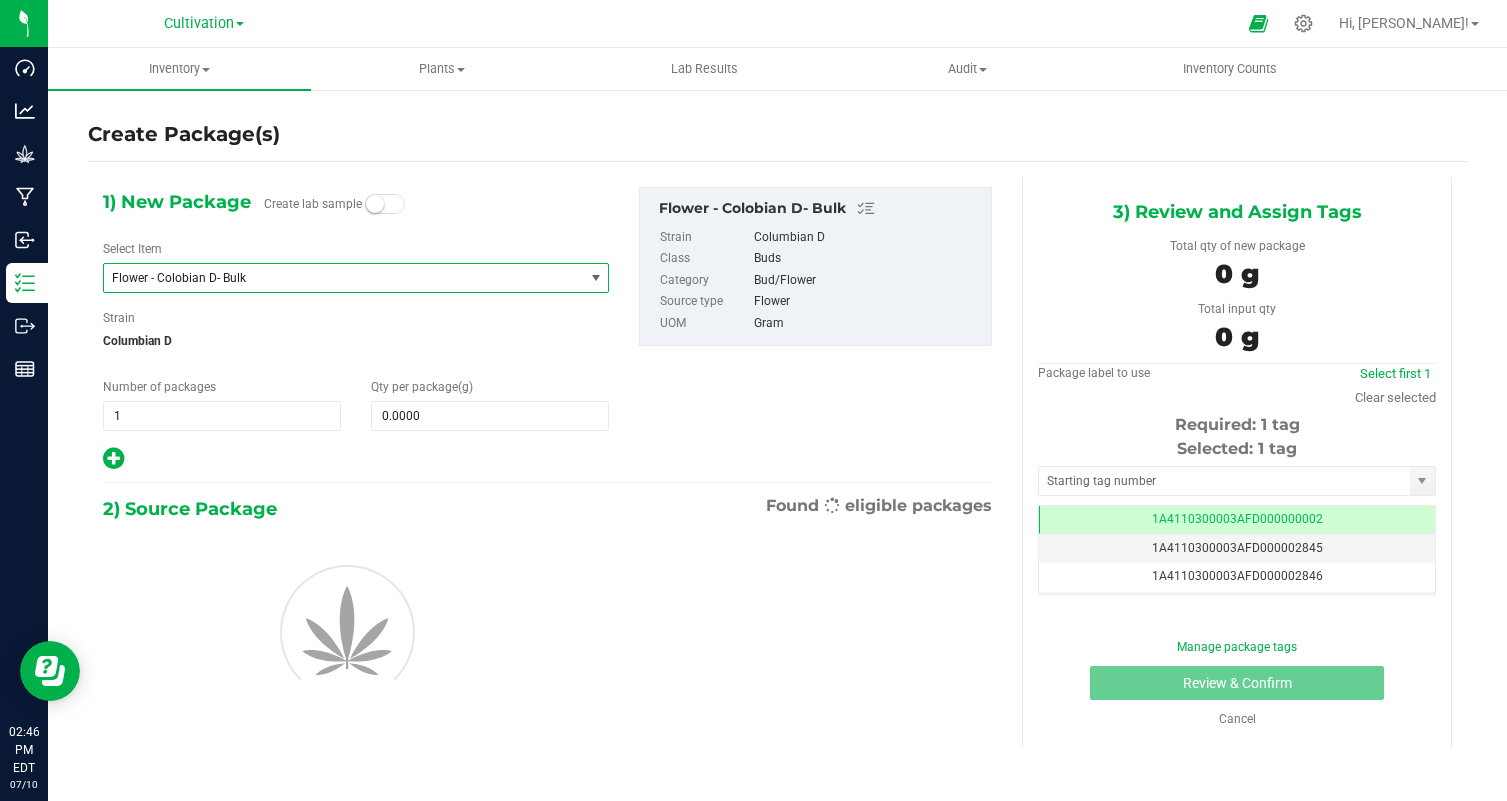 click on "Flower - Colobian D- Bulk" at bounding box center [343, 278] 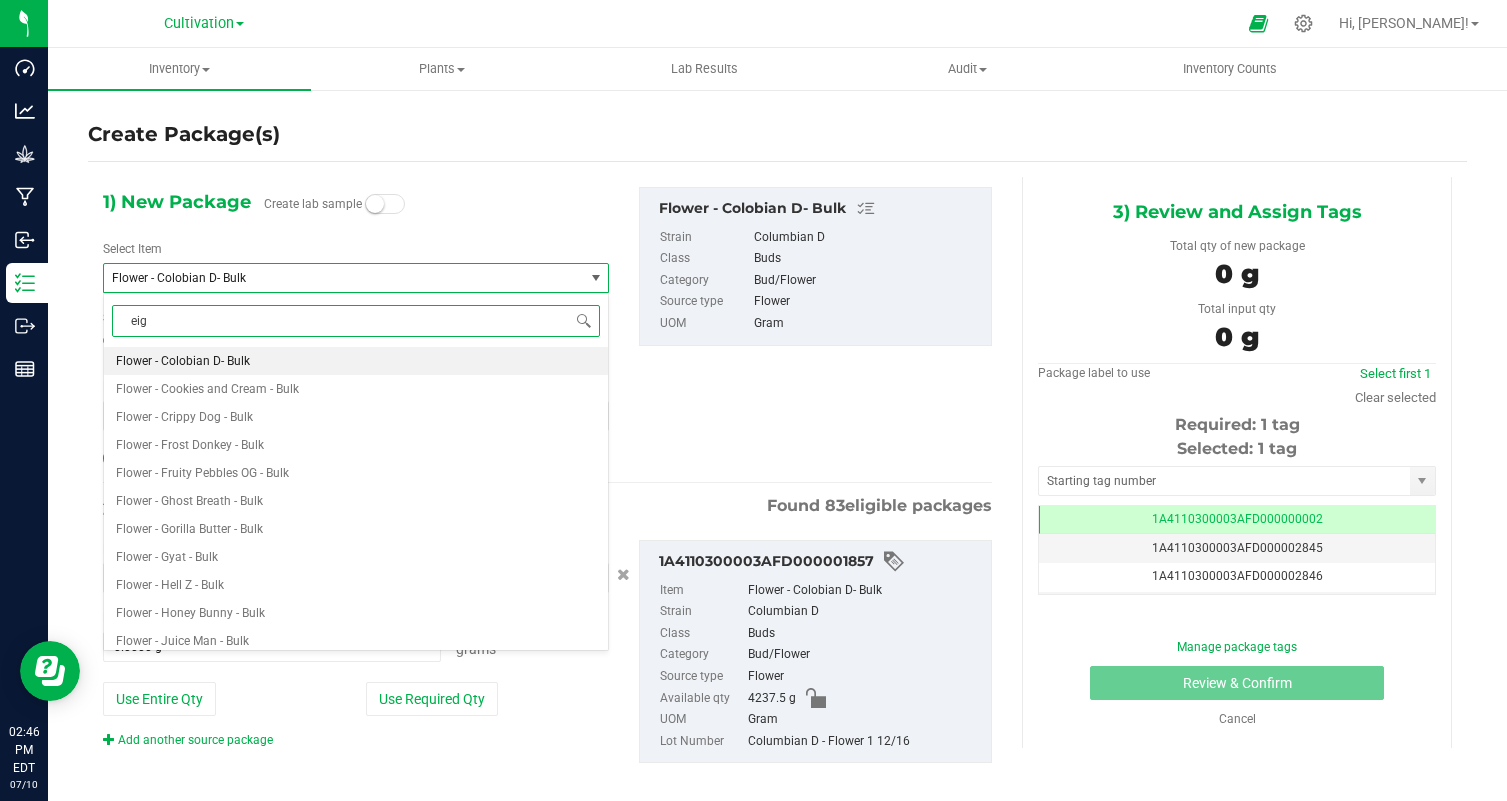 type on "eigh" 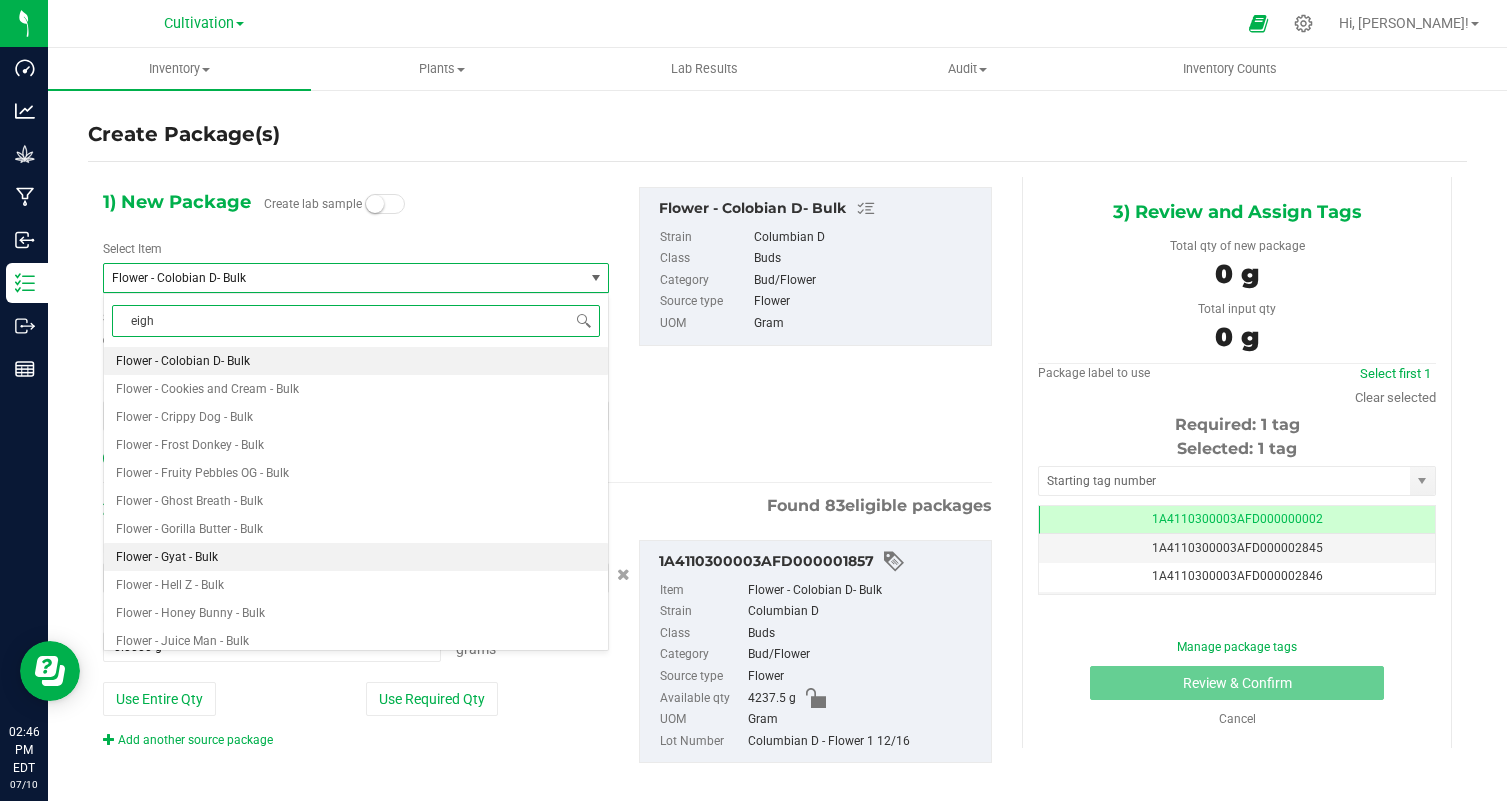 scroll, scrollTop: 0, scrollLeft: 0, axis: both 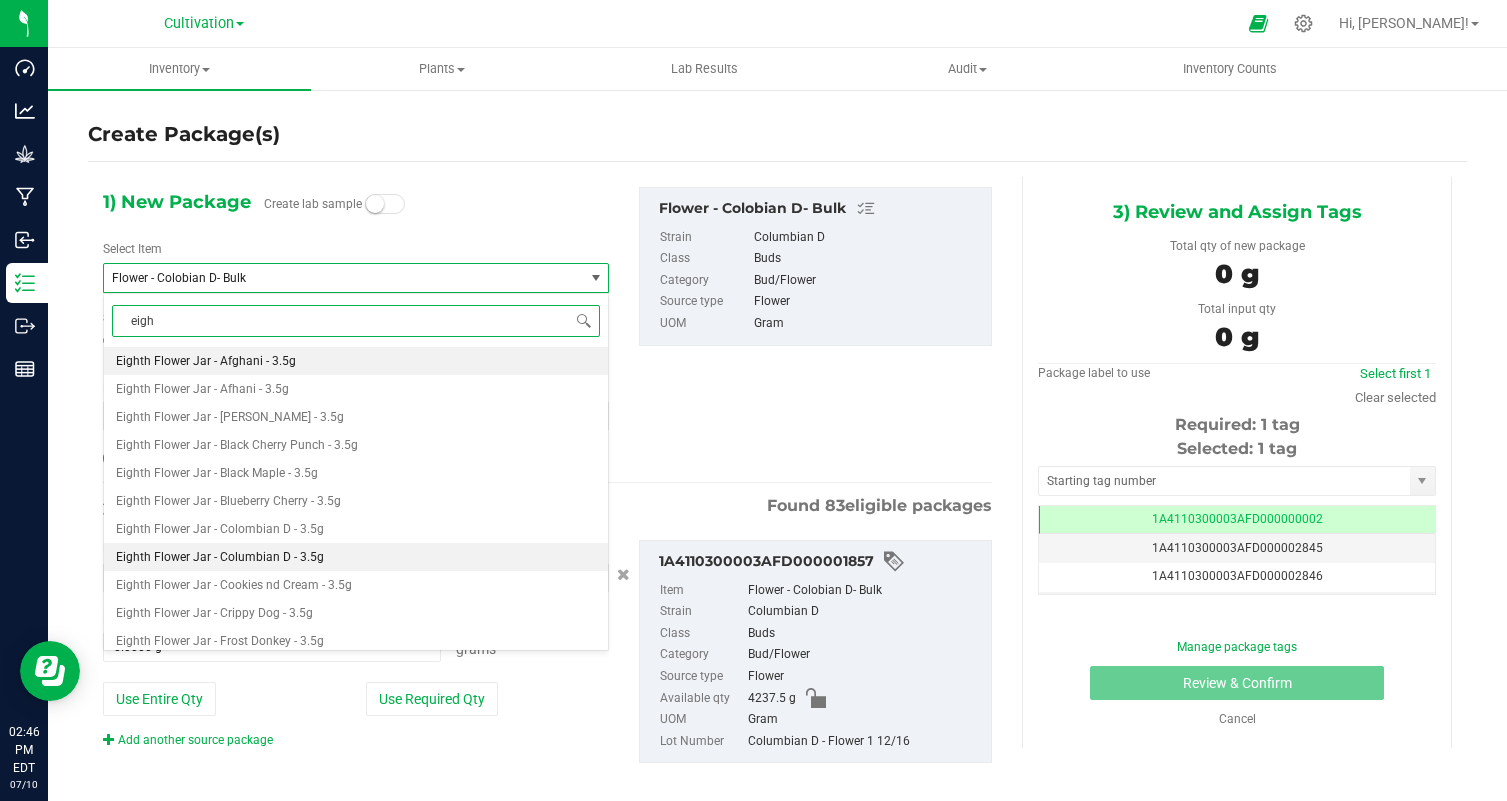 click on "Eighth Flower Jar - Columbian D - 3.5g" at bounding box center [356, 557] 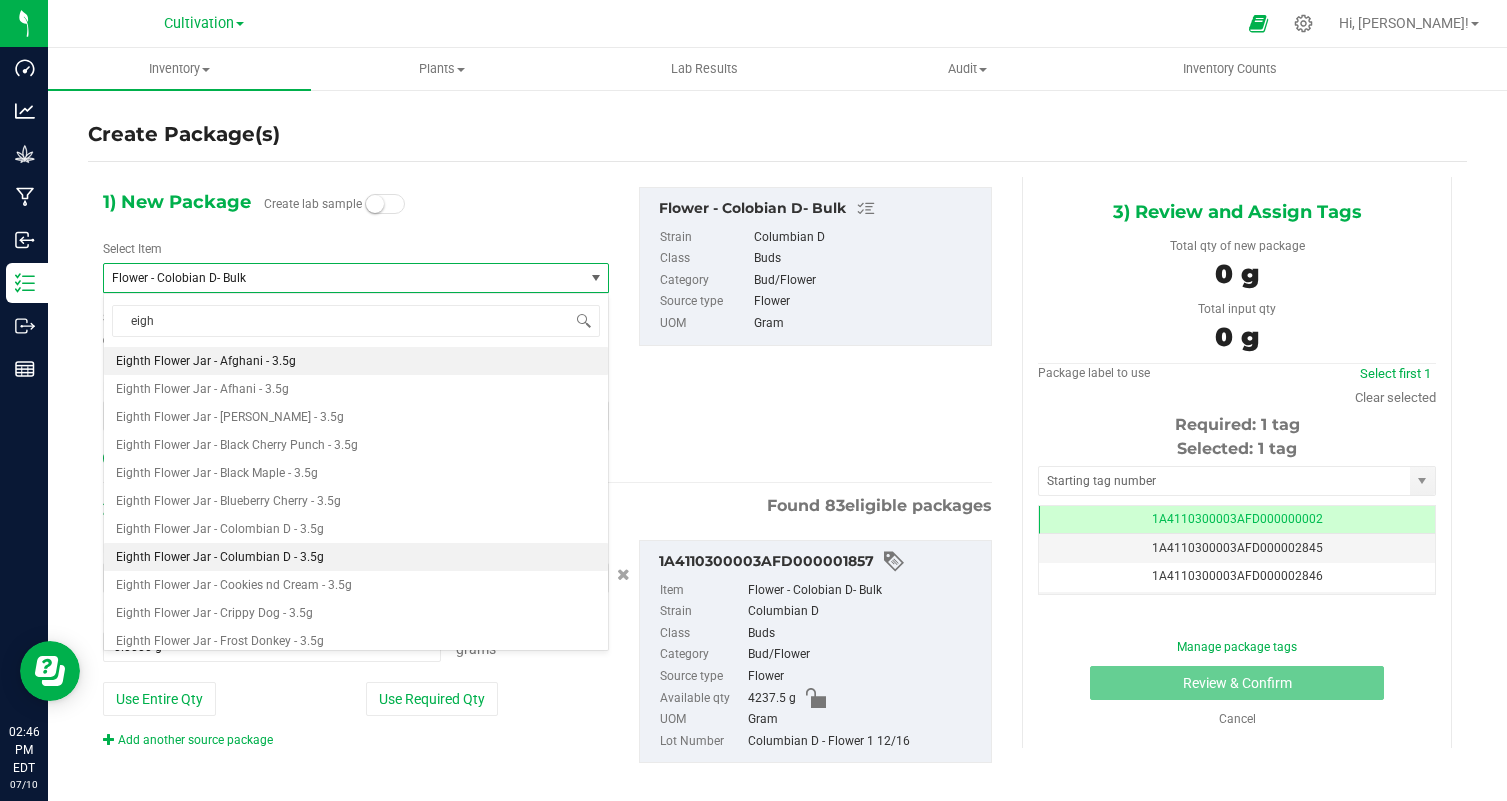type 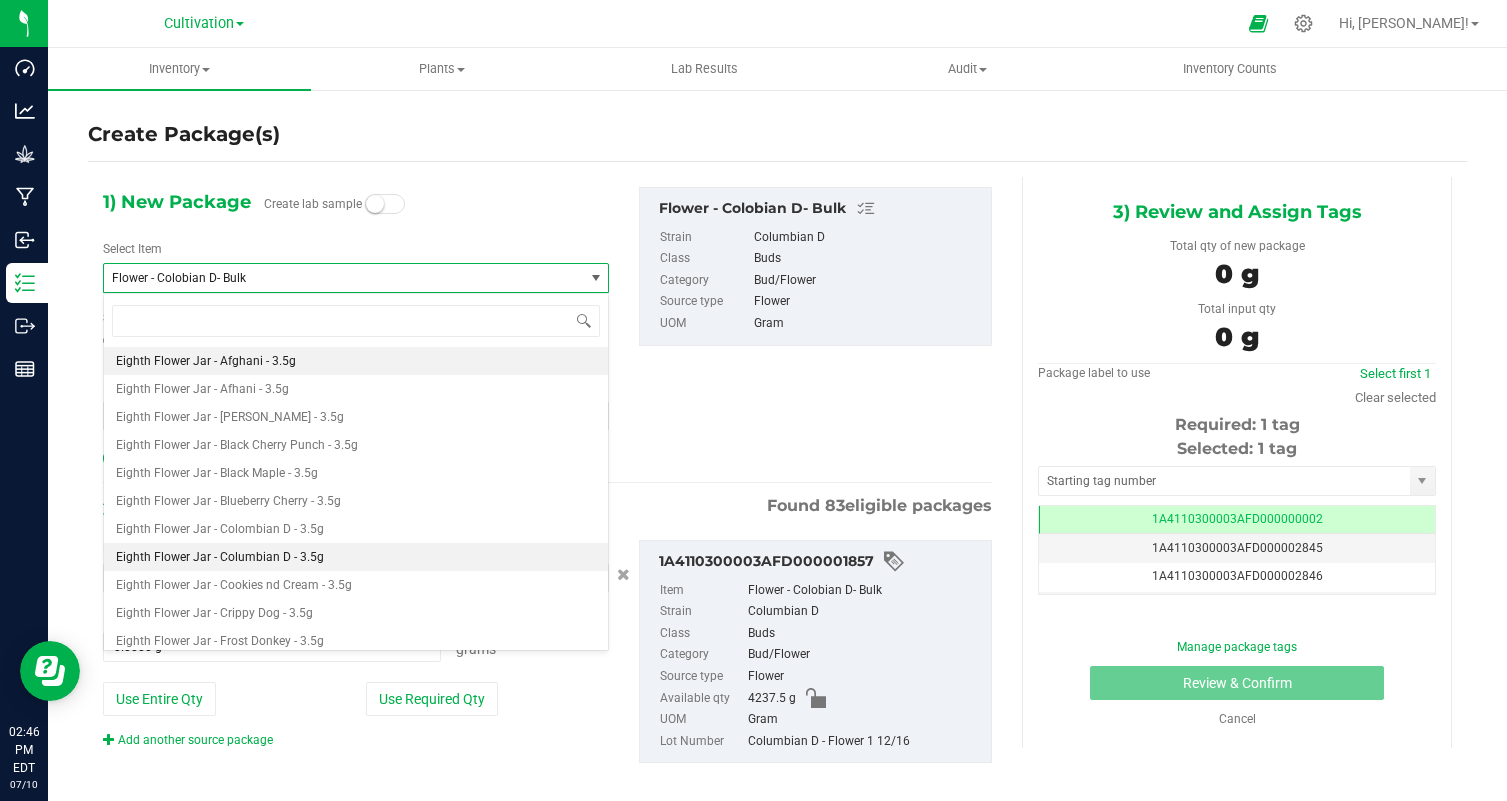 type on "0" 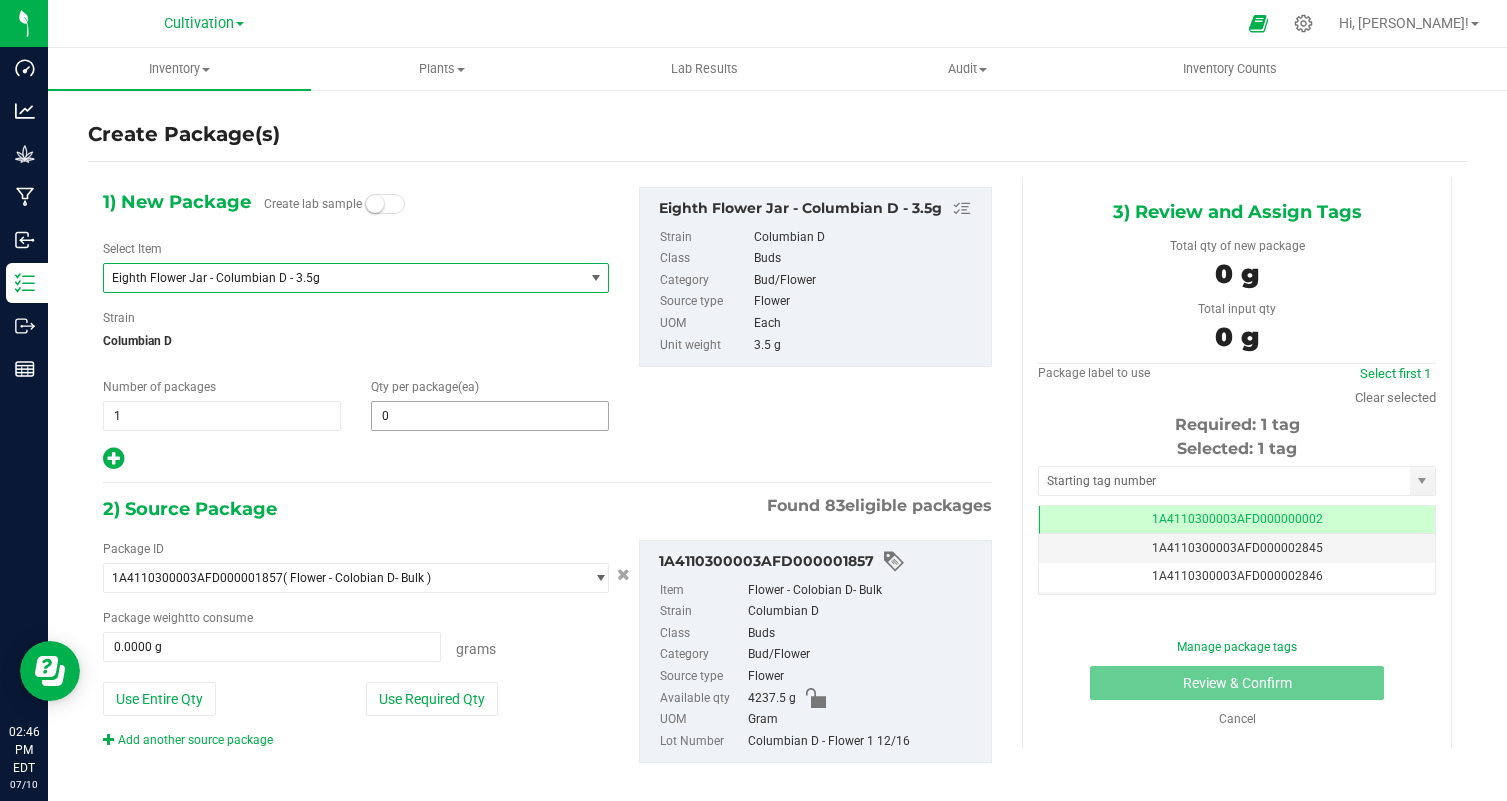 type 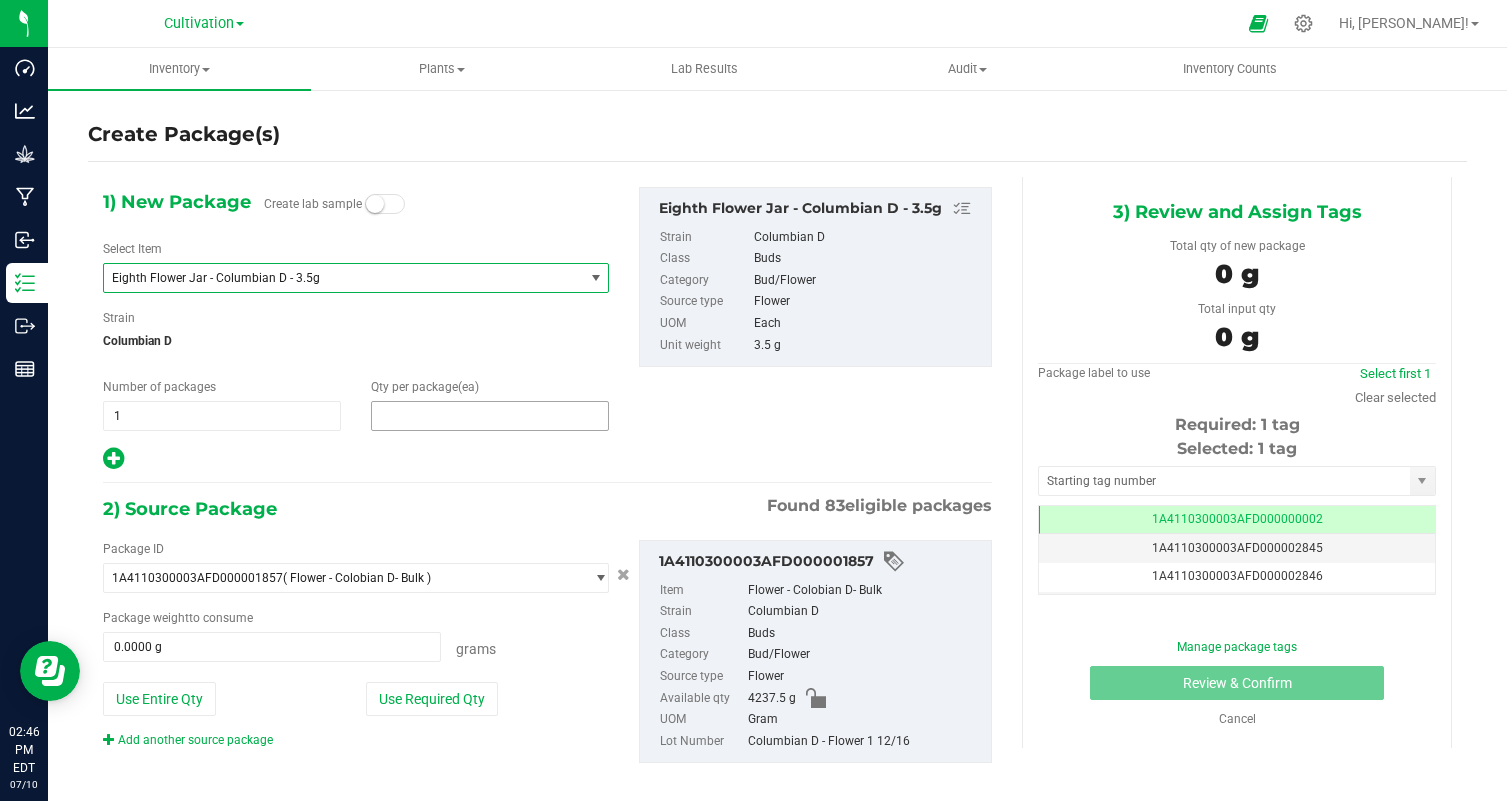click at bounding box center (490, 416) 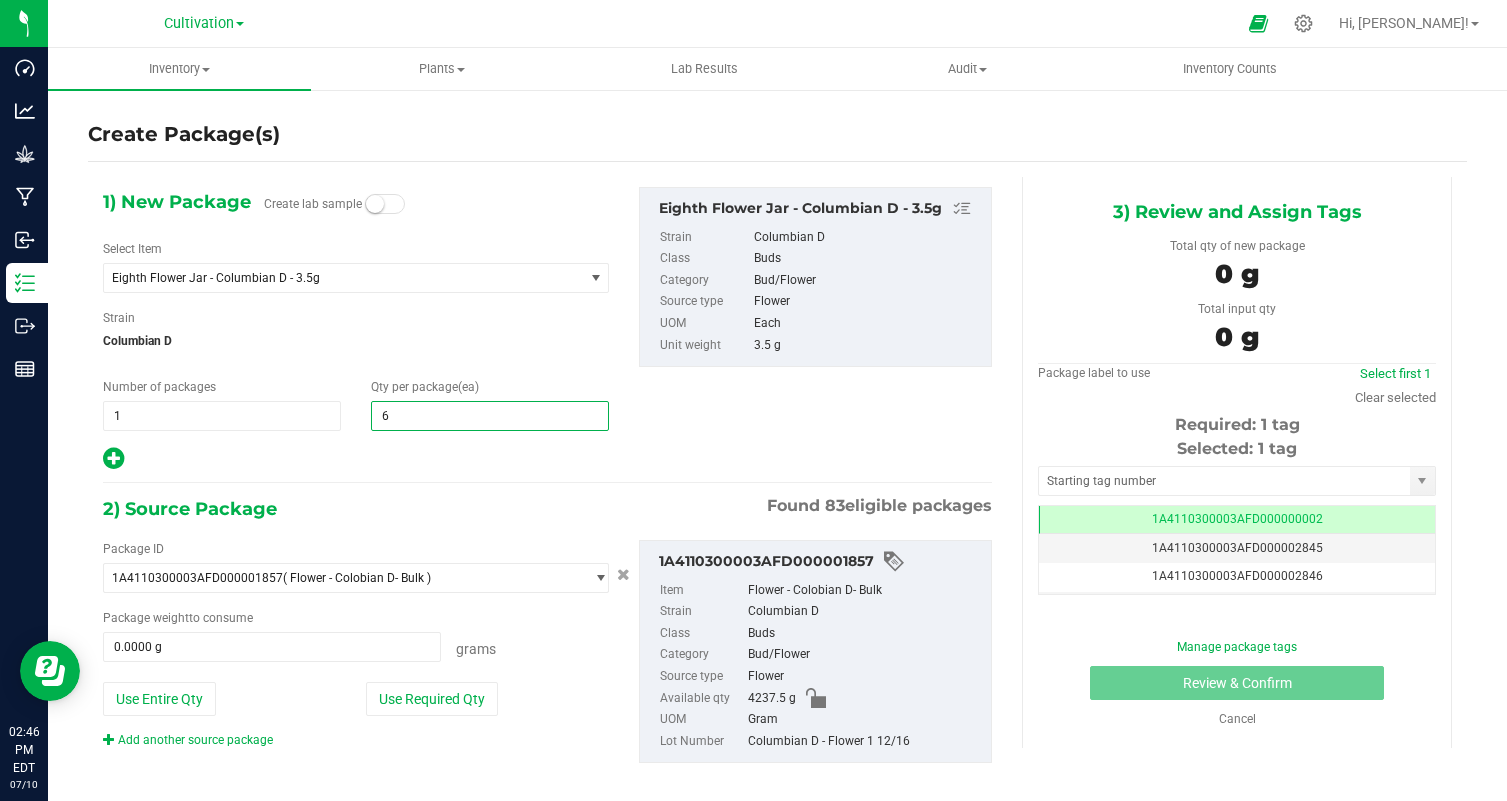 type on "64" 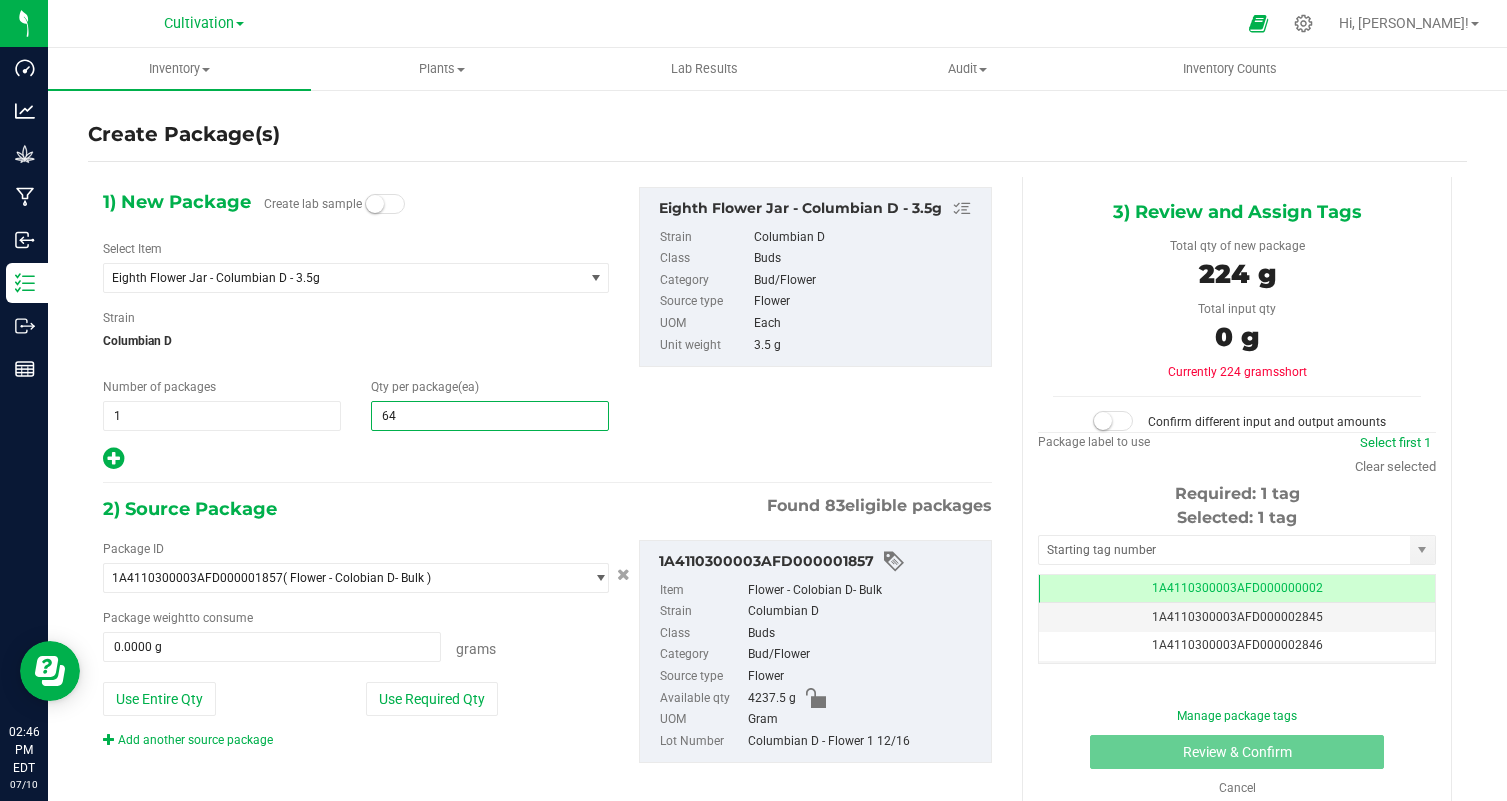 type on "64" 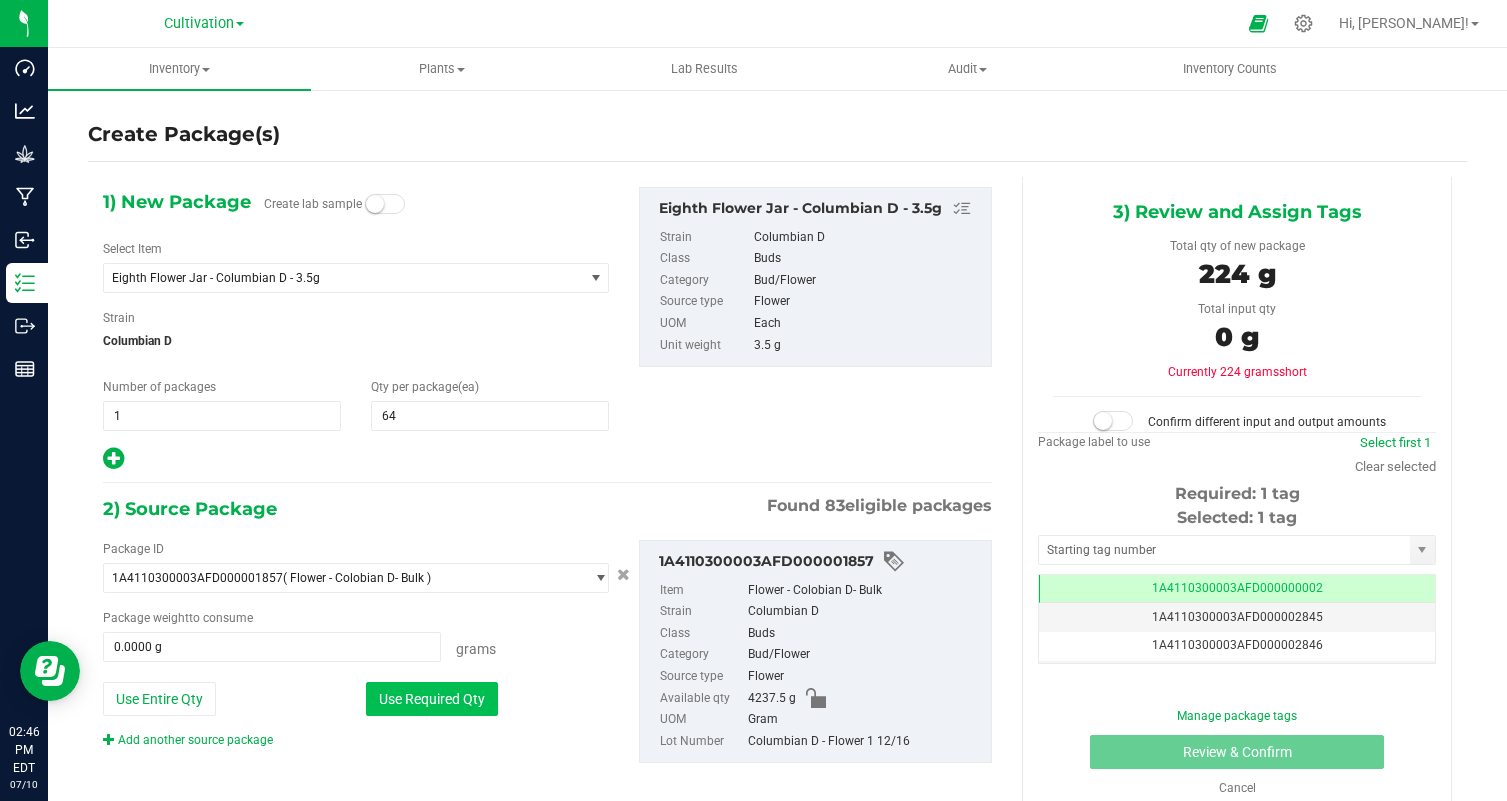 click on "Use Required Qty" at bounding box center [432, 699] 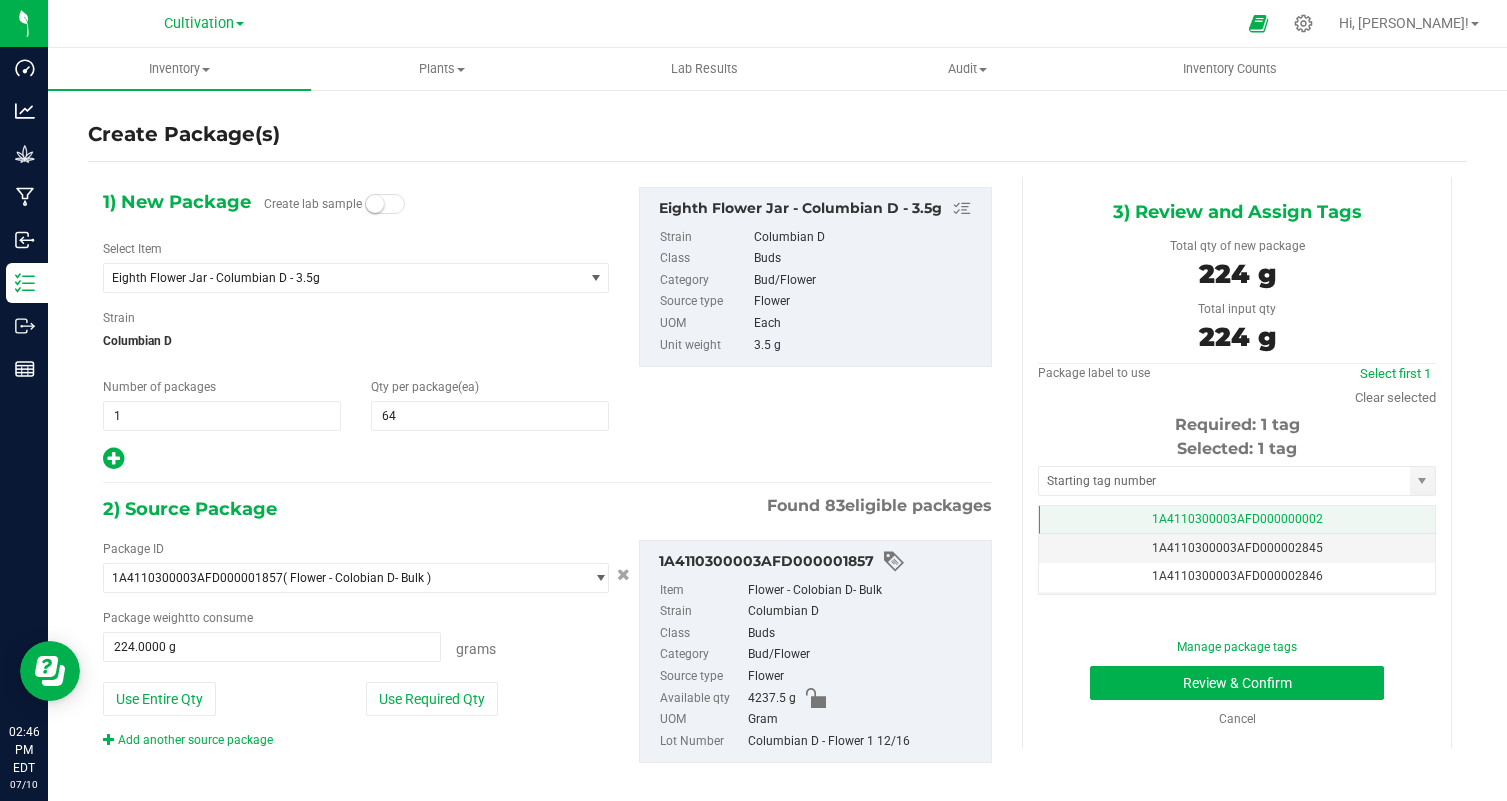 click on "1A4110300003AFD000000002" at bounding box center [1237, 520] 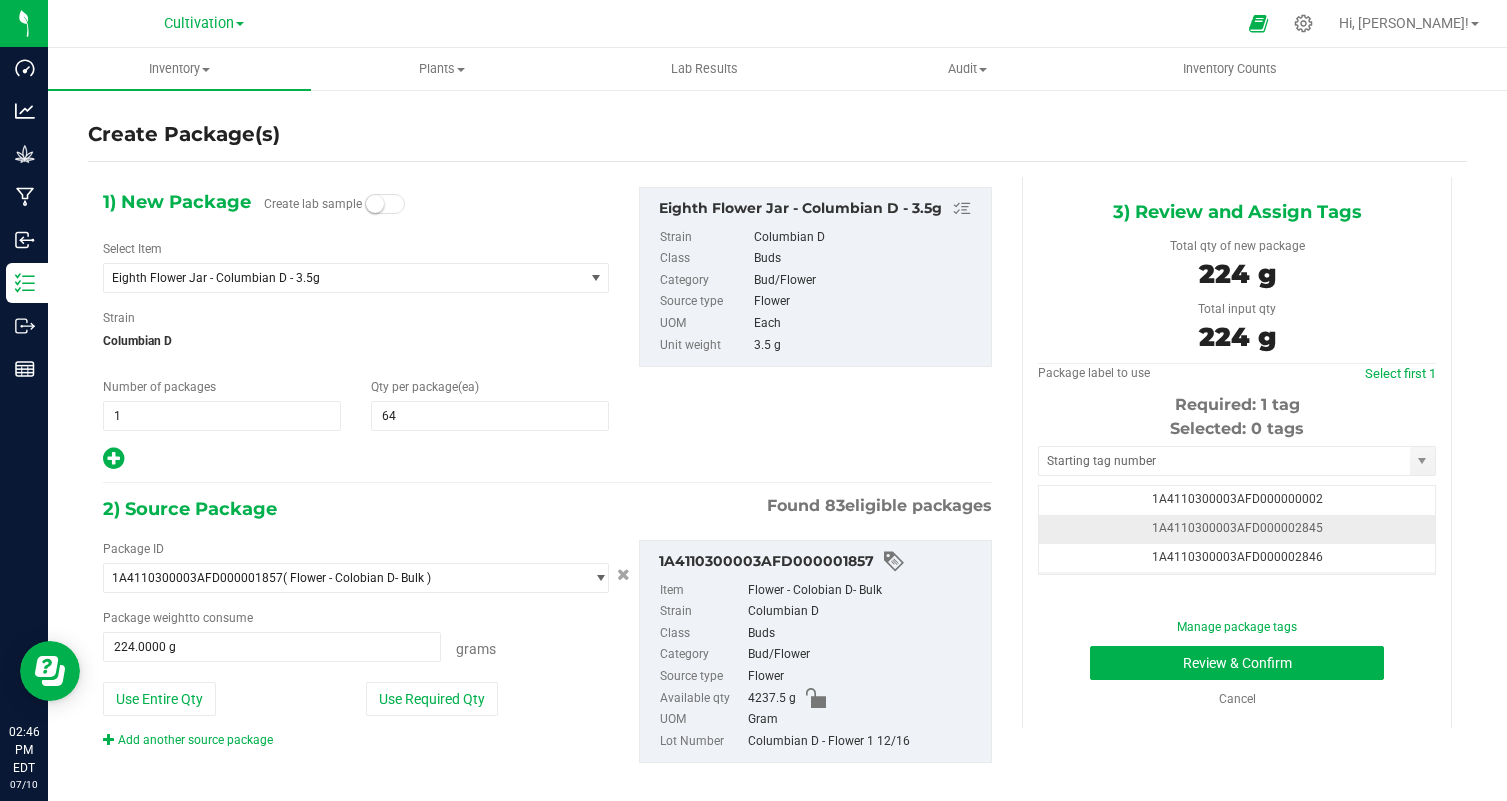 click on "1A4110300003AFD000002845" at bounding box center (1237, 529) 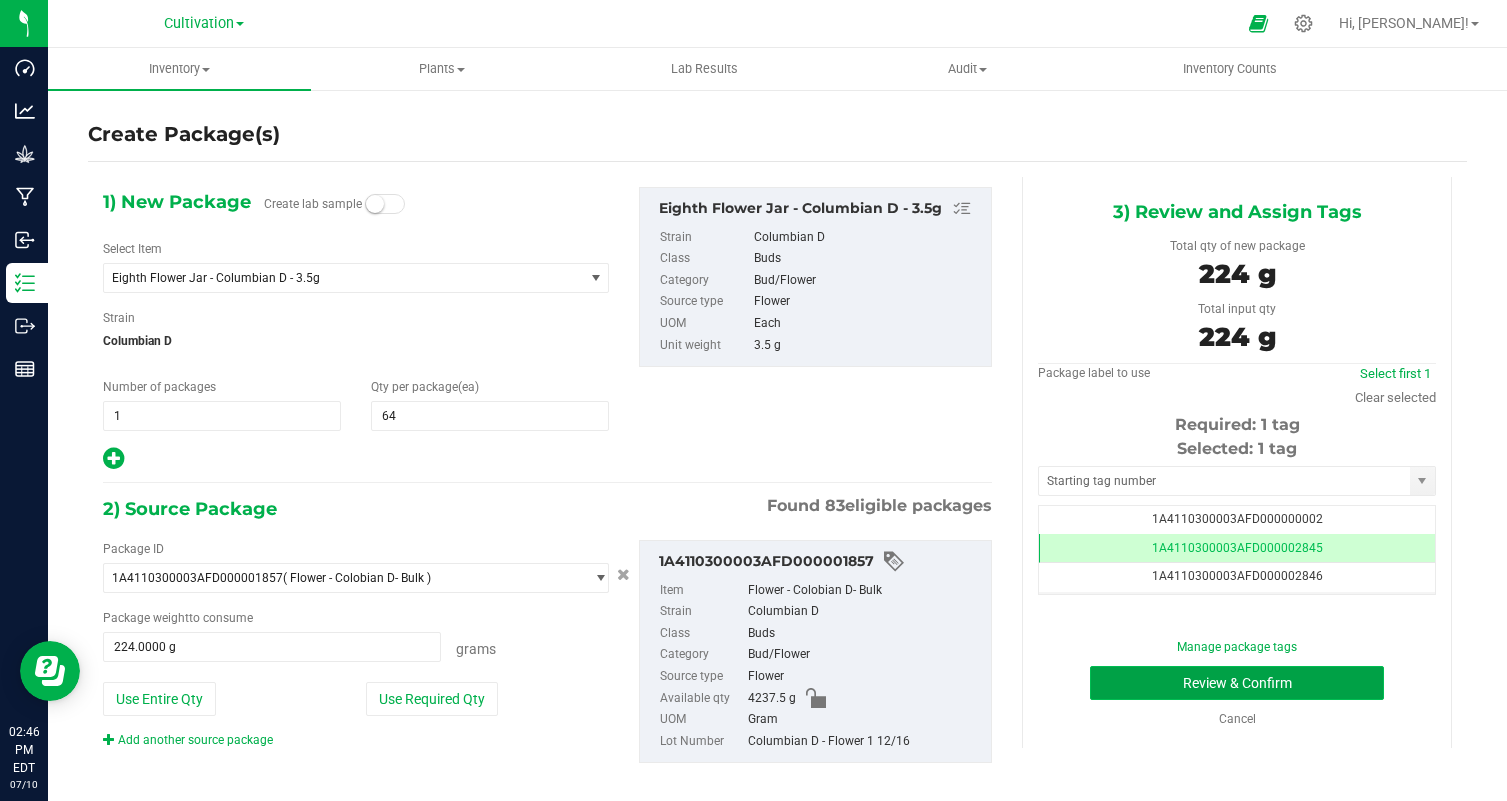 click on "Review & Confirm" at bounding box center [1237, 683] 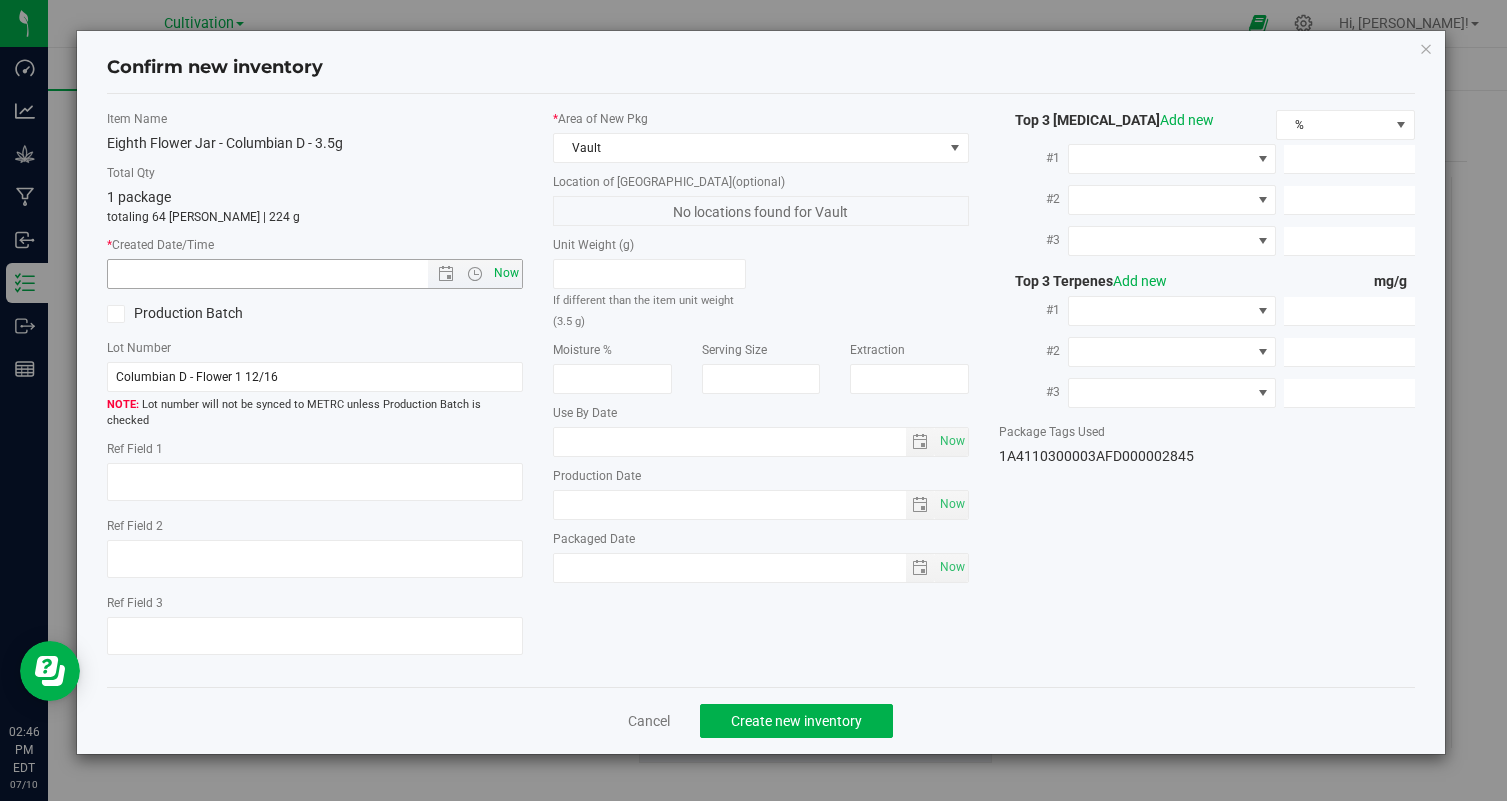click on "Now" at bounding box center (507, 273) 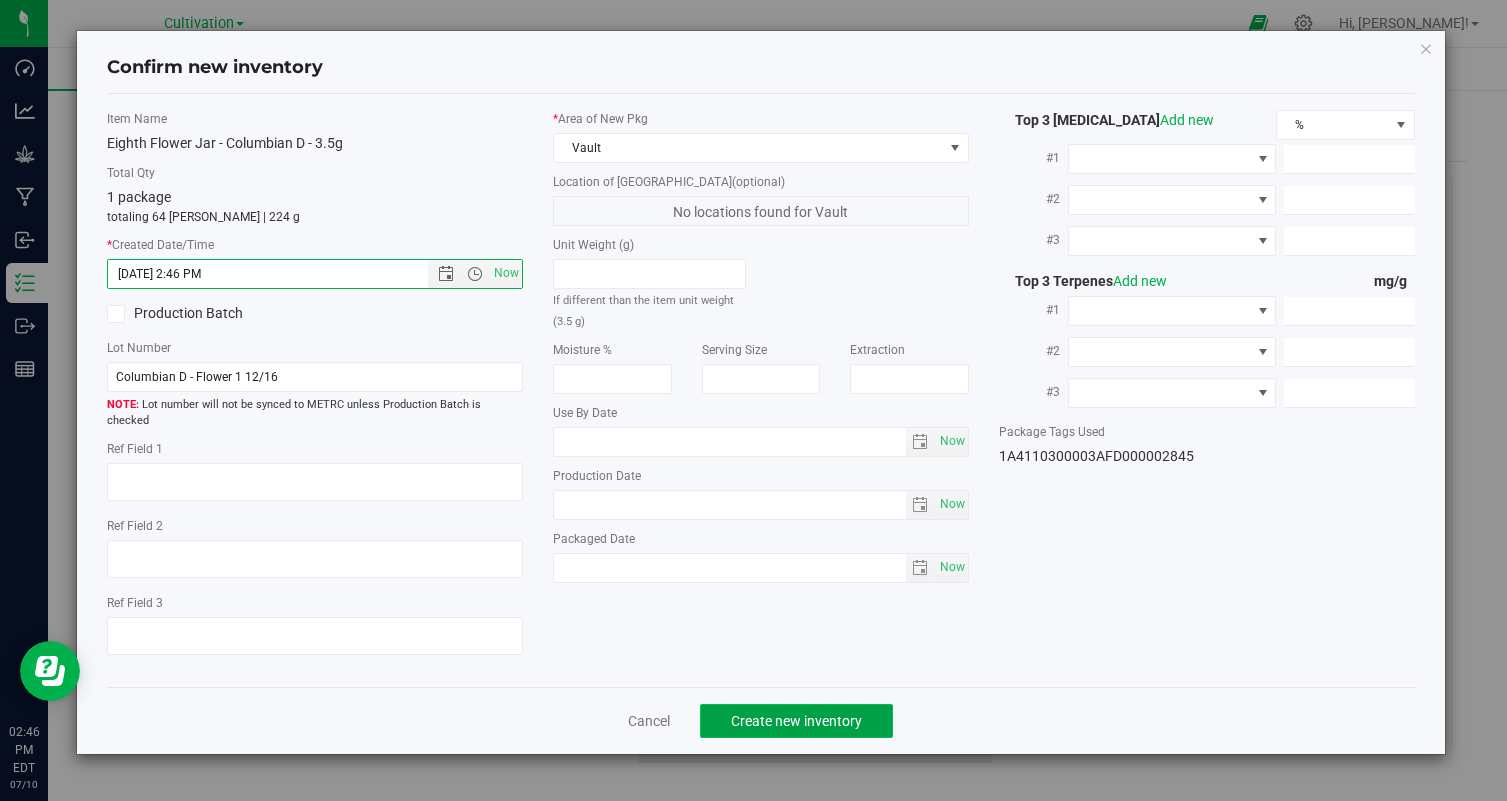 click on "Create new inventory" 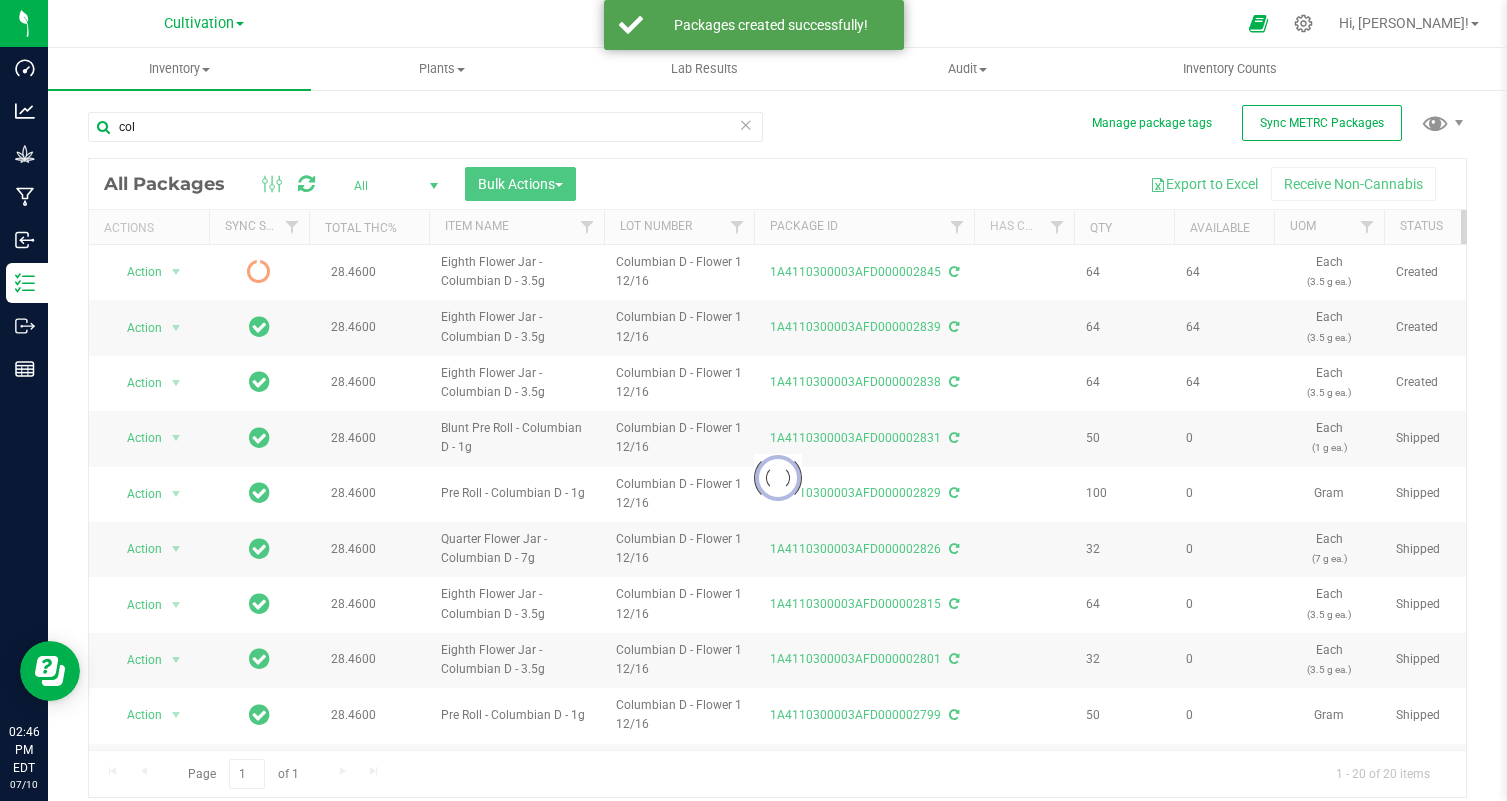 click at bounding box center (777, 478) 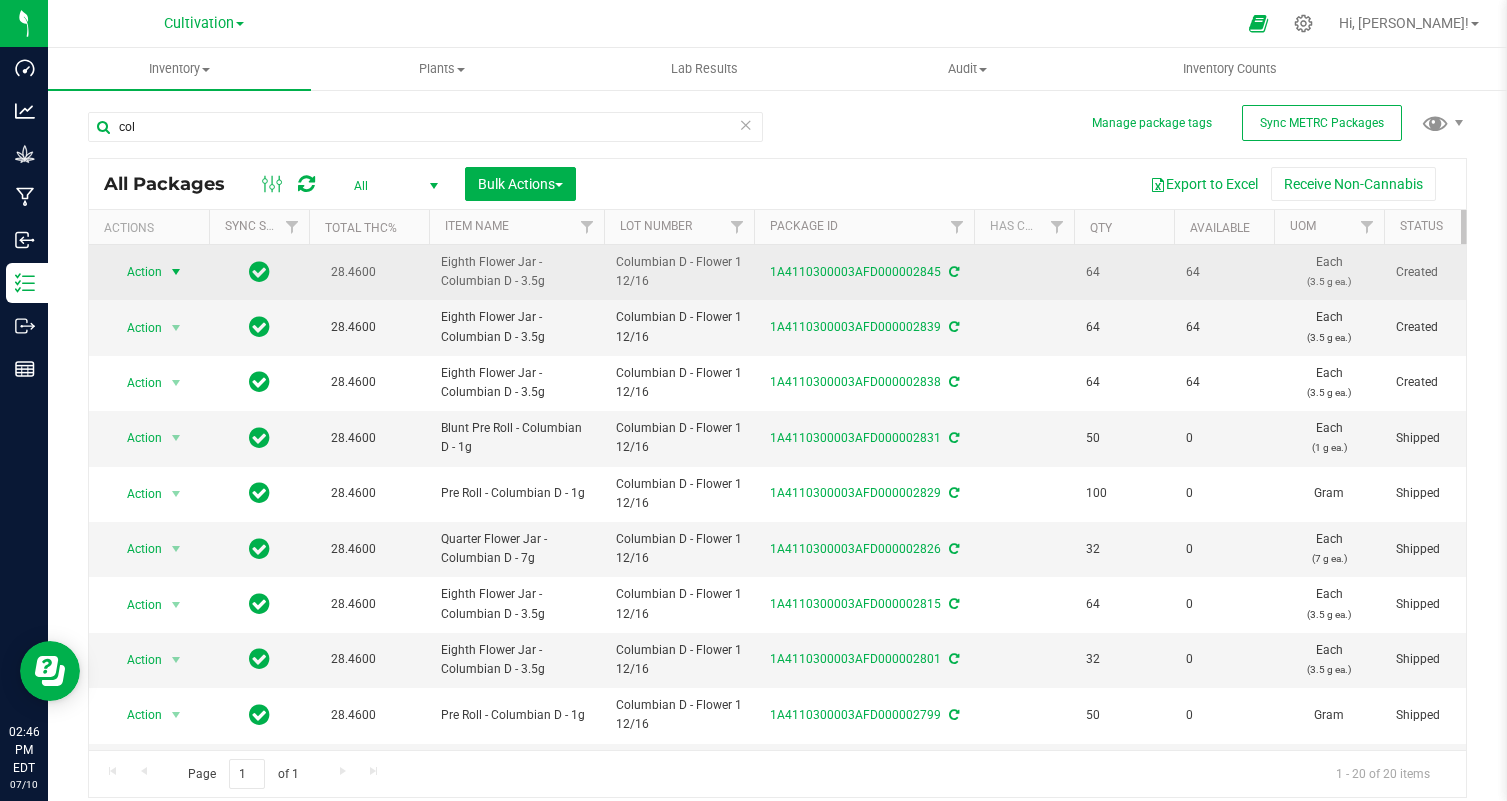 click on "Action" at bounding box center [136, 272] 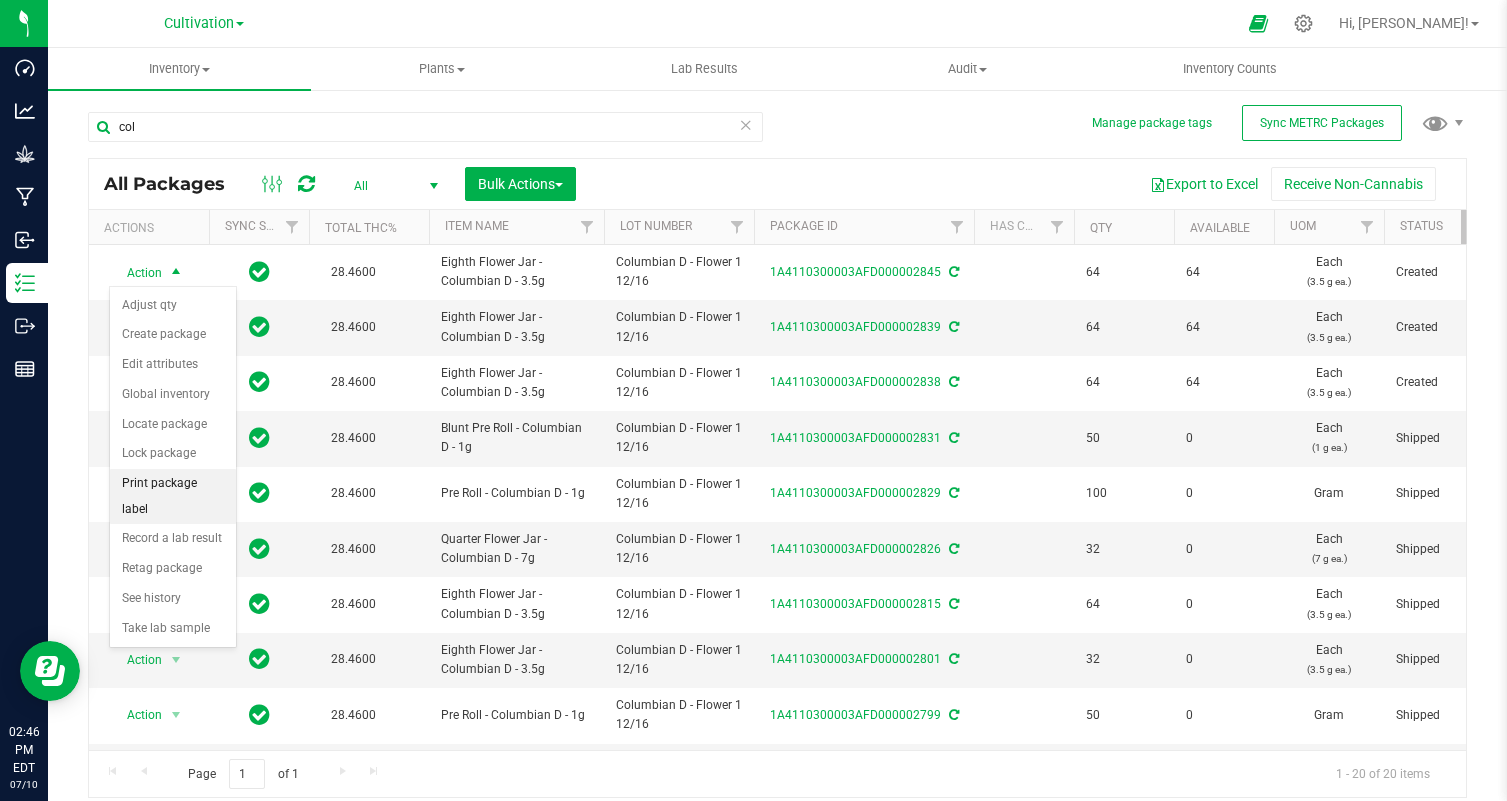 click on "Print package label" at bounding box center [173, 496] 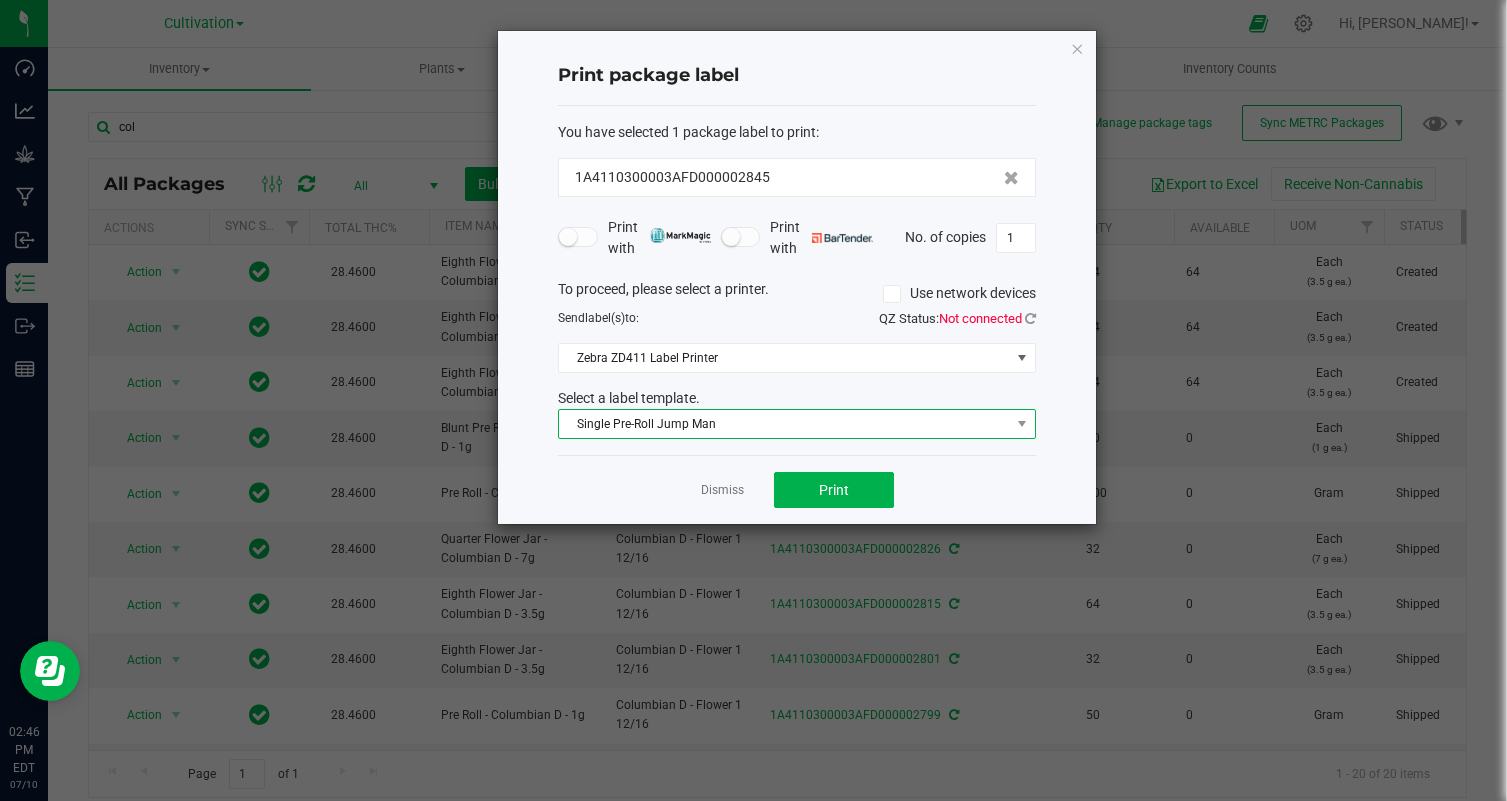 click on "Single Pre-Roll Jump Man" at bounding box center (784, 424) 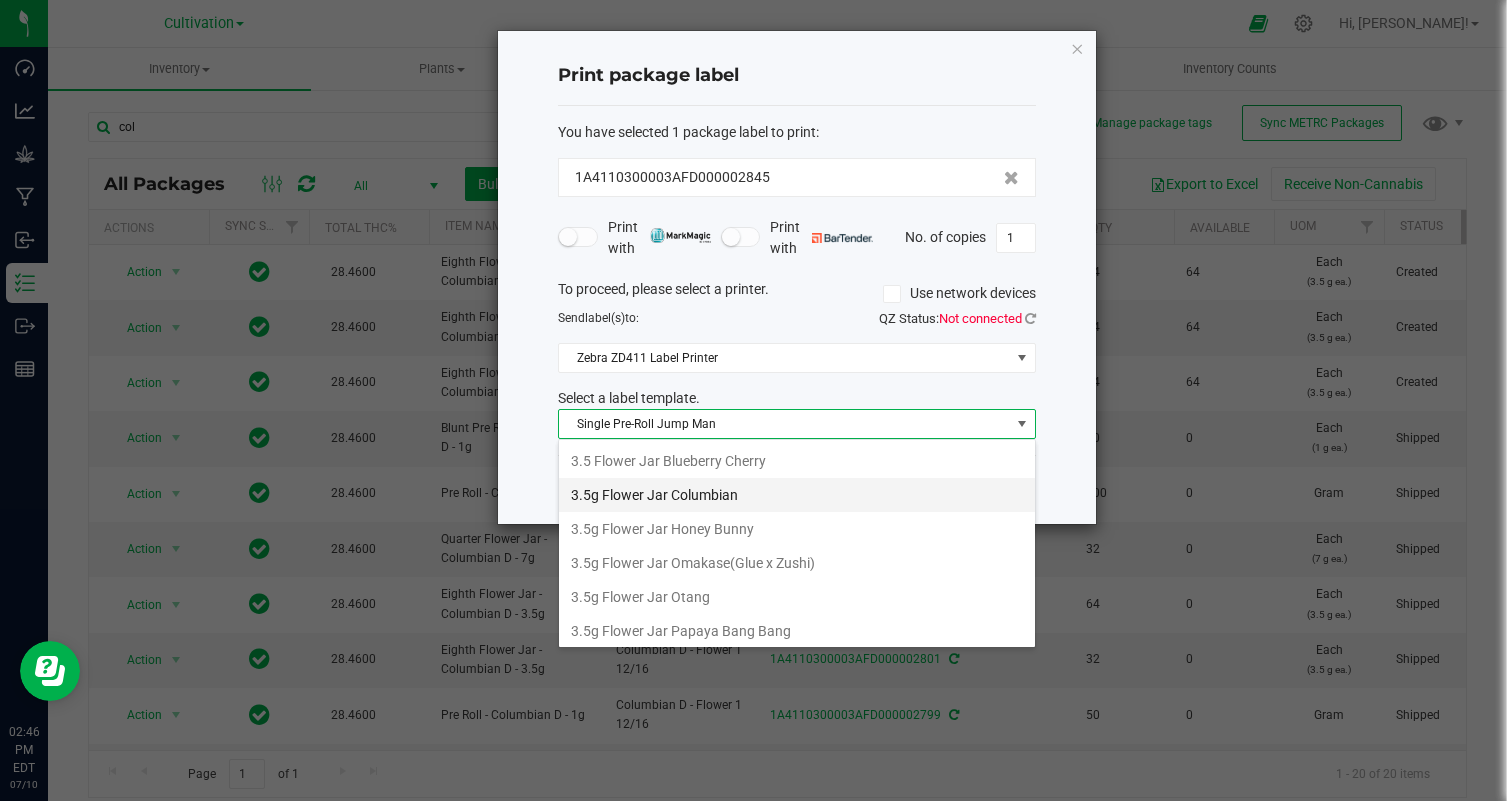 click on "3.5g Flower Jar Columbian" at bounding box center [797, 495] 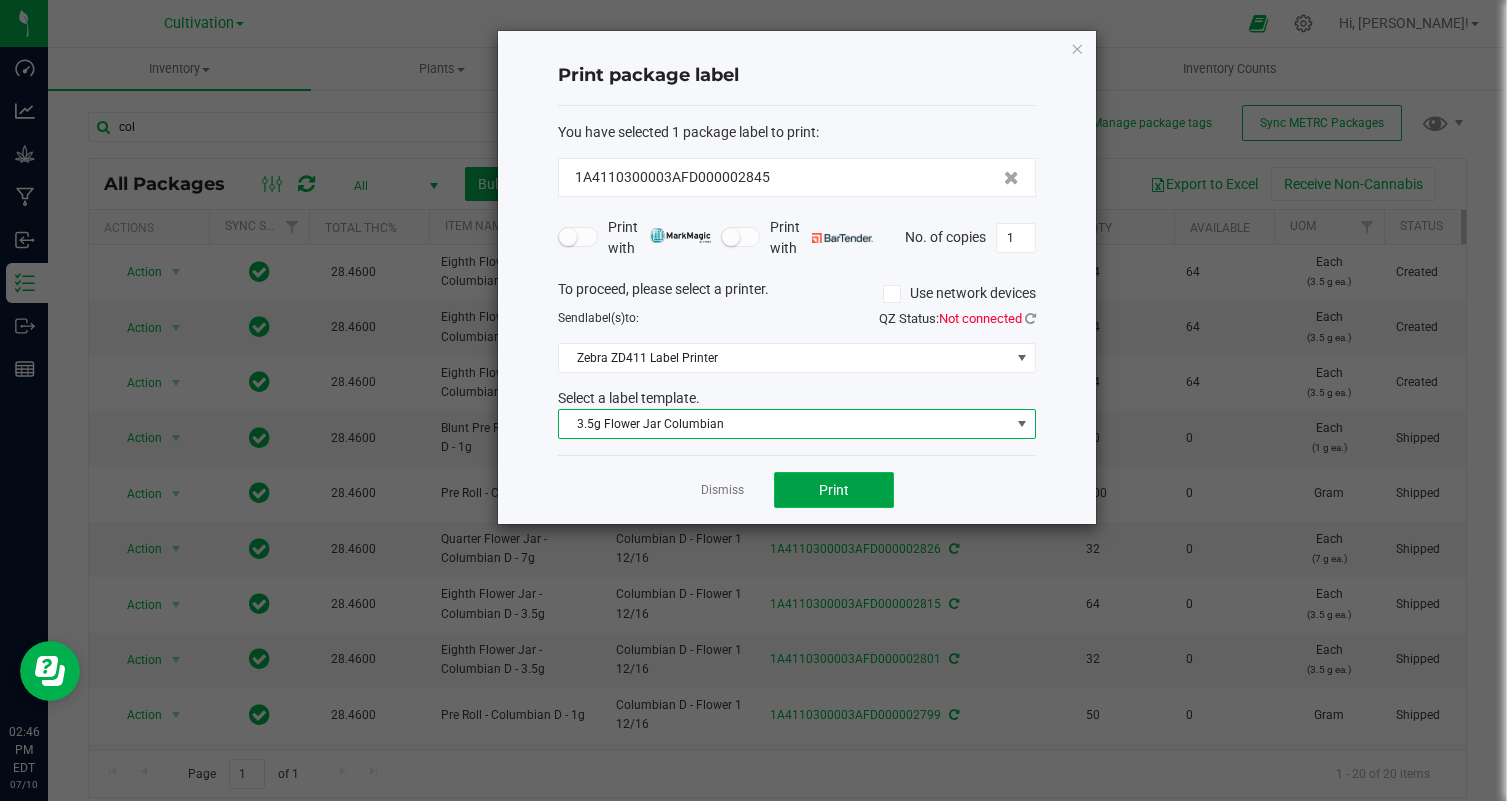 click on "Print" 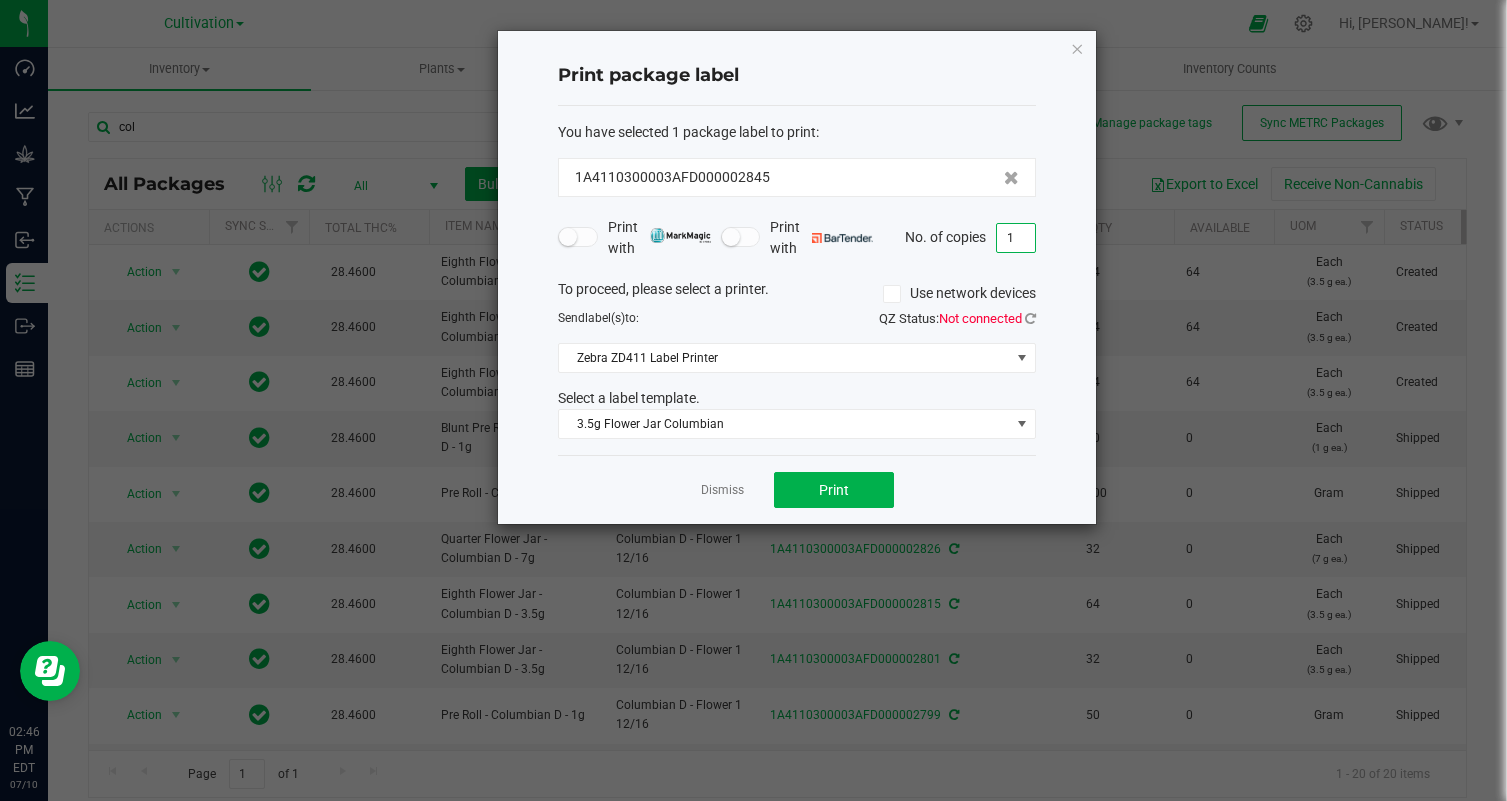 click on "1" at bounding box center [1016, 238] 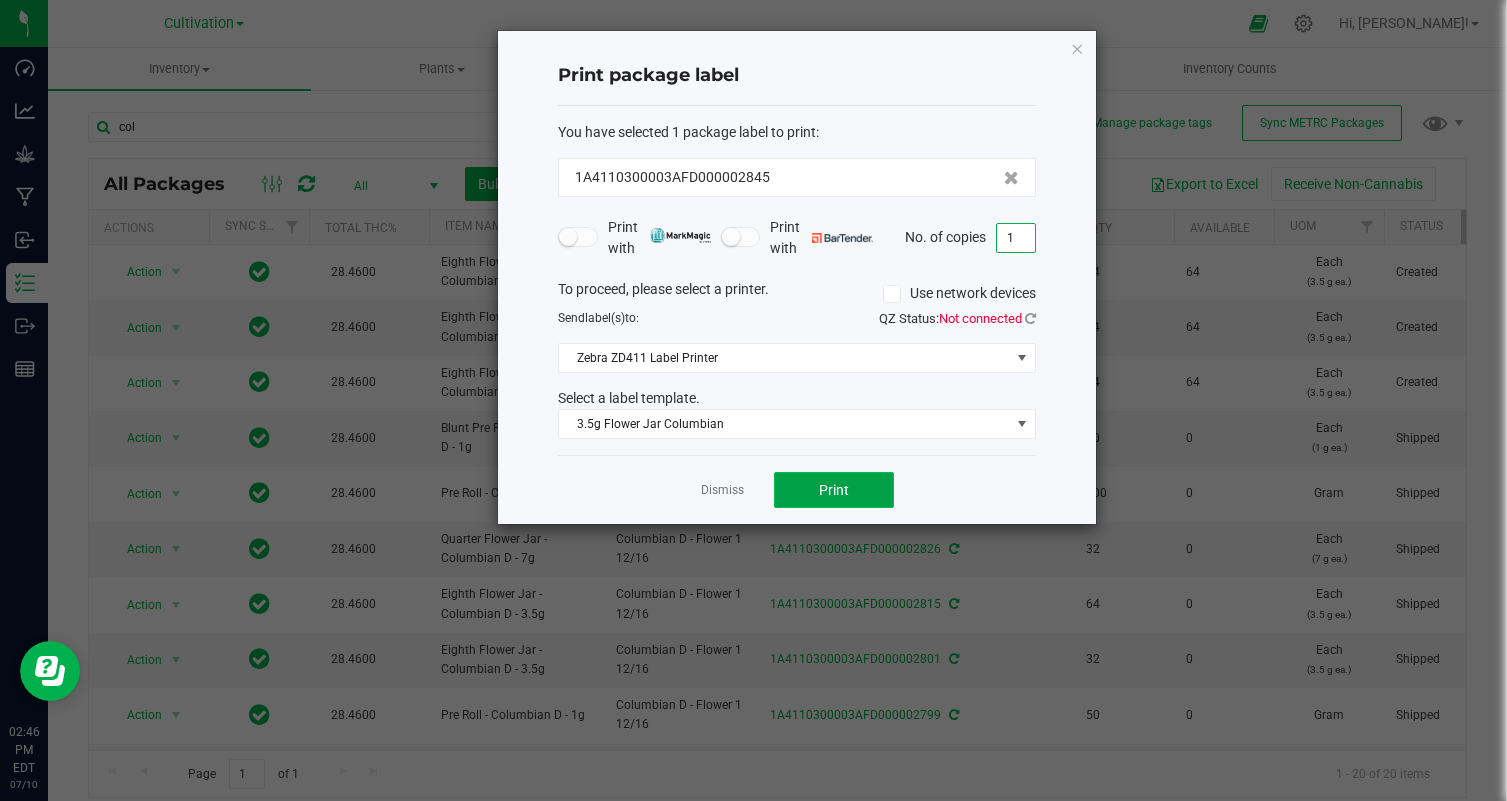 click on "Print" 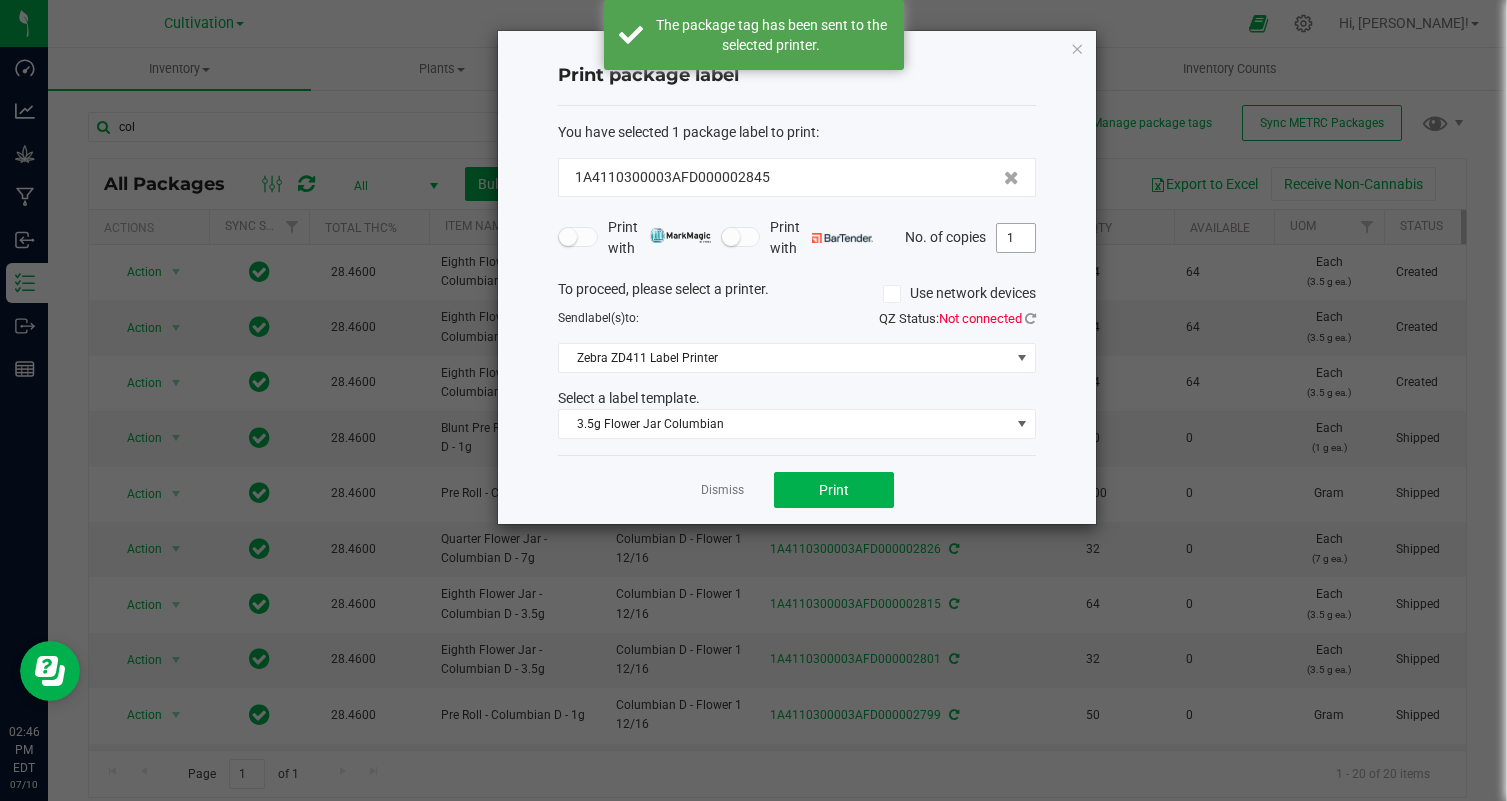 click on "1" at bounding box center (1016, 238) 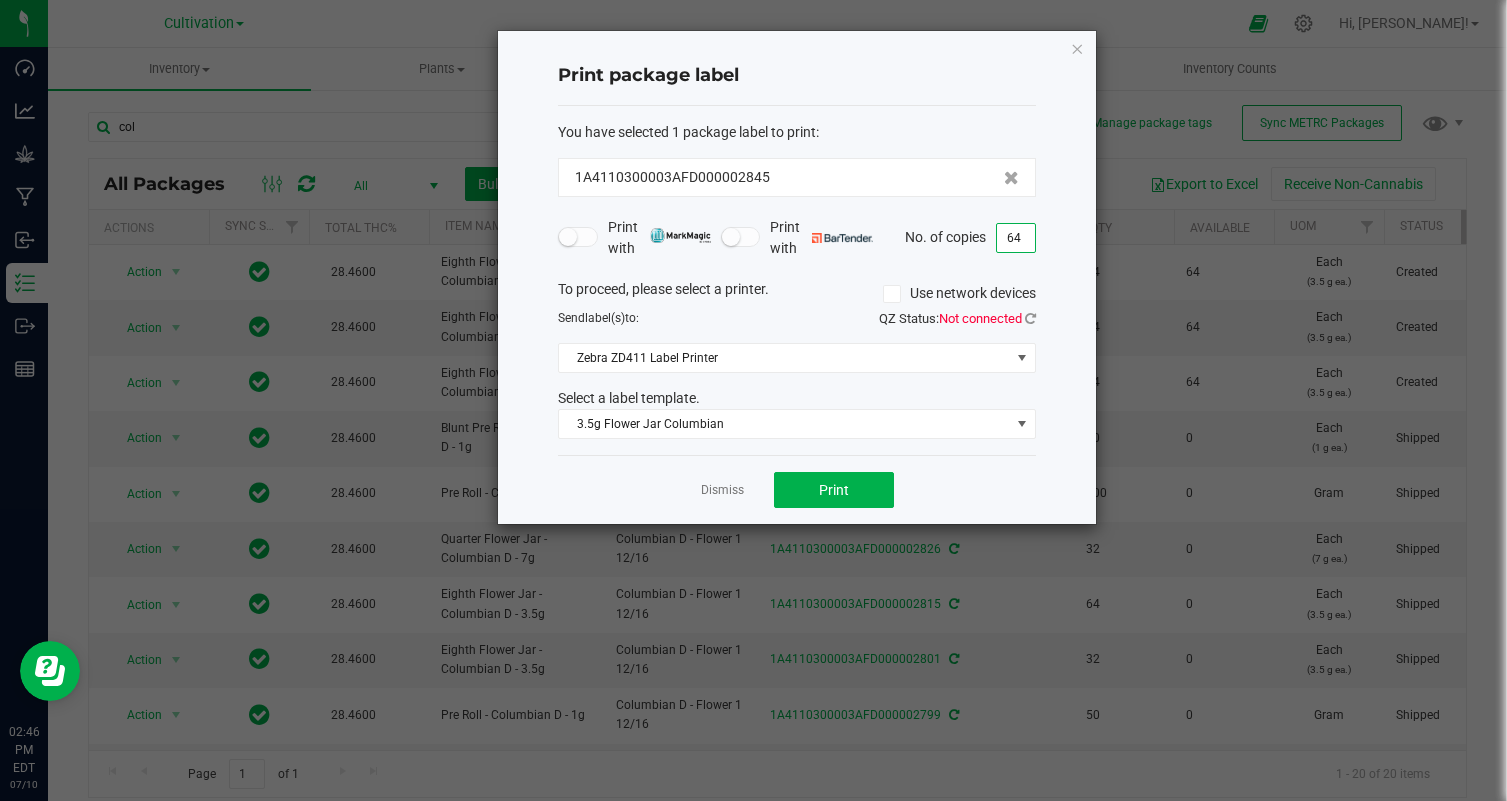 type on "64" 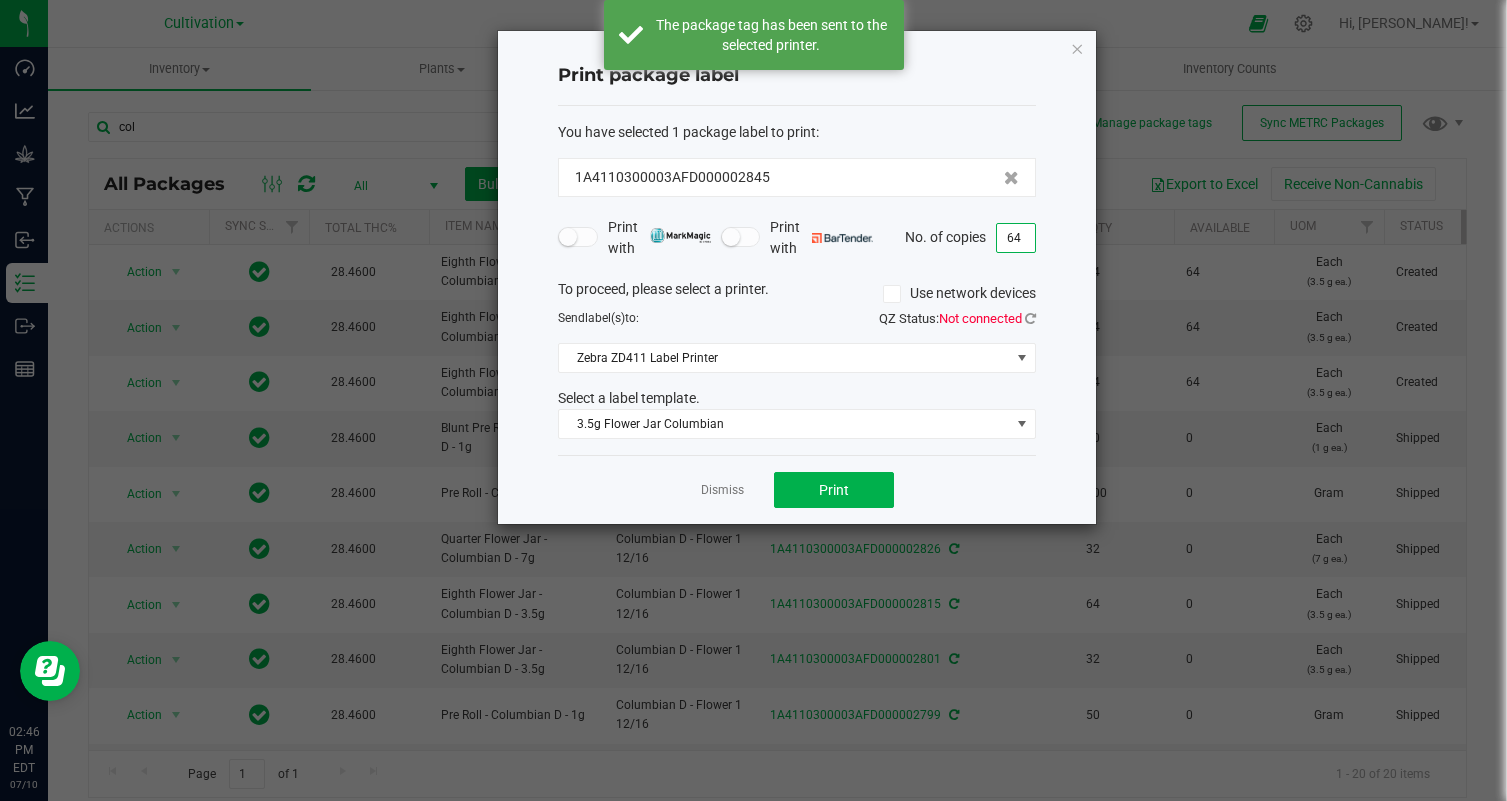 click on "Dismiss   Print" 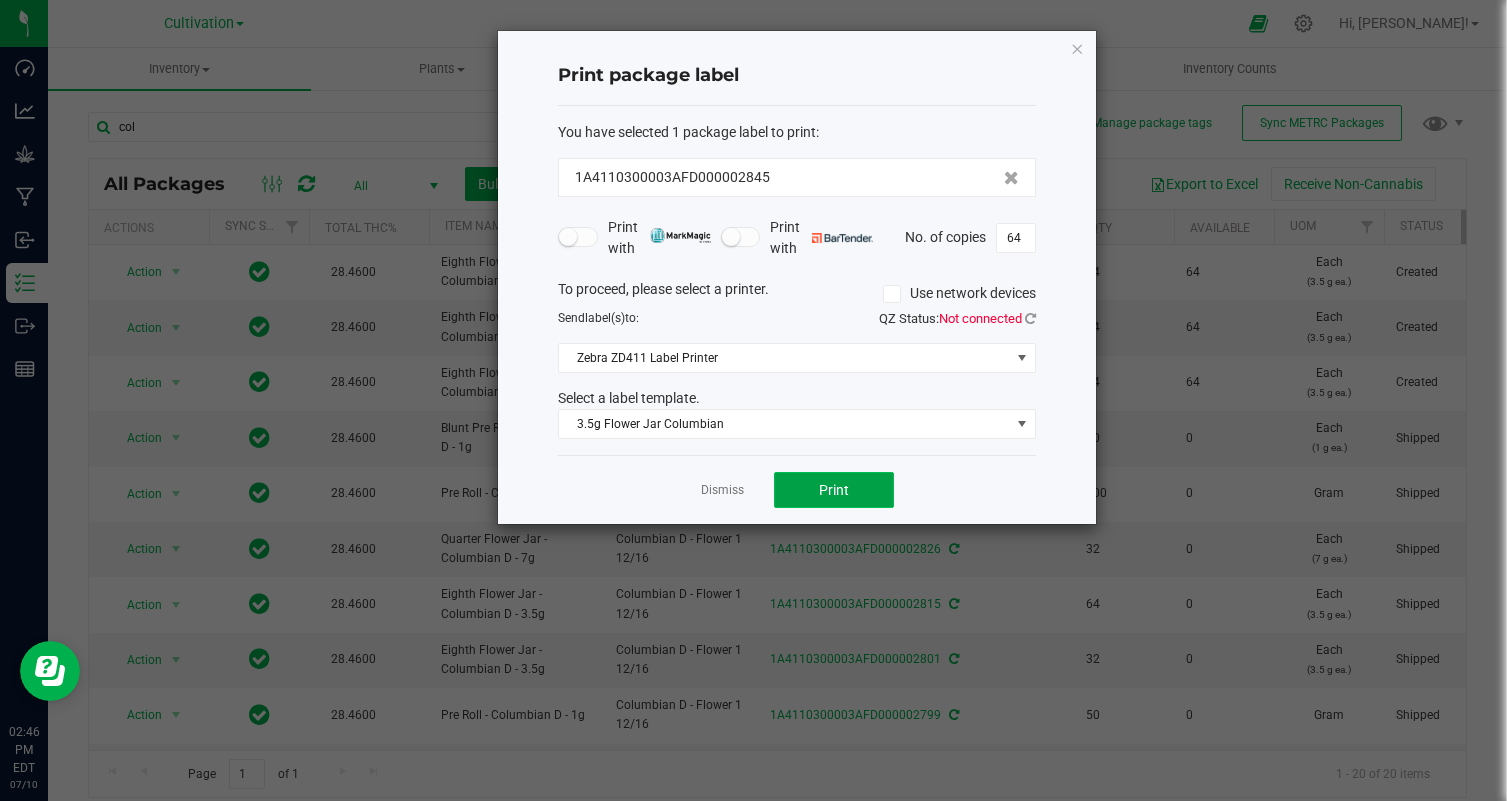 click on "Print" 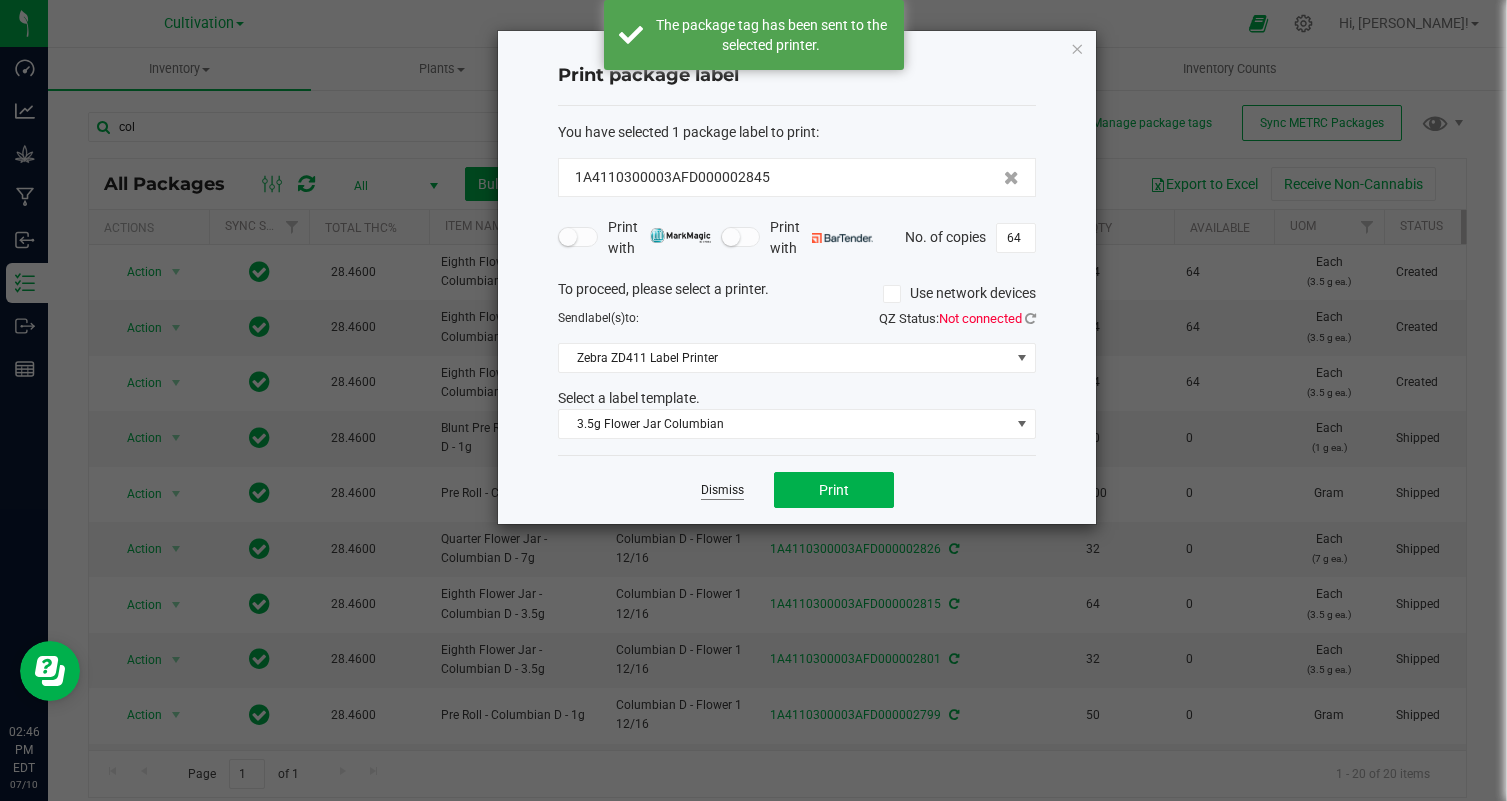 click on "Dismiss" 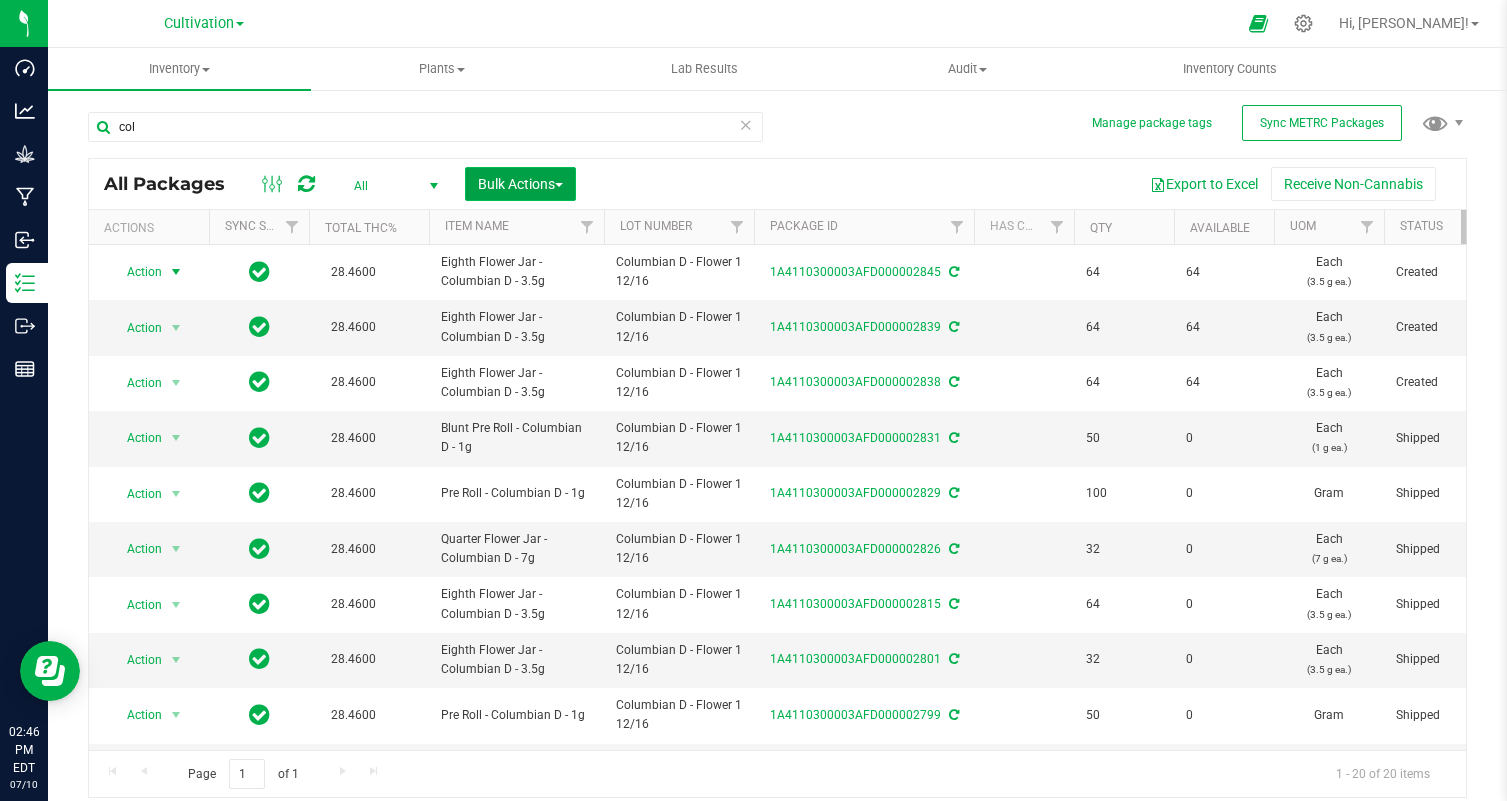 click on "Bulk Actions" at bounding box center [520, 184] 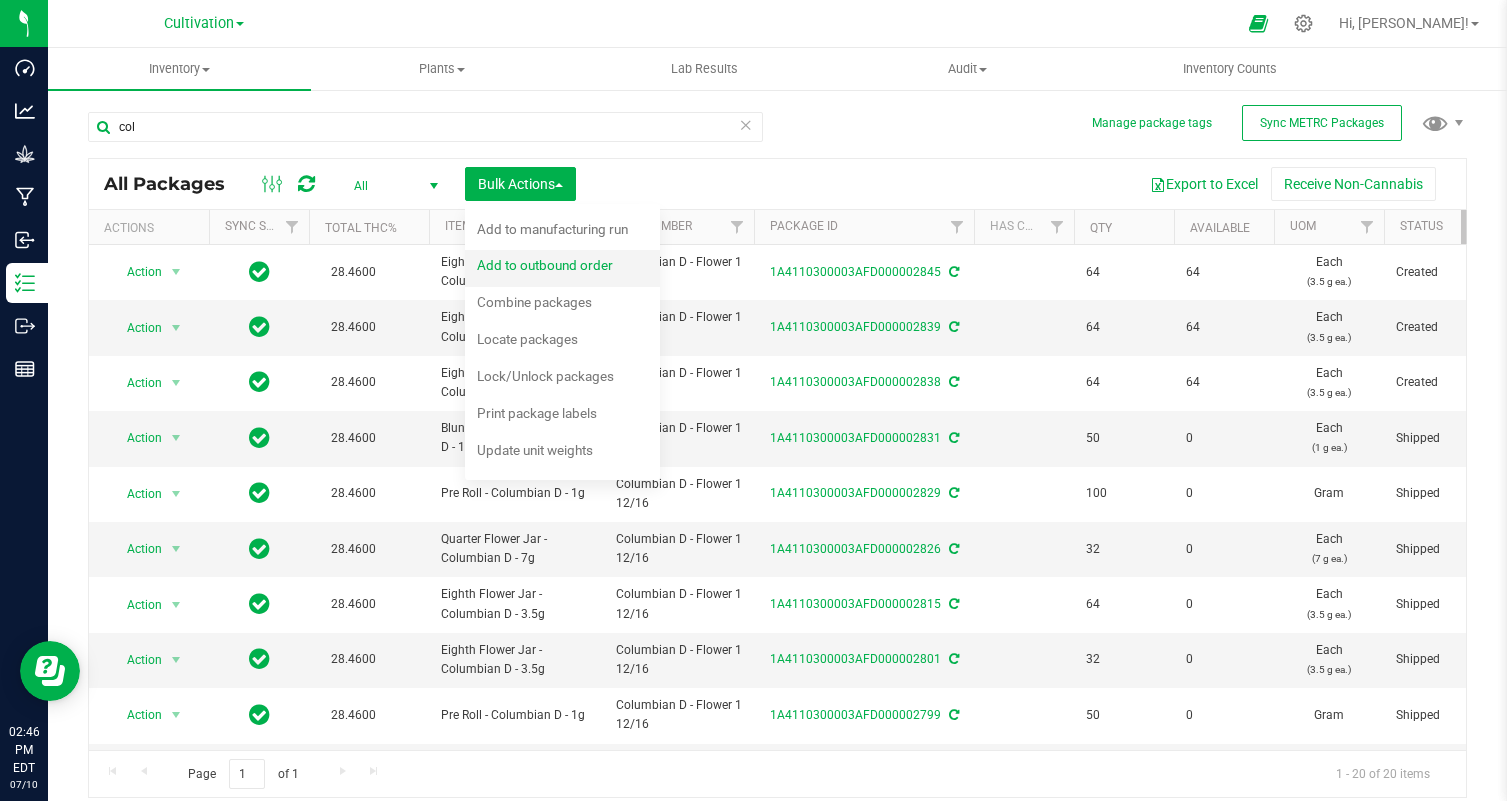 click on "Add to outbound order" at bounding box center [545, 265] 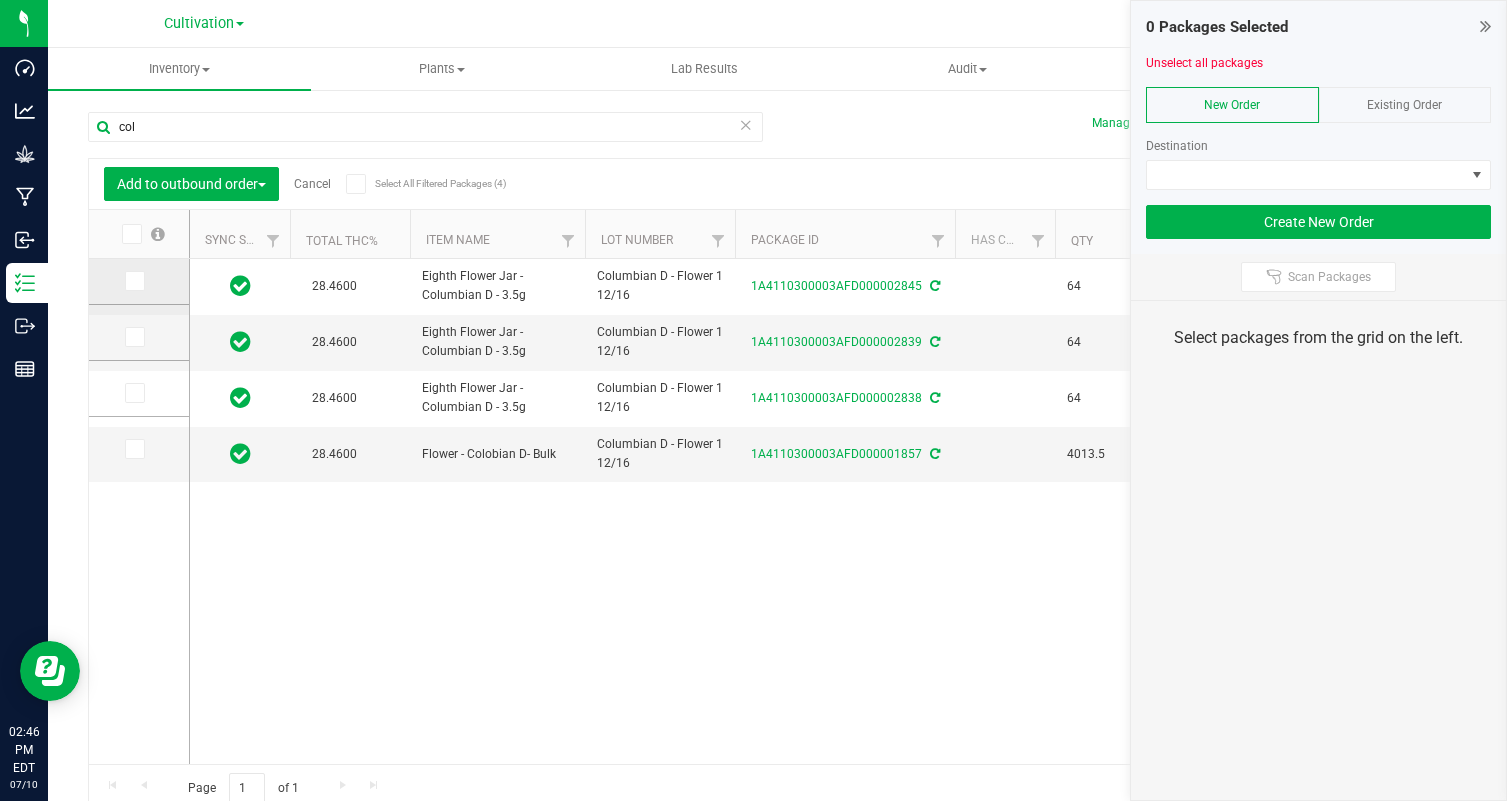 click at bounding box center (133, 281) 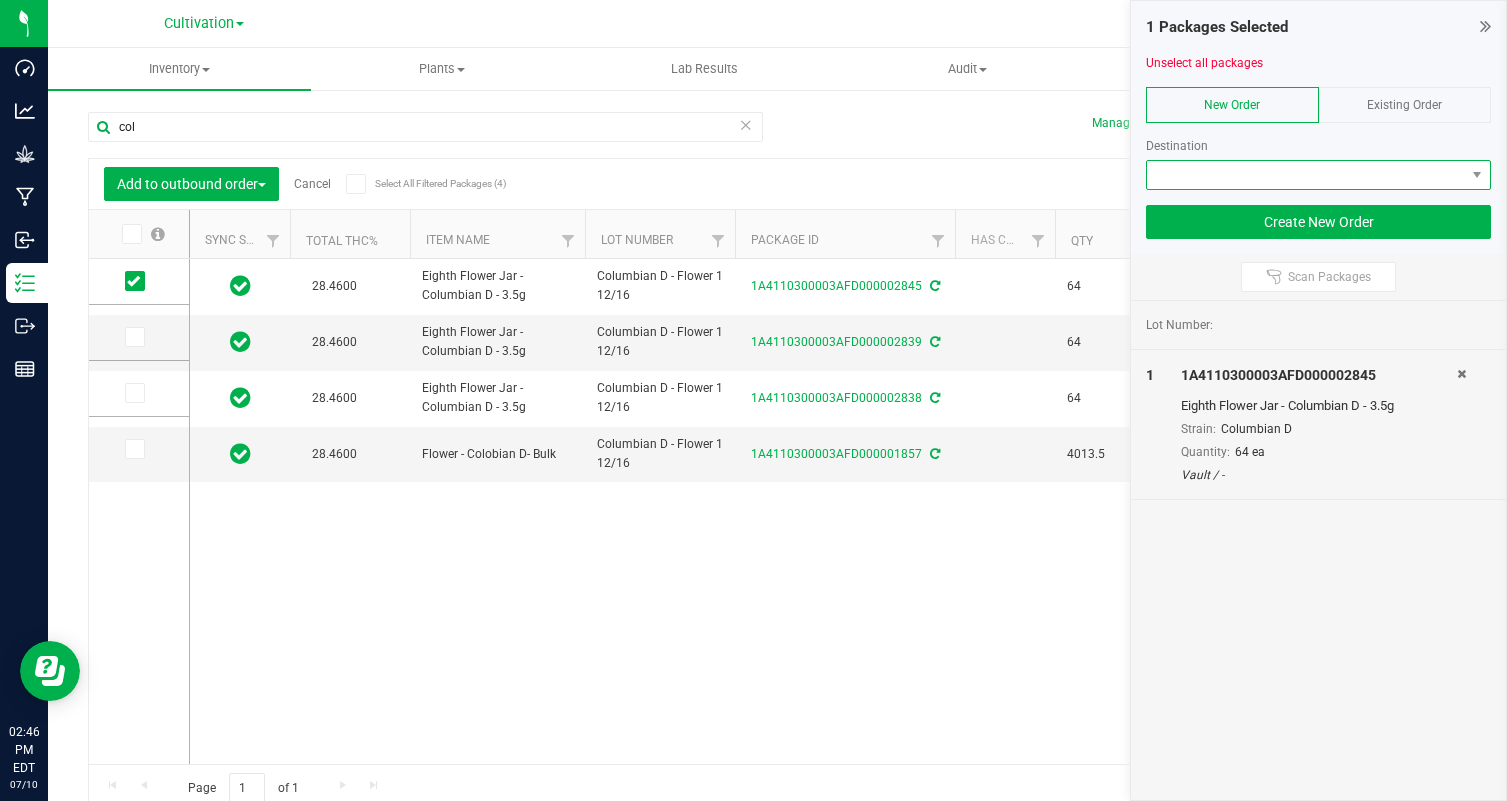 click at bounding box center [1306, 175] 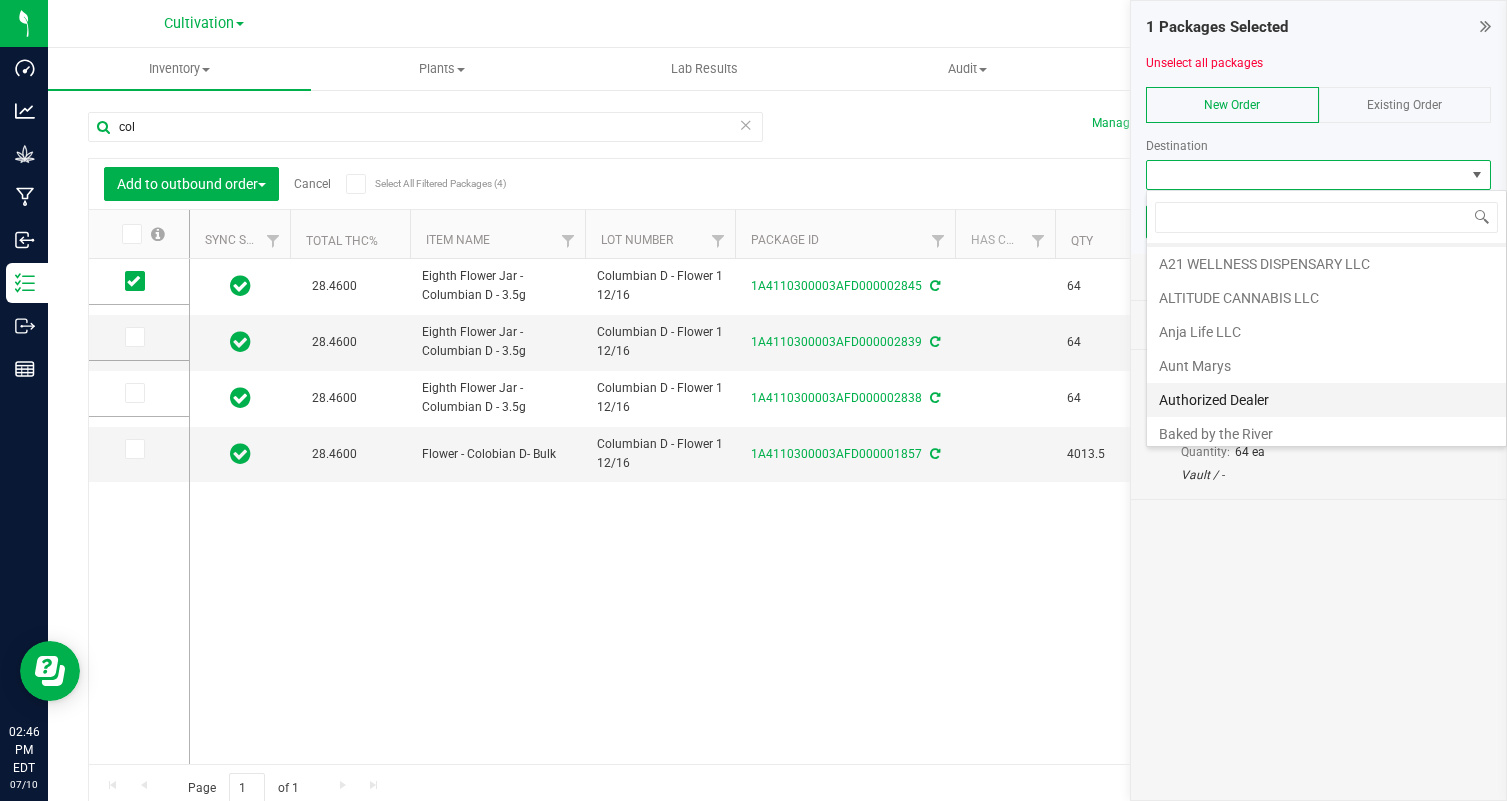 click on "Authorized Dealer" at bounding box center (1326, 400) 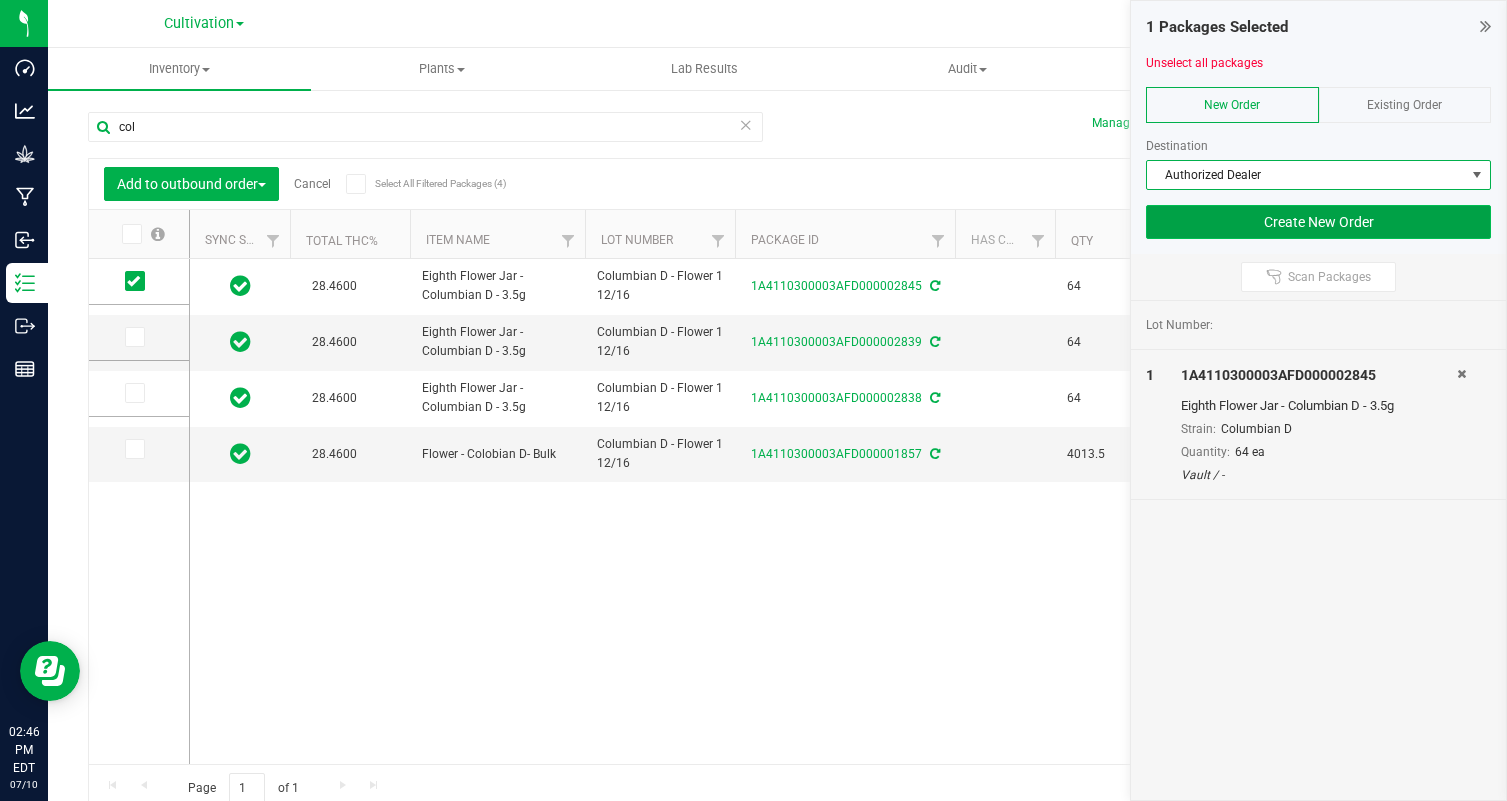 click on "Create New Order" at bounding box center (1318, 222) 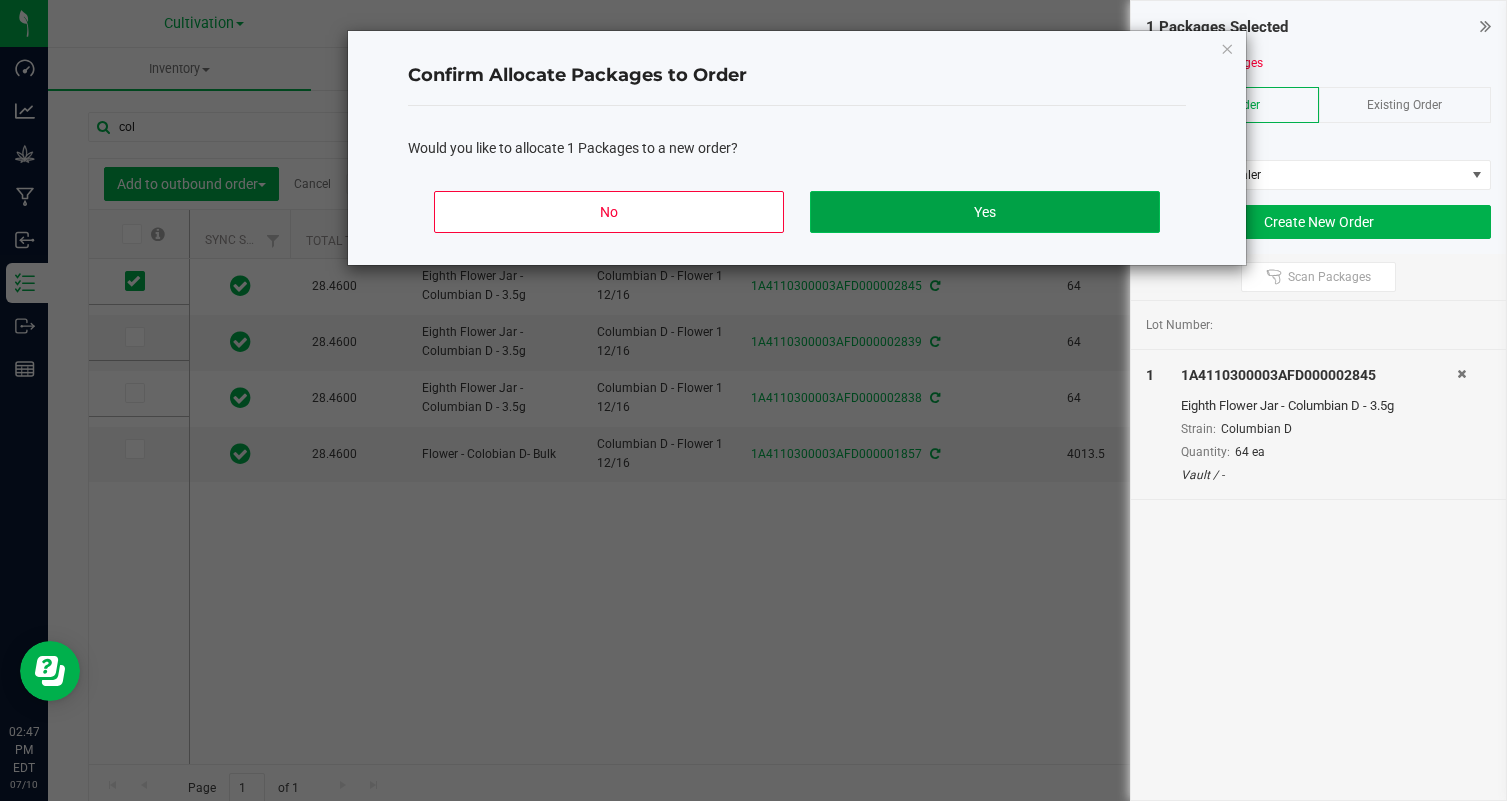 click on "Yes" 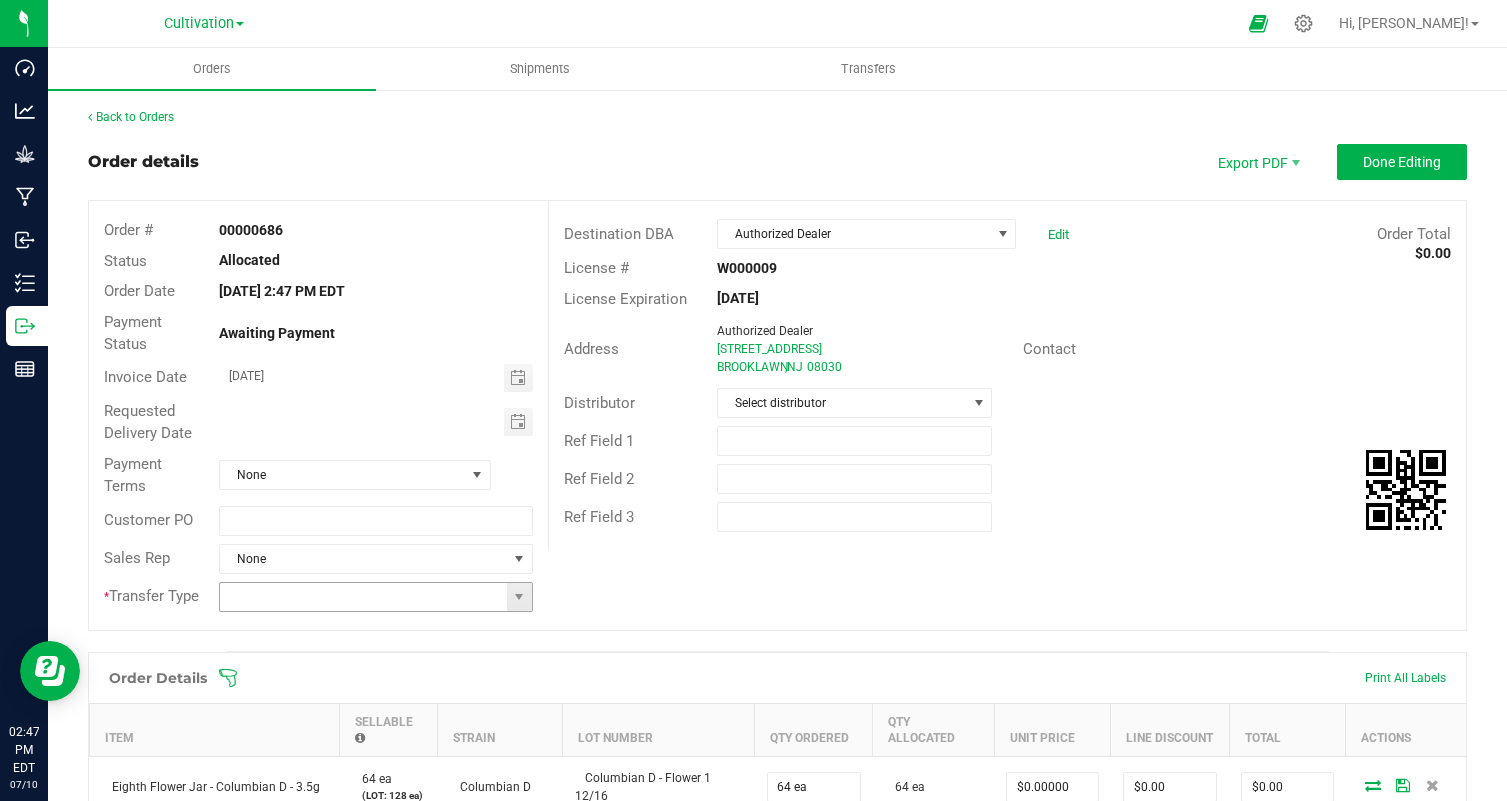 click at bounding box center [519, 597] 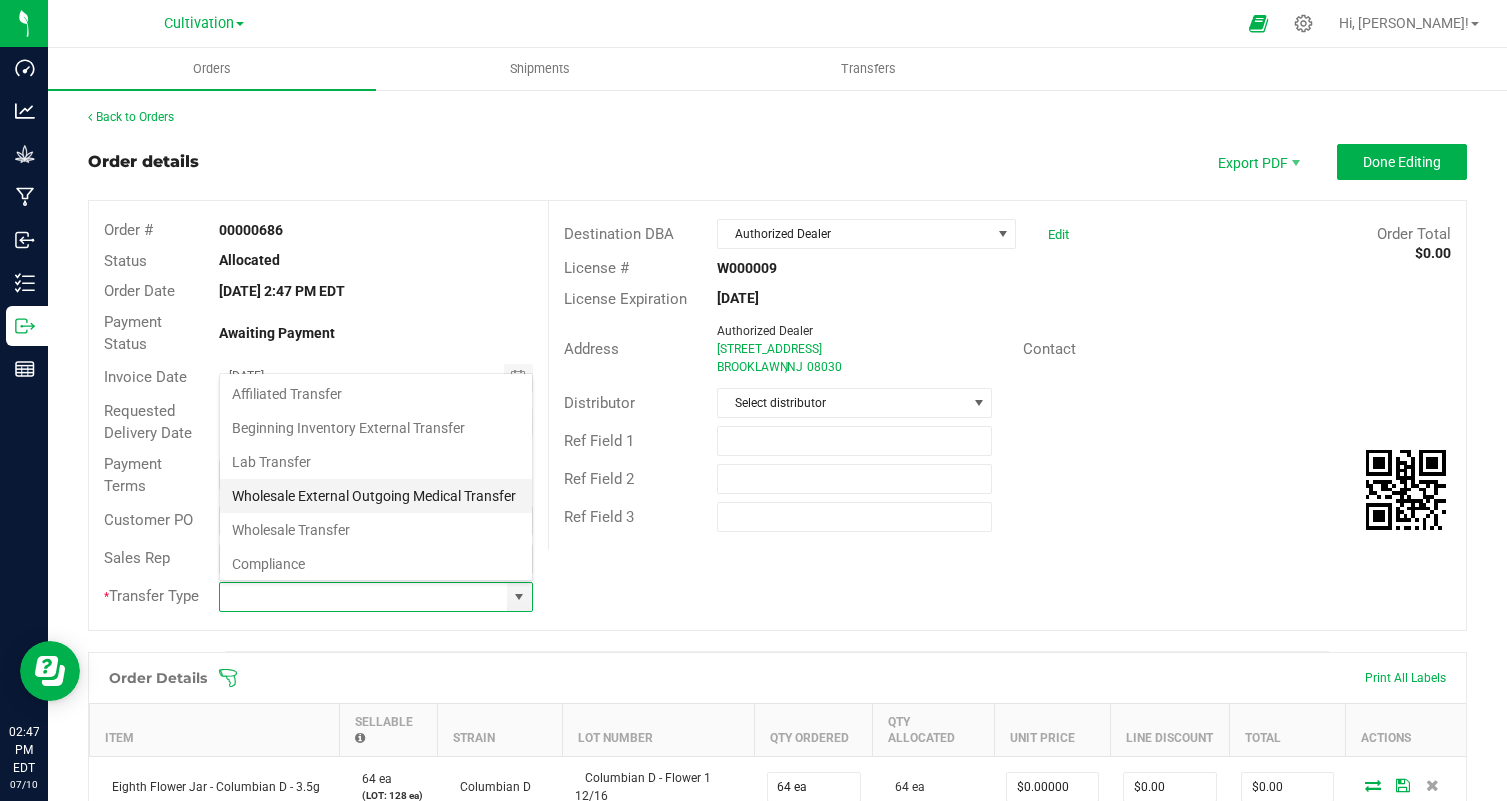 scroll, scrollTop: 99970, scrollLeft: 99685, axis: both 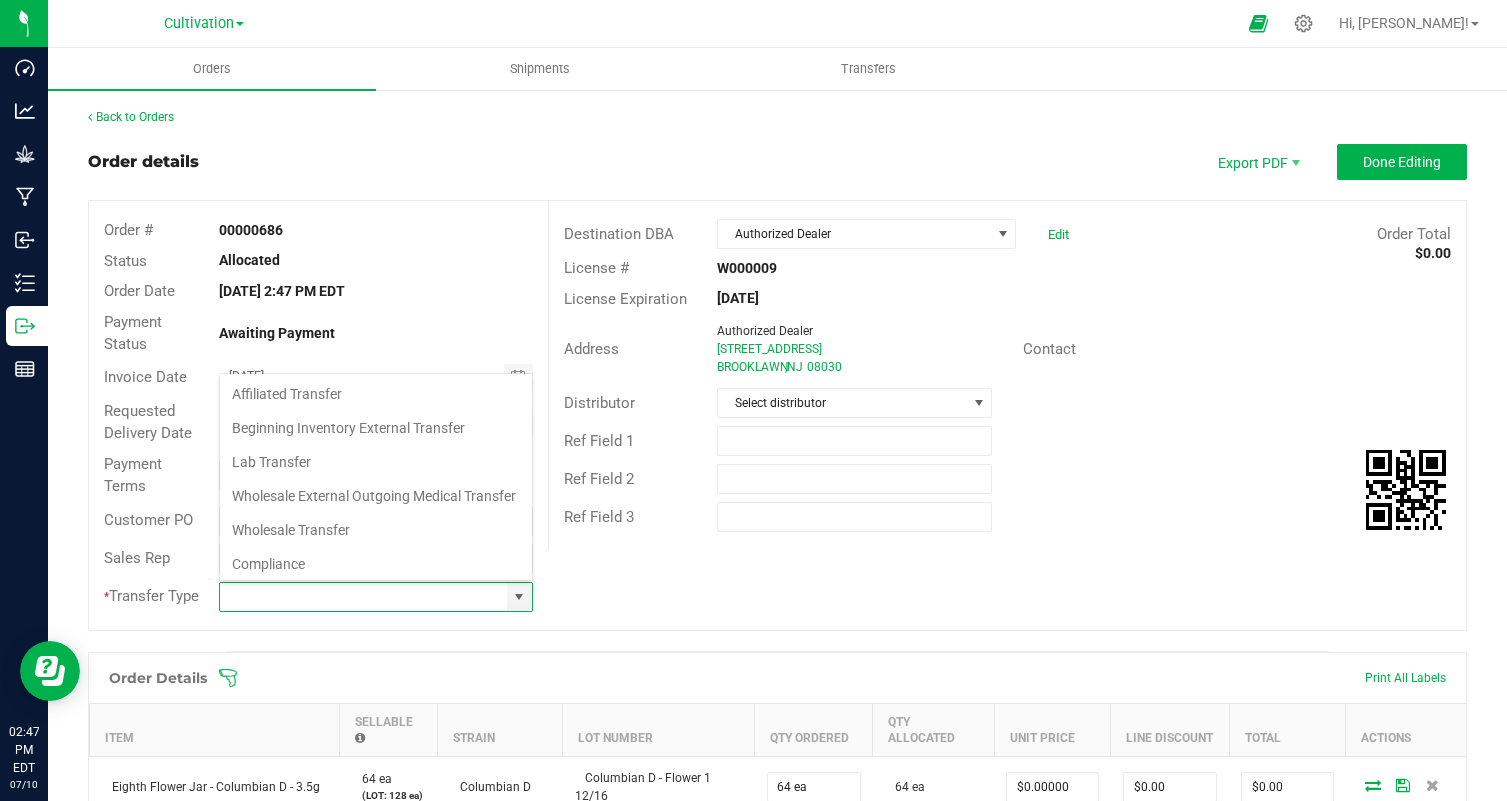 click on "Ref Field 3" at bounding box center (1007, 517) 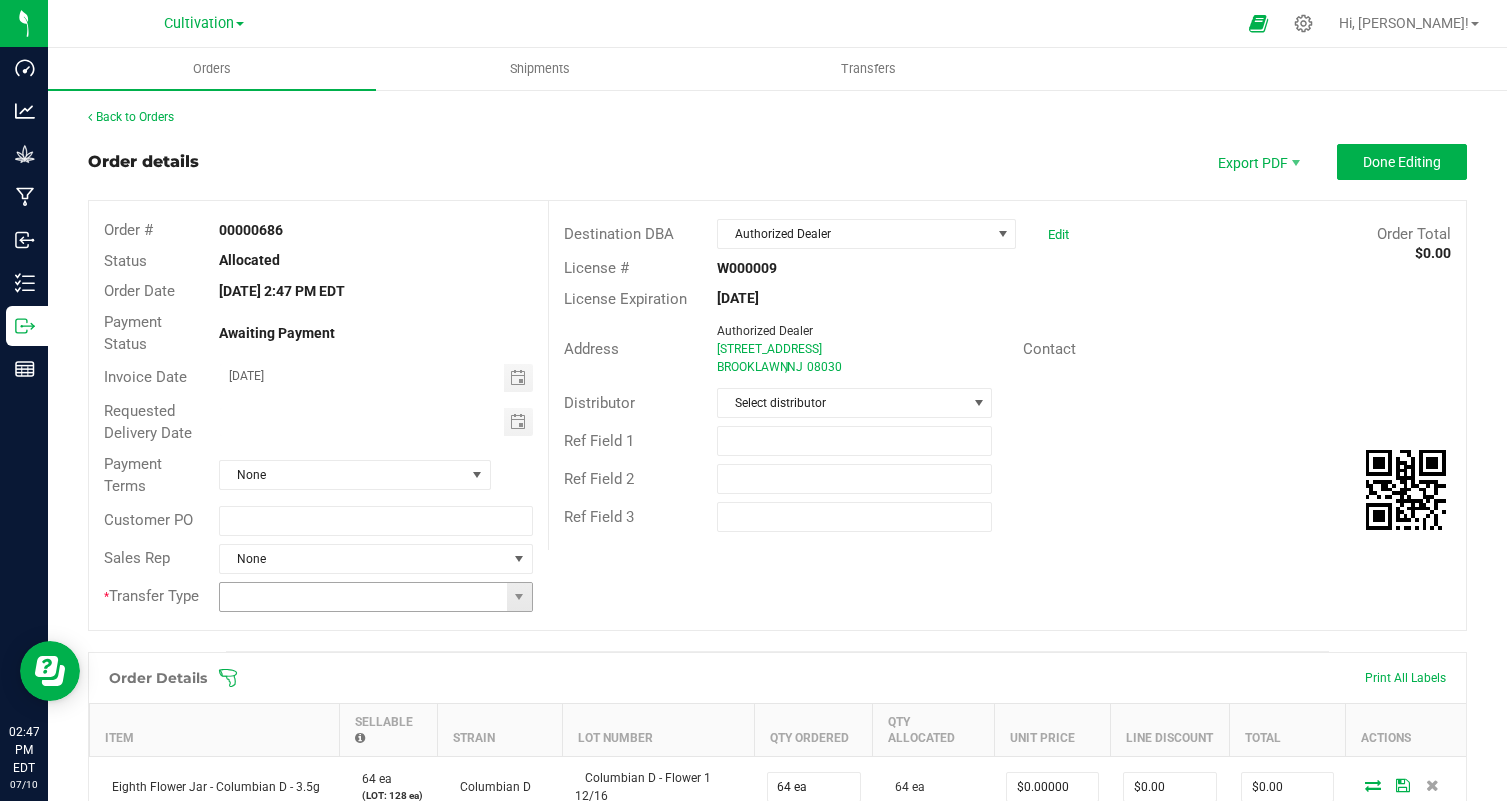 click at bounding box center [519, 597] 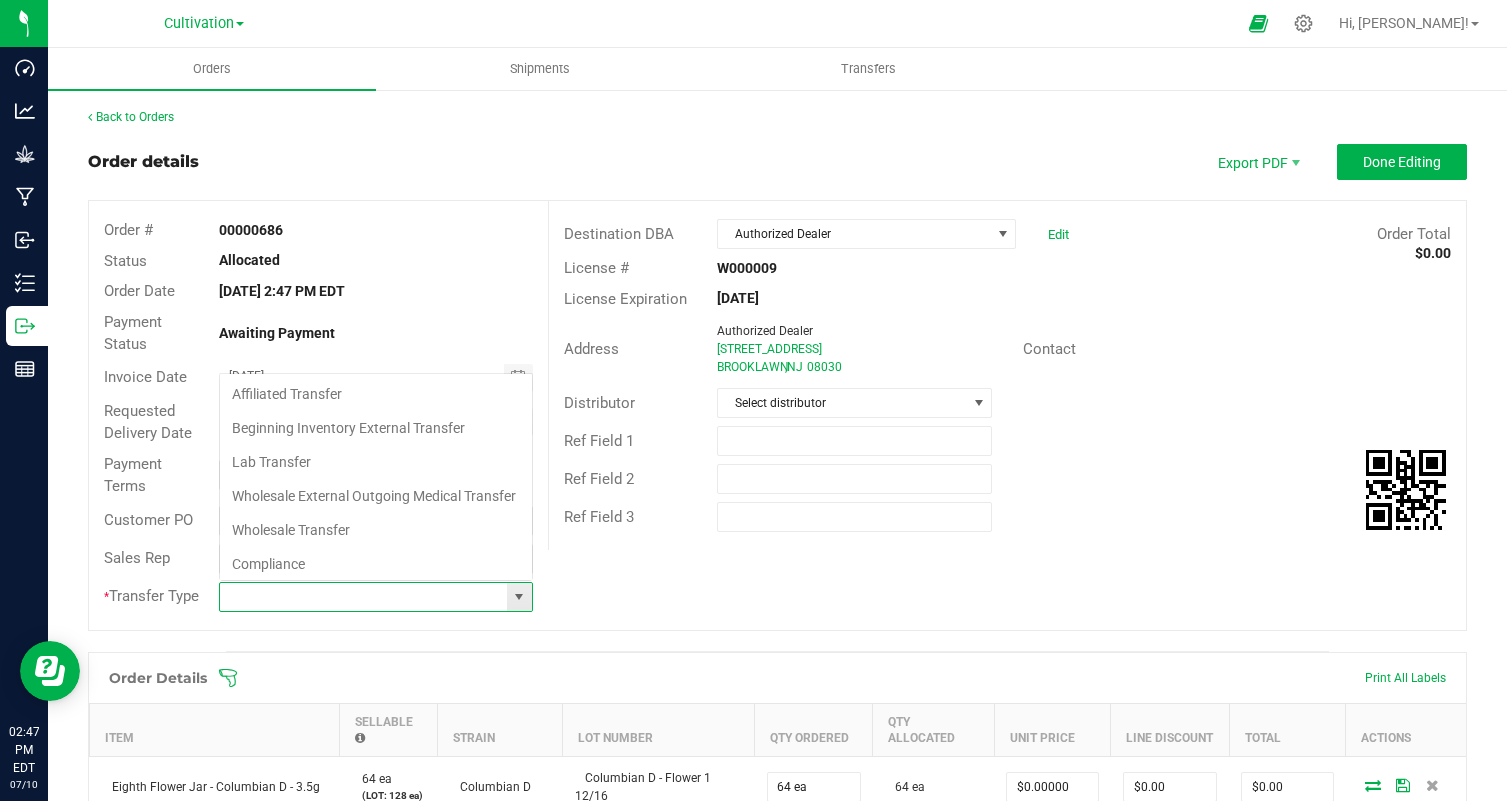 scroll, scrollTop: 99970, scrollLeft: 99685, axis: both 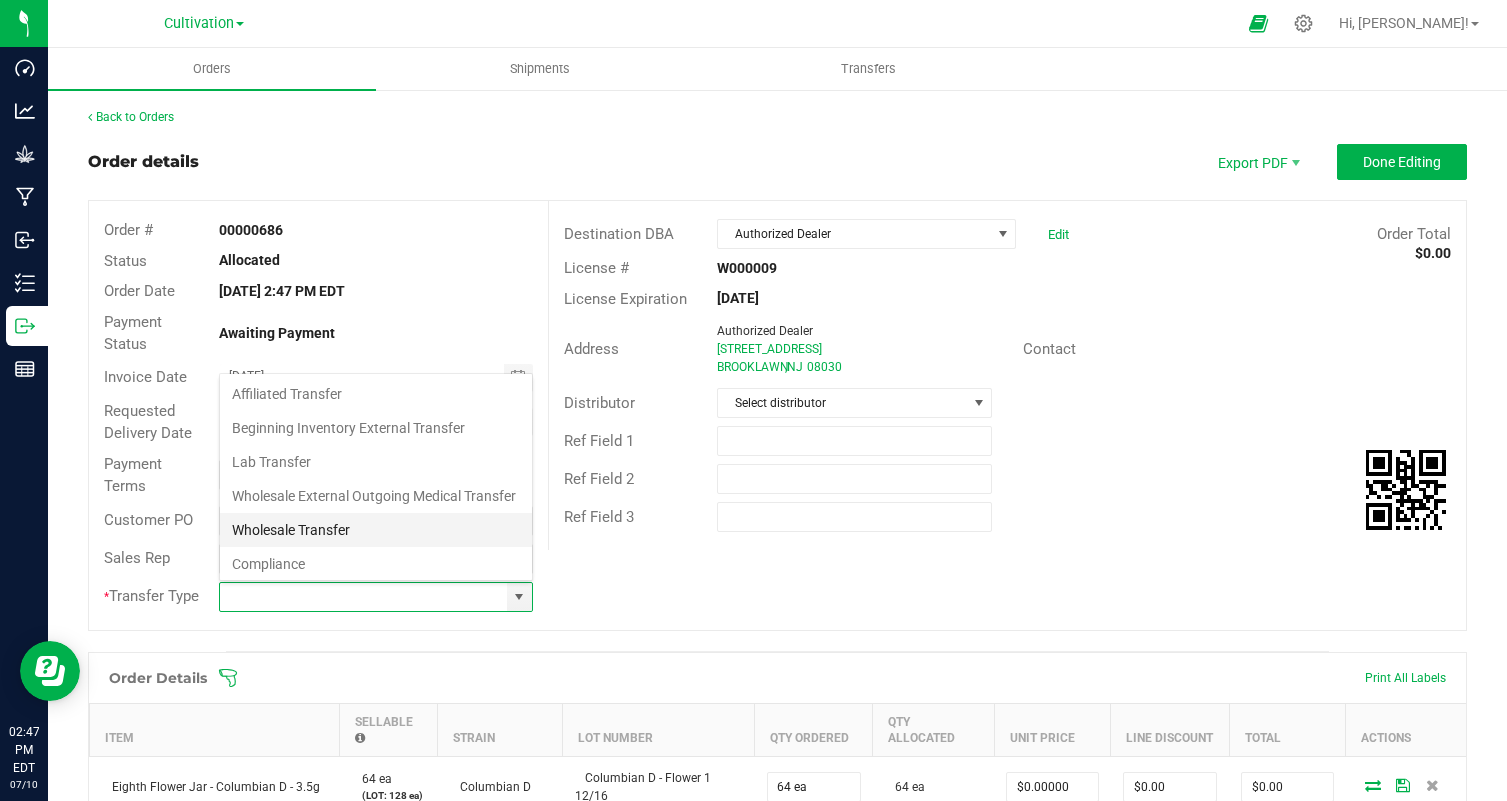 click on "Wholesale Transfer" at bounding box center [376, 530] 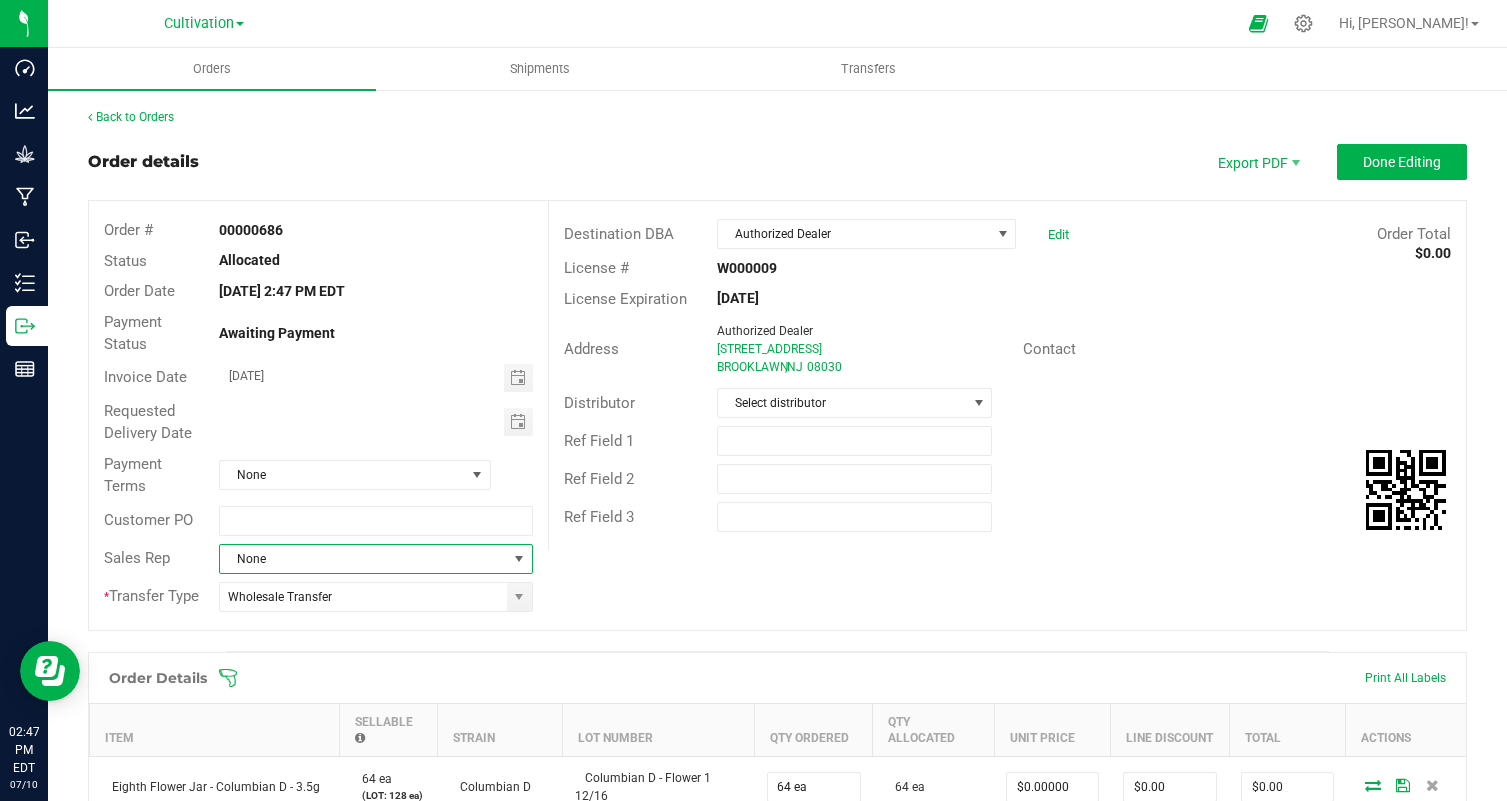 click on "None" at bounding box center [363, 559] 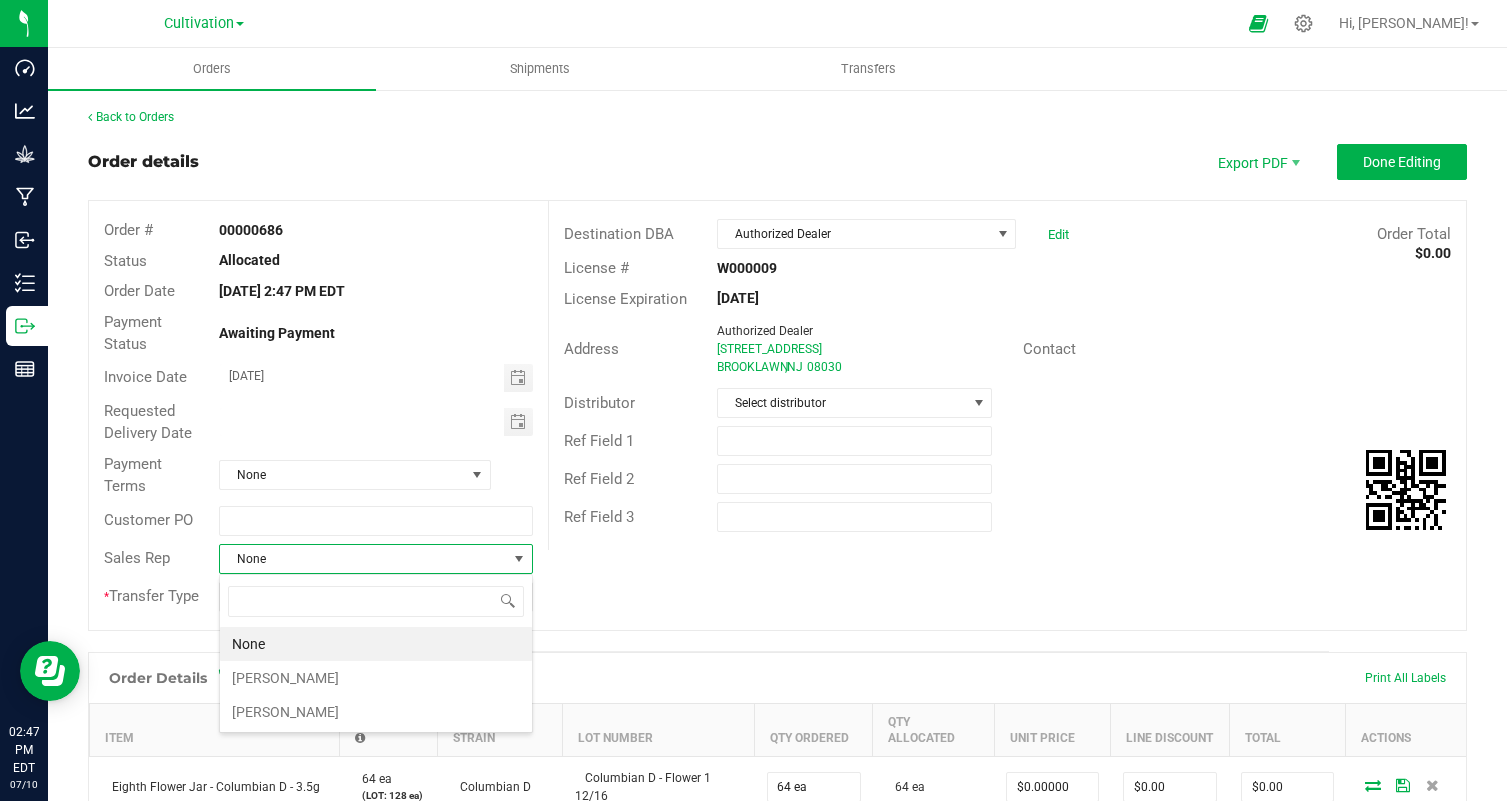 scroll, scrollTop: 99970, scrollLeft: 99685, axis: both 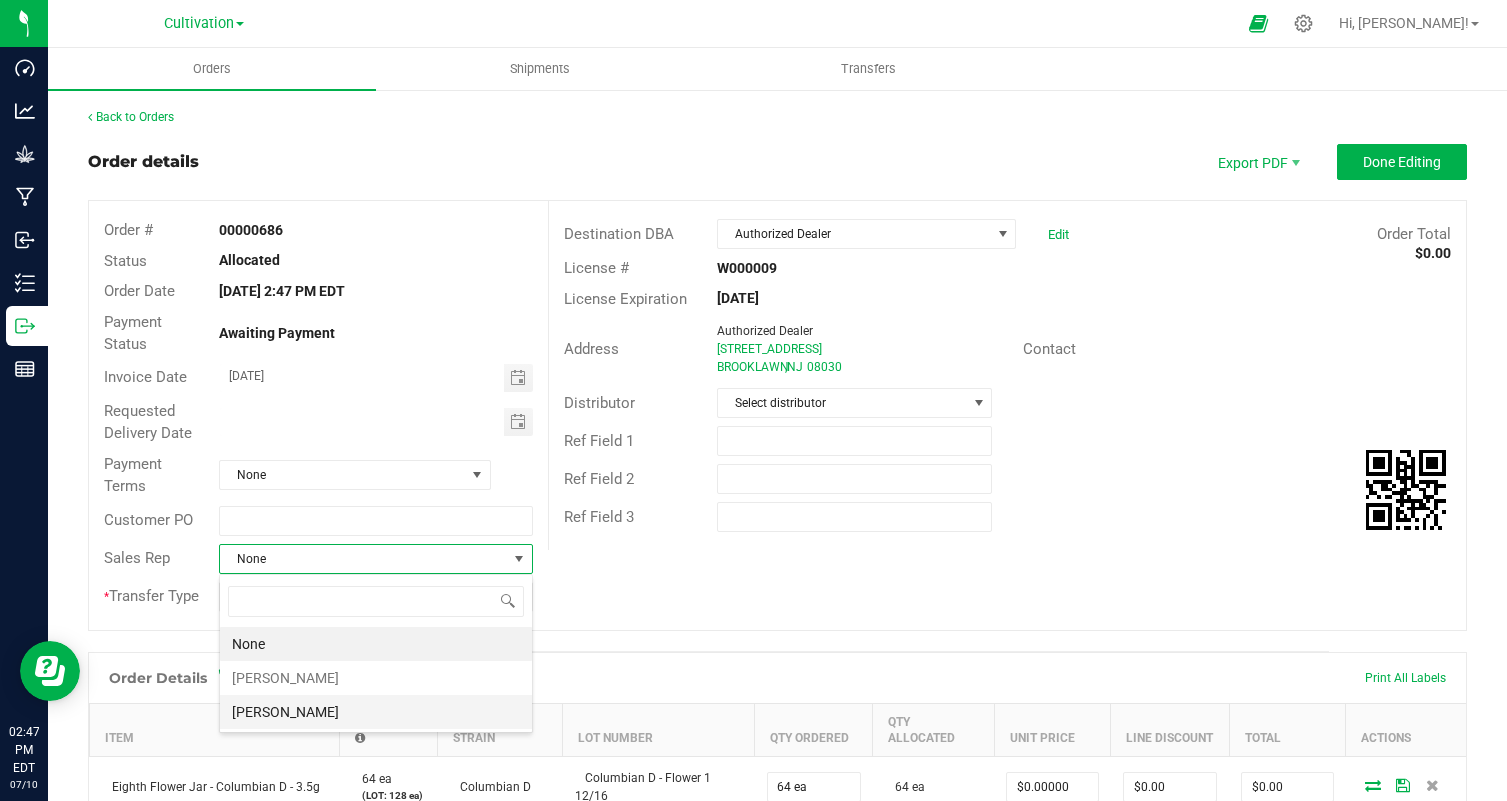 click on "Juan Plumacher" at bounding box center (376, 712) 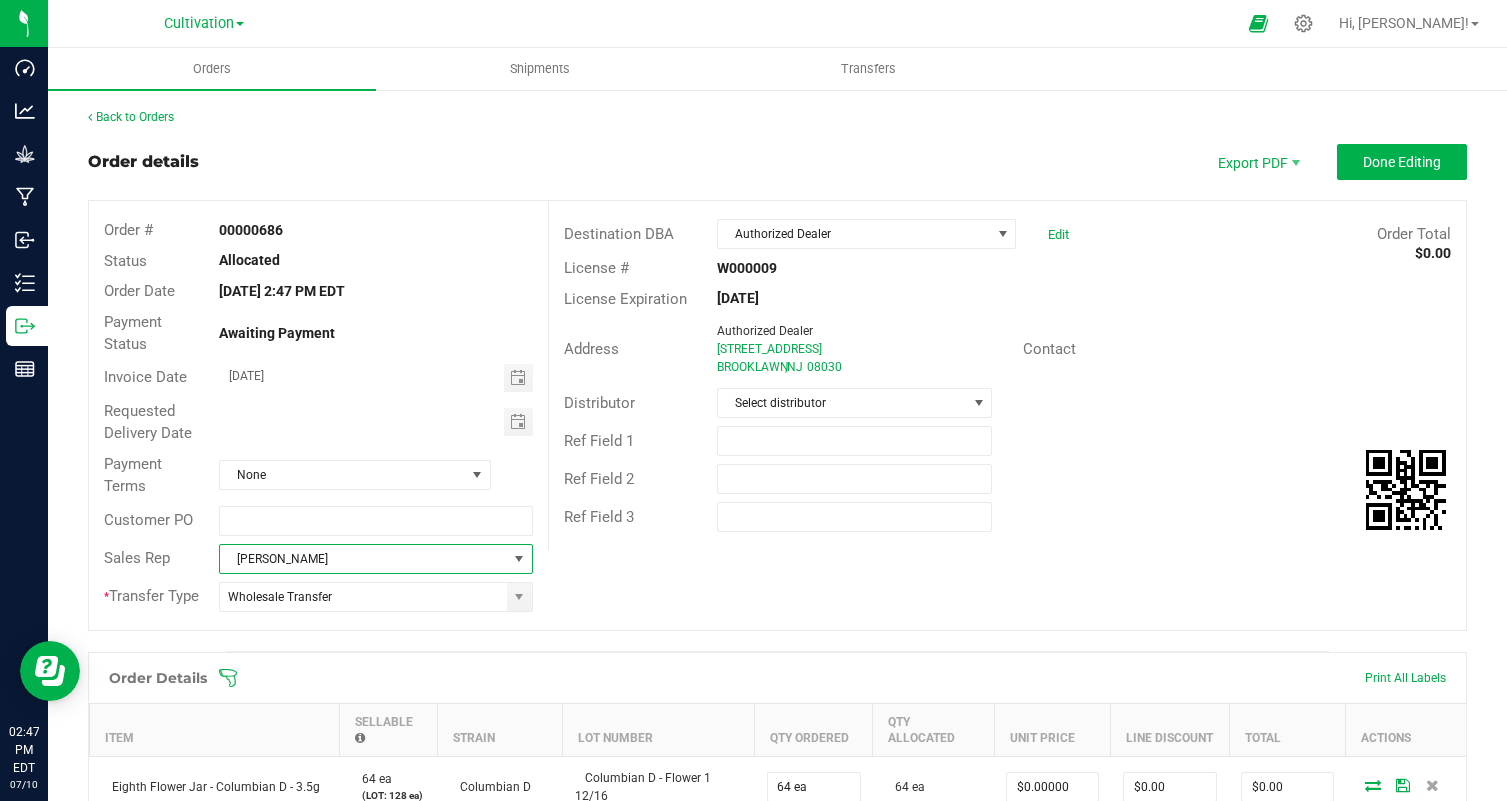 scroll, scrollTop: 421, scrollLeft: 0, axis: vertical 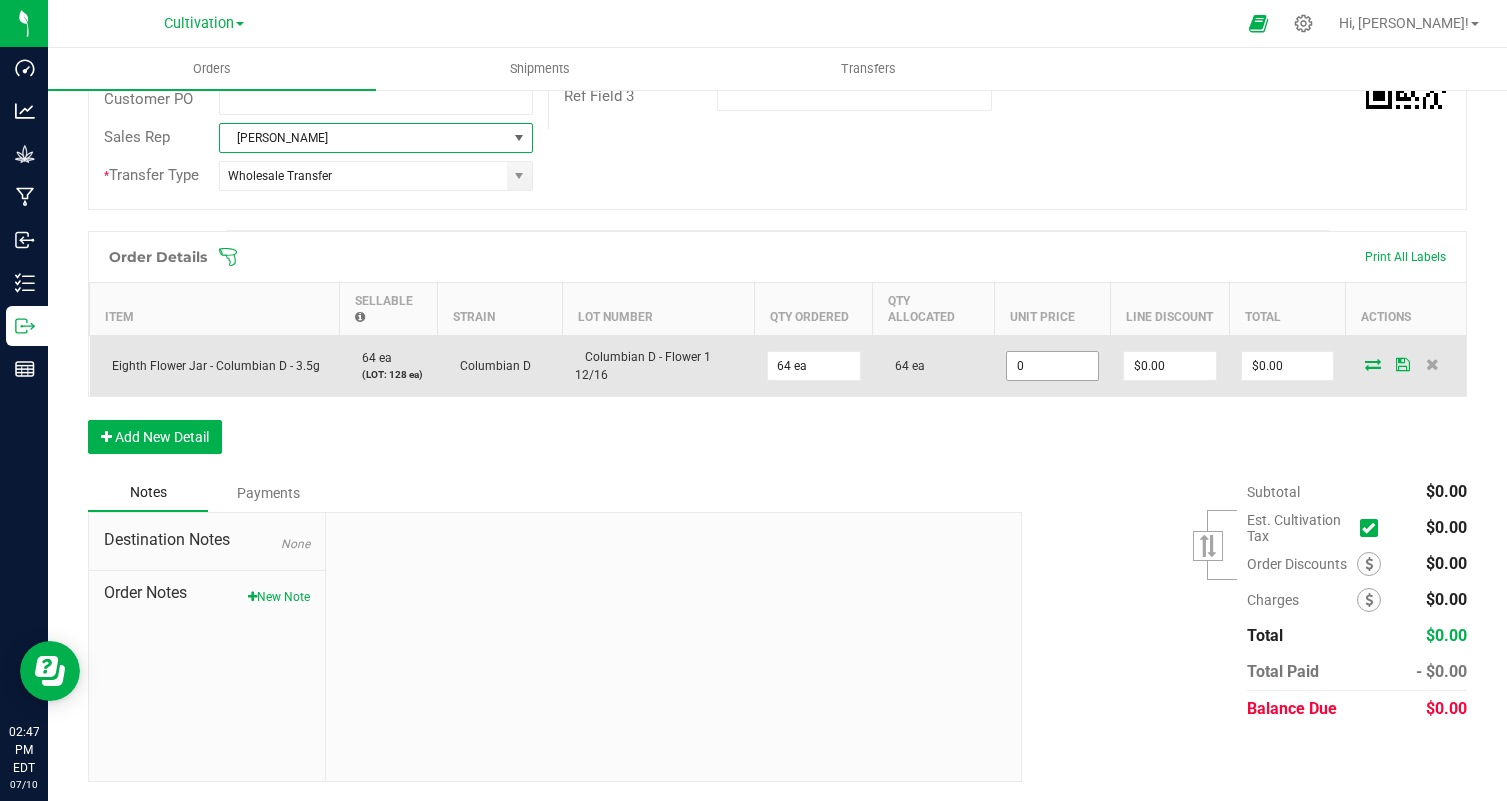 click on "0" at bounding box center (1052, 366) 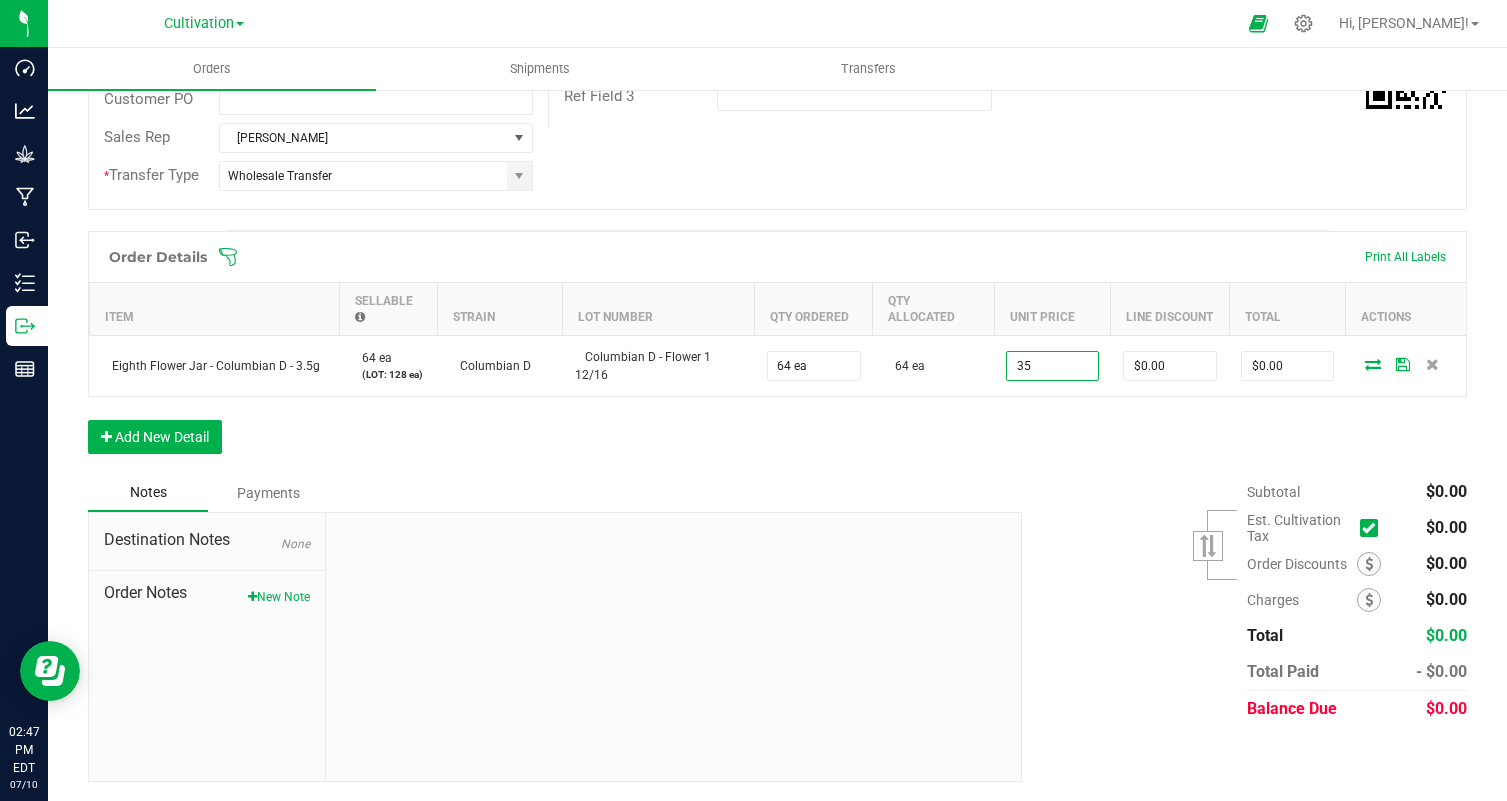 type on "$35.00000" 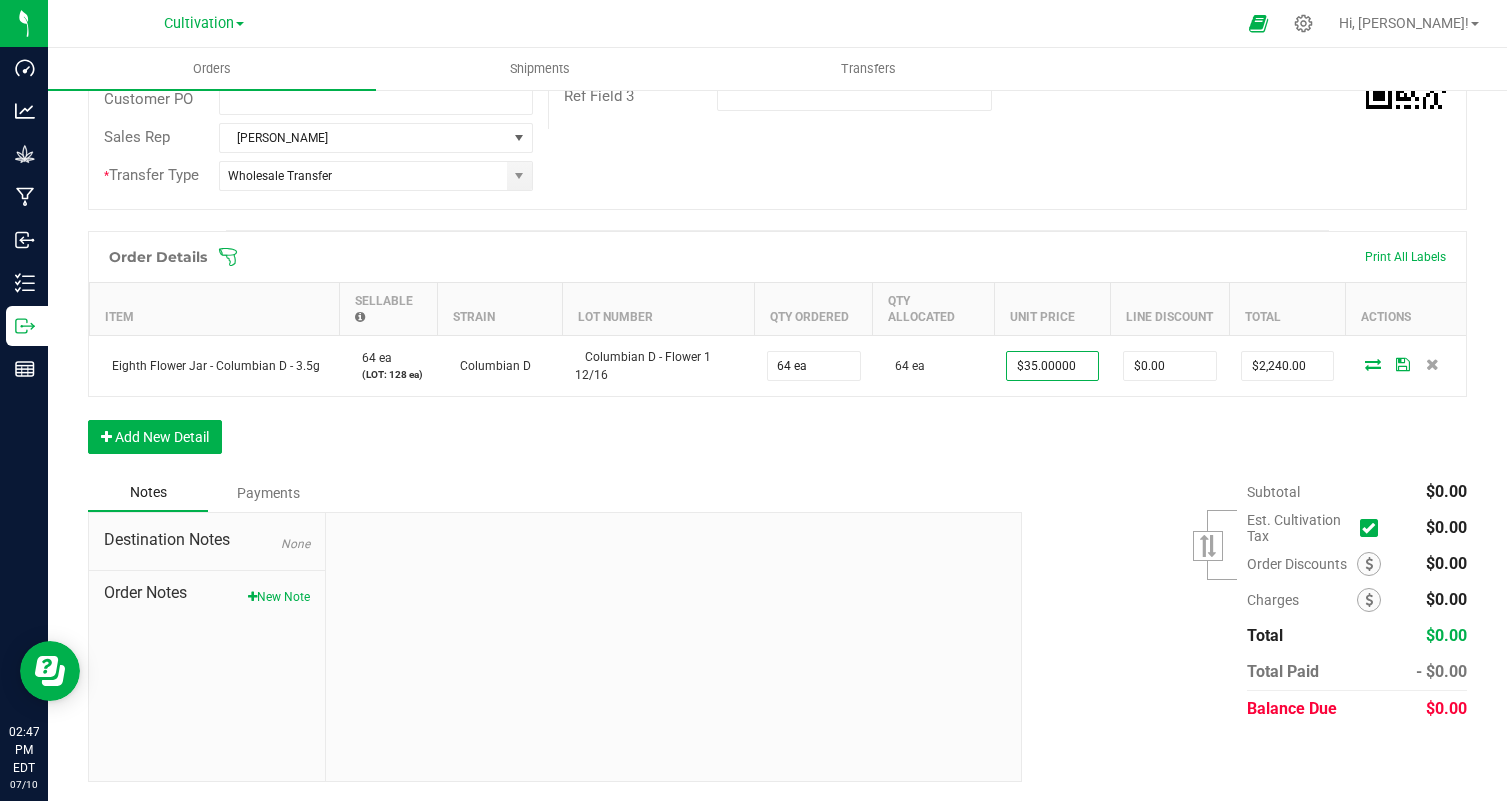 click on "Order Details Print All Labels Item  Sellable  Strain  Lot Number  Qty Ordered Qty Allocated Unit Price Line Discount Total Actions  Eighth Flower Jar - Columbian D - 3.5g   64 ea   (LOT: 128 ea)   Columbian D   Columbian D - Flower 1 12/16  64 ea  64 ea  $35.00000 $0.00 $2,240.00
Add New Detail" at bounding box center (777, 352) 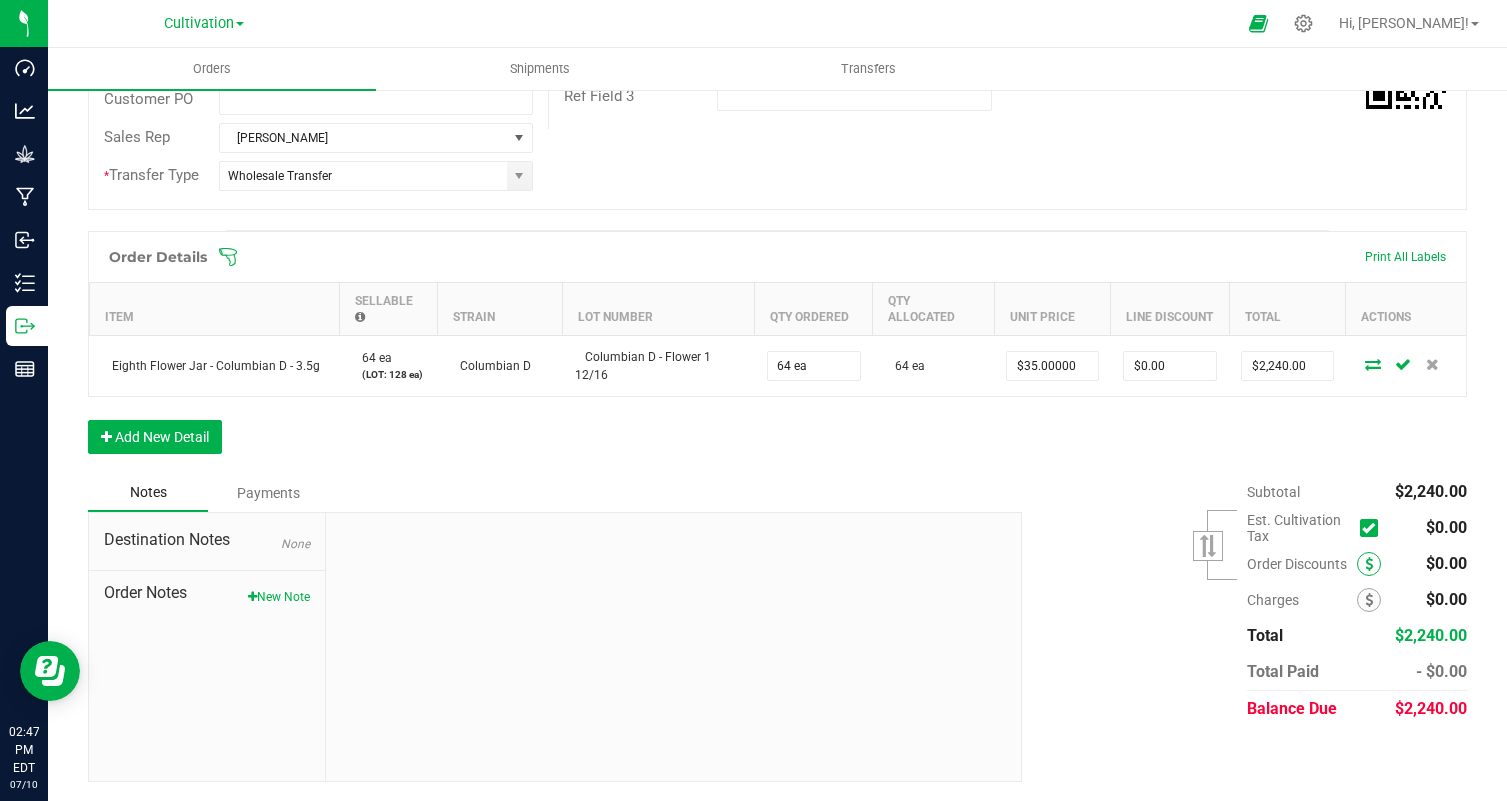 click at bounding box center (1369, 564) 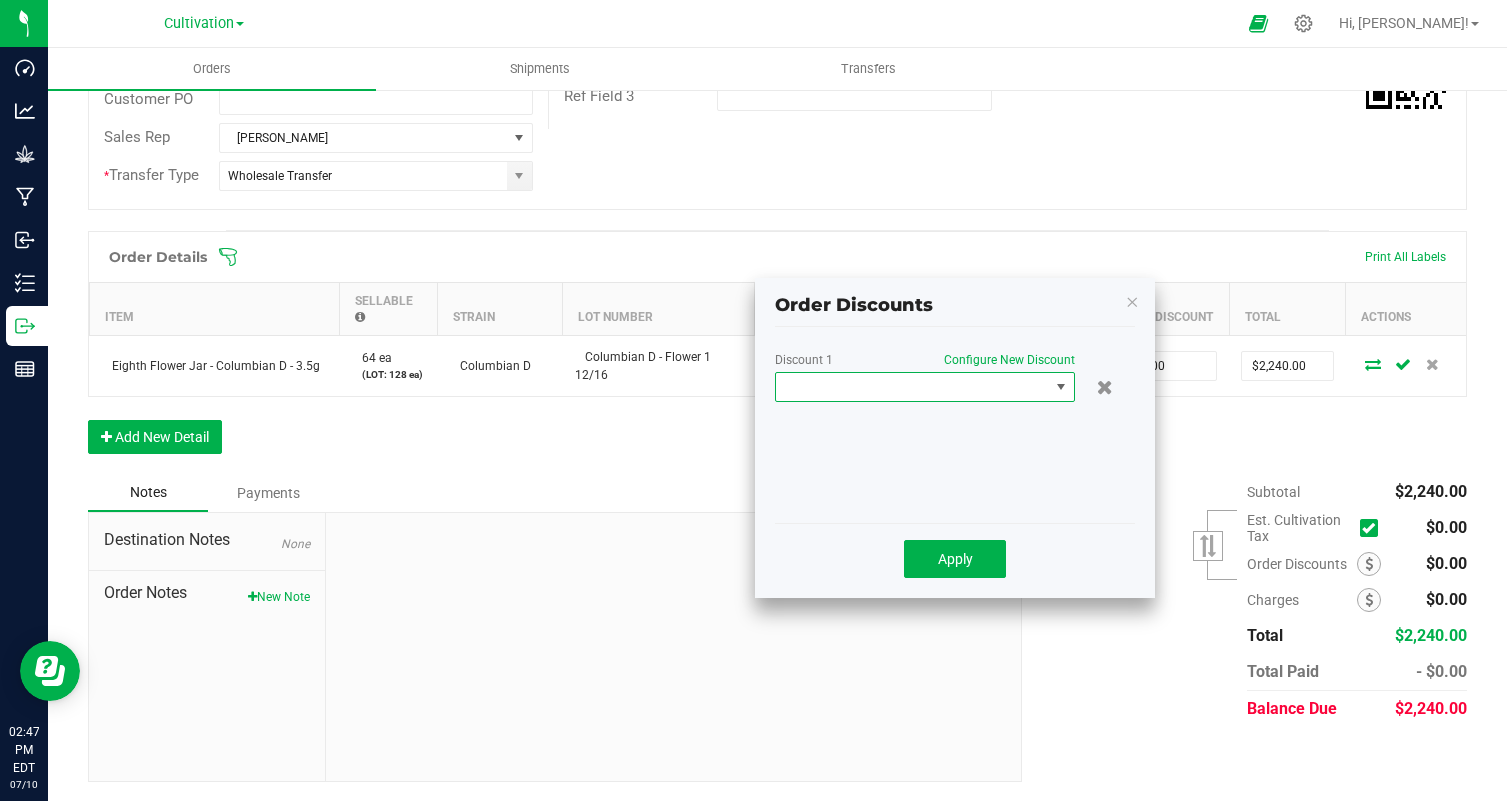 click at bounding box center (912, 387) 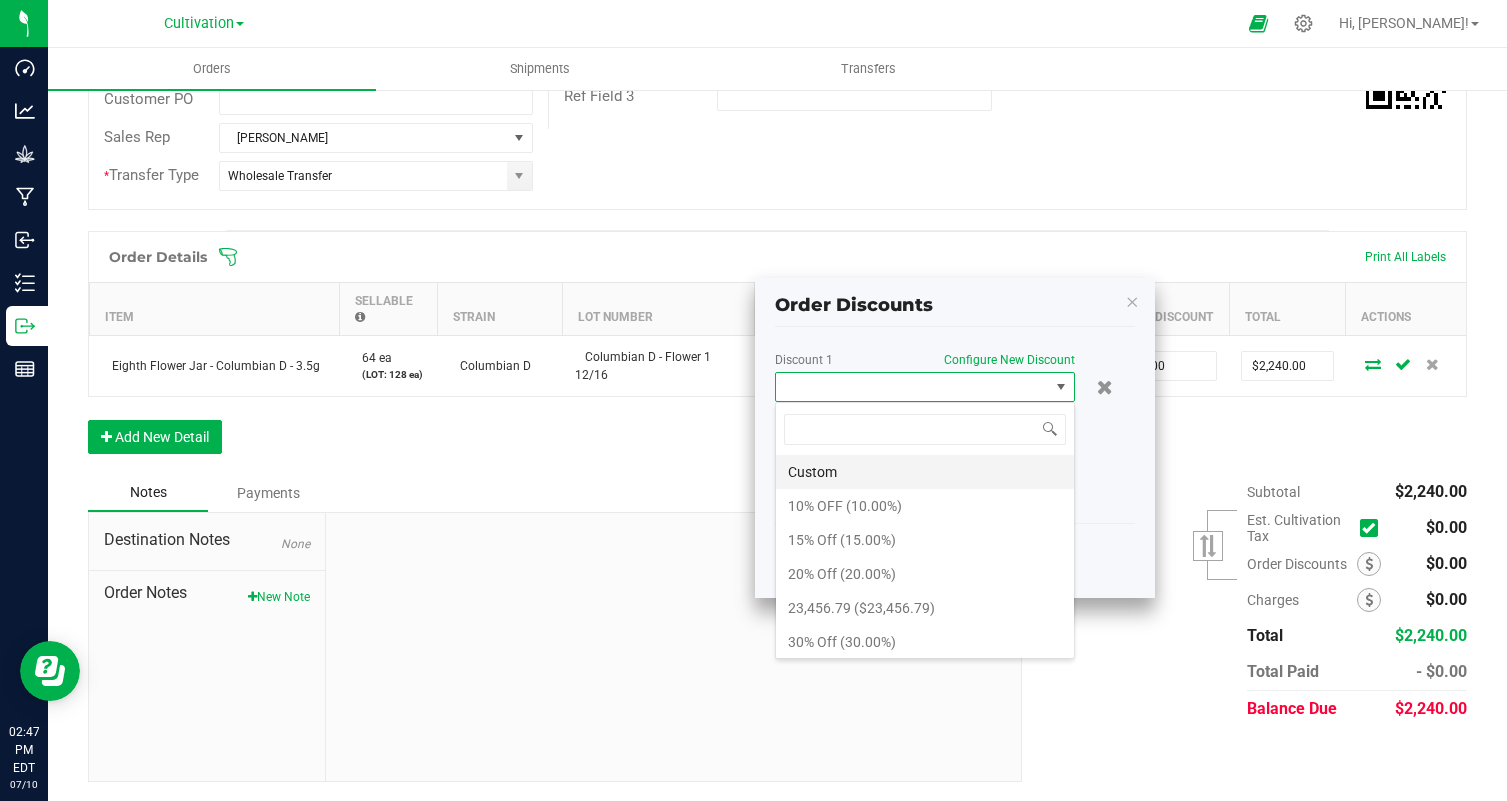 scroll, scrollTop: 99970, scrollLeft: 99700, axis: both 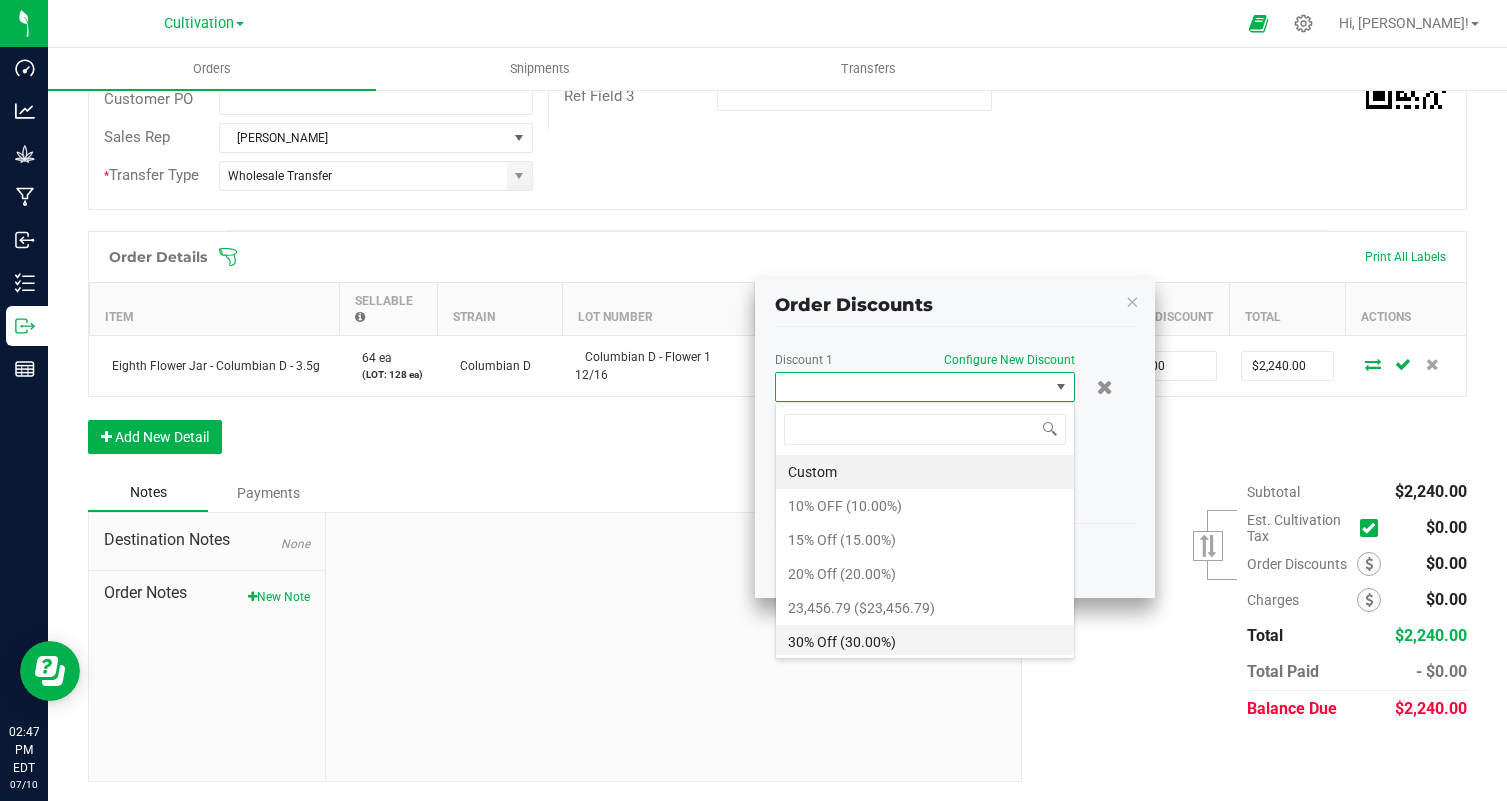 click on "30% Off (30.00%)" at bounding box center (925, 642) 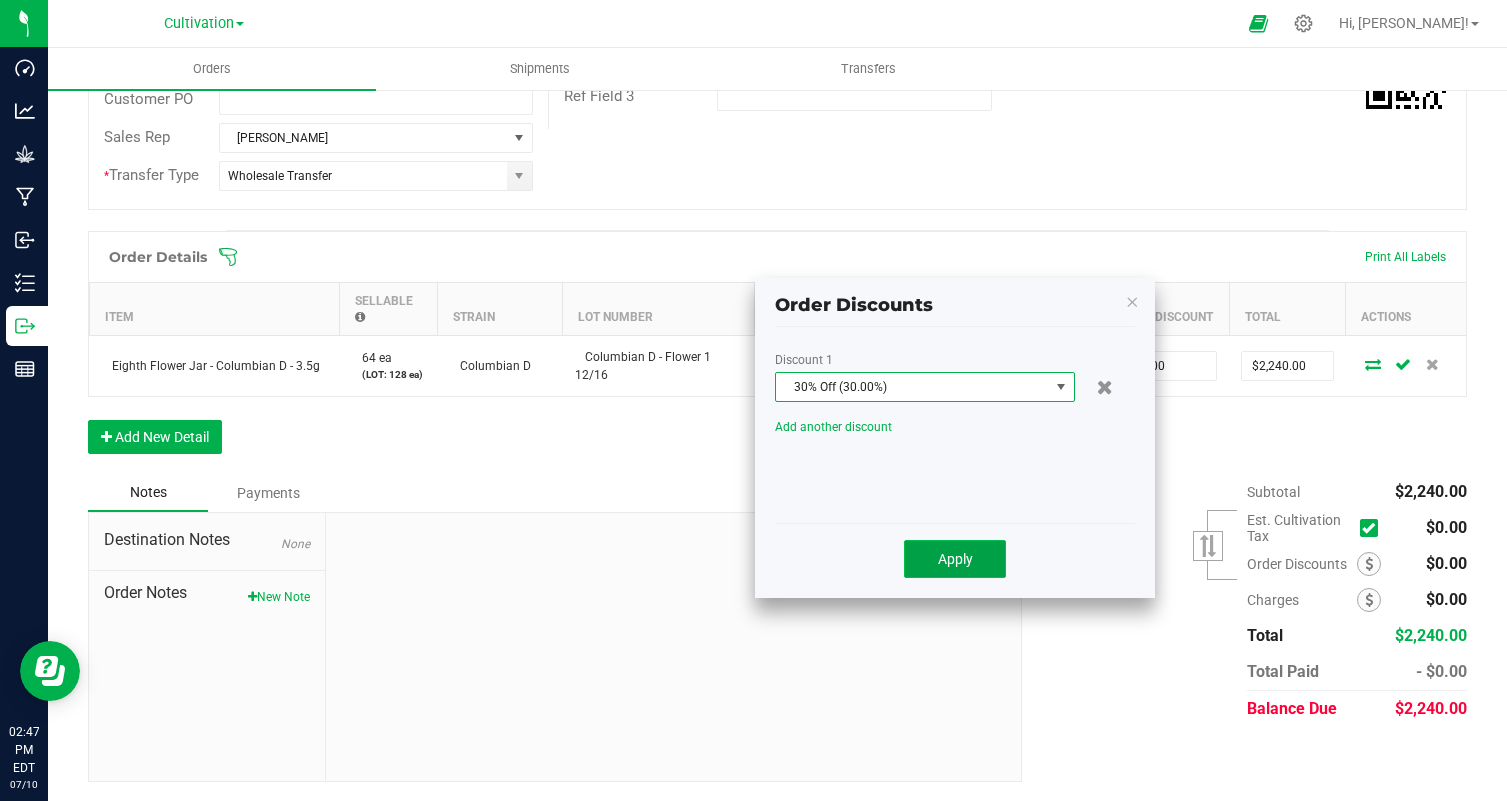 click on "Apply" at bounding box center (955, 559) 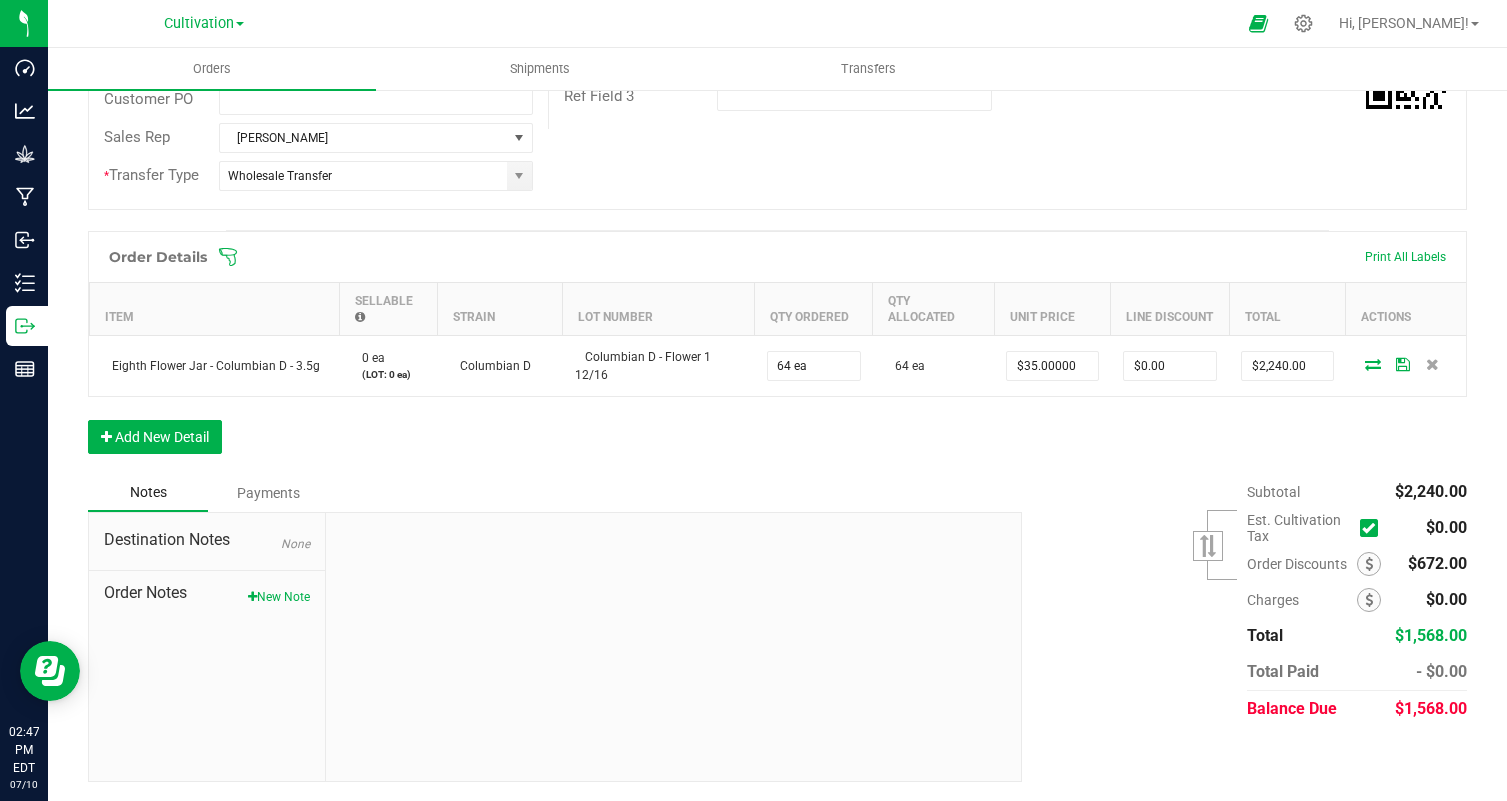 scroll, scrollTop: 0, scrollLeft: 0, axis: both 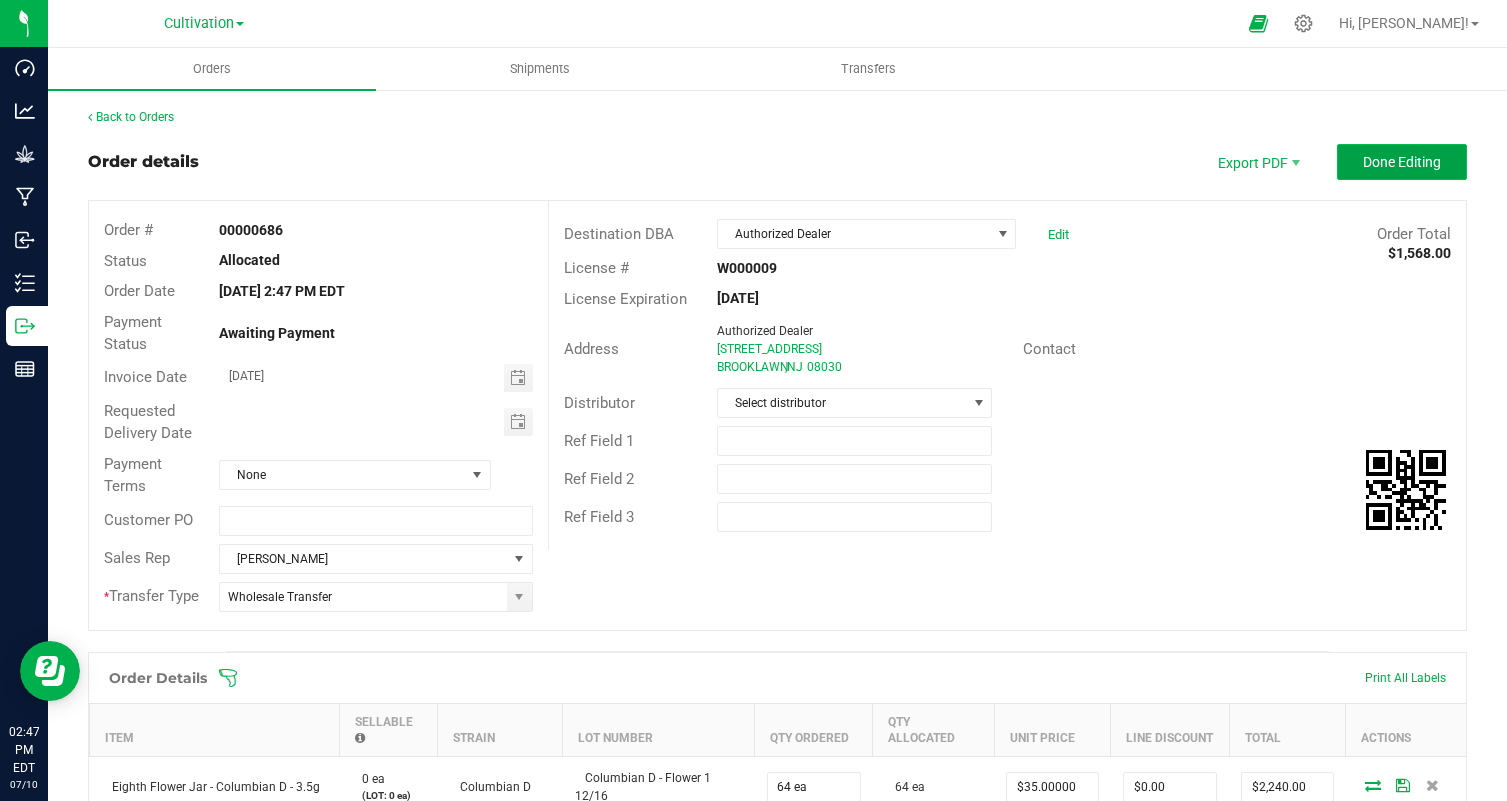 click on "Done Editing" at bounding box center (1402, 162) 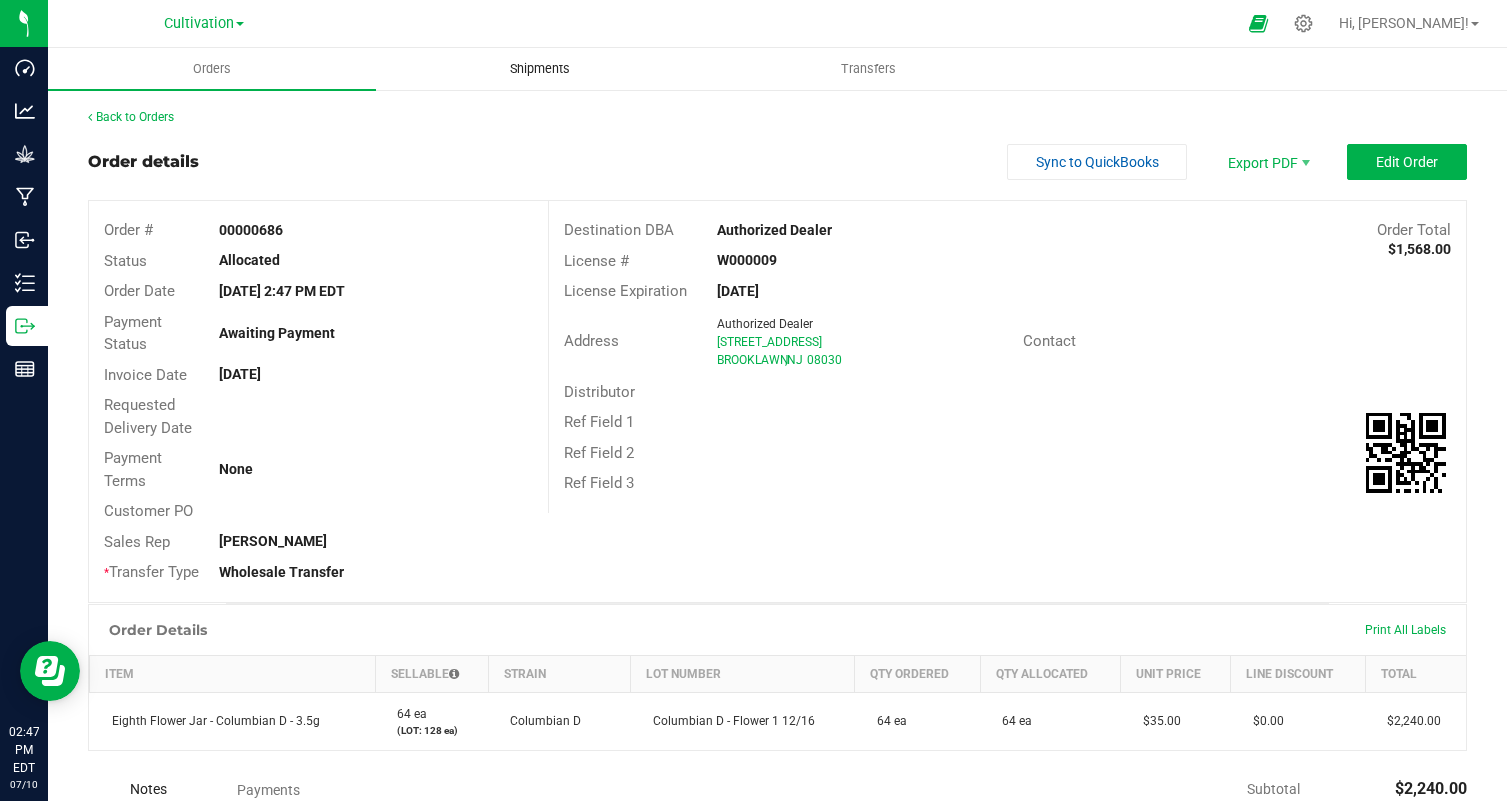 click on "Shipments" at bounding box center [540, 69] 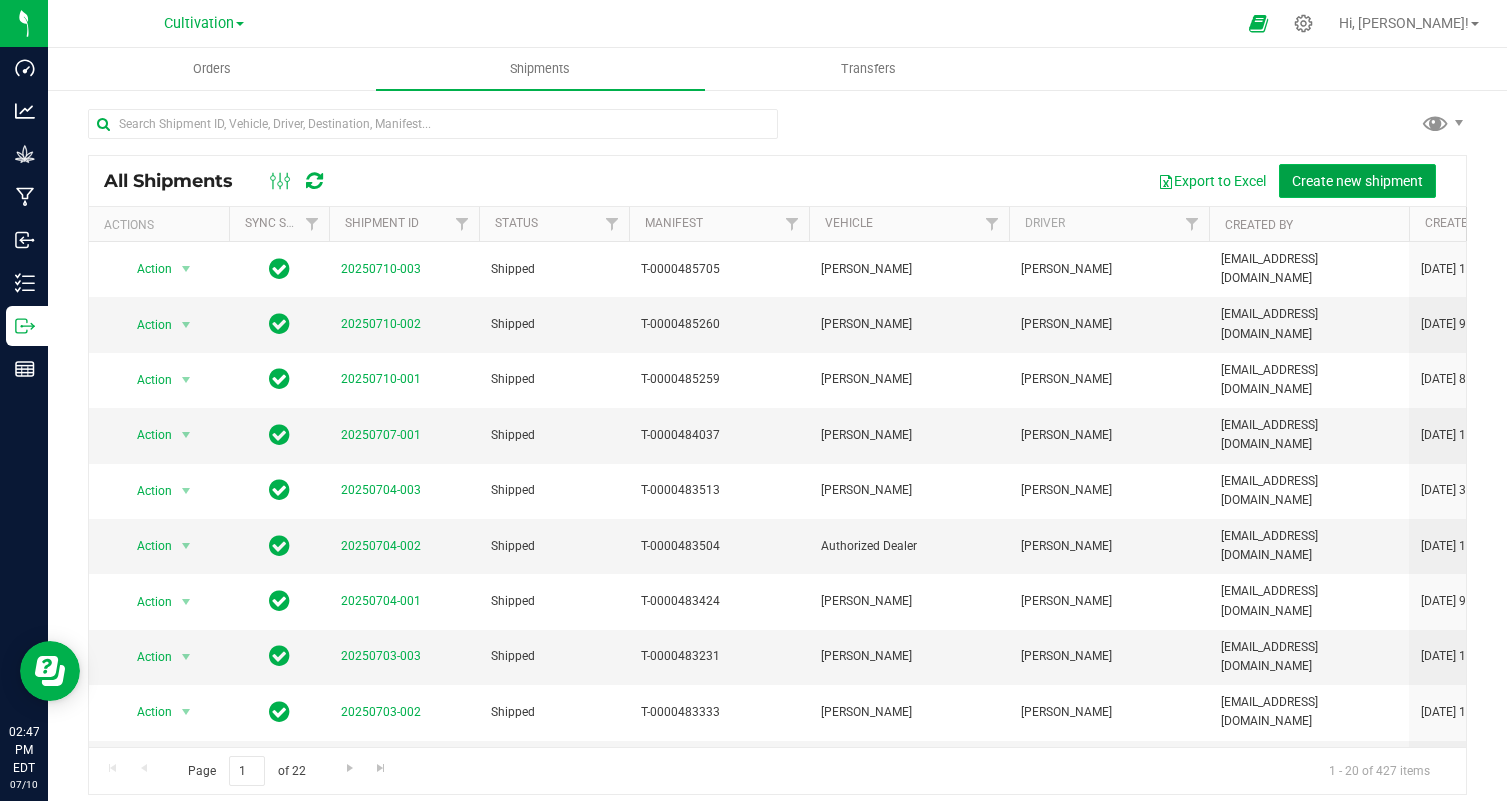 click on "Create new shipment" at bounding box center [1357, 181] 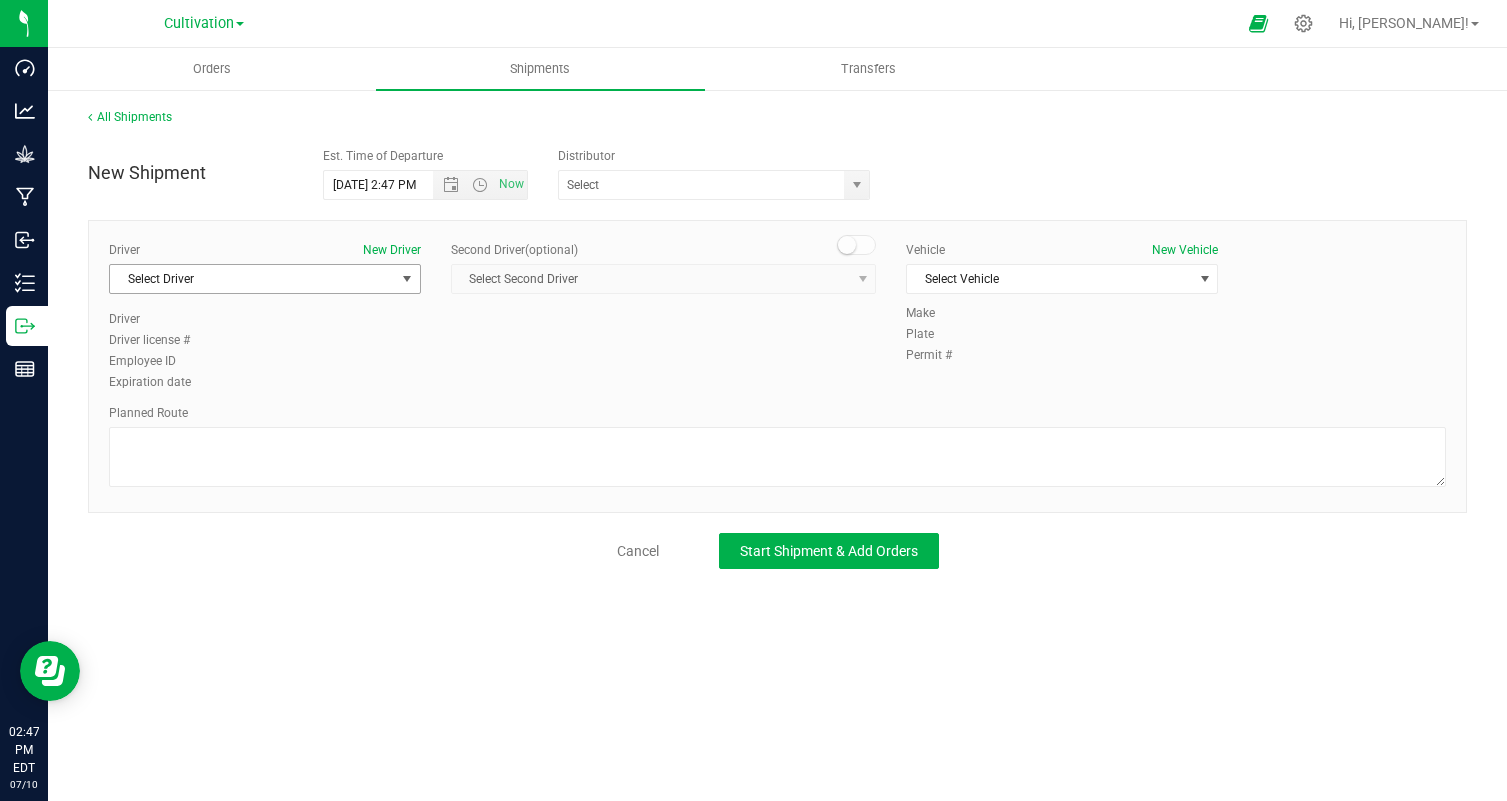 click on "Select Driver" at bounding box center (252, 279) 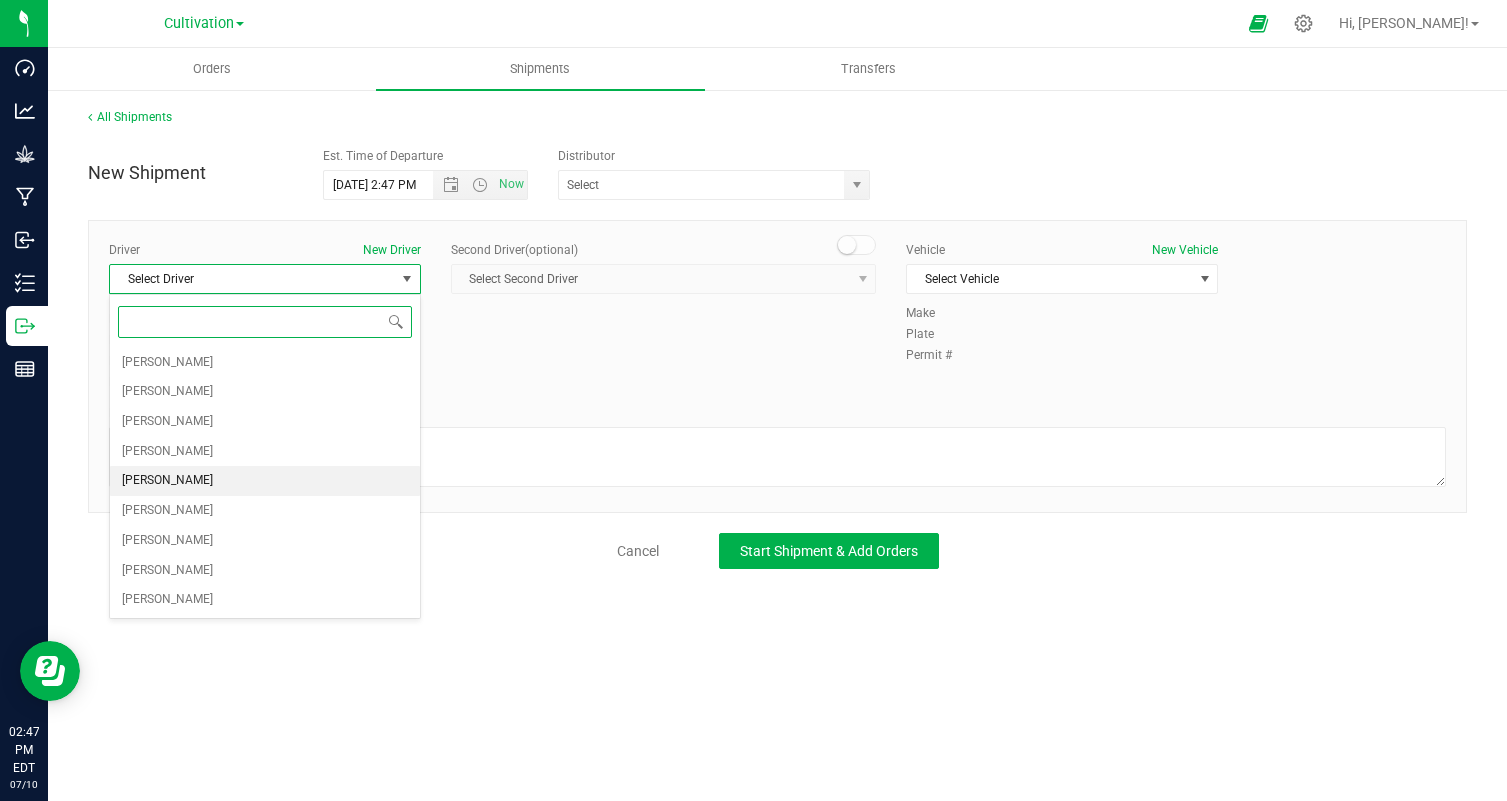 click on "Danny Piazza" at bounding box center (265, 481) 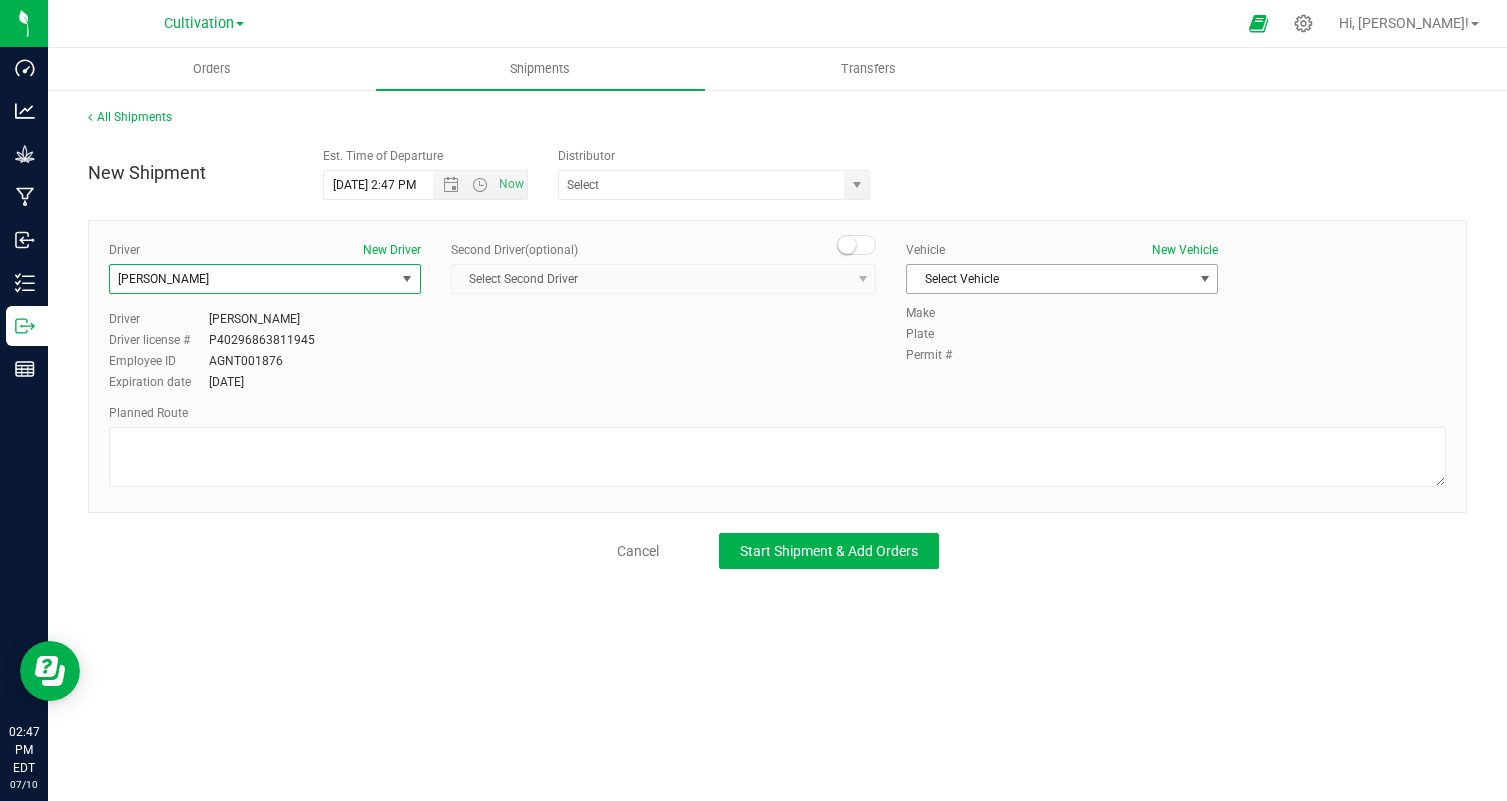 click on "Select Vehicle" at bounding box center [1049, 279] 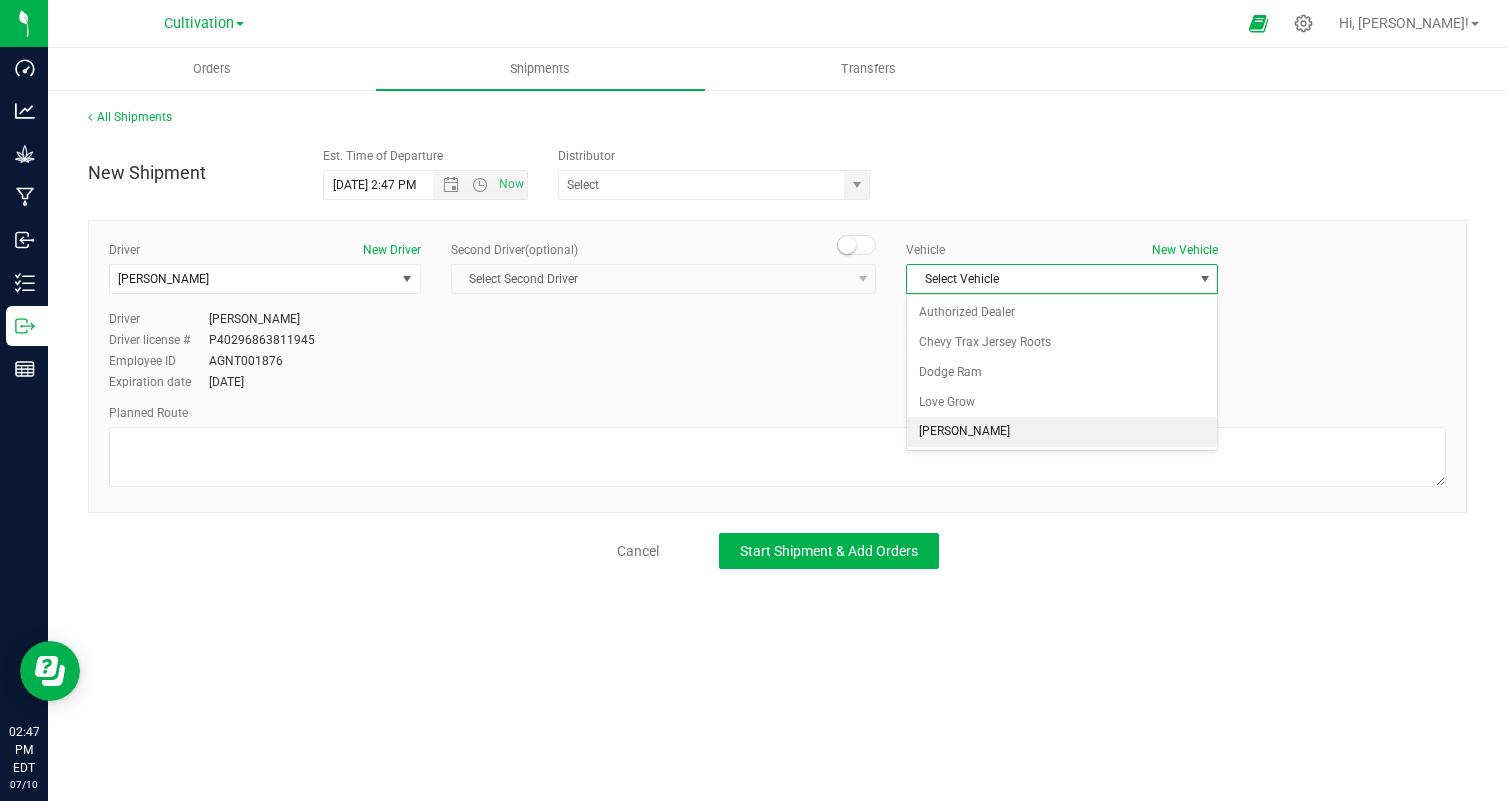 click on "Mercedes Metris" at bounding box center [1062, 432] 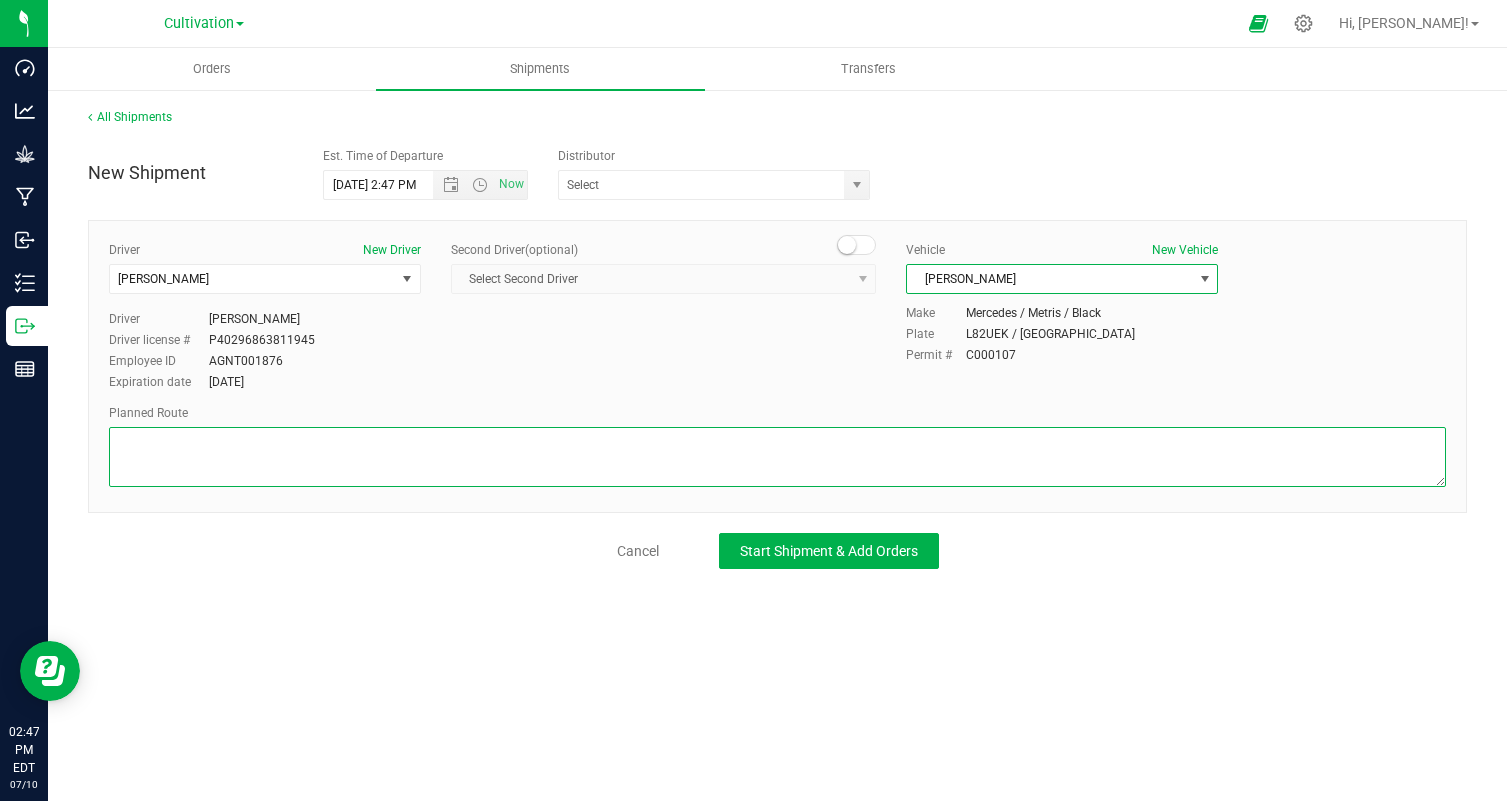 click at bounding box center [777, 457] 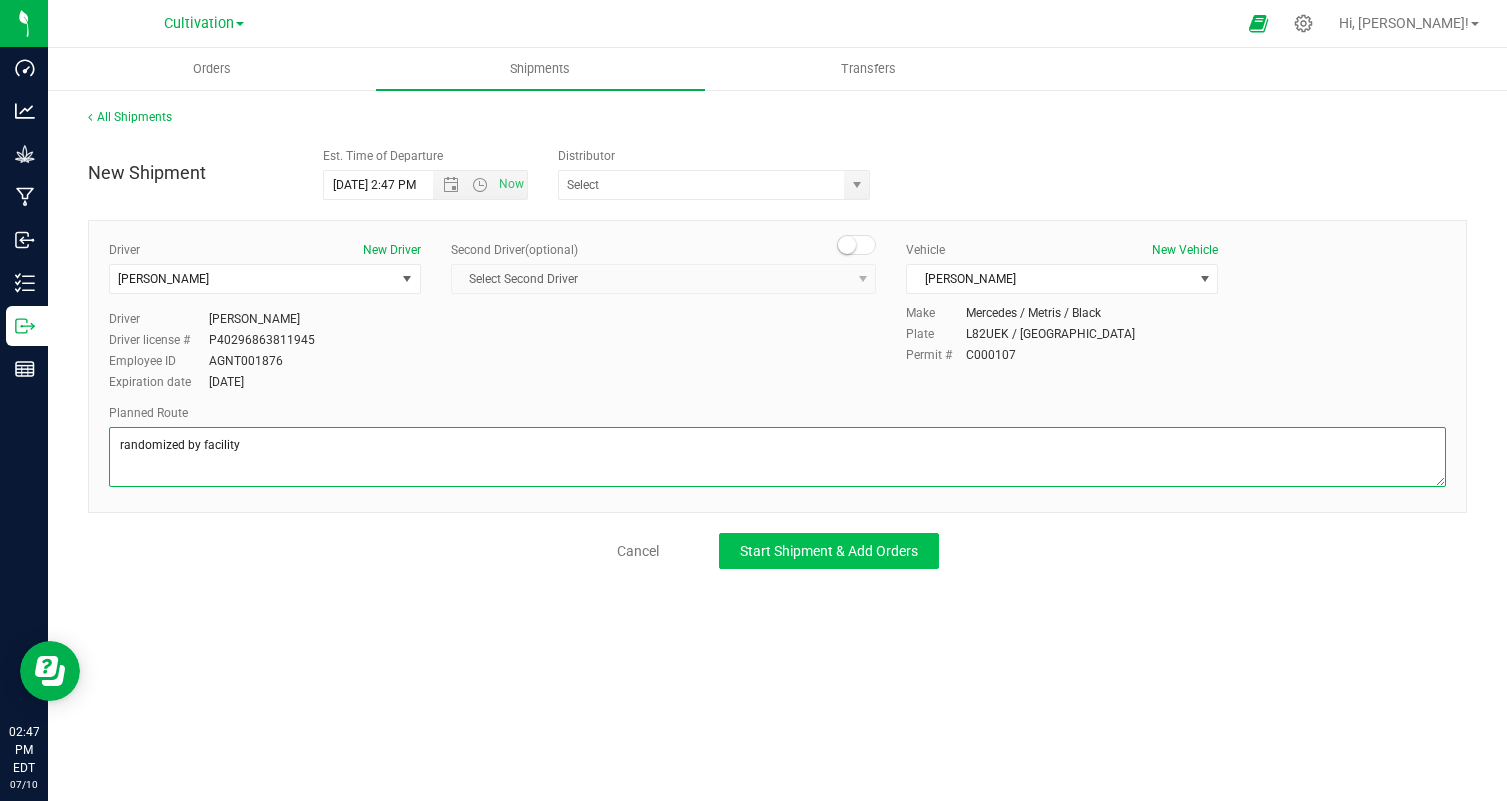 type on "randomized by facility" 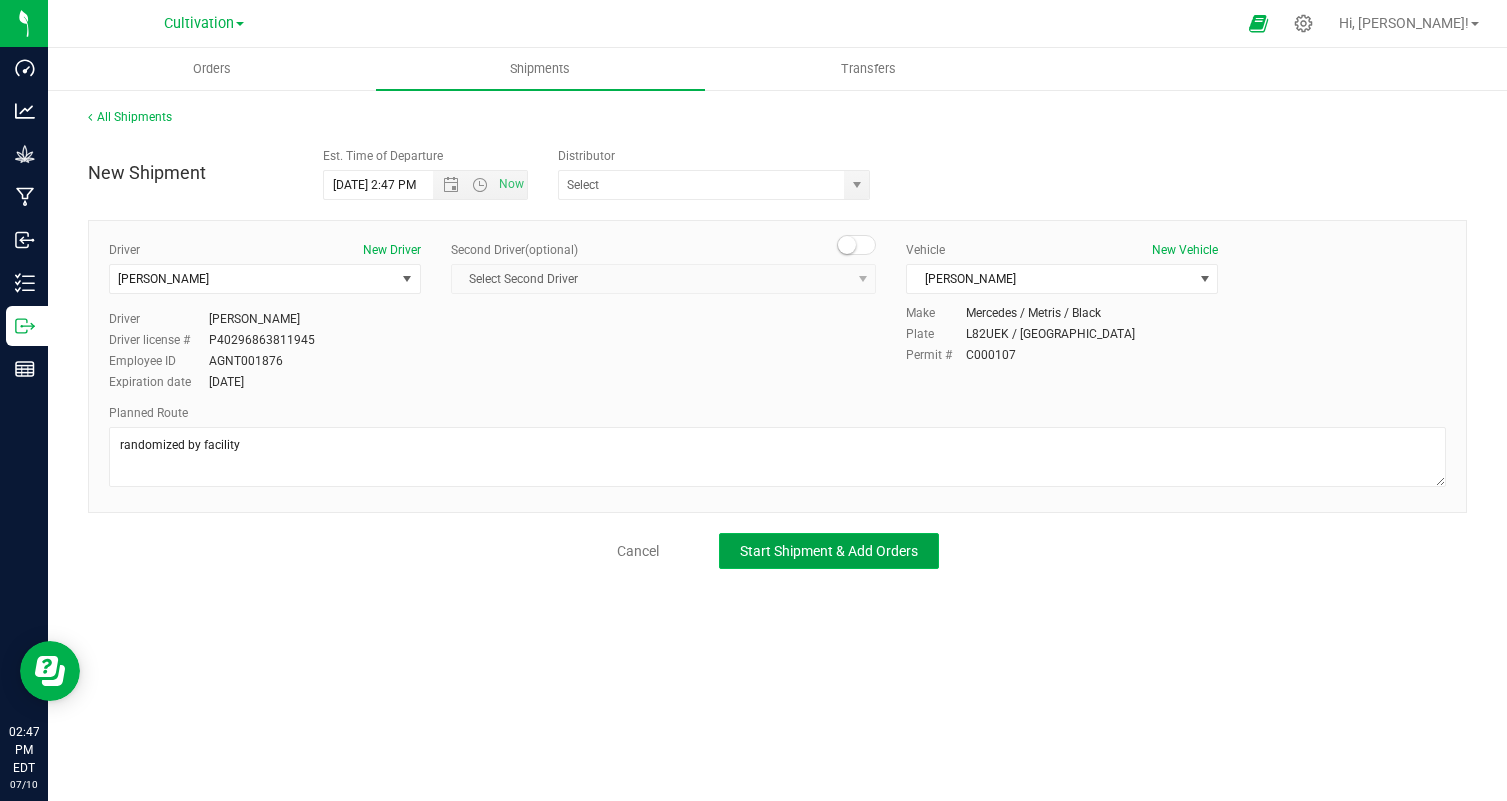 click on "Start Shipment & Add Orders" 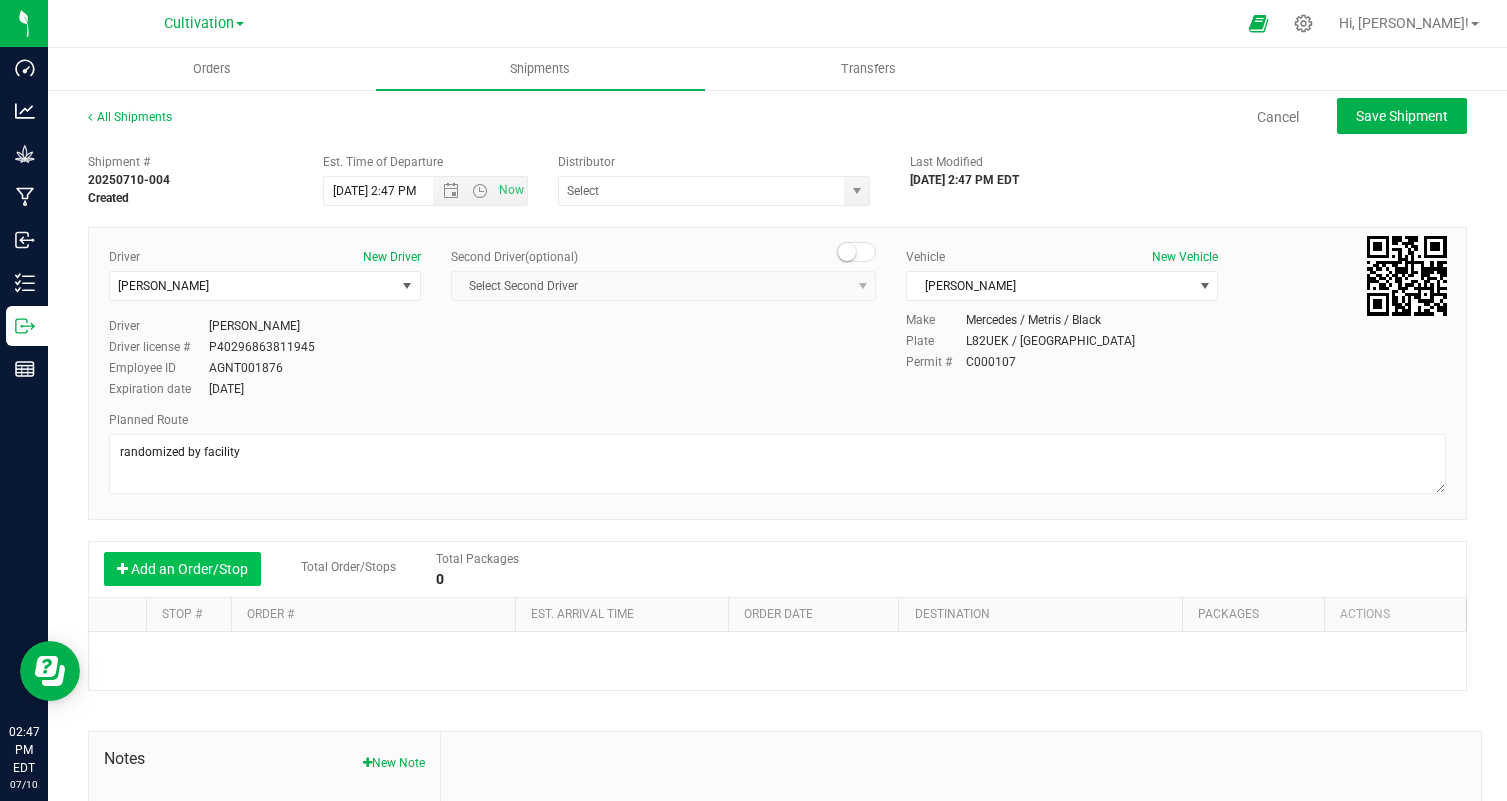 click on "Add an Order/Stop" at bounding box center [182, 569] 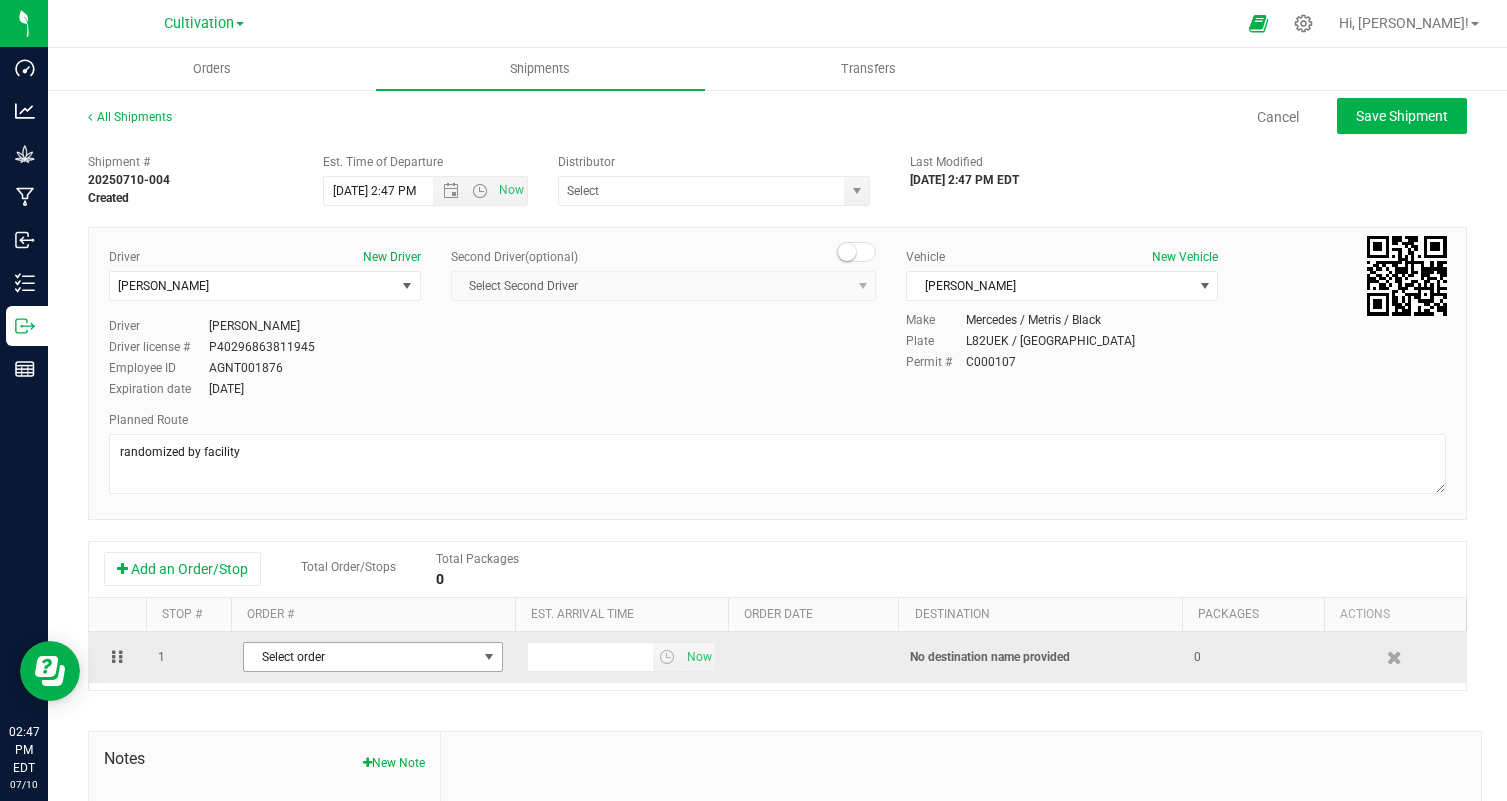 click on "Select order" at bounding box center [360, 657] 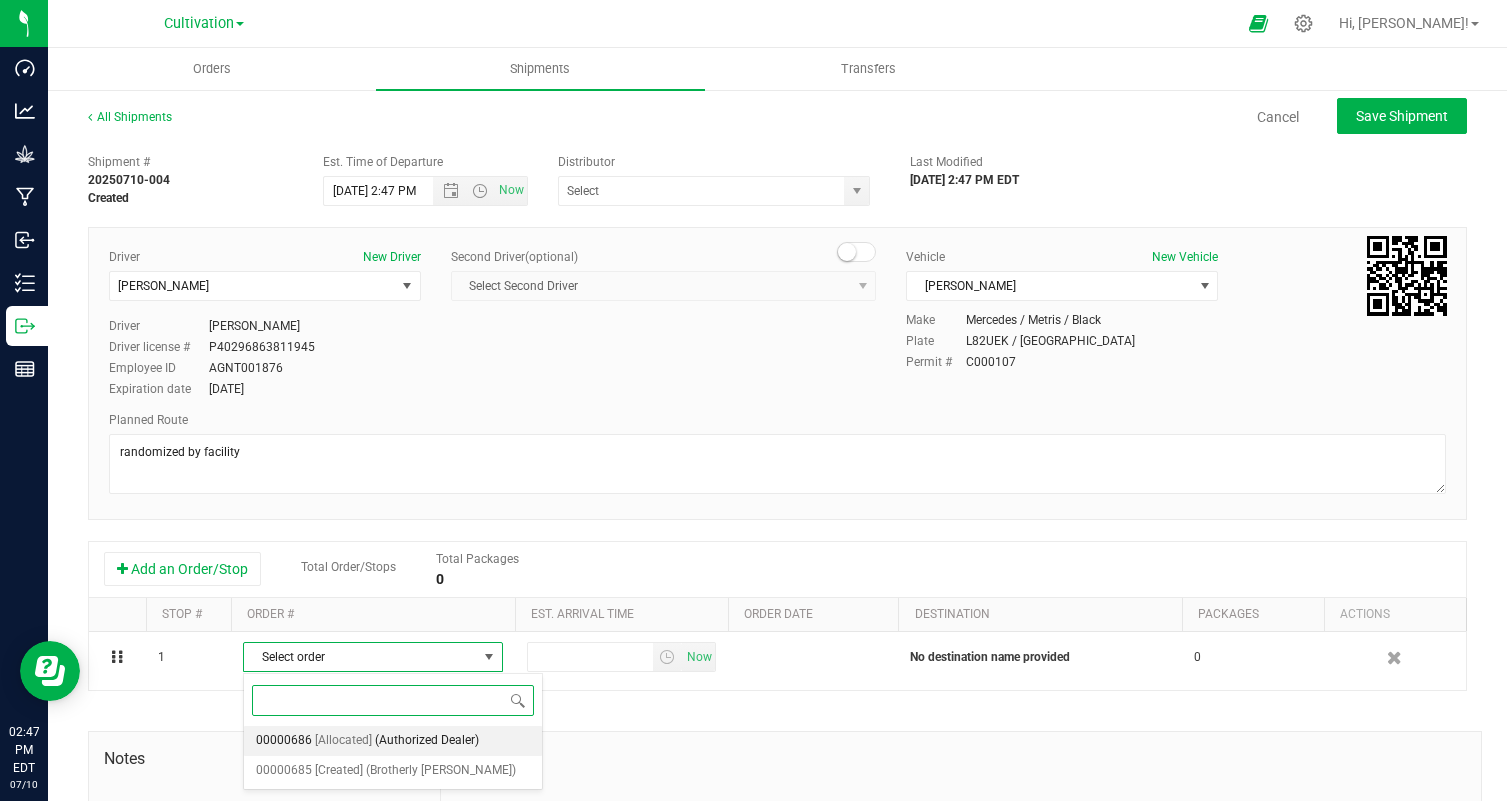 click on "(Authorized Dealer)" at bounding box center [427, 741] 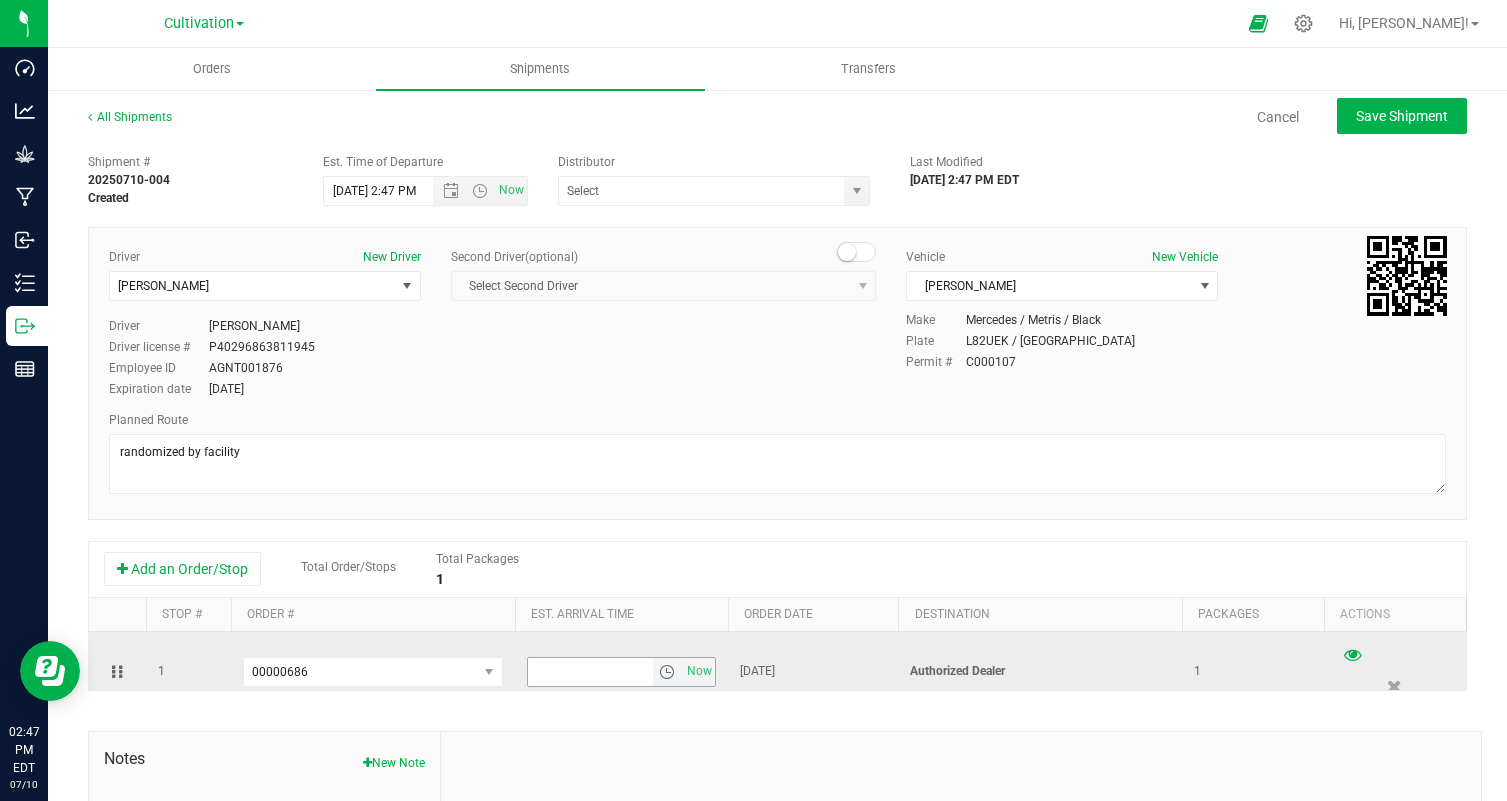 click at bounding box center [590, 672] 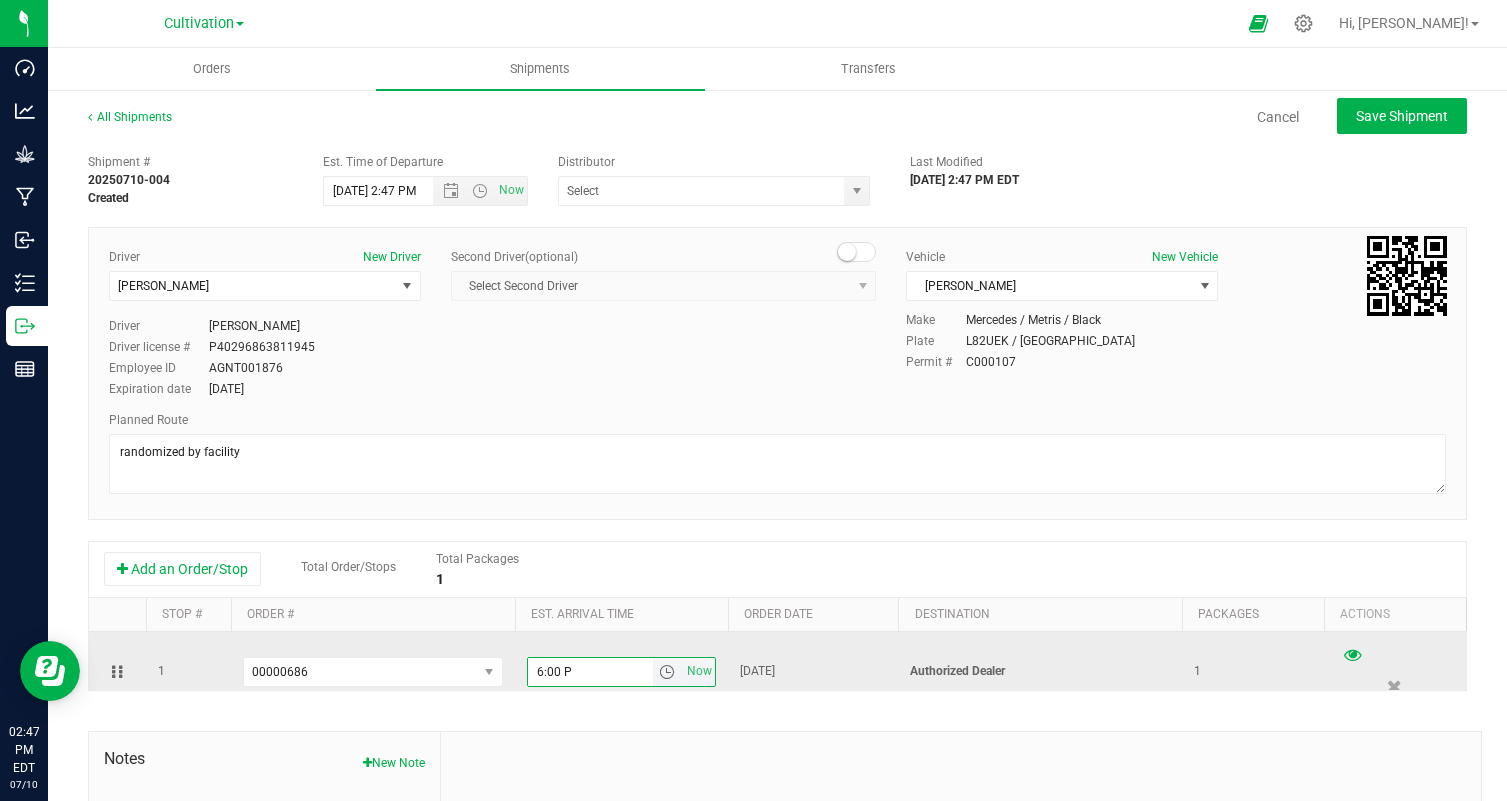 type on "6:00 PM" 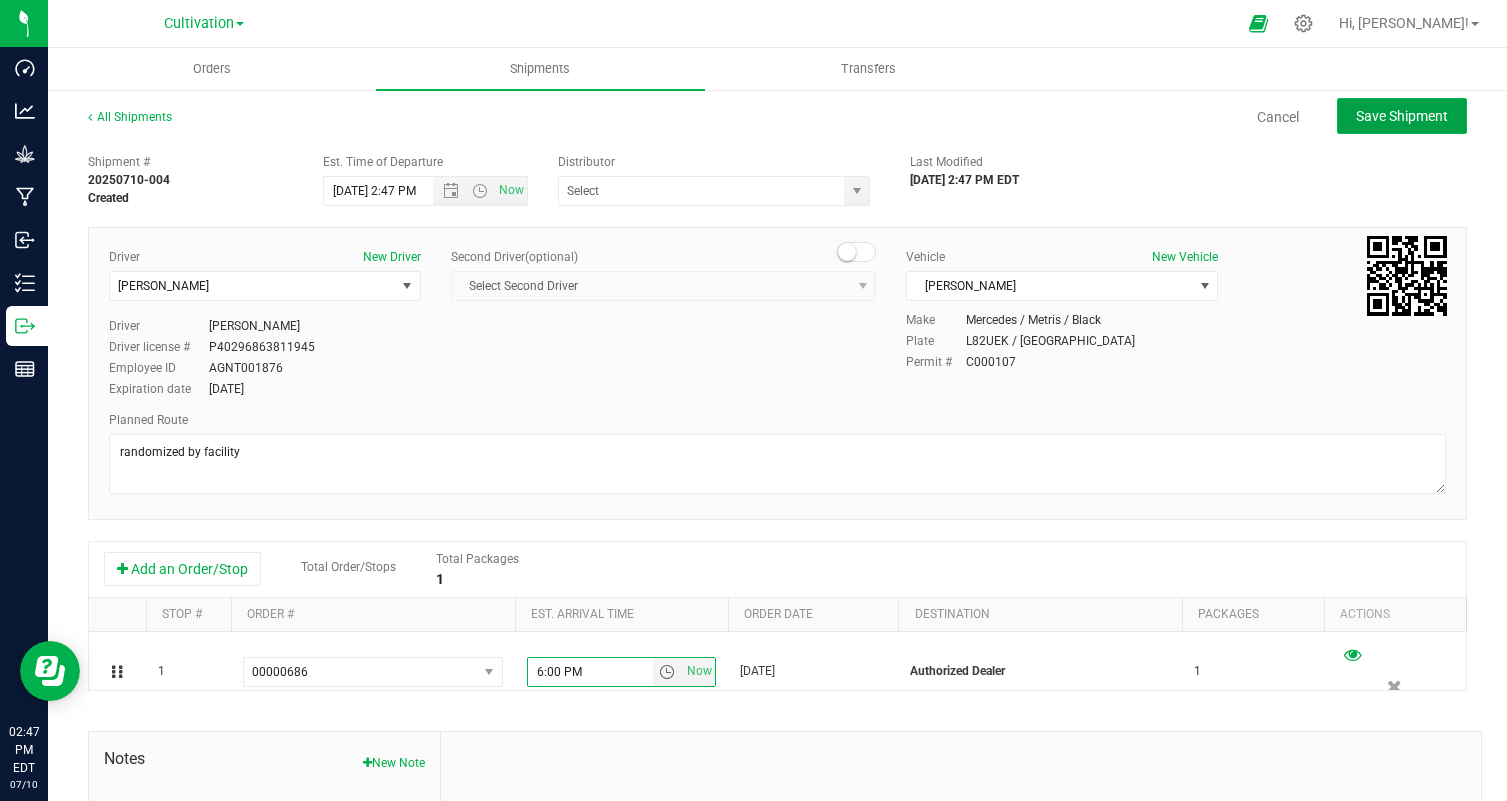 click on "Save Shipment" 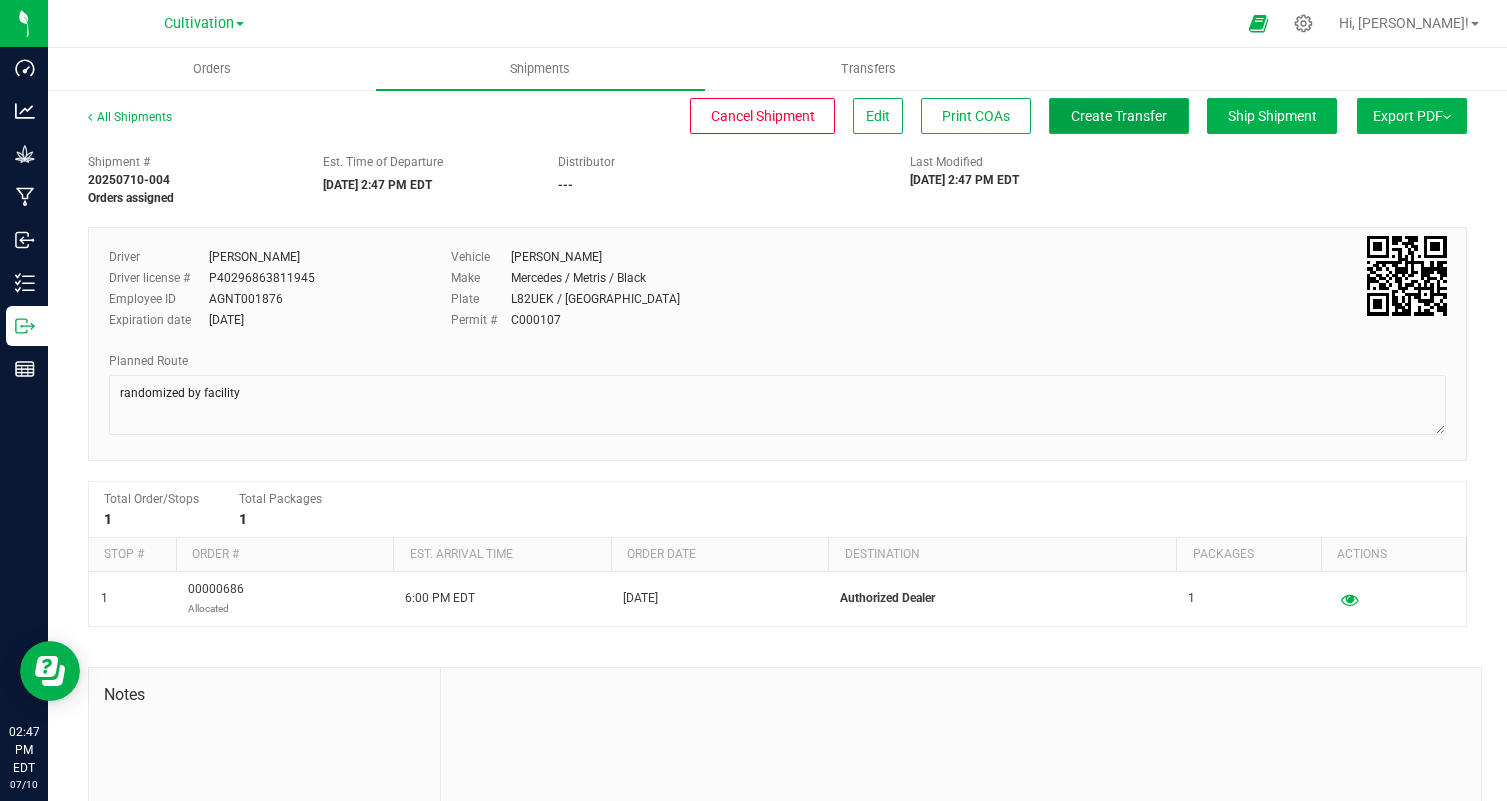 click on "Create Transfer" at bounding box center (1119, 116) 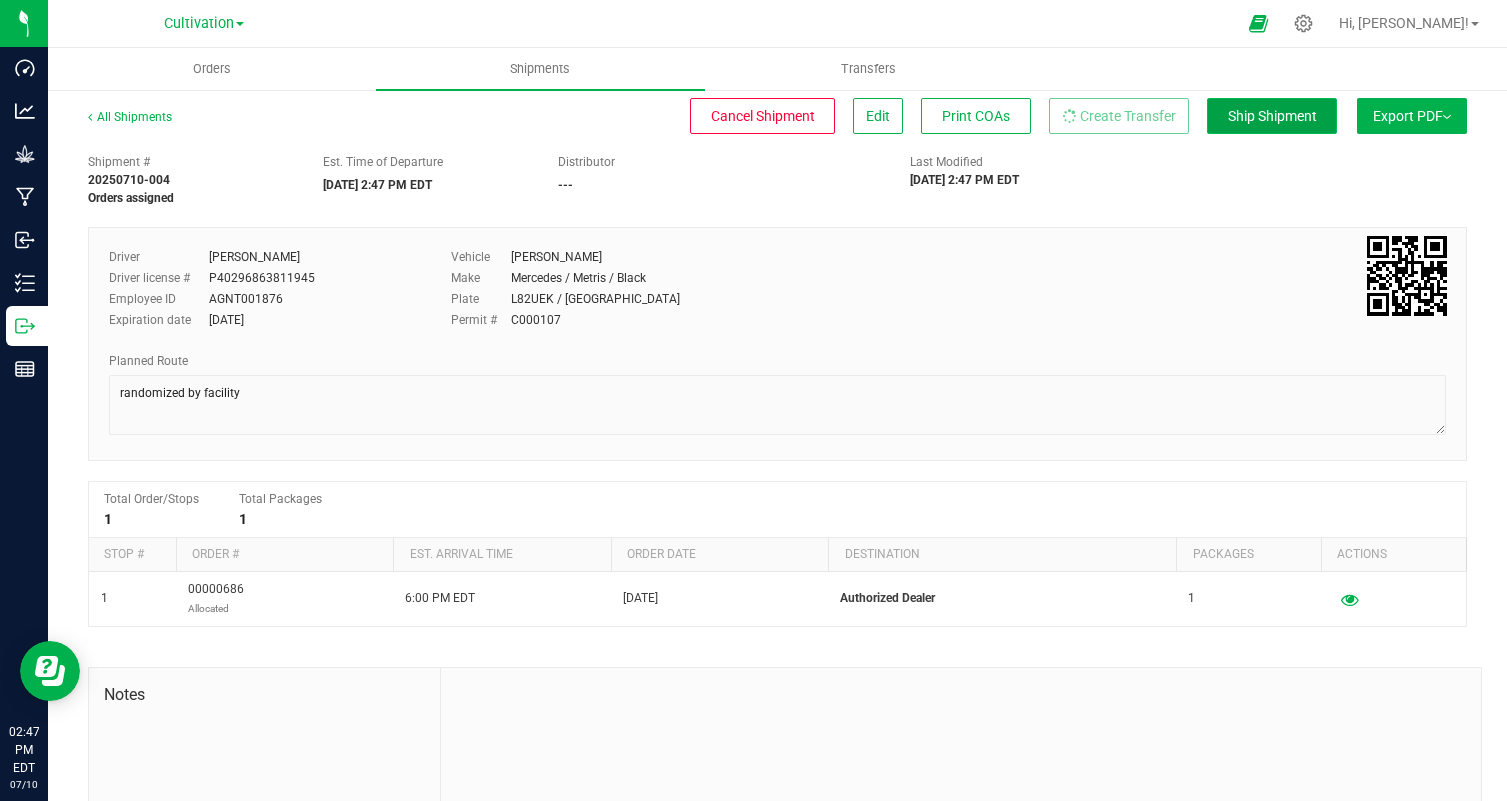 click on "Ship Shipment" at bounding box center [1272, 116] 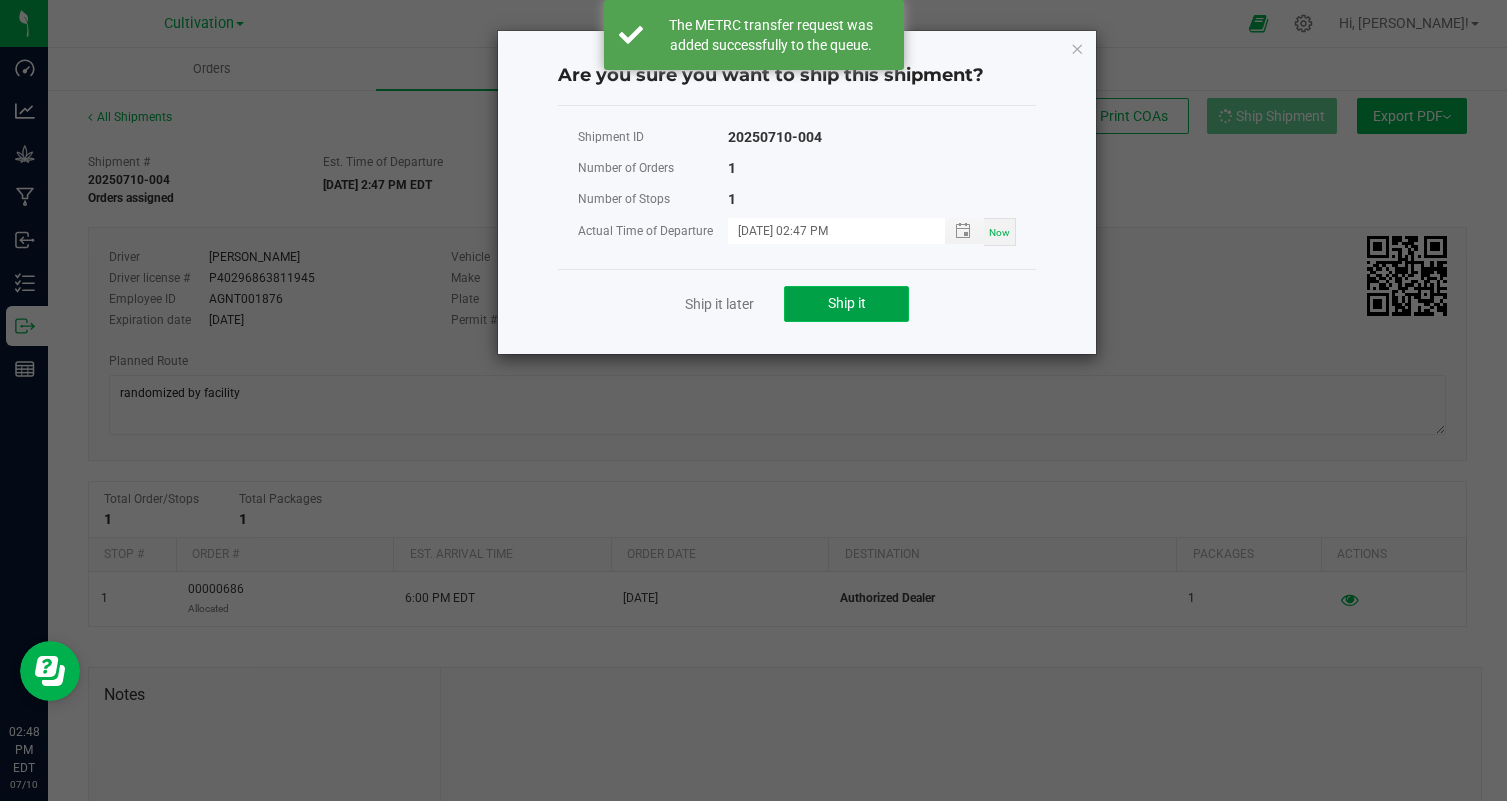 click on "Ship it" 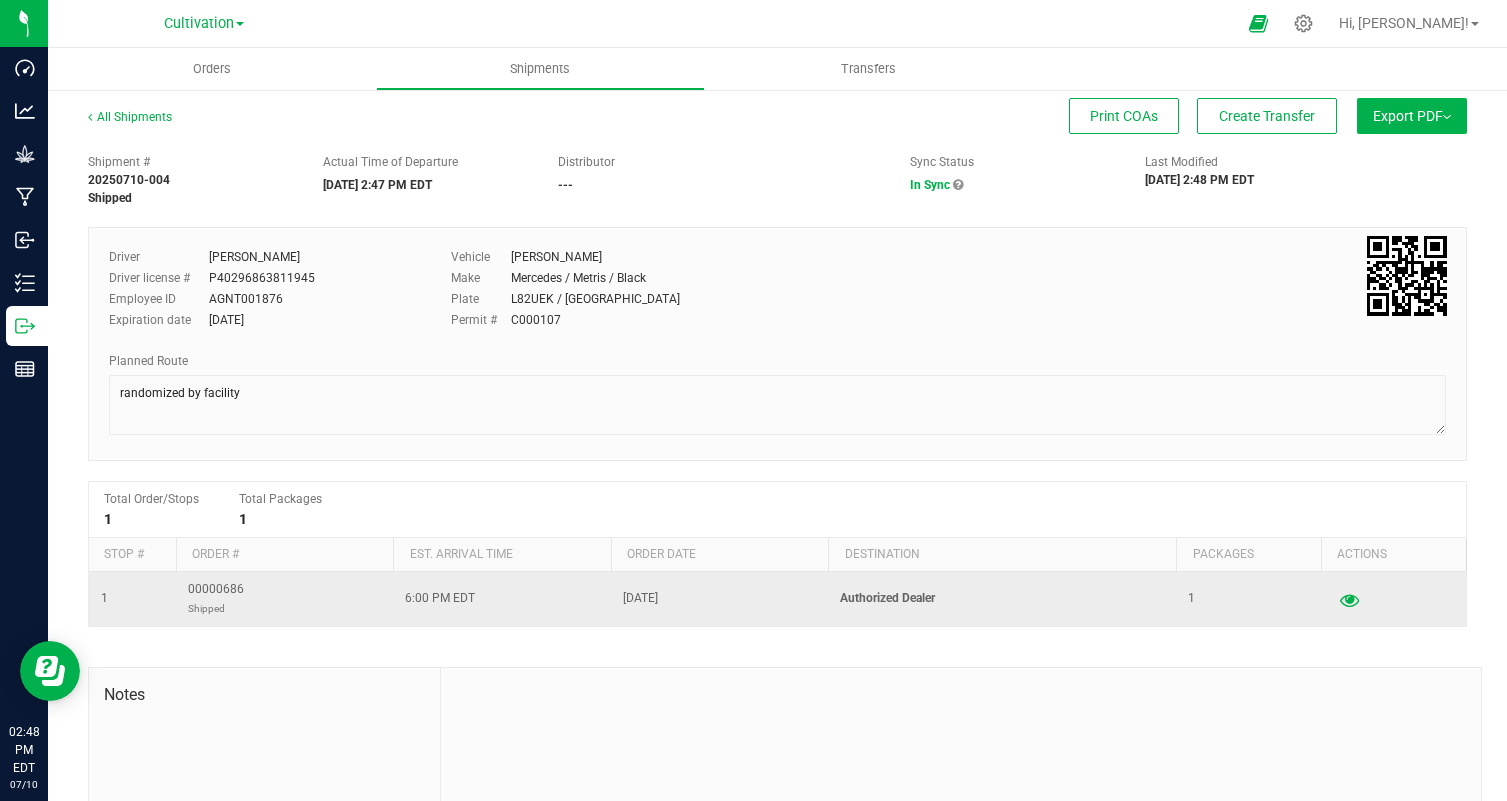 click at bounding box center (1393, 599) 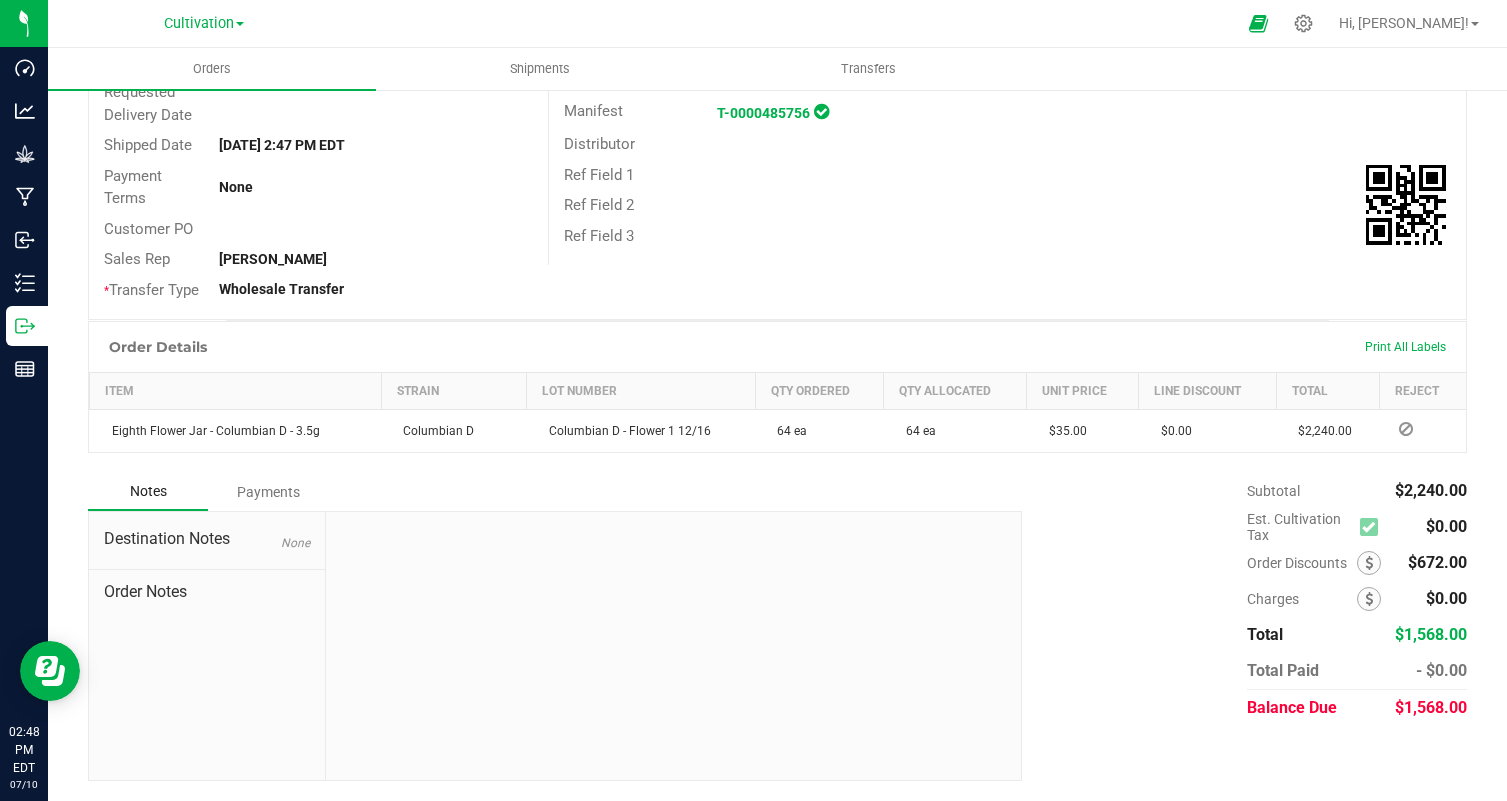 scroll, scrollTop: 312, scrollLeft: 0, axis: vertical 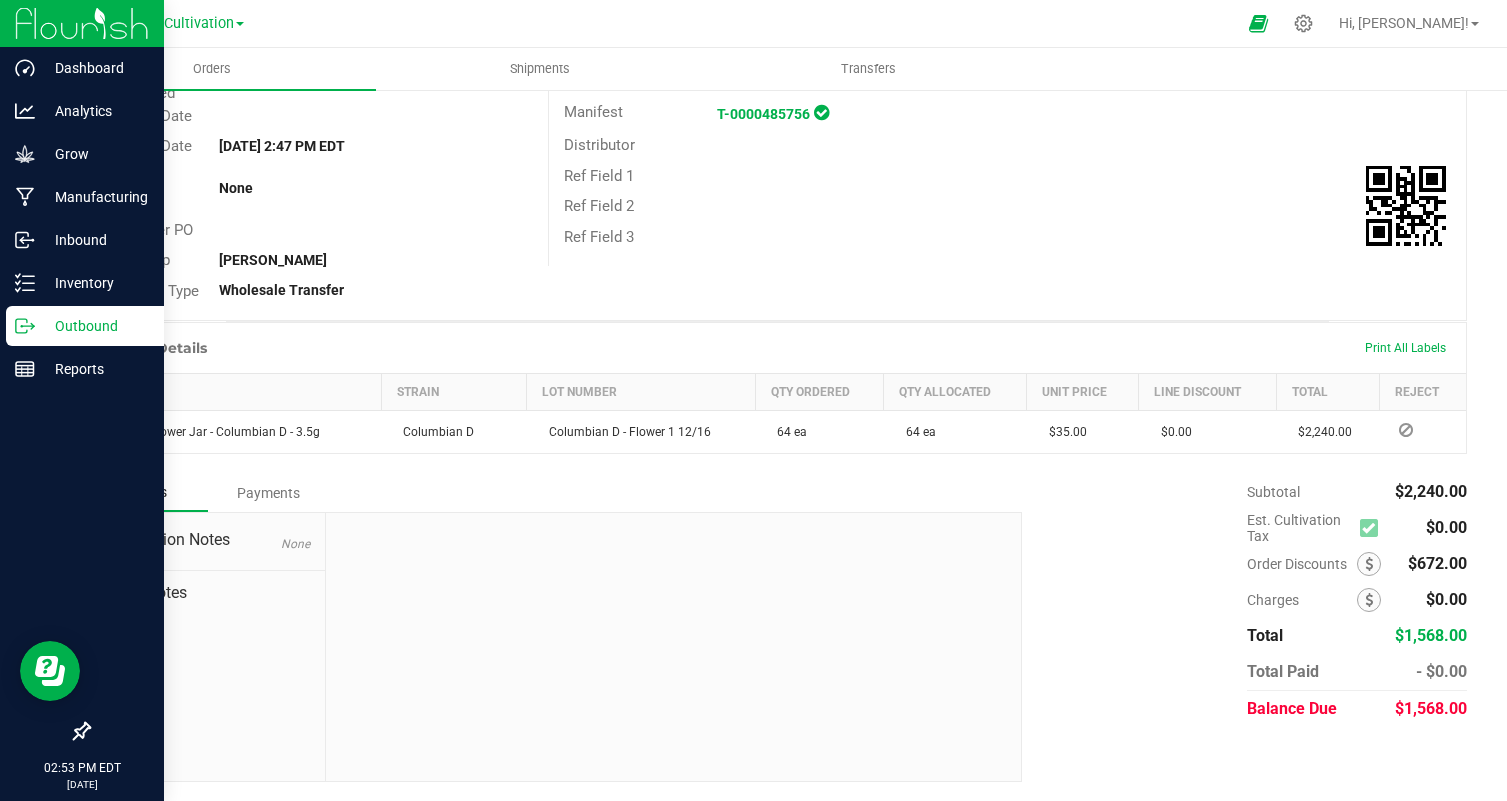 click on "Outbound" at bounding box center (82, 327) 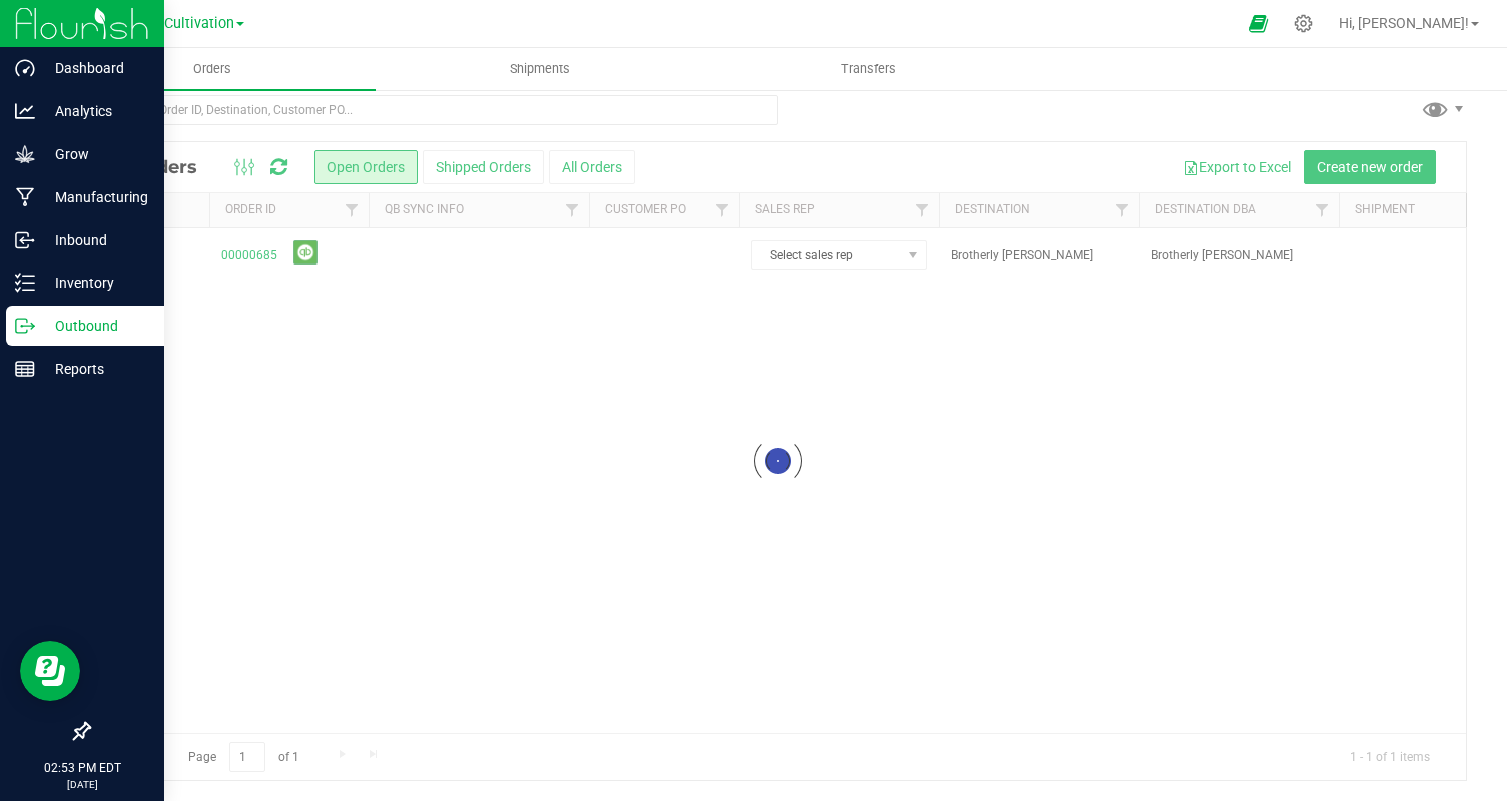 scroll, scrollTop: 0, scrollLeft: 0, axis: both 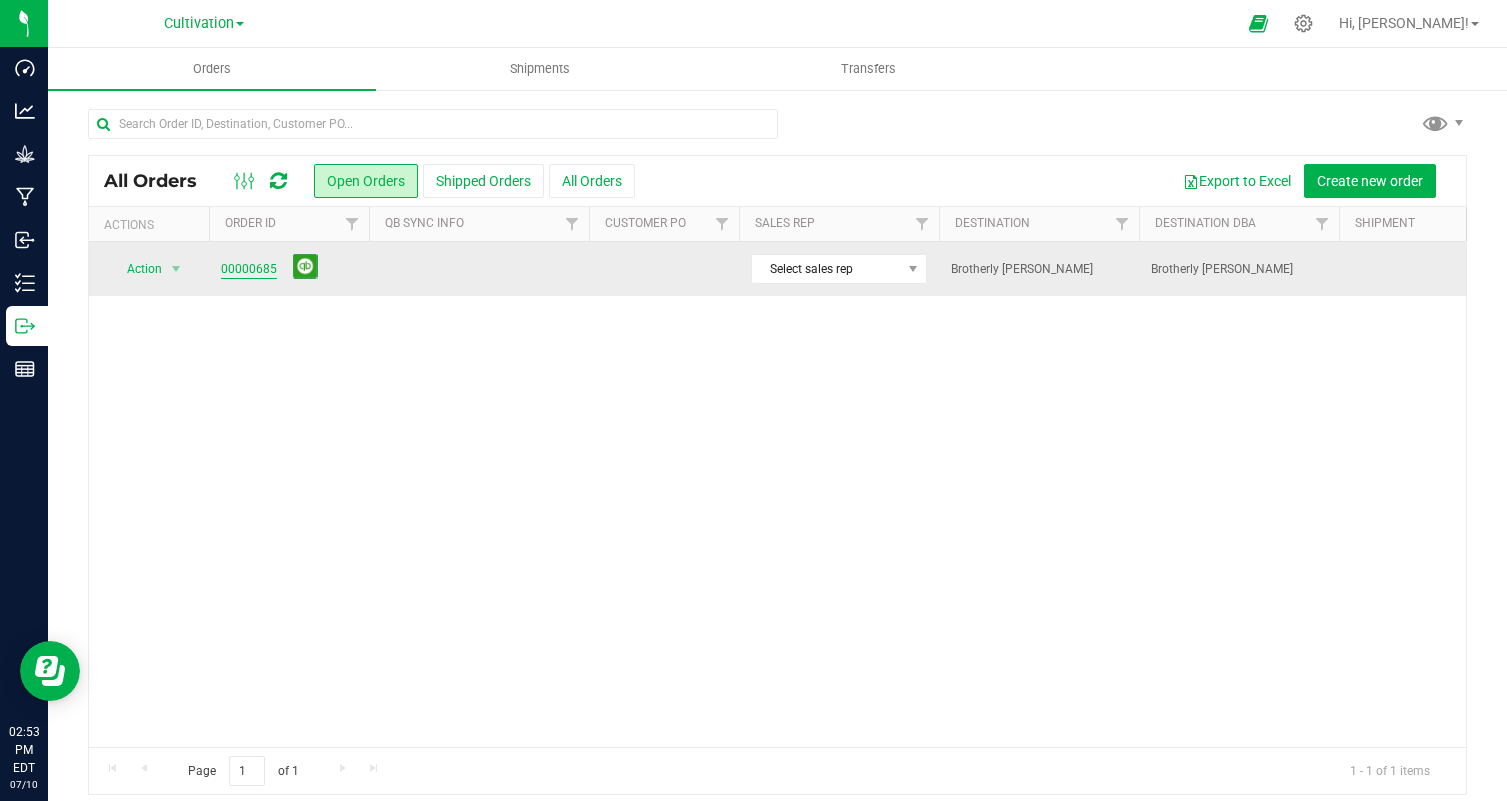 click on "00000685" at bounding box center (249, 269) 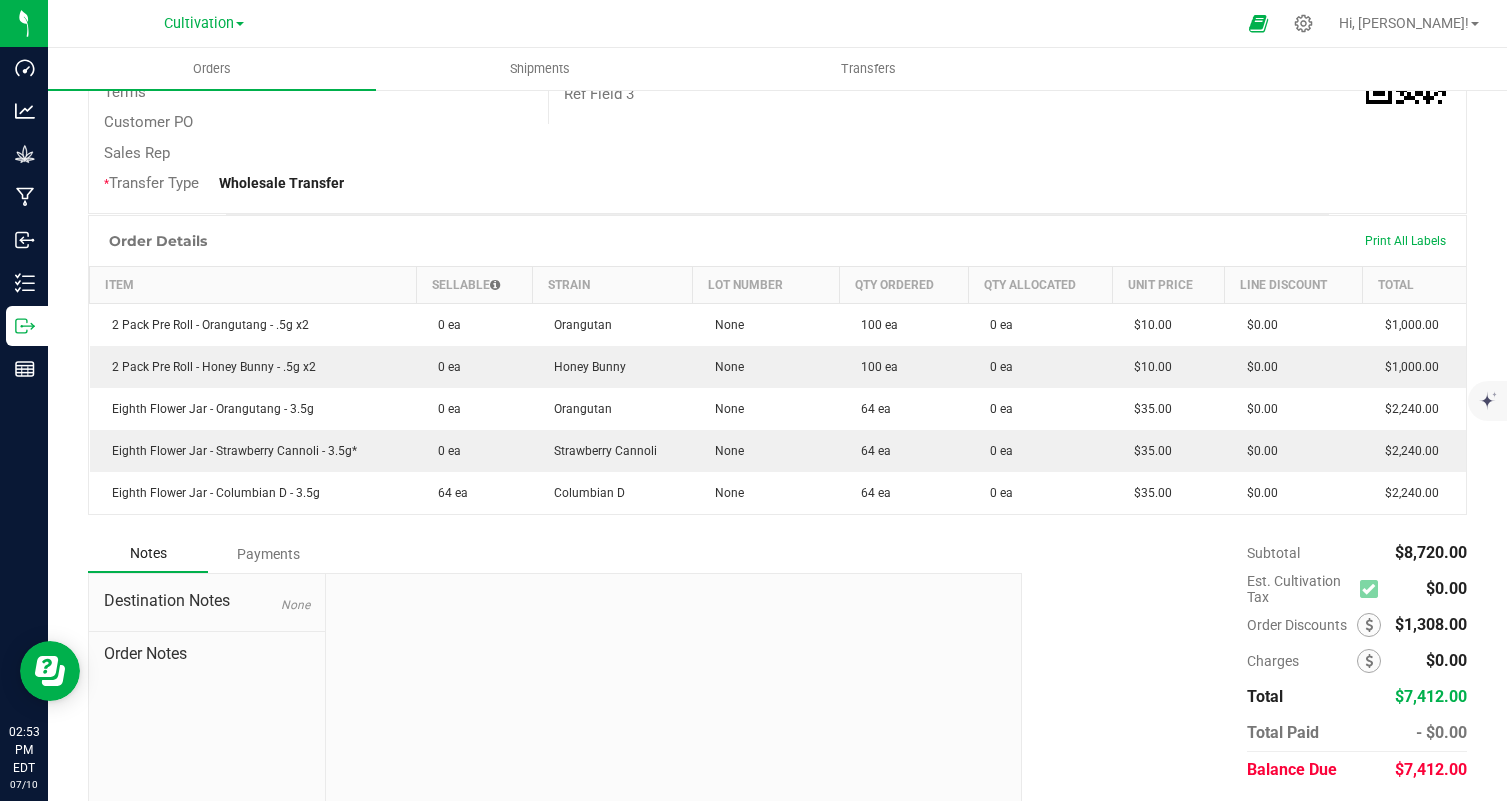 scroll, scrollTop: 0, scrollLeft: 0, axis: both 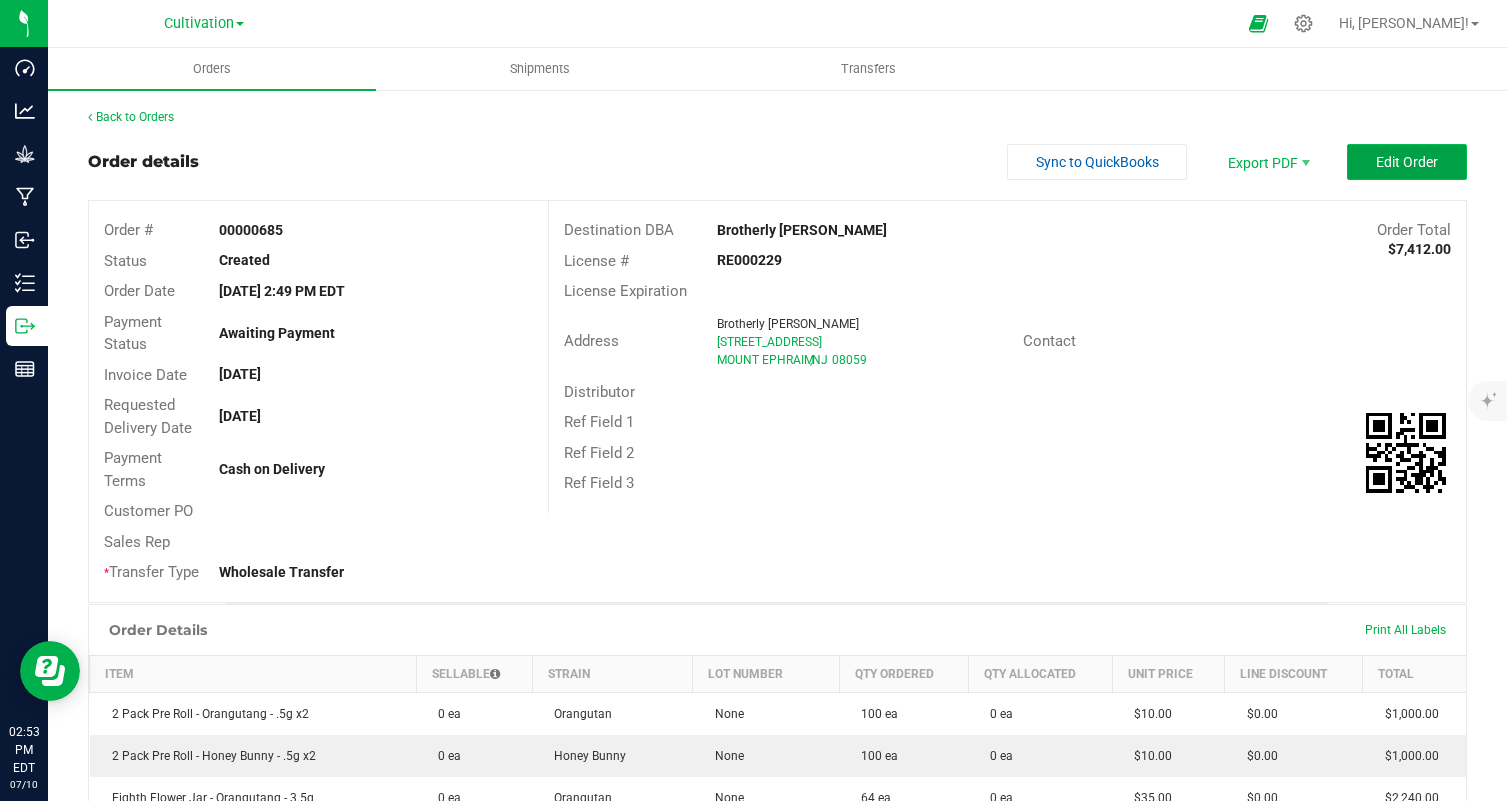 click on "Edit Order" at bounding box center [1407, 162] 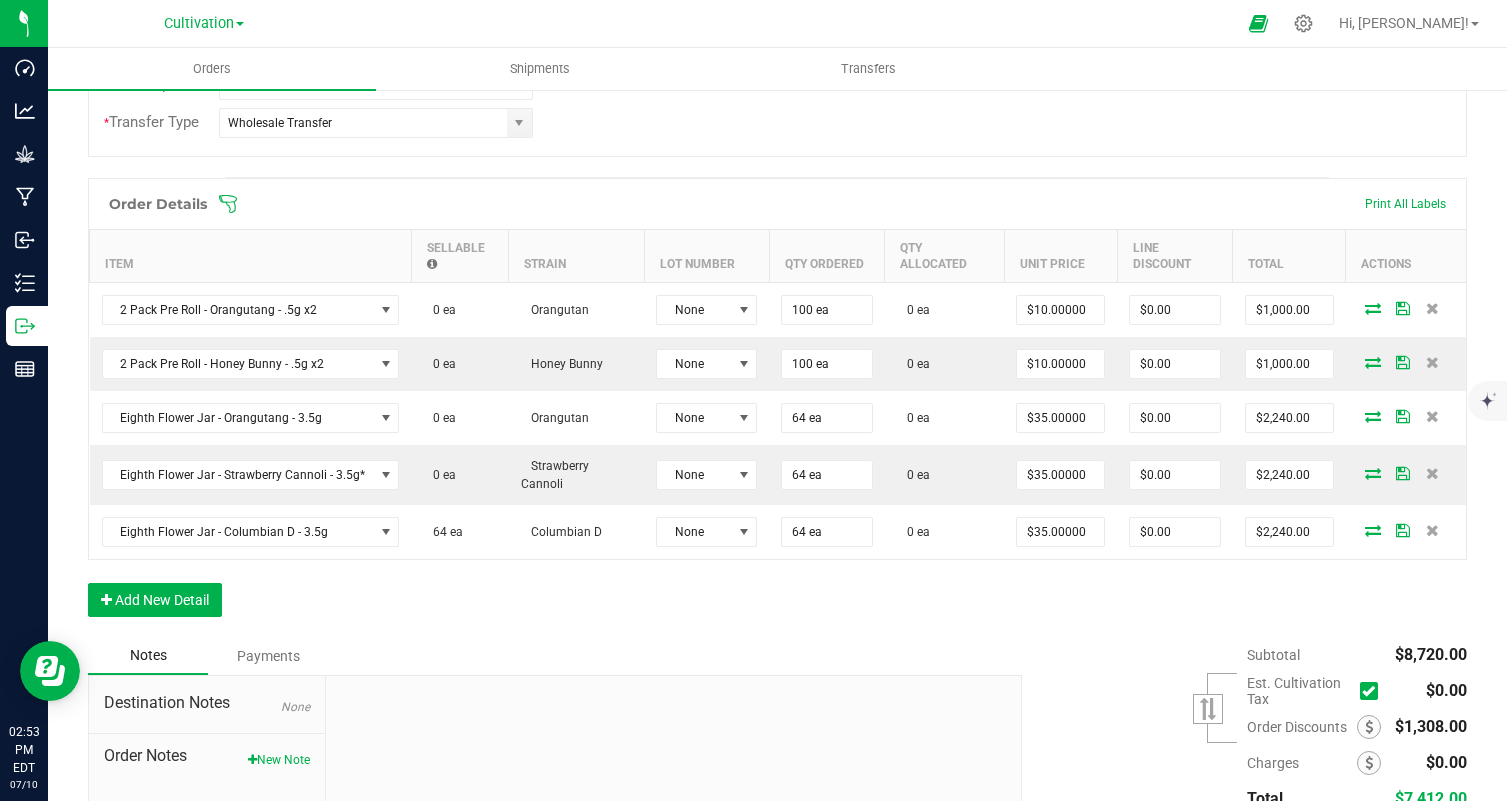scroll, scrollTop: 513, scrollLeft: 0, axis: vertical 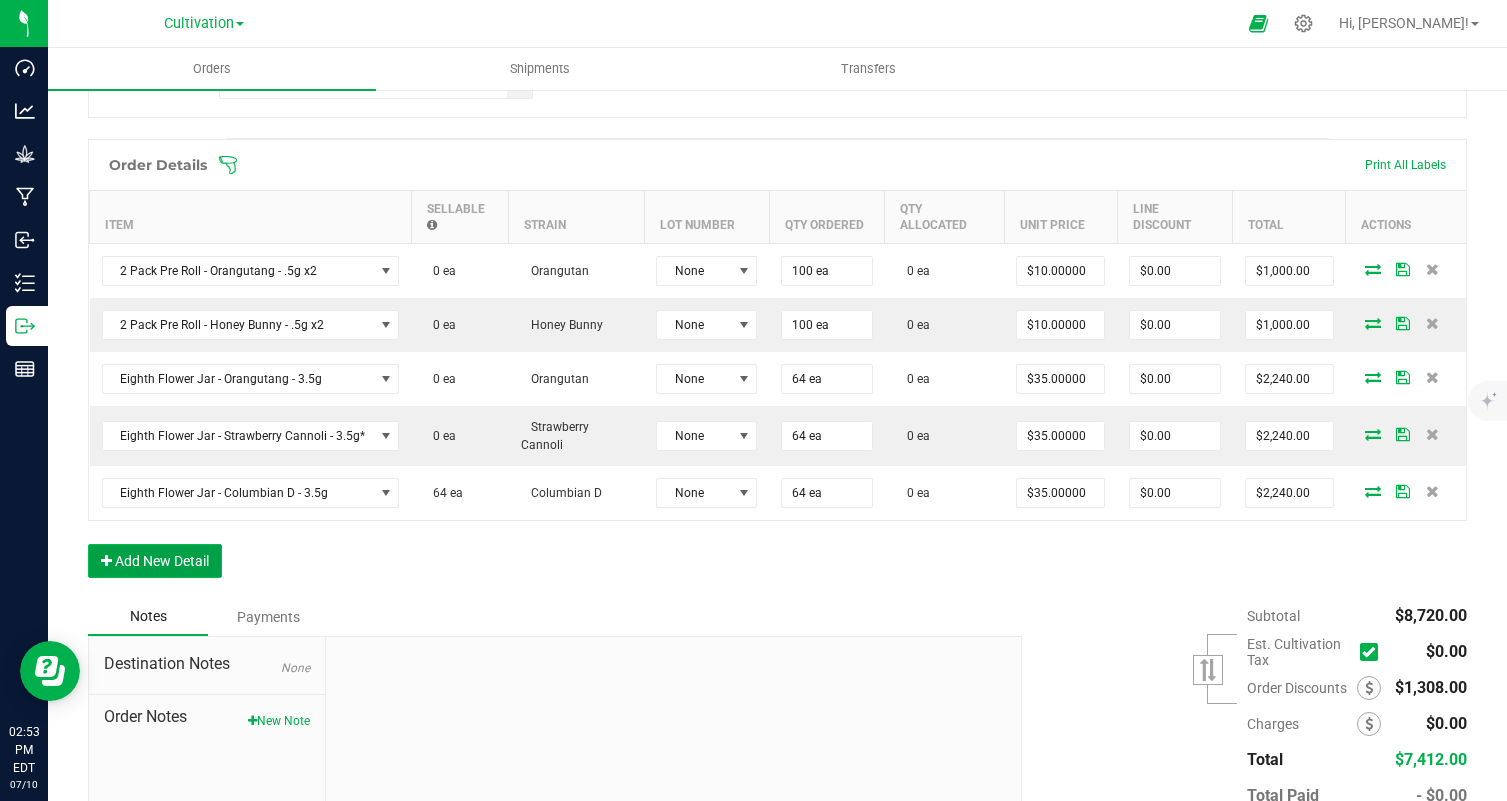 click on "Add New Detail" at bounding box center (155, 561) 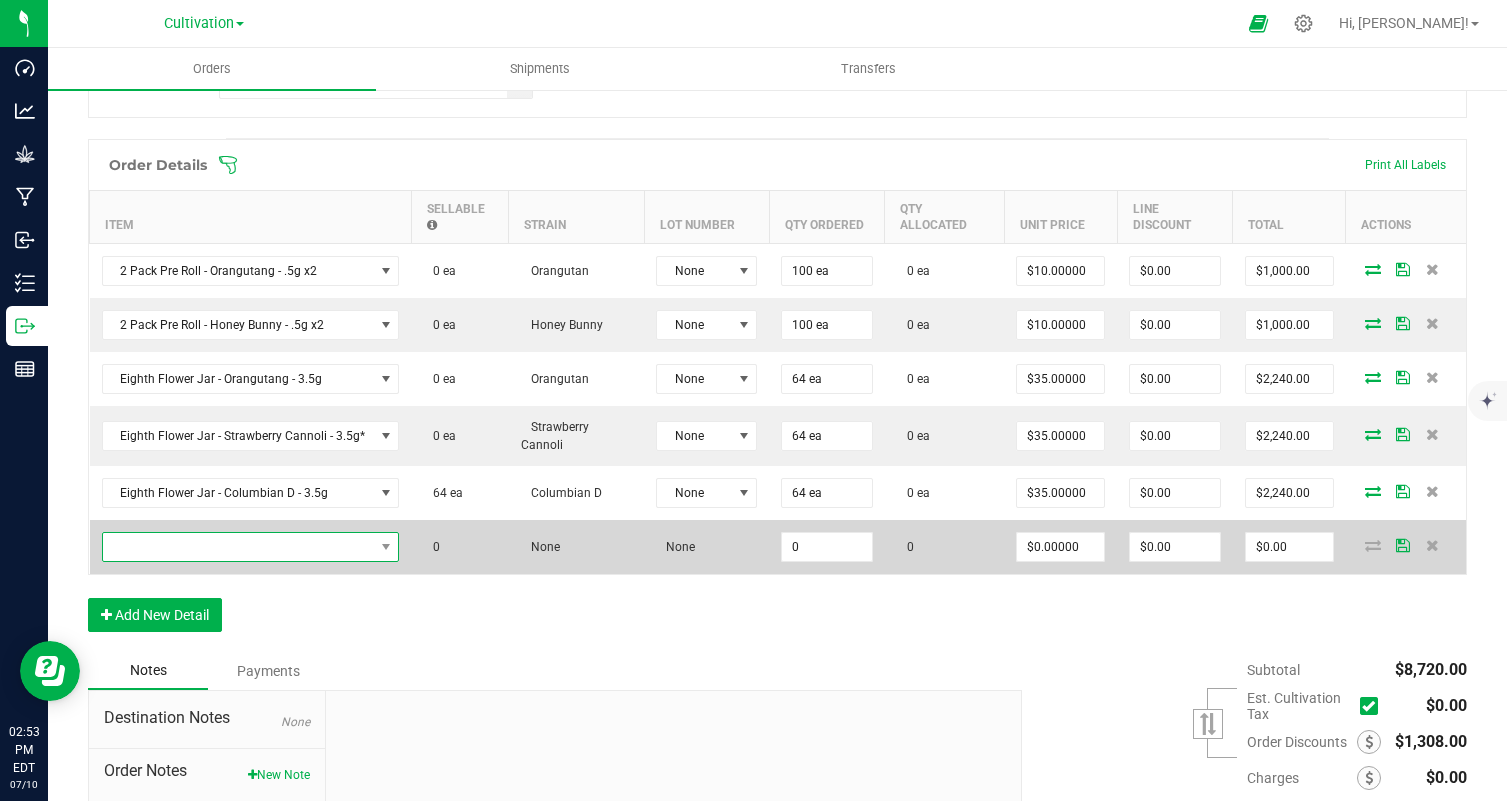 click at bounding box center [238, 547] 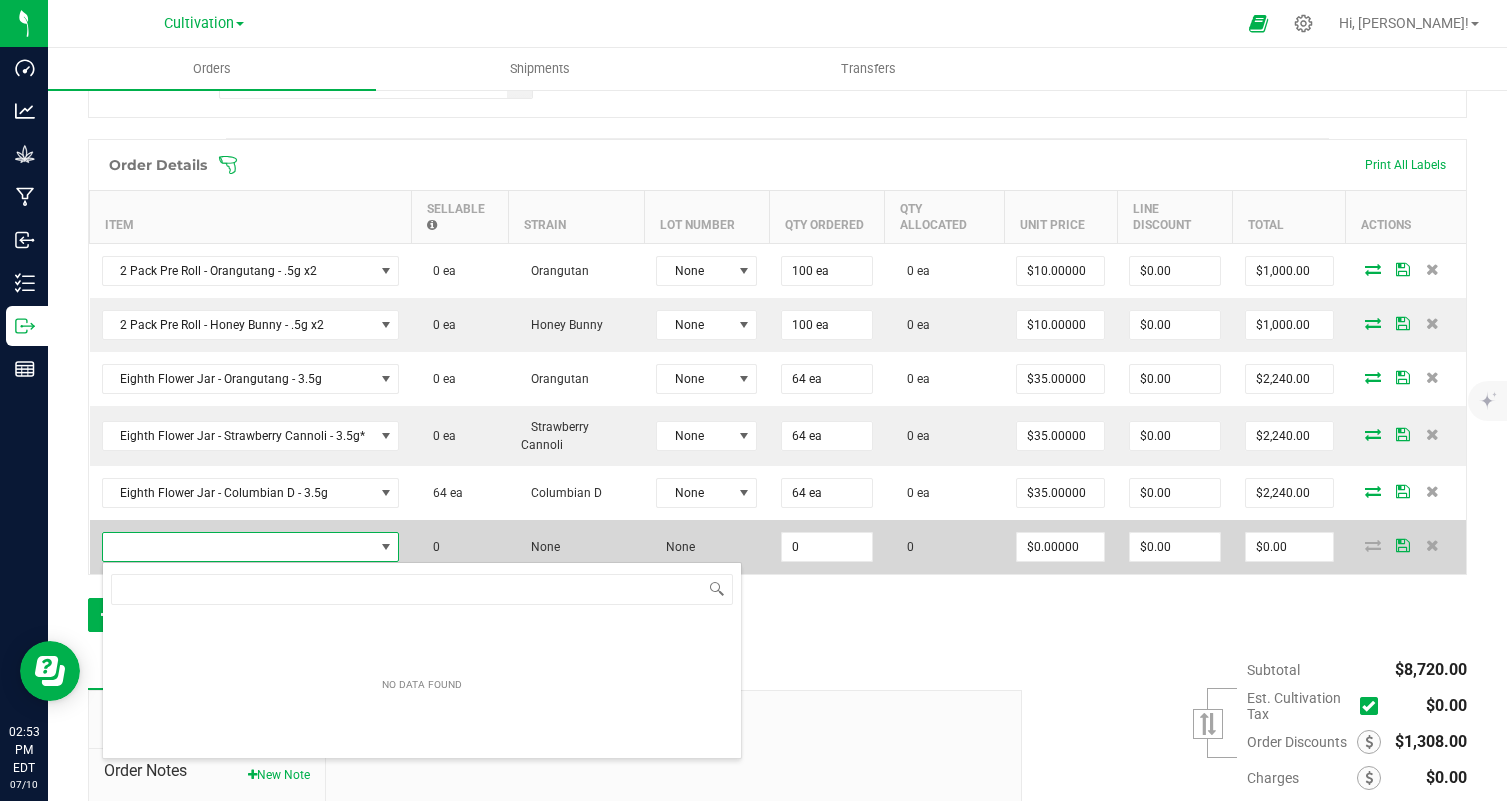 scroll, scrollTop: 99970, scrollLeft: 99707, axis: both 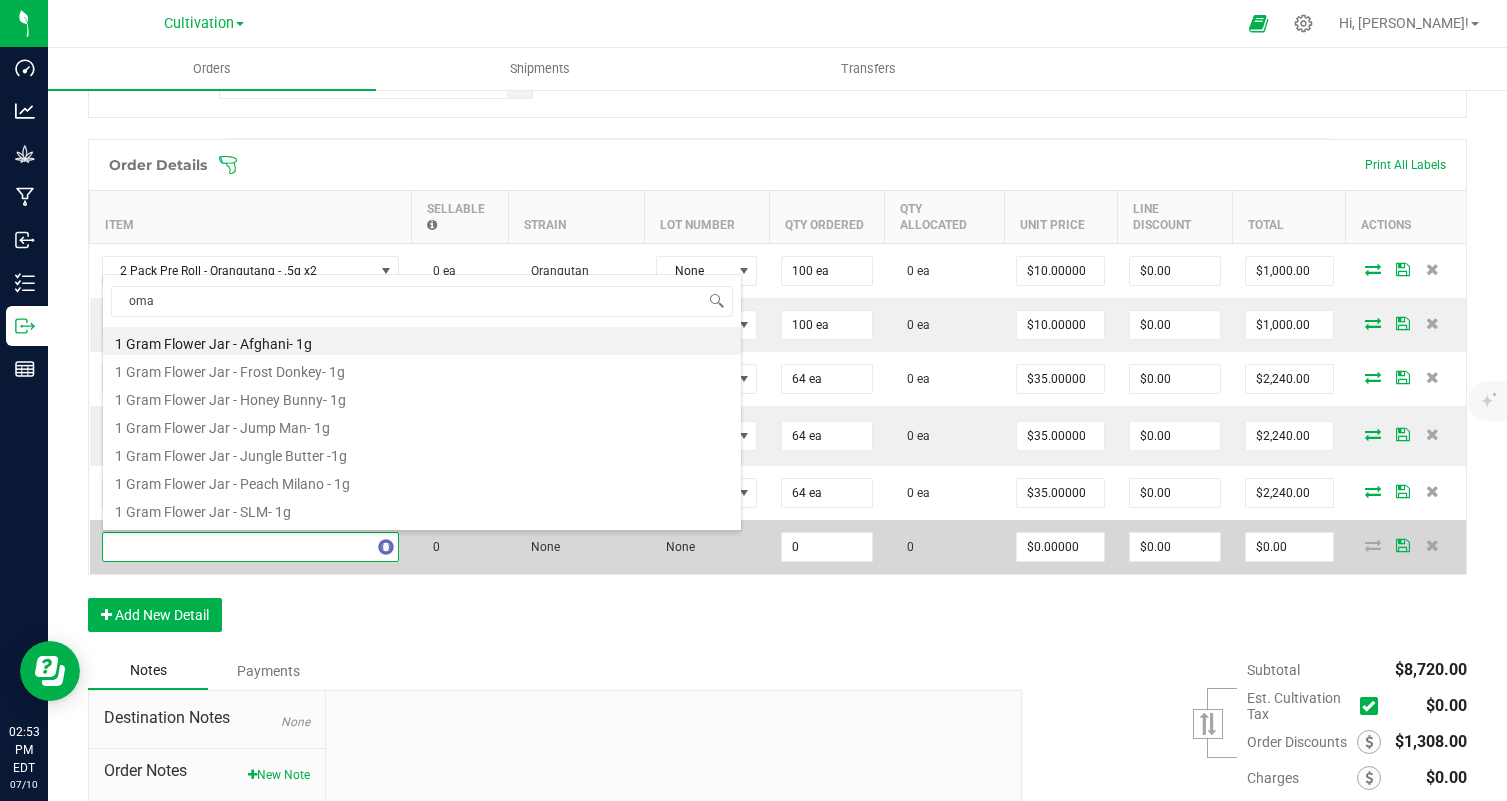 type on "omak" 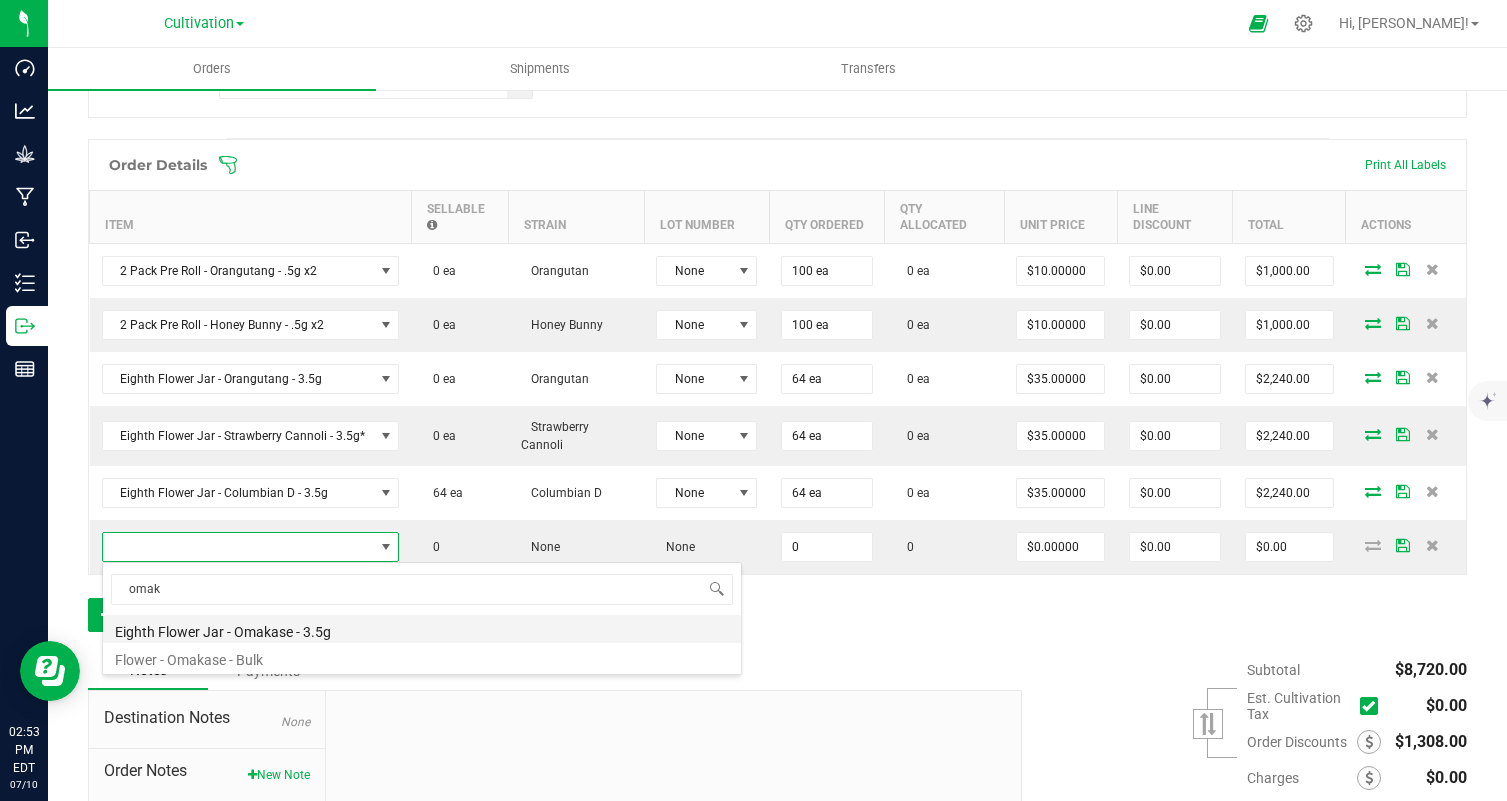 click on "Eighth Flower Jar - Omakase - 3.5g" at bounding box center [422, 629] 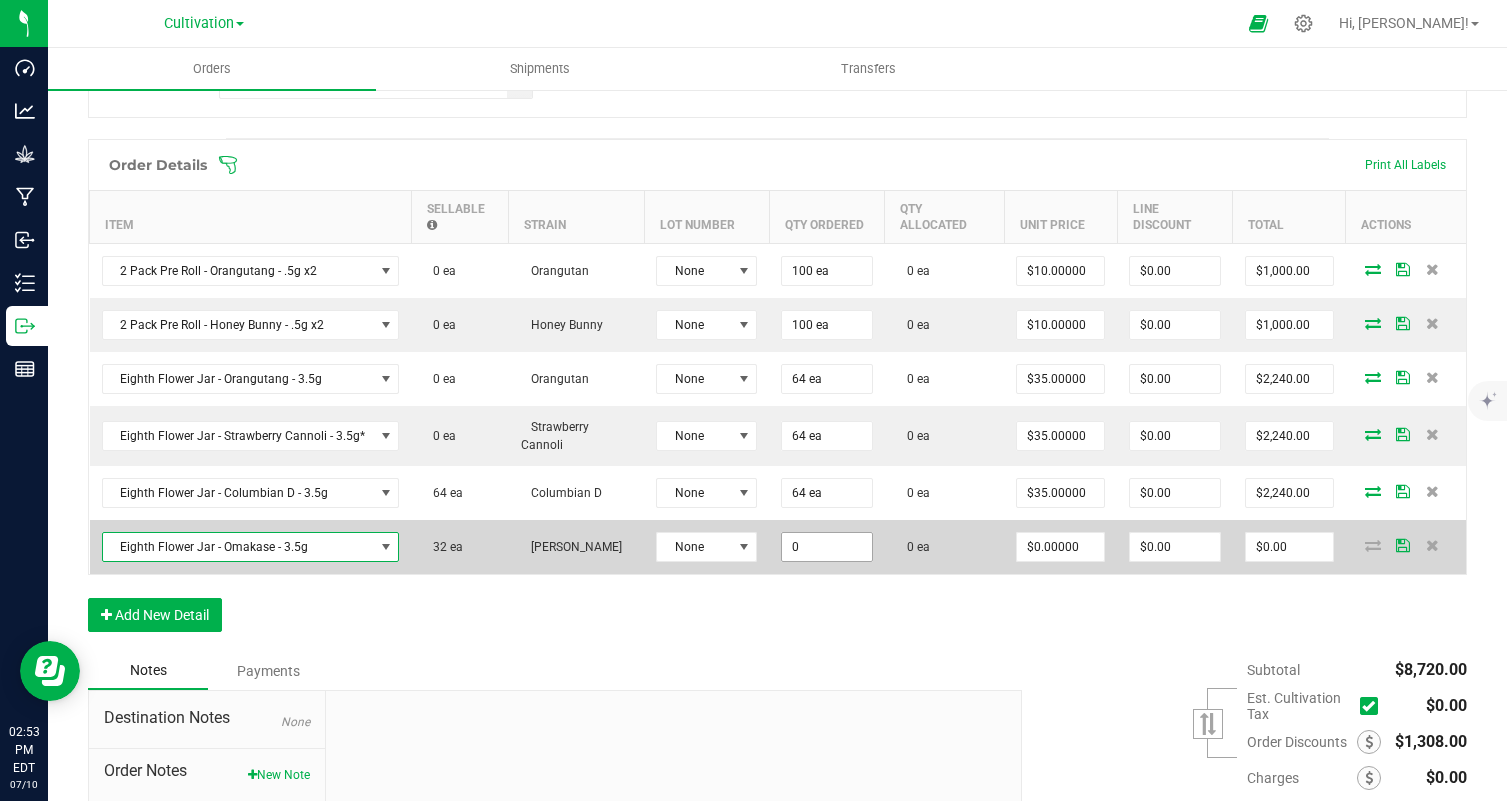 click on "0" at bounding box center (826, 547) 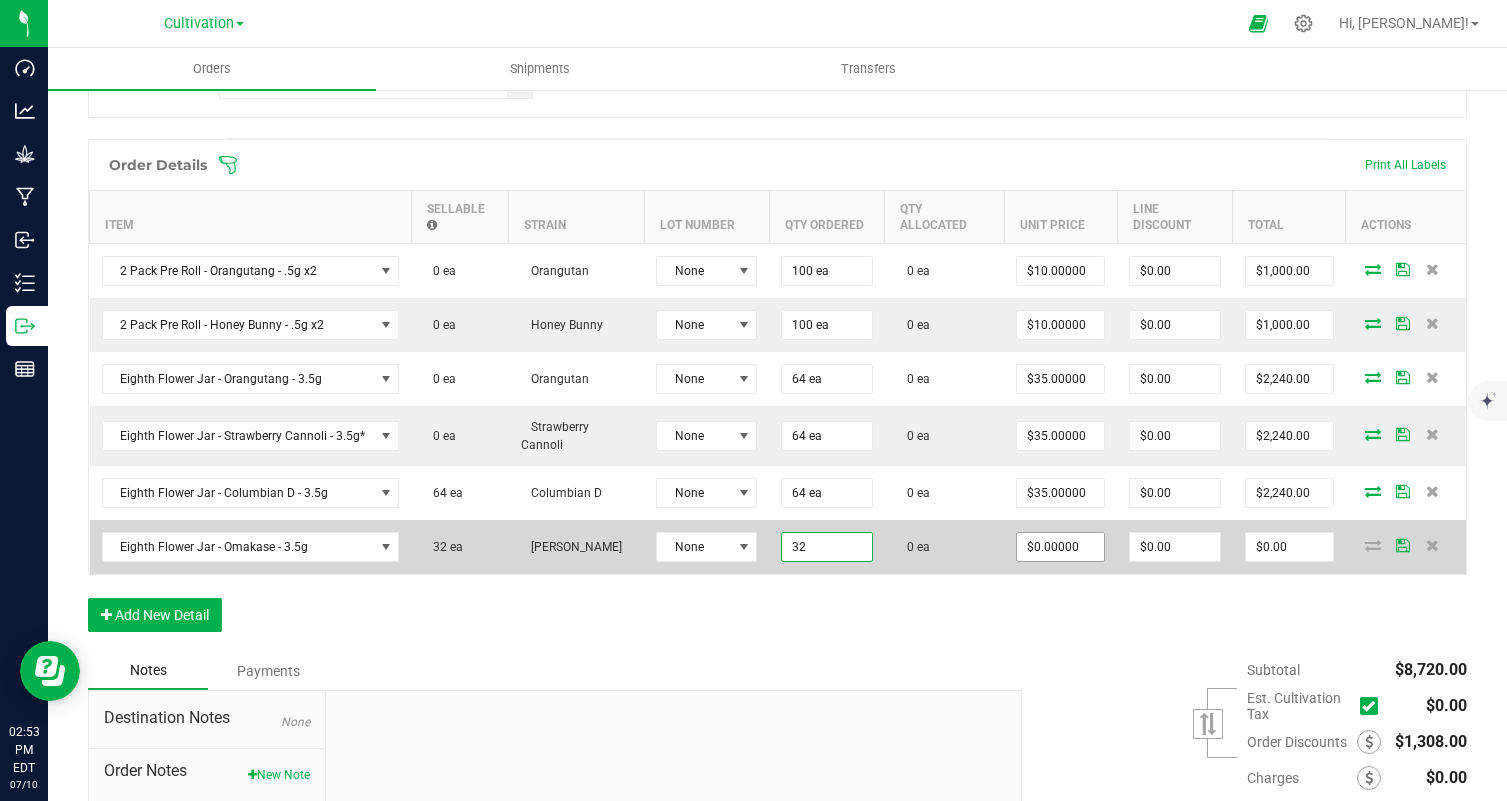 type on "32 ea" 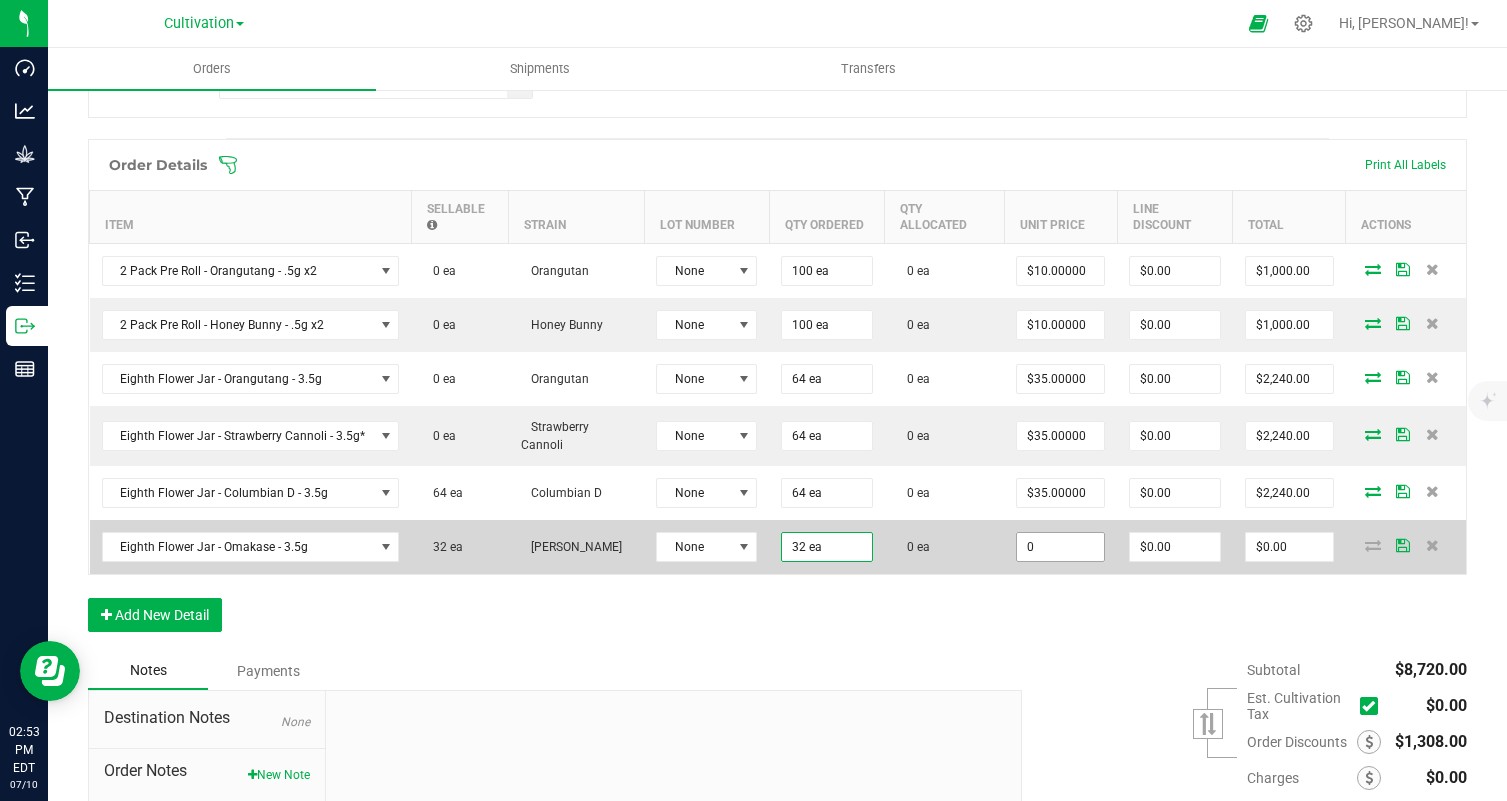 click on "0" at bounding box center (1060, 547) 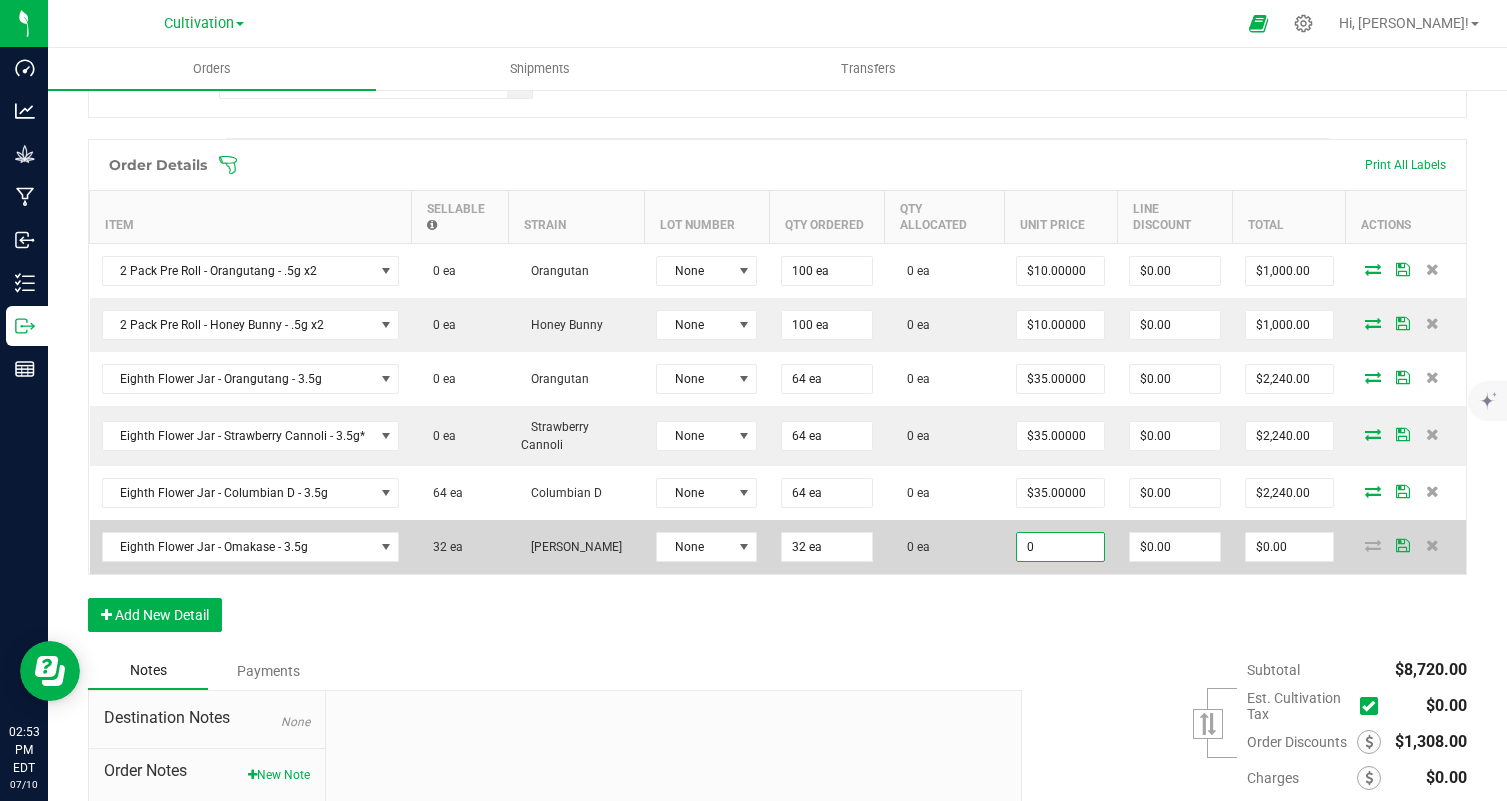 type on "3" 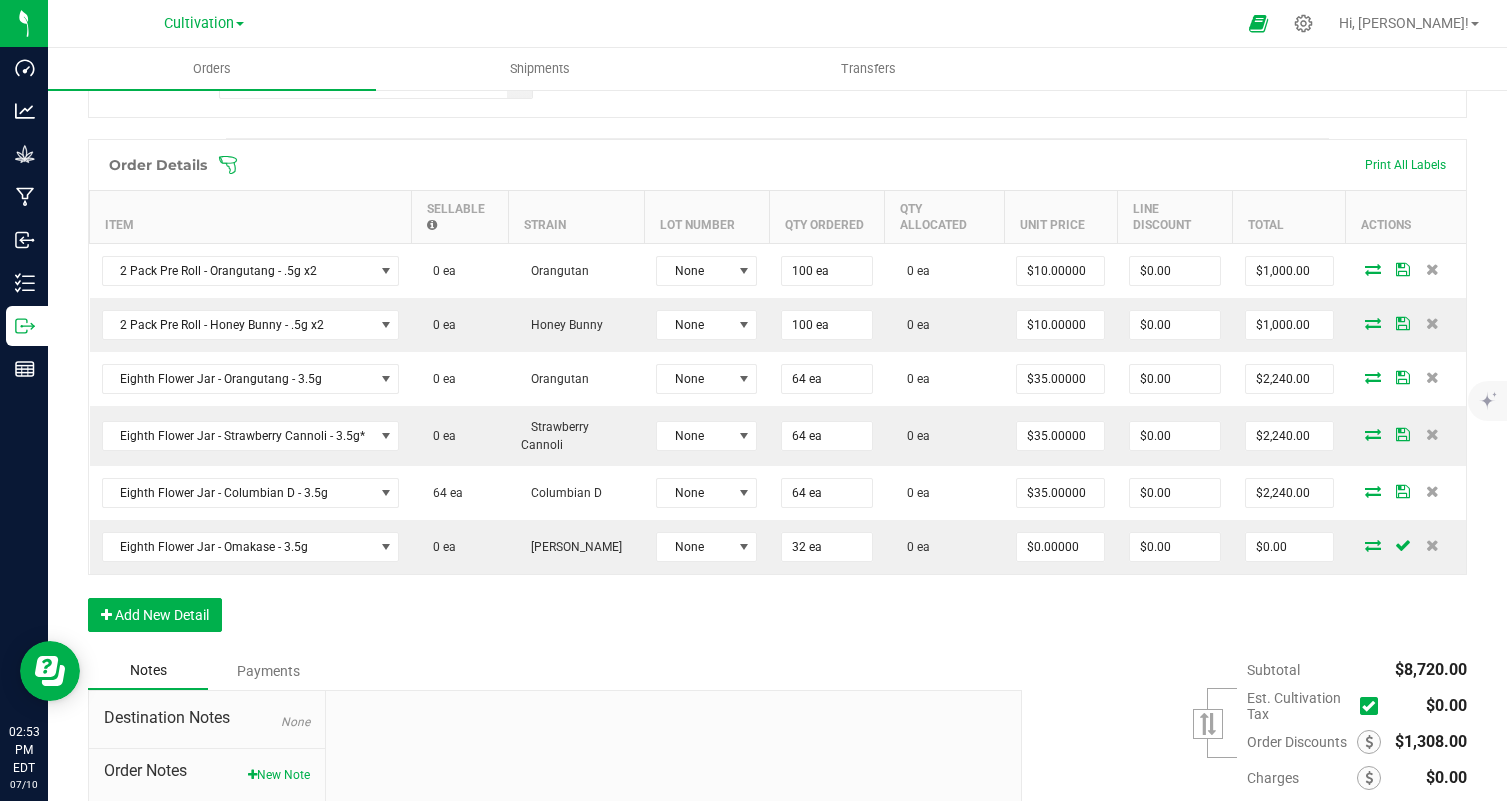 click on "Order Details Print All Labels Item  Sellable  Strain  Lot Number  Qty Ordered Qty Allocated Unit Price Line Discount Total Actions 2 Pack Pre Roll - Orangutang - .5g x2  0 ea   Orangutan  None 100 ea  0 ea  $10.00000 $0.00 $1,000.00 2 Pack Pre Roll - Honey Bunny - .5g x2  0 ea   Honey Bunny  None 100 ea  0 ea  $10.00000 $0.00 $1,000.00 Eighth Flower Jar - Orangutang - 3.5g  0 ea   Orangutan  None 64 ea  0 ea  $35.00000 $0.00 $2,240.00 Eighth Flower Jar - Strawberry Cannoli - 3.5g*  0 ea   Strawberry Cannoli  None 64 ea  0 ea  $35.00000 $0.00 $2,240.00 Eighth Flower Jar - Columbian D - 3.5g  64 ea   Columbian D  None 64 ea  0 ea  $35.00000 $0.00 $2,240.00 Eighth Flower Jar - Omakase - 3.5g  0 ea   Glue Zushi  None 32 ea  0 ea  $0.00000 $0.00 $0.00
Add New Detail" at bounding box center [777, 395] 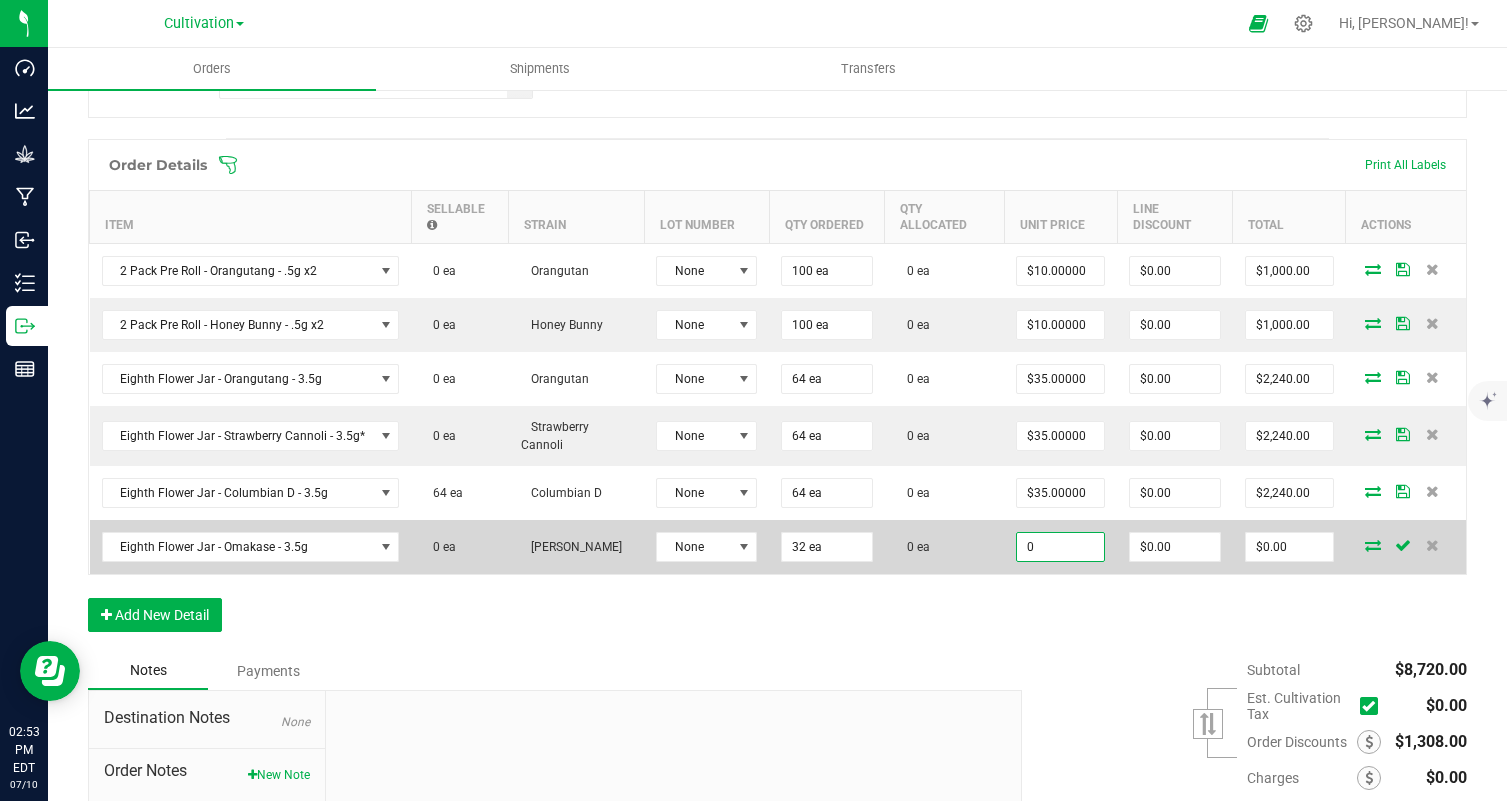 click on "0" at bounding box center (1060, 547) 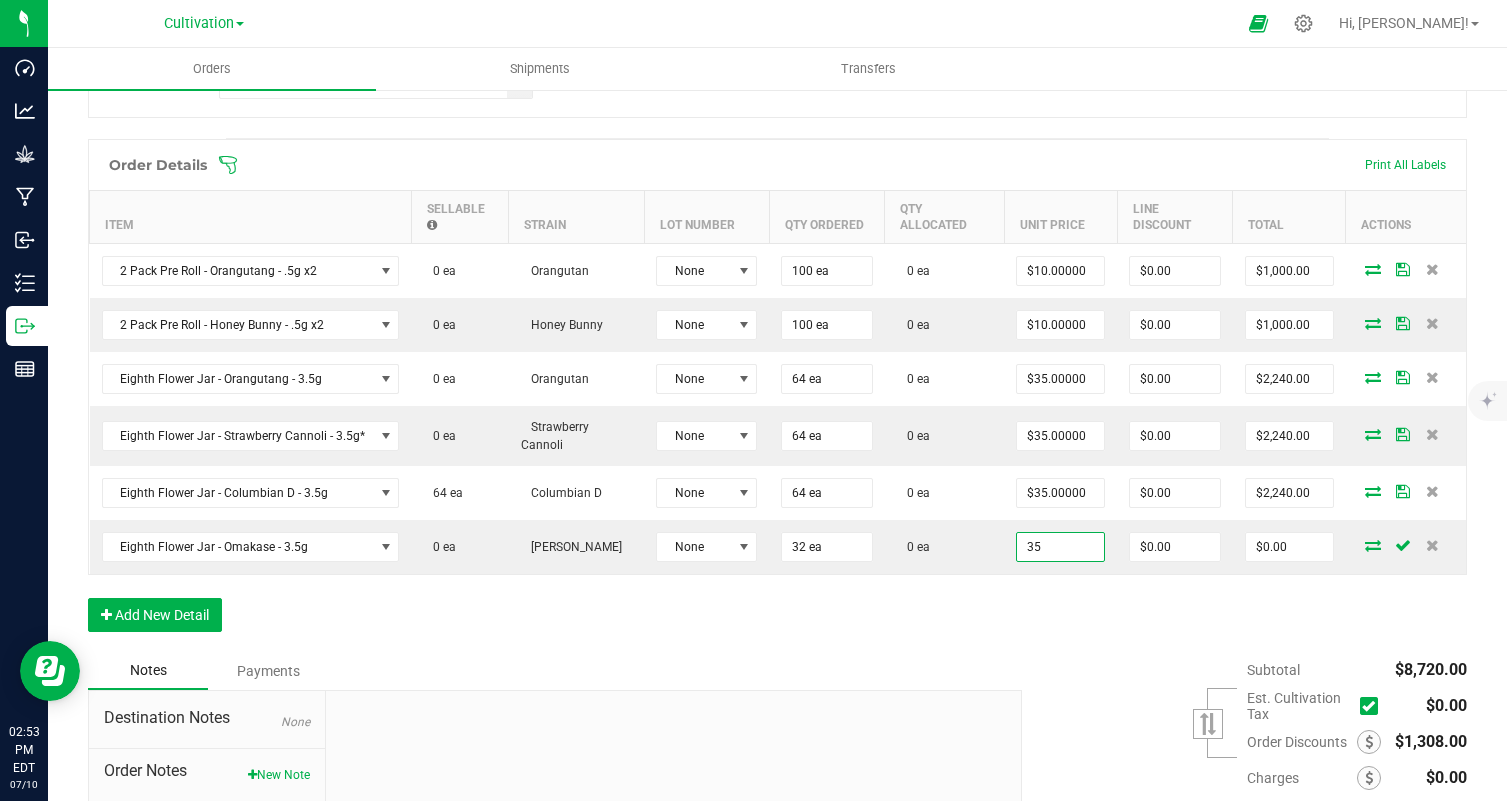 type on "$35.00000" 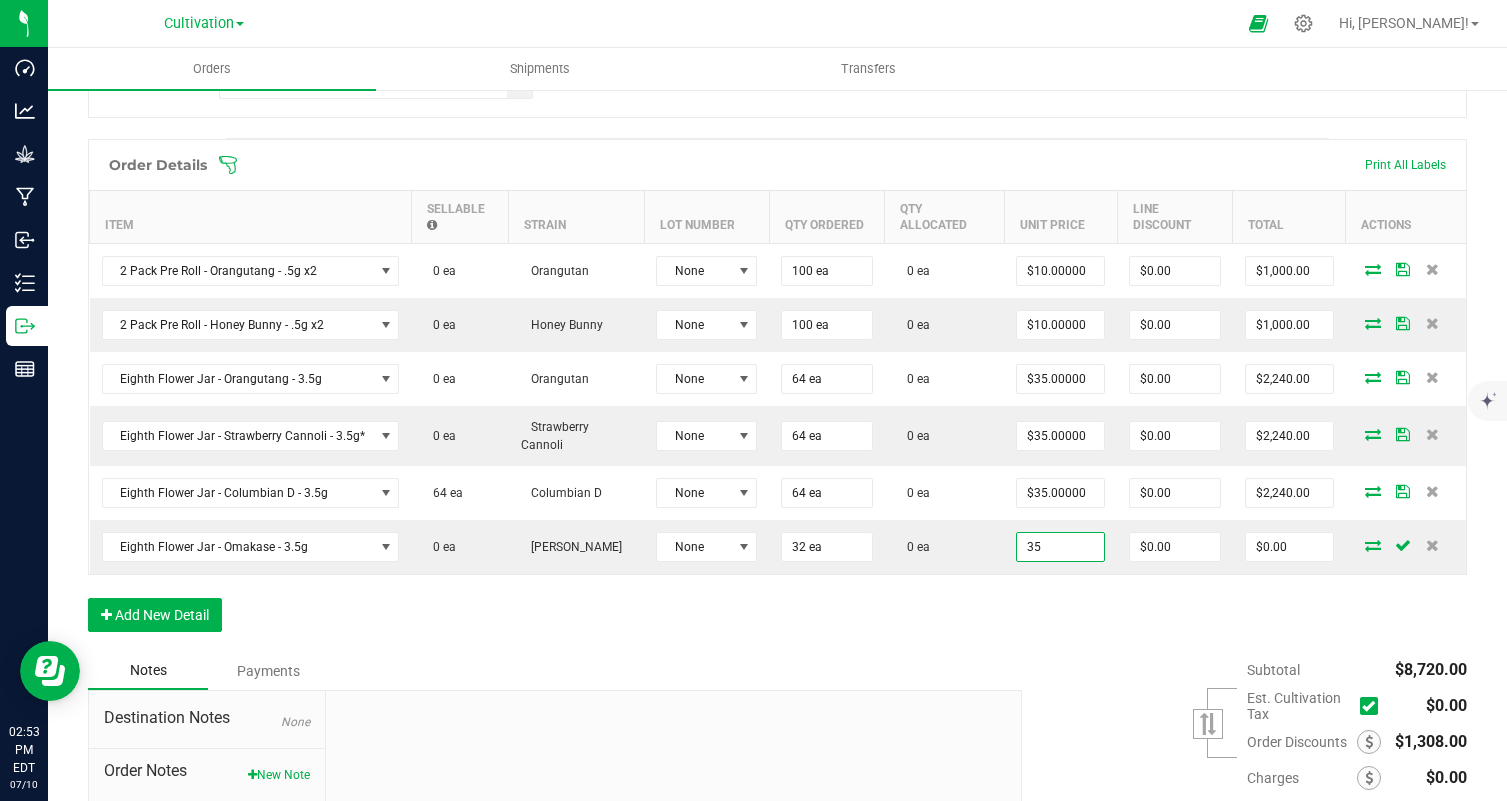type on "$1,120.00" 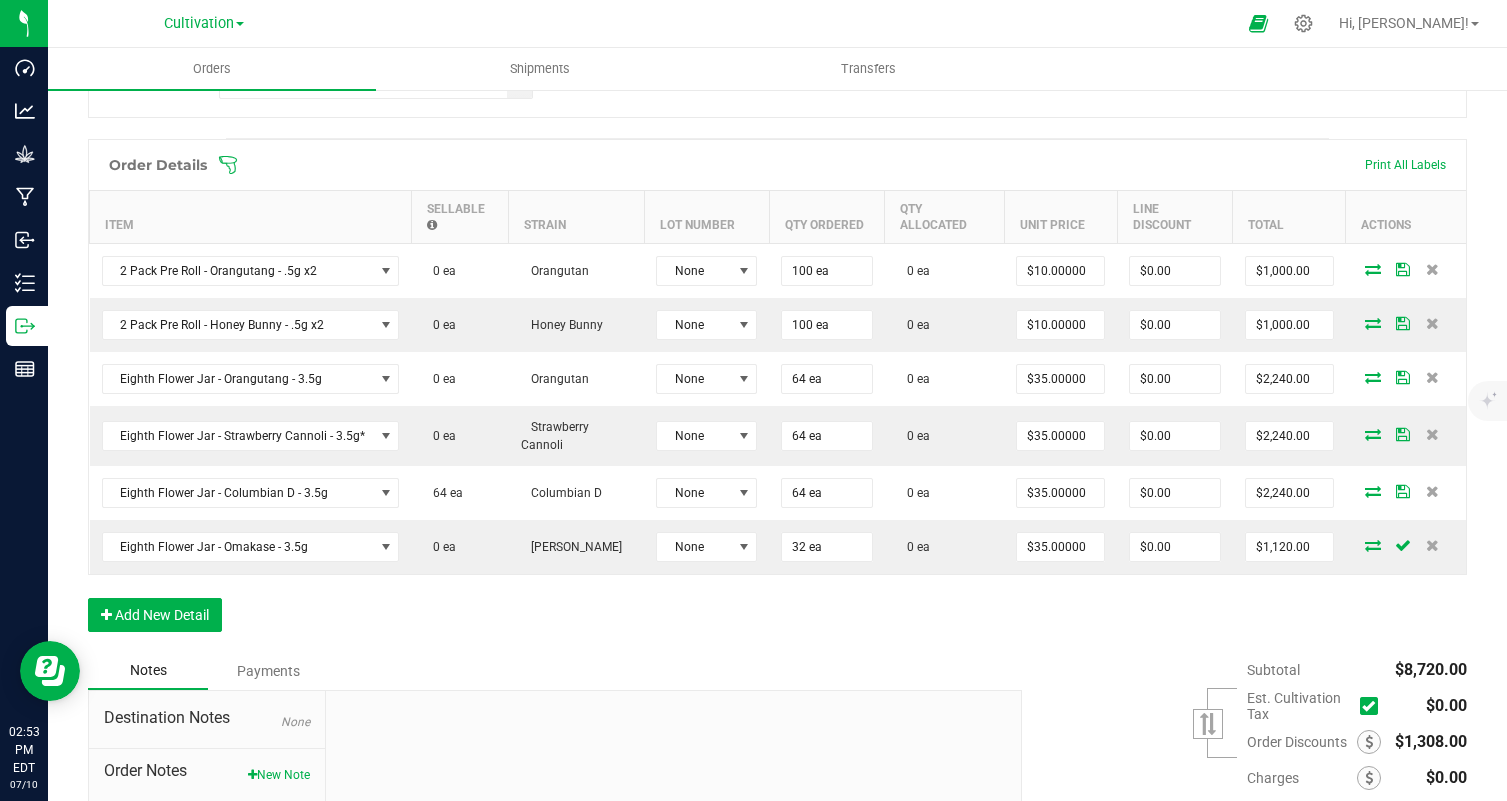 click on "Order Details Print All Labels Item  Sellable  Strain  Lot Number  Qty Ordered Qty Allocated Unit Price Line Discount Total Actions 2 Pack Pre Roll - Orangutang - .5g x2  0 ea   Orangutan  None 100 ea  0 ea  $10.00000 $0.00 $1,000.00 2 Pack Pre Roll - Honey Bunny - .5g x2  0 ea   Honey Bunny  None 100 ea  0 ea  $10.00000 $0.00 $1,000.00 Eighth Flower Jar - Orangutang - 3.5g  0 ea   Orangutan  None 64 ea  0 ea  $35.00000 $0.00 $2,240.00 Eighth Flower Jar - Strawberry Cannoli - 3.5g*  0 ea   Strawberry Cannoli  None 64 ea  0 ea  $35.00000 $0.00 $2,240.00 Eighth Flower Jar - Columbian D - 3.5g  64 ea   Columbian D  None 64 ea  0 ea  $35.00000 $0.00 $2,240.00 Eighth Flower Jar - Omakase - 3.5g  0 ea   Glue Zushi  None 32 ea  0 ea  $35.00000 $0.00 $1,120.00
Add New Detail" at bounding box center [777, 395] 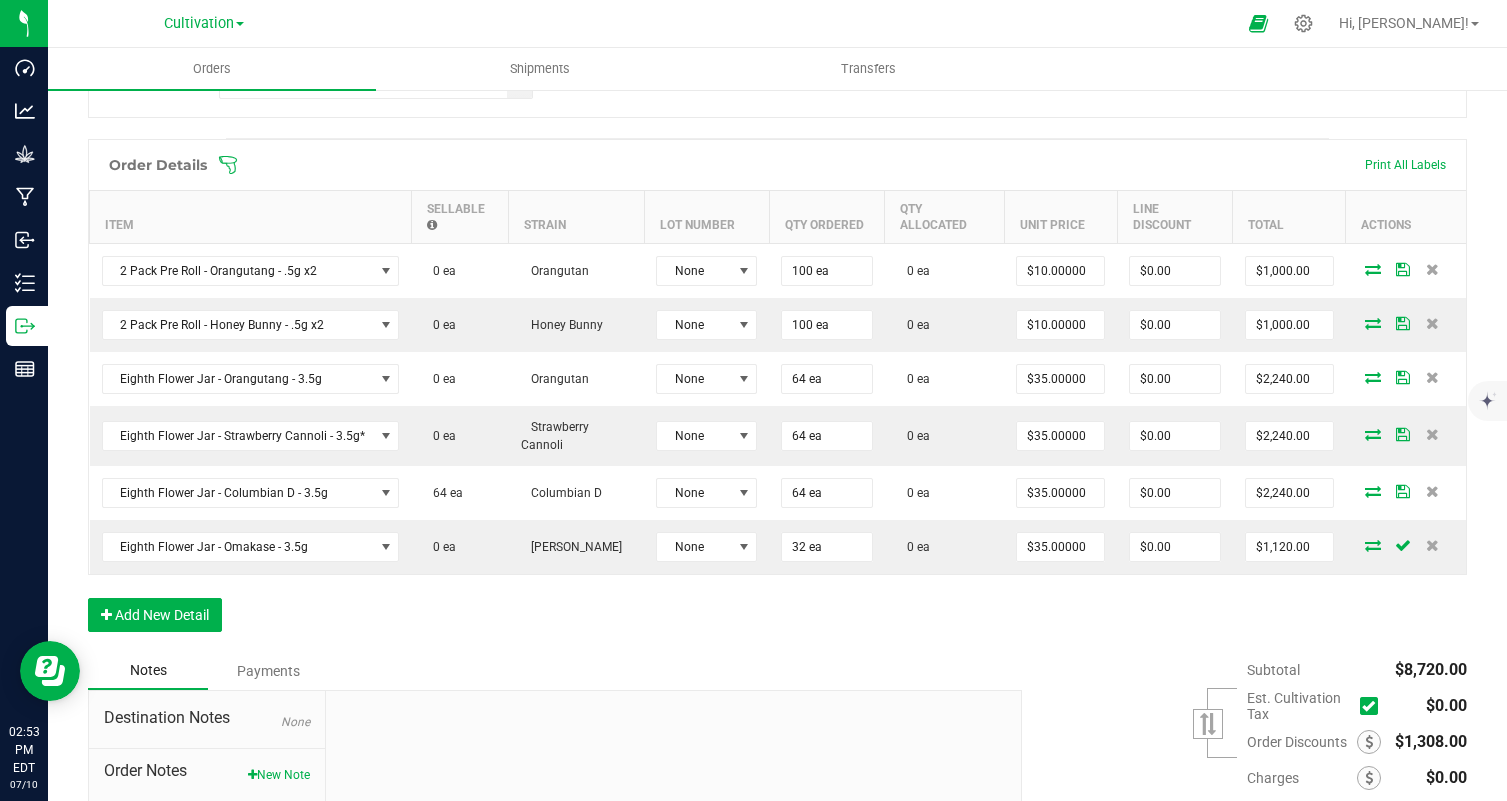 scroll, scrollTop: 0, scrollLeft: 0, axis: both 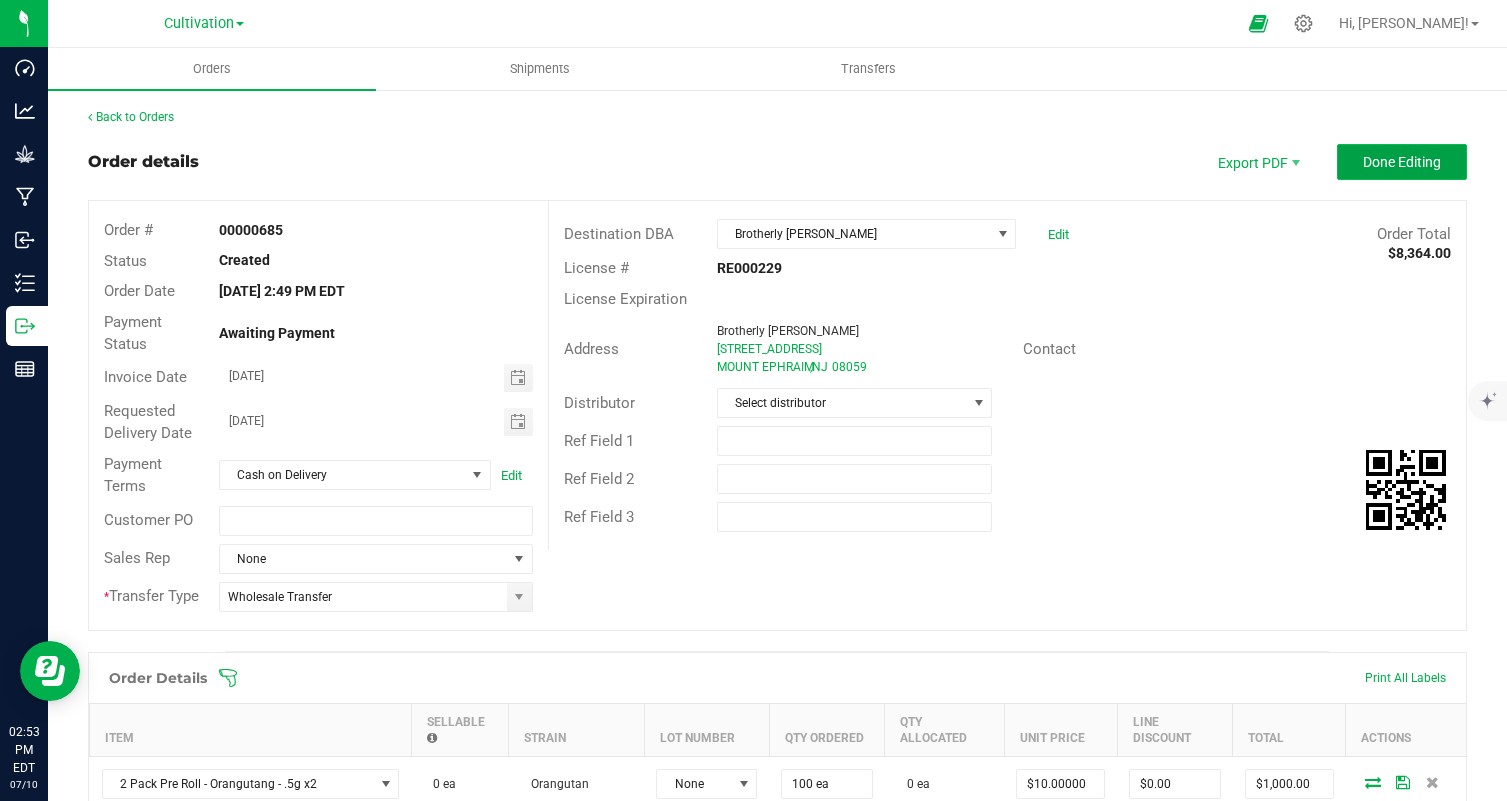 click on "Done Editing" at bounding box center (1402, 162) 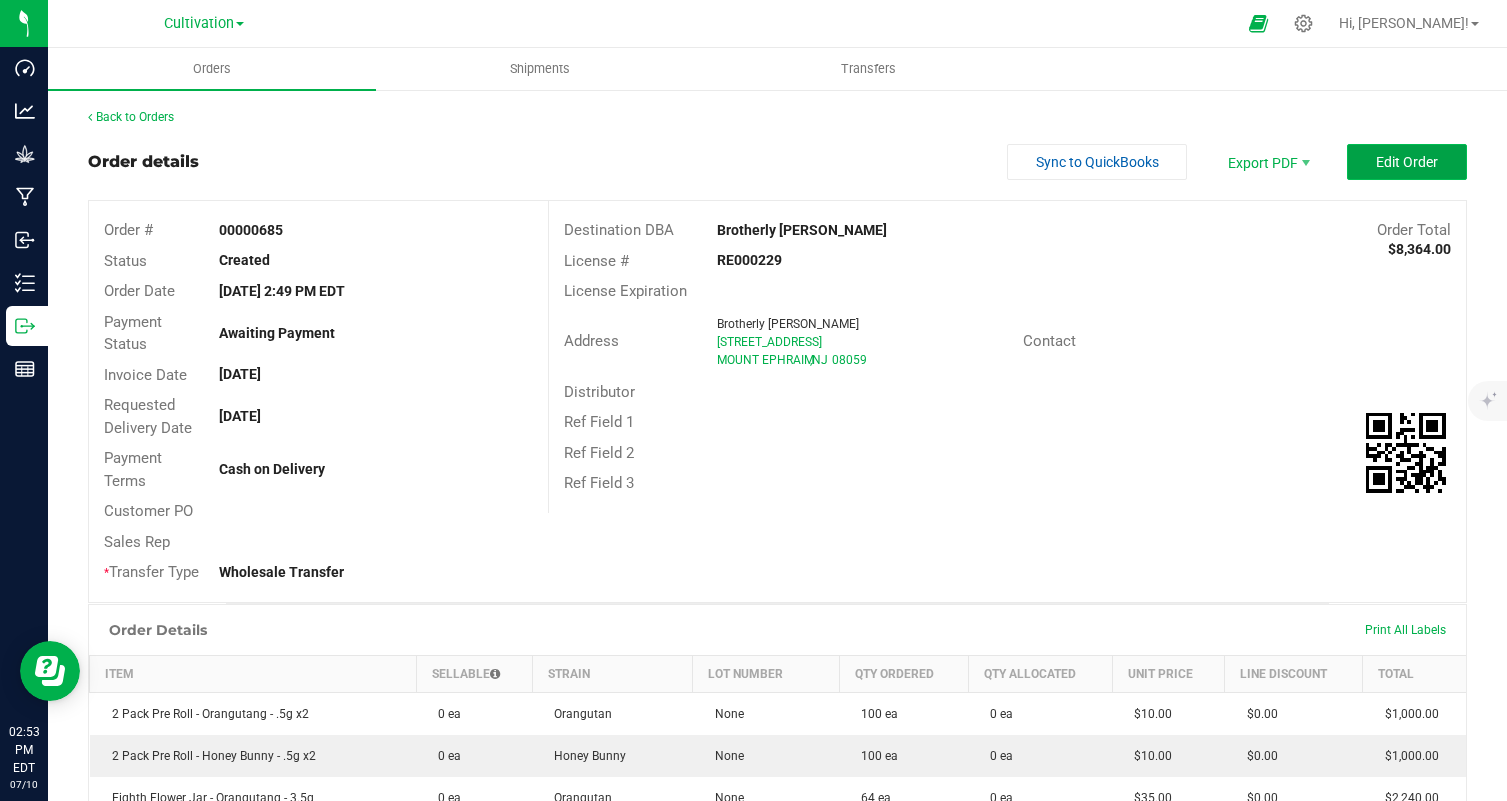 click on "Edit Order" at bounding box center (1407, 162) 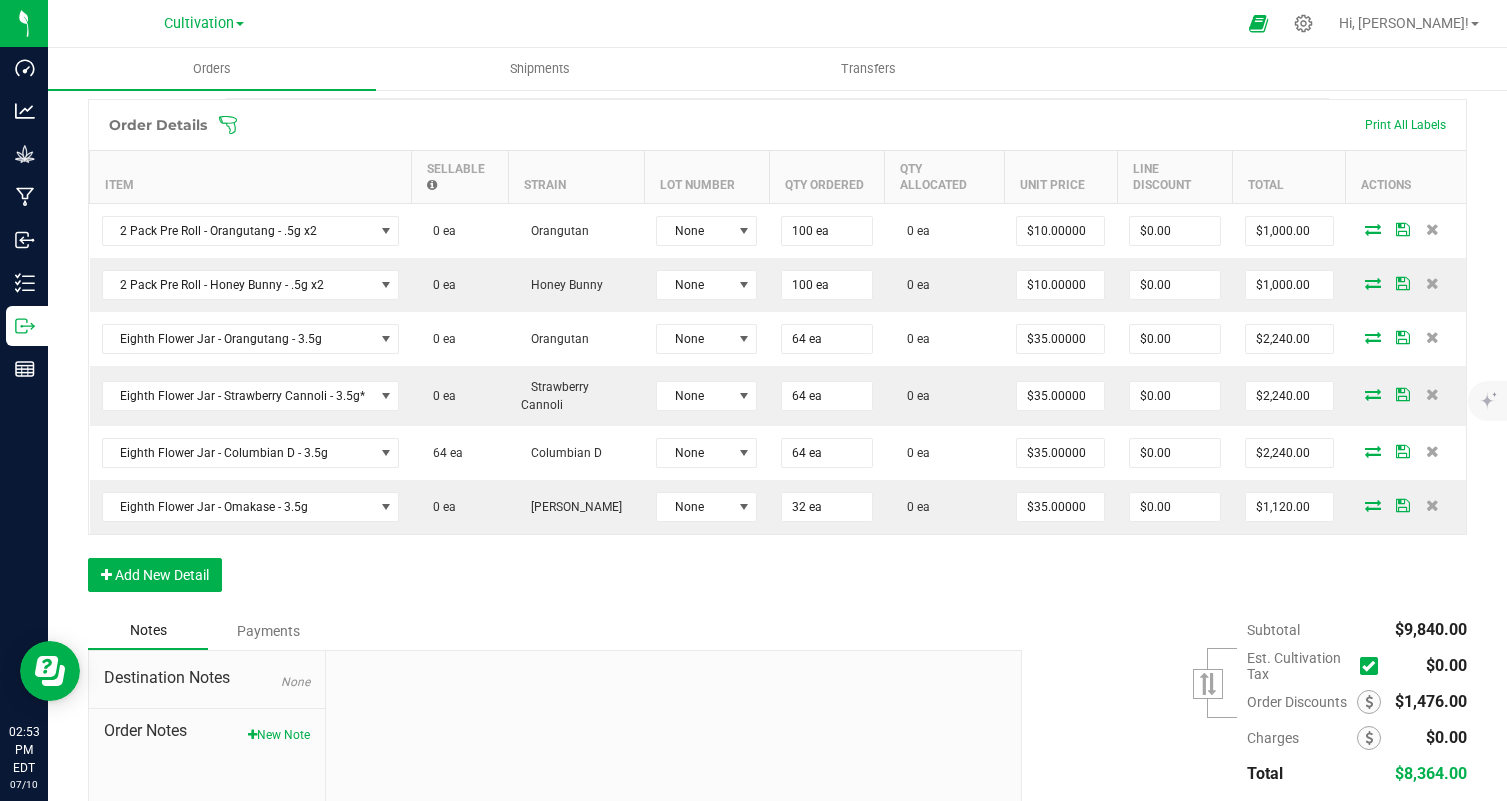 scroll, scrollTop: 546, scrollLeft: 0, axis: vertical 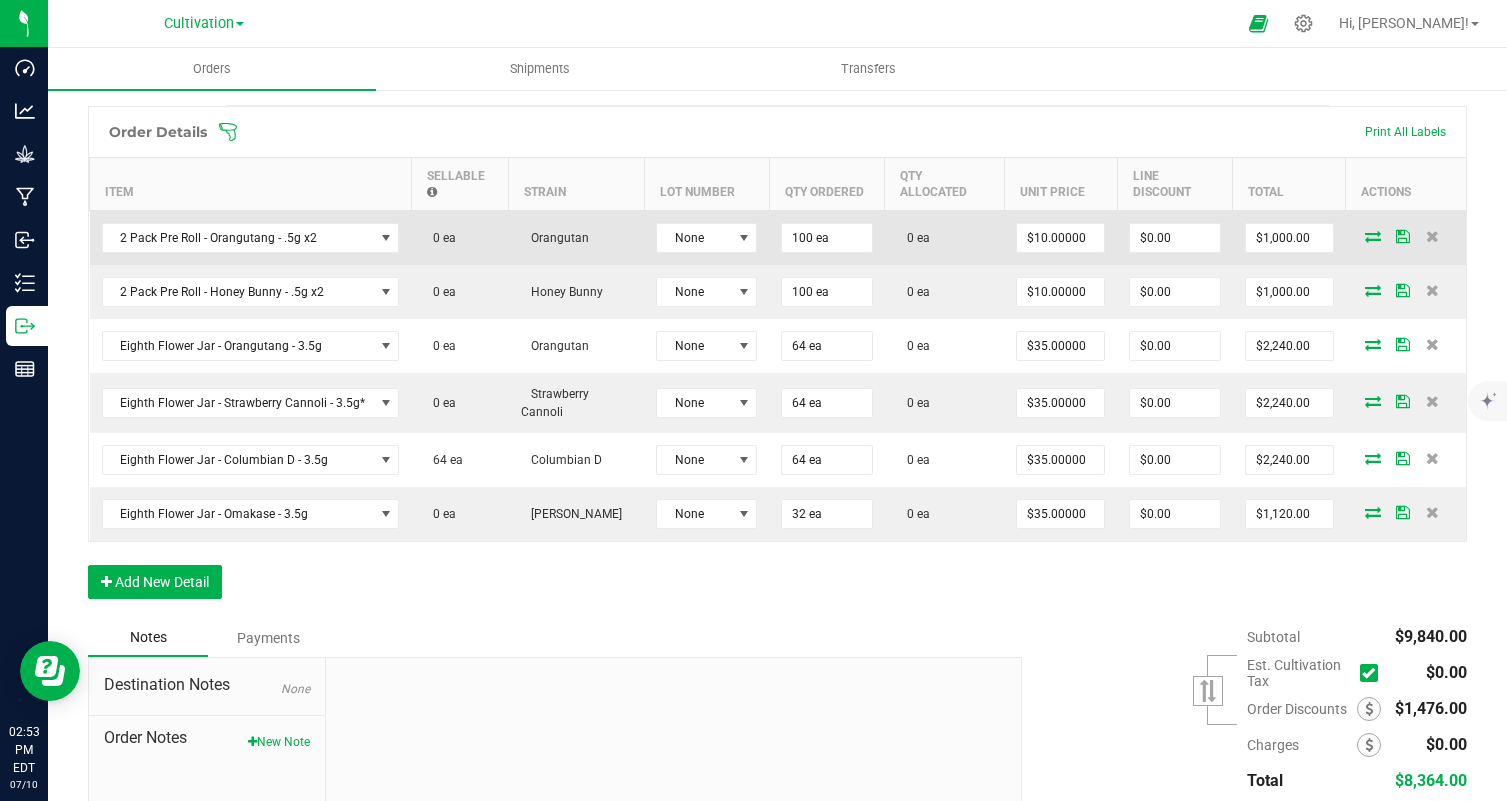 click at bounding box center [1373, 236] 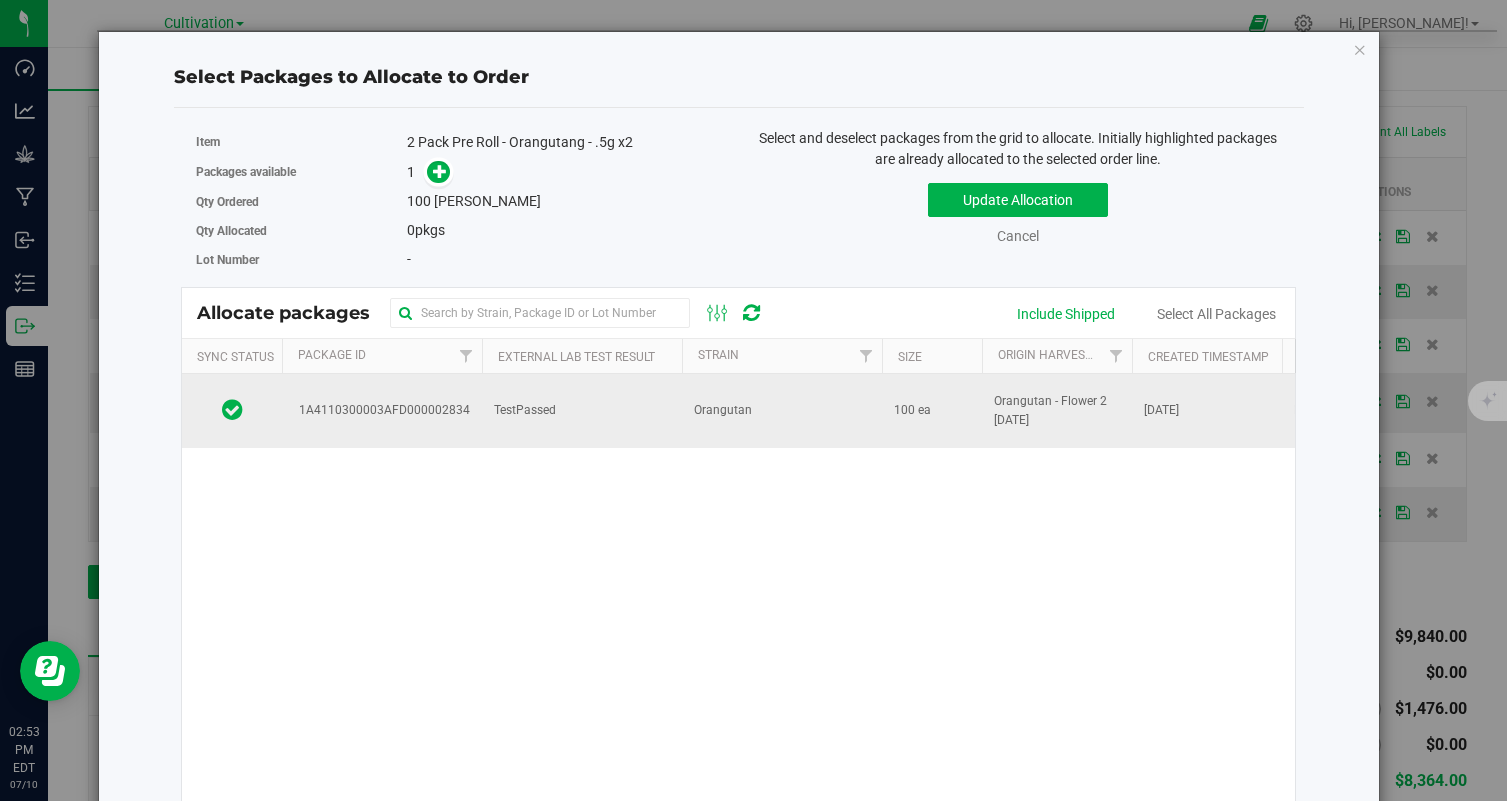 click on "Orangutan" at bounding box center (782, 411) 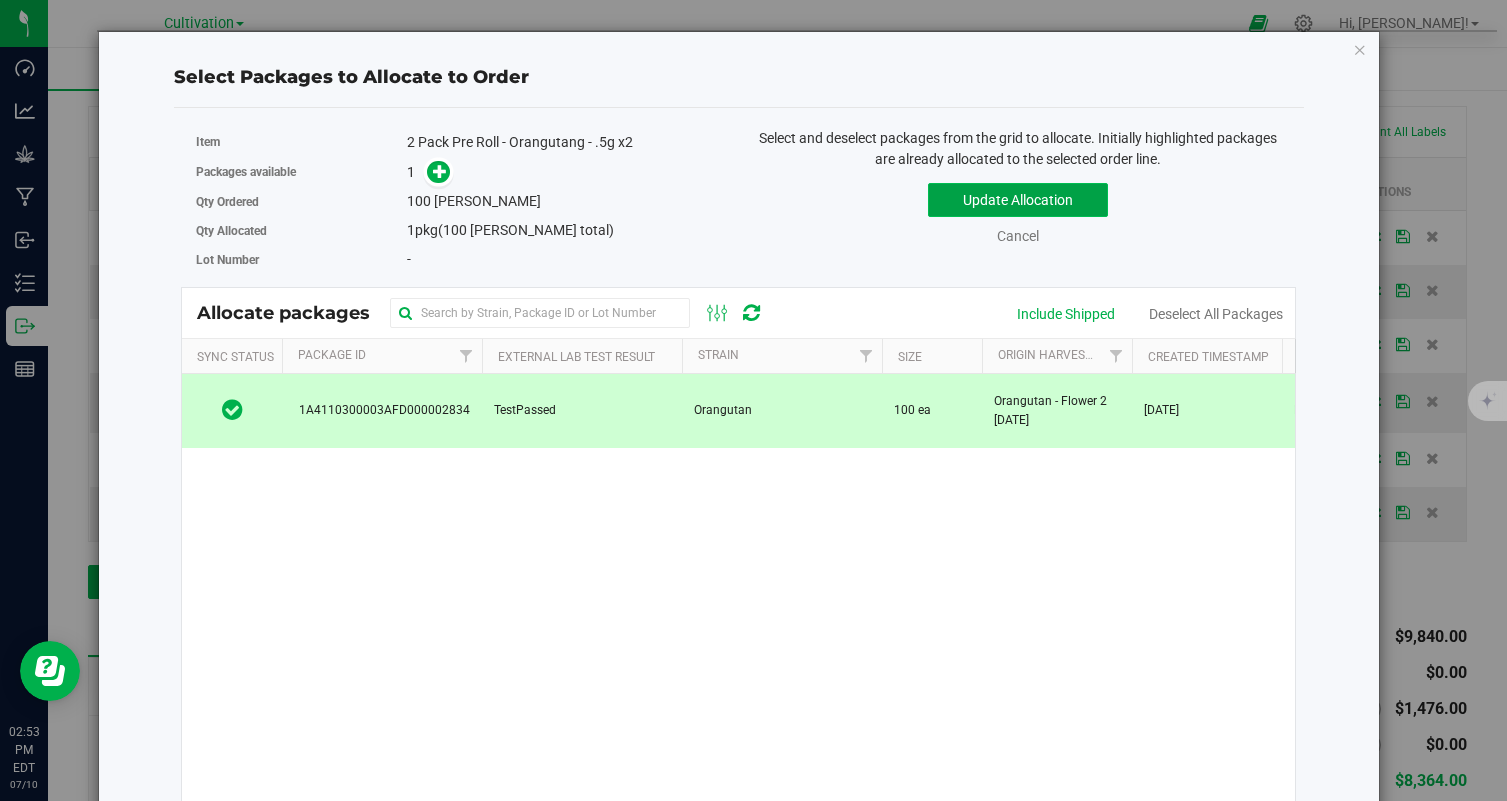 click on "Update Allocation" at bounding box center [1018, 200] 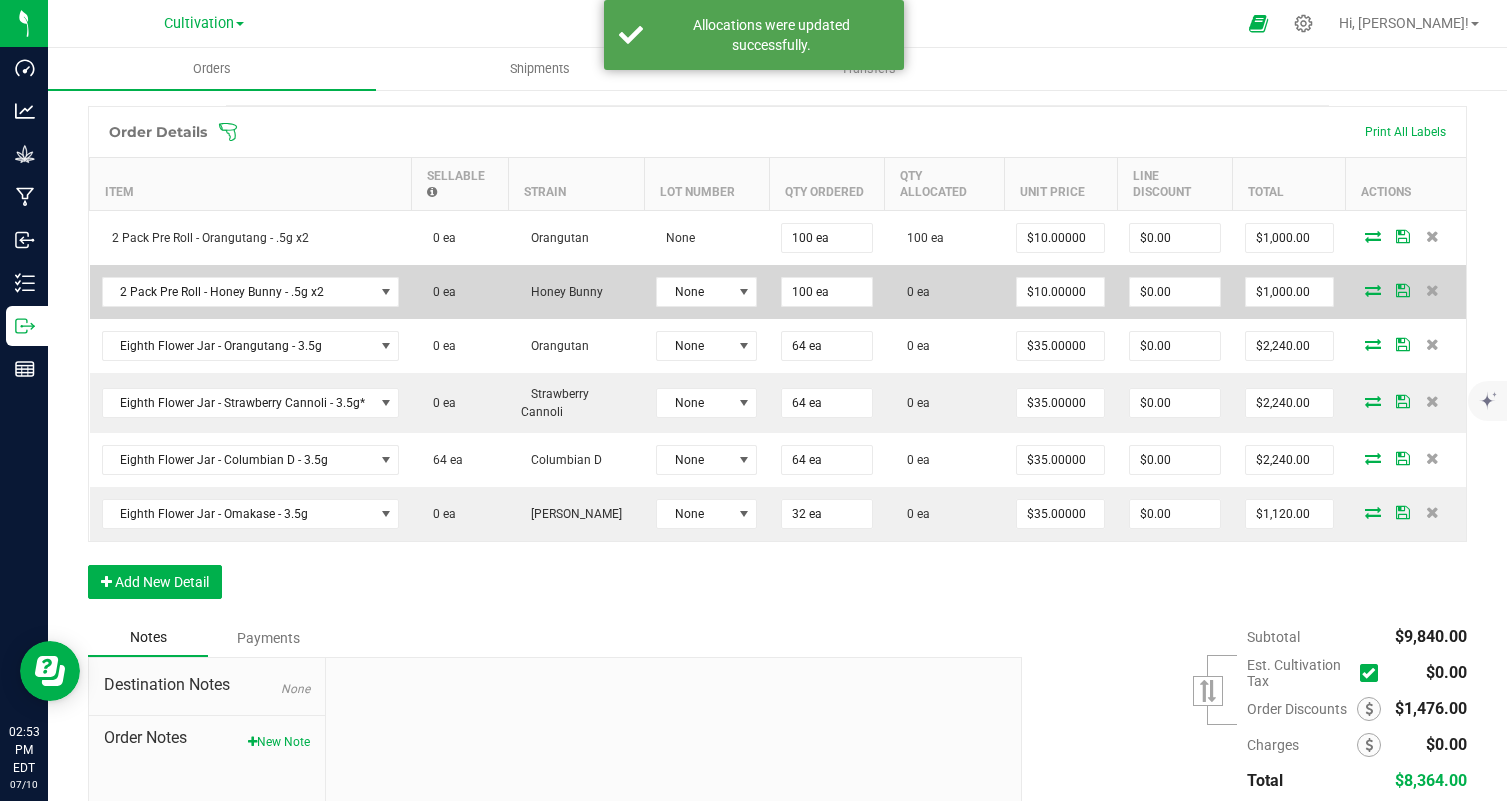 click at bounding box center [1373, 290] 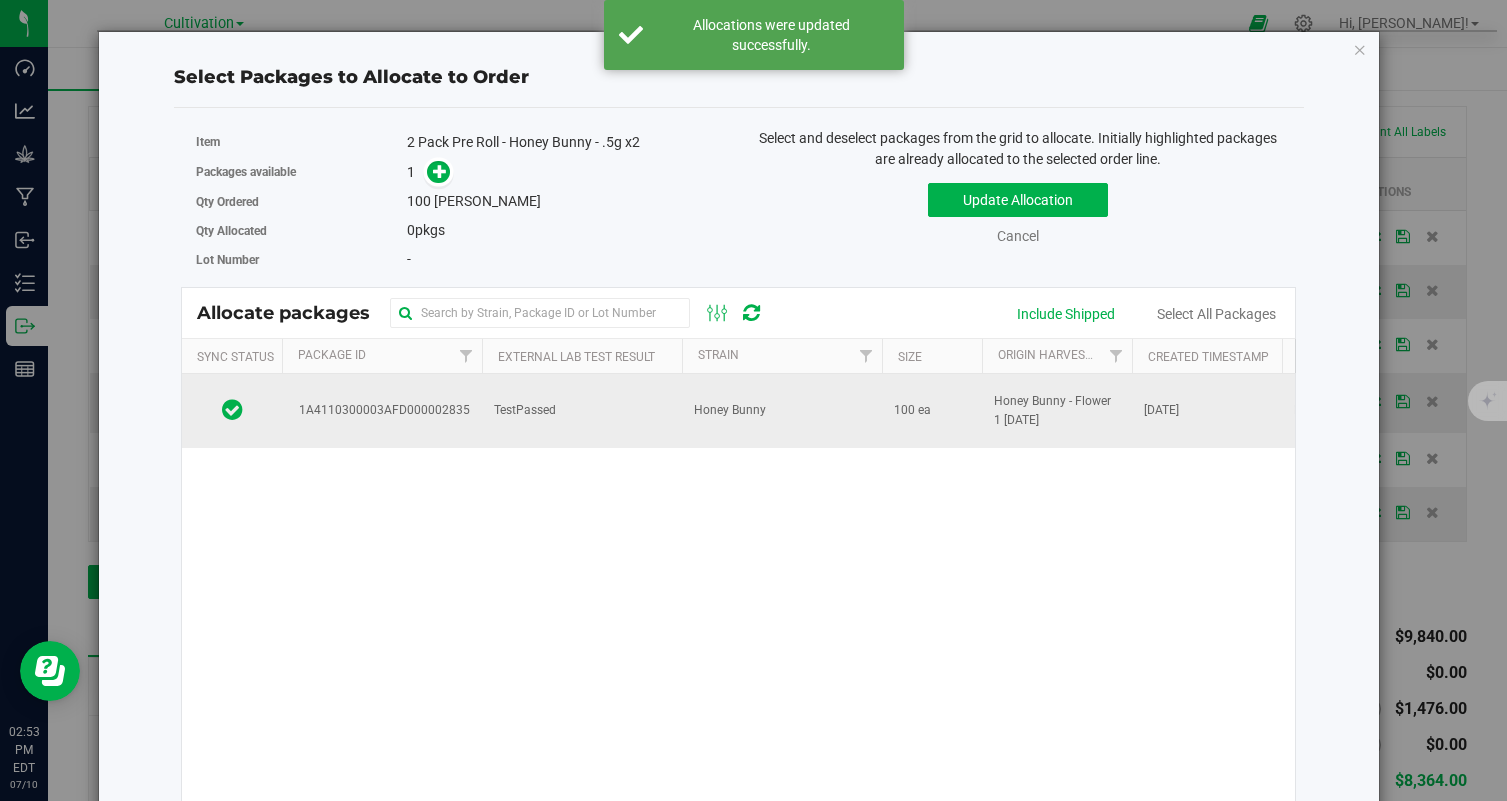 click on "Honey Bunny" at bounding box center [782, 411] 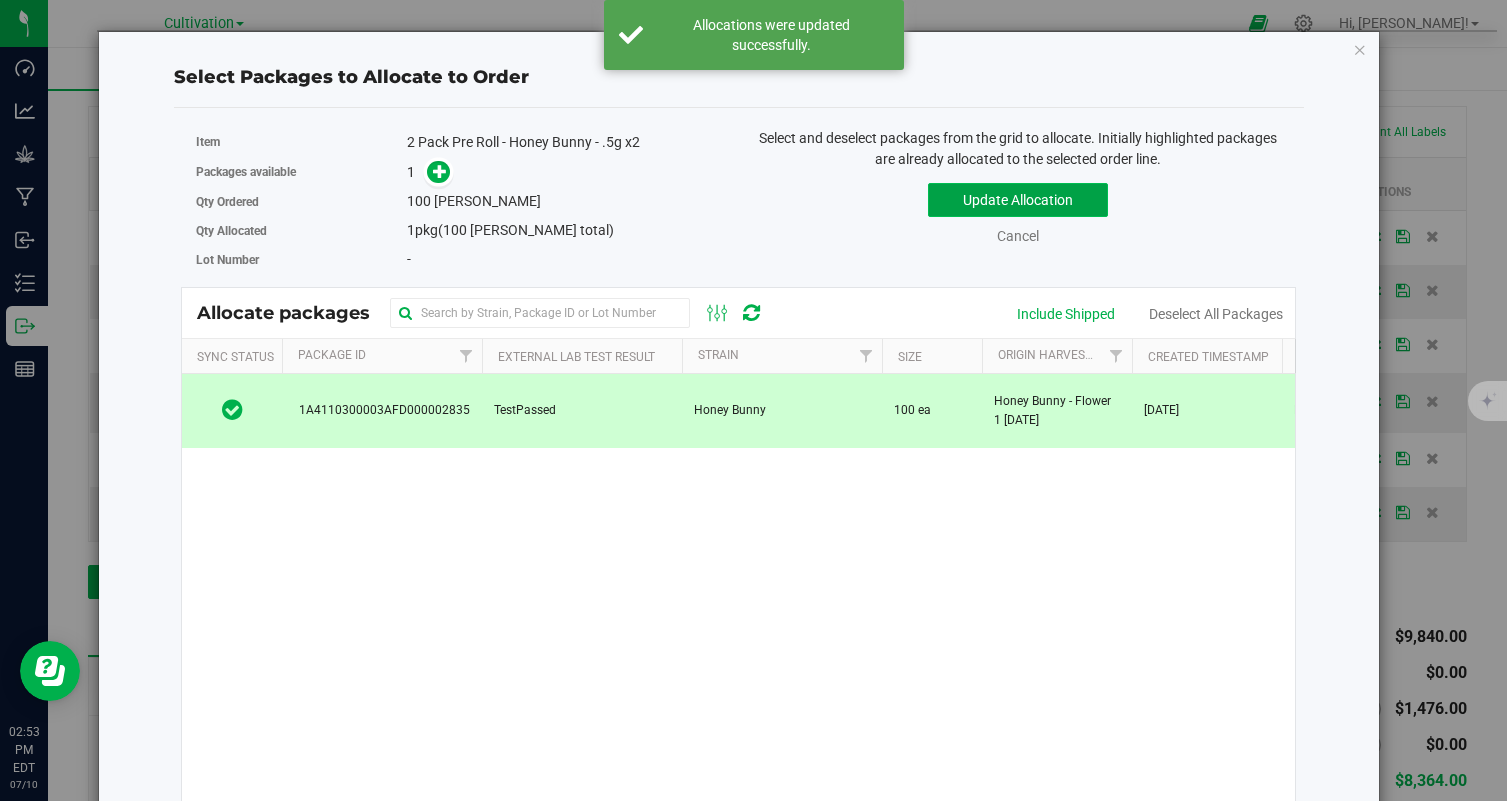 click on "Update Allocation" at bounding box center (1018, 200) 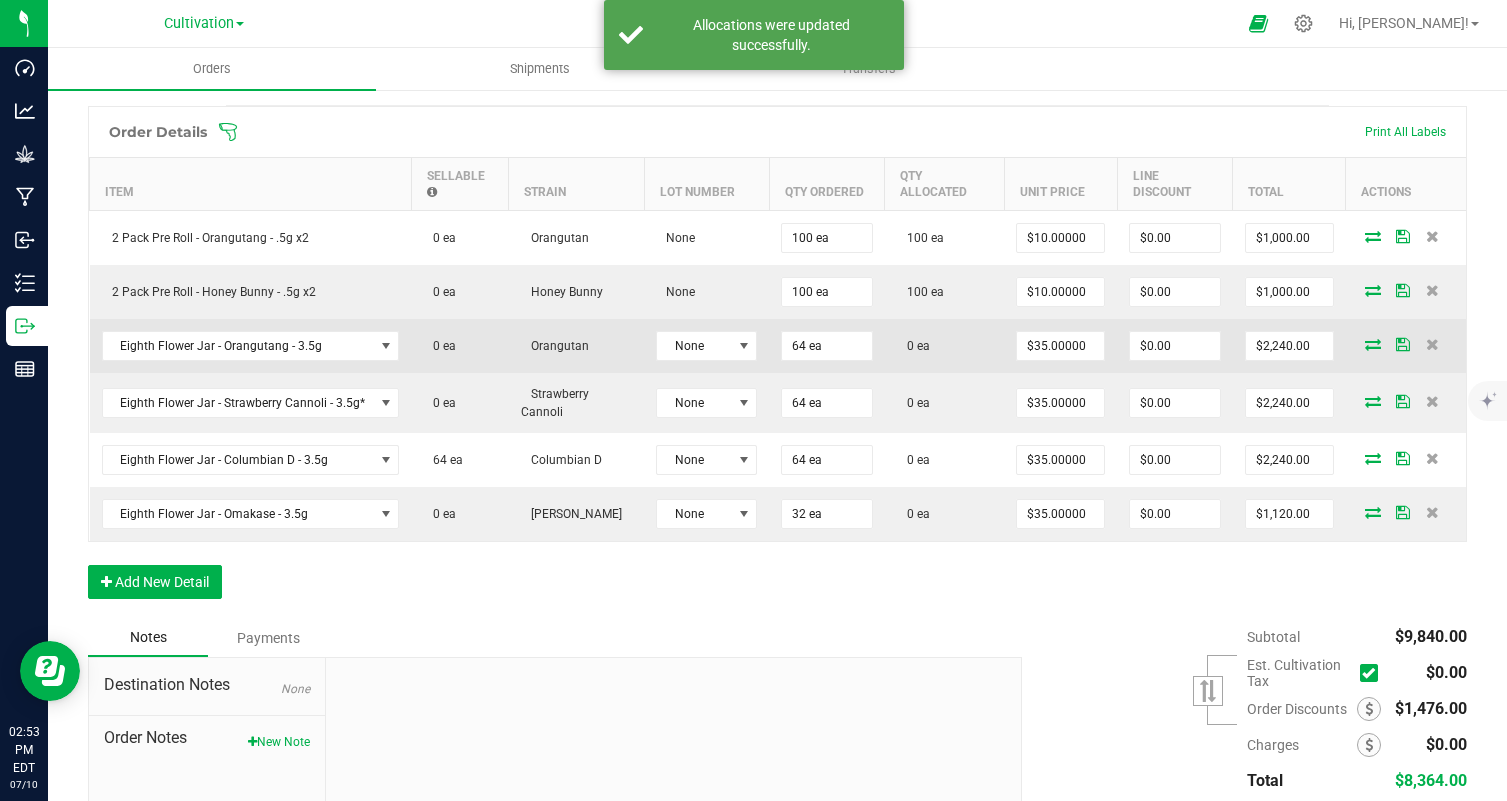 click at bounding box center (1373, 344) 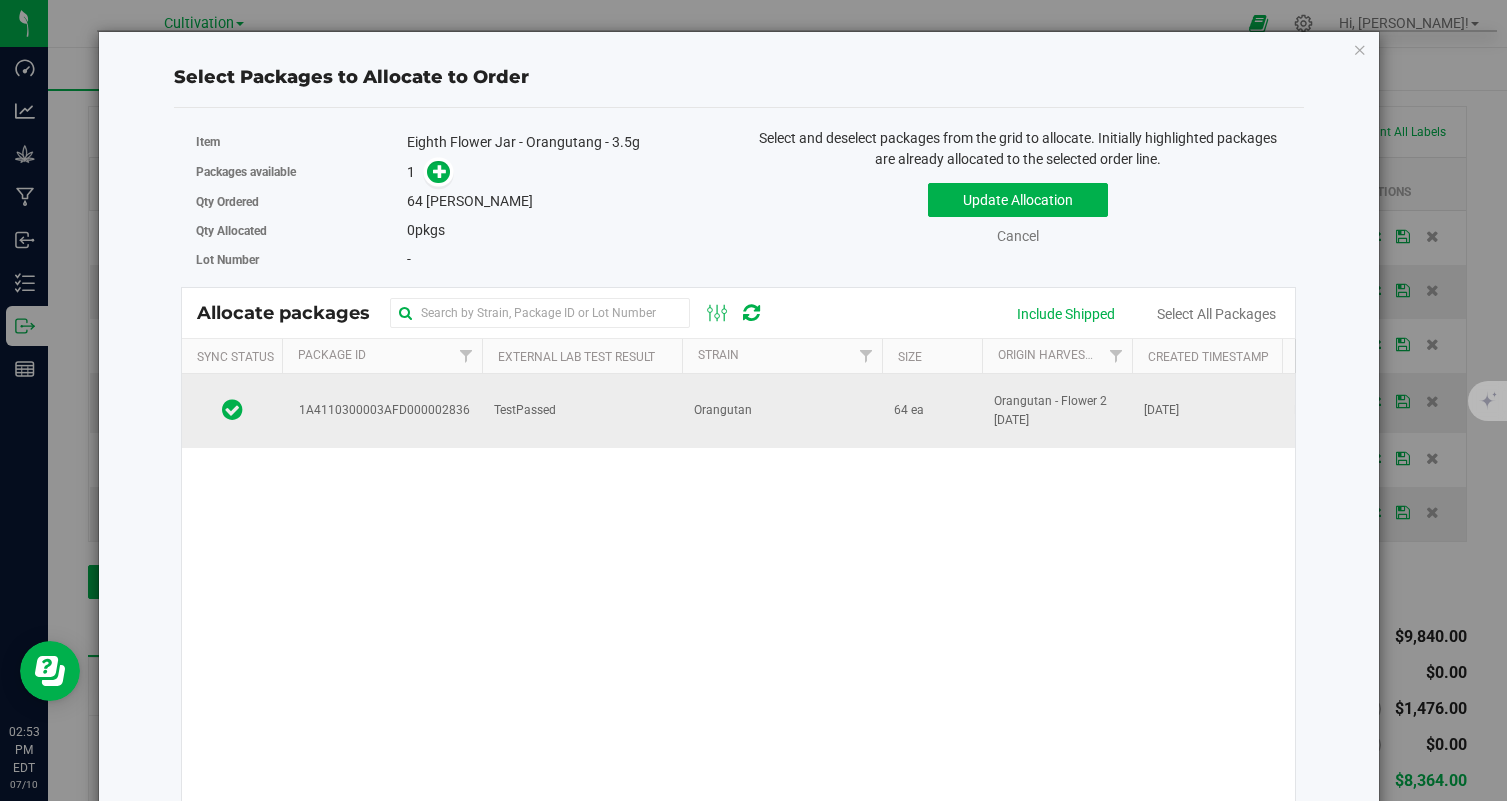 click on "TestPassed" at bounding box center [582, 411] 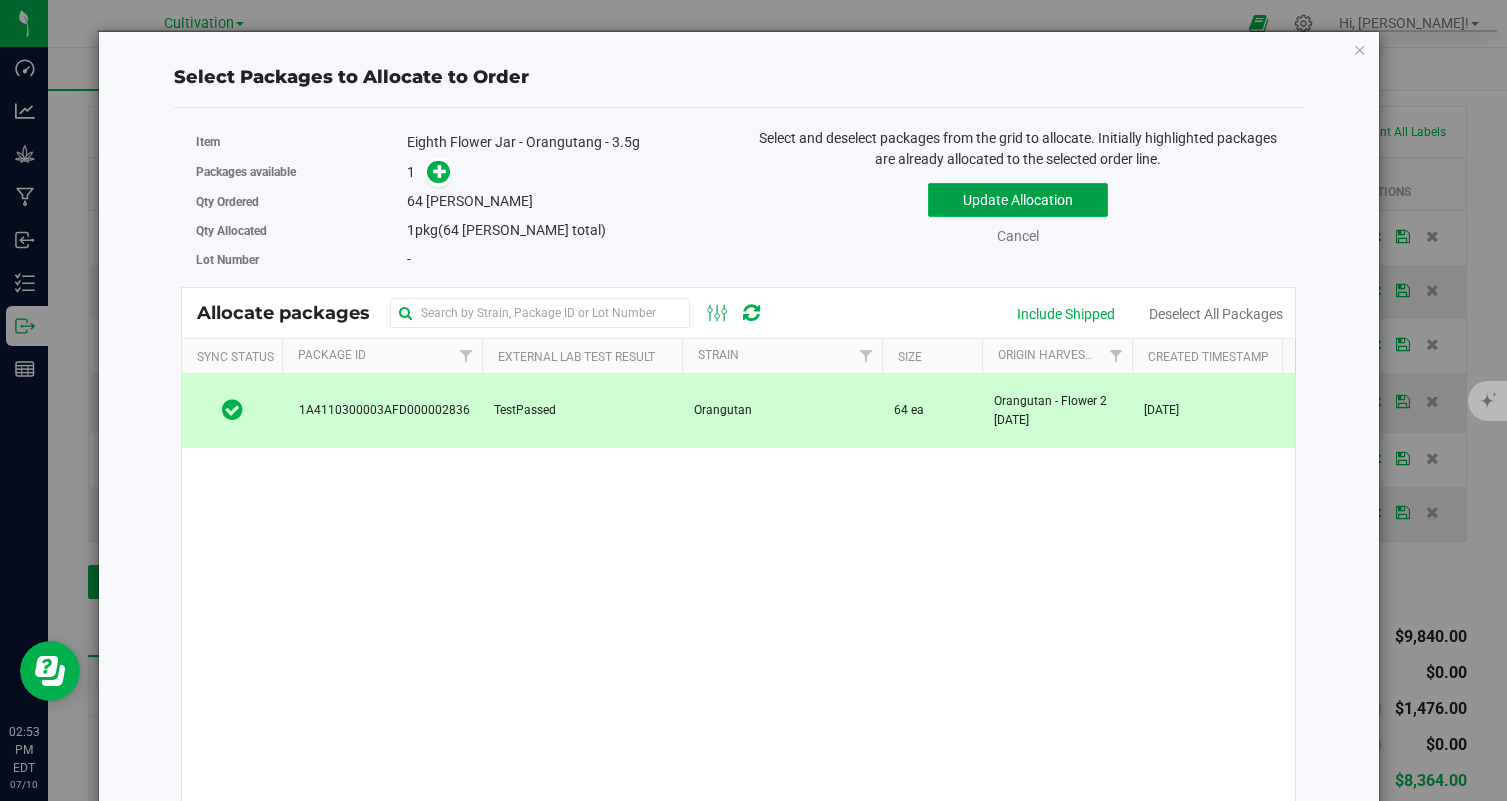 click on "Update Allocation" at bounding box center (1018, 200) 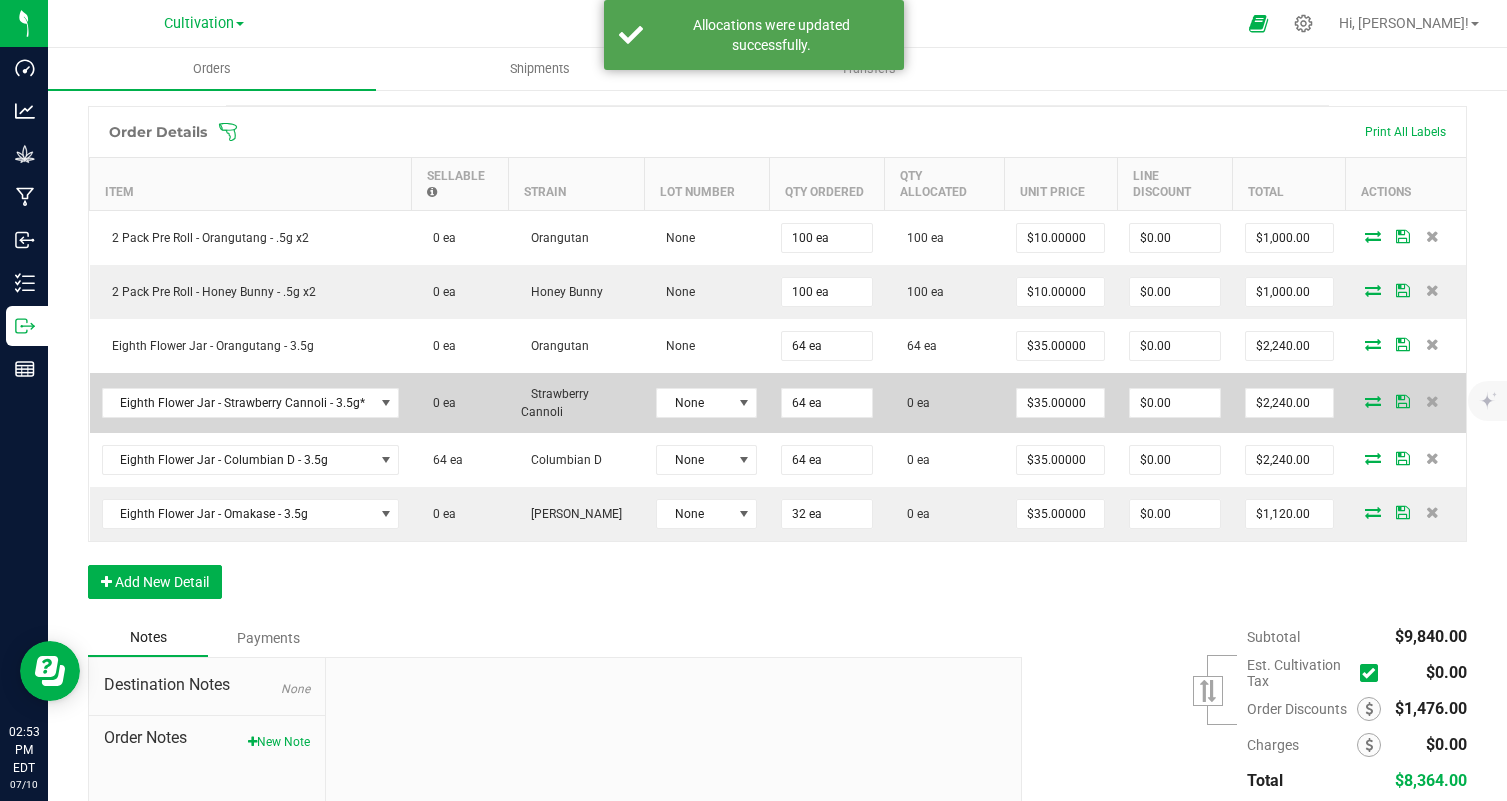 click at bounding box center (1373, 401) 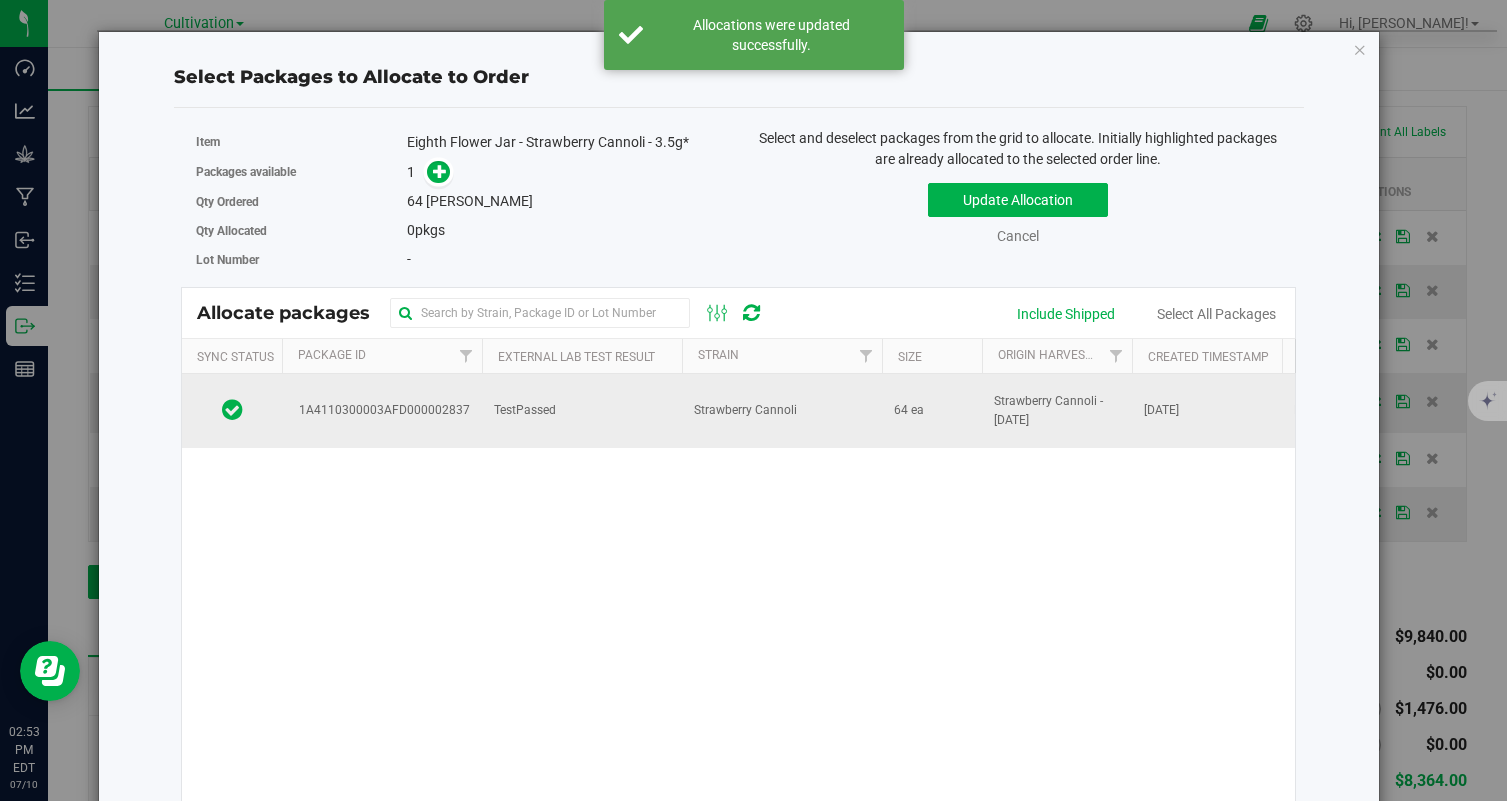 click on "Strawberry Cannoli" at bounding box center [782, 411] 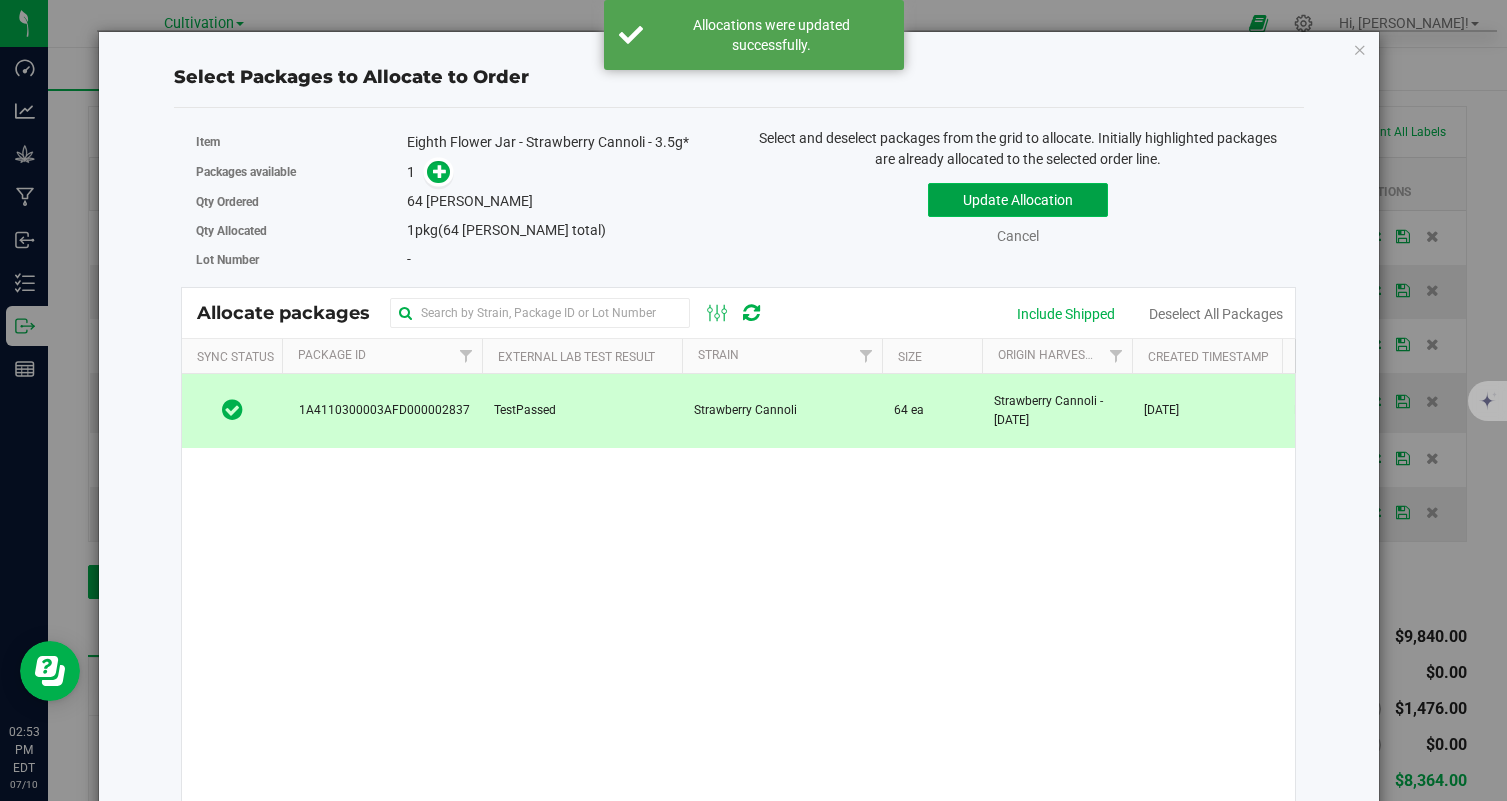 click on "Update Allocation" at bounding box center (1018, 200) 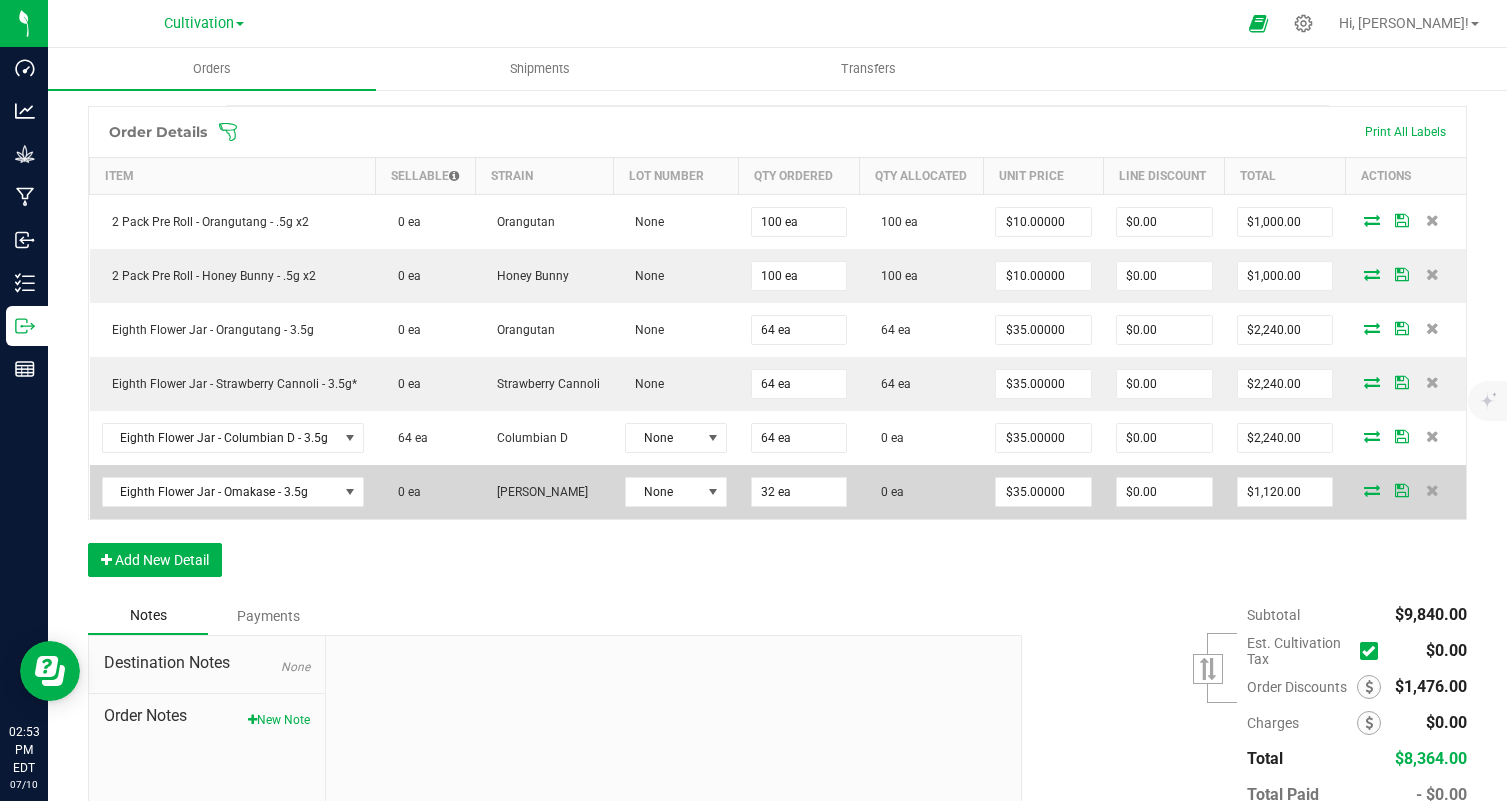 click at bounding box center [1372, 490] 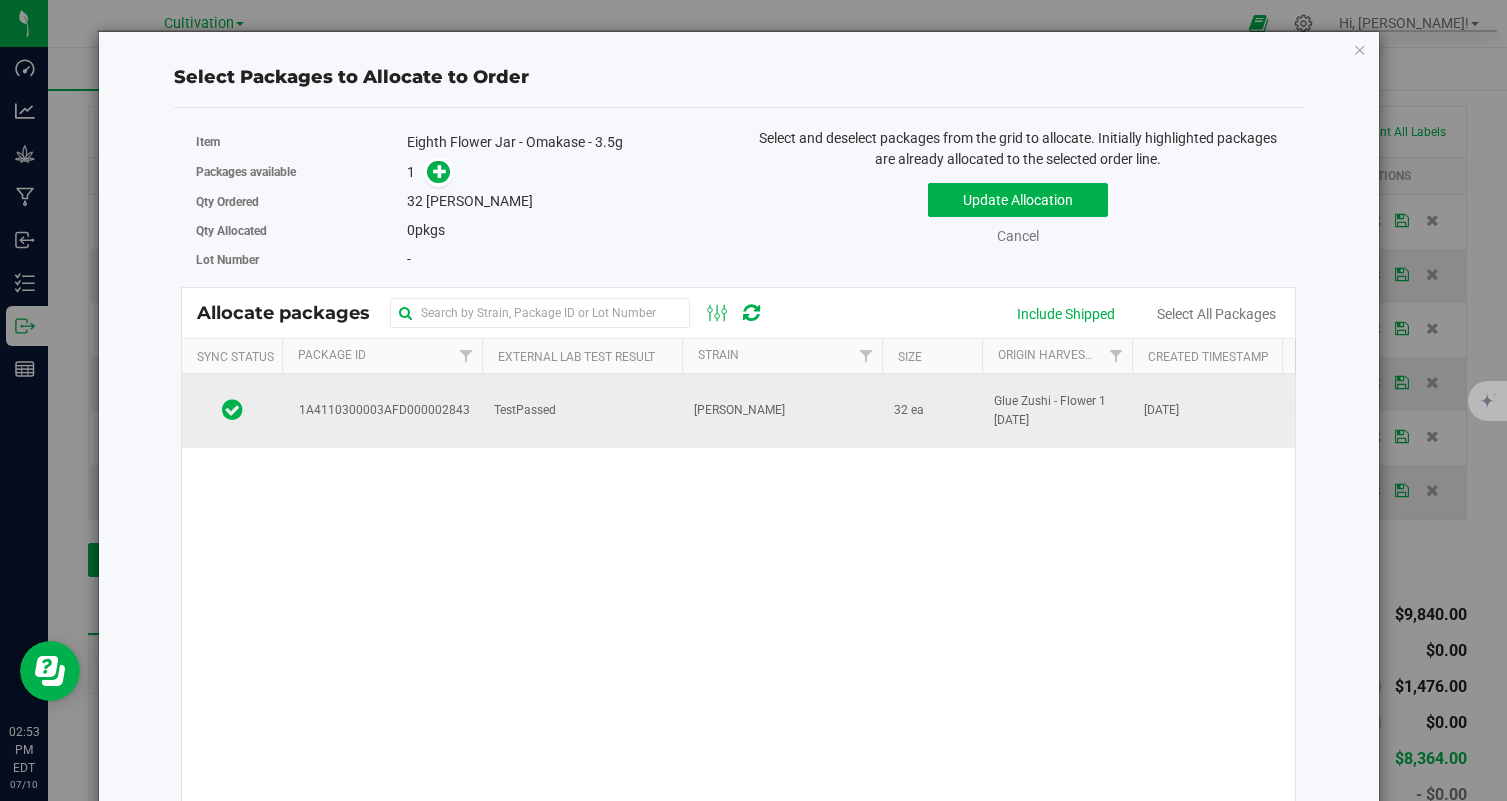 click on "Glue Zushi" at bounding box center [782, 411] 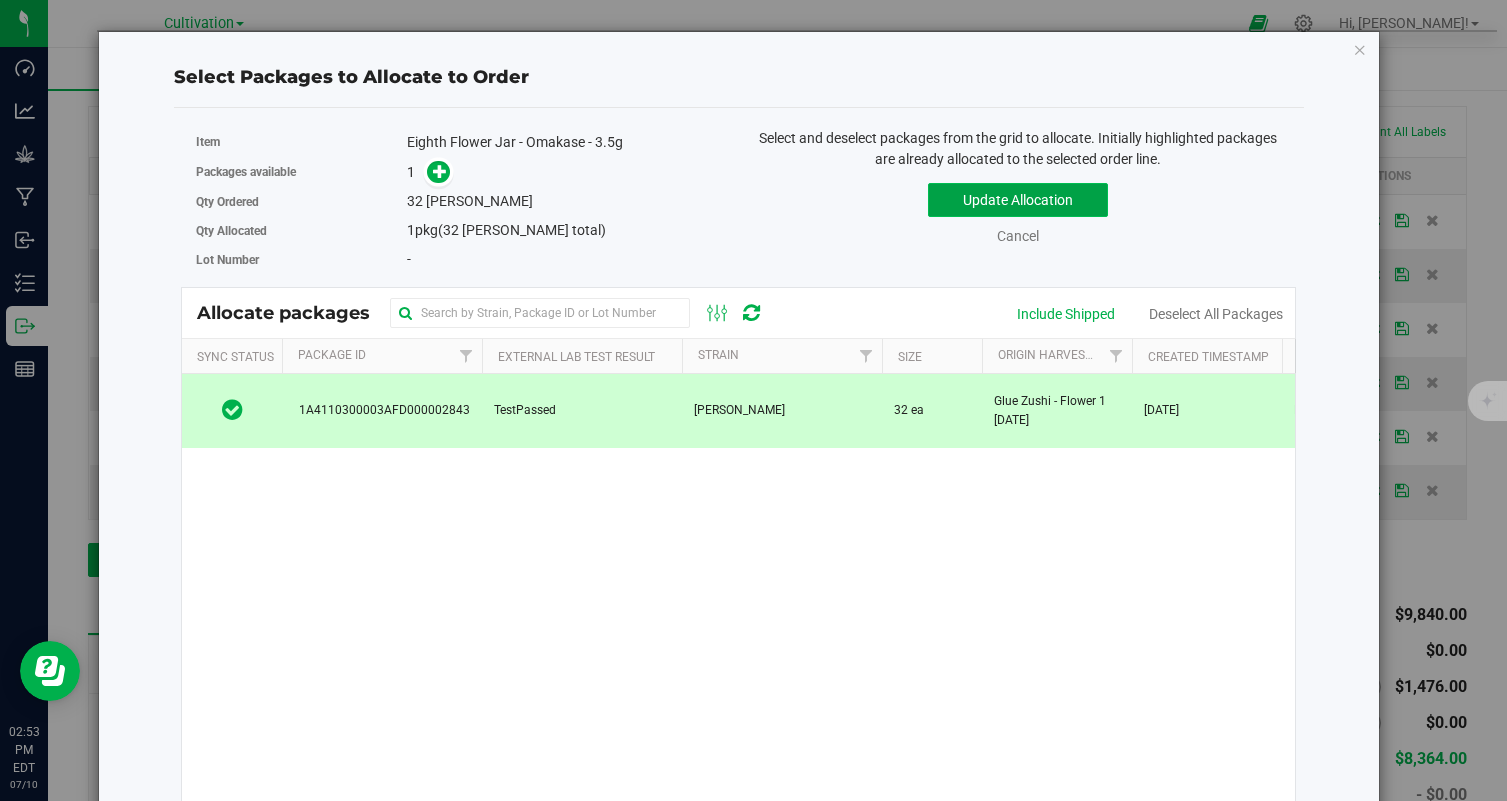 click on "Update Allocation" at bounding box center (1018, 200) 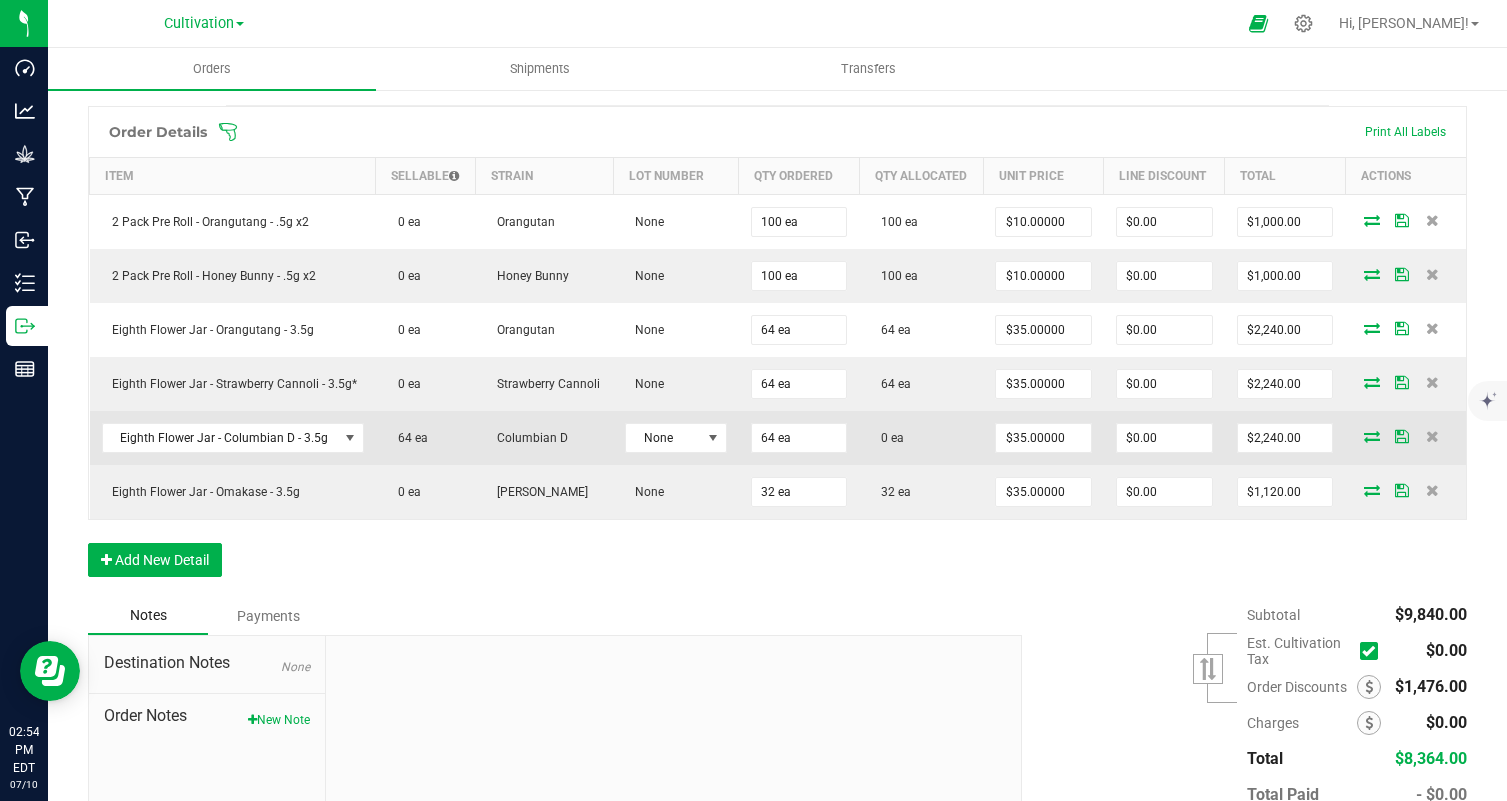 click at bounding box center (1372, 436) 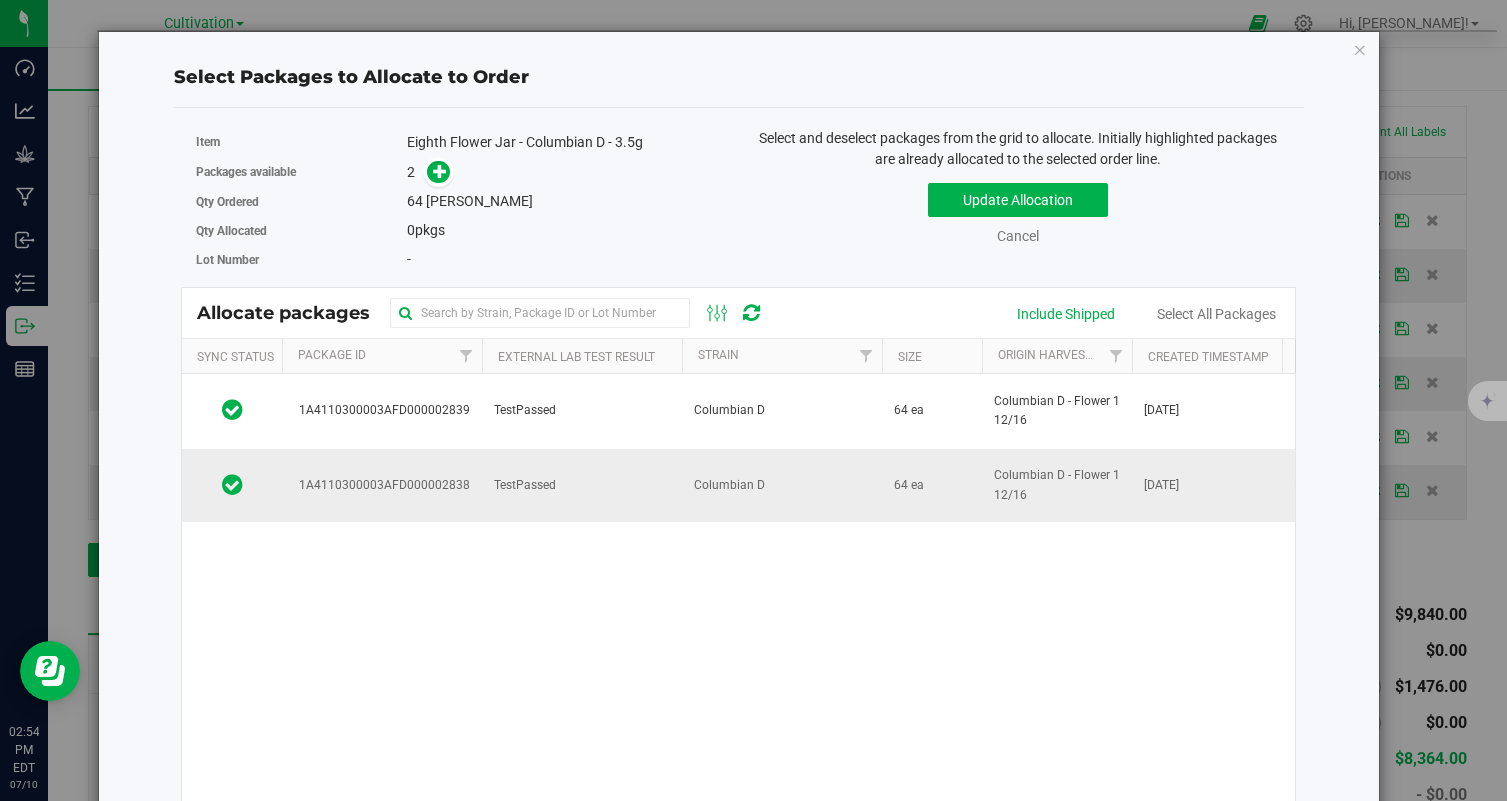 click on "Columbian D" at bounding box center (782, 486) 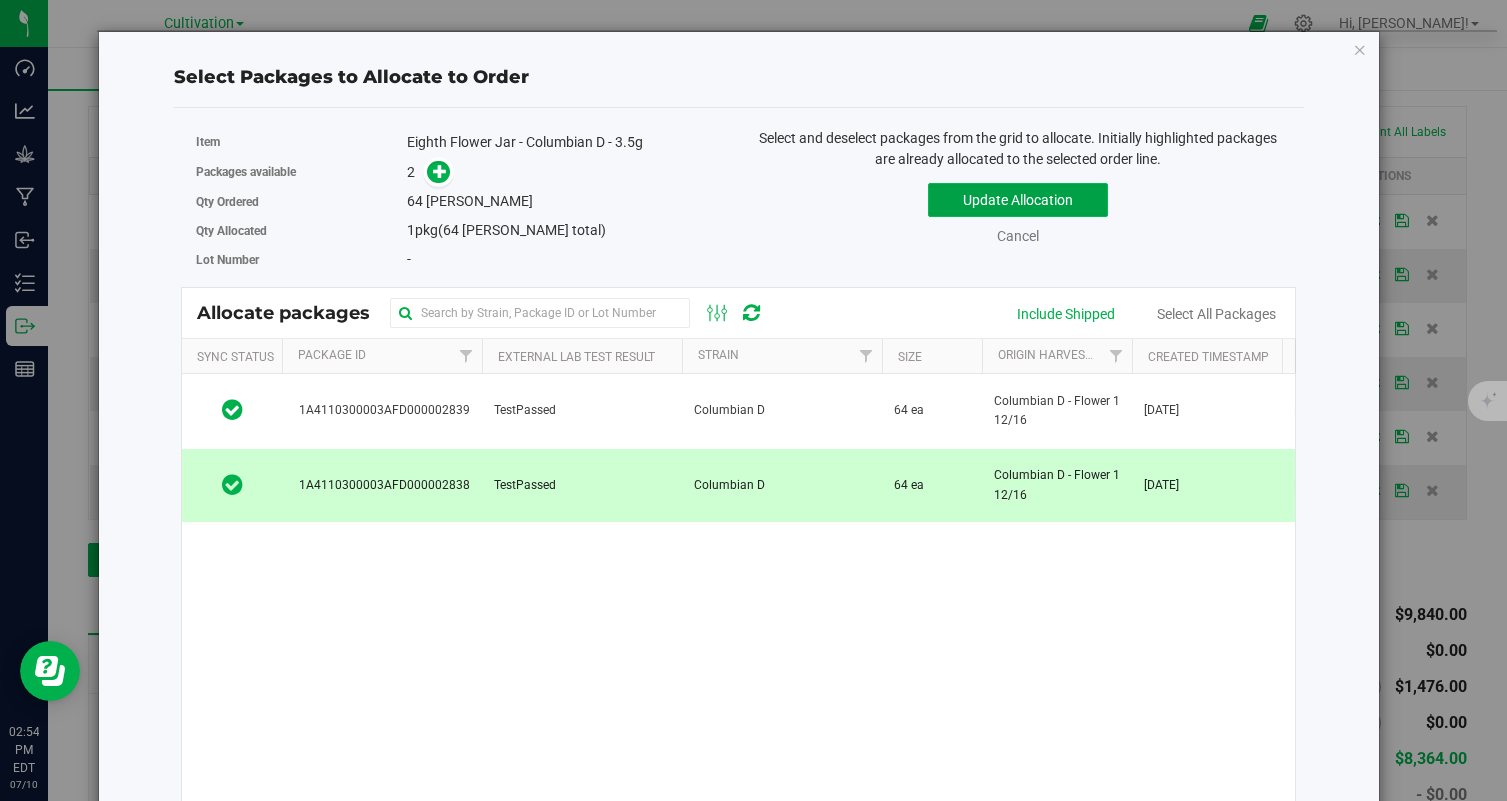 click on "Update Allocation" at bounding box center [1018, 200] 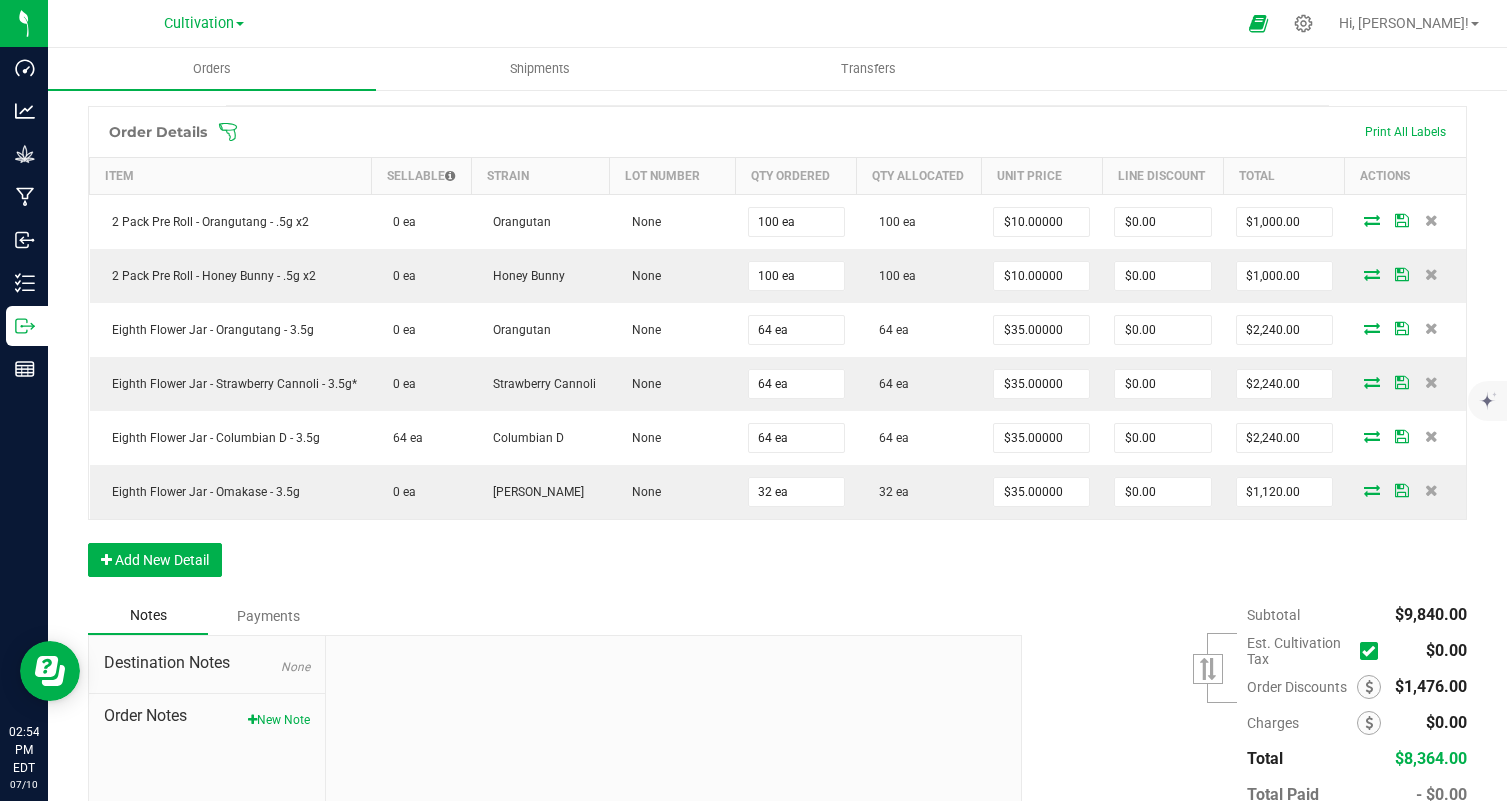 scroll, scrollTop: 0, scrollLeft: 0, axis: both 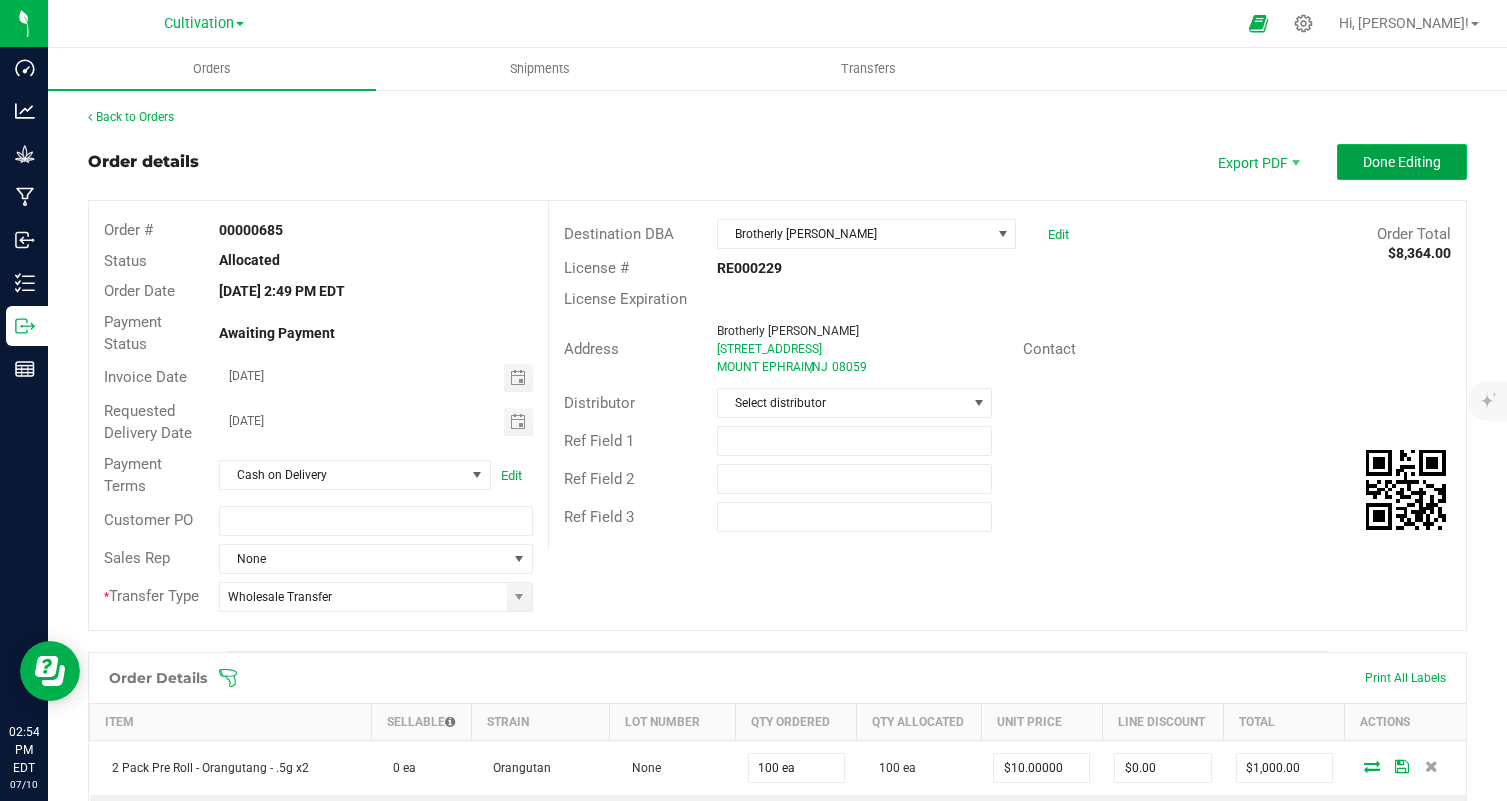 click on "Done Editing" at bounding box center (1402, 162) 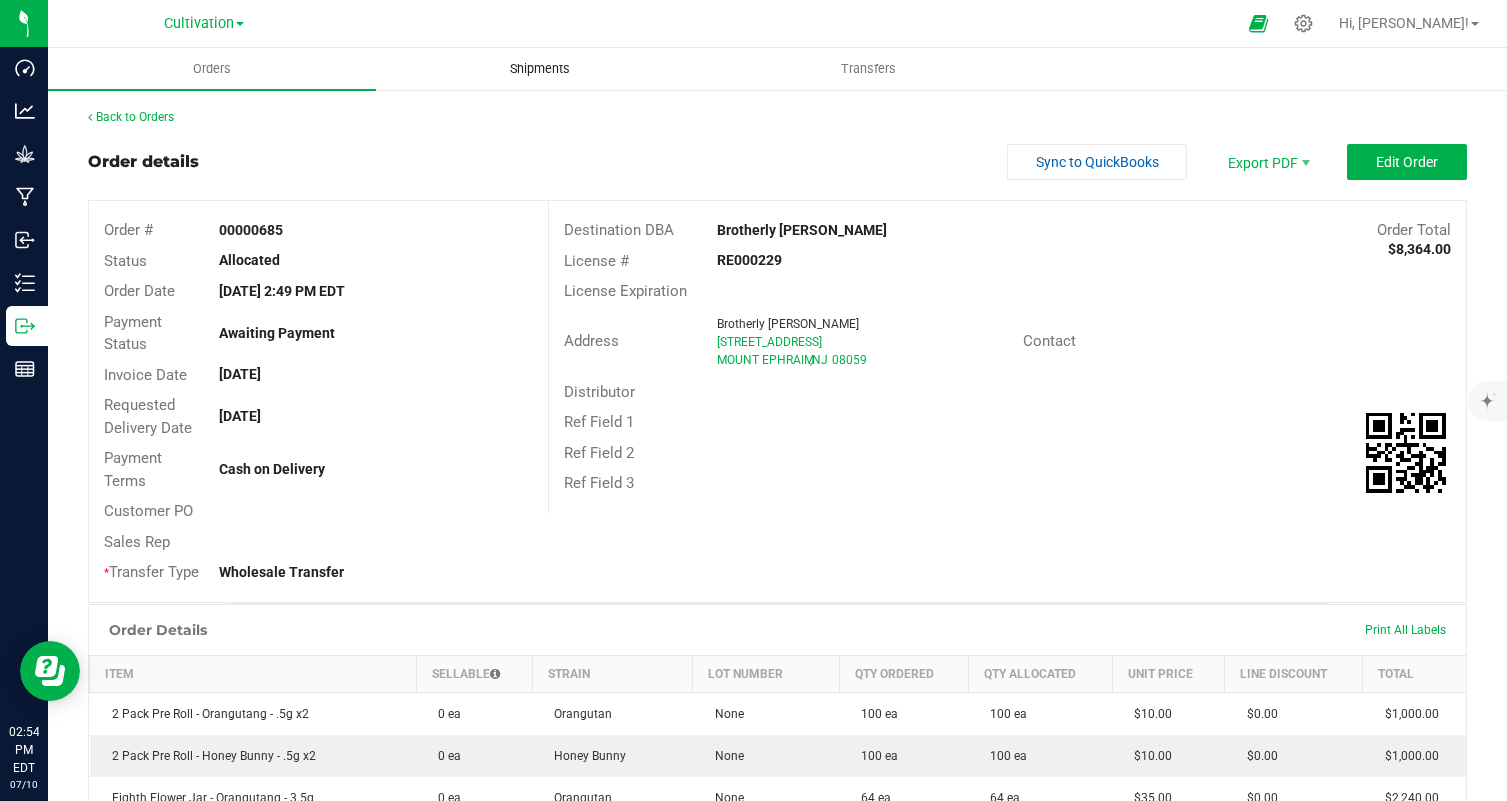 click on "Shipments" at bounding box center [540, 69] 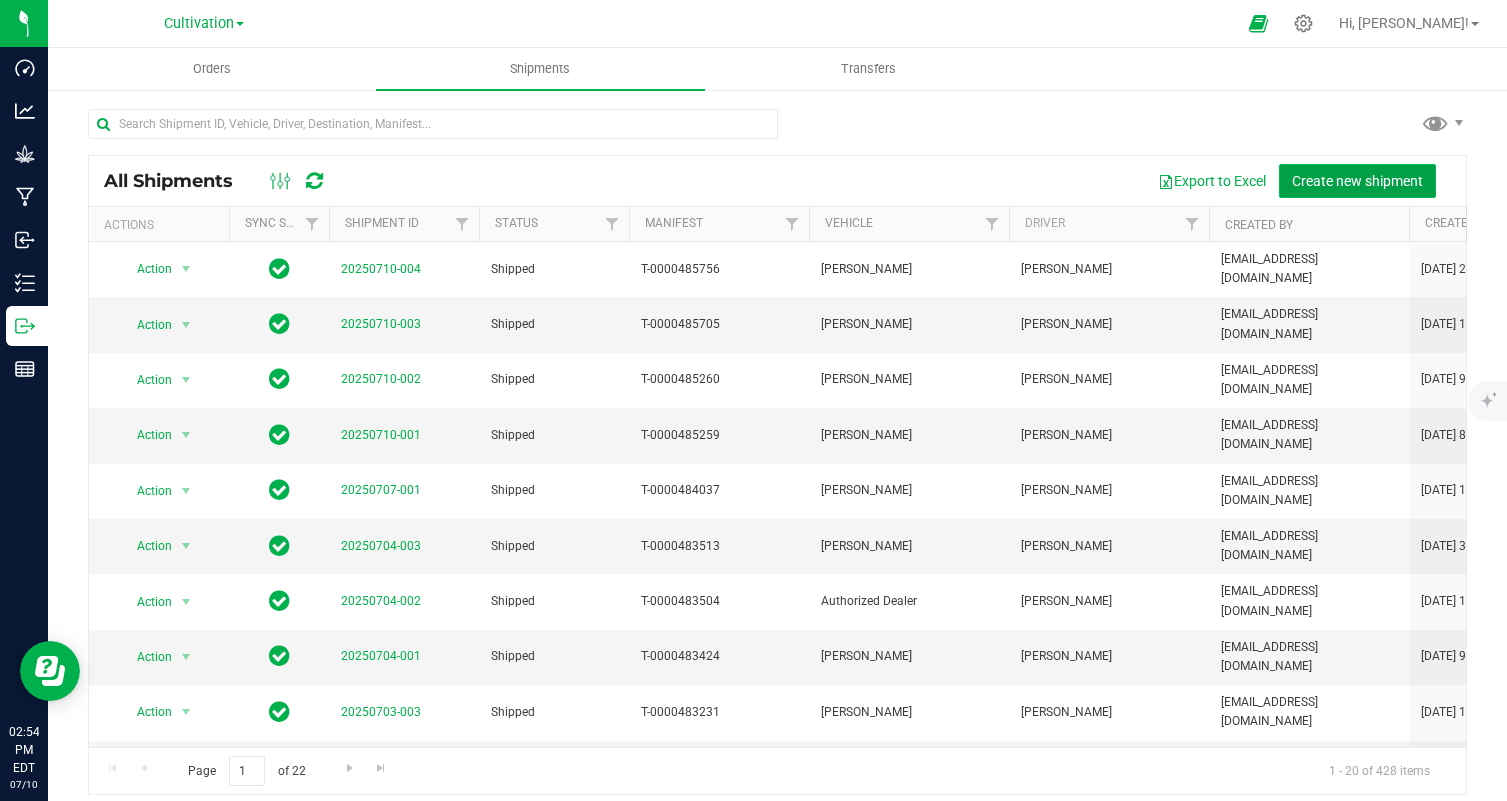 click on "Create new shipment" at bounding box center [1357, 181] 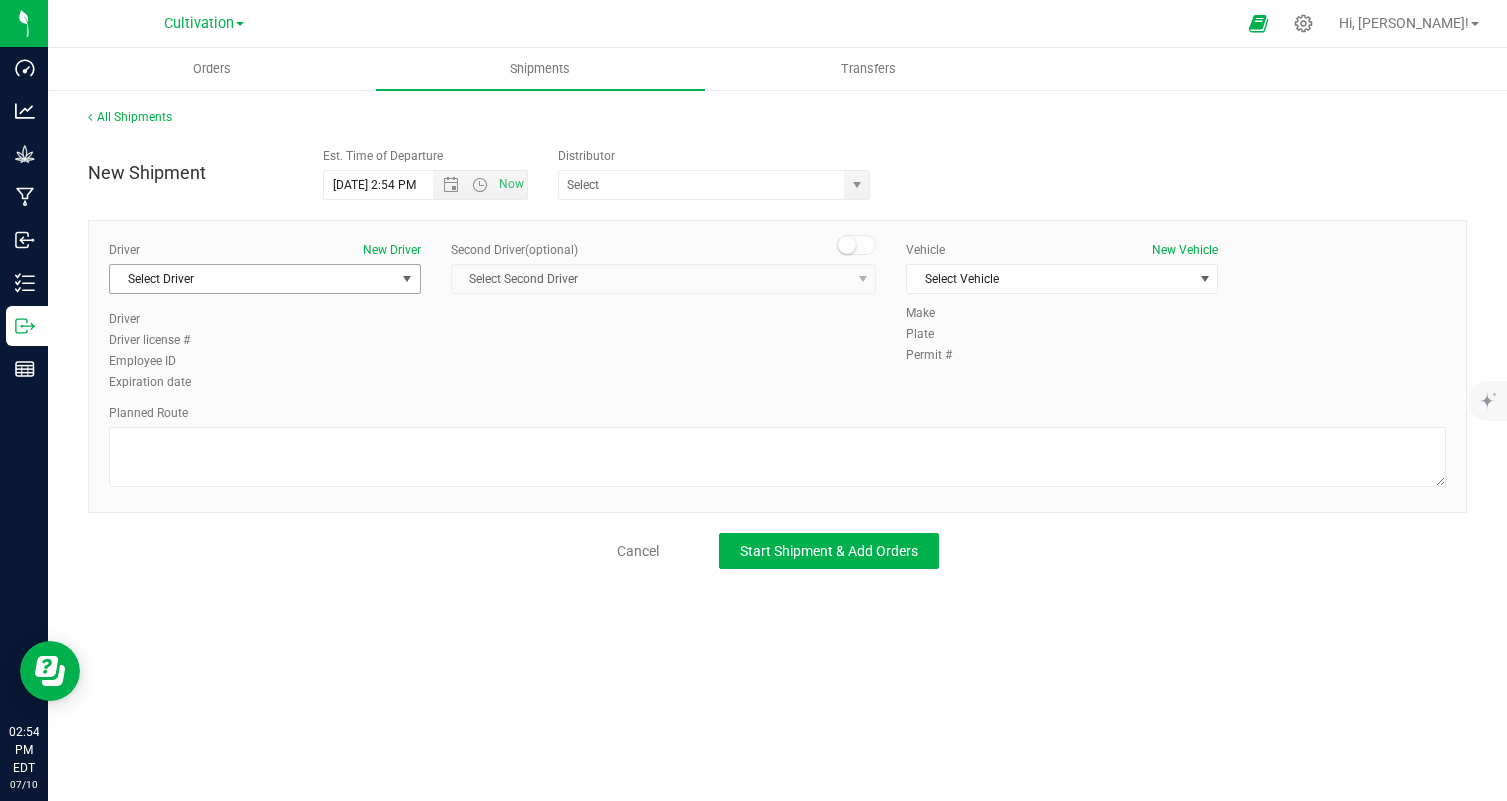 click on "Select Driver" at bounding box center [252, 279] 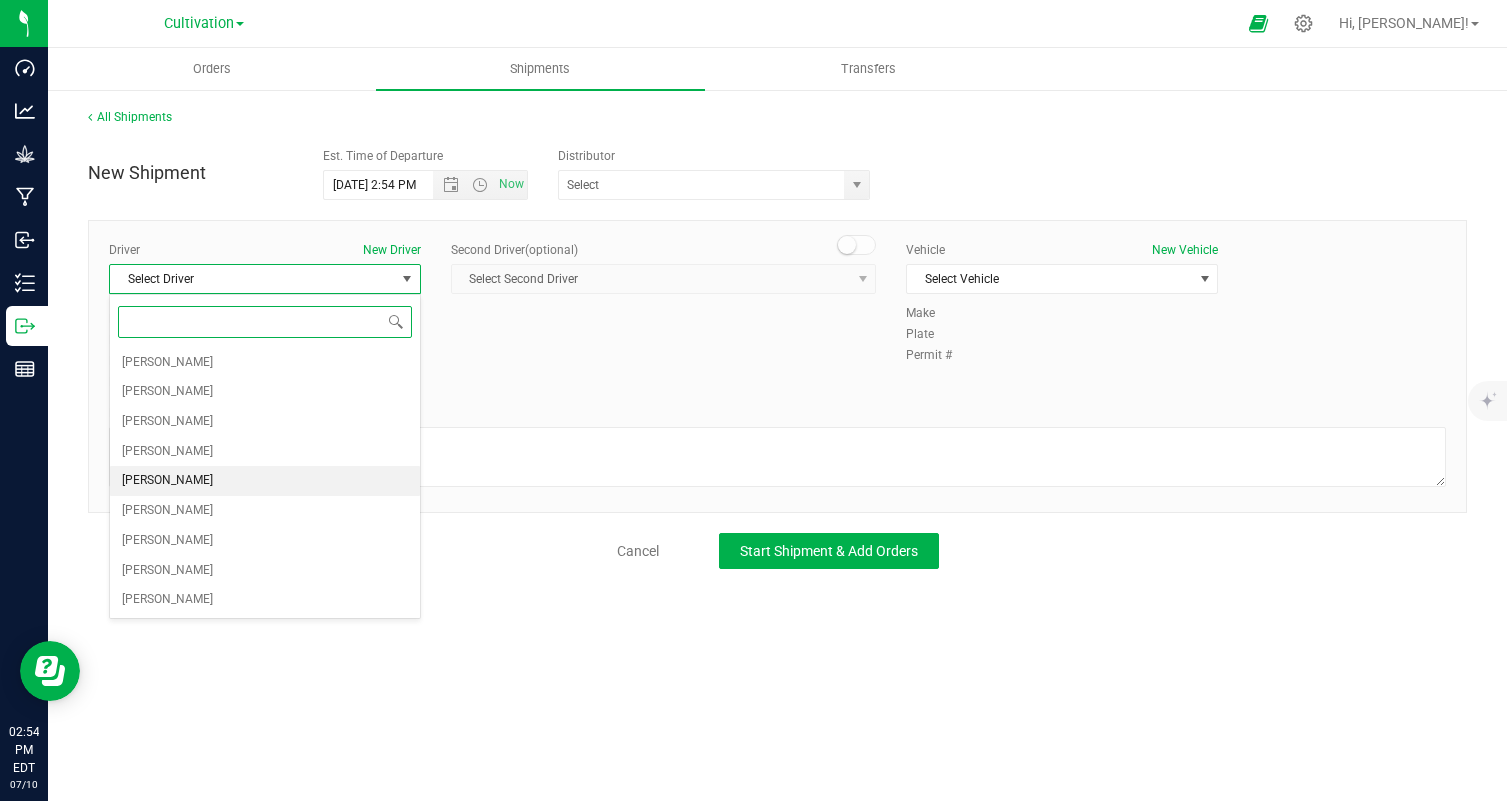 click on "Danny Piazza" at bounding box center [265, 481] 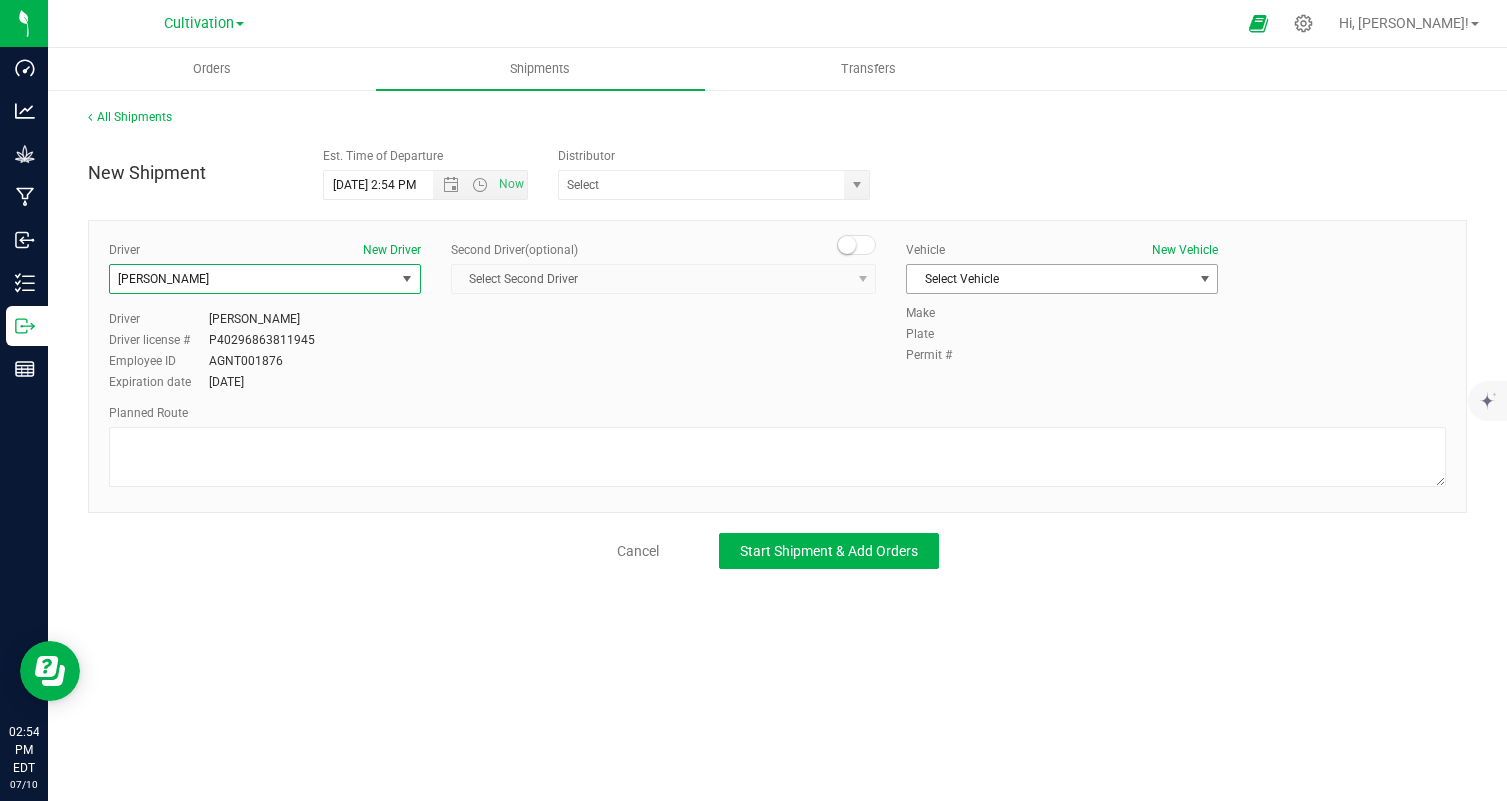 click on "Select Vehicle" at bounding box center (1049, 279) 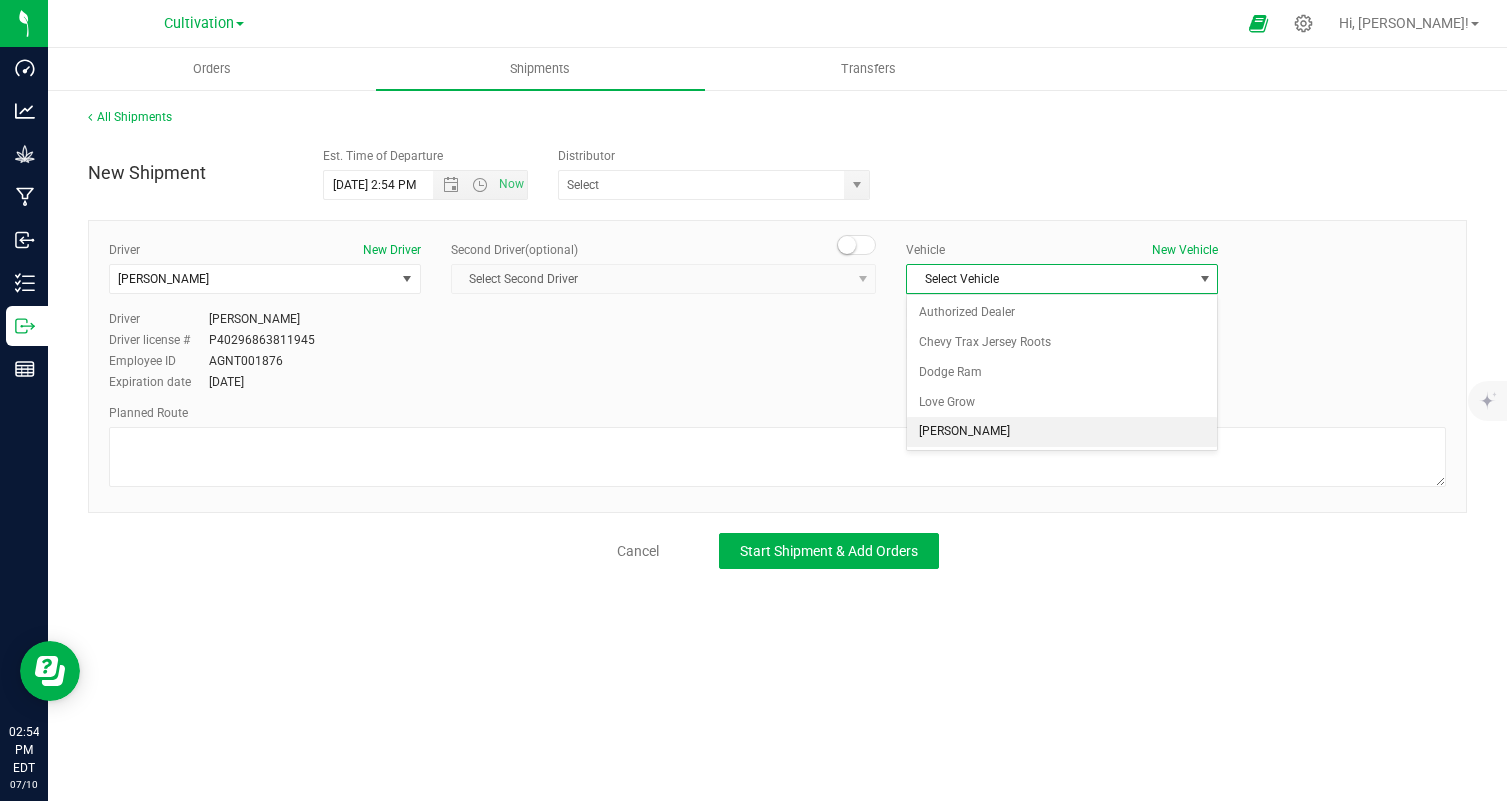 click on "Mercedes Metris" at bounding box center [1062, 432] 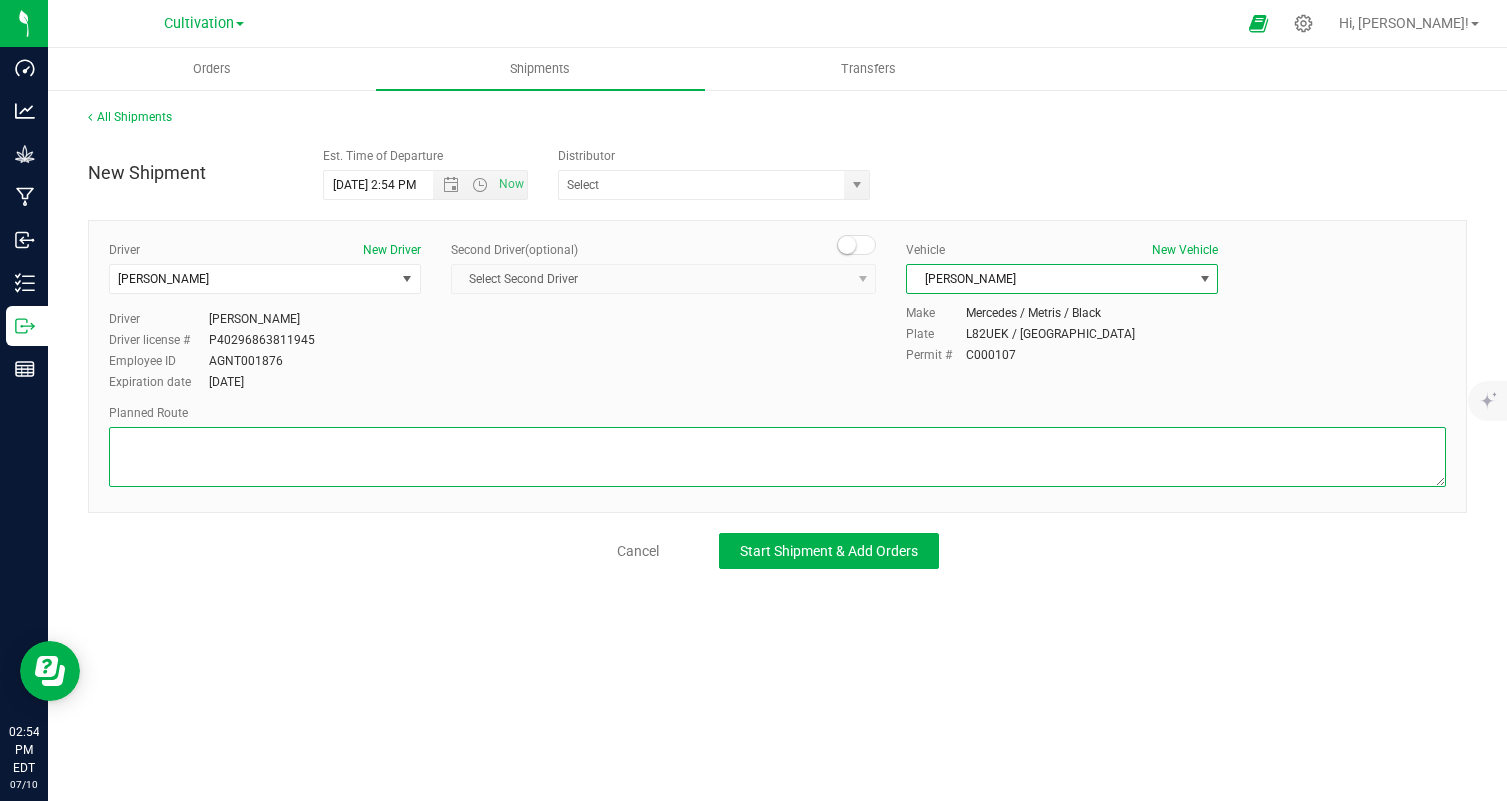 click at bounding box center [777, 457] 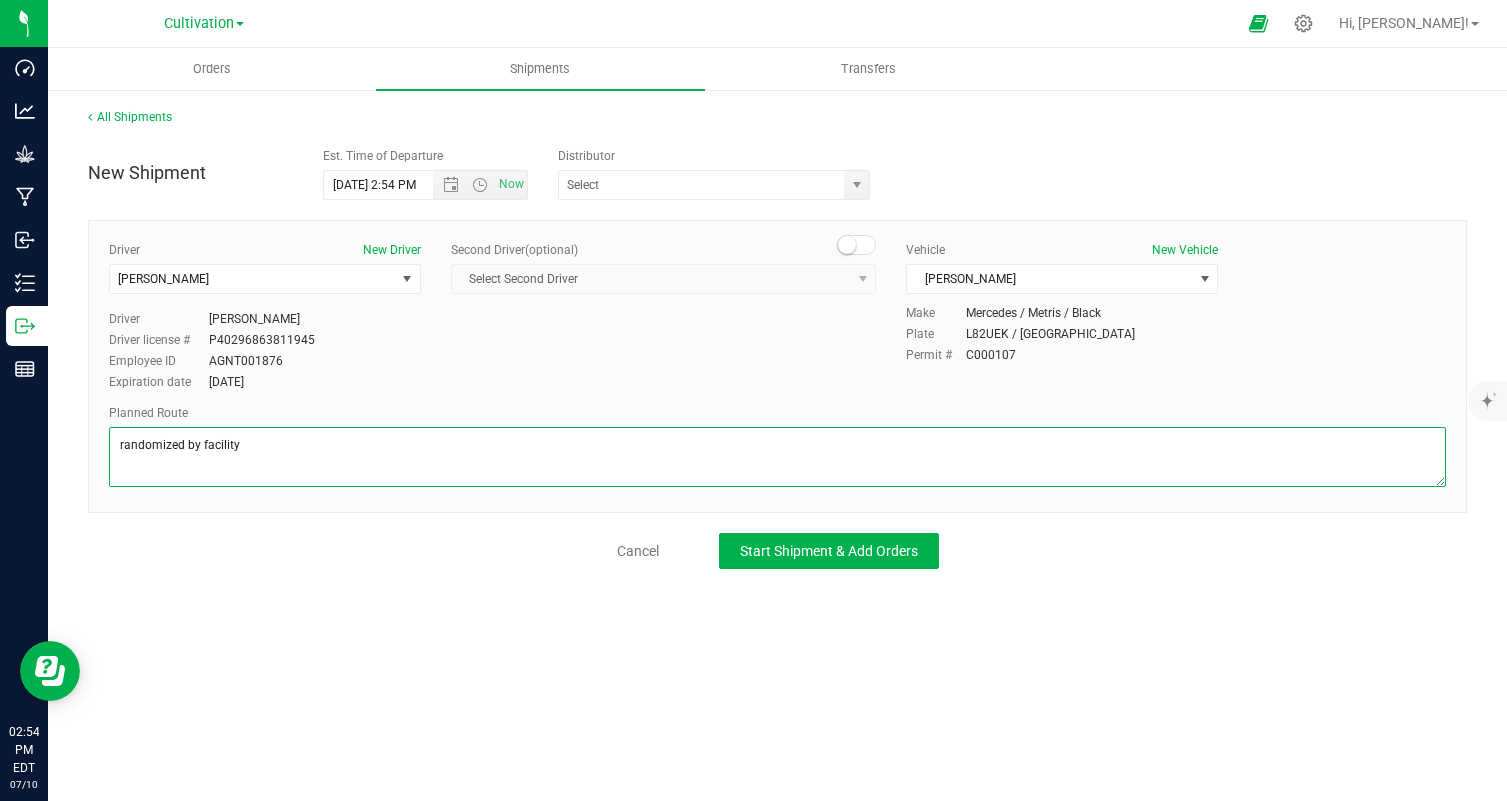 type on "randomized by facility" 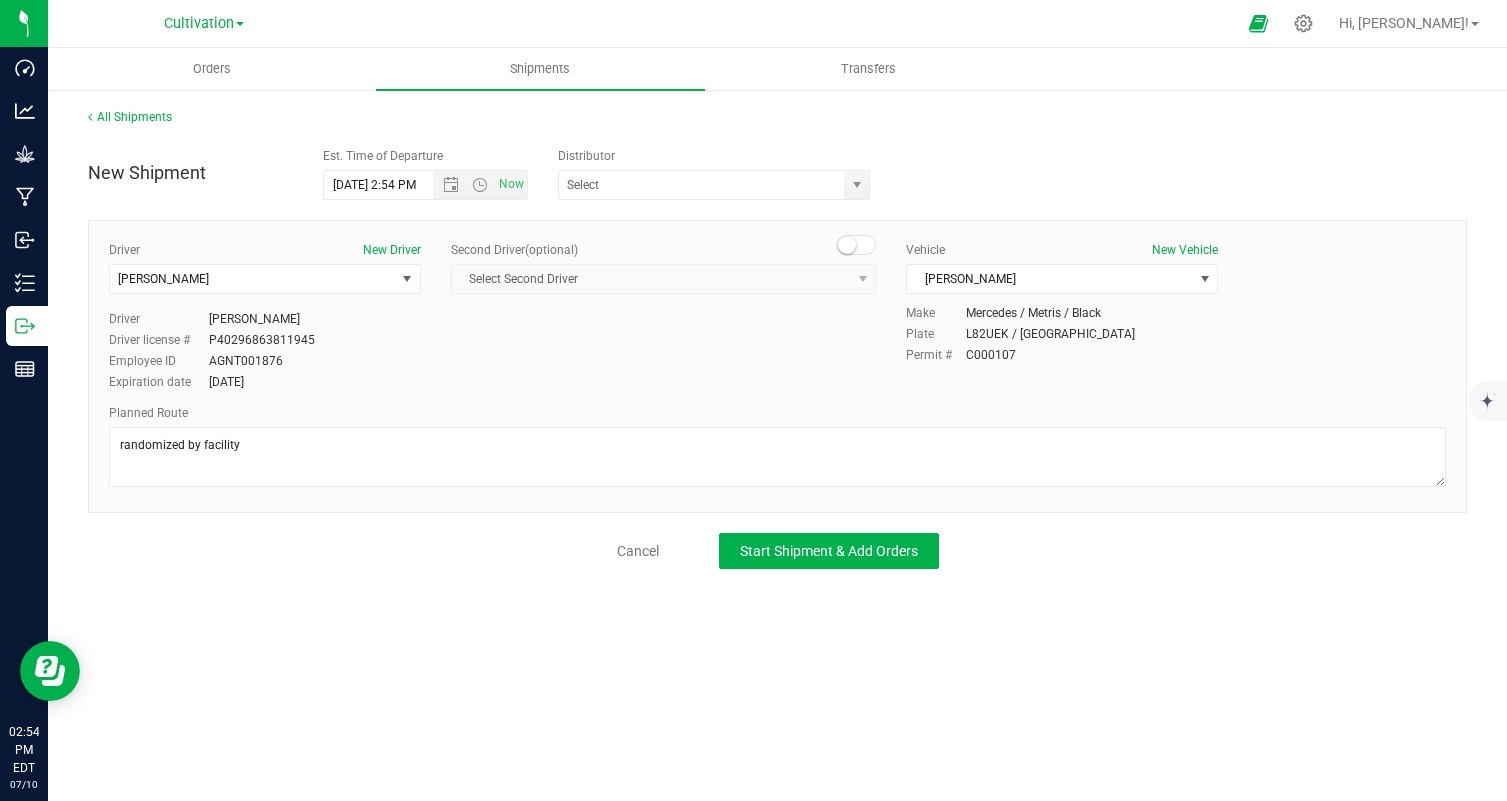 click on "All Shipments
New Shipment
Est. Time of Departure
7/10/2025 2:54 PM
Now
Distributor
Authorized Dealer GTI NEW JERSEY Lab SUN EXTRACTIONS INC Victory Natural Farms LLC
Driver
New Driver
Danny Piazza Select Driver Anthony Celi Cara Dawson Nicolle Lombardi" at bounding box center (777, 338) 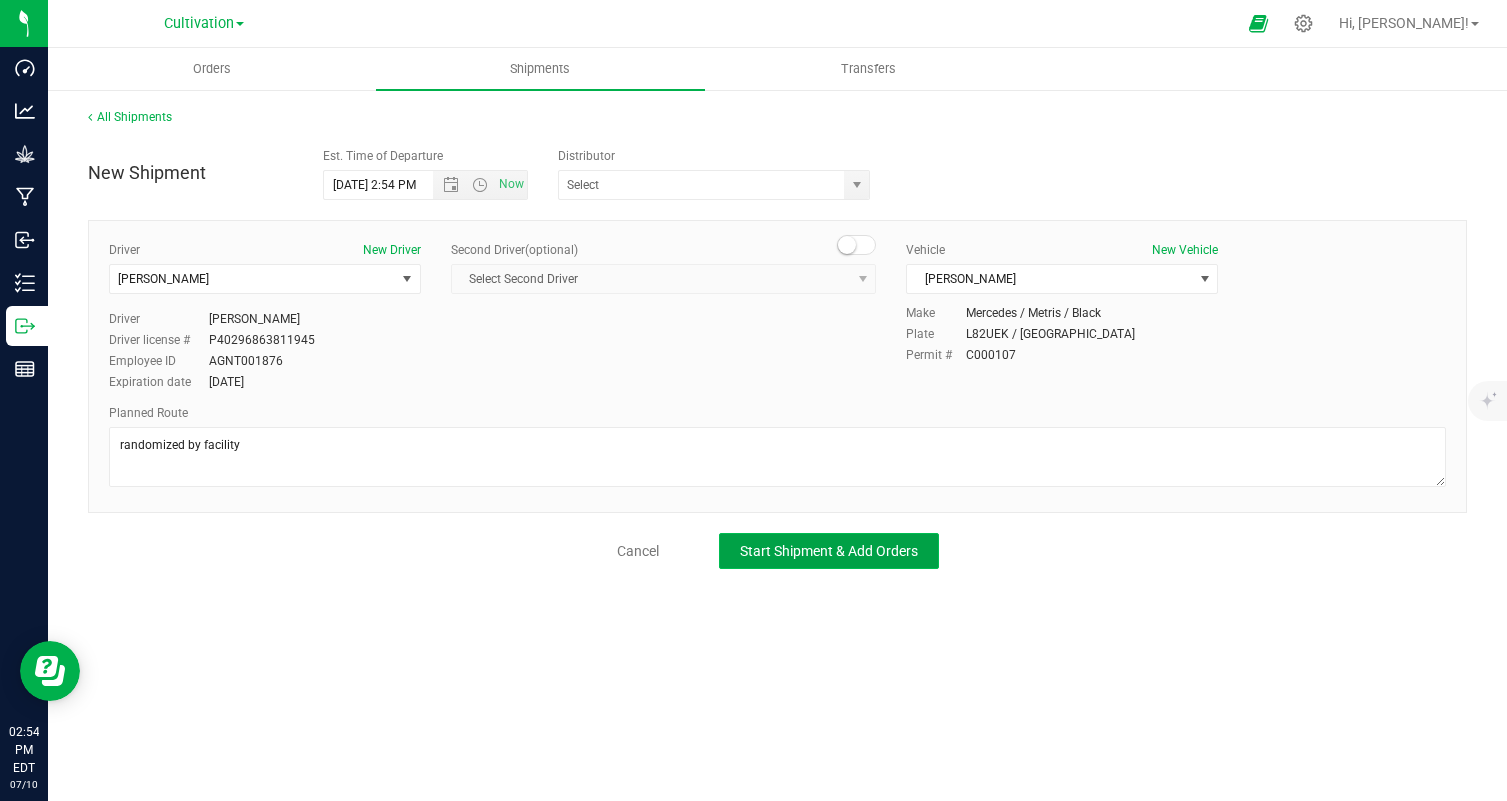 click on "Start Shipment & Add Orders" 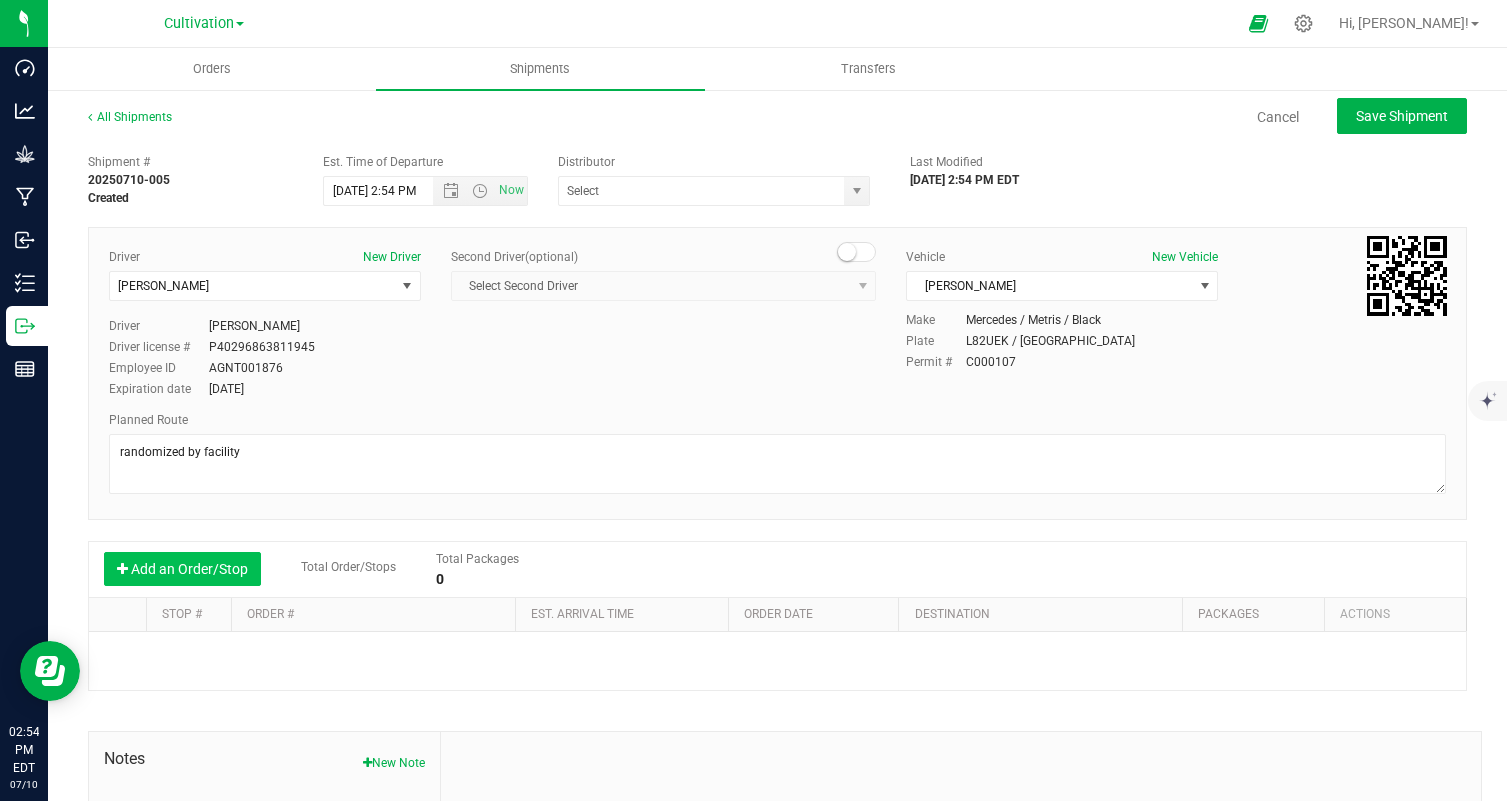 click on "Add an Order/Stop" at bounding box center (182, 569) 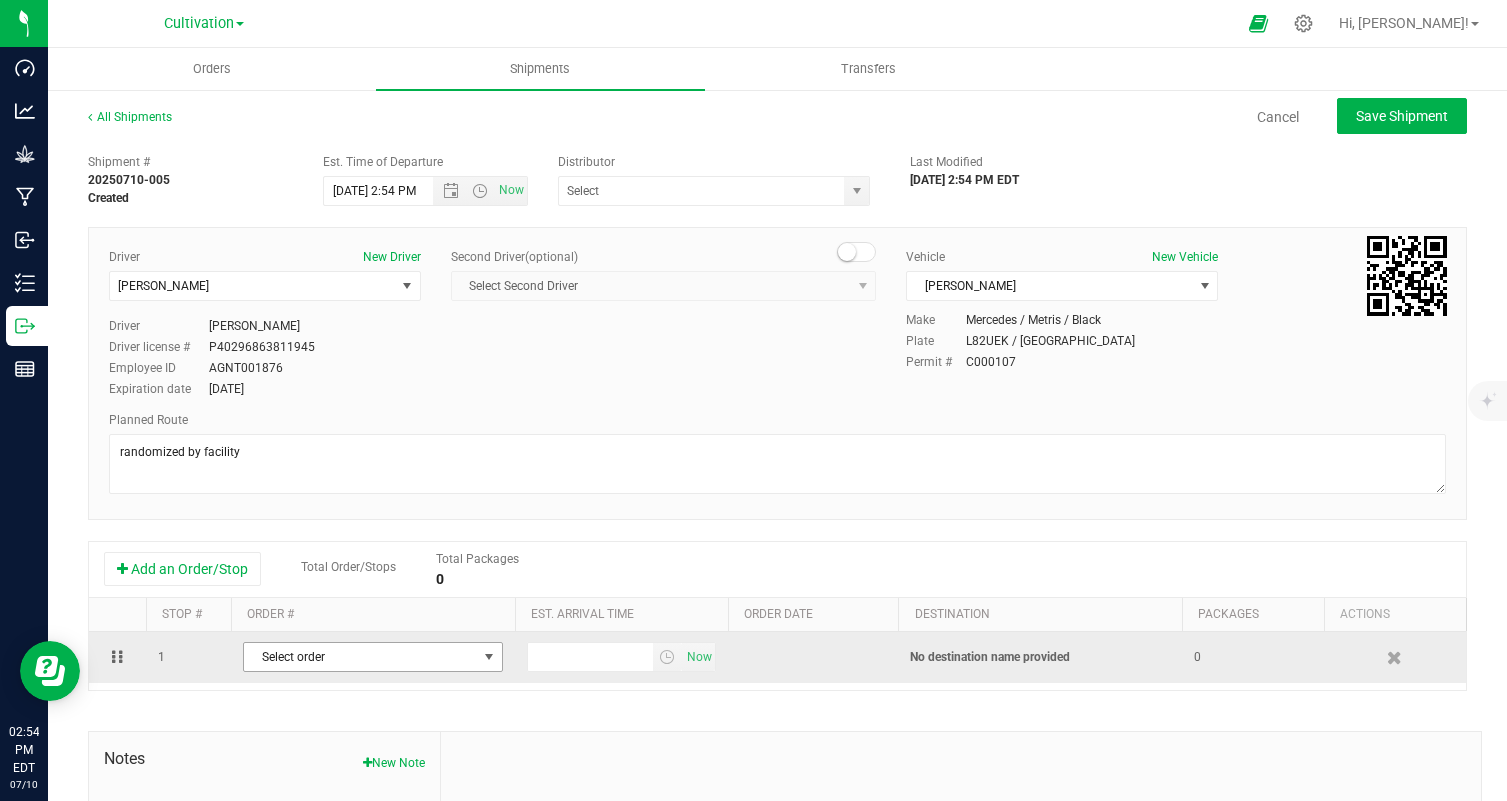 click on "Select order" at bounding box center (360, 657) 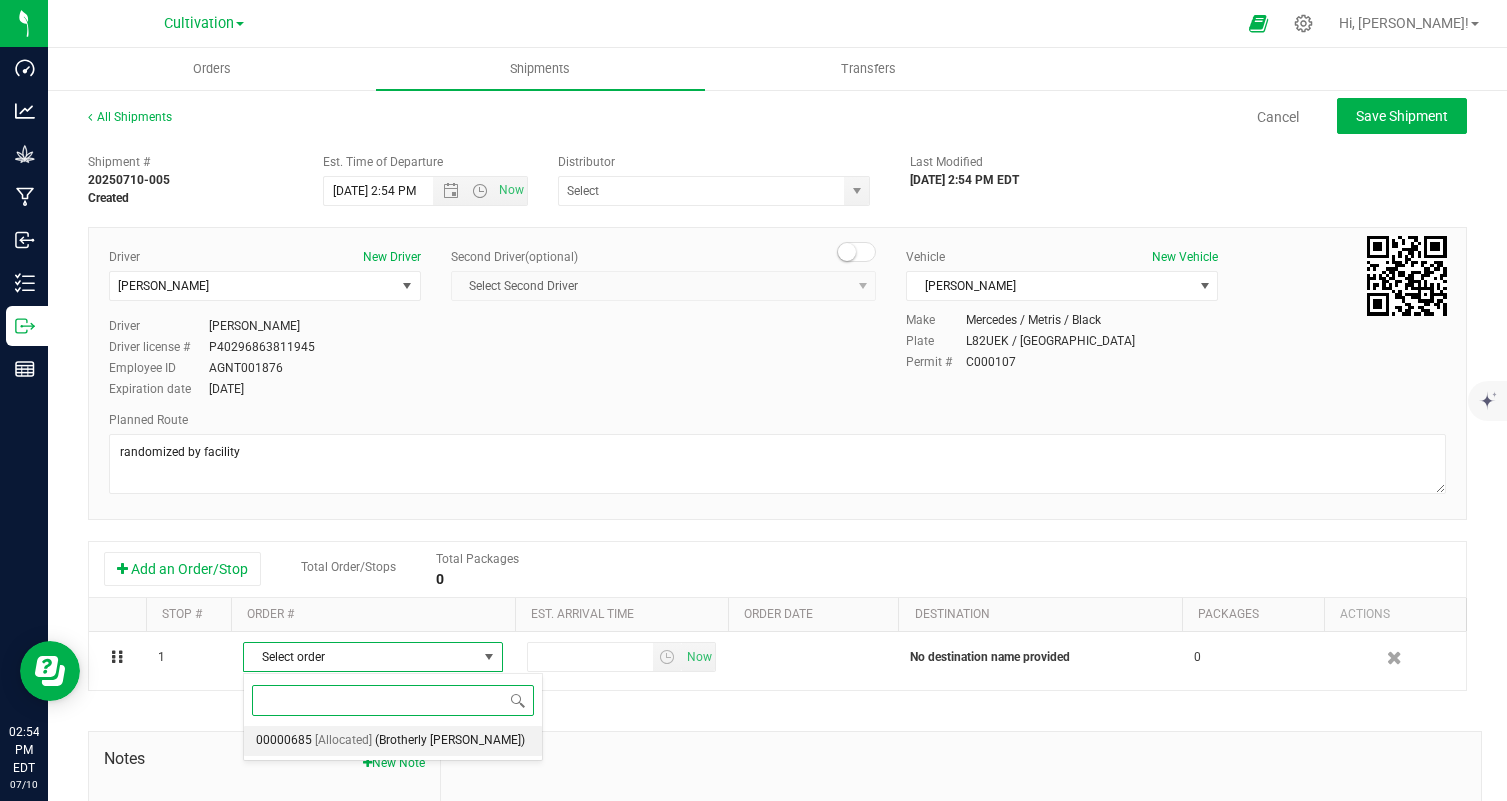 click on "(Brotherly Bud)" at bounding box center [450, 741] 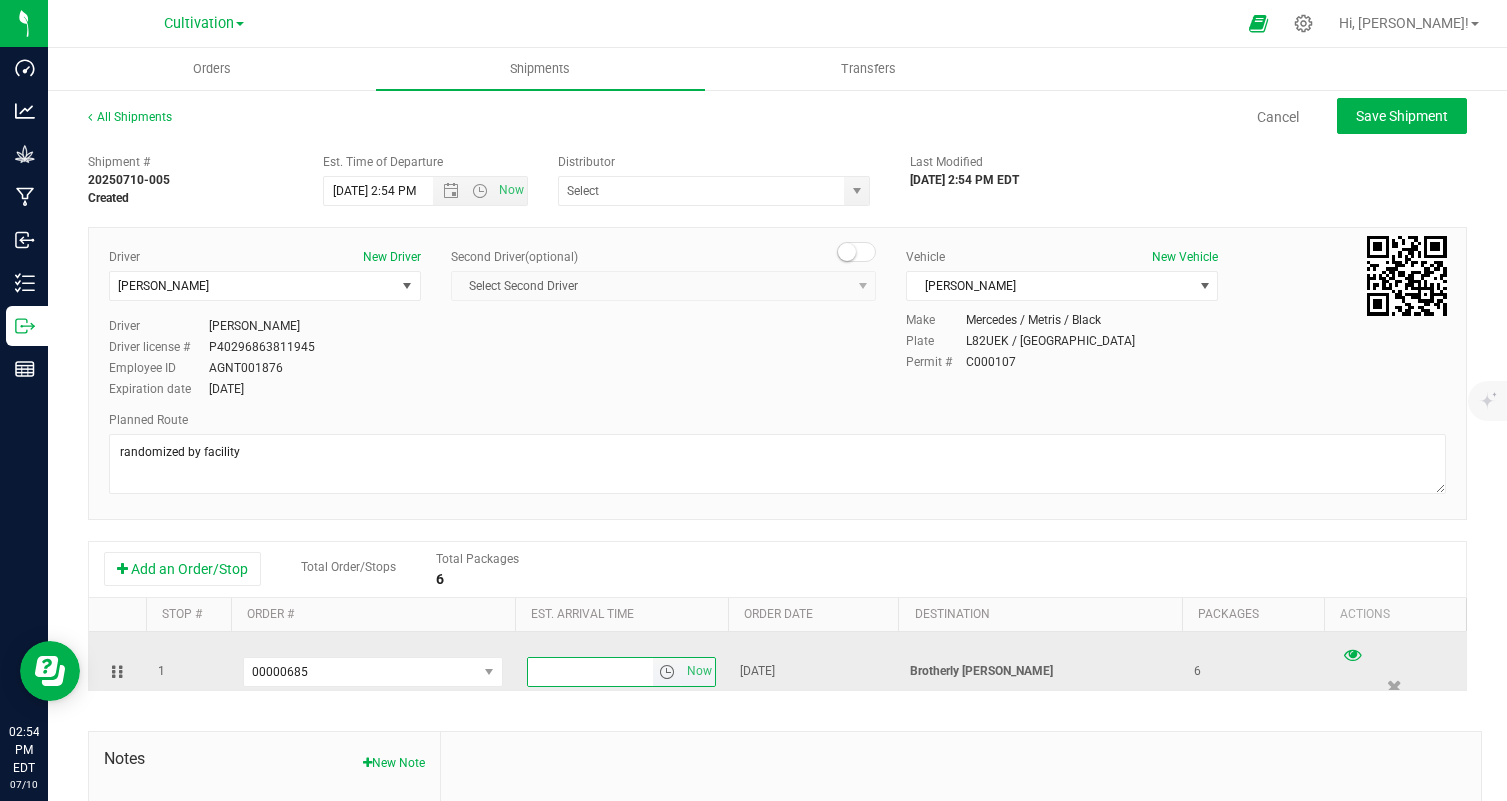 click at bounding box center [590, 672] 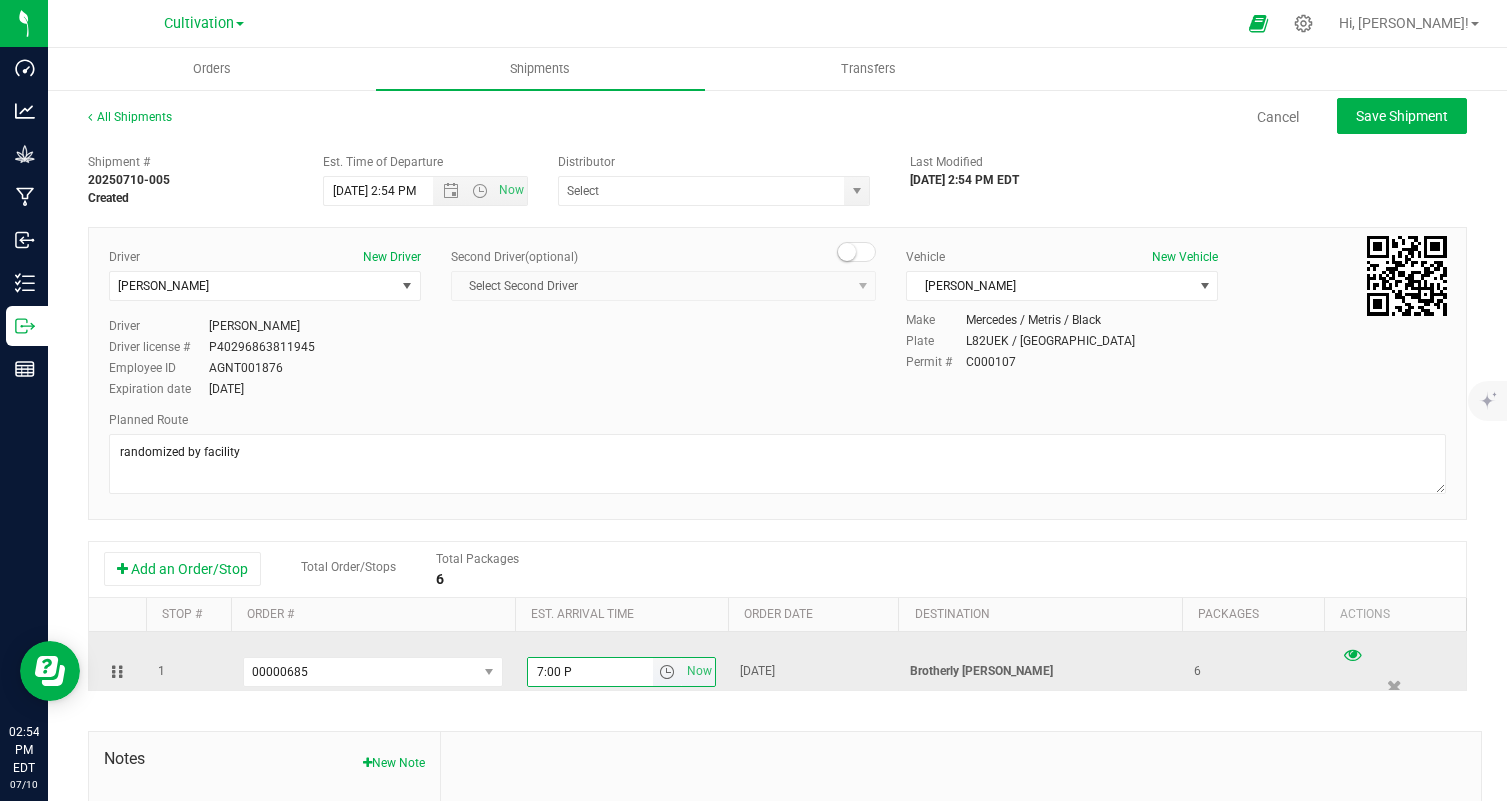 type on "7:00 PM" 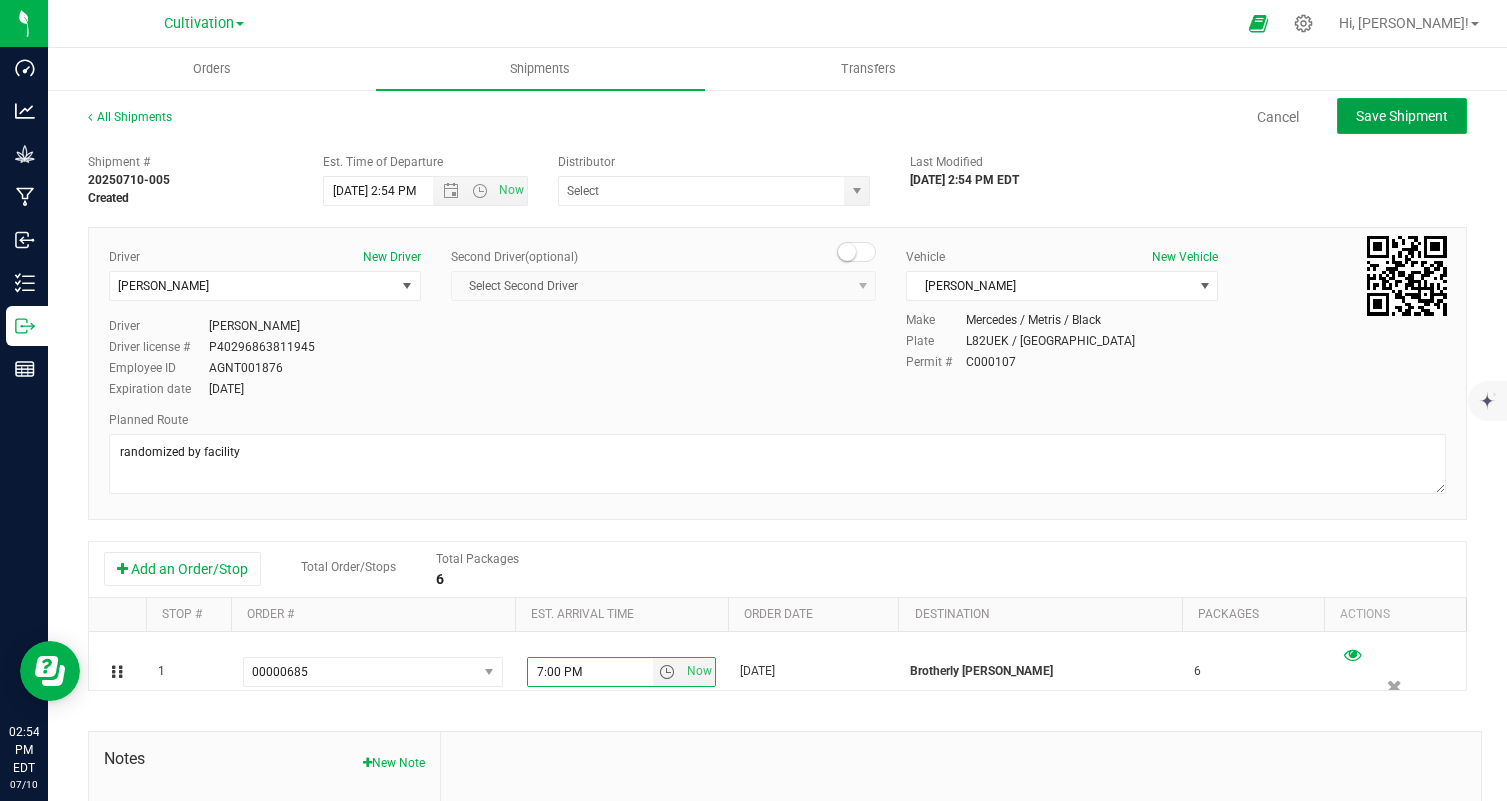 click on "Save Shipment" 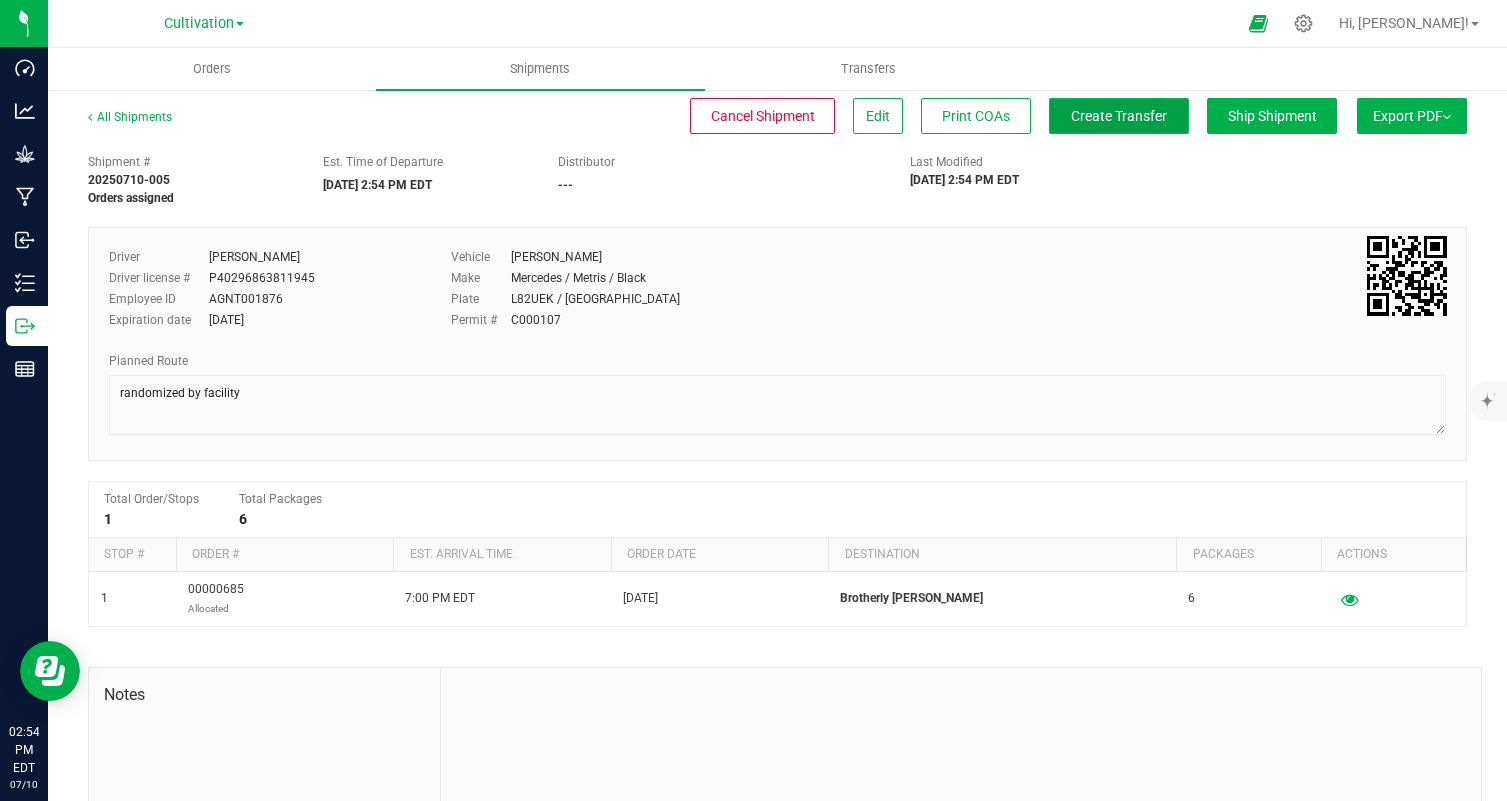 click on "Create Transfer" at bounding box center [1119, 116] 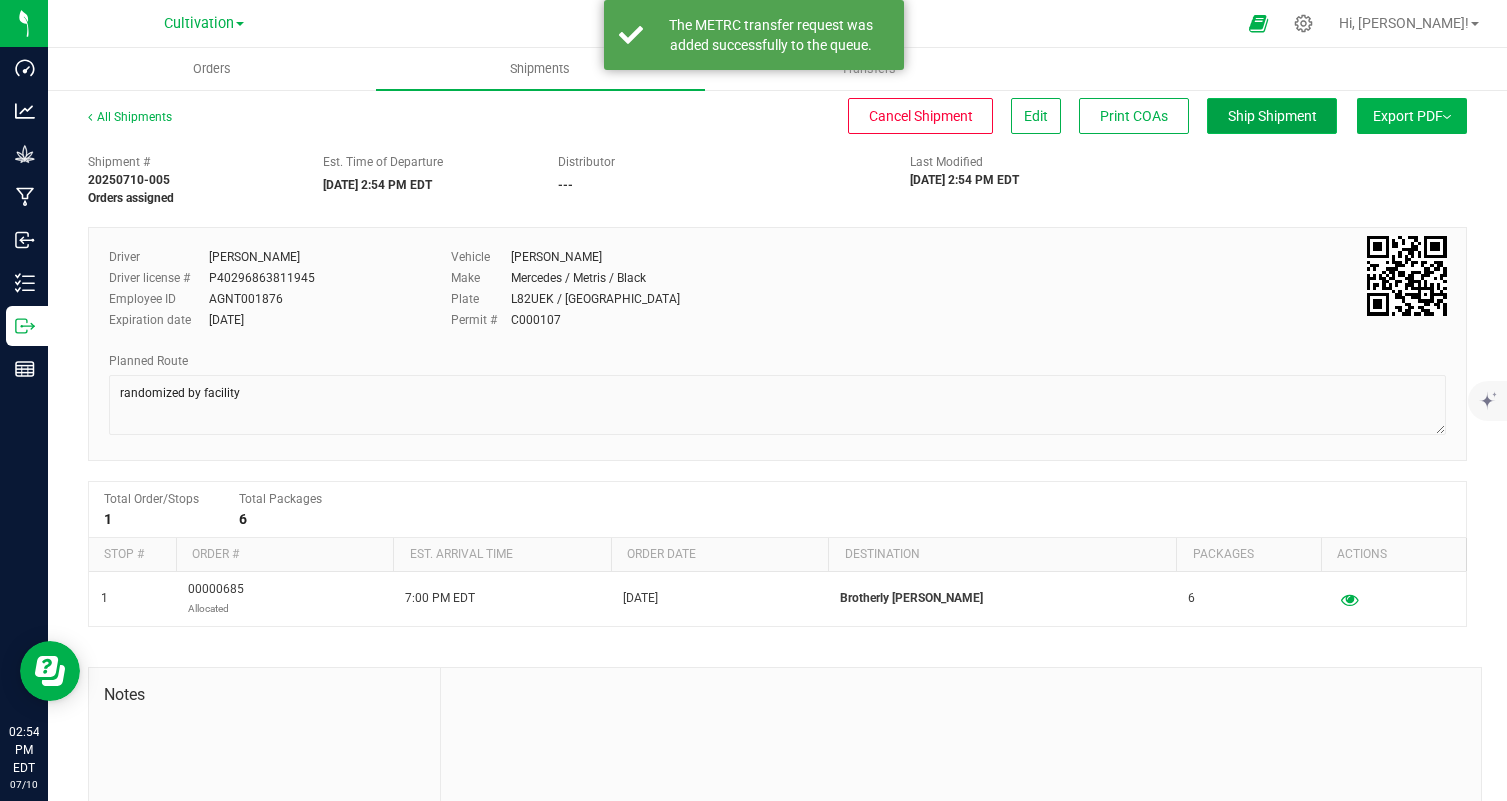 click on "Ship Shipment" at bounding box center (1272, 116) 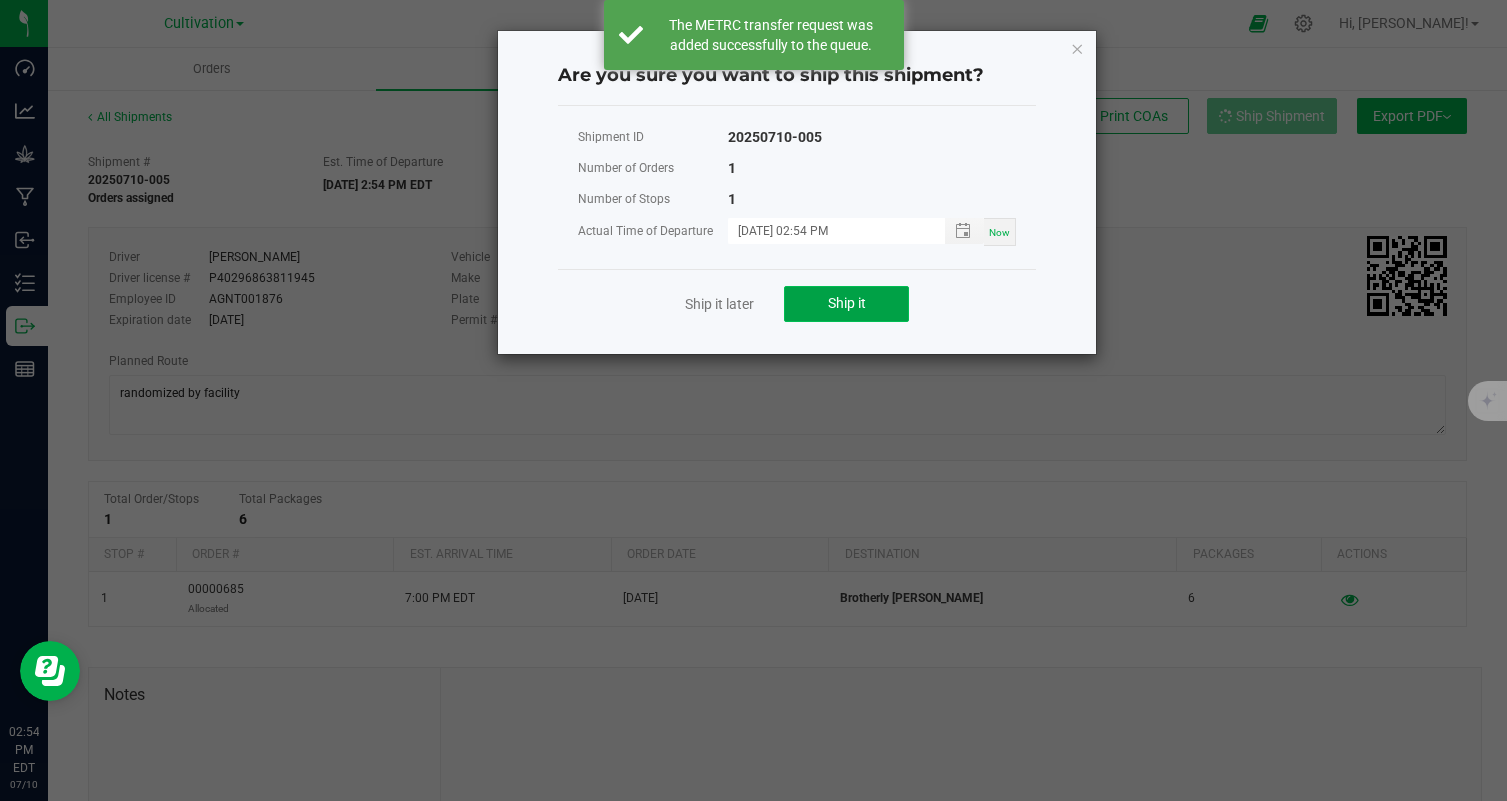 click on "Ship it" 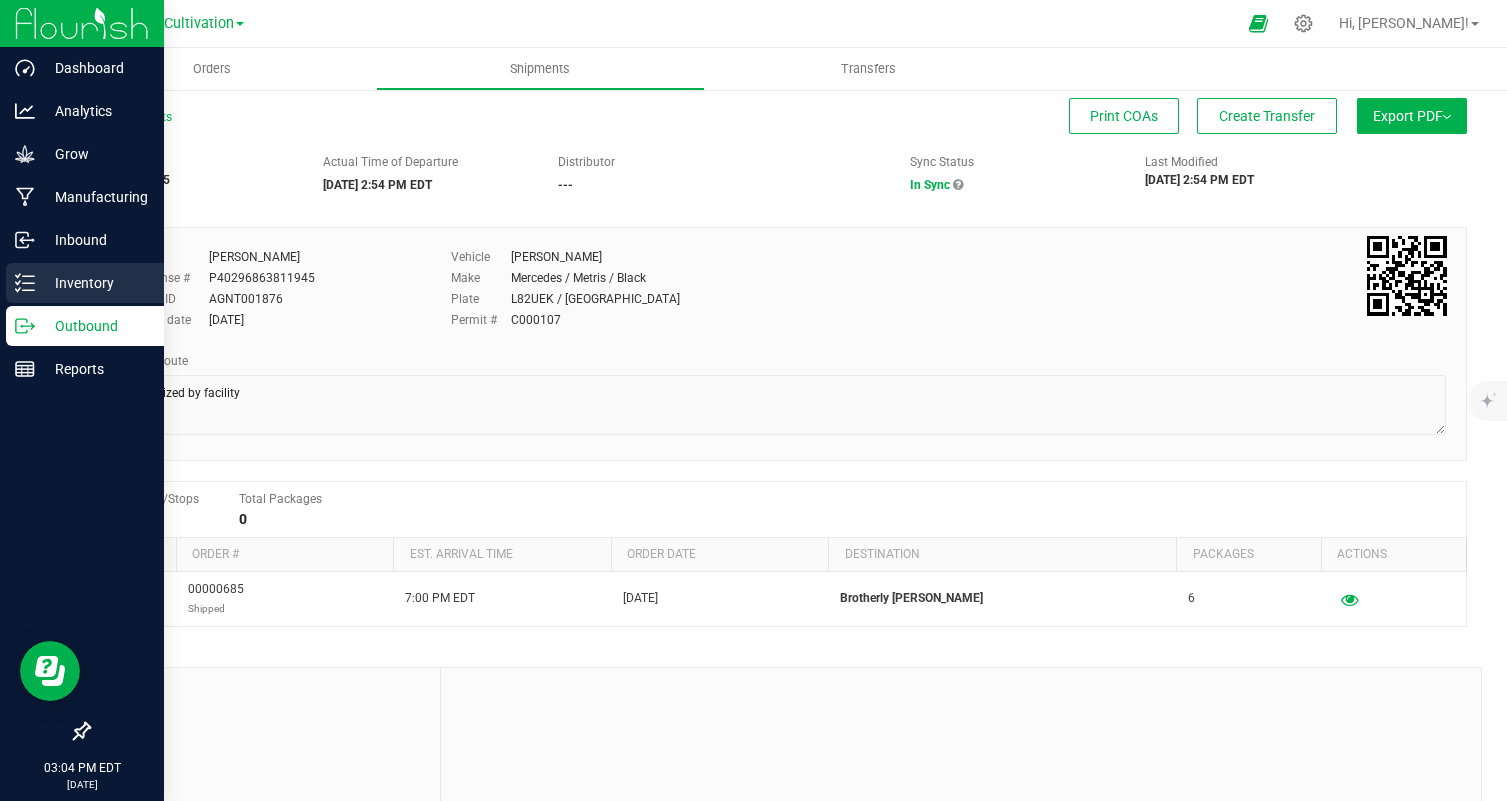 click on "Inventory" at bounding box center (95, 283) 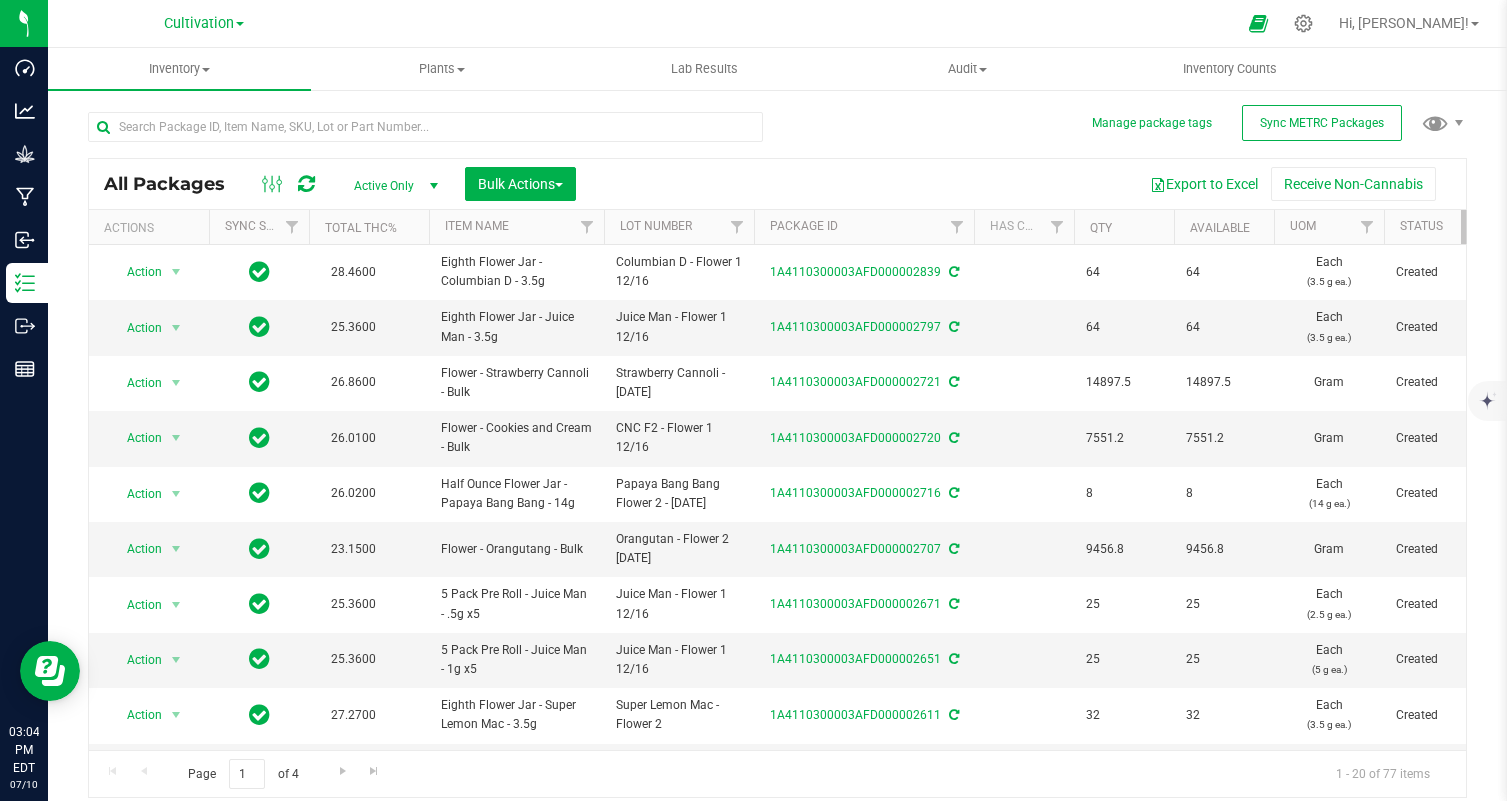 click on "Active Only" at bounding box center (392, 186) 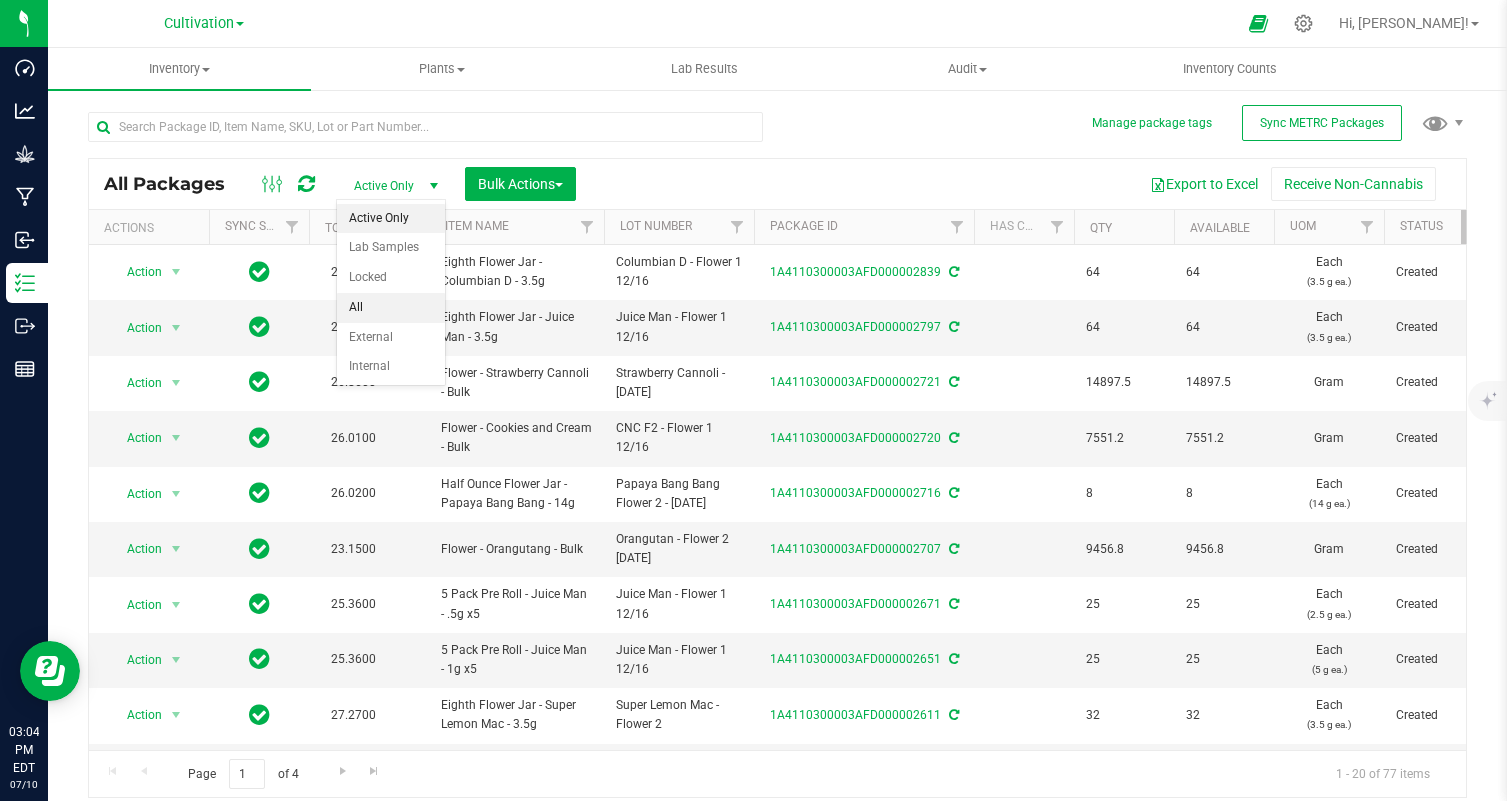 click on "All" at bounding box center [391, 308] 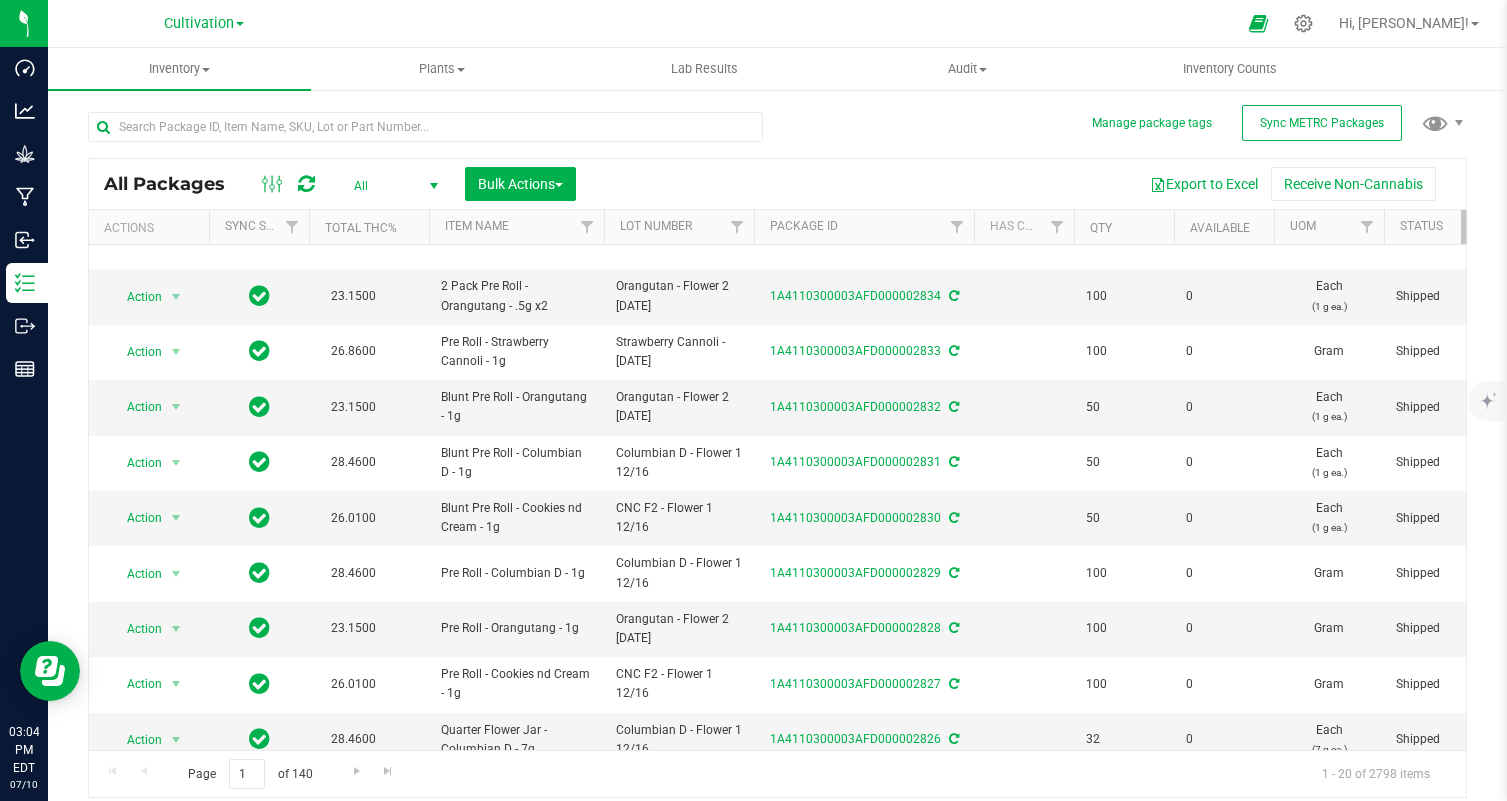 scroll, scrollTop: 687, scrollLeft: 0, axis: vertical 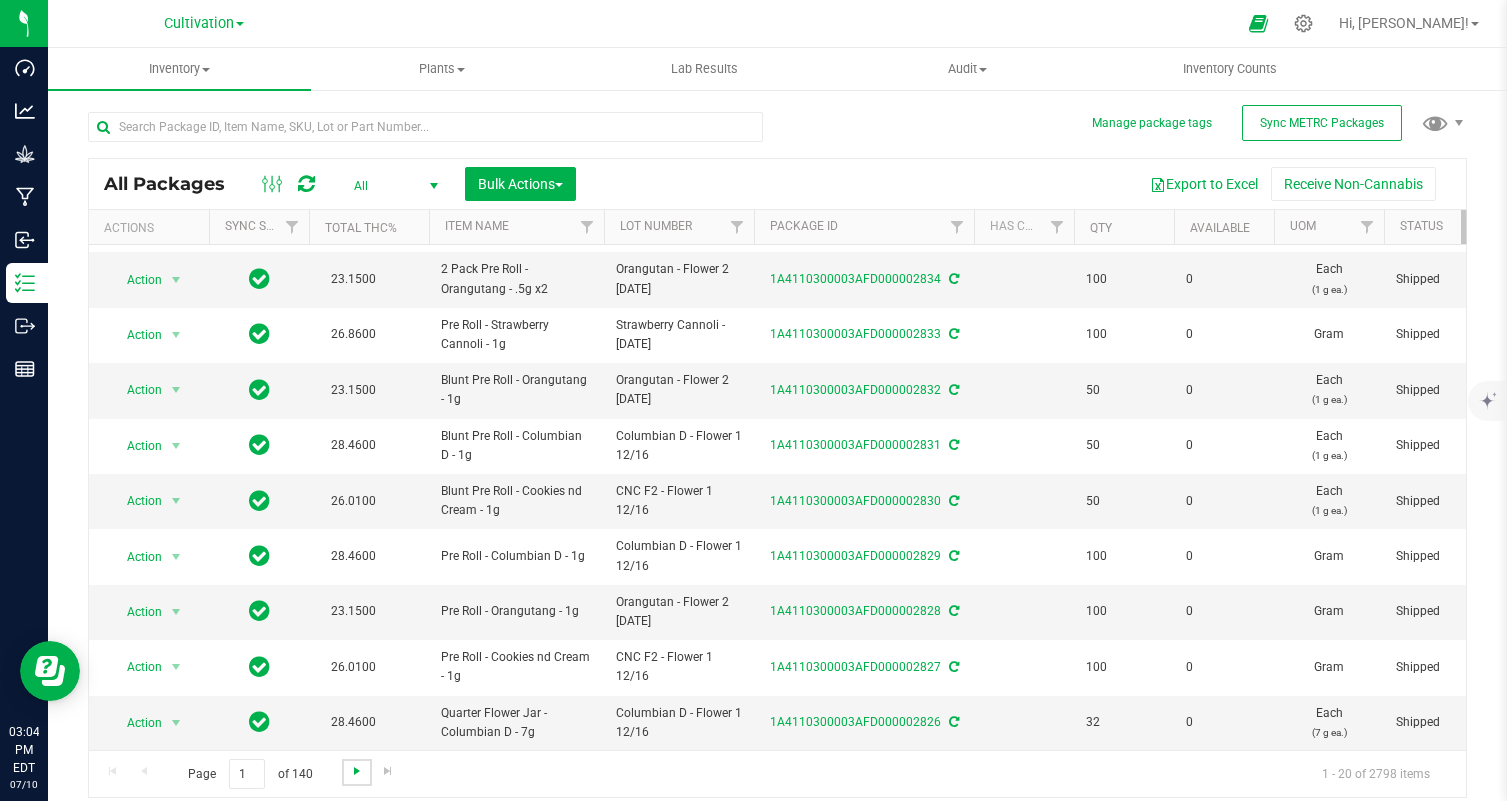 click at bounding box center [357, 771] 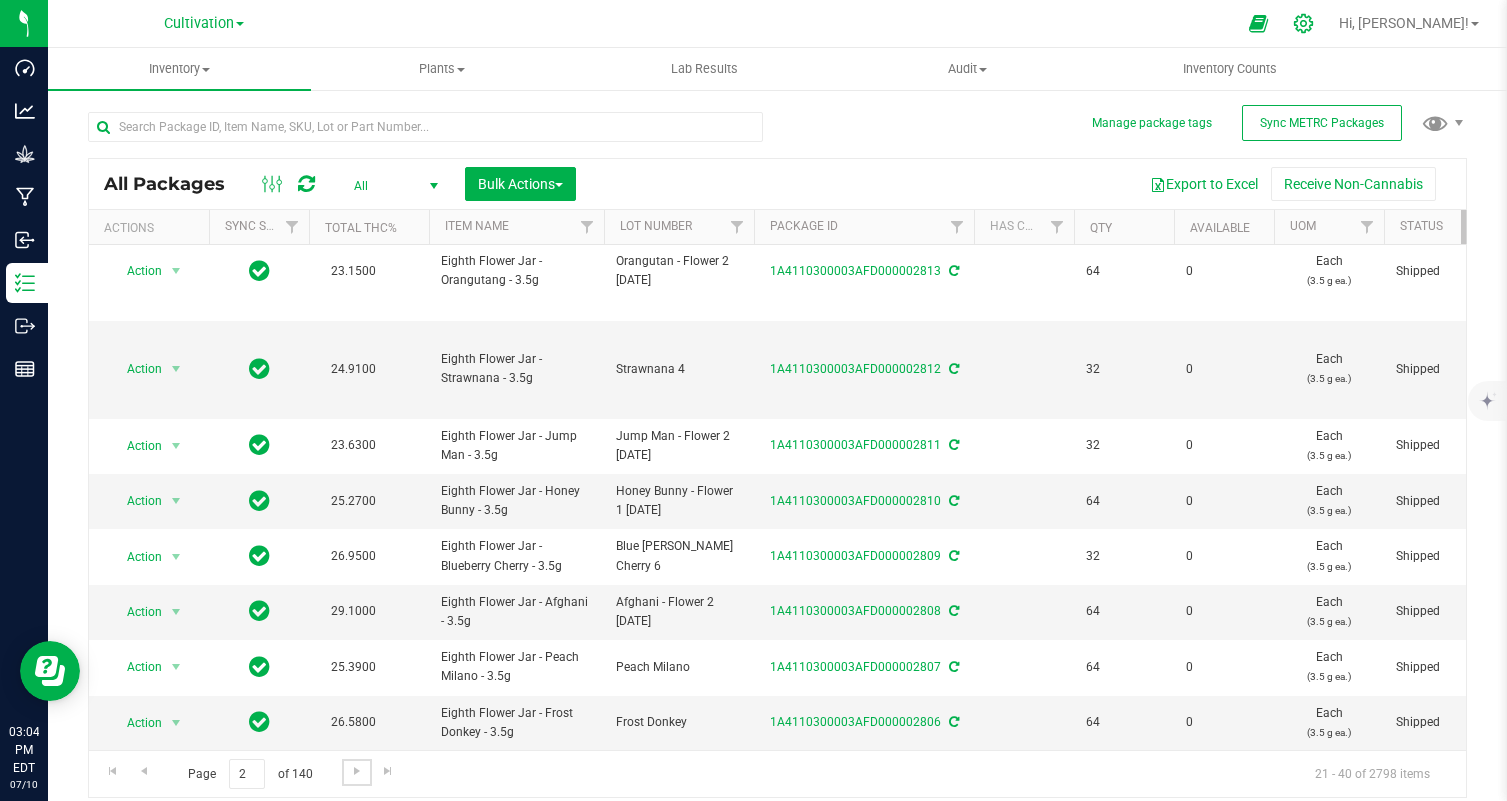 scroll, scrollTop: 0, scrollLeft: 0, axis: both 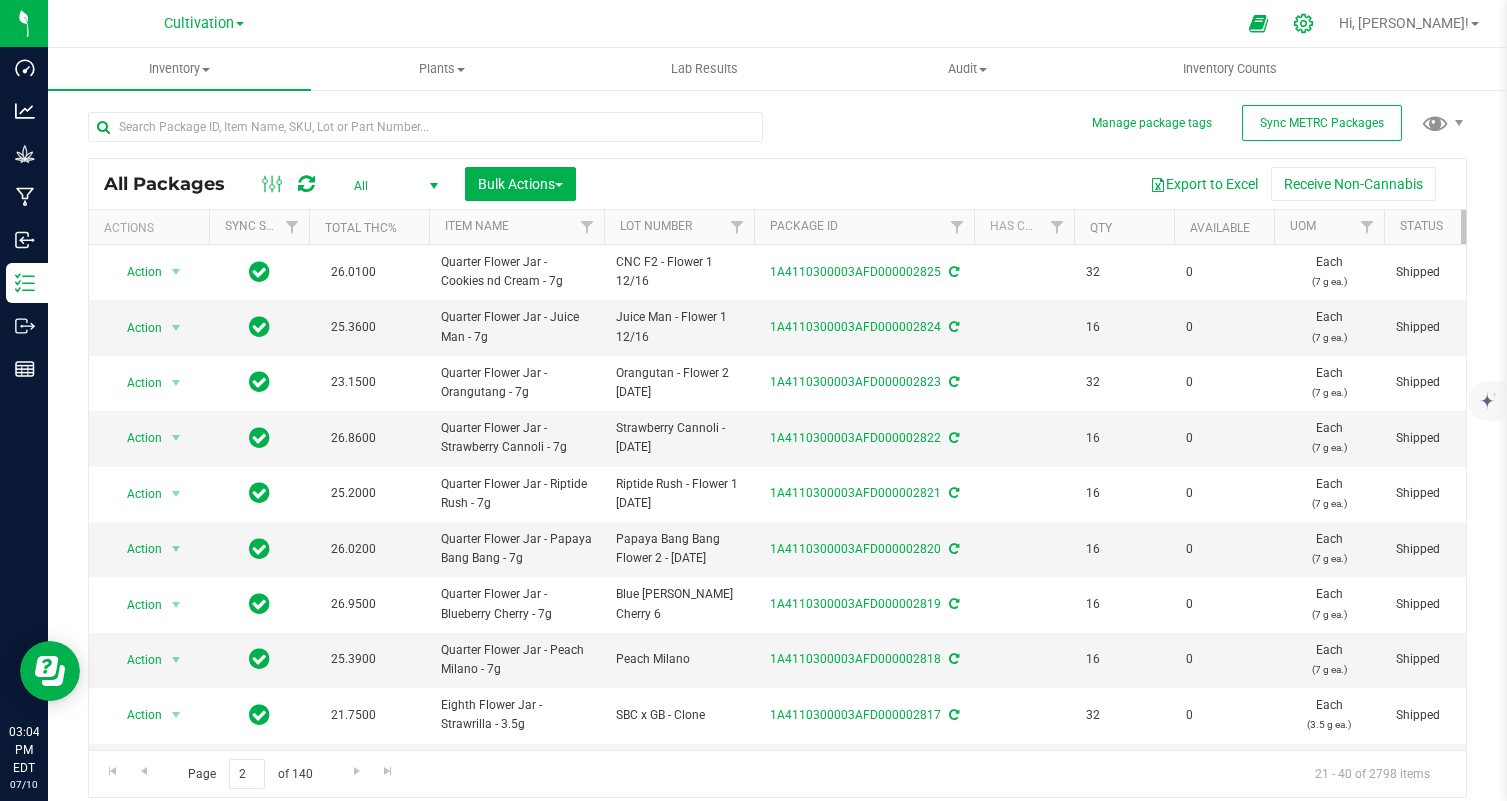 click 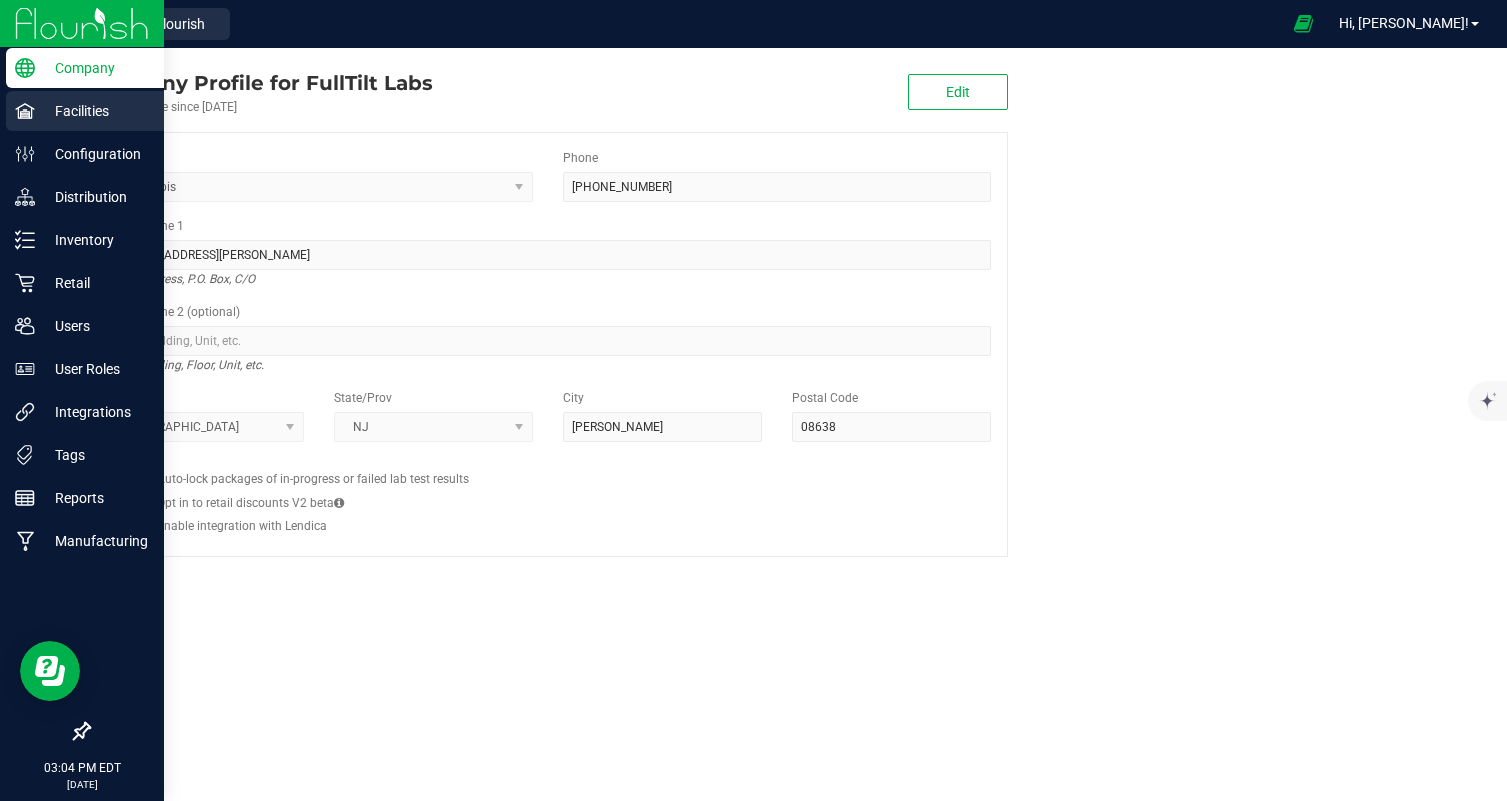 click 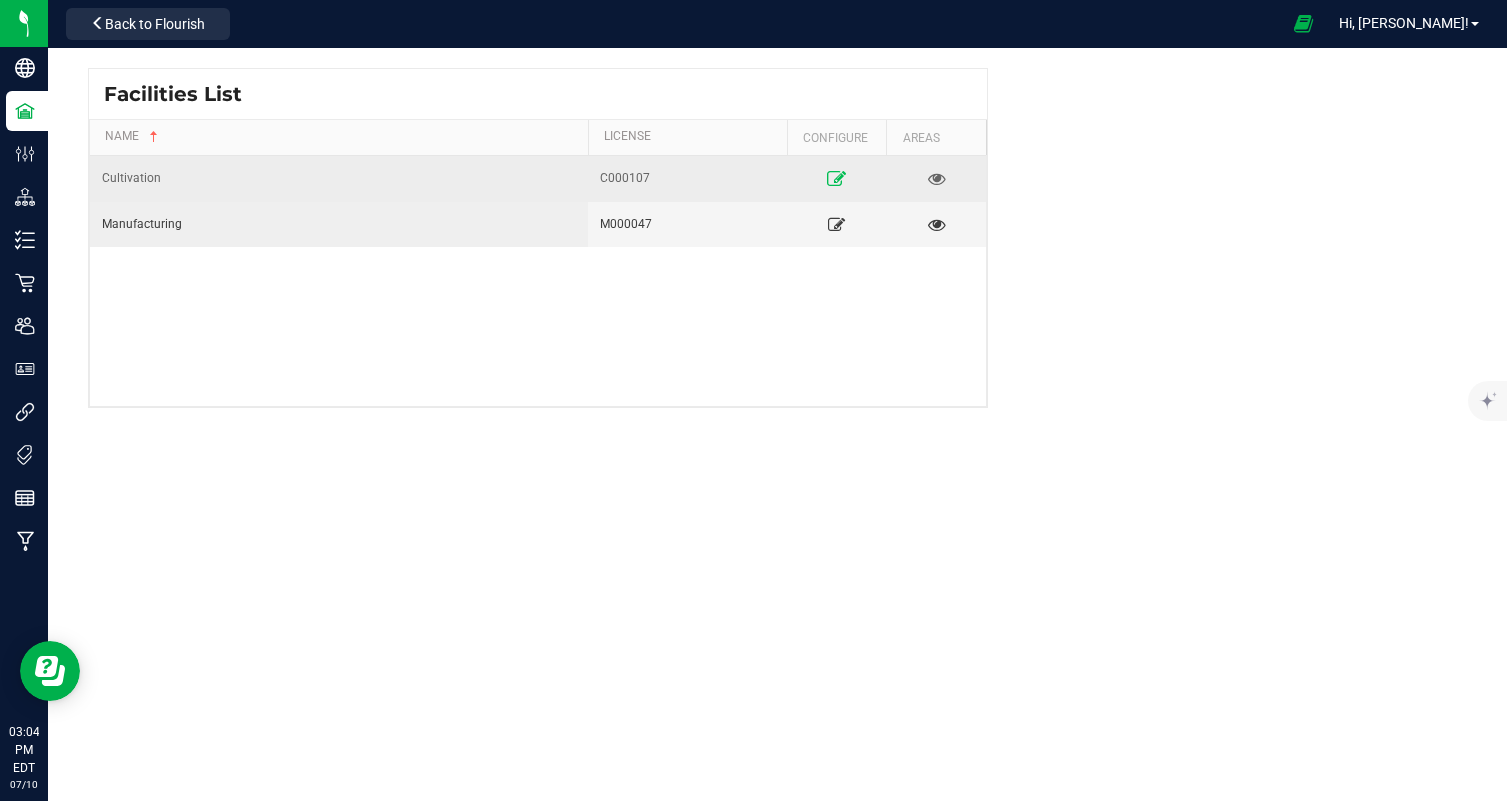 click at bounding box center [836, 178] 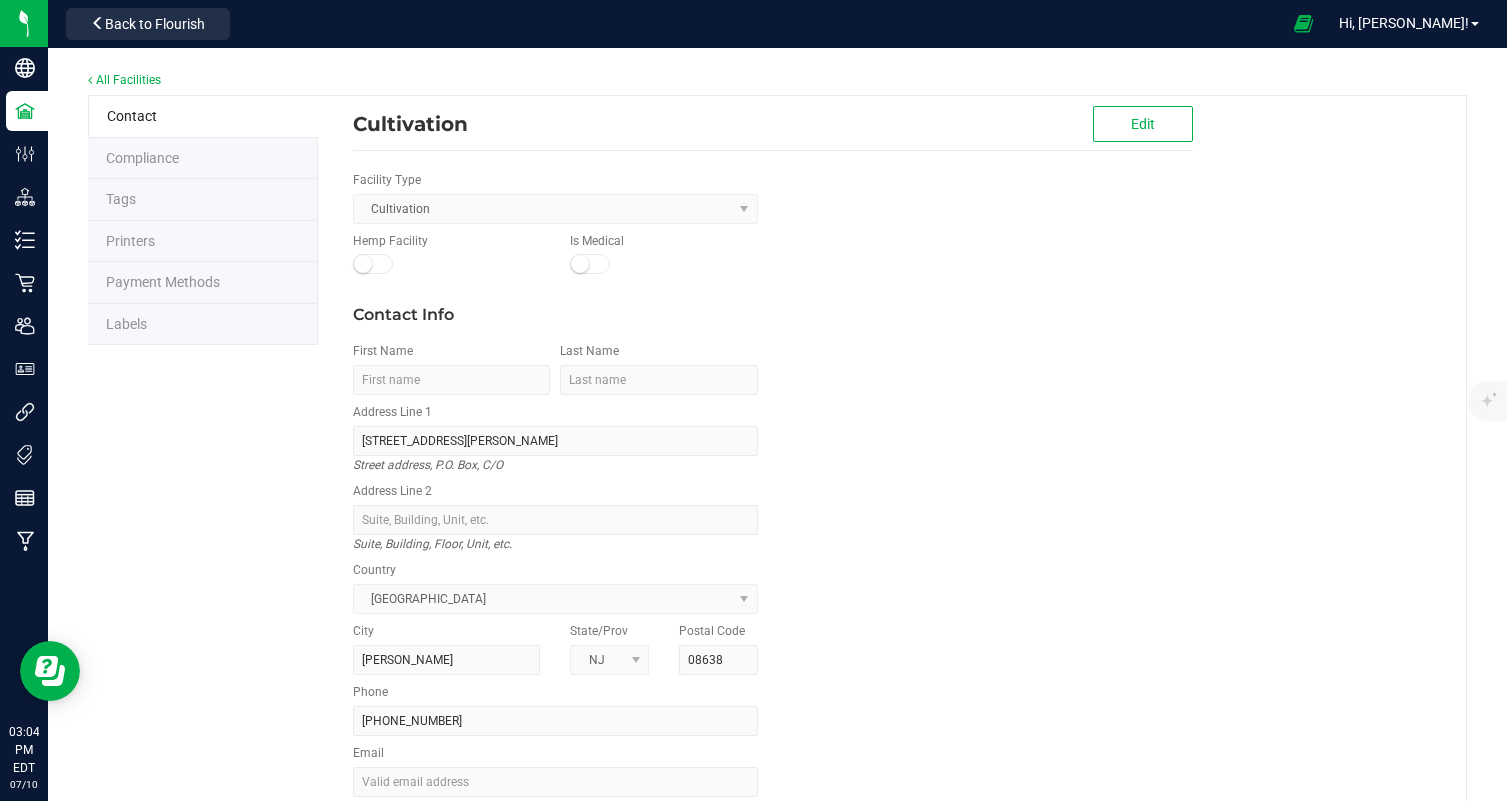 click on "Labels" at bounding box center (203, 325) 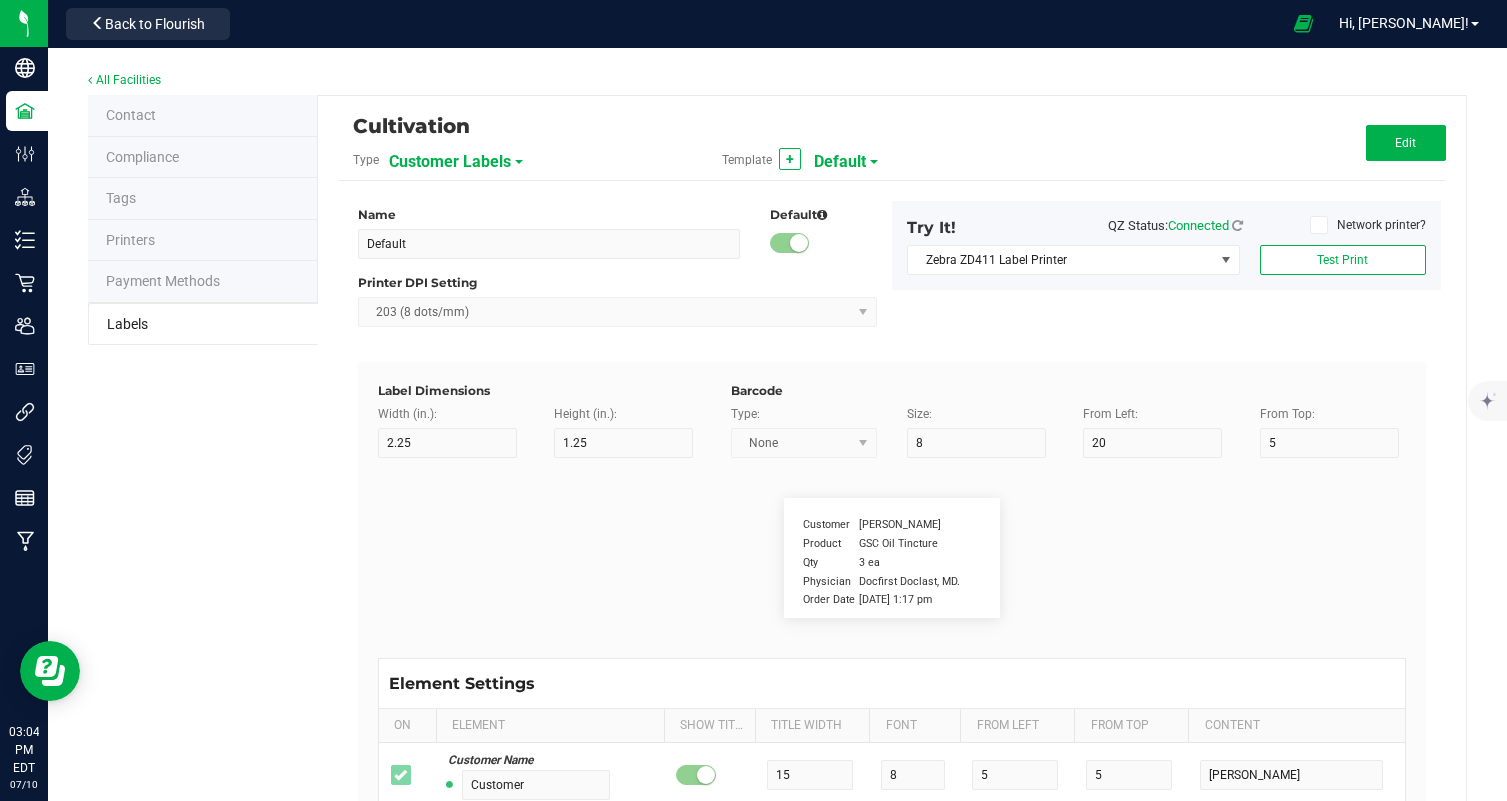click on "Customer Labels" at bounding box center [450, 162] 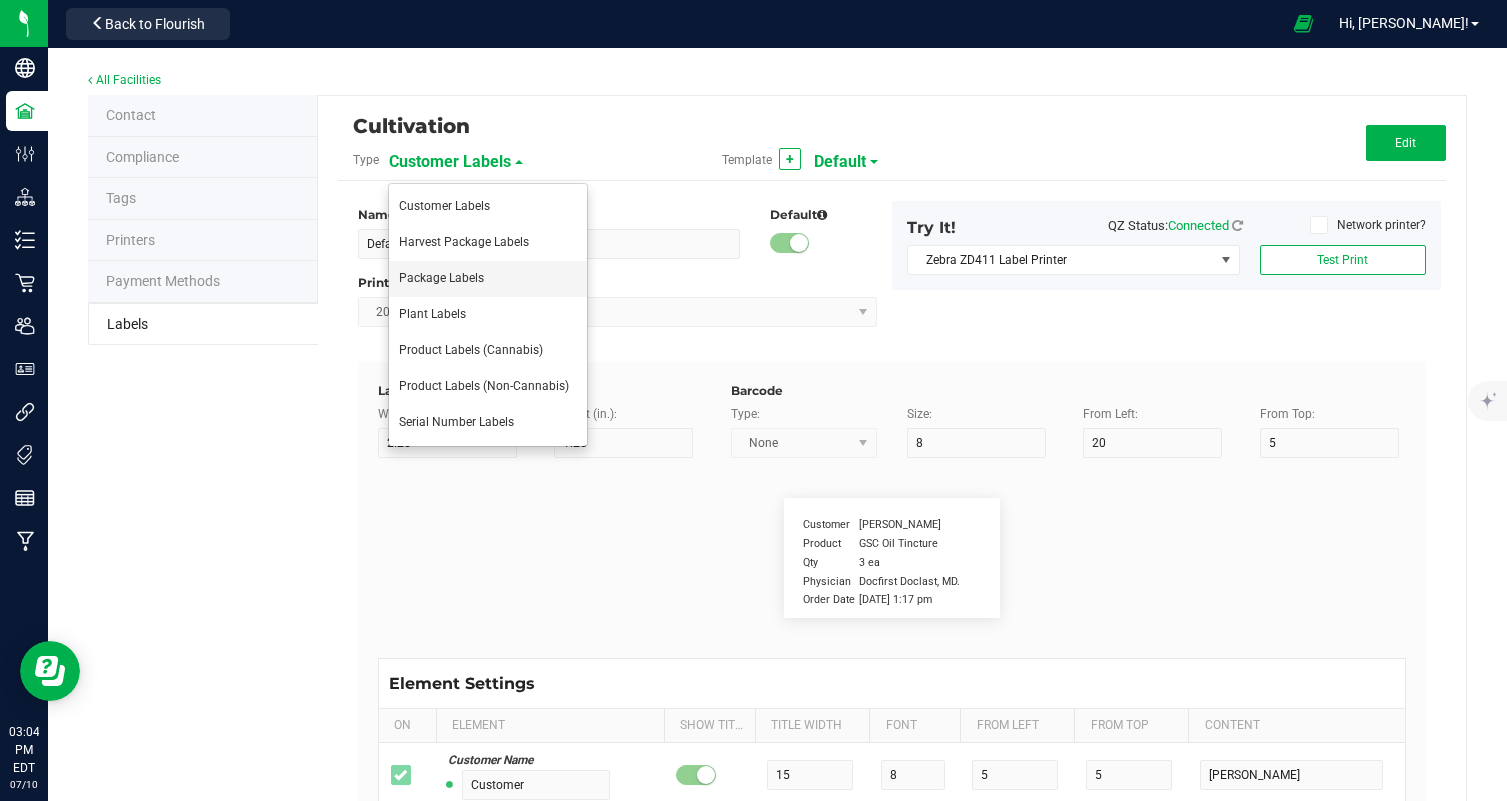 click on "Package Labels" at bounding box center [488, 279] 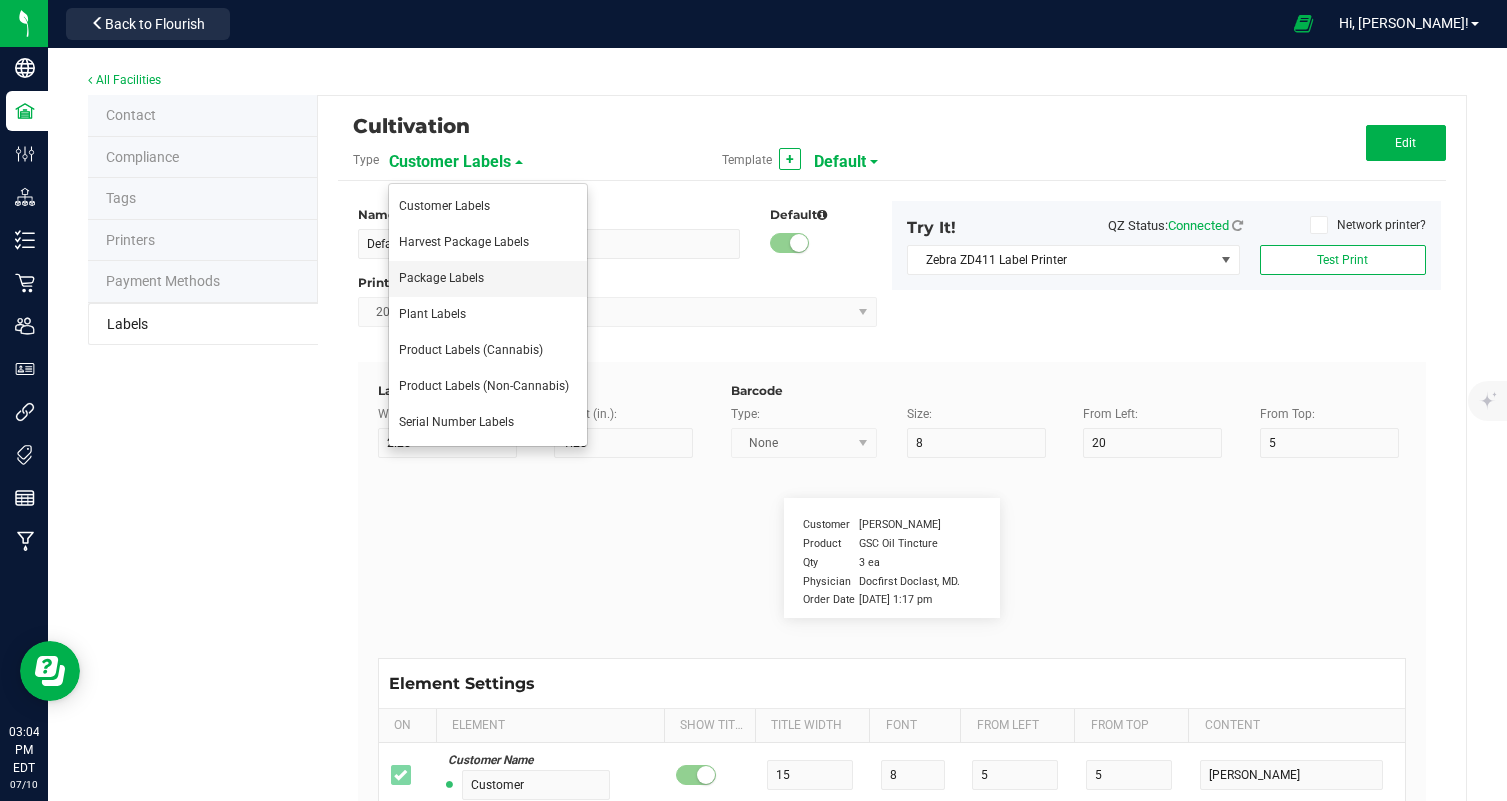 type on "3.5g Flower Jar Columbian" 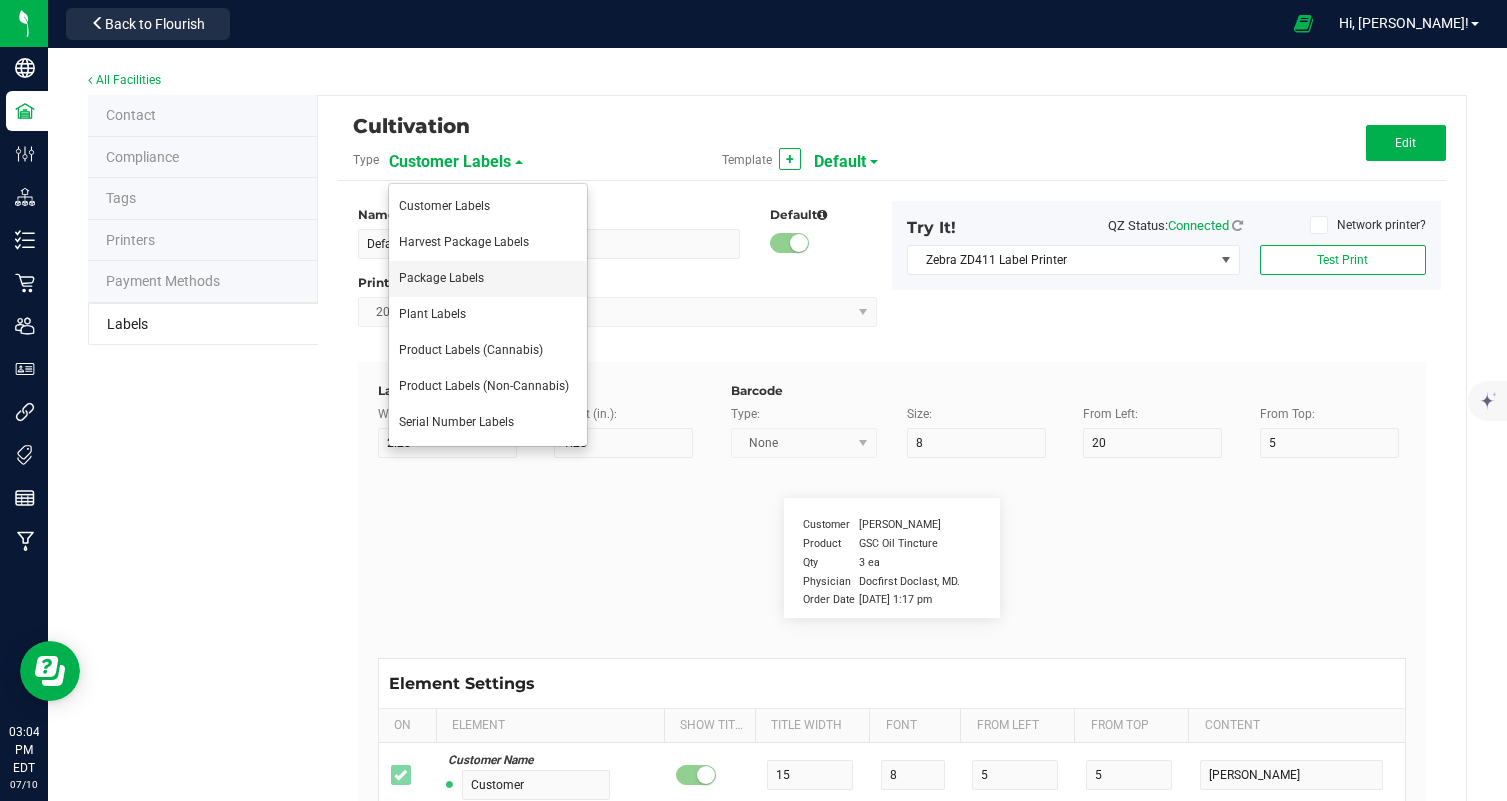 type on "2" 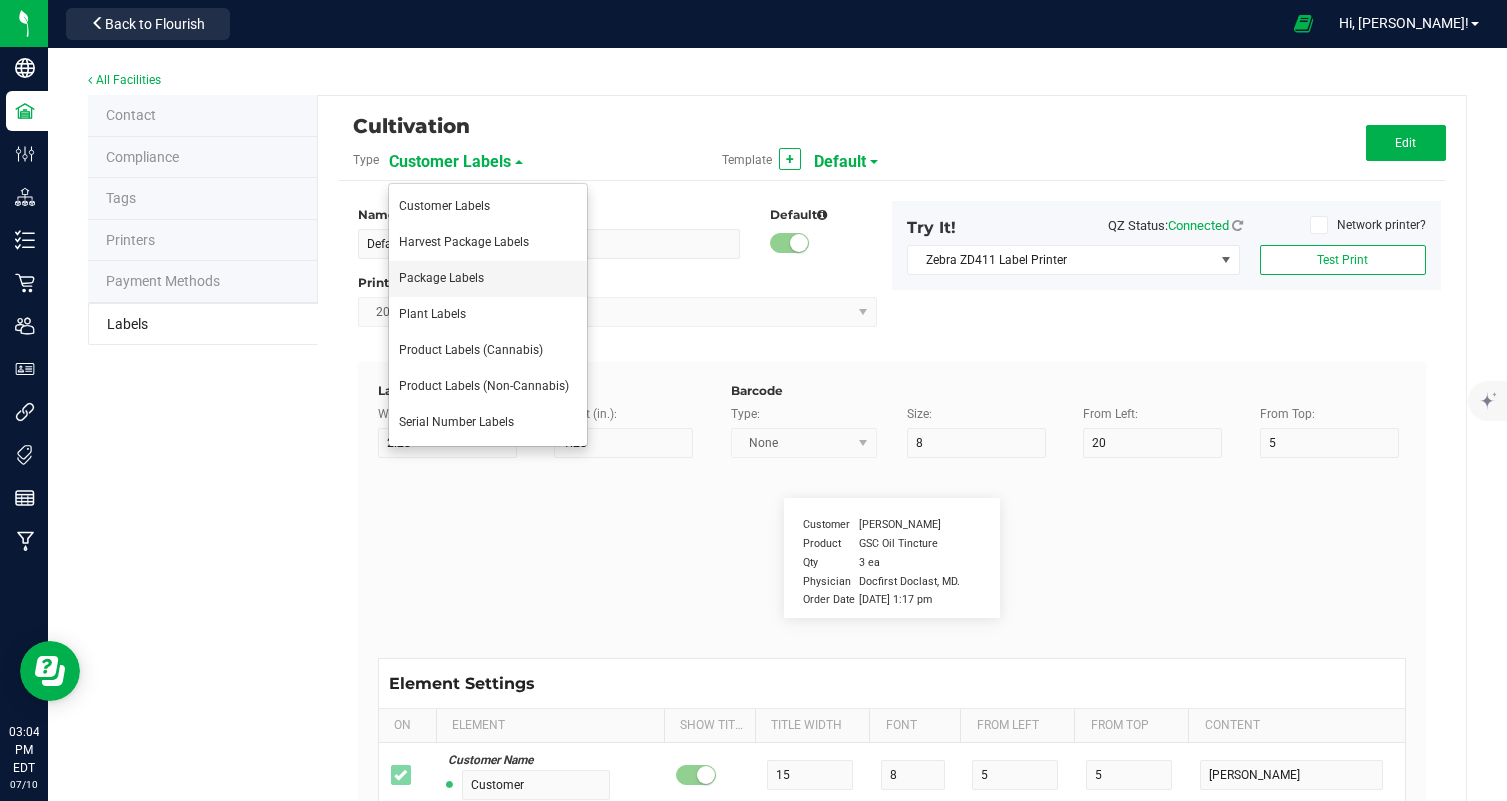 type on "3" 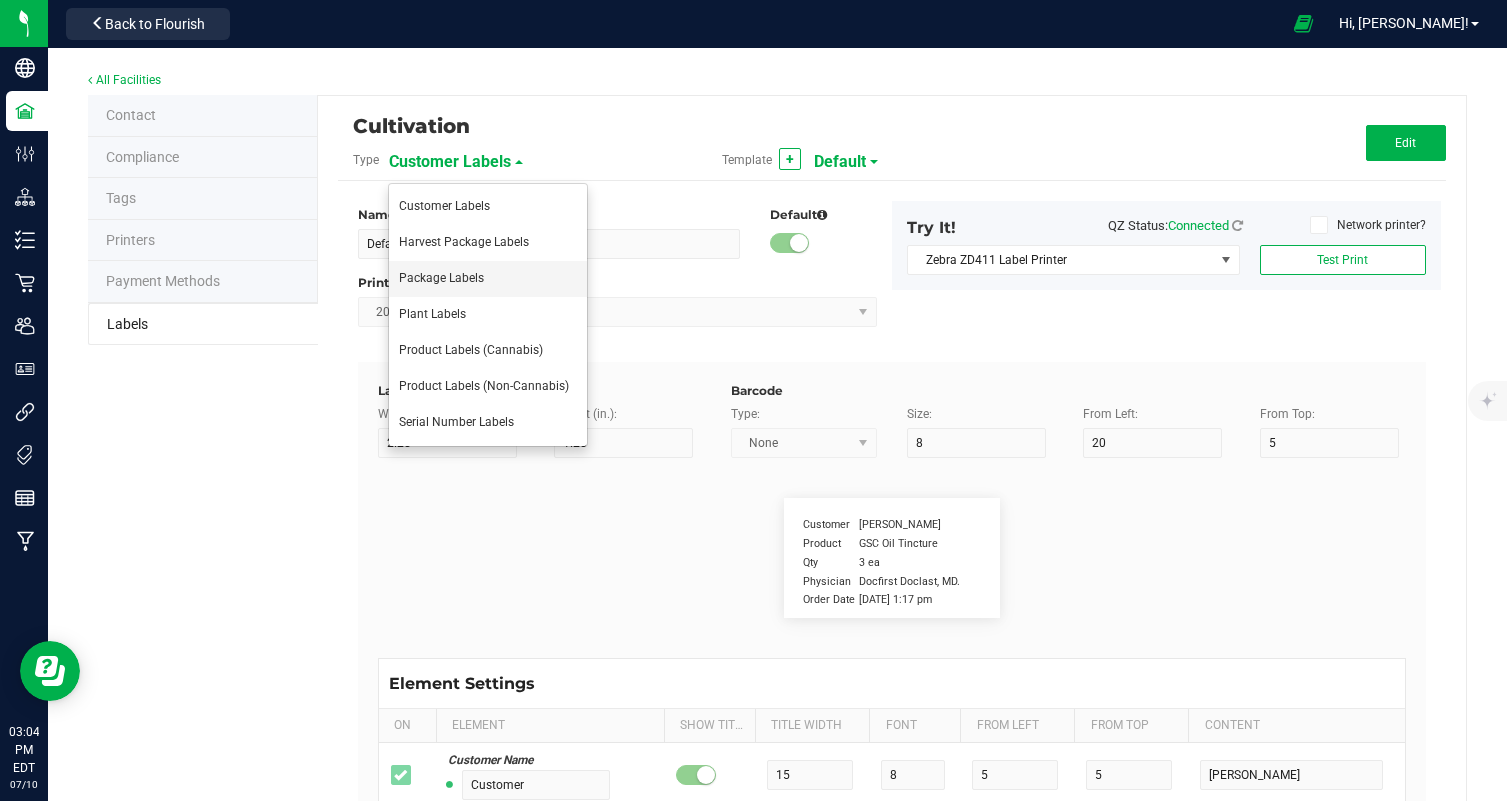 type on "11" 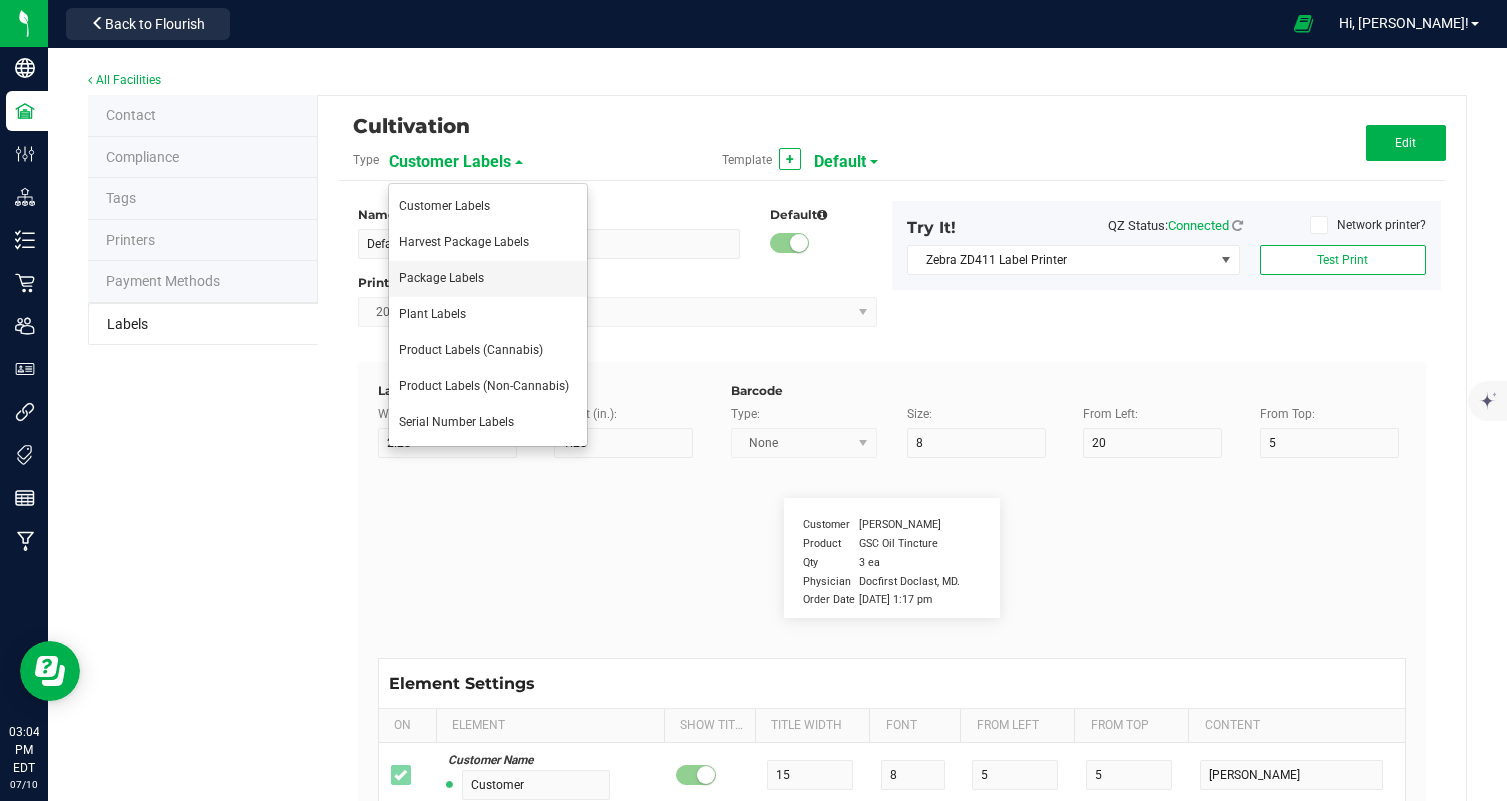 type on "5" 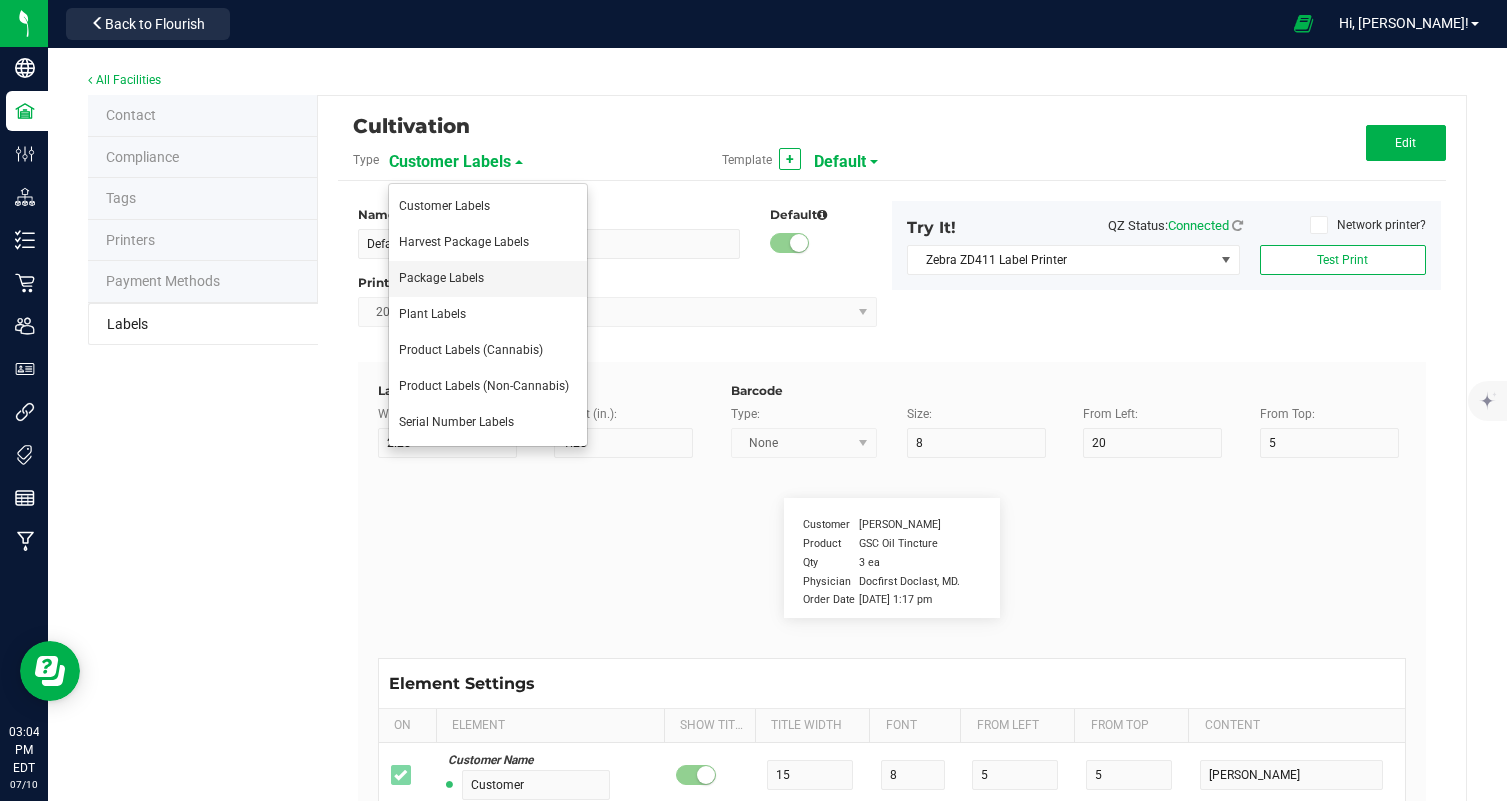 type on "60" 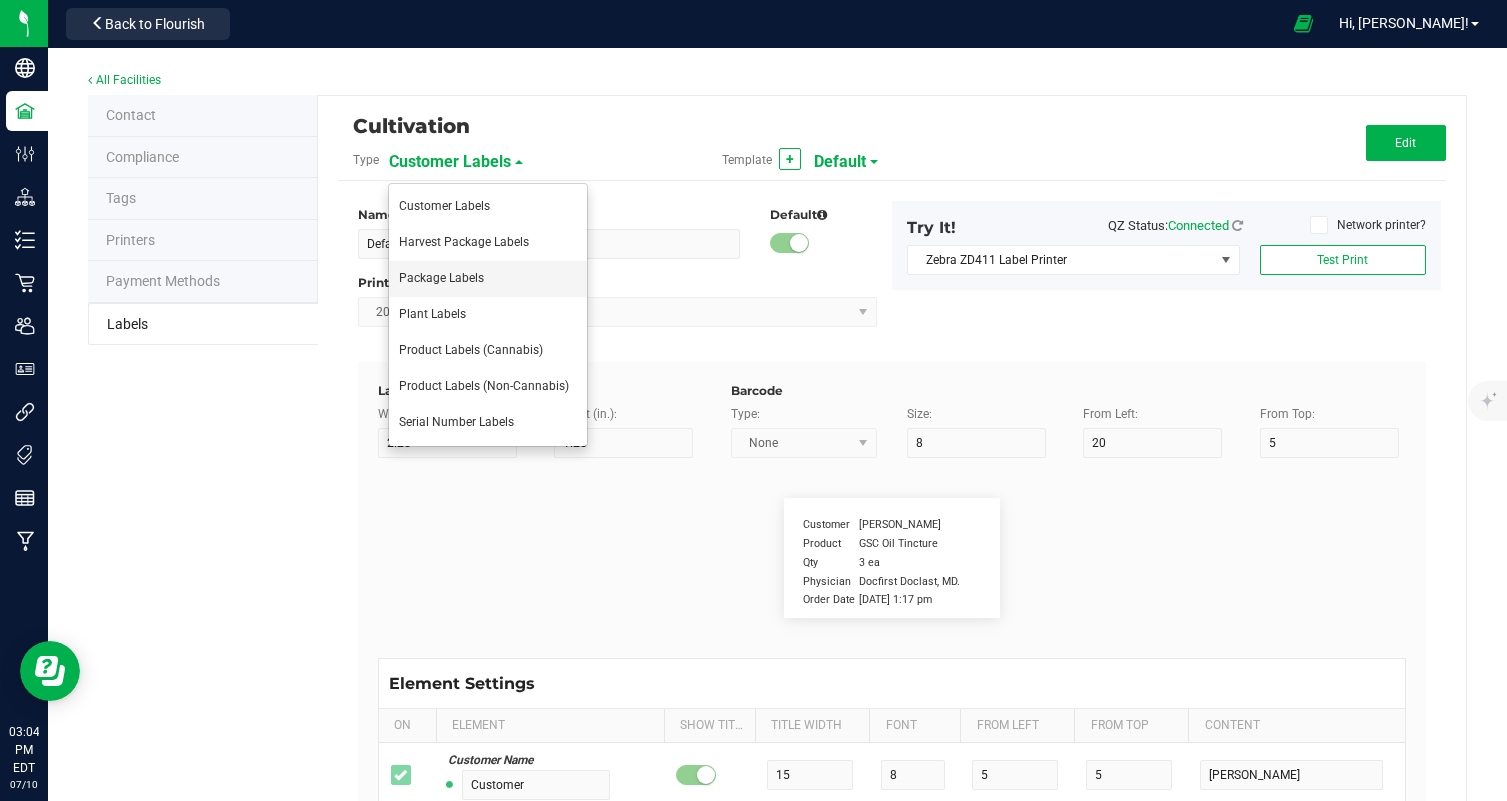 type on "Total [MEDICAL_DATA]:" 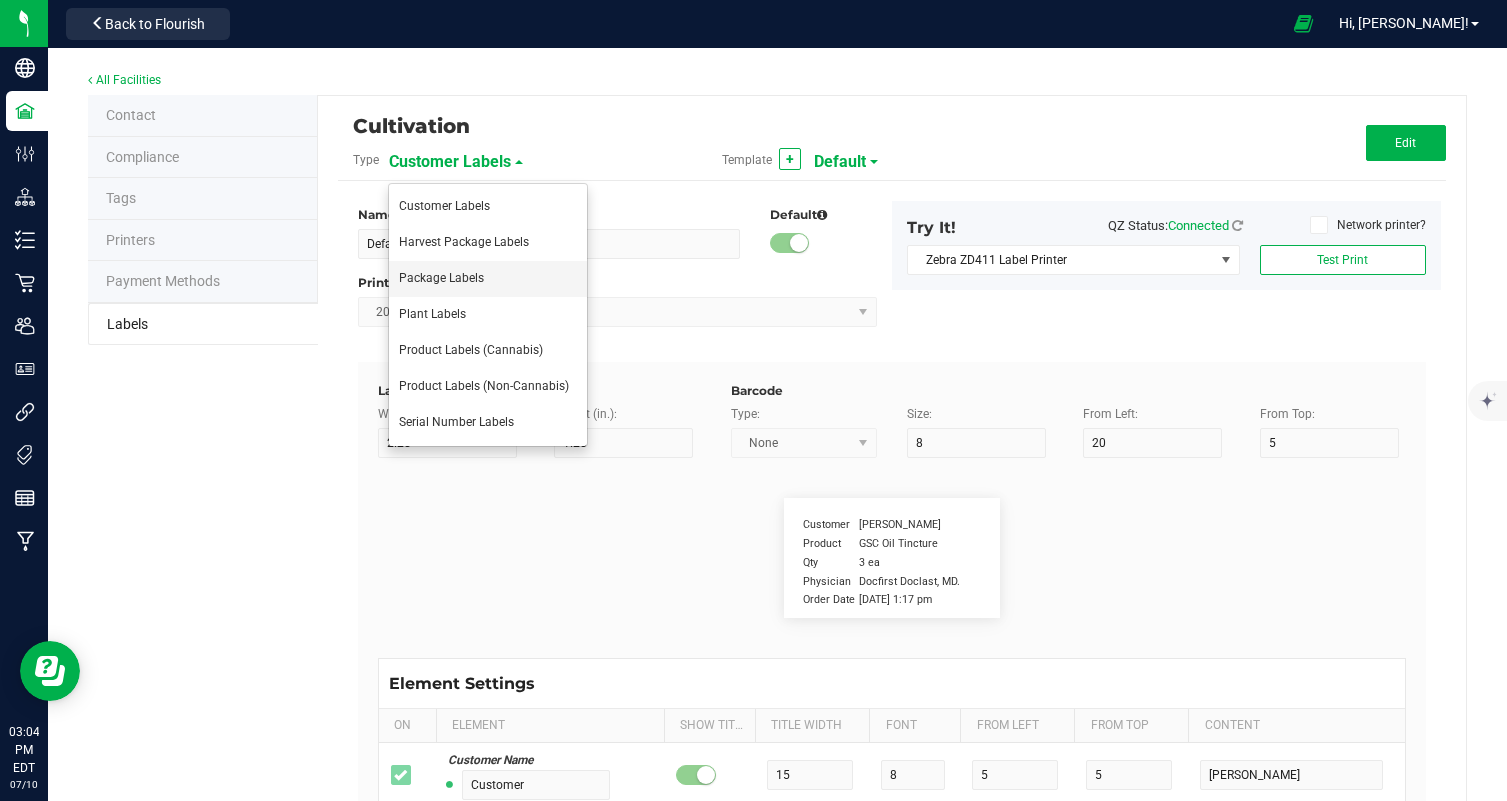 type on "19" 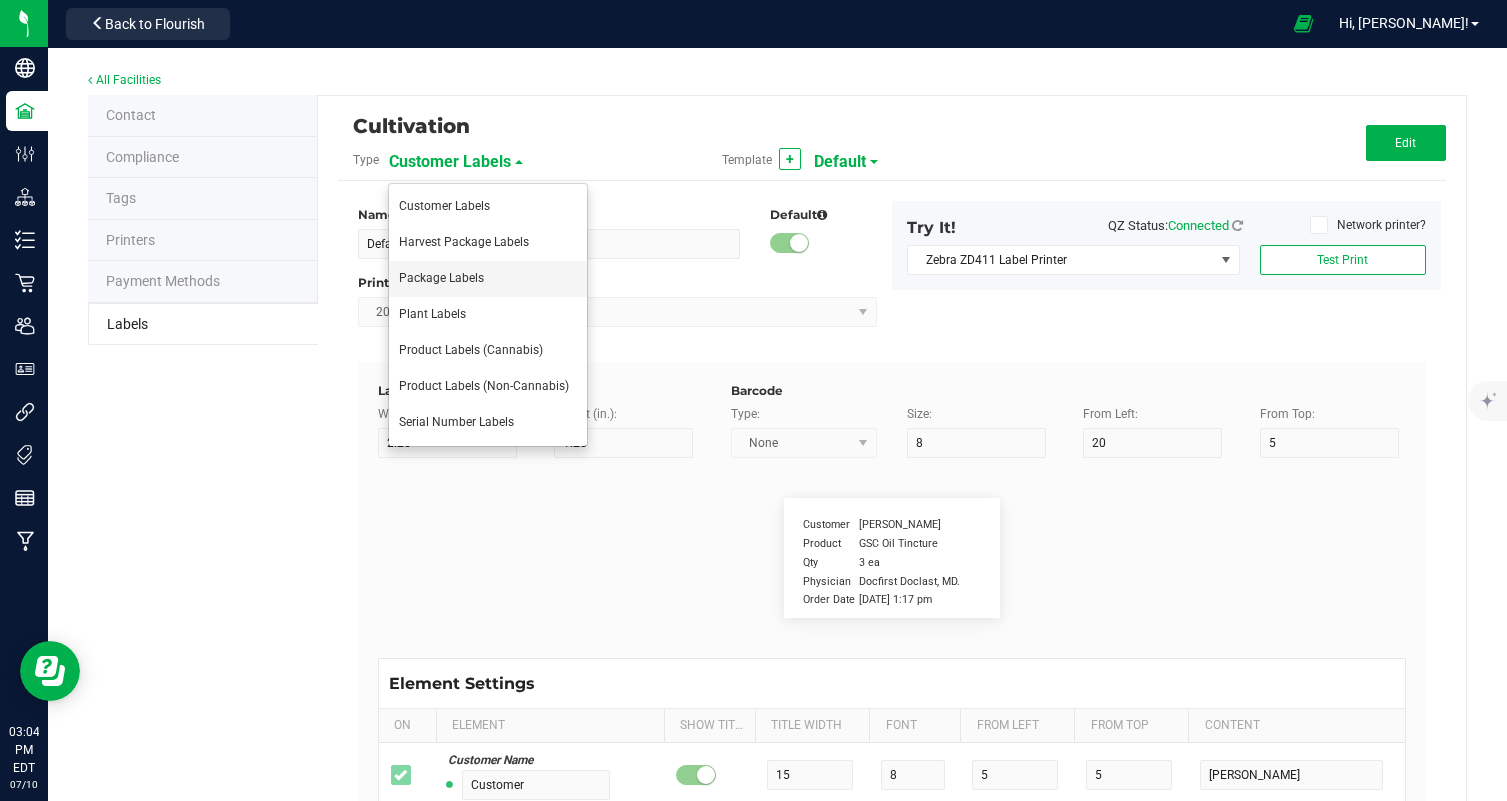 type on "6" 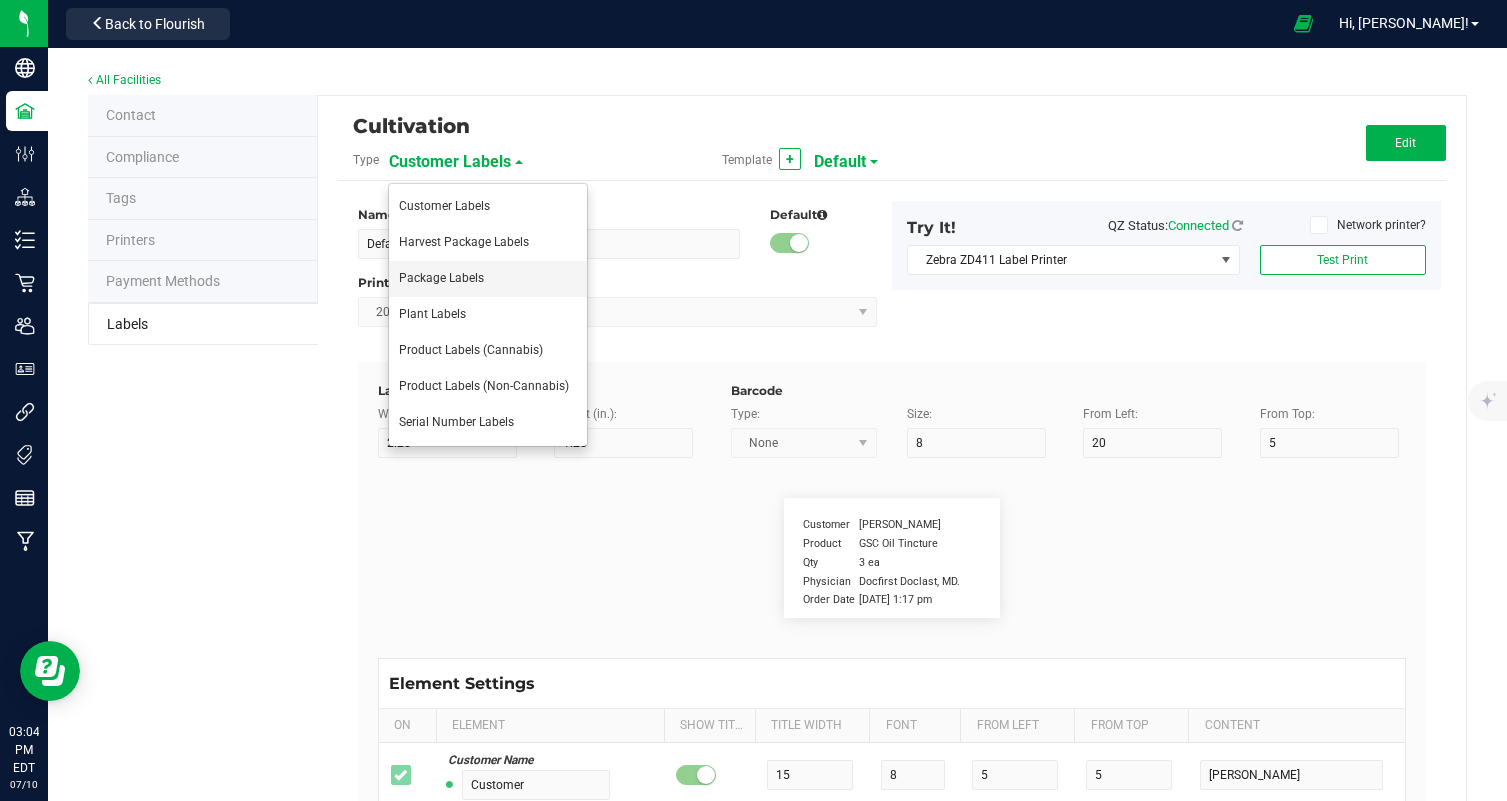 type on "4" 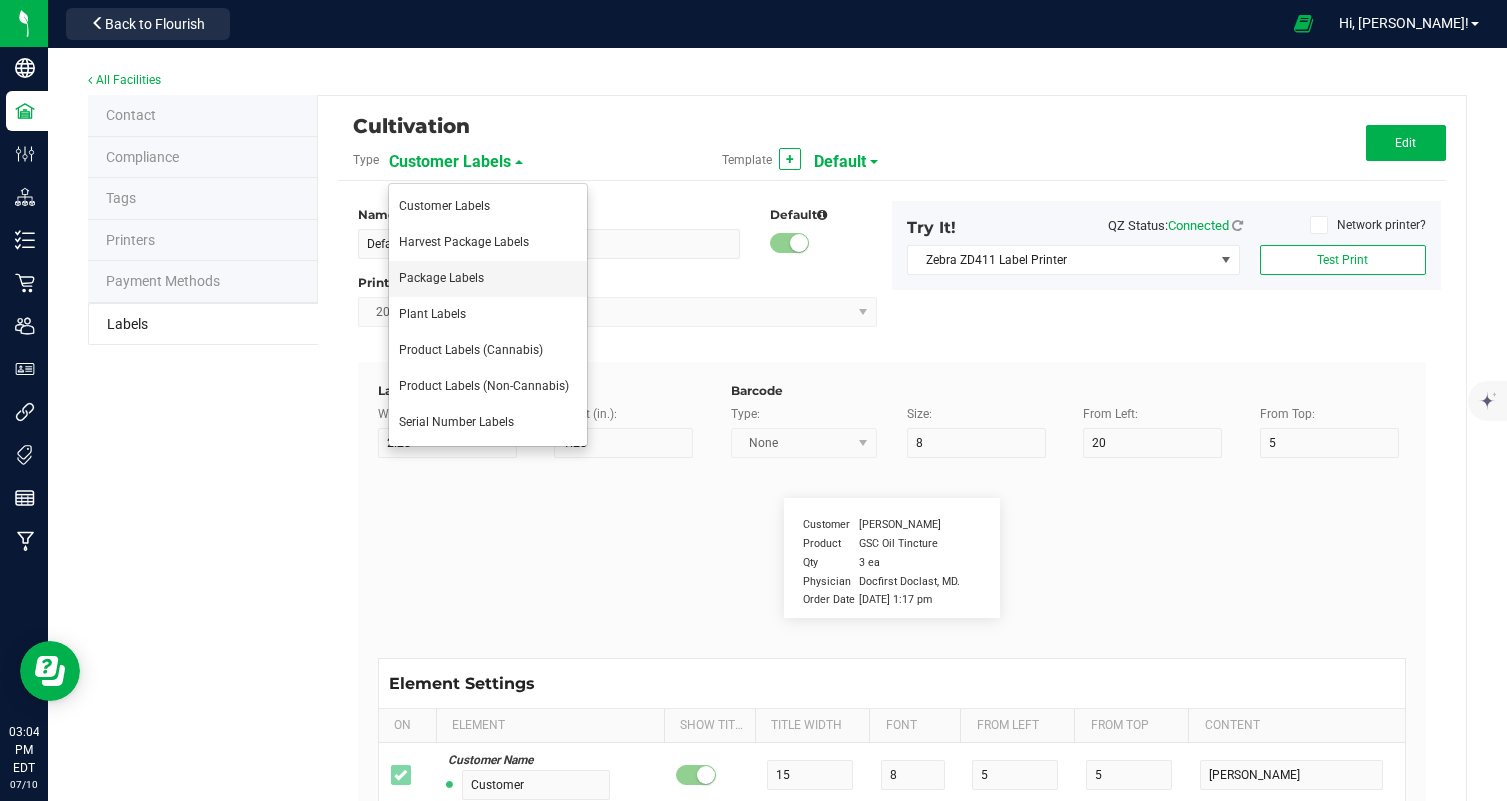 type on "15" 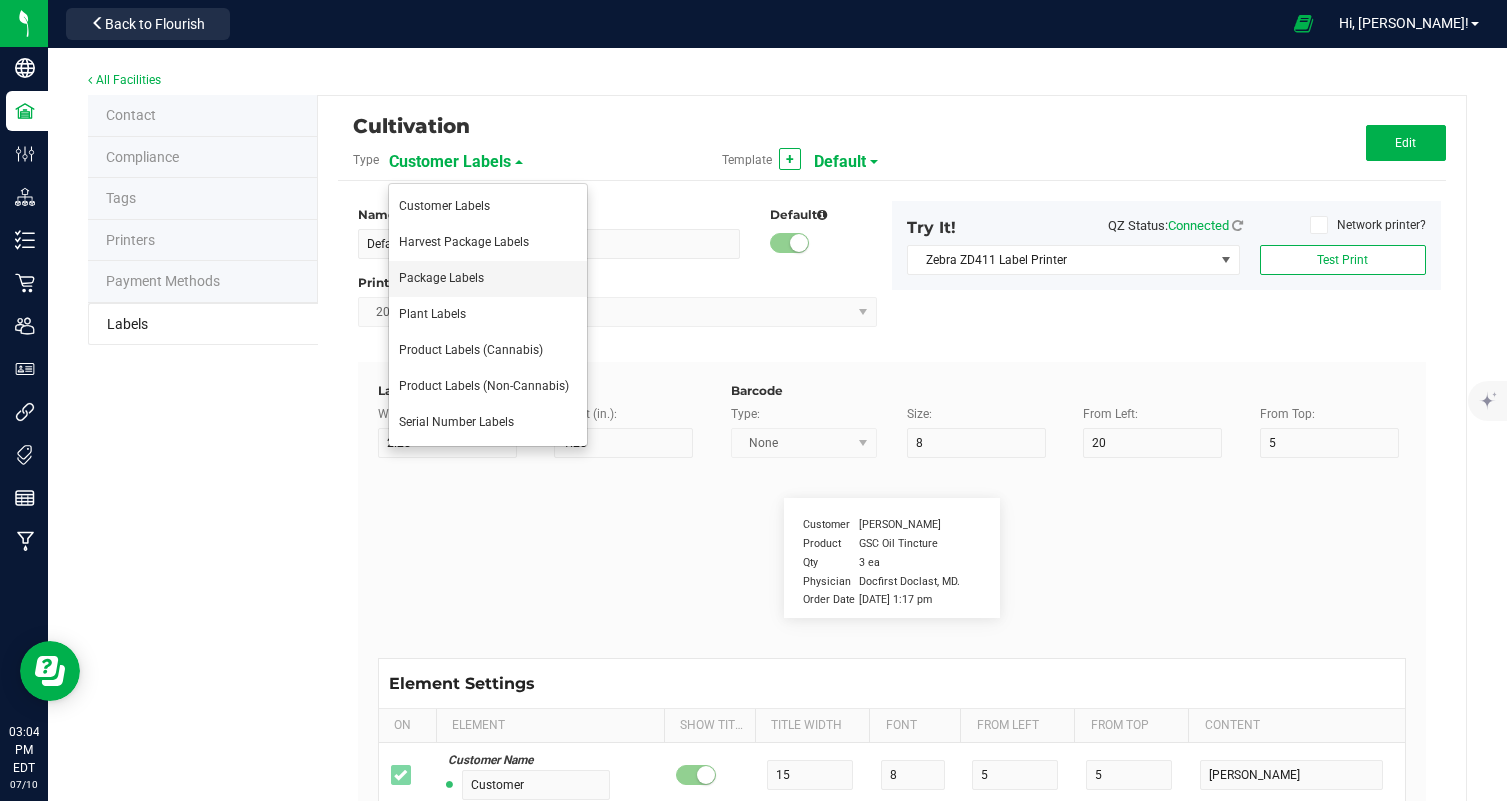 type on "33.14%" 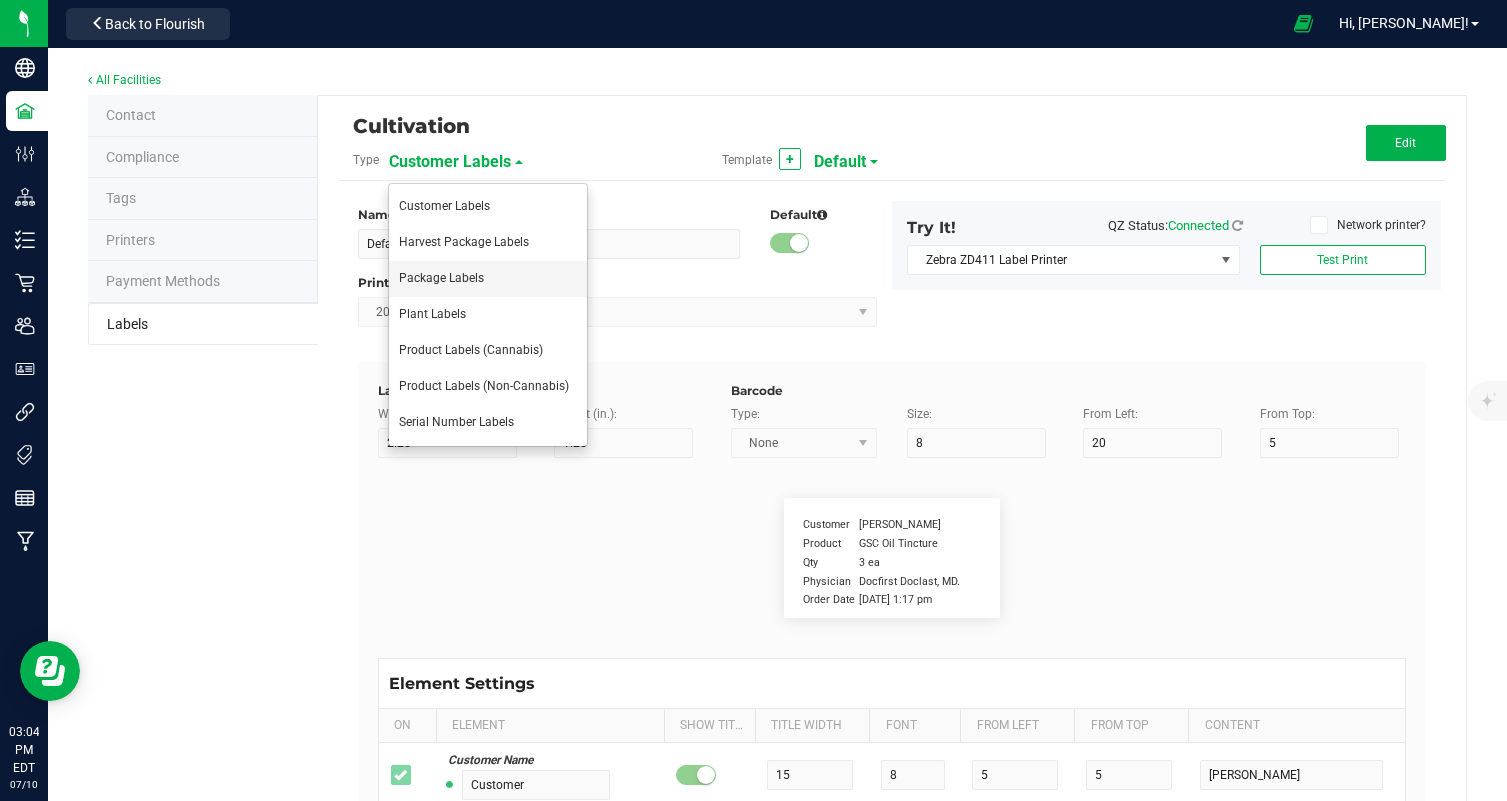 type on "Total Terpenes:" 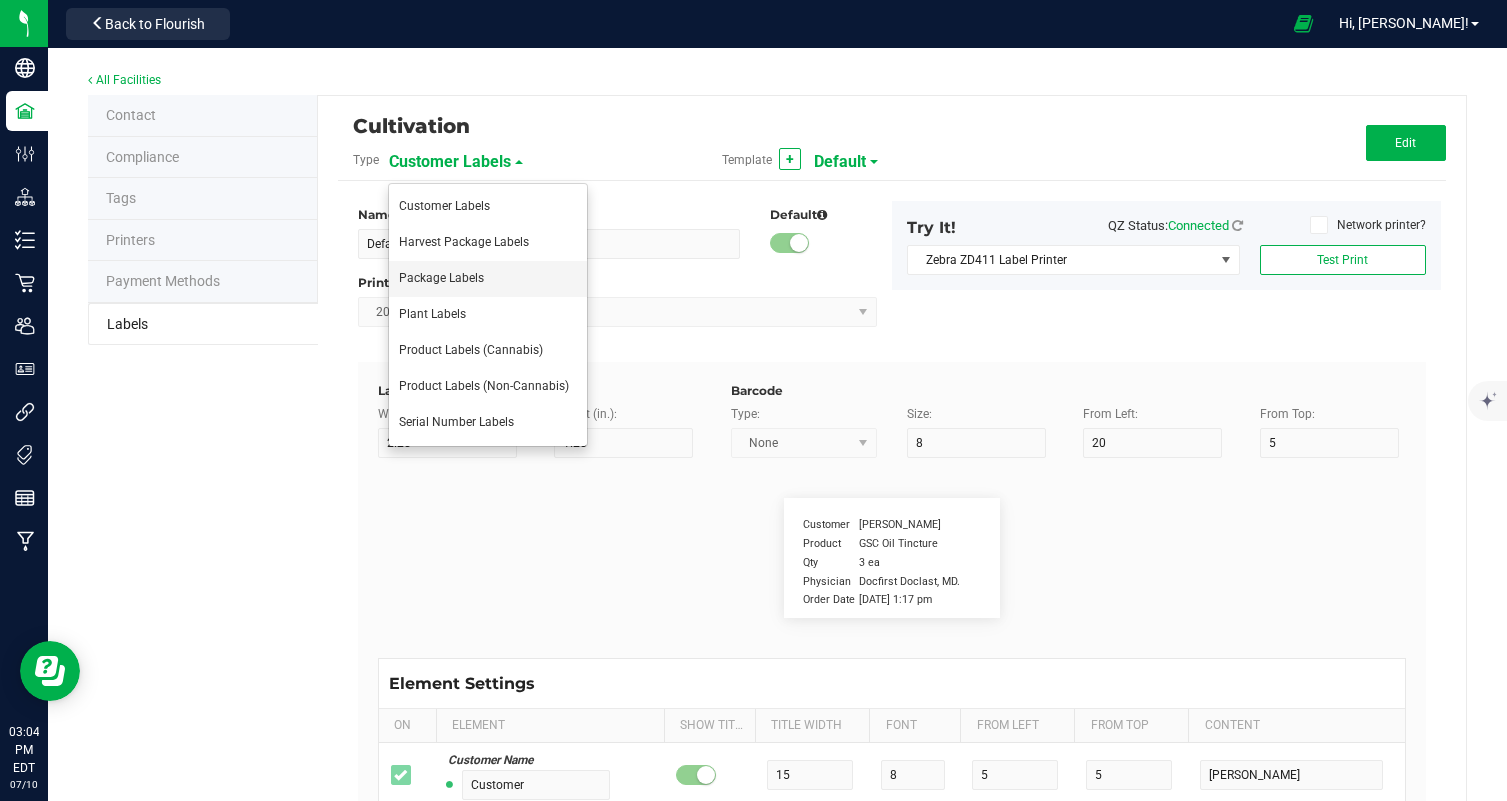 type on "6" 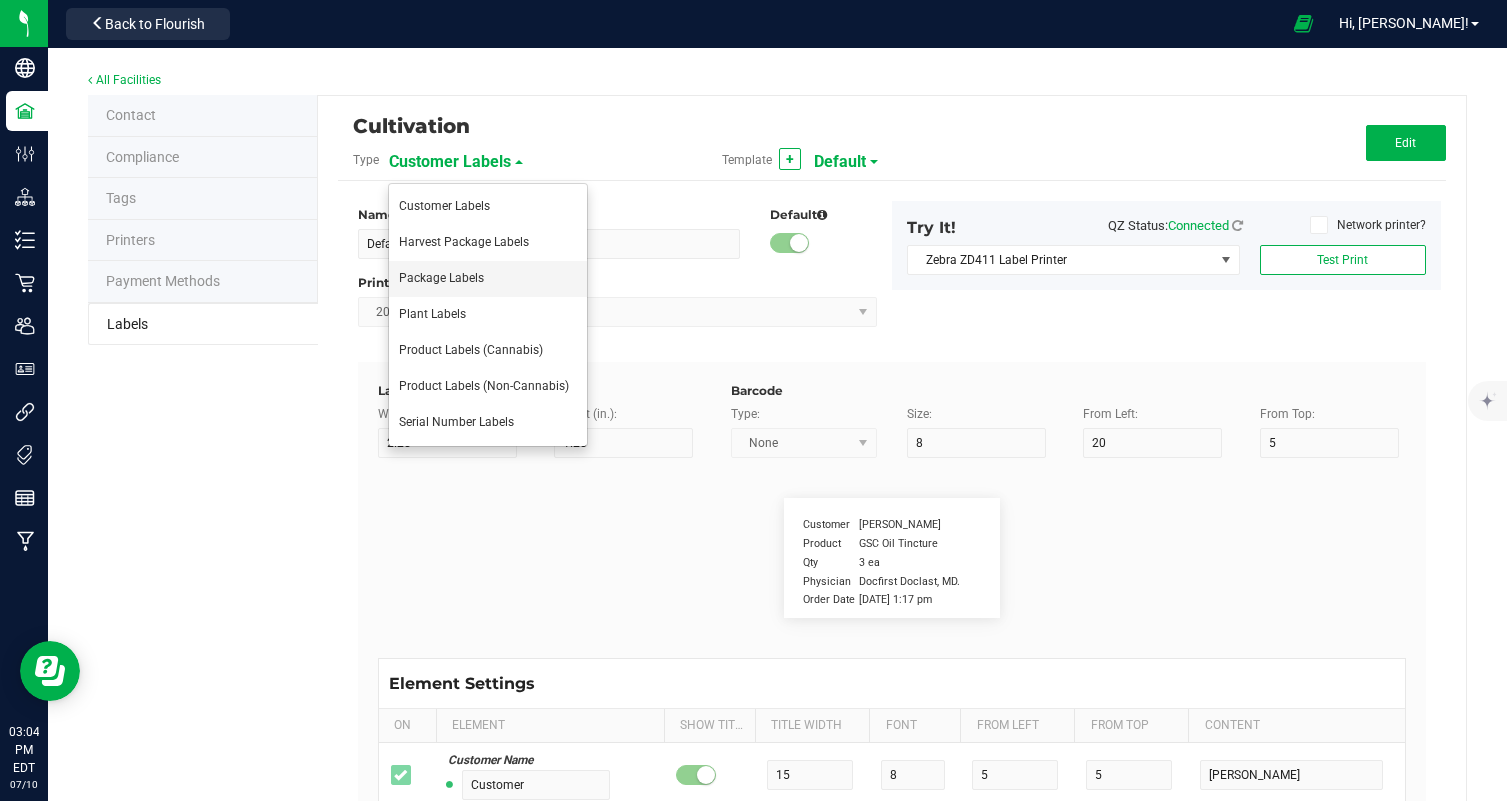 type on "29" 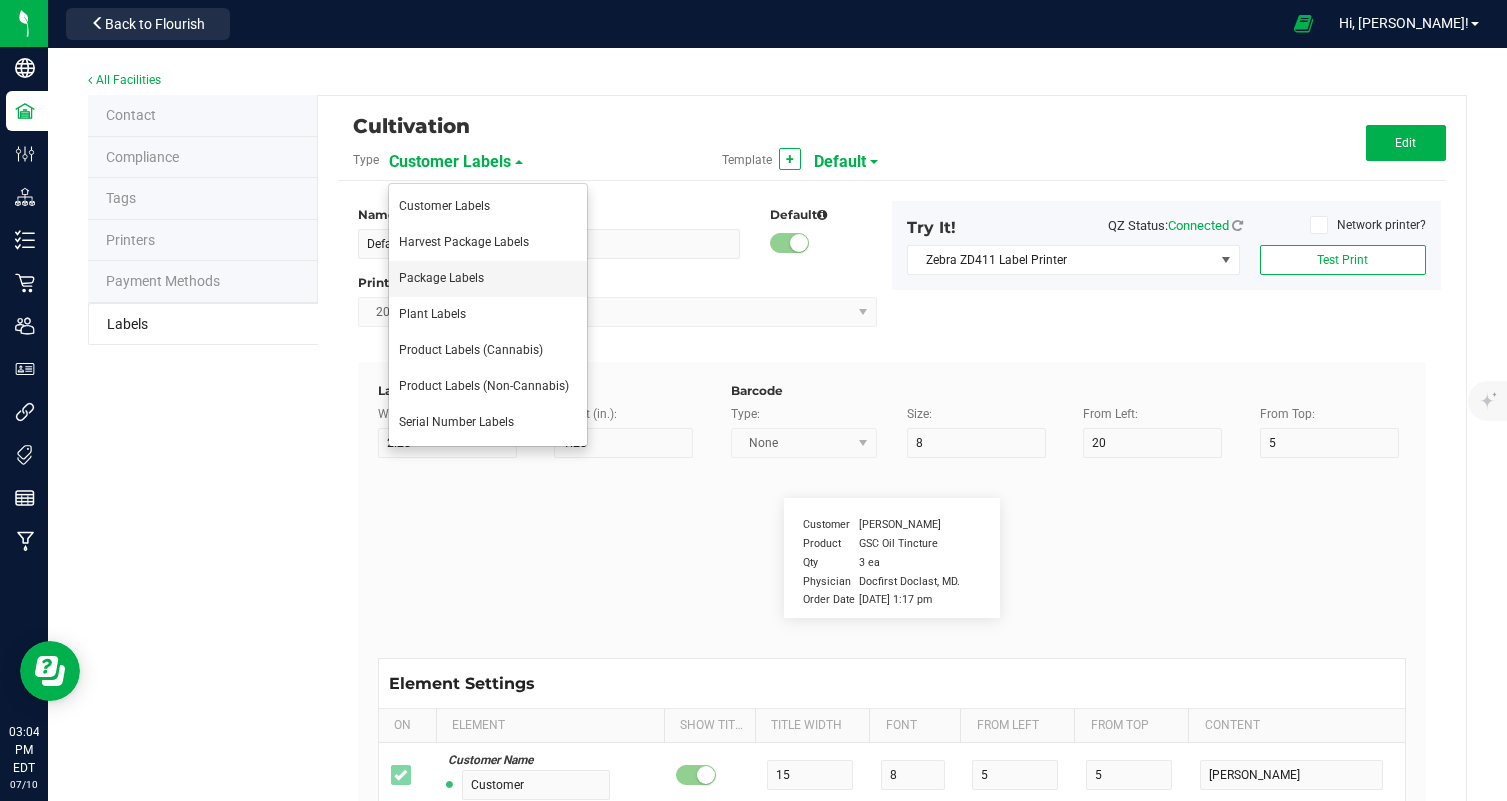 type on "15" 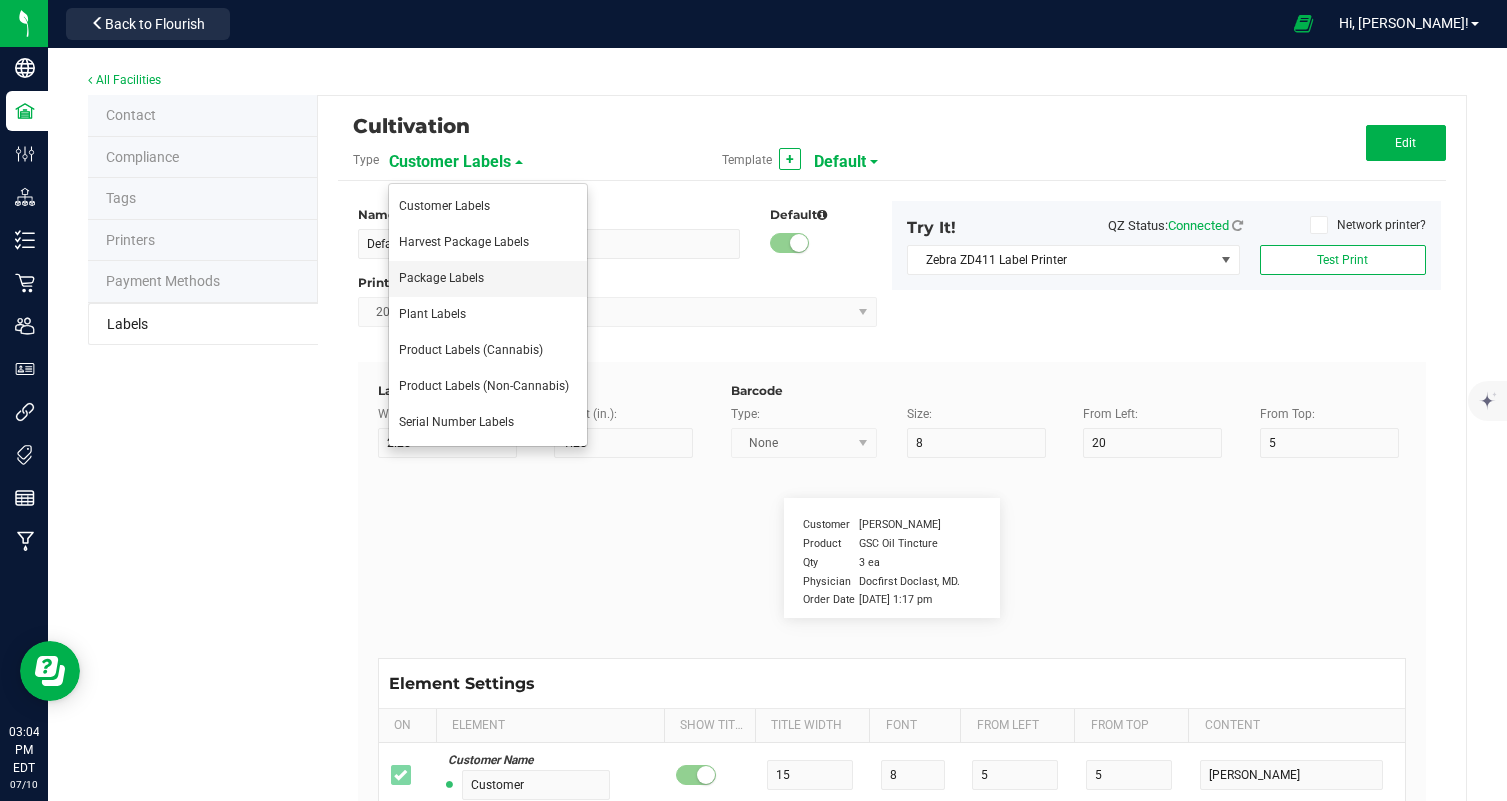 type on "4.00%" 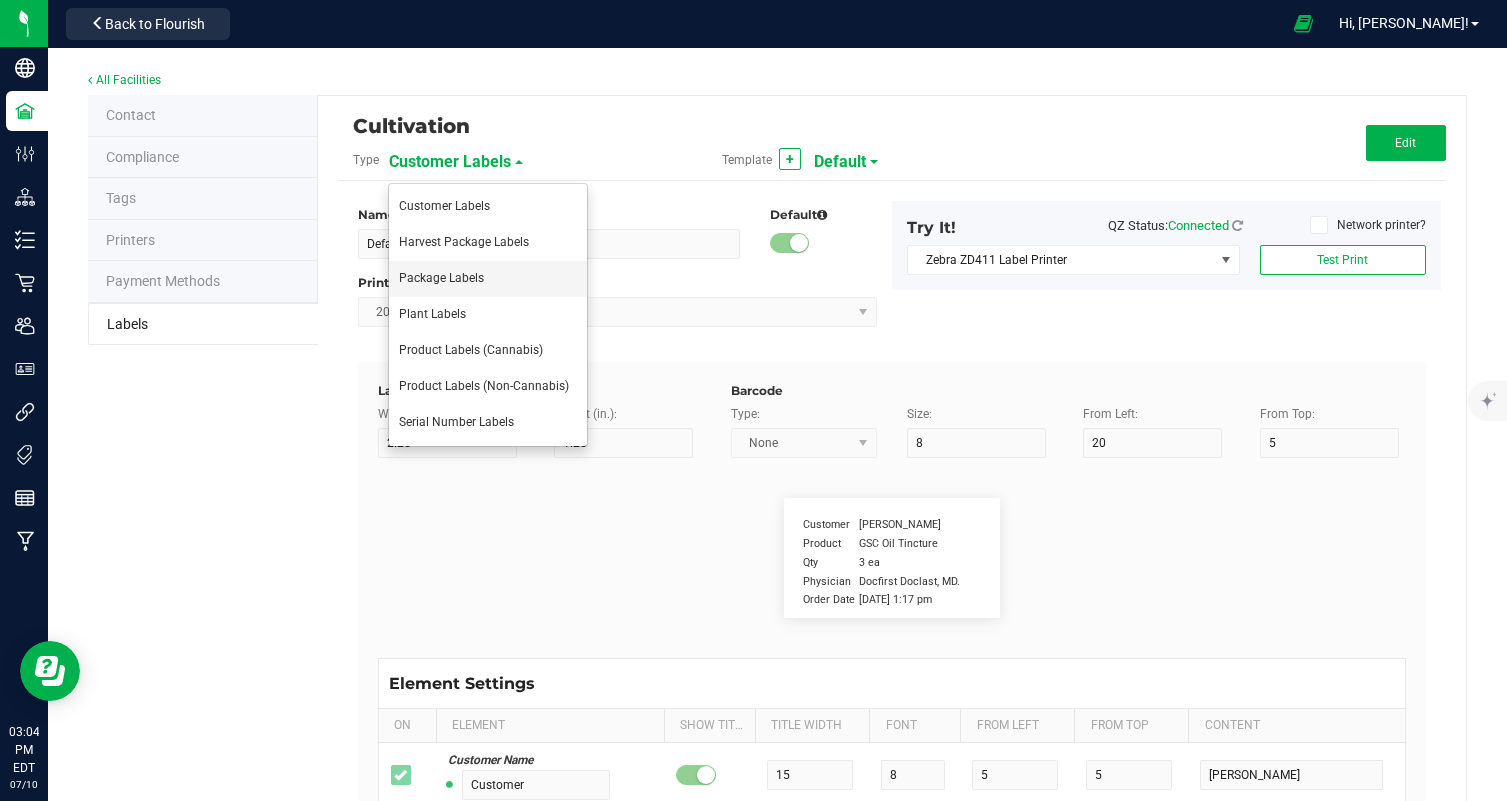 type on "Type" 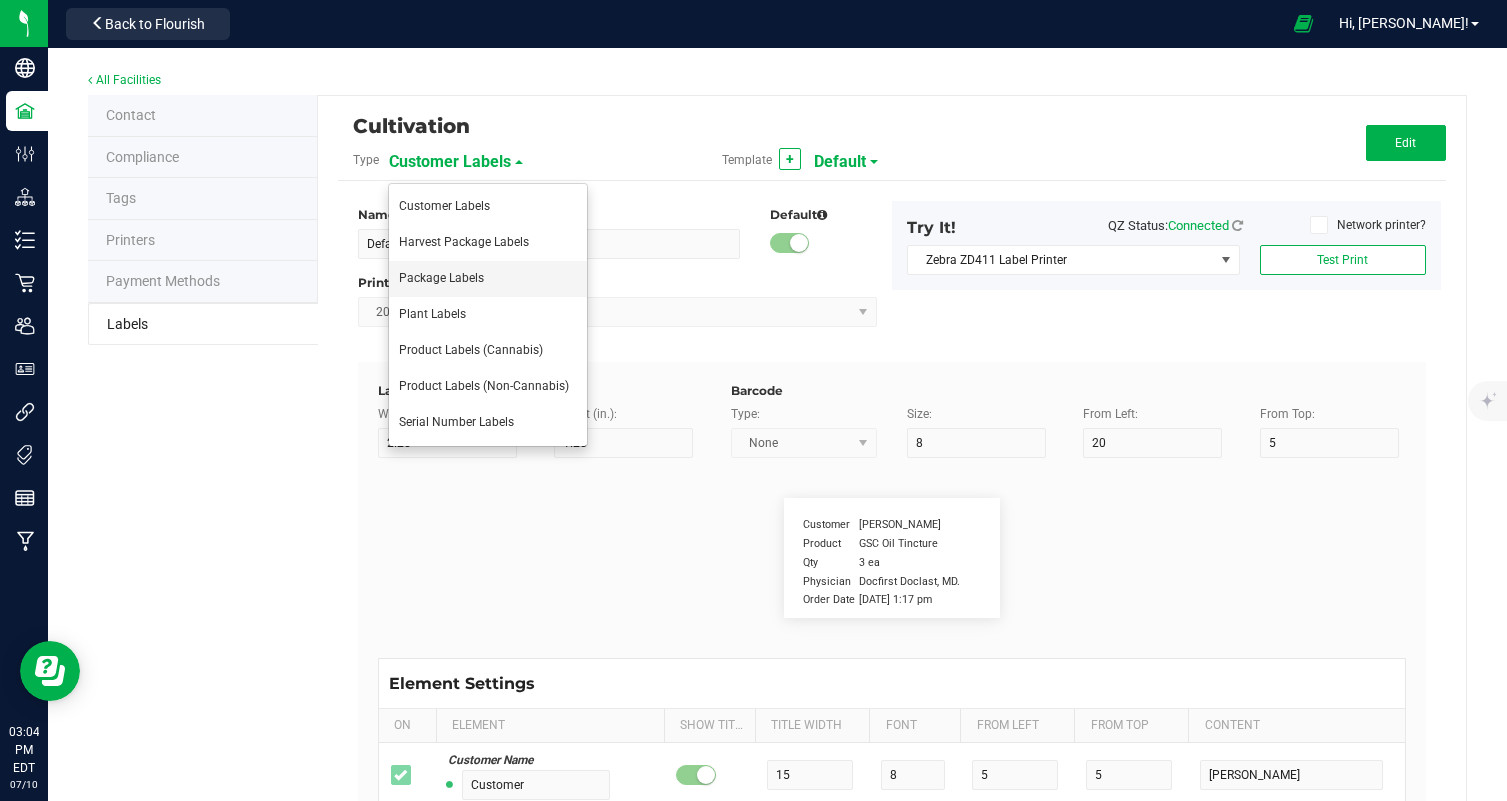 type on "10" 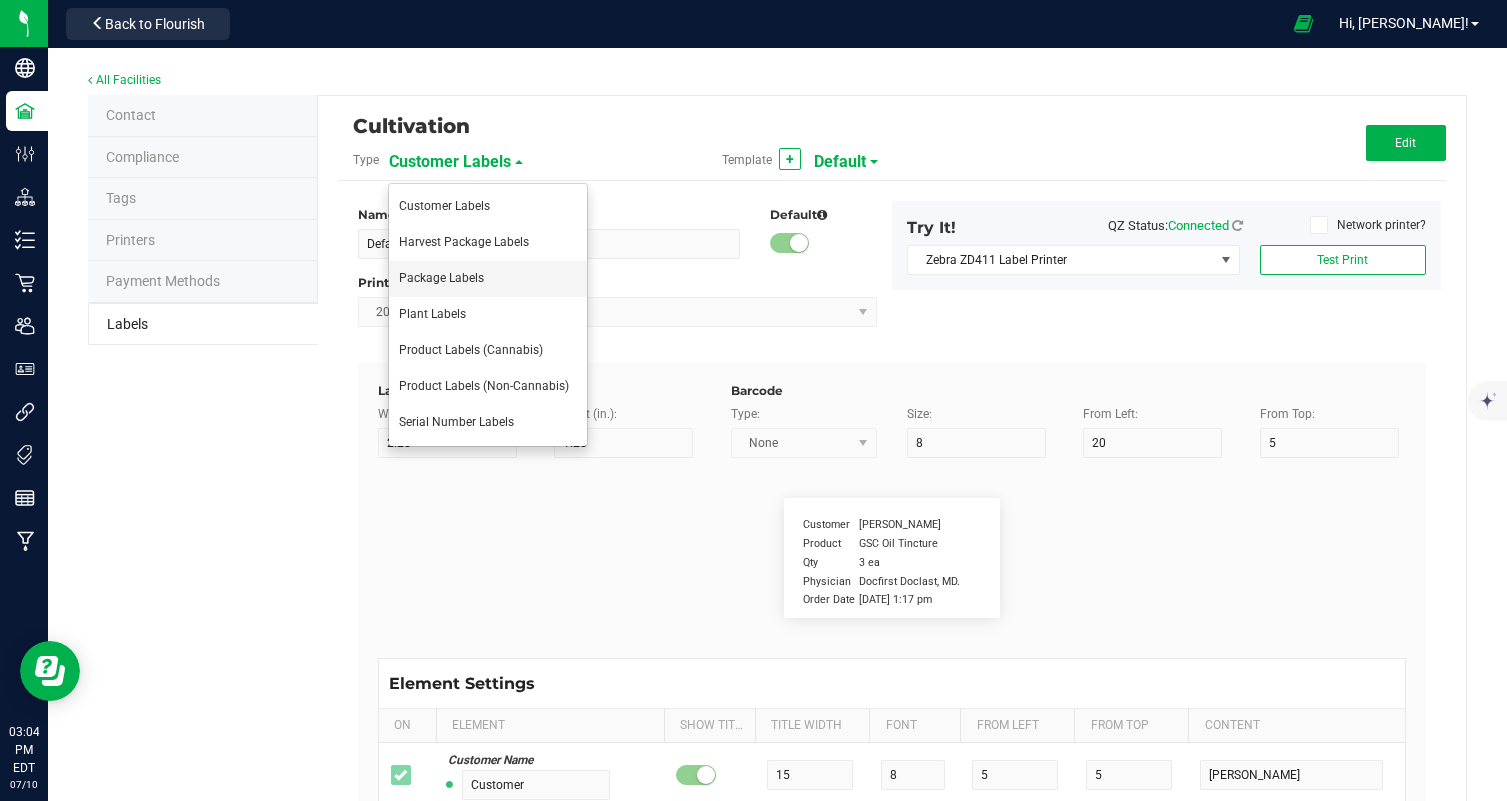 type on "6" 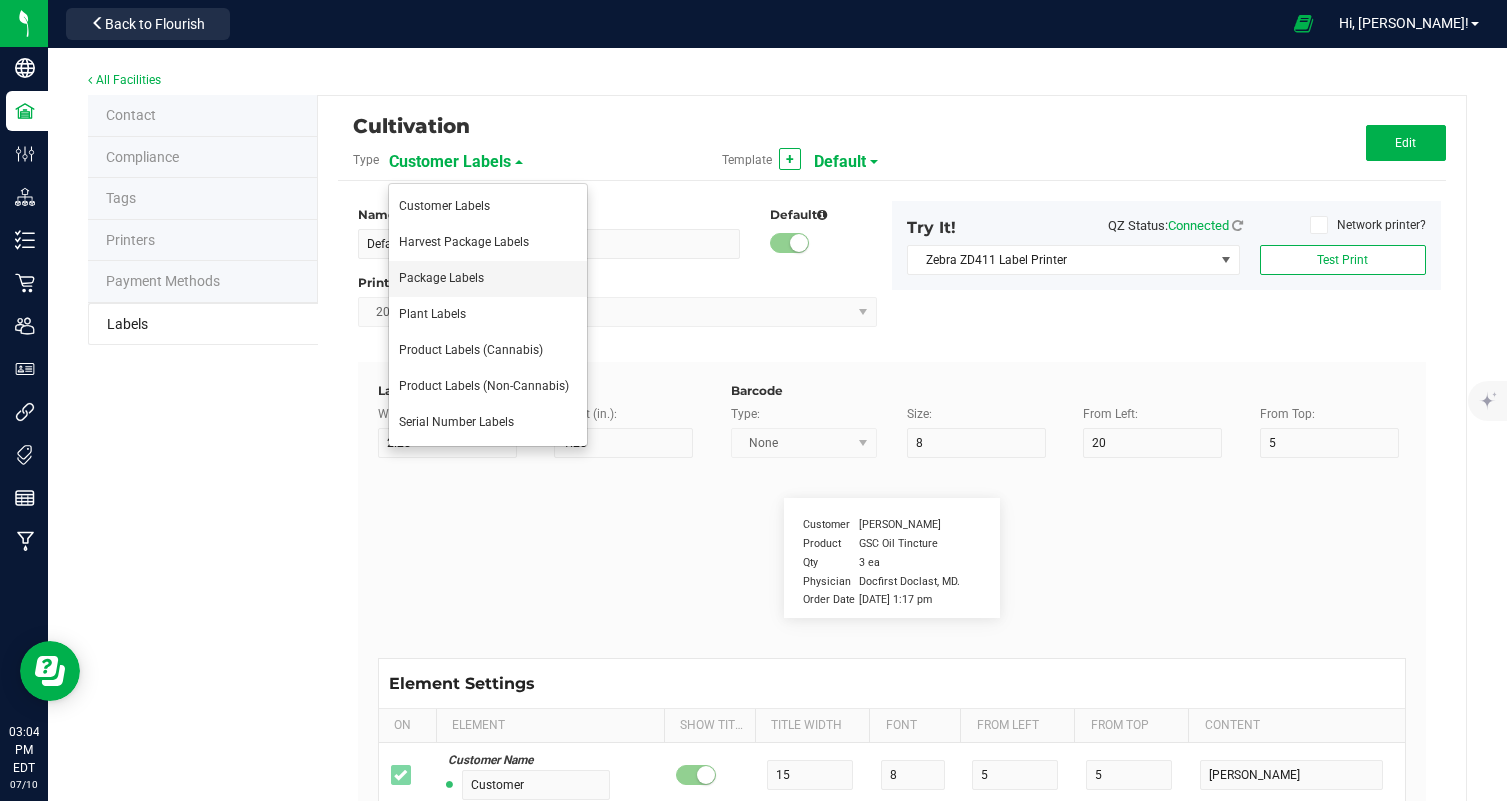 type on "4" 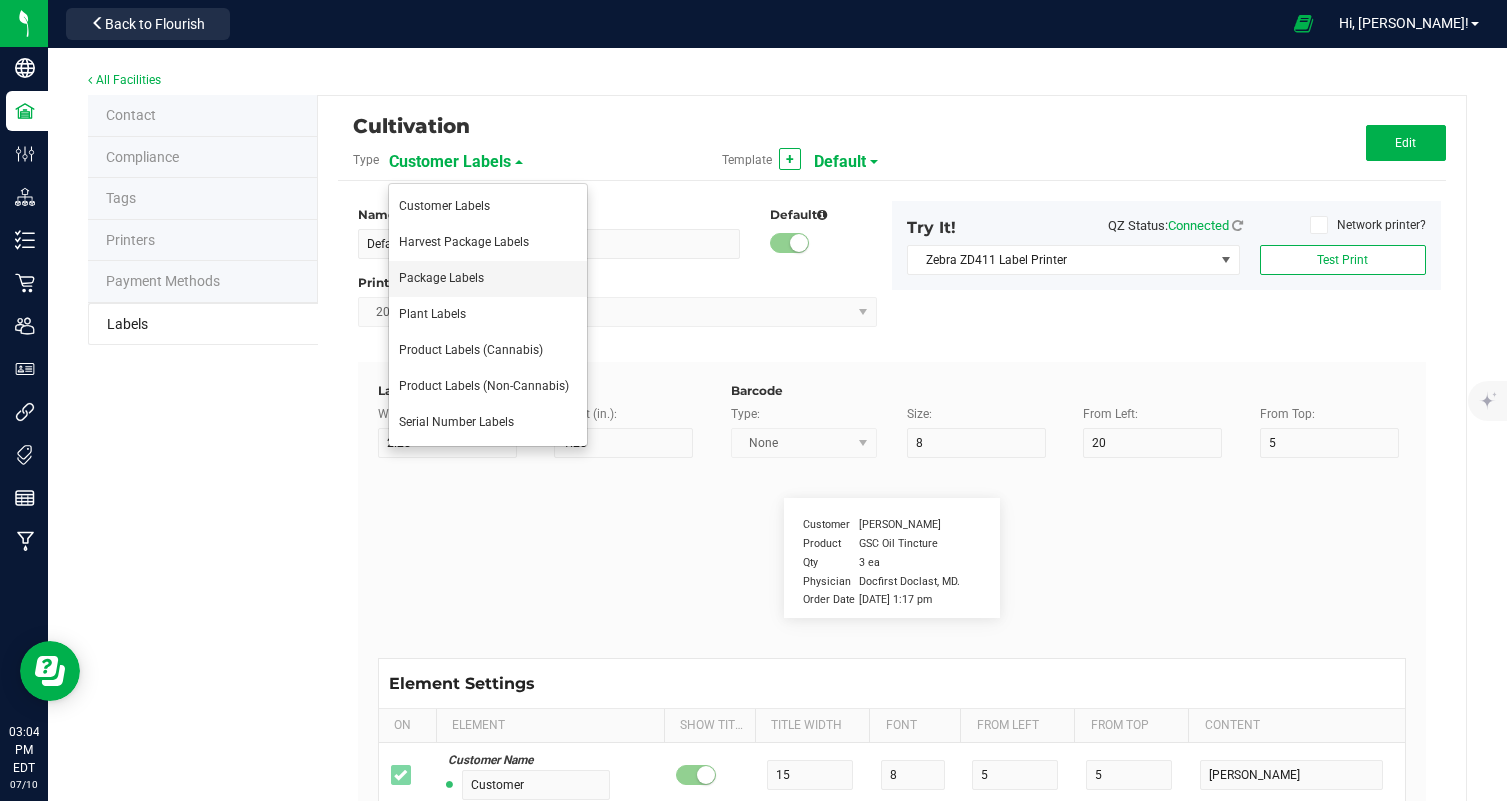 type on "10" 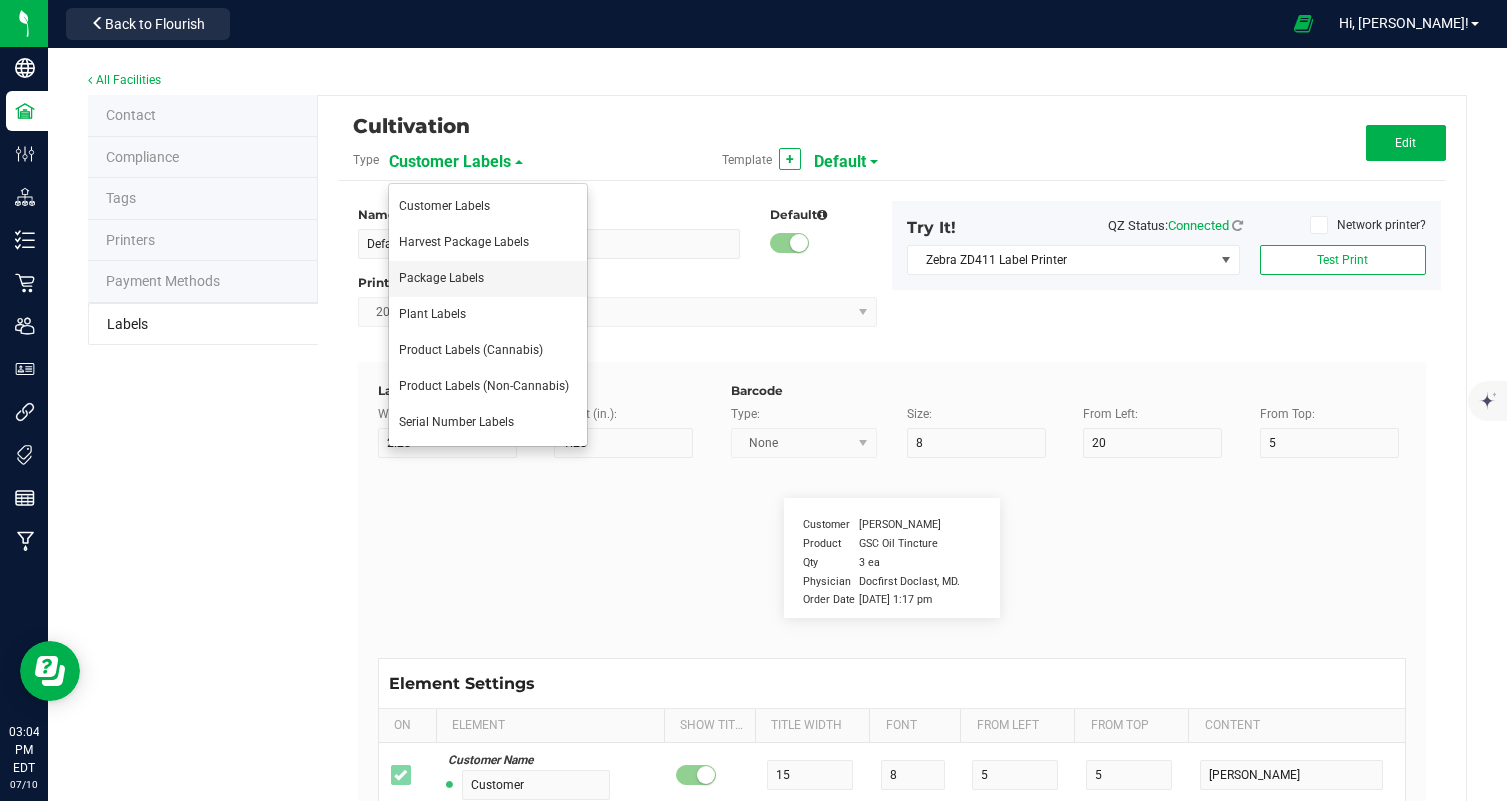 type on "Sativa-Leaning" 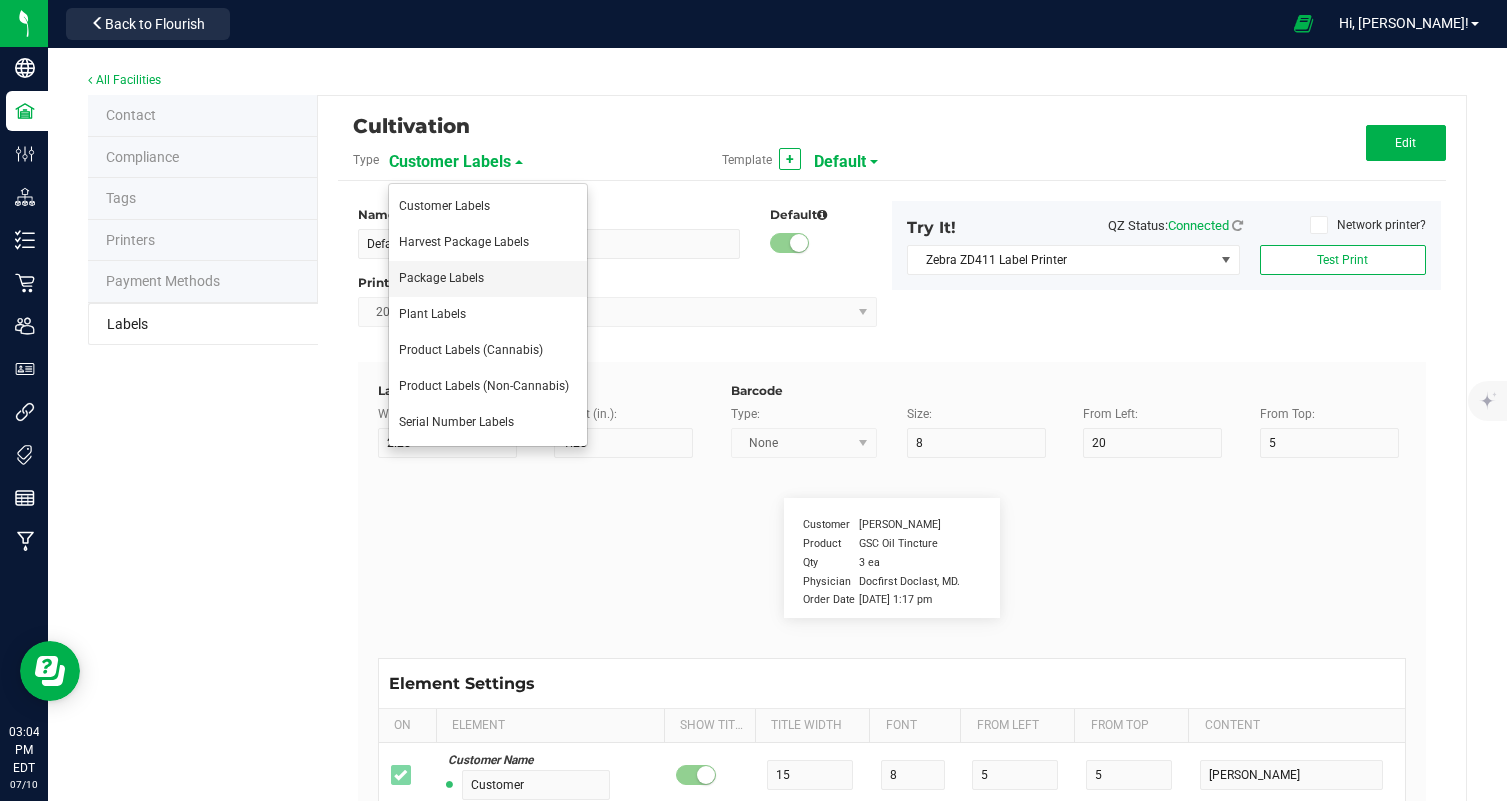 type on "Chemotype:" 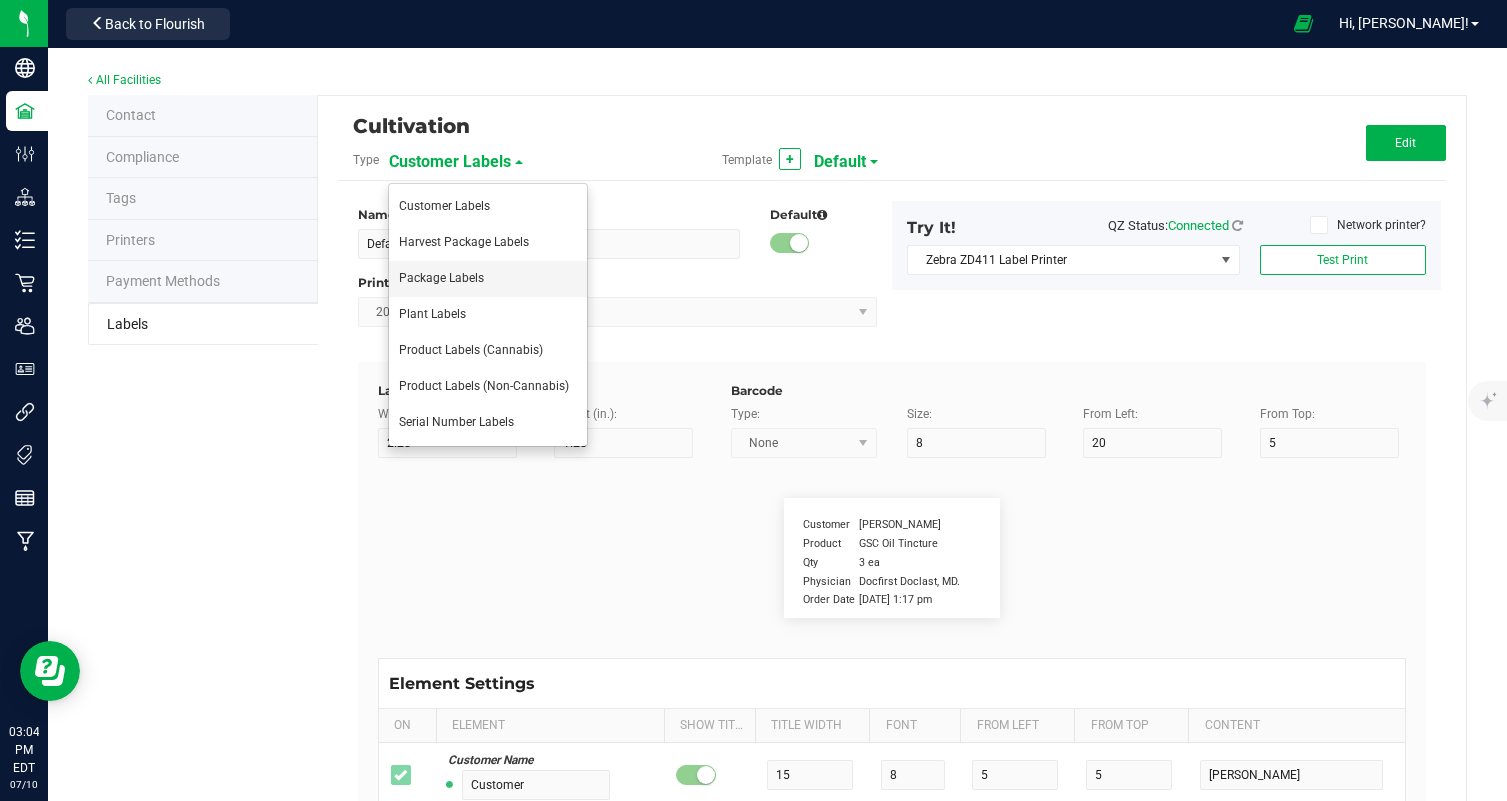 type on "12" 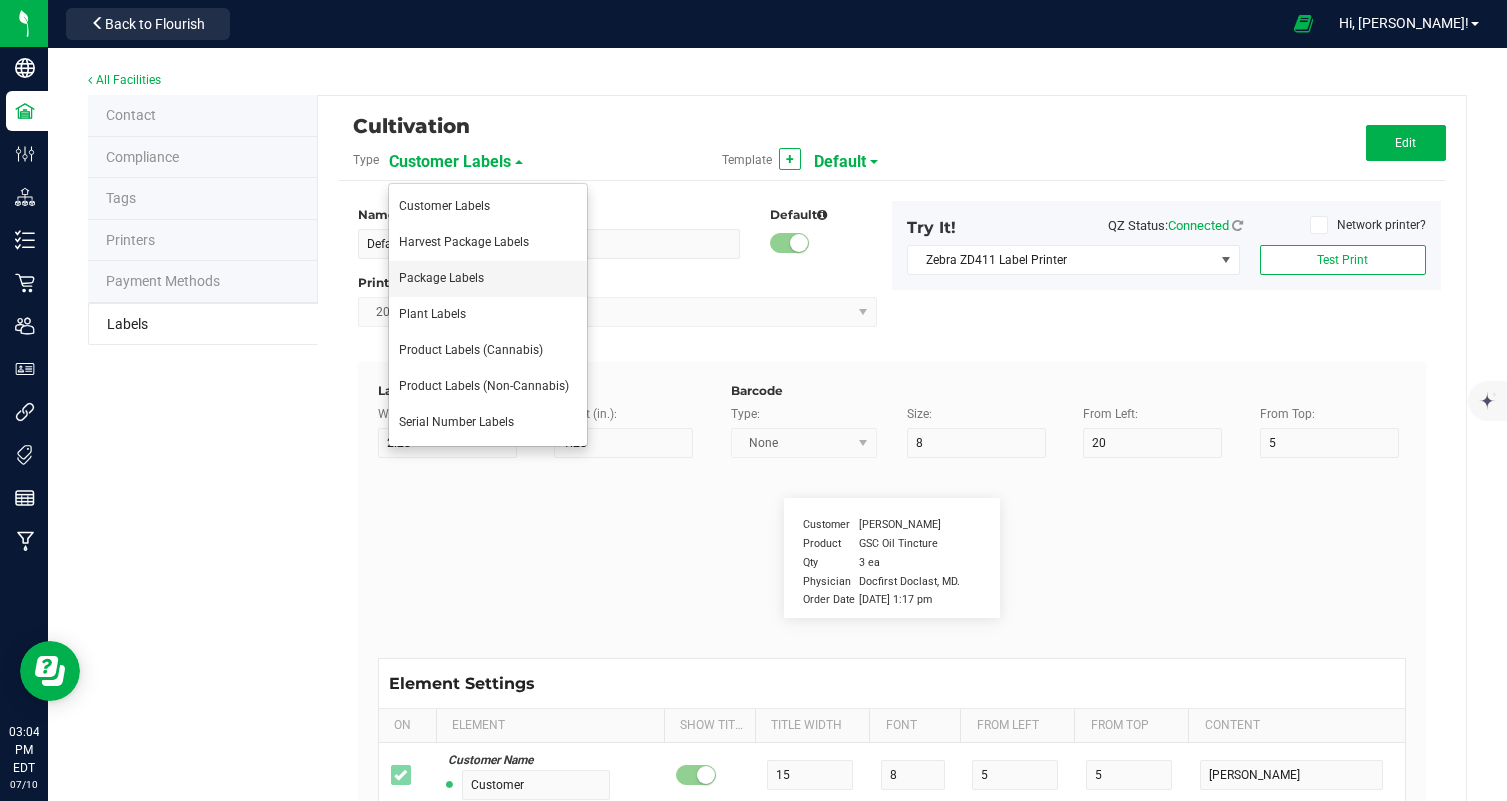 type on "6" 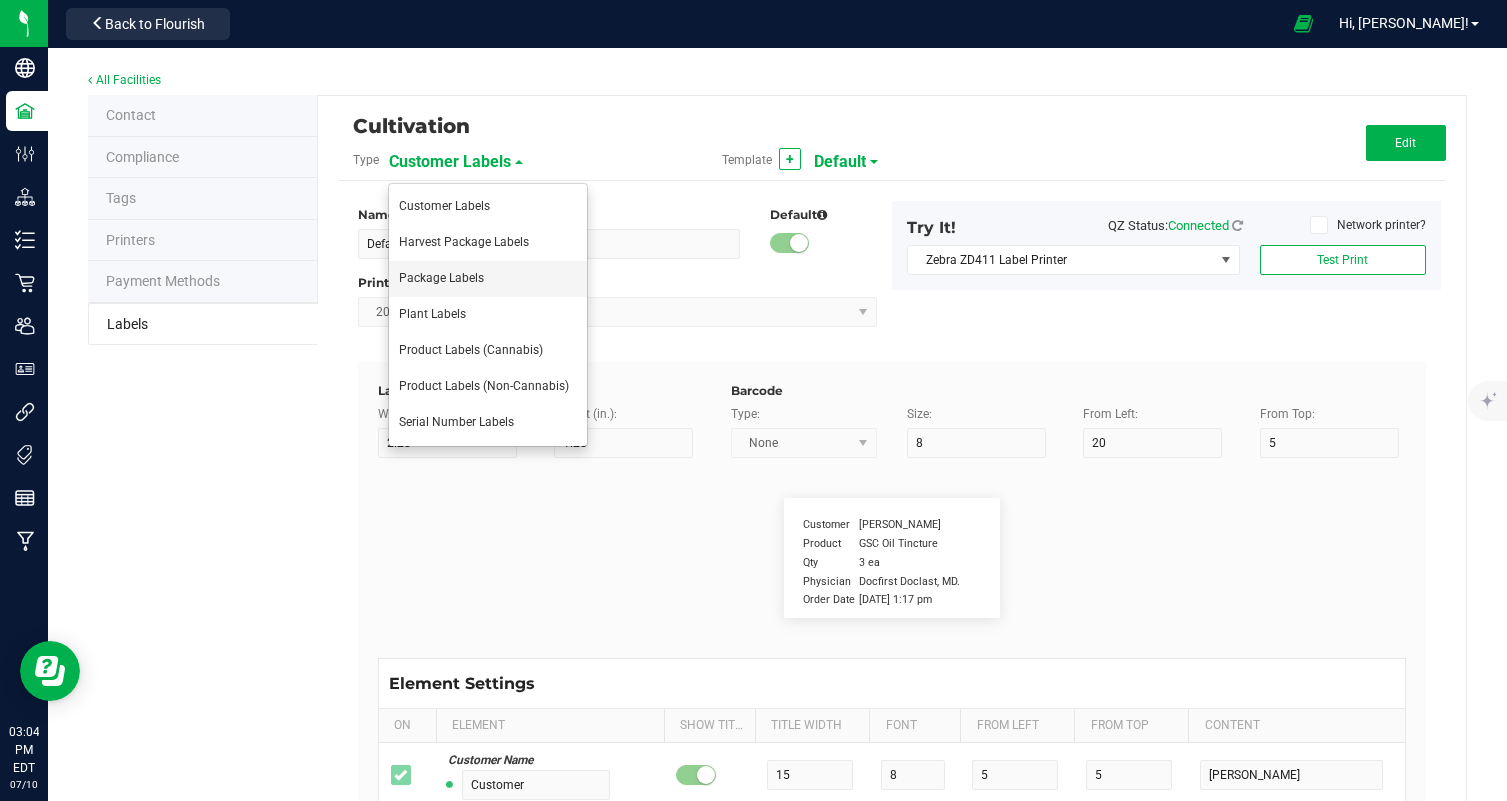 type on "4" 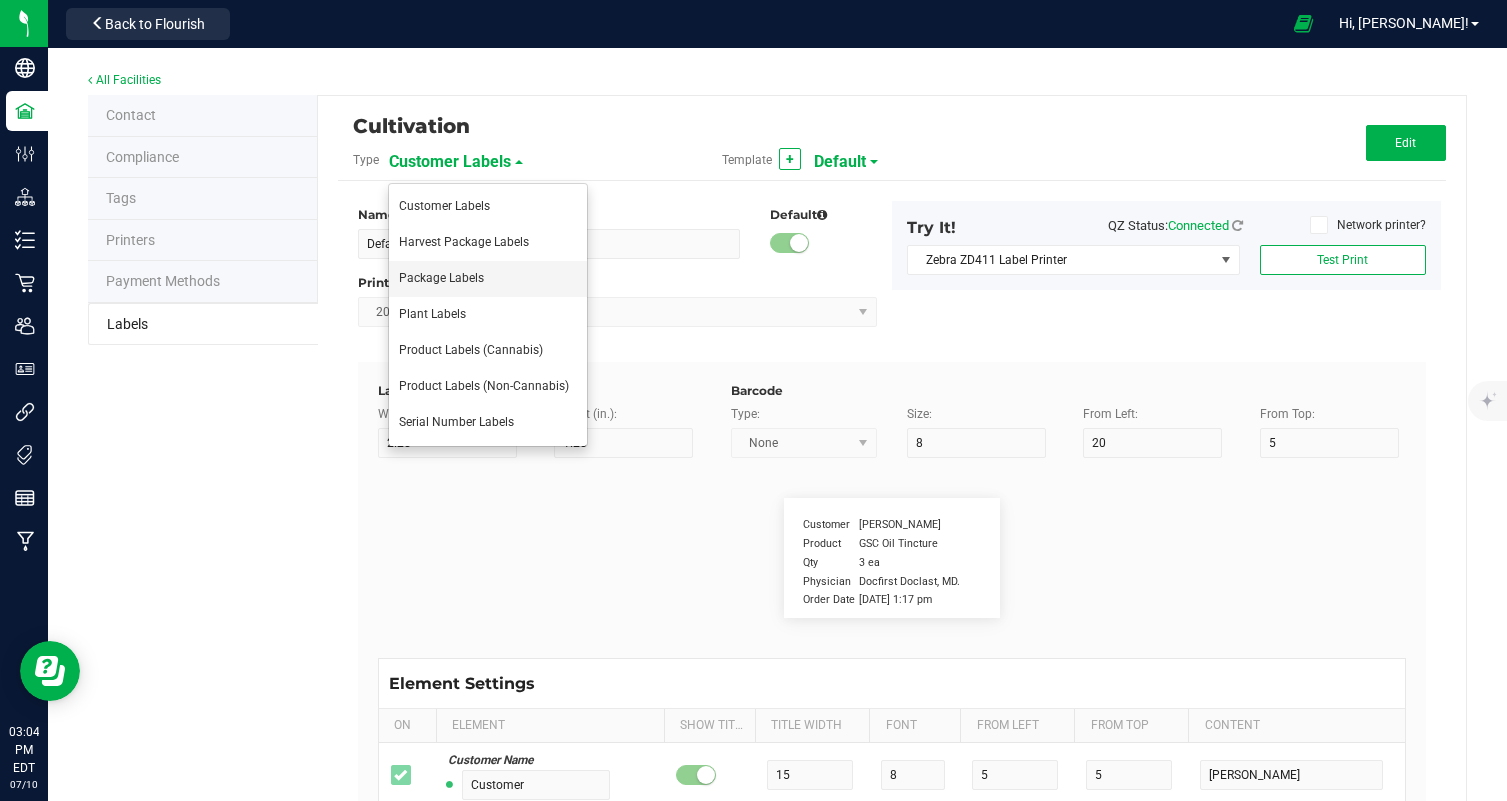 type on "12" 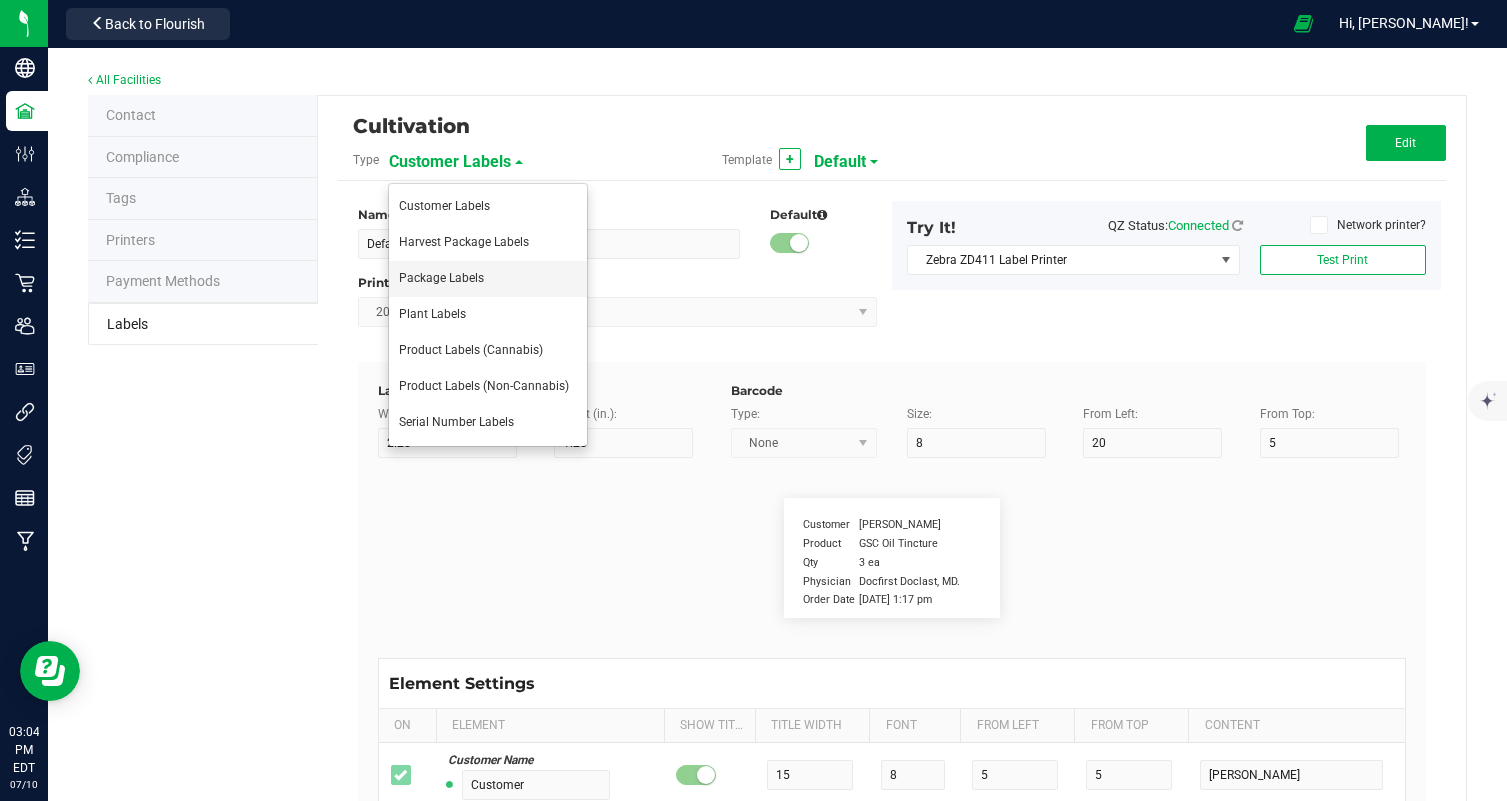 type on "High THC, Low CBD" 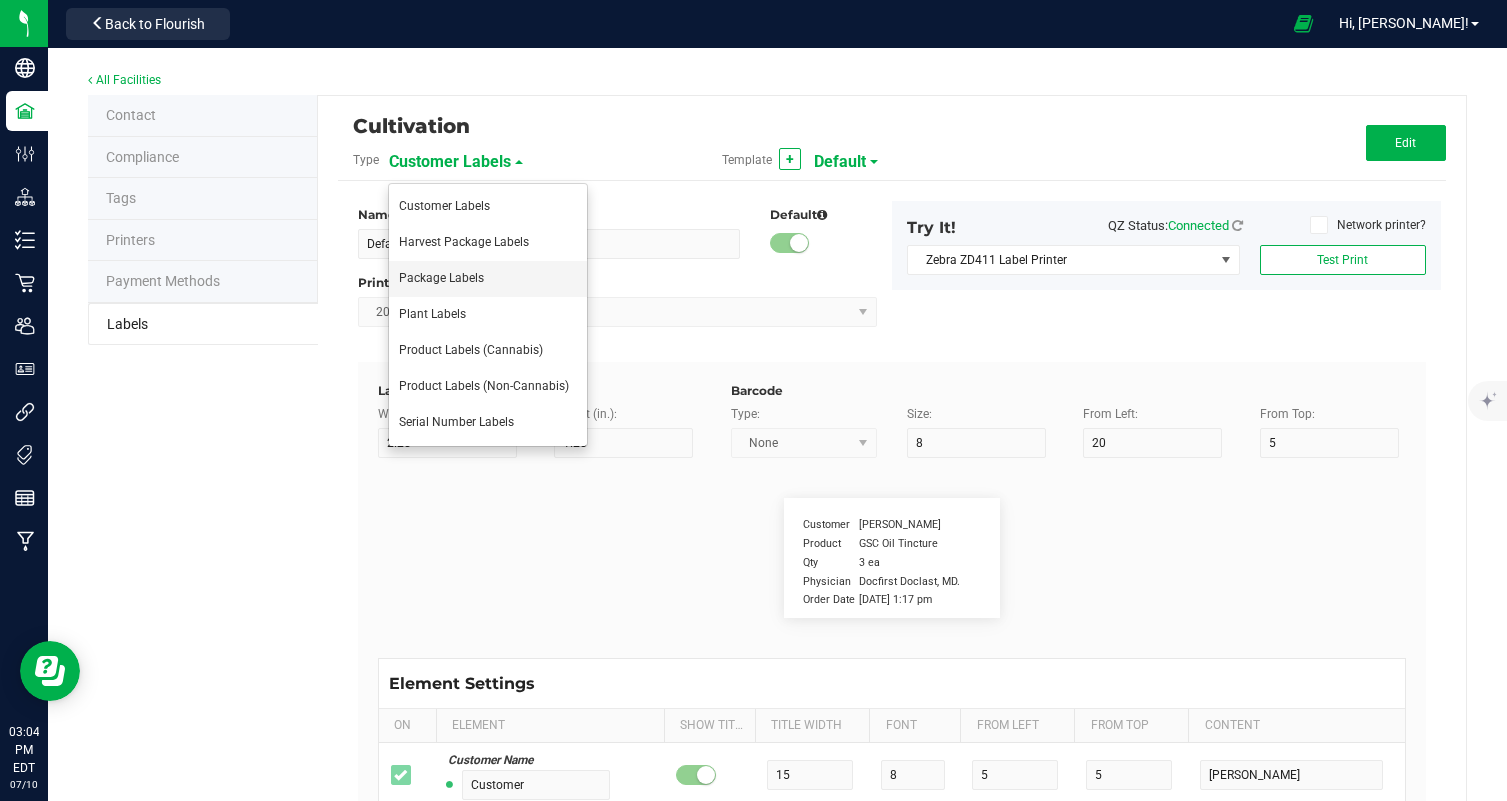 type on "Packaging" 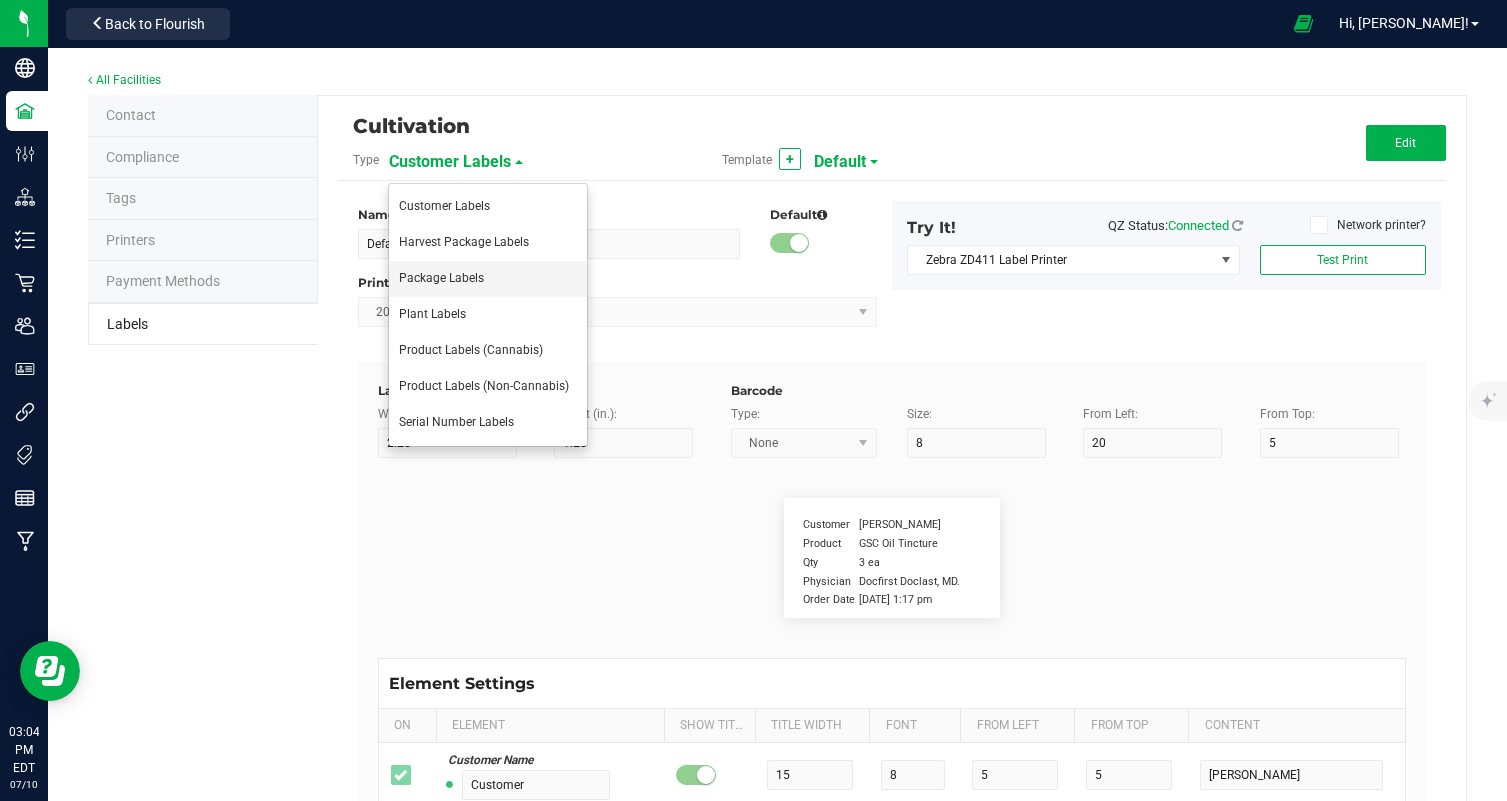 type on "10" 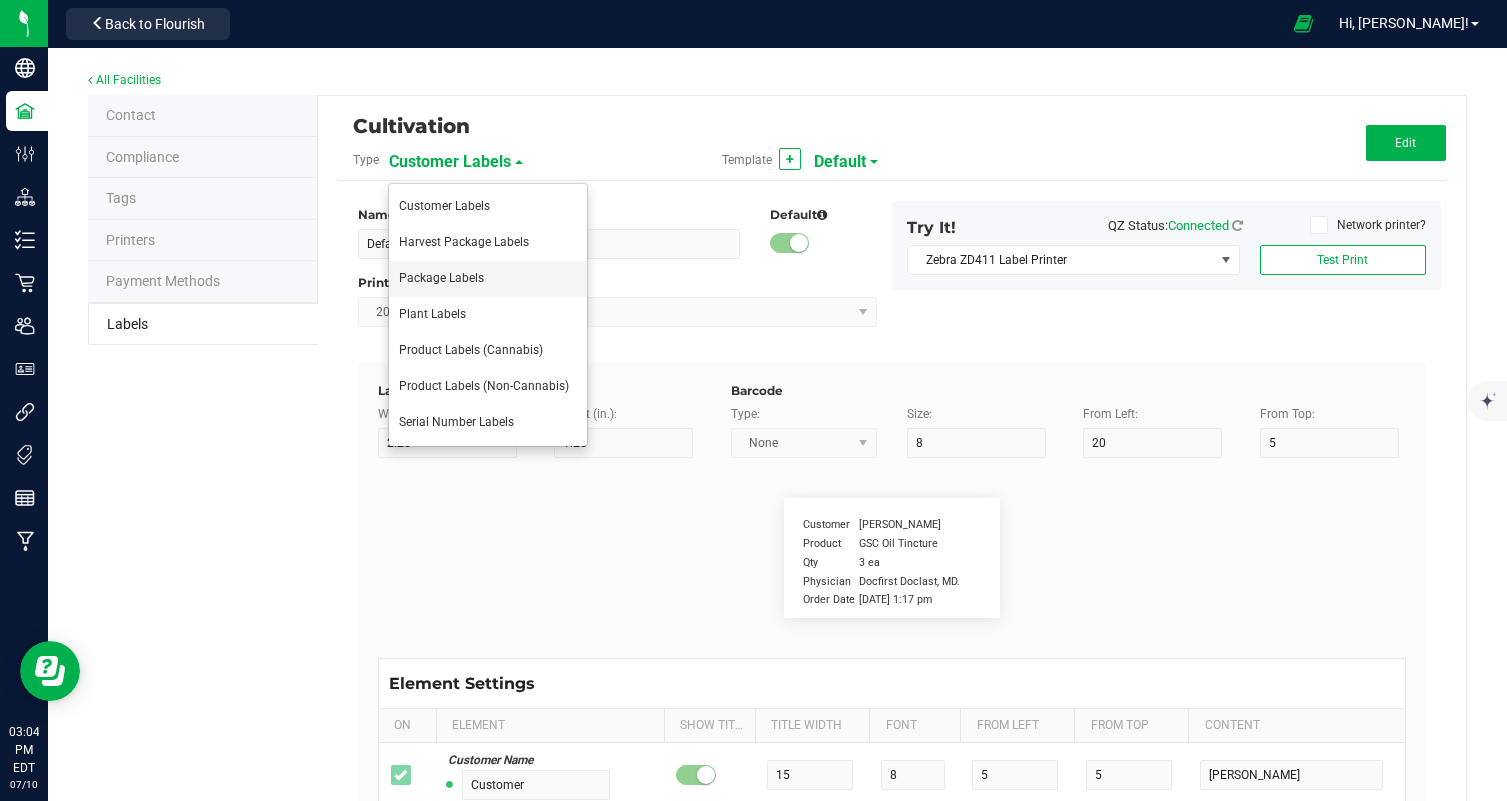 type on "6" 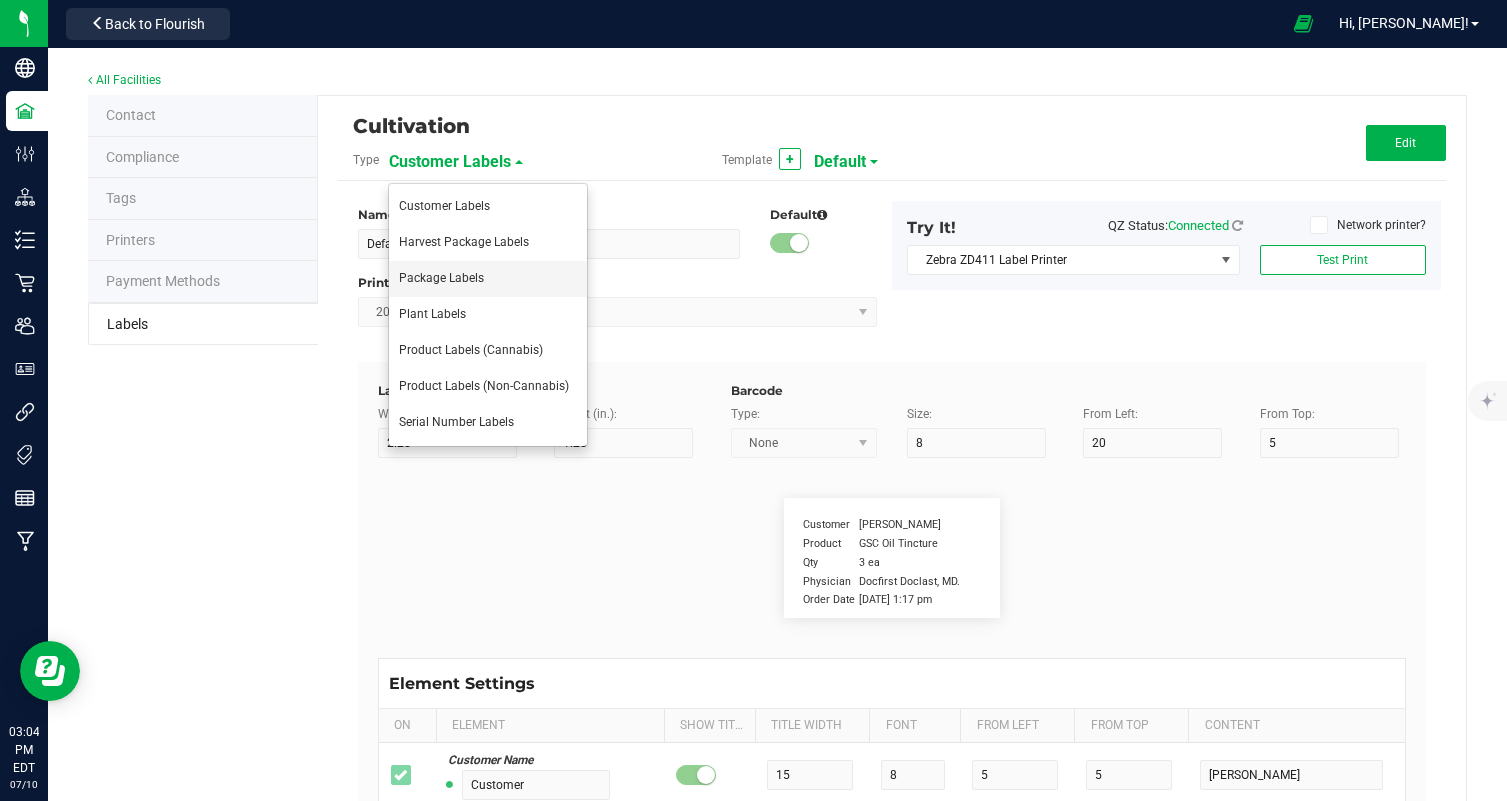 type on "4" 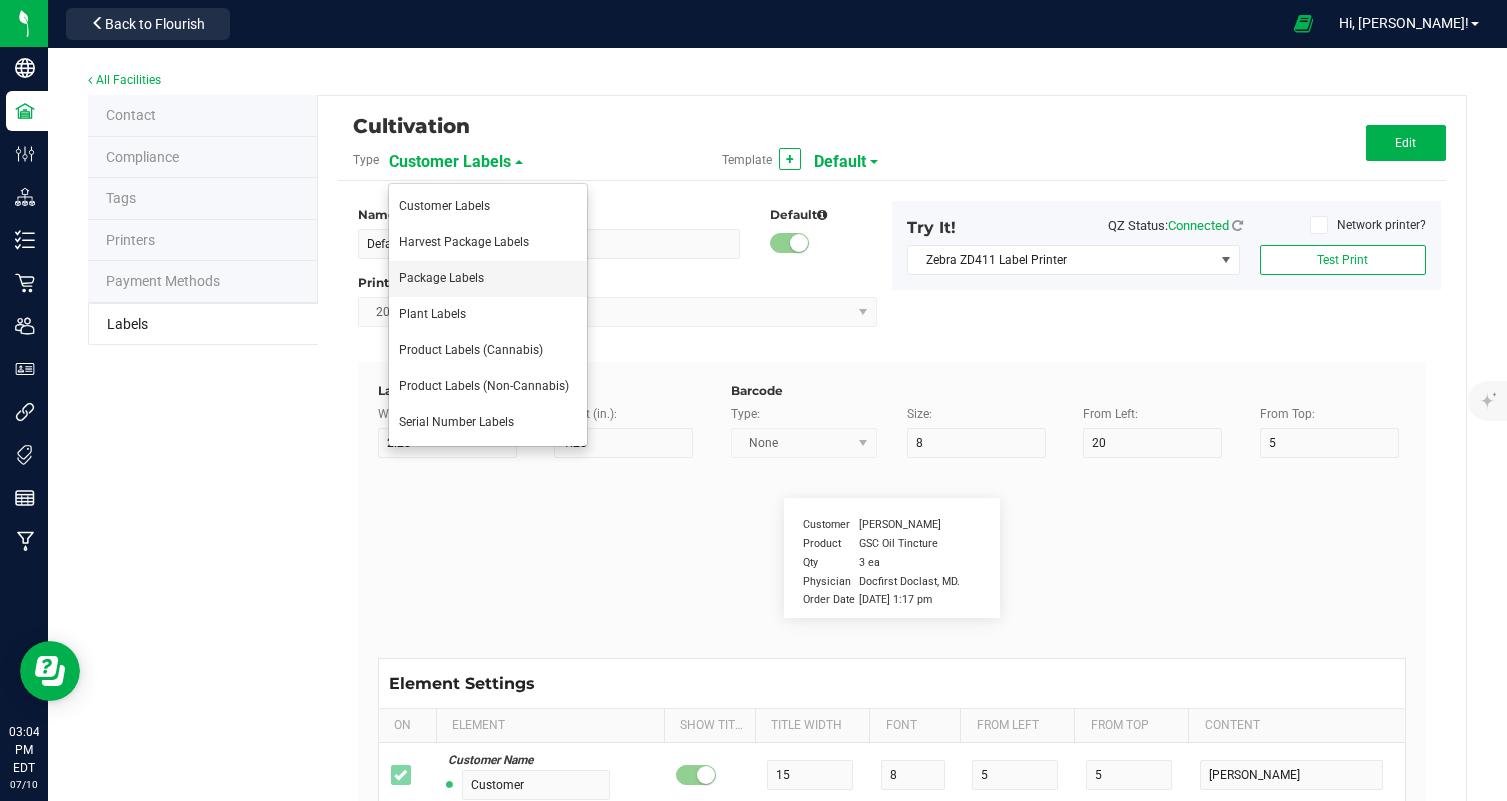 type on "44" 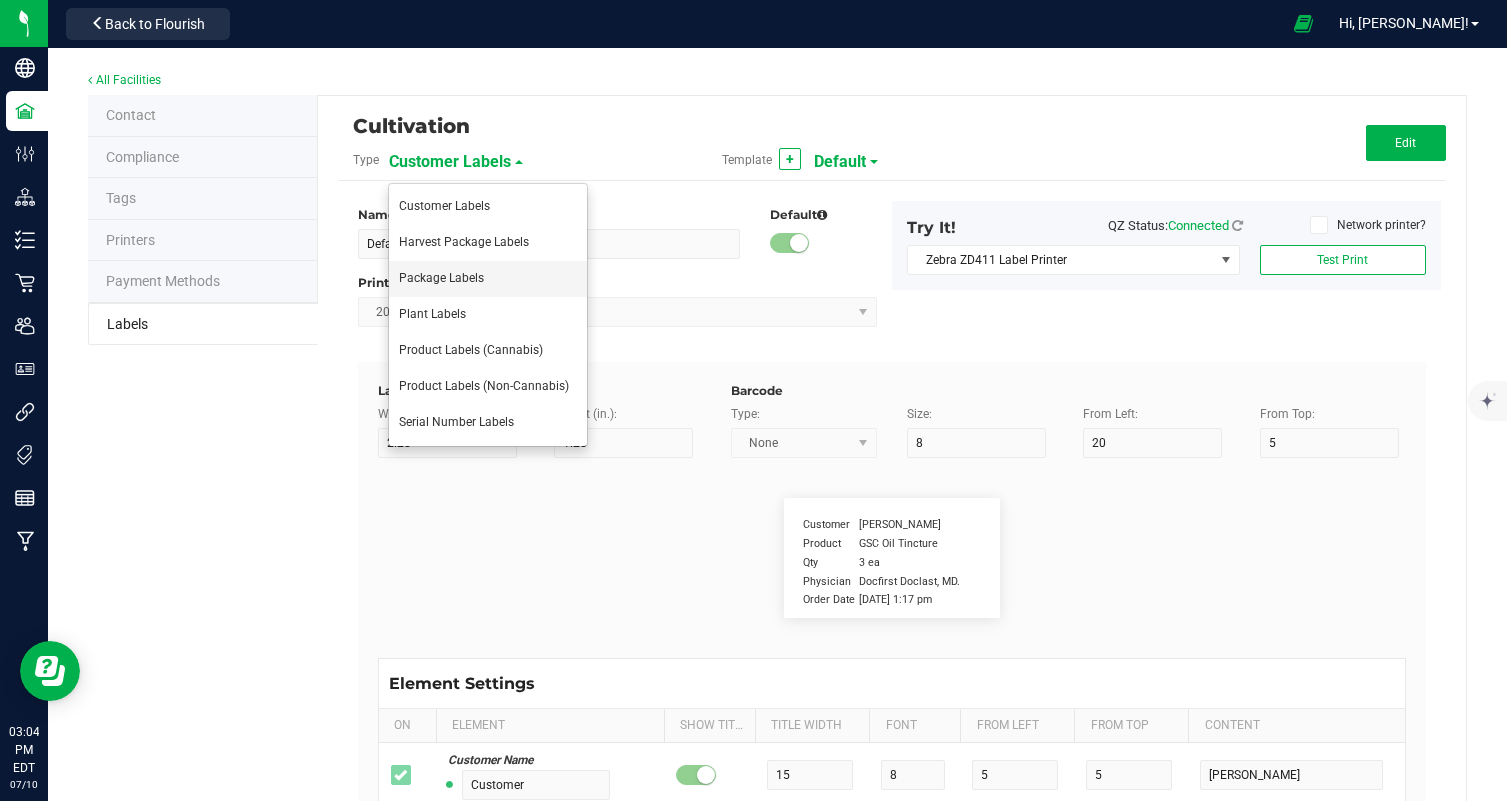 type on "Produced and packaged by FullTilt Labs LLC" 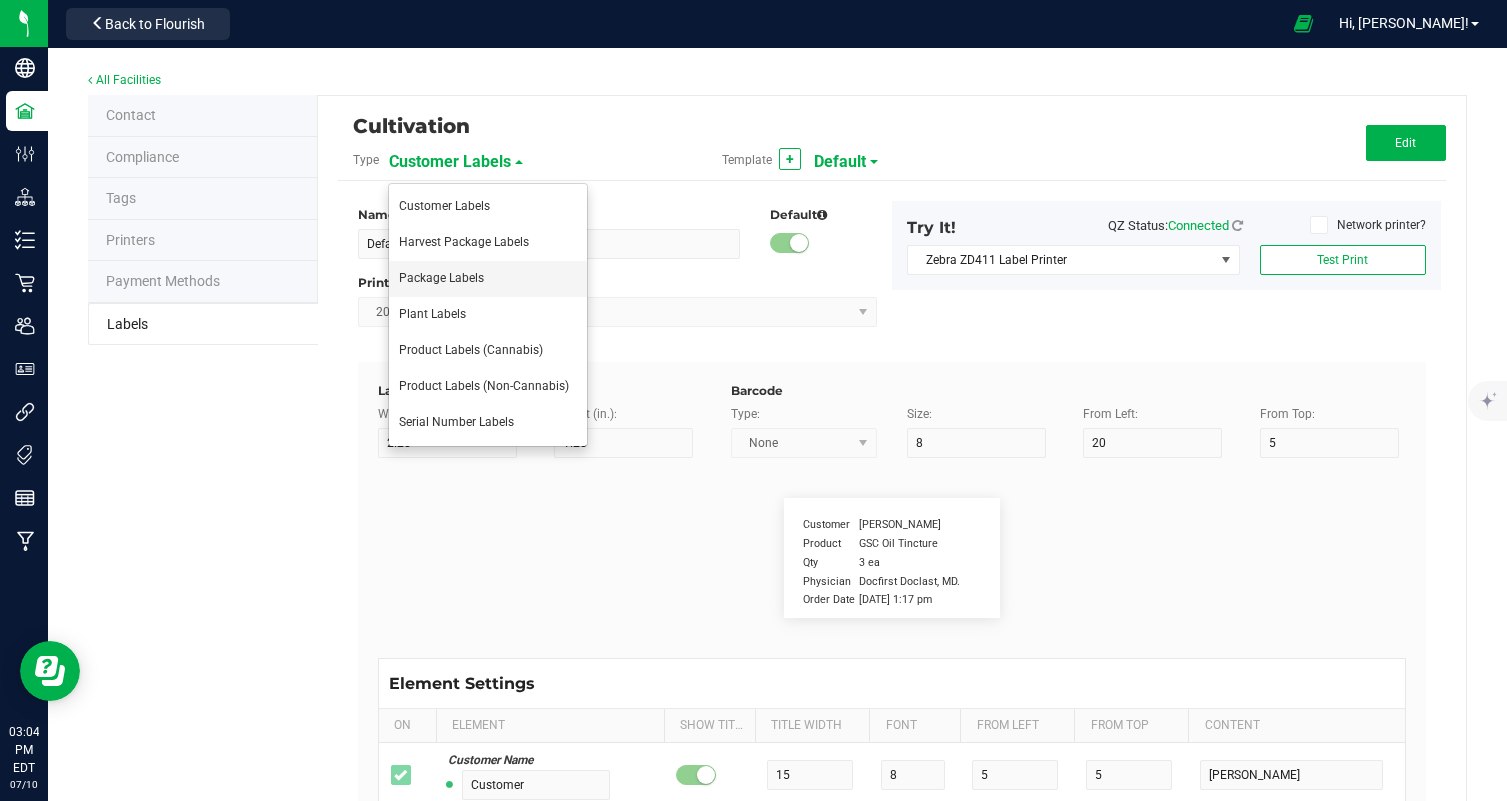 type on "Storage" 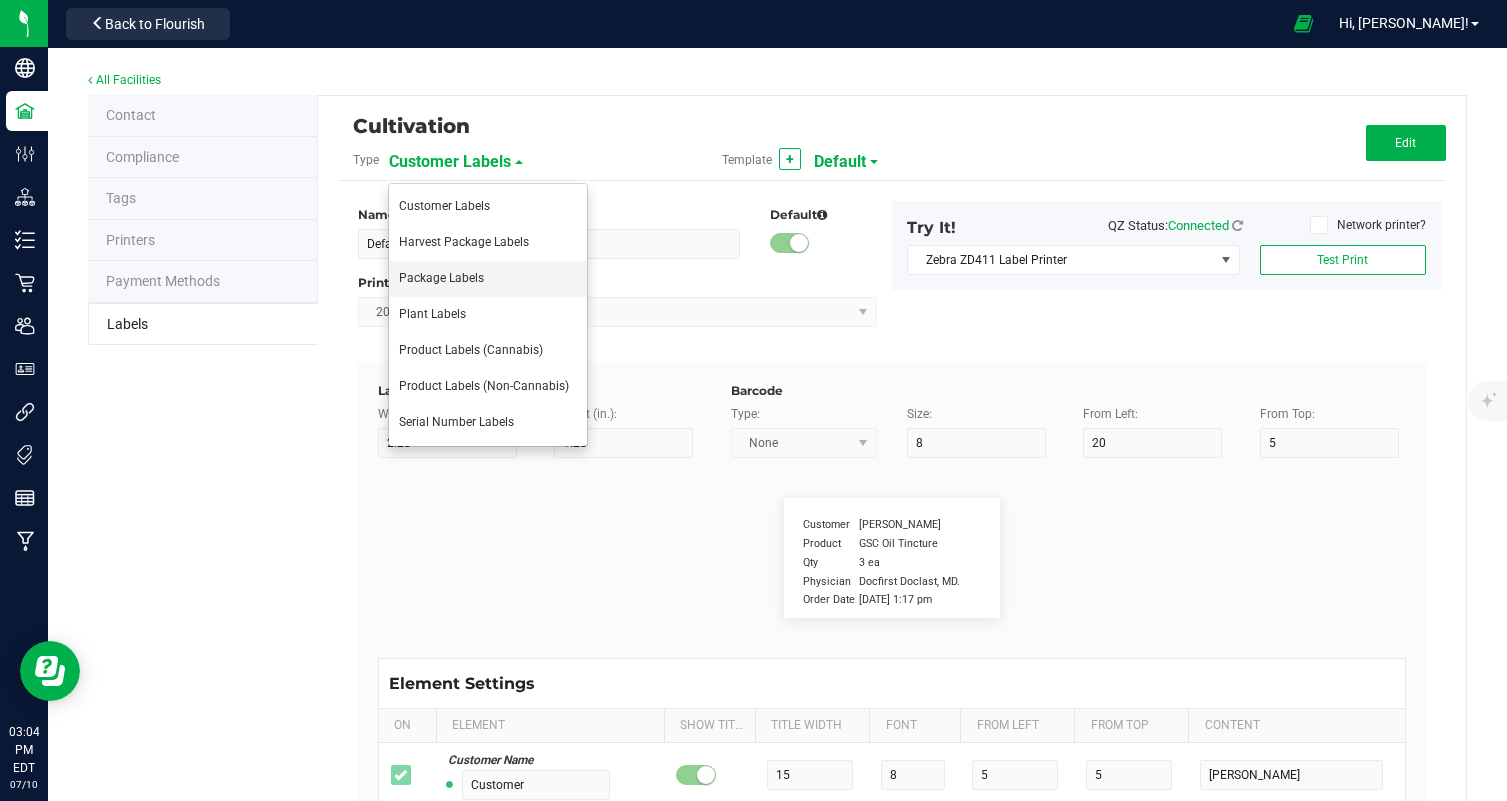 type on "0" 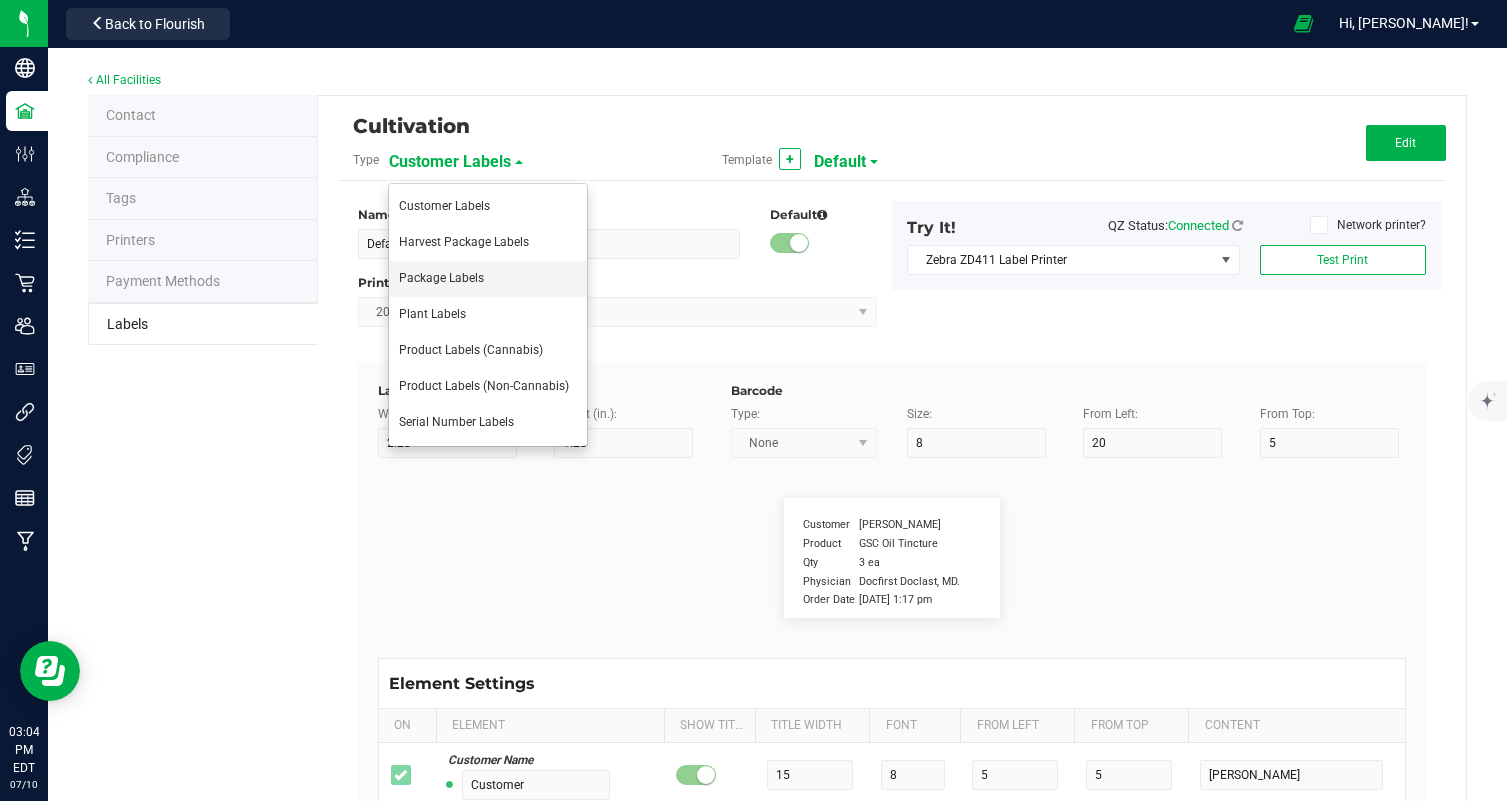 type on "6" 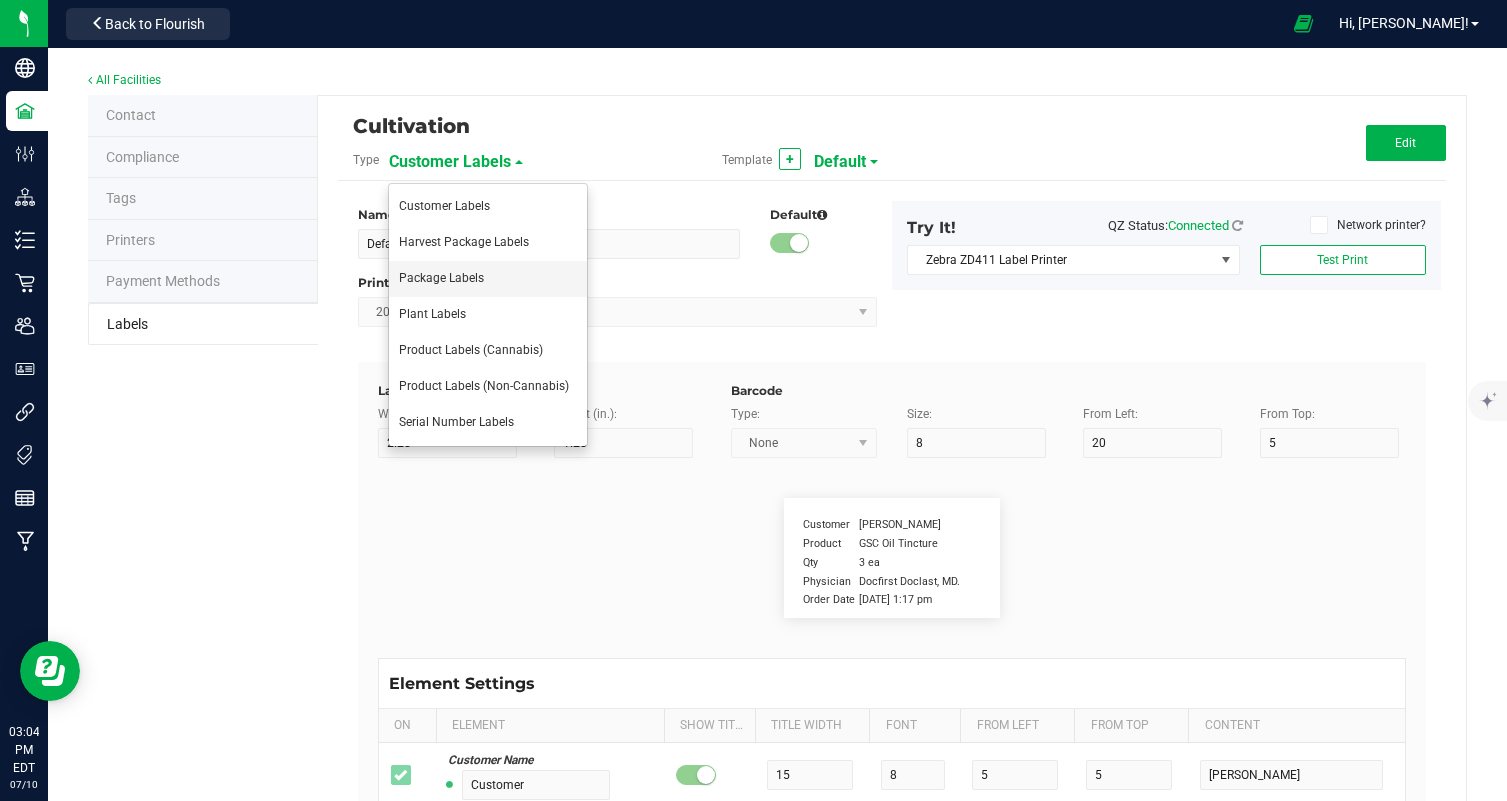 type on "4" 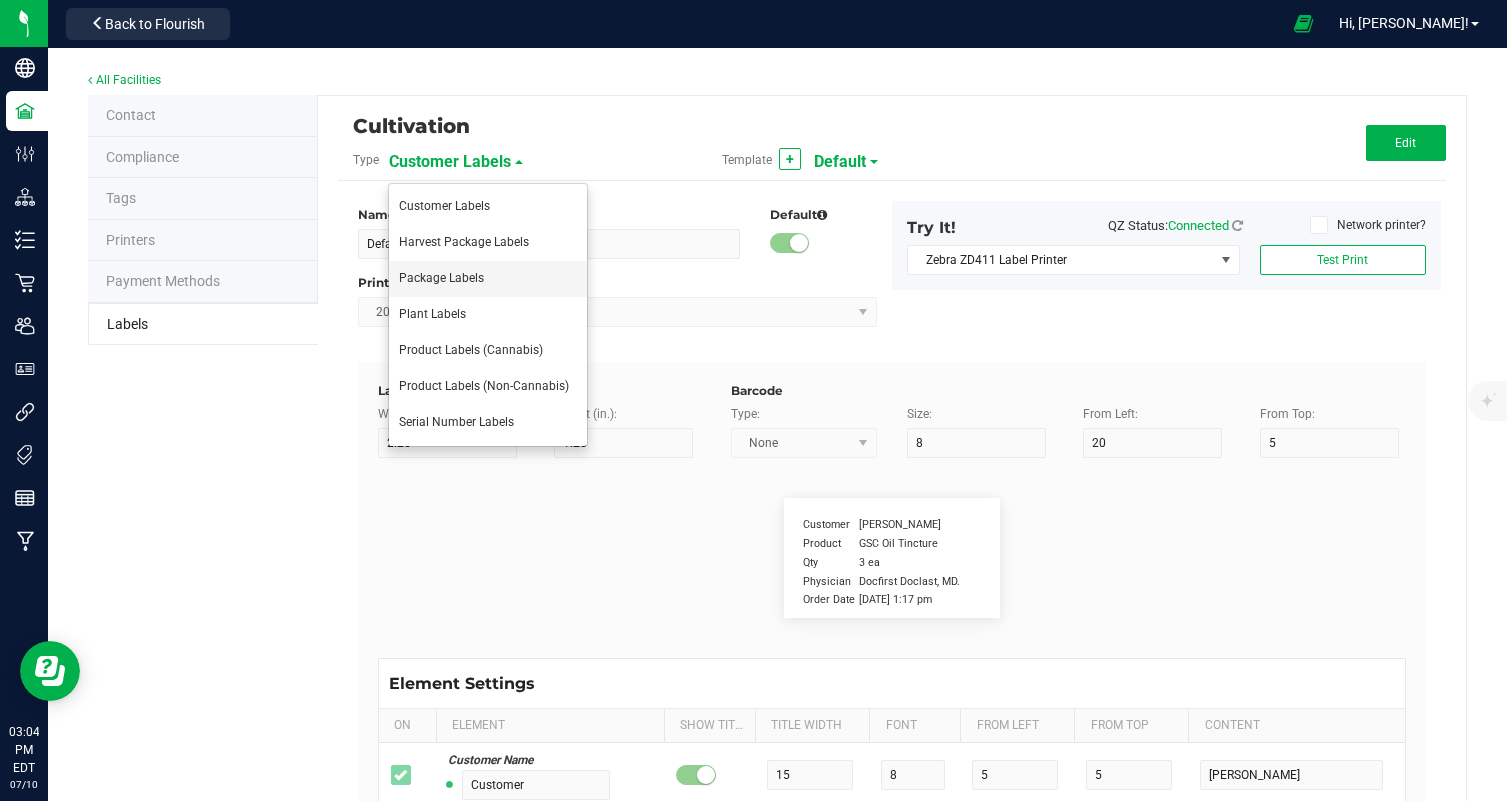 type on "39" 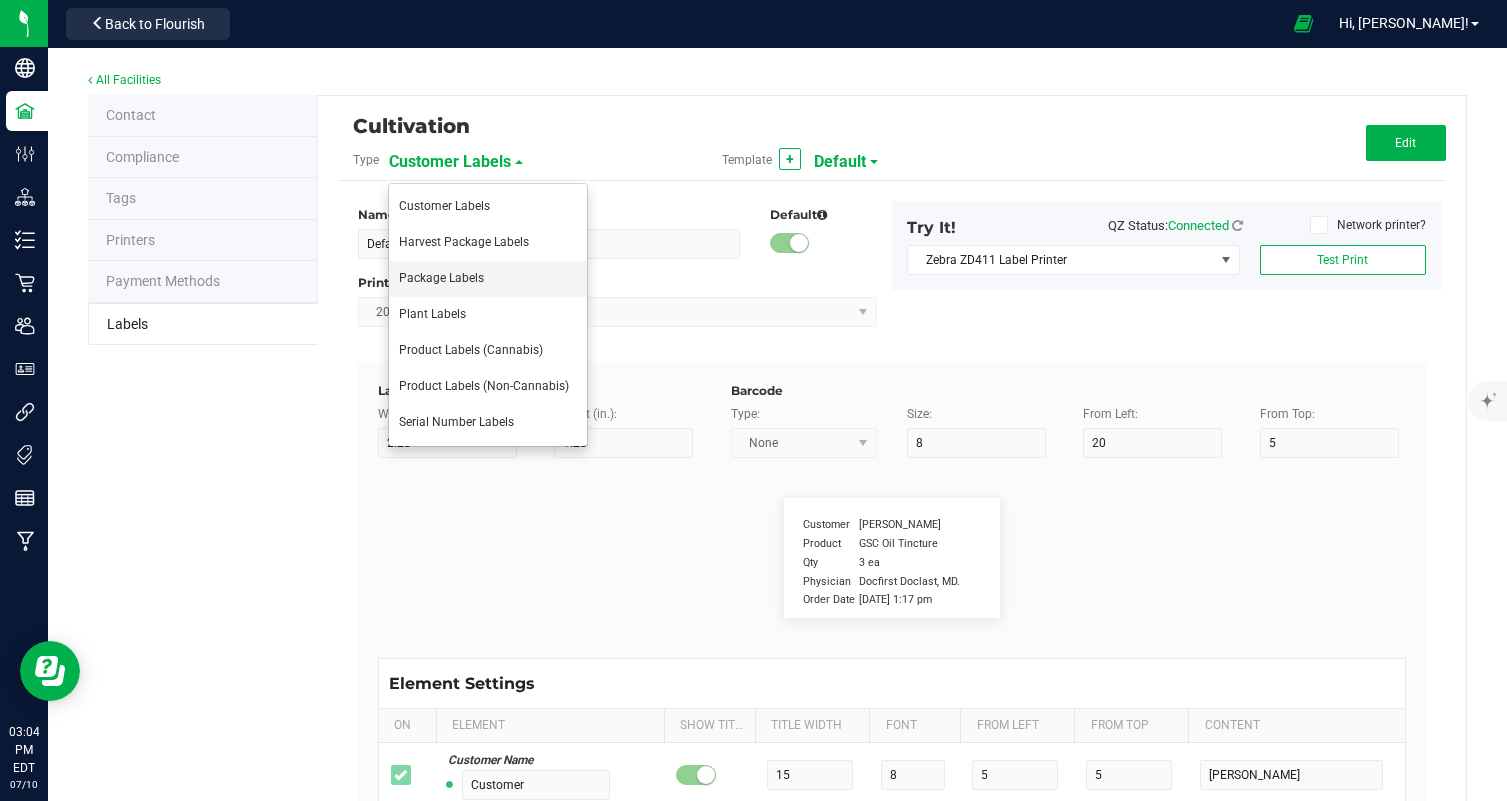 type on "Store in a cool, dry place. Refrigeration not required." 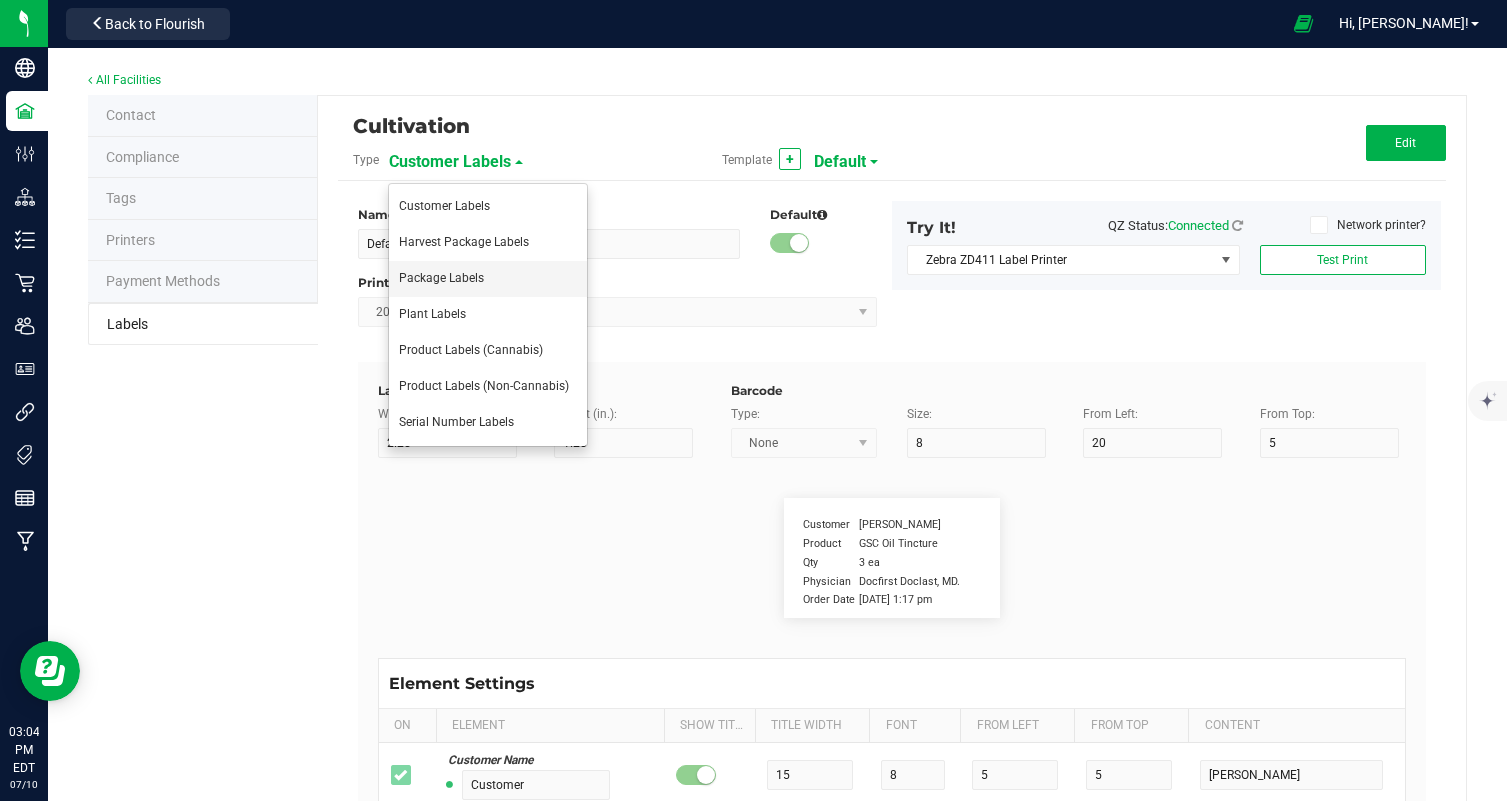 type on "Instructions:" 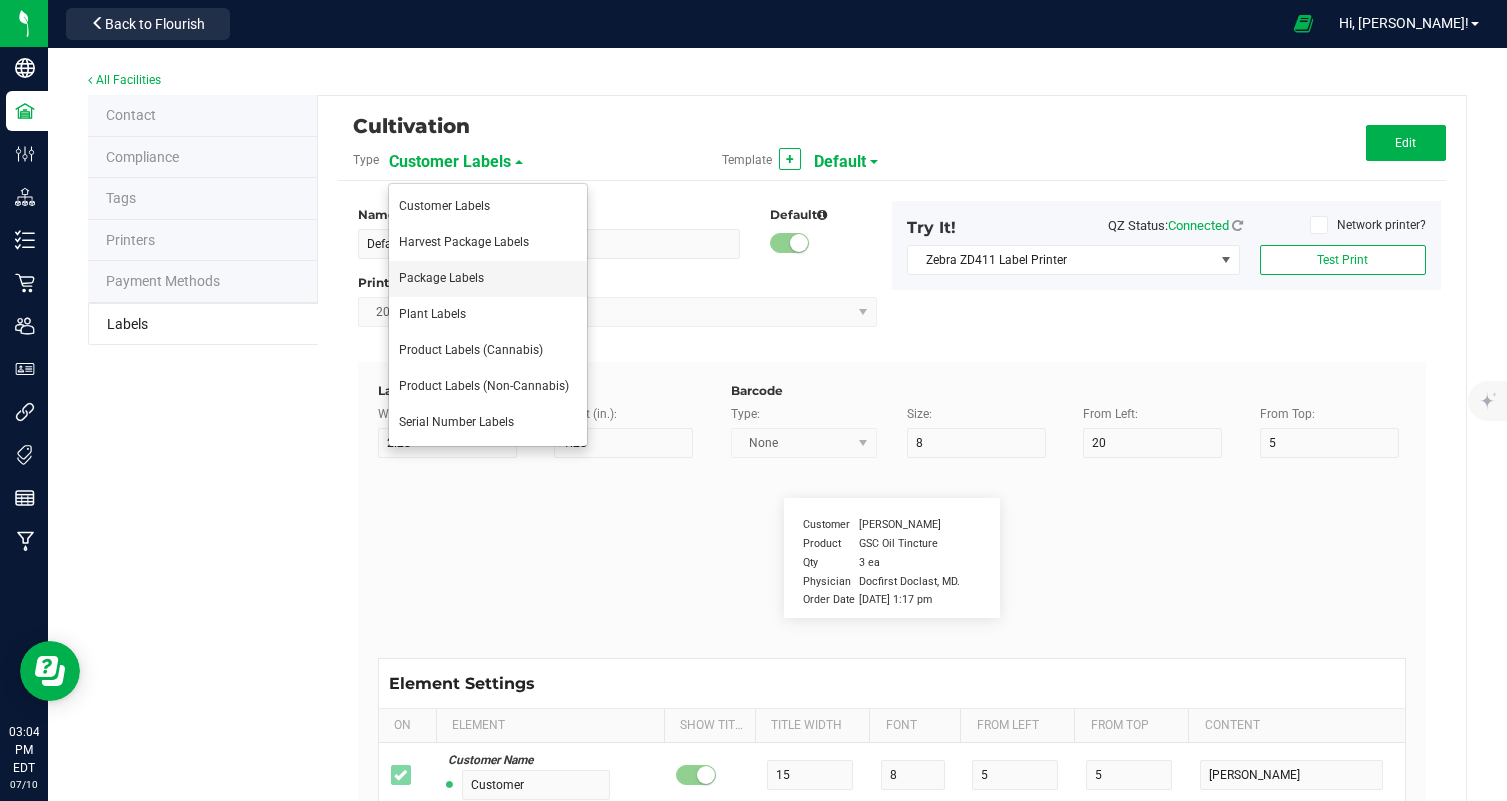 type on "25" 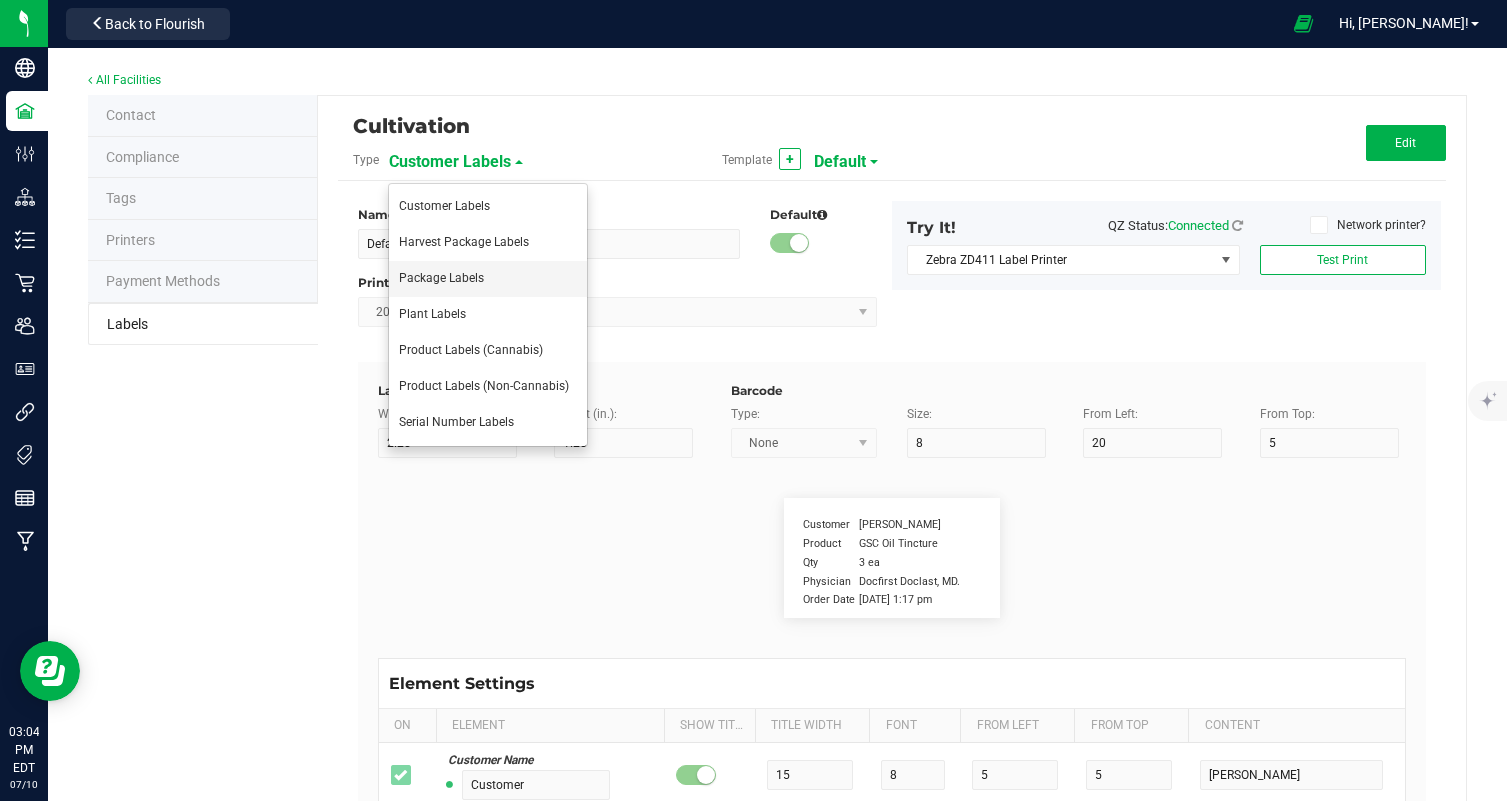 type on "6" 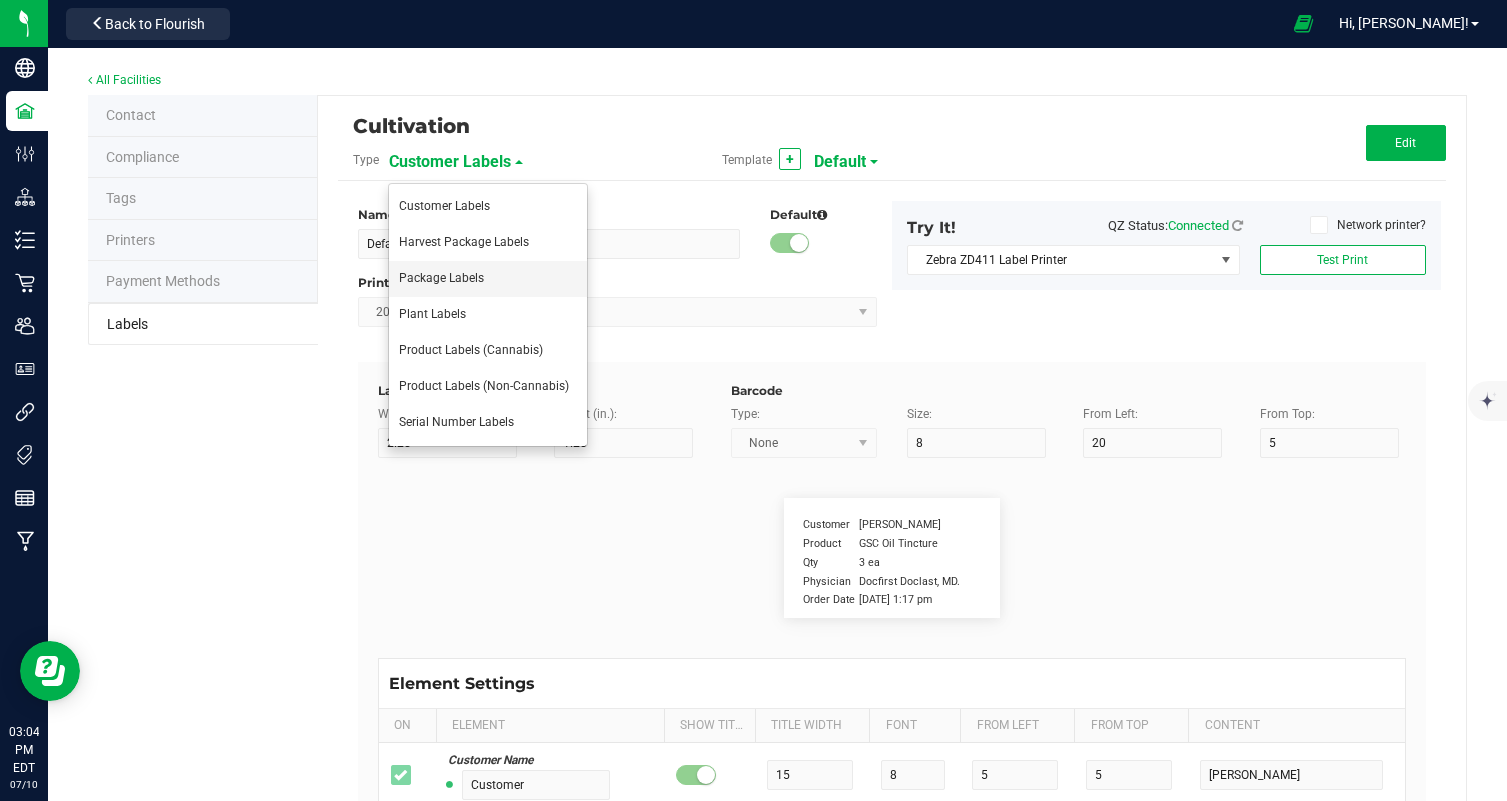 type on "4" 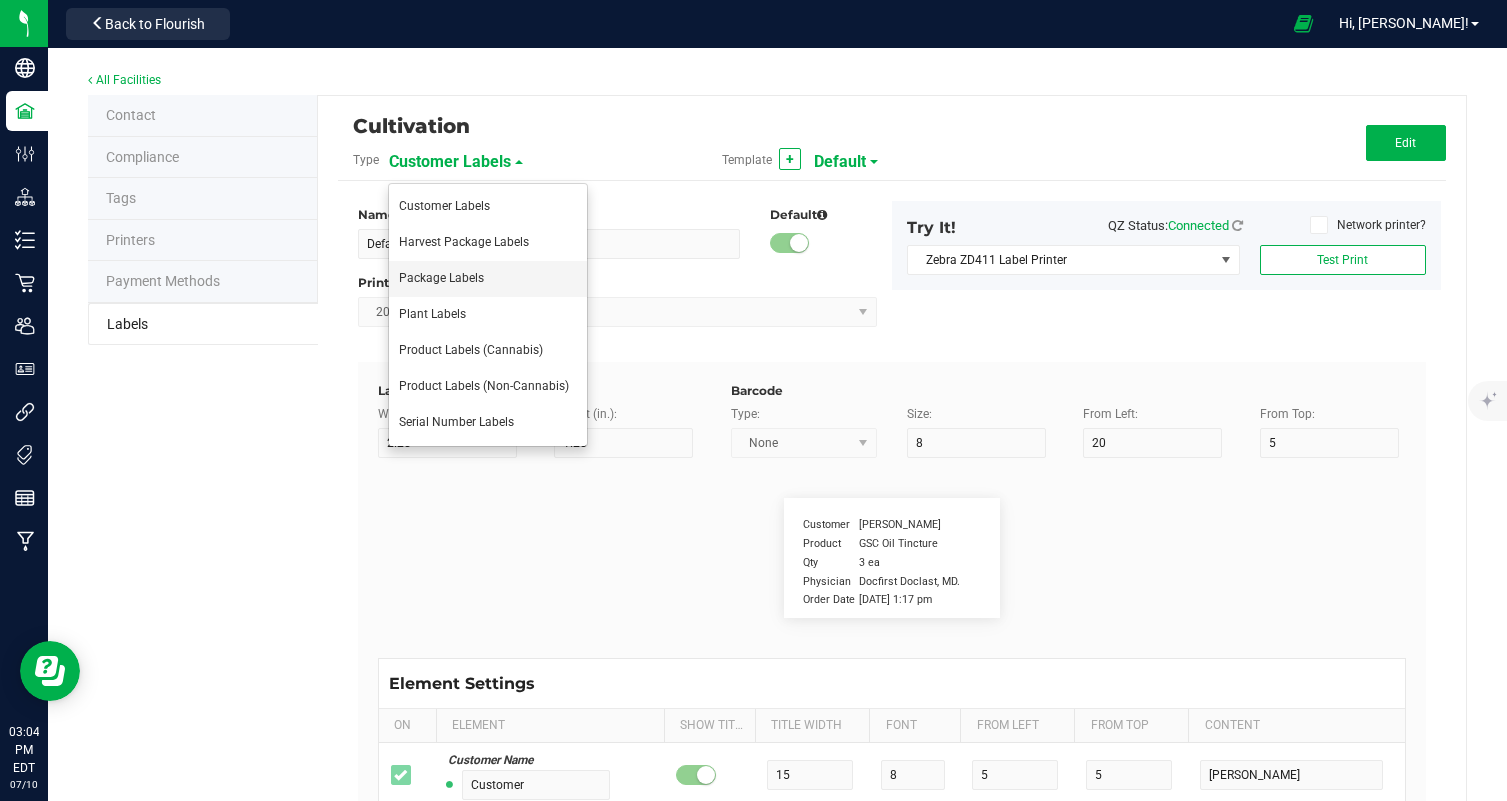 type on "35" 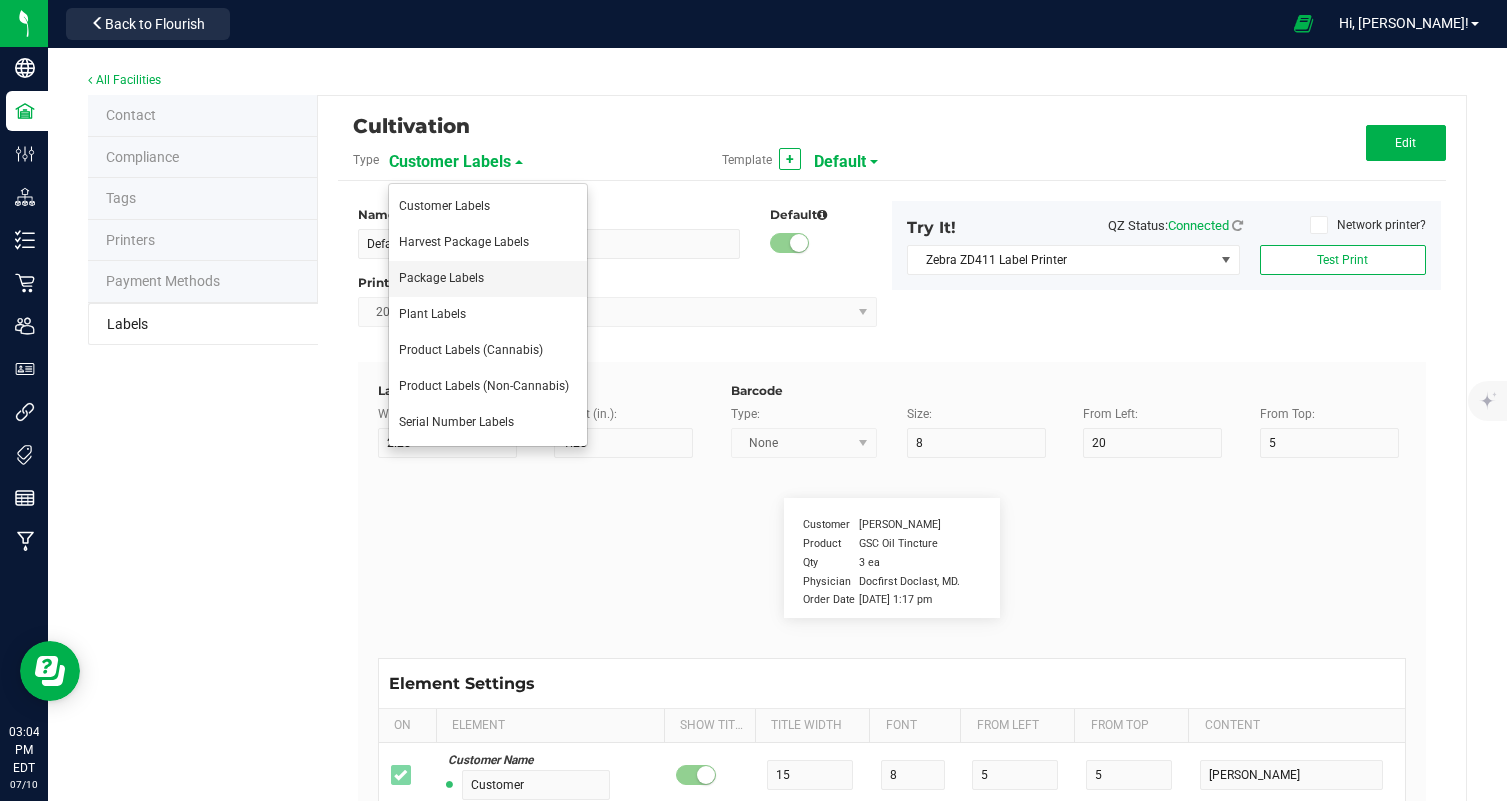 type 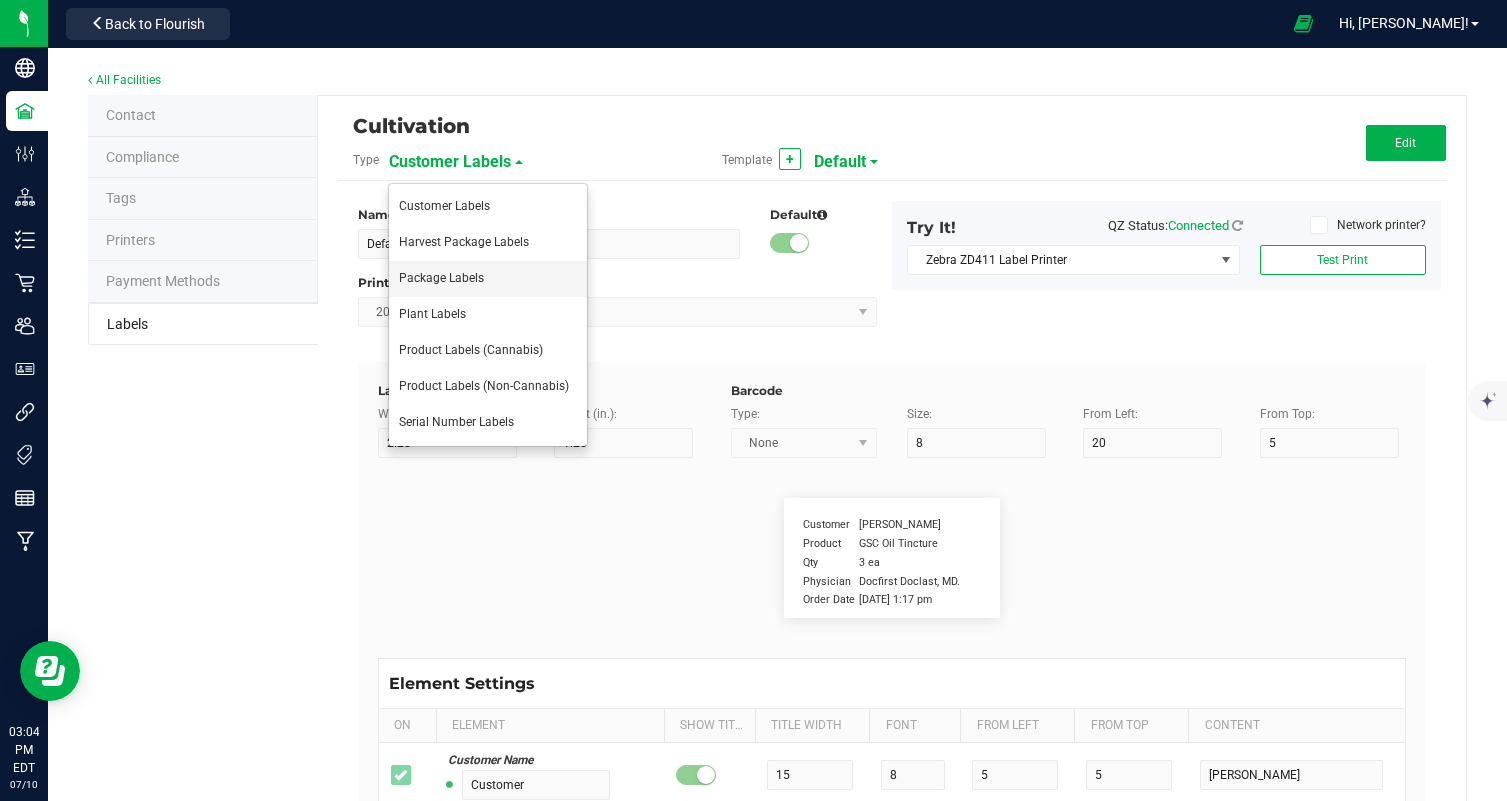 type on "instructions cont." 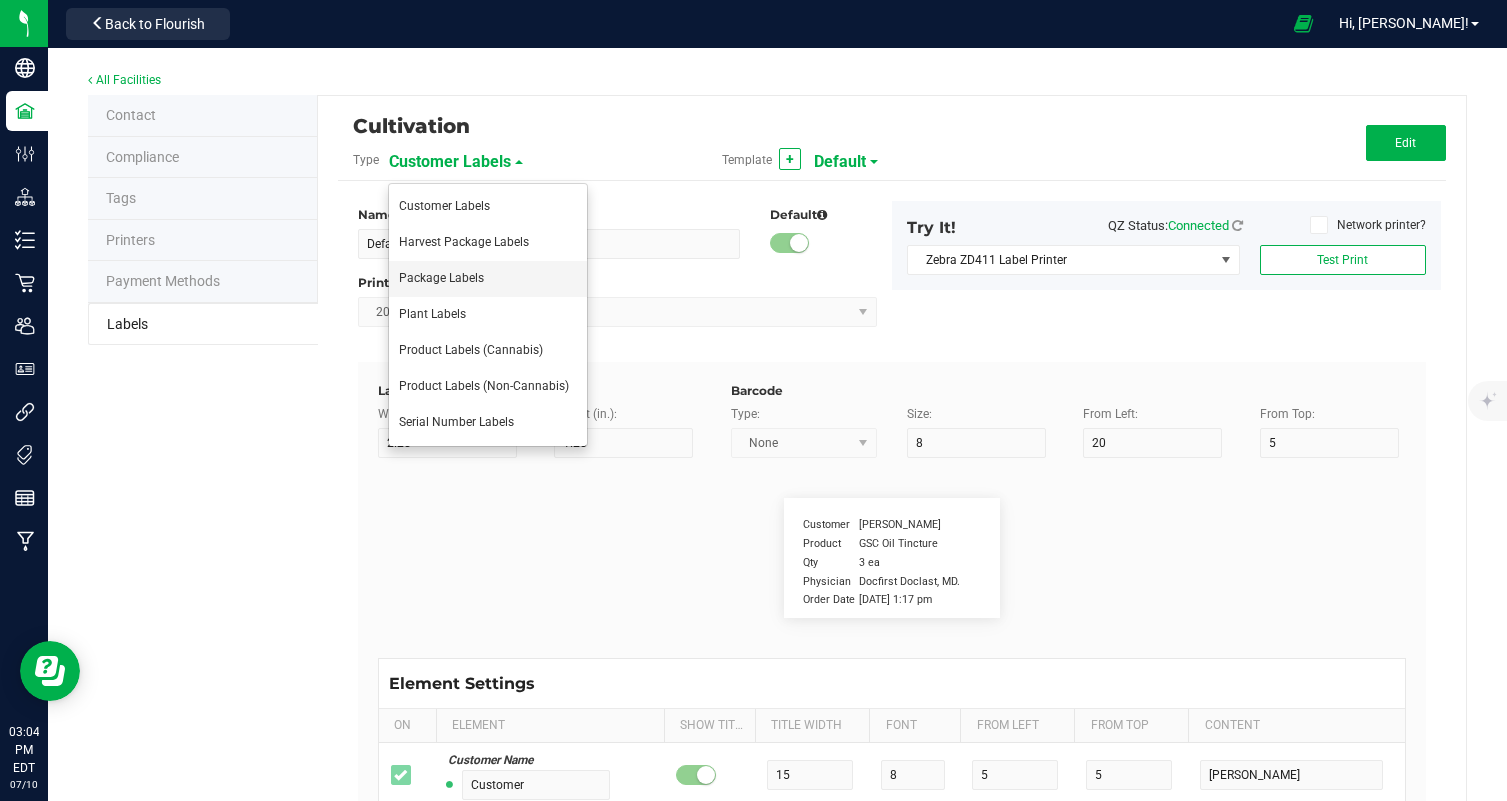 type on "10" 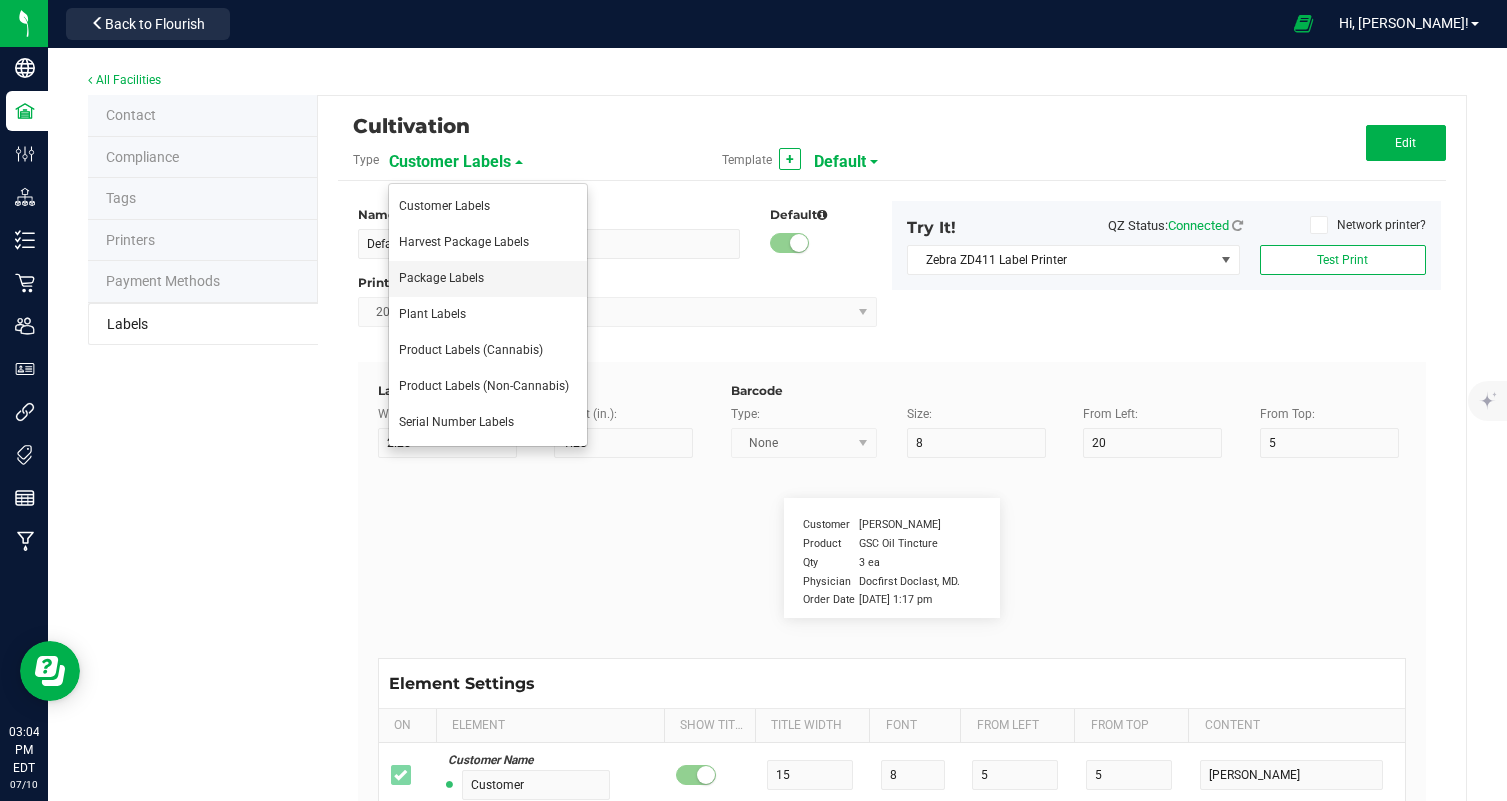 type on "6" 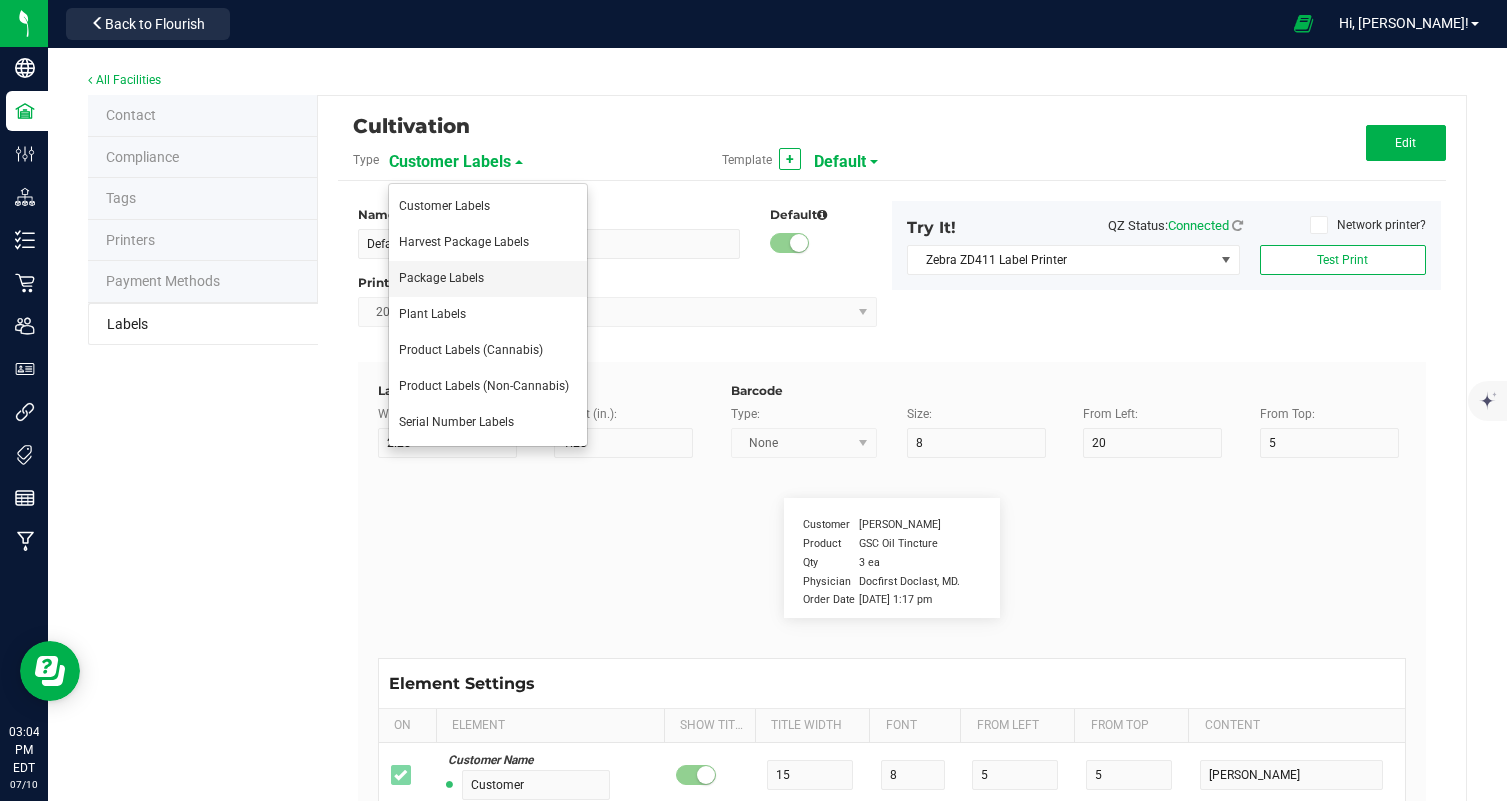 type on "4" 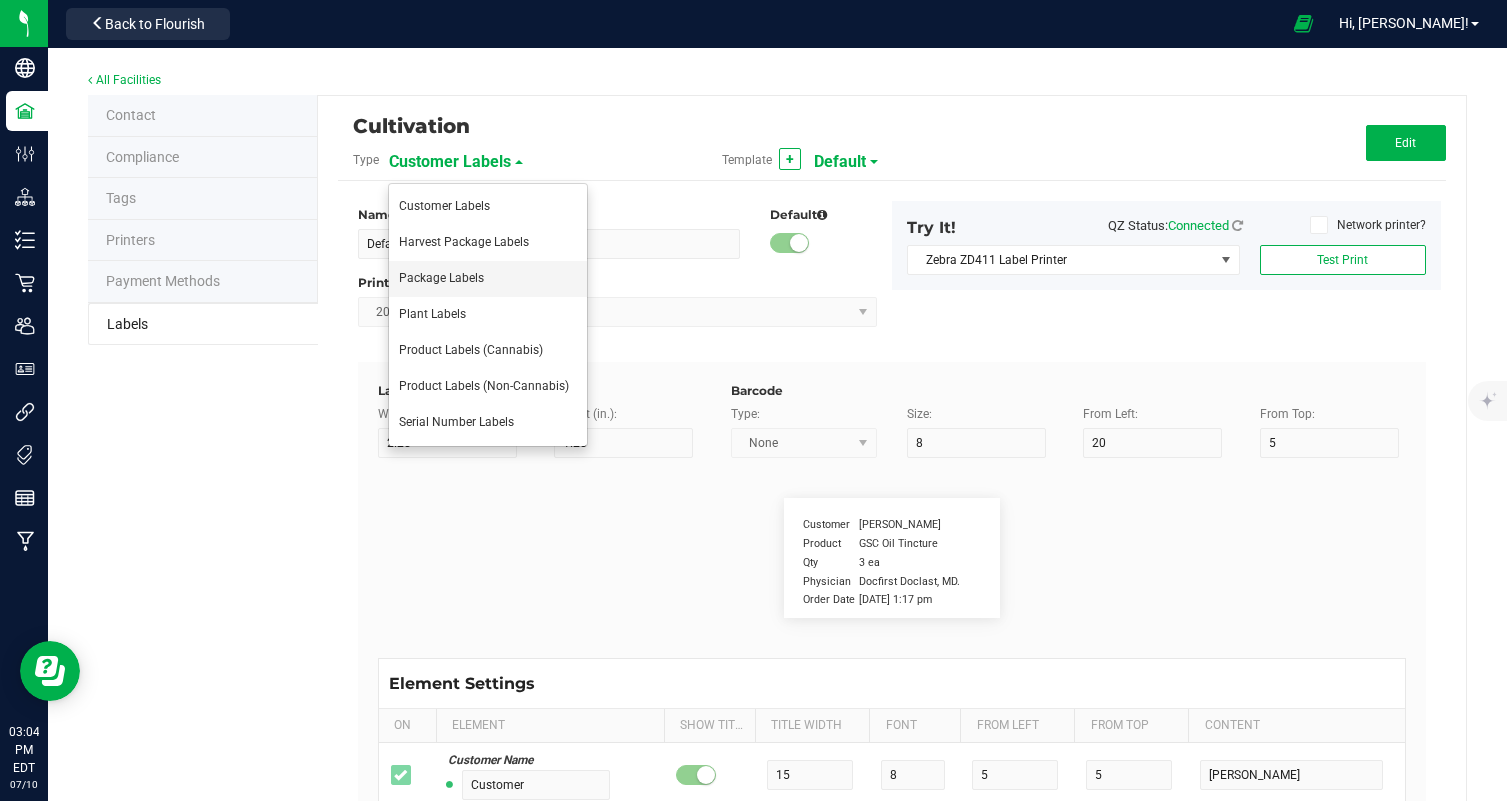 type on "37" 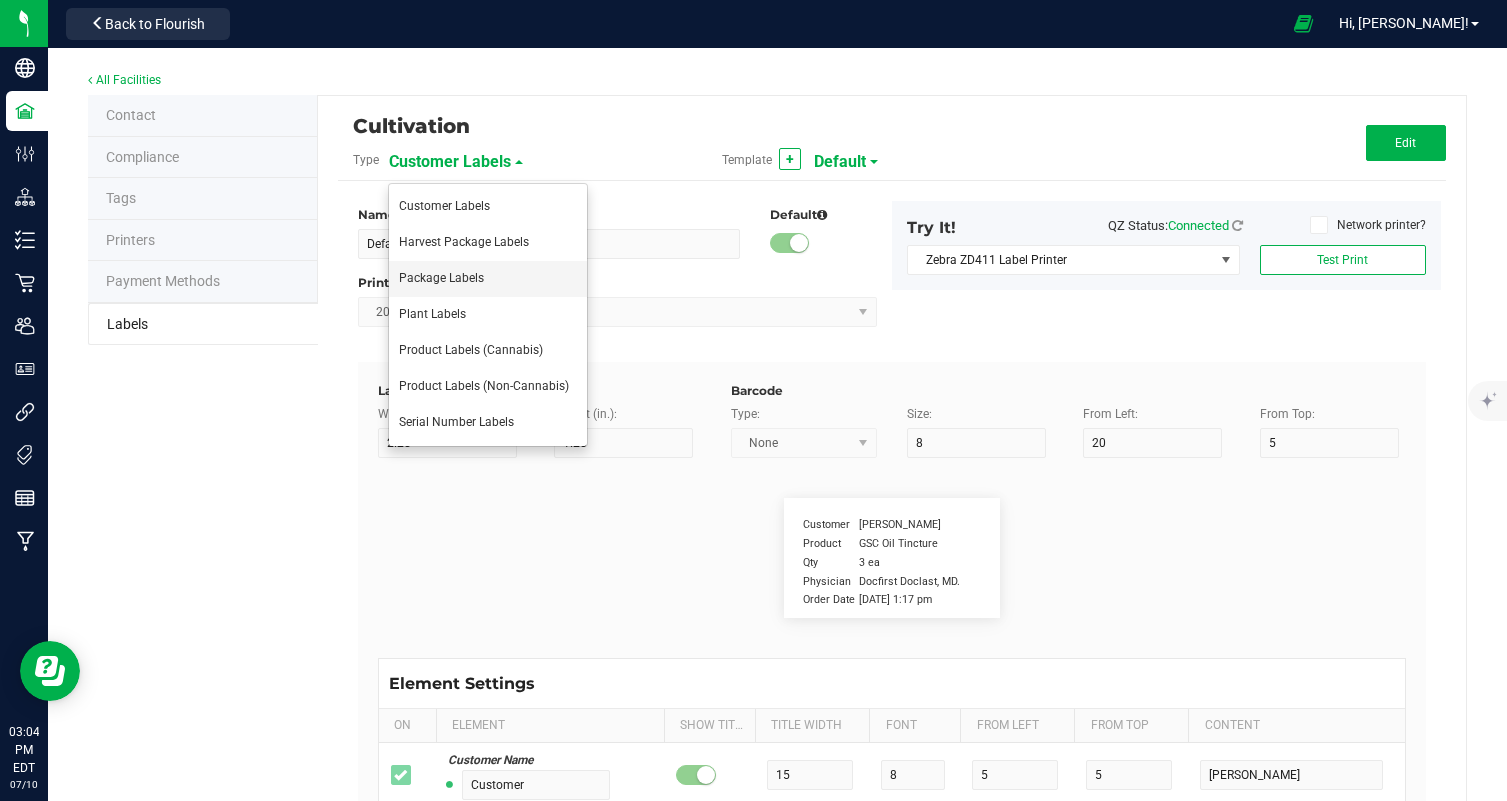 type on "Can be used for inhalation and vaporization." 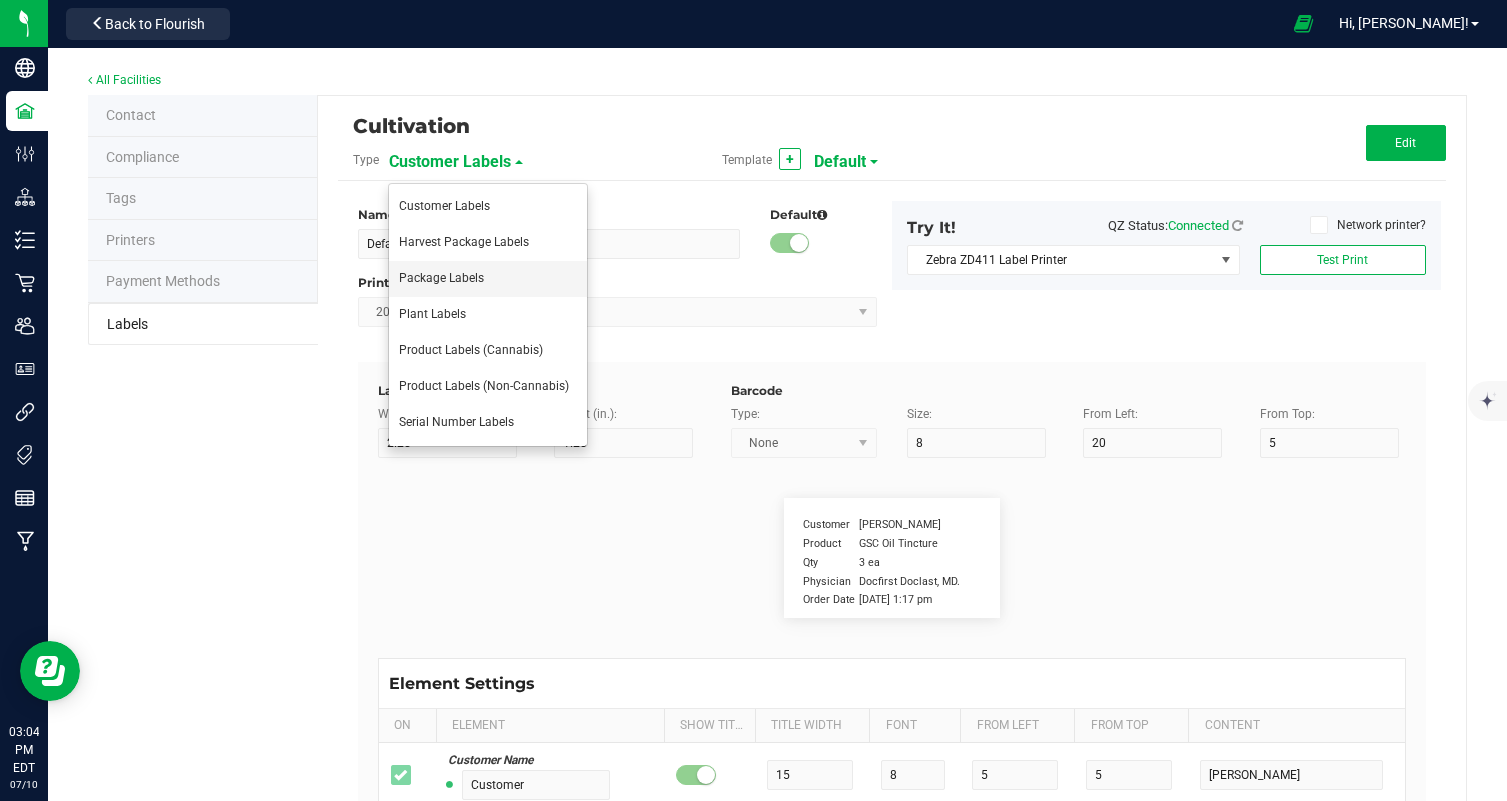 type on "Method:" 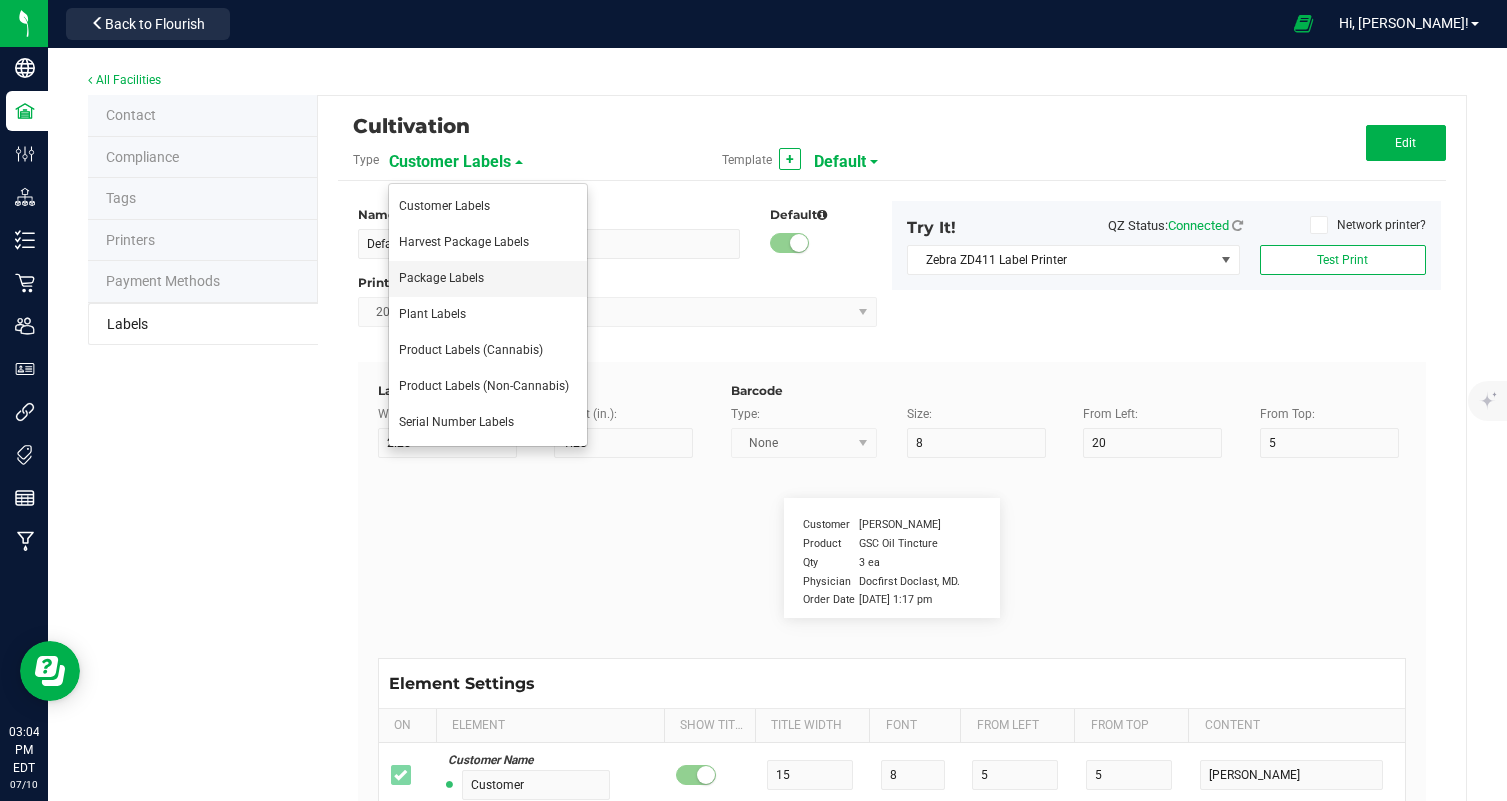 type on "8" 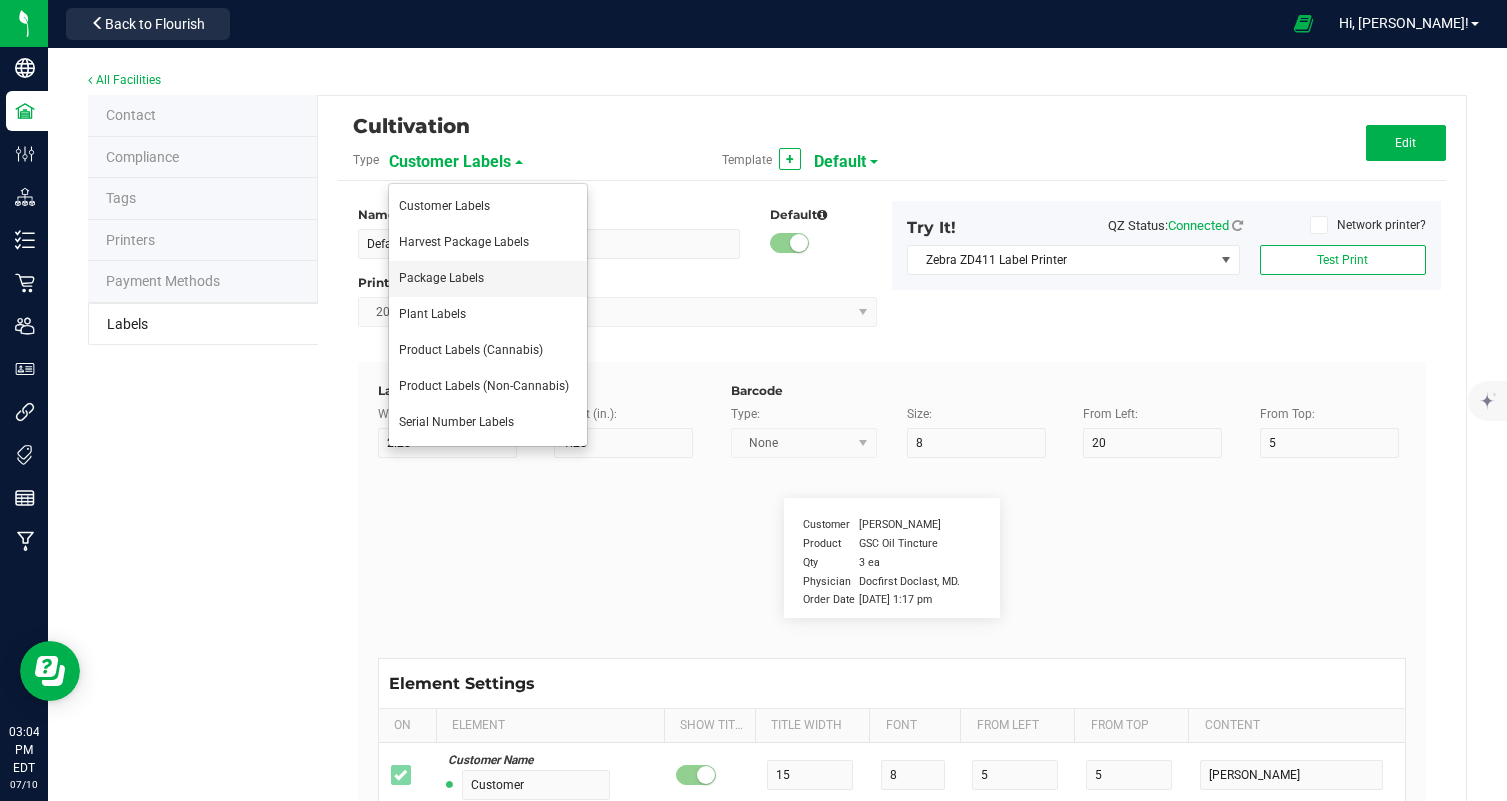 type on "6" 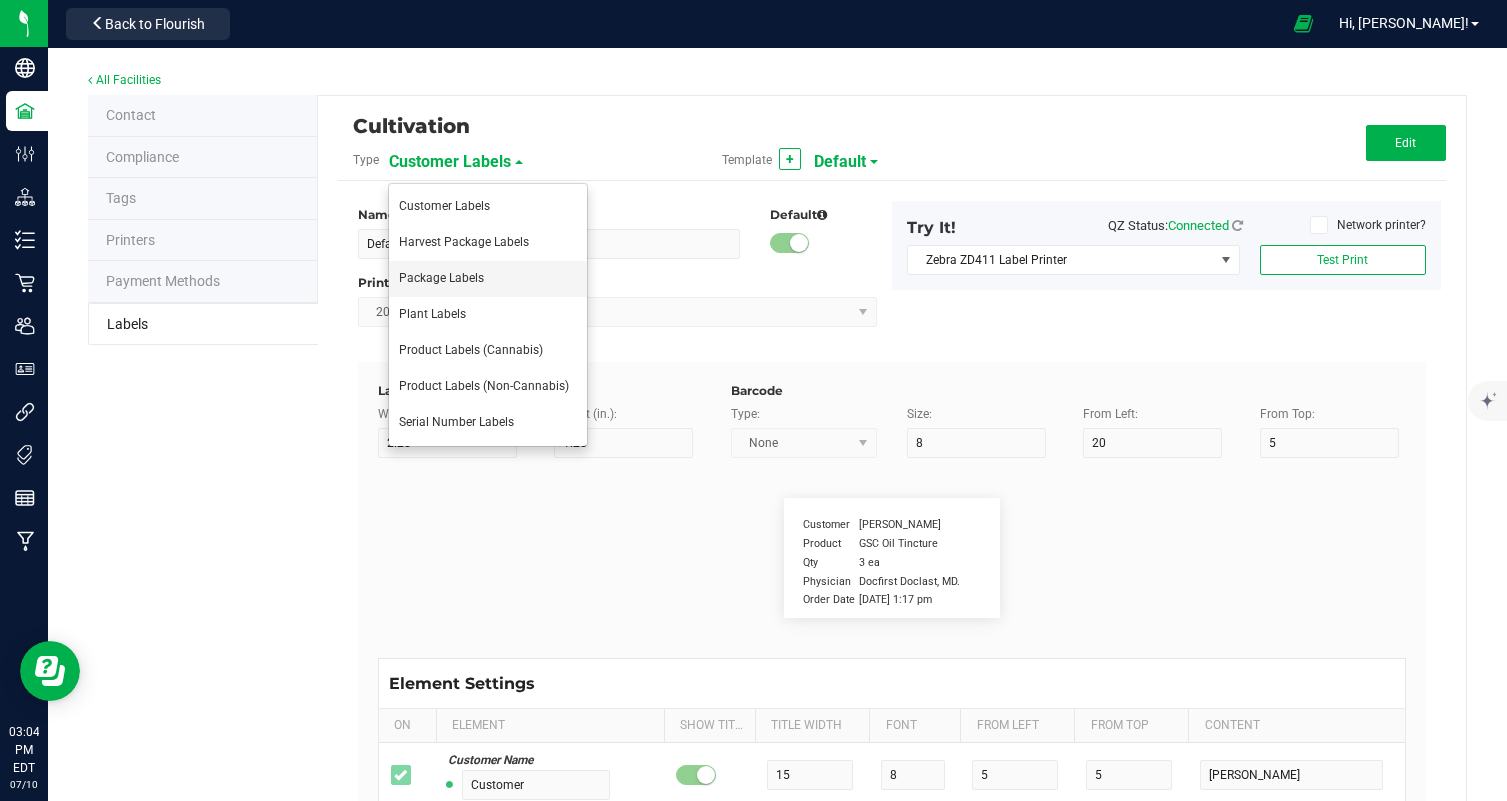 type on "4" 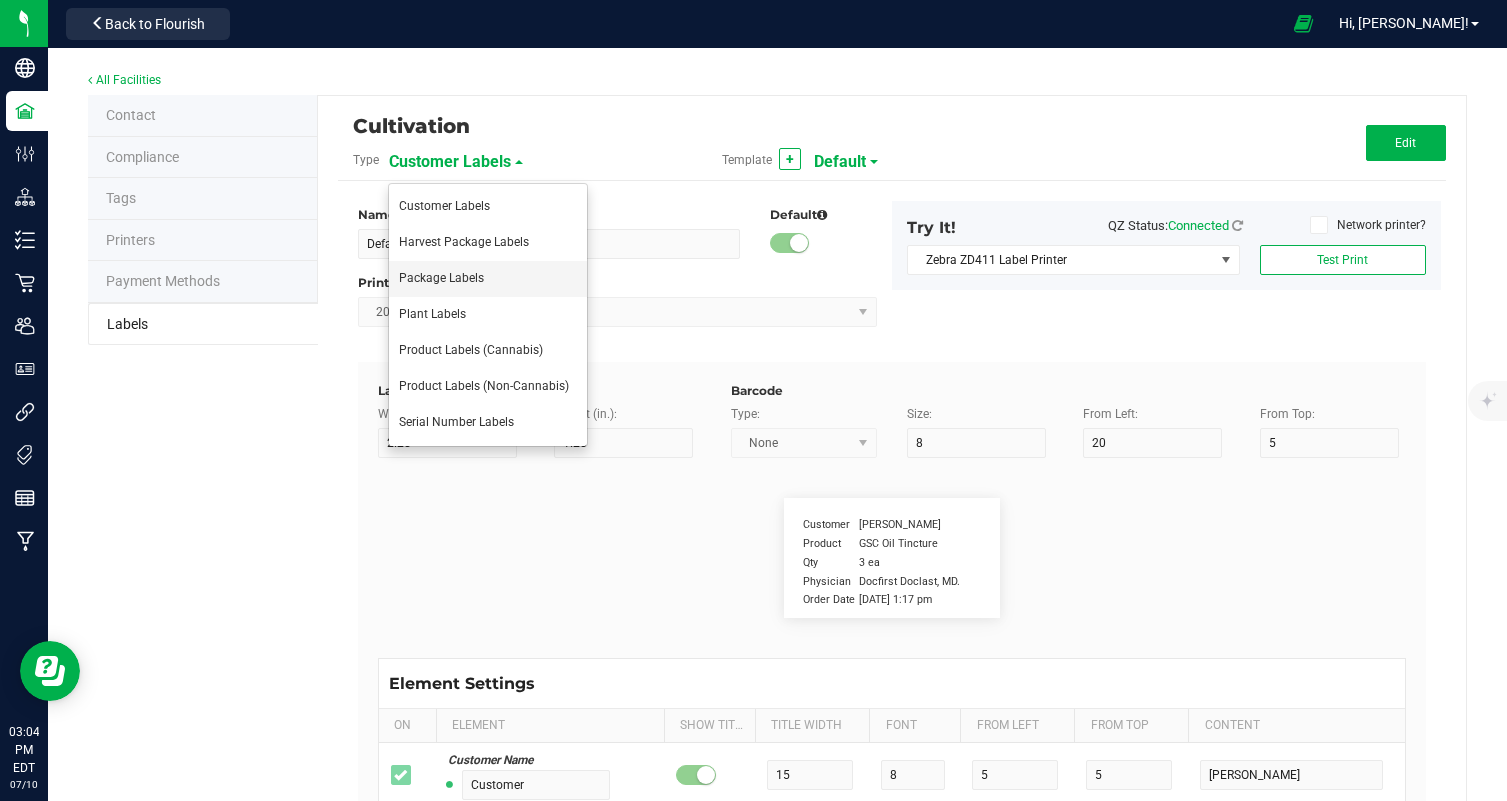 type on "28" 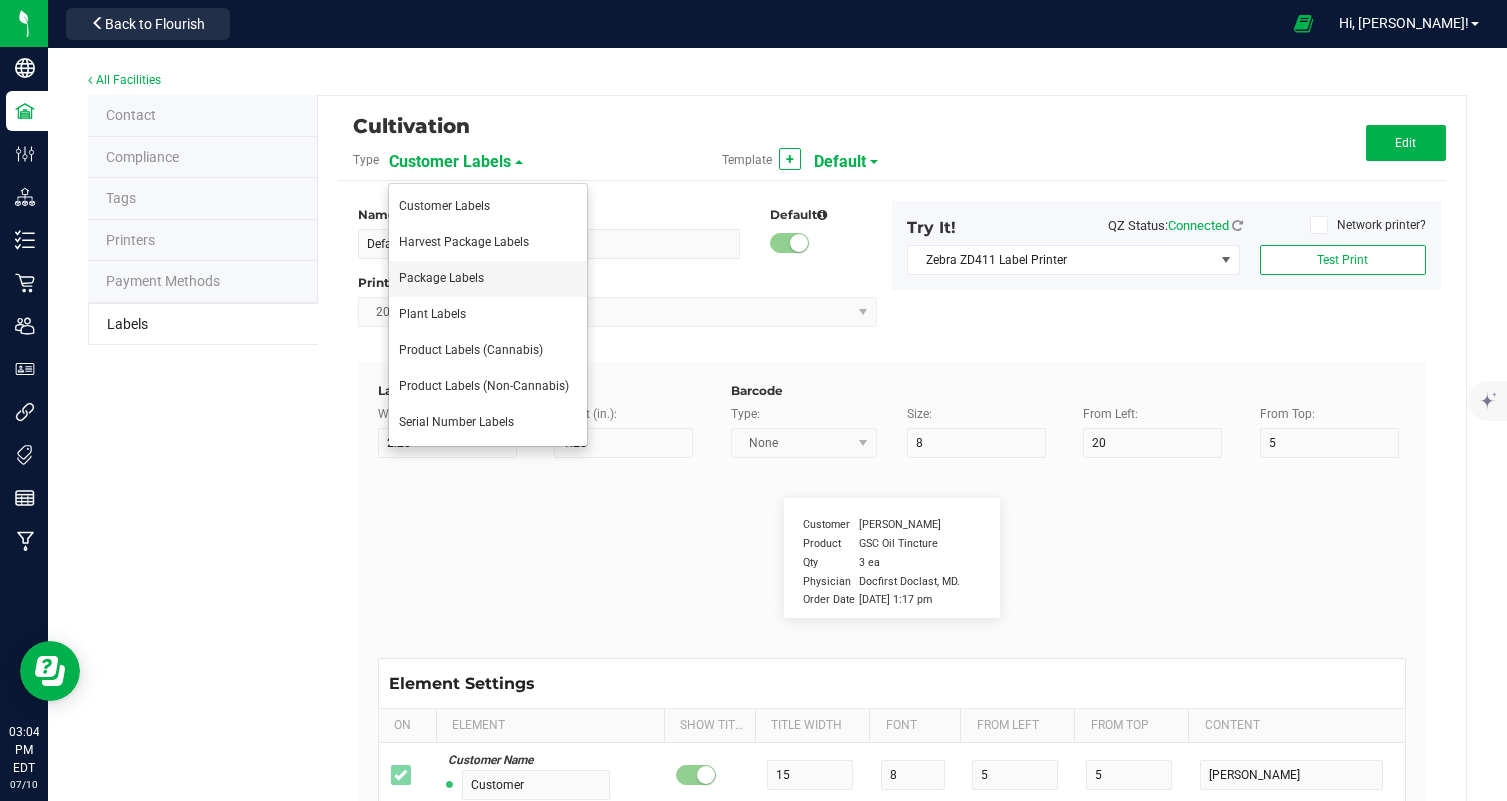 type on "Grown indoors with organic inputs" 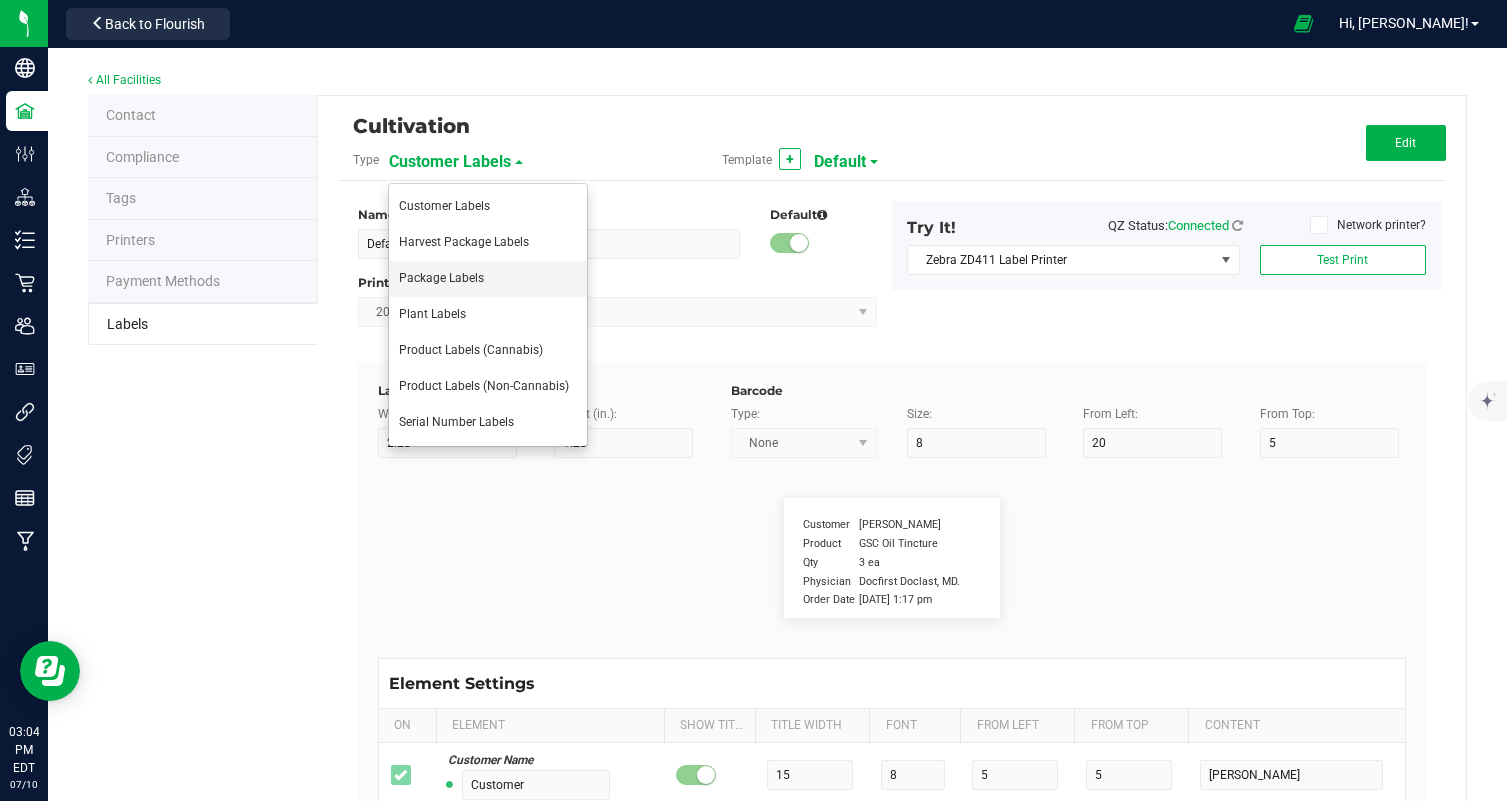 type on "Pesticides:" 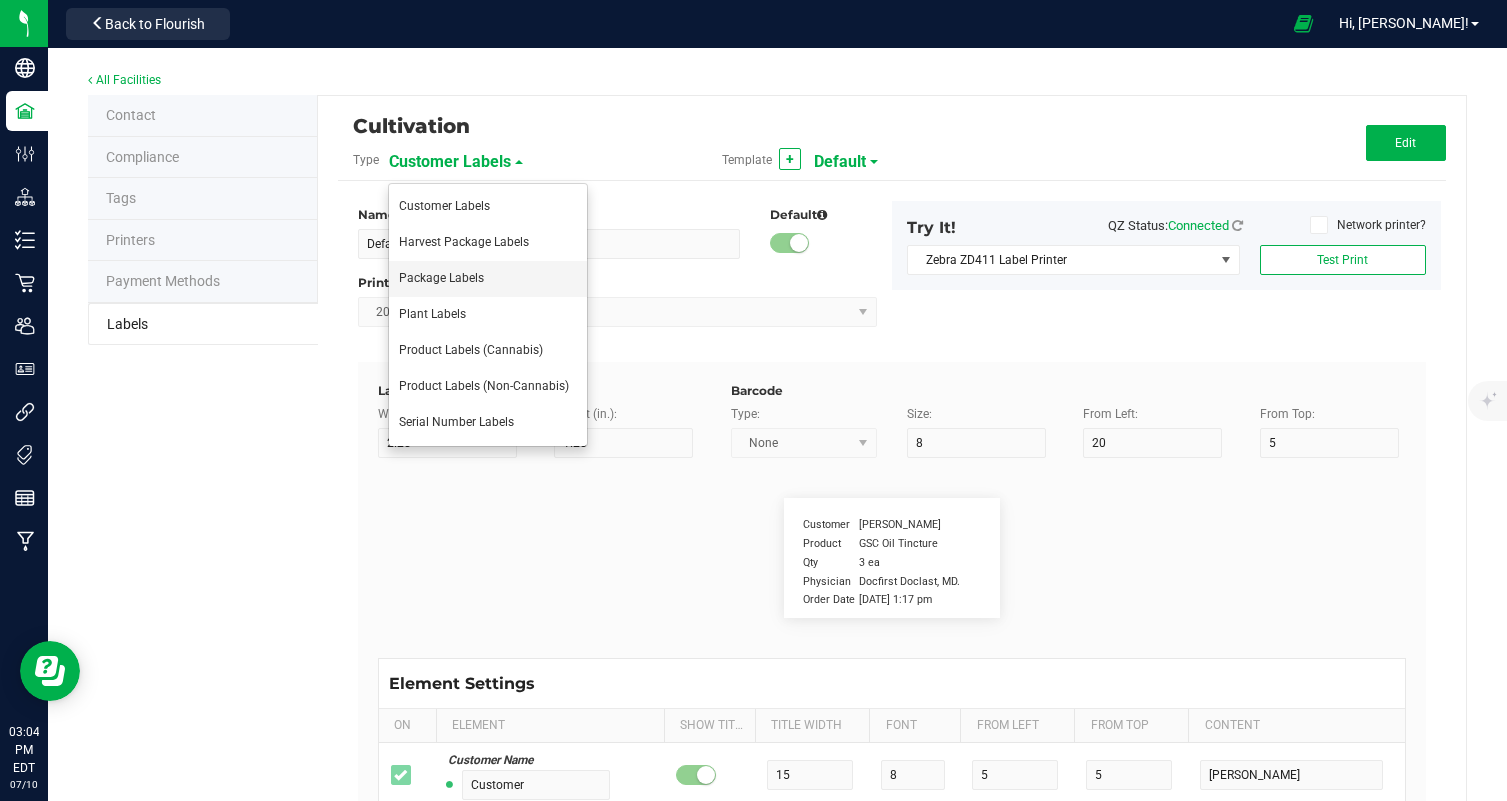 type on "11" 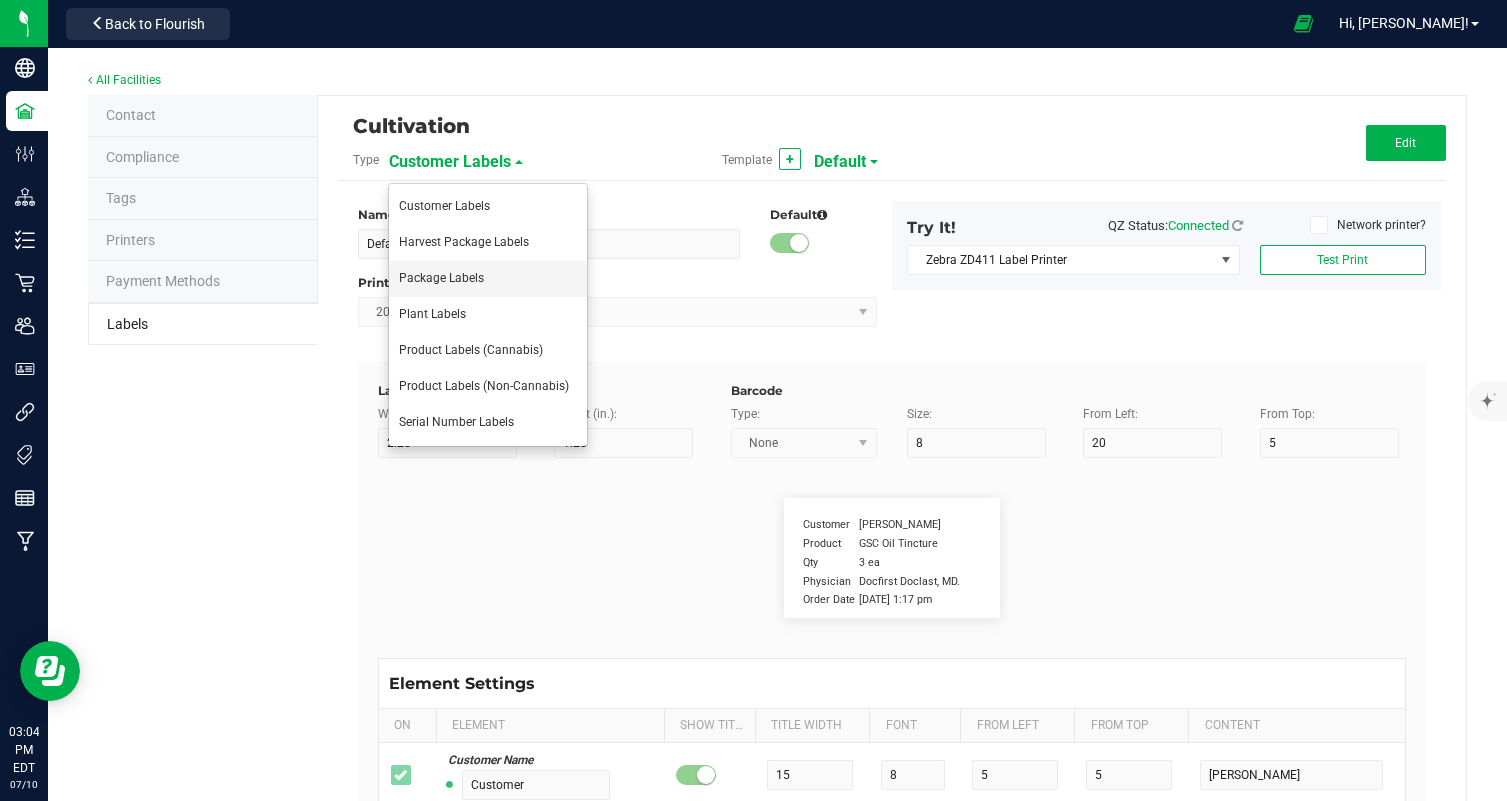 type on "6" 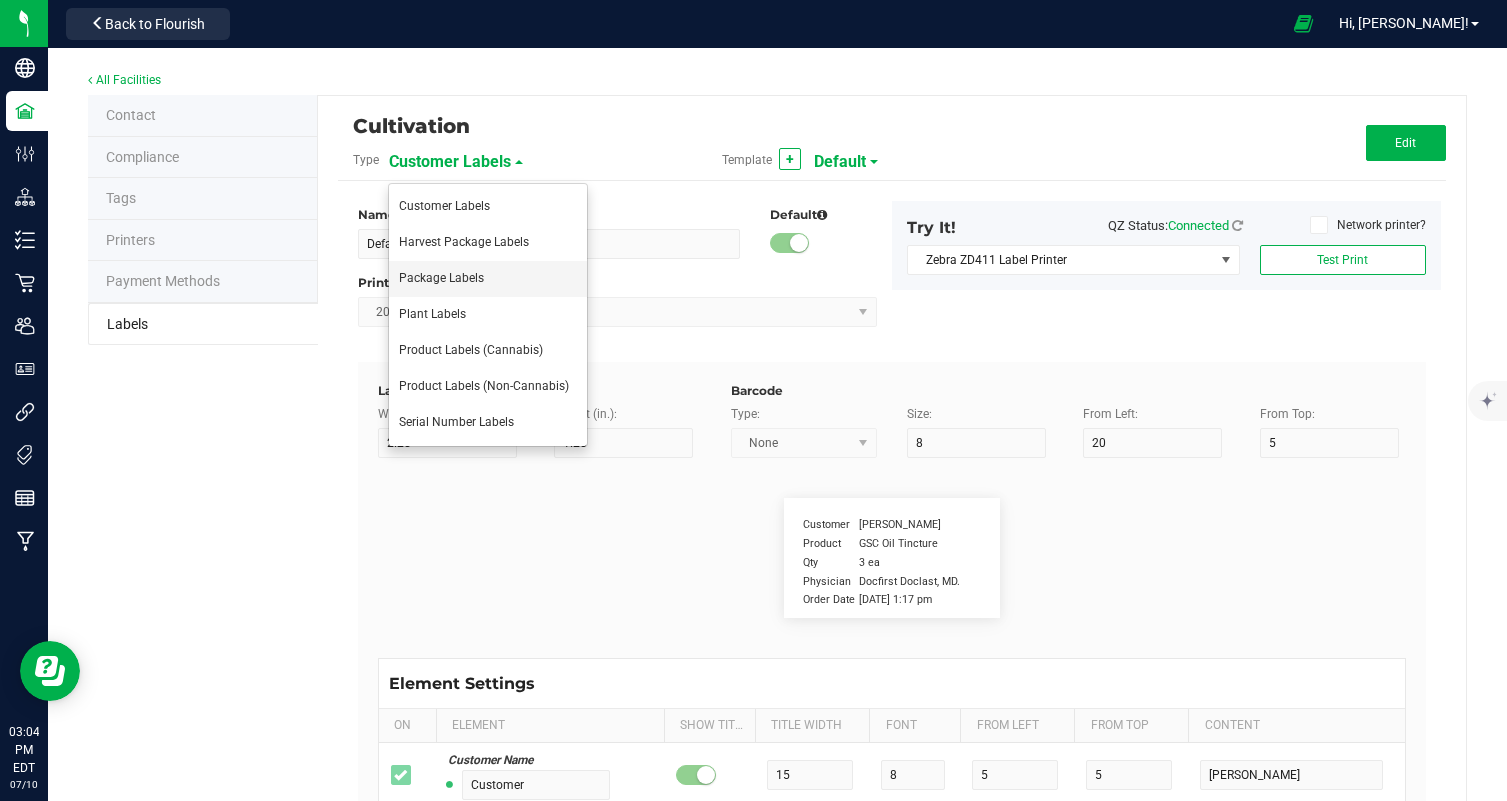 type on "4" 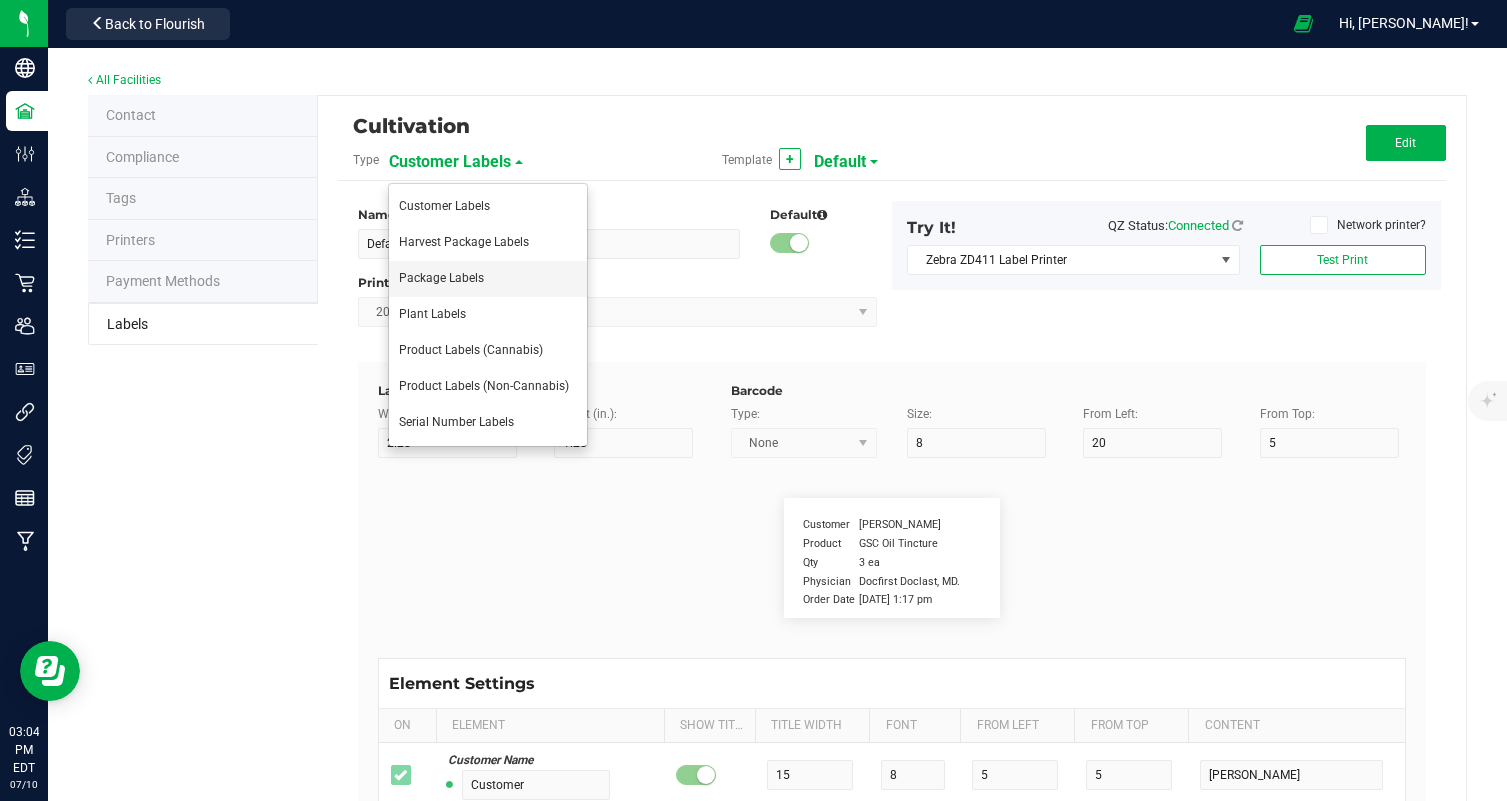type on "NONE" 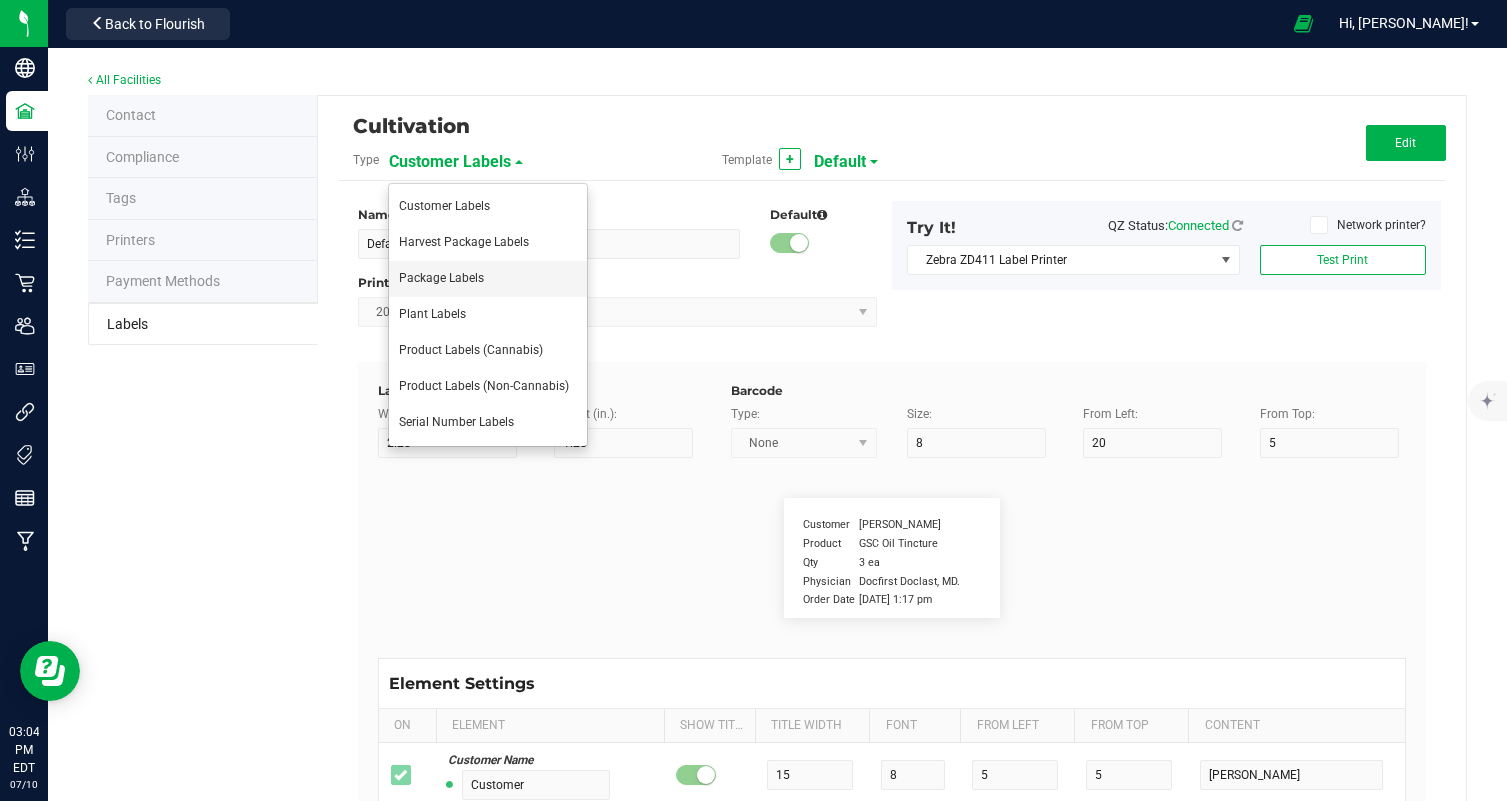 type on "Phone Number" 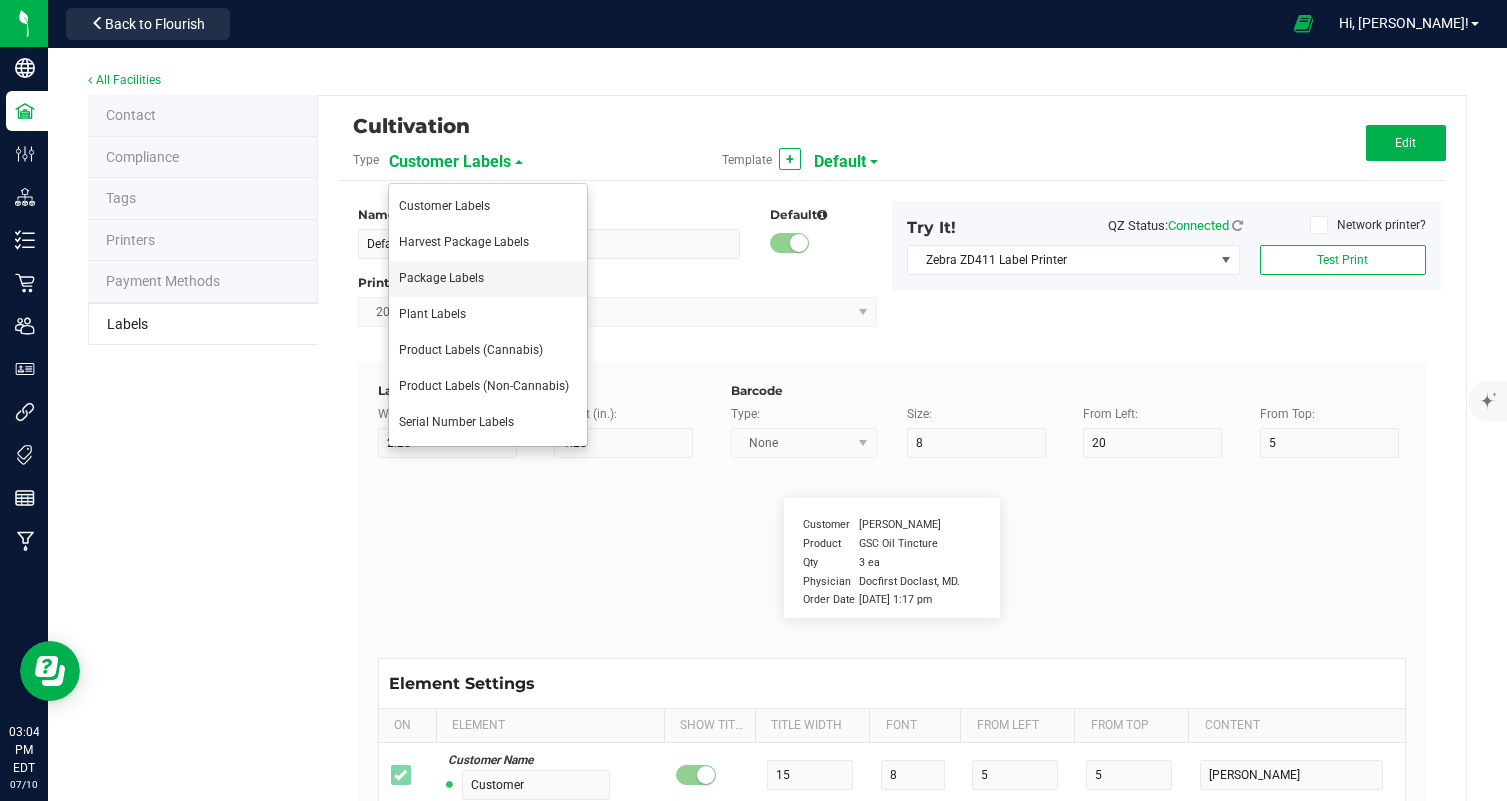 type on "10" 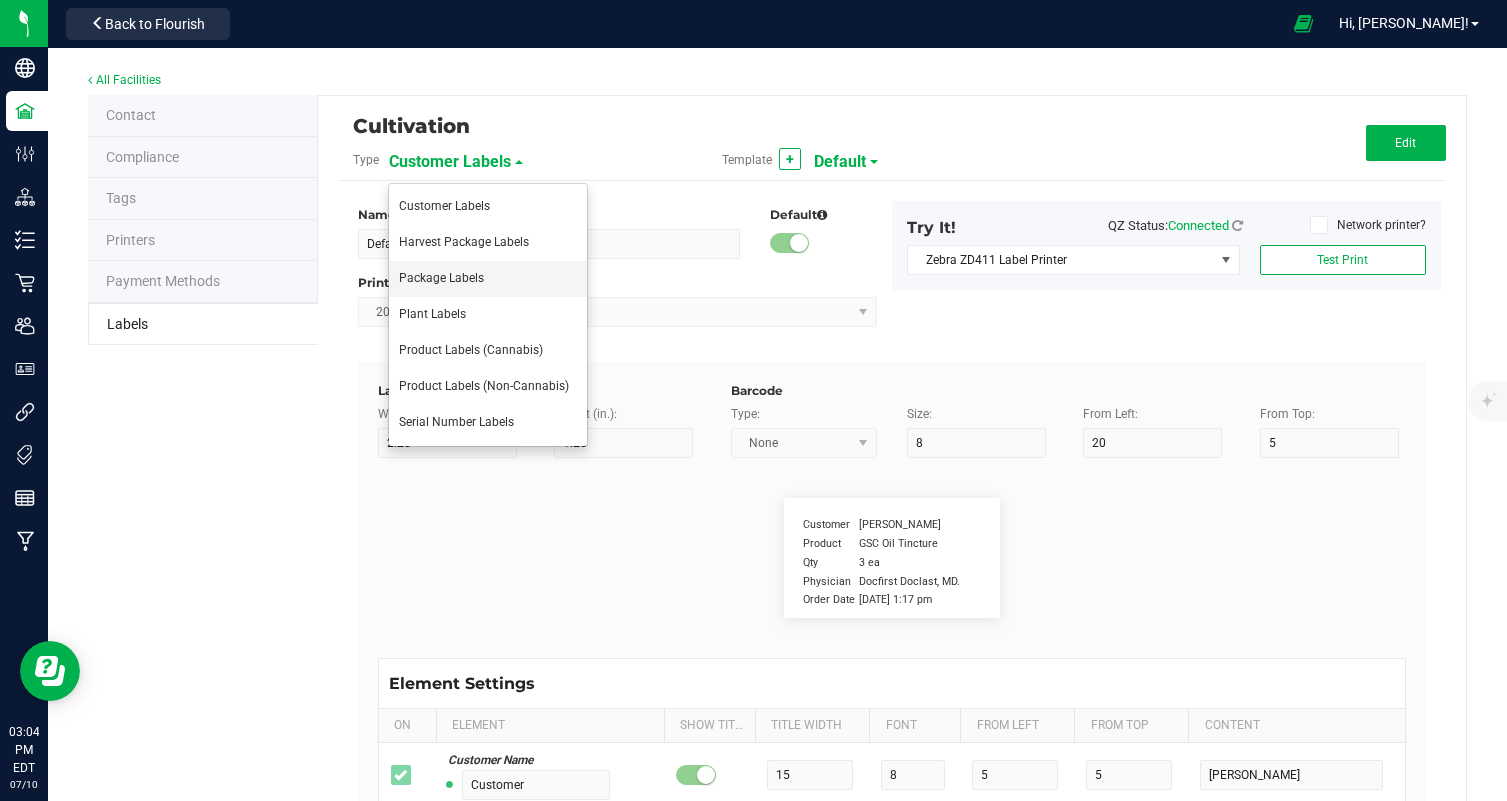 type on "6" 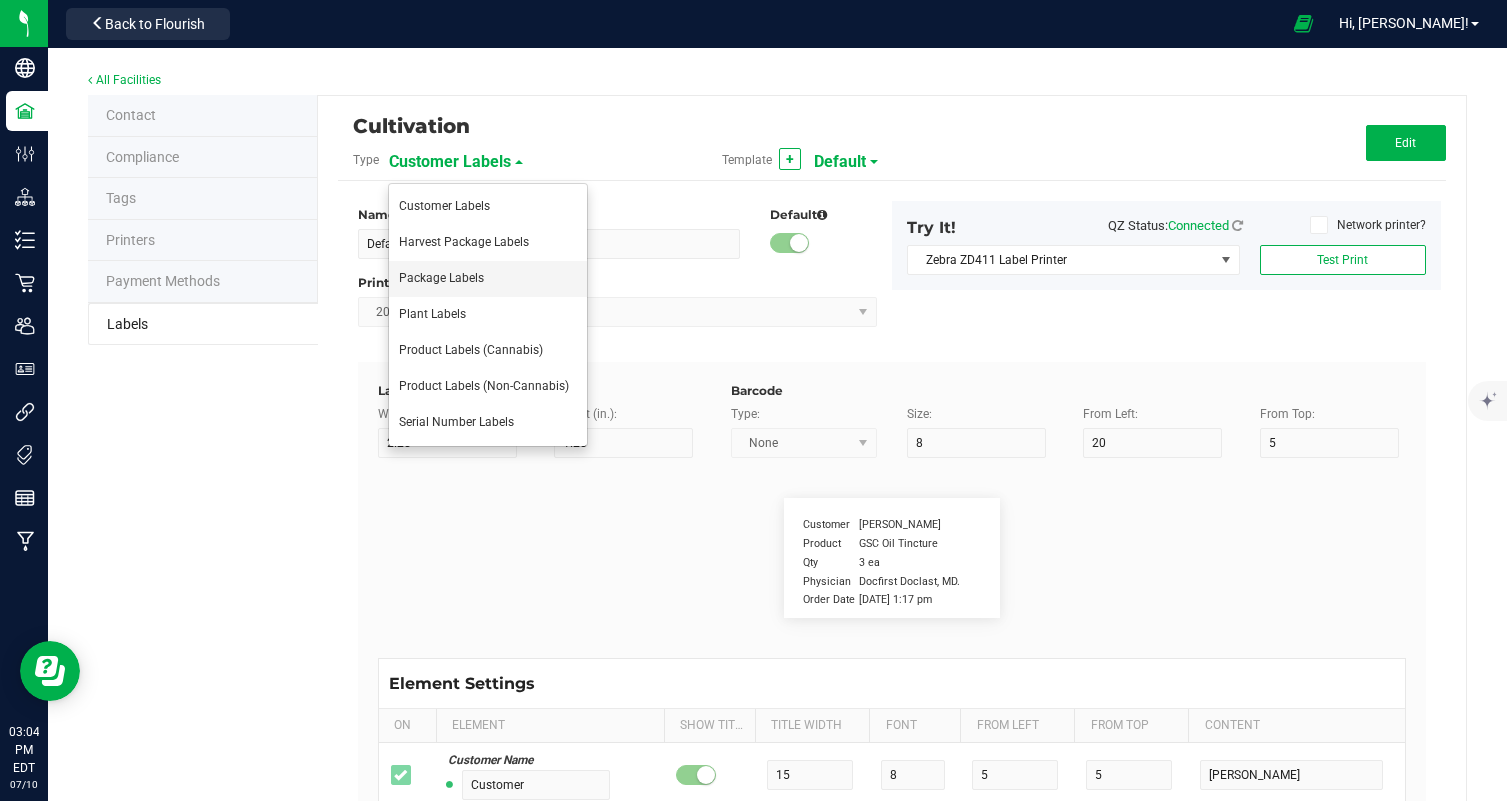 type on "4" 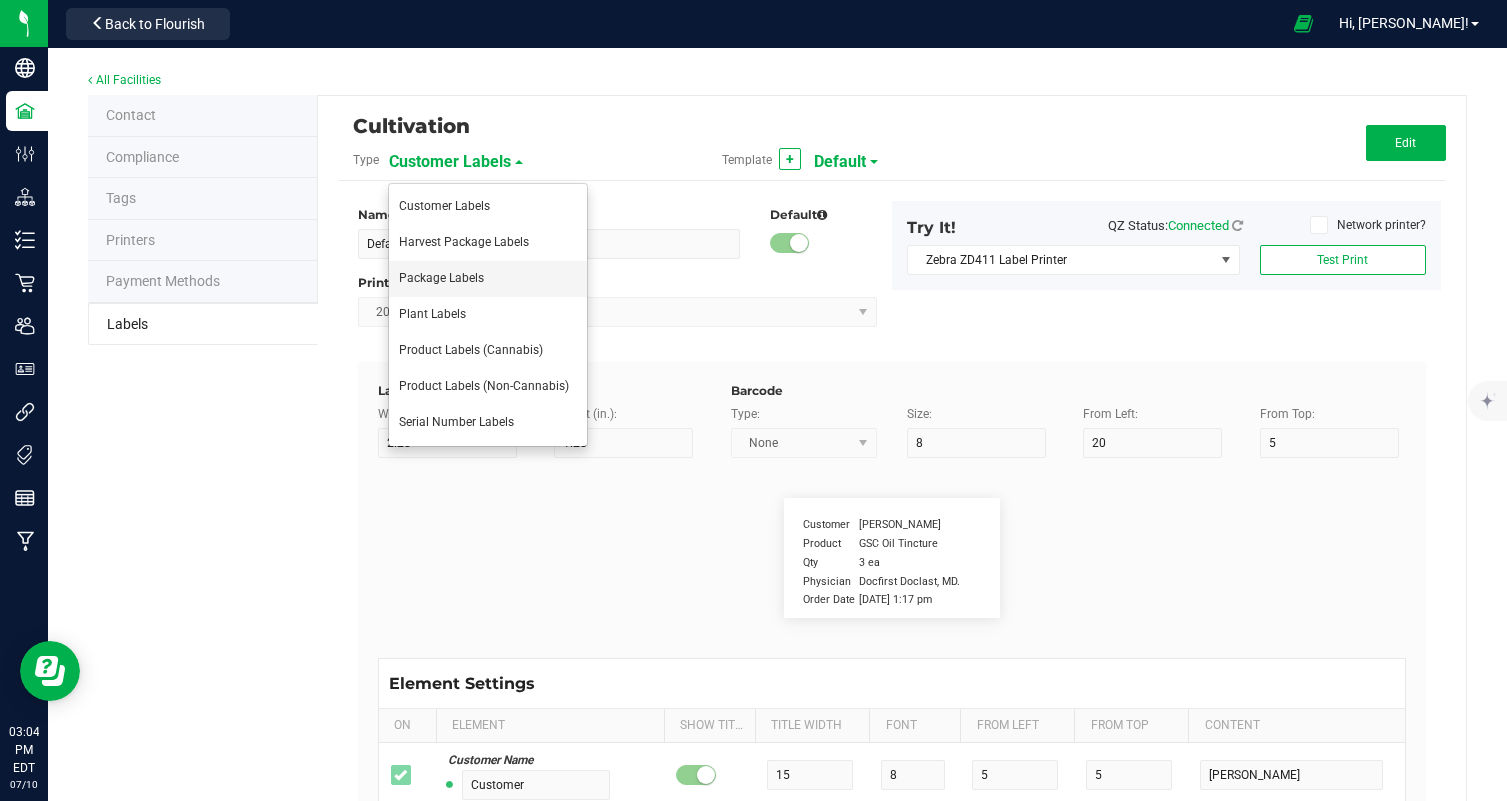 type on "46" 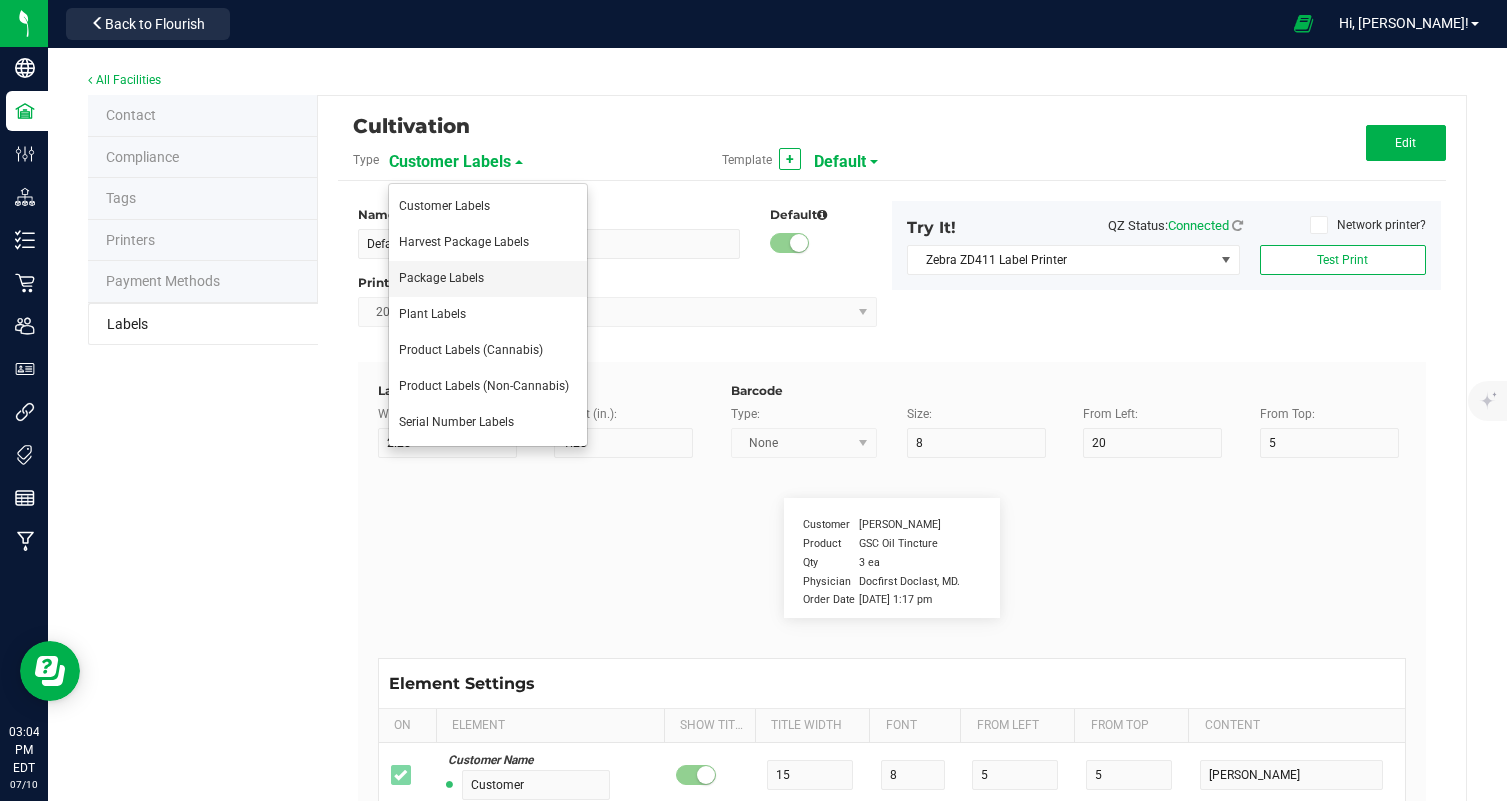 type on "[PHONE_NUMBER]" 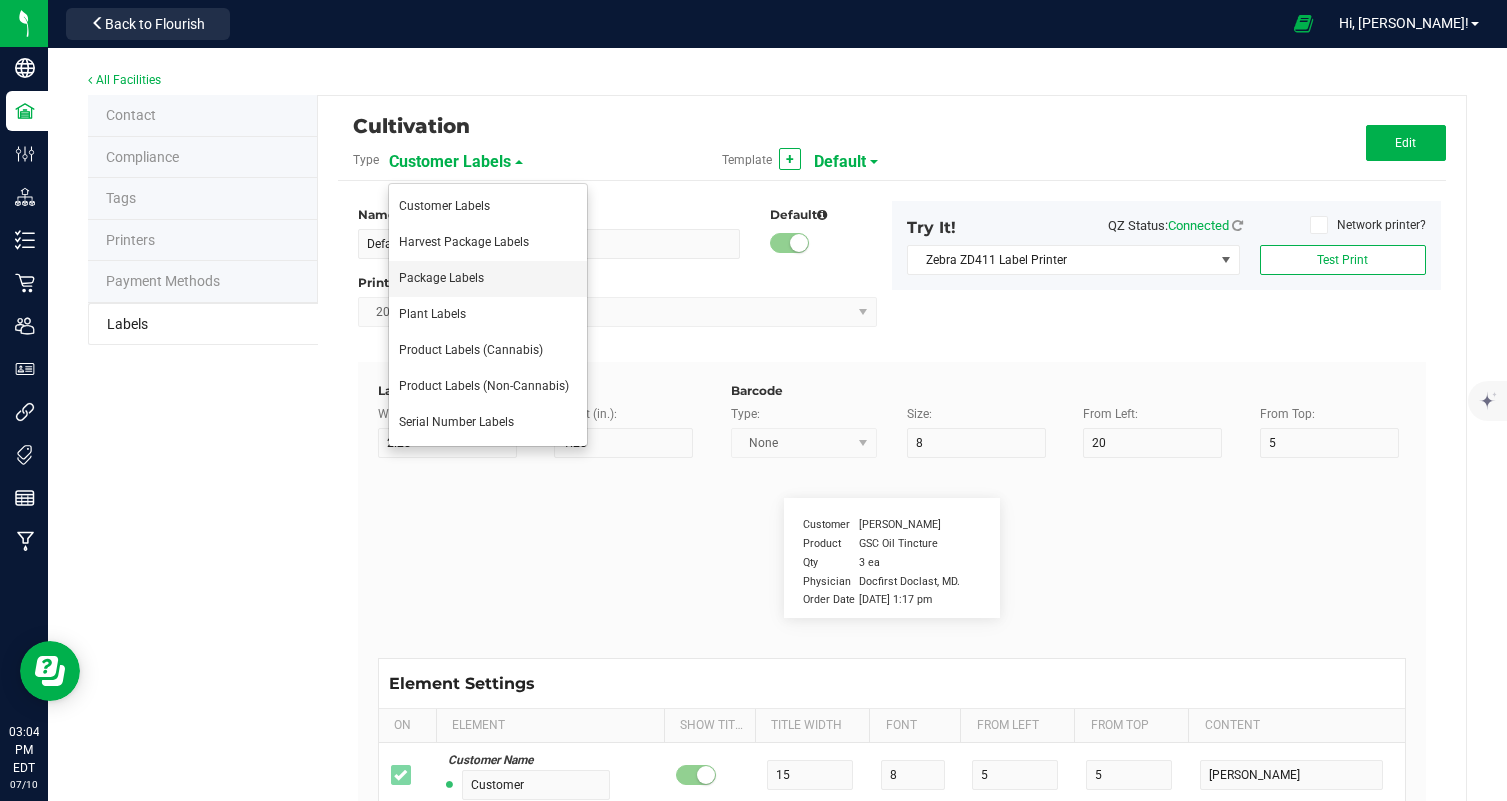 type on "LIC #:C000107" 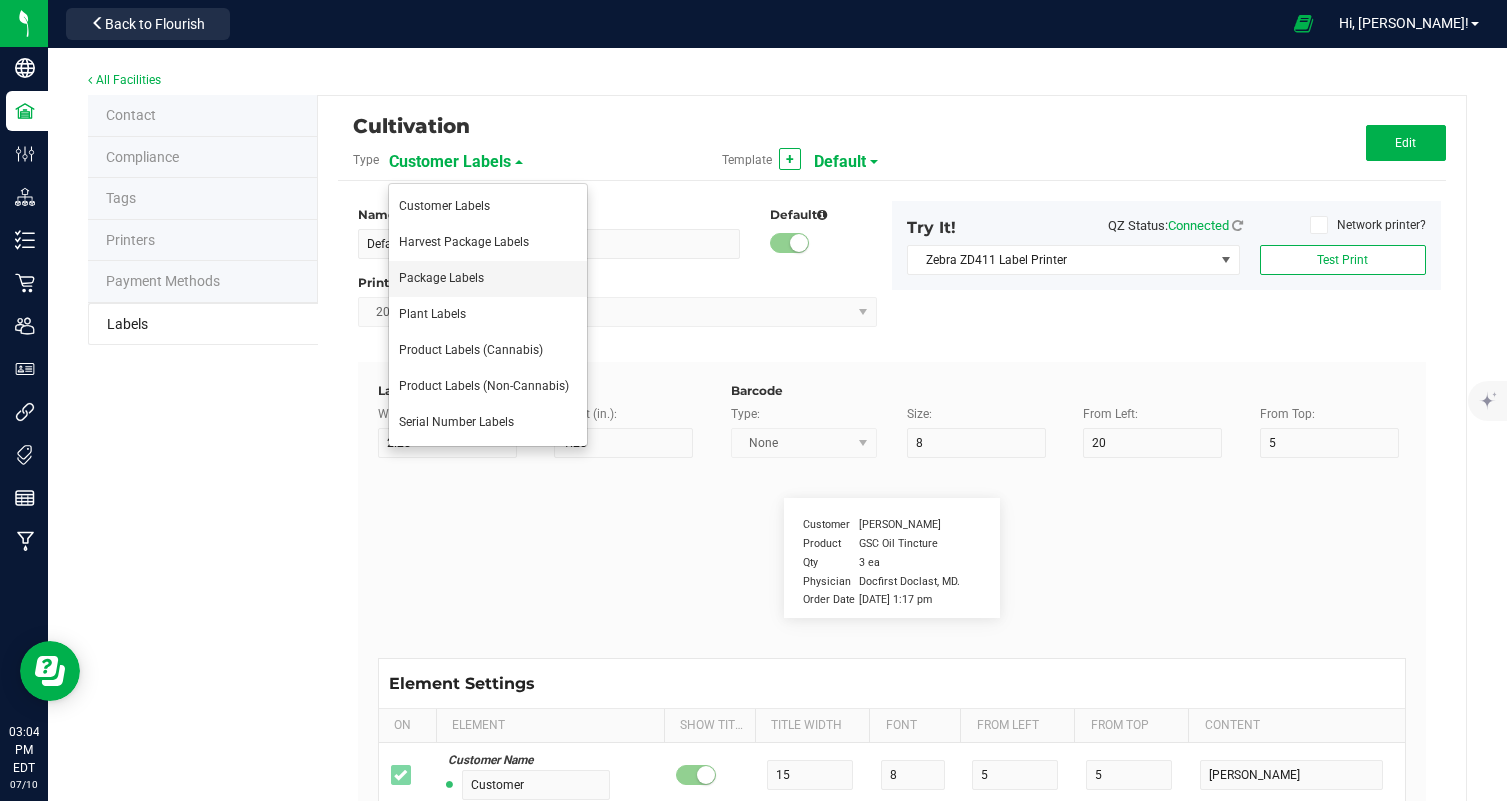 type on "17" 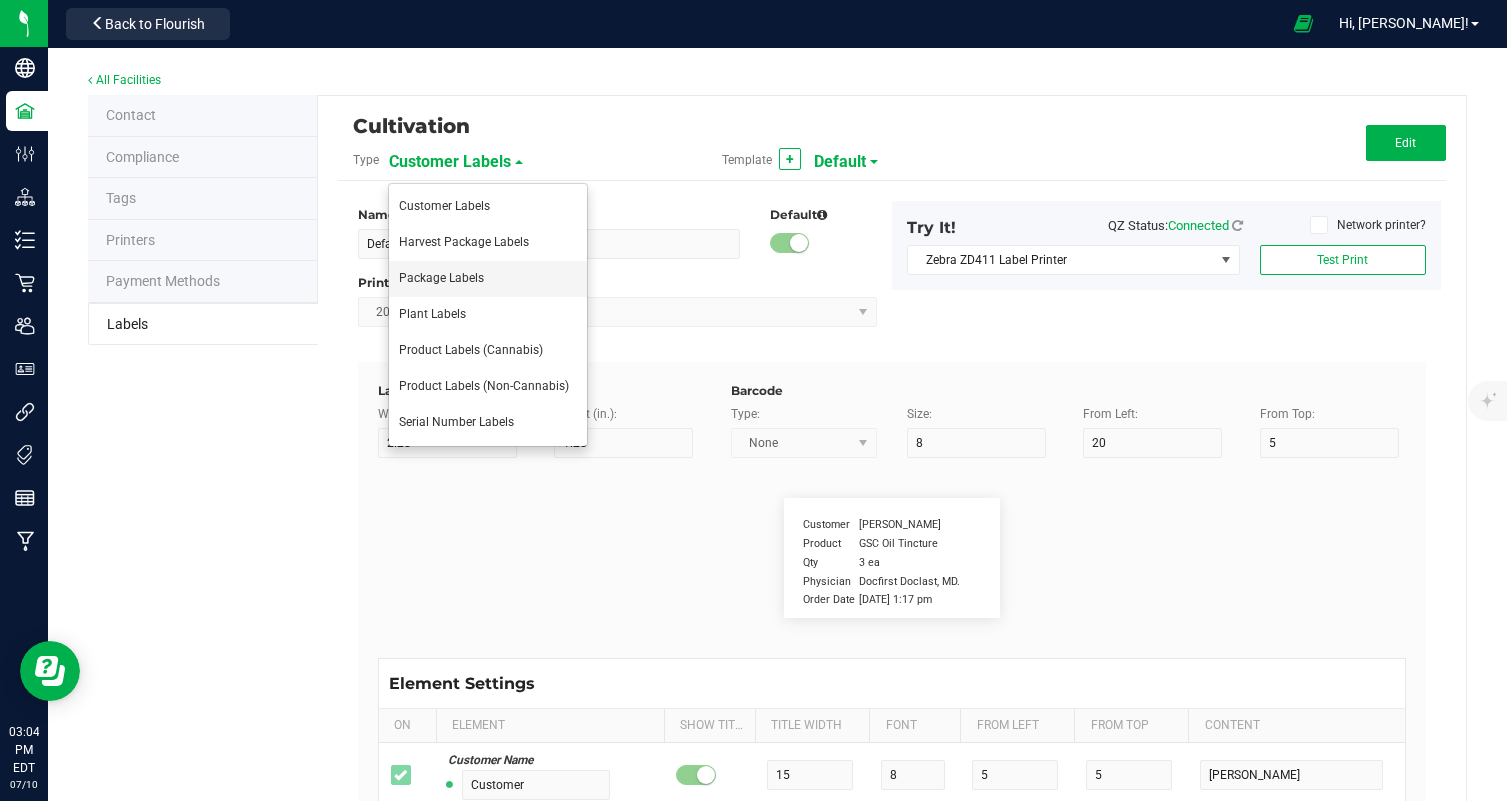 type on "6" 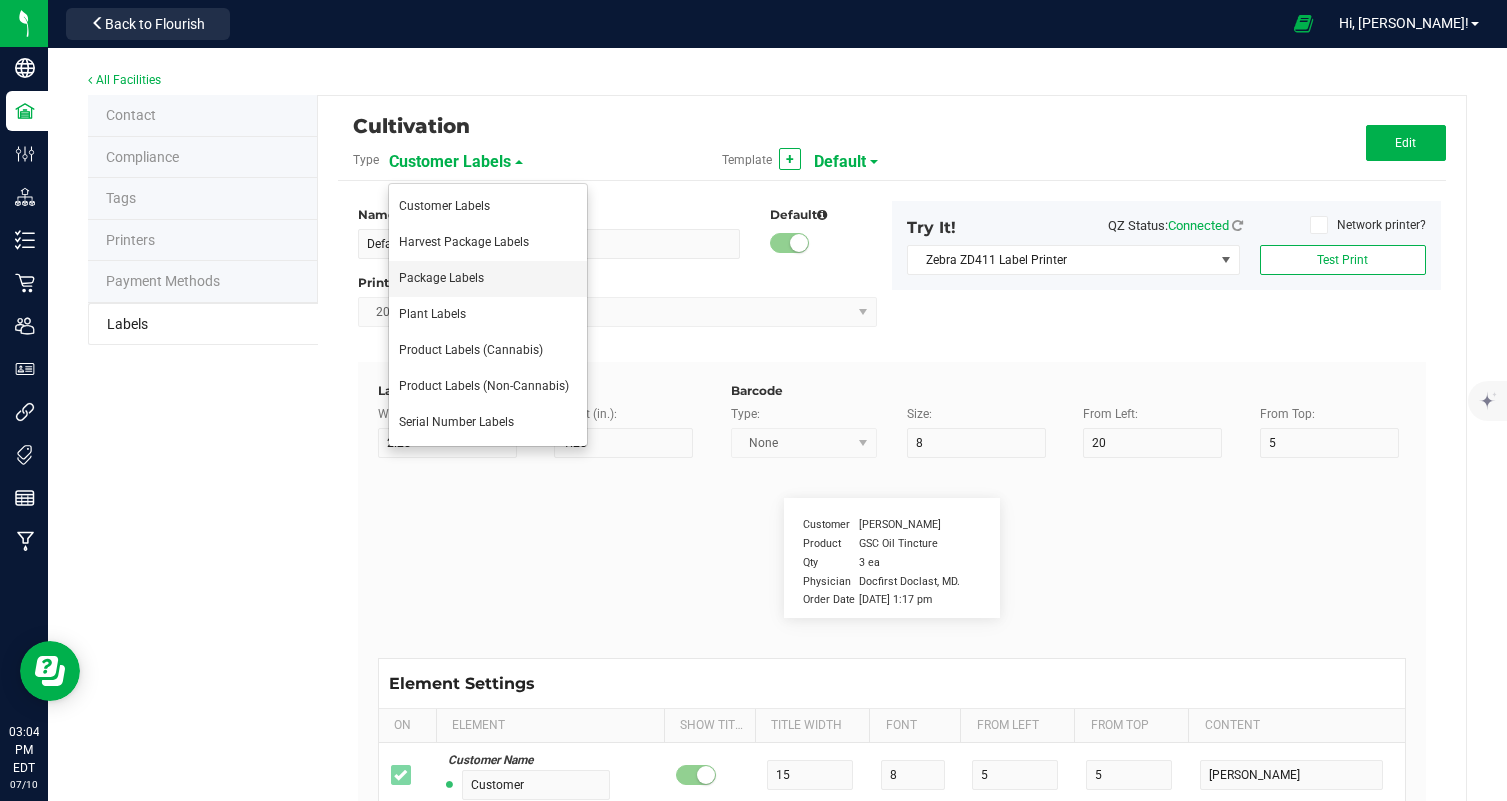type on "4" 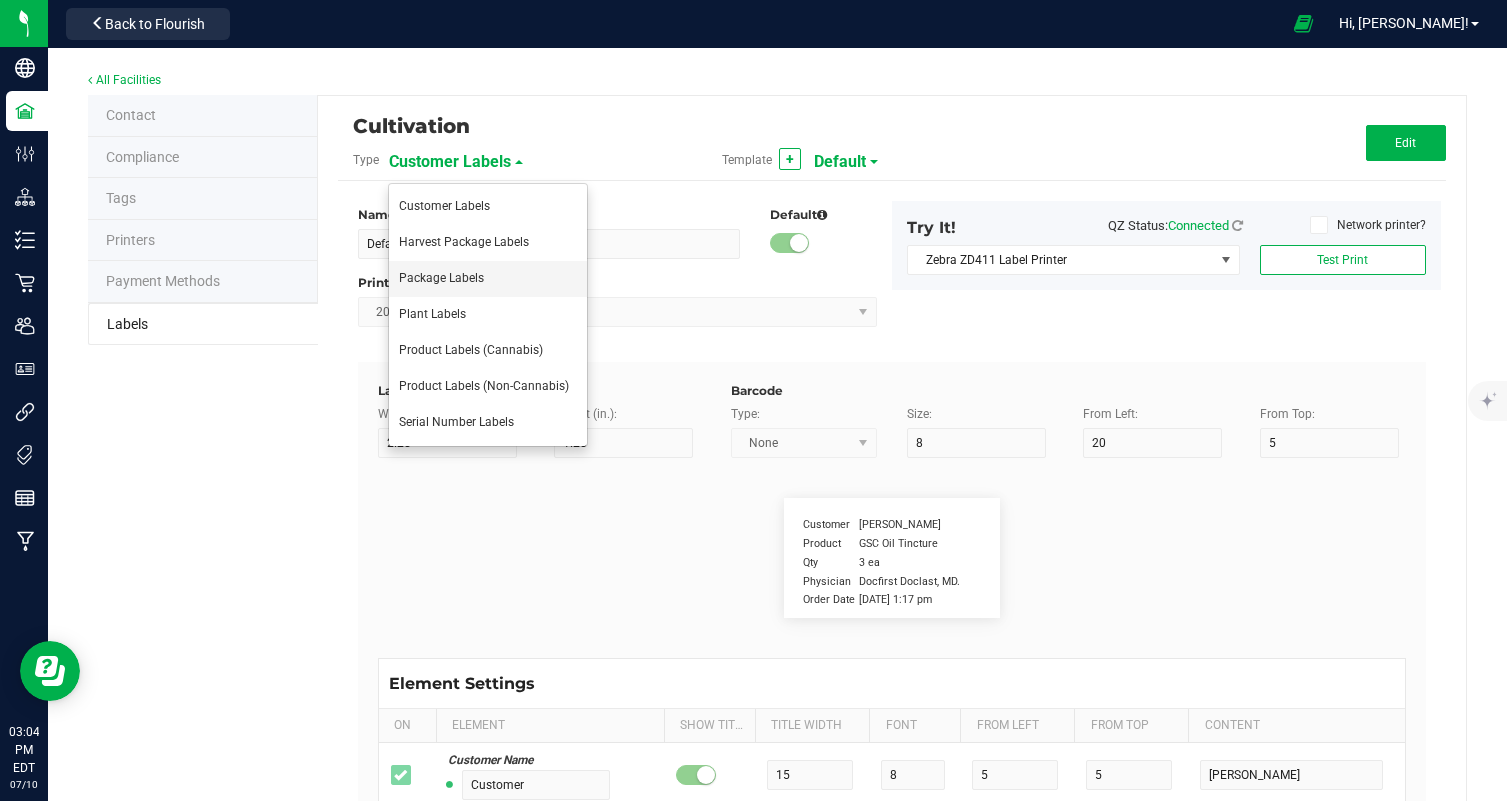 type on "50" 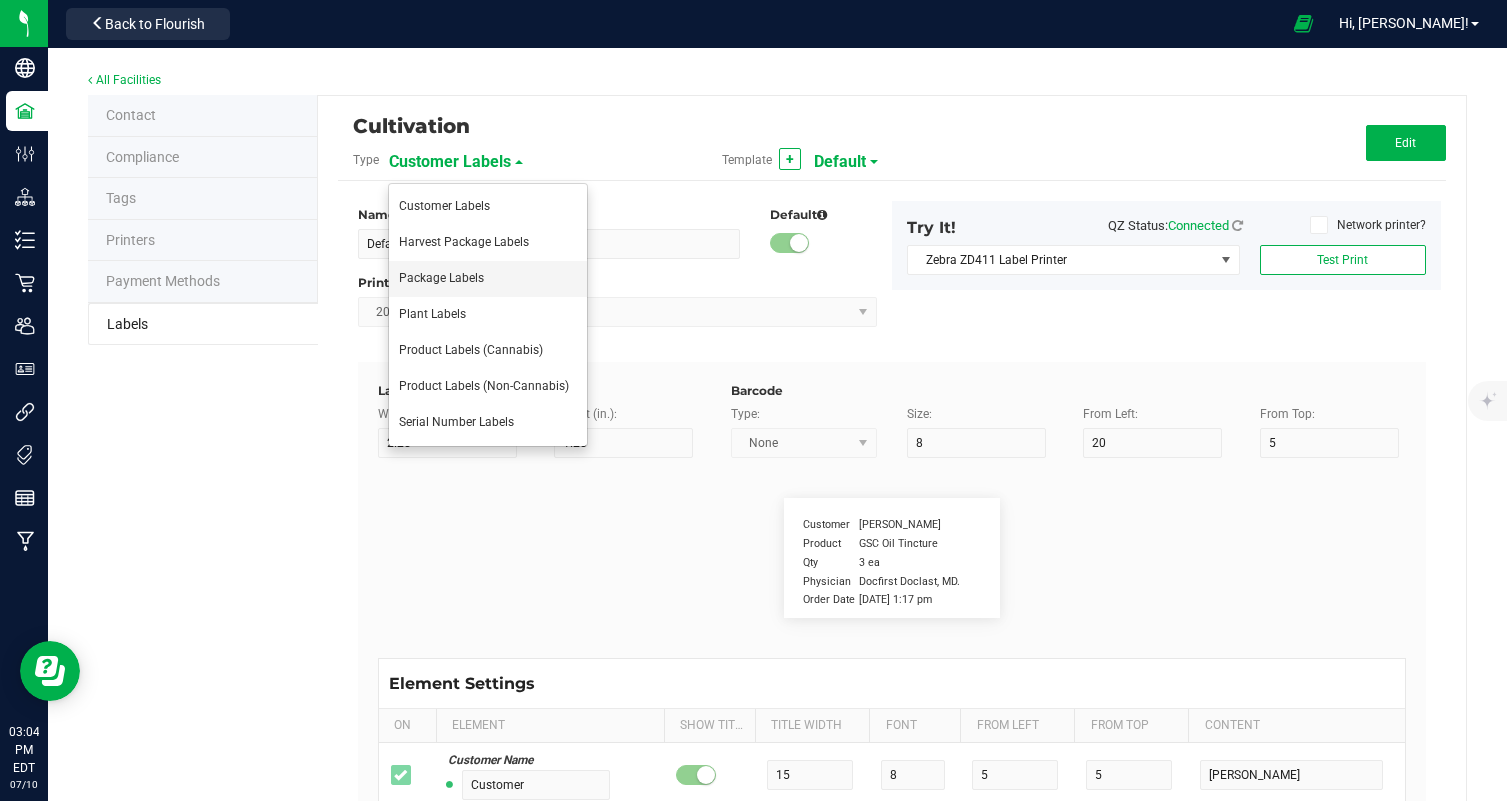 type 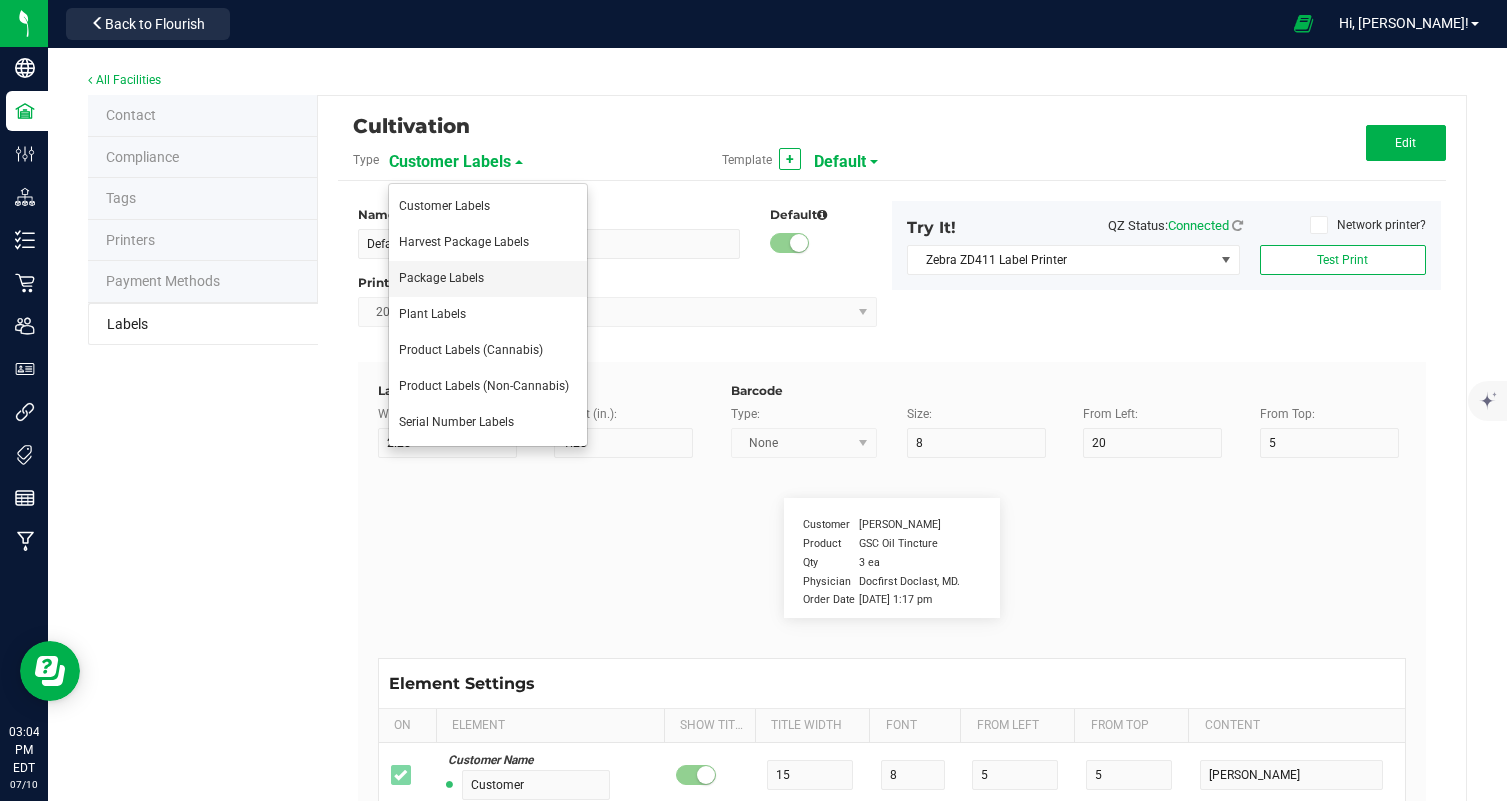 type on "Terpene 1" 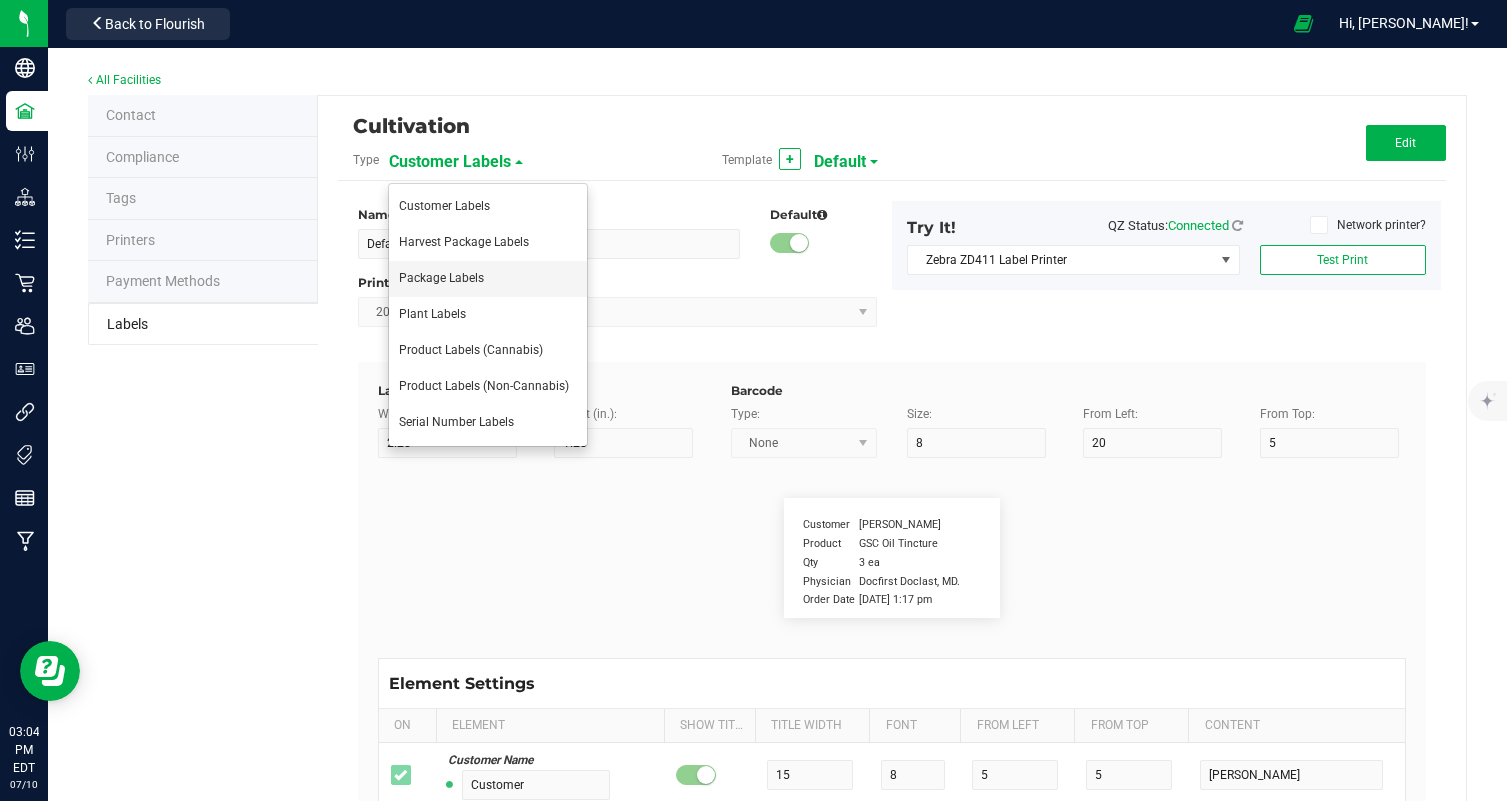 type on "35" 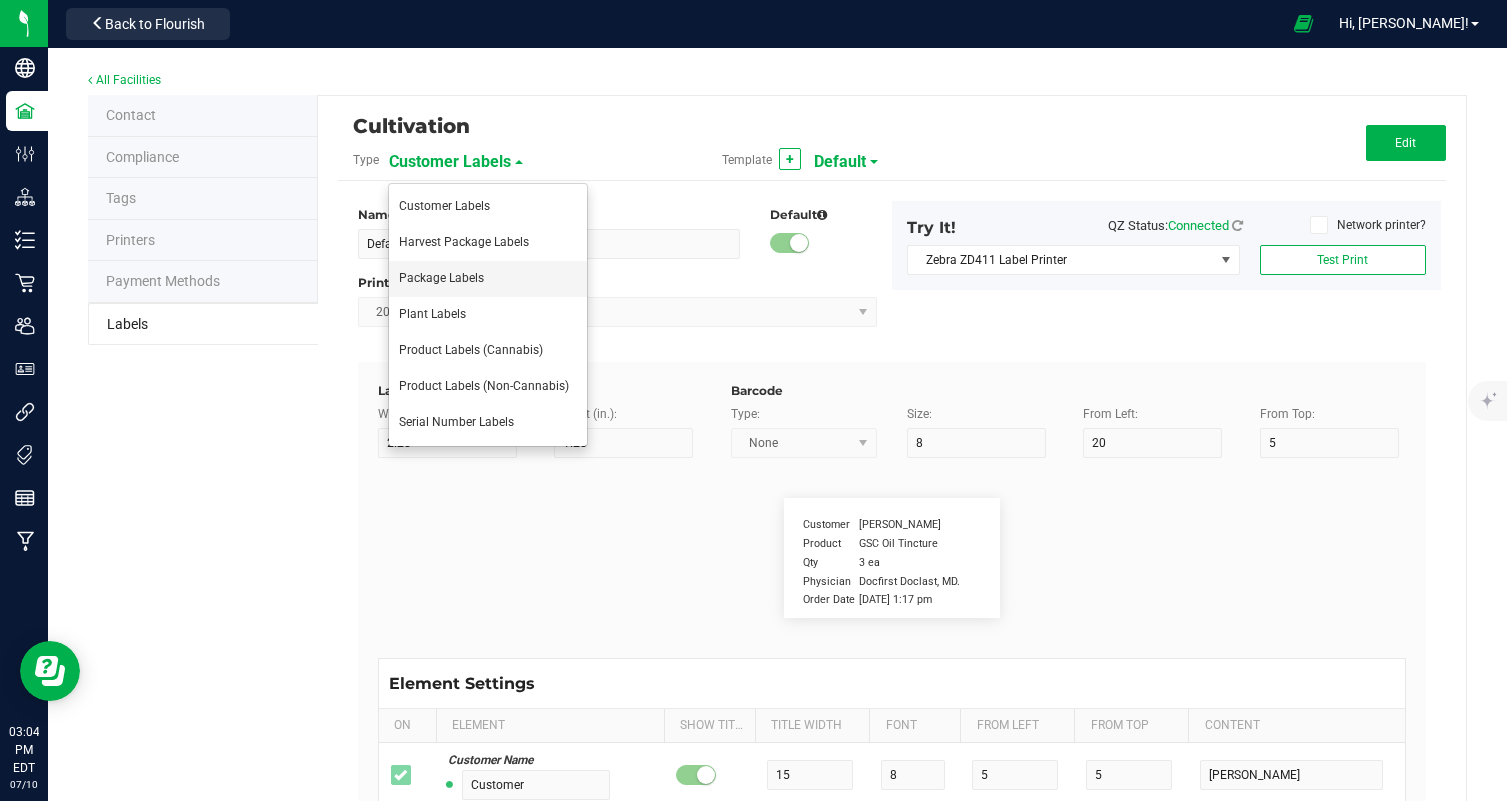 type on "6" 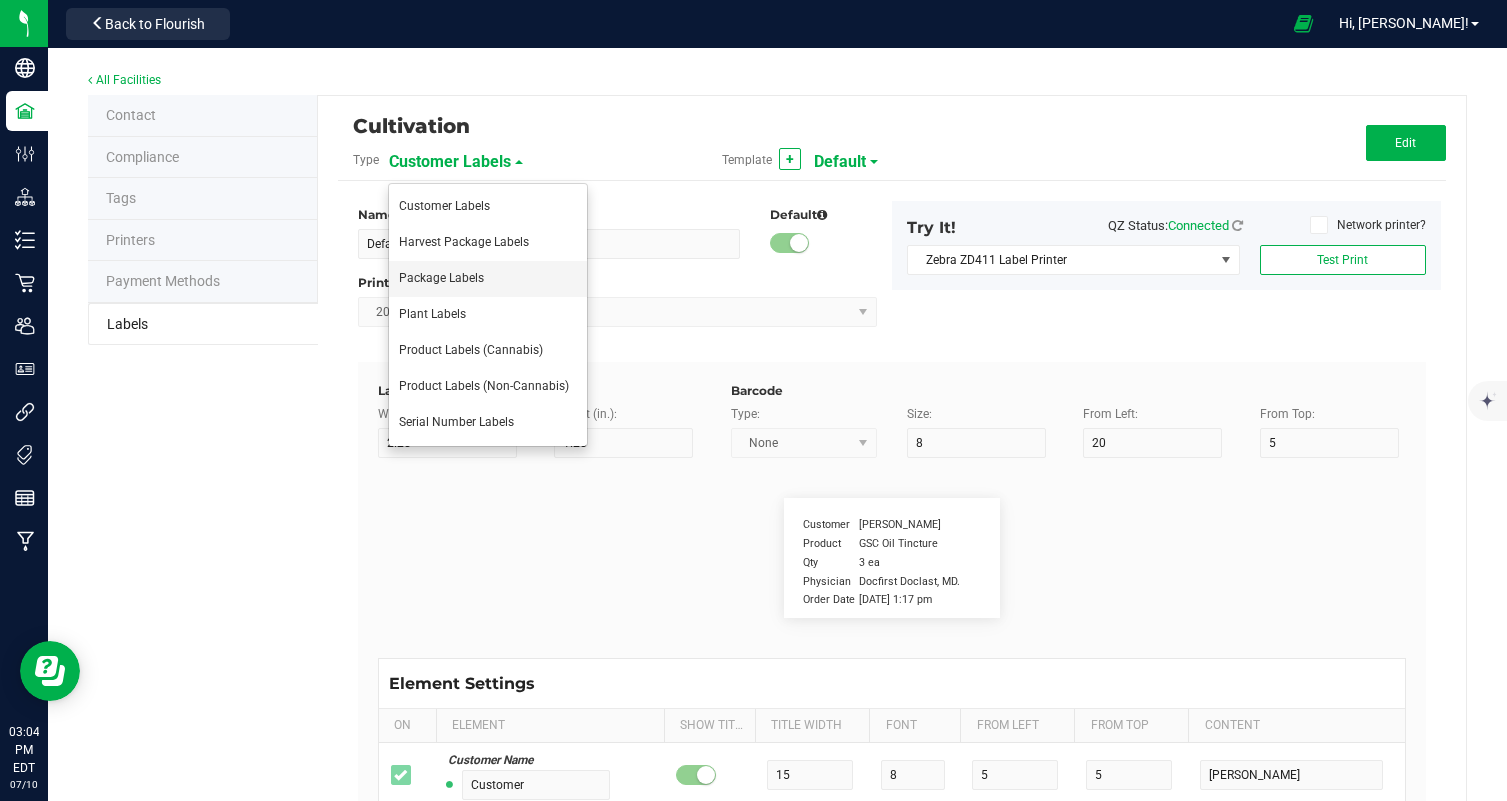 type on "29" 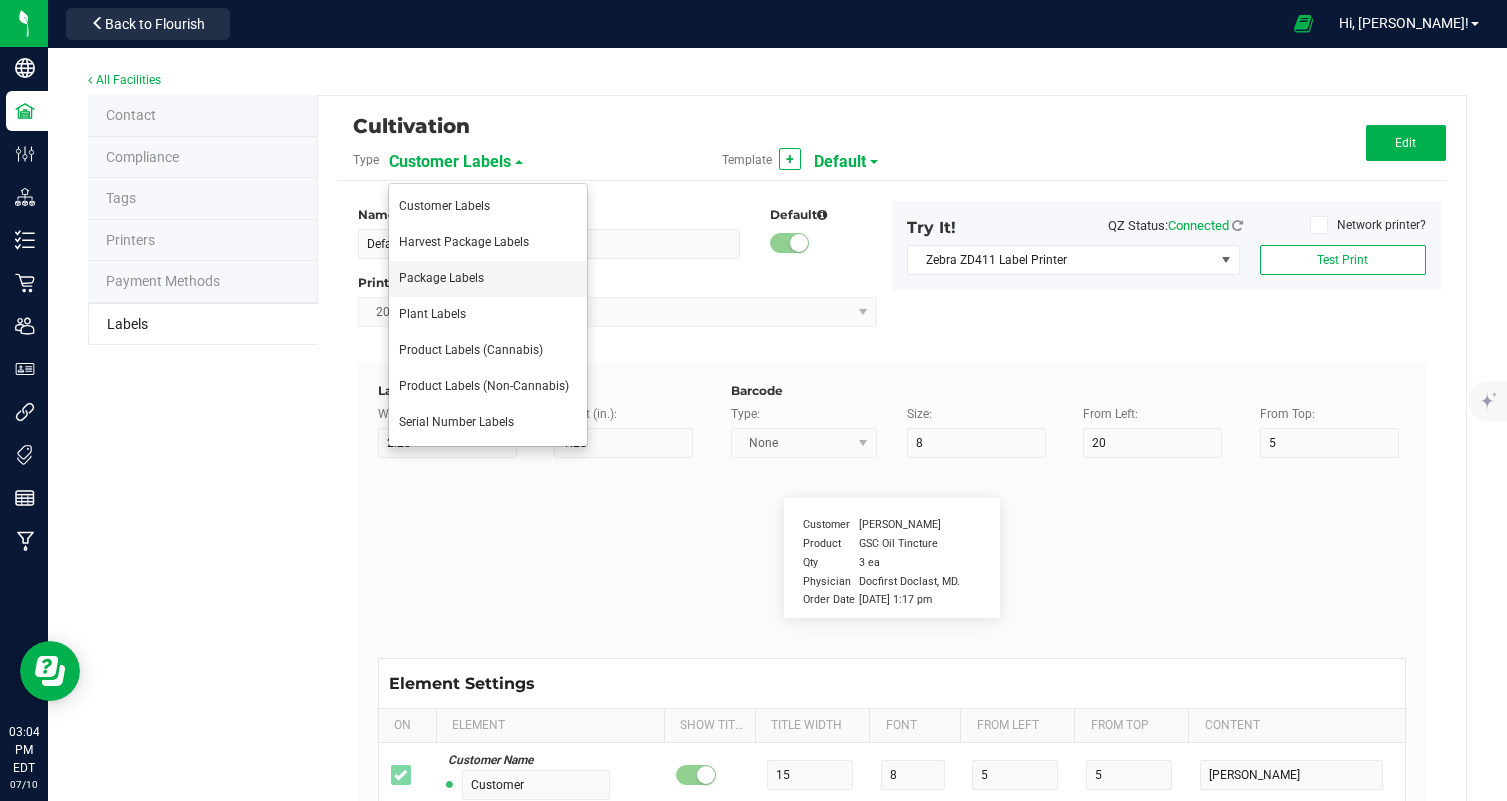 type on "17" 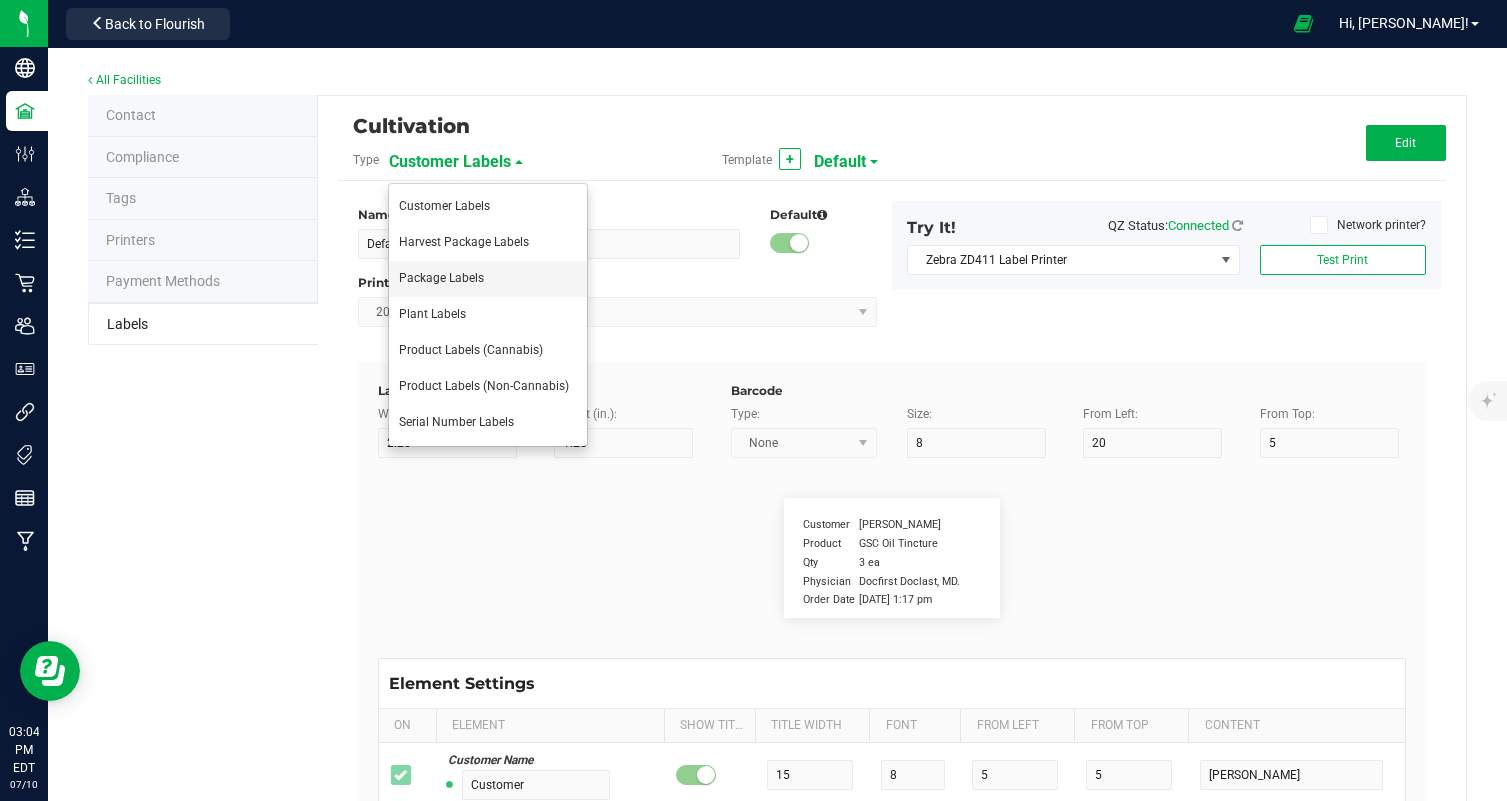 type on "Pinene:" 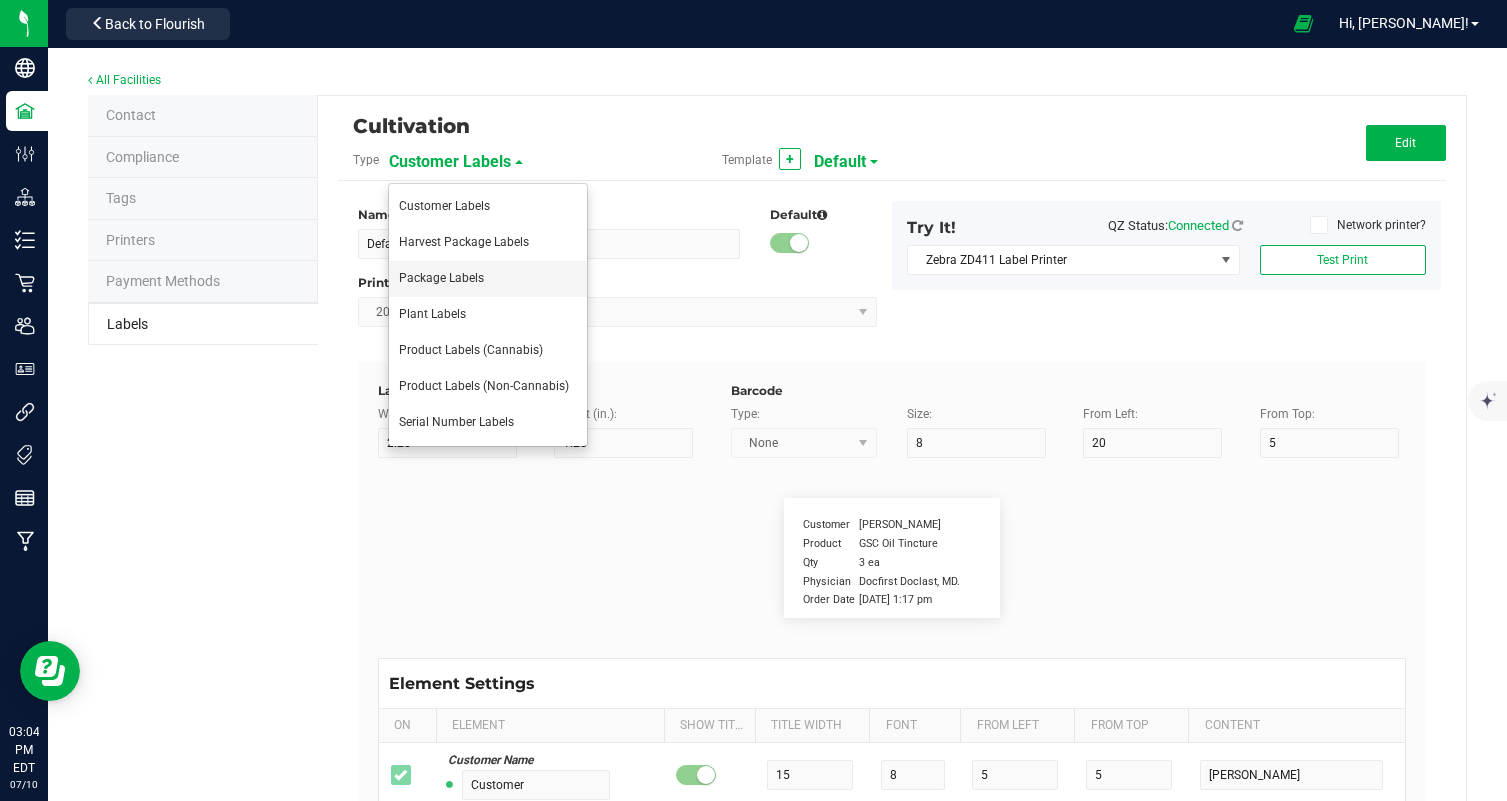 type on "Terpene Value" 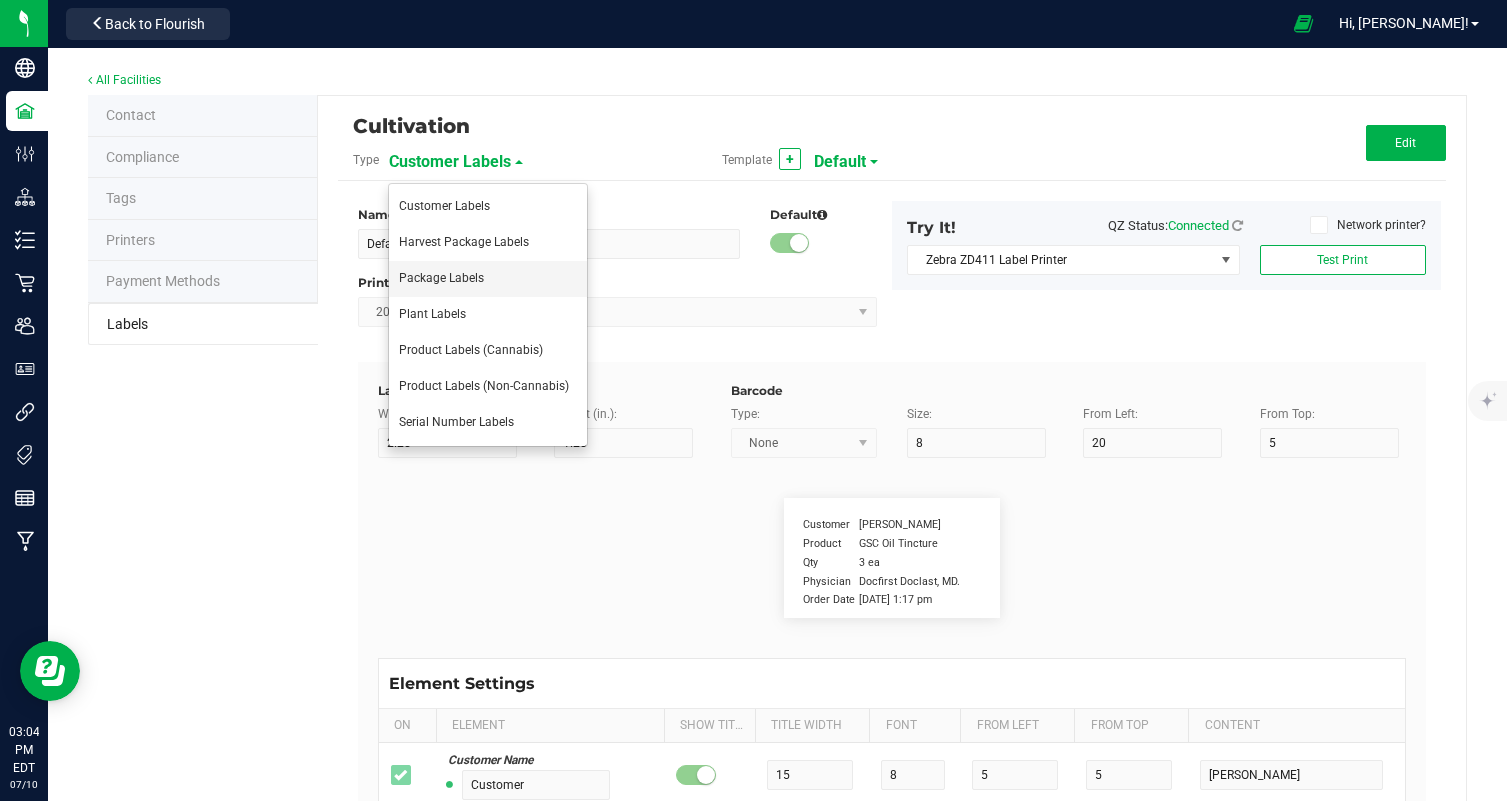 type on "35" 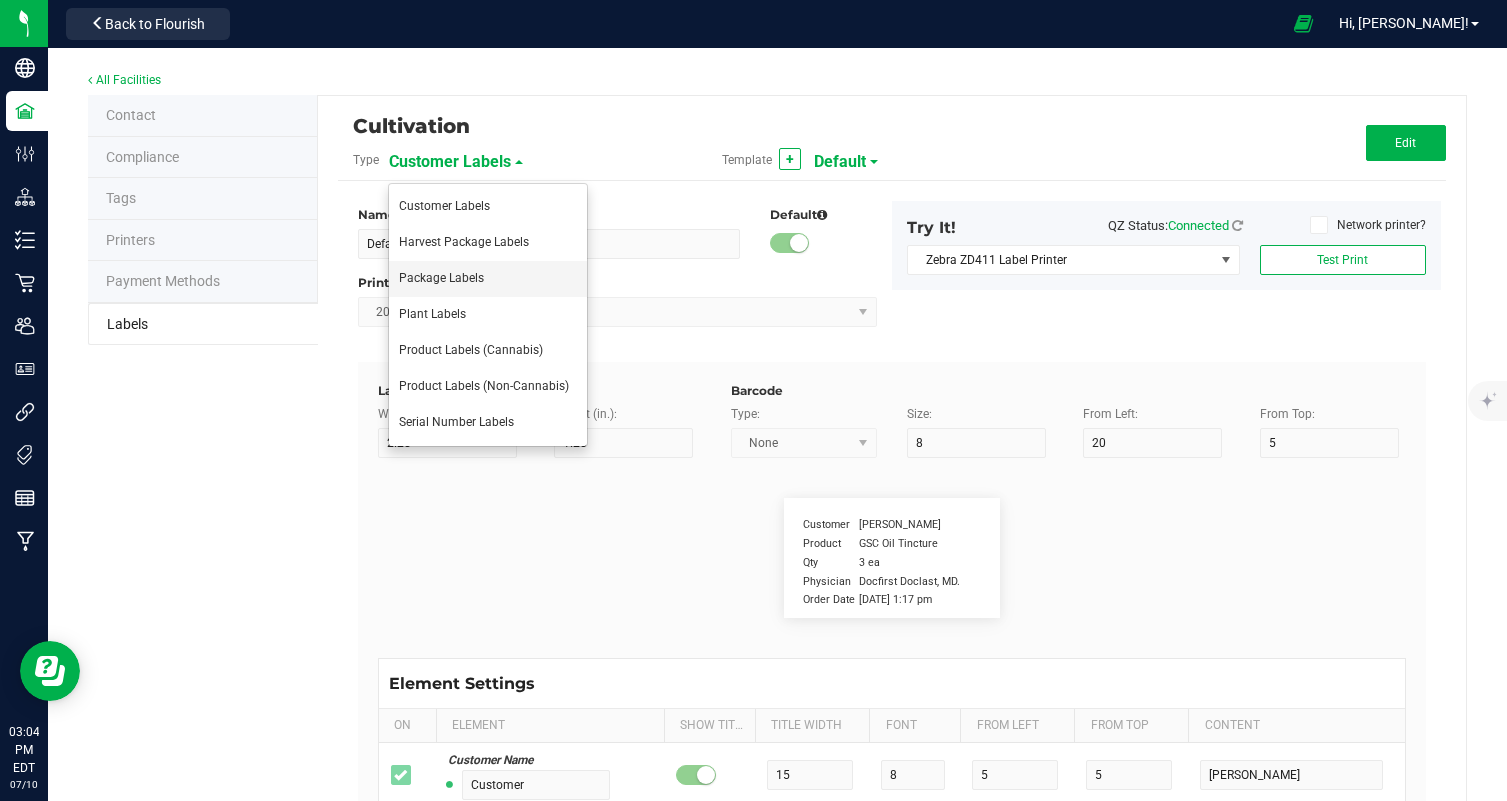 type on "6" 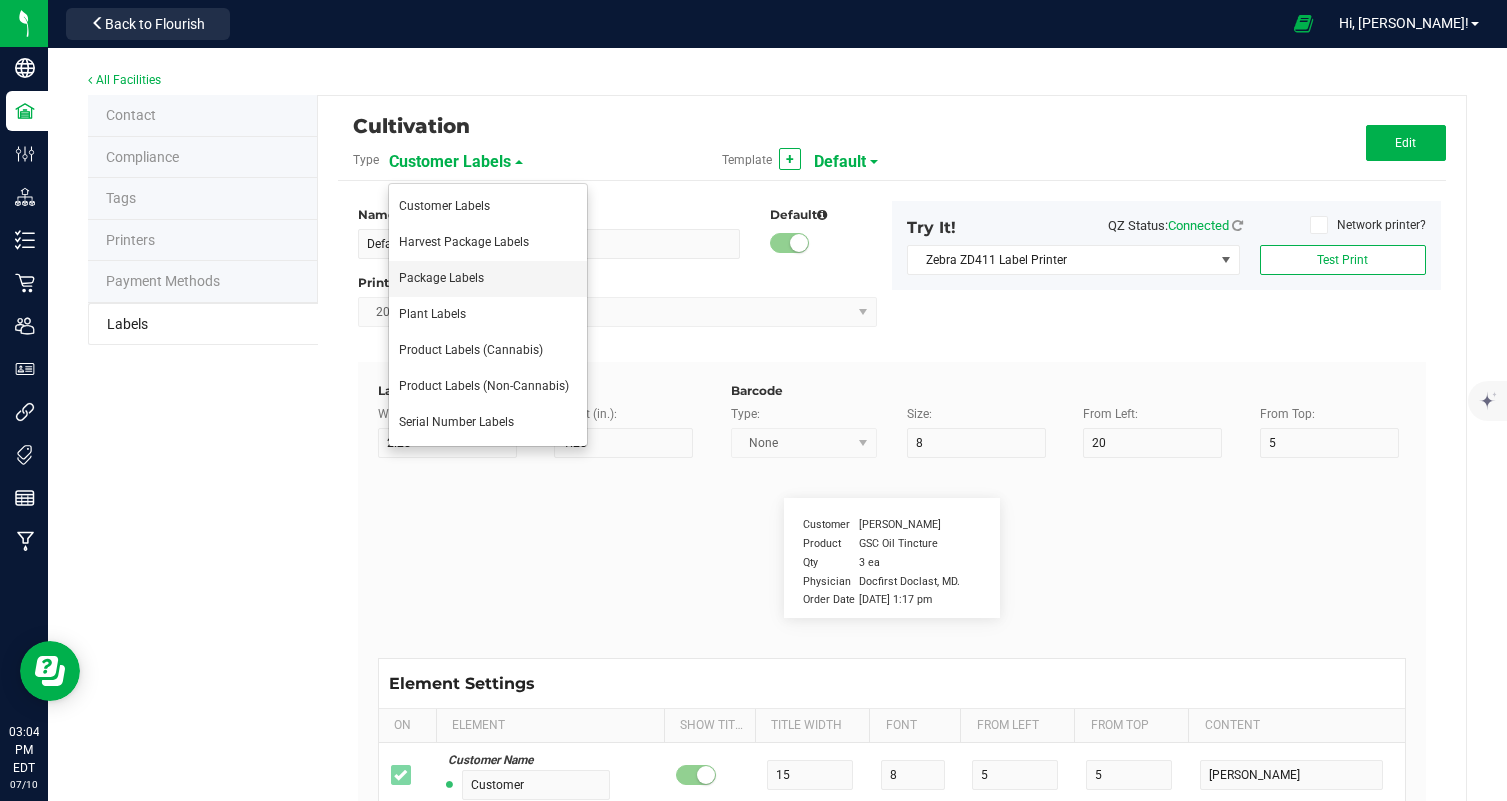 type on "44" 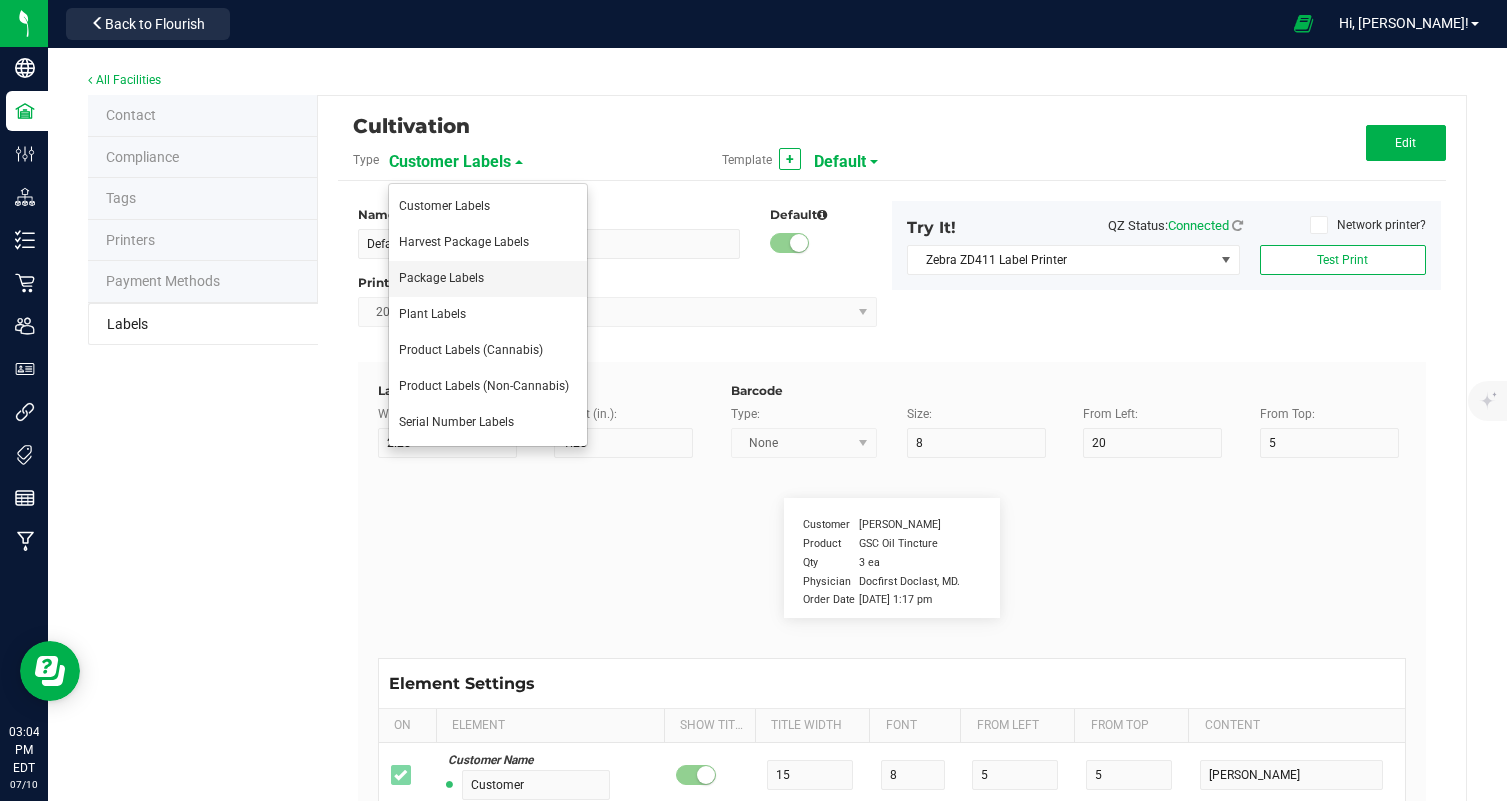 type on "17" 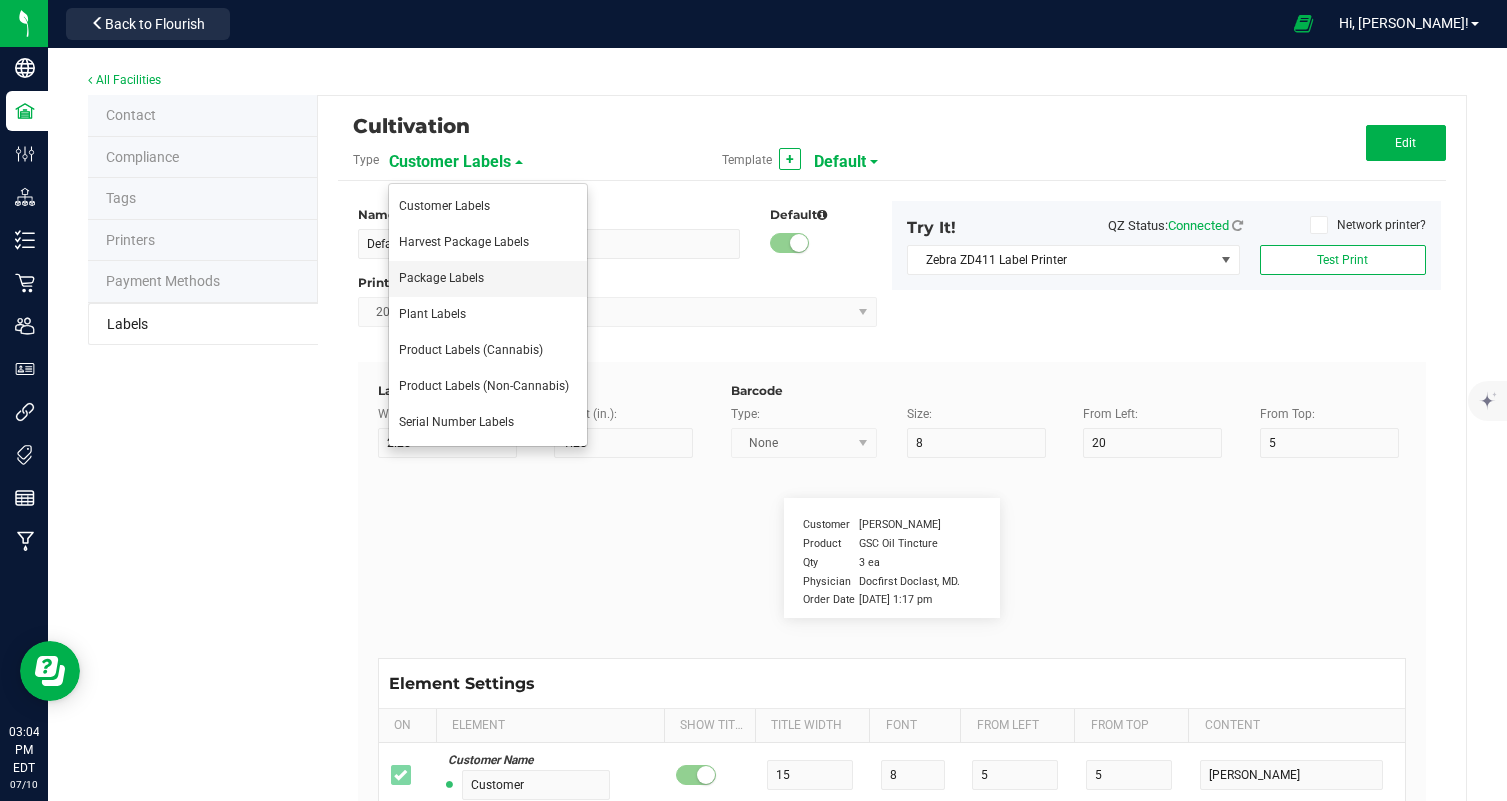 type on "1.23%" 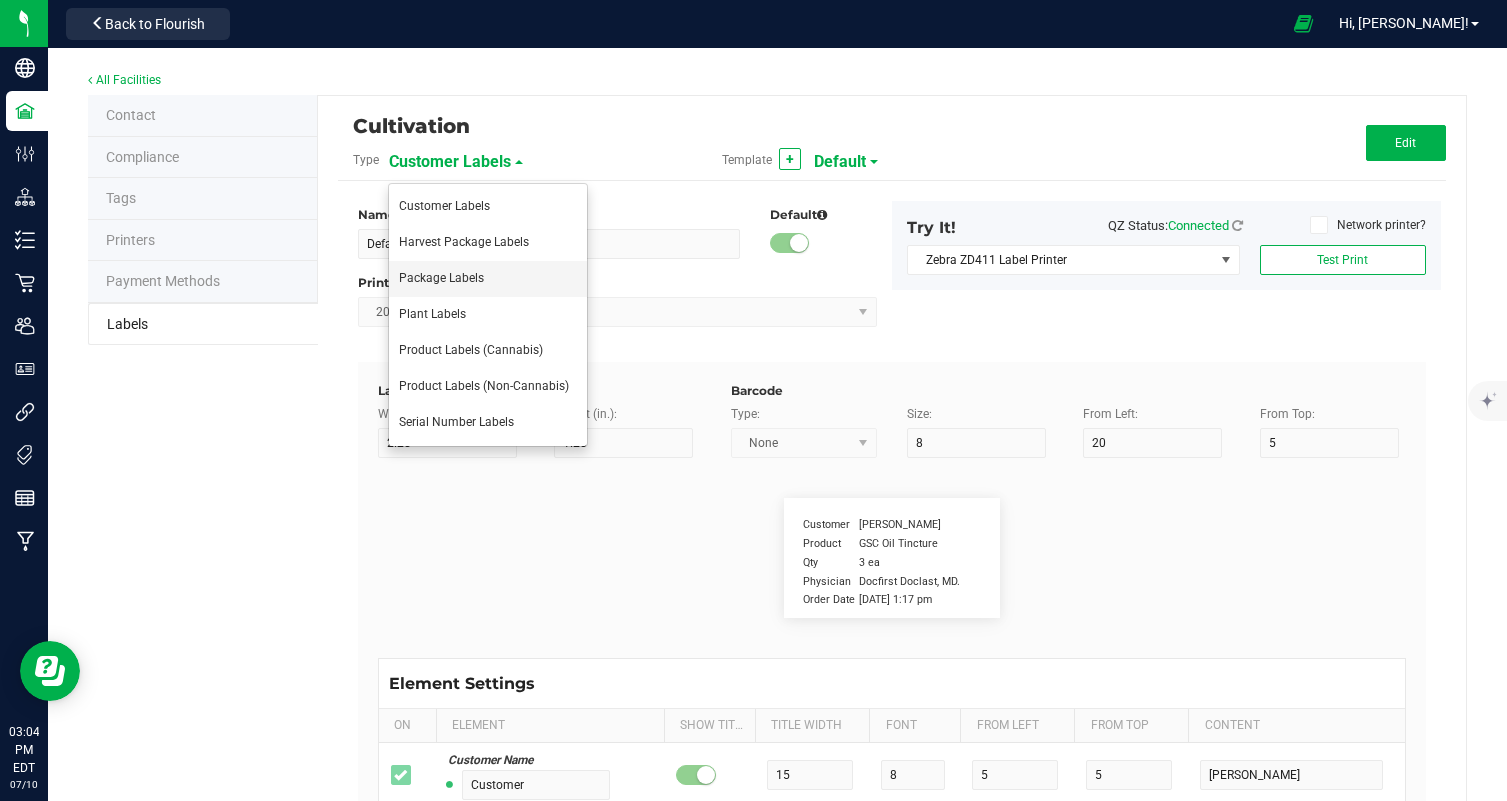 type on "Terpene 2" 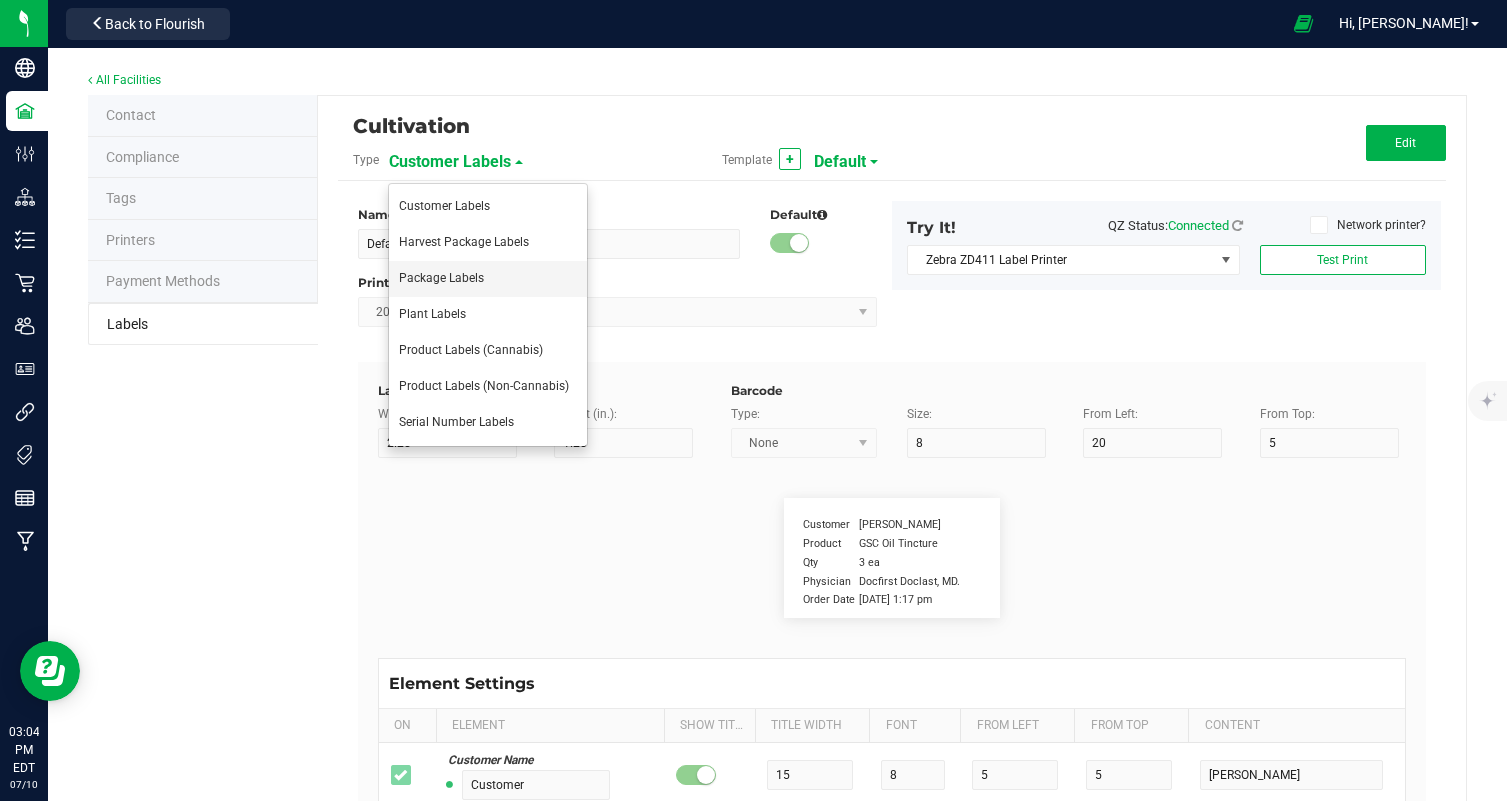 type on "35" 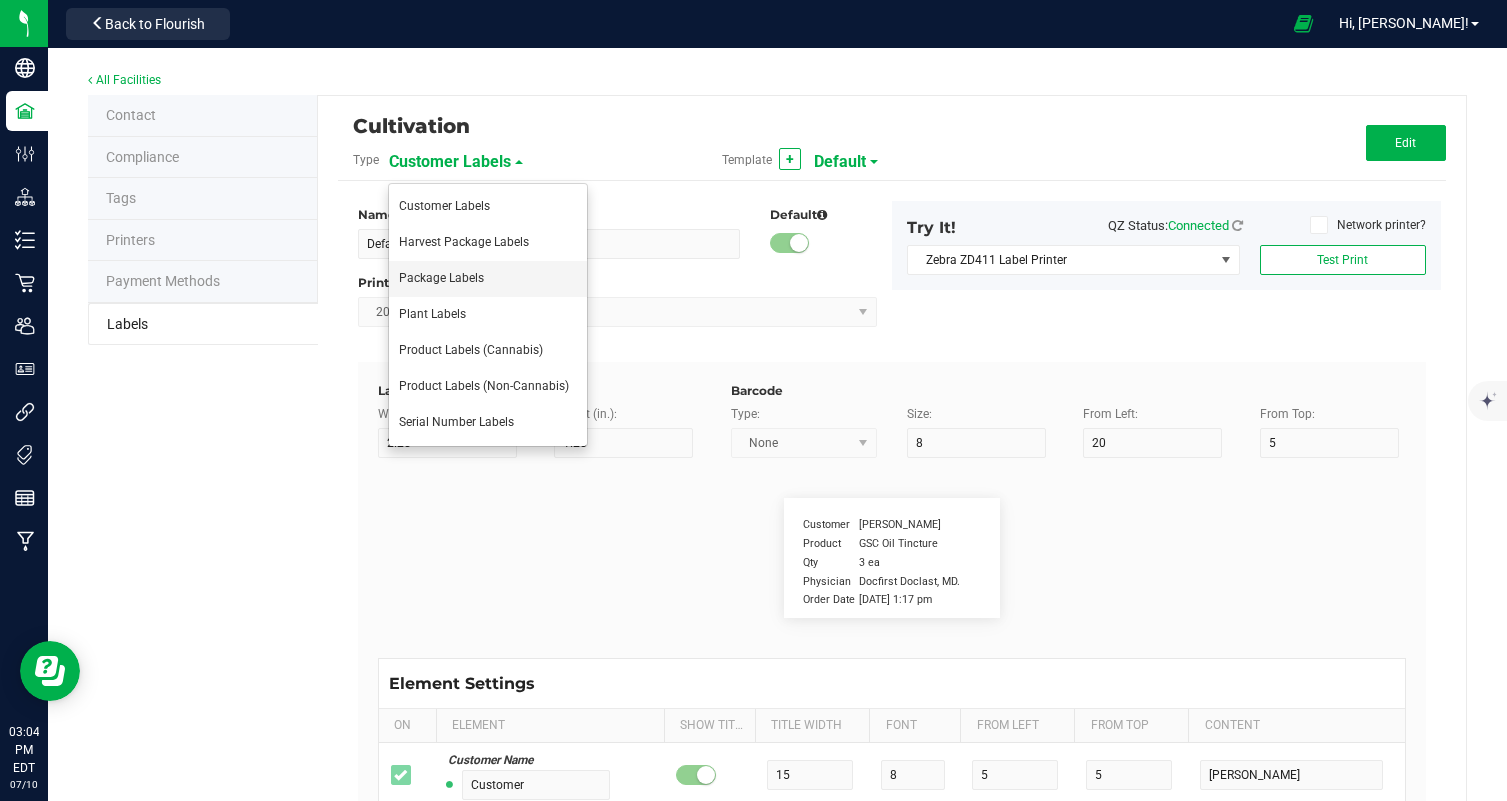 type on "6" 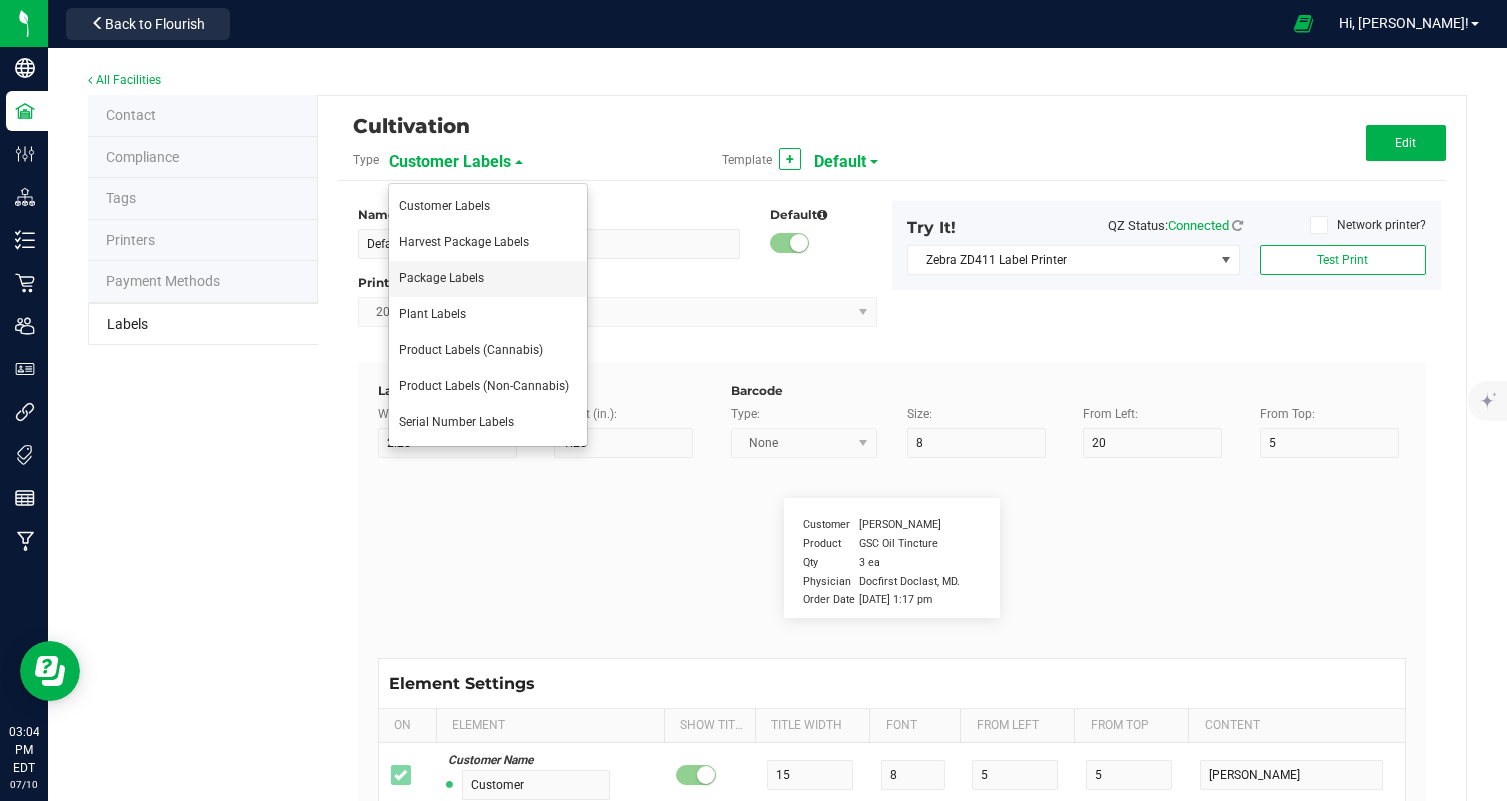 type on "29" 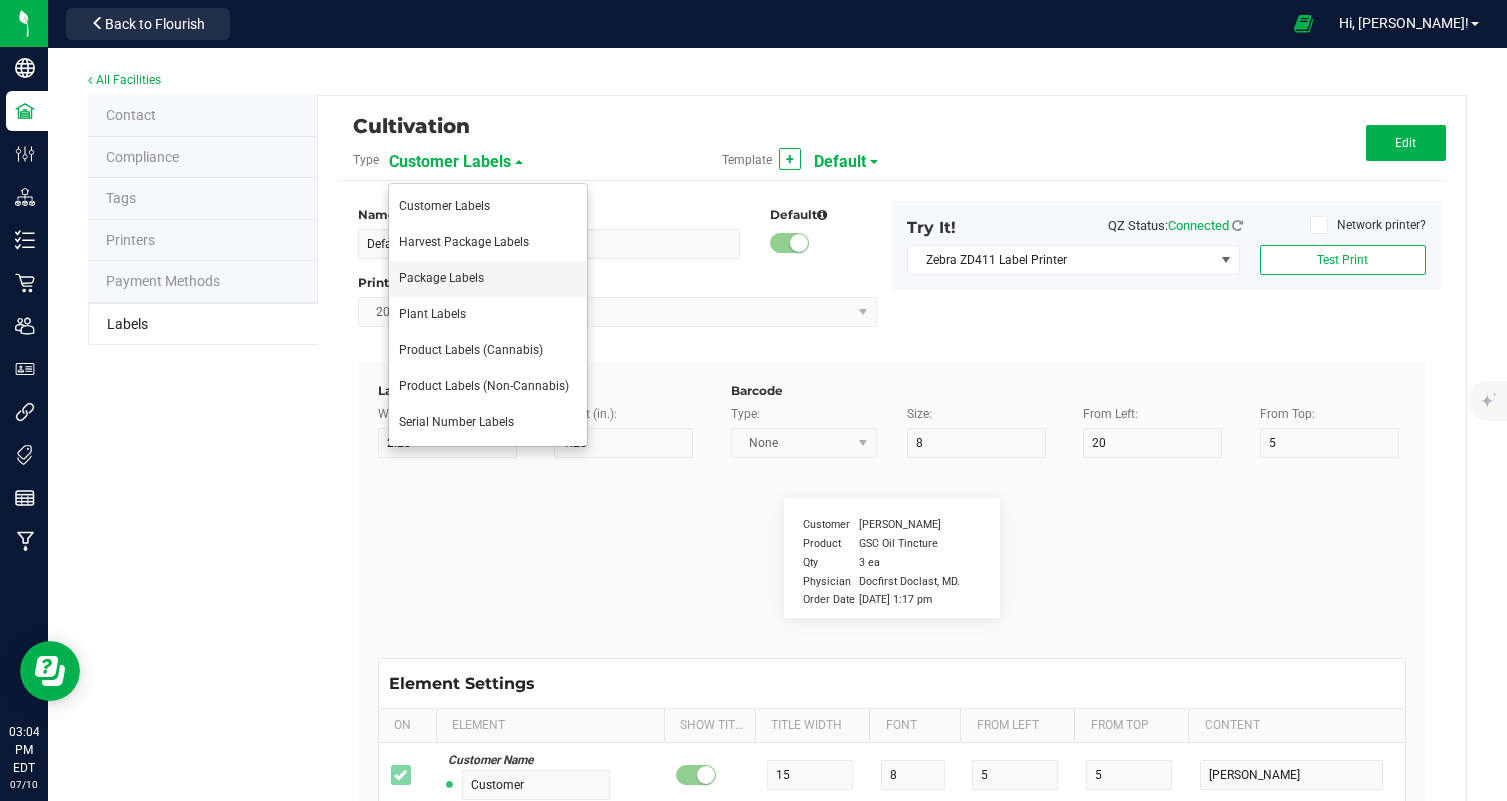 type on "19" 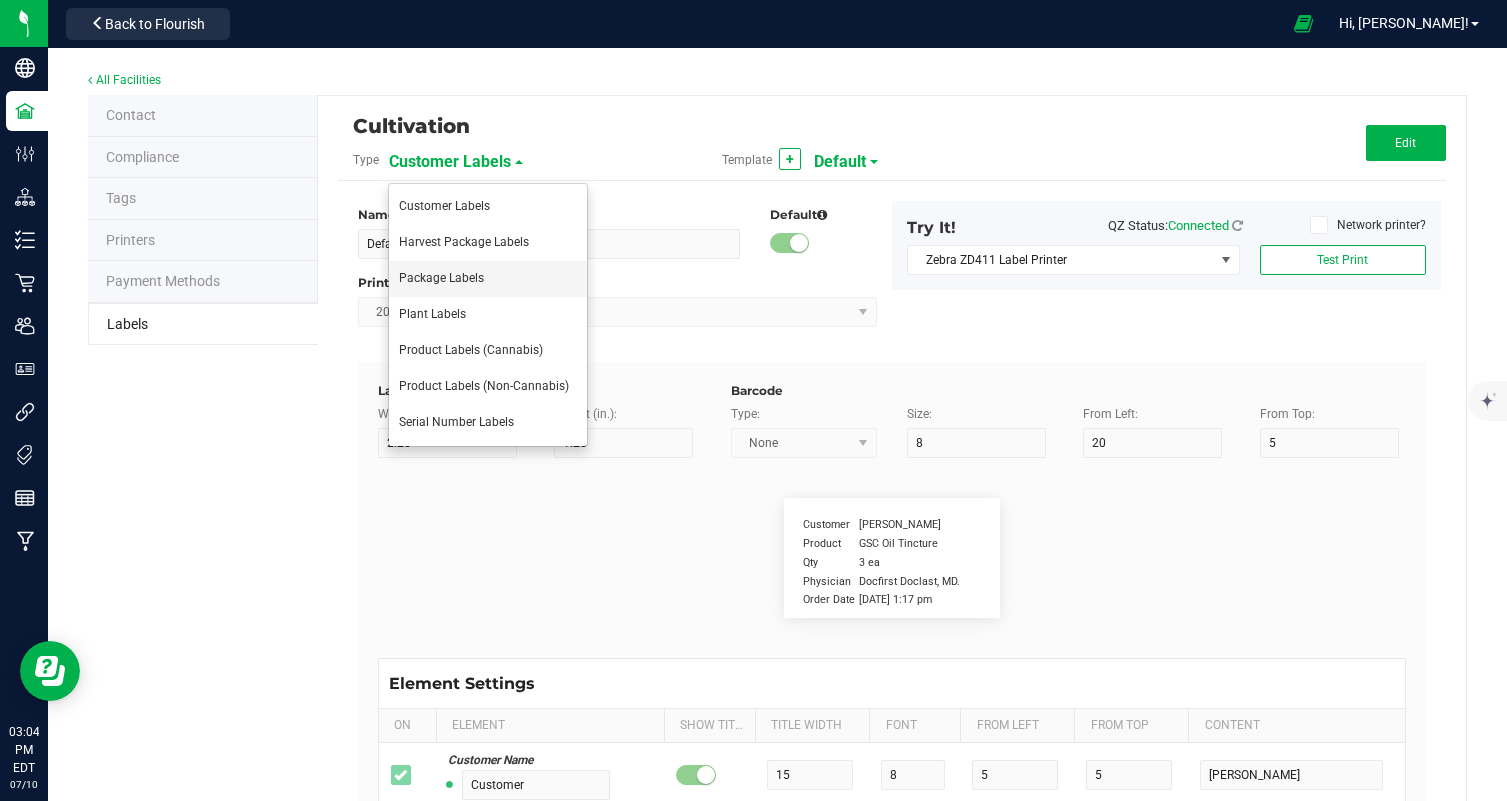 type on "Myrecene:" 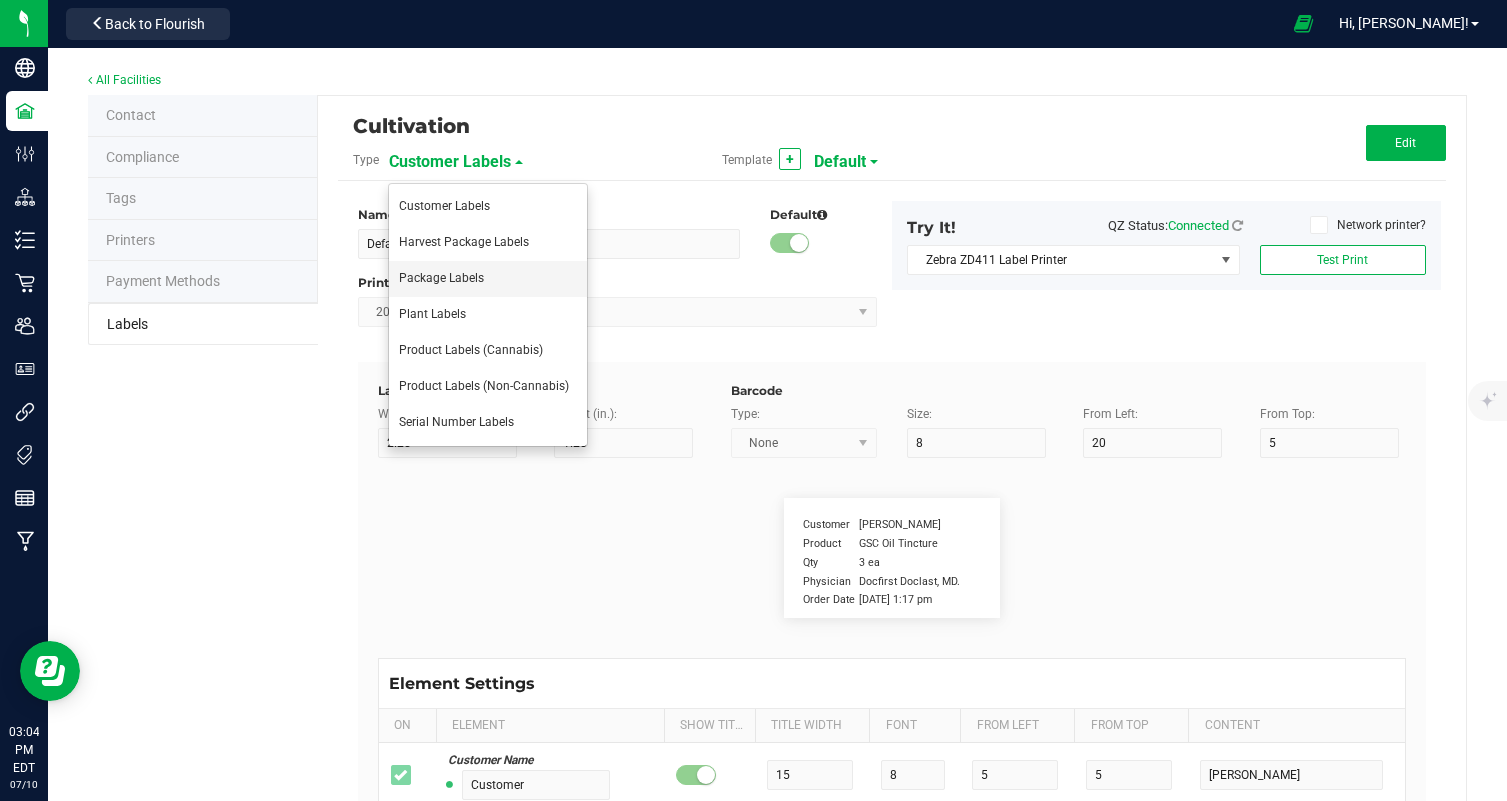 type on "Terpene Value" 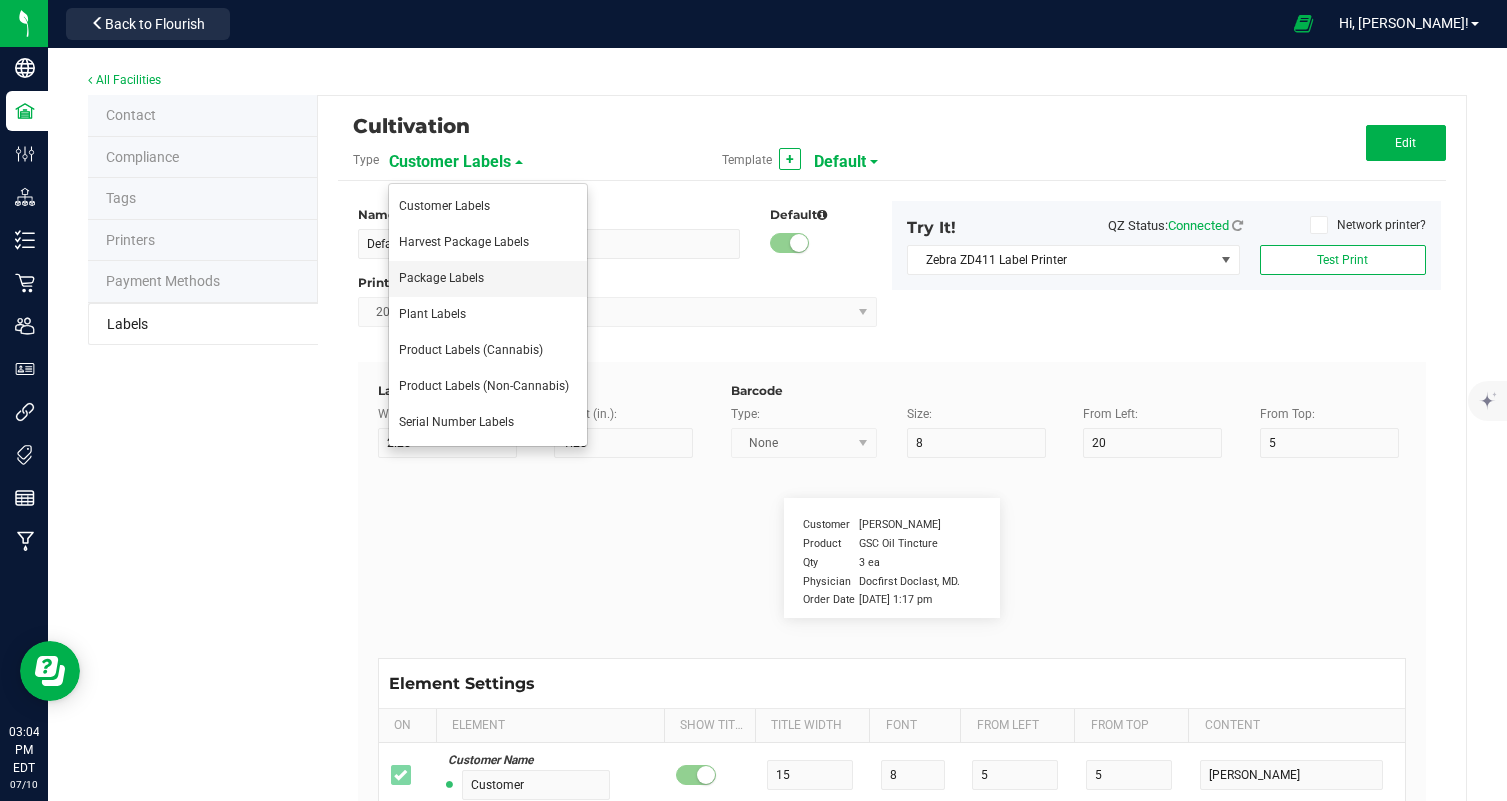 type on "35" 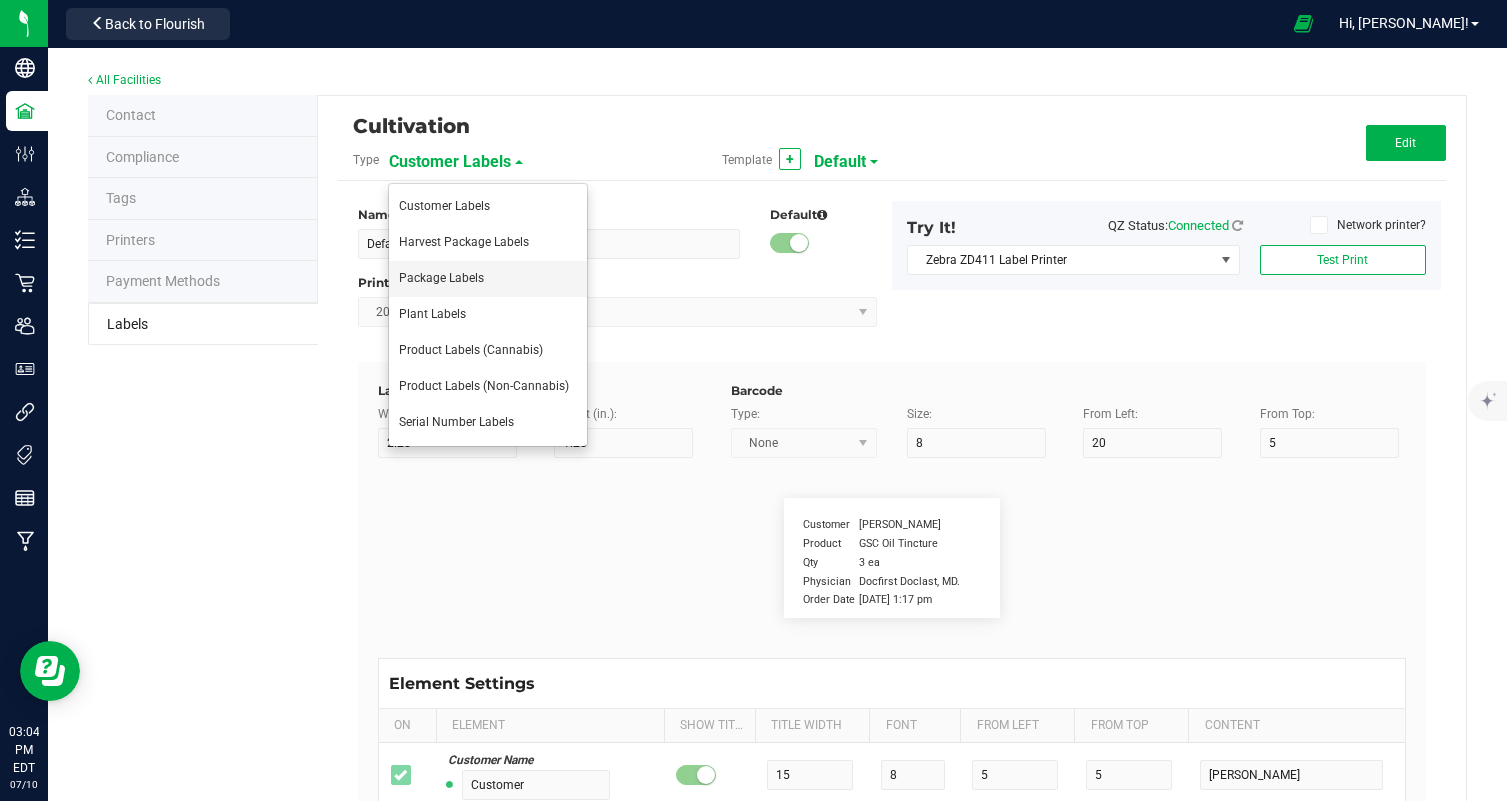 type on "6" 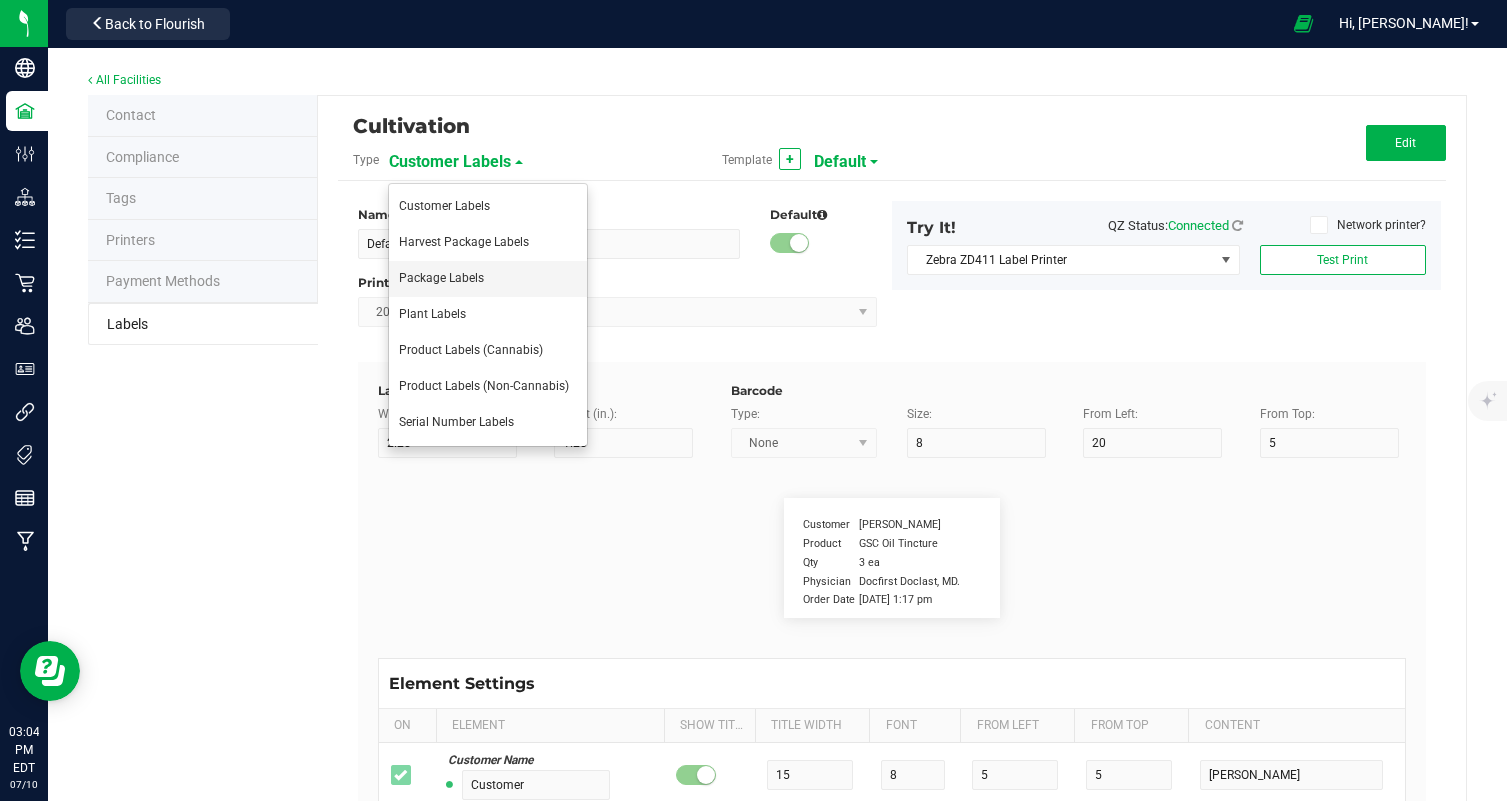 type on "44" 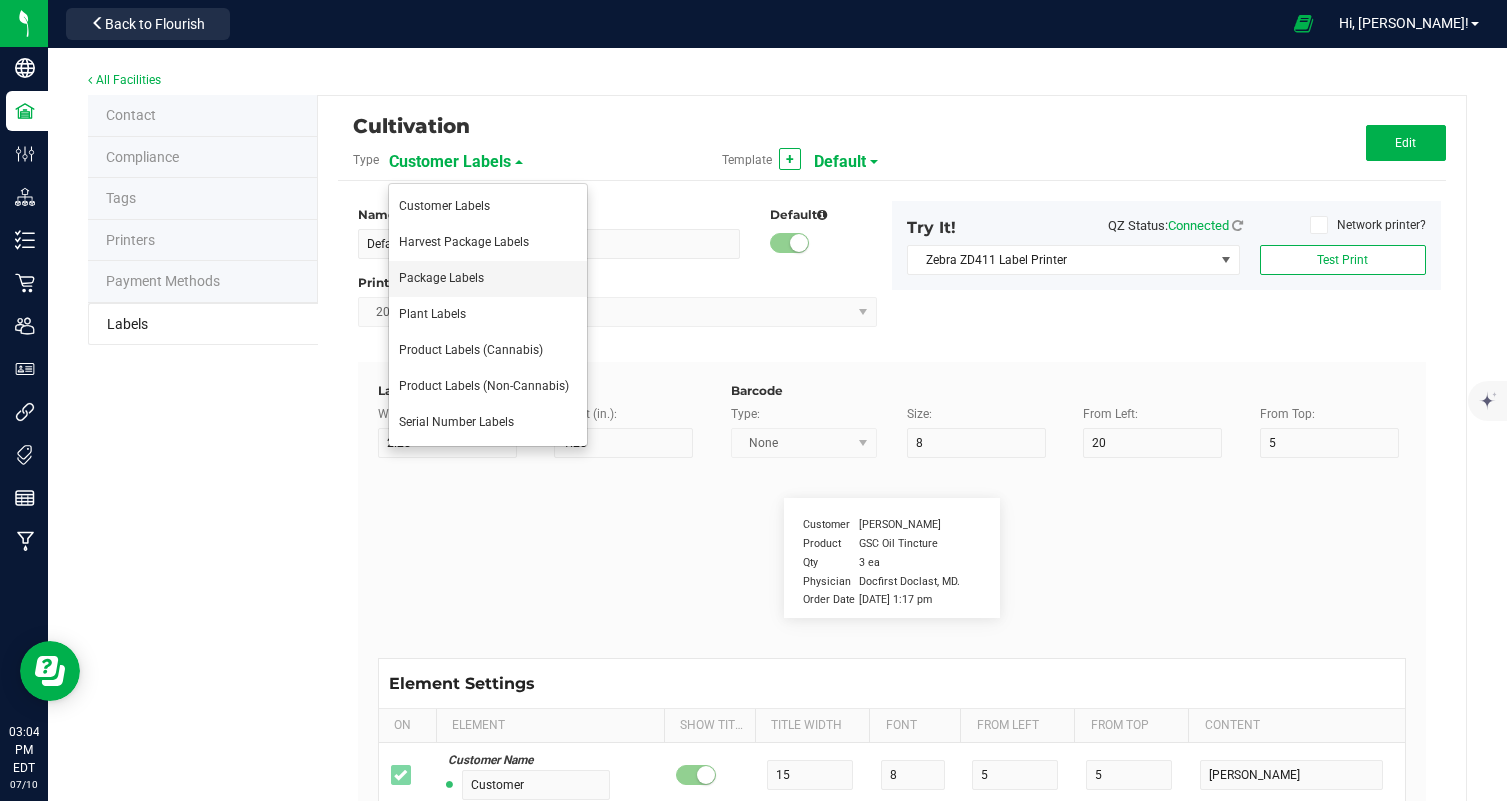 type on "19" 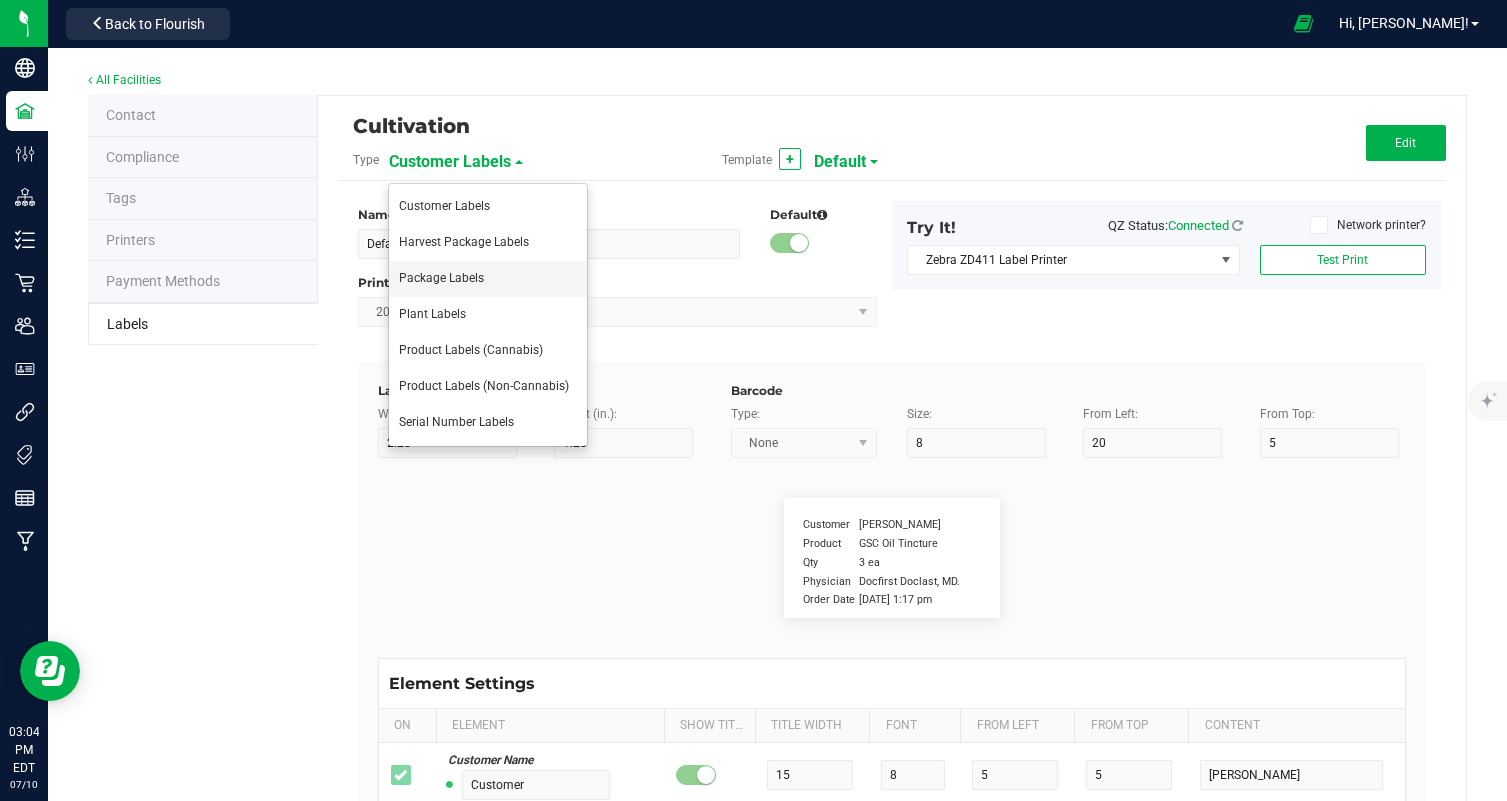 type on "1.17%" 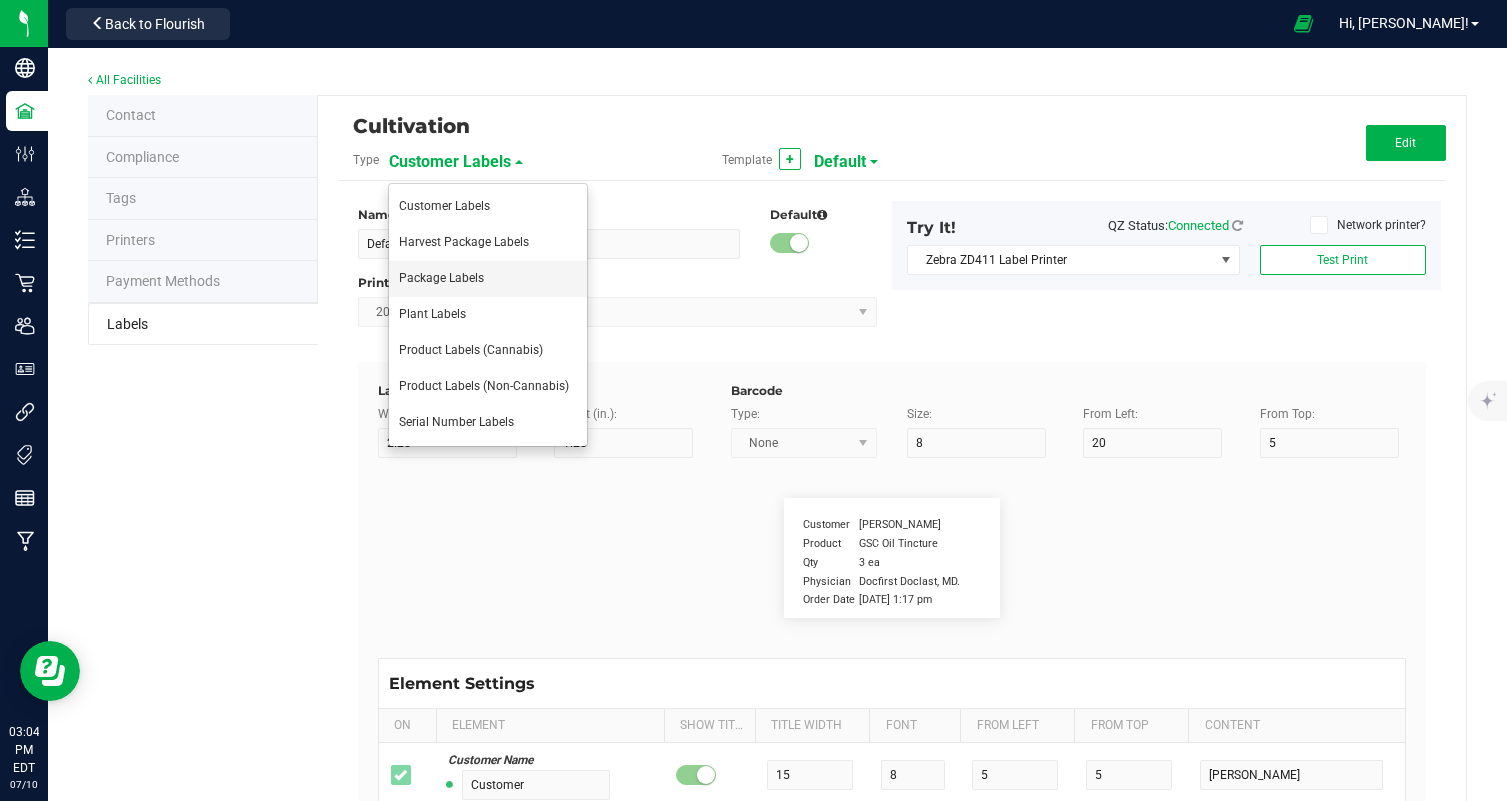 type on "Terpene 3" 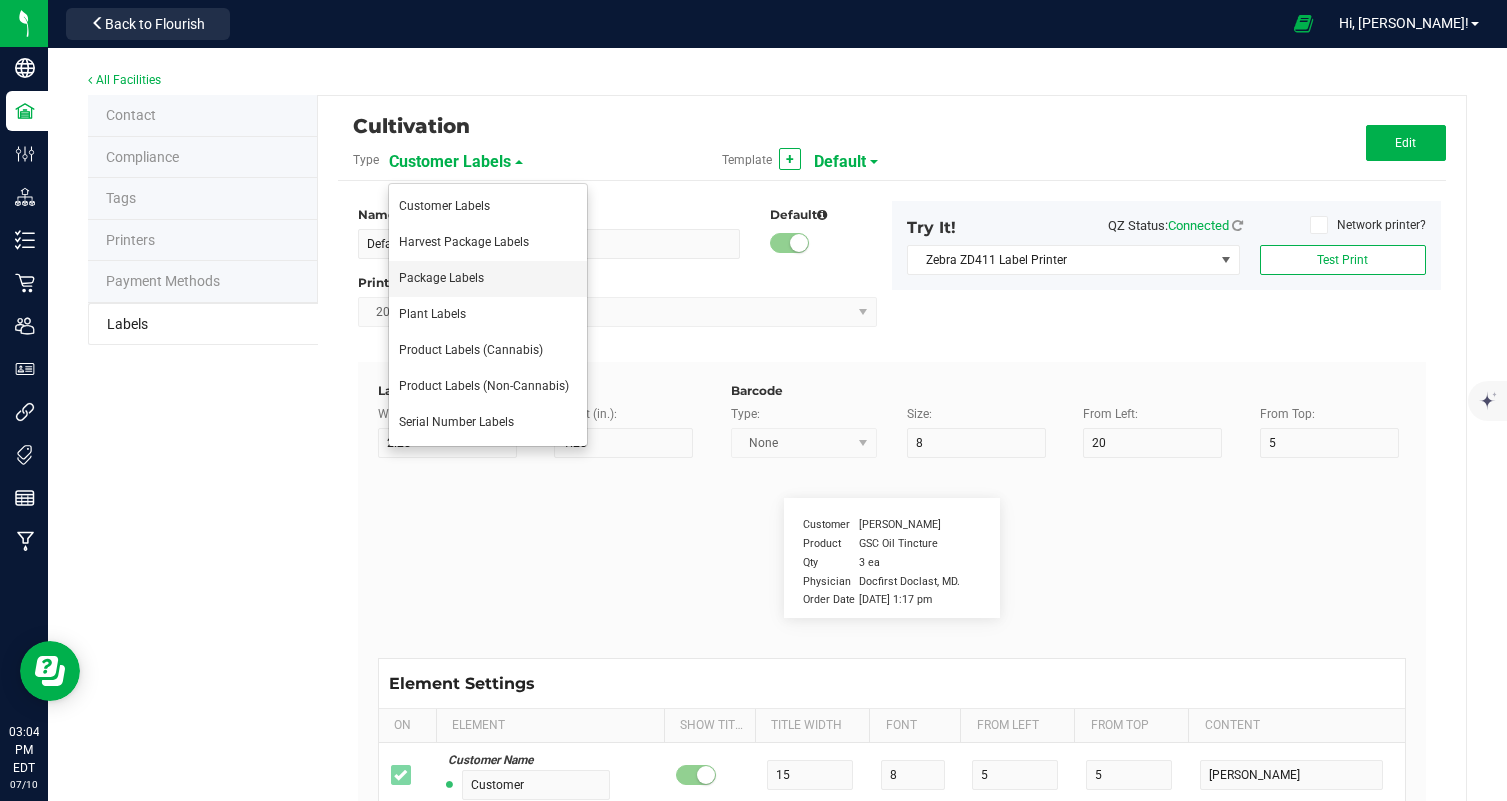 type on "35" 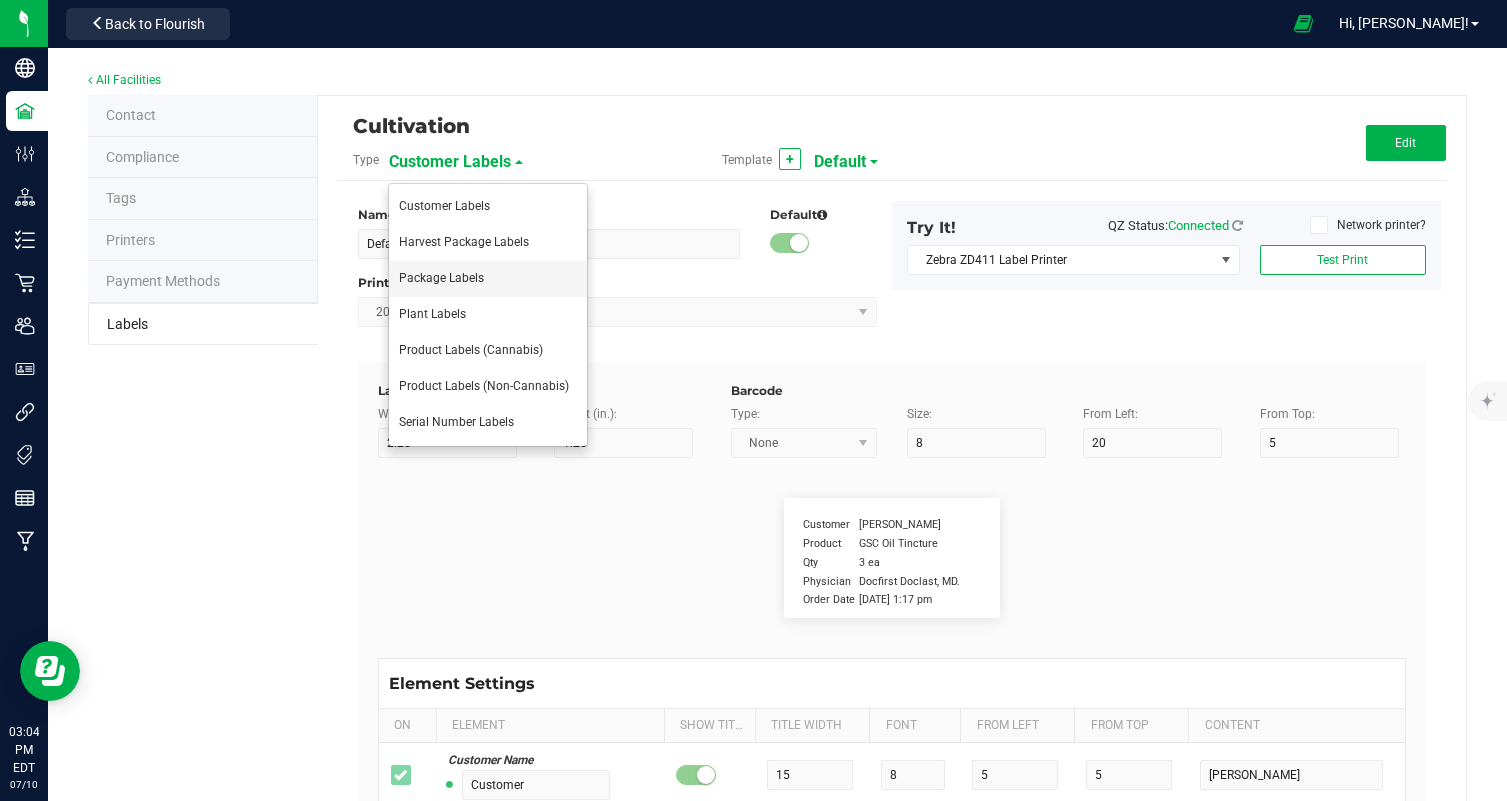 type on "6" 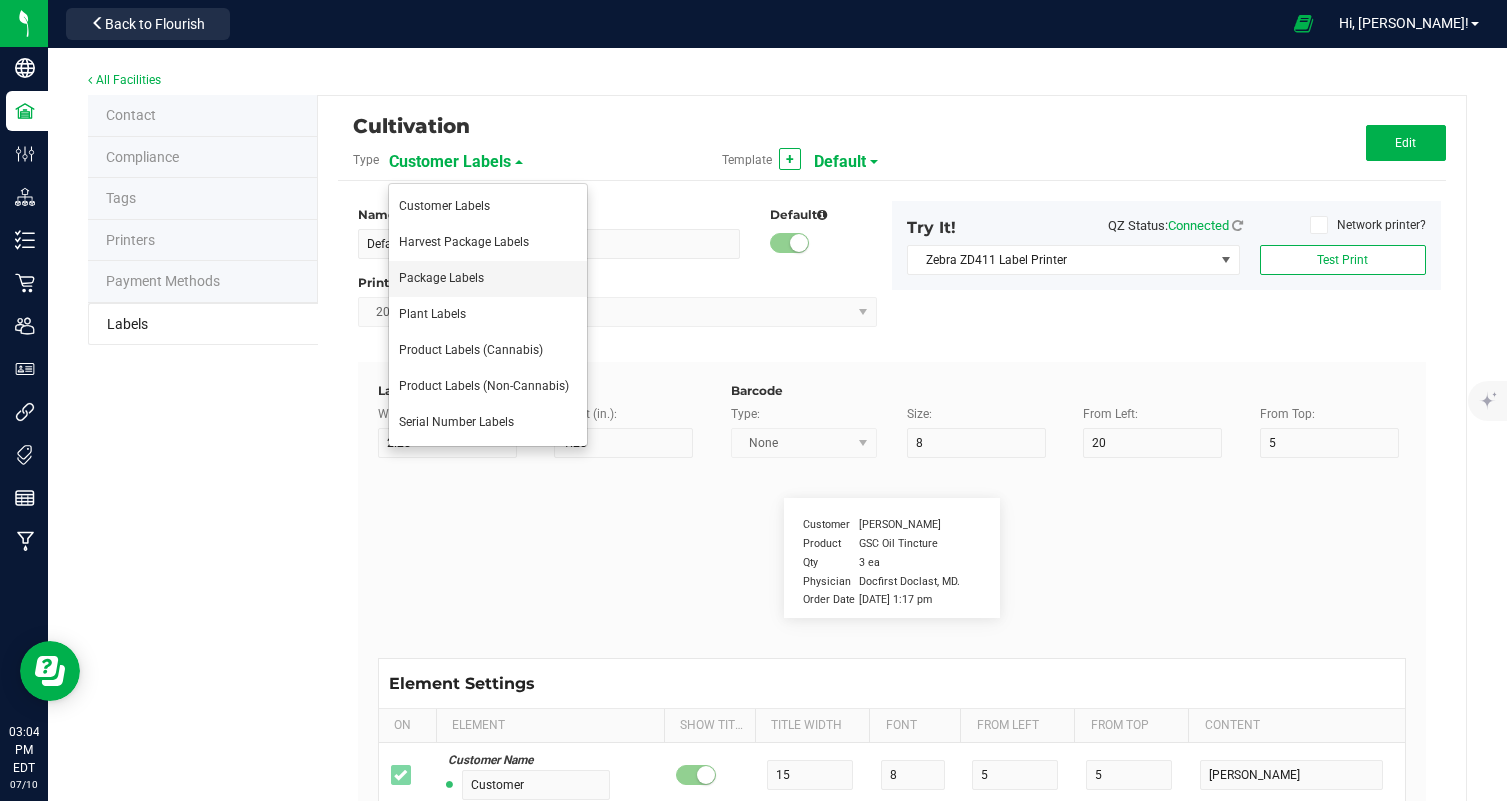 type on "29" 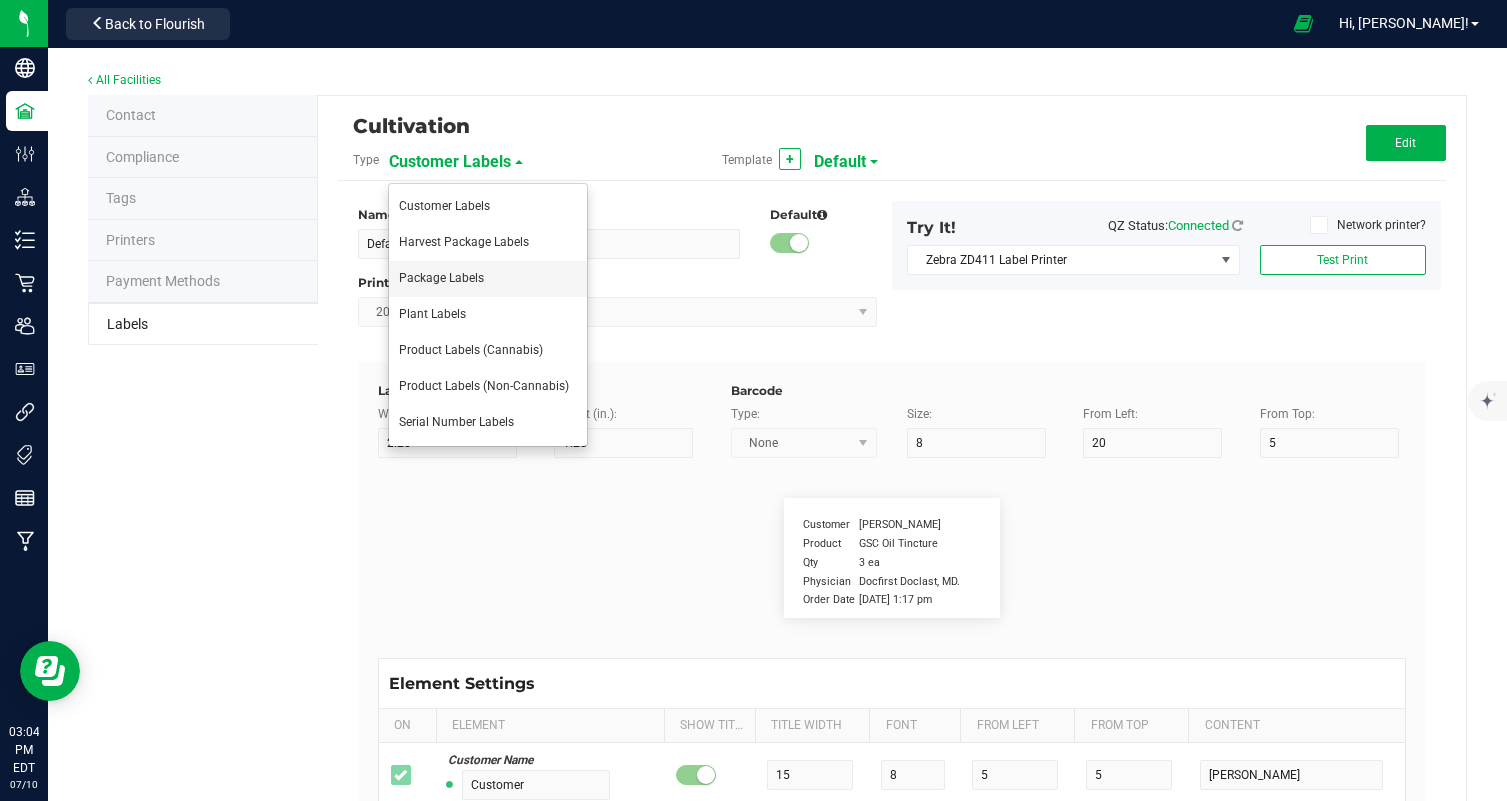 type on "21" 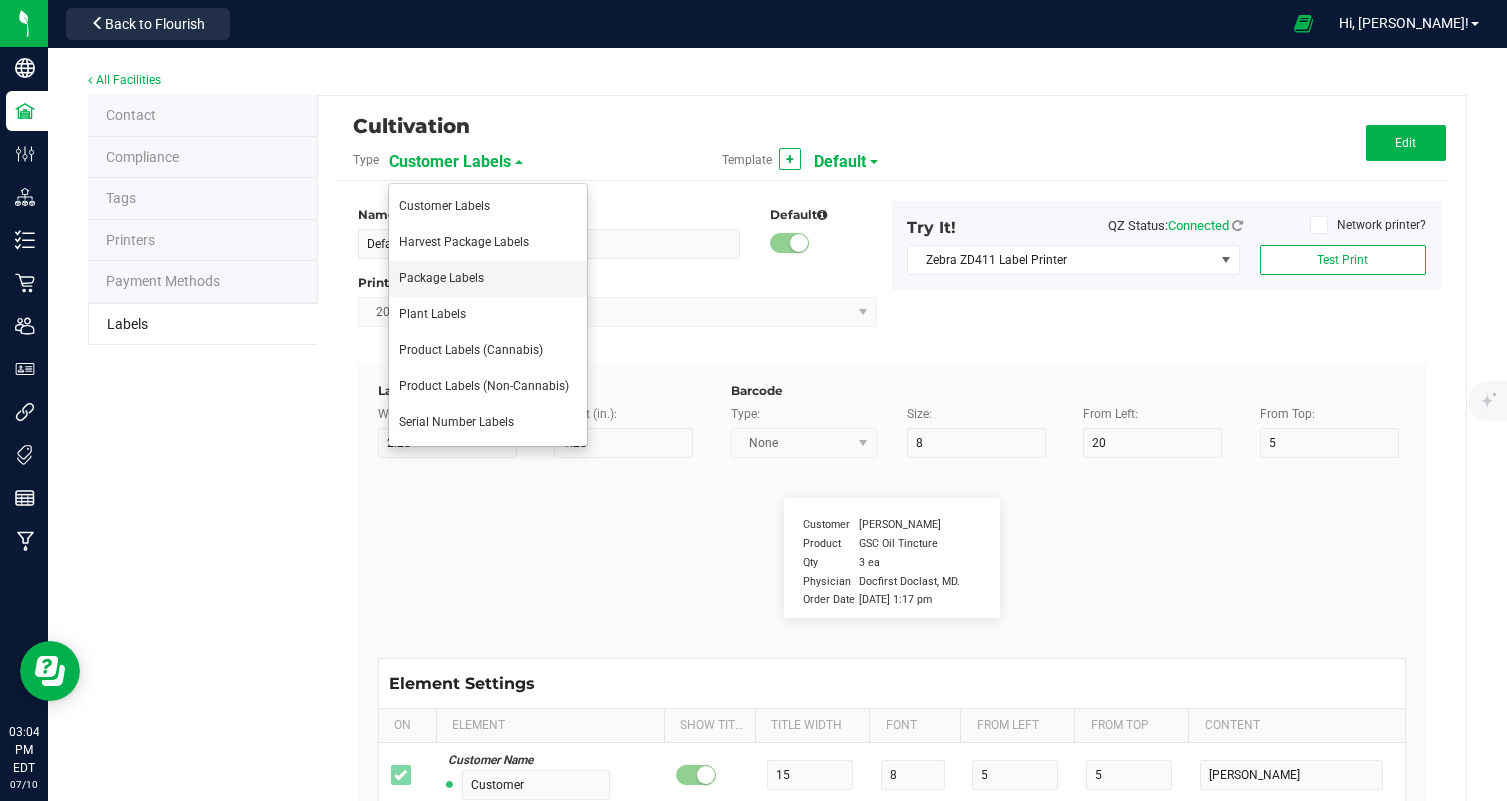 type on "Carophyllene:" 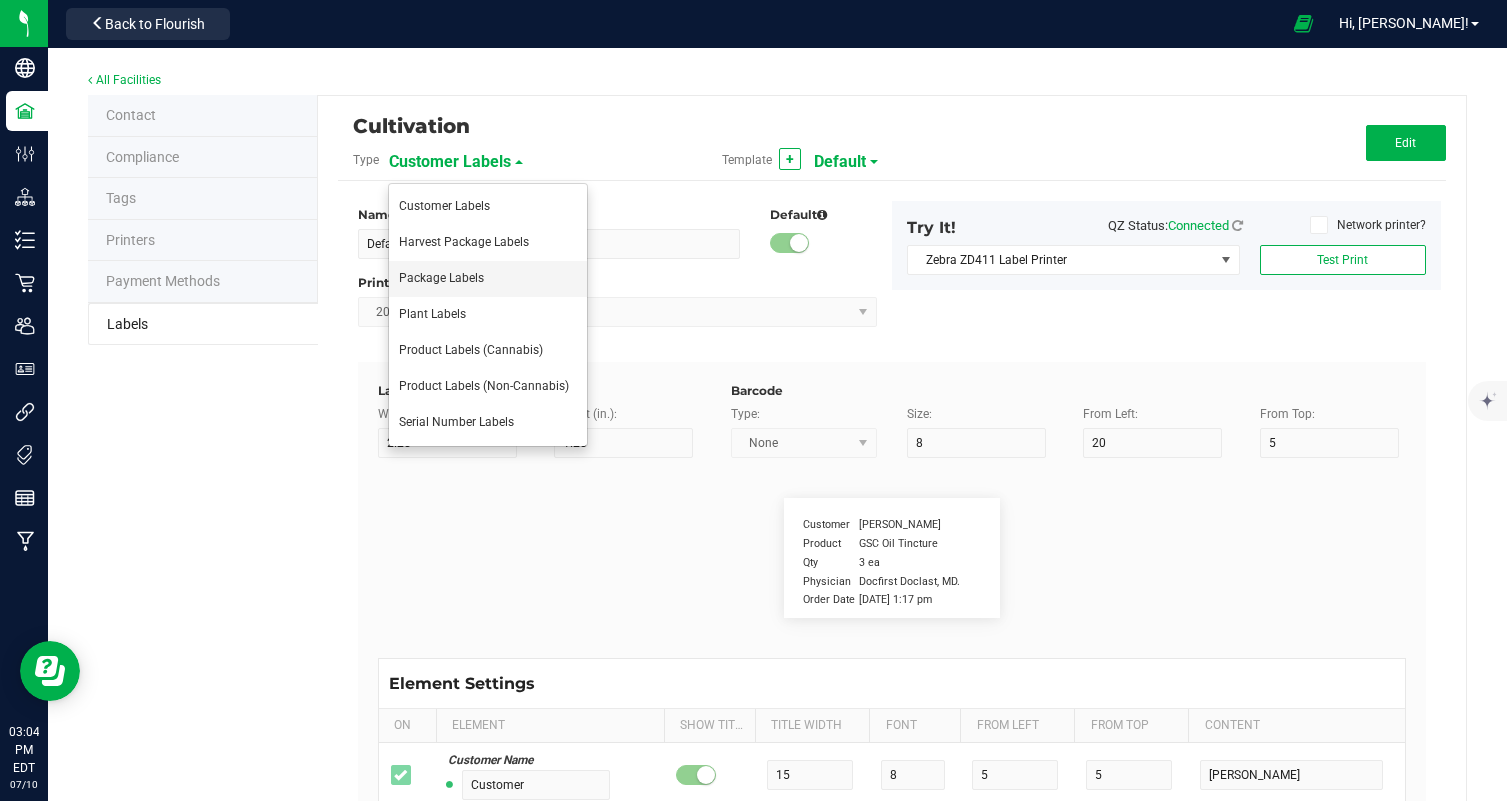 type on "Terpene Value" 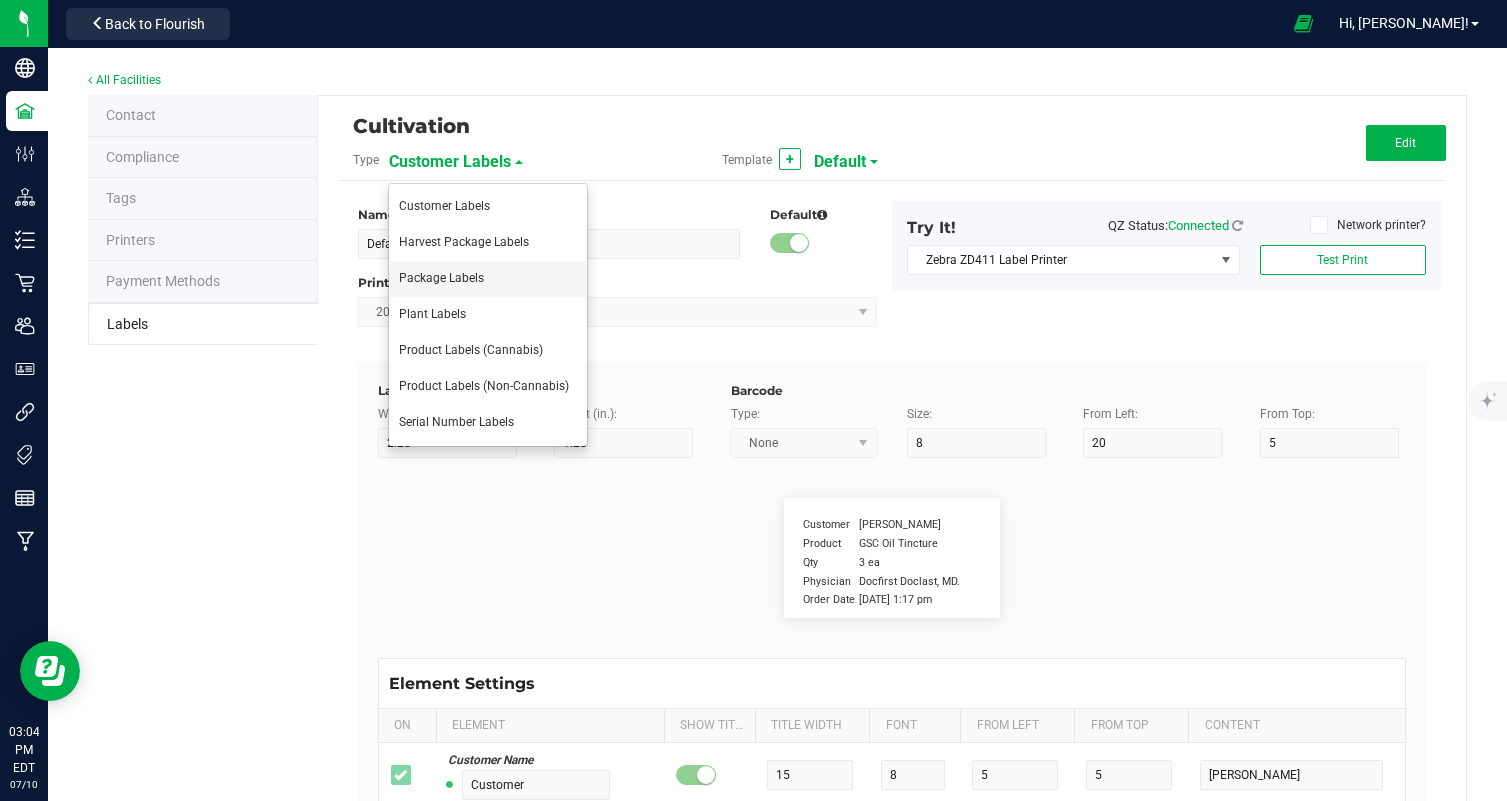 type on "35" 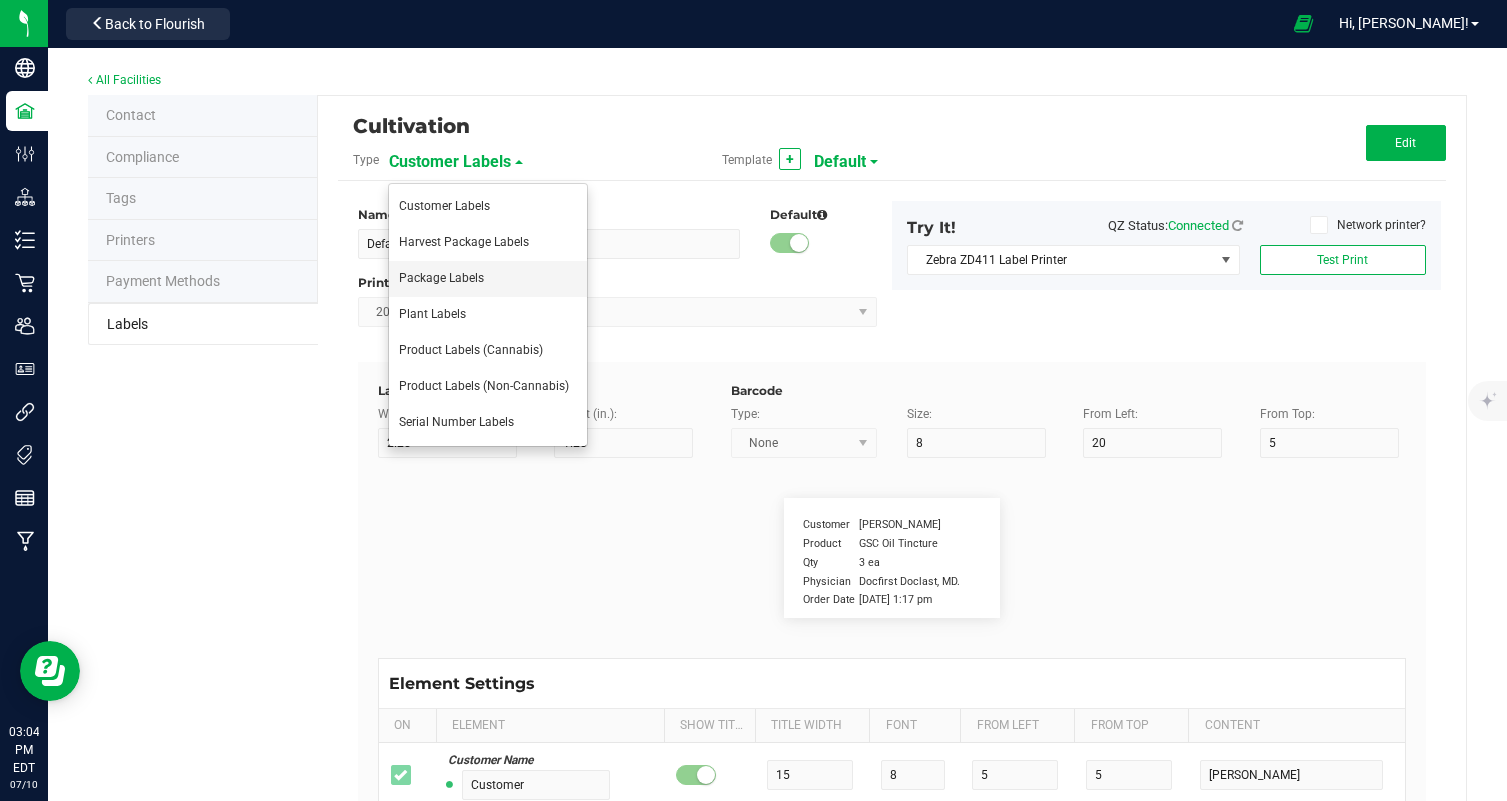 type on "6" 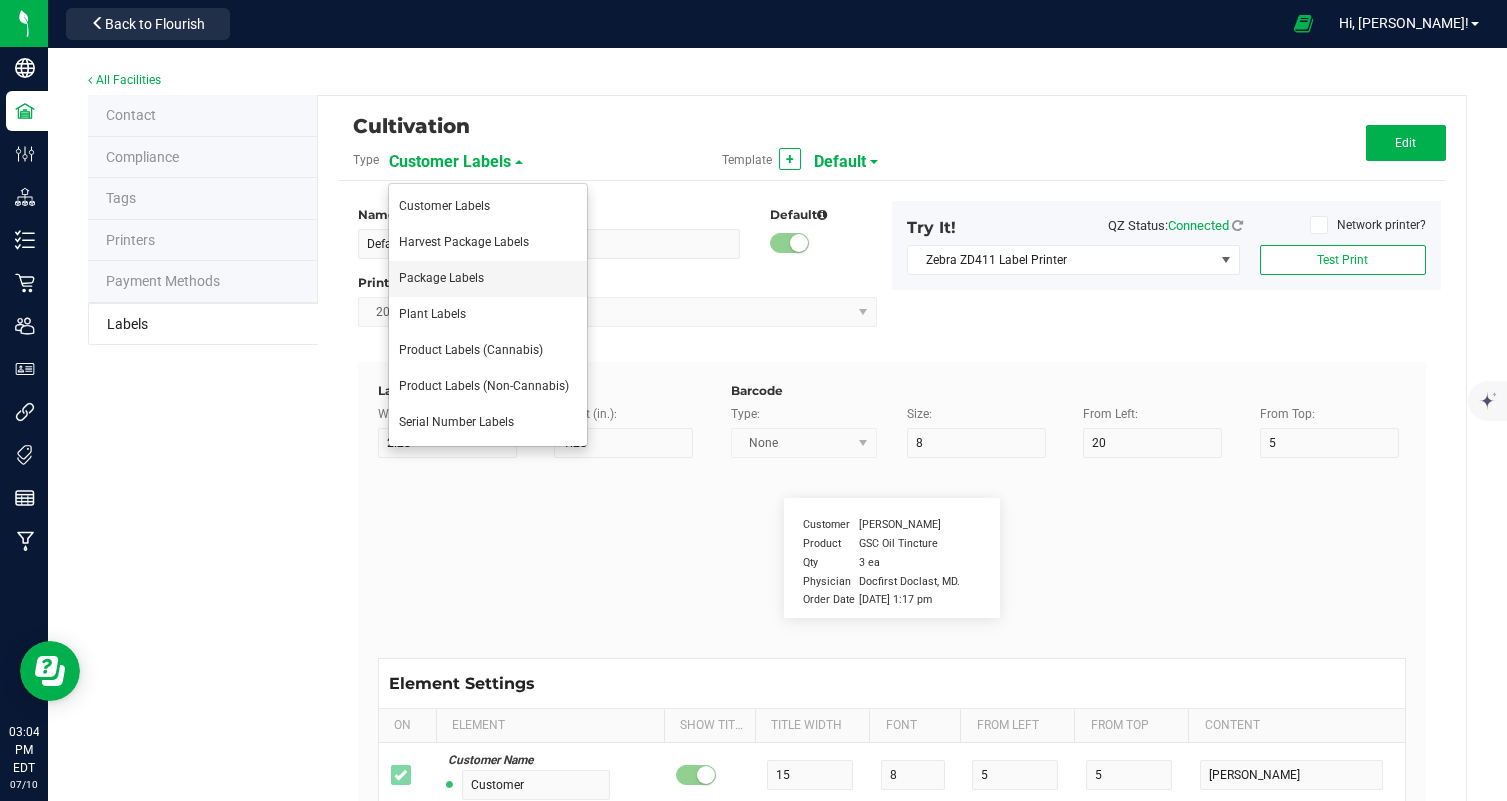 type on "44" 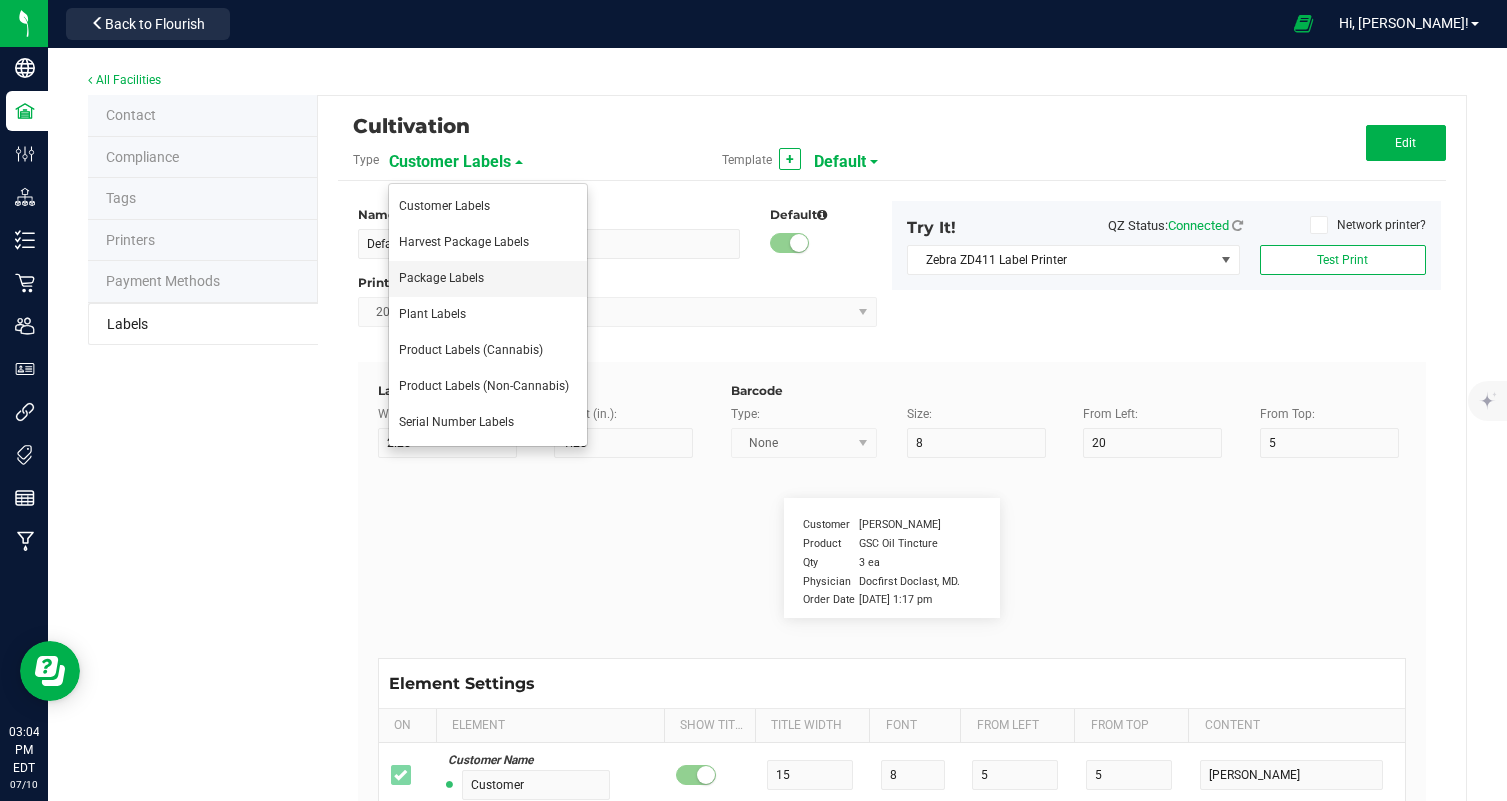 type on "21" 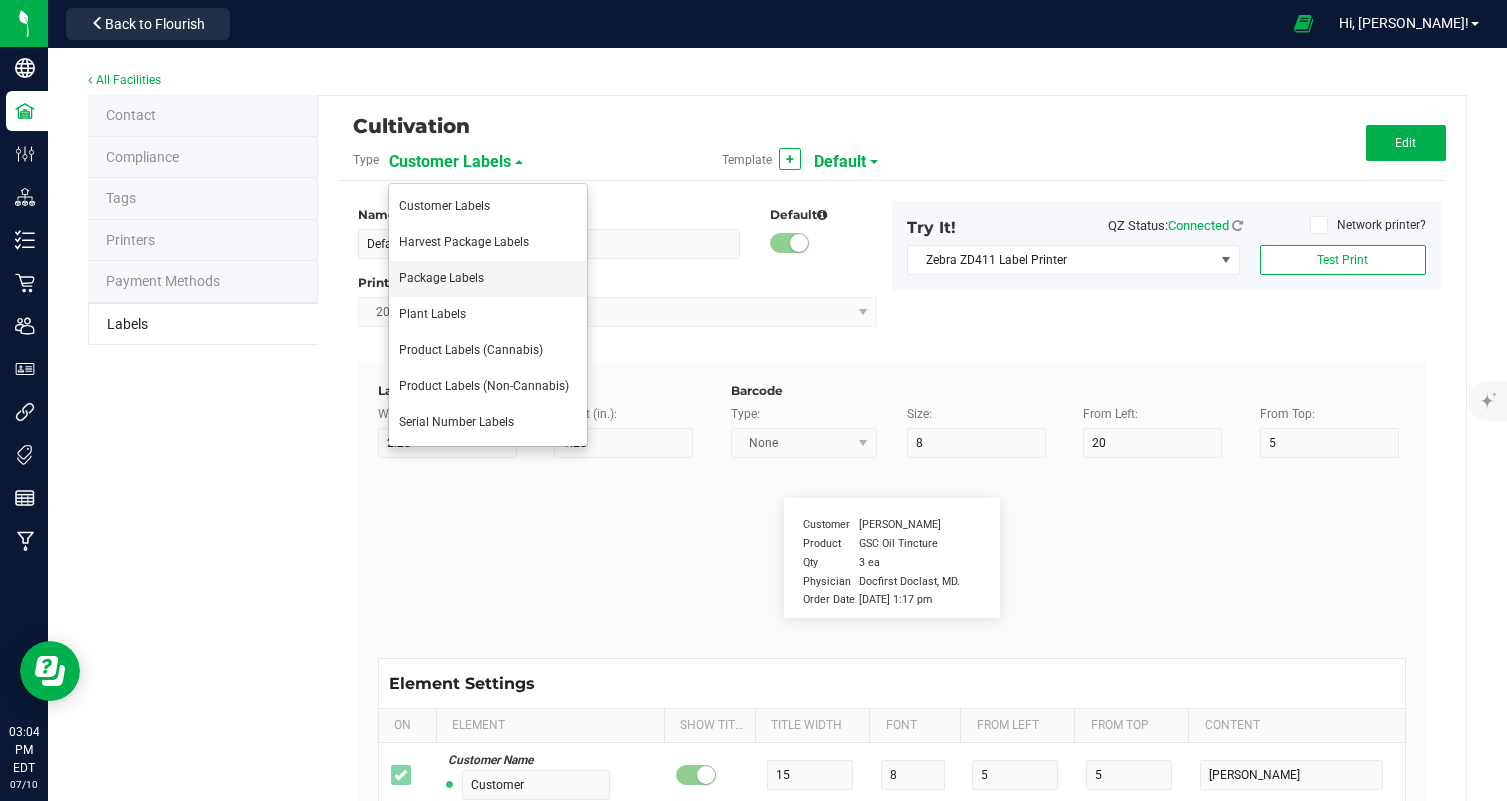 type on "0.43%" 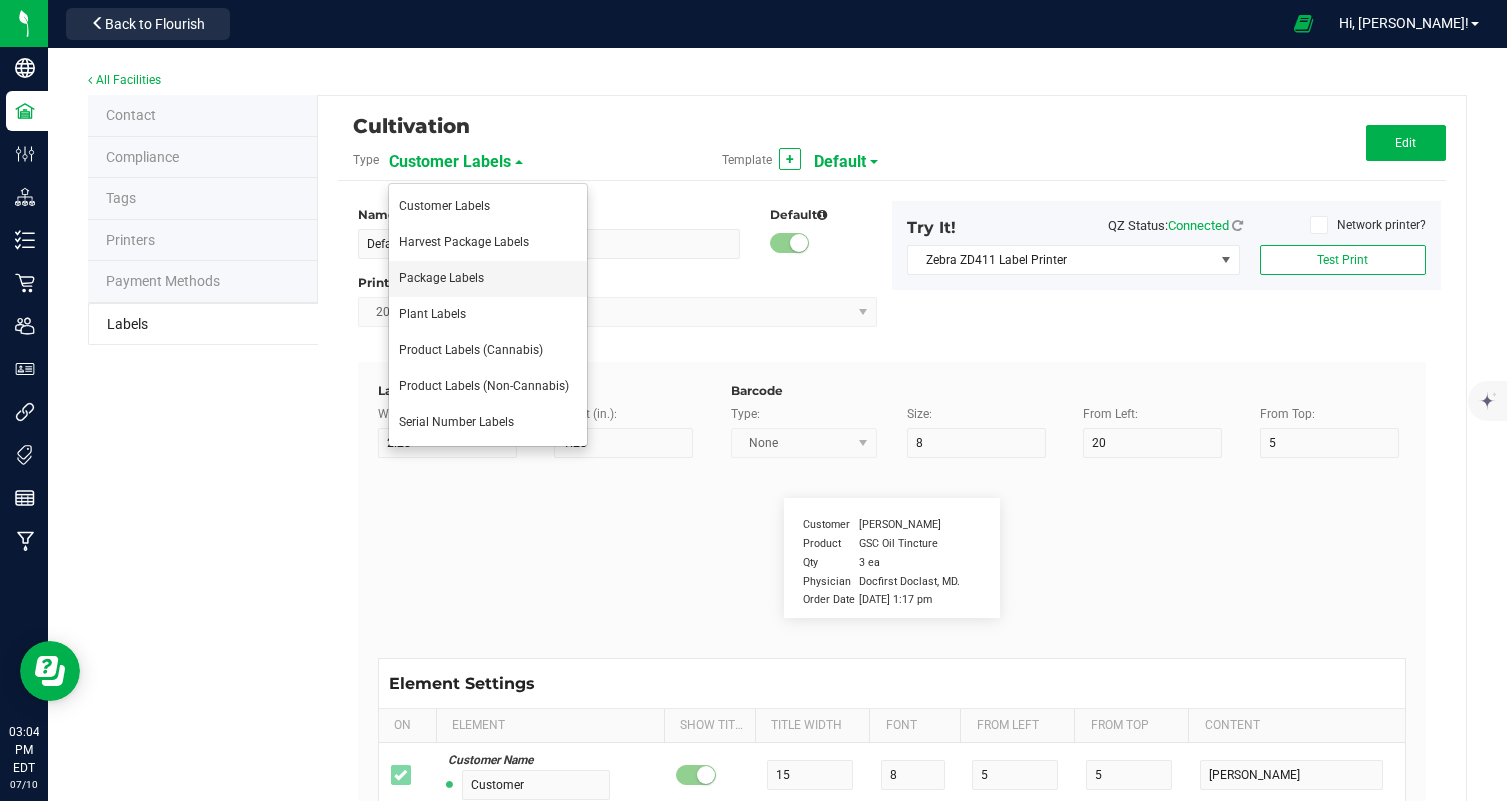 type on "name" 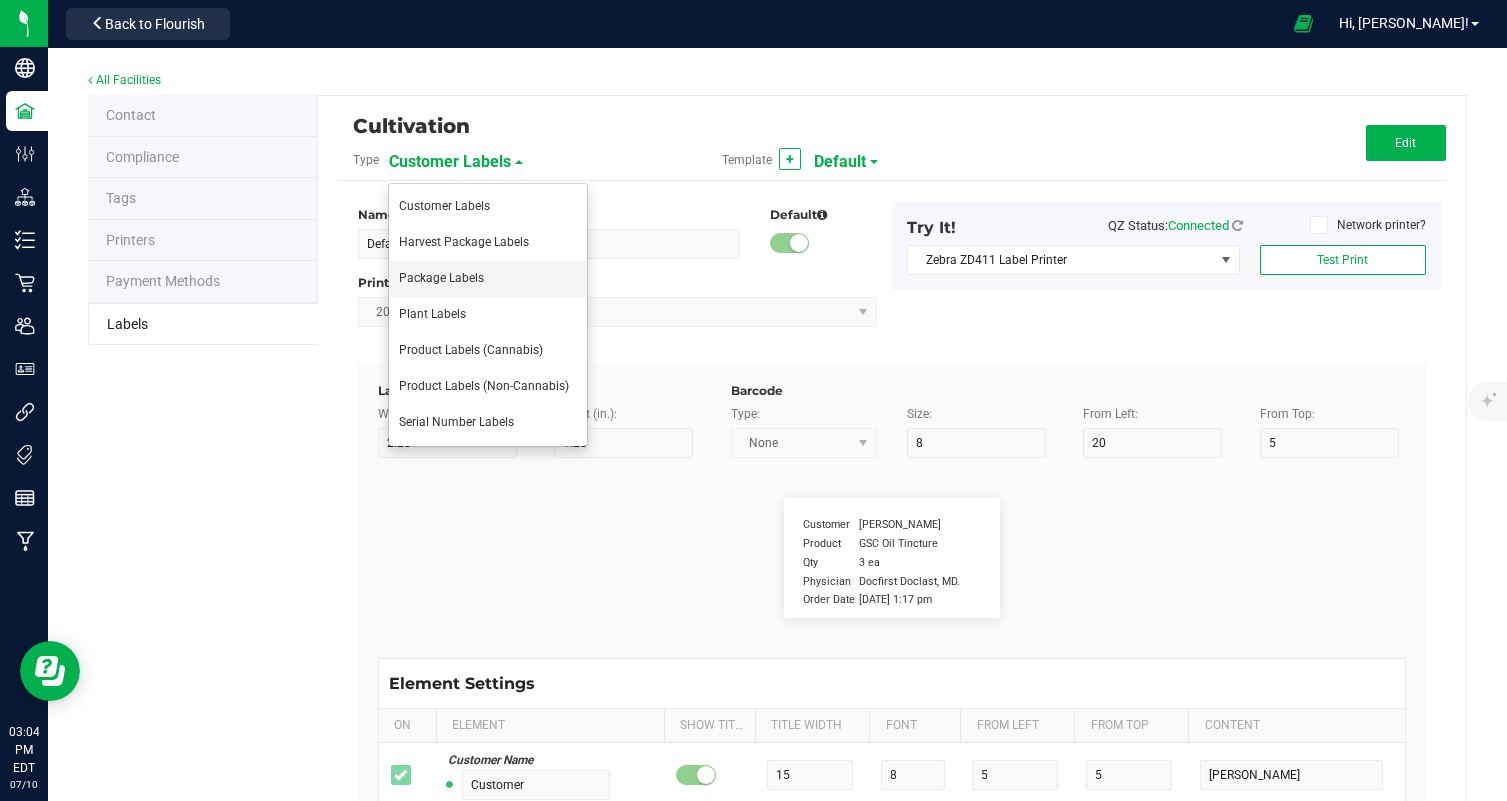 type on "10" 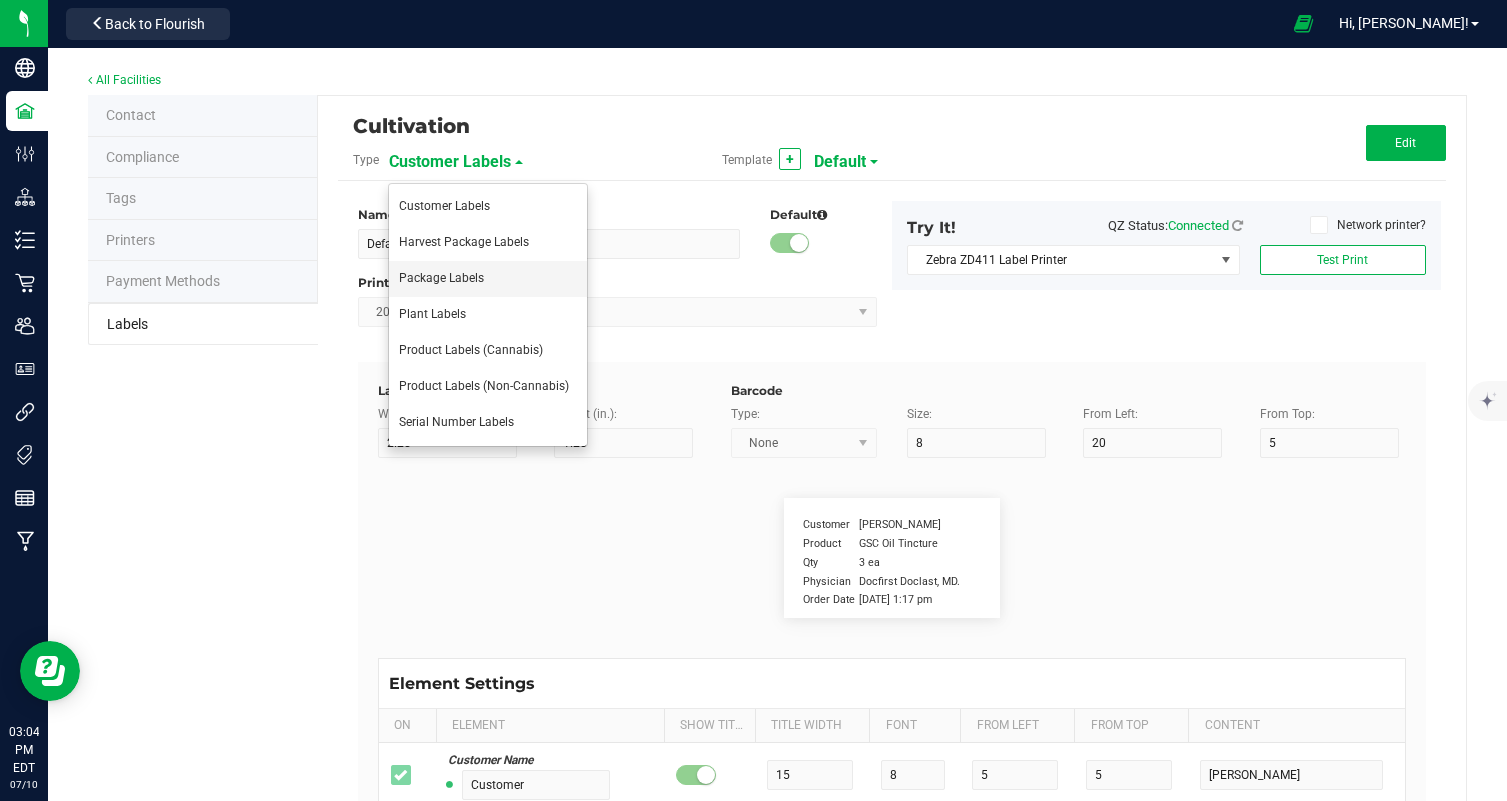 type on "4" 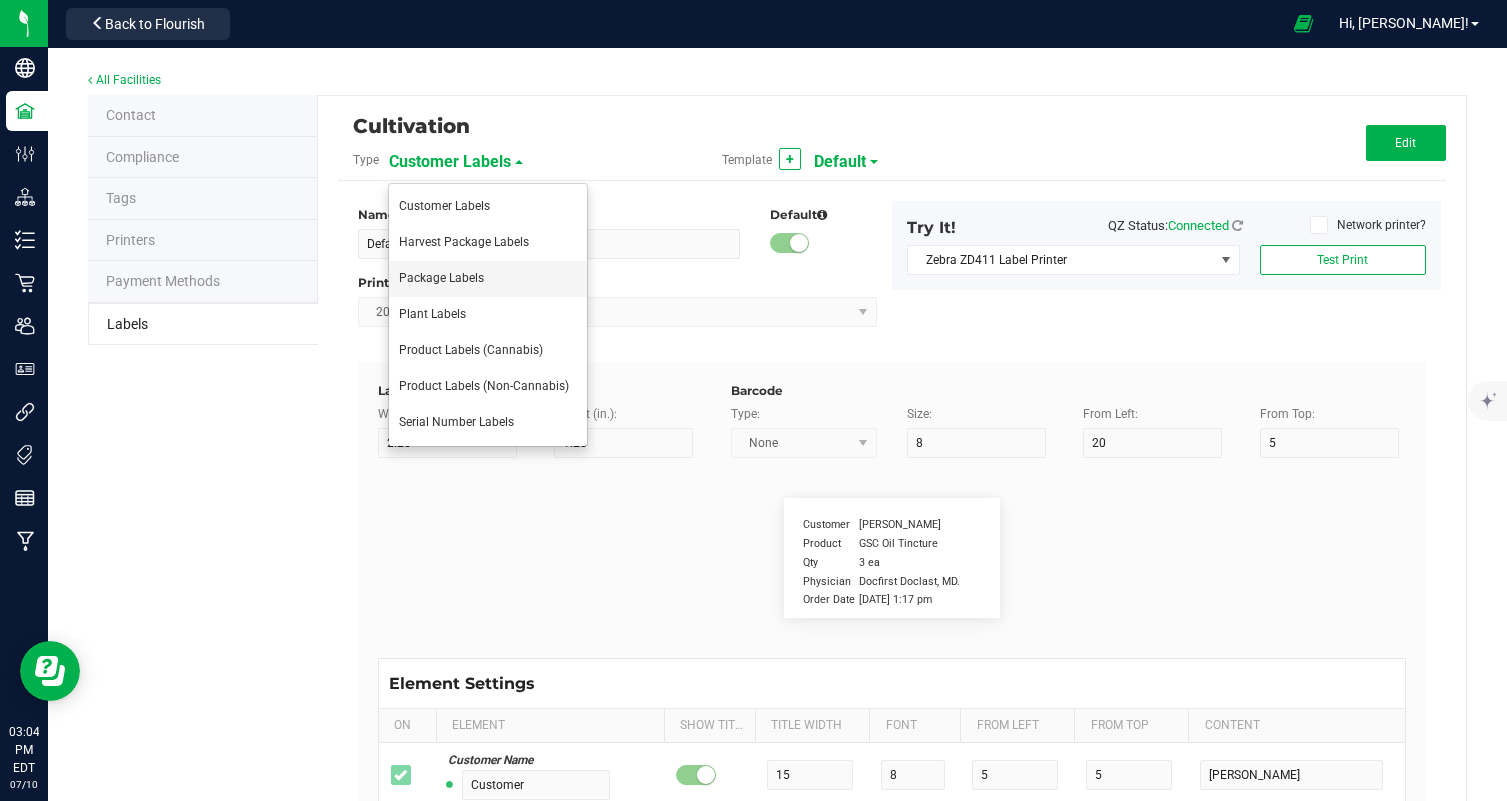 type on "4" 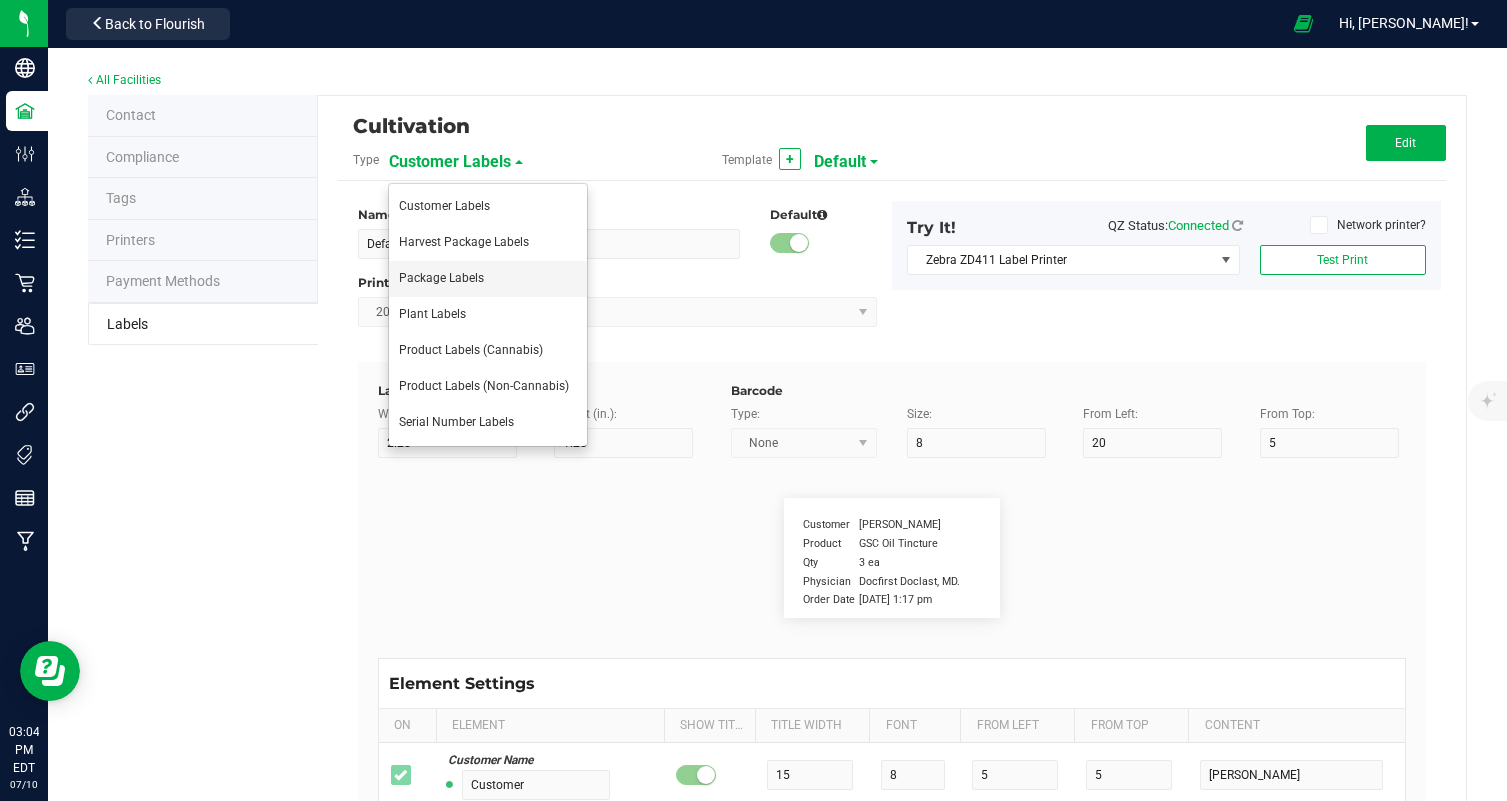 type on "Columbian" 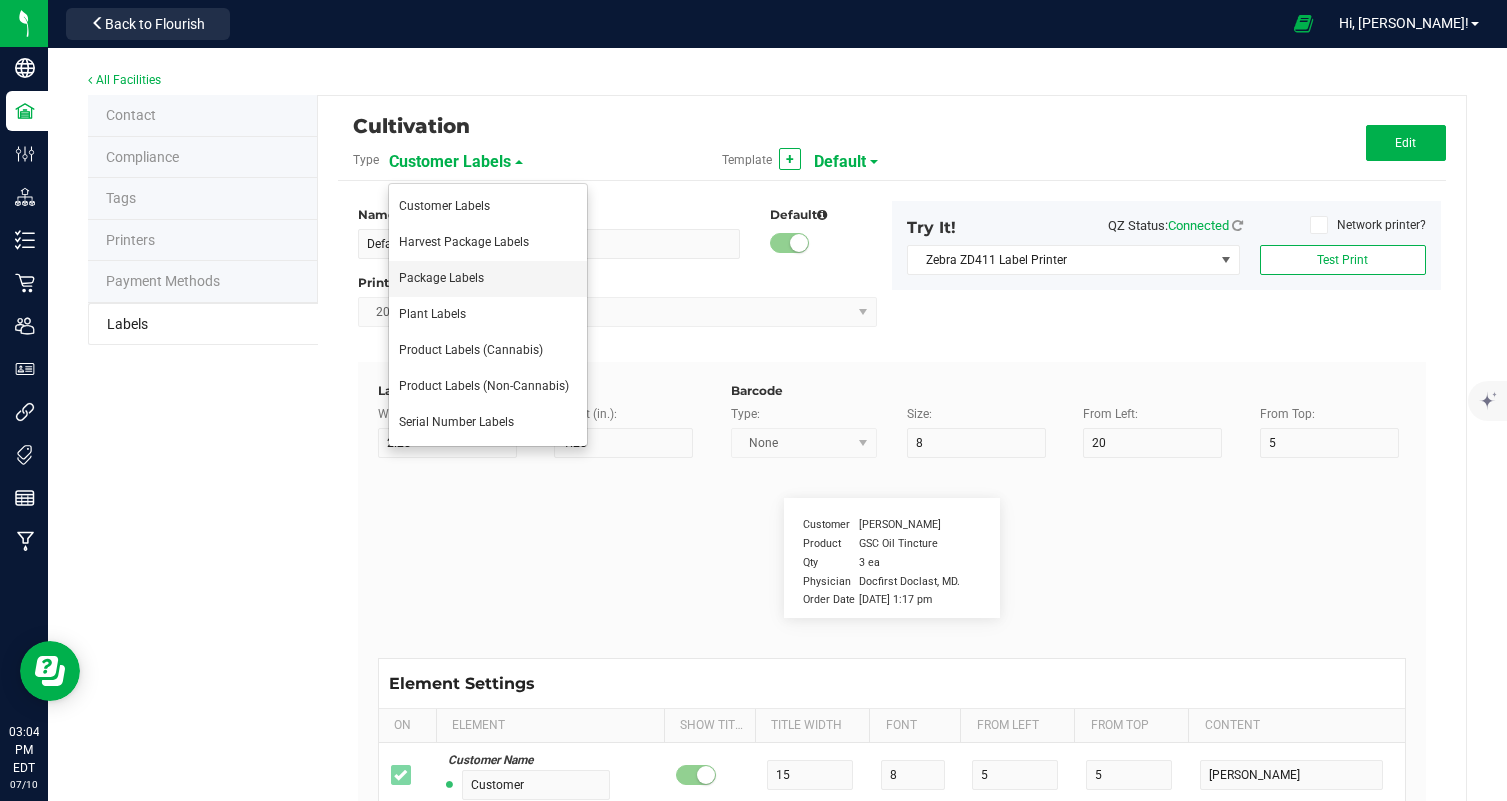 type on "Package Date:" 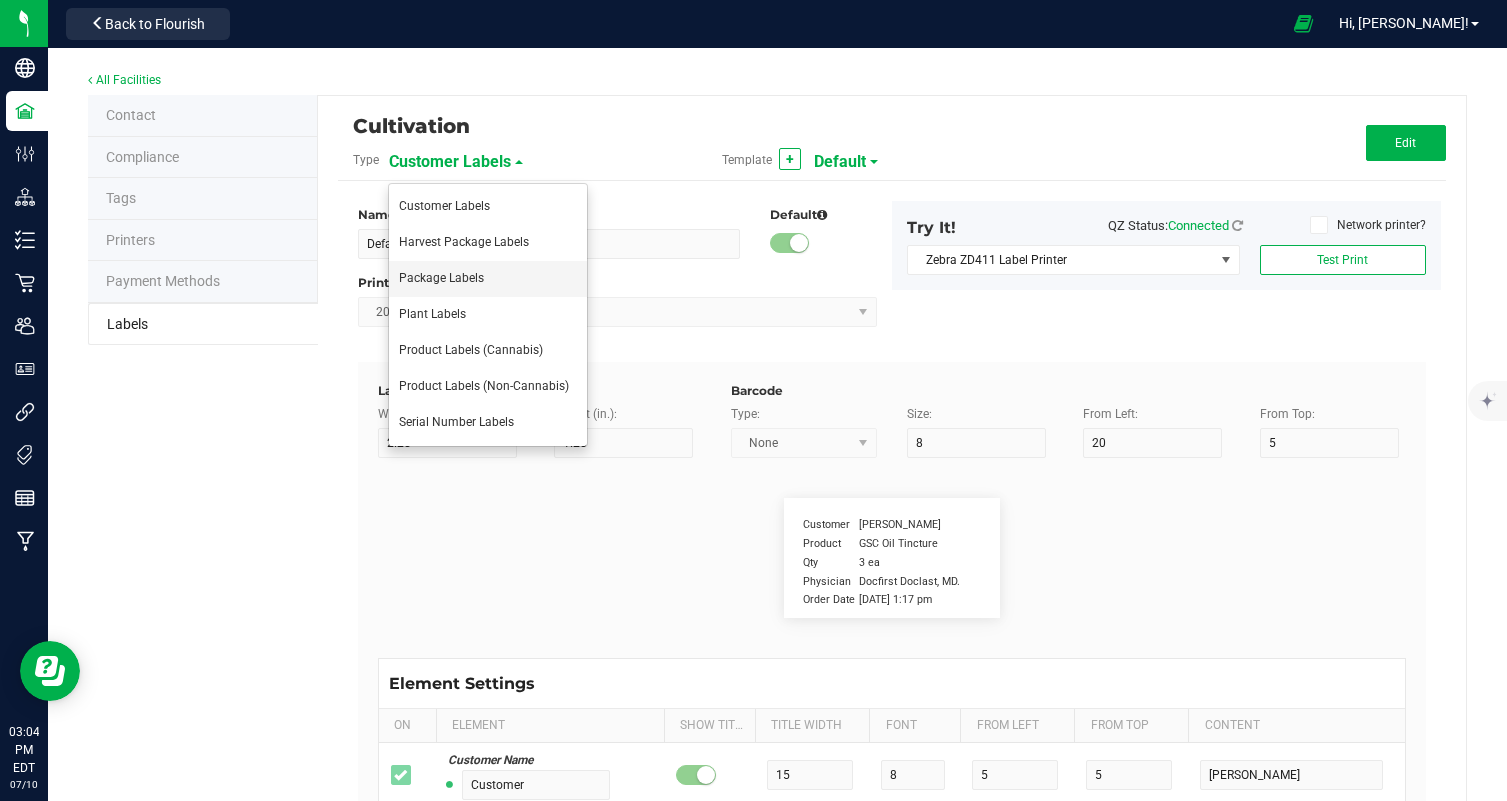 type on "14" 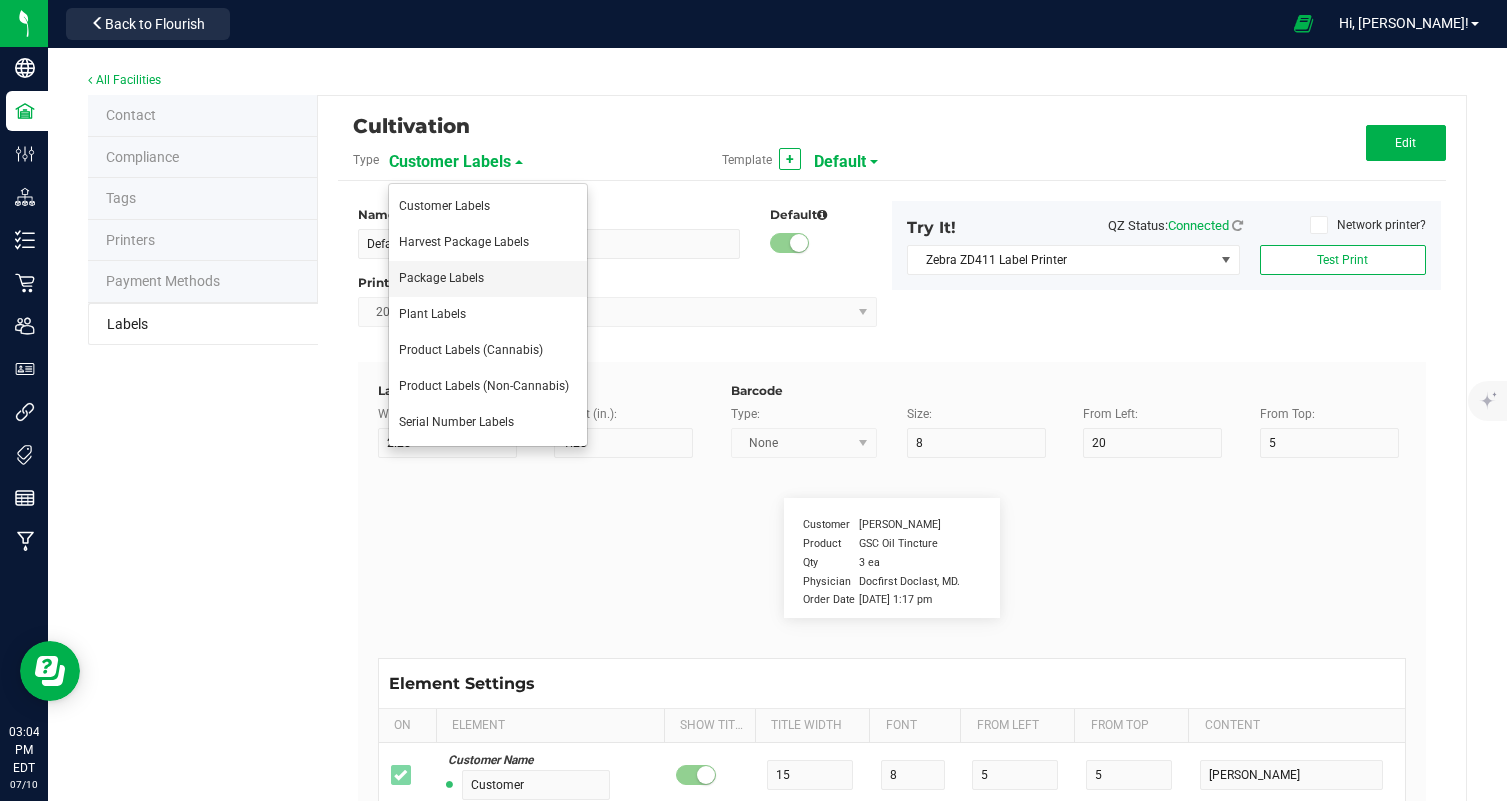 type on "6" 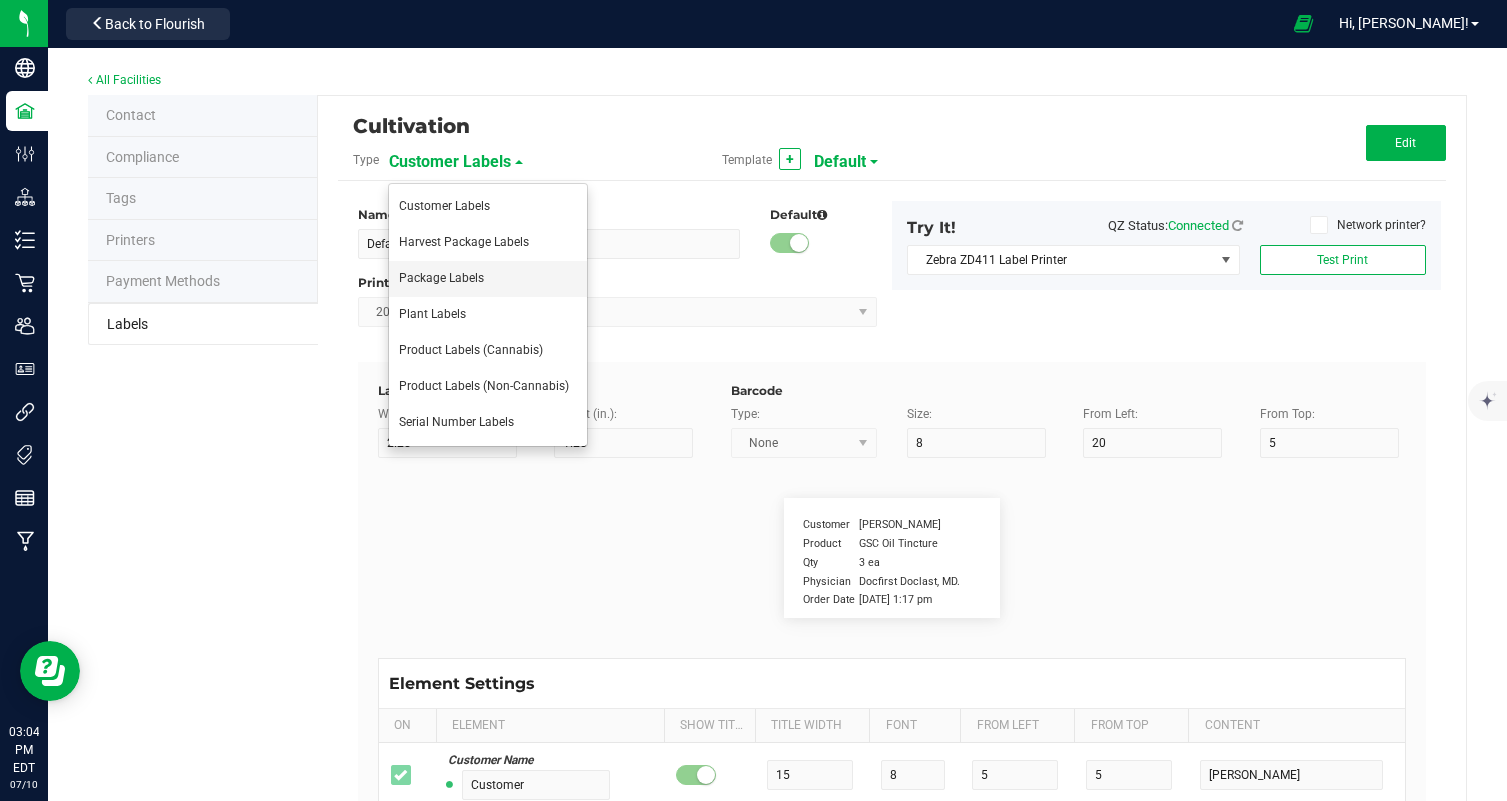 type on "4" 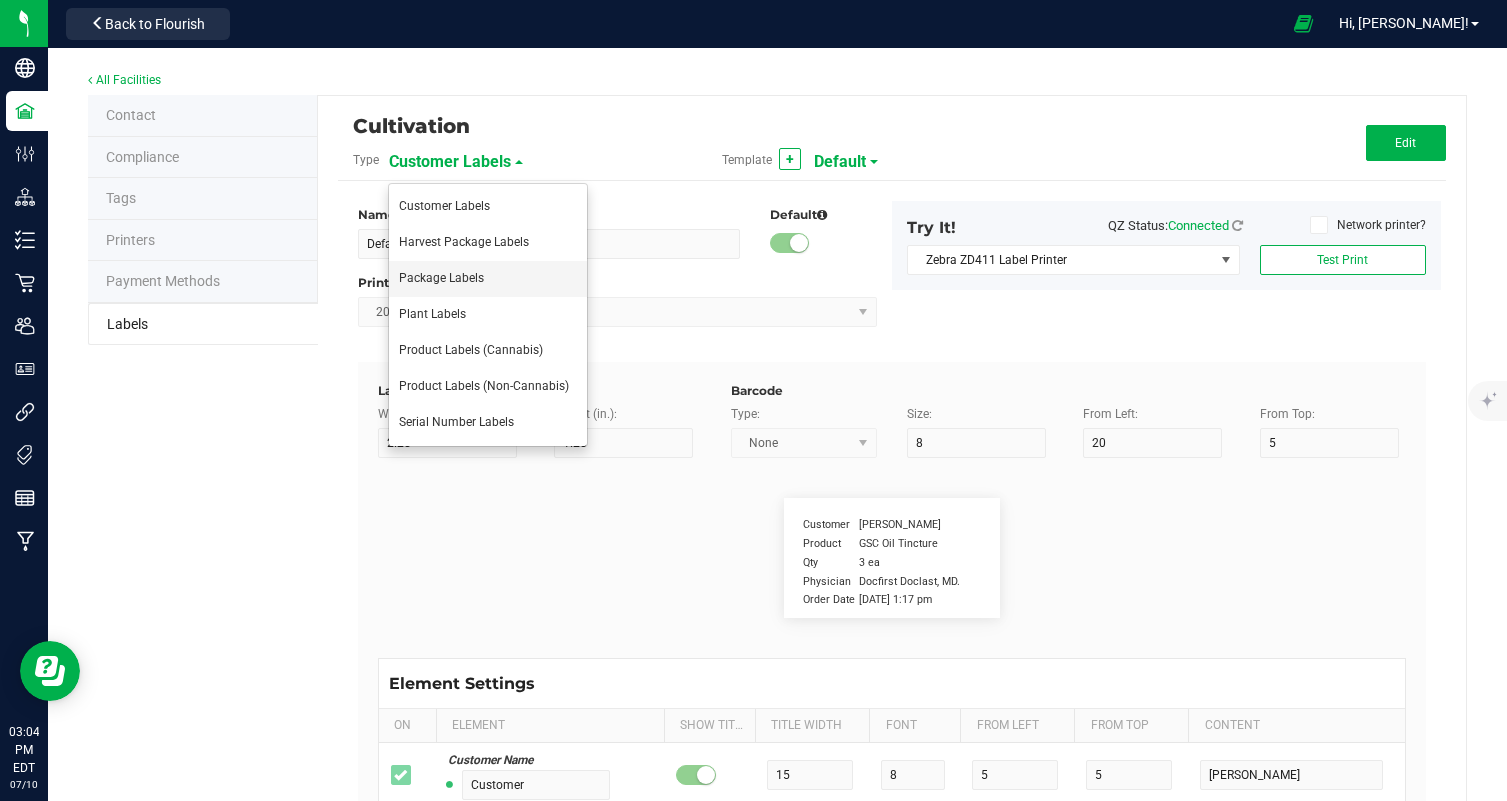 type on "48" 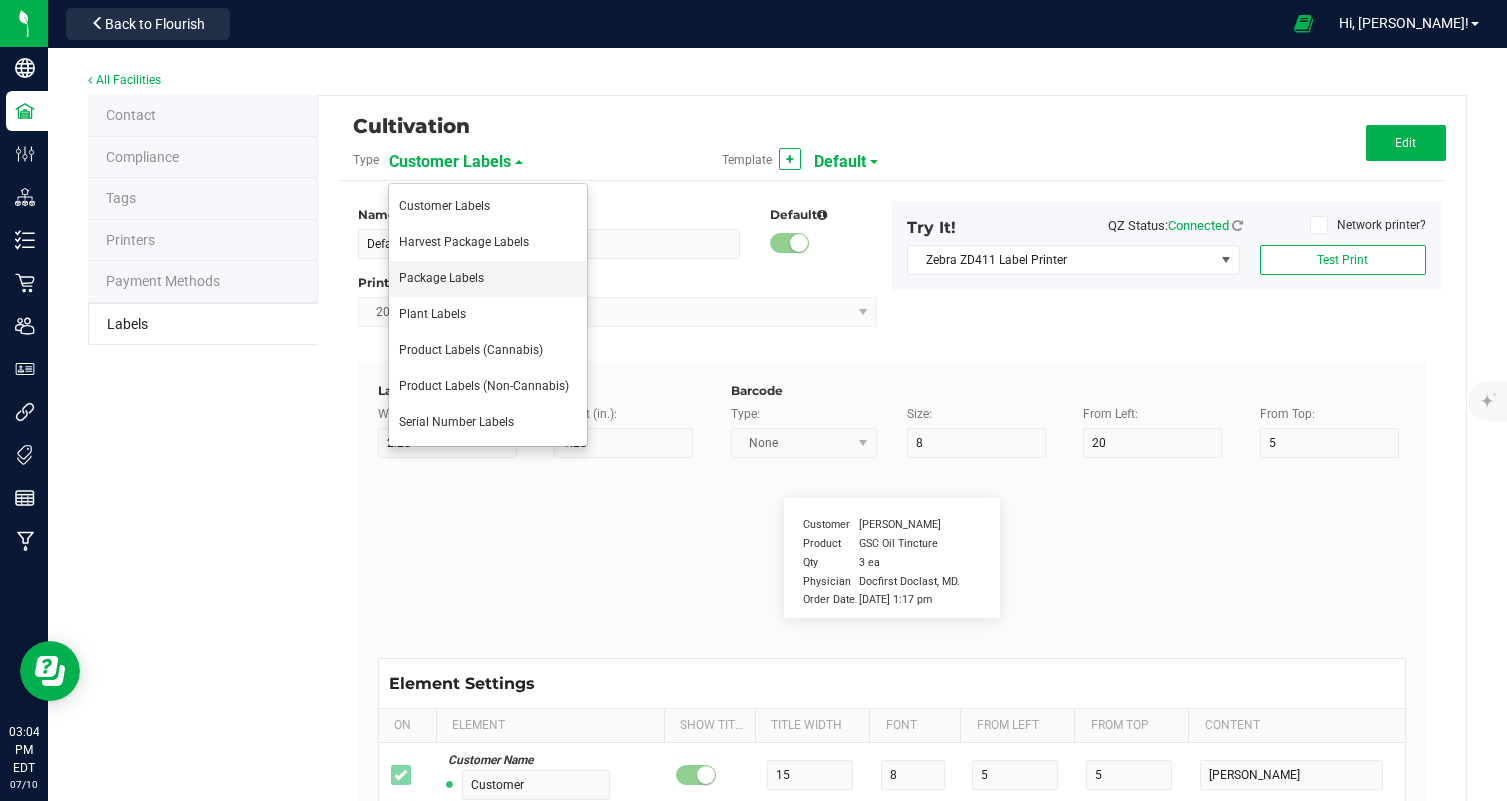 type on "07/08/25" 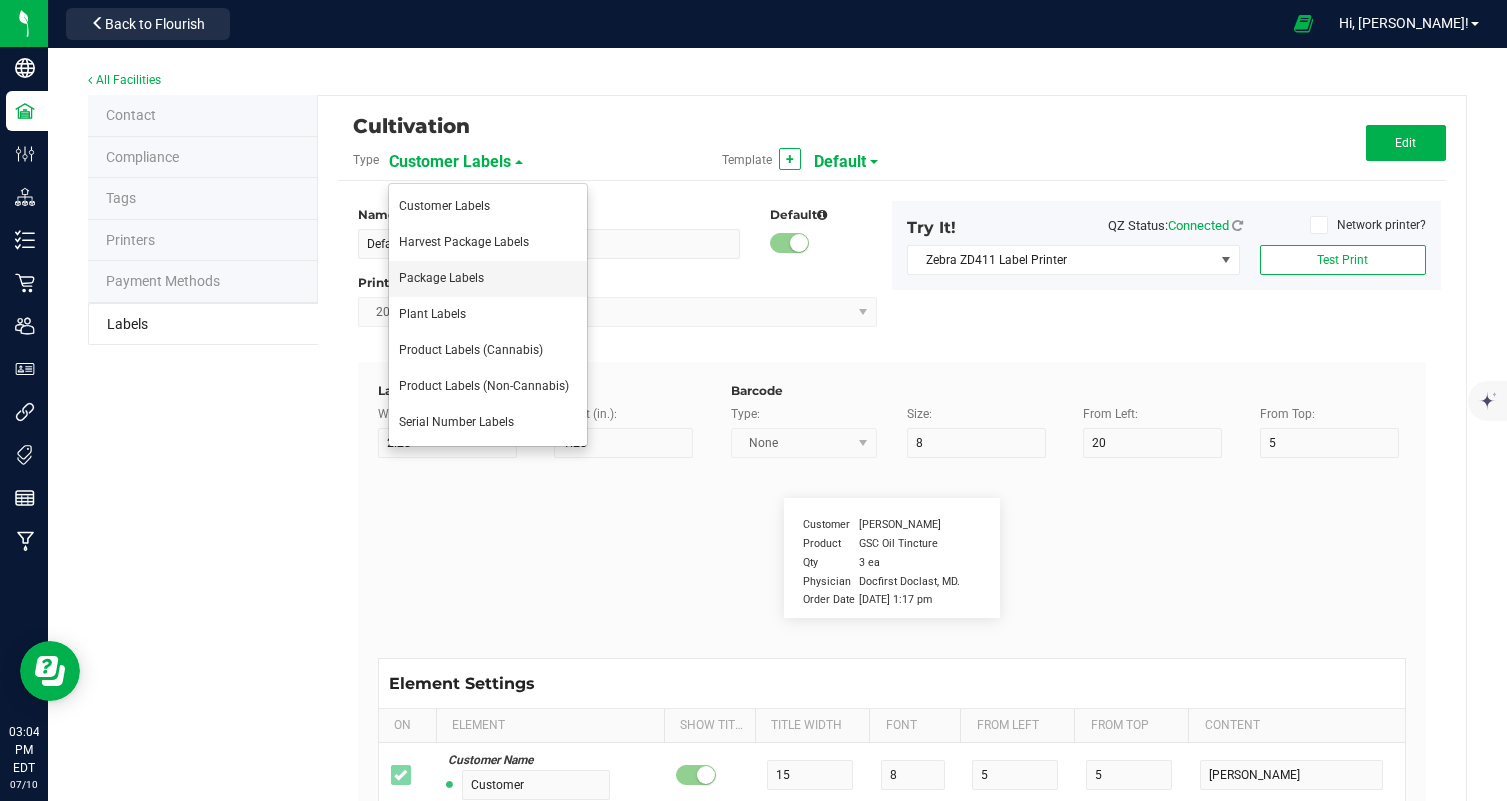 type on "Use By Date:" 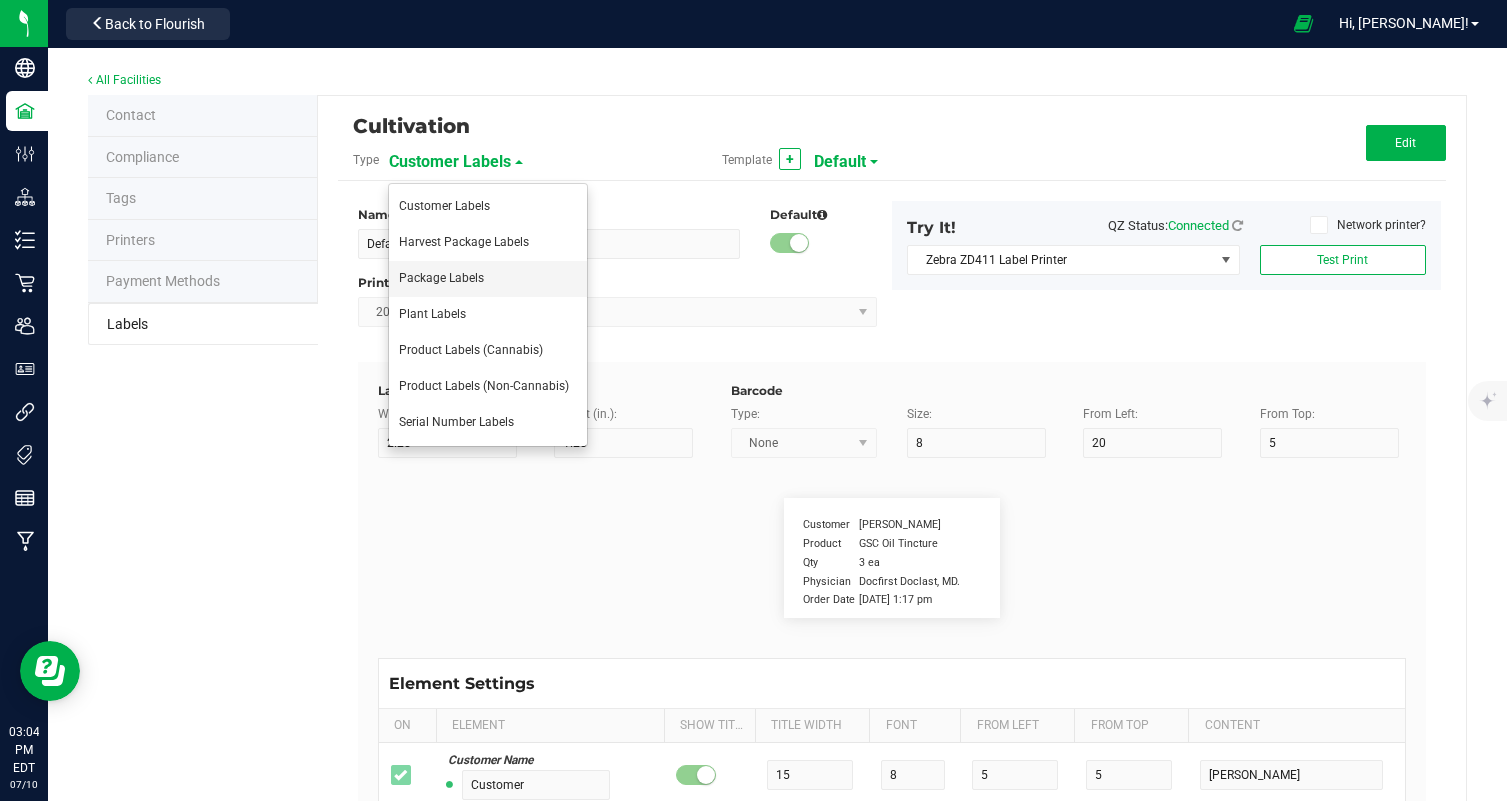 type on "13" 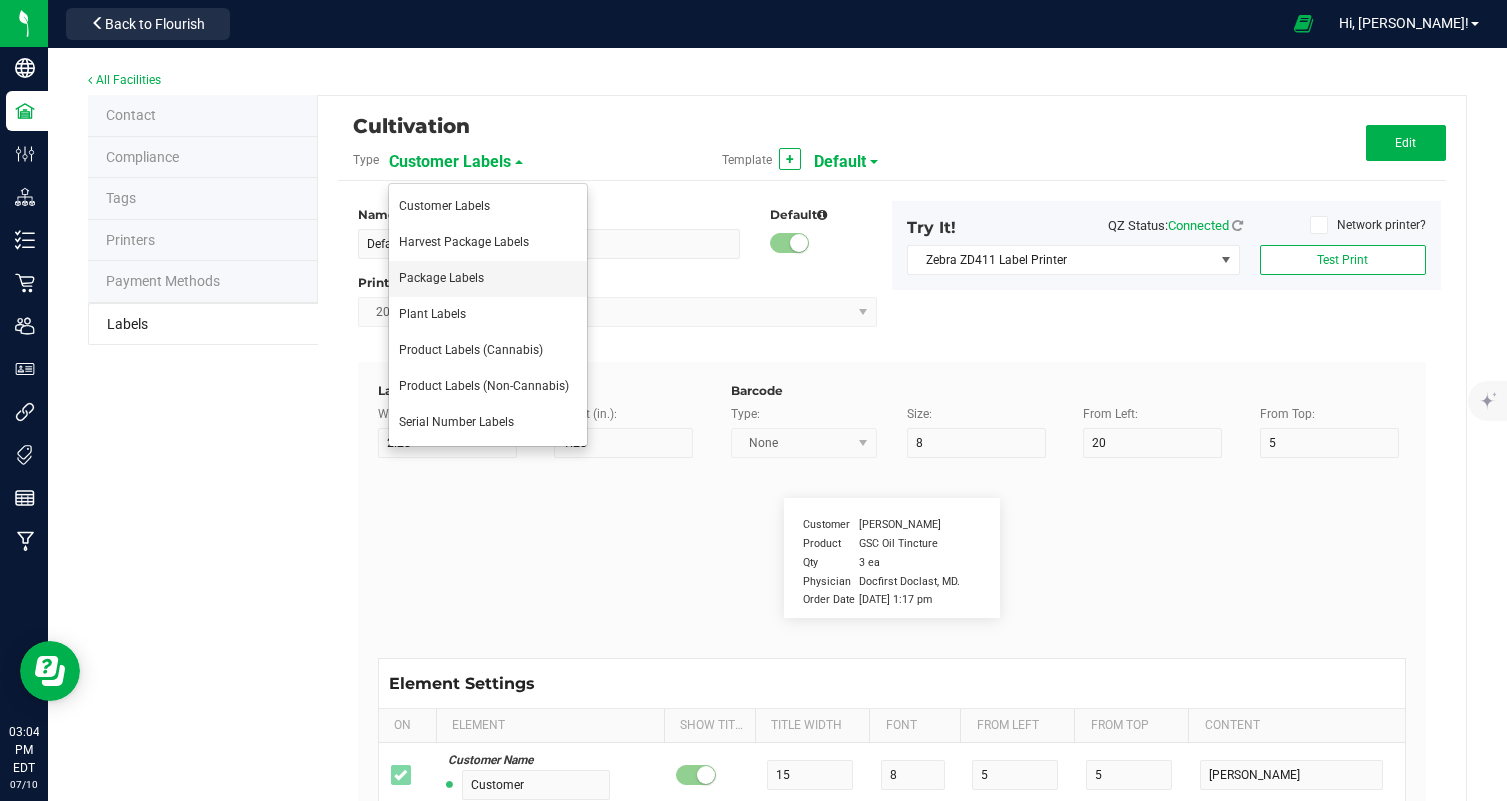 type on "6" 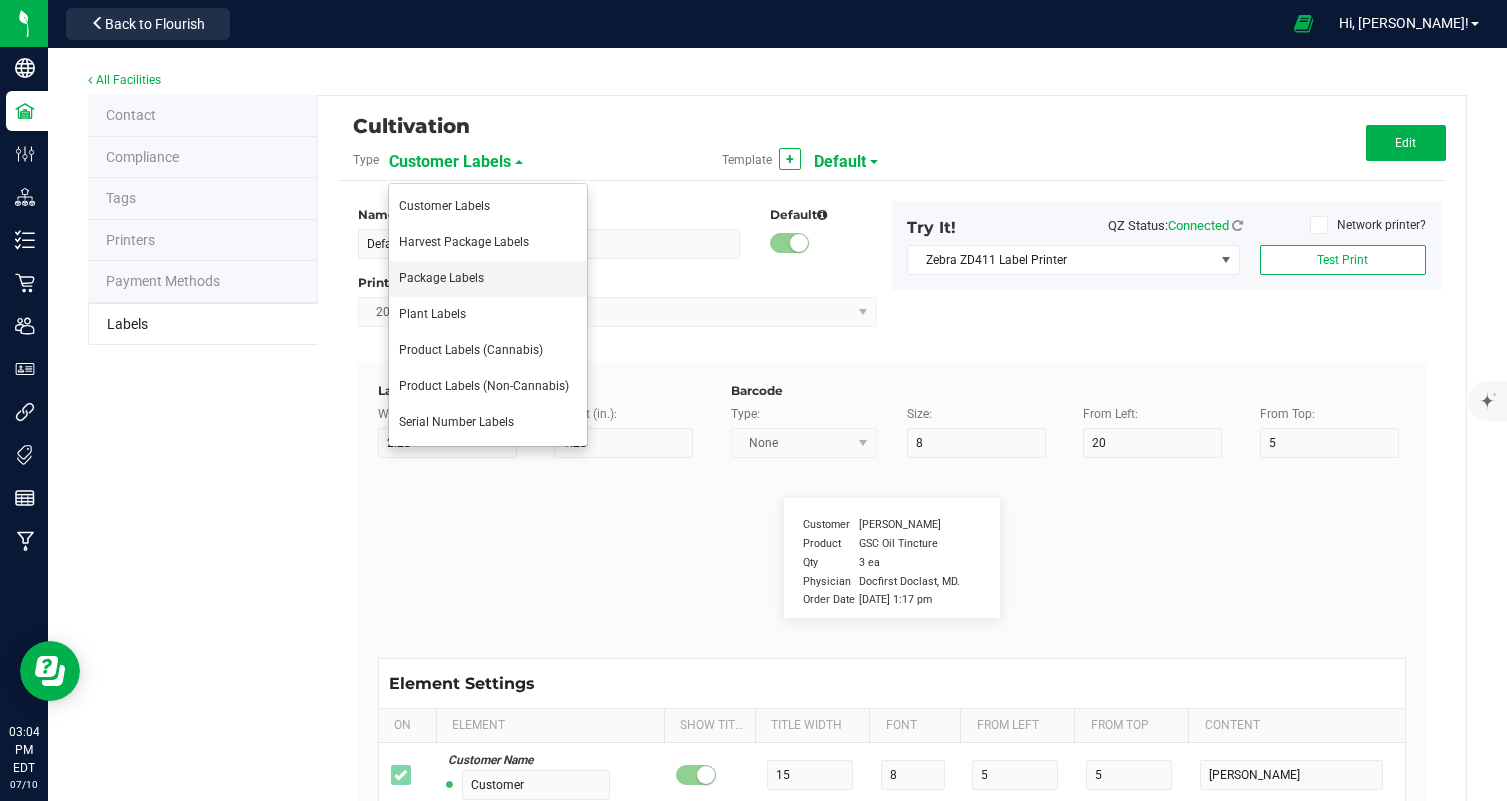type on "29" 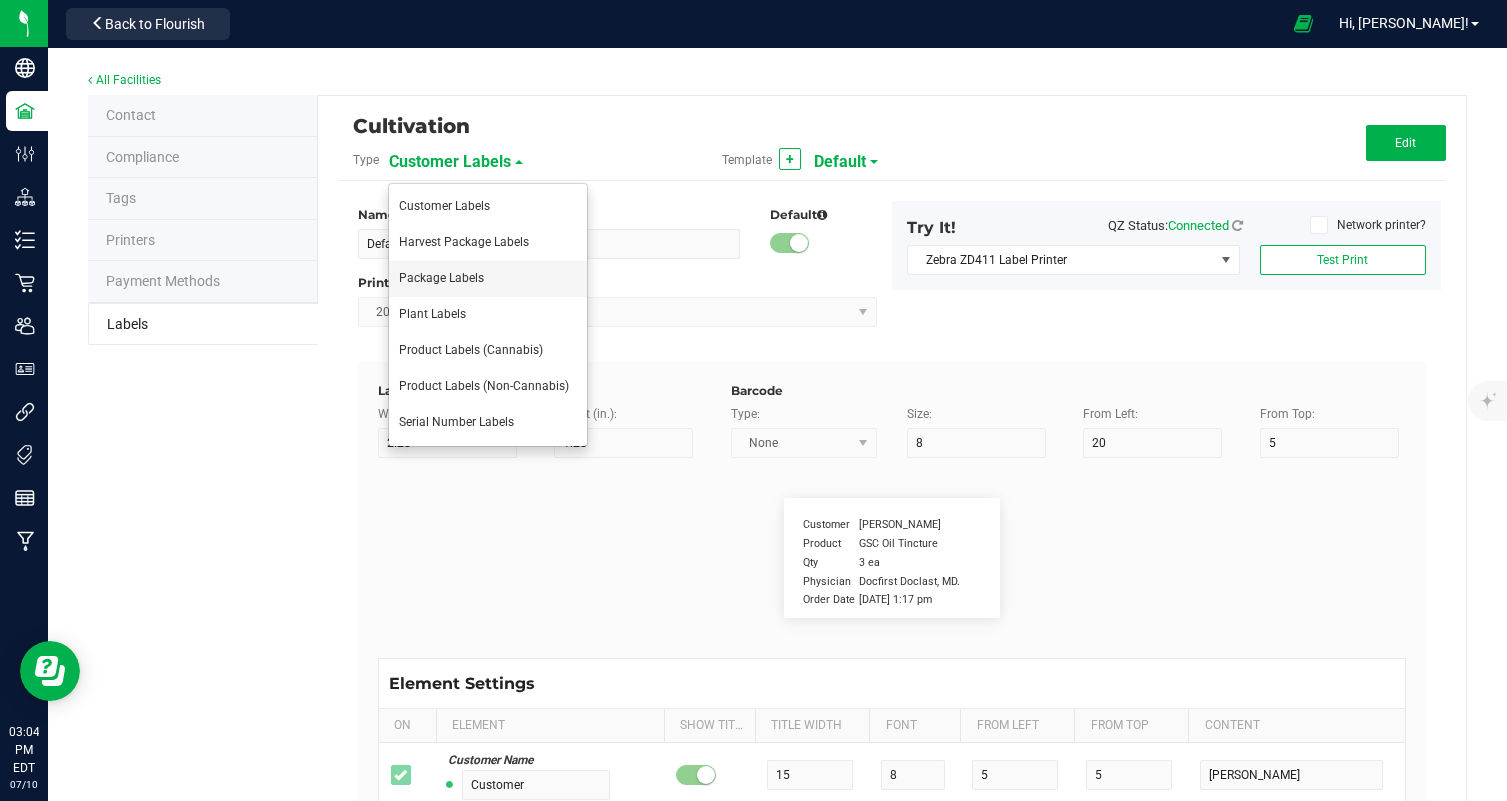 type on "48" 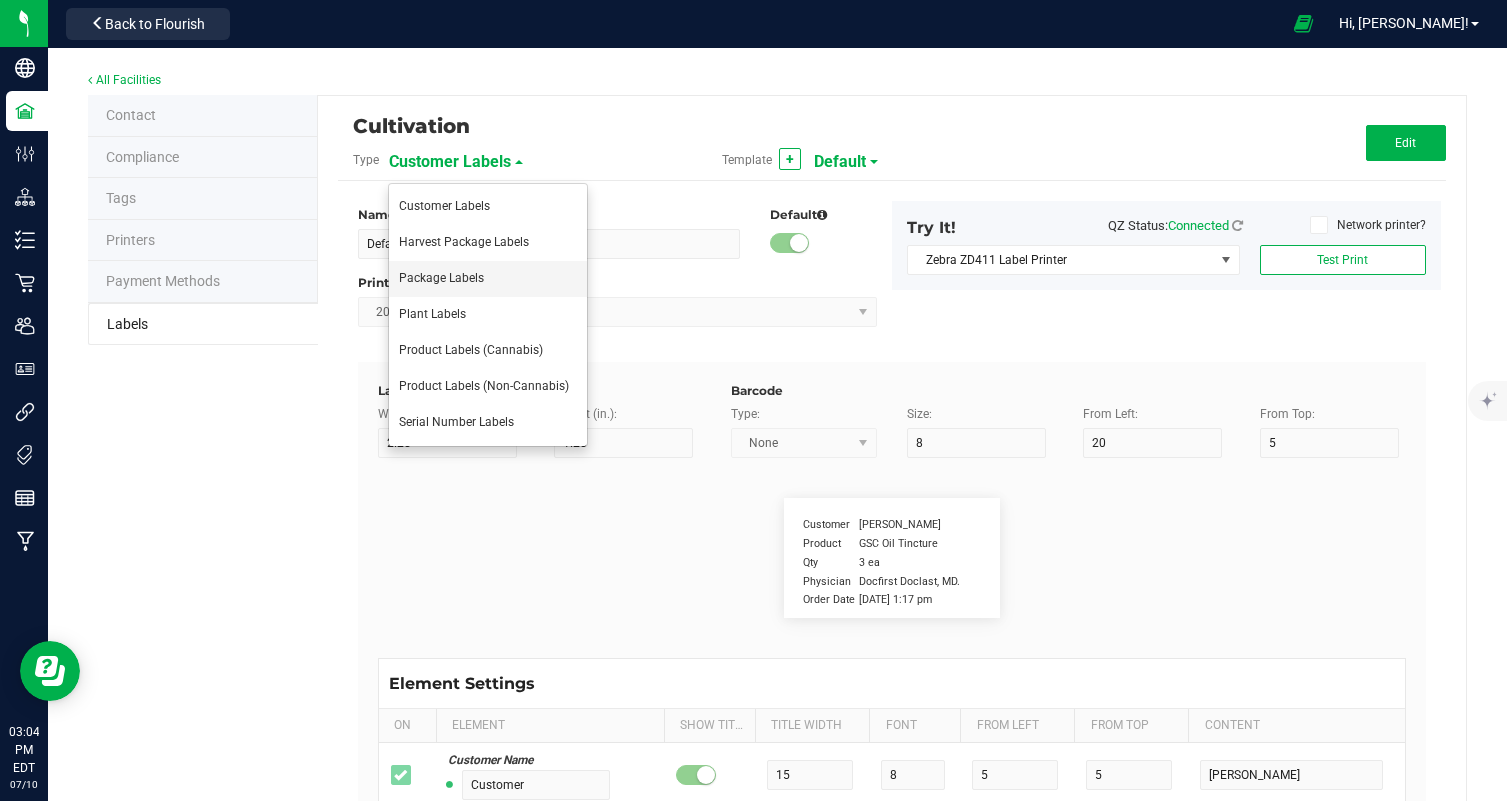 type on "01/08/26" 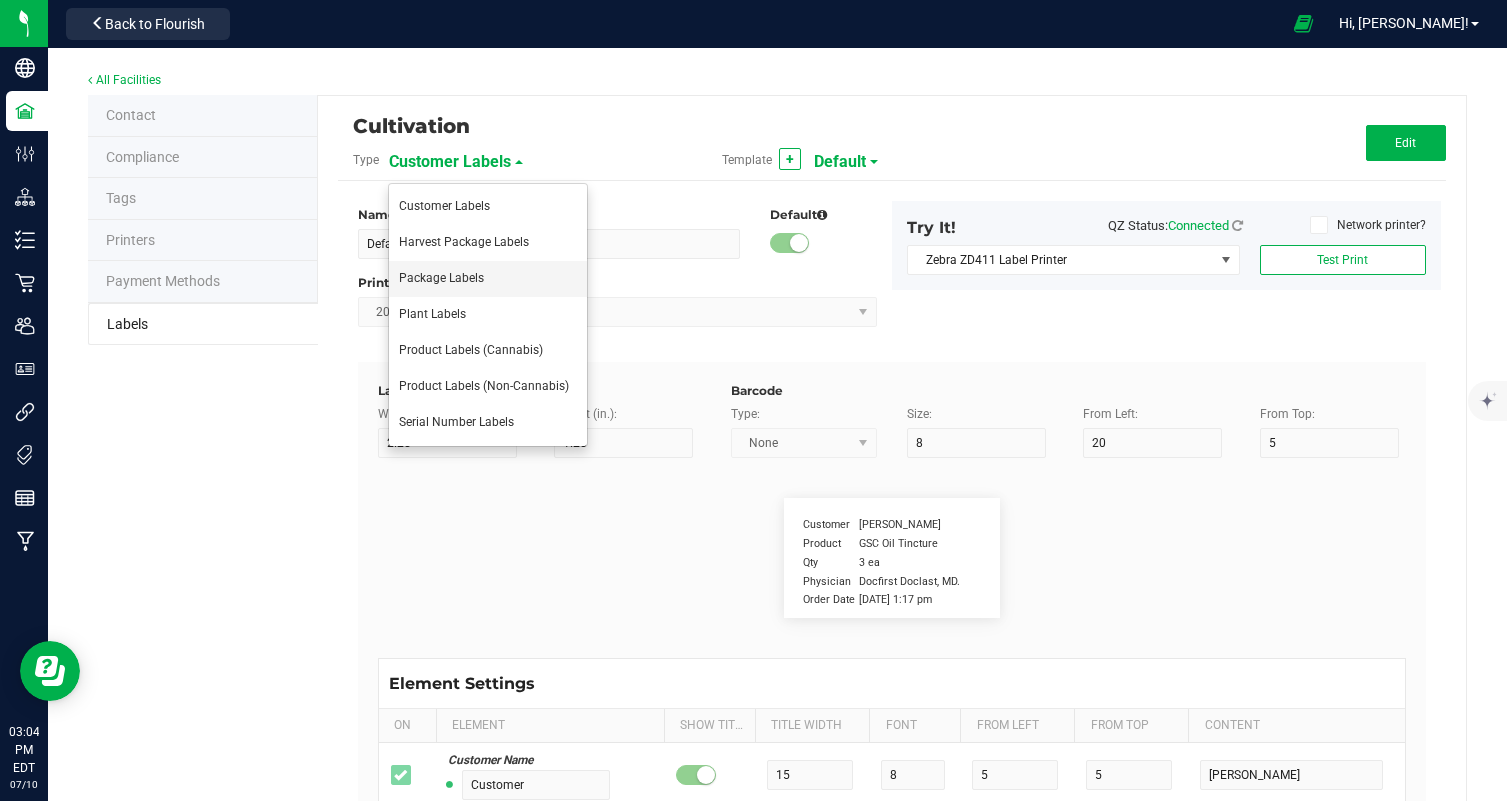 type on "Total THC:" 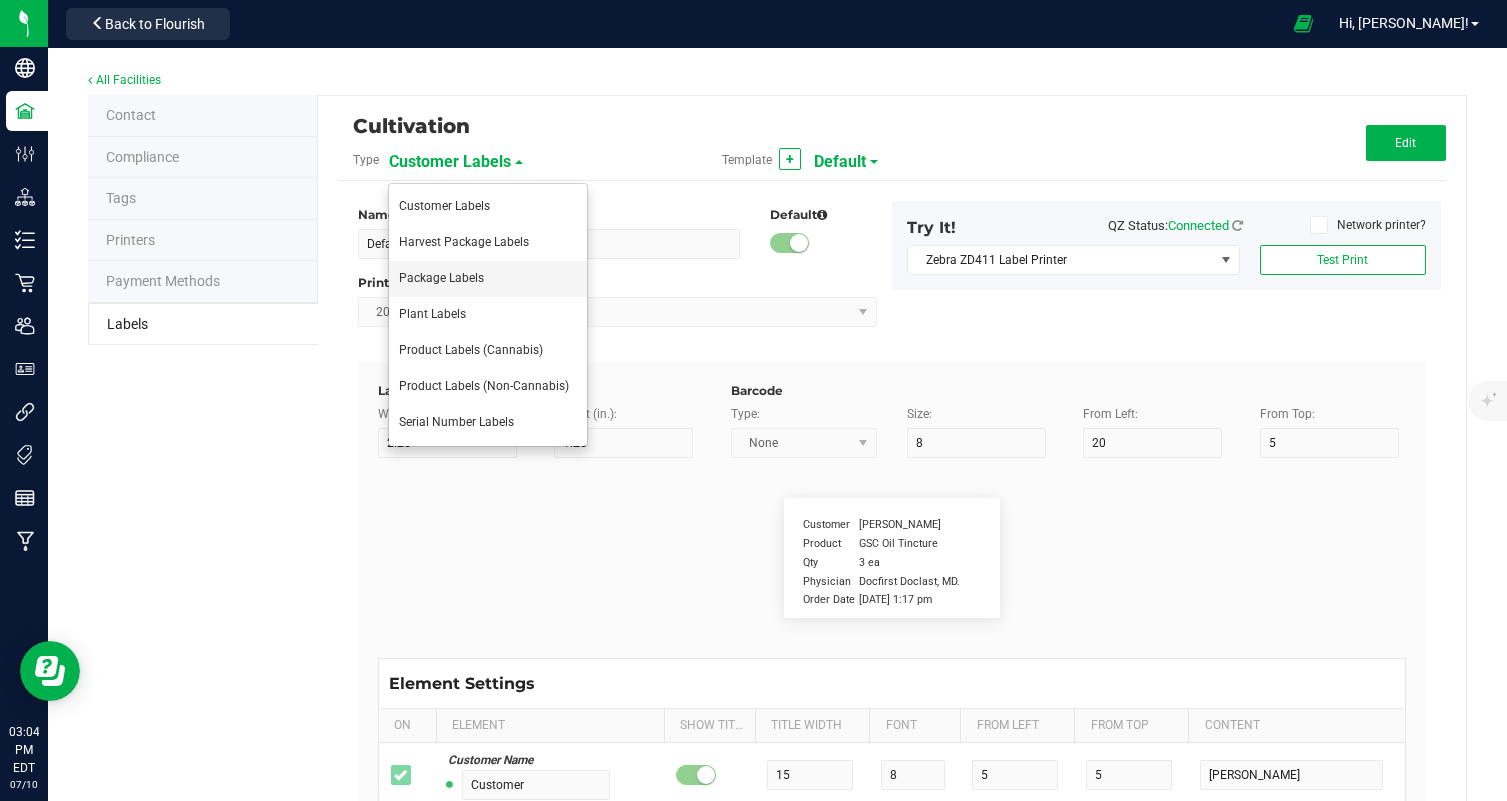 type on "10" 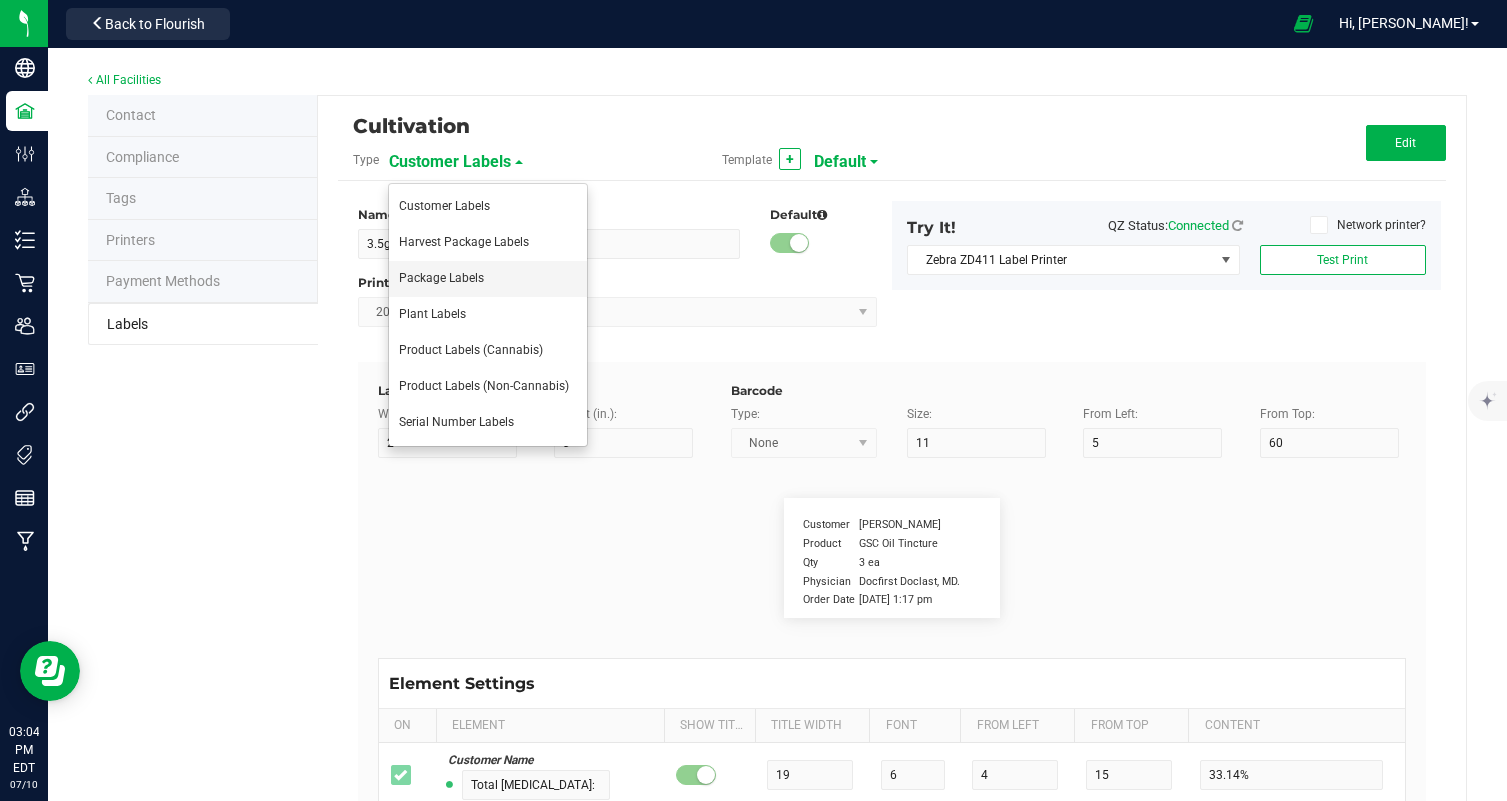type on "6" 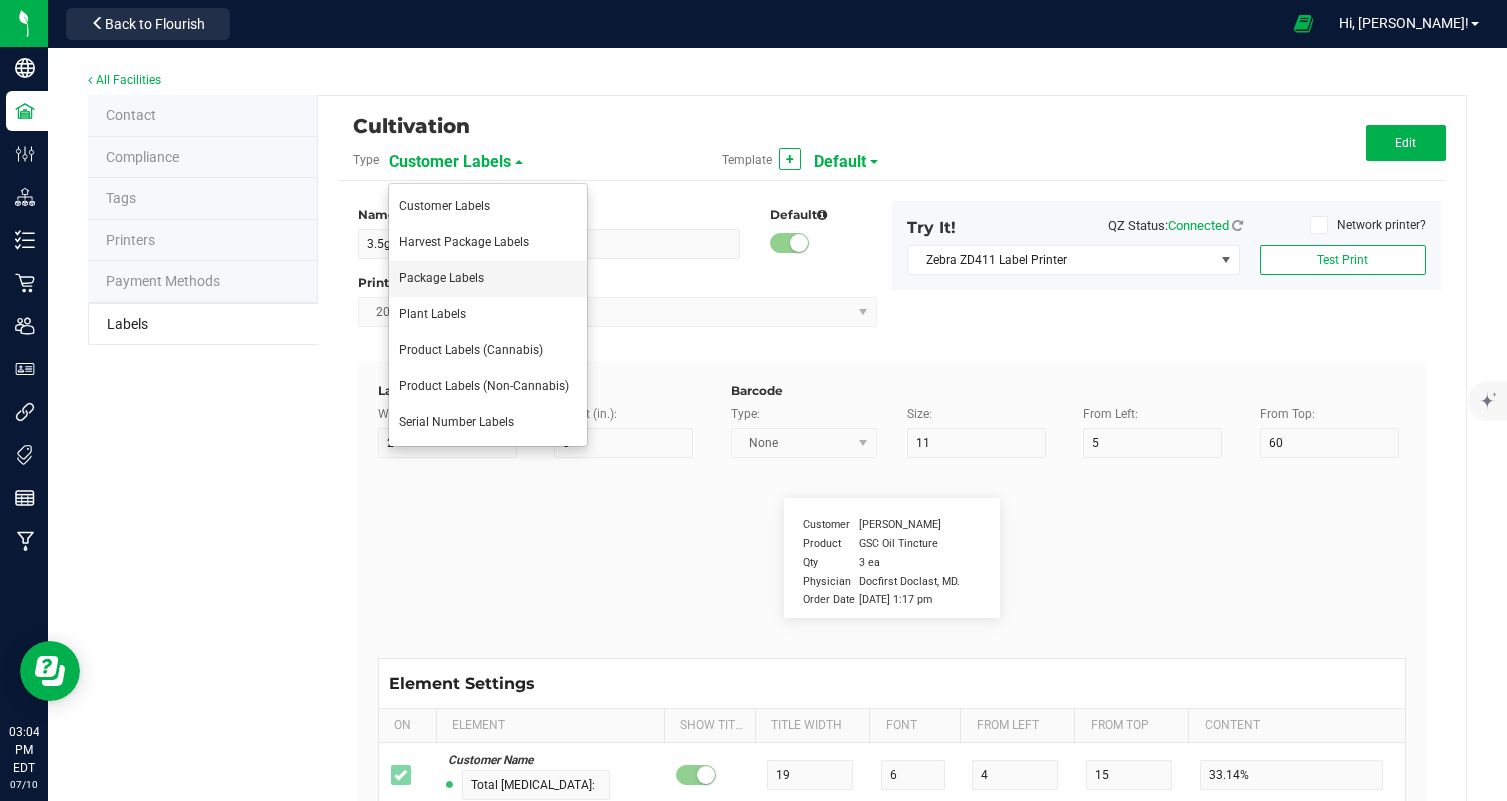 type on "4" 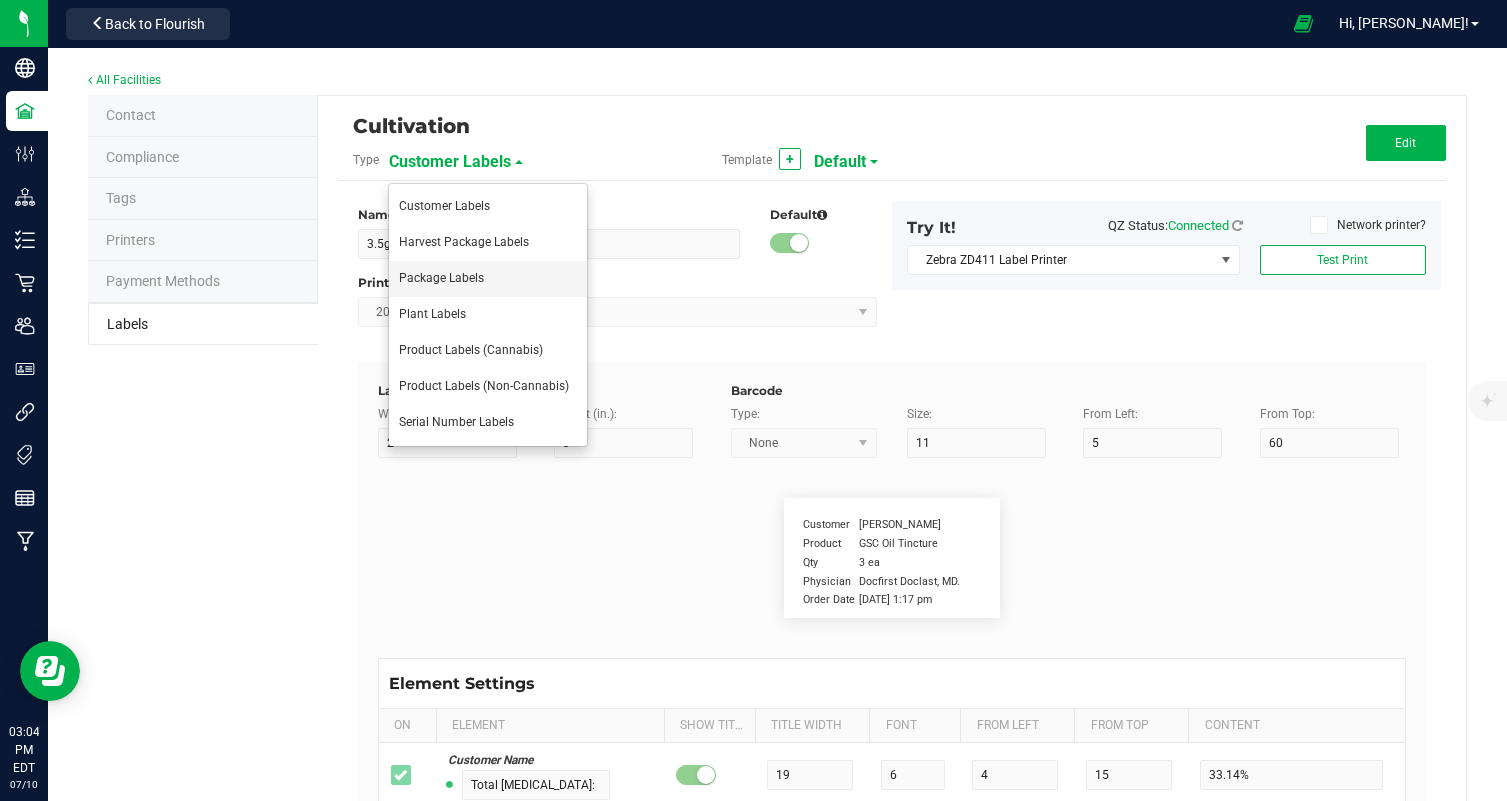 type on "17" 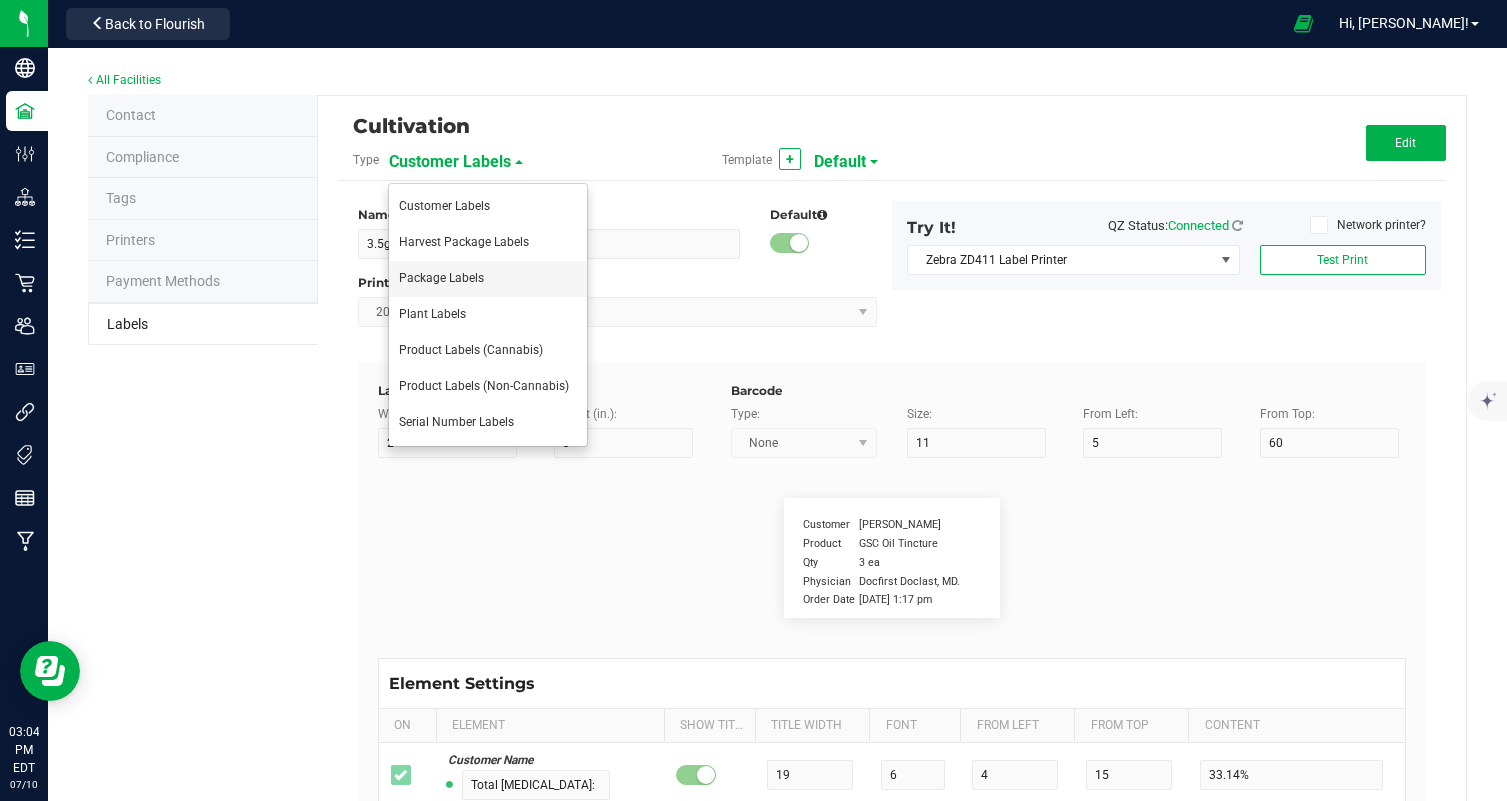 type on "28.46%" 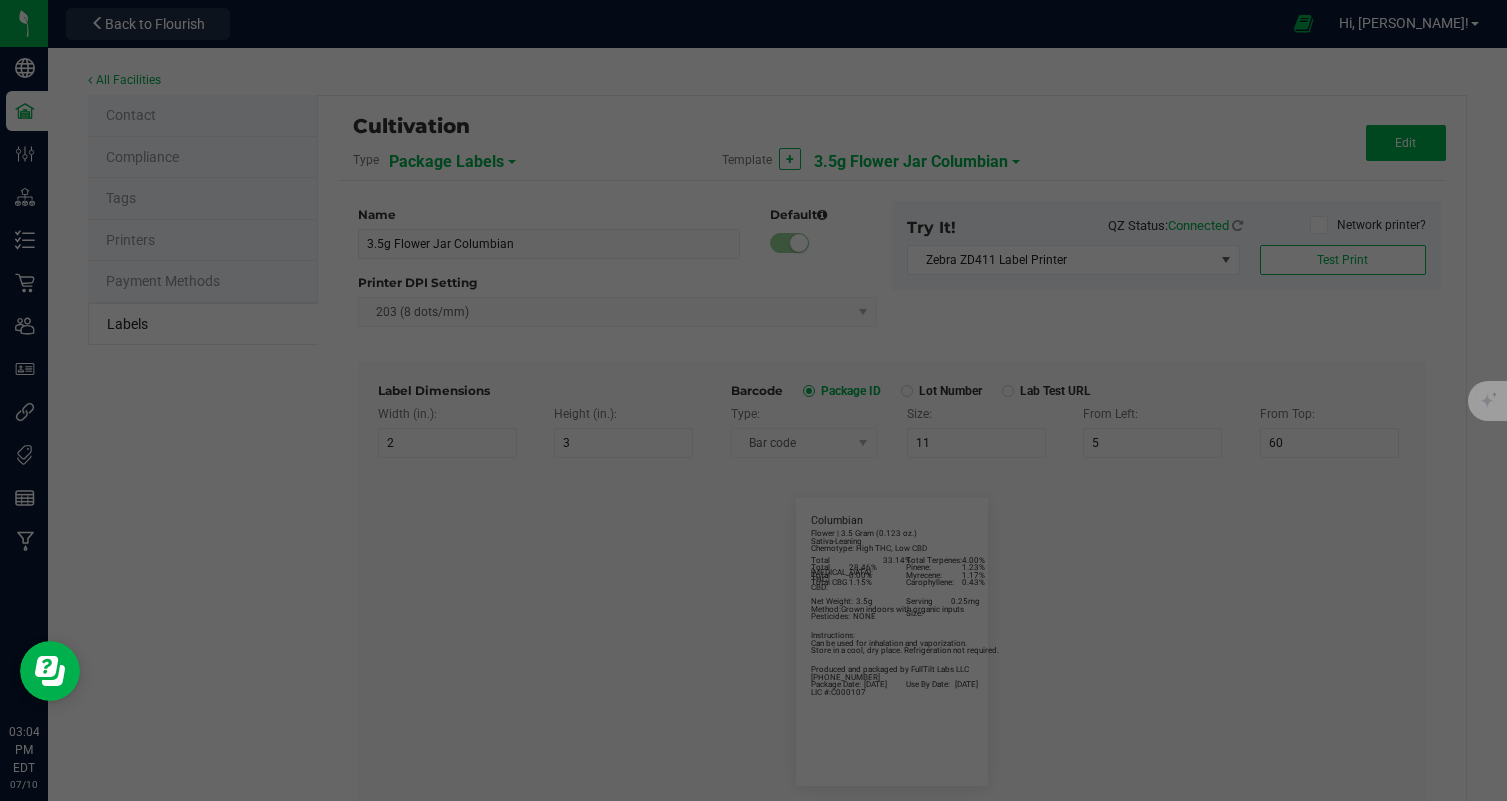 click at bounding box center [753, 400] 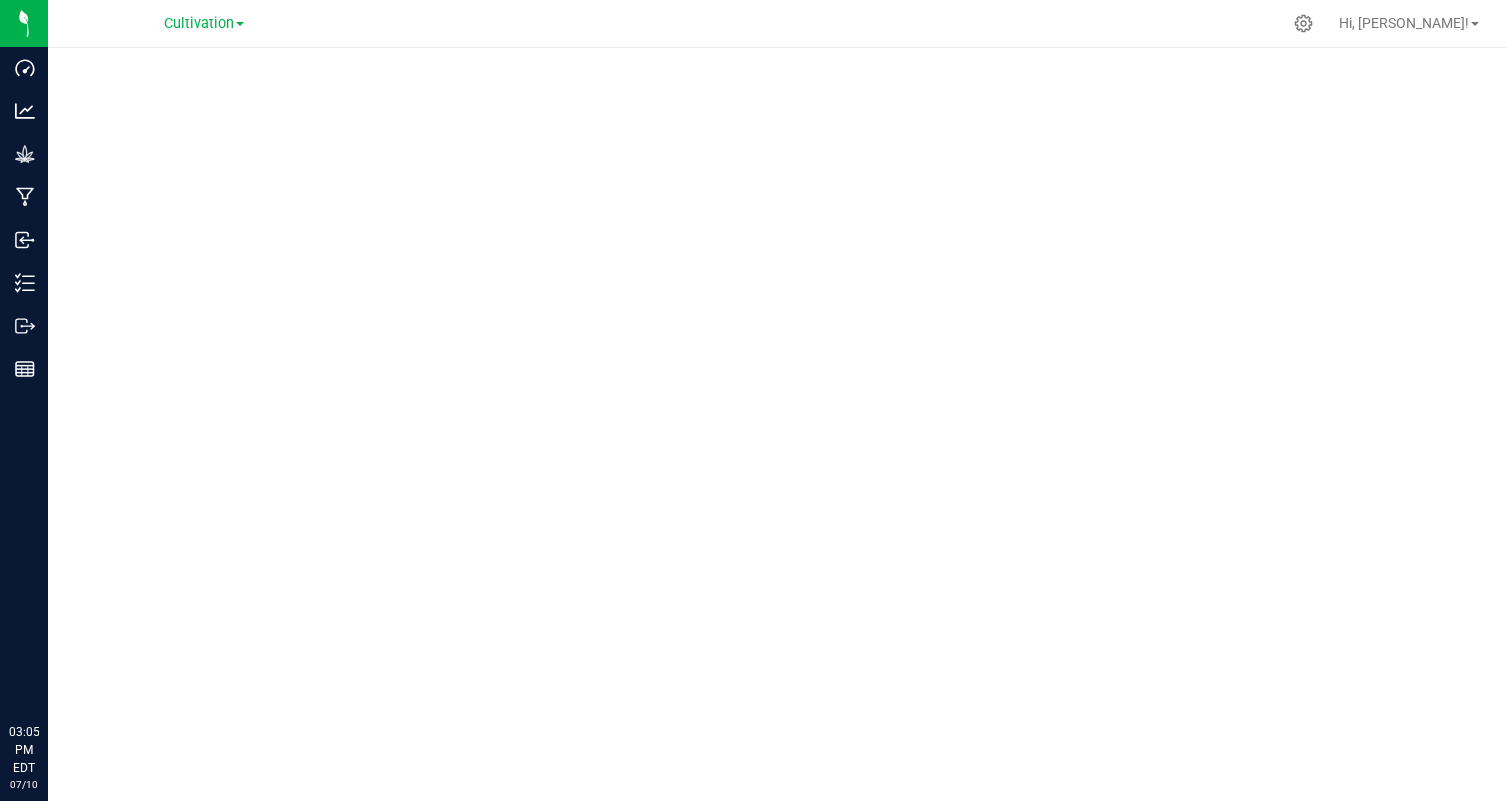scroll, scrollTop: 0, scrollLeft: 0, axis: both 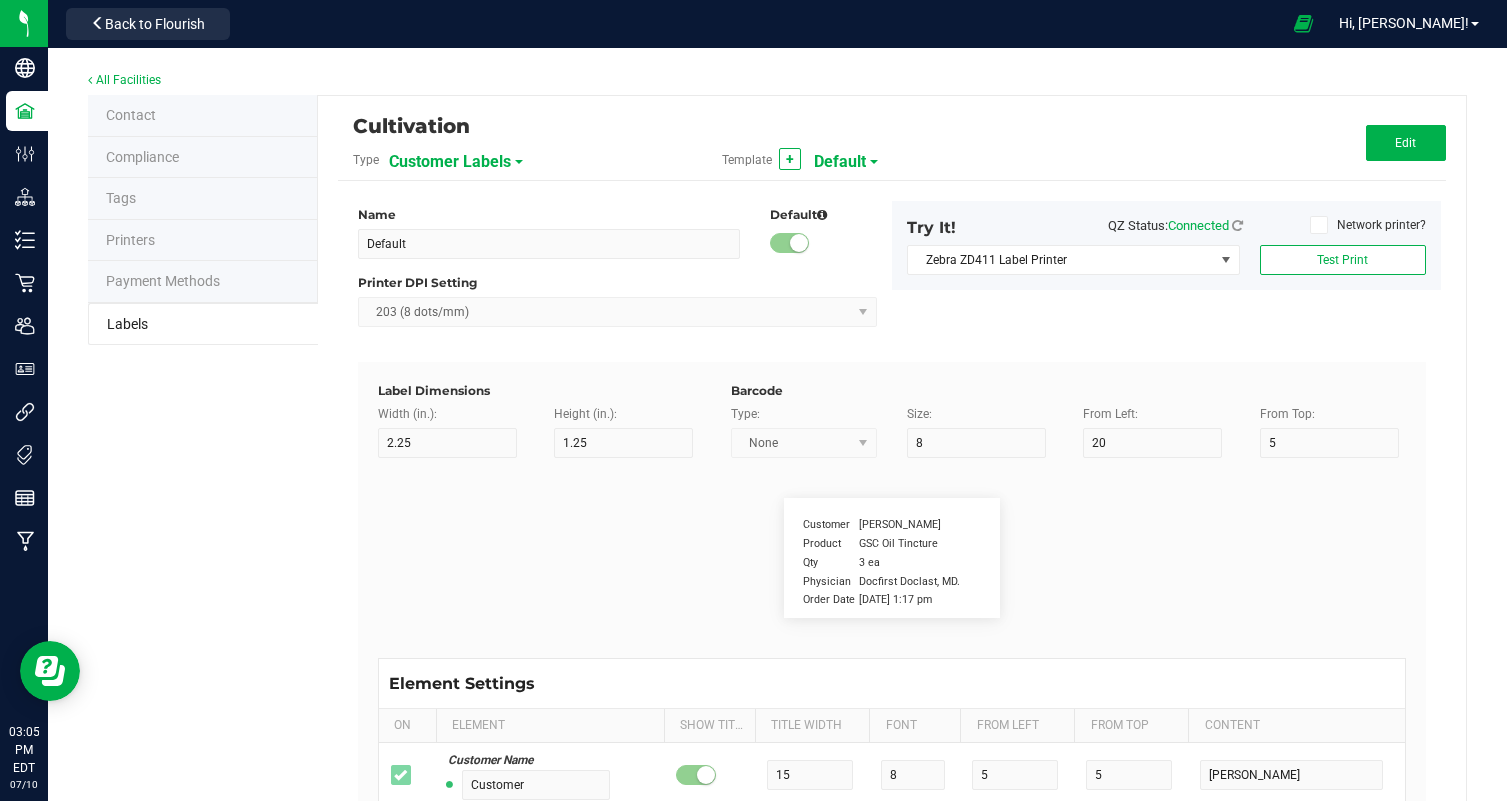 click on "Customer Labels" at bounding box center (450, 162) 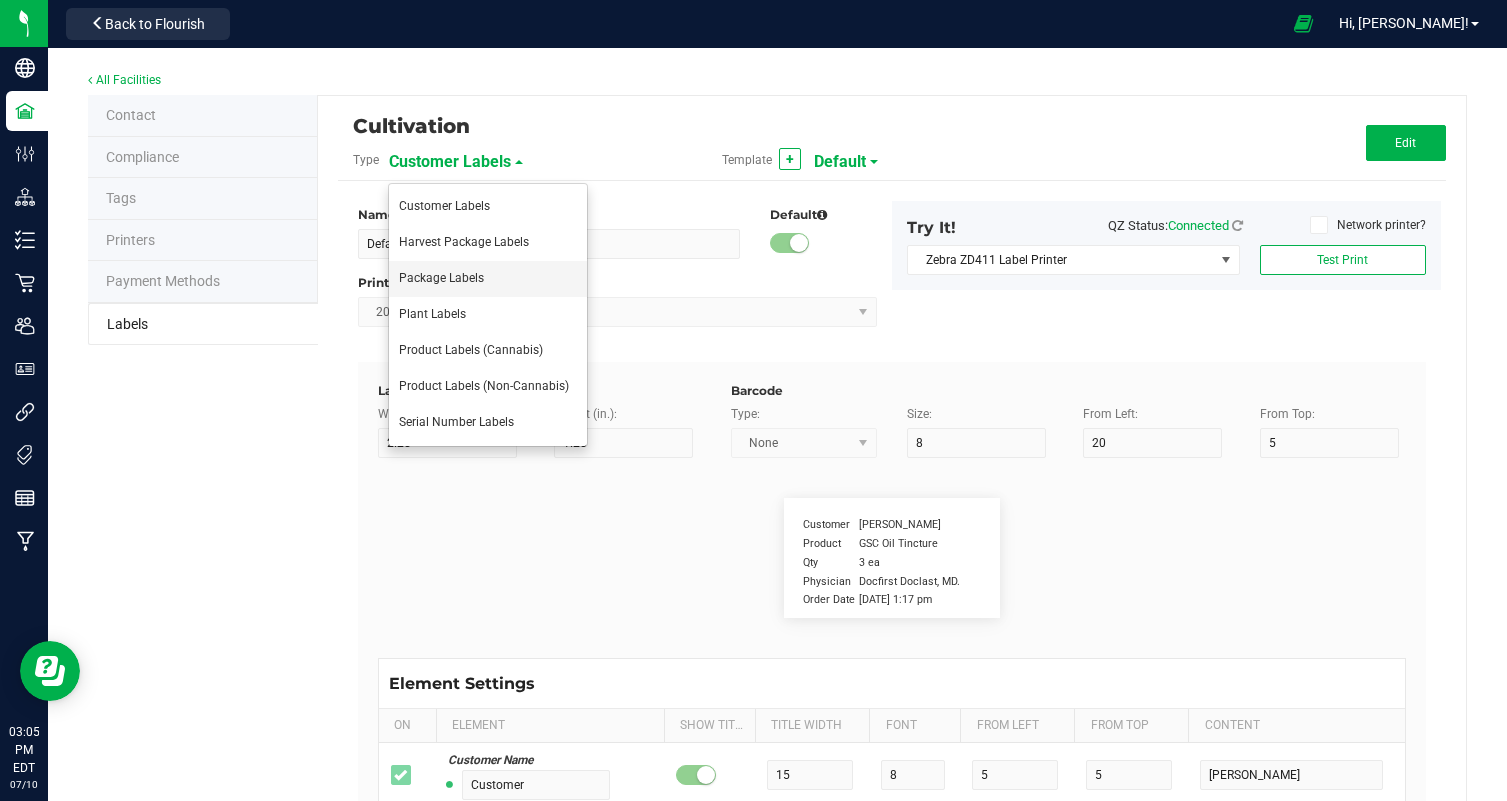 click on "Package Labels" at bounding box center [488, 279] 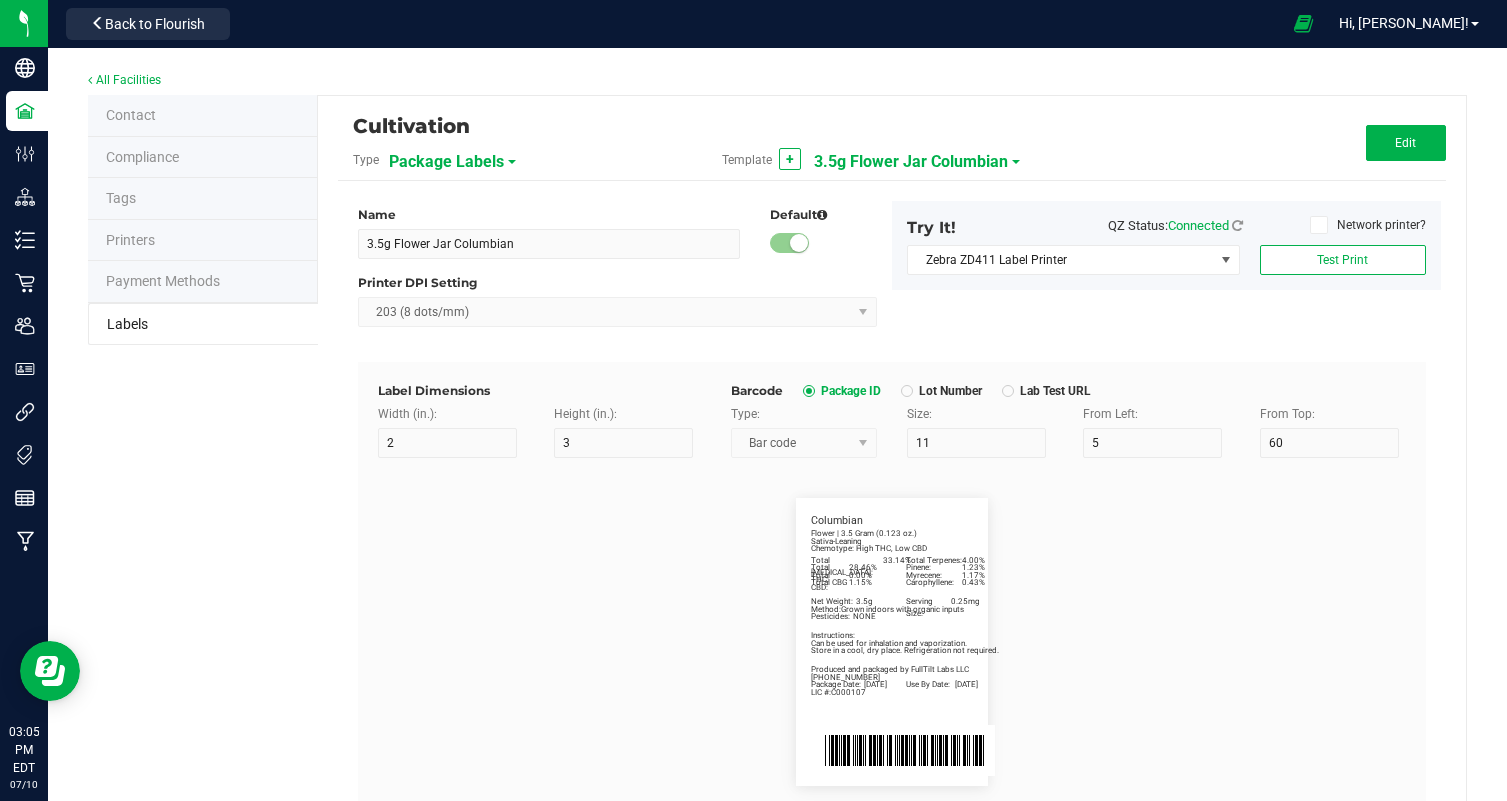 click on "3.5g Flower Jar Columbian" at bounding box center (911, 162) 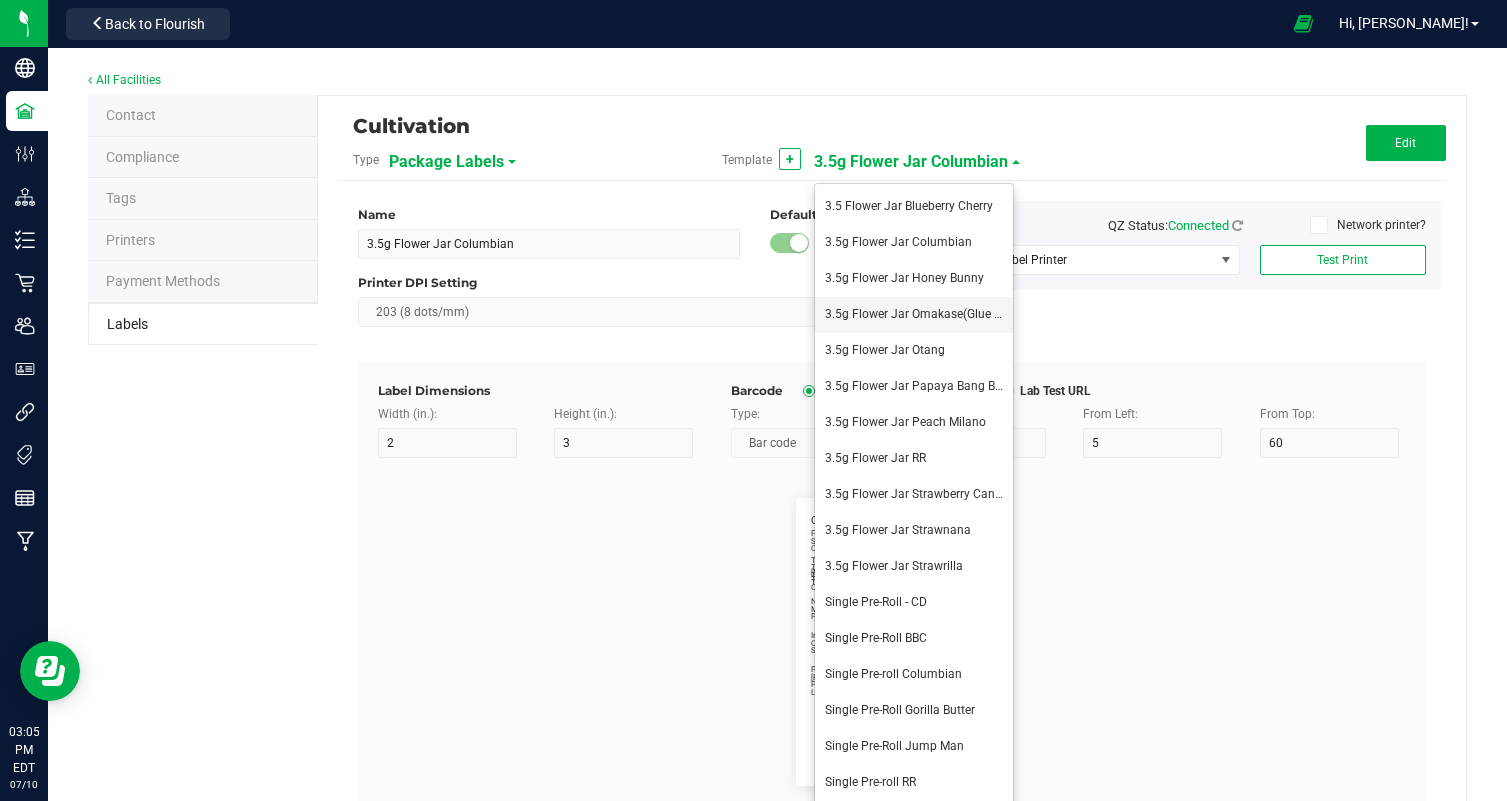 click on "3.5g Flower Jar Omakase(Glue x Zushi)" at bounding box center (914, 315) 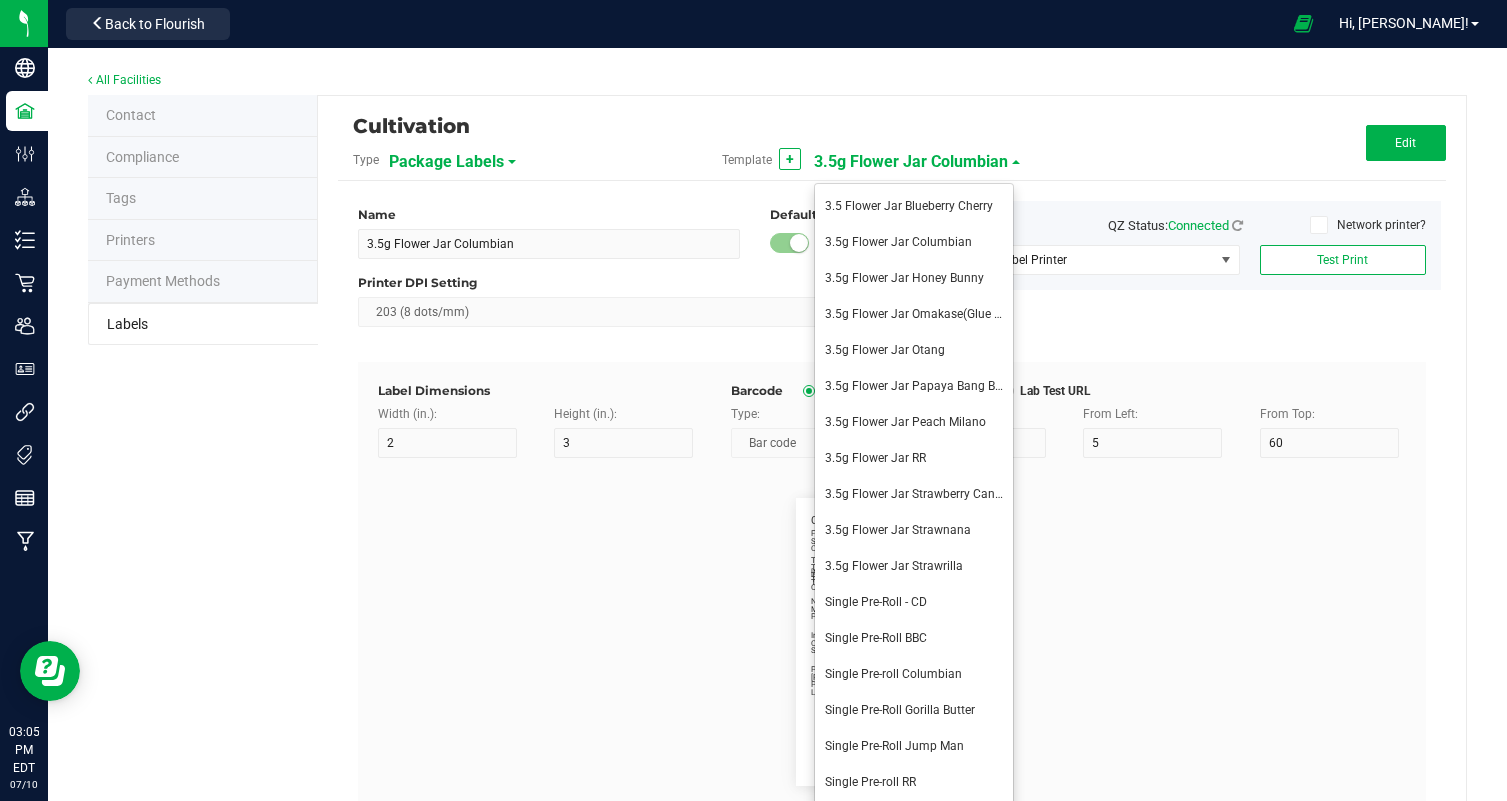 type on "3.5g Flower Jar Omakase(Glue x Zushi)" 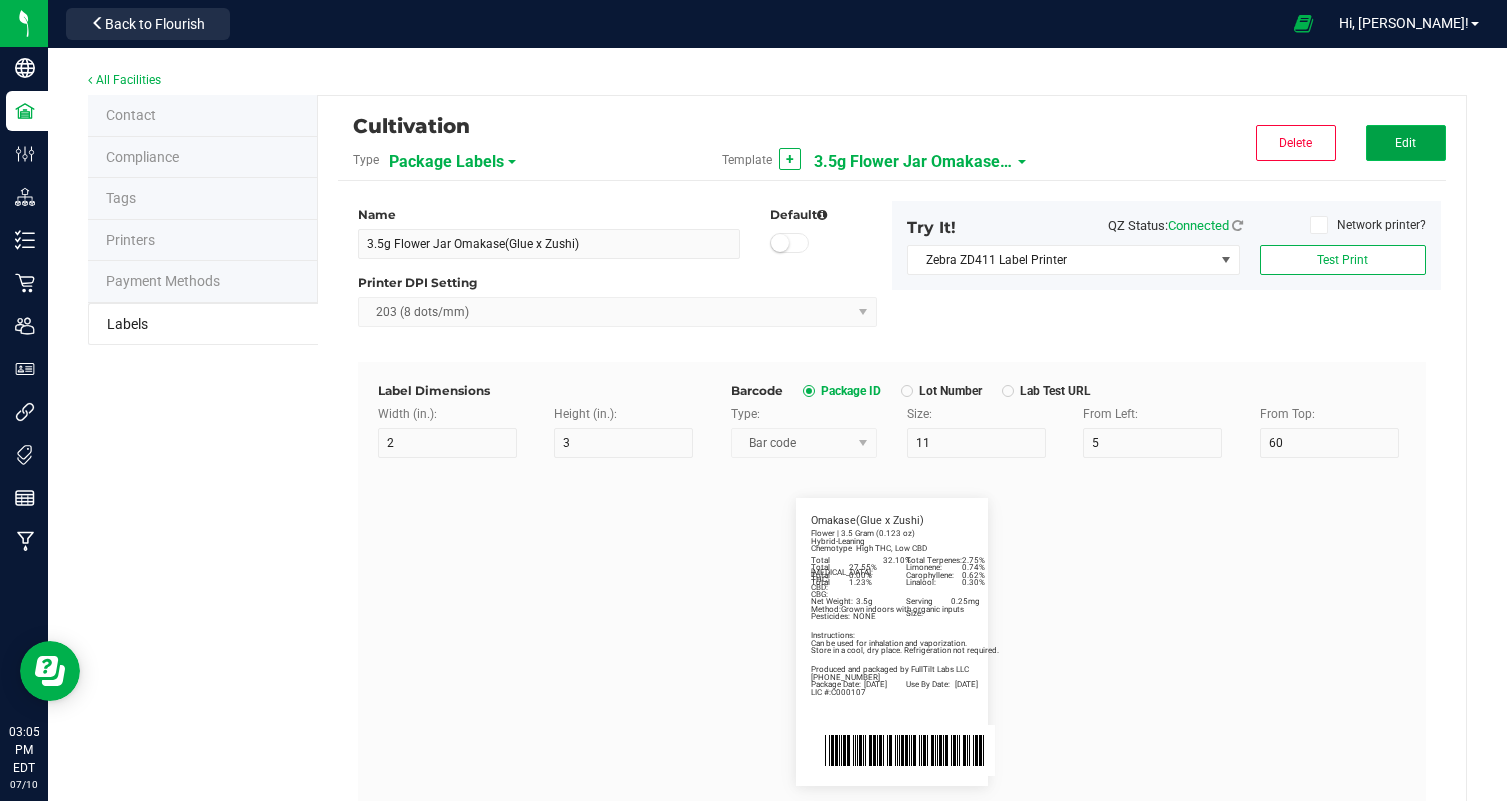 click on "Edit" at bounding box center (1406, 143) 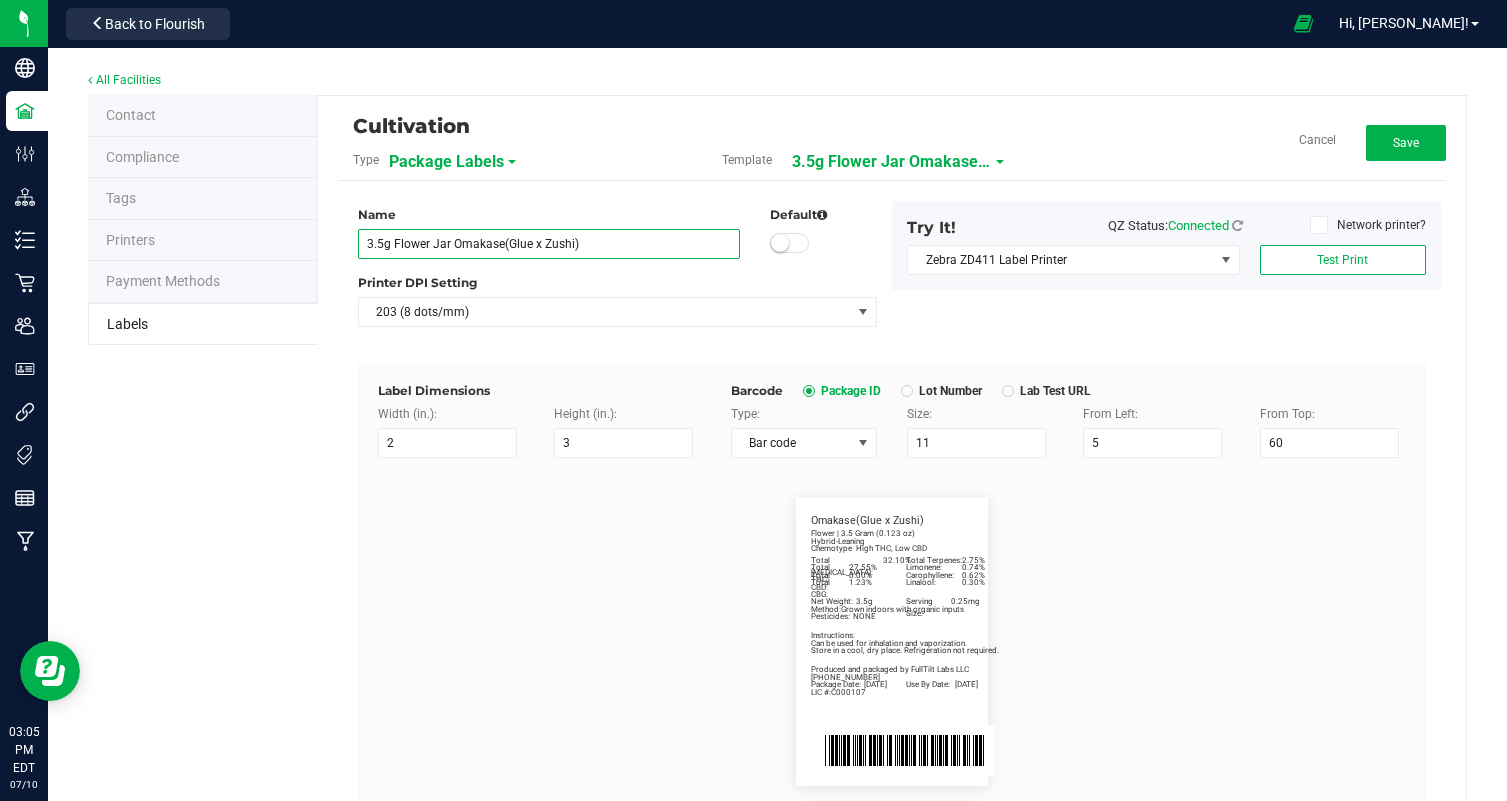 drag, startPoint x: 636, startPoint y: 257, endPoint x: 452, endPoint y: 241, distance: 184.69434 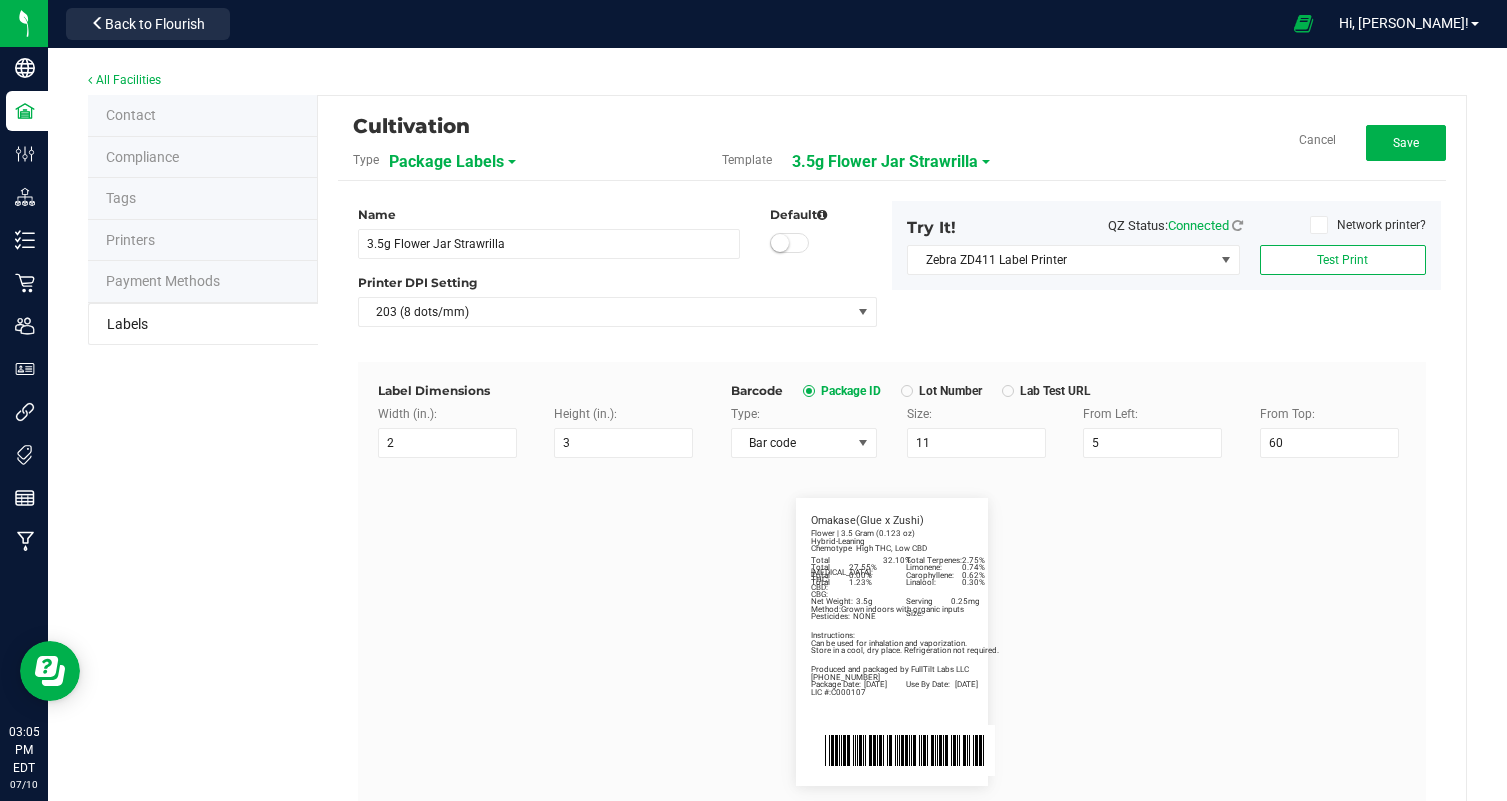 click on "Total Cannabinoids:   32.10%   Total Terpenes:   2.75%   Hybrid-Leaning   Chemotype   High THC, Low CBD   Produced and packaged by FullTilt Labs LLC   Store in a cool, dry place. Refrigeration not required.   Instructions:      Can be used for inhalation and vaporization.   Method:   Grown indoors with organic inputs   Pesticides:   NONE   (609) 895-6678   LIC #:C000107      Limonene:   0.74%   Carophyllene:   0.62%   Linalool:   0.30%   Omakase(Glue x Zushi)   Package Date:   07/09/2025   Use By Date:    01/09/2026   Total THC:   27.55%    Total CBD:   0.00%    Total CBG:   1.23%    Net Weight:   3.5g   Serving Size:   0.25mg   Flower | 3.5 Gram (0.123 oz)" at bounding box center [892, 642] 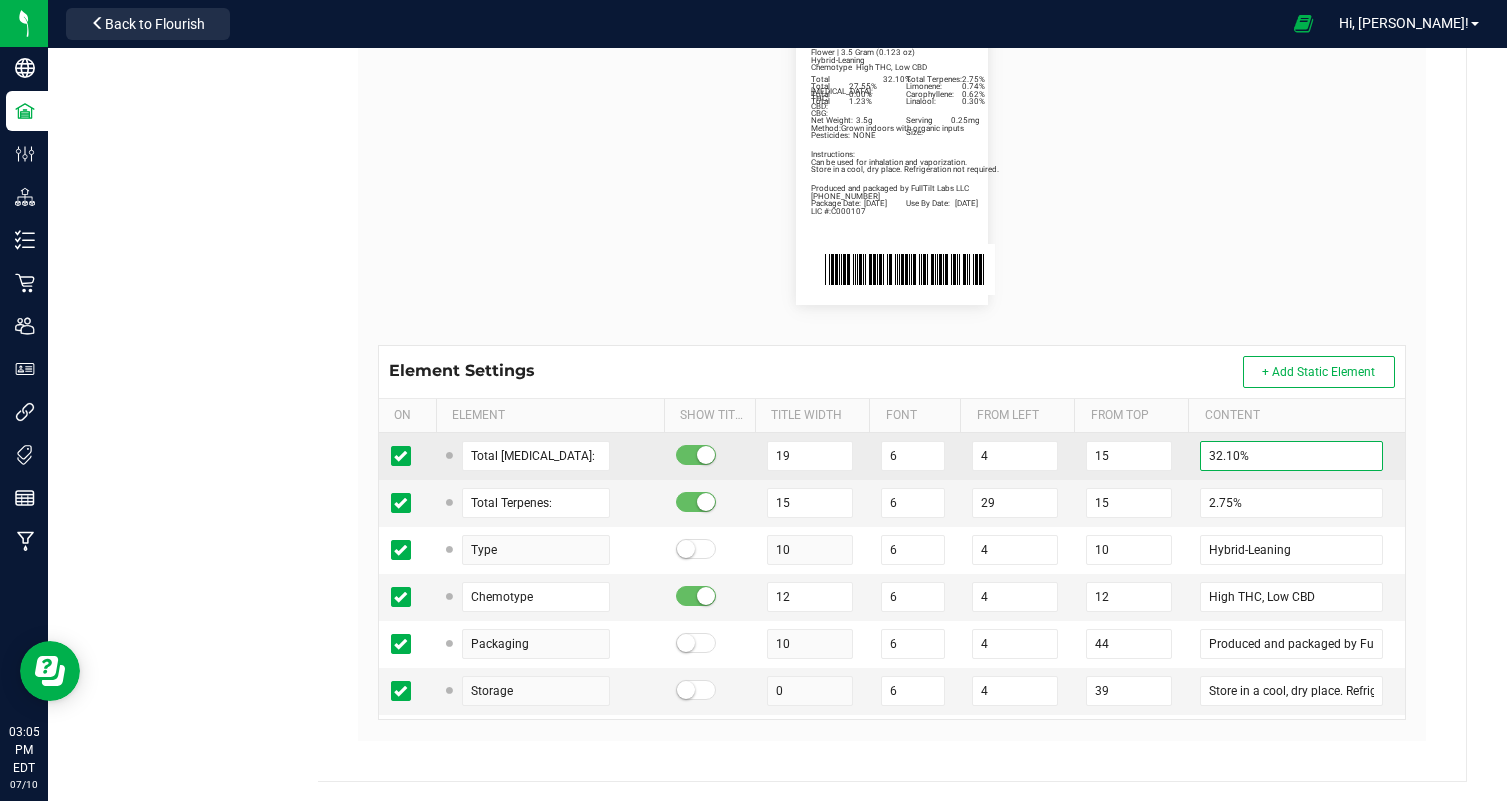 click on "32.10%" at bounding box center [1291, 456] 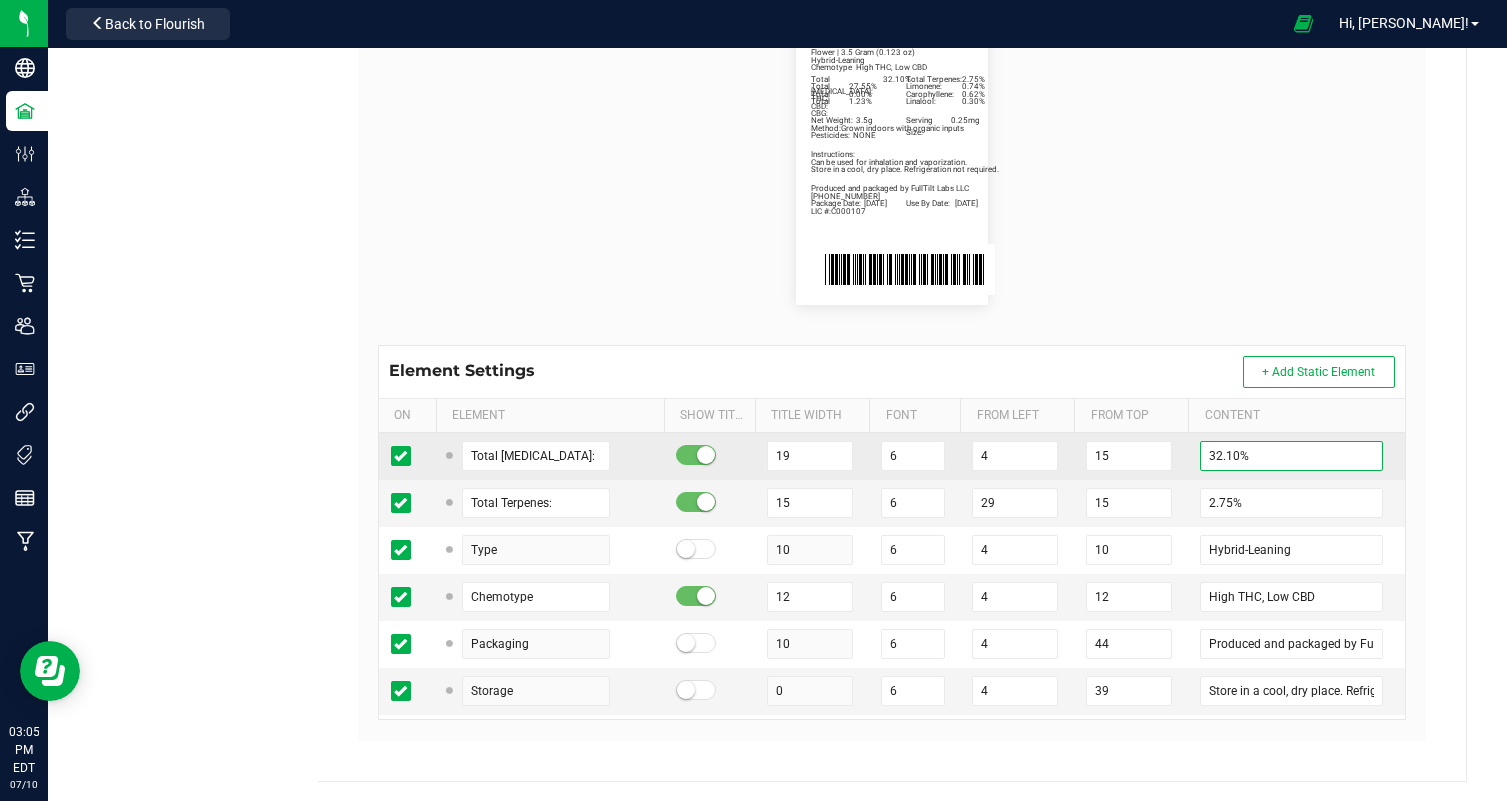 paste on "26.9" 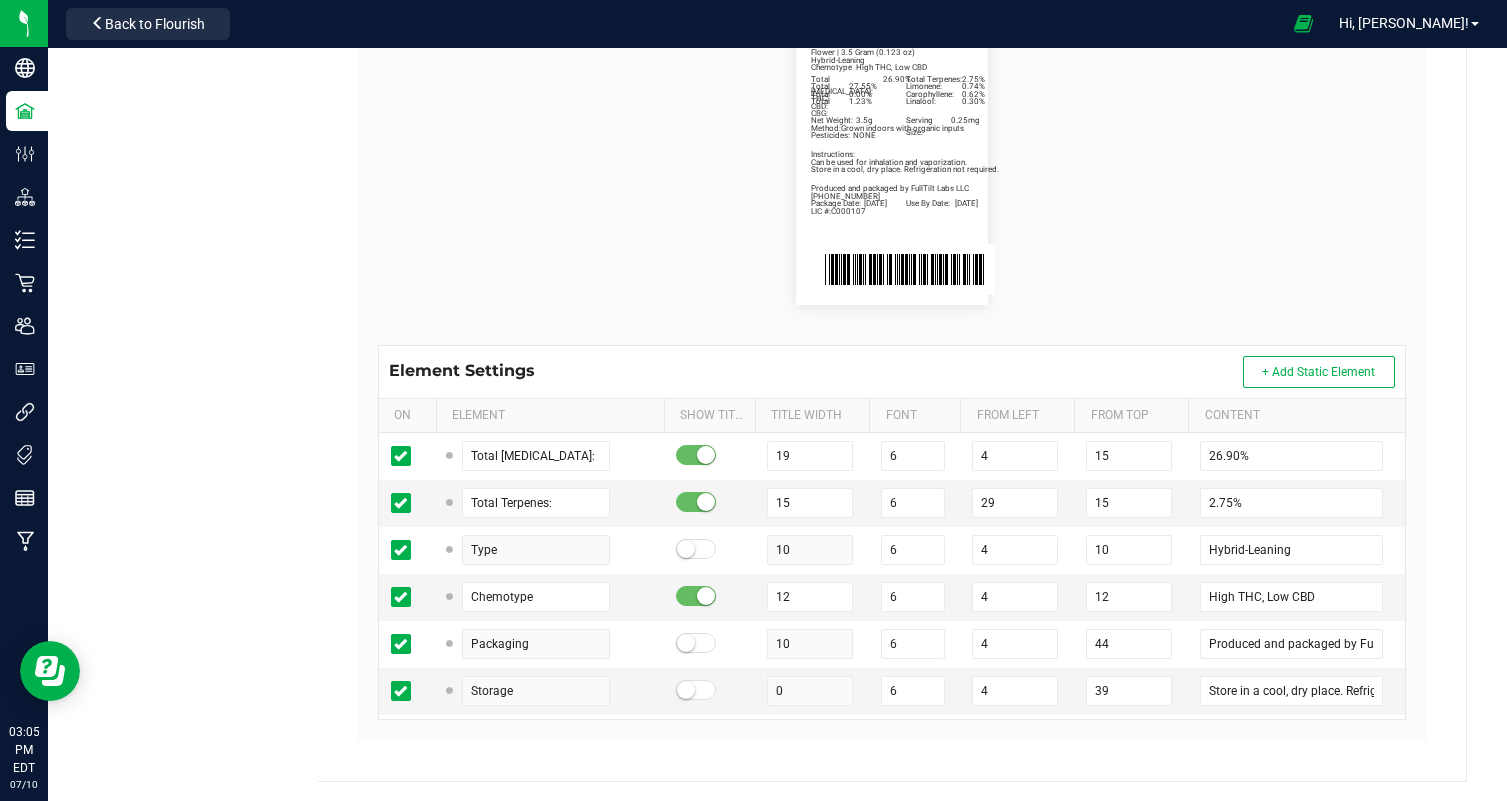click on "Total Cannabinoids:   26.90%   Total Terpenes:   2.75%   Hybrid-Leaning   Chemotype   High THC, Low CBD   Produced and packaged by FullTilt Labs LLC   Store in a cool, dry place. Refrigeration not required.   Instructions:      Can be used for inhalation and vaporization.   Method:   Grown indoors with organic inputs   Pesticides:   NONE   (609) 895-6678   LIC #:C000107      Limonene:   0.74%   Carophyllene:   0.62%   Linalool:   0.30%   Omakase(Glue x Zushi)   Package Date:   07/09/2025   Use By Date:    01/09/2026   Total THC:   27.55%    Total CBD:   0.00%    Total CBG:   1.23%    Net Weight:   3.5g   Serving Size:   0.25mg   Flower | 3.5 Gram (0.123 oz)" at bounding box center (892, 161) 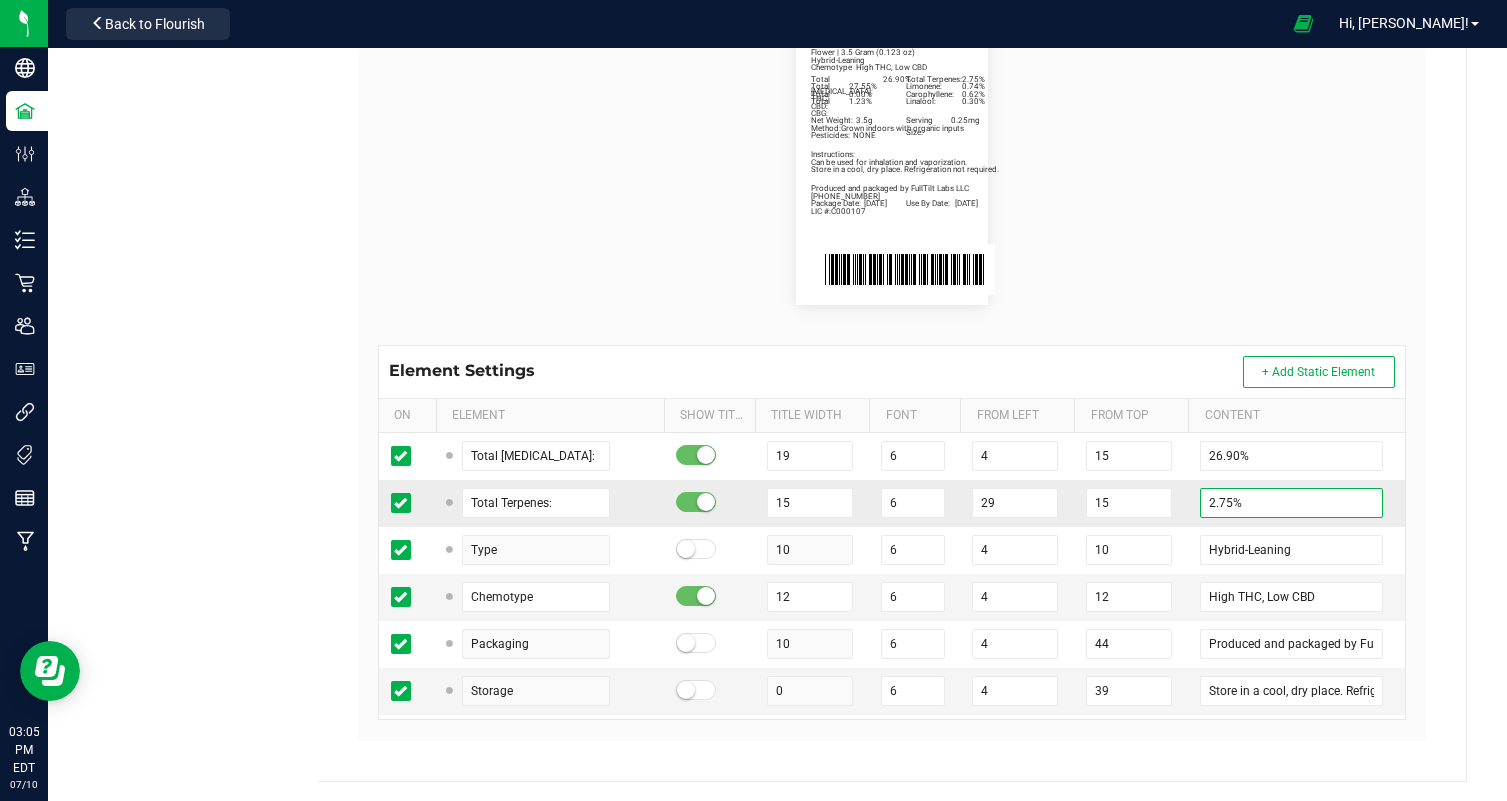 click on "2.75%" at bounding box center (1291, 503) 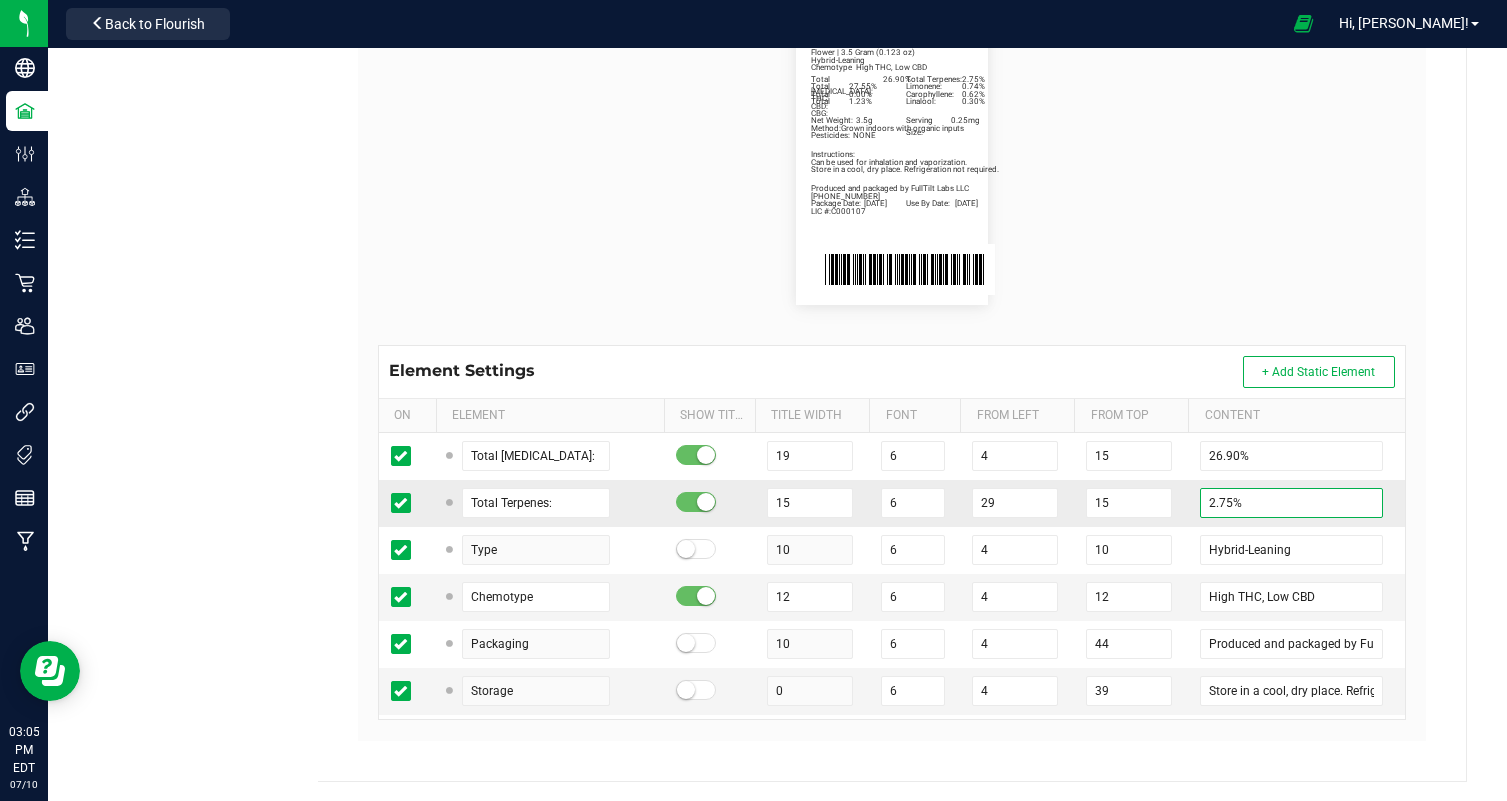 click on "2.75%" at bounding box center [1291, 503] 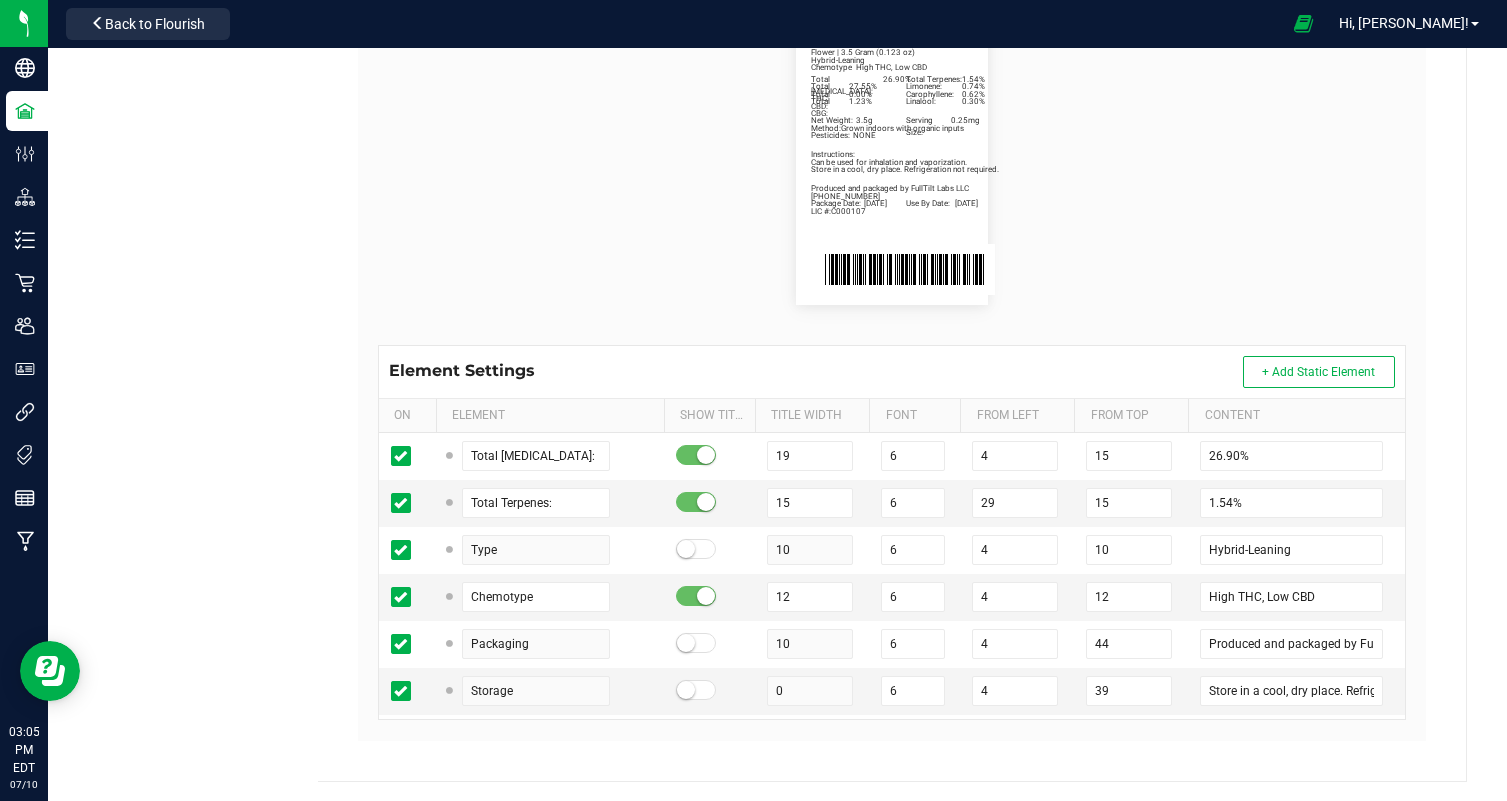 click on "Total Cannabinoids:   26.90%   Total Terpenes:   1.54%   Hybrid-Leaning   Chemotype   High THC, Low CBD   Produced and packaged by FullTilt Labs LLC   Store in a cool, dry place. Refrigeration not required.   Instructions:      Can be used for inhalation and vaporization.   Method:   Grown indoors with organic inputs   Pesticides:   NONE   (609) 895-6678   LIC #:C000107      Limonene:   0.74%   Carophyllene:   0.62%   Linalool:   0.30%   Omakase(Glue x Zushi)   Package Date:   07/09/2025   Use By Date:    01/09/2026   Total THC:   27.55%    Total CBD:   0.00%    Total CBG:   1.23%    Net Weight:   3.5g   Serving Size:   0.25mg   Flower | 3.5 Gram (0.123 oz)" at bounding box center [892, 161] 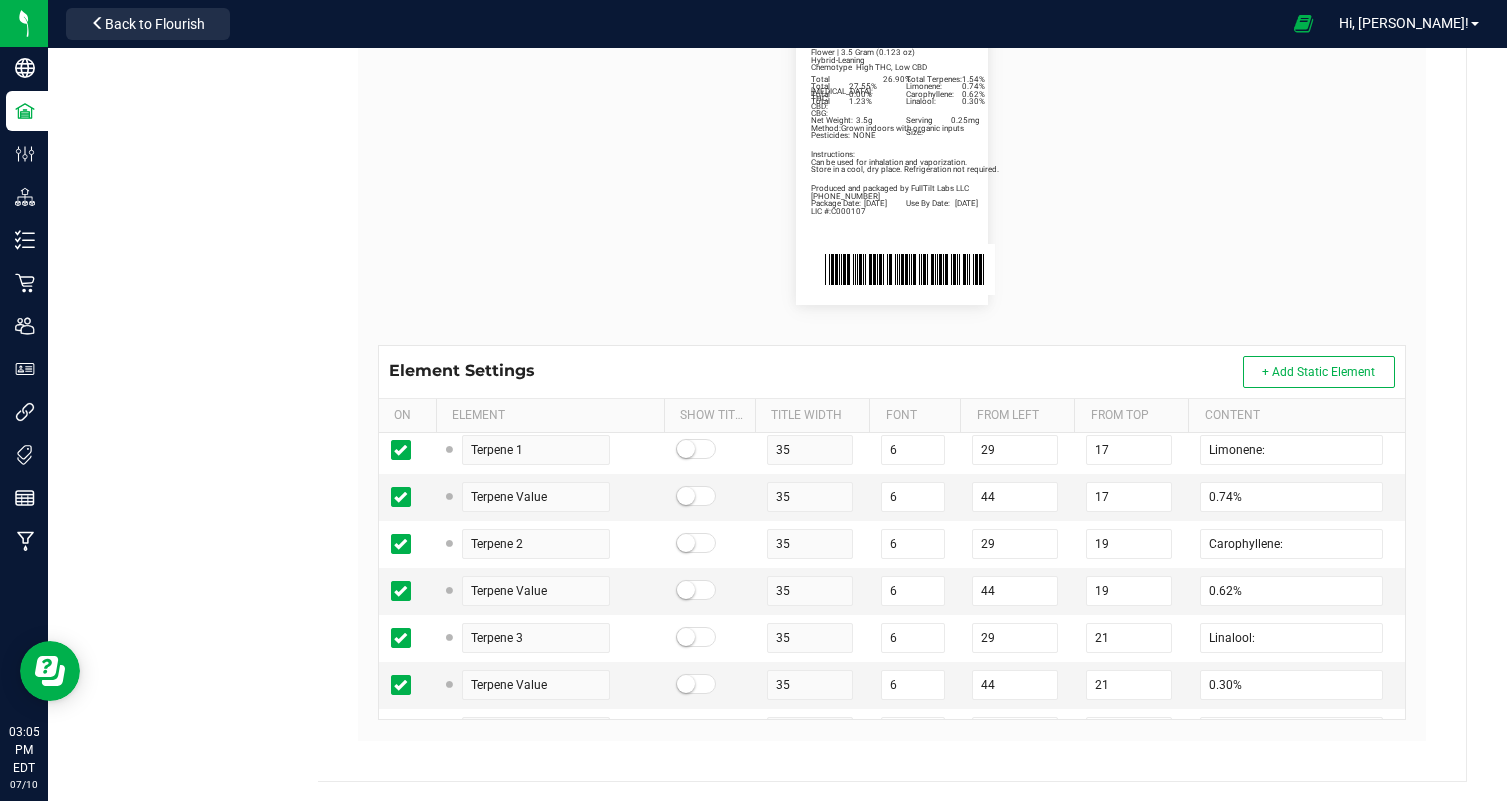 scroll, scrollTop: 567, scrollLeft: 0, axis: vertical 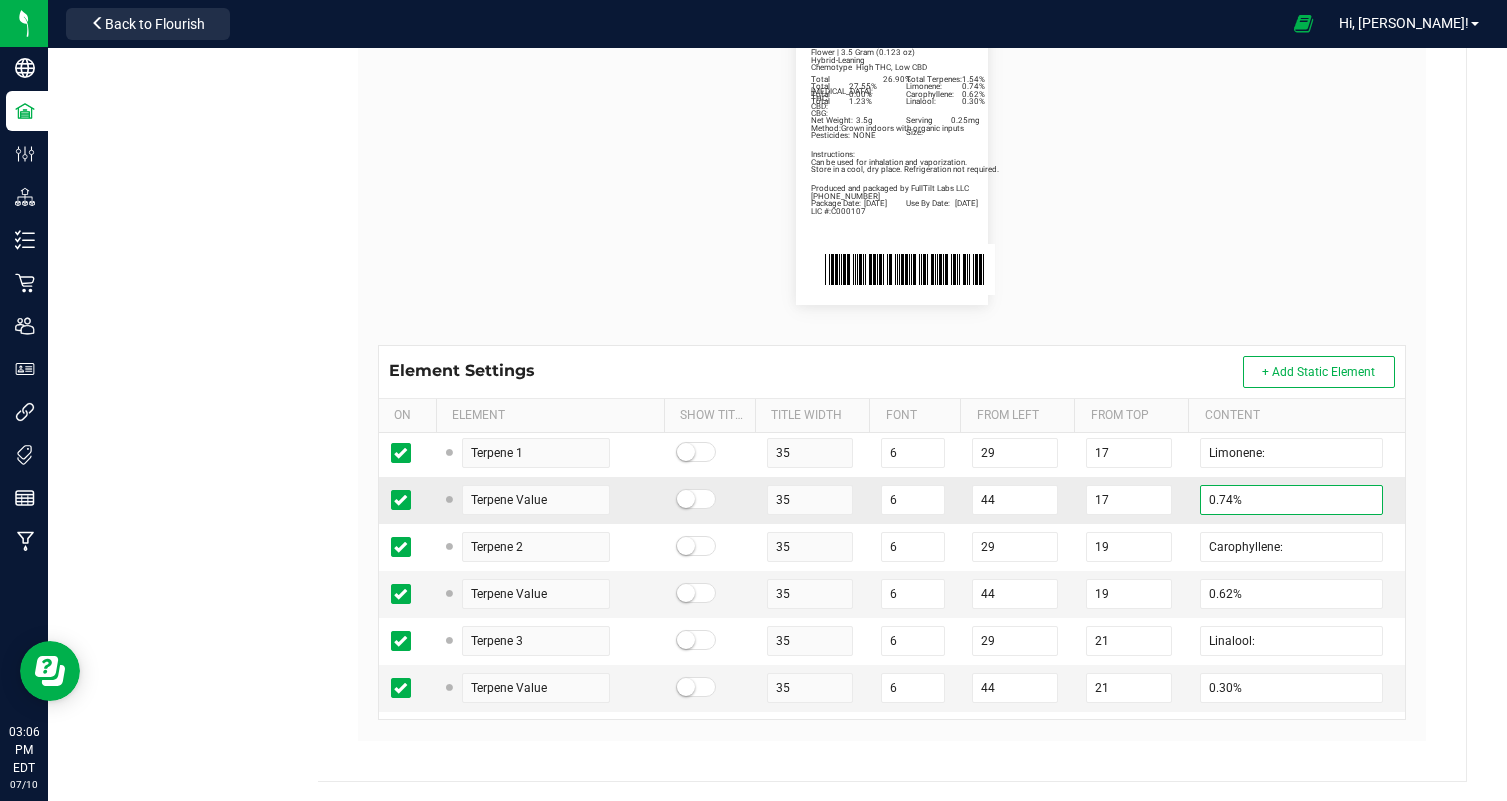 click on "0.74%" at bounding box center [1291, 500] 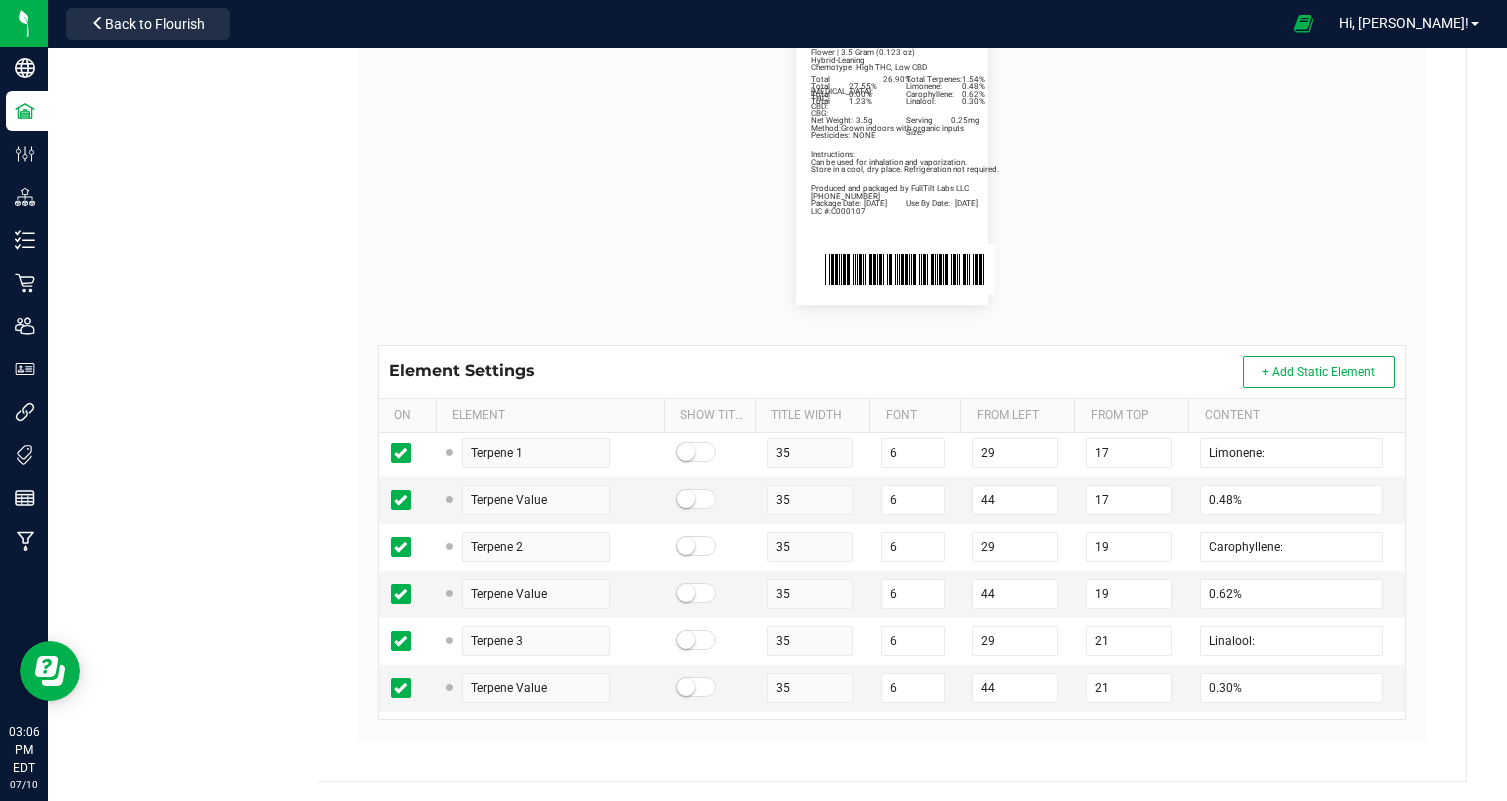 click on "Total Cannabinoids:   26.90%   Total Terpenes:   1.54%   Hybrid-Leaning   Chemotype   High THC, Low CBD   Produced and packaged by FullTilt Labs LLC   Store in a cool, dry place. Refrigeration not required.   Instructions:      Can be used for inhalation and vaporization.   Method:   Grown indoors with organic inputs   Pesticides:   NONE   (609) 895-6678   LIC #:C000107      Limonene:   0.48%   Carophyllene:   0.62%   Linalool:   0.30%   Omakase(Glue x Zushi)   Package Date:   07/09/2025   Use By Date:    01/09/2026   Total THC:   27.55%    Total CBD:   0.00%    Total CBG:   1.23%    Net Weight:   3.5g   Serving Size:   0.25mg   Flower | 3.5 Gram (0.123 oz)" at bounding box center [892, 161] 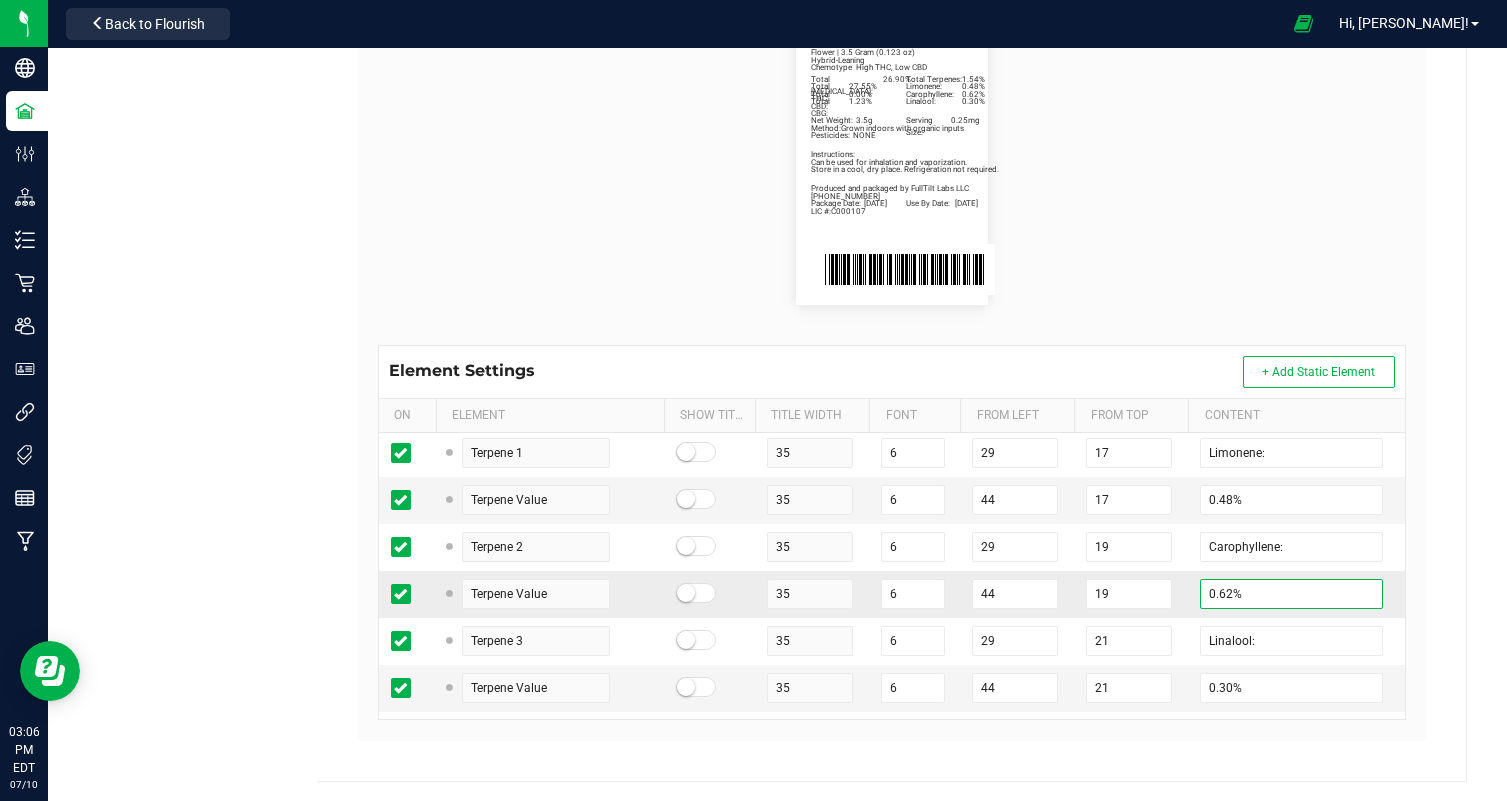 click on "0.62%" at bounding box center [1291, 594] 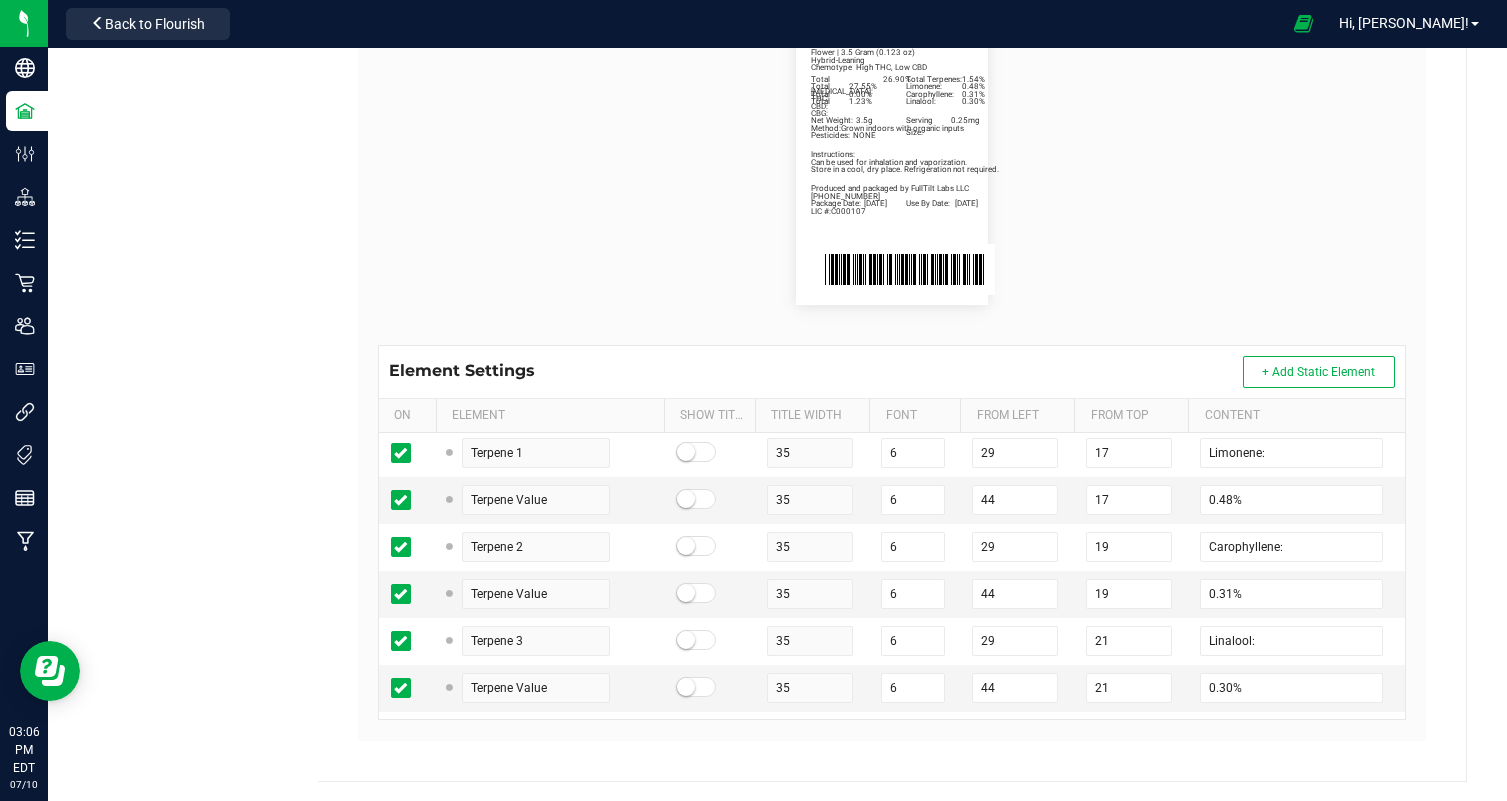 click on "Total Cannabinoids:   26.90%   Total Terpenes:   1.54%   Hybrid-Leaning   Chemotype   High THC, Low CBD   Produced and packaged by FullTilt Labs LLC   Store in a cool, dry place. Refrigeration not required.   Instructions:      Can be used for inhalation and vaporization.   Method:   Grown indoors with organic inputs   Pesticides:   NONE   (609) 895-6678   LIC #:C000107      Limonene:   0.48%   Carophyllene:   0.31%   Linalool:   0.30%   Omakase(Glue x Zushi)   Package Date:   07/09/2025   Use By Date:    01/09/2026   Total THC:   27.55%    Total CBD:   0.00%    Total CBG:   1.23%    Net Weight:   3.5g   Serving Size:   0.25mg   Flower | 3.5 Gram (0.123 oz)" at bounding box center (892, 161) 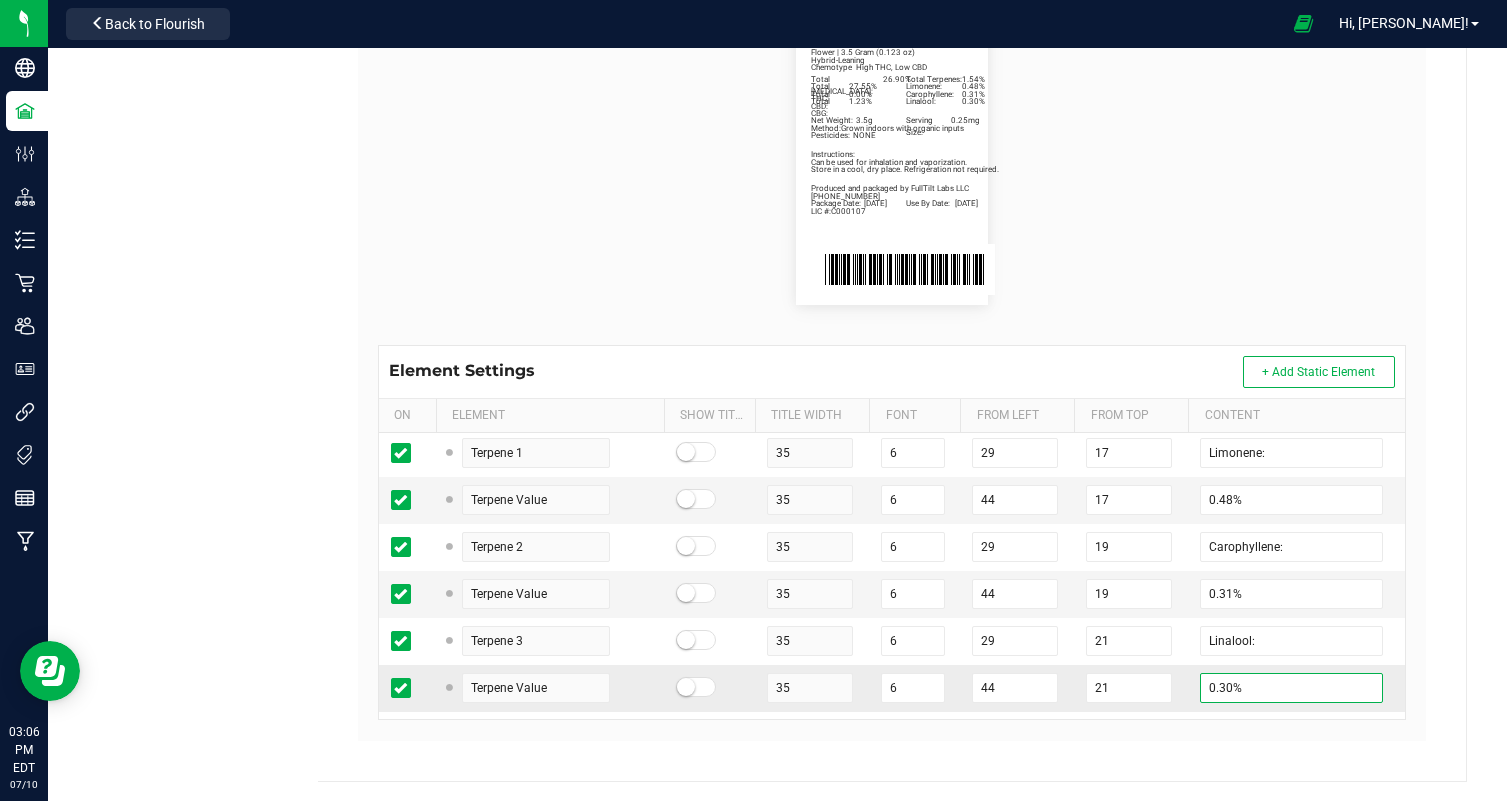 click on "0.30%" at bounding box center [1291, 688] 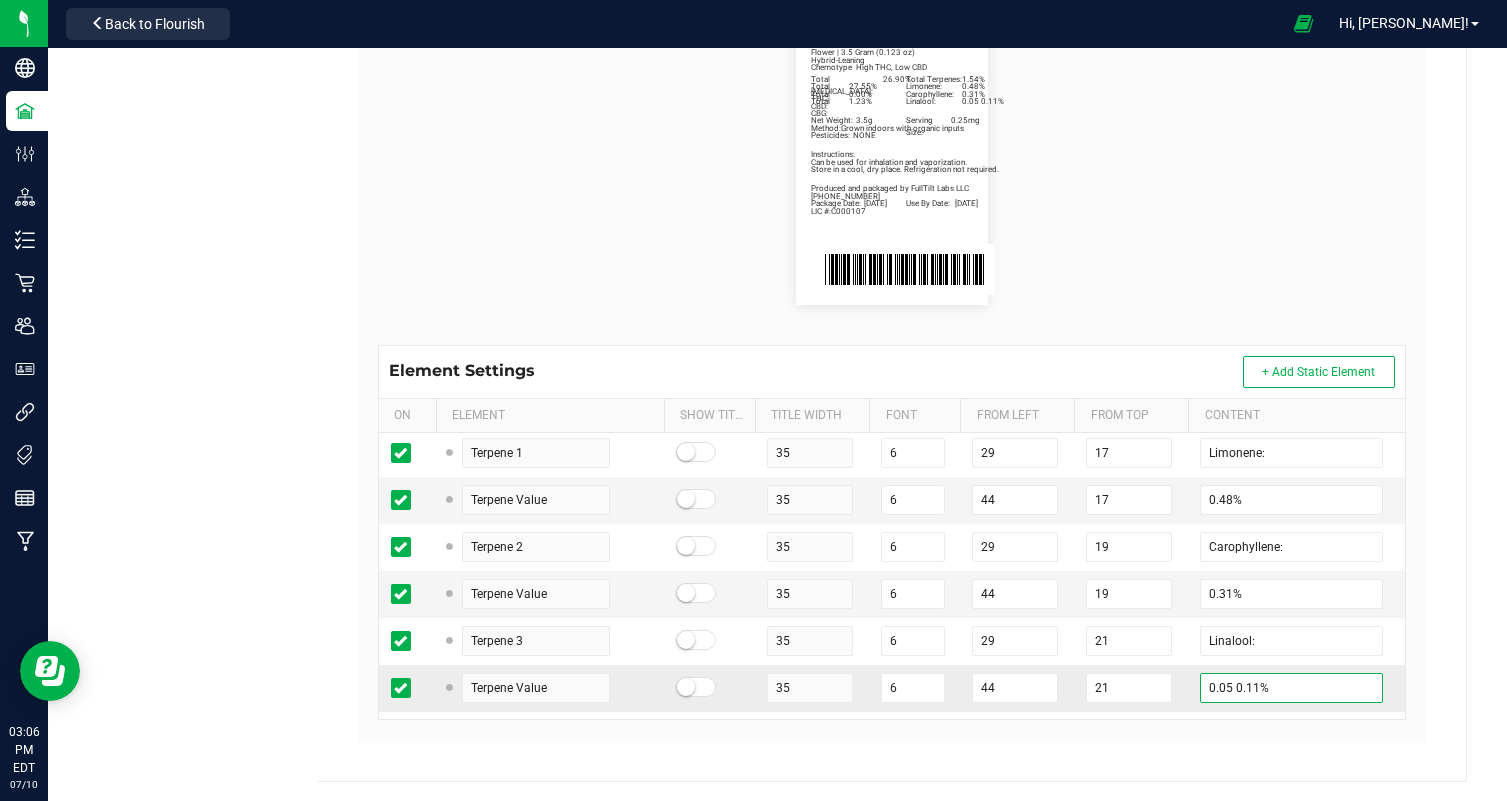 click on "0.05 0.11%" at bounding box center (1291, 688) 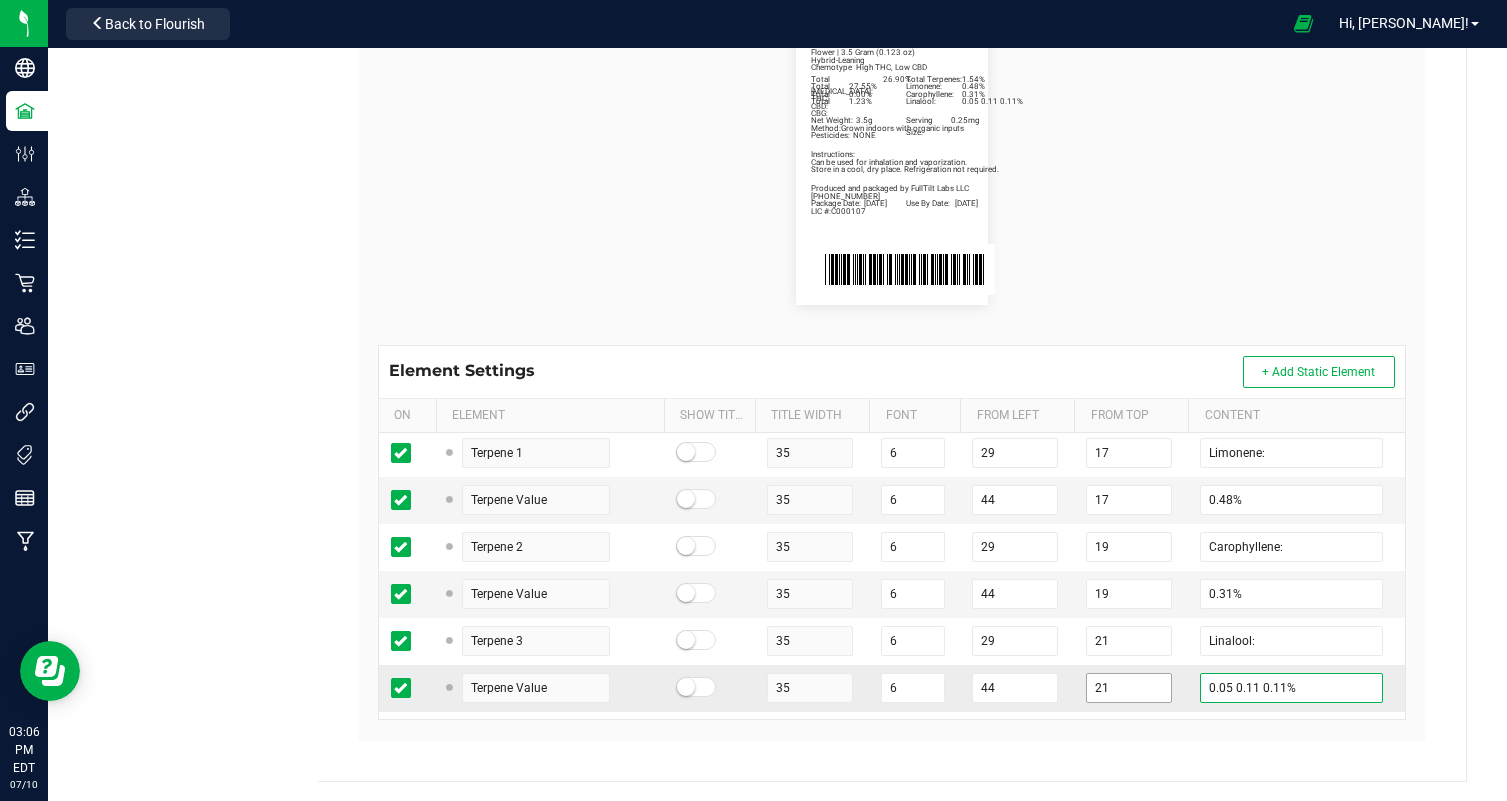 drag, startPoint x: 1286, startPoint y: 684, endPoint x: 1161, endPoint y: 685, distance: 125.004 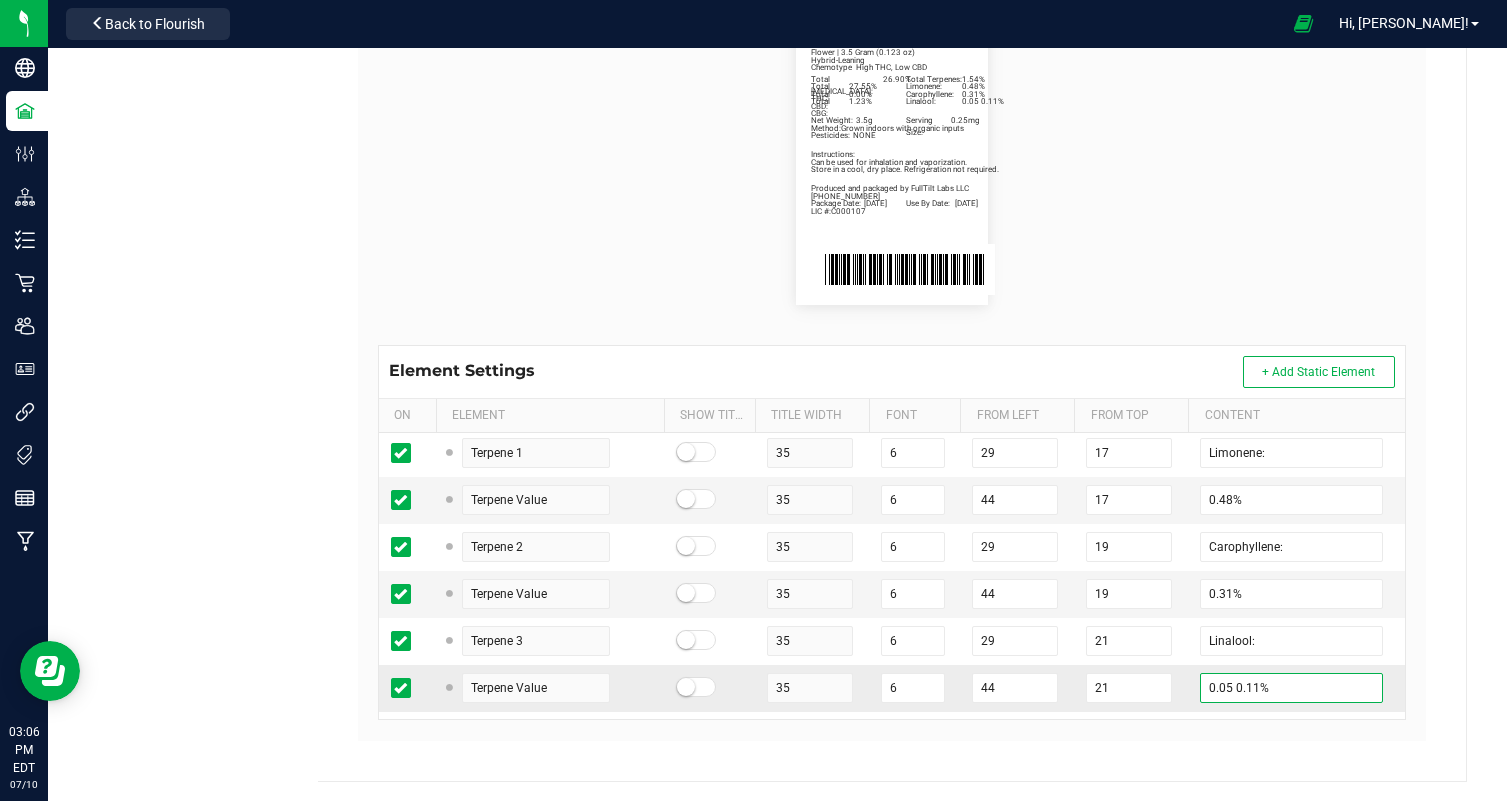 drag, startPoint x: 1250, startPoint y: 684, endPoint x: 1207, endPoint y: 684, distance: 43 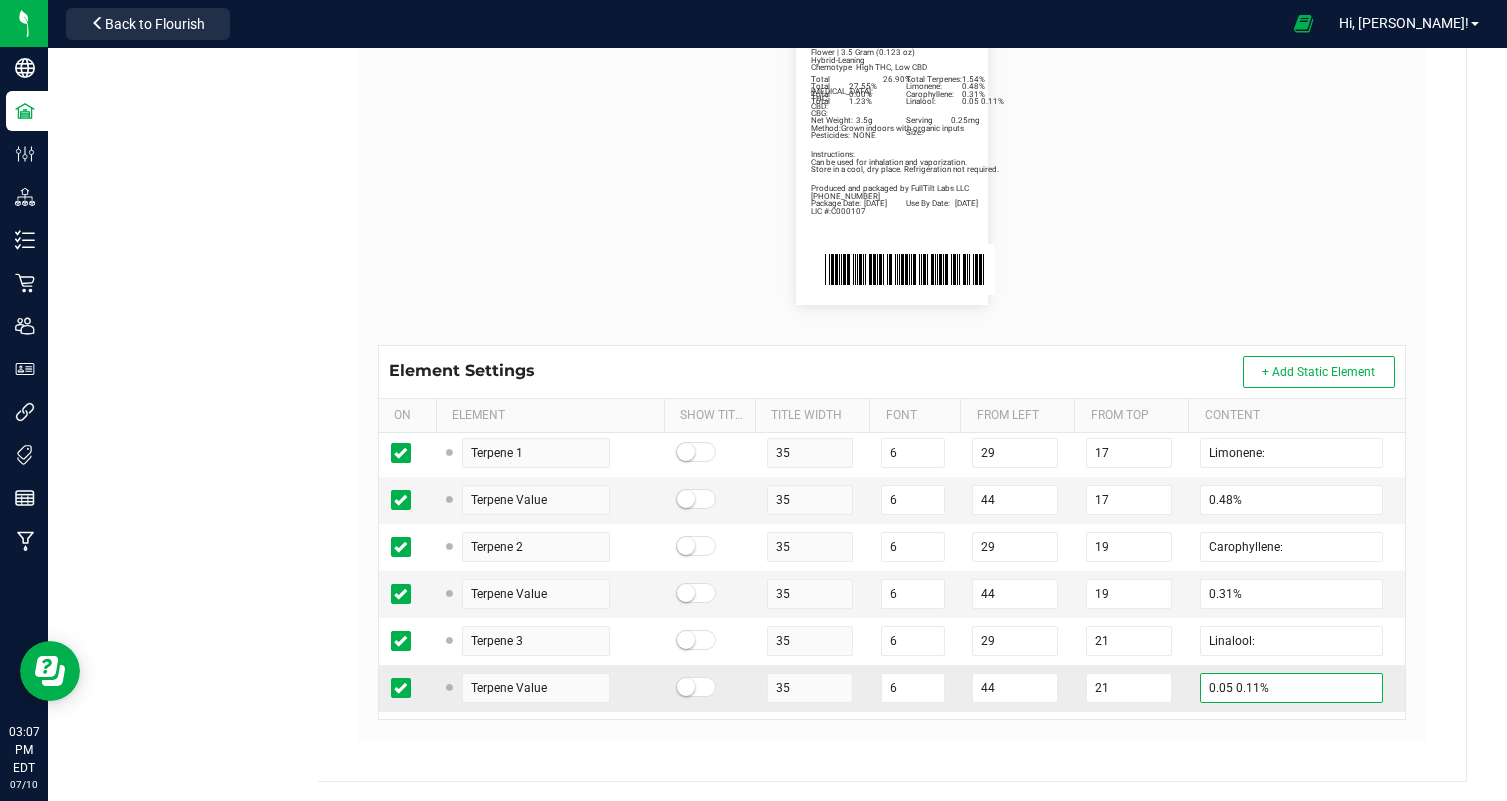 click on "0.05 0.11%" at bounding box center [1291, 688] 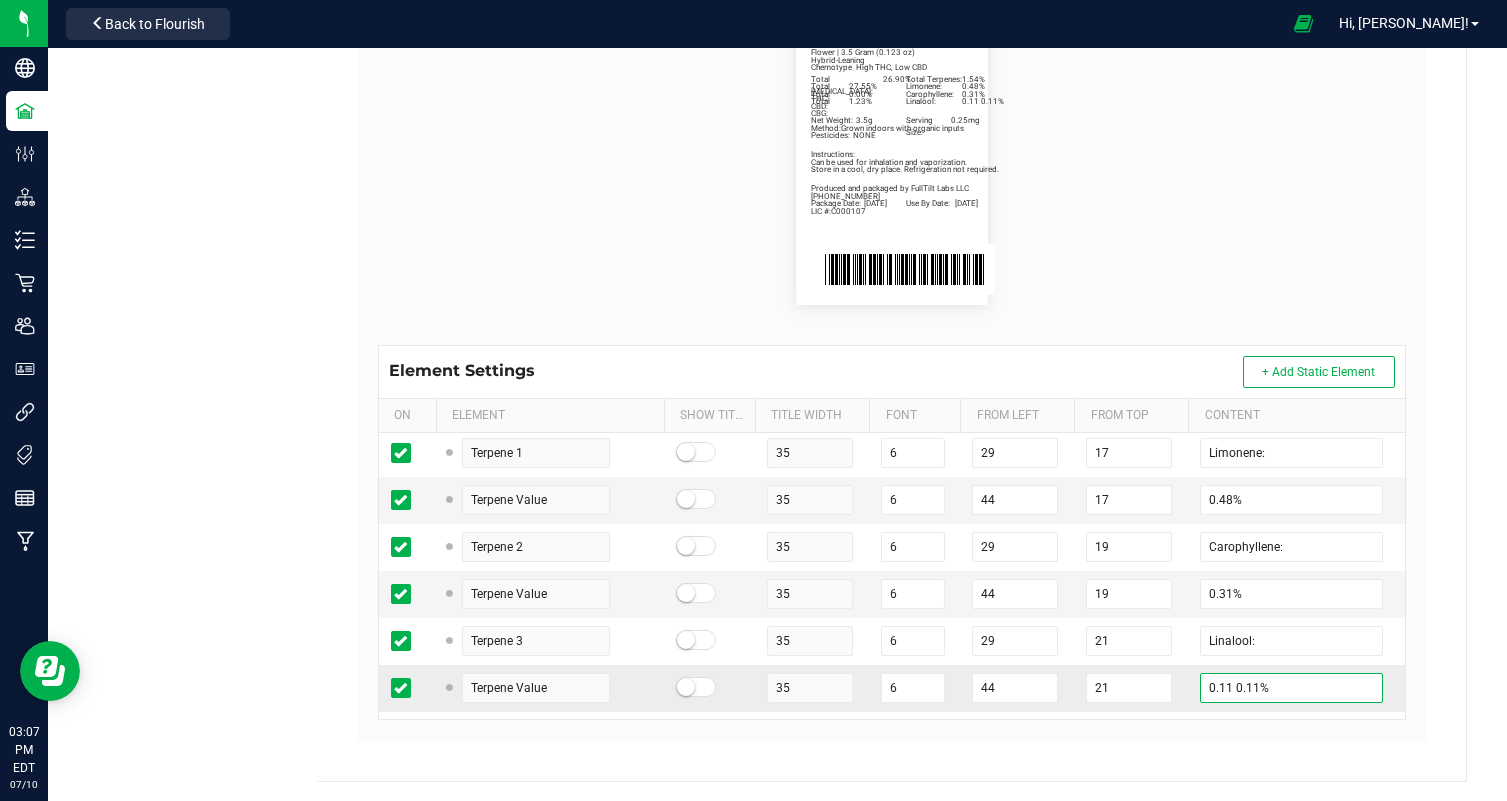 drag, startPoint x: 1261, startPoint y: 686, endPoint x: 1184, endPoint y: 688, distance: 77.02597 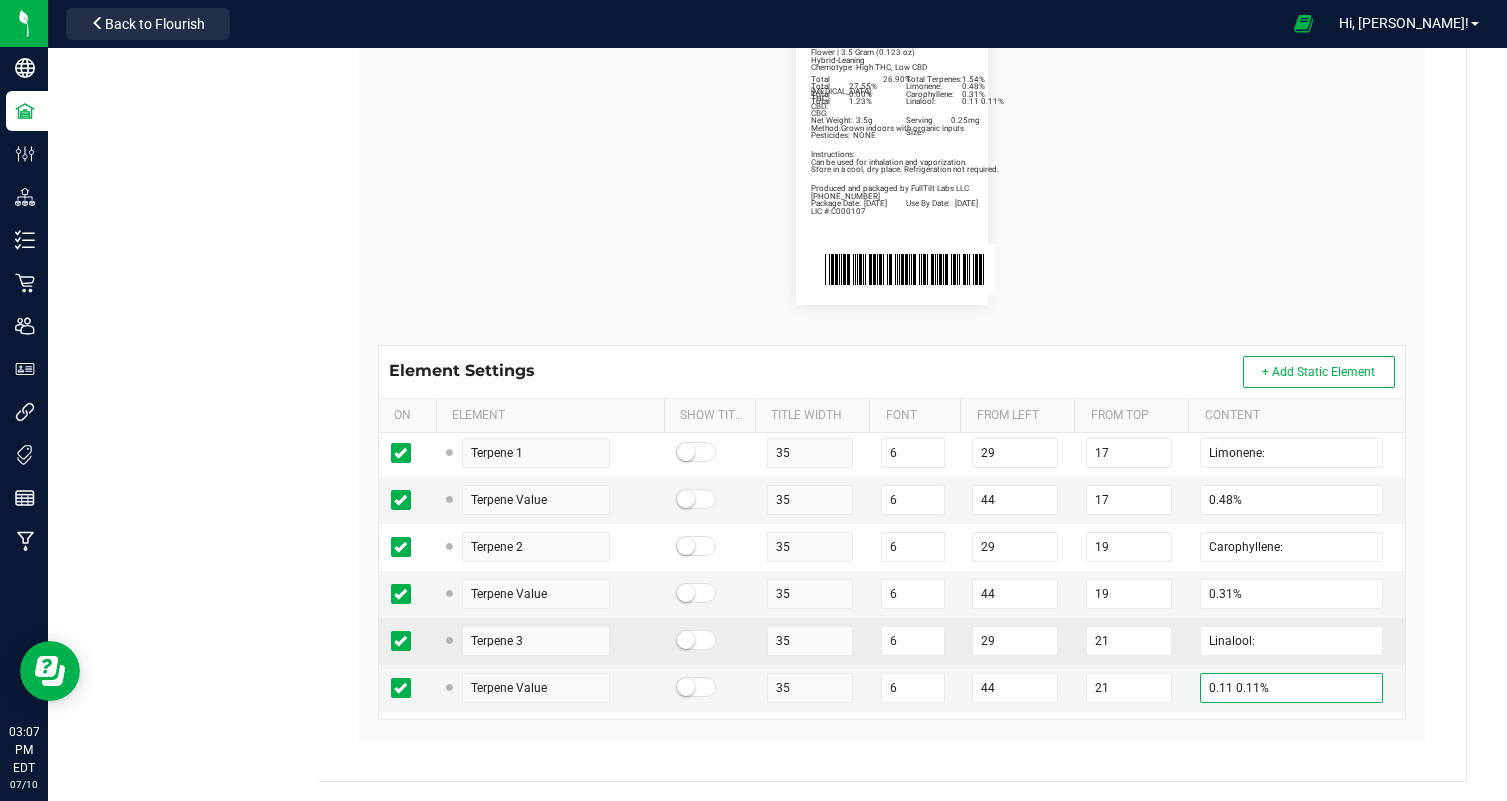 paste 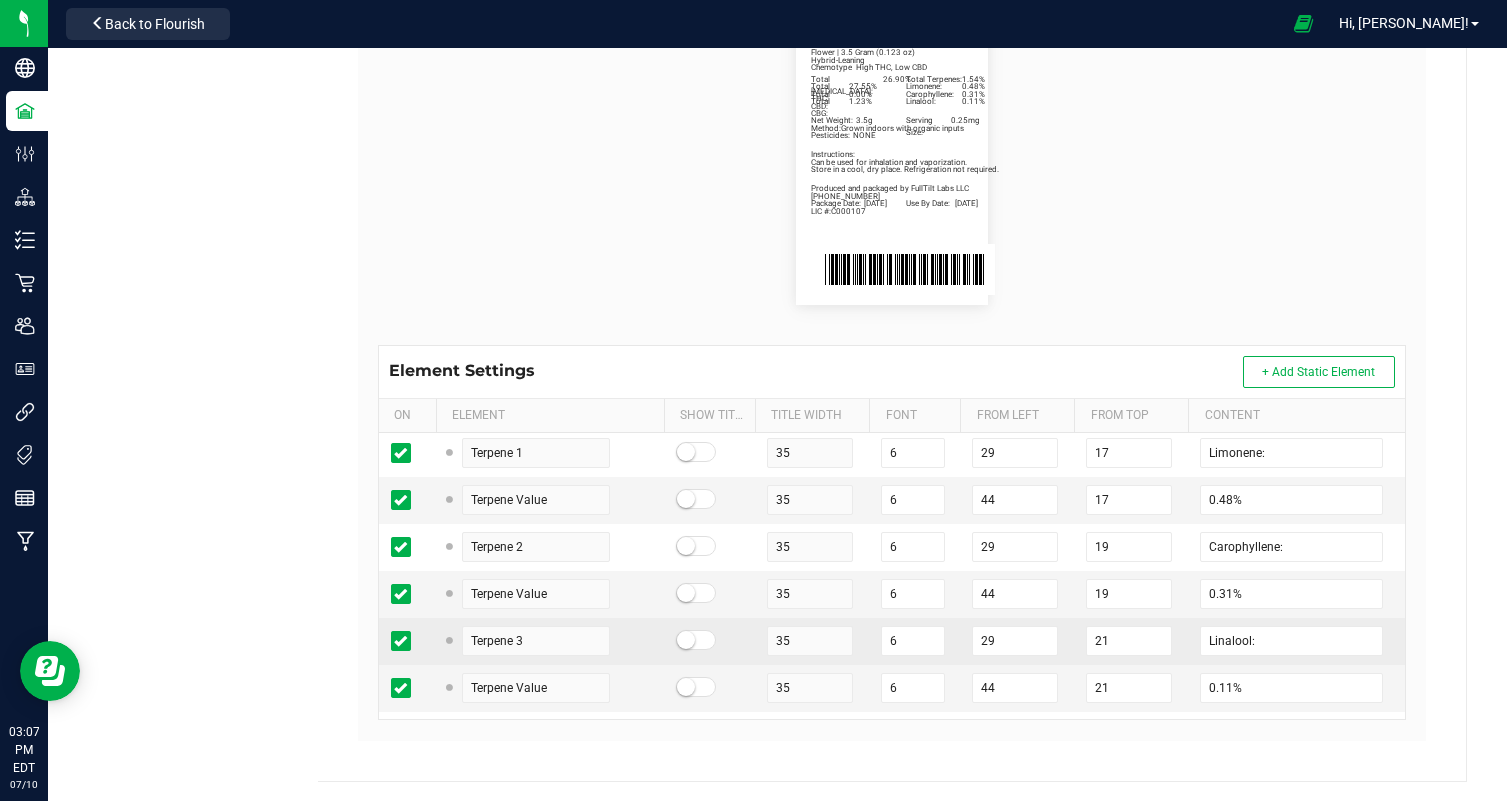 click on "21" at bounding box center [1131, 641] 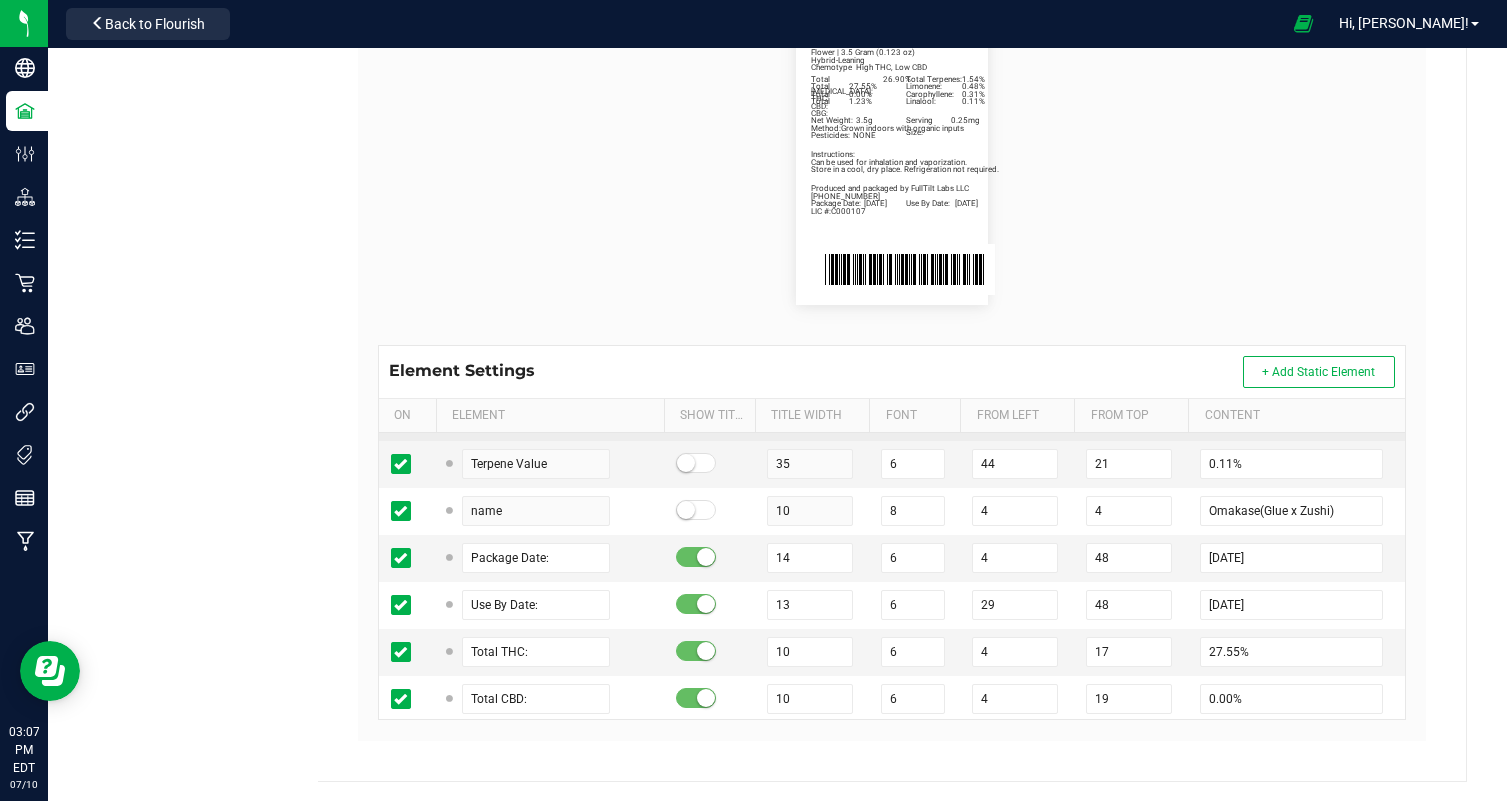 scroll, scrollTop: 793, scrollLeft: 0, axis: vertical 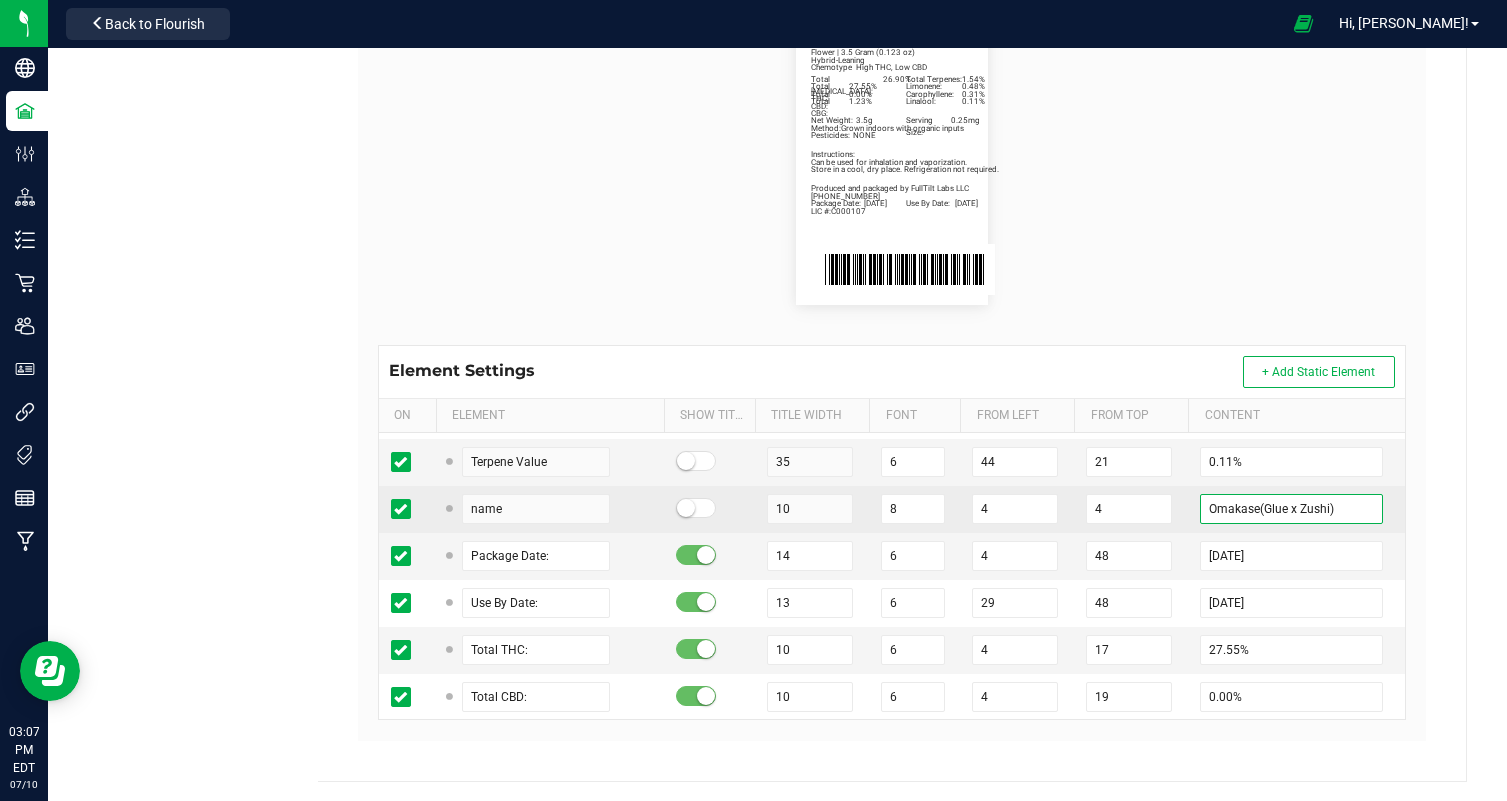 click on "Omakase(Glue x Zushi)" at bounding box center [1291, 509] 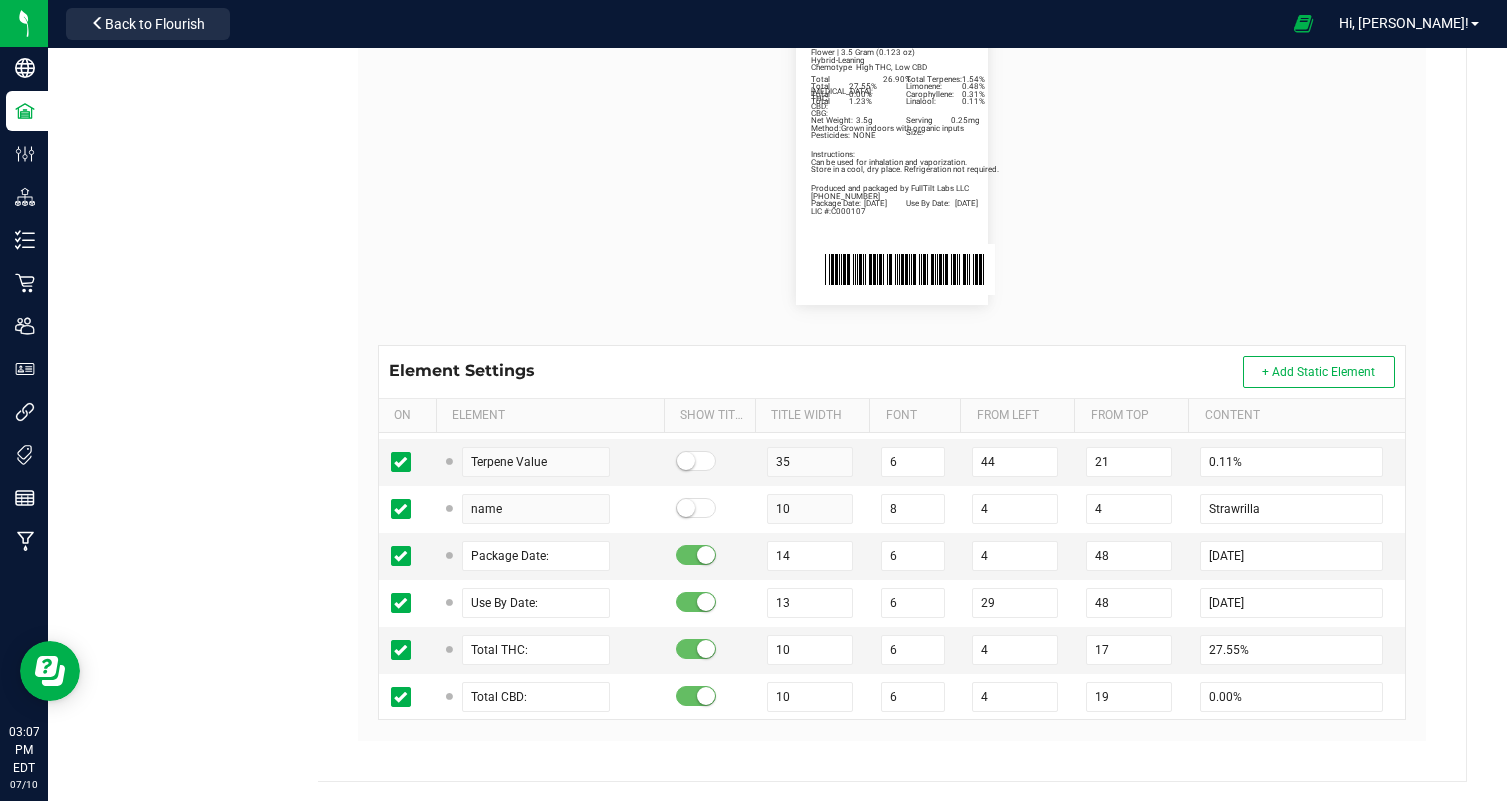 click on "Total Cannabinoids:   26.90%   Total Terpenes:   1.54%   Hybrid-Leaning   Chemotype   High THC, Low CBD   Produced and packaged by FullTilt Labs LLC   Store in a cool, dry place. Refrigeration not required.   Instructions:      Can be used for inhalation and vaporization.   Method:   Grown indoors with organic inputs   Pesticides:   NONE   (609) 895-6678   LIC #:C000107      Limonene:   0.48%   Carophyllene:   0.31%   Linalool:   0.11%   Strawrilla   Package Date:   07/09/2025   Use By Date:    01/09/2026   Total THC:   27.55%    Total CBD:   0.00%    Total CBG:   1.23%    Net Weight:   3.5g   Serving Size:   0.25mg   Flower | 3.5 Gram (0.123 oz)" at bounding box center [892, 161] 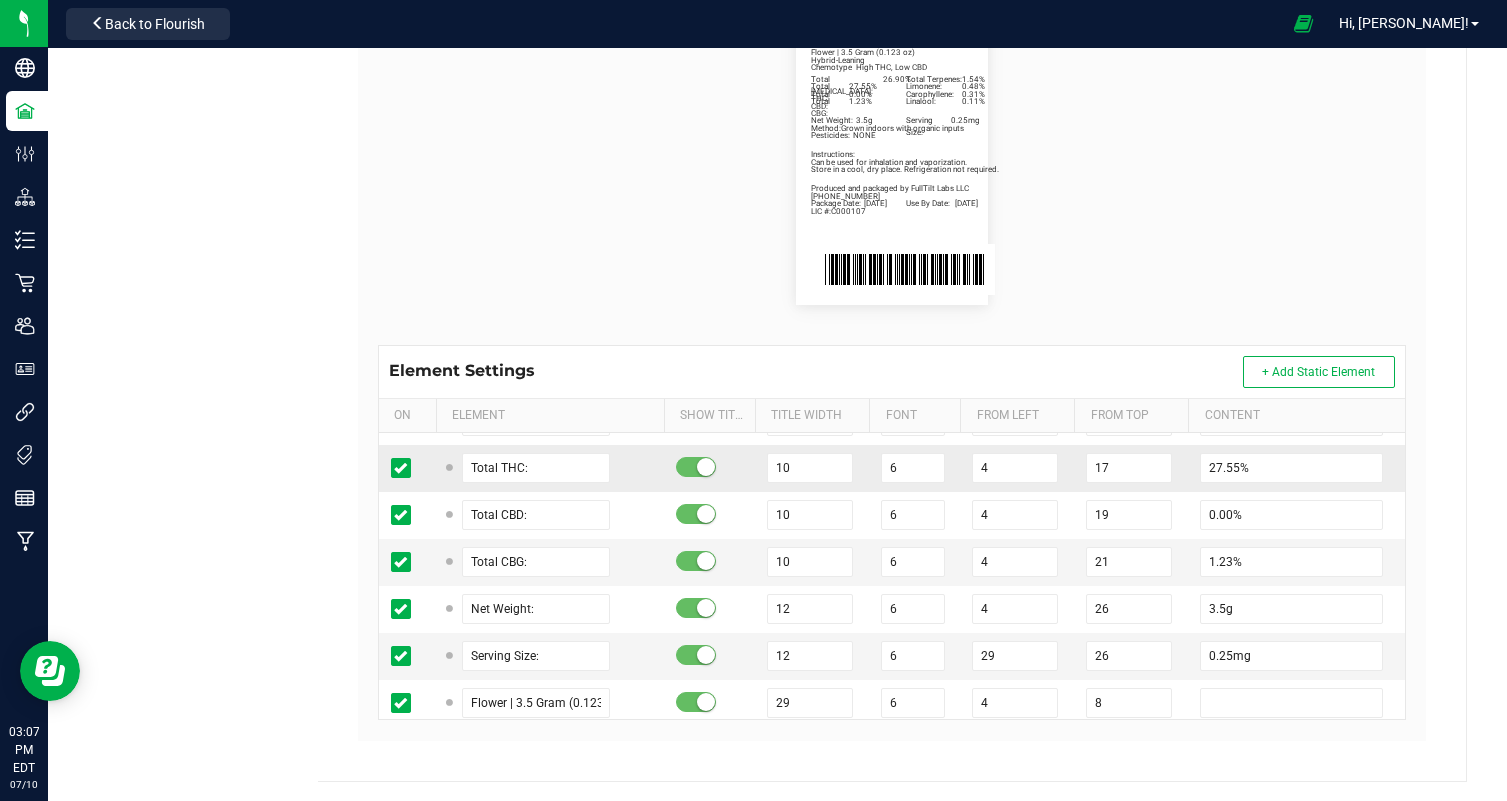 scroll, scrollTop: 980, scrollLeft: 0, axis: vertical 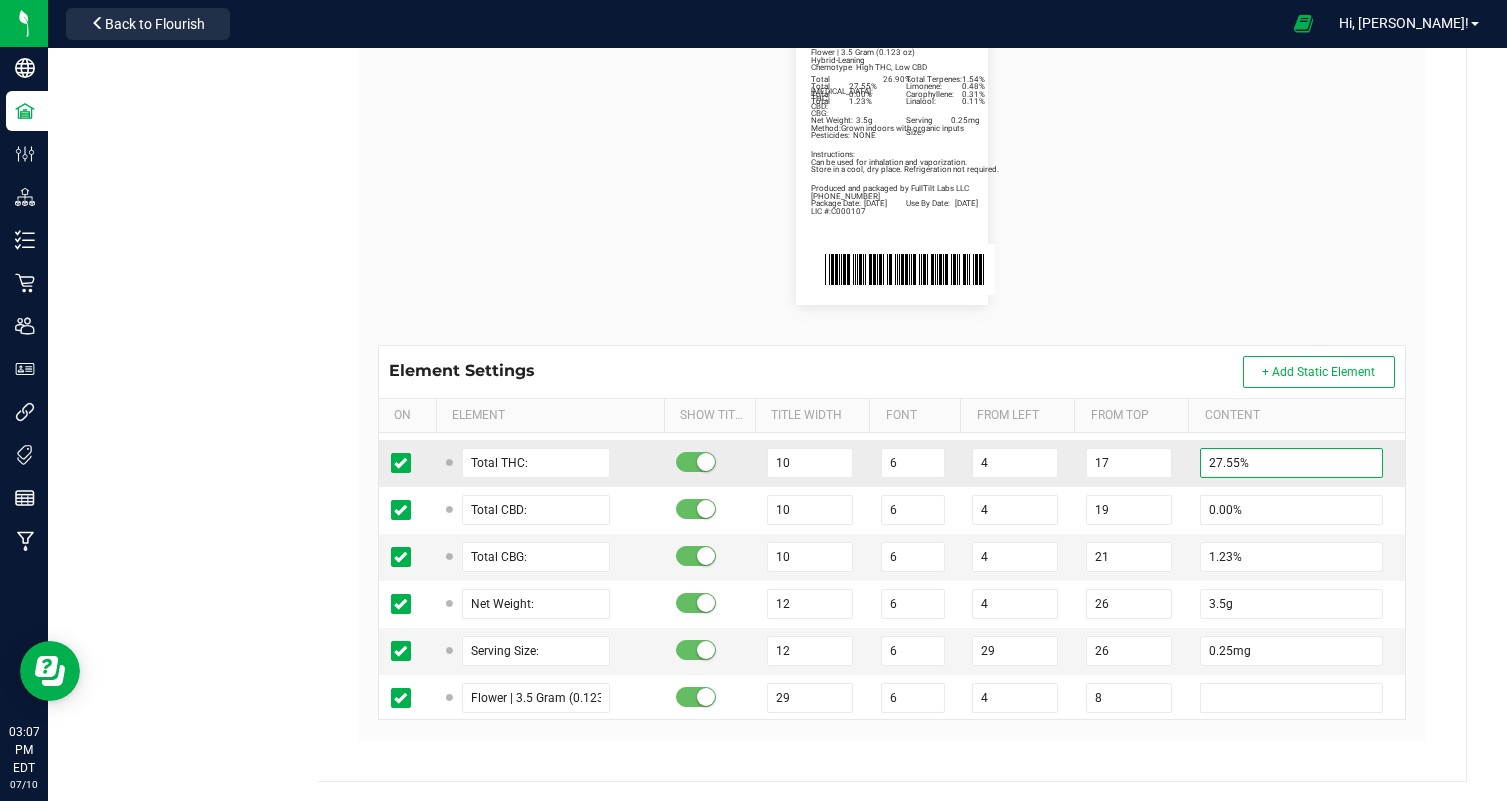 click on "27.55%" at bounding box center (1291, 463) 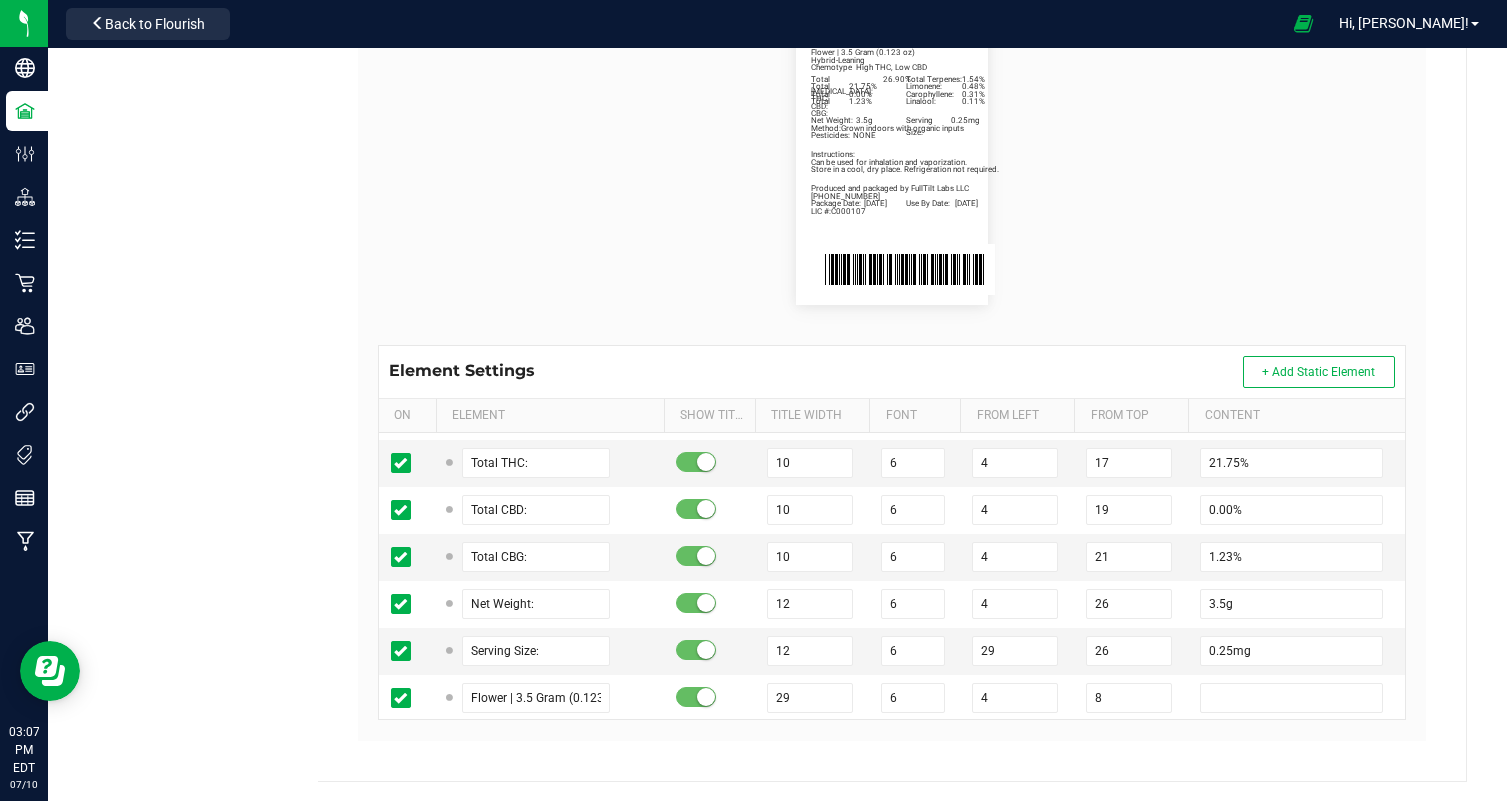 click on "Total Cannabinoids:   26.90%   Total Terpenes:   1.54%   Hybrid-Leaning   Chemotype   High THC, Low CBD   Produced and packaged by FullTilt Labs LLC   Store in a cool, dry place. Refrigeration not required.   Instructions:      Can be used for inhalation and vaporization.   Method:   Grown indoors with organic inputs   Pesticides:   NONE   (609) 895-6678   LIC #:C000107      Limonene:   0.48%   Carophyllene:   0.31%   Linalool:   0.11%   Strawrilla   Package Date:   07/09/2025   Use By Date:    01/09/2026   Total THC:   21.75%    Total CBD:   0.00%    Total CBG:   1.23%    Net Weight:   3.5g   Serving Size:   0.25mg   Flower | 3.5 Gram (0.123 oz)" at bounding box center [892, 161] 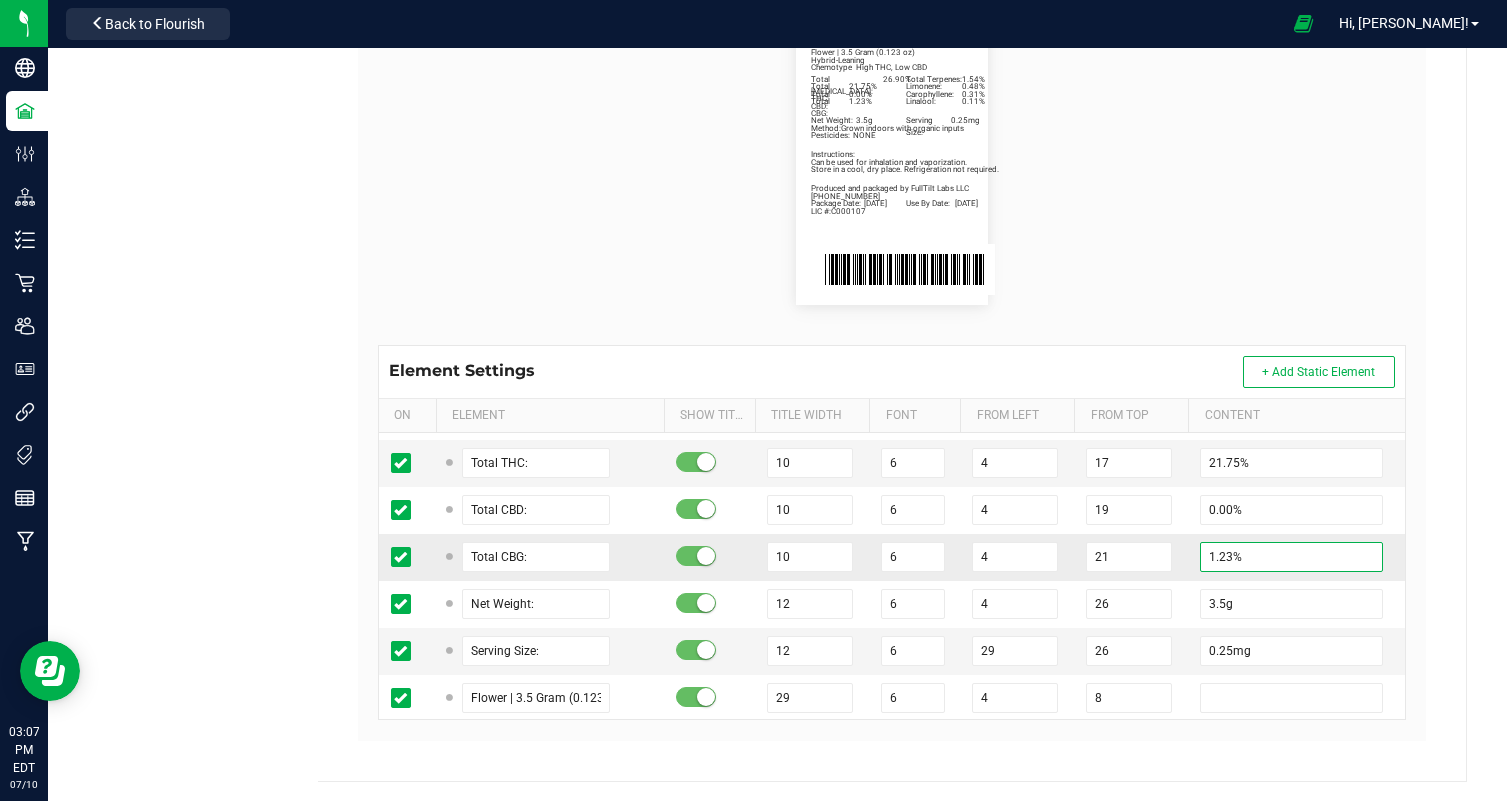 click on "1.23%" at bounding box center [1291, 557] 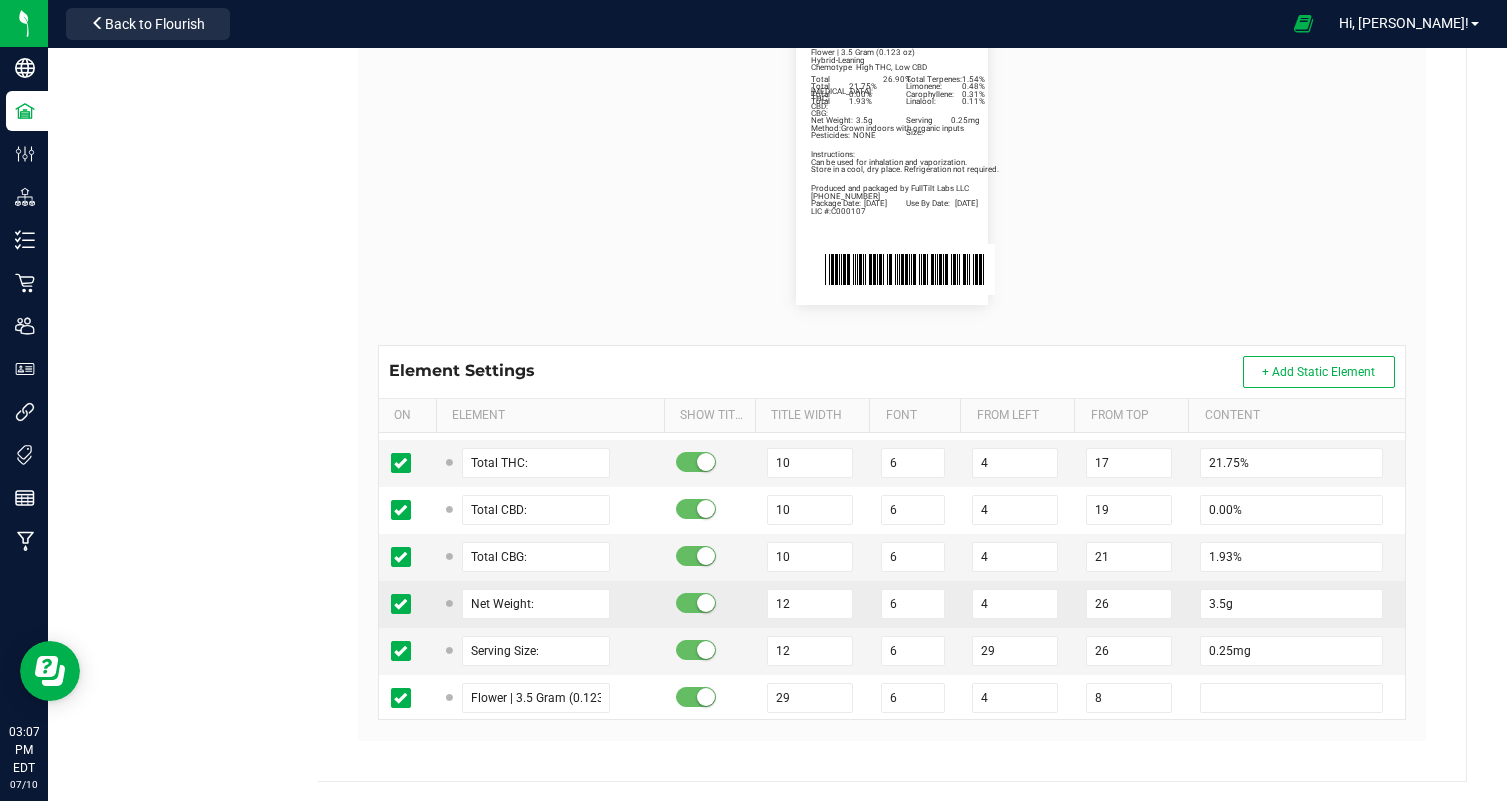 click on "26" at bounding box center (1131, 604) 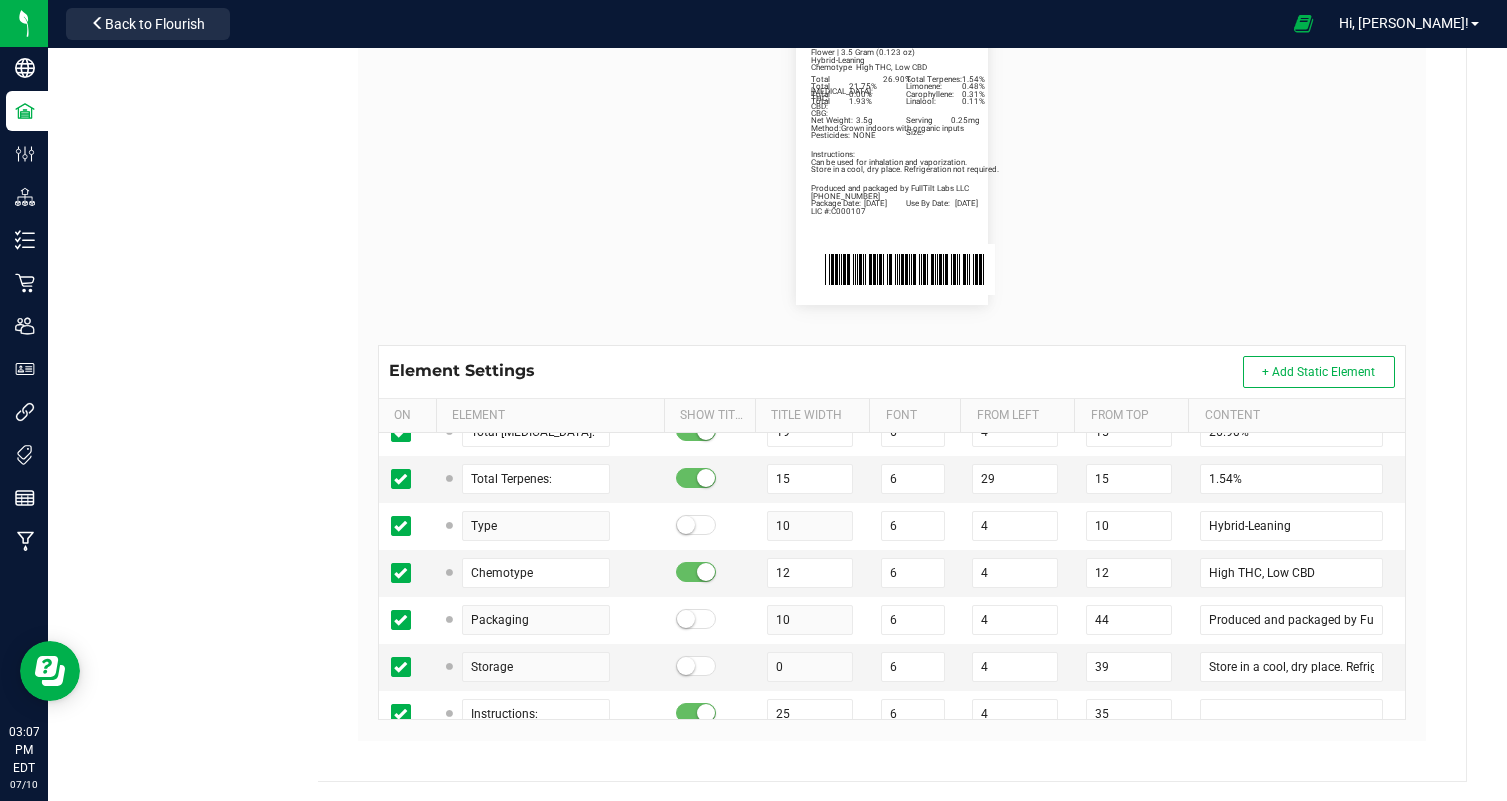 scroll, scrollTop: 0, scrollLeft: 0, axis: both 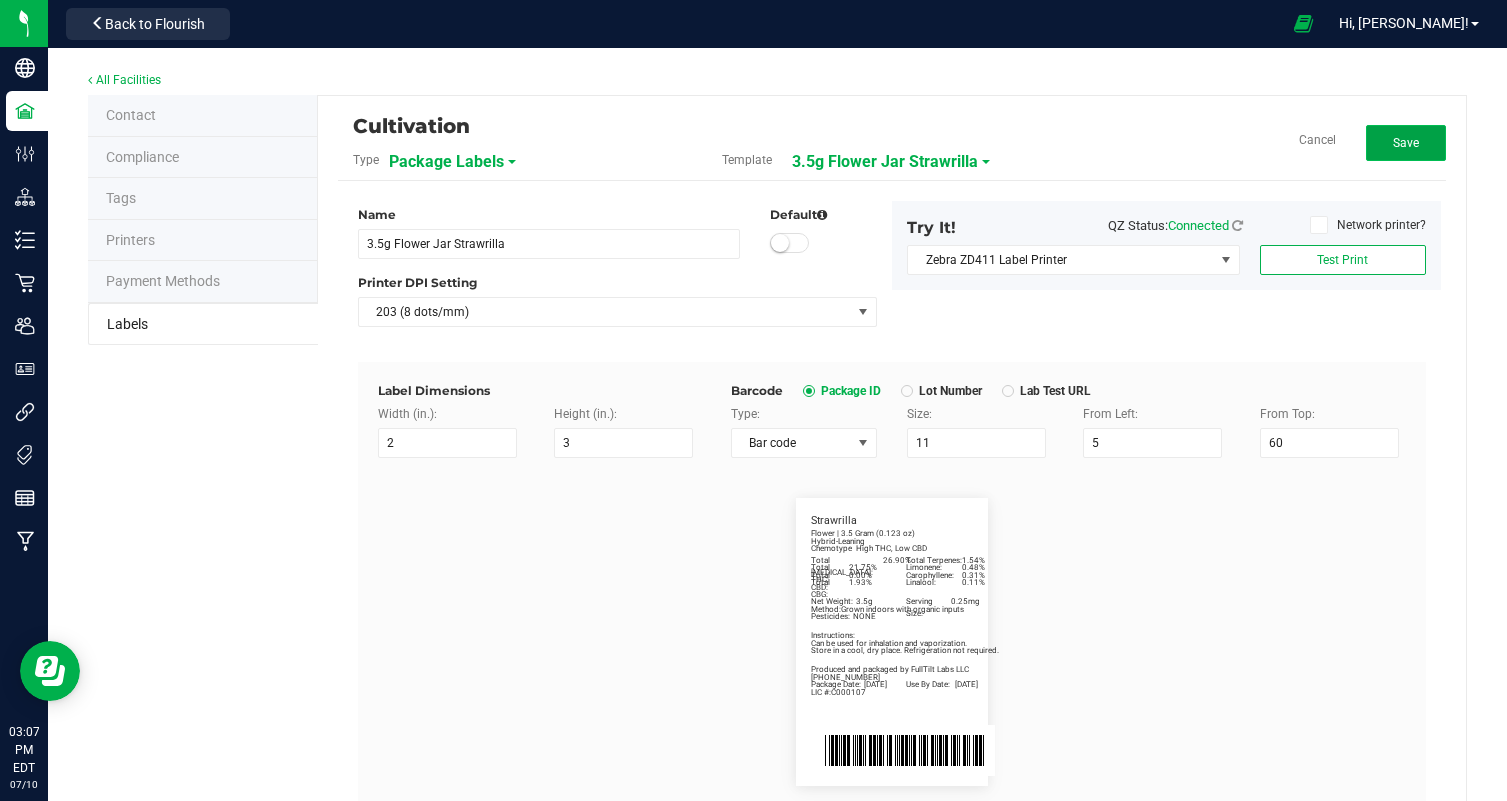 click on "Save" at bounding box center [1406, 143] 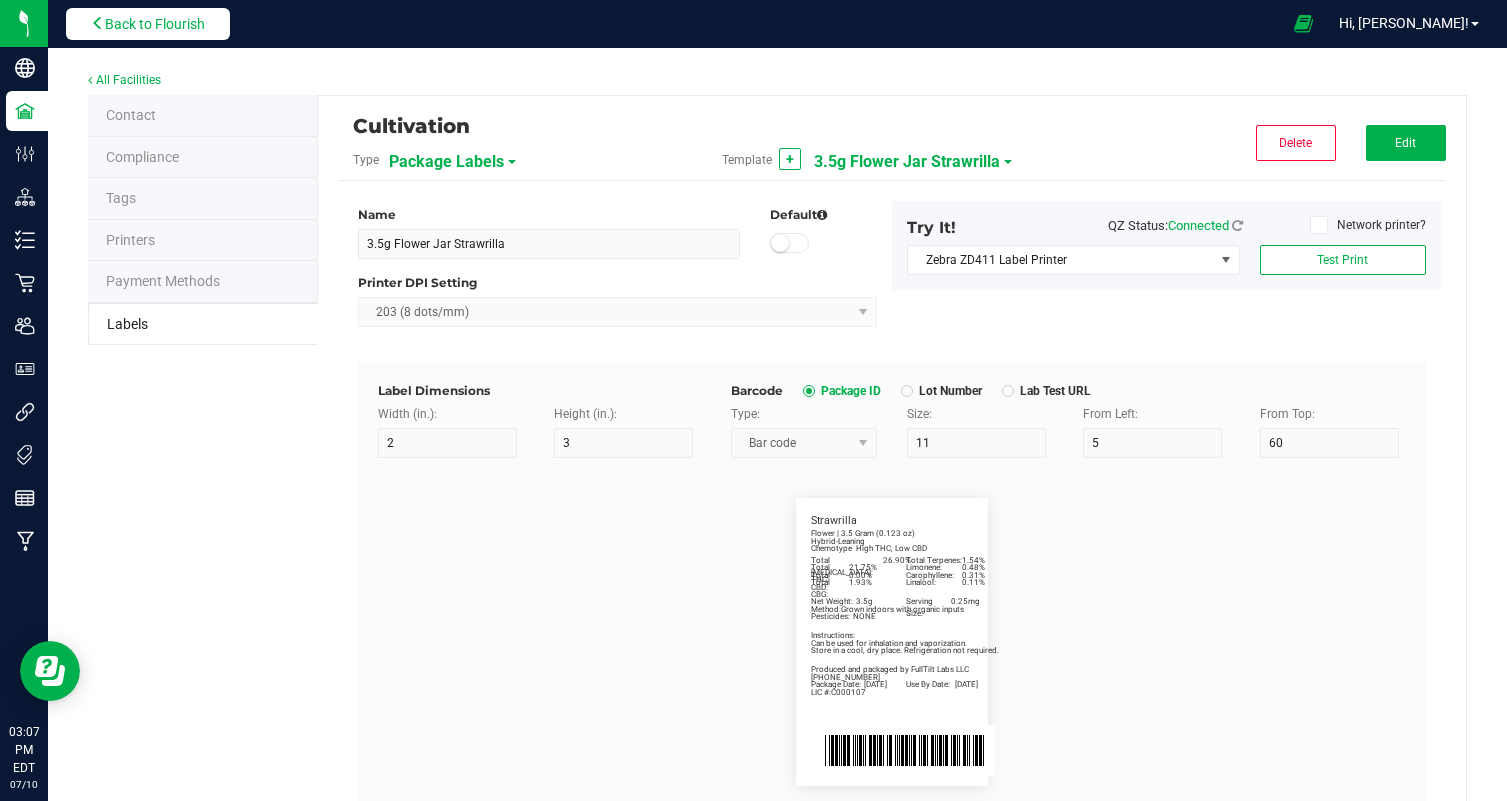 click on "Back to Flourish" at bounding box center [155, 24] 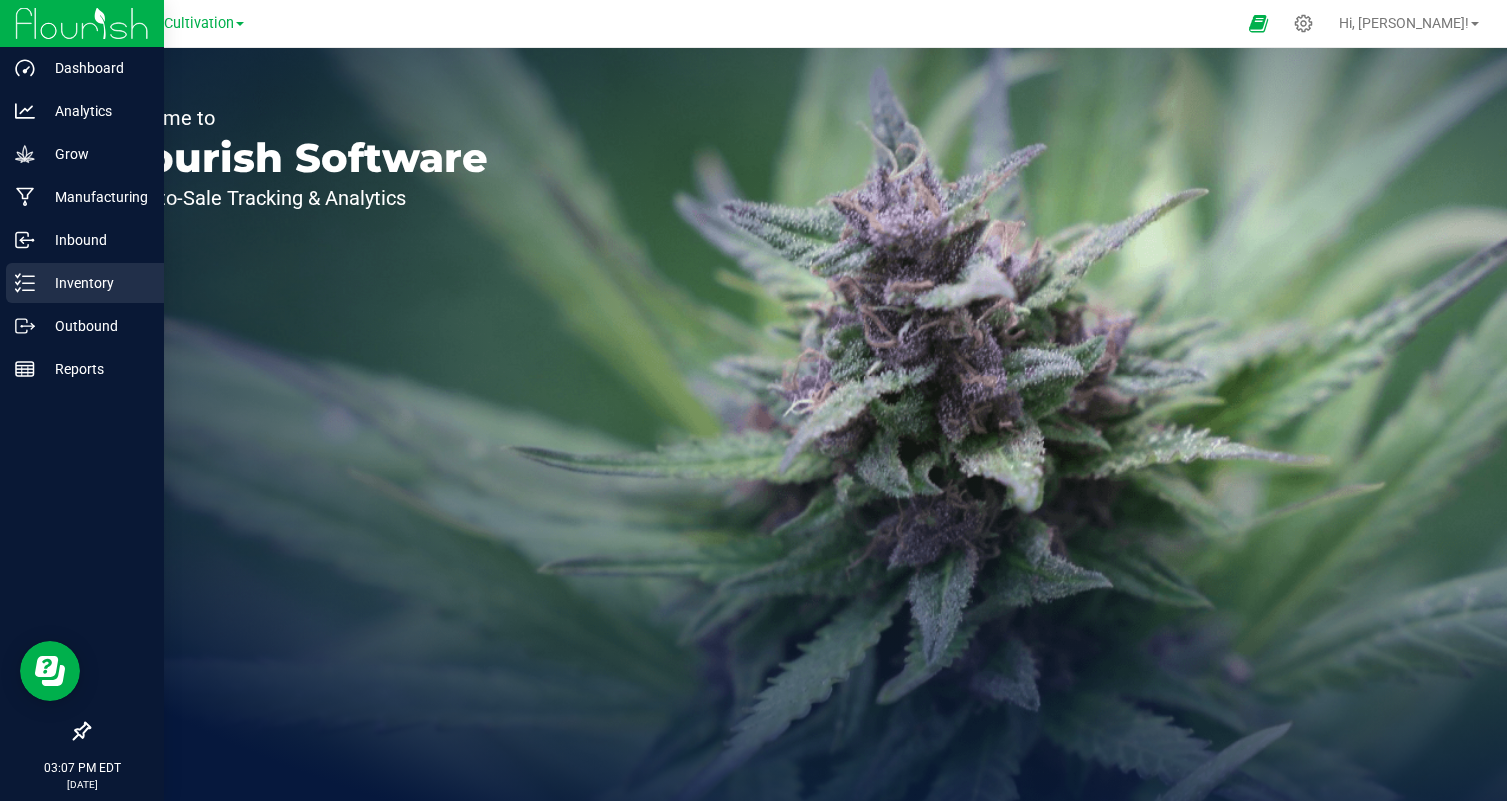 click on "Inventory" at bounding box center (85, 283) 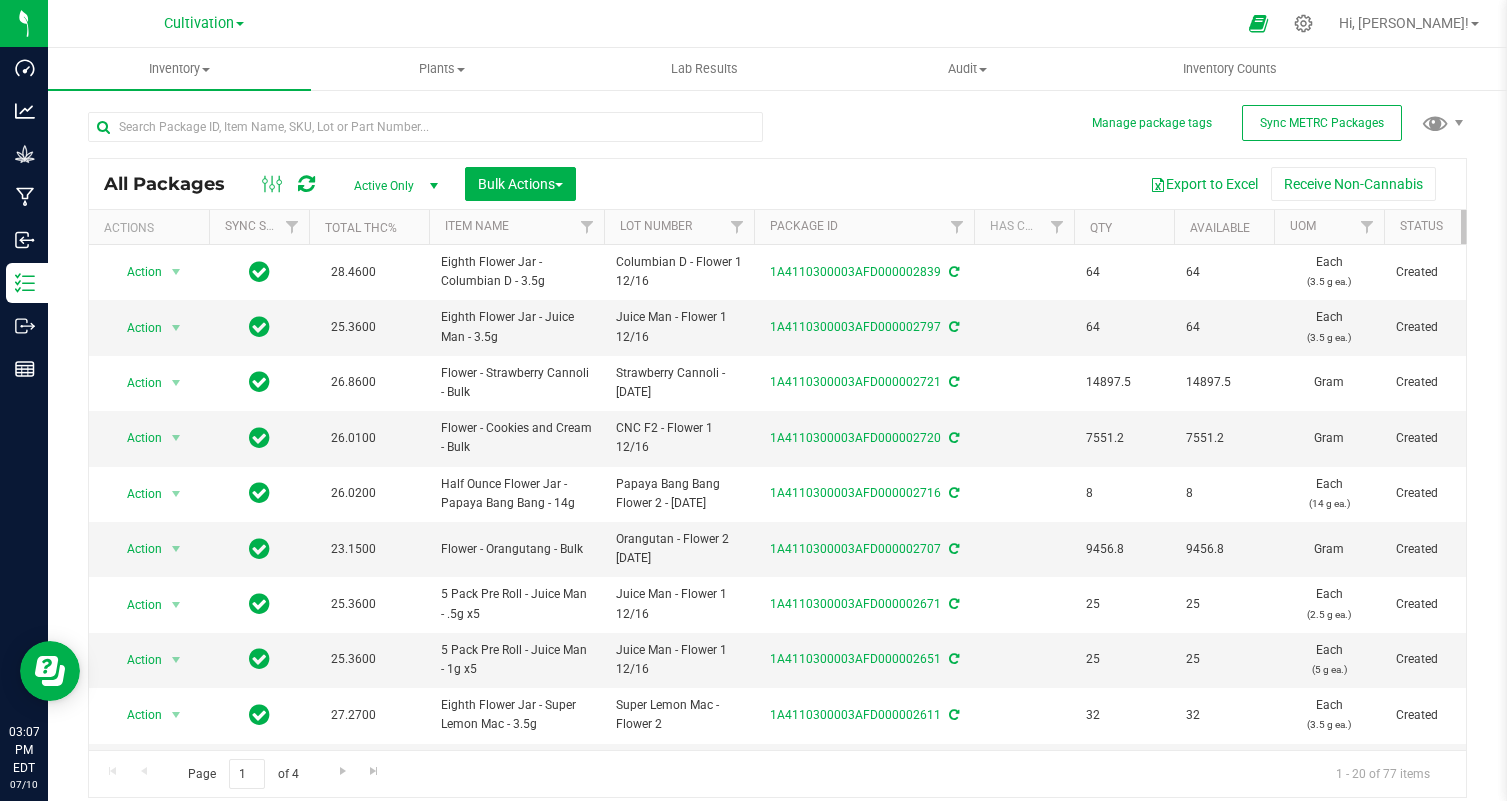 click on "Active Only" at bounding box center (392, 186) 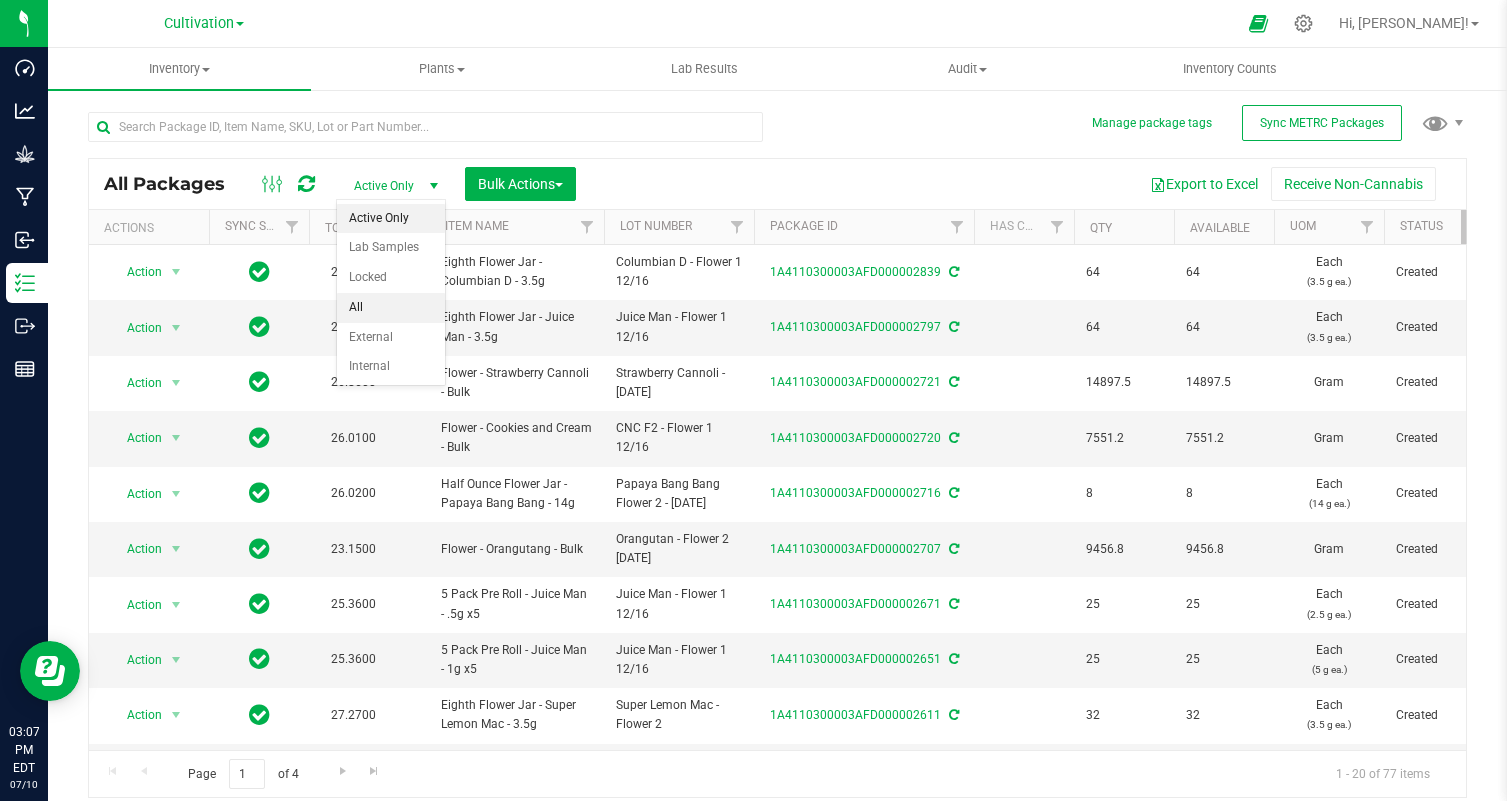 click on "All" at bounding box center [391, 308] 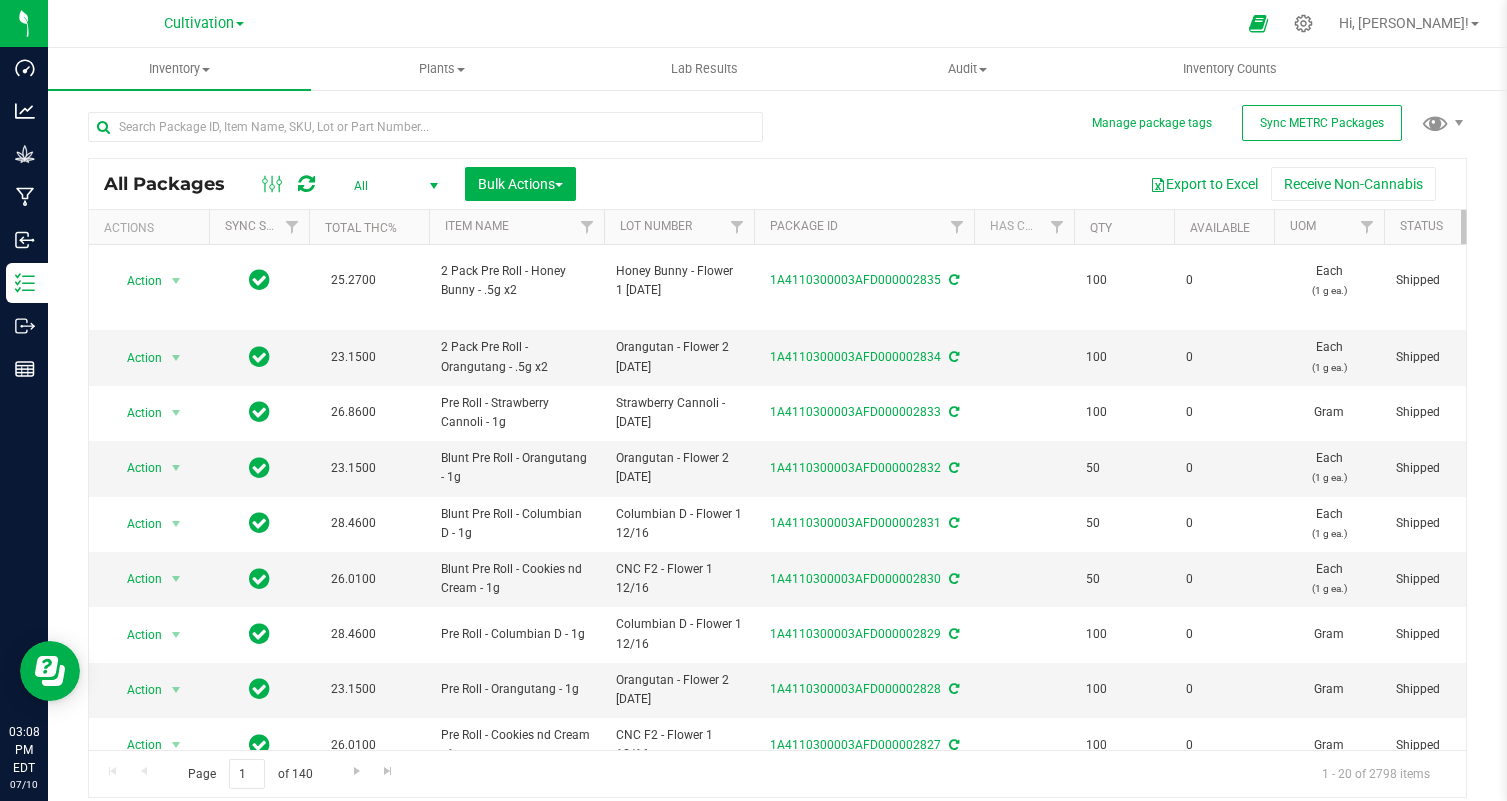 scroll, scrollTop: 687, scrollLeft: 0, axis: vertical 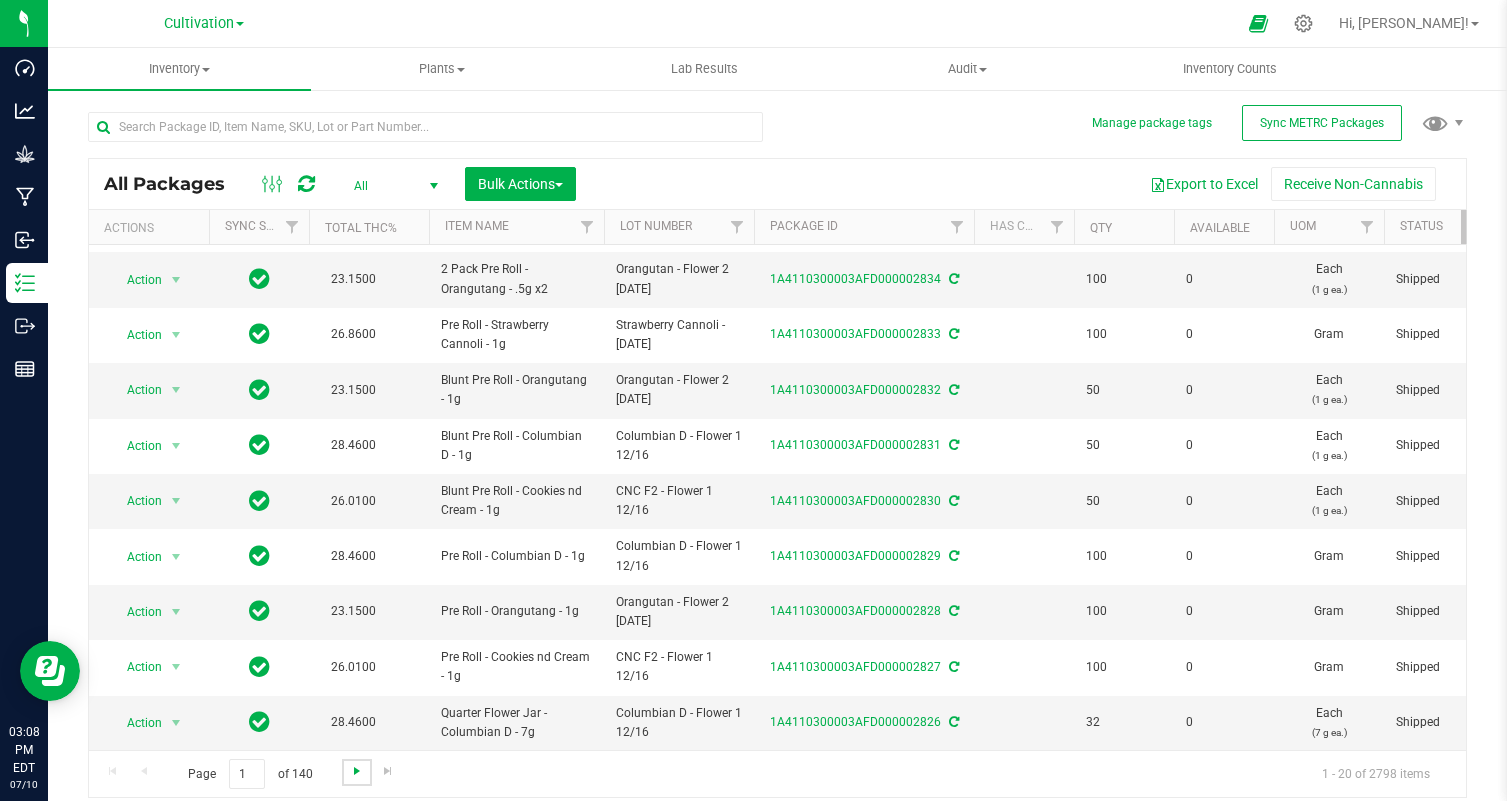 click at bounding box center (357, 771) 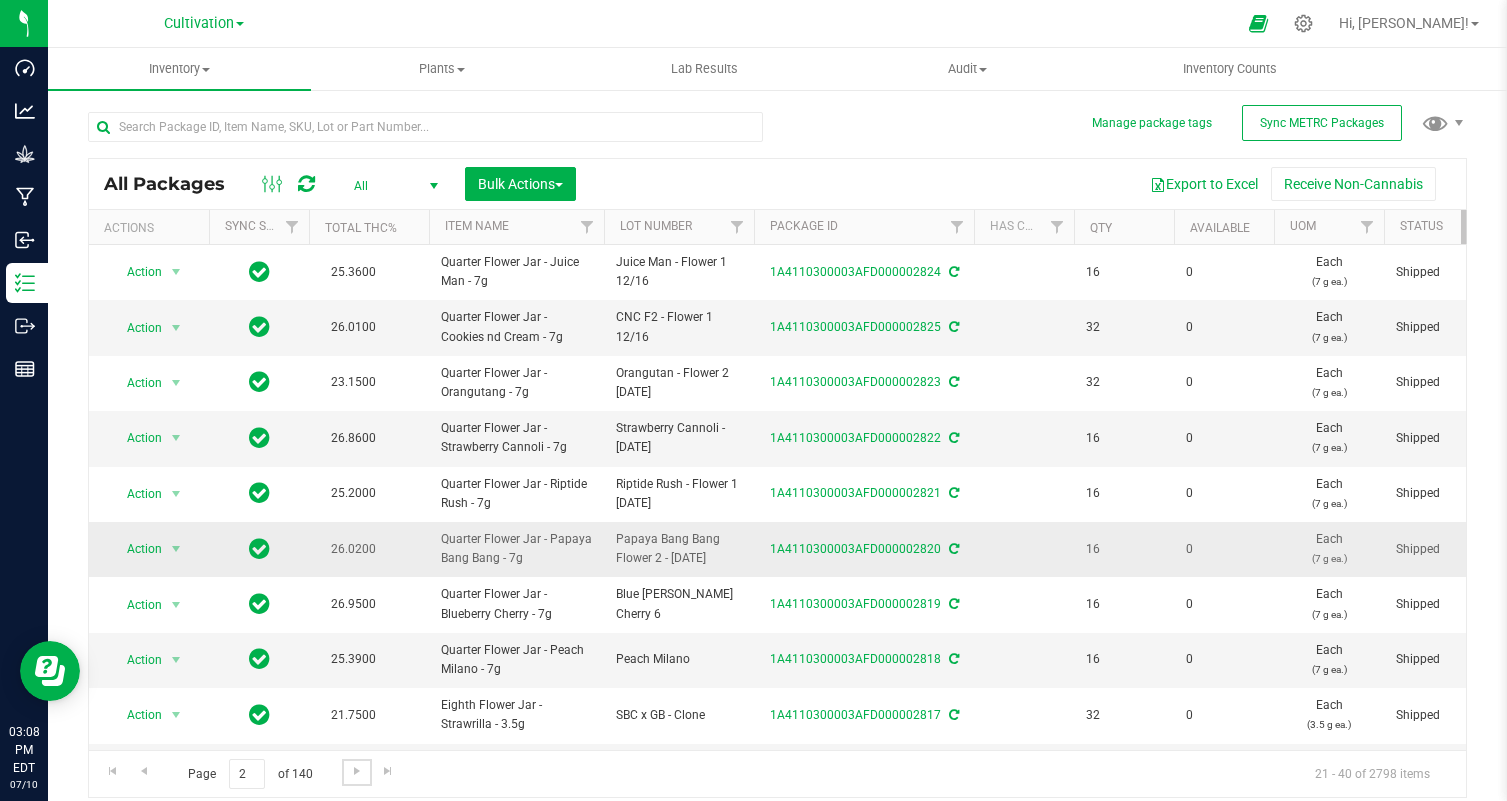scroll, scrollTop: 155, scrollLeft: 0, axis: vertical 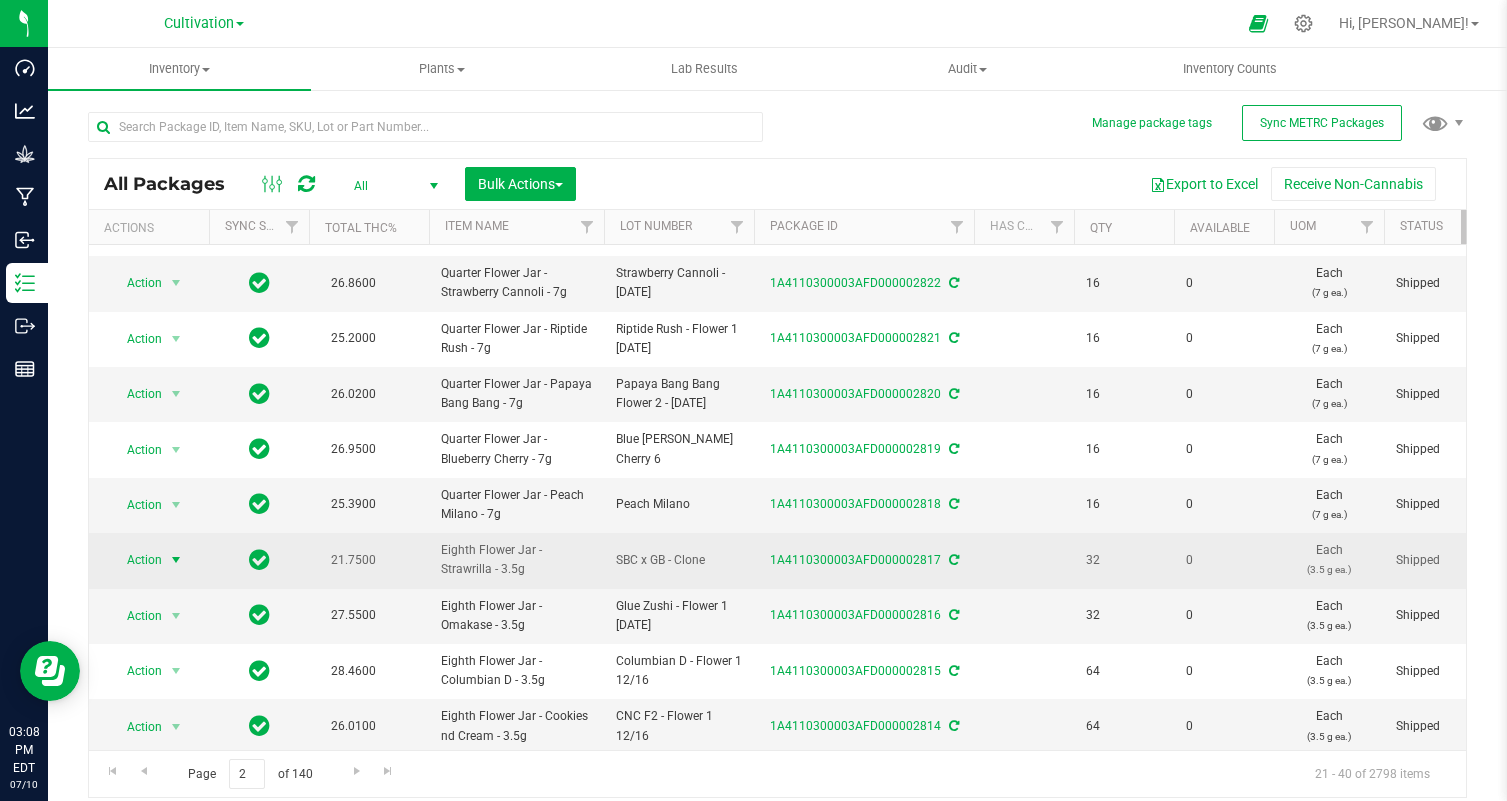 click on "Action" at bounding box center [136, 560] 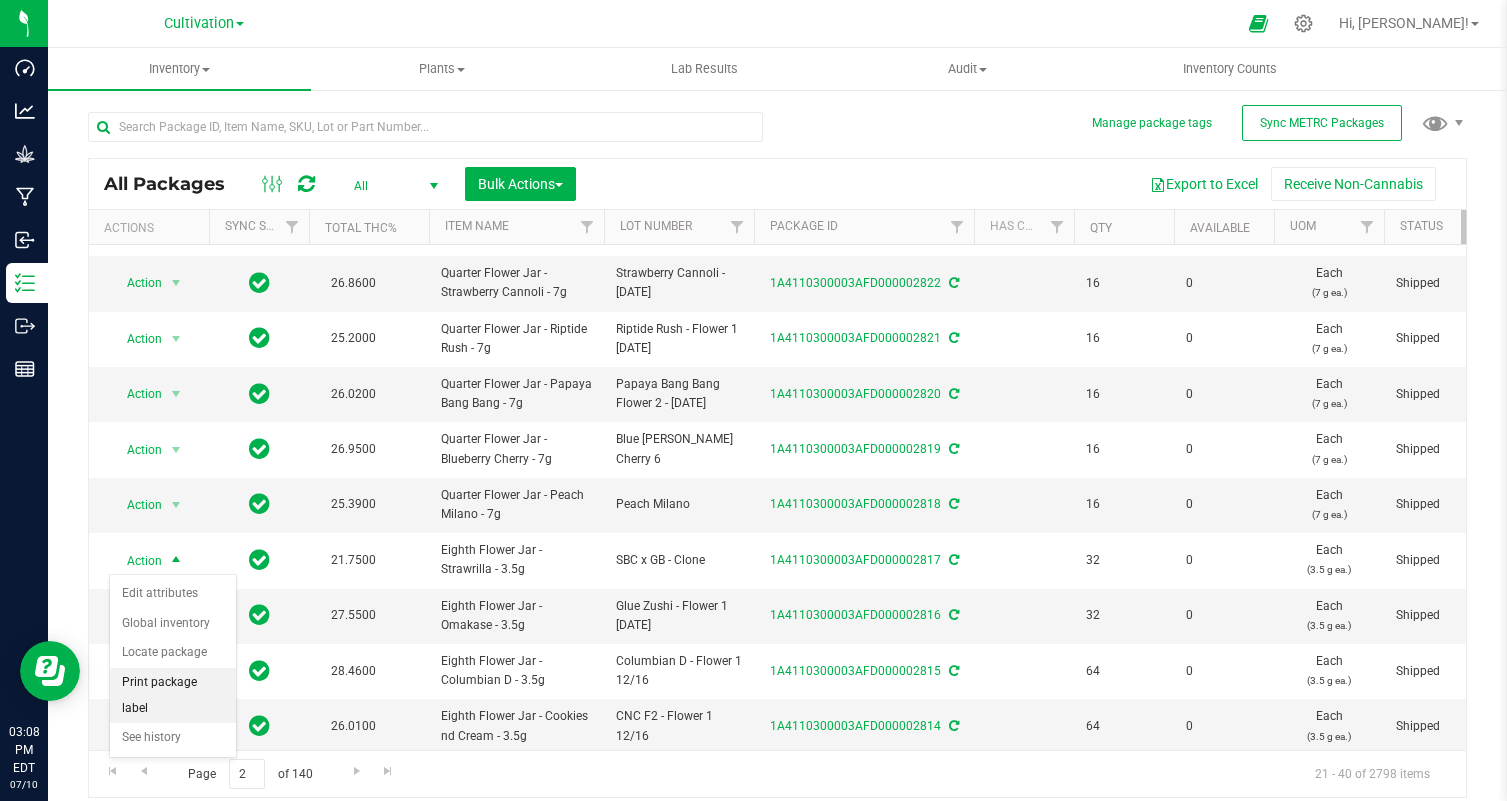 click on "Print package label" at bounding box center [173, 695] 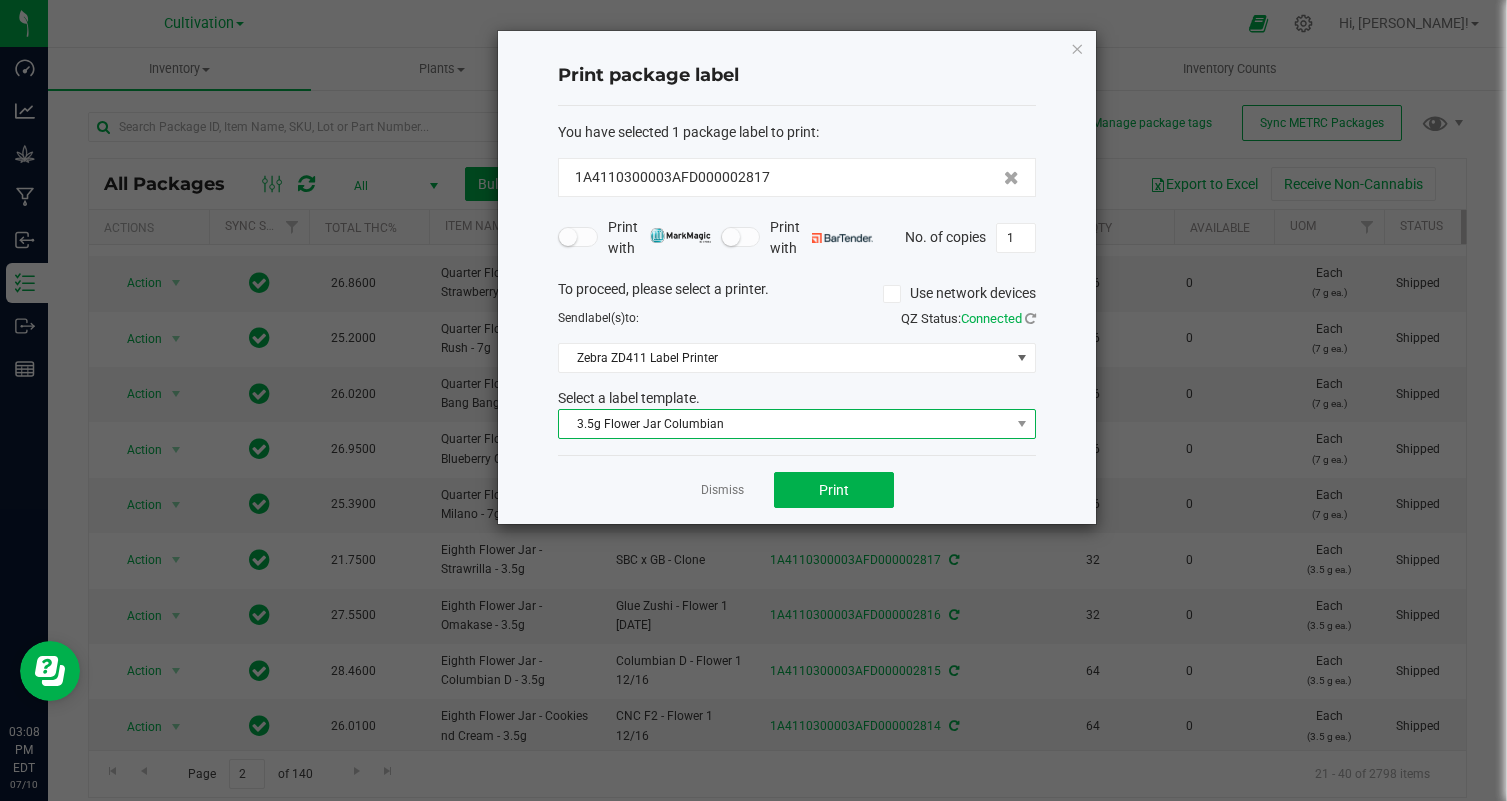 click on "3.5g Flower Jar Columbian" at bounding box center [784, 424] 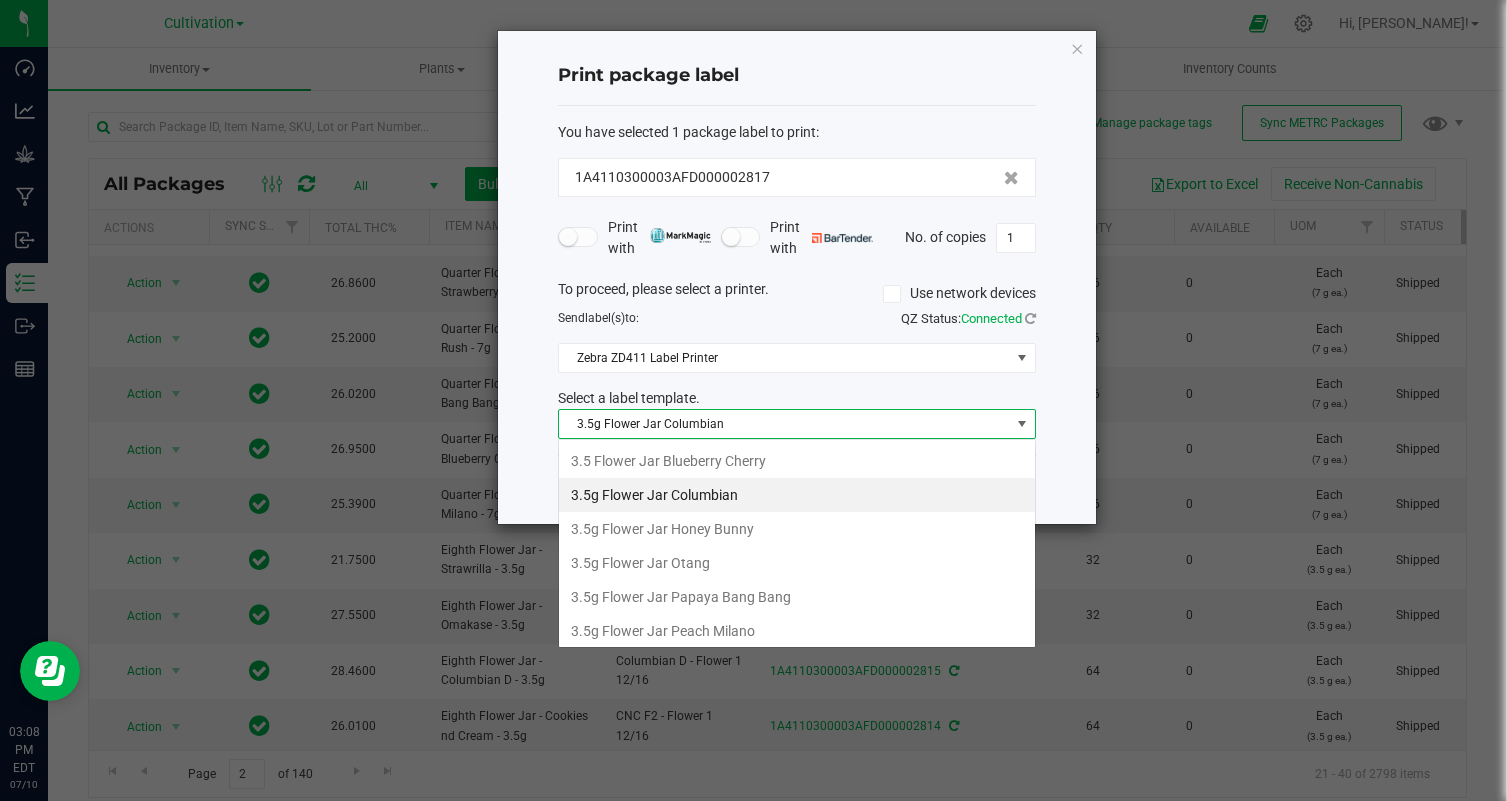 scroll, scrollTop: 99970, scrollLeft: 99522, axis: both 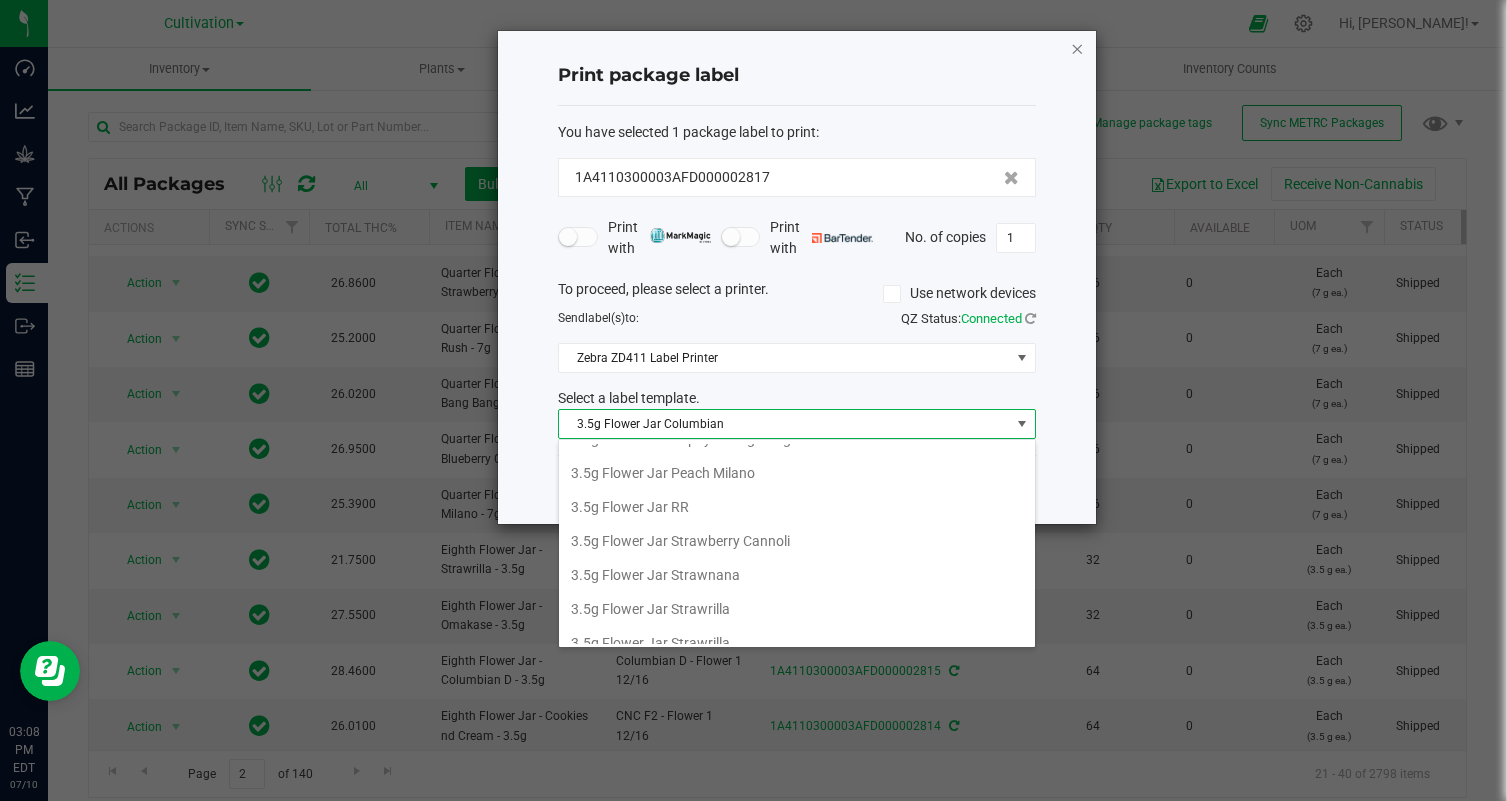 click 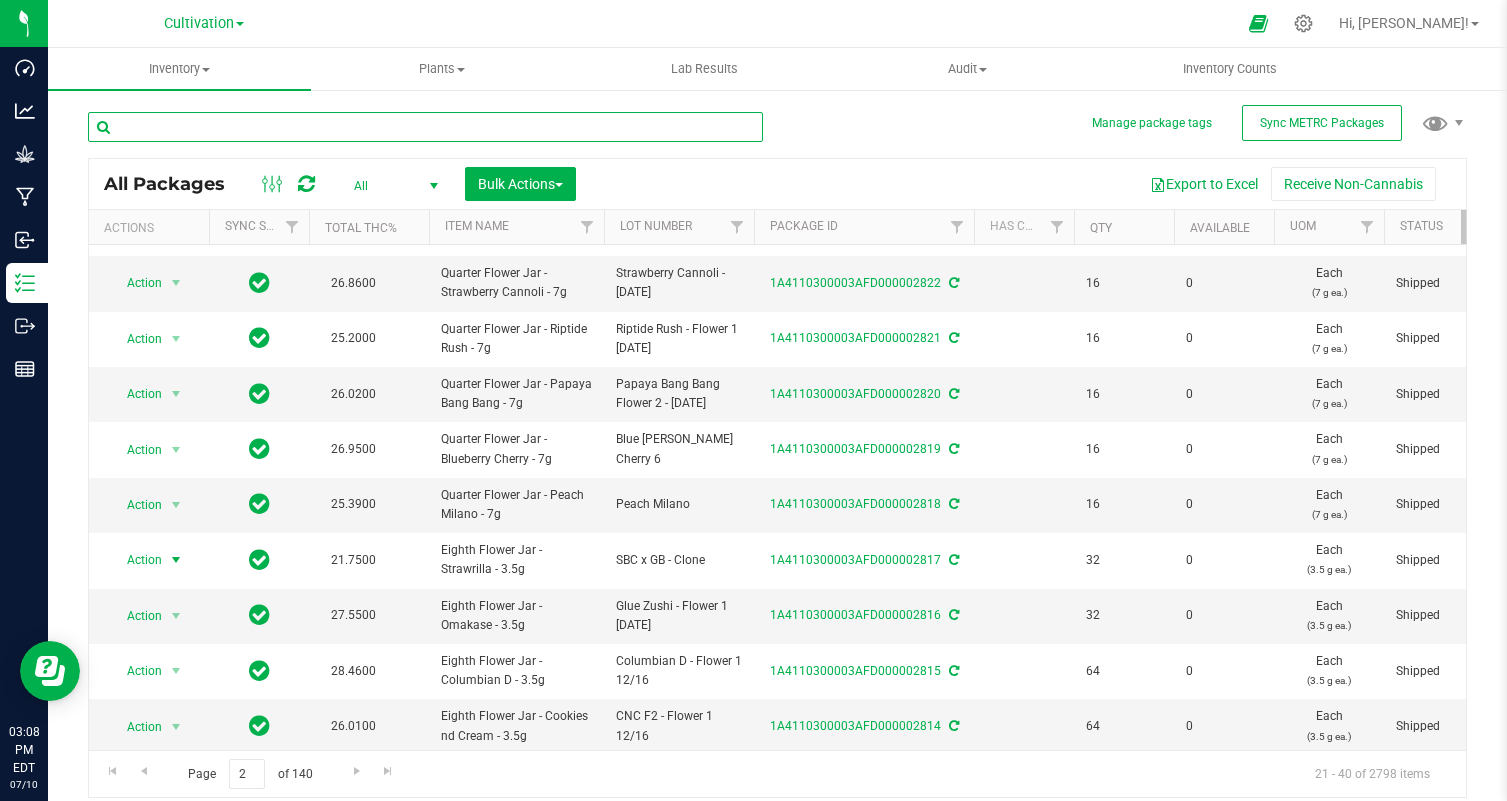 click at bounding box center (425, 127) 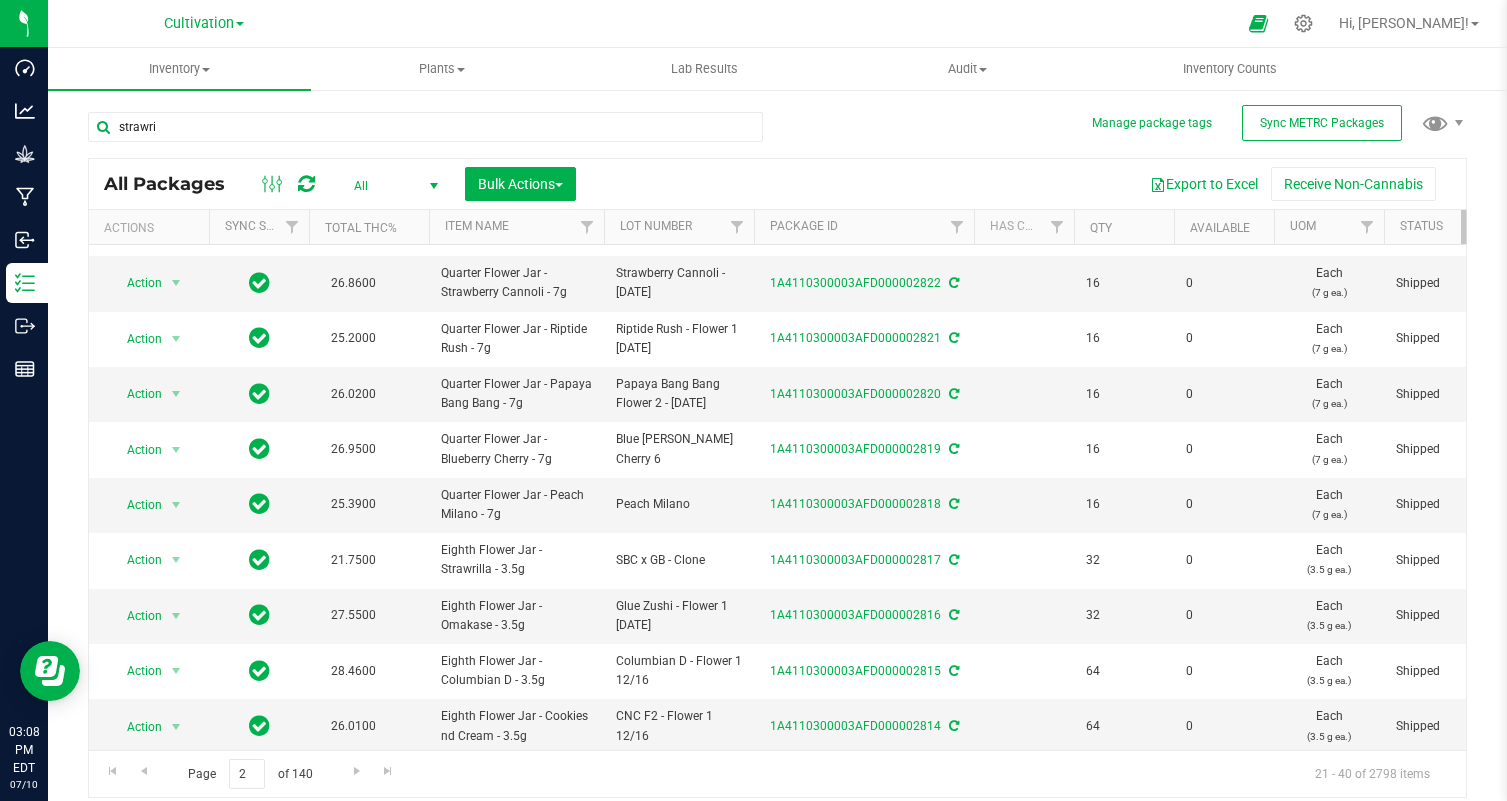 click on "All" at bounding box center (392, 186) 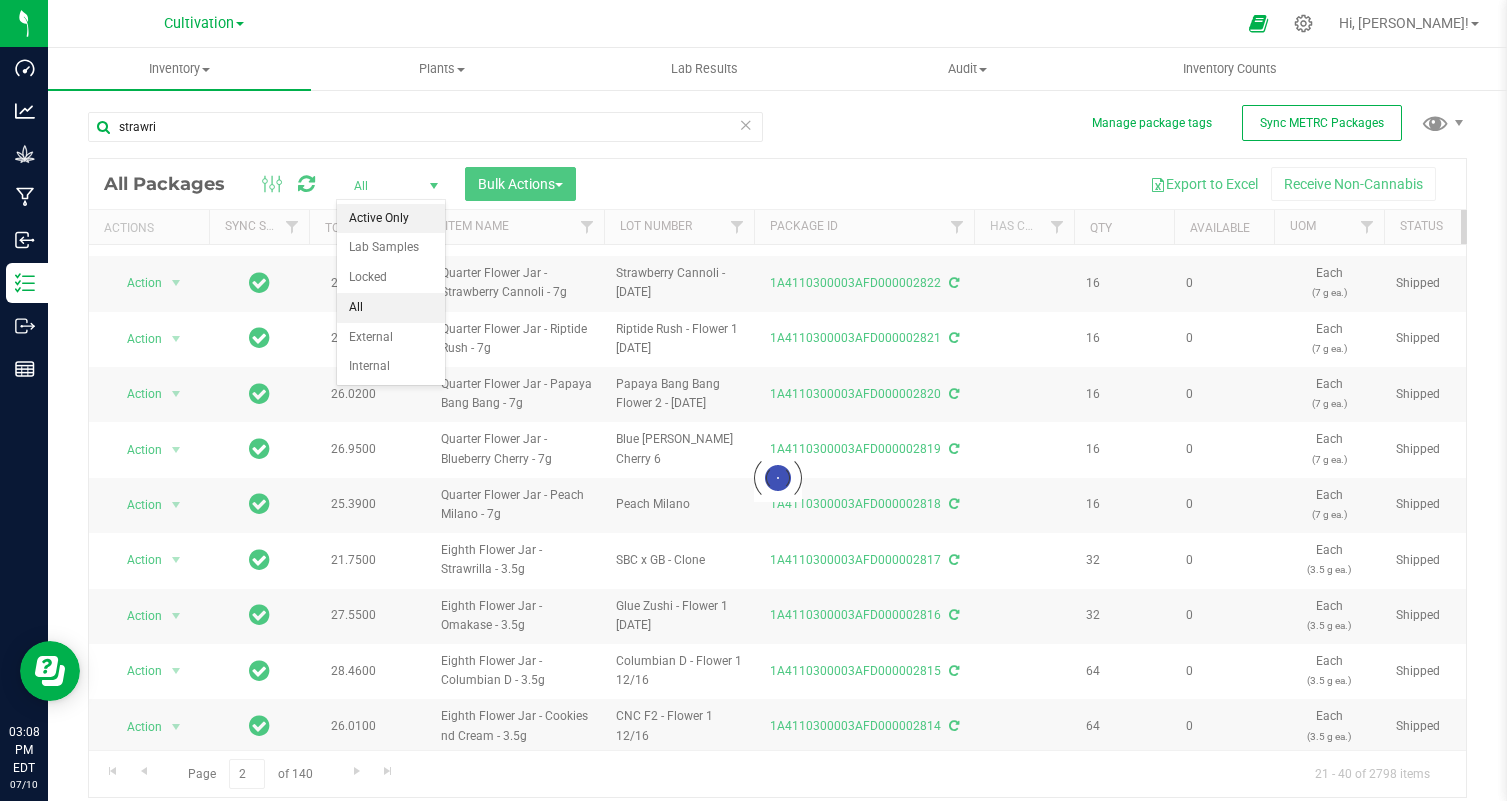 click on "Active Only" at bounding box center (391, 219) 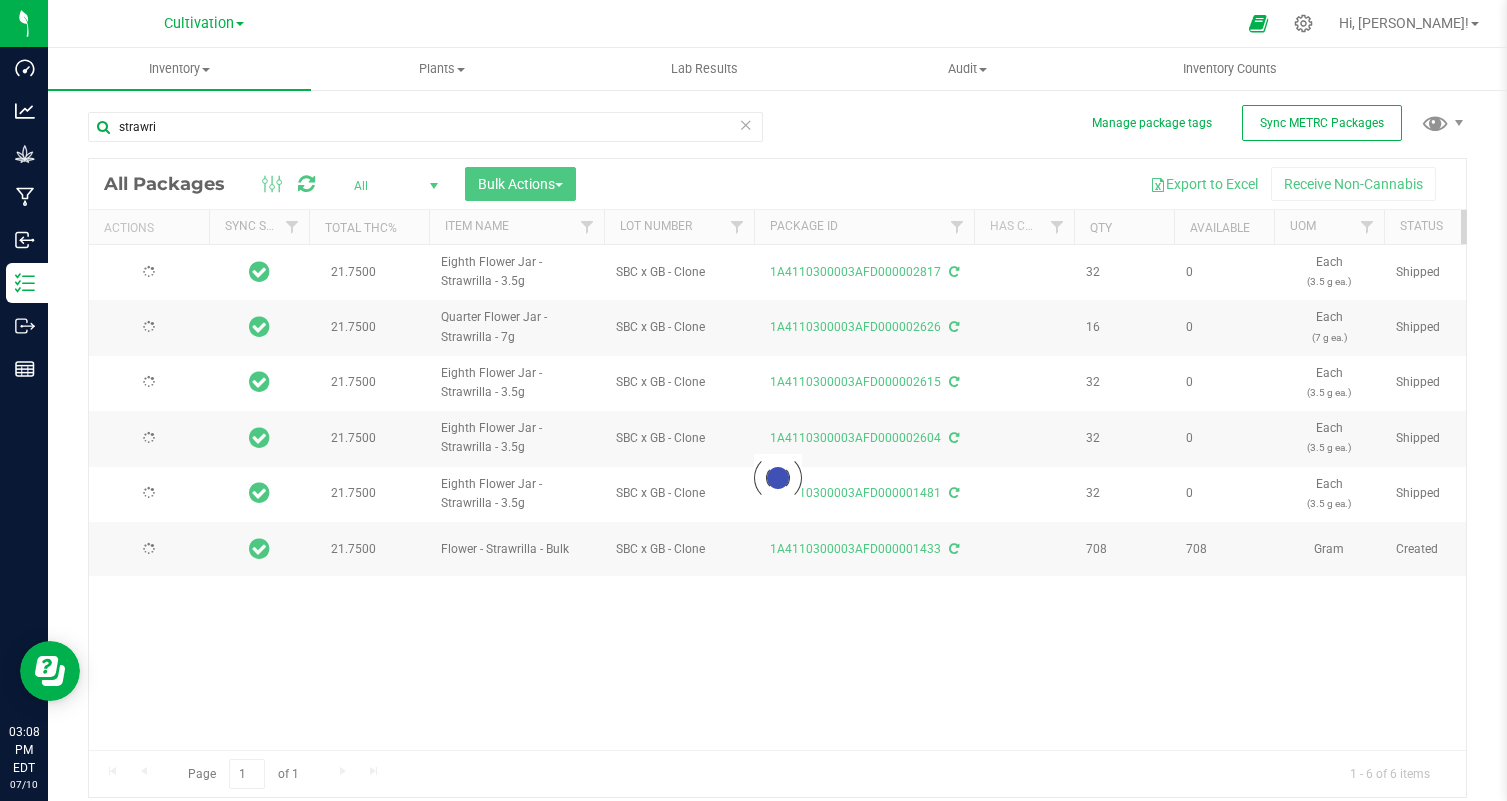 scroll, scrollTop: 0, scrollLeft: 0, axis: both 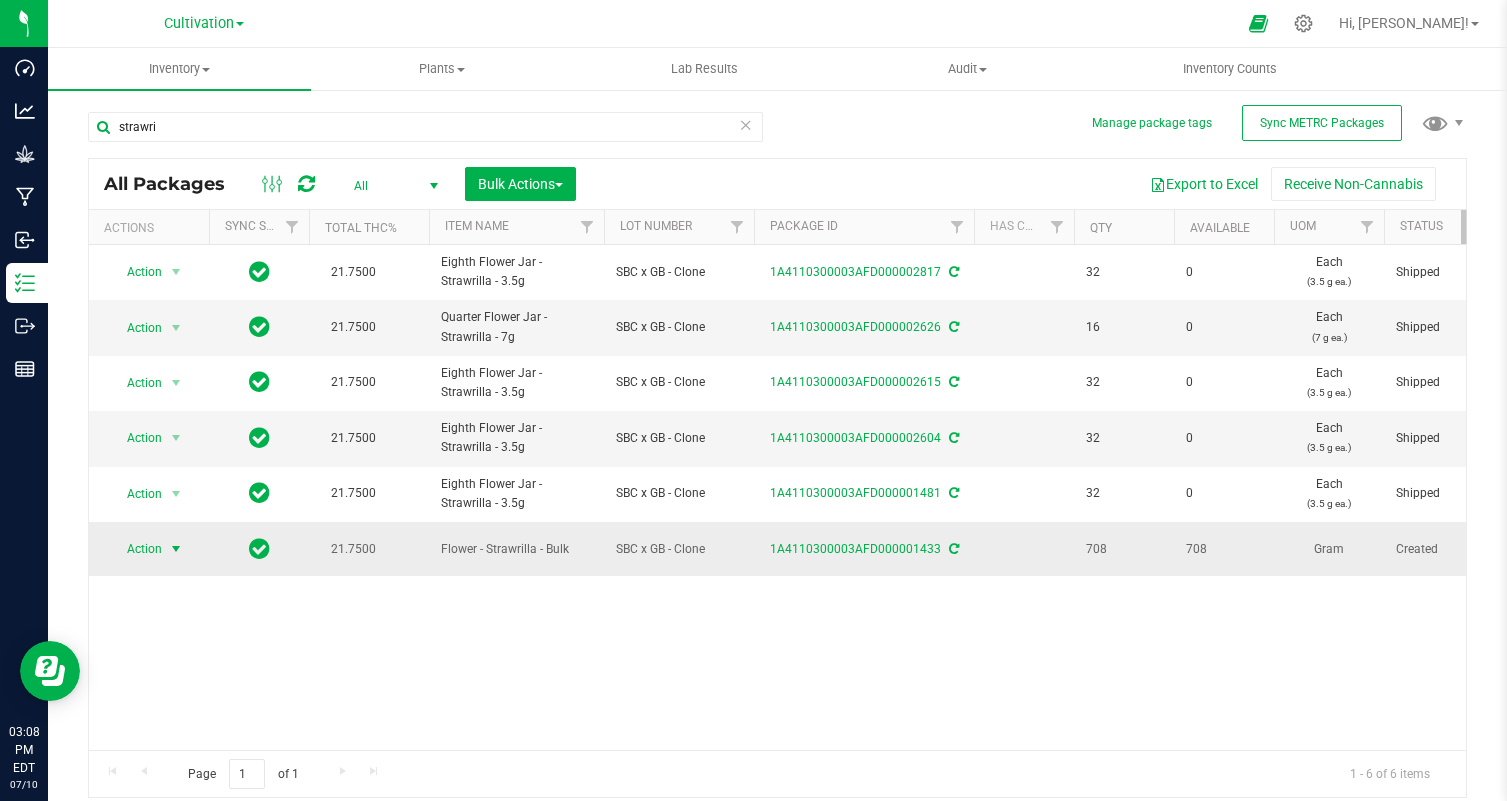 click at bounding box center (176, 549) 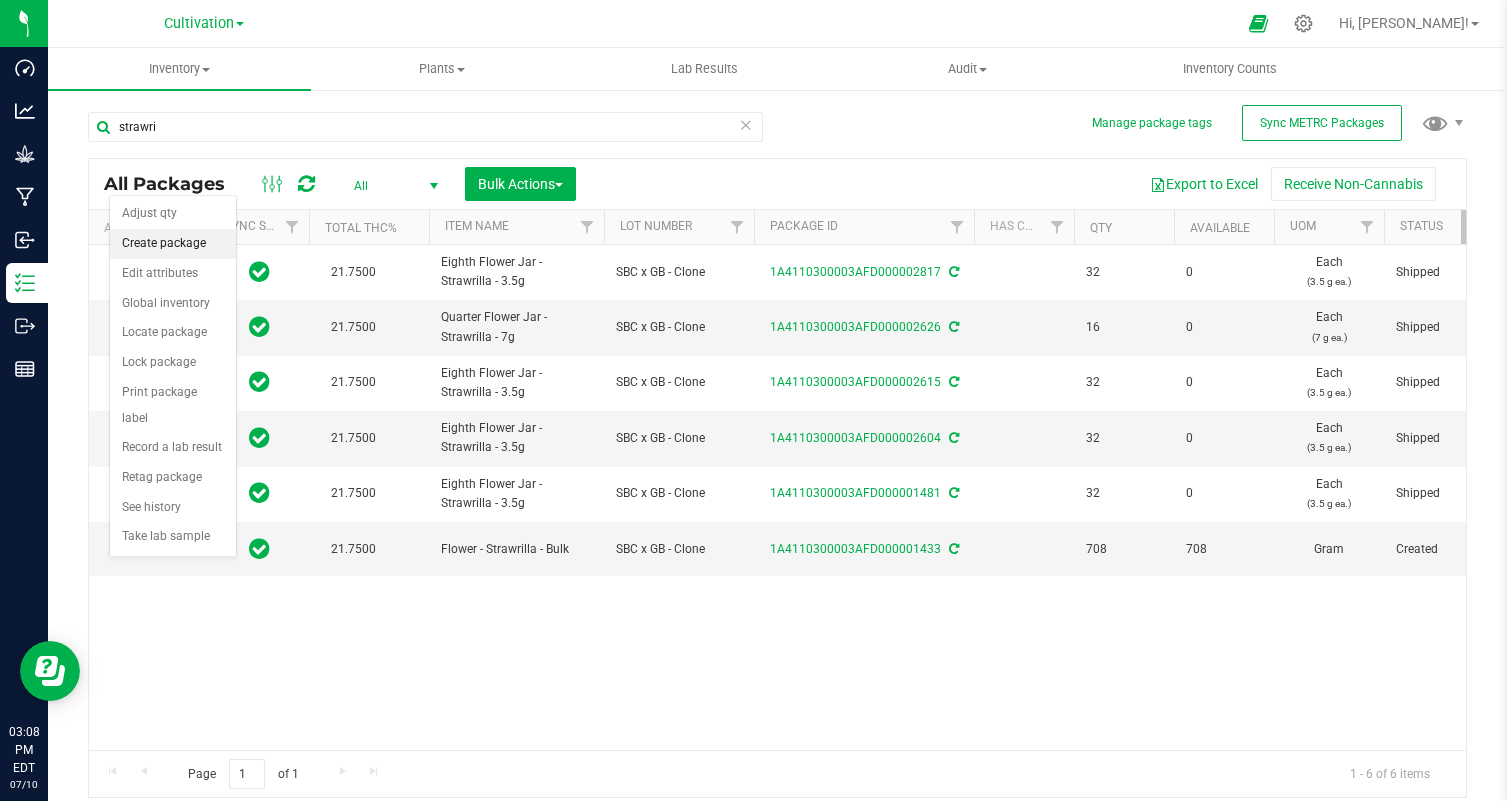 click on "Create package" at bounding box center (173, 244) 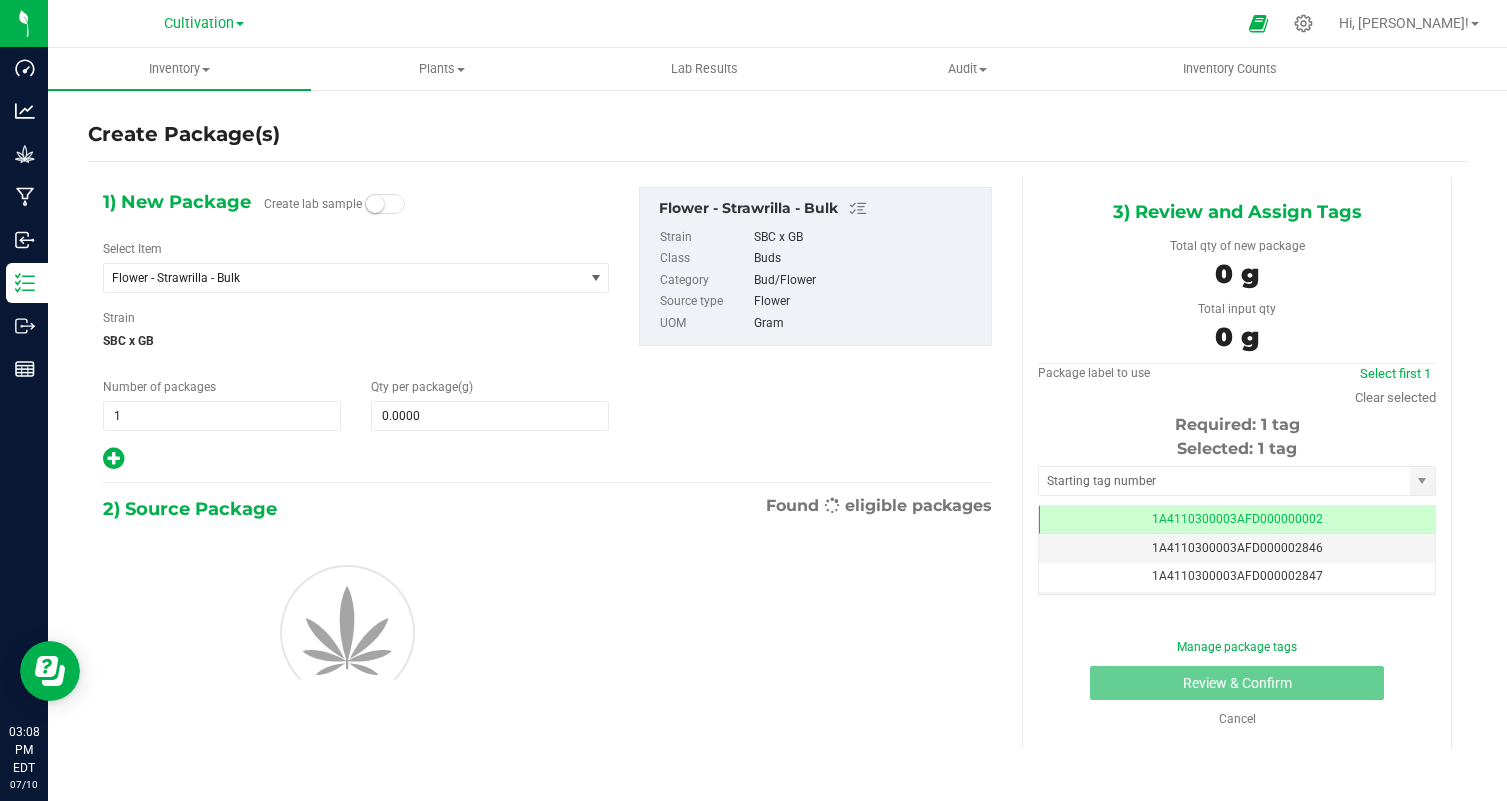 scroll, scrollTop: 0, scrollLeft: 0, axis: both 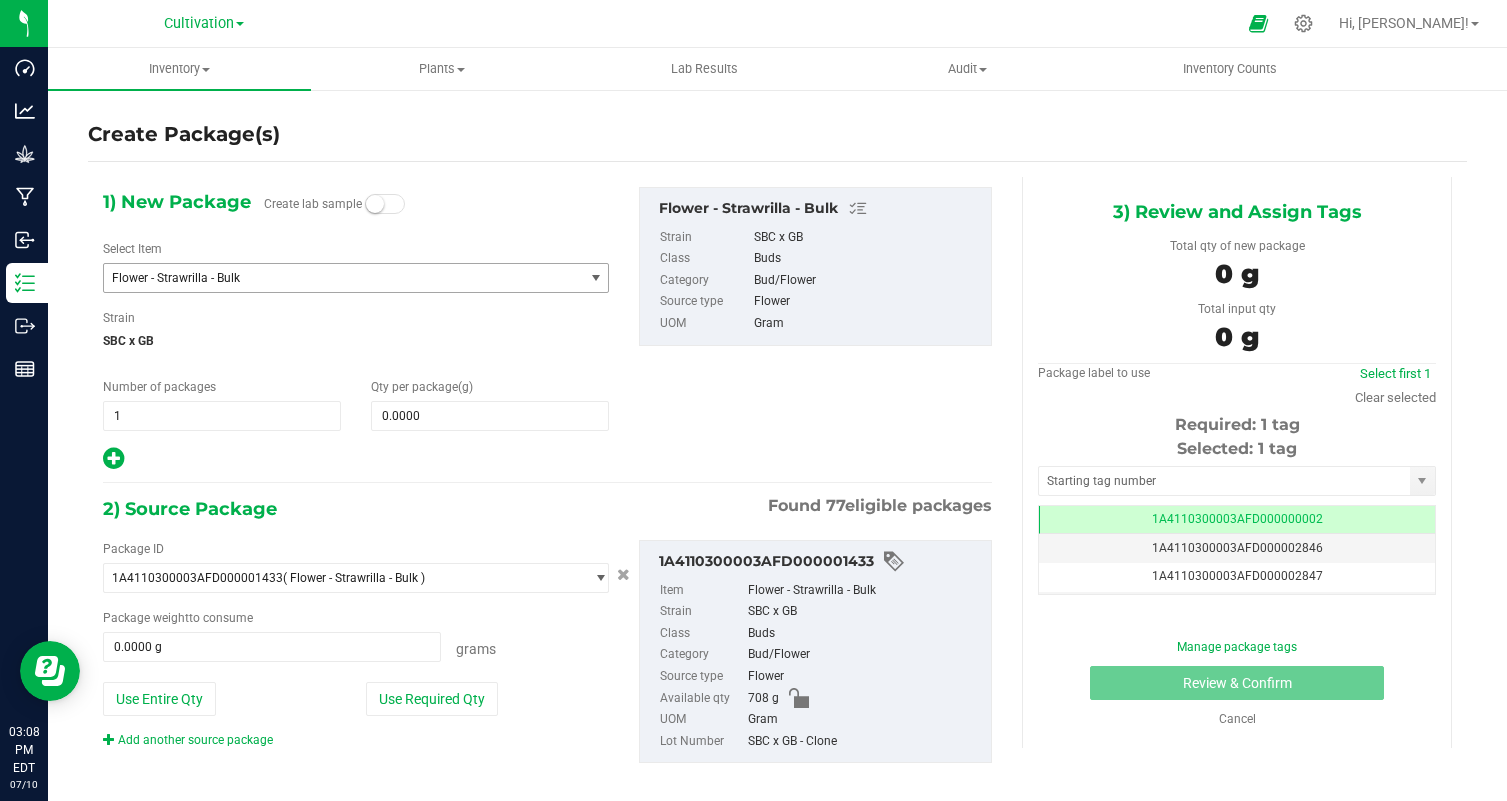 click on "Flower - Strawrilla - Bulk" at bounding box center (334, 278) 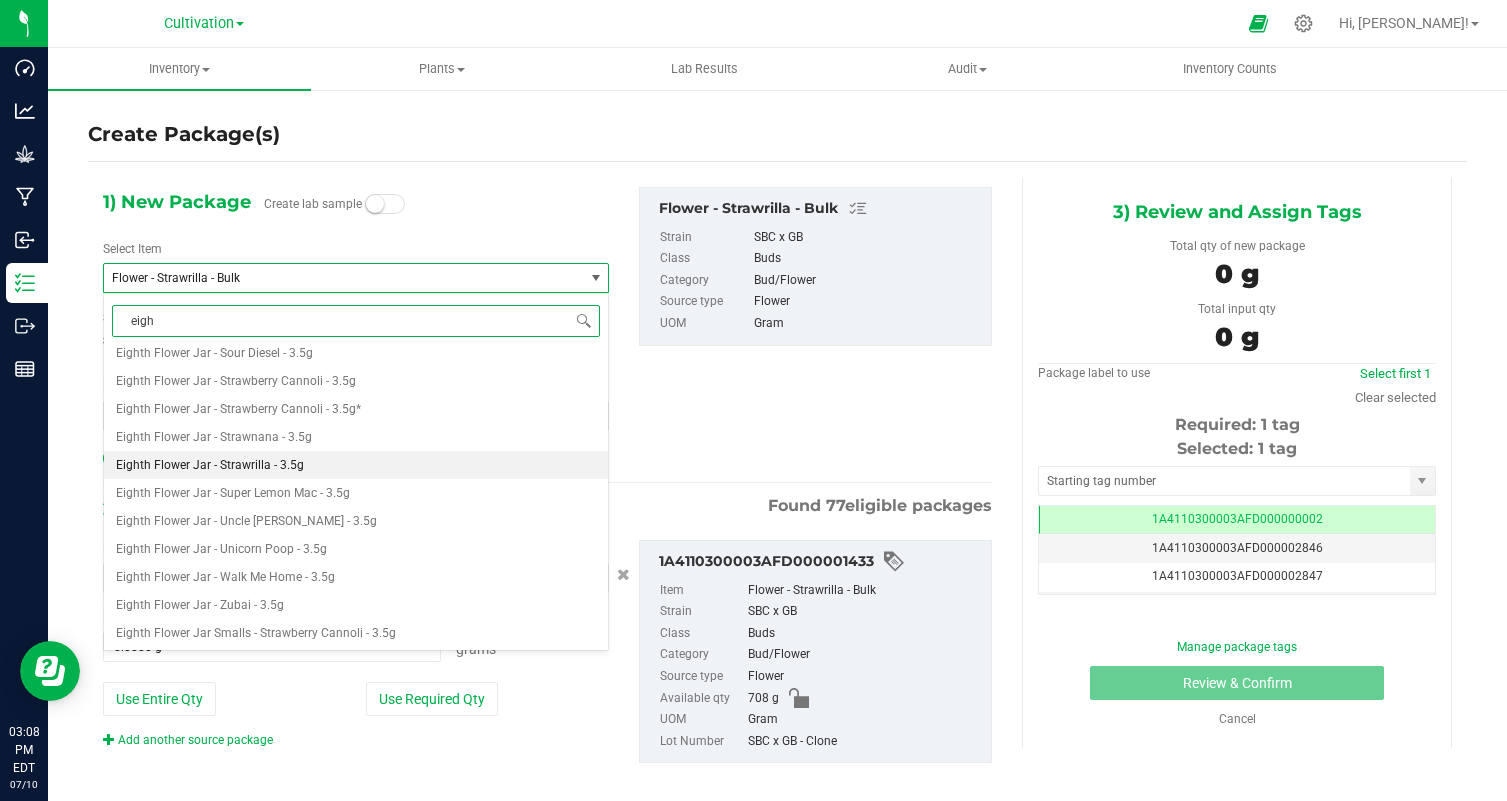 click on "Eighth Flower Jar - Strawrilla - 3.5g" at bounding box center (356, 465) 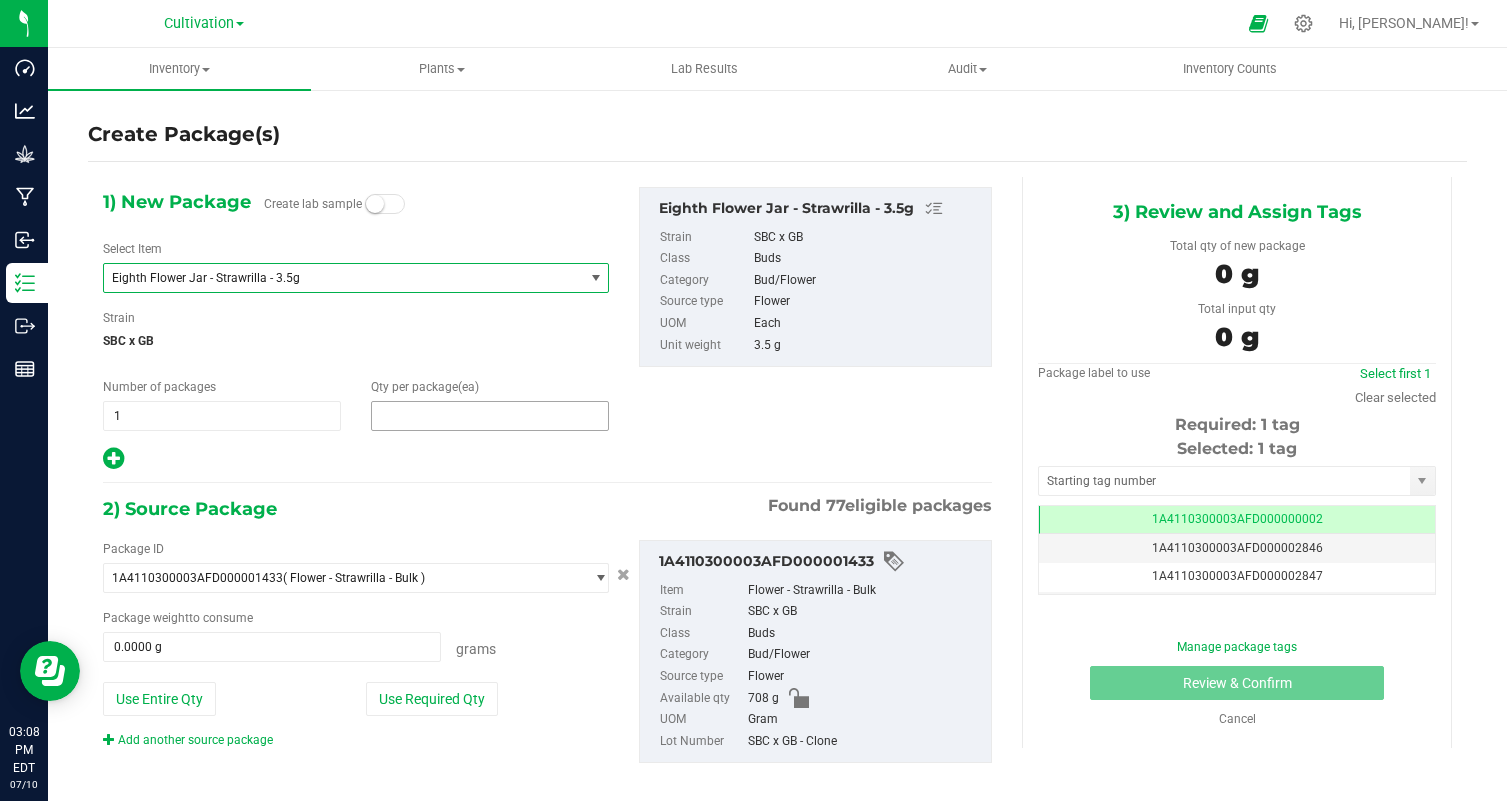 click on "3" at bounding box center [490, 416] 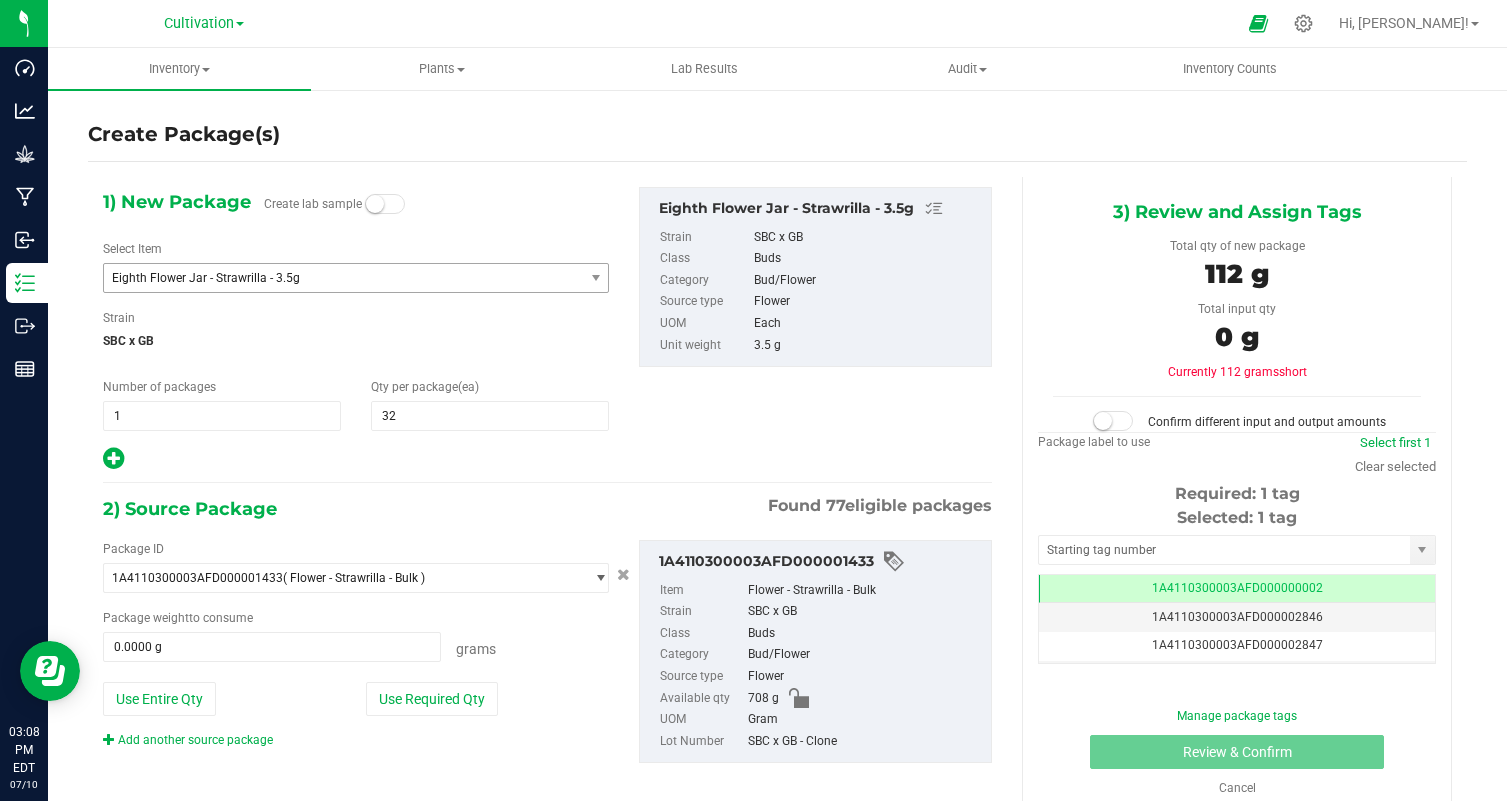 click on "1) New Package
Create lab sample
Select Item
Eighth Flower Jar - Strawrilla - 3.5g
Eighth Flower Jar - Papaya Bang Bang - 3.5g Eighth Flower Jar - Papaya Cake - 3.5g Eighth Flower Jar - Peach Milano - 3.5g Eighth Flower Jar - Peanut Butter Breath - 3.5g Eighth Flower Jar - Pineapple Express - 3.5g Eighth Flower Jar - Riptide Rush - 3.5g Eighth Flower Jar - Road Head - 3.5g Eighth Flower Jar - Sour Diesel - 3.5g Eighth Flower Jar - Strawberry Cannoli - 3.5g Eighth Flower Jar - Strawberry Cannoli - 3.5g* Eighth Flower Jar - Strawnana - 3.5g Flower - Afghani - Bulk" at bounding box center [356, 329] 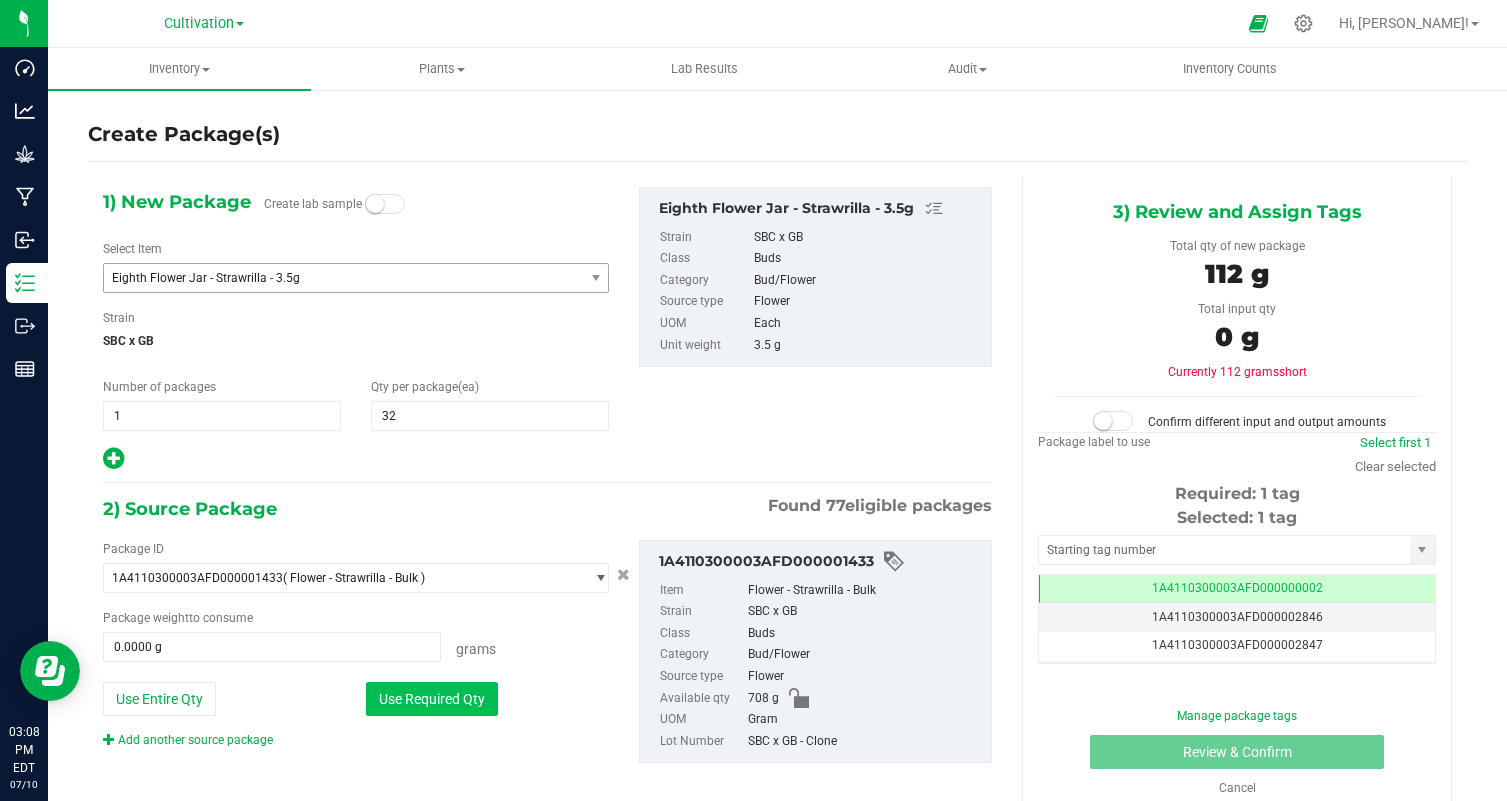 click on "Use Required Qty" at bounding box center [432, 699] 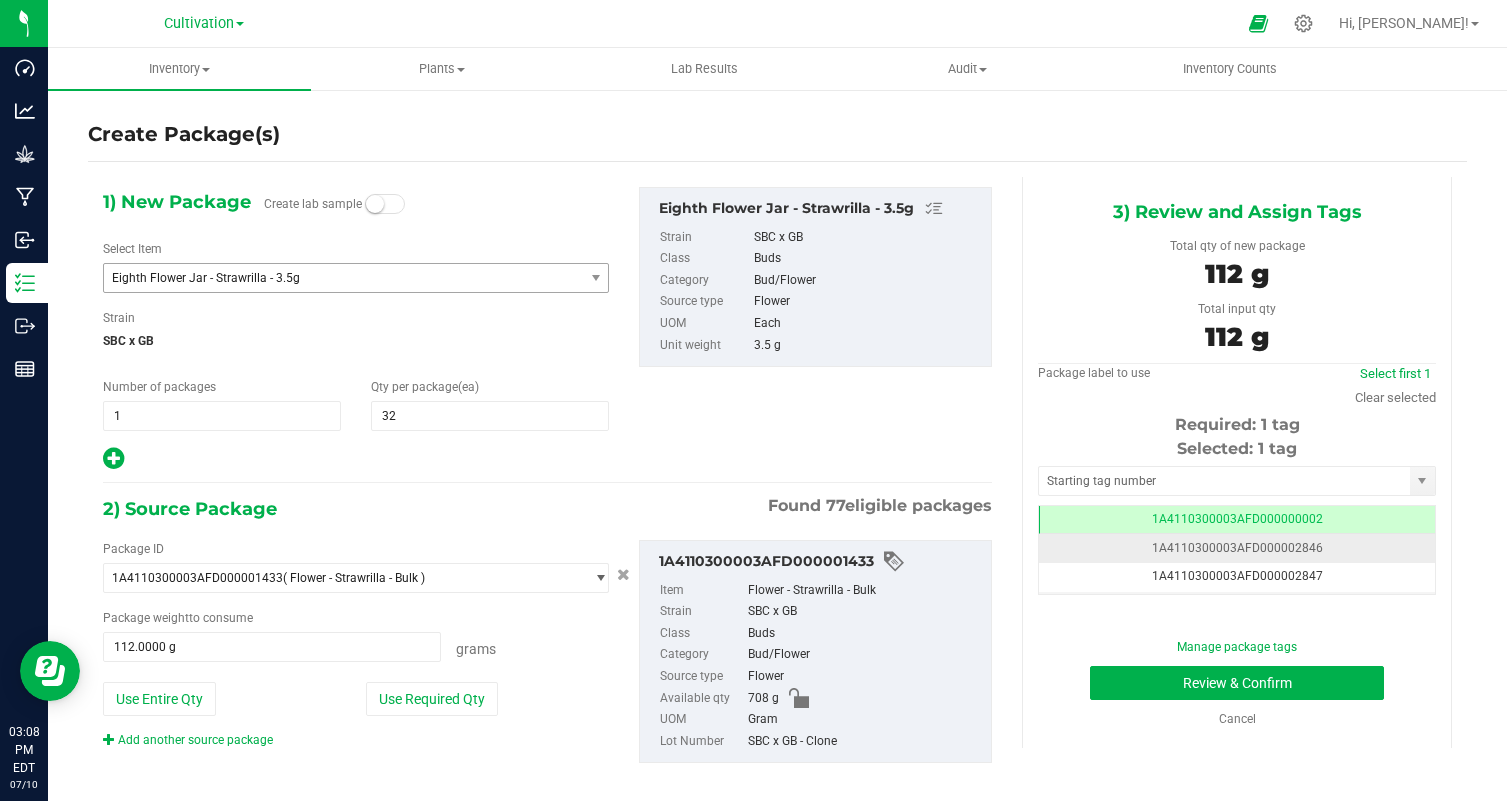 click on "1A4110300003AFD000002846" at bounding box center (1237, 548) 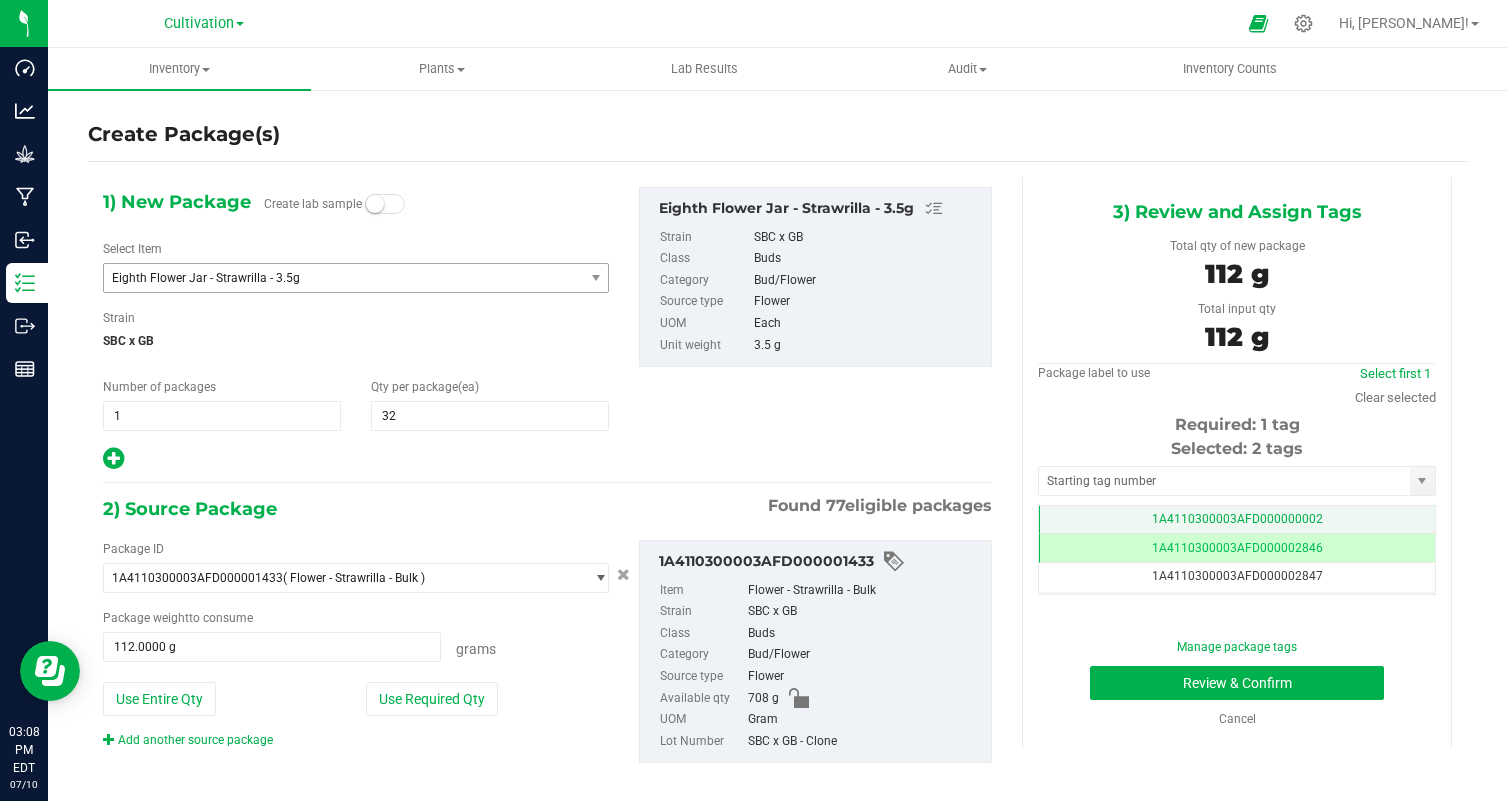 click on "1A4110300003AFD000000002" at bounding box center [1237, 520] 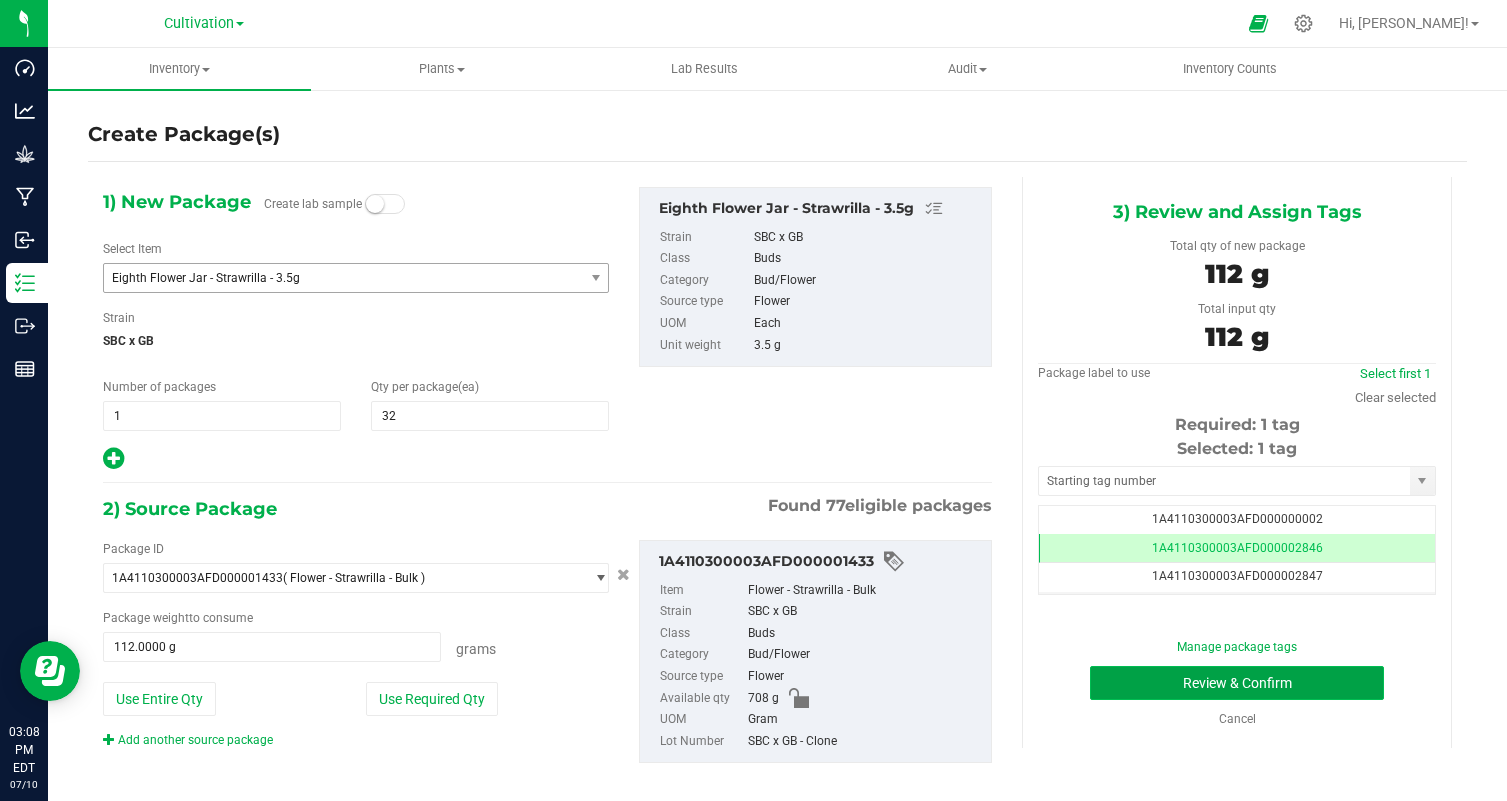 click on "Review & Confirm" at bounding box center [1237, 683] 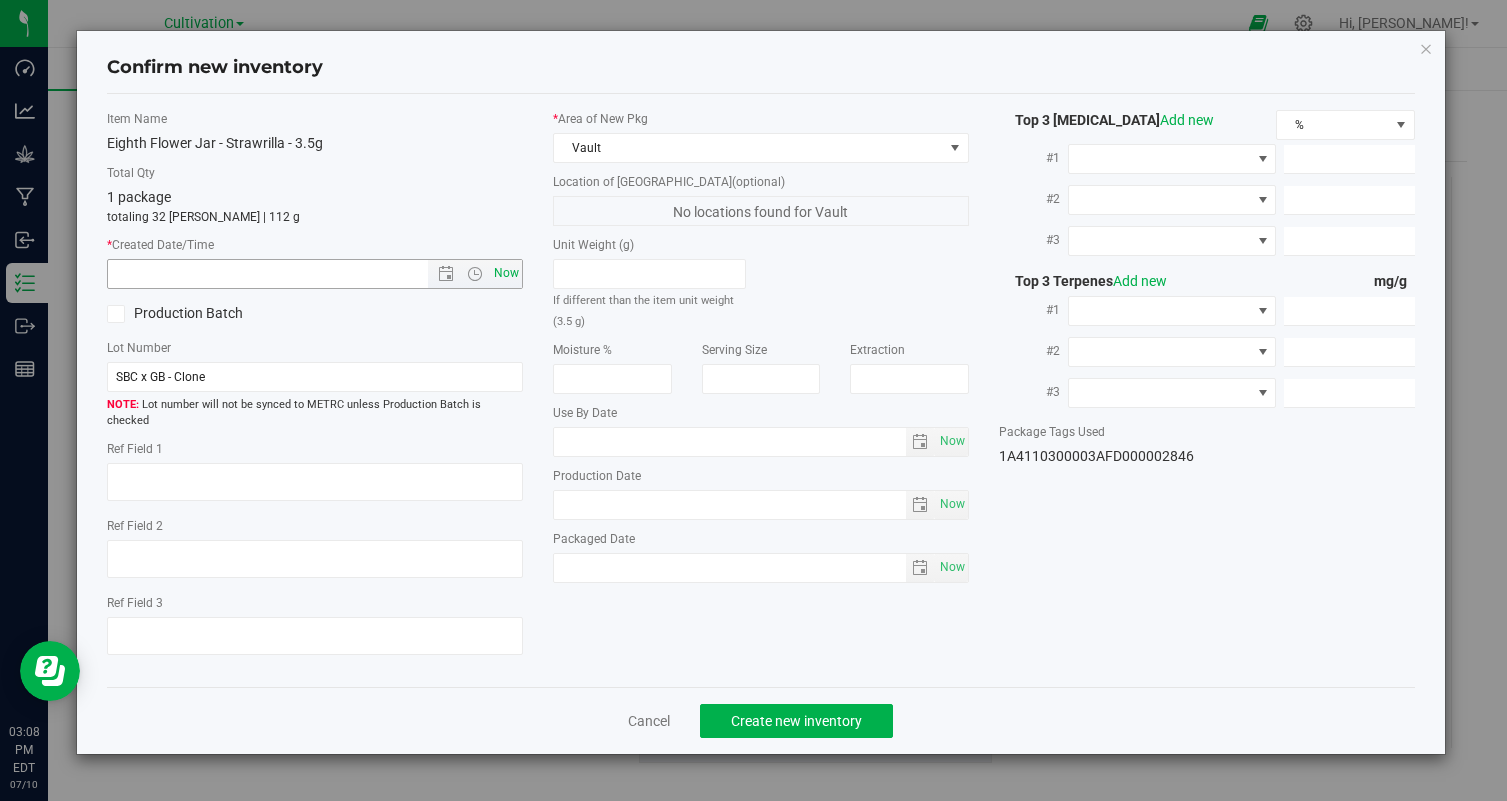 click on "Now" at bounding box center [507, 273] 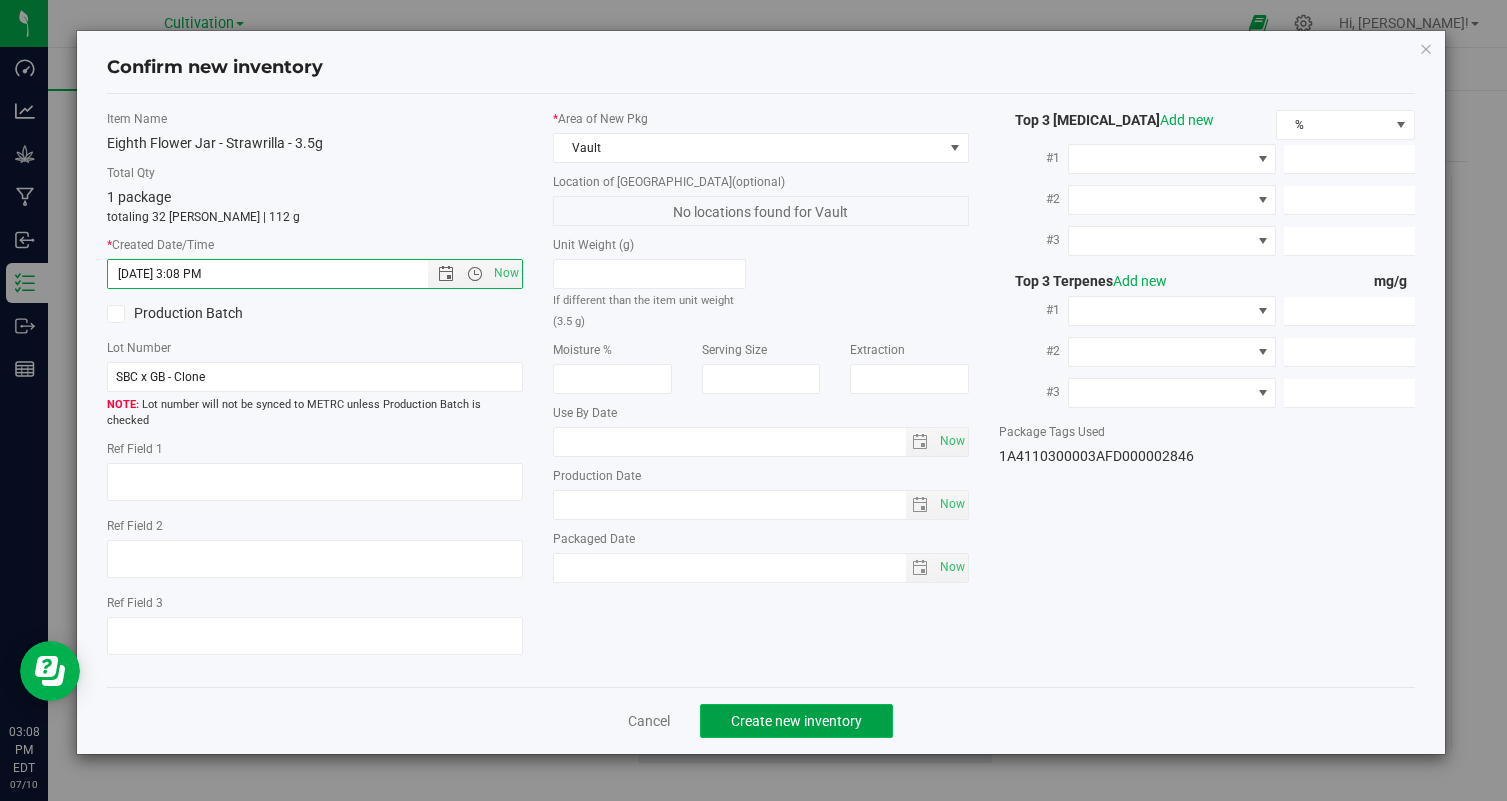 click on "Create new inventory" 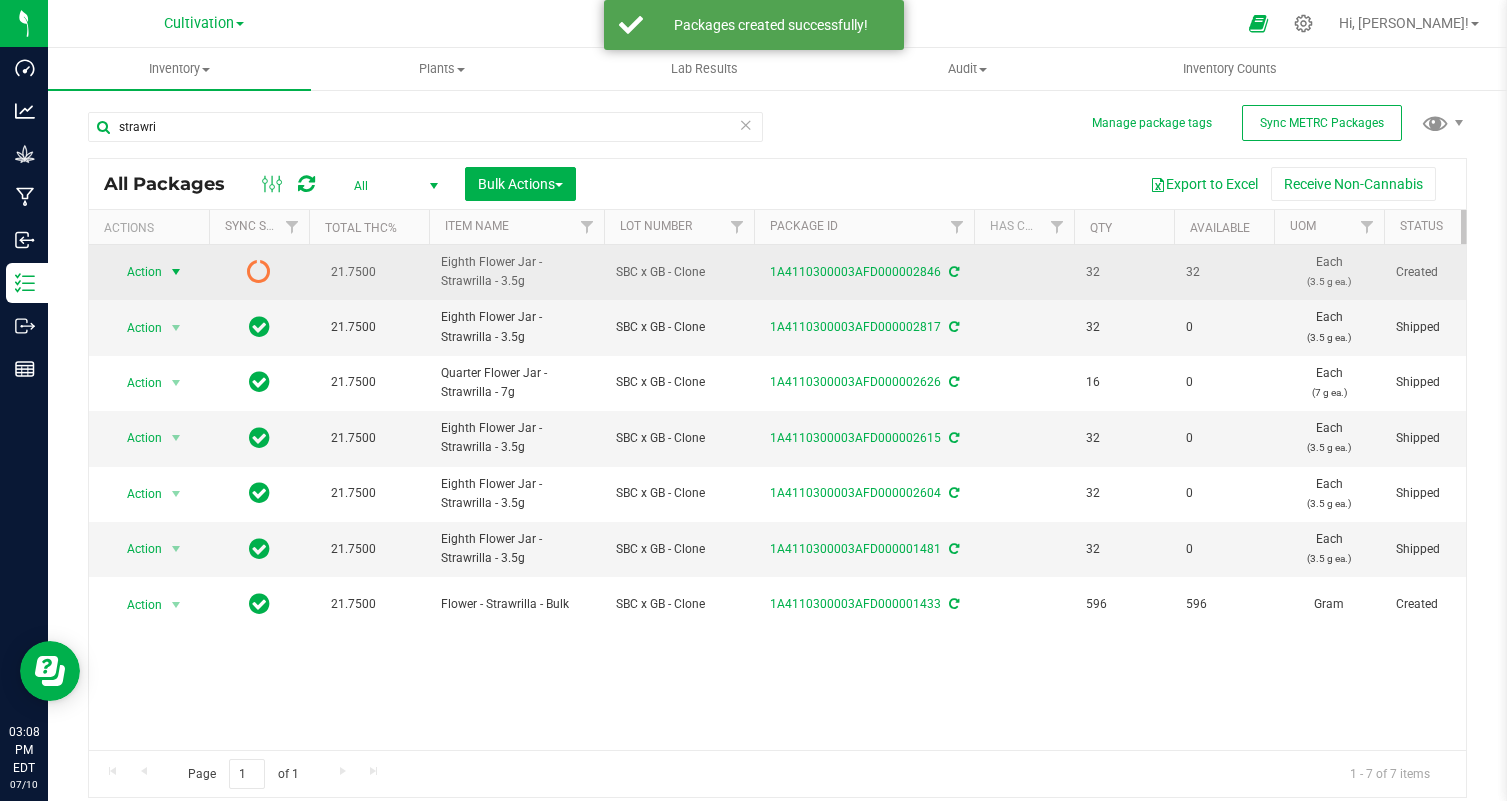 click at bounding box center [176, 272] 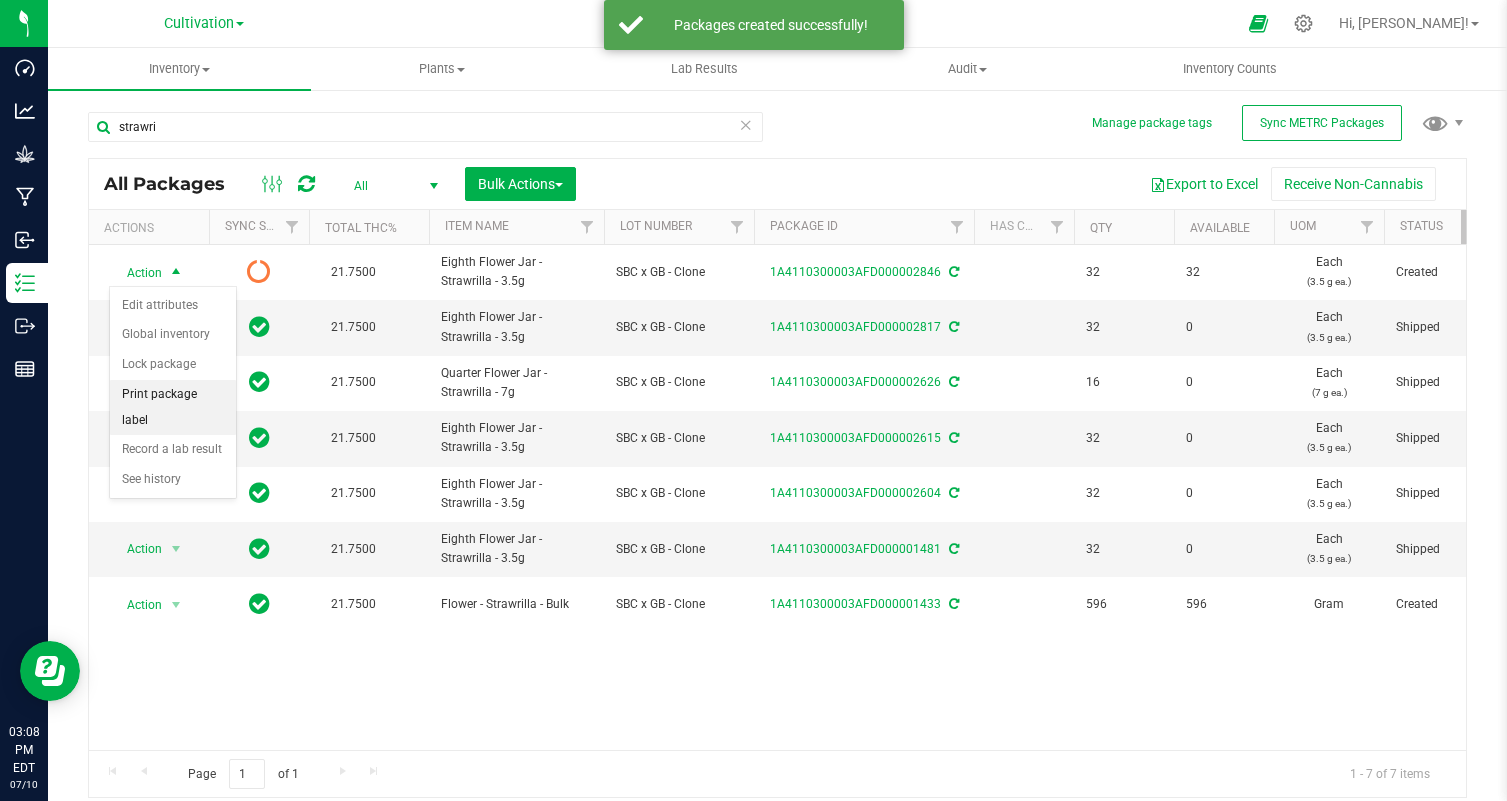 click on "Print package label" at bounding box center (173, 407) 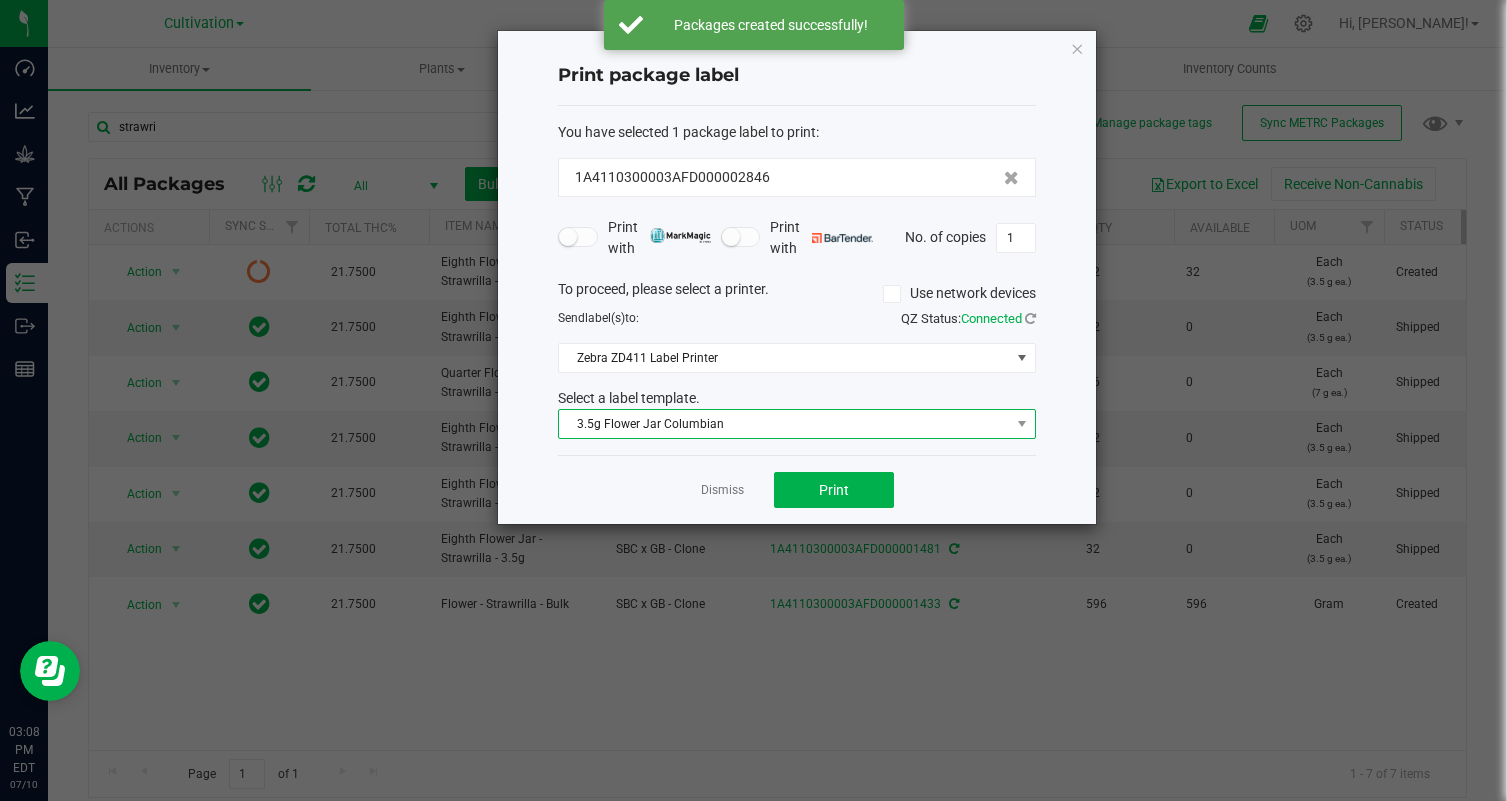 click on "3.5g Flower Jar Columbian" at bounding box center [784, 424] 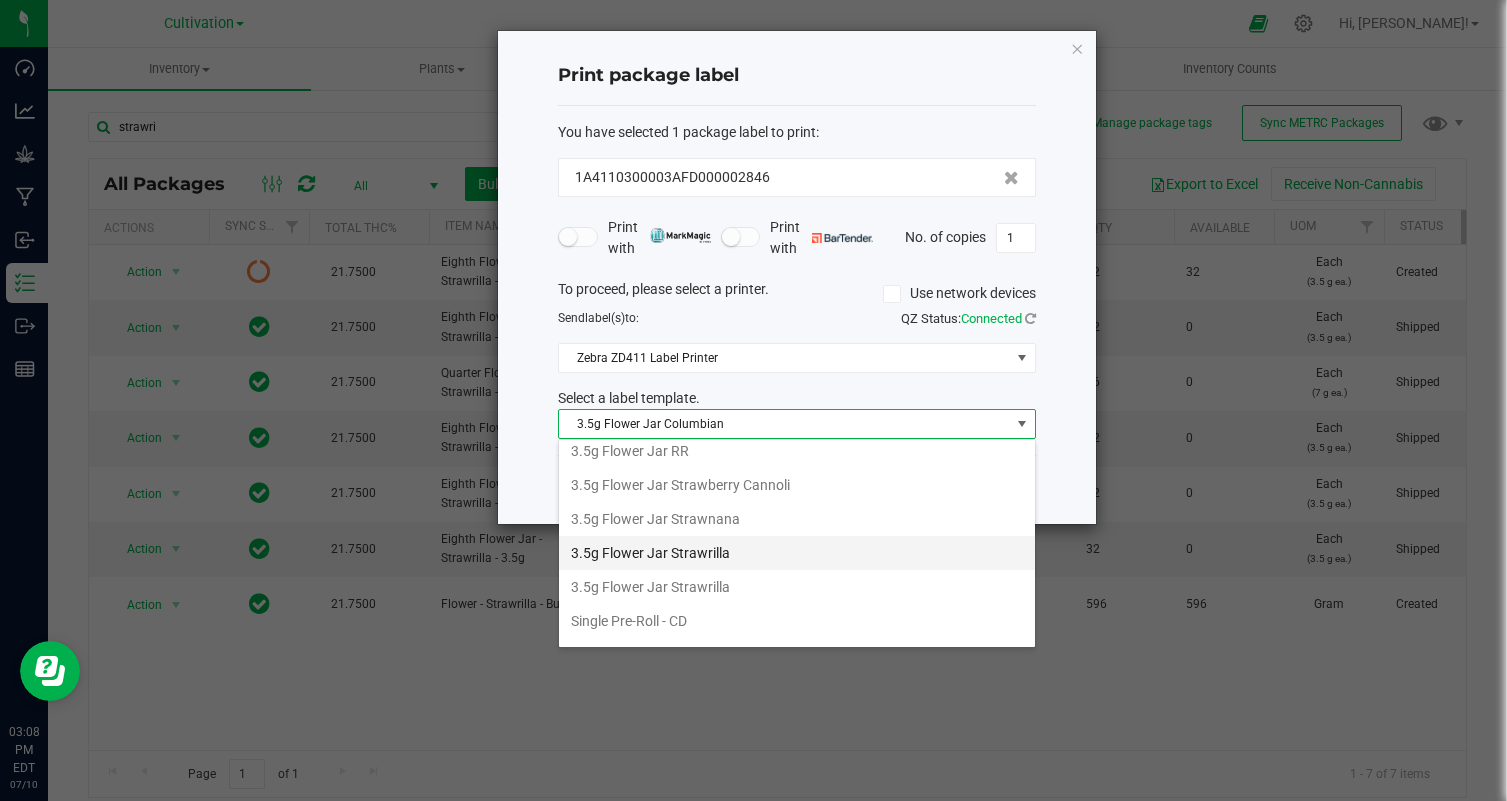 click on "3.5g Flower Jar Strawrilla" at bounding box center (797, 553) 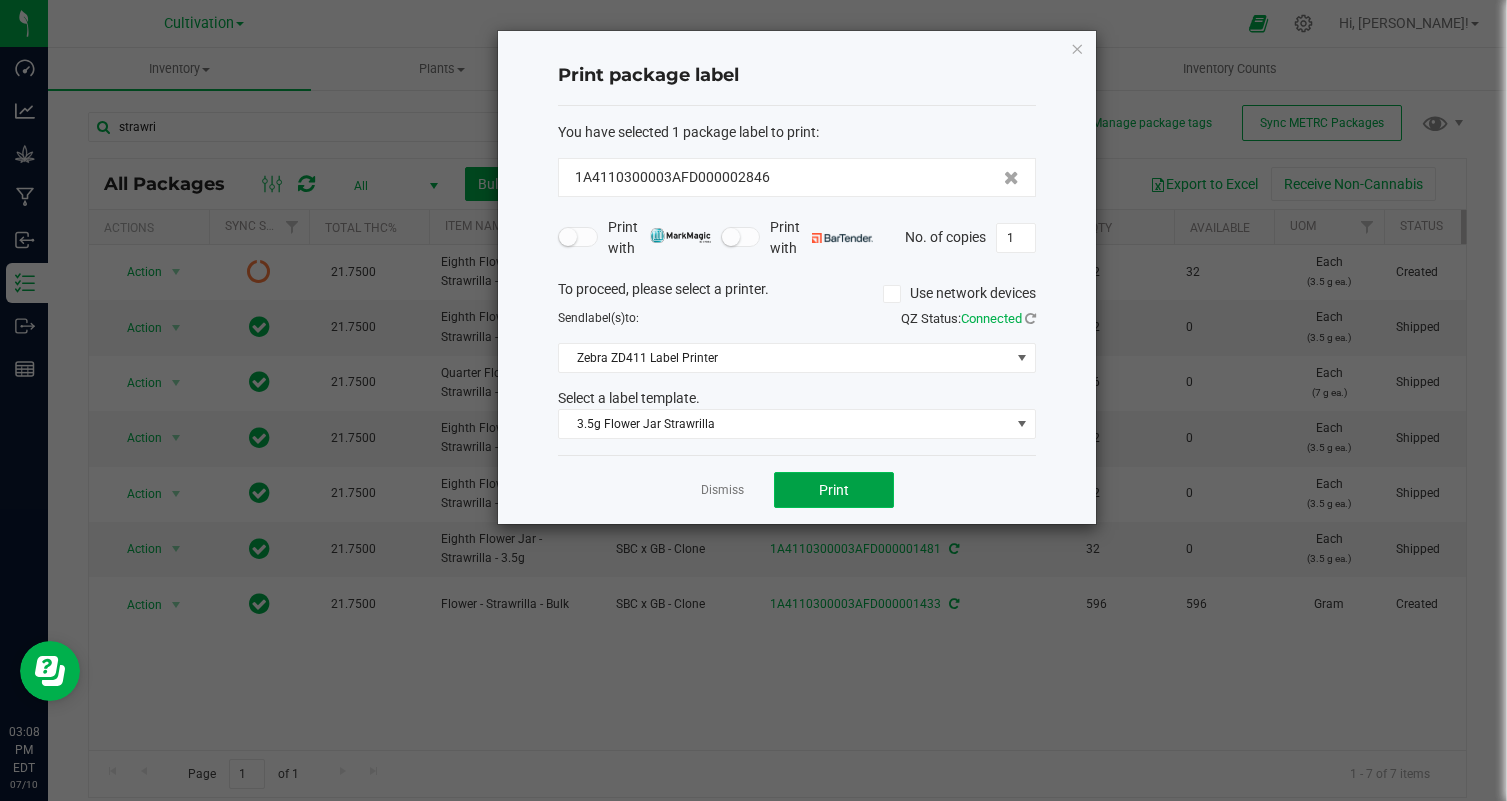 click on "Print" 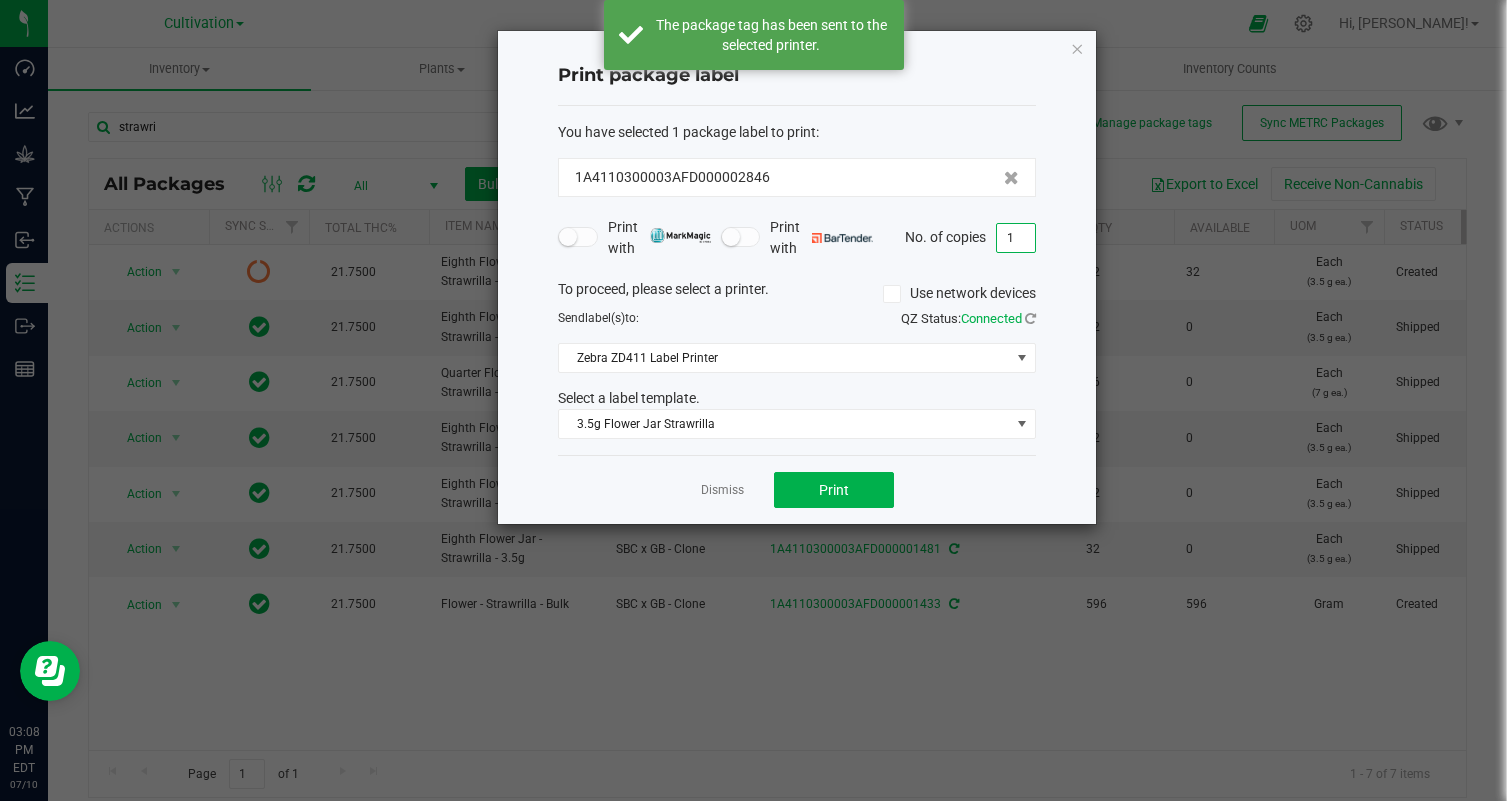 click on "1" at bounding box center (1016, 238) 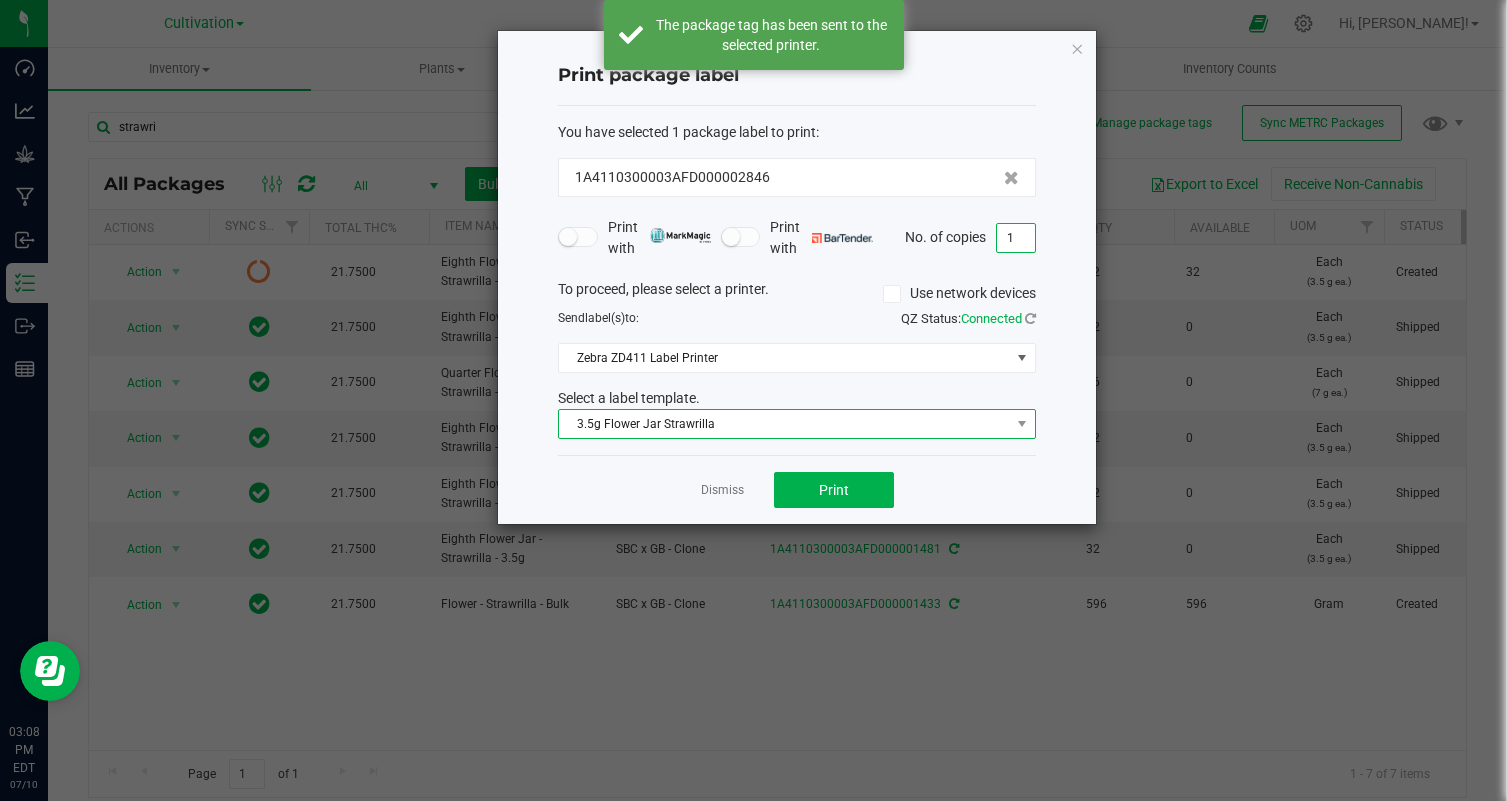 click on "3.5g Flower Jar Strawrilla" at bounding box center [784, 424] 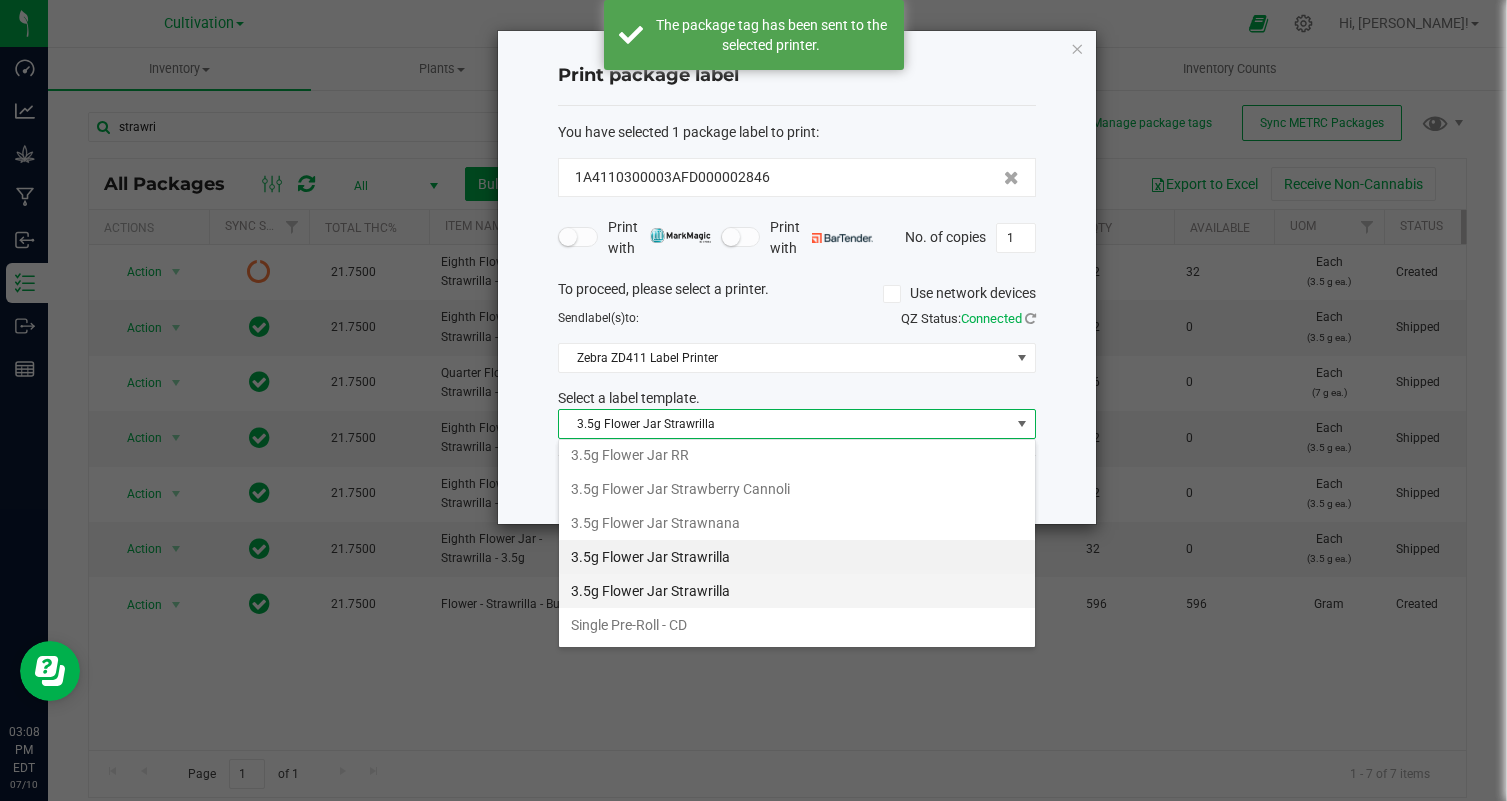 click on "3.5g Flower Jar Strawrilla" at bounding box center [797, 591] 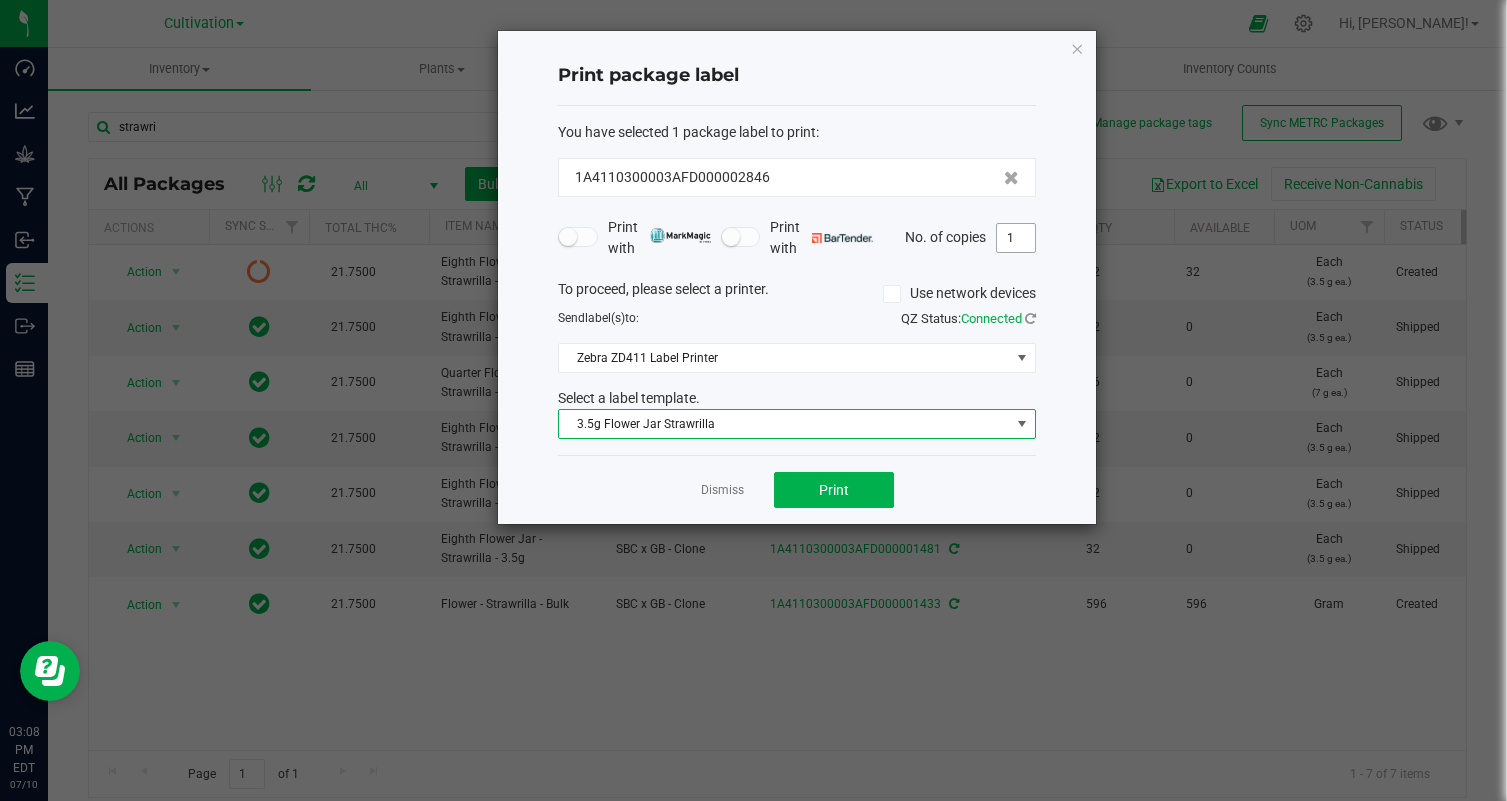 click on "1" at bounding box center (1016, 238) 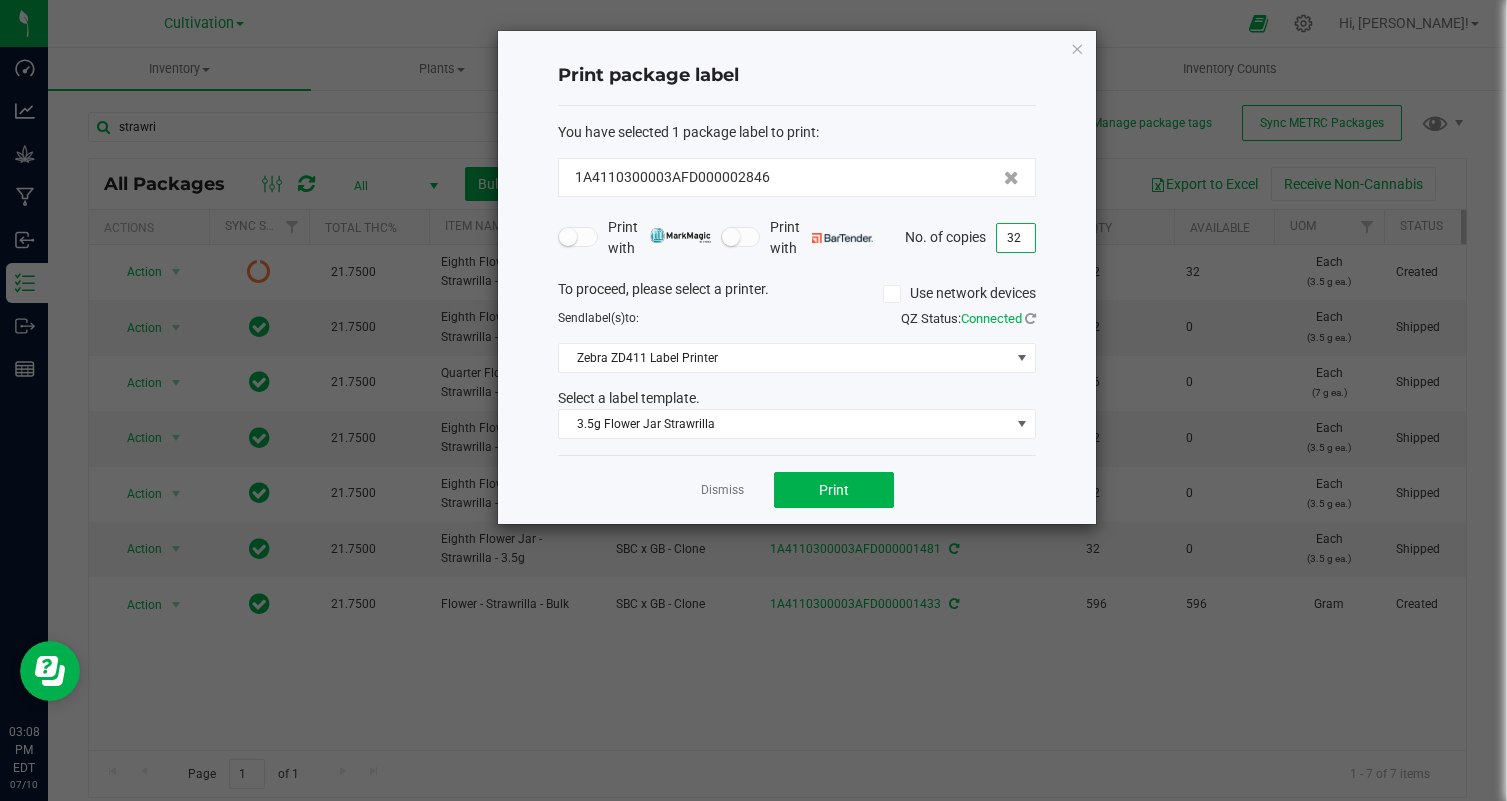 click on "Dismiss   Print" 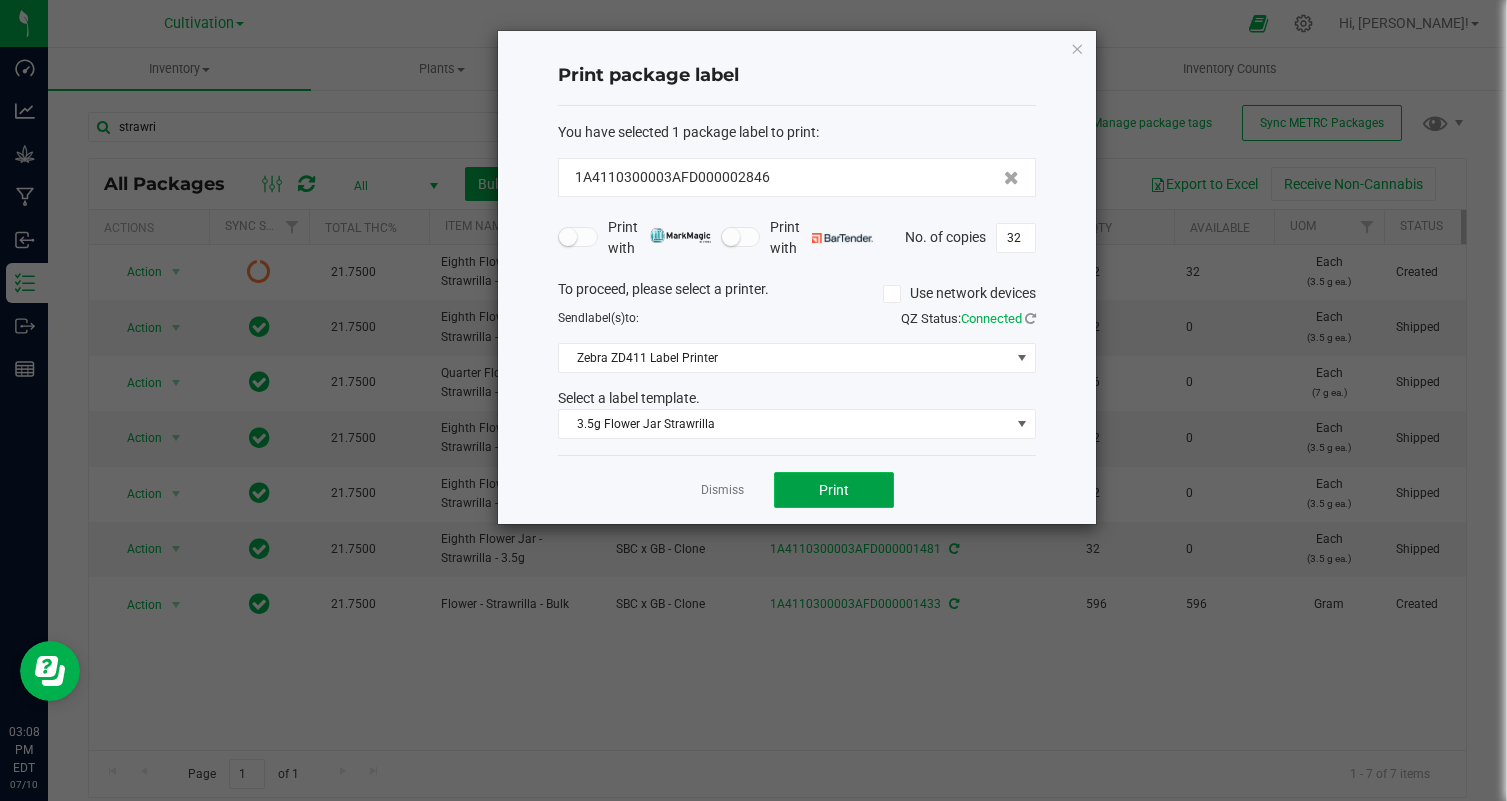 click on "Print" 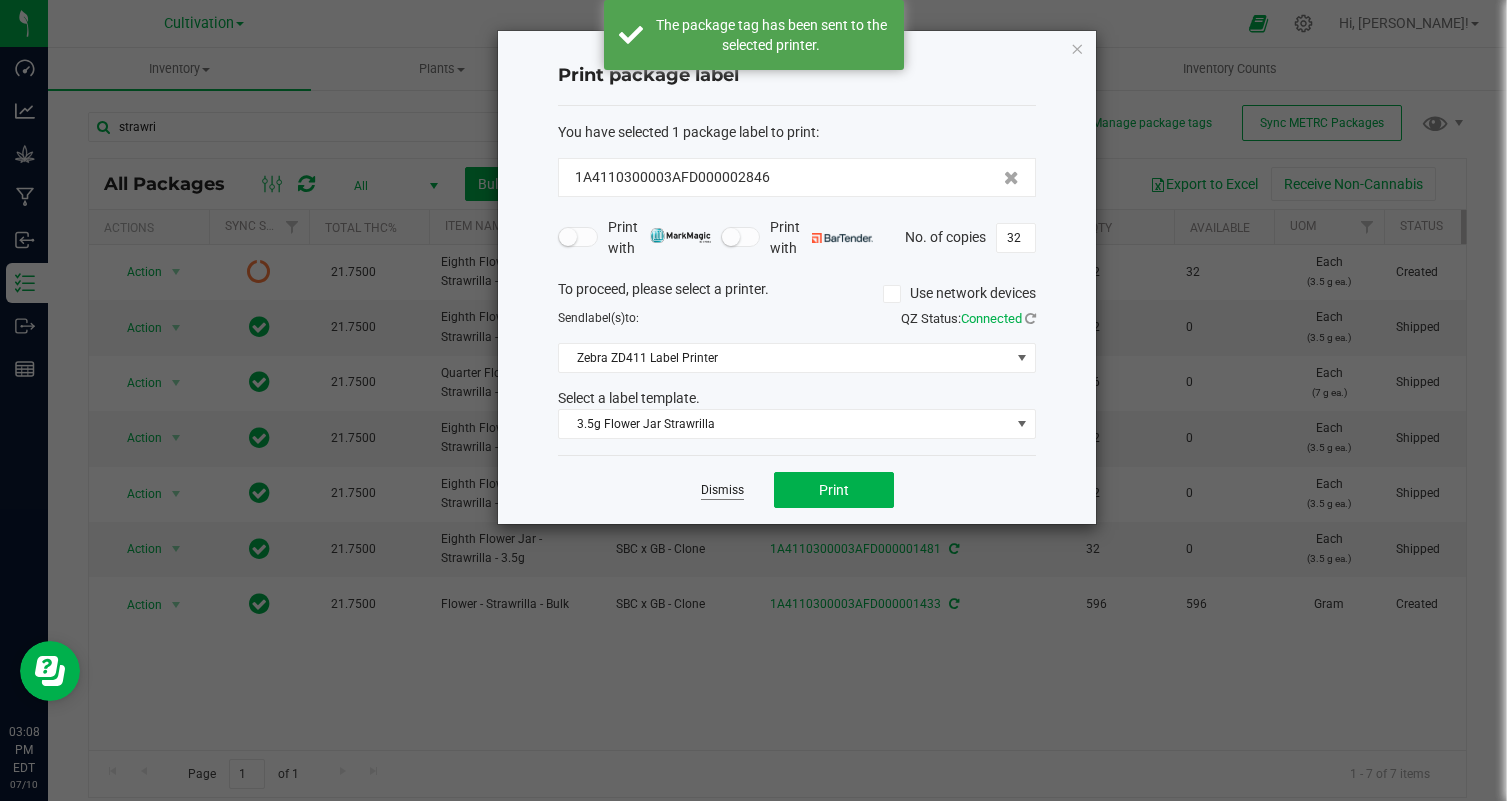 click on "Dismiss" 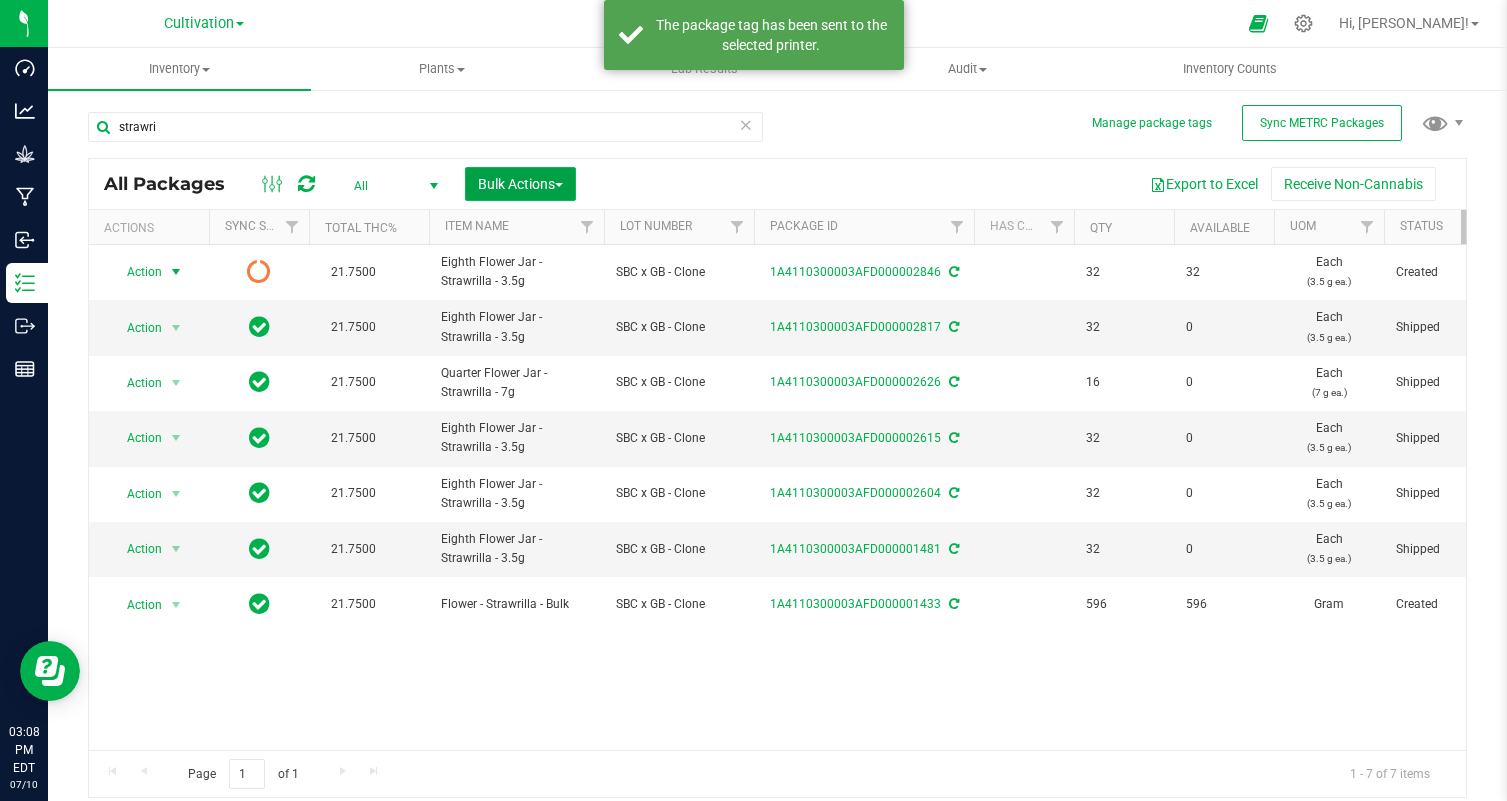 click on "Bulk Actions" at bounding box center [520, 184] 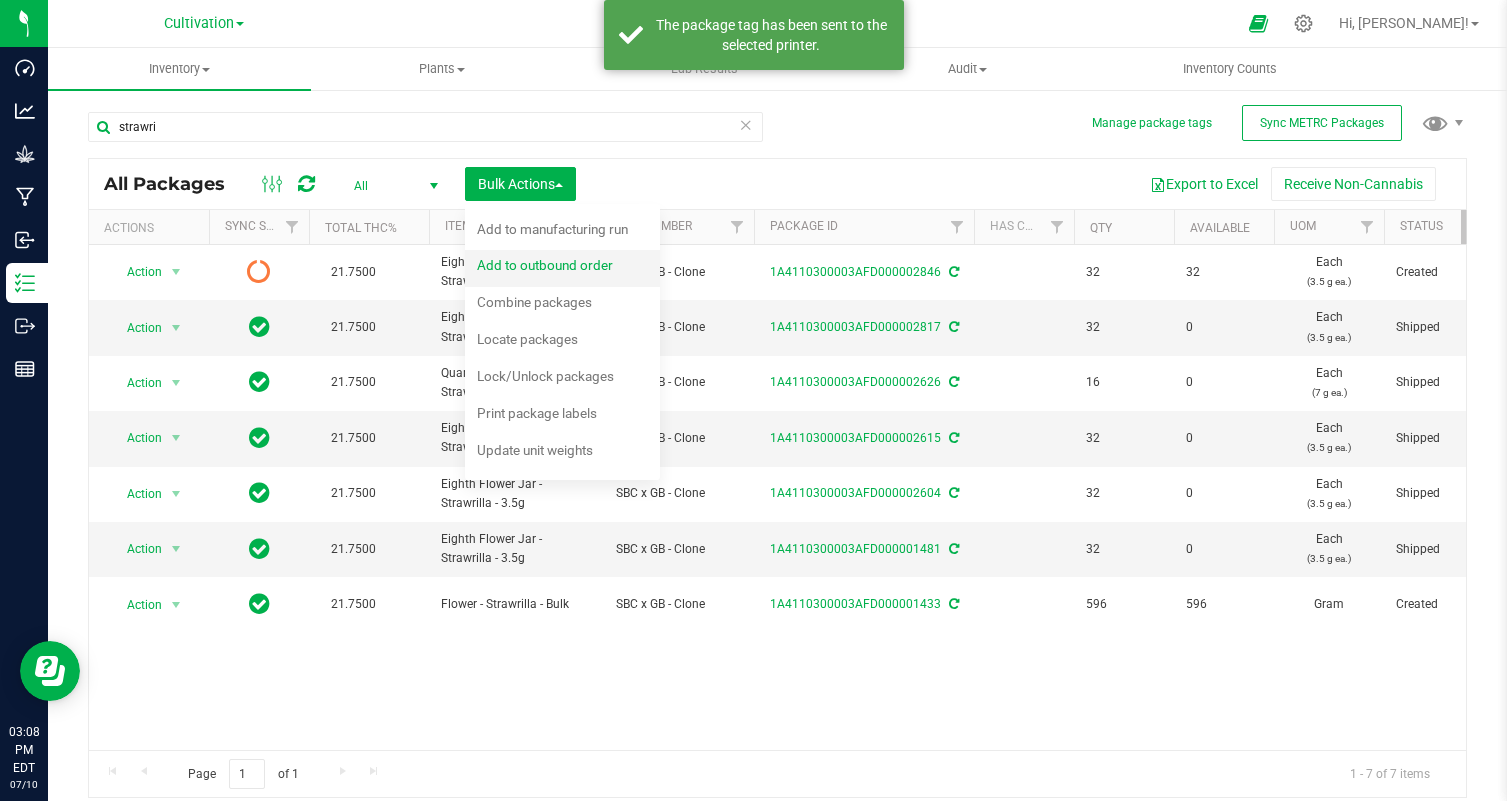 click on "Add to outbound order" at bounding box center [545, 265] 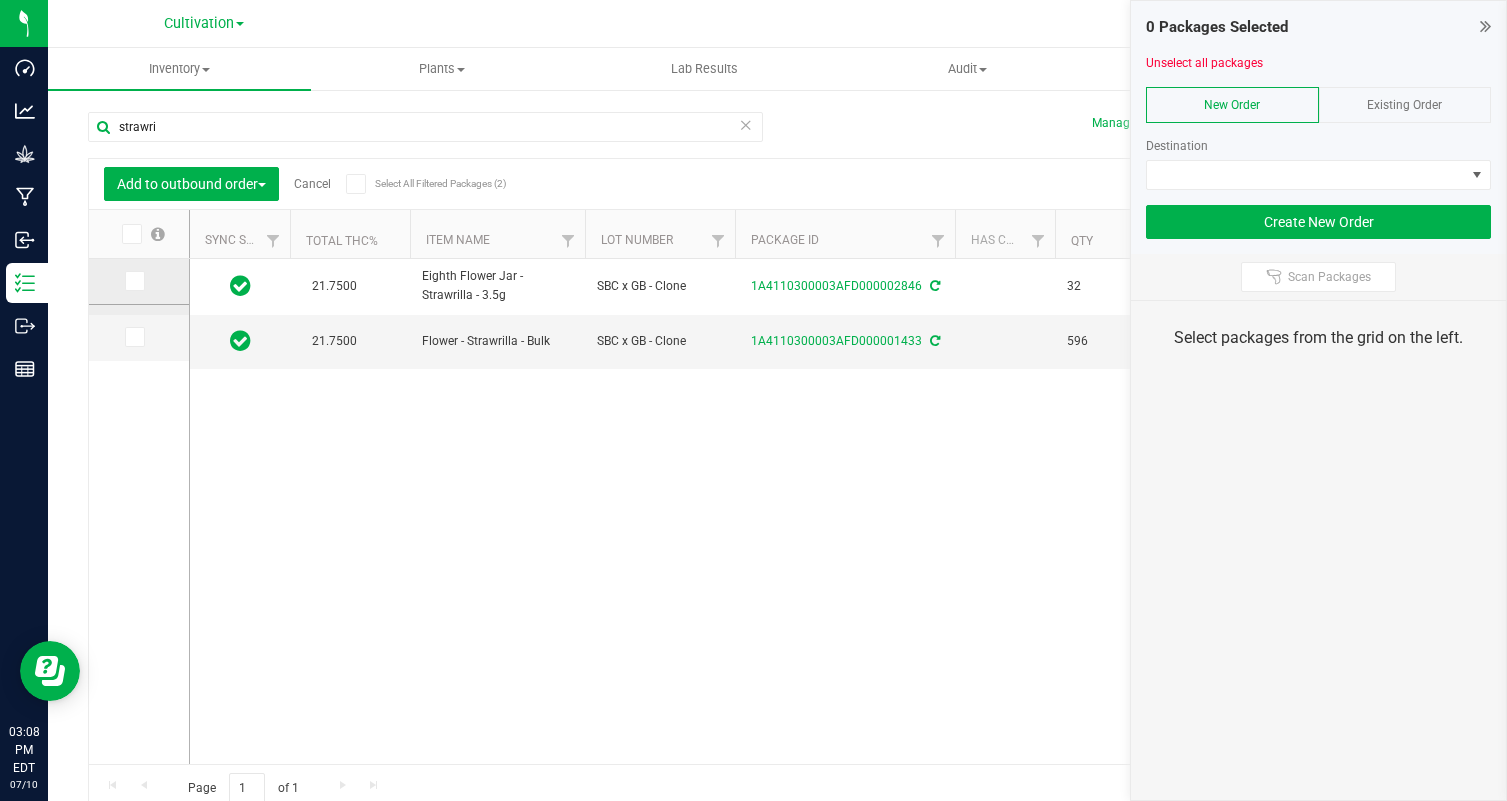 click at bounding box center (135, 281) 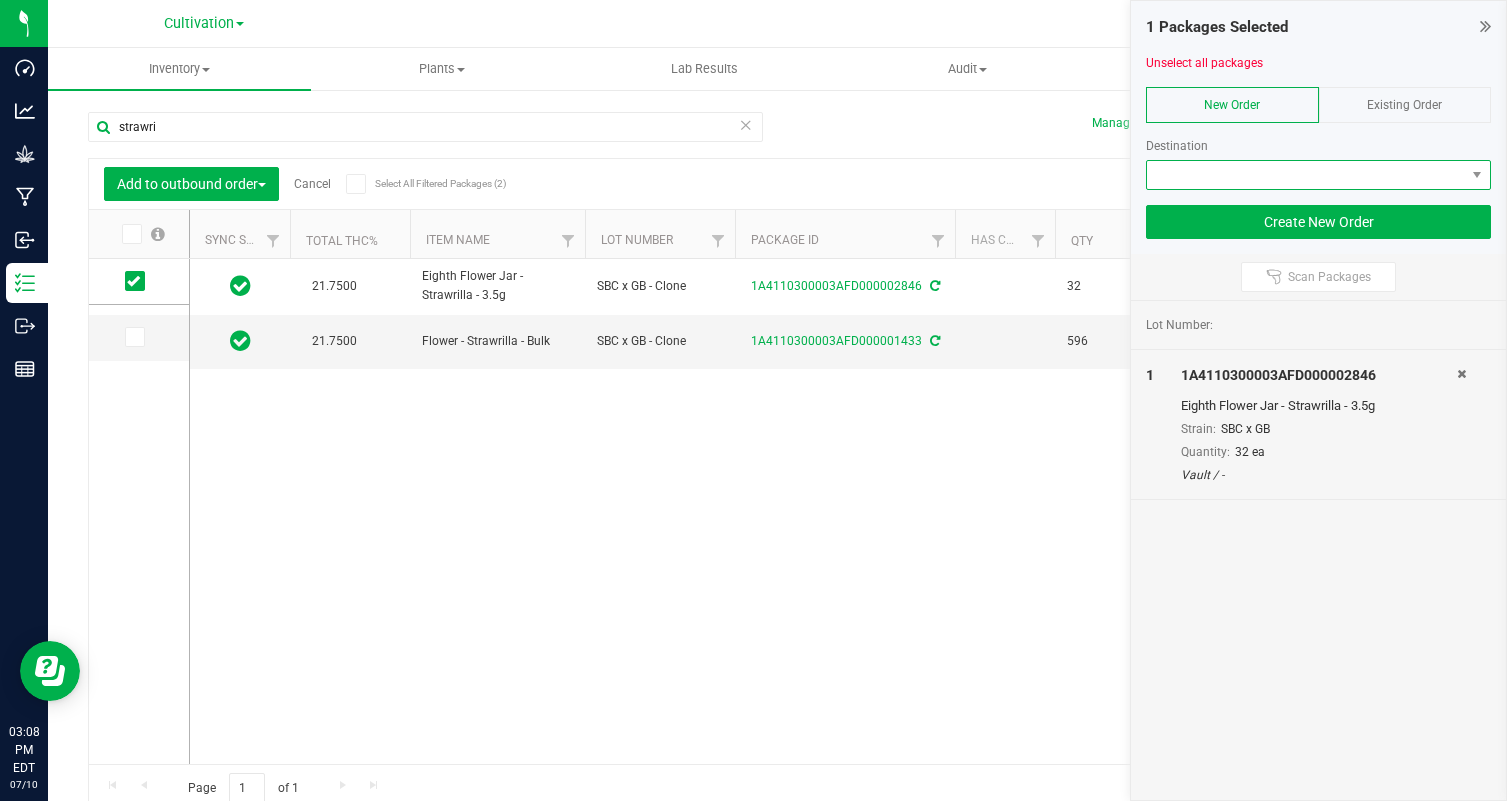 click at bounding box center (1306, 175) 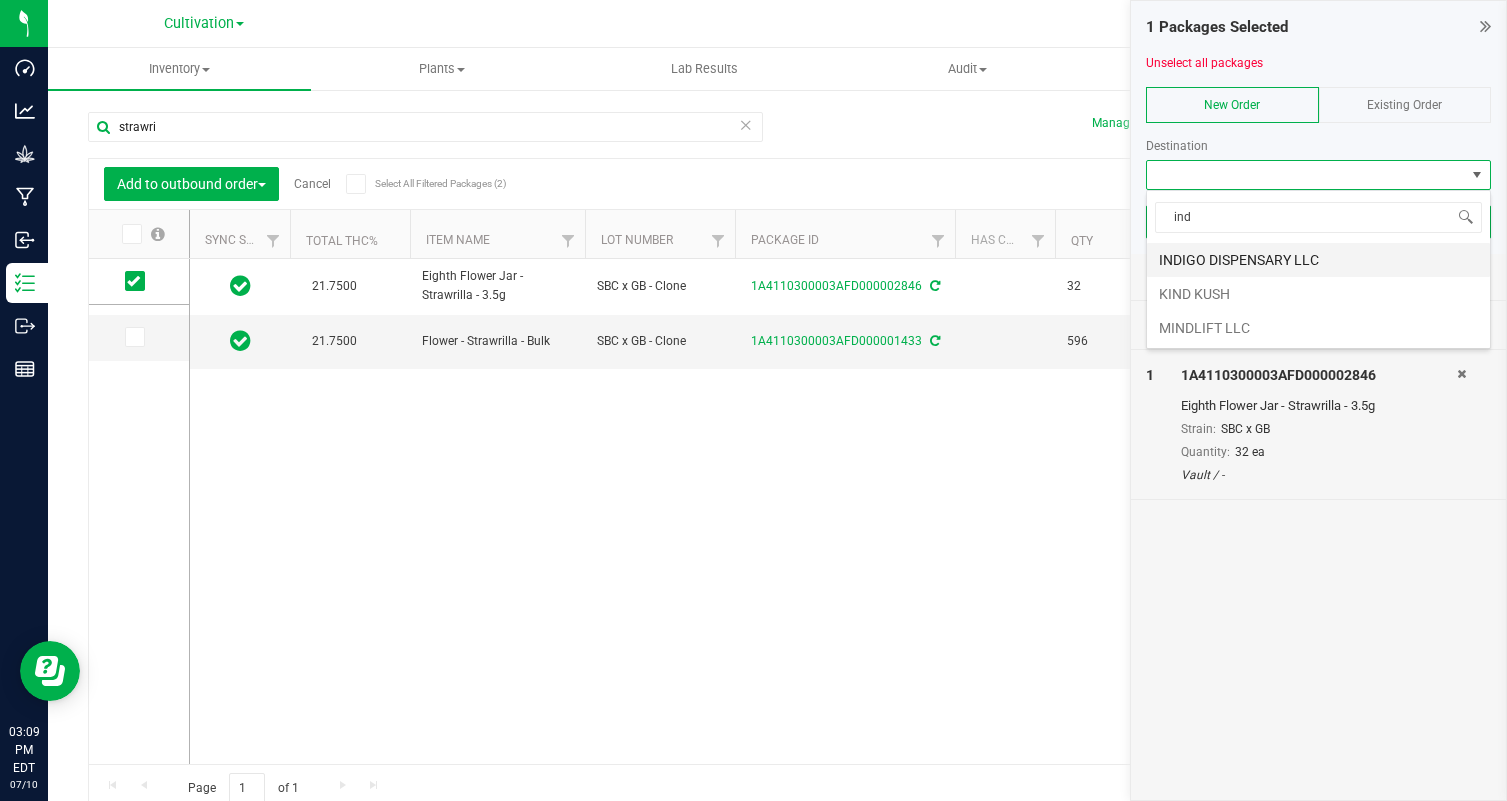 click on "INDIGO DISPENSARY LLC" at bounding box center (1318, 260) 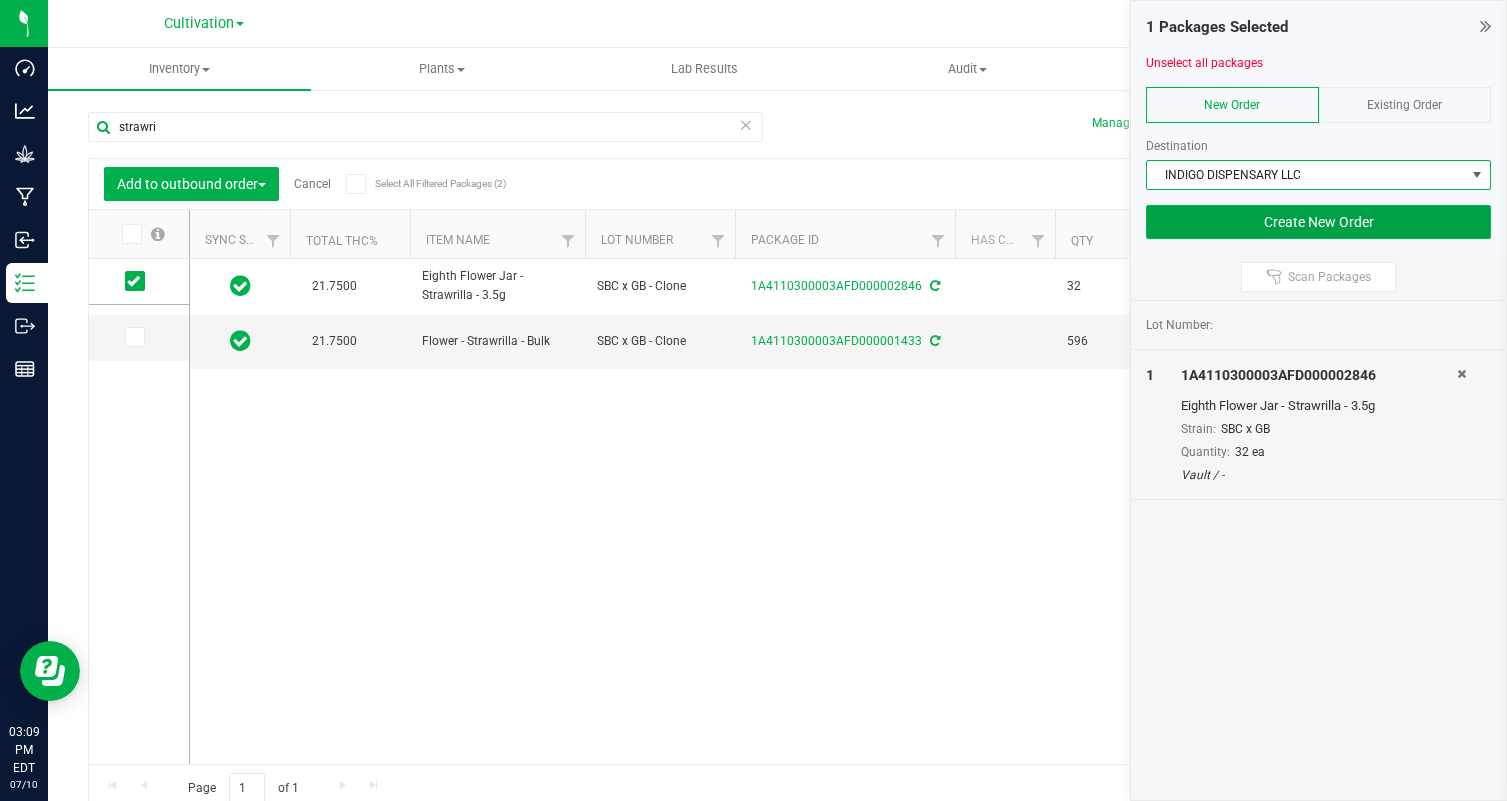 click on "Create New Order" at bounding box center [1318, 222] 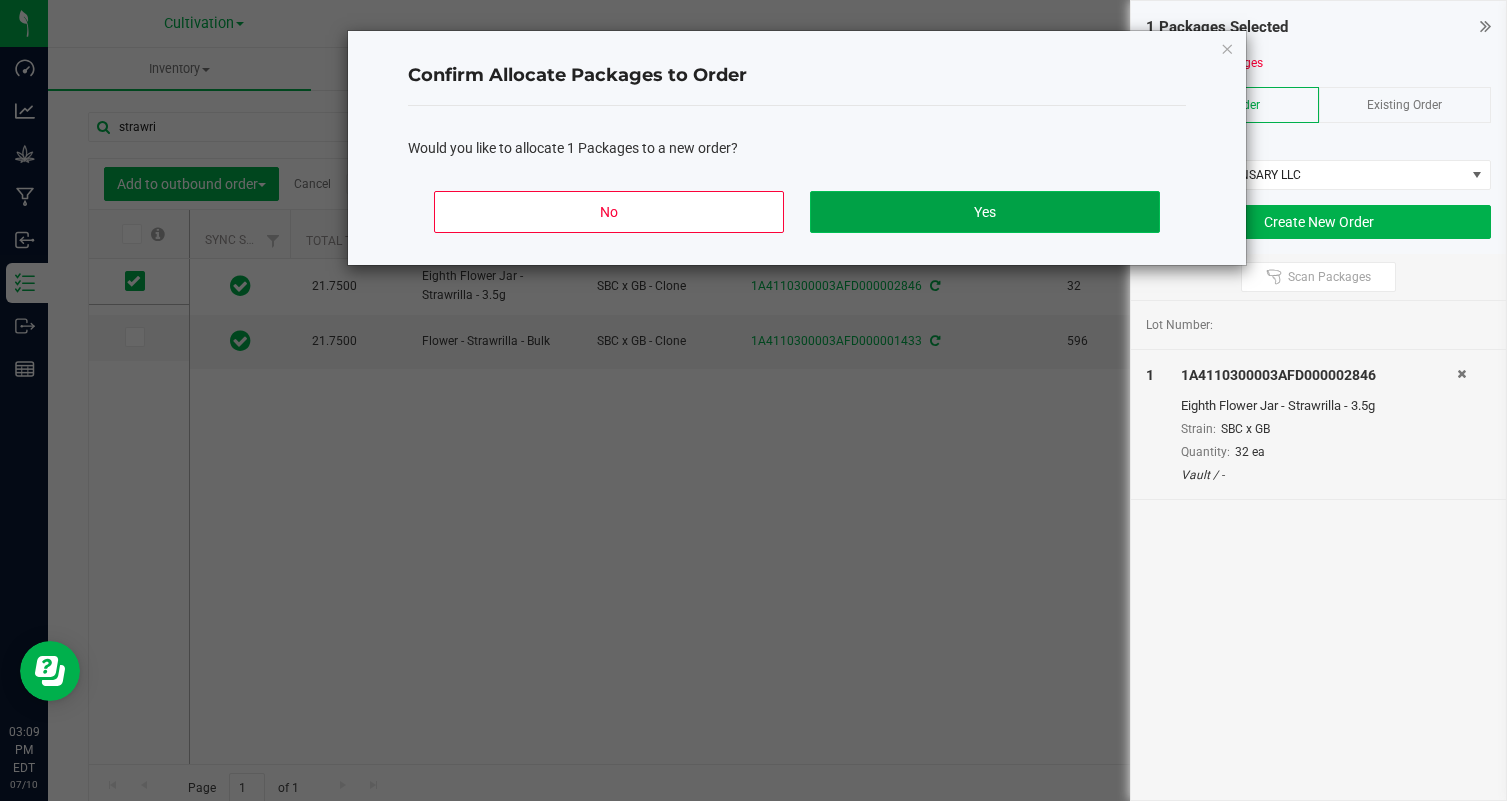 click on "Yes" 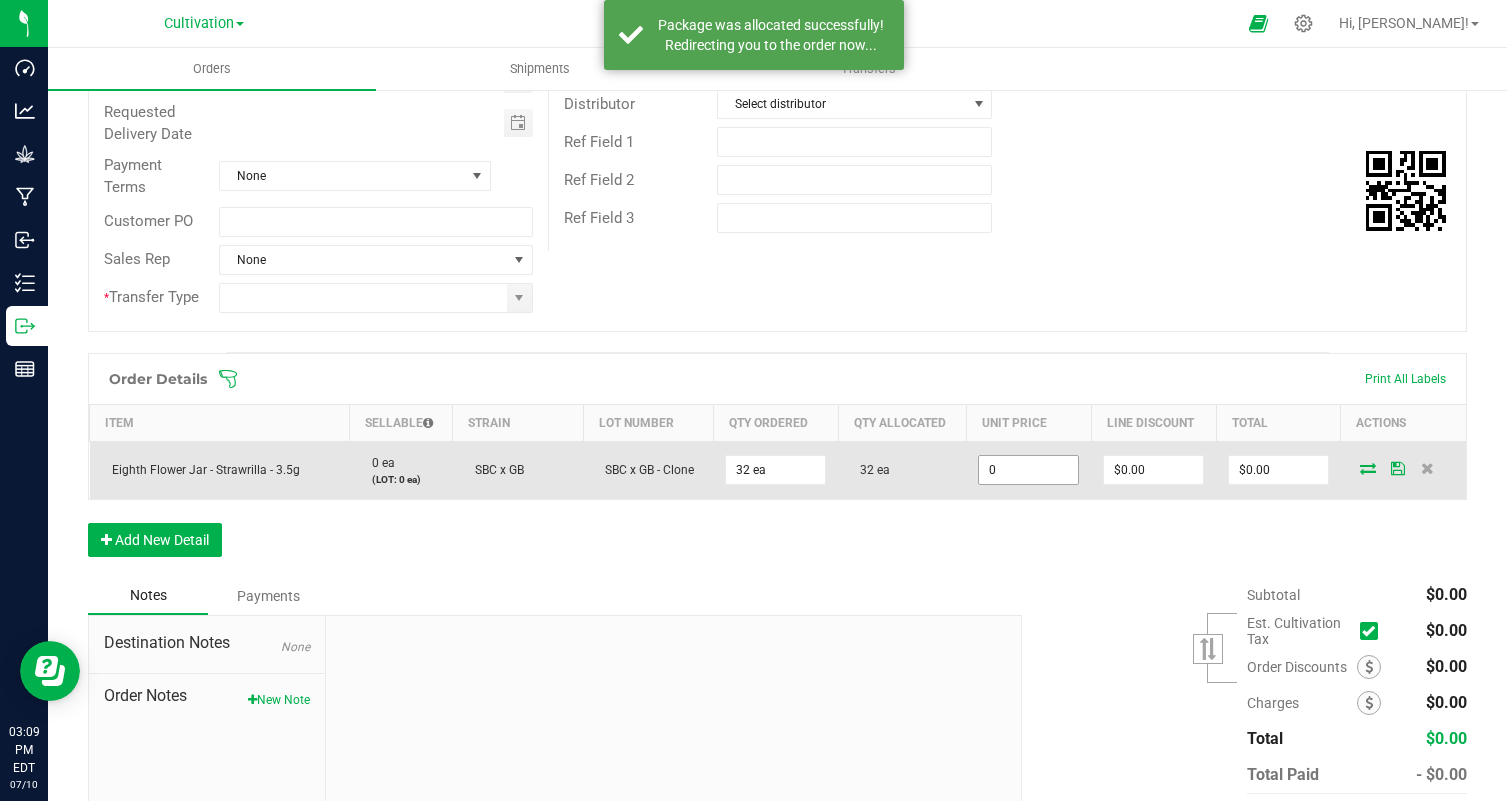 click on "0" at bounding box center (1028, 470) 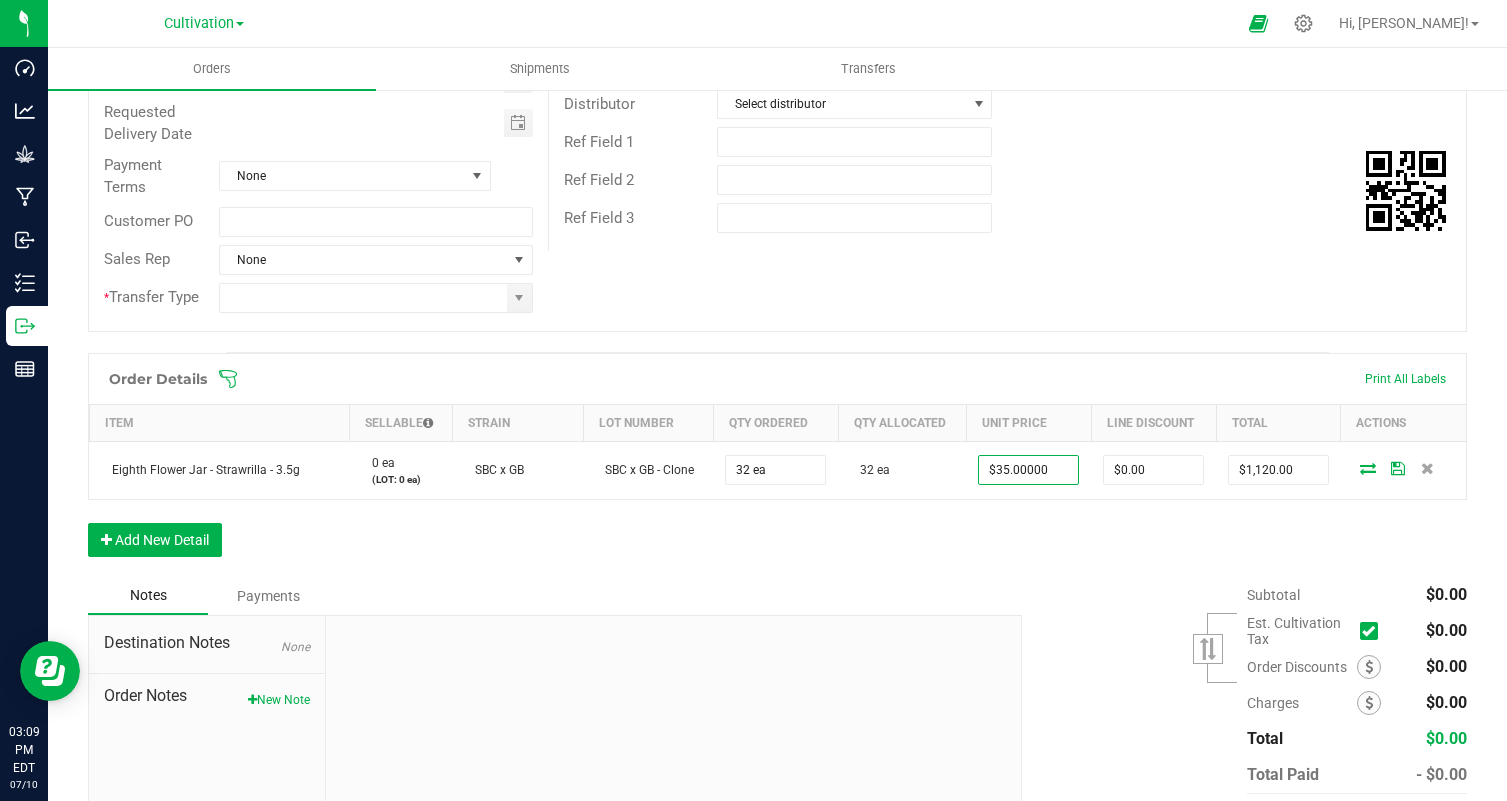 click on "Order Details Print All Labels Item  Sellable  Strain  Lot Number  Qty Ordered Qty Allocated Unit Price Line Discount Total Actions  Eighth Flower Jar - Strawrilla - 3.5g   0 ea   (LOT: 0 ea)   SBC x GB   SBC x GB - Clone  32 ea  32 ea  $35.00000 $0.00 $1,120.00
Add New Detail" at bounding box center [777, 465] 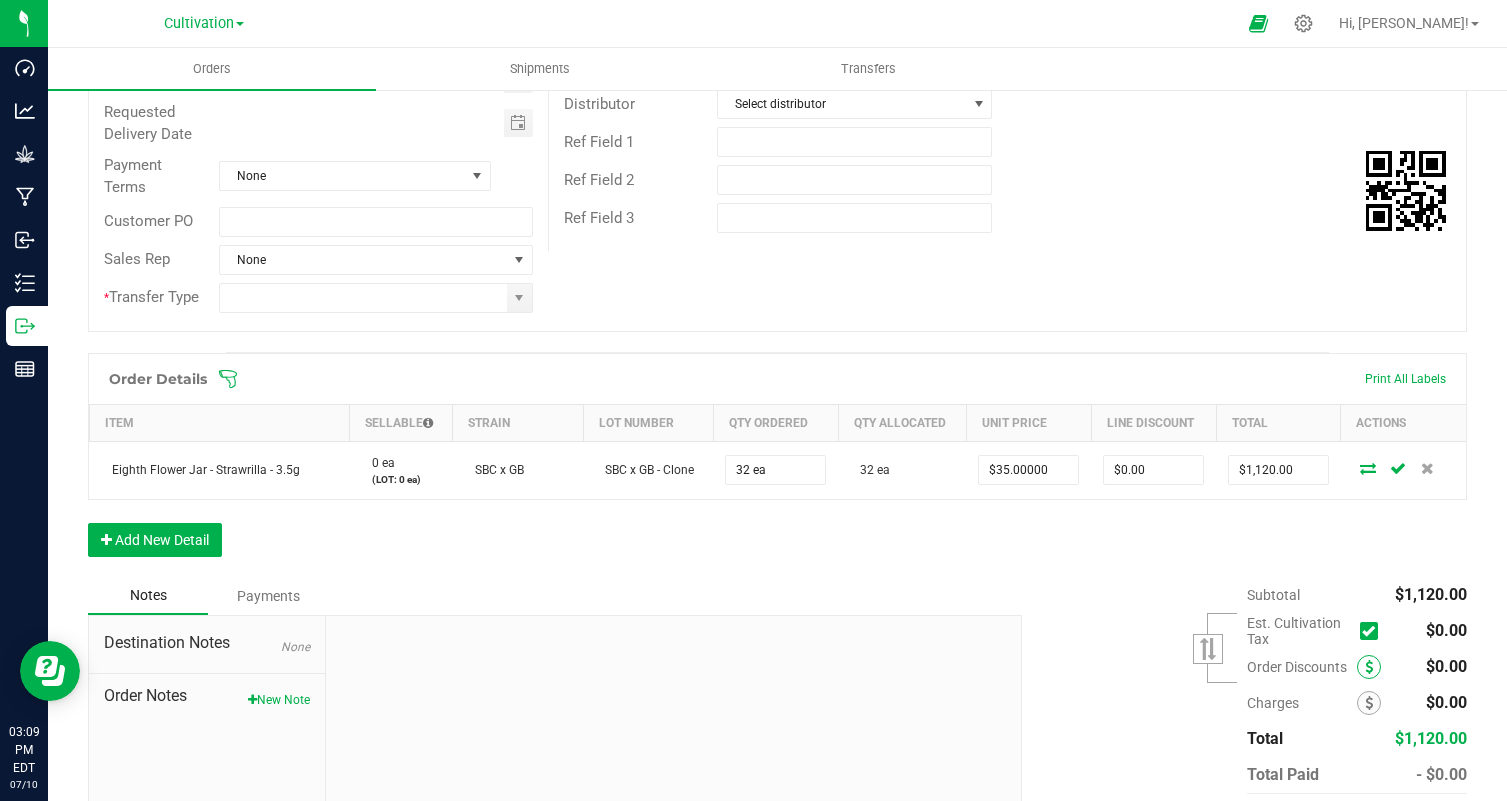click at bounding box center (1369, 667) 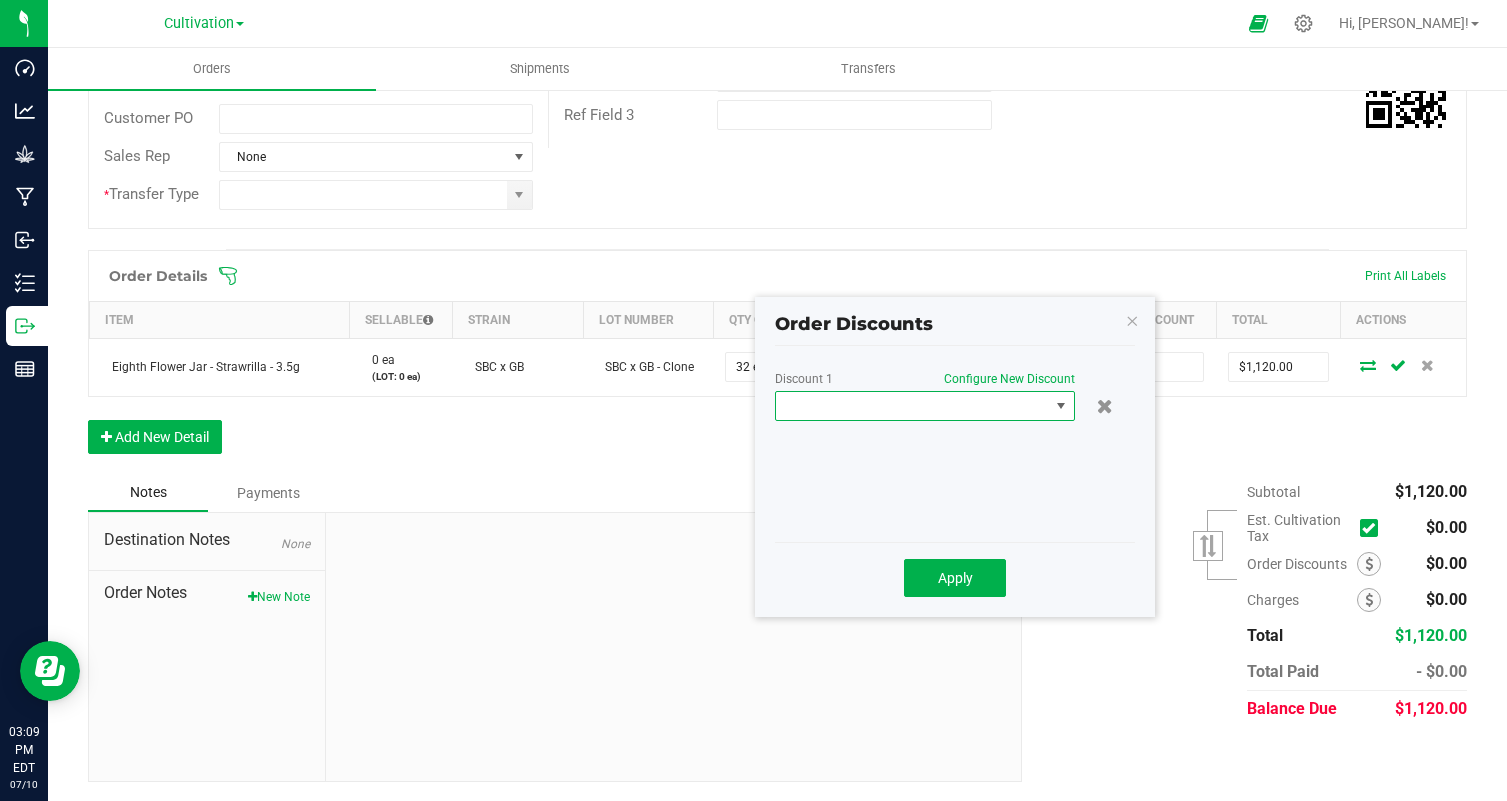 click at bounding box center (912, 406) 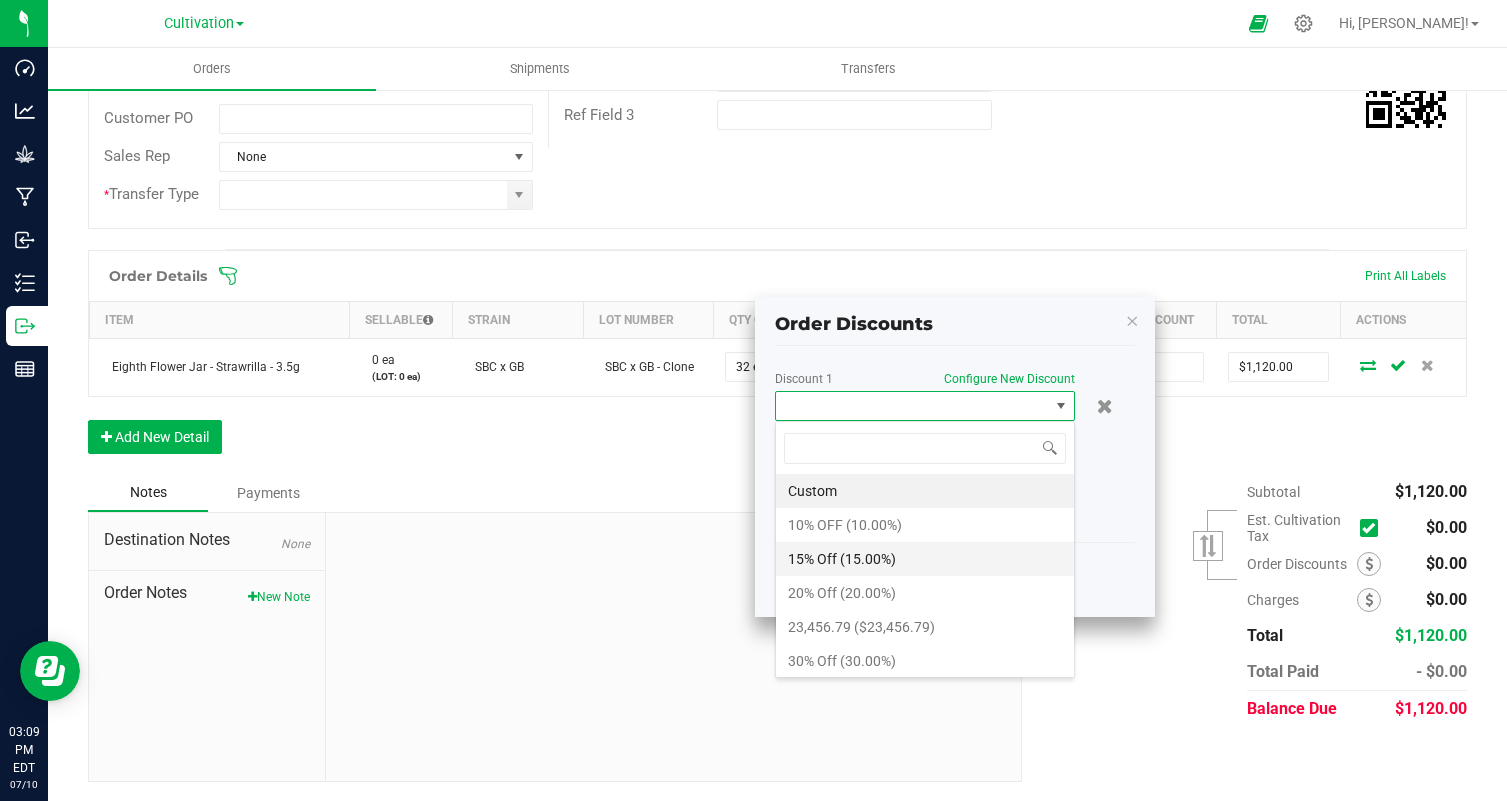 click on "15% Off (15.00%)" at bounding box center (925, 559) 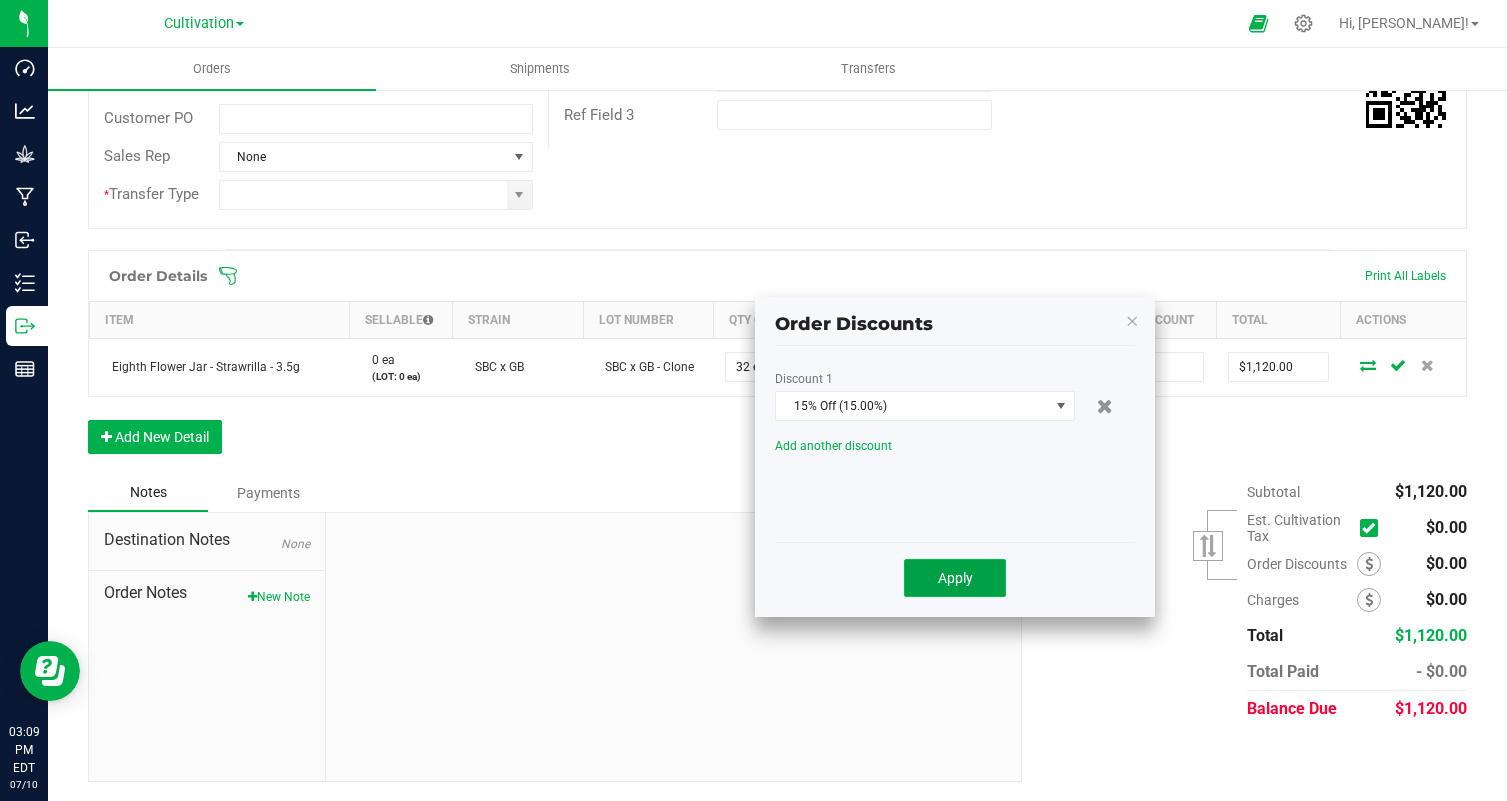 click on "Apply" at bounding box center (955, 578) 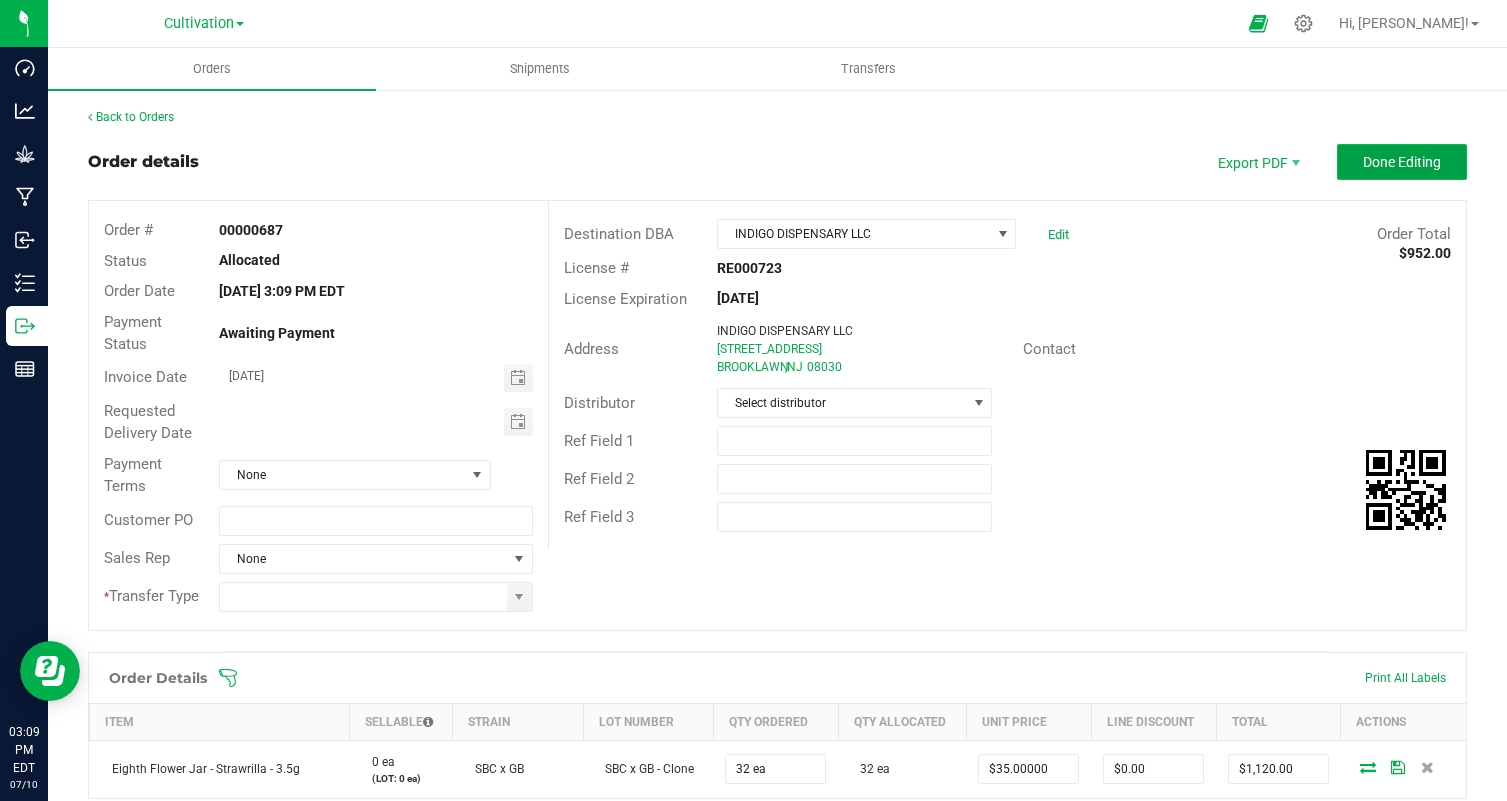 click on "Done Editing" at bounding box center (1402, 162) 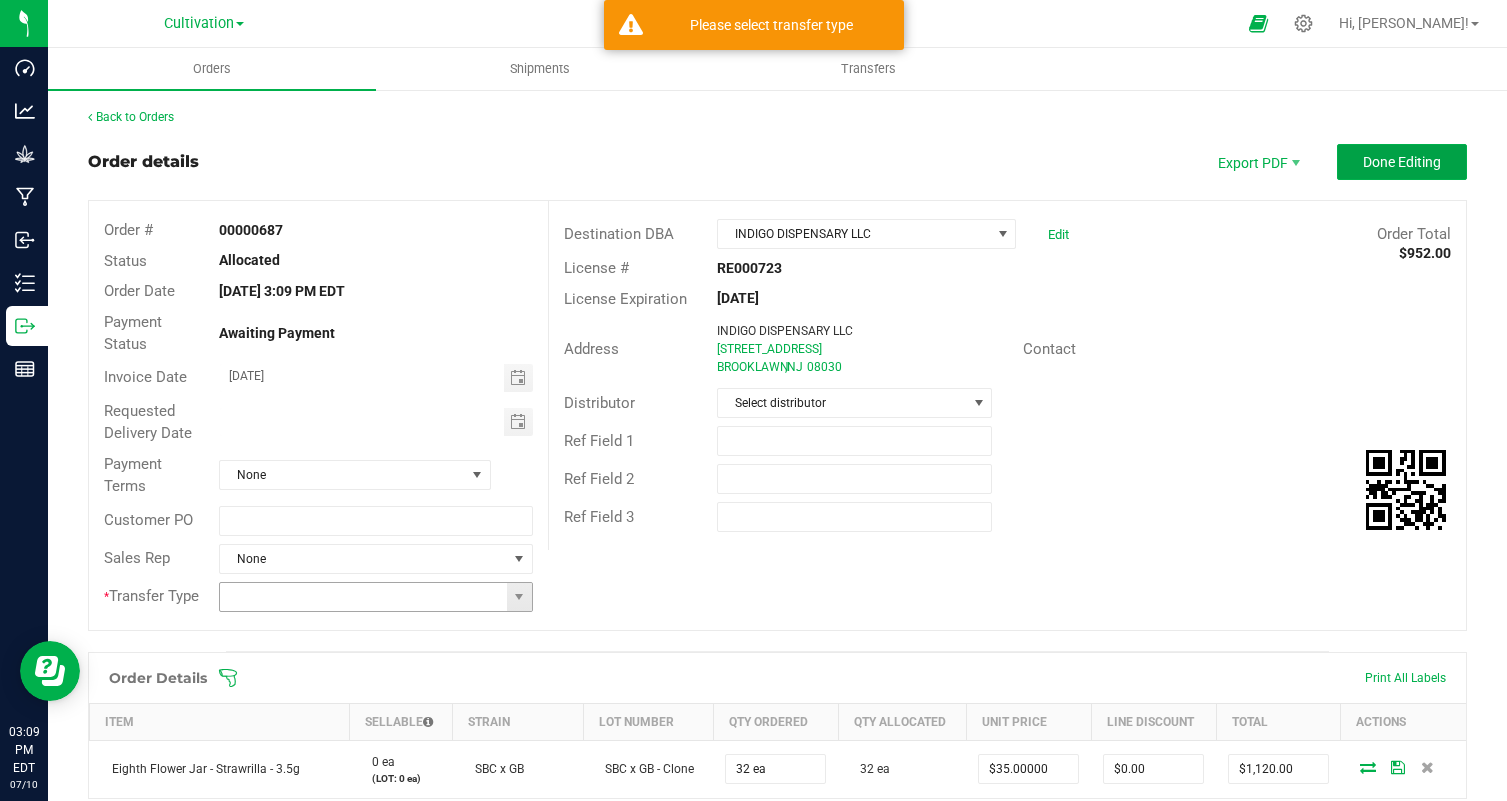 click at bounding box center [519, 597] 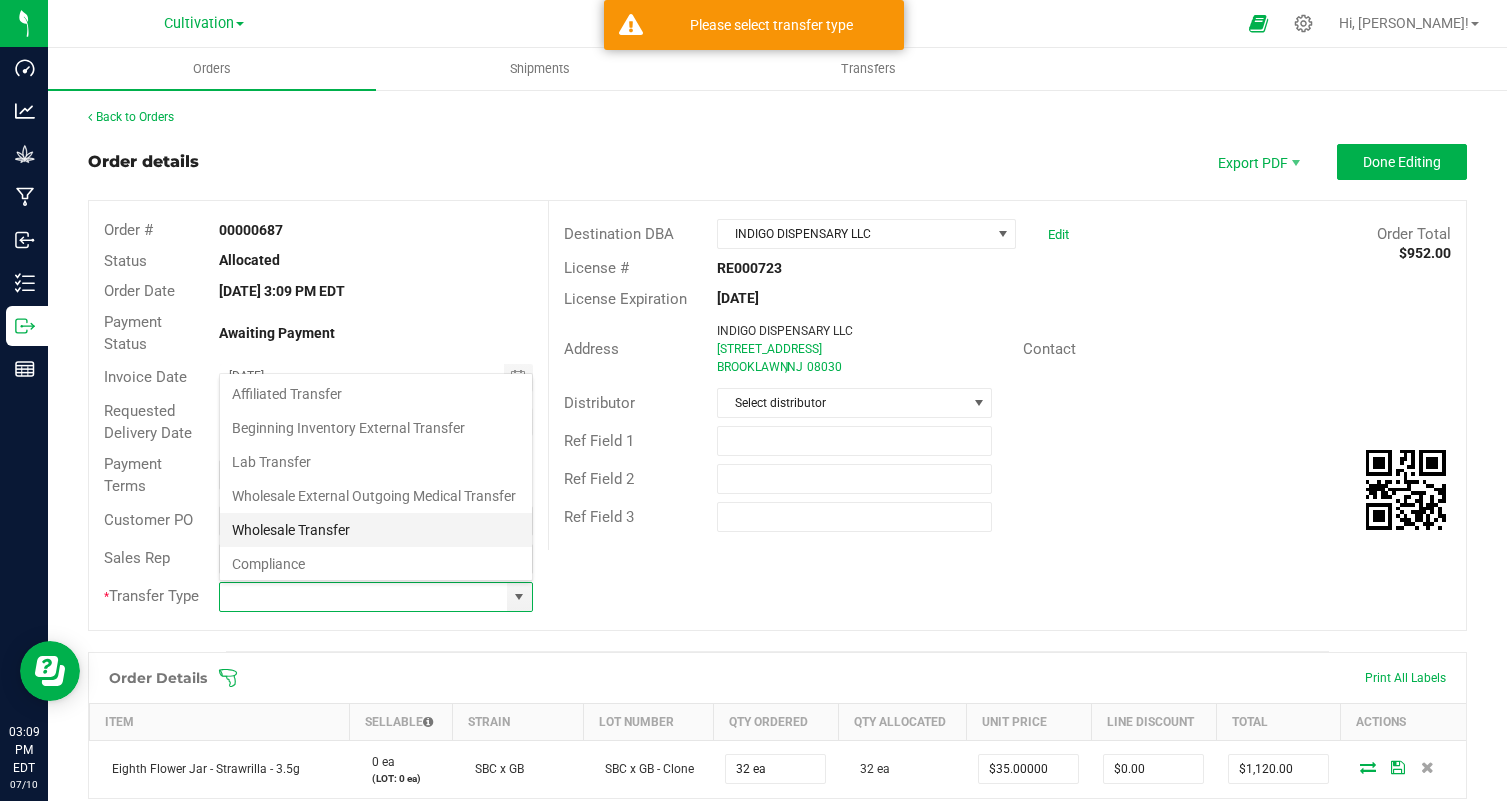 click on "Wholesale Transfer" at bounding box center [376, 530] 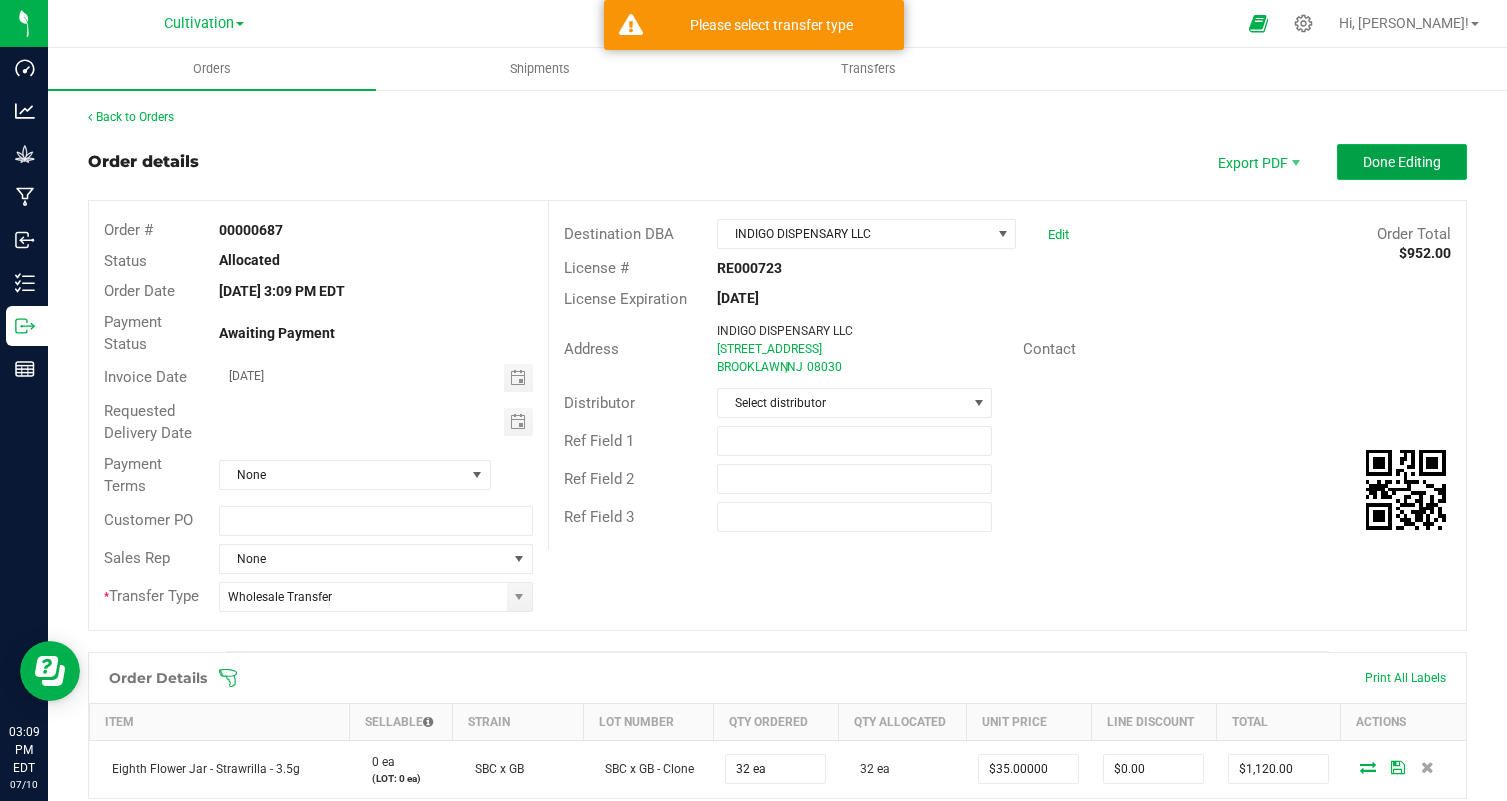 click on "Done Editing" at bounding box center [1402, 162] 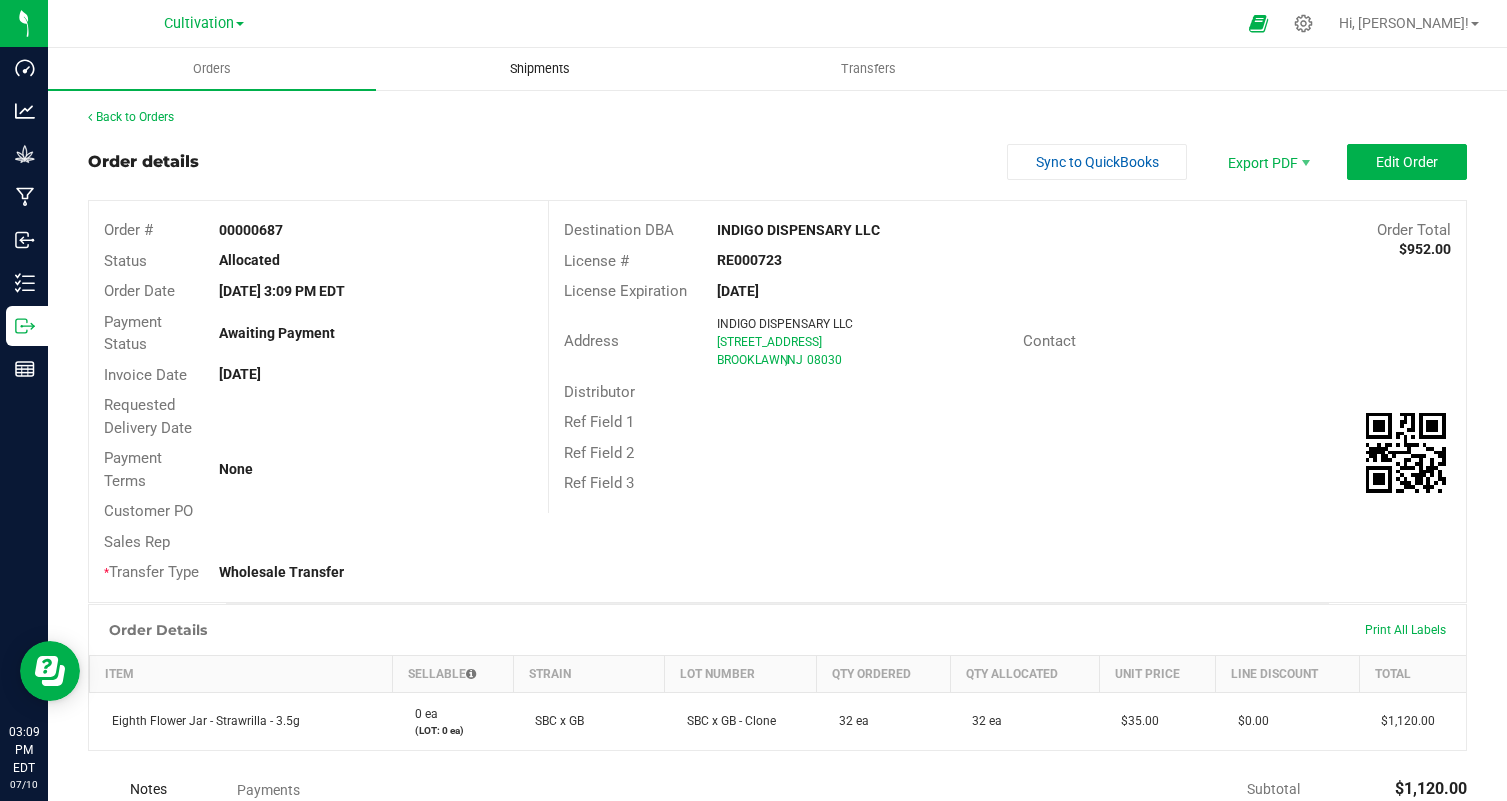 click on "Shipments" at bounding box center (540, 69) 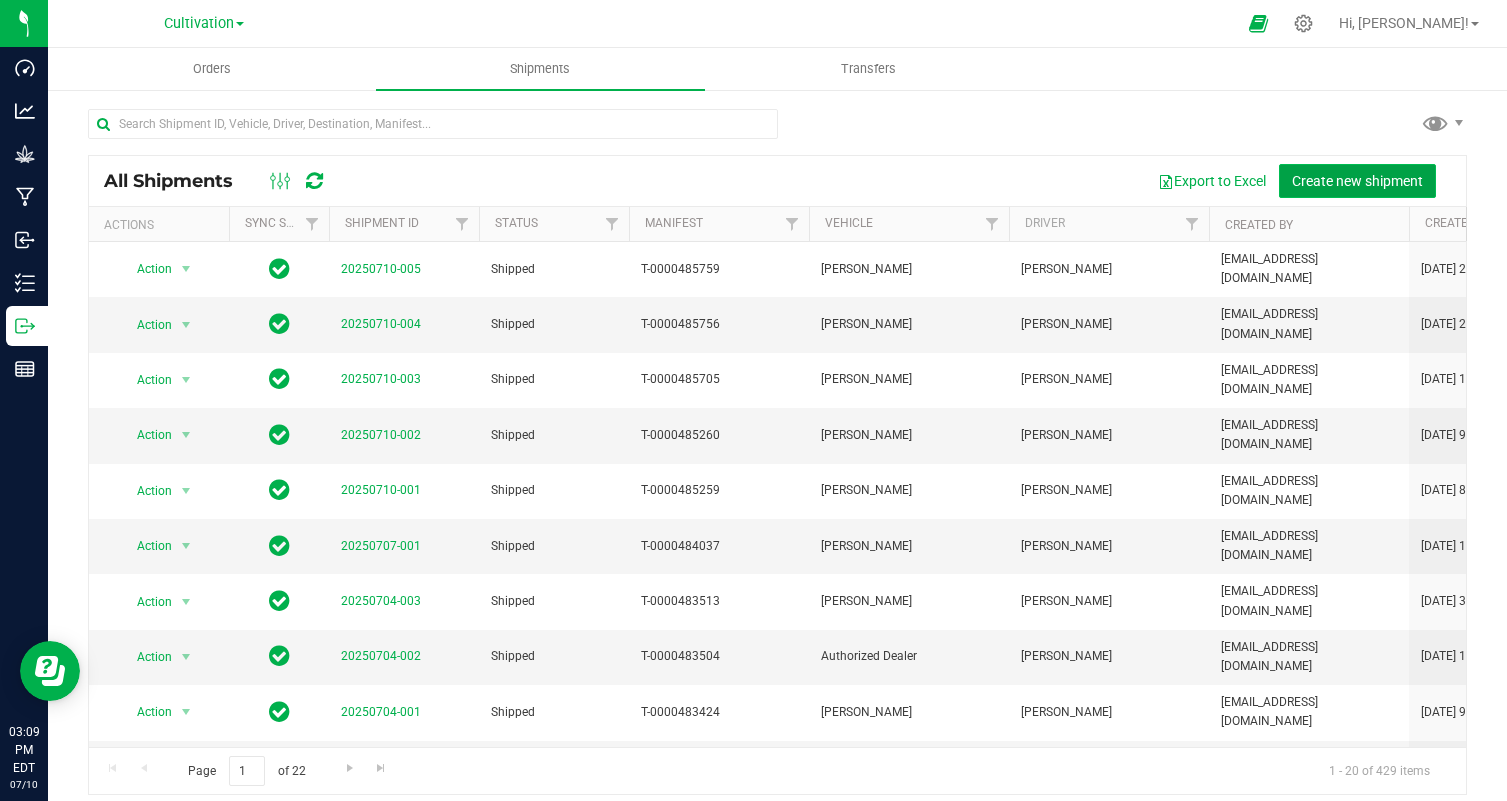 click on "Create new shipment" at bounding box center (1357, 181) 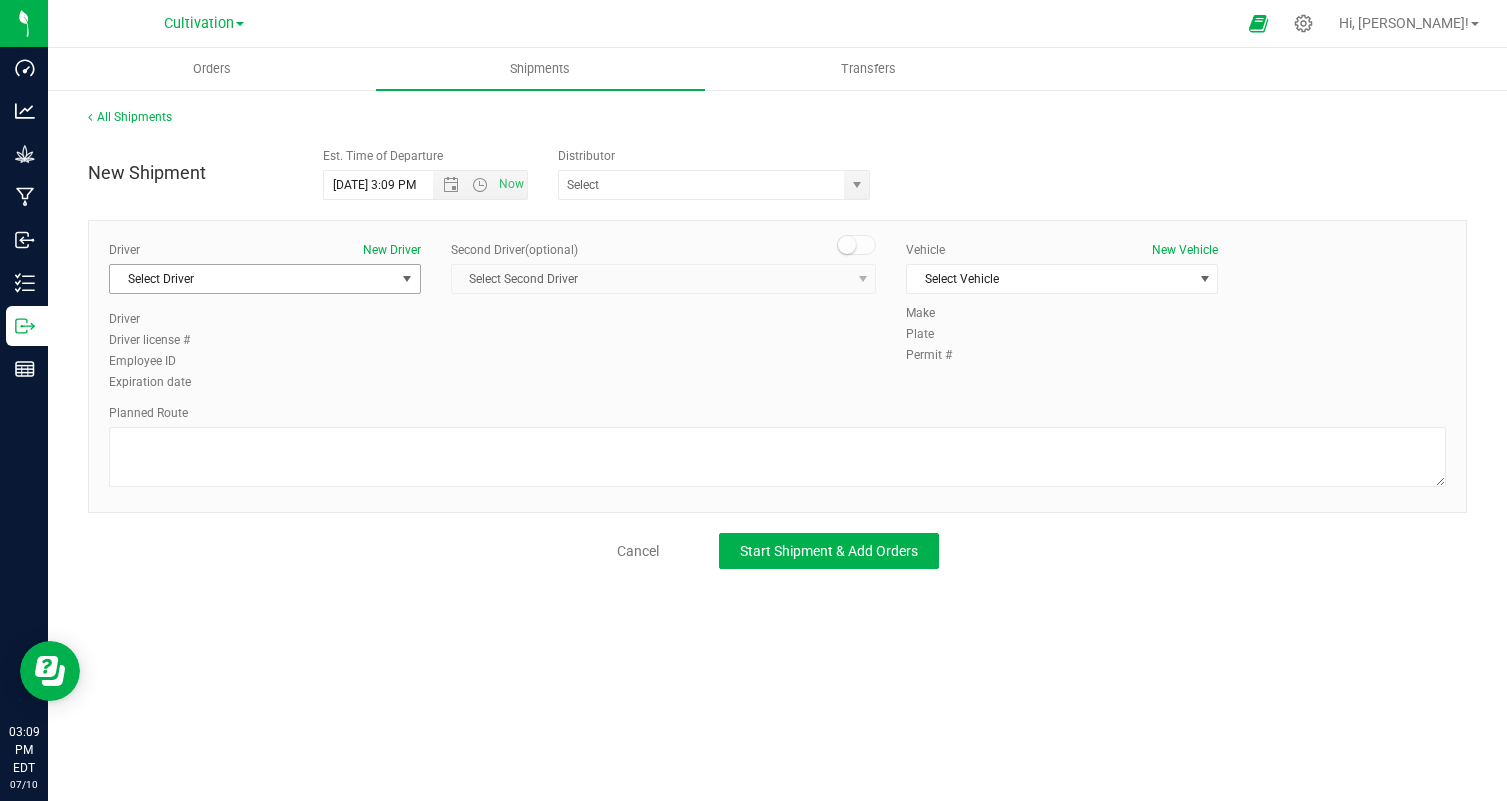 click on "Select Driver" at bounding box center [252, 279] 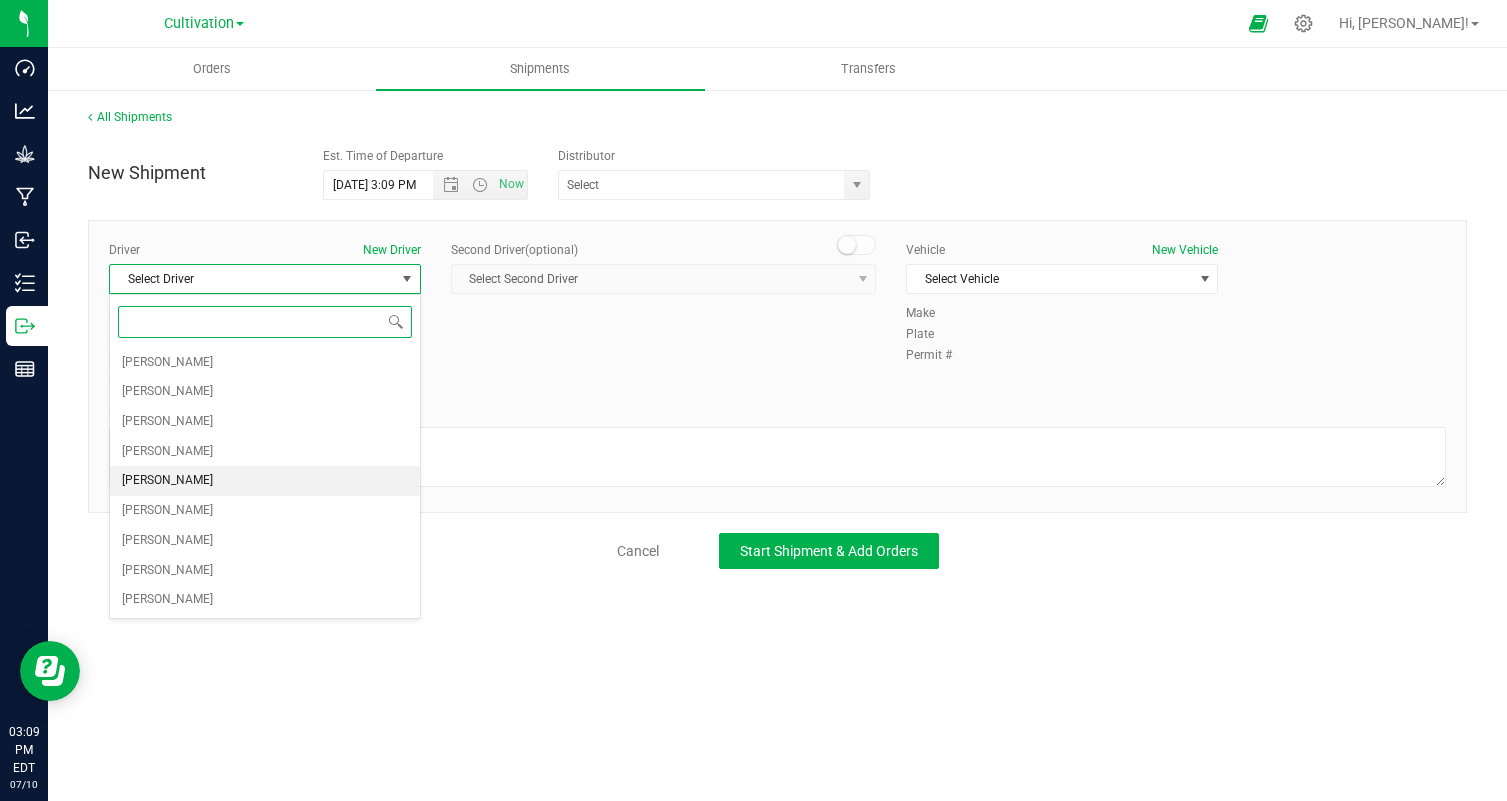 click on "Danny Piazza" at bounding box center (265, 481) 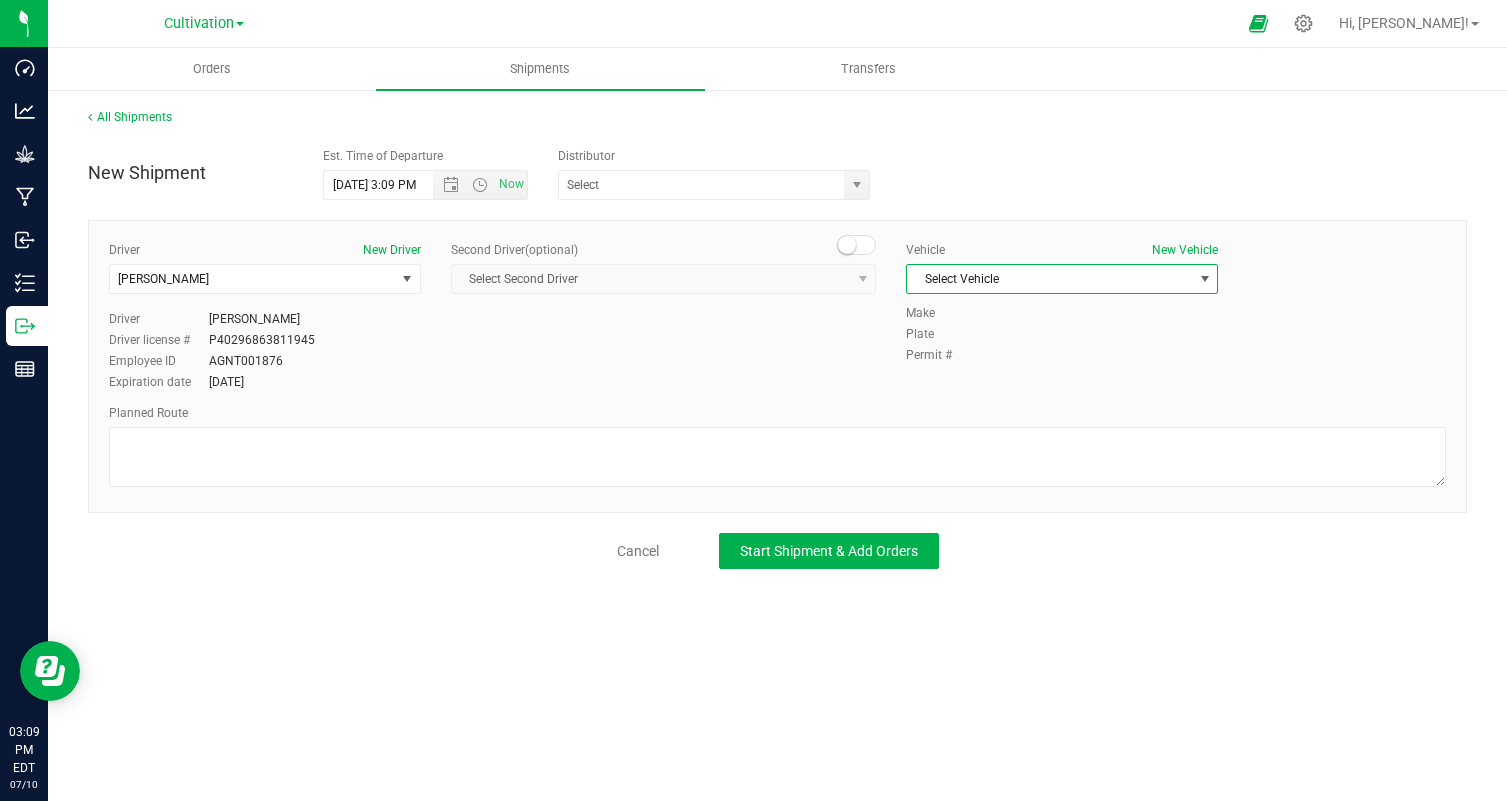 click on "Select Vehicle" at bounding box center [1049, 279] 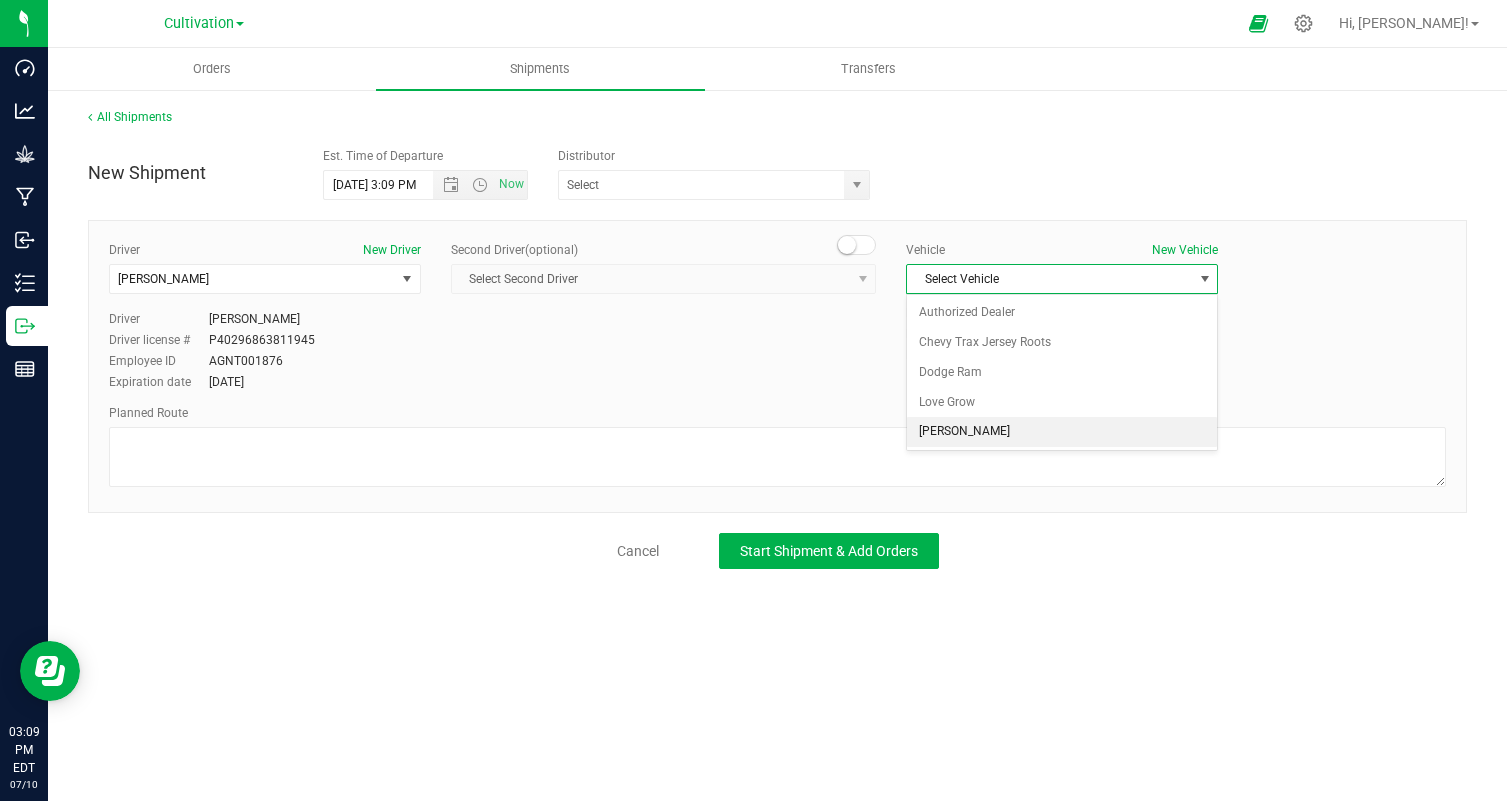 click on "Mercedes Metris" at bounding box center (1062, 432) 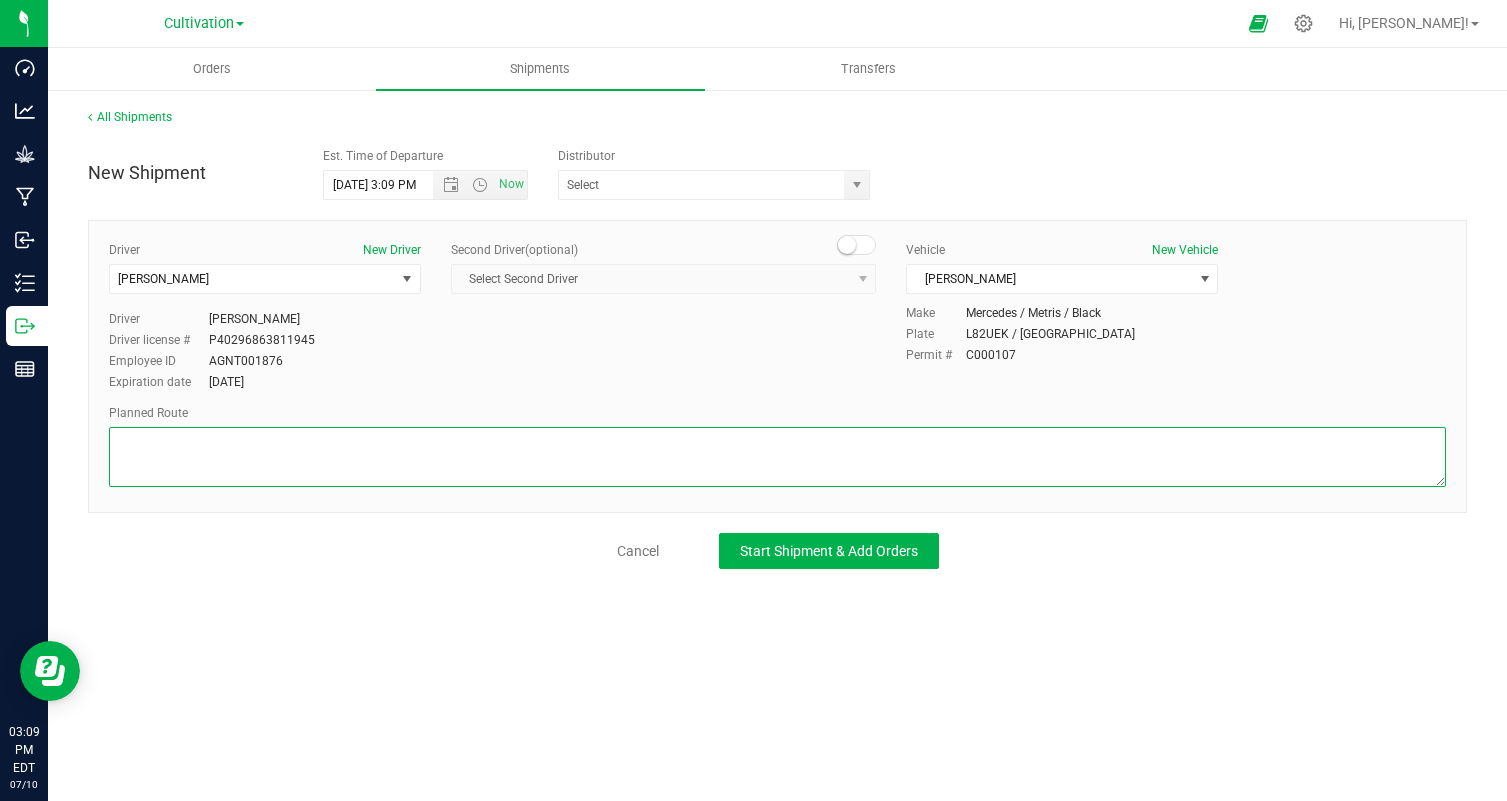 click at bounding box center [777, 457] 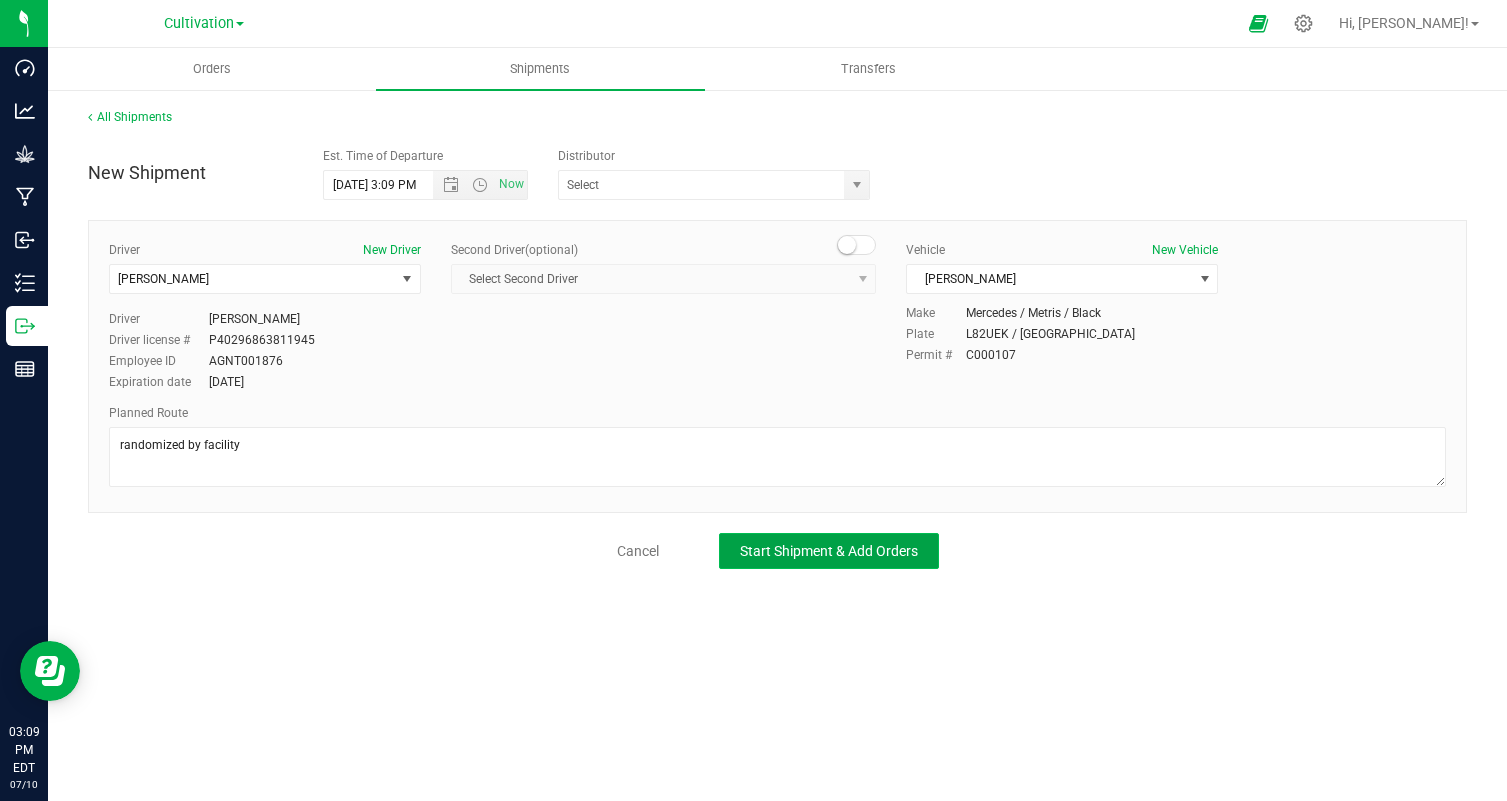 click on "Start Shipment & Add Orders" 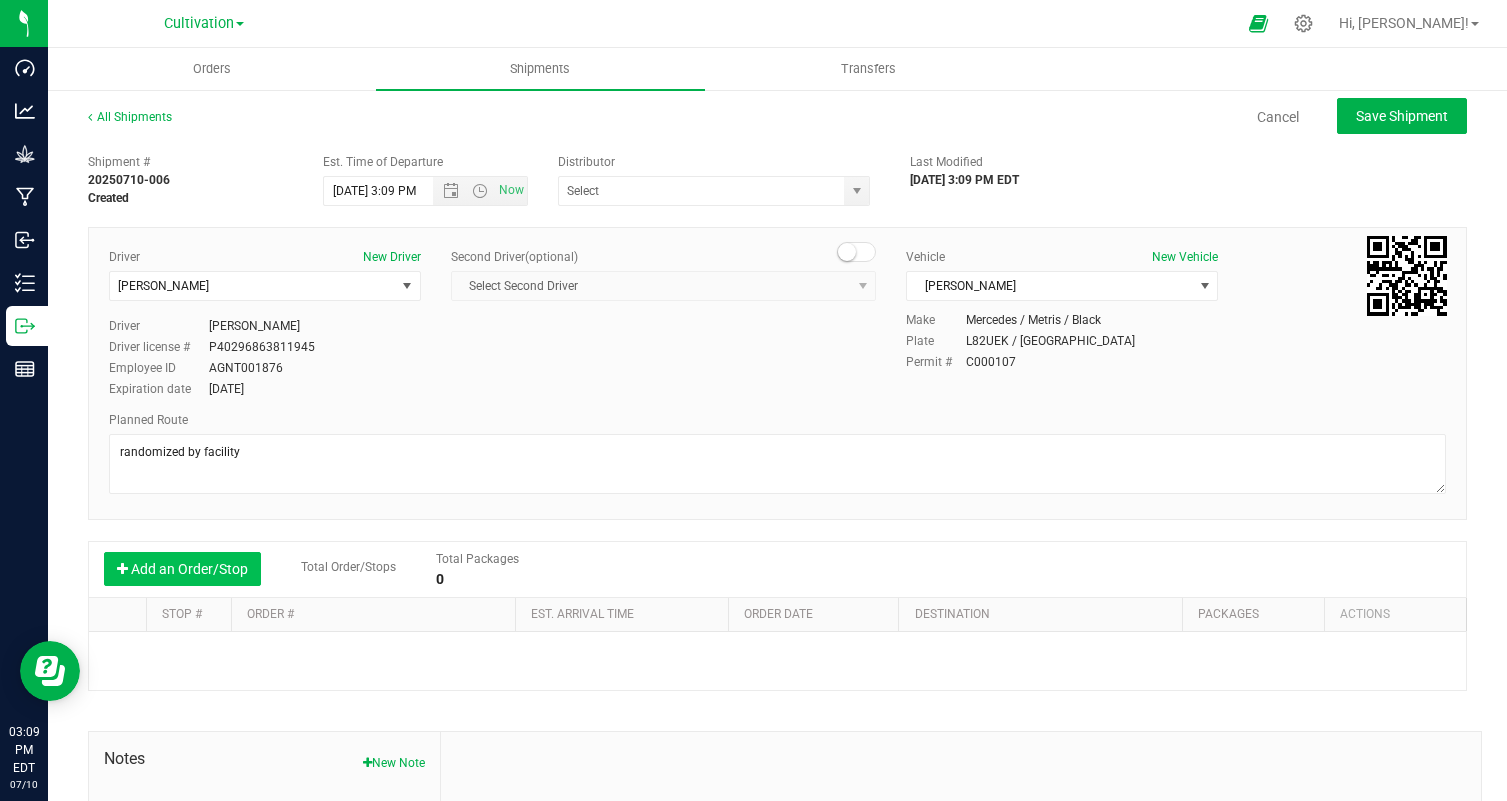 click on "Add an Order/Stop" at bounding box center (182, 569) 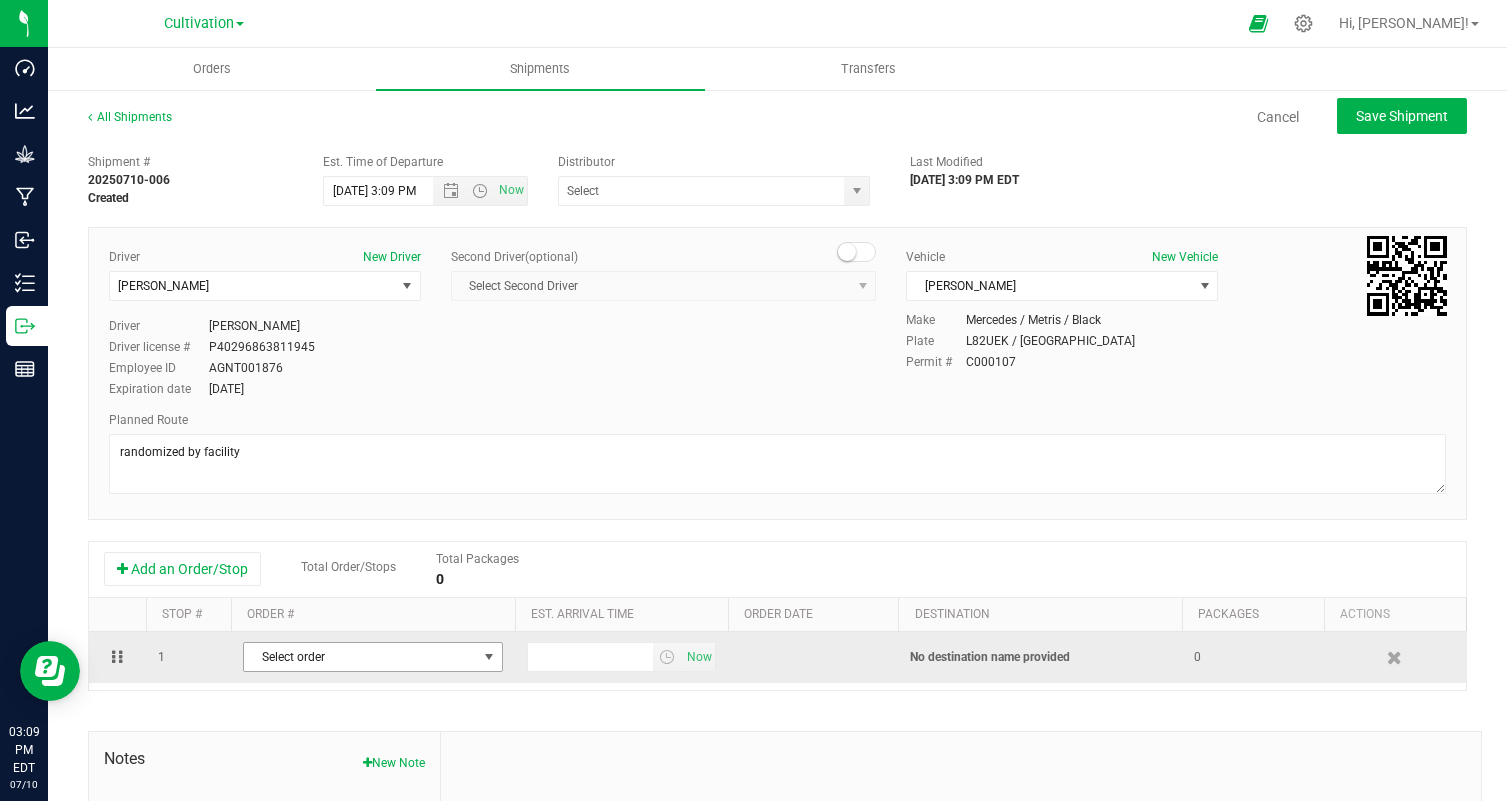 click on "Select order" at bounding box center (360, 657) 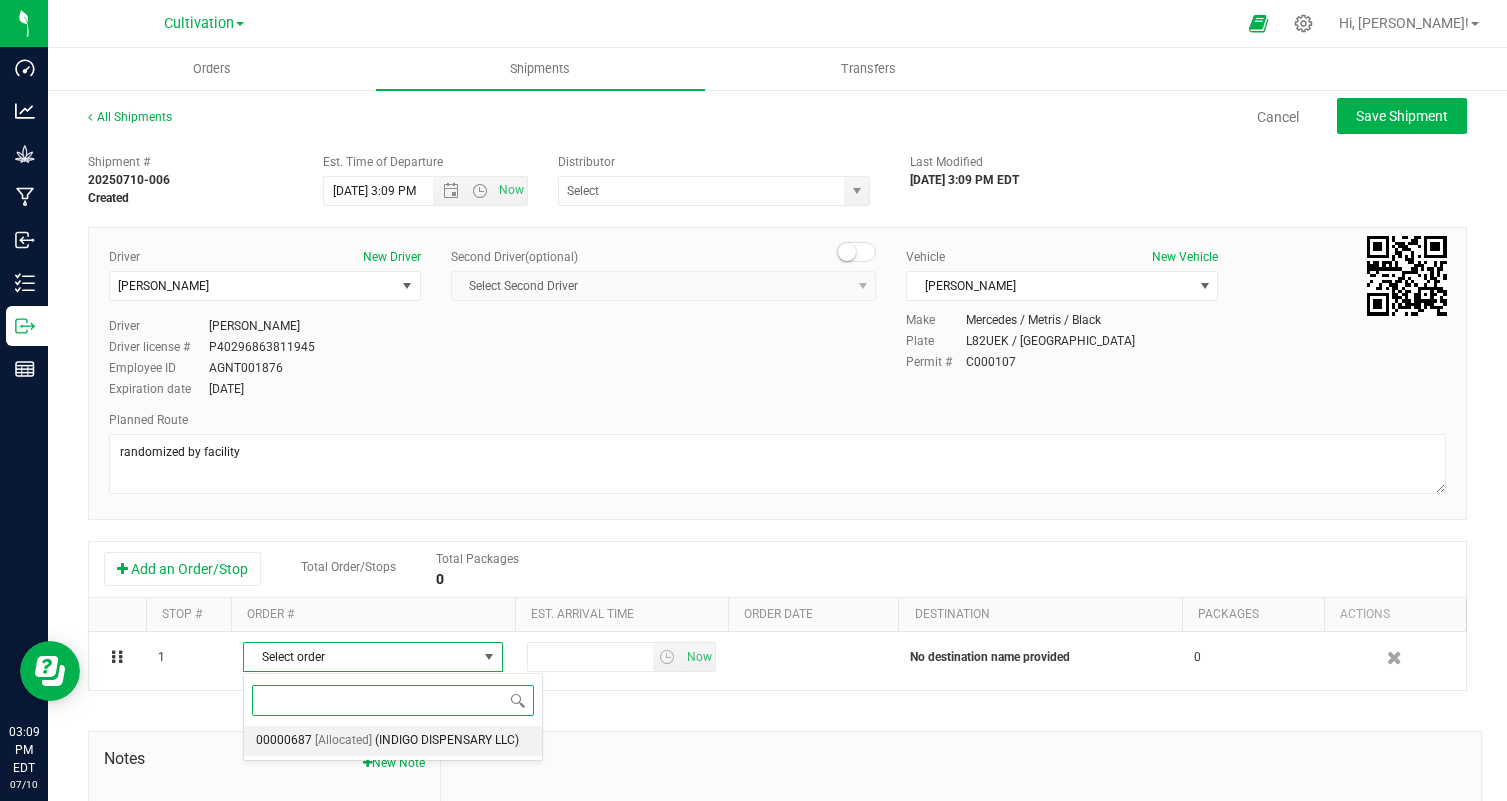 click on "(INDIGO DISPENSARY LLC)" at bounding box center [447, 741] 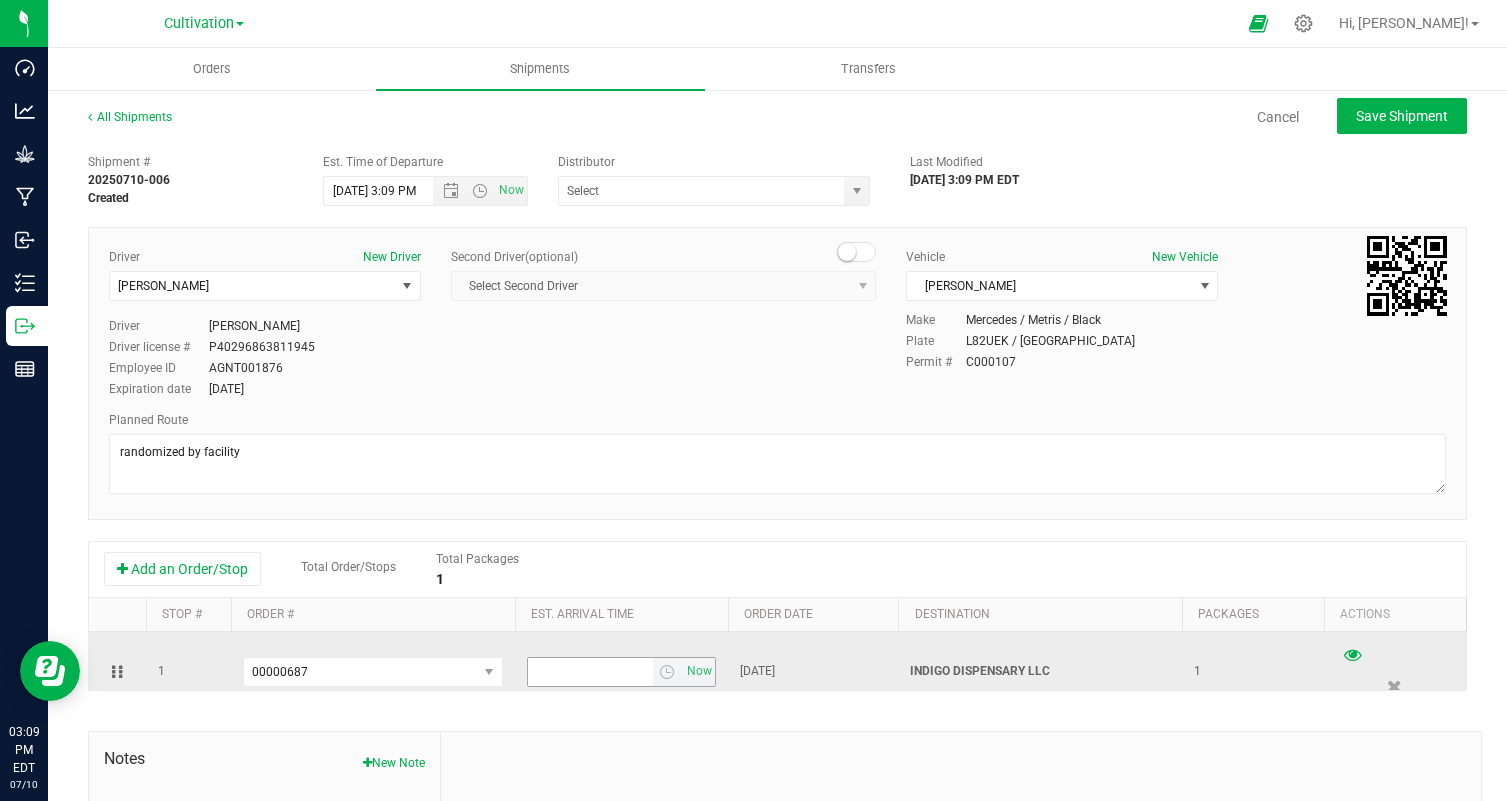 click at bounding box center [590, 672] 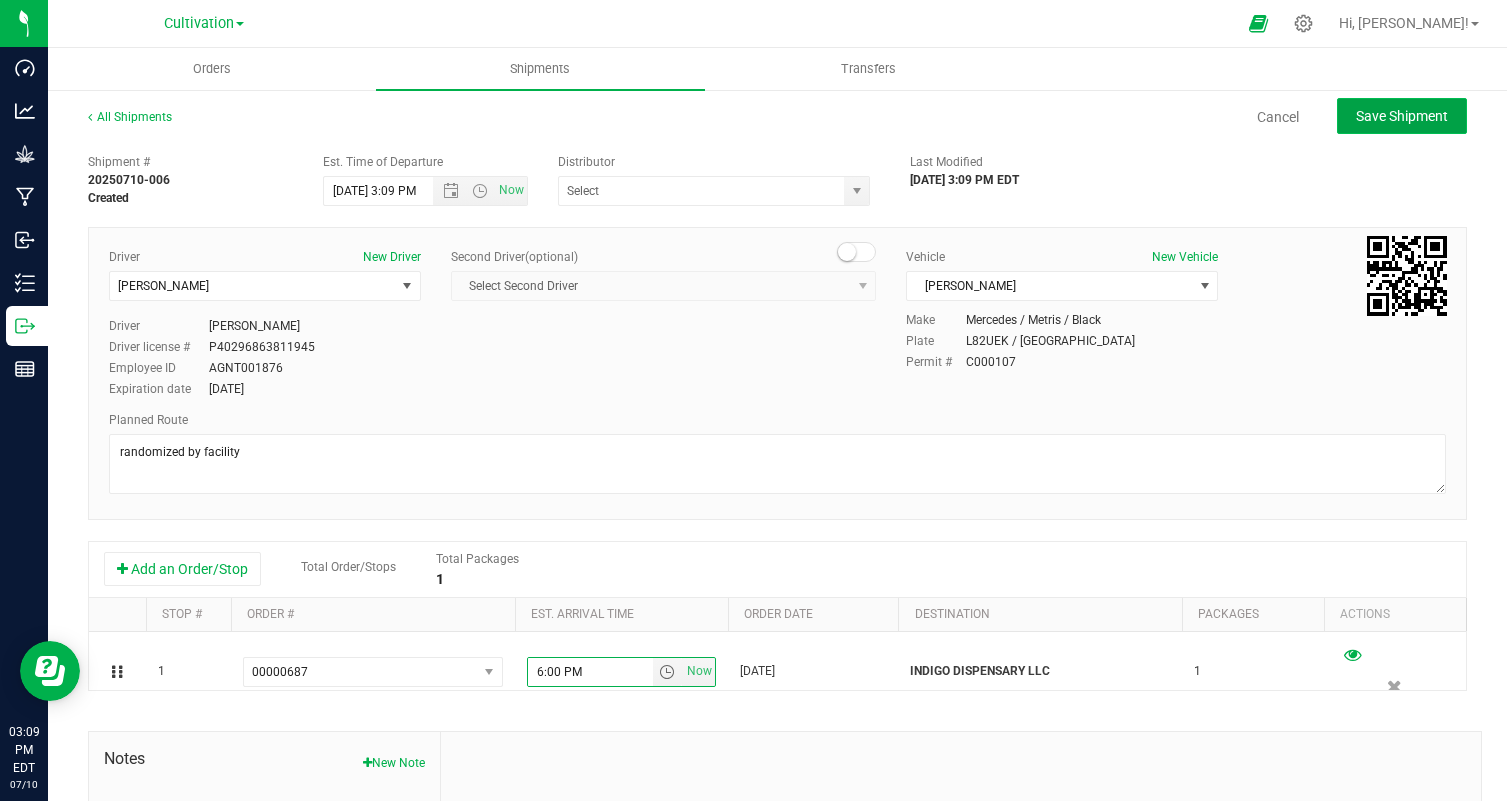 click on "Save Shipment" 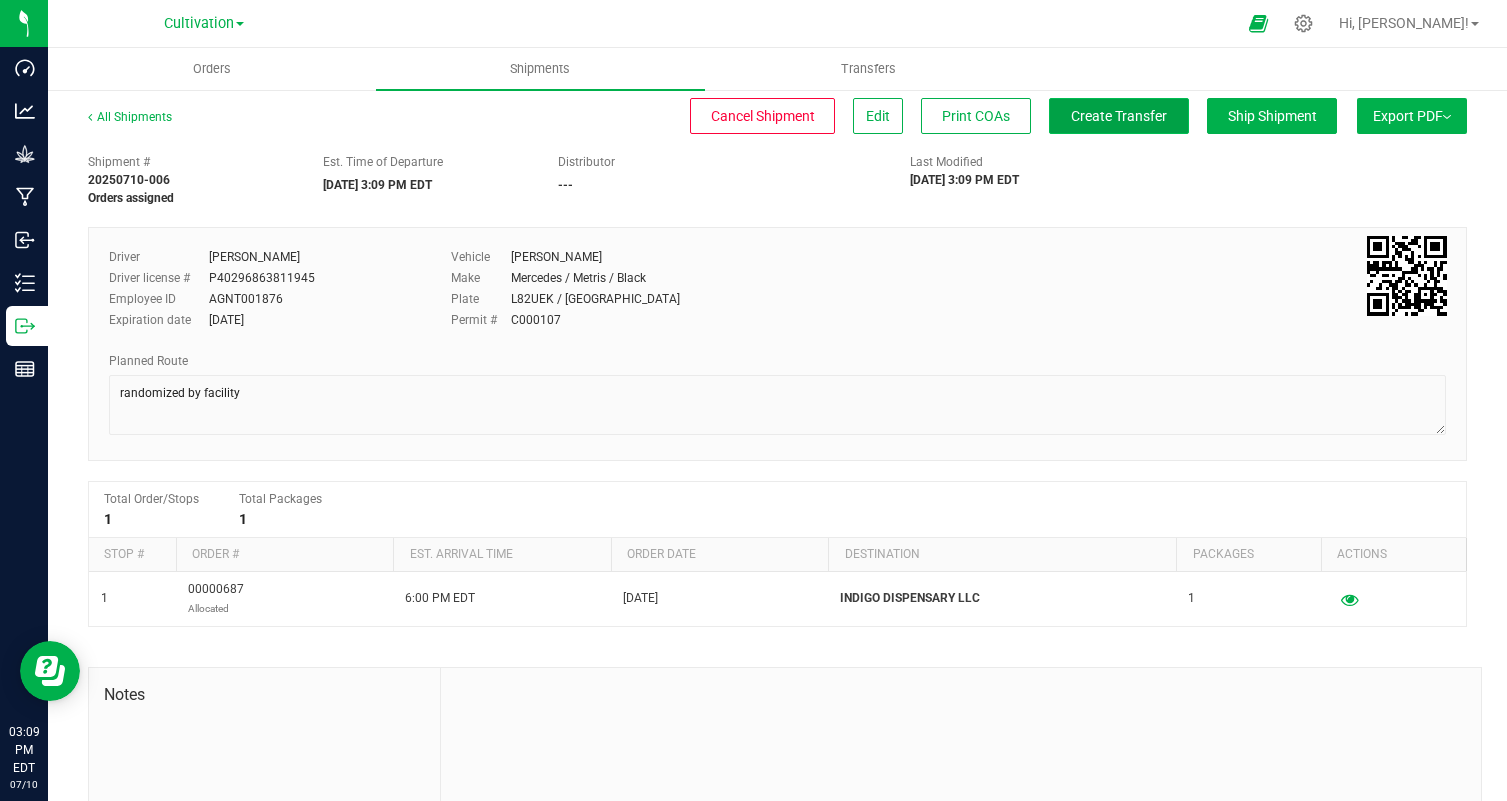 click on "Create Transfer" at bounding box center [1119, 116] 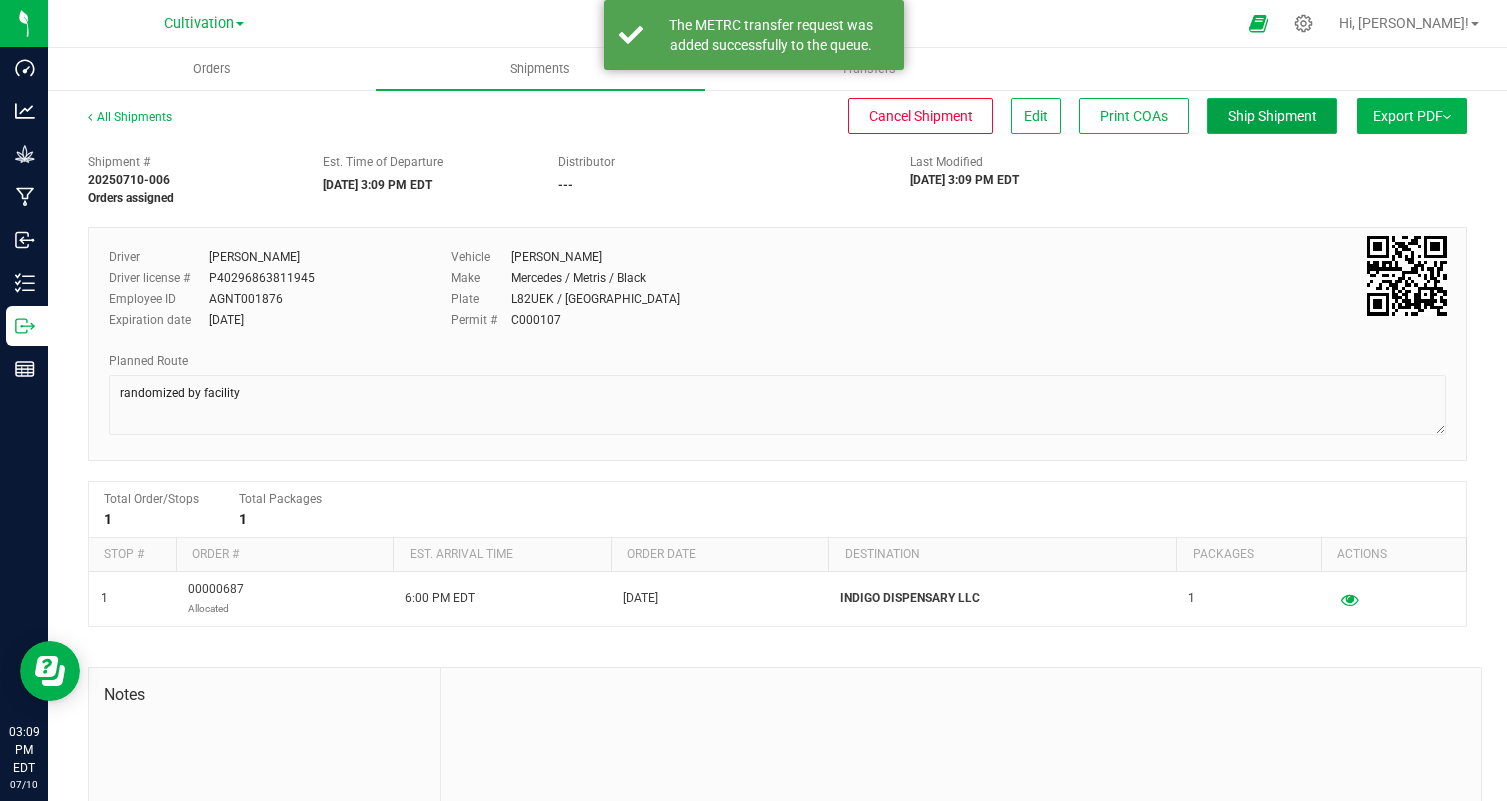 click on "Ship Shipment" at bounding box center [1272, 116] 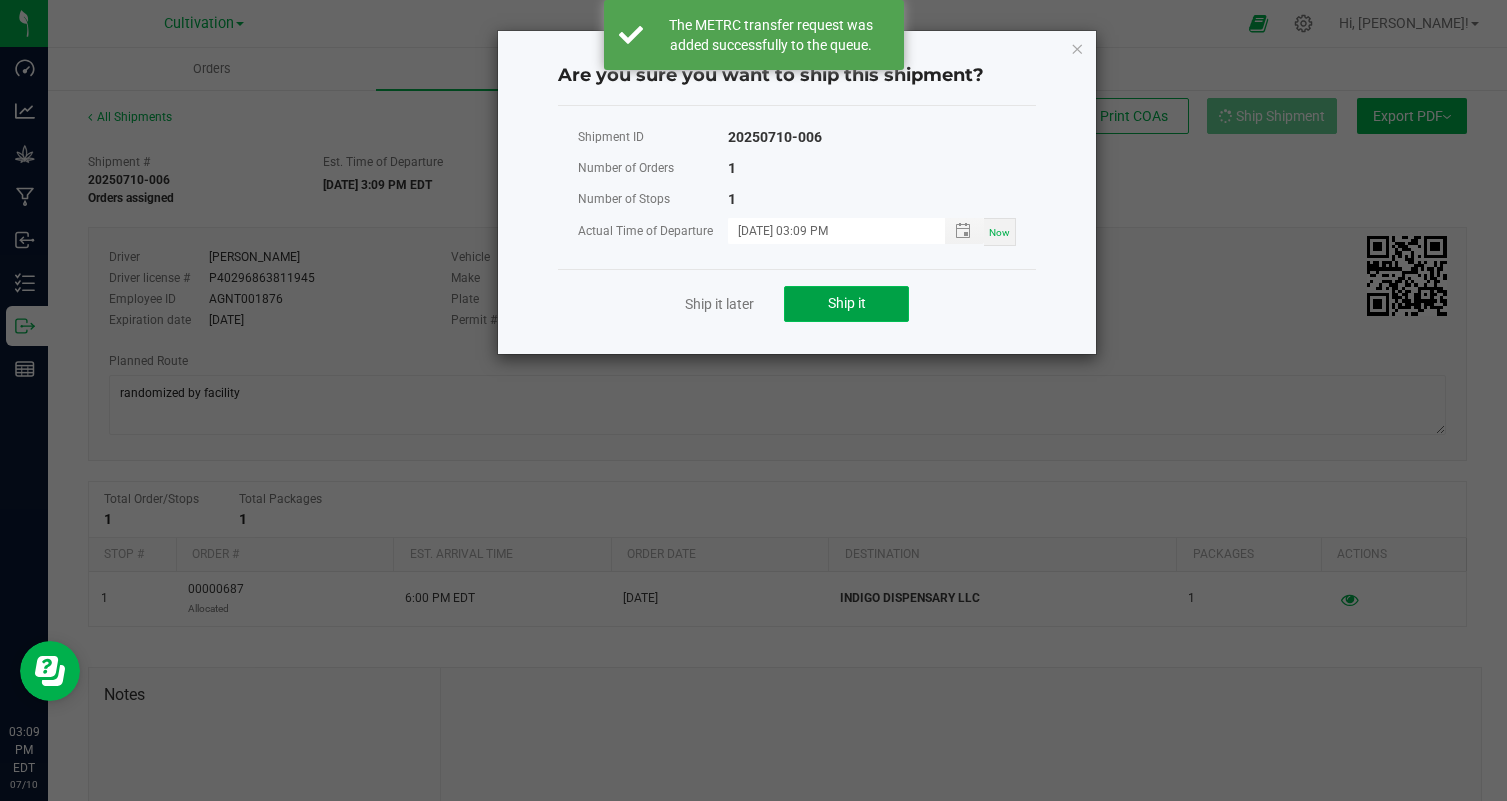 click on "Ship it" 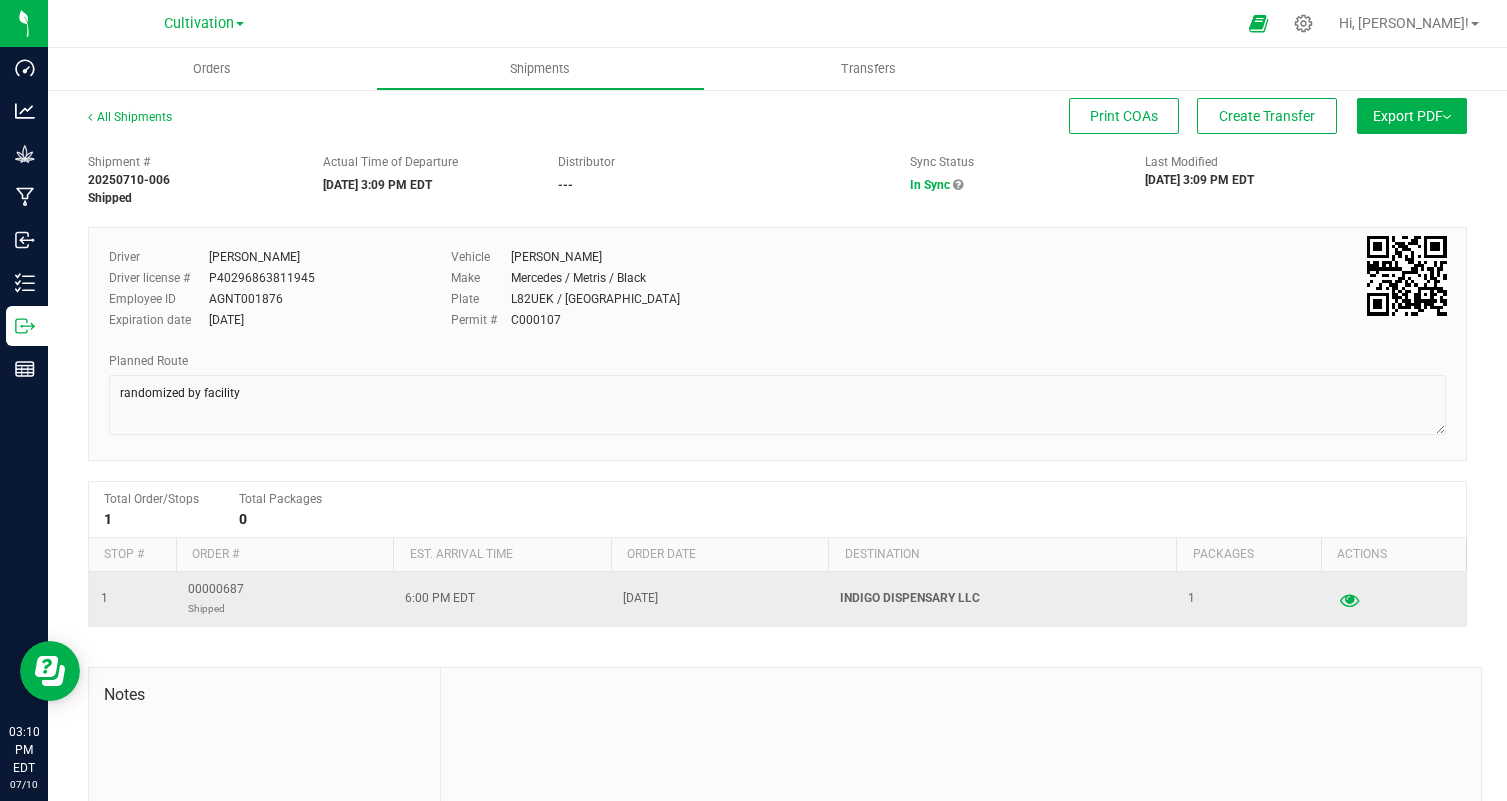 click at bounding box center [1349, 599] 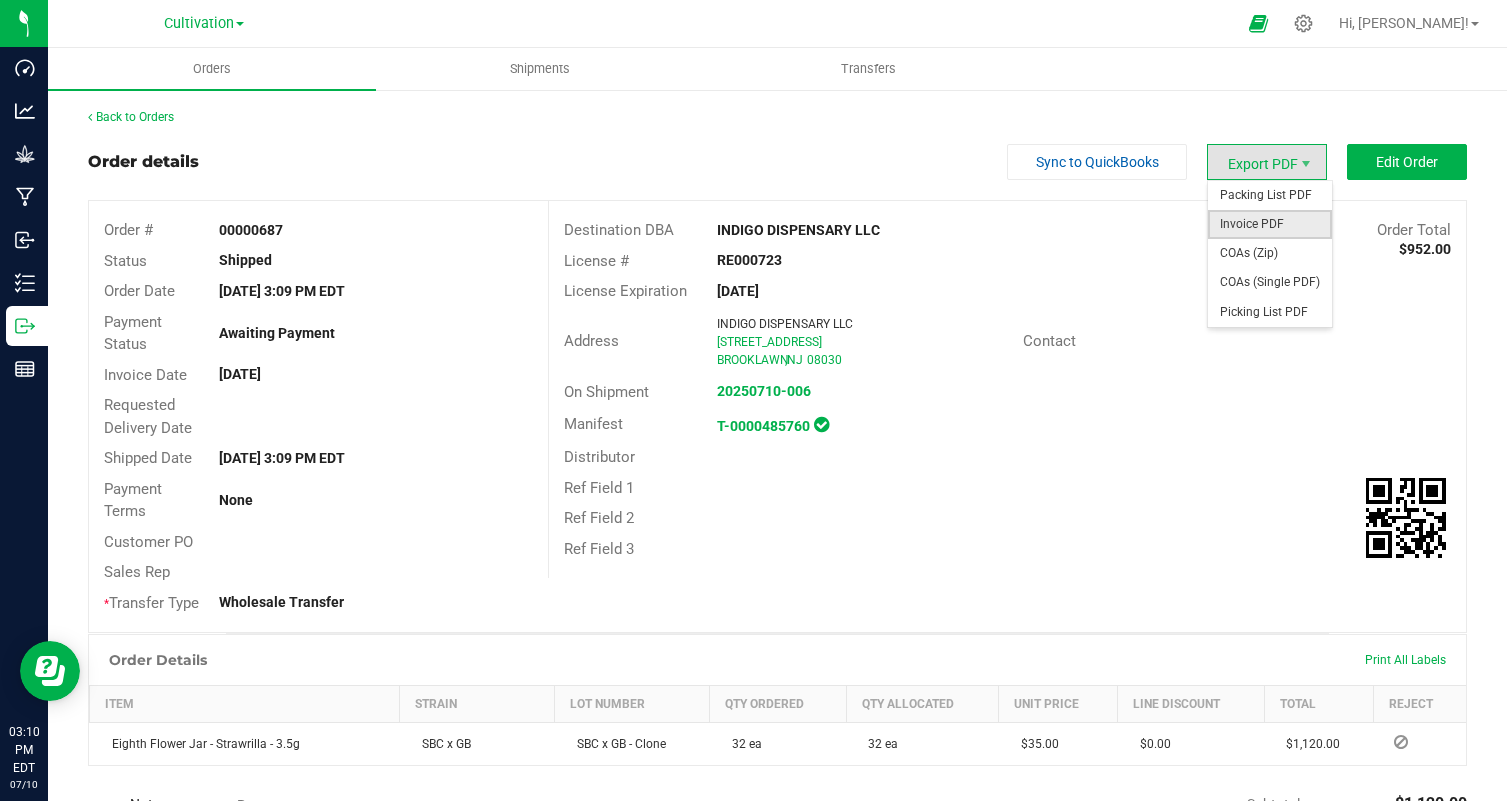 click on "Invoice PDF" at bounding box center [1270, 224] 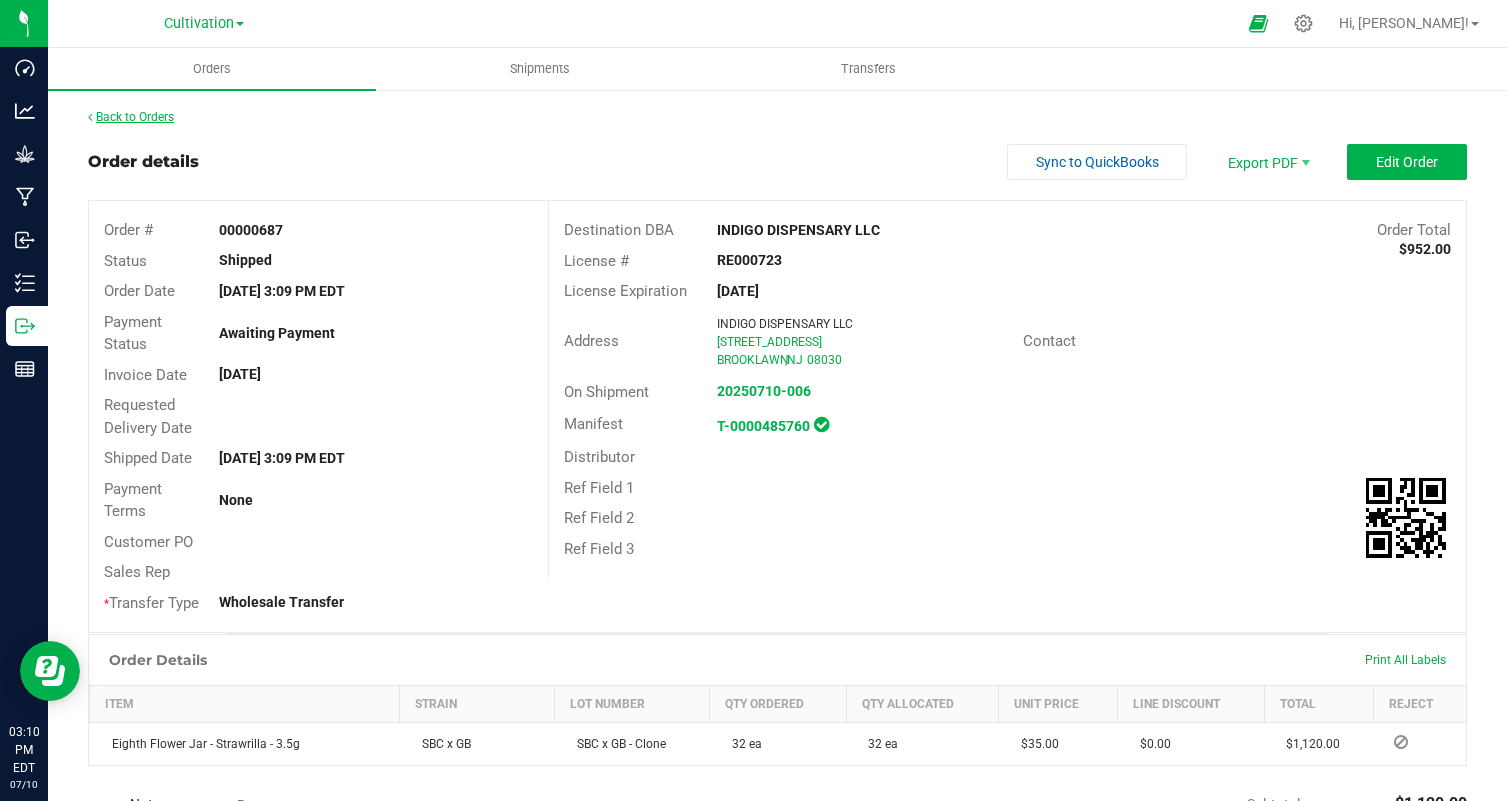 click on "Back to Orders" at bounding box center [131, 117] 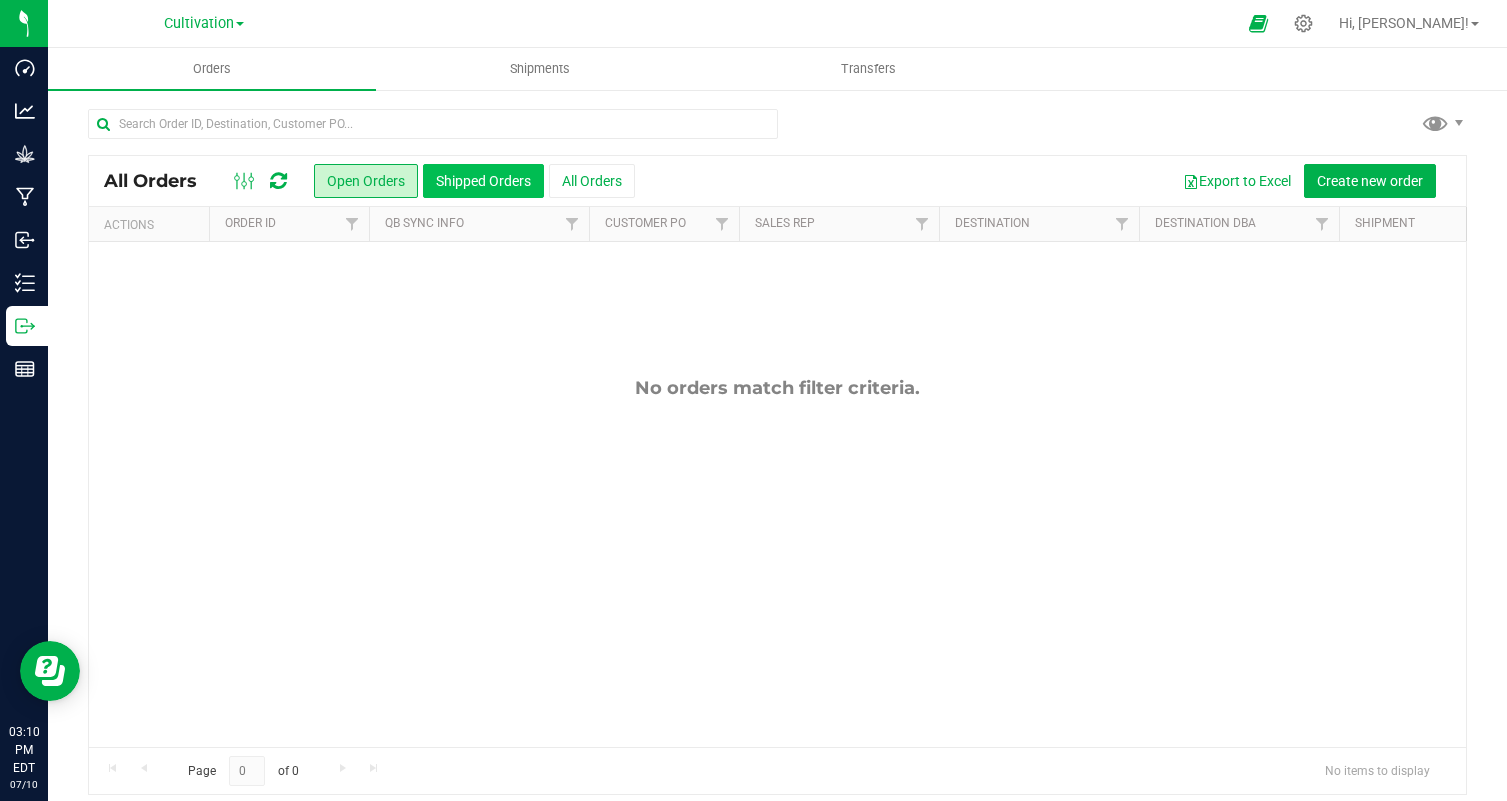 click on "Shipped Orders" at bounding box center (483, 181) 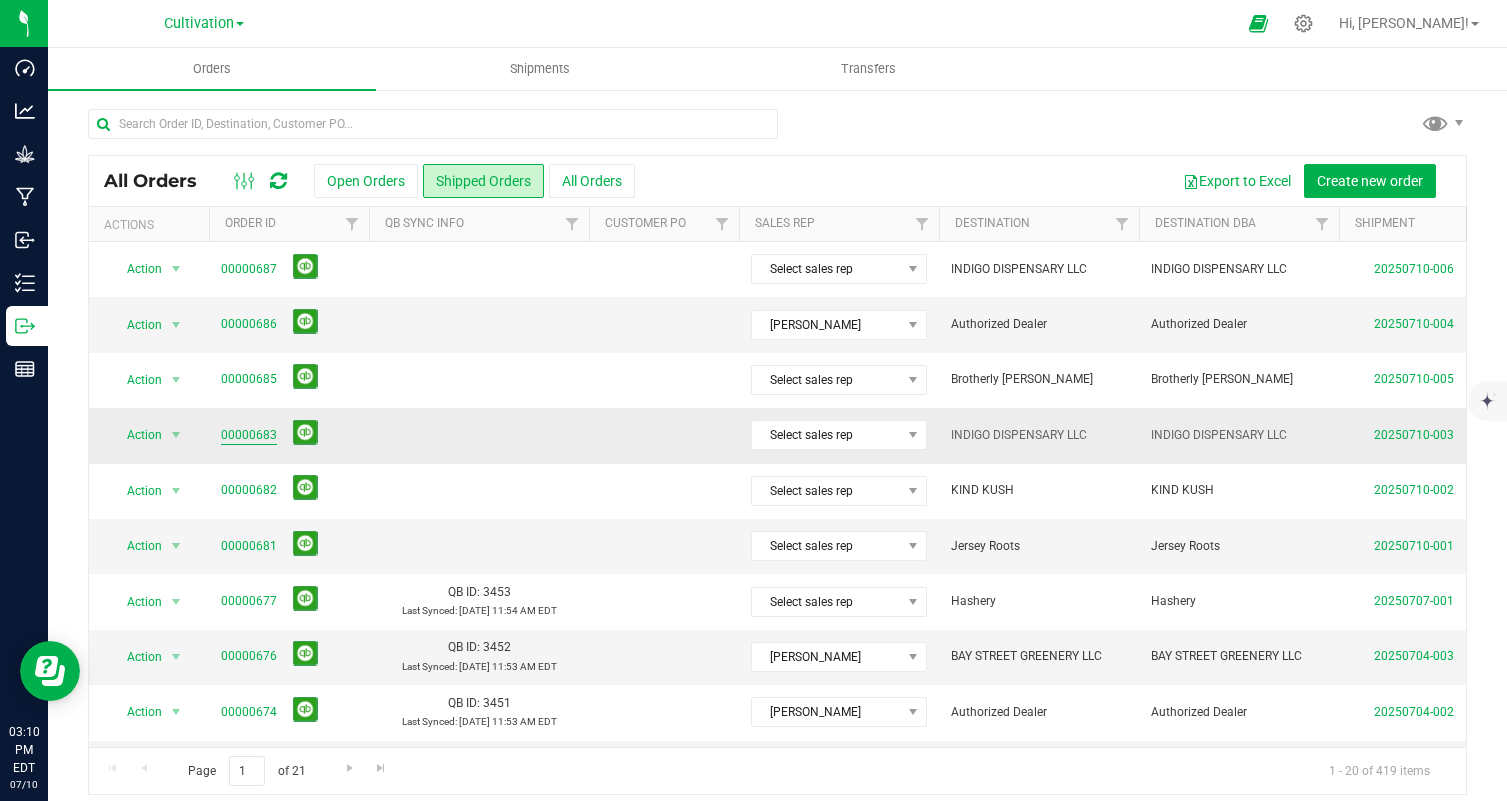 click on "00000683" at bounding box center [249, 435] 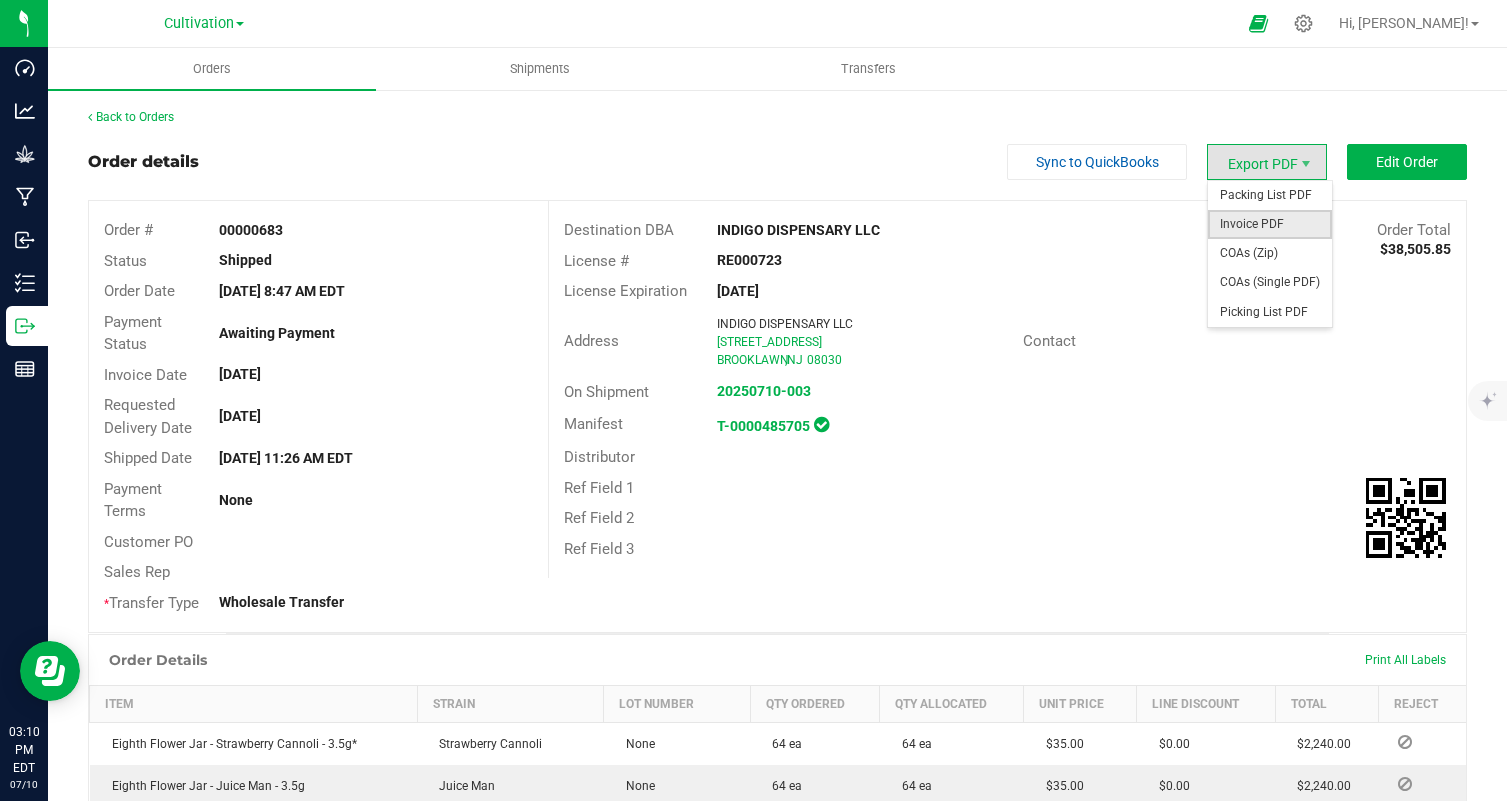 click on "Invoice PDF" at bounding box center [1270, 224] 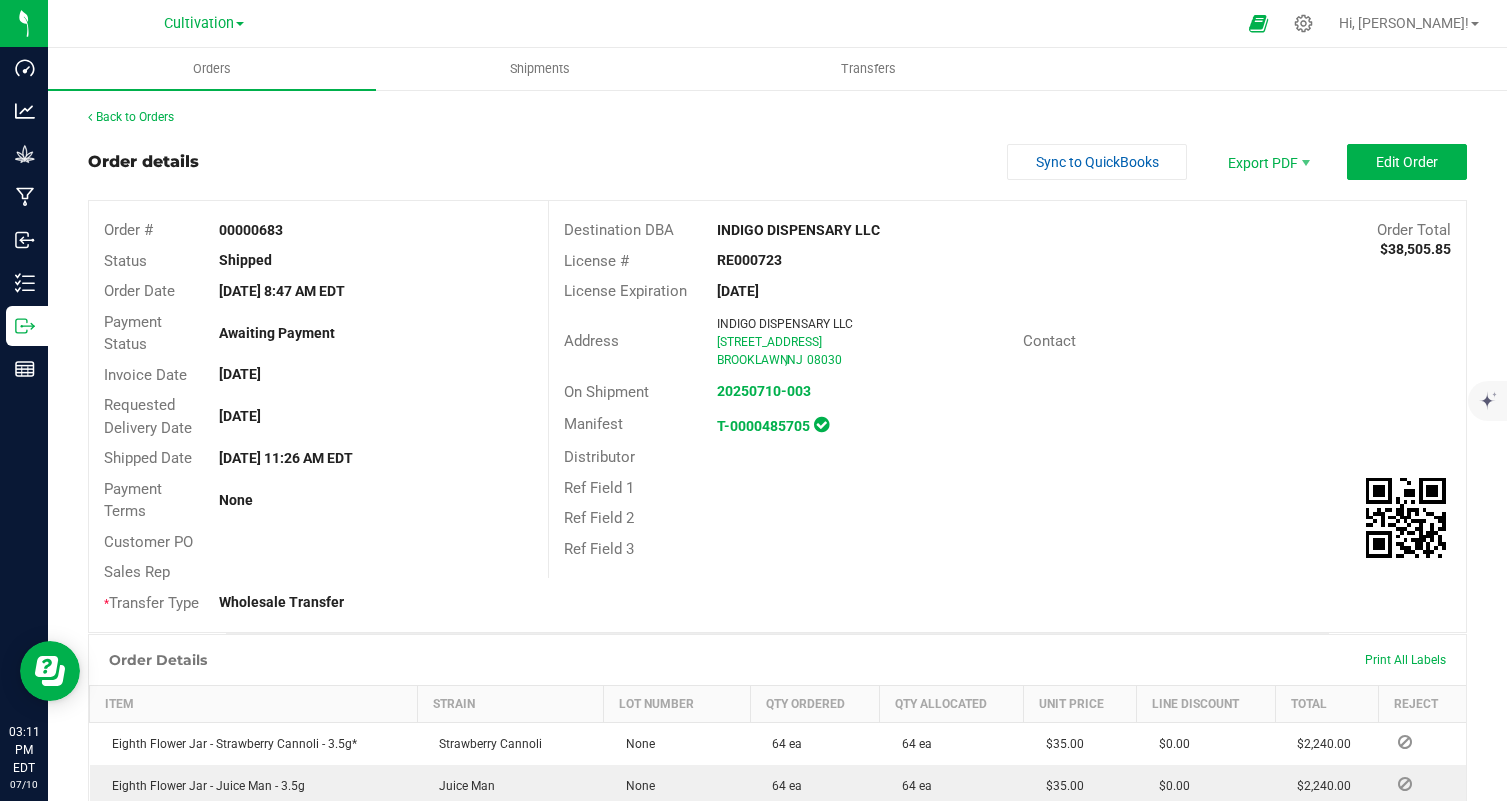 click on "Cultivation" at bounding box center [204, 22] 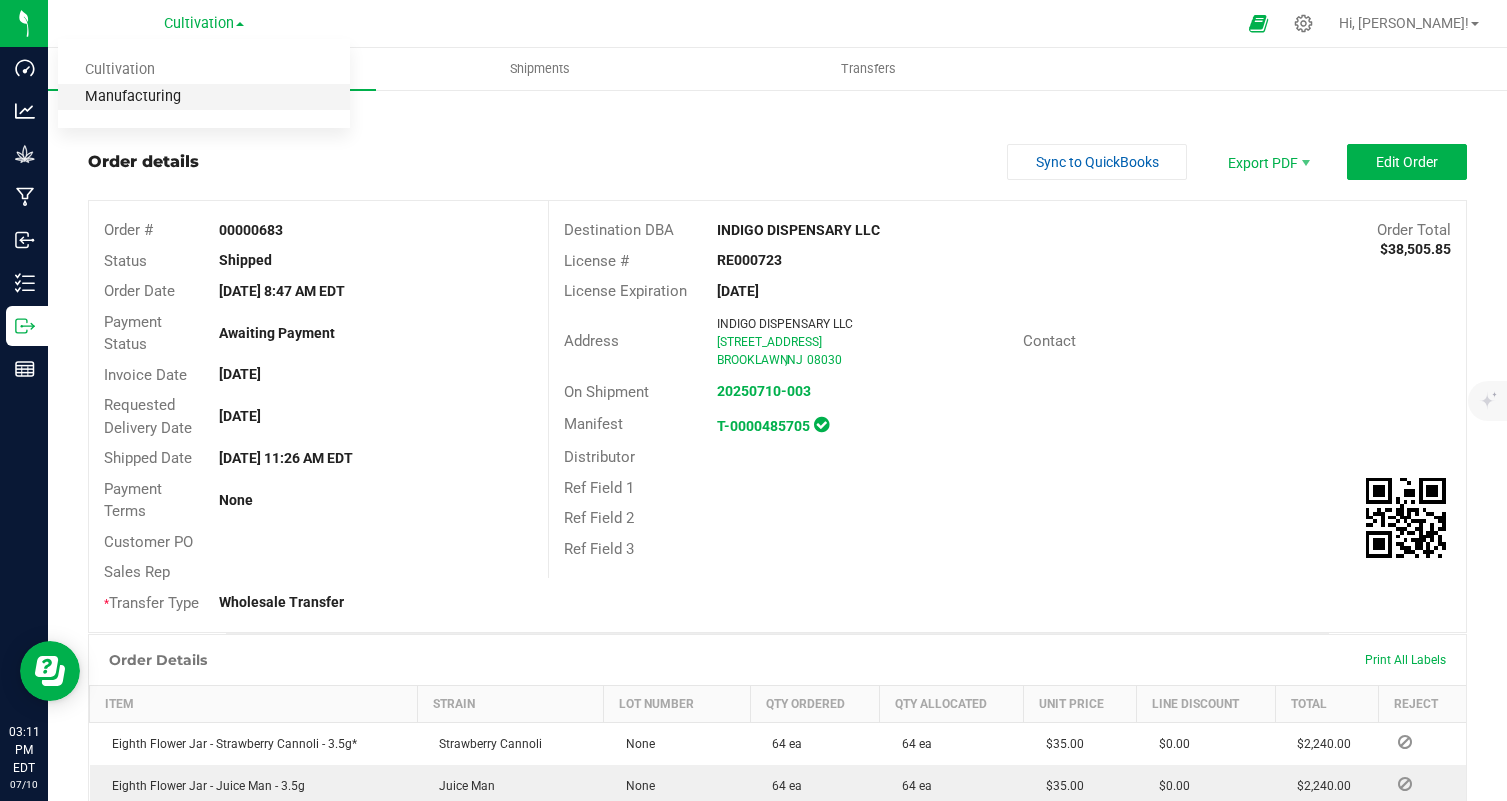 click on "Manufacturing" at bounding box center (204, 97) 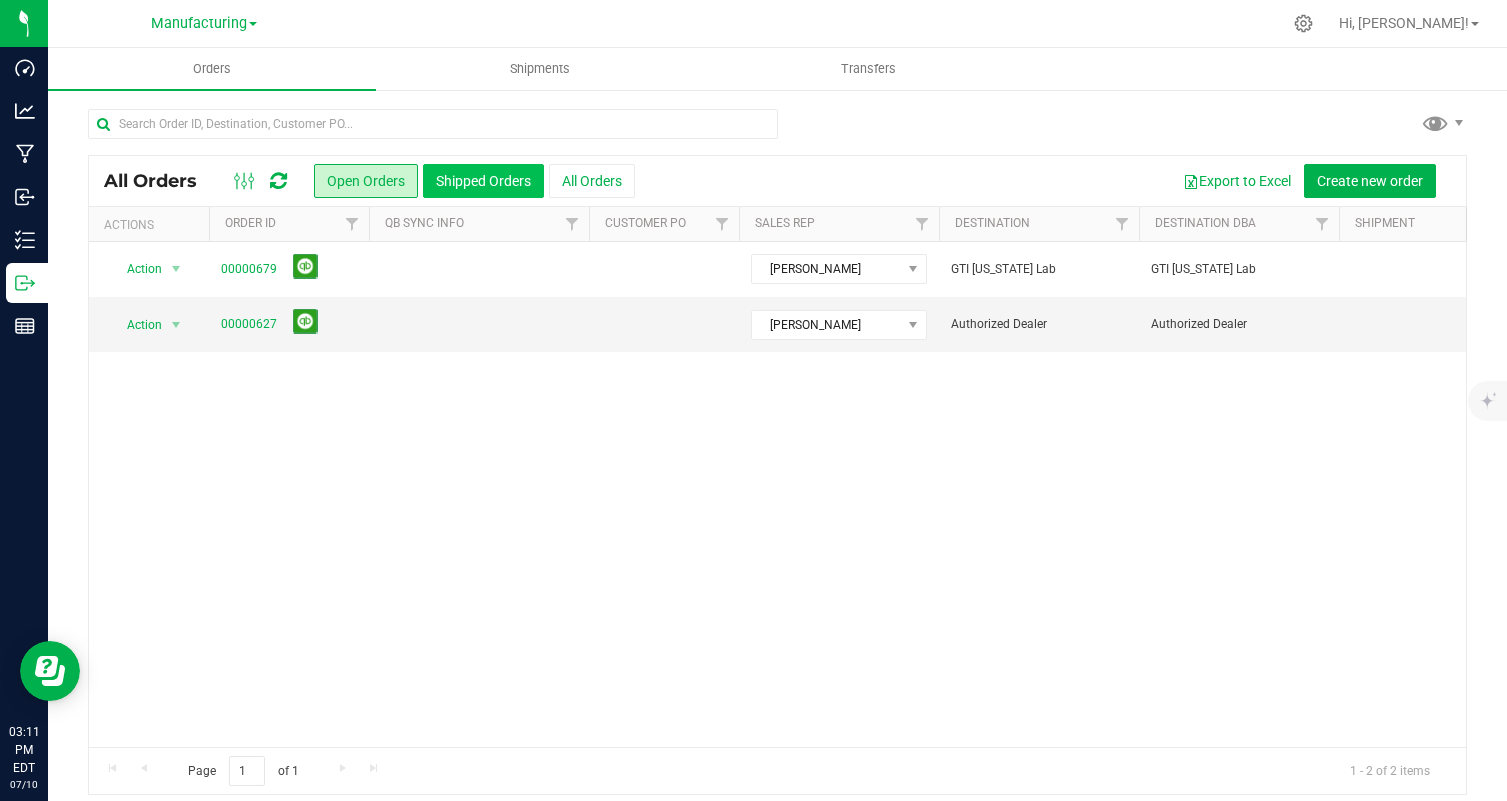 click on "Shipped Orders" at bounding box center [483, 181] 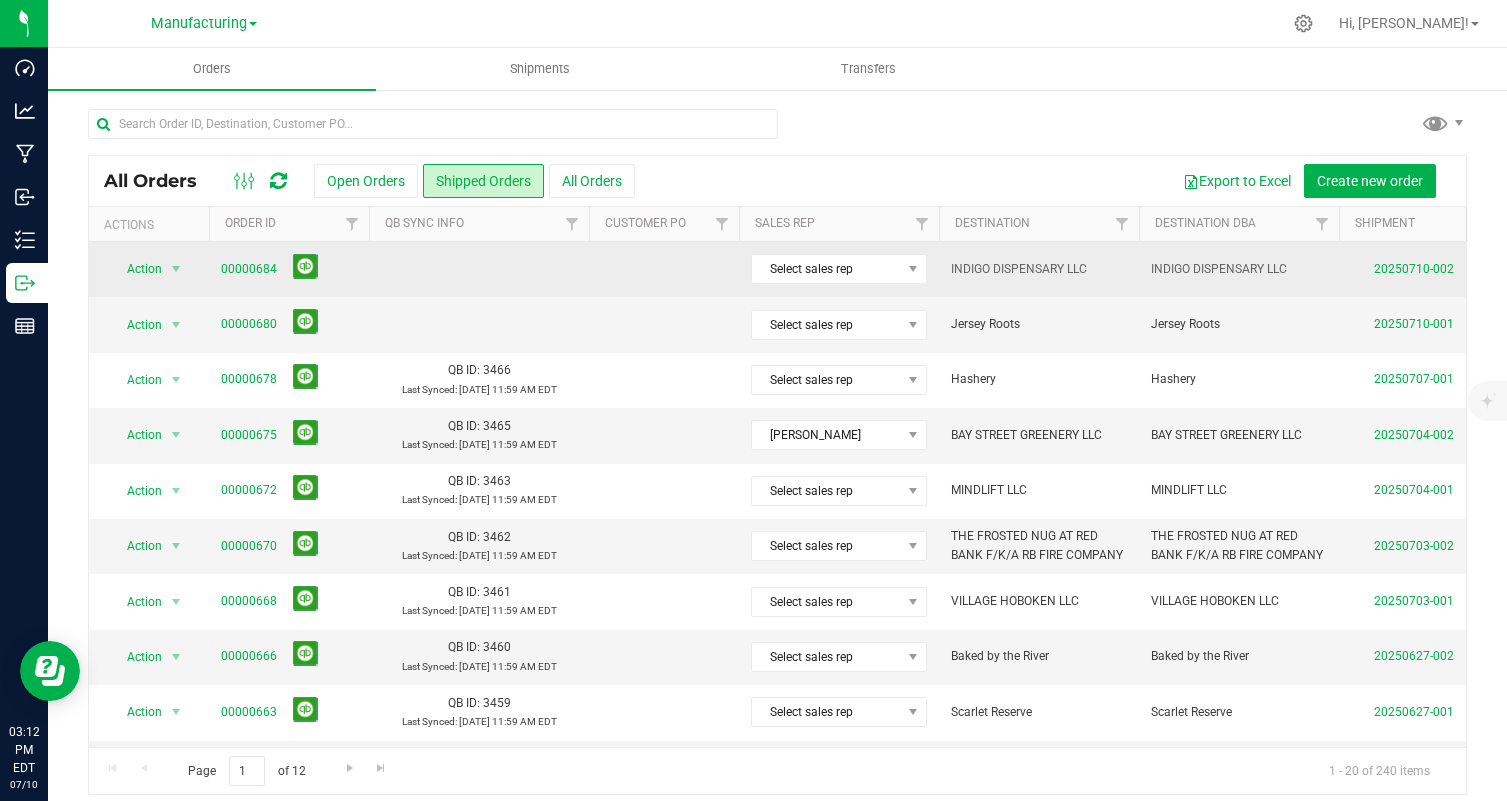 click on "00000684" at bounding box center (289, 269) 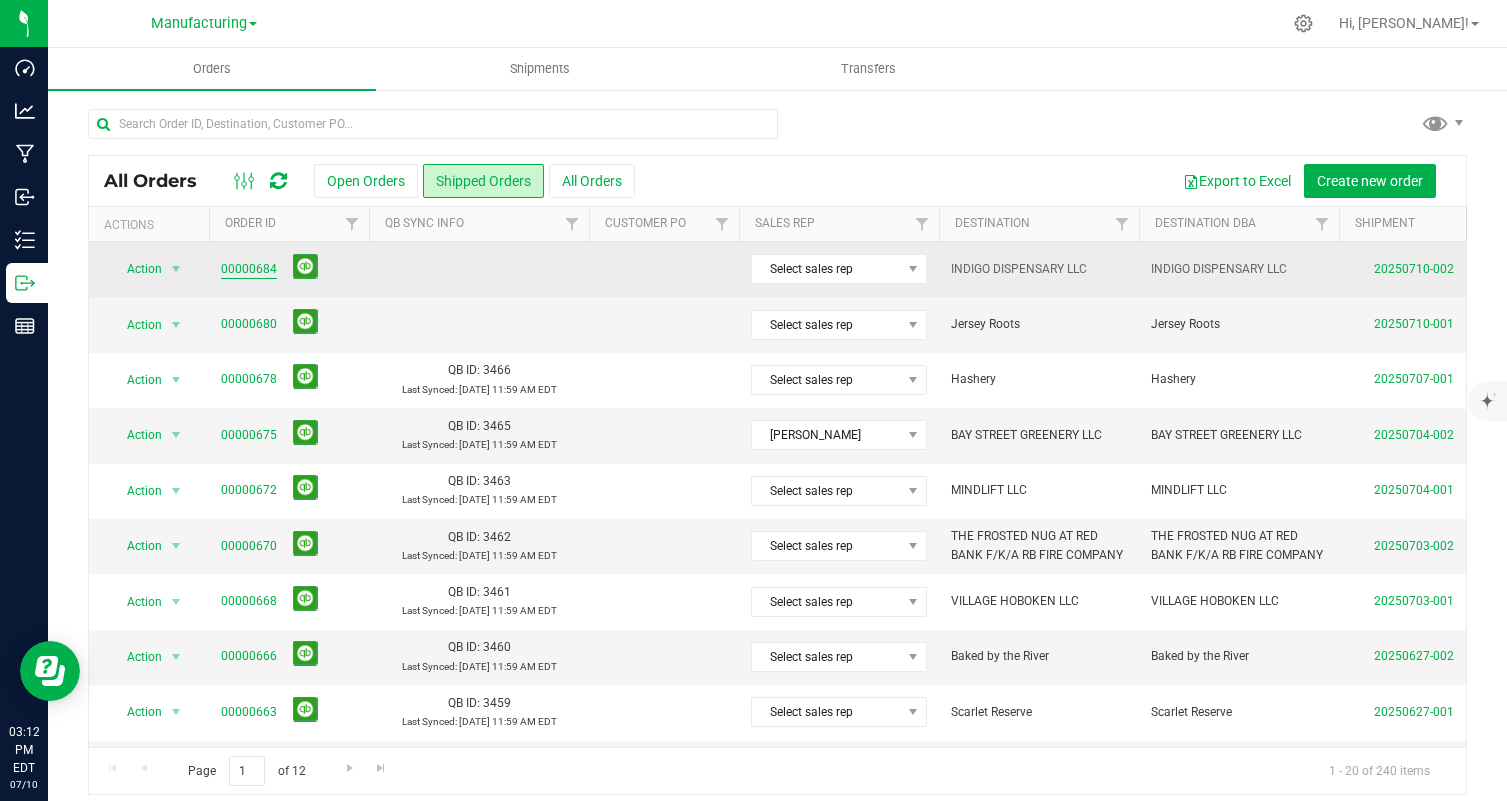 click on "00000684" at bounding box center [249, 269] 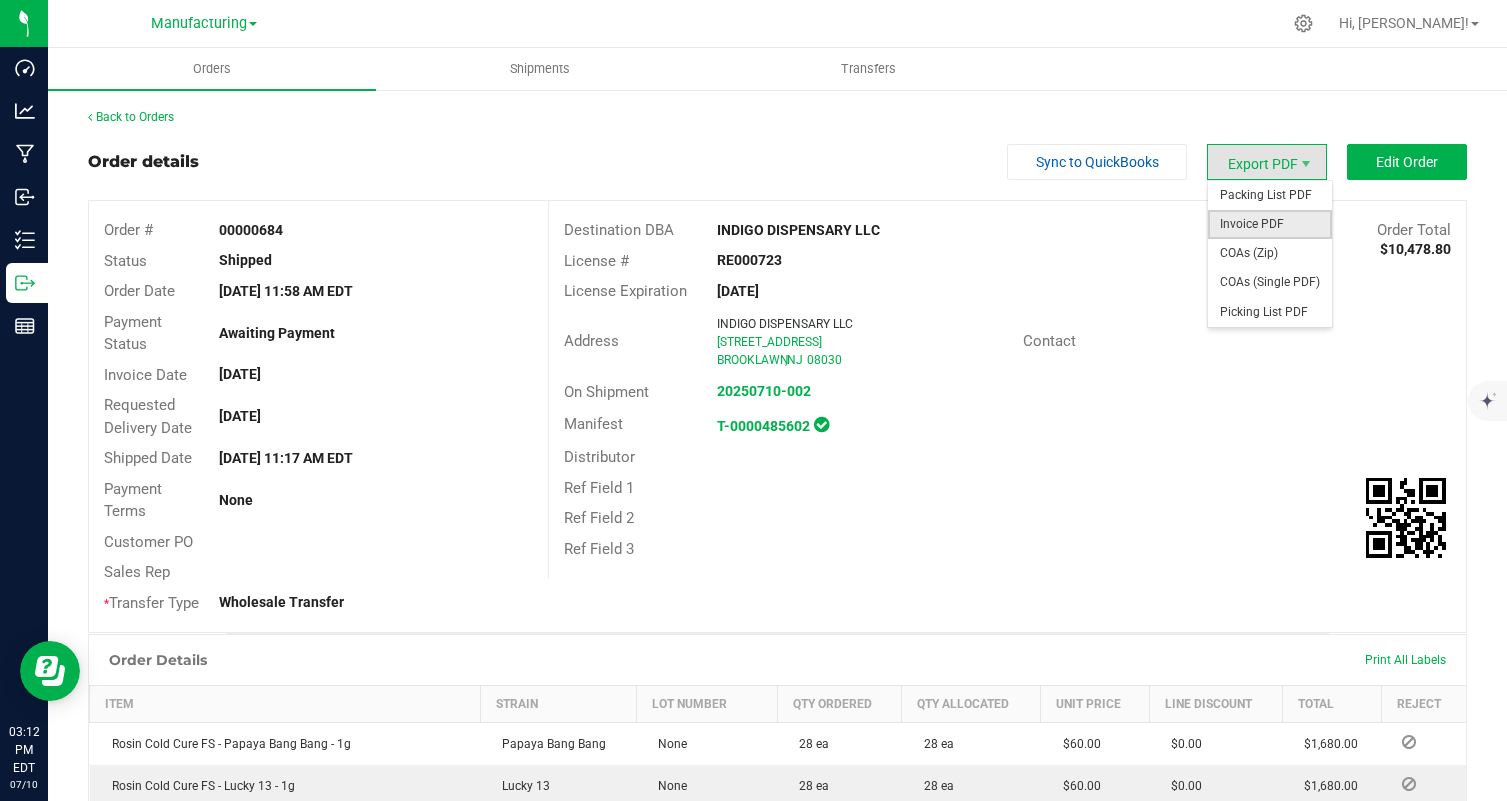click on "Invoice PDF" at bounding box center [1270, 224] 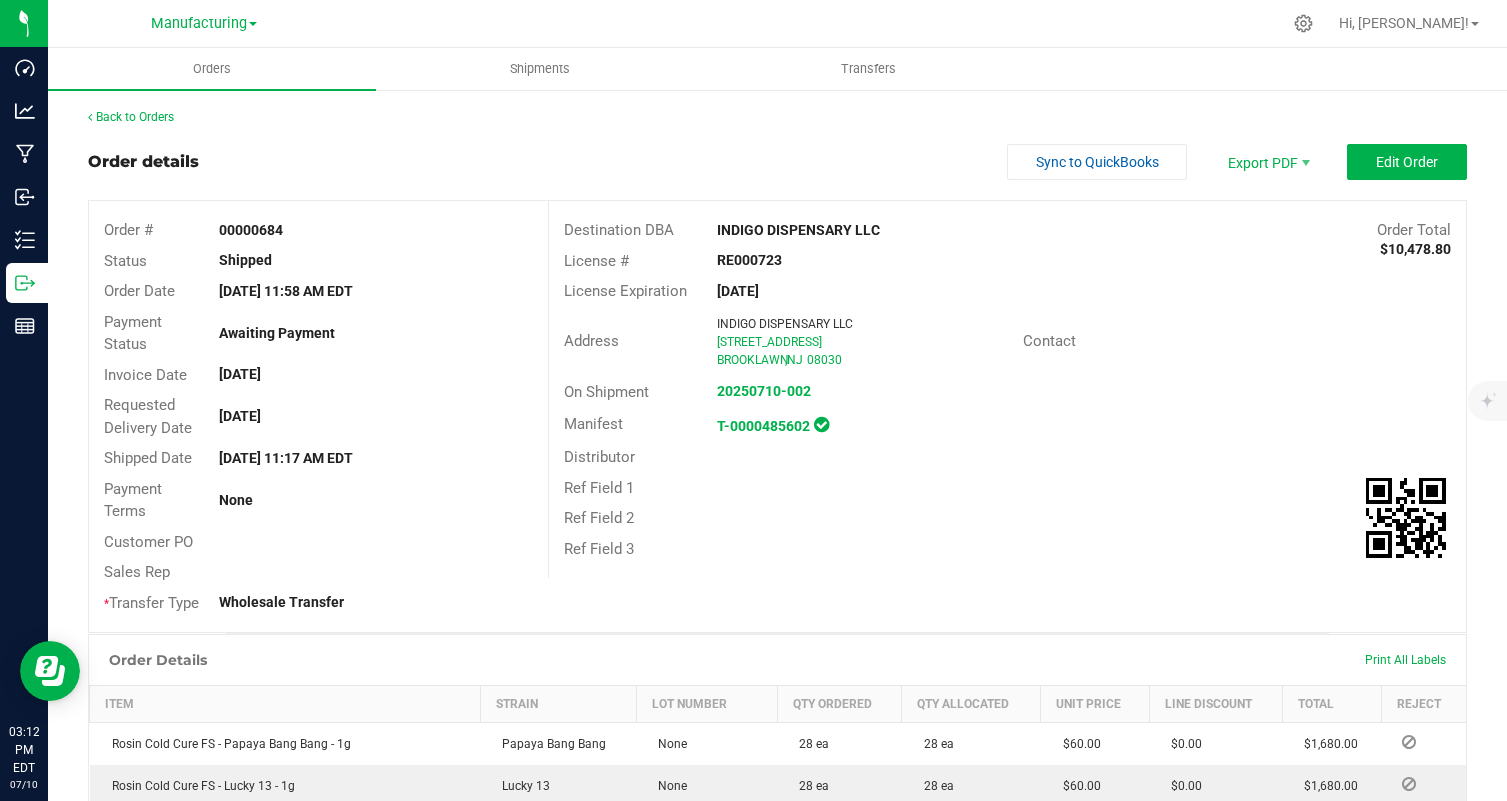 click on "Back to Orders
Order details   Sync to QuickBooks   Export PDF   Edit Order   Order #   00000684   Status   Shipped   Order Date   Jul 9, 2025 11:58 AM EDT   Payment Status   Awaiting Payment   Invoice Date   Jul 9, 2025   Requested Delivery Date   Jul 10, 2025   Shipped Date   Jul 10, 2025 11:17 AM EDT   Payment Terms   None   Customer PO      Sales Rep      *  Transfer Type   Wholesale Transfer   Destination DBA   INDIGO DISPENSARY LLC   Order Total   $10,478.80   License #   RE000723   License Expiration   Sep 19, 2025   Address  INDIGO DISPENSARY LLC 302 CRESCENT BLVD BROOKLAWN  ,  NJ 08030  Contact   On Shipment   20250710-002   Manifest   T-0000485602
Distributor      Ref Field 1      Ref Field 2      Ref Field 3
Order Details Print All Labels Item Strain  Lot Number  Qty Ordered Qty Allocated" at bounding box center (777, 769) 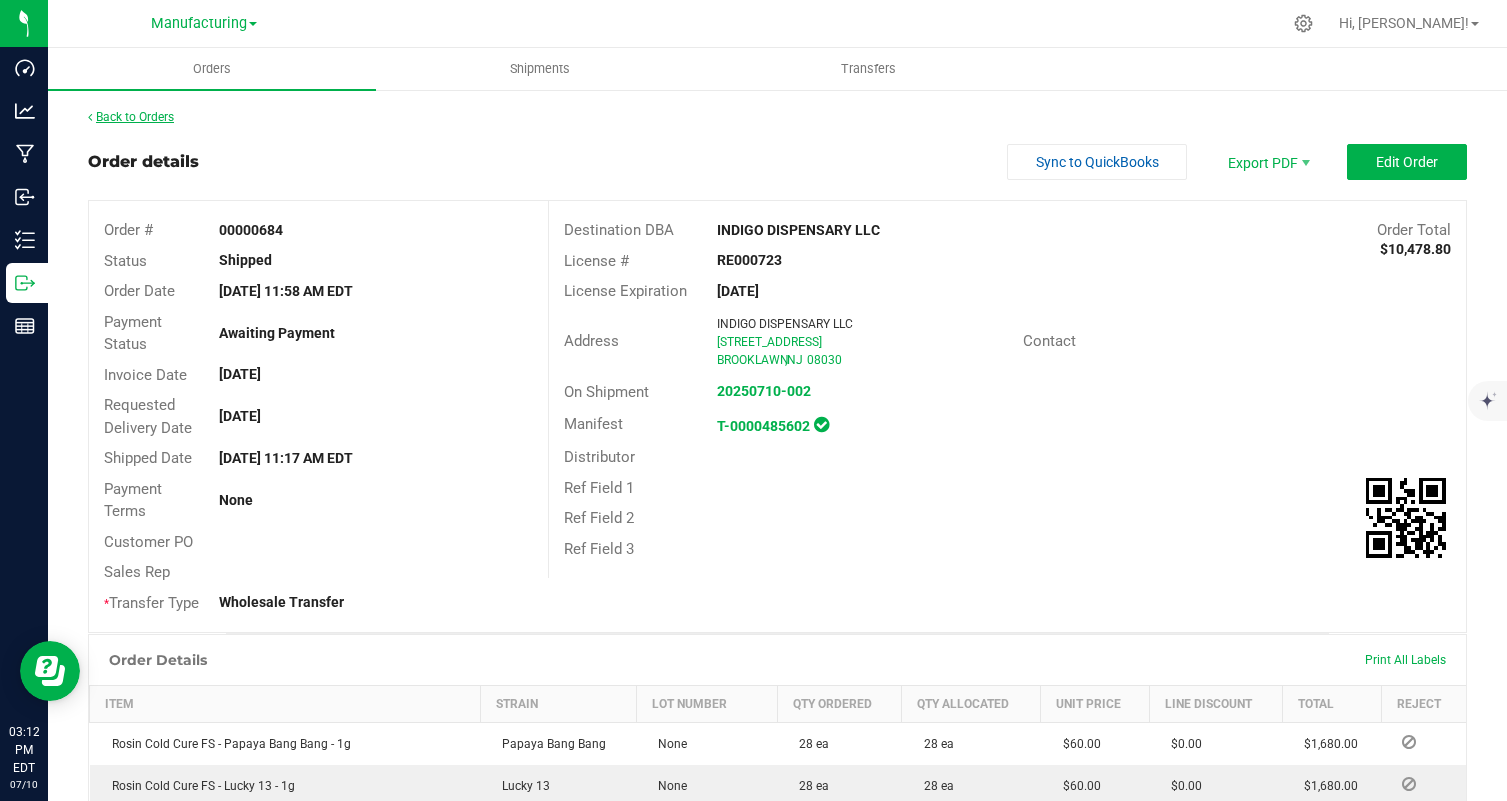 click on "Back to Orders" at bounding box center [131, 117] 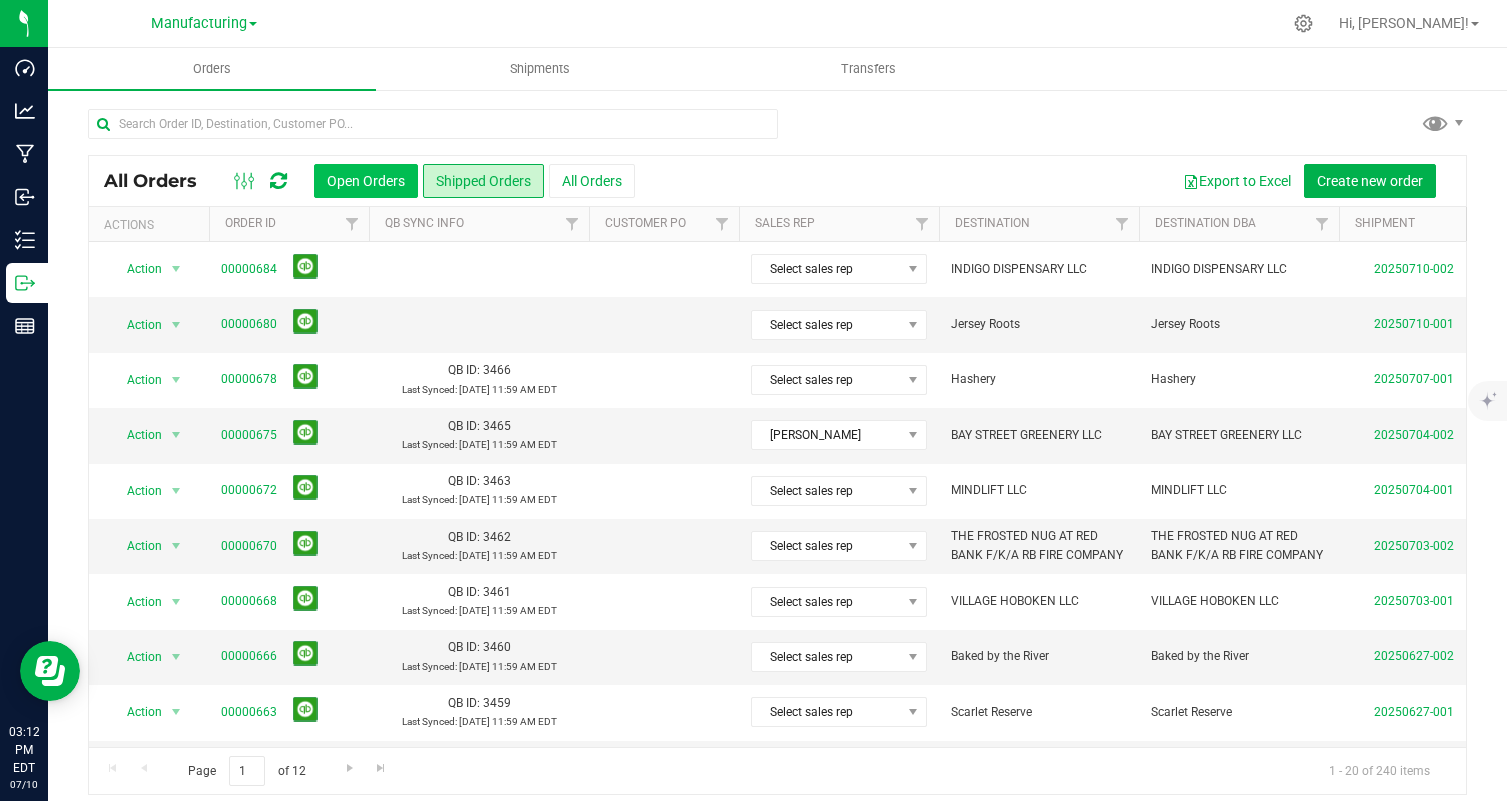click on "Open Orders" at bounding box center [366, 181] 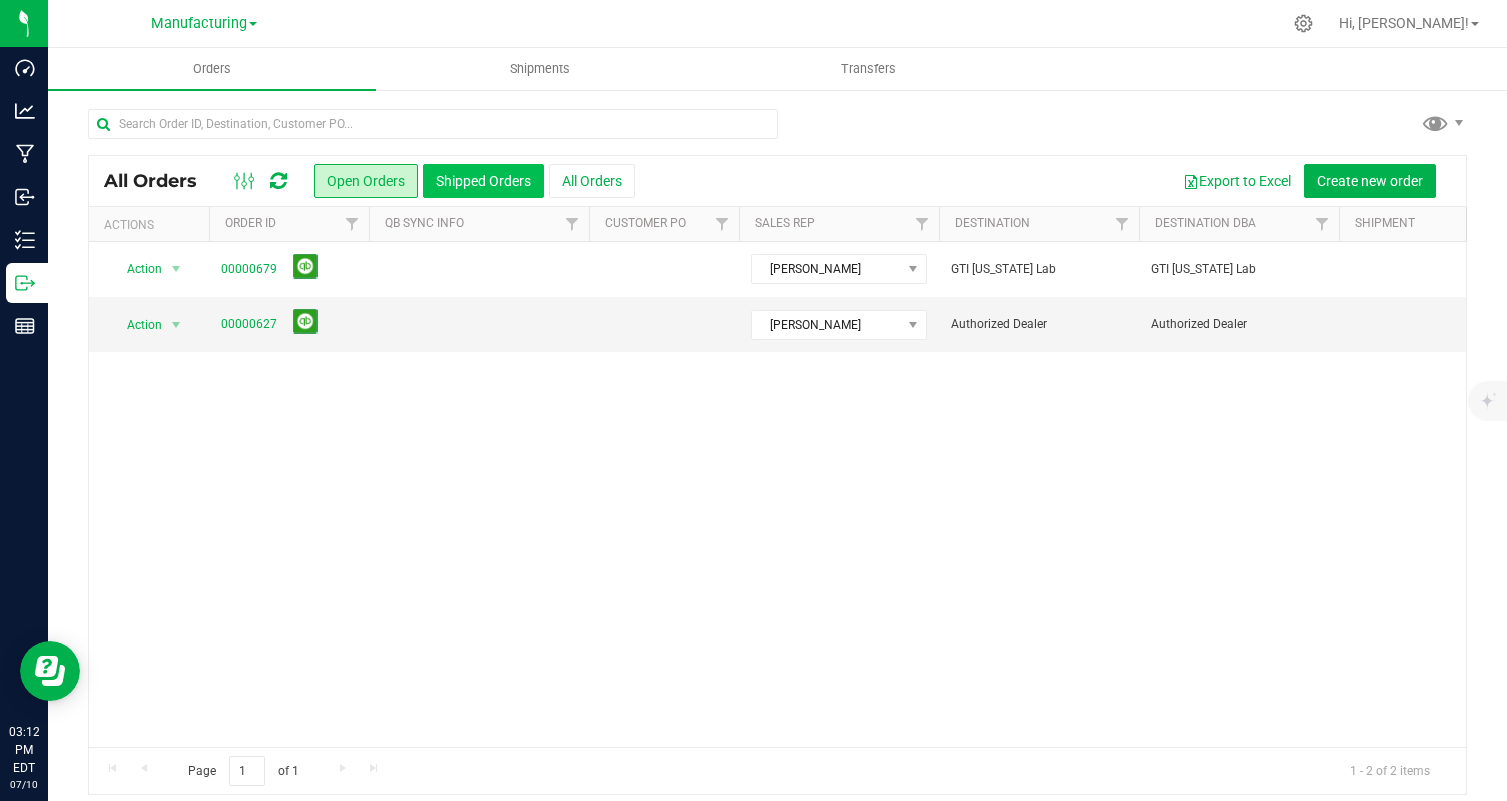 click on "Shipped Orders" at bounding box center [483, 181] 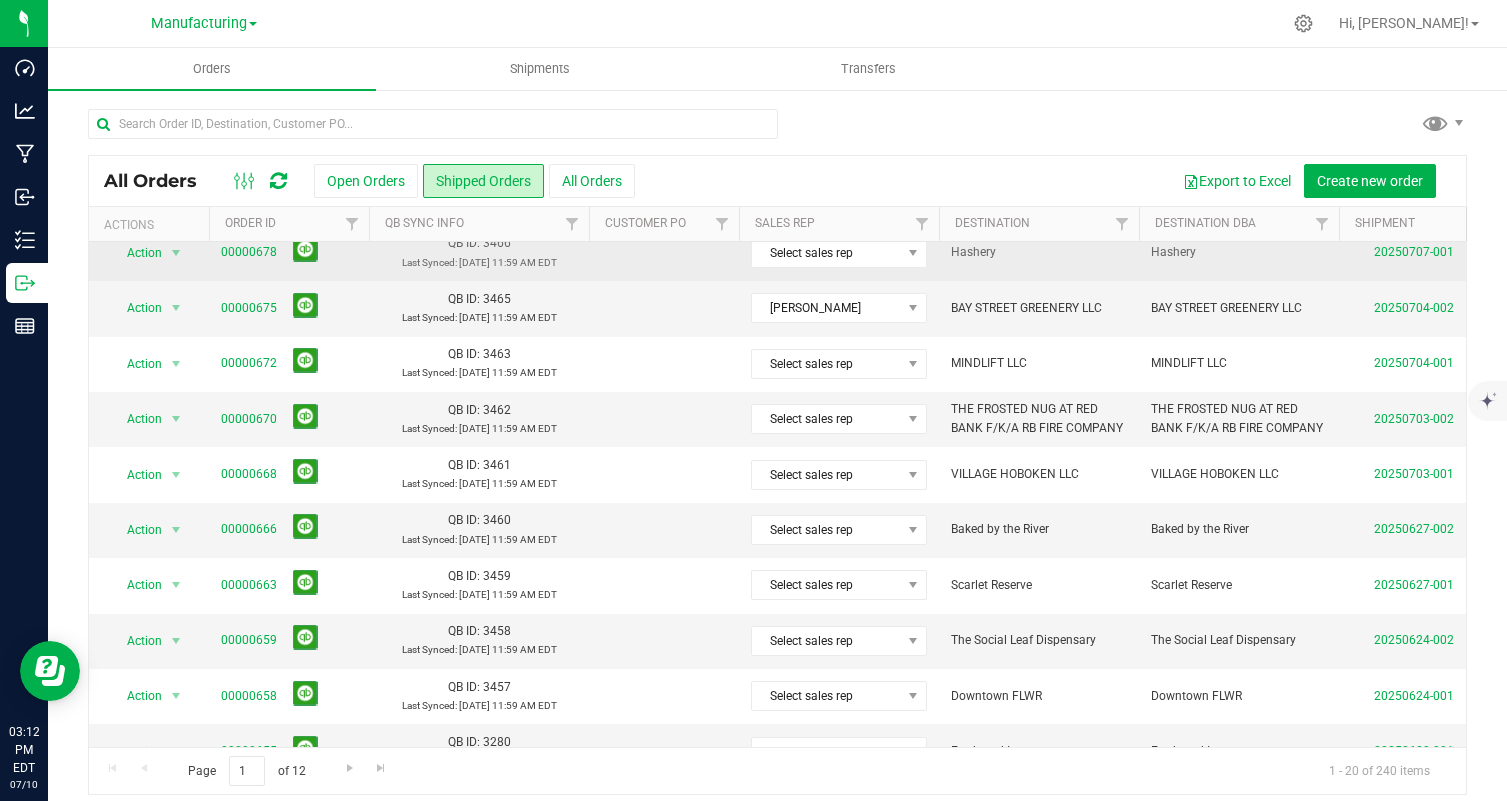 scroll, scrollTop: 0, scrollLeft: 0, axis: both 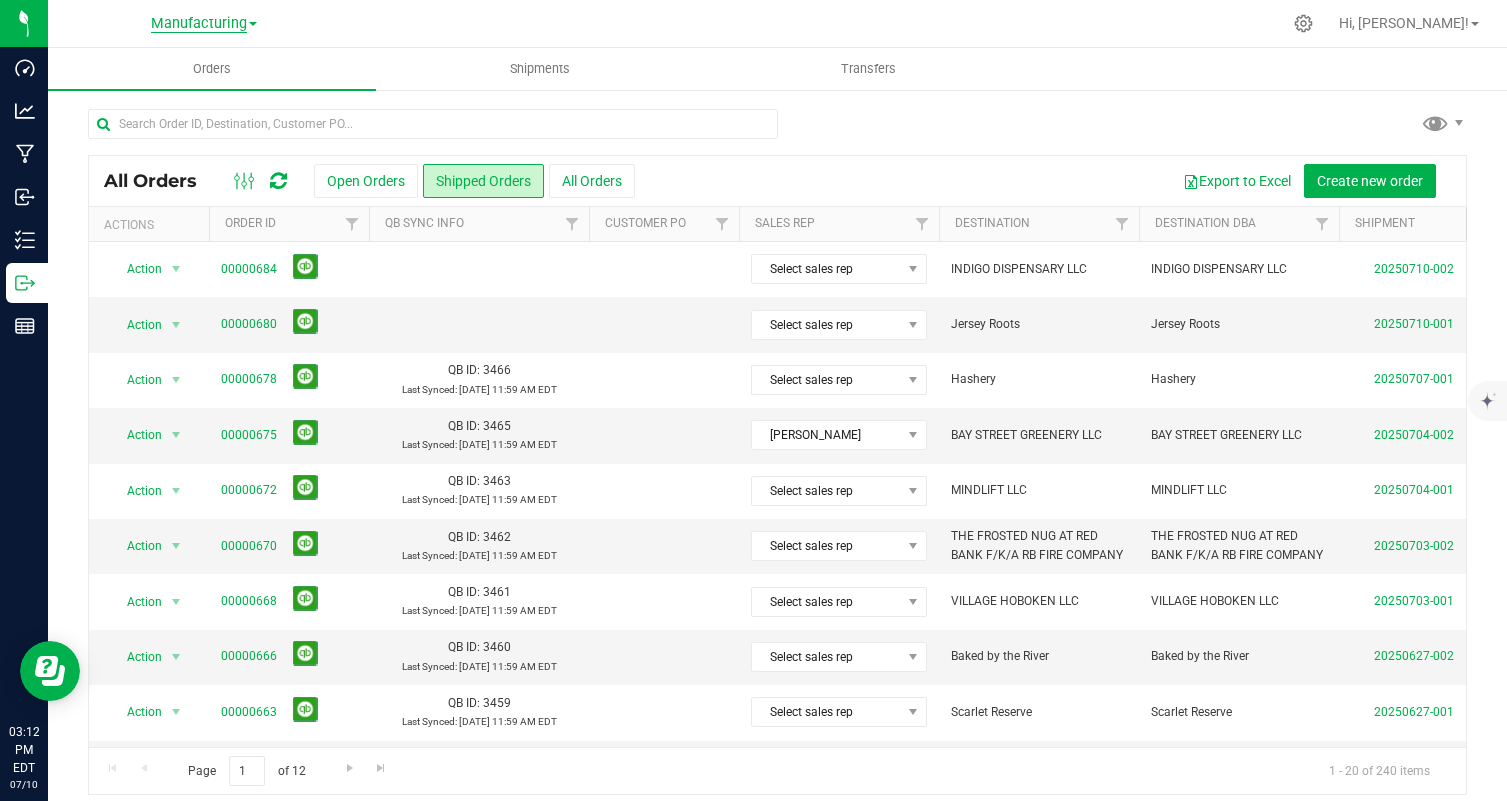 click on "Manufacturing" at bounding box center (199, 24) 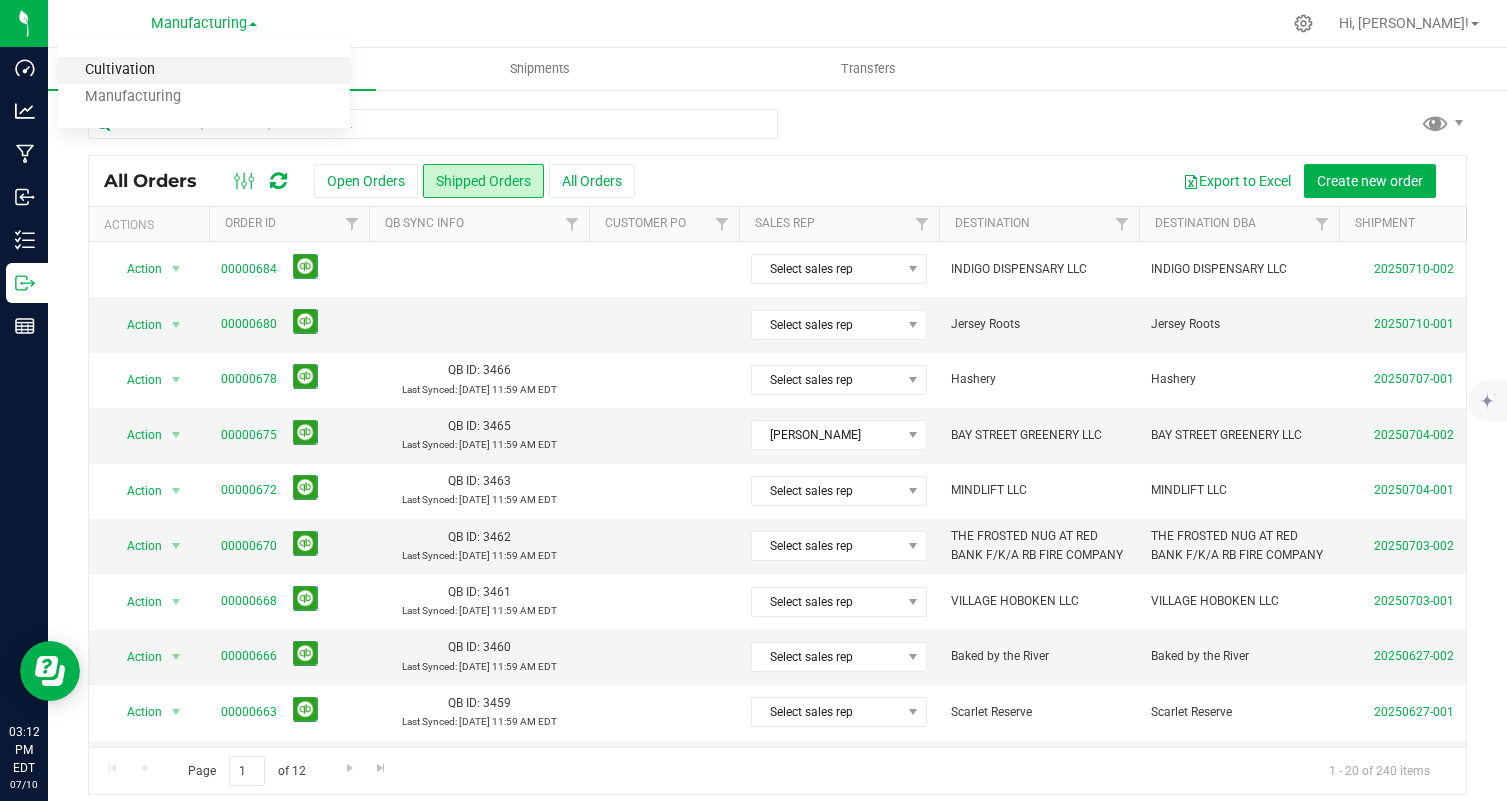 click on "Cultivation" at bounding box center [204, 70] 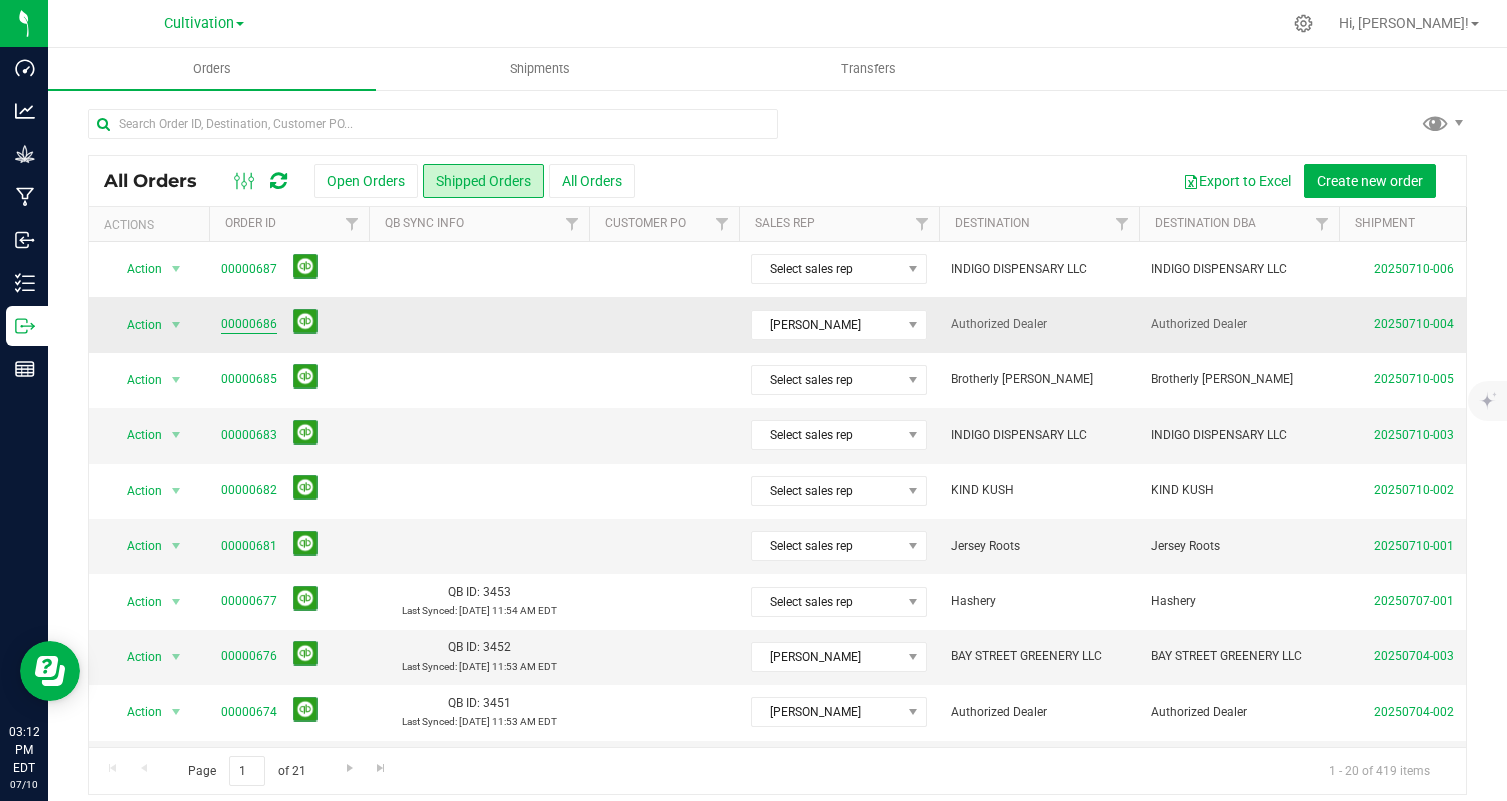 click on "00000686" at bounding box center (249, 324) 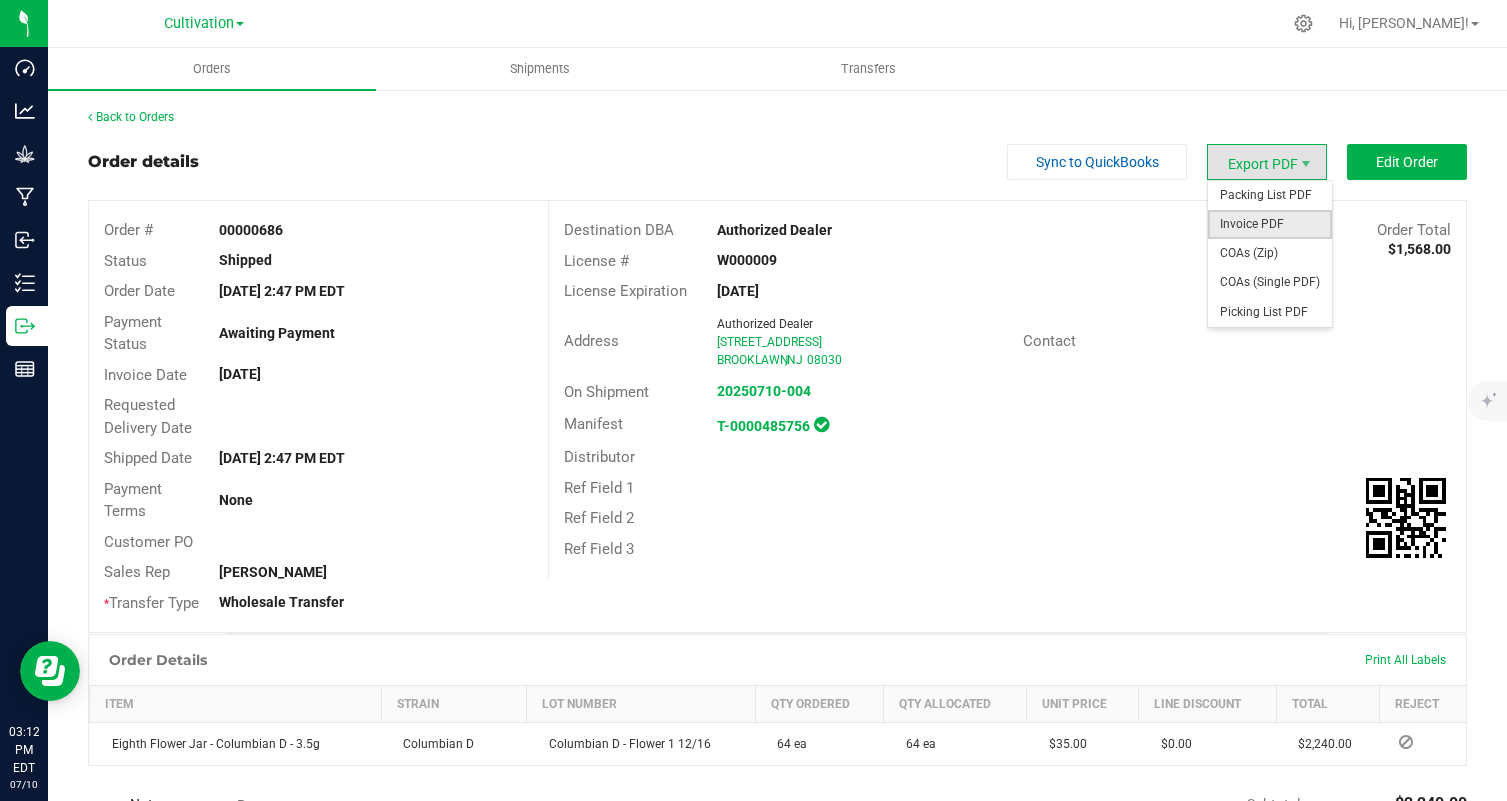 click on "Invoice PDF" at bounding box center (1270, 224) 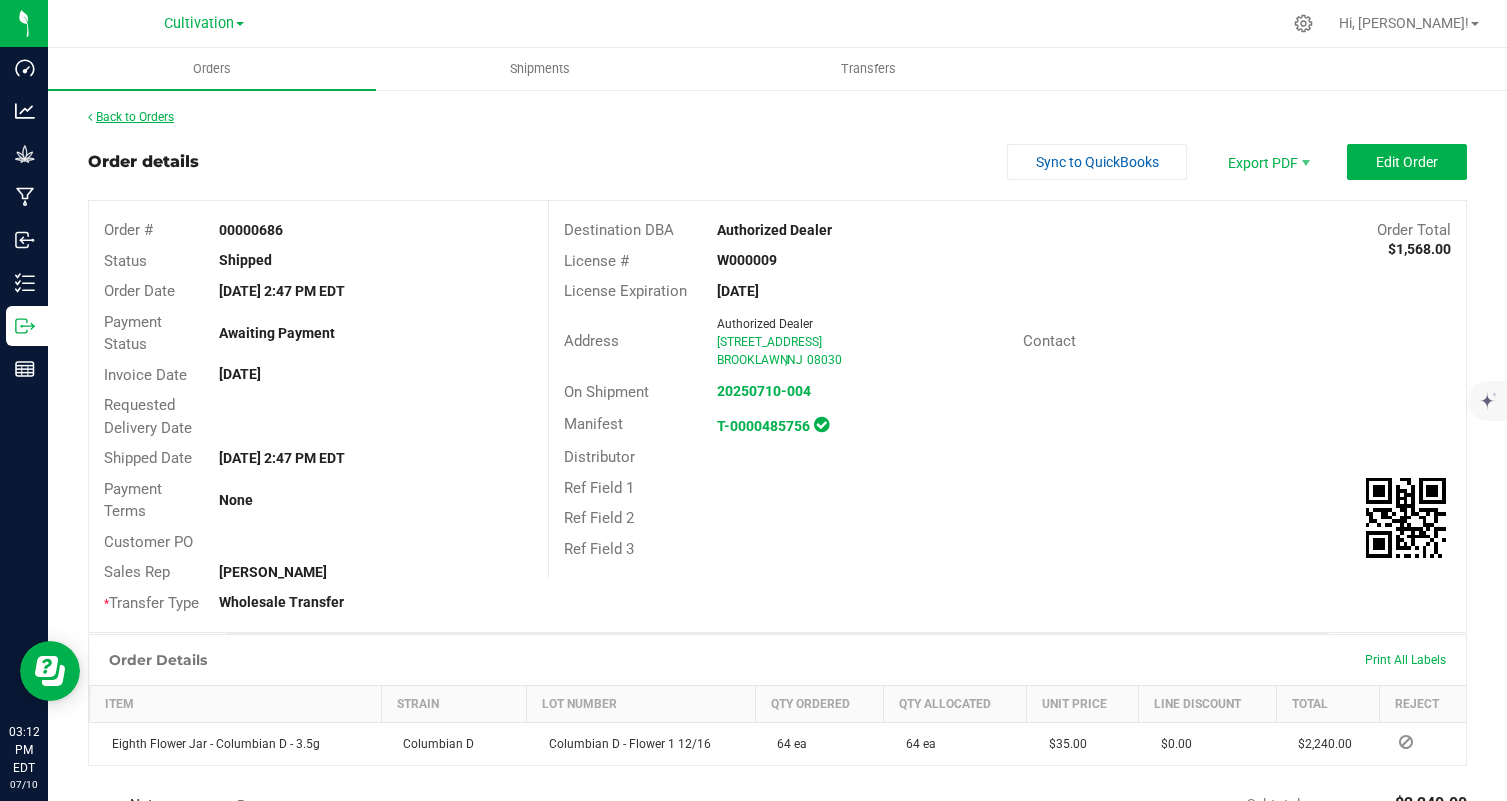 click on "Back to Orders" at bounding box center (131, 117) 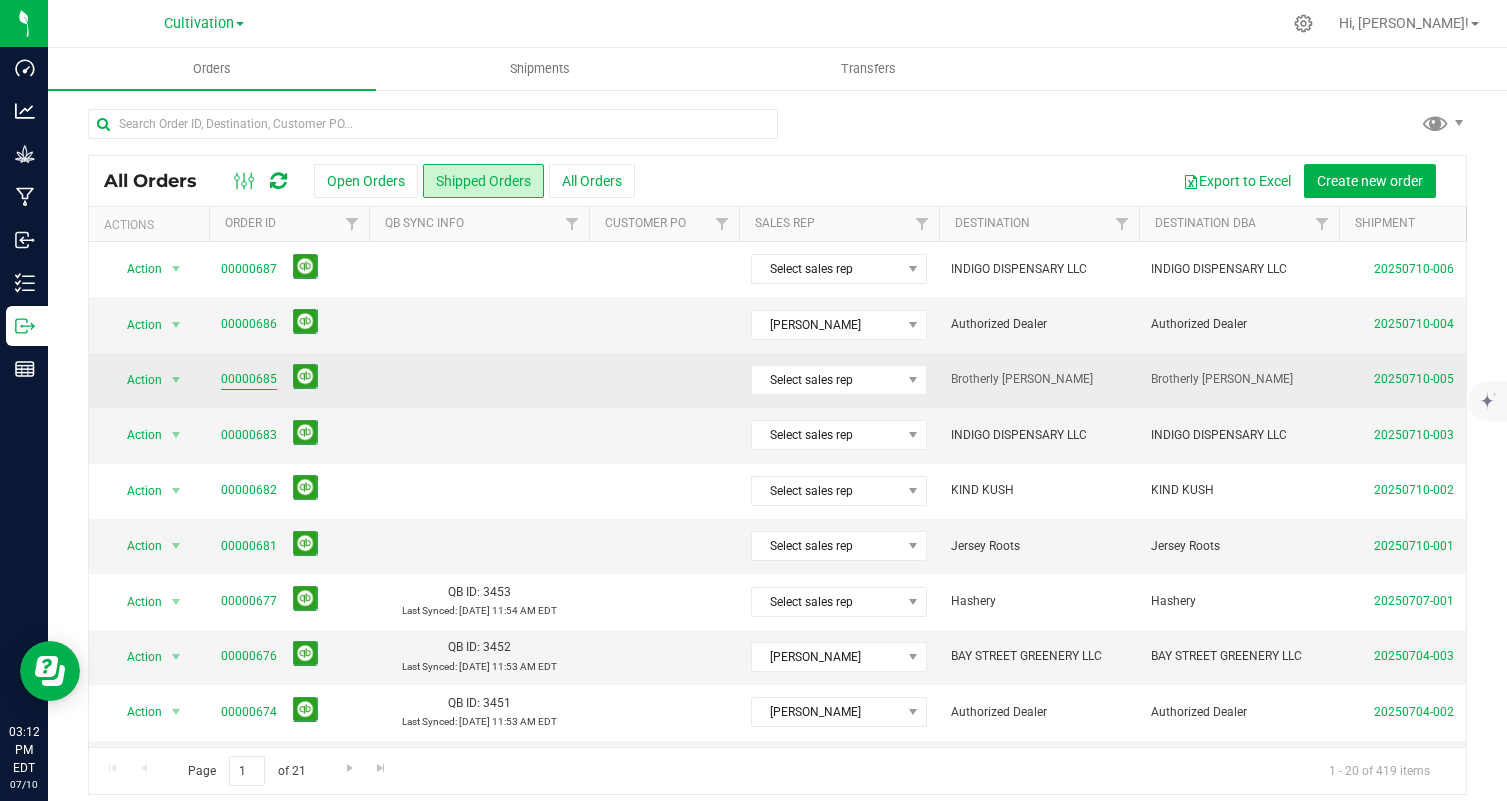 click on "00000685" at bounding box center (249, 379) 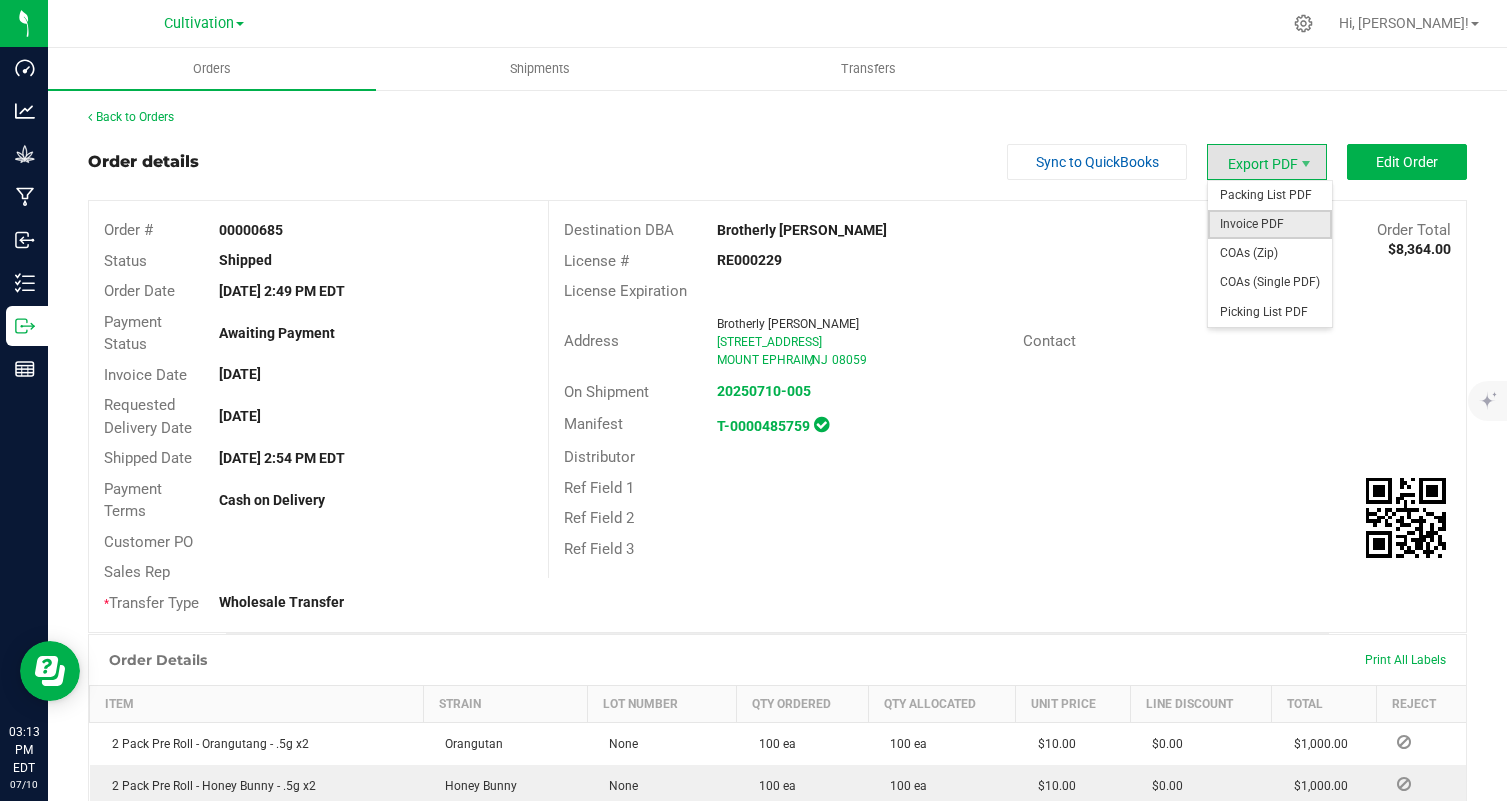 click on "Invoice PDF" at bounding box center [1270, 224] 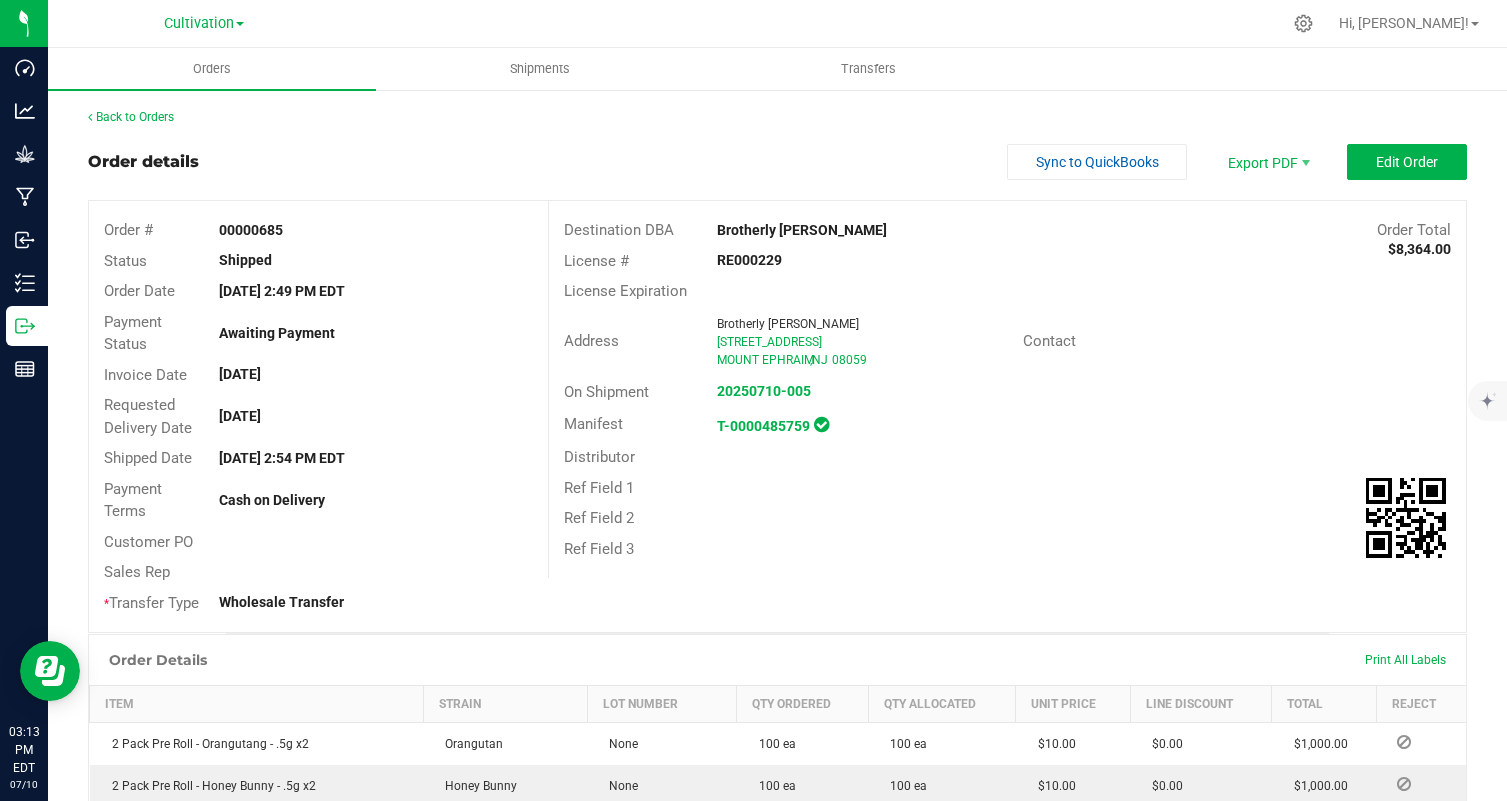 click on "Back to Orders" at bounding box center (777, 117) 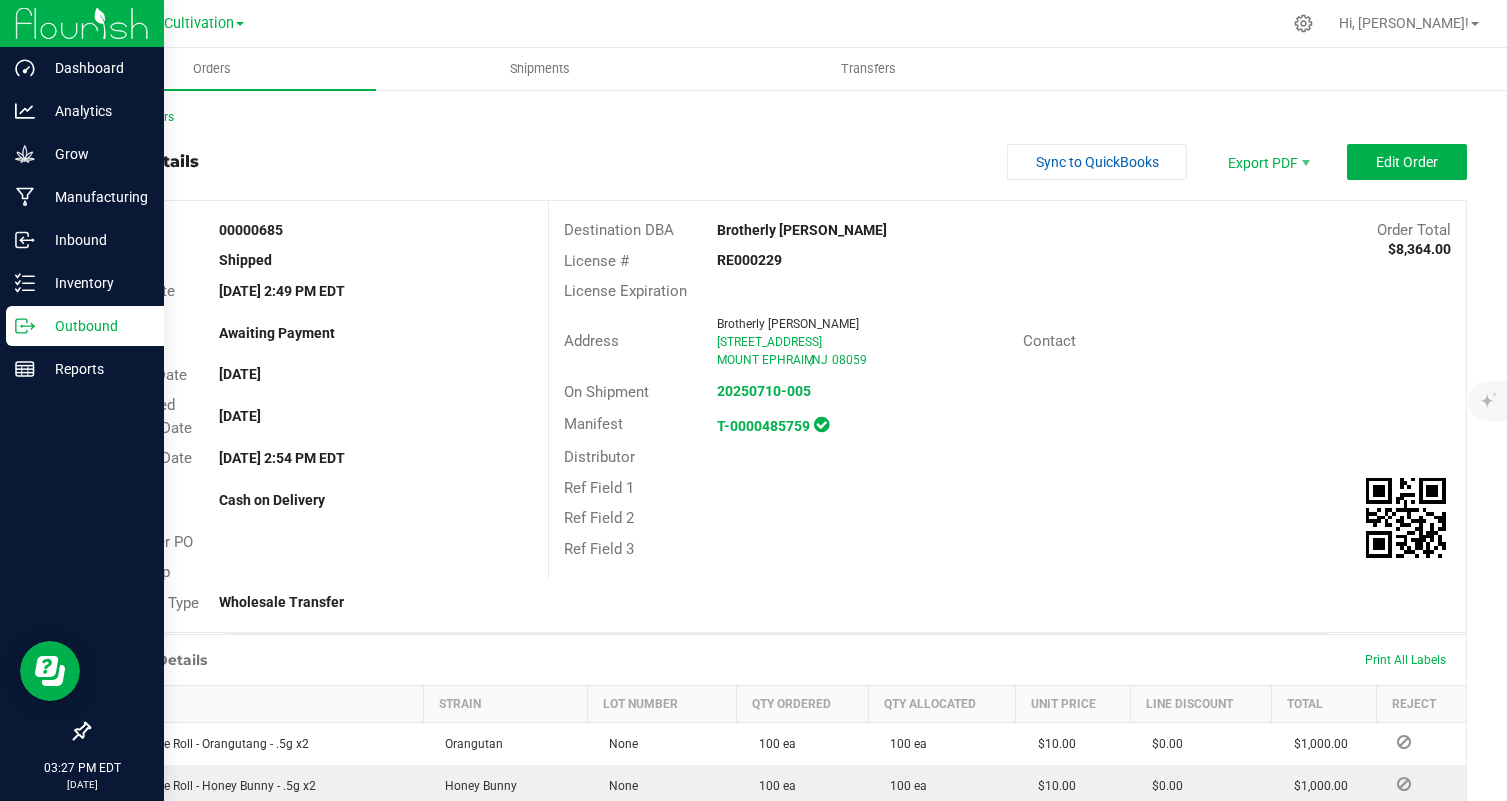 click on "Outbound" at bounding box center (95, 326) 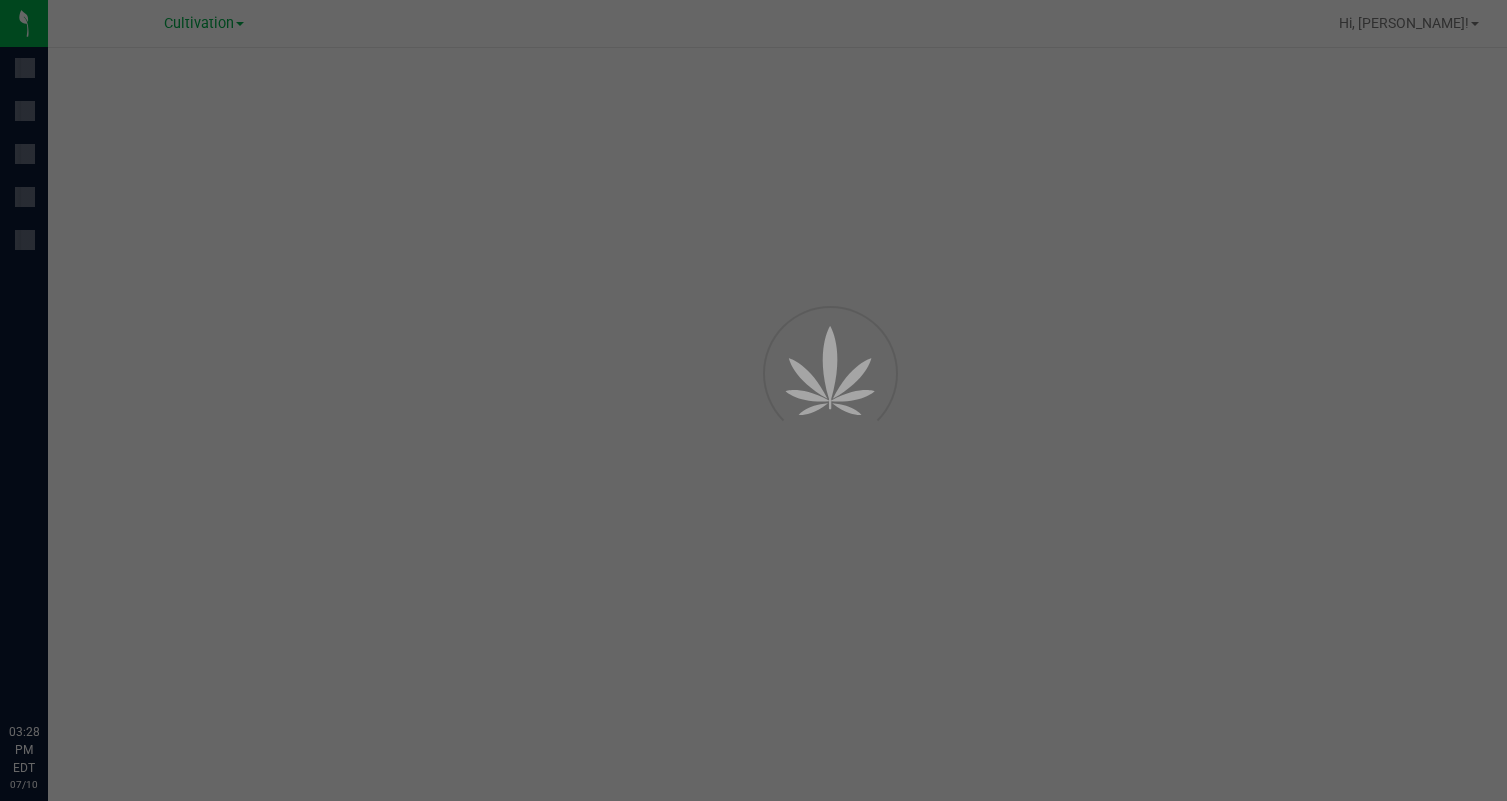 scroll, scrollTop: 0, scrollLeft: 0, axis: both 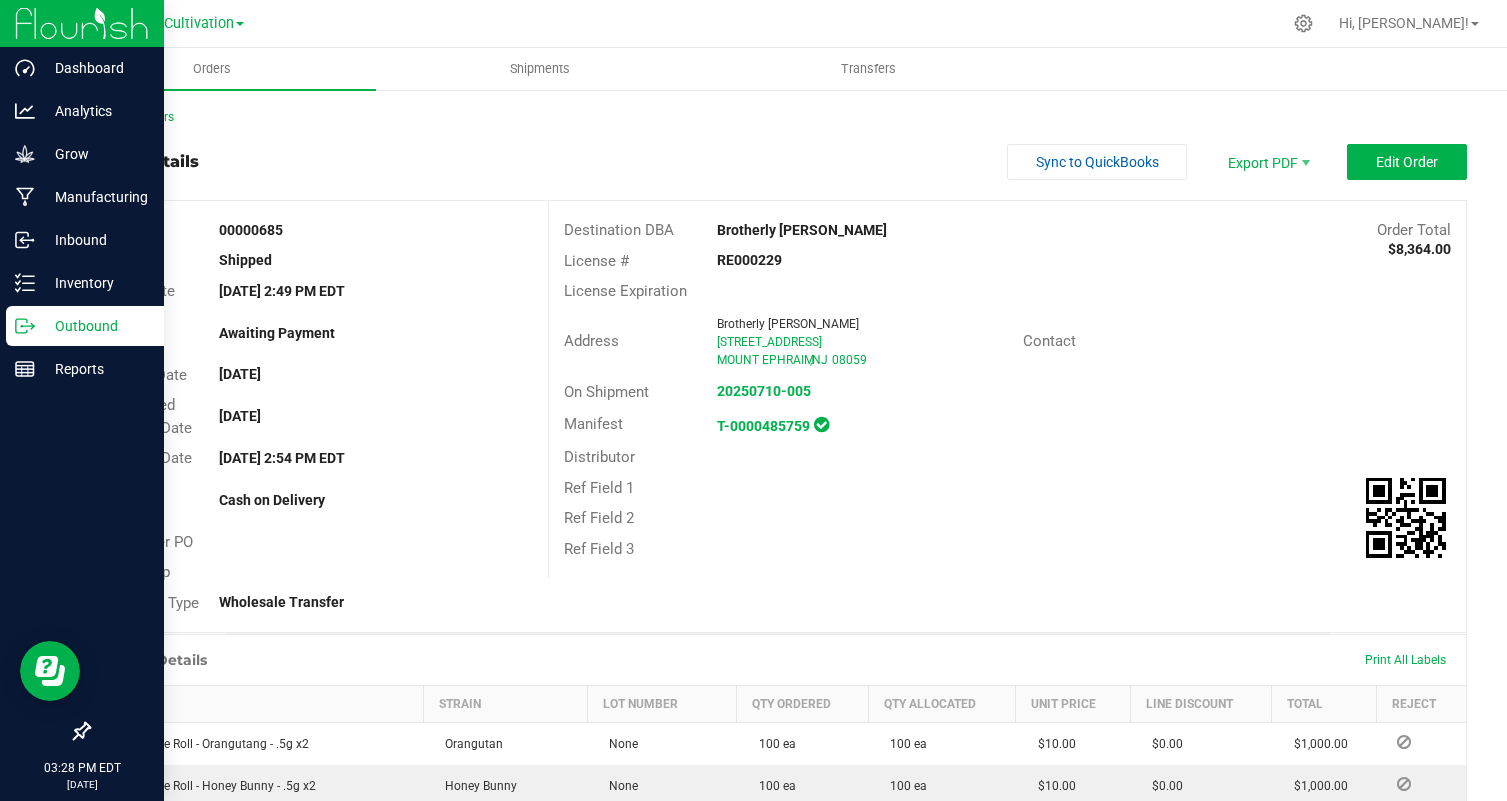 click on "Outbound" at bounding box center [95, 326] 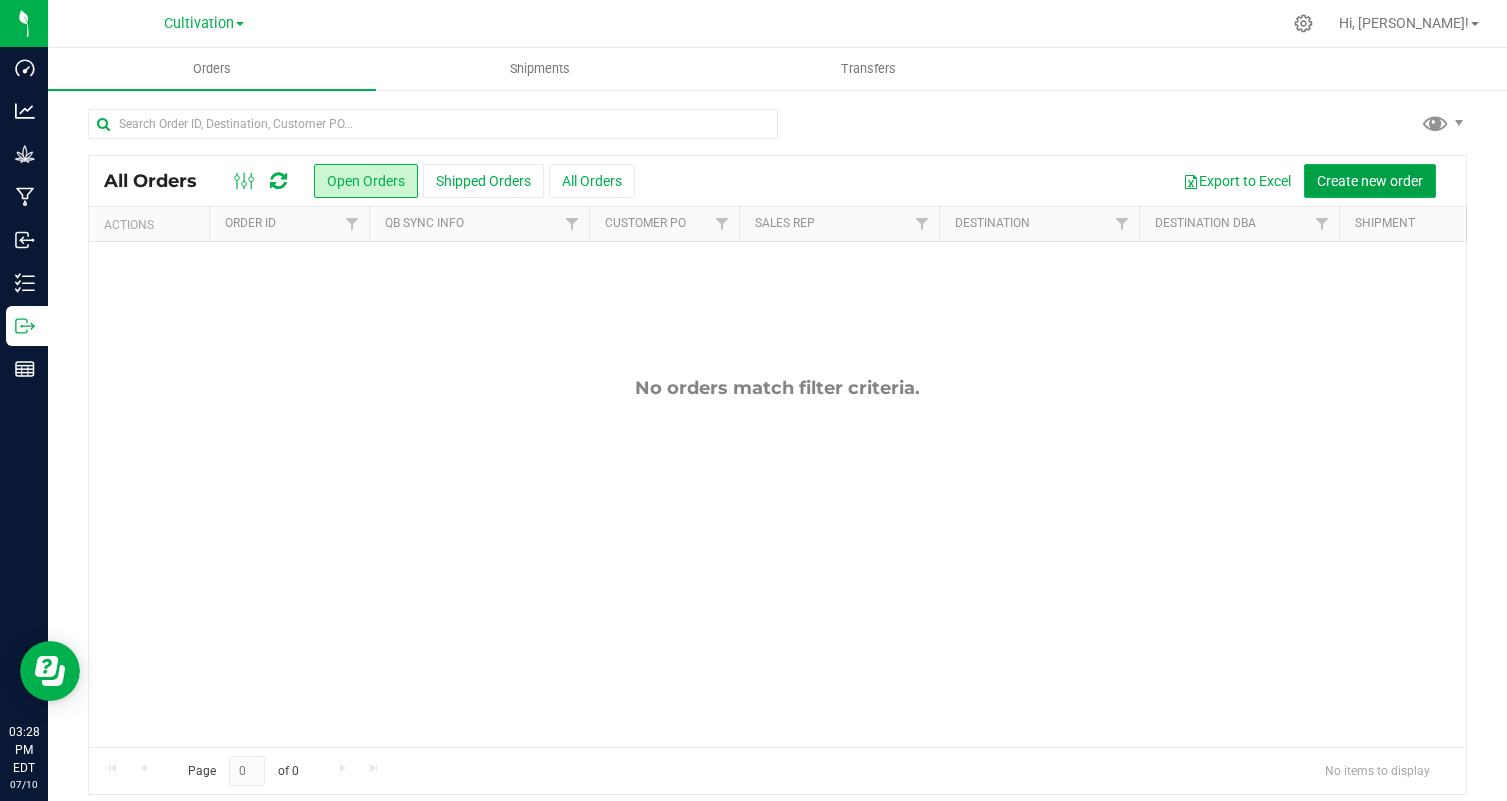 click on "Create new order" at bounding box center [1370, 181] 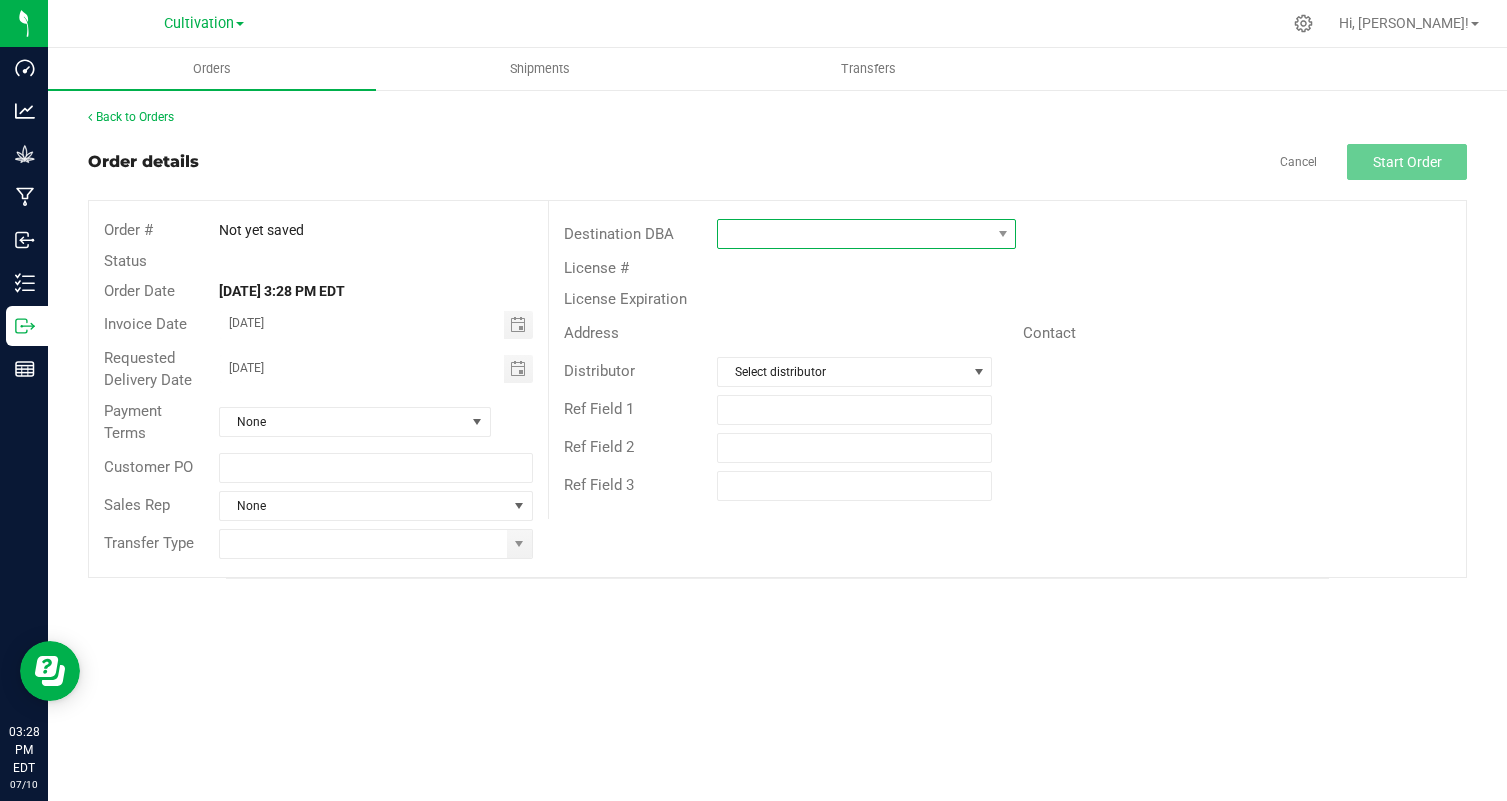 click at bounding box center [854, 234] 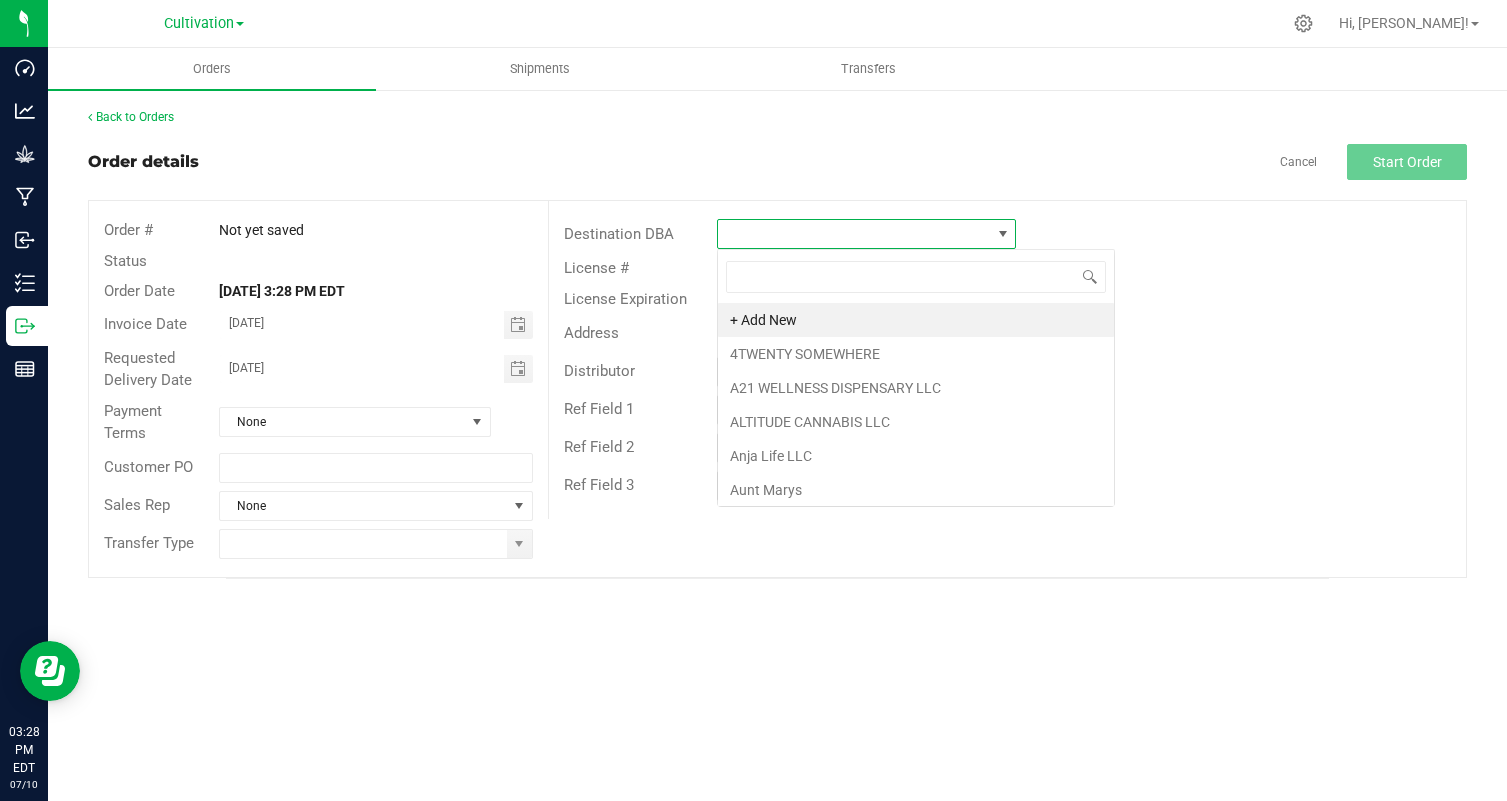 scroll, scrollTop: 99970, scrollLeft: 99700, axis: both 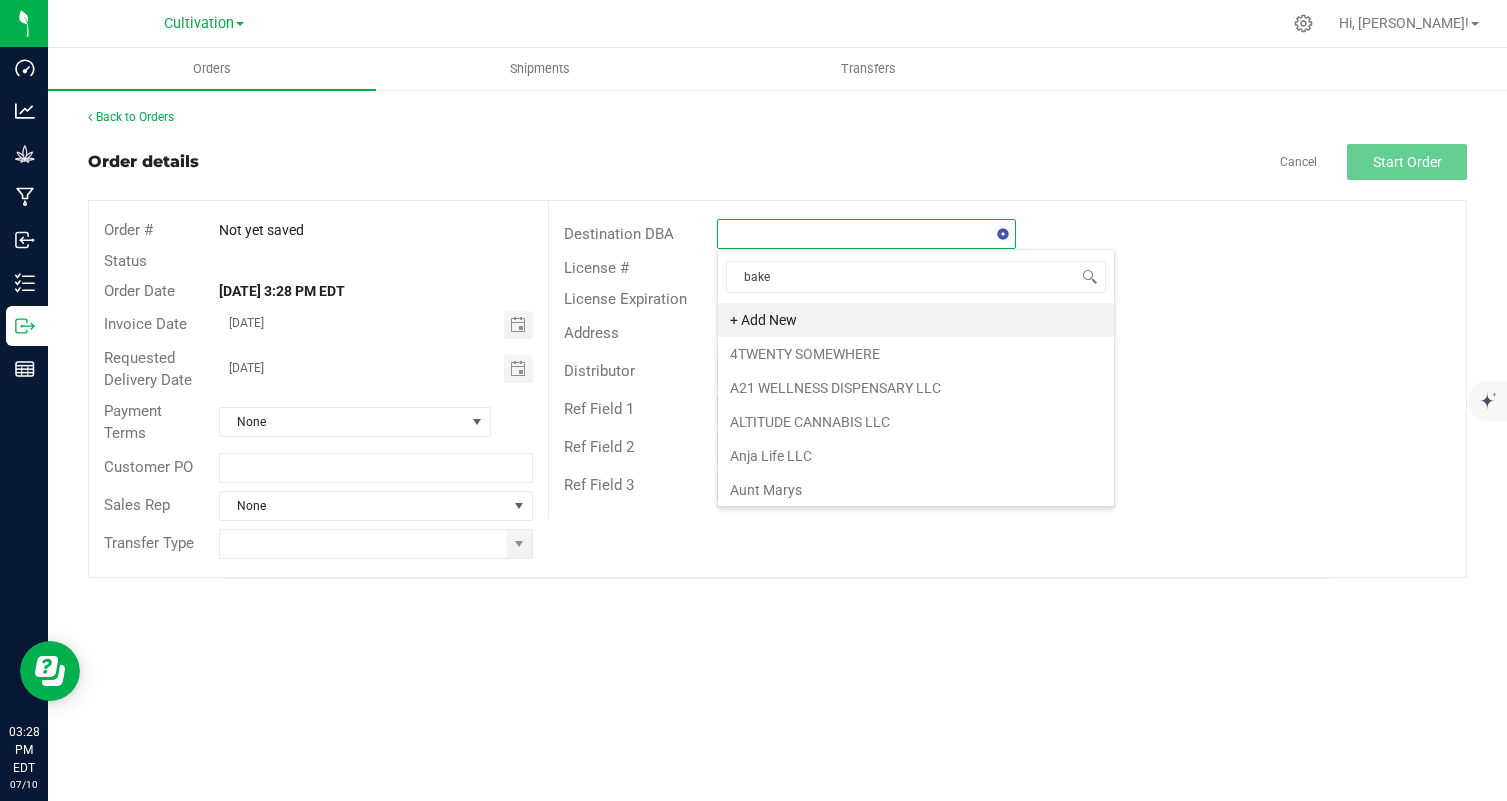 type on "baked" 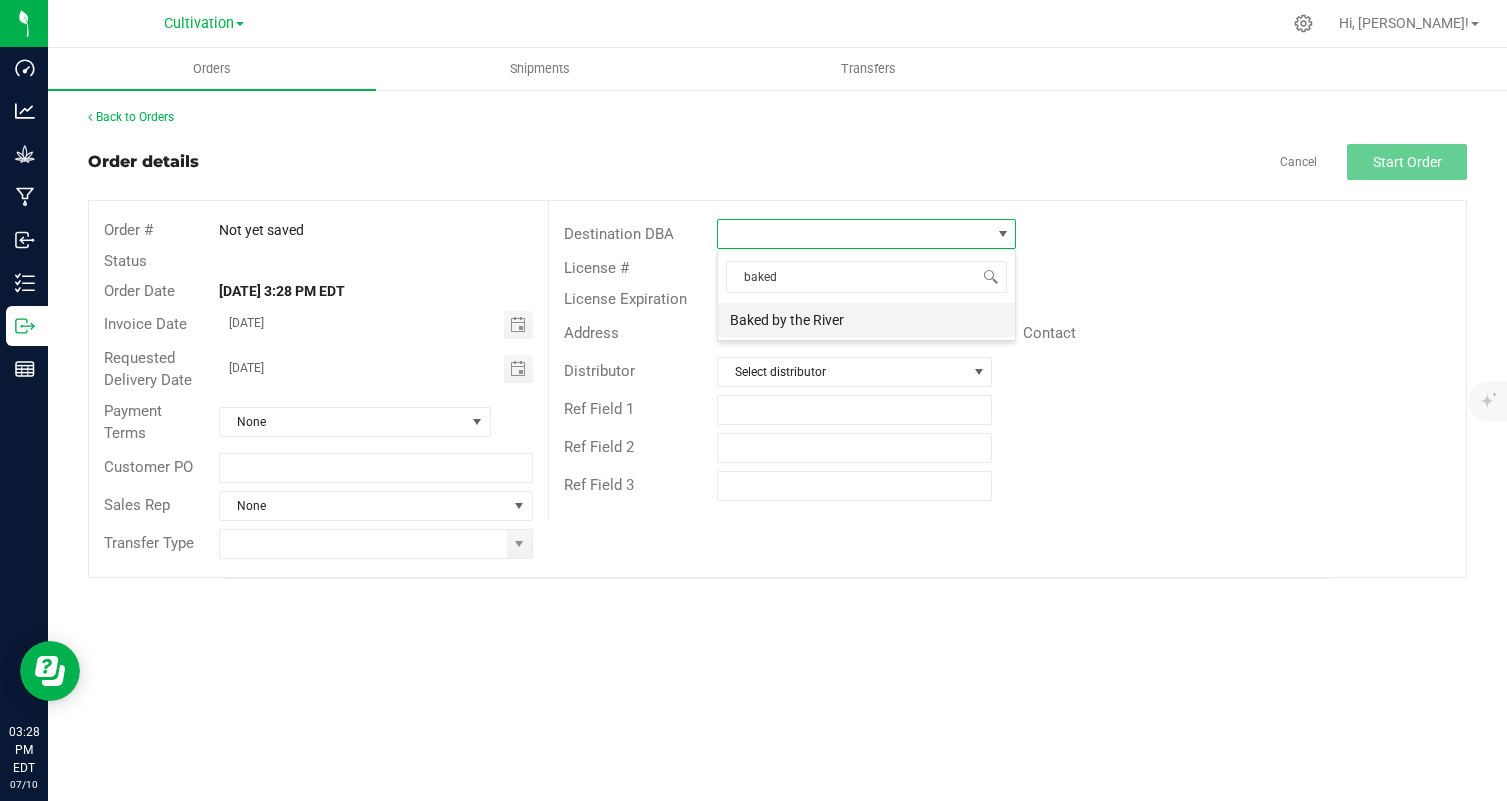 click on "Baked by the River" at bounding box center [866, 320] 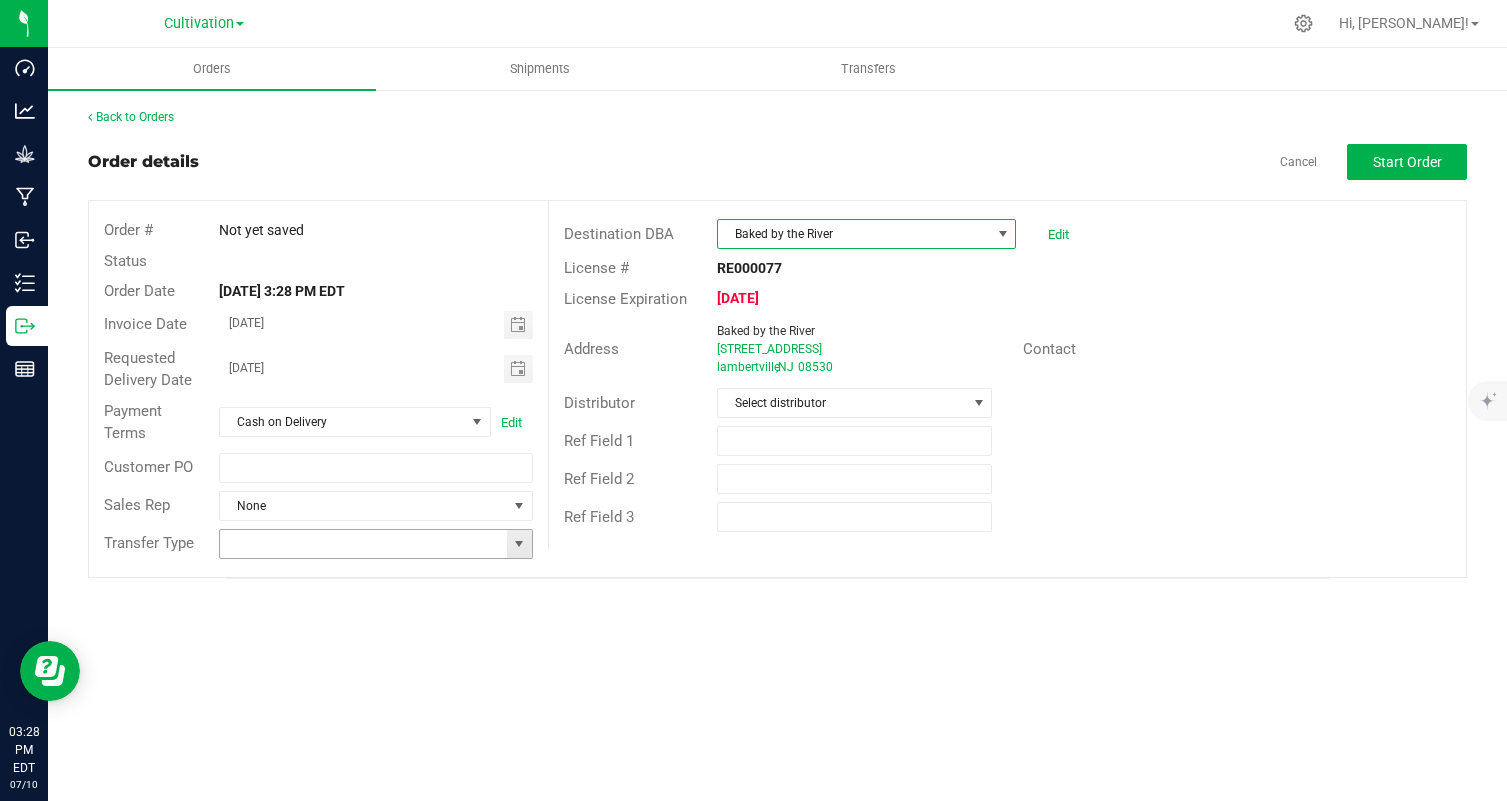 click at bounding box center (519, 544) 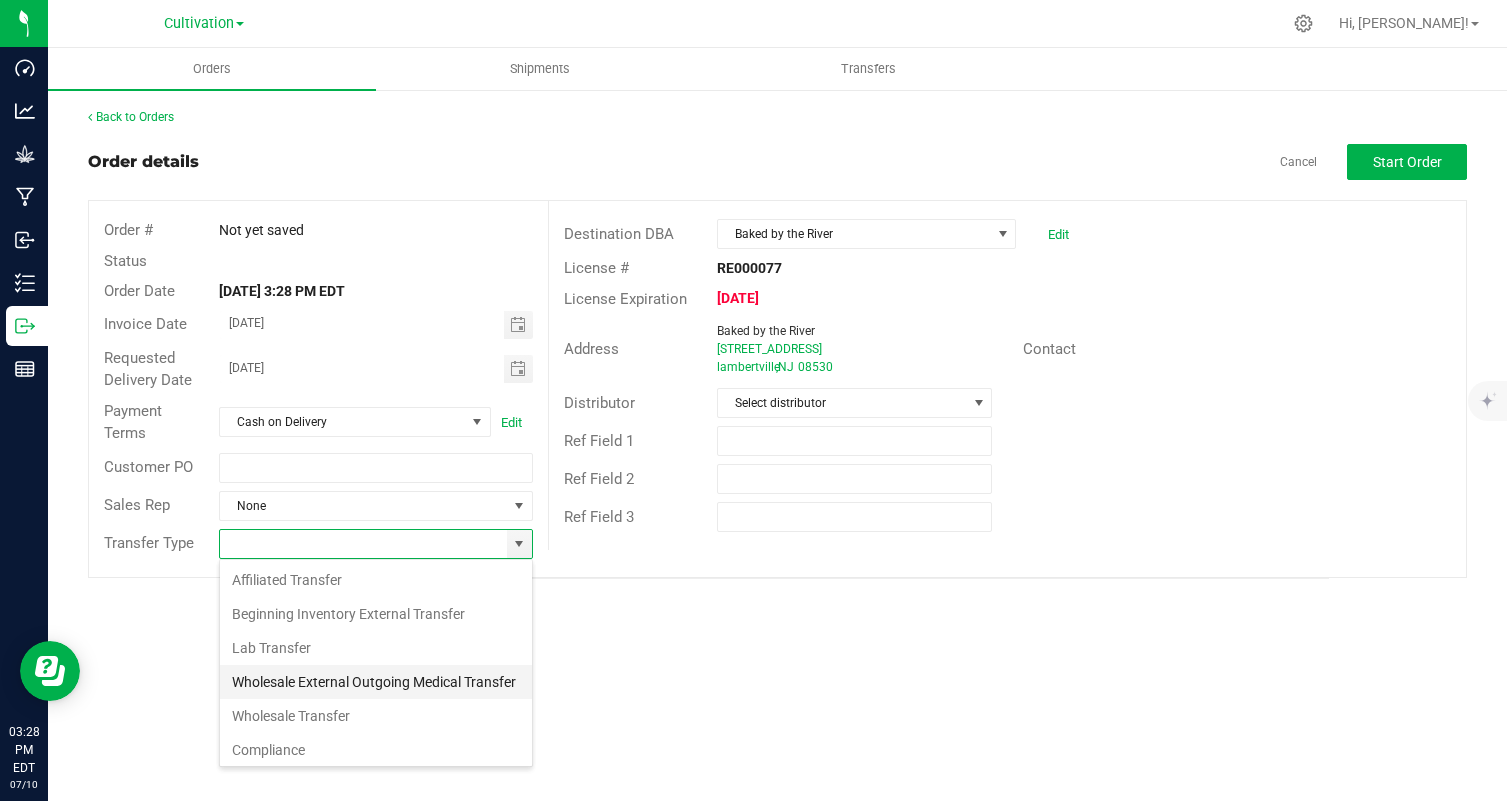 scroll, scrollTop: 99970, scrollLeft: 99685, axis: both 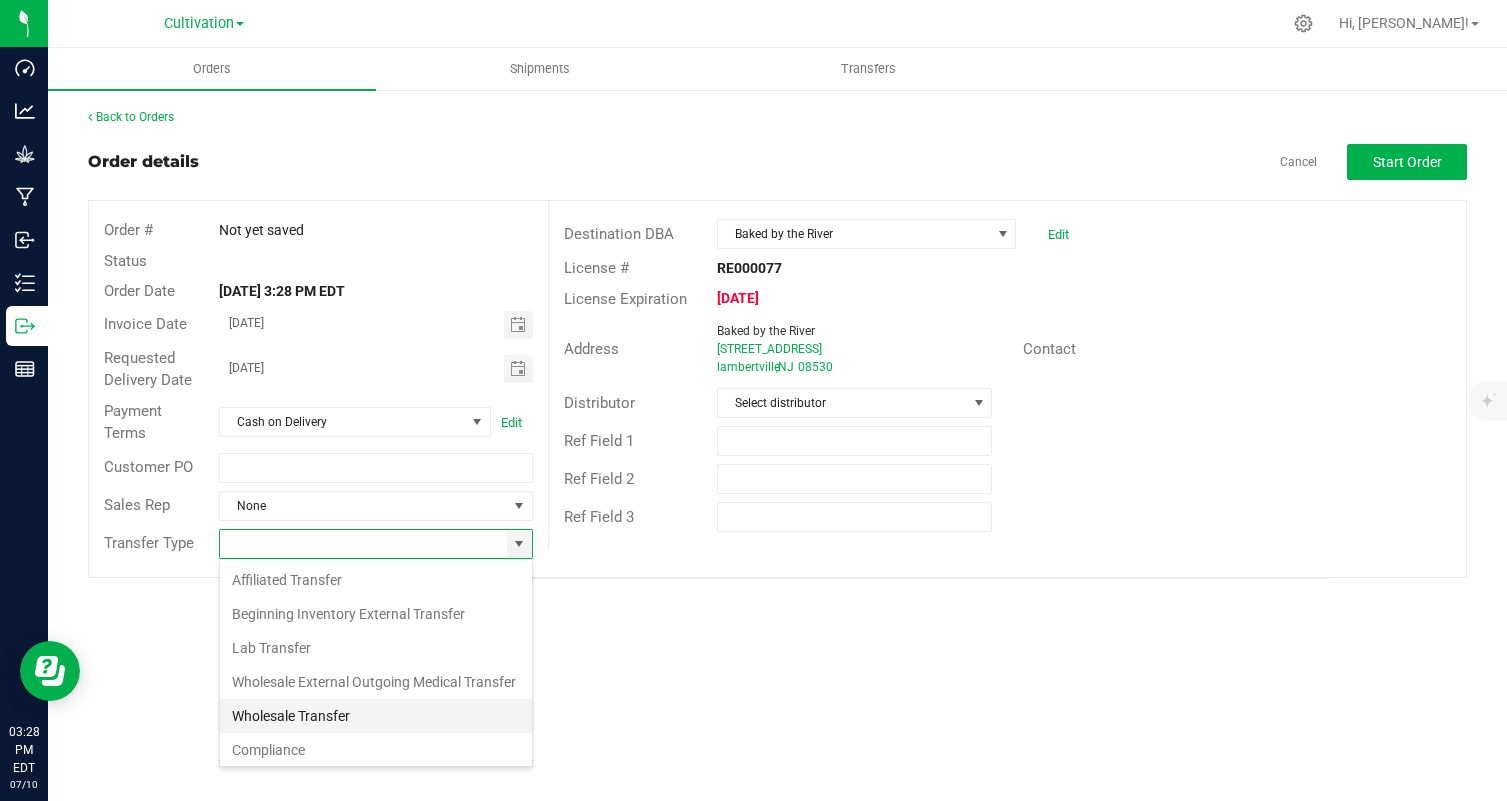 click on "Wholesale Transfer" at bounding box center [376, 716] 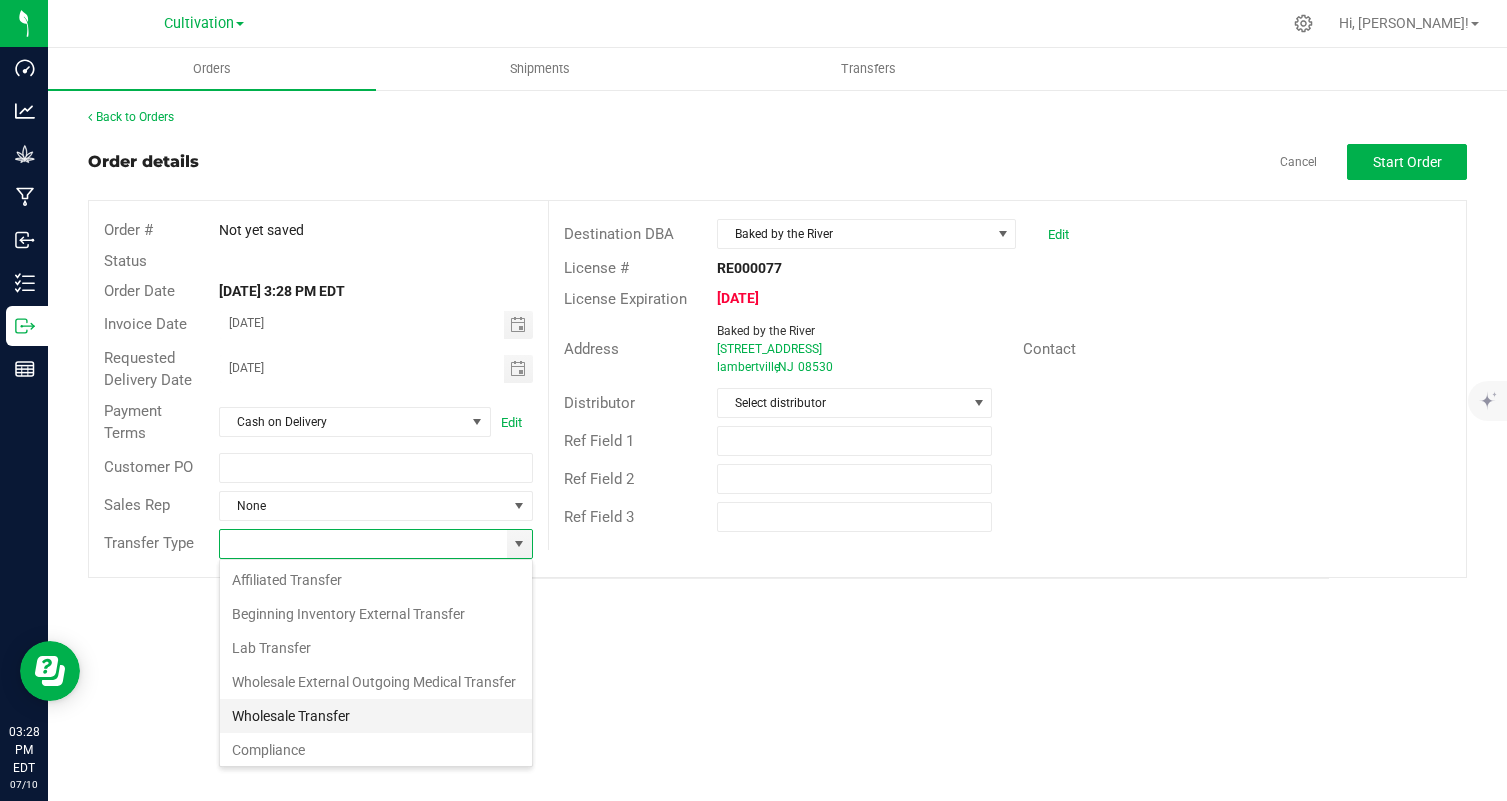 type on "Wholesale Transfer" 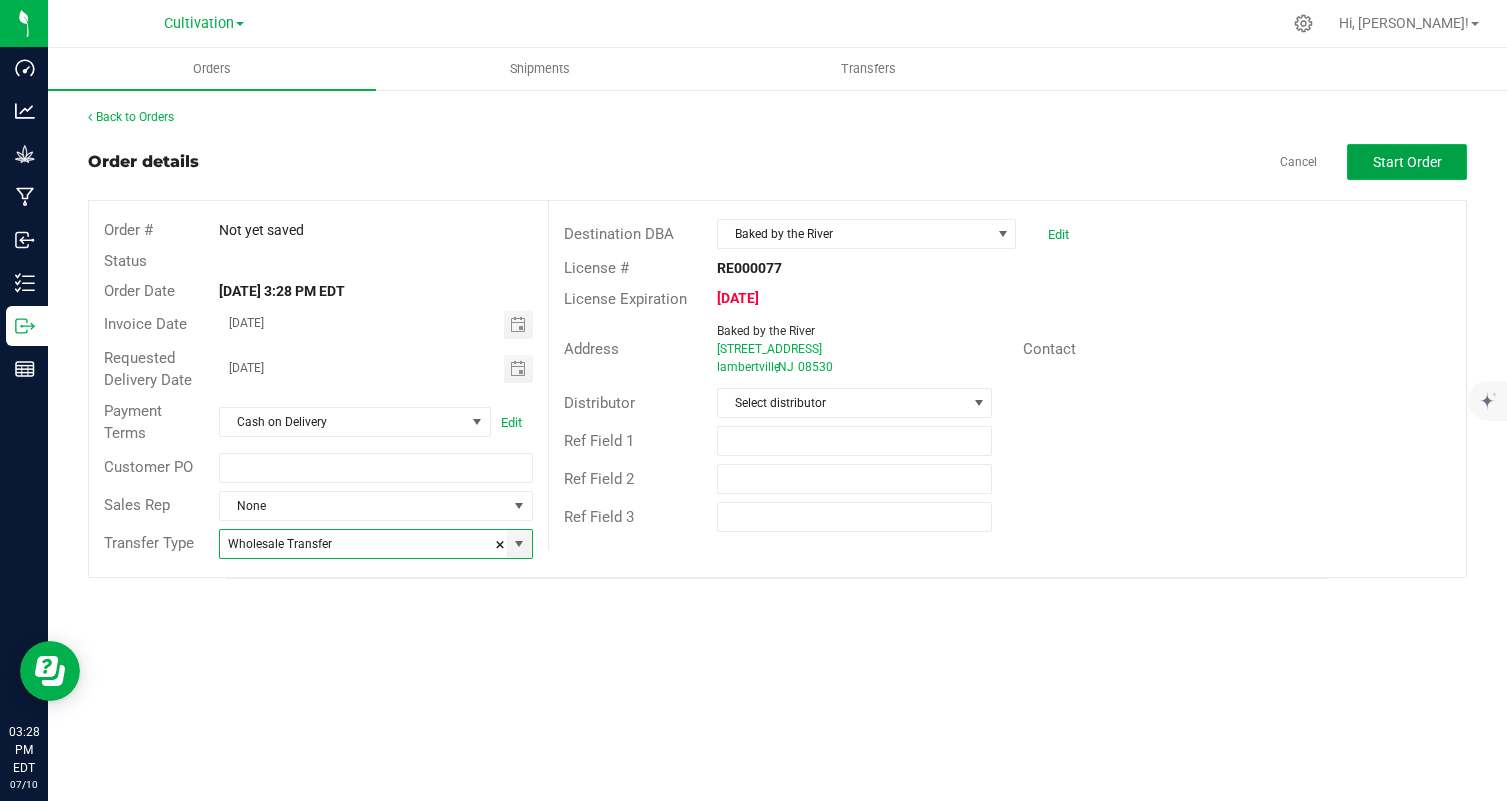 click on "Start Order" at bounding box center [1407, 162] 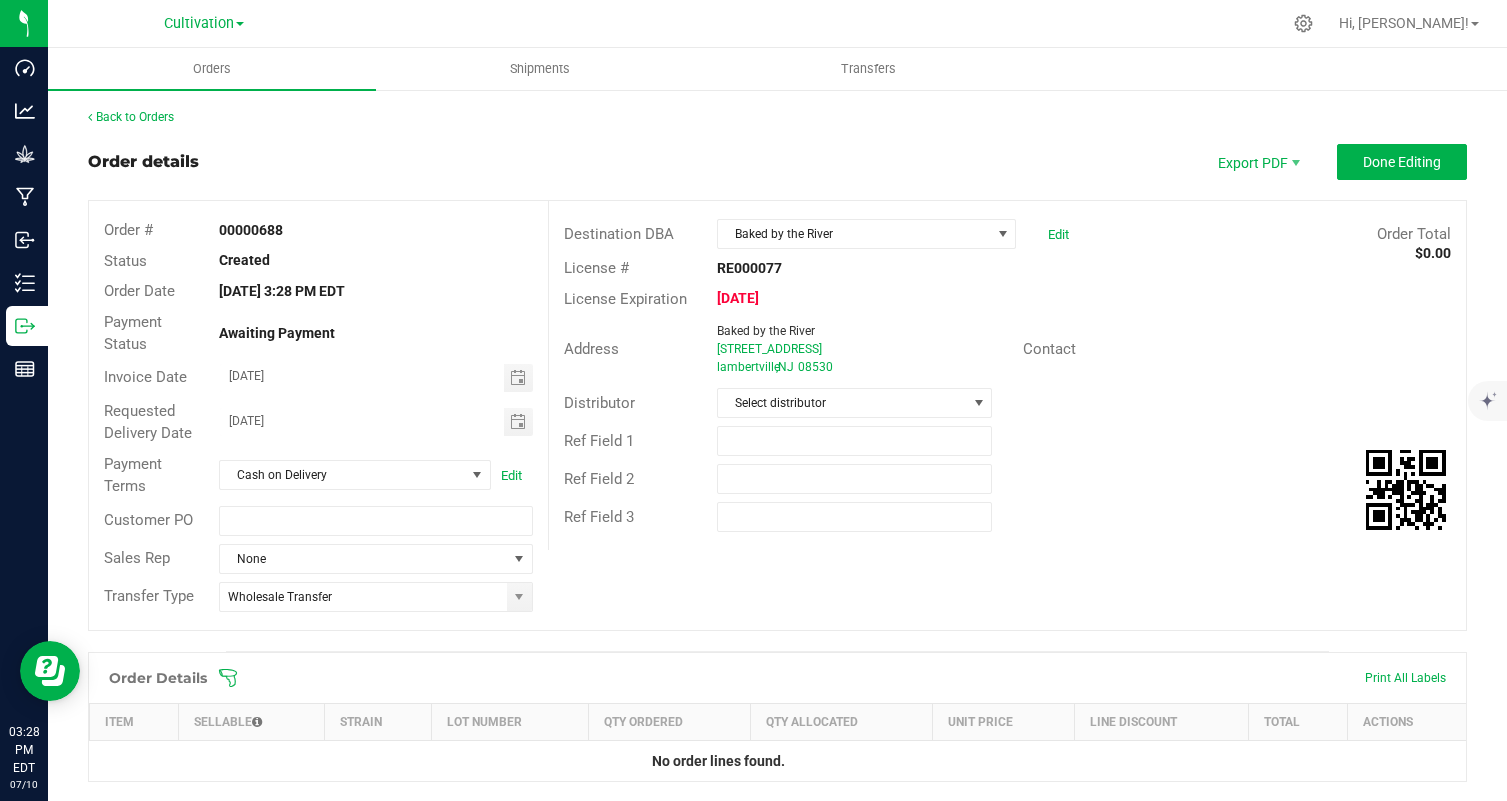 click on "Address  Baked by the River 8 church street lambertville  ,  NJ 08530" at bounding box center [786, 349] 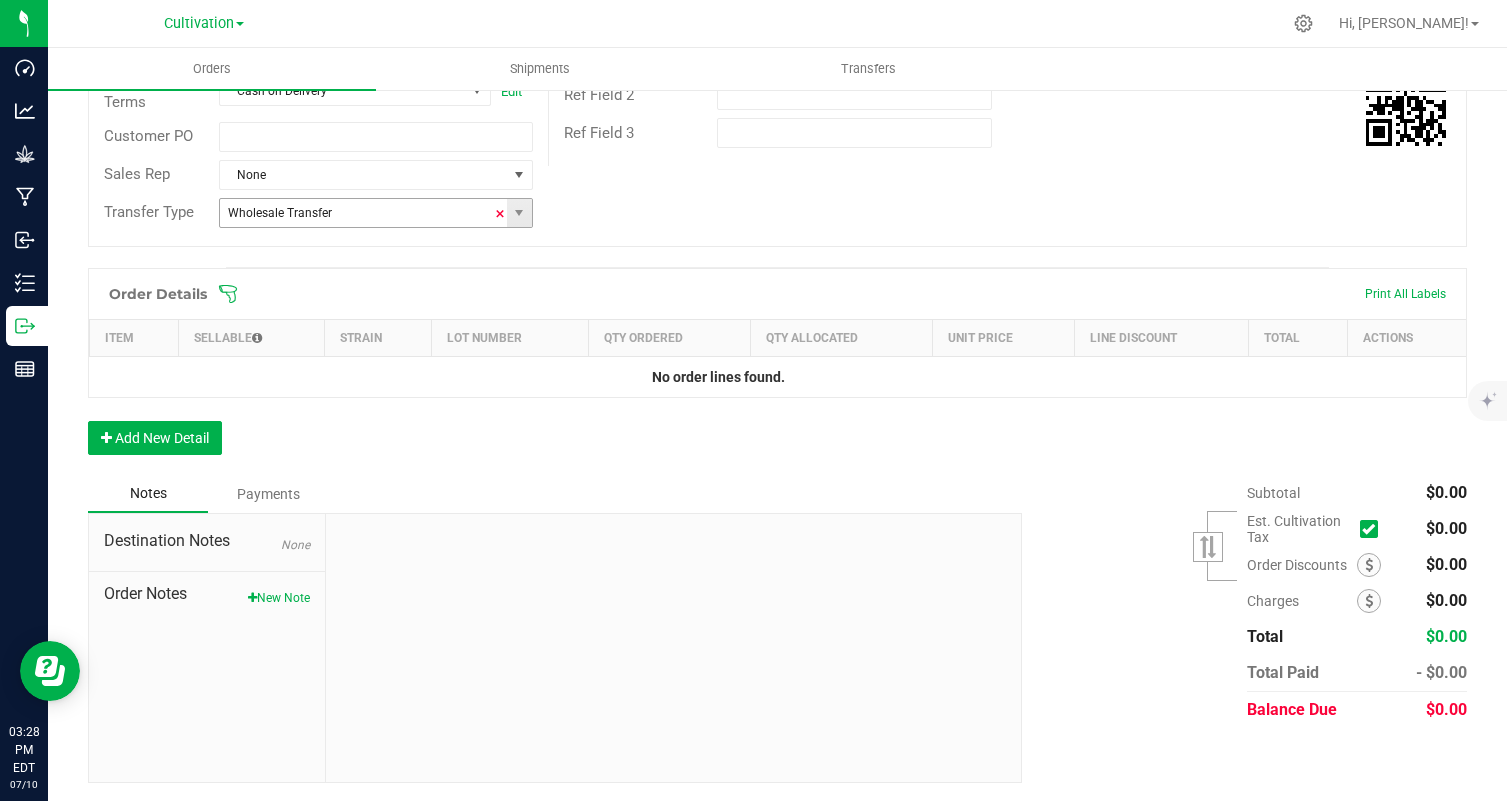 scroll, scrollTop: 385, scrollLeft: 0, axis: vertical 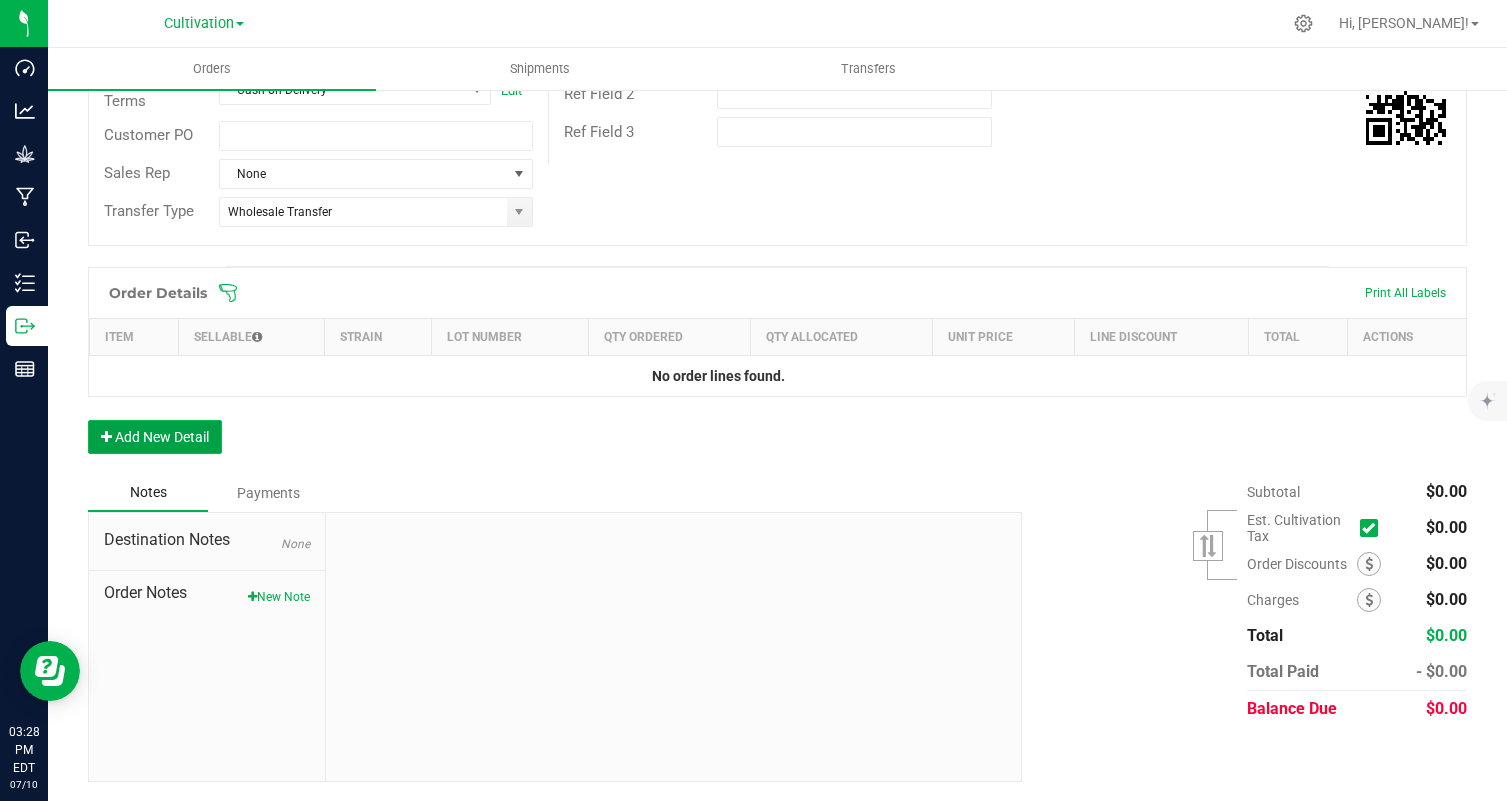 click on "Add New Detail" at bounding box center [155, 437] 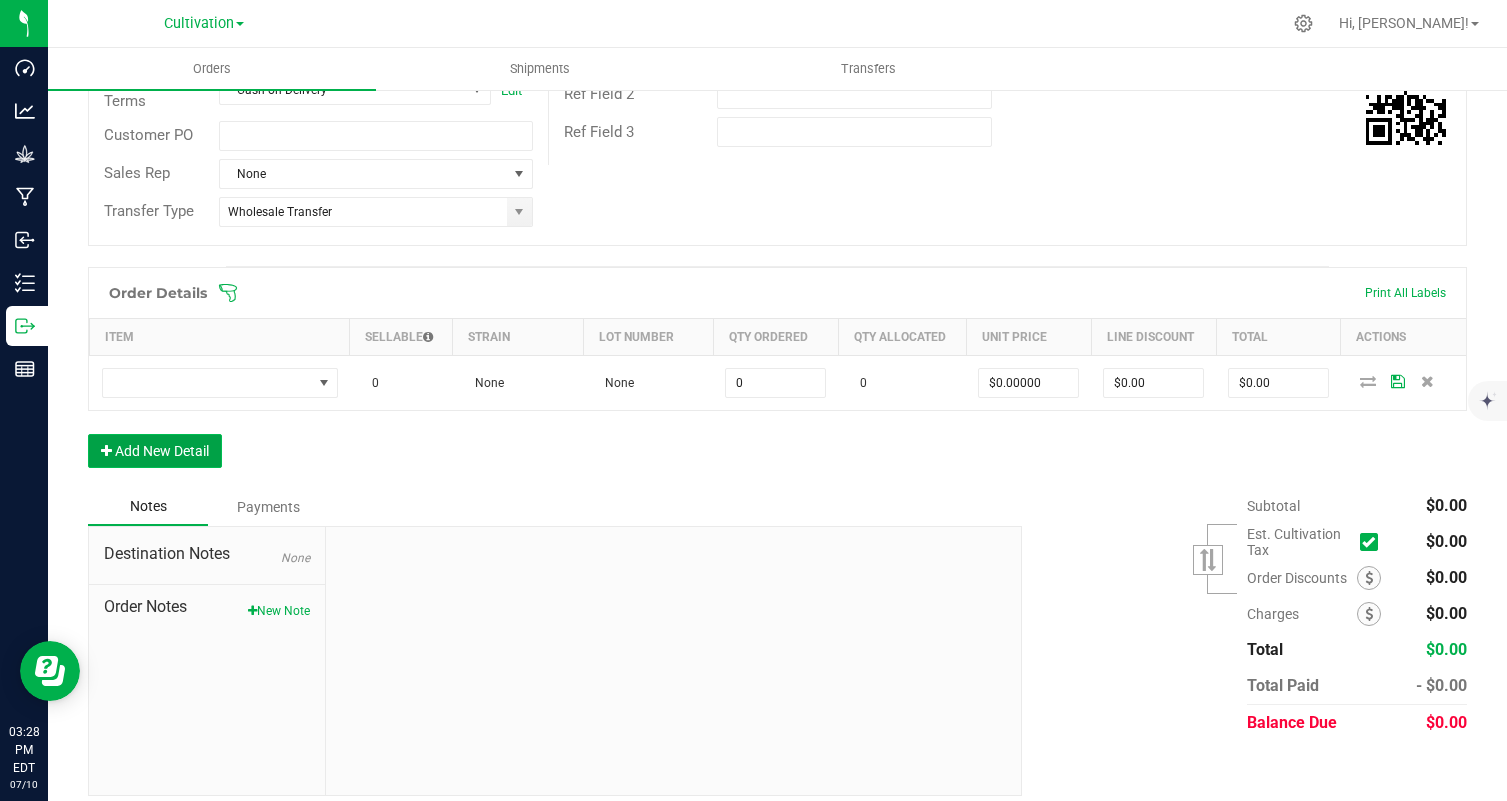 click on "Add New Detail" at bounding box center (155, 451) 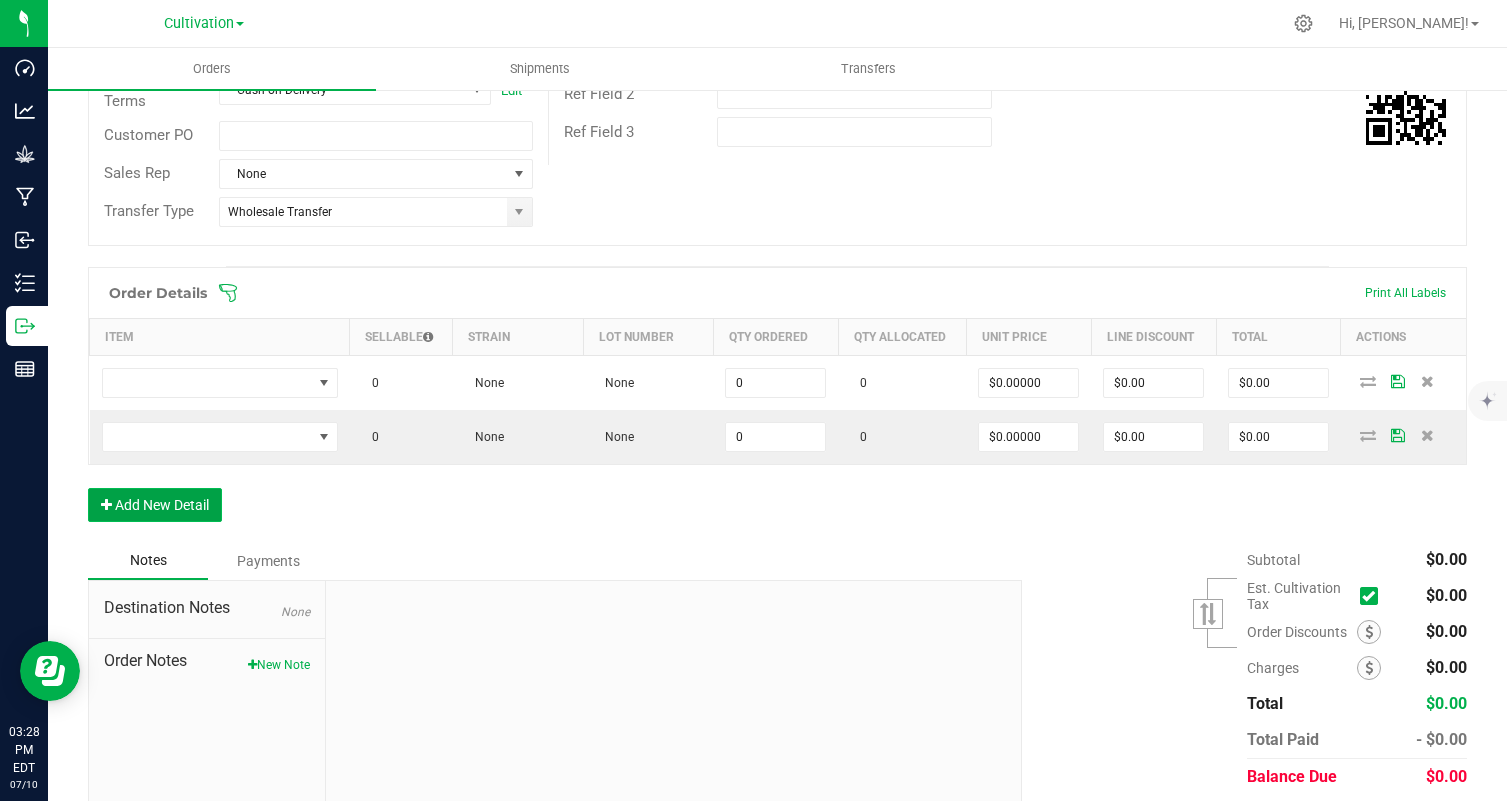 click on "Add New Detail" at bounding box center (155, 505) 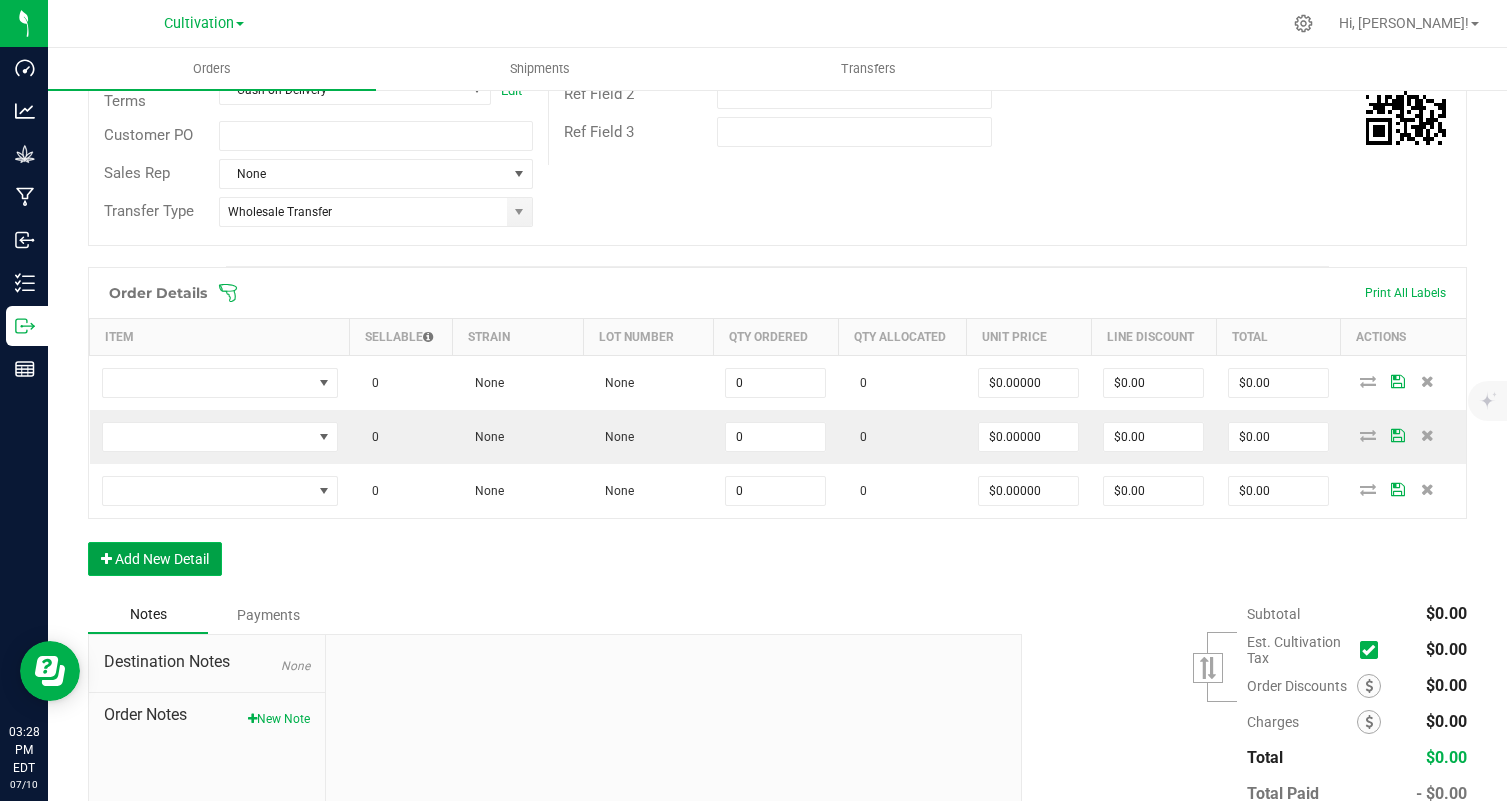 click on "Add New Detail" at bounding box center (155, 559) 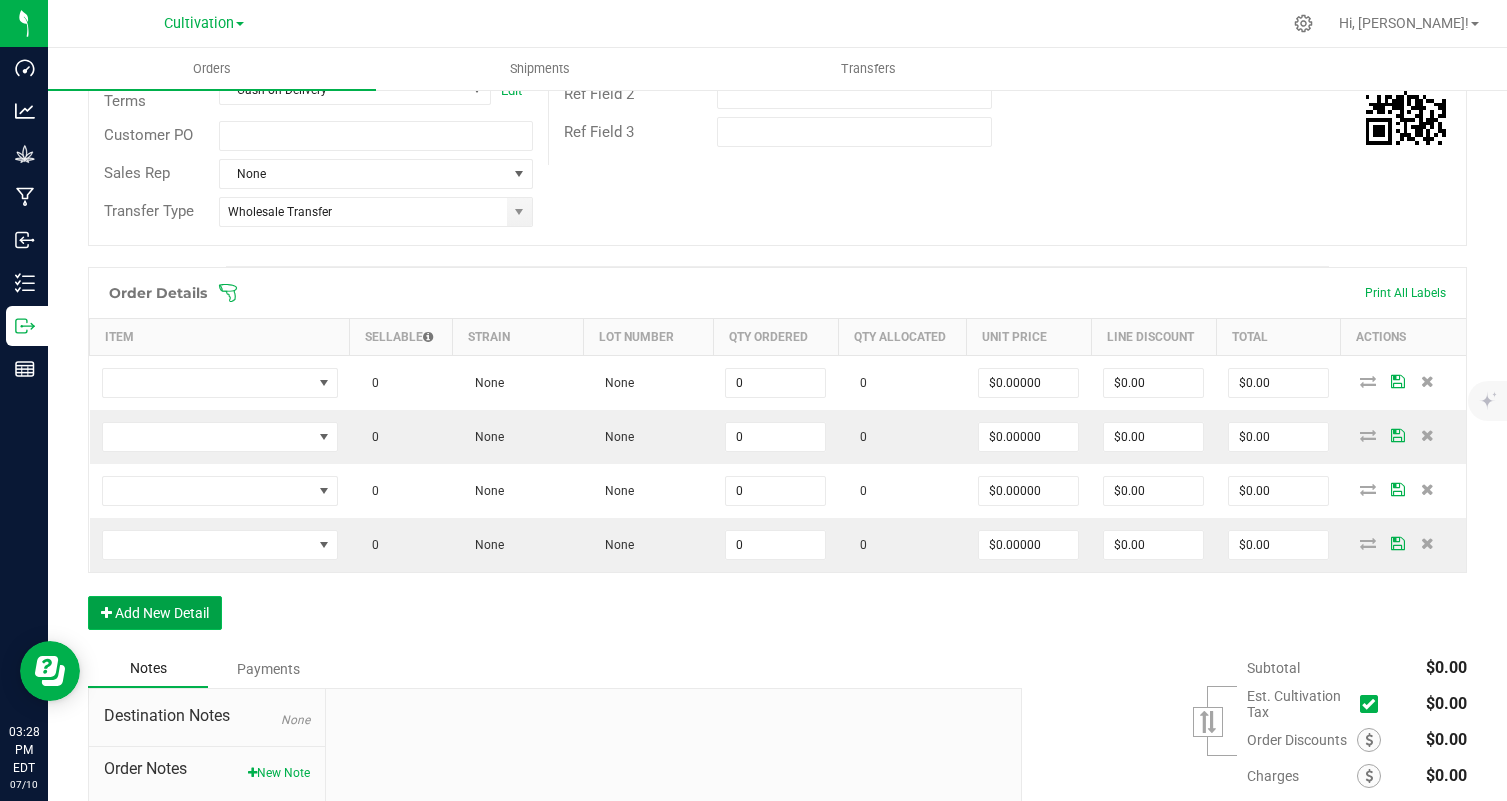 click on "Add New Detail" at bounding box center (155, 613) 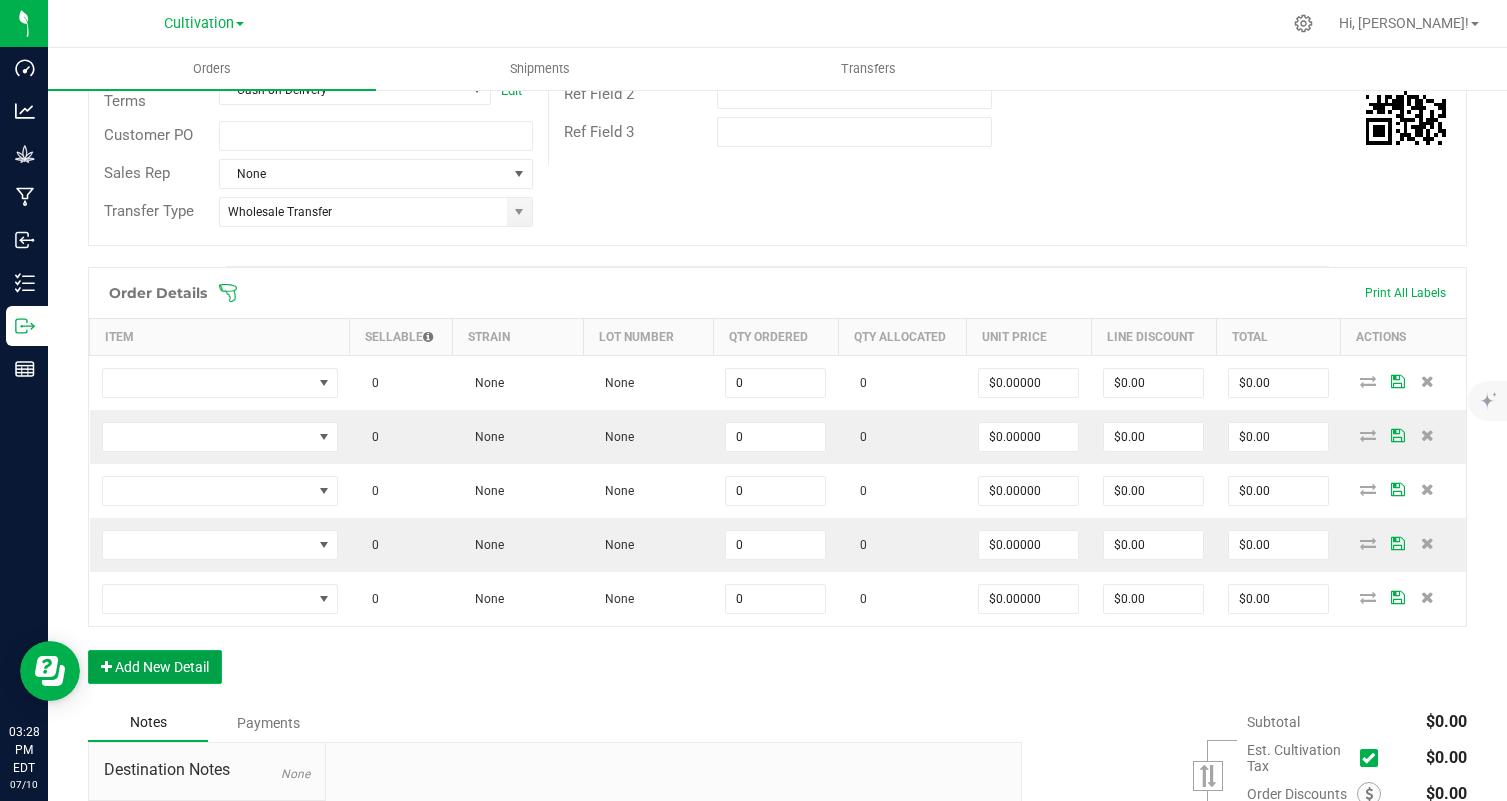 click on "Add New Detail" at bounding box center (155, 667) 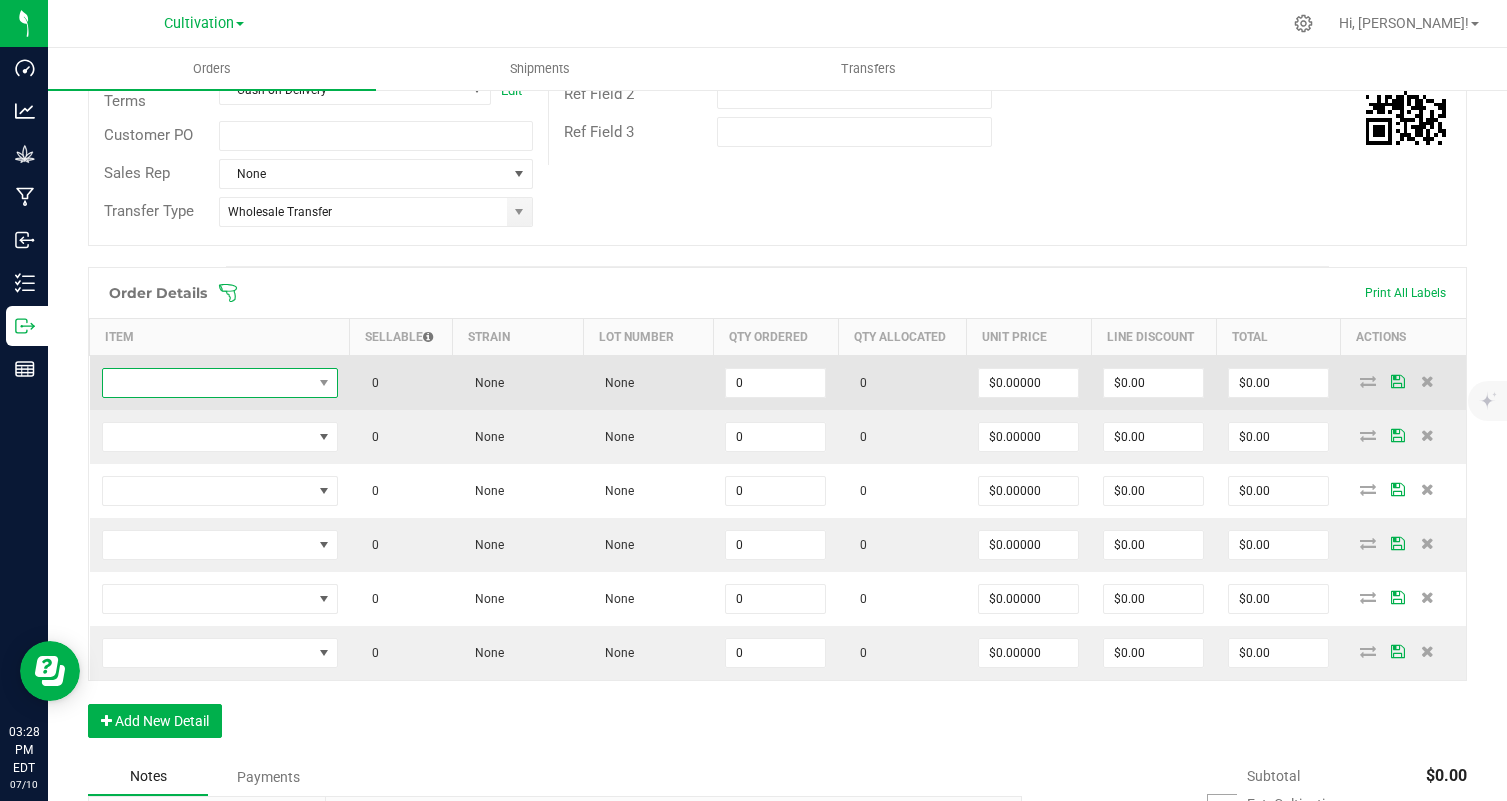 click at bounding box center [207, 383] 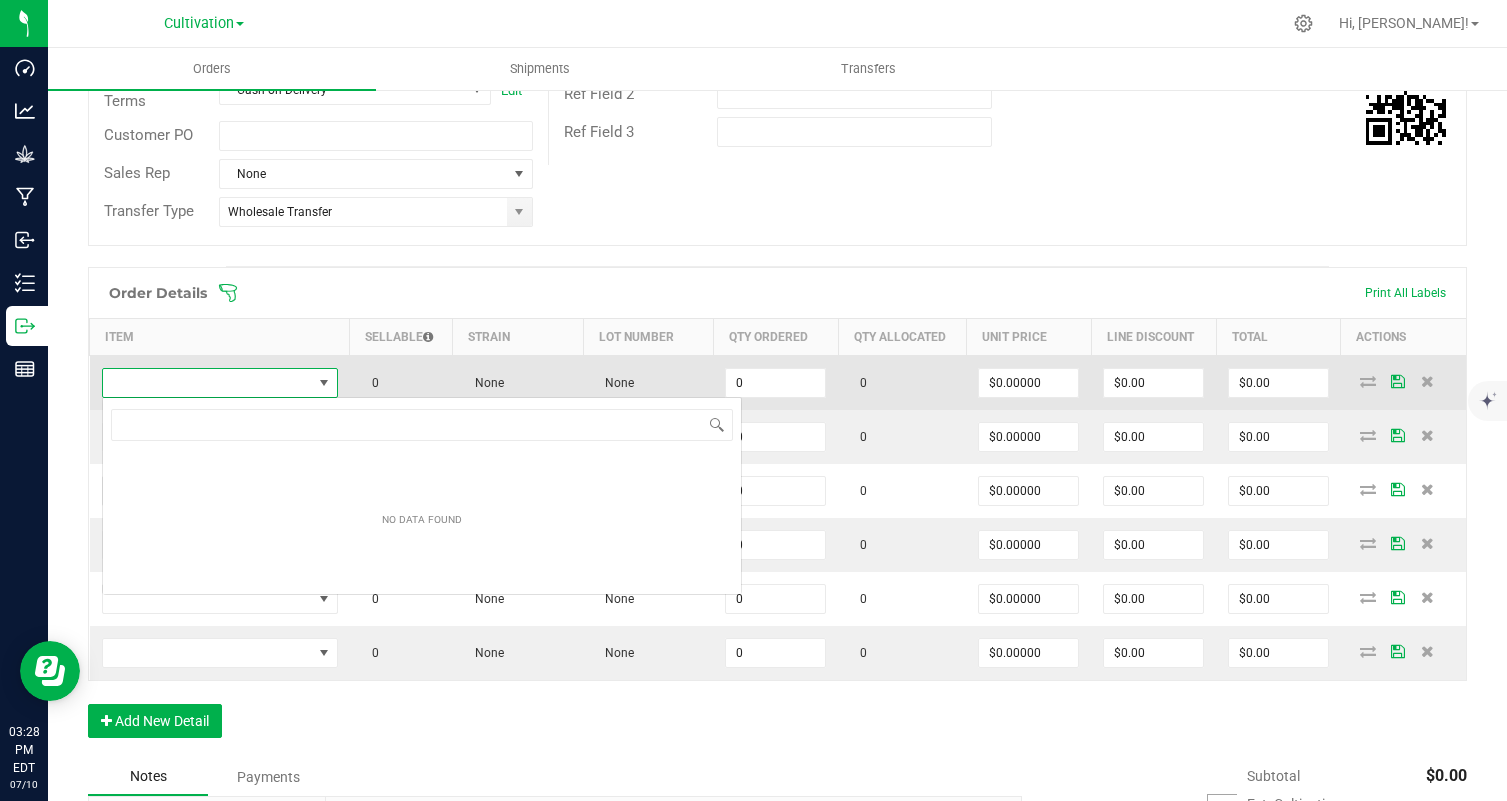 scroll, scrollTop: 99970, scrollLeft: 99764, axis: both 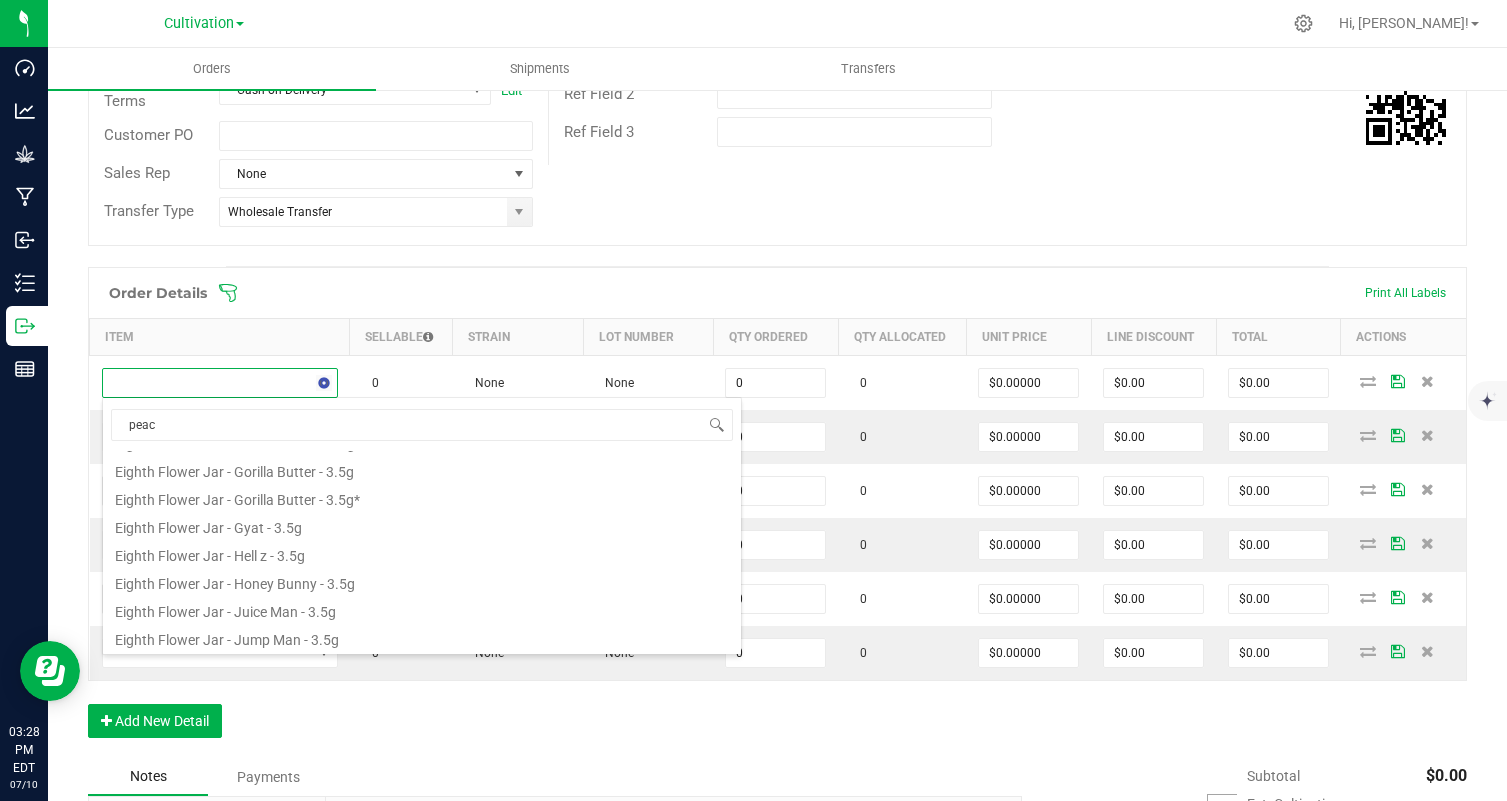 type on "peach" 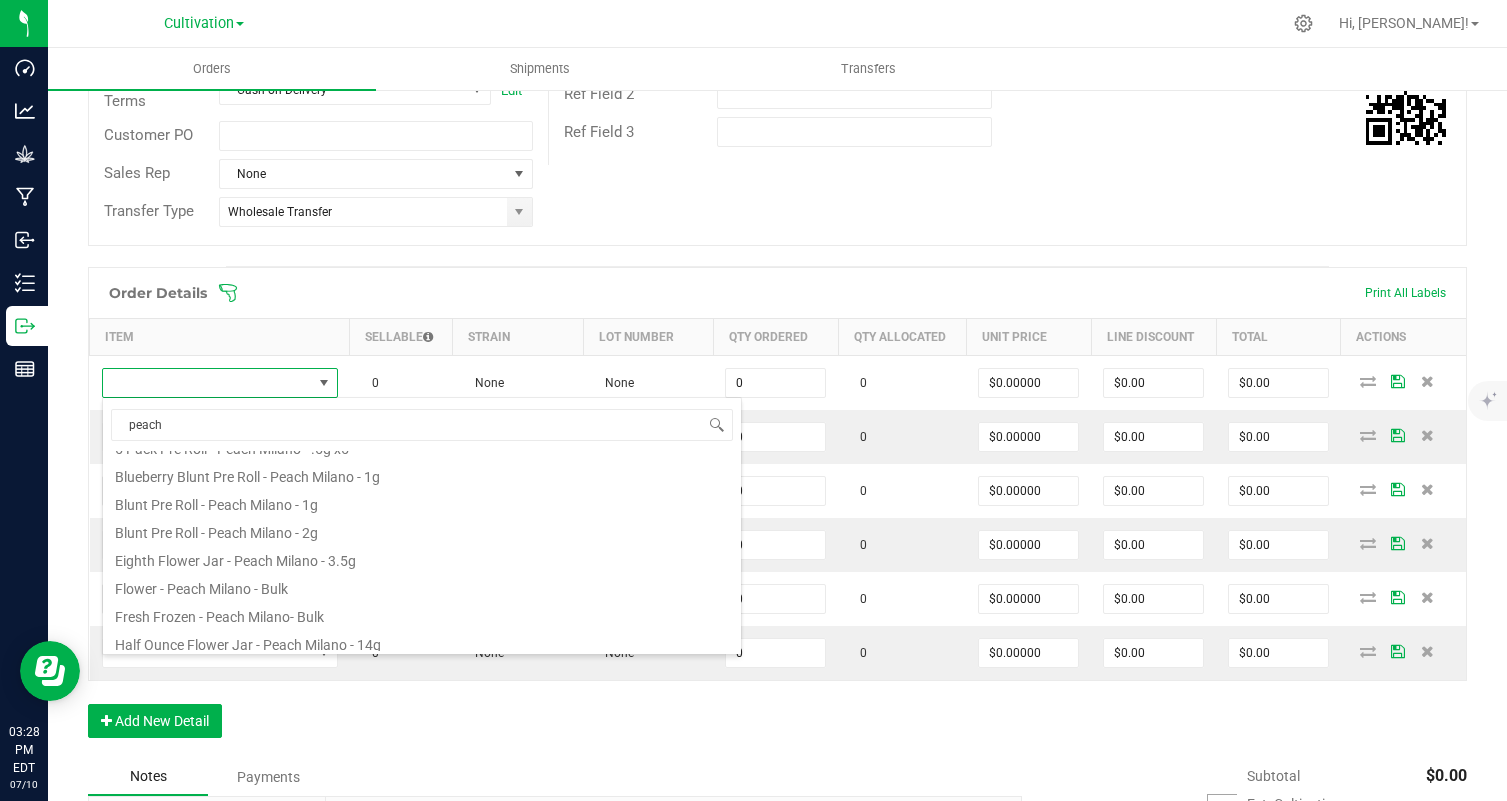scroll, scrollTop: 77, scrollLeft: 0, axis: vertical 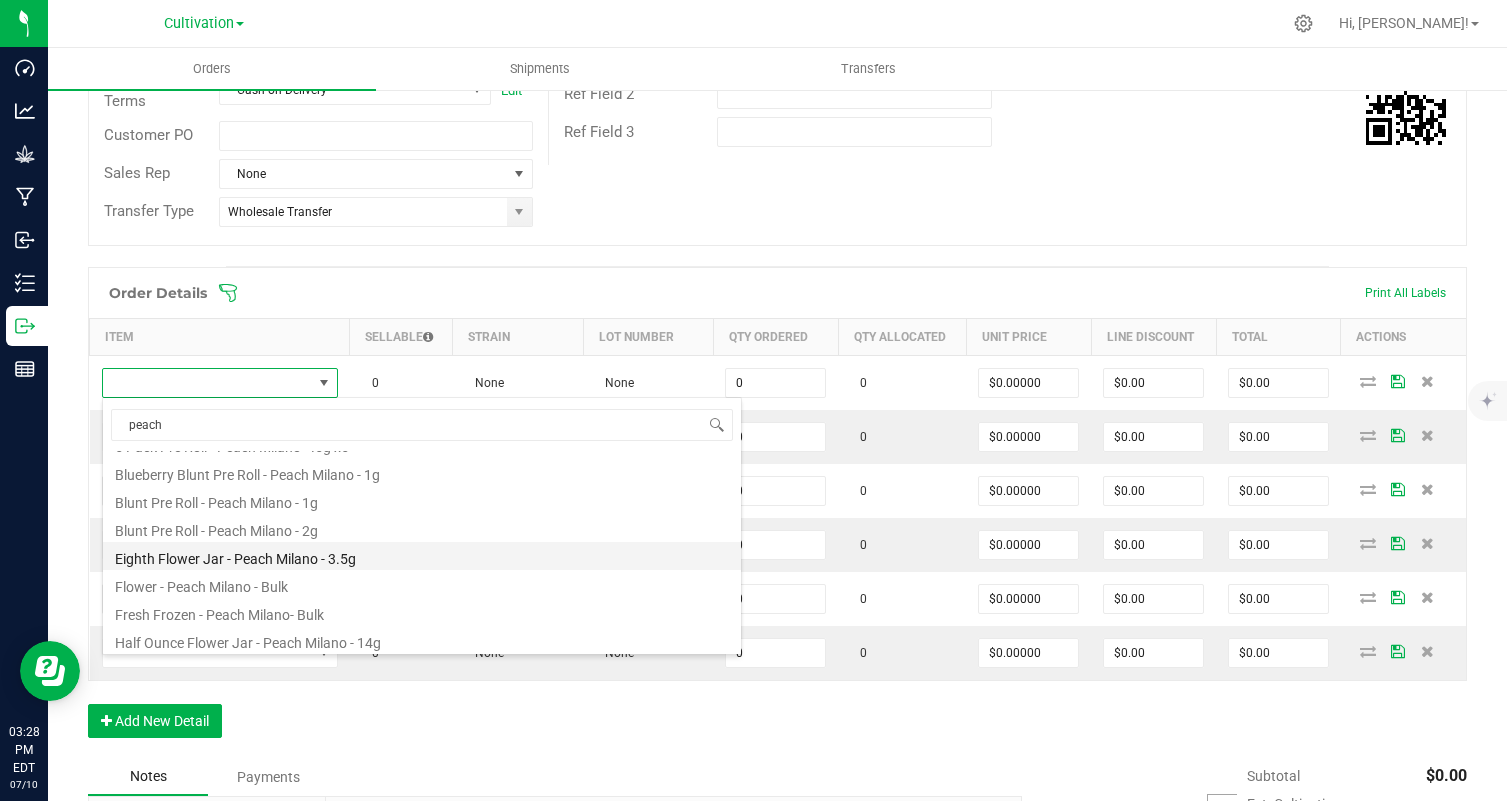 click on "Eighth Flower Jar - Peach Milano - 3.5g" at bounding box center (422, 556) 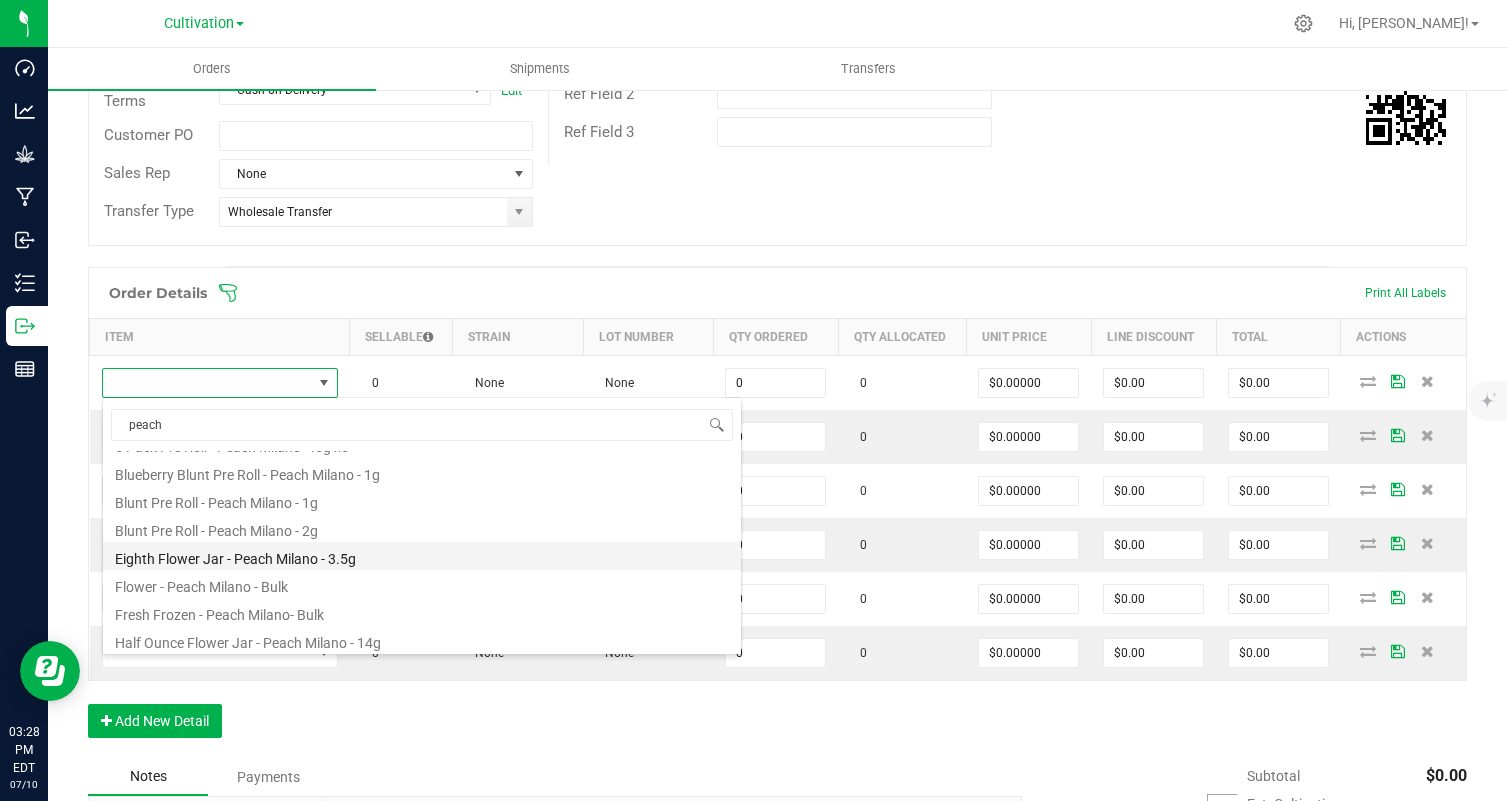 type on "0 ea" 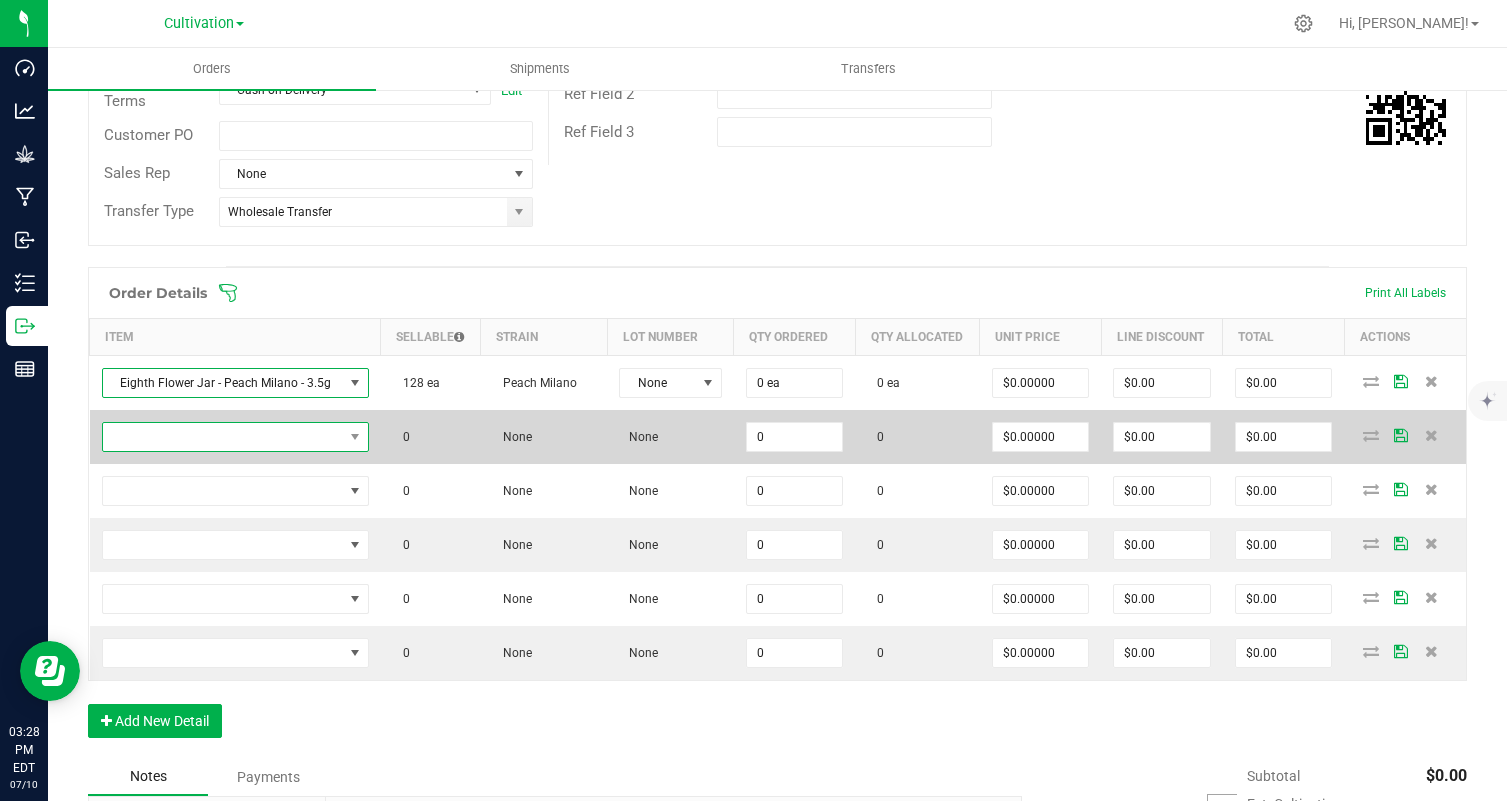 click at bounding box center (223, 437) 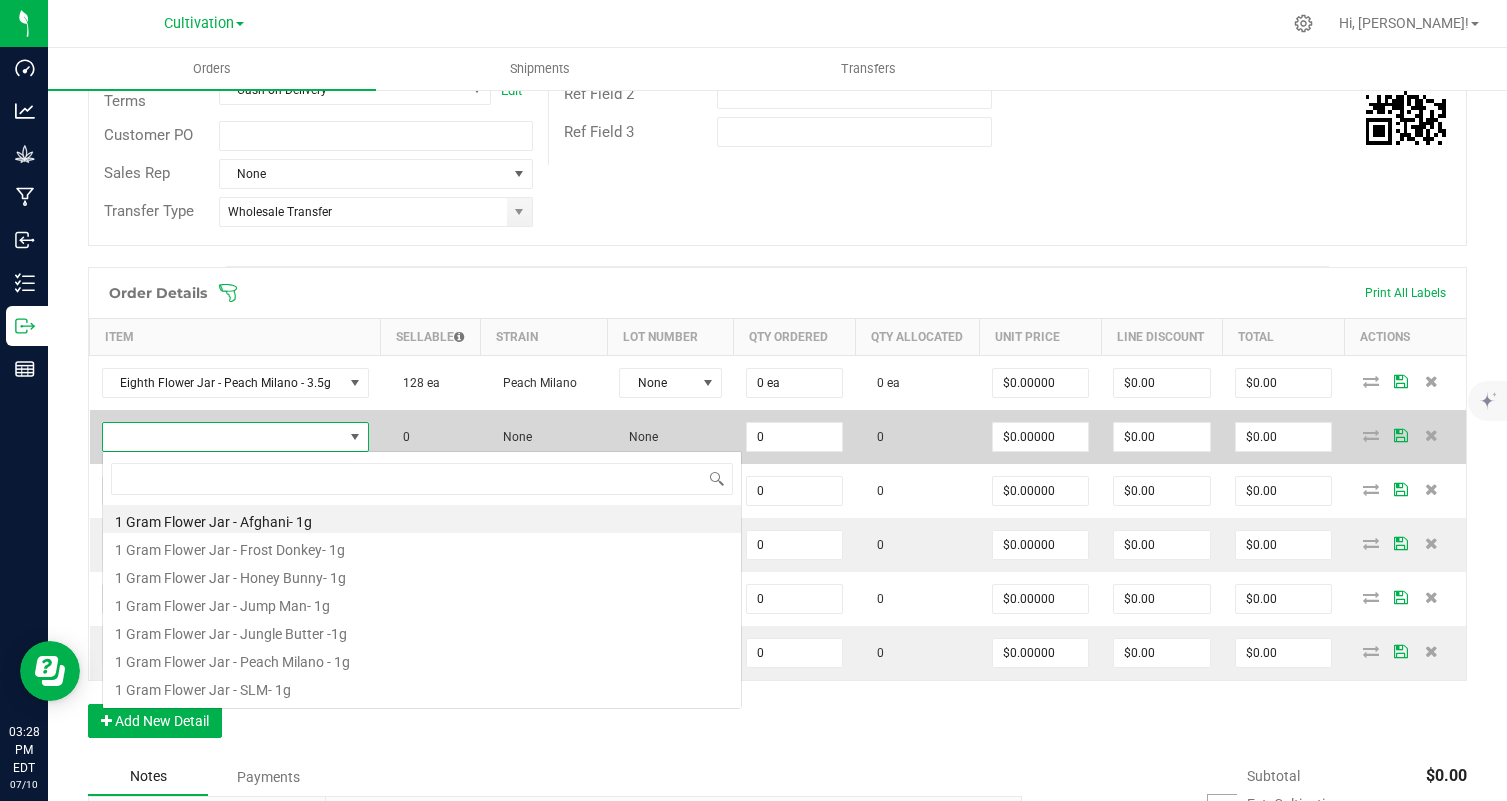 scroll, scrollTop: 99970, scrollLeft: 99736, axis: both 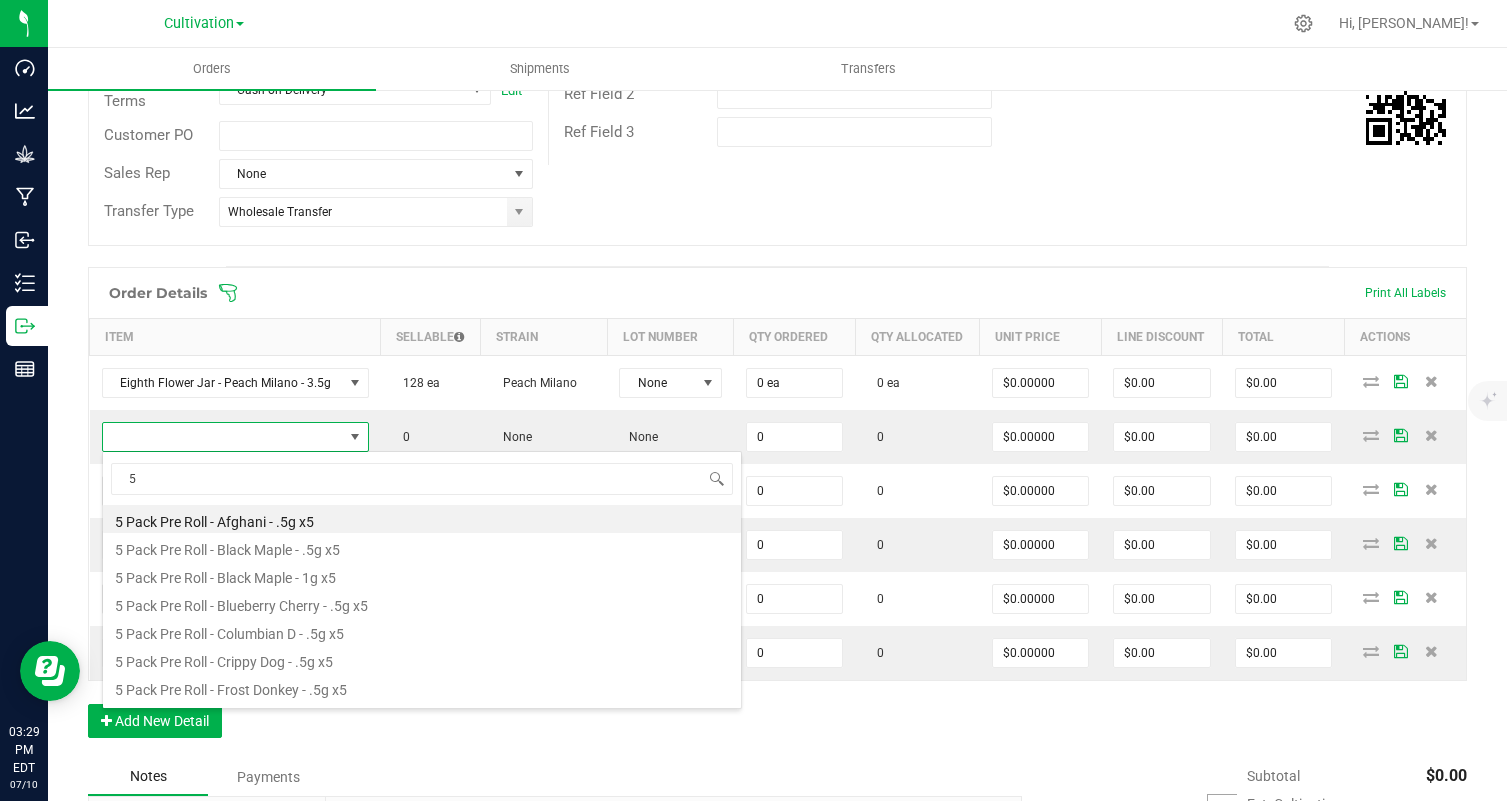 type on "5" 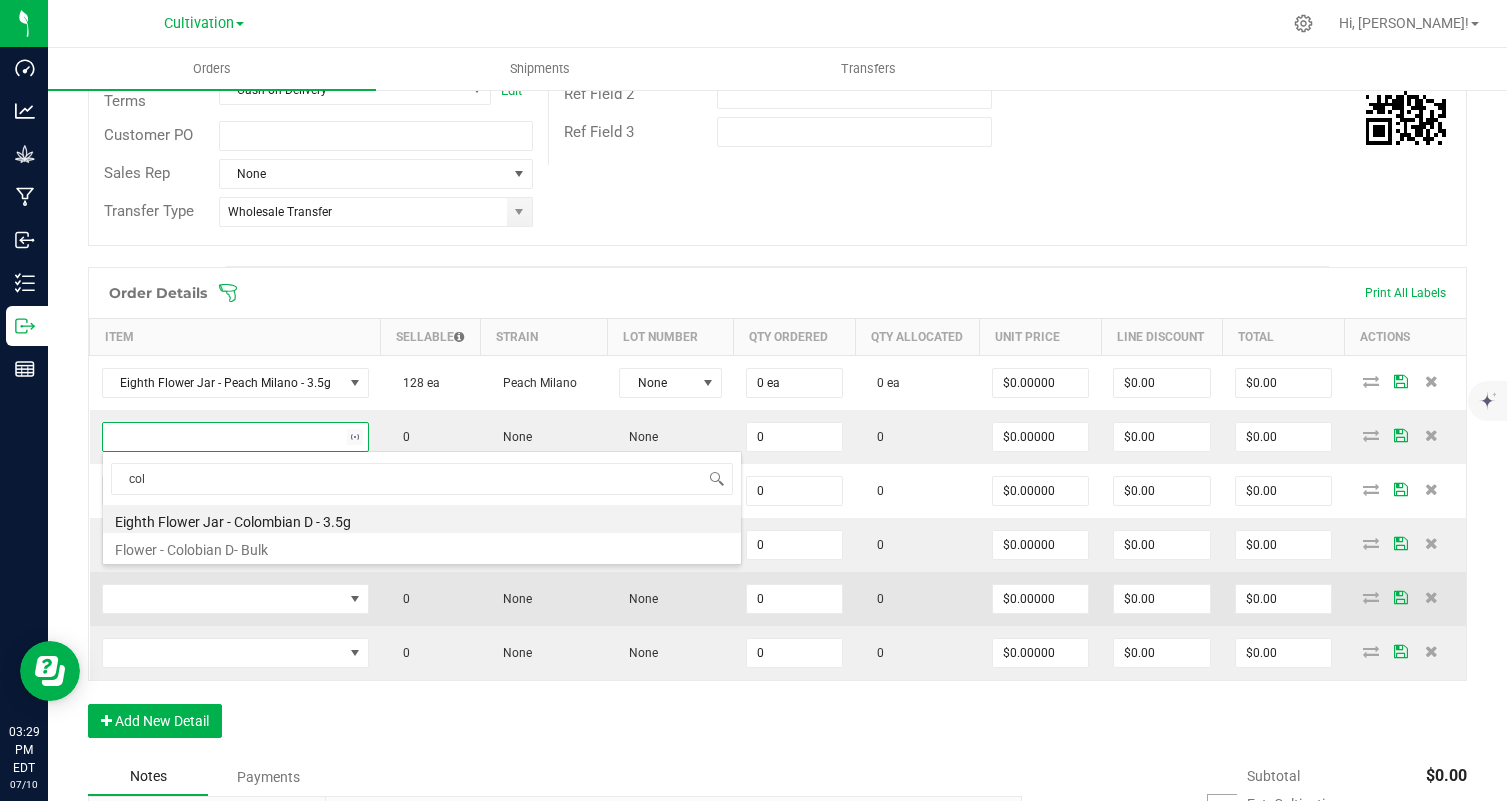 type on "colu" 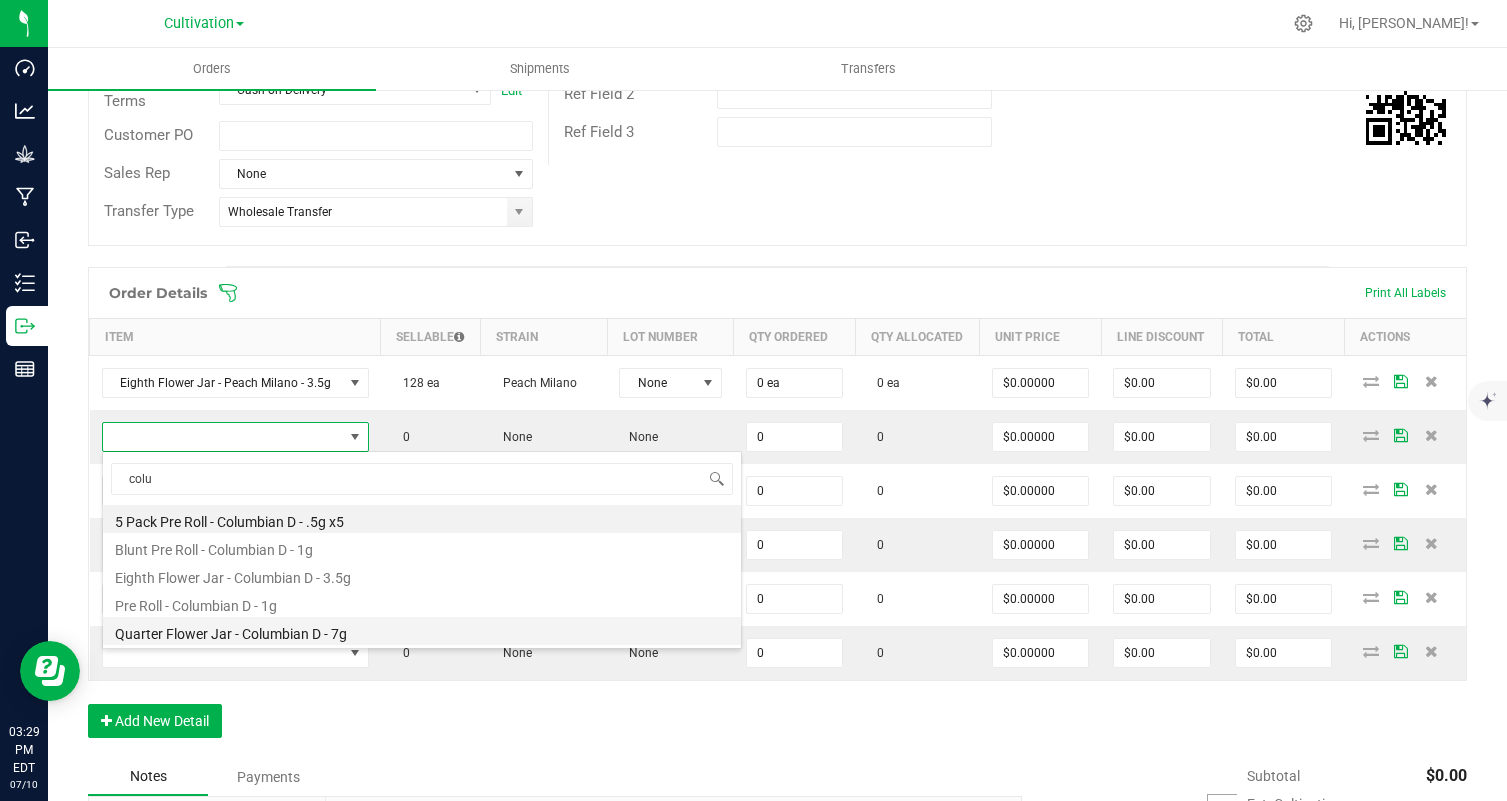 click on "Quarter Flower Jar - Columbian D - 7g" at bounding box center [422, 631] 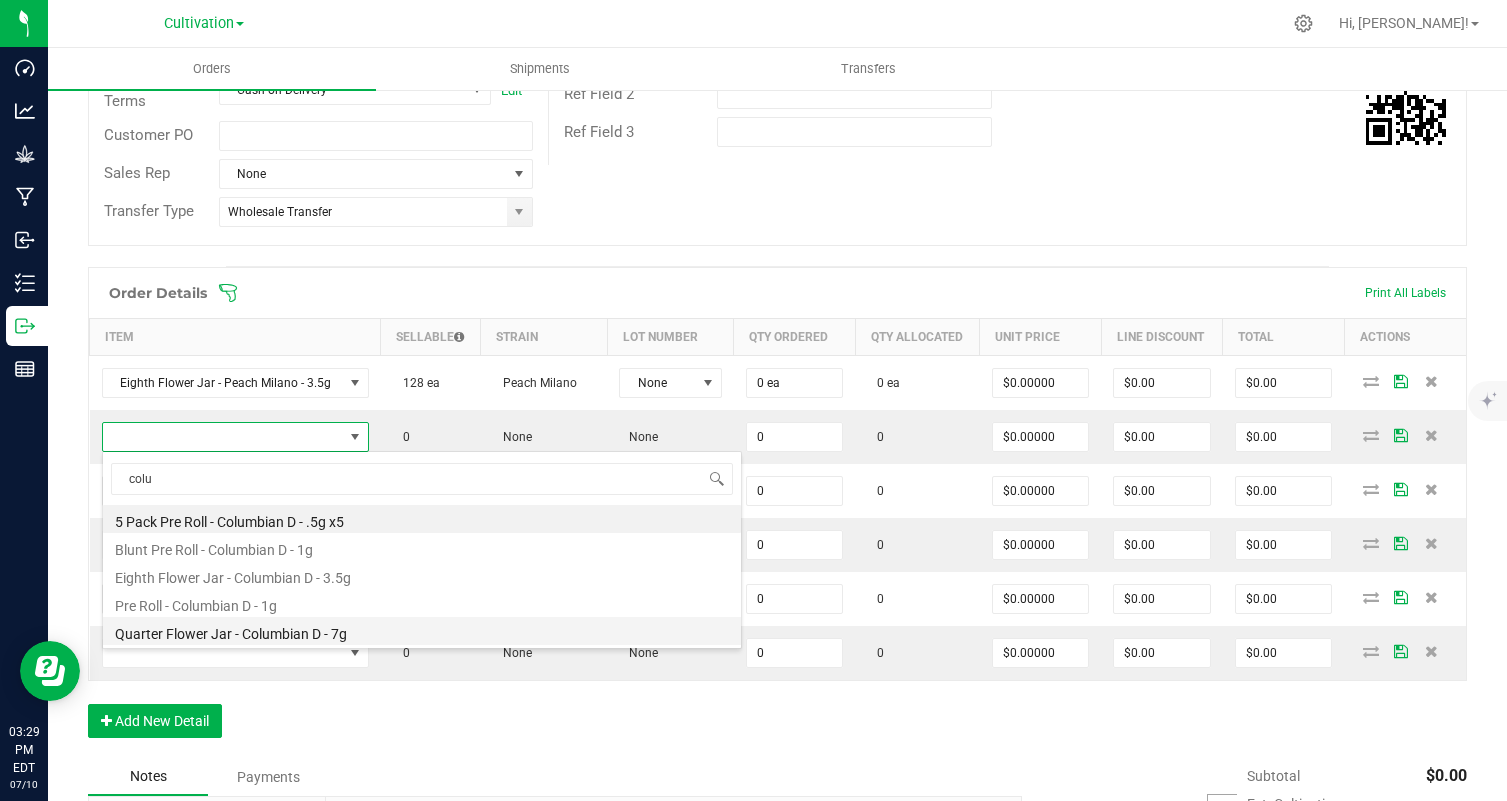 type on "0 ea" 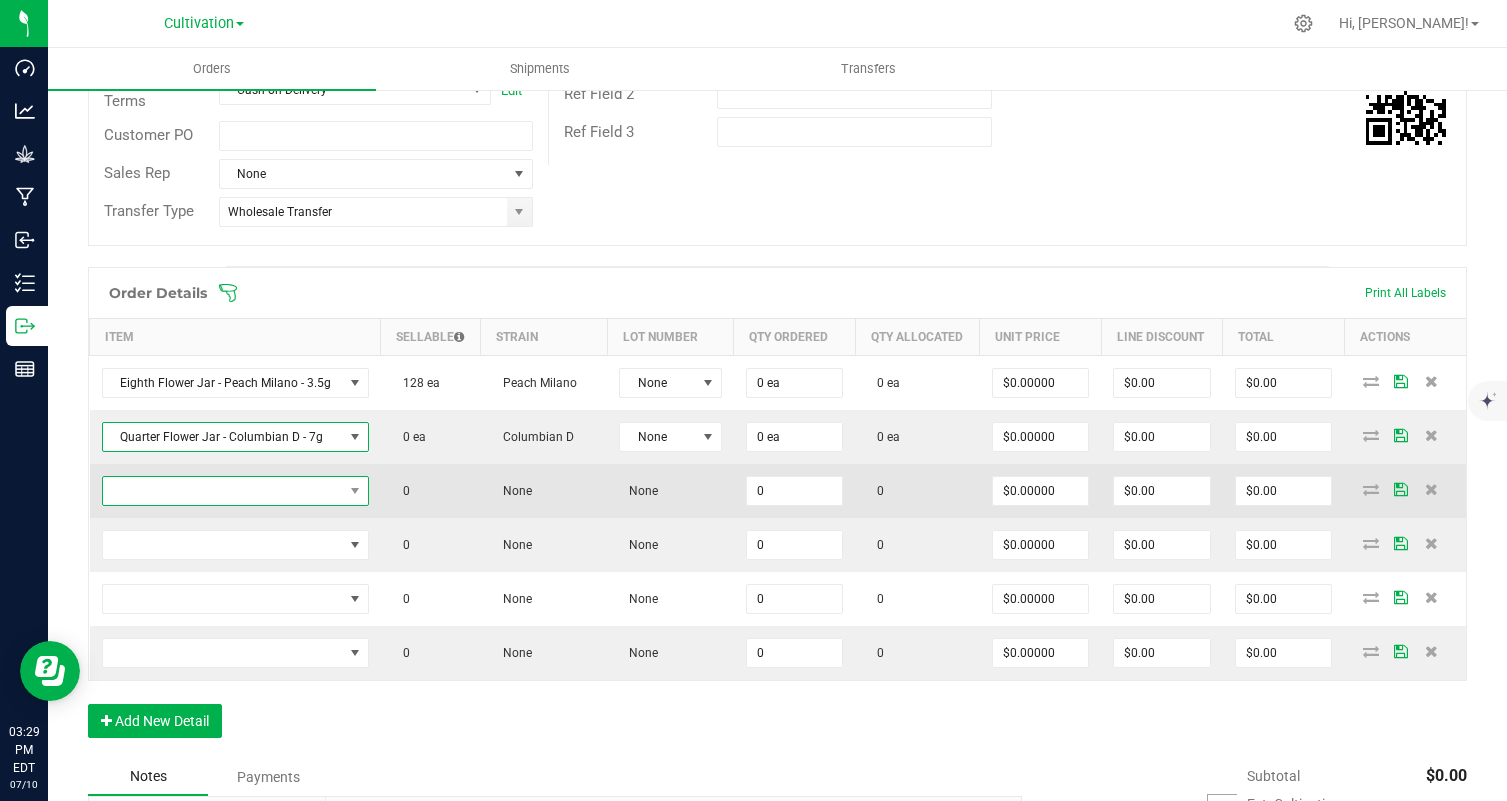 click at bounding box center [223, 491] 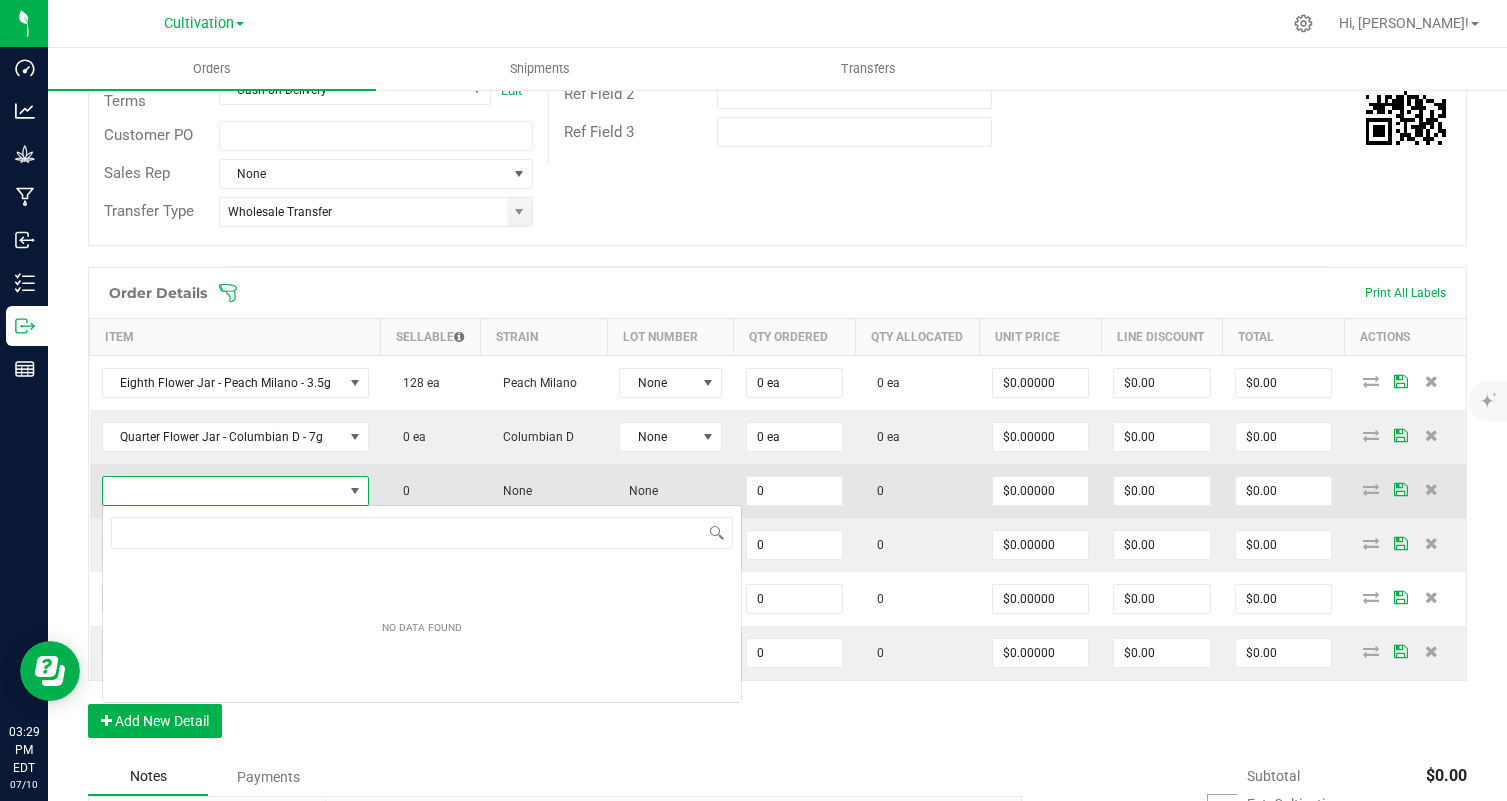 scroll, scrollTop: 99970, scrollLeft: 99736, axis: both 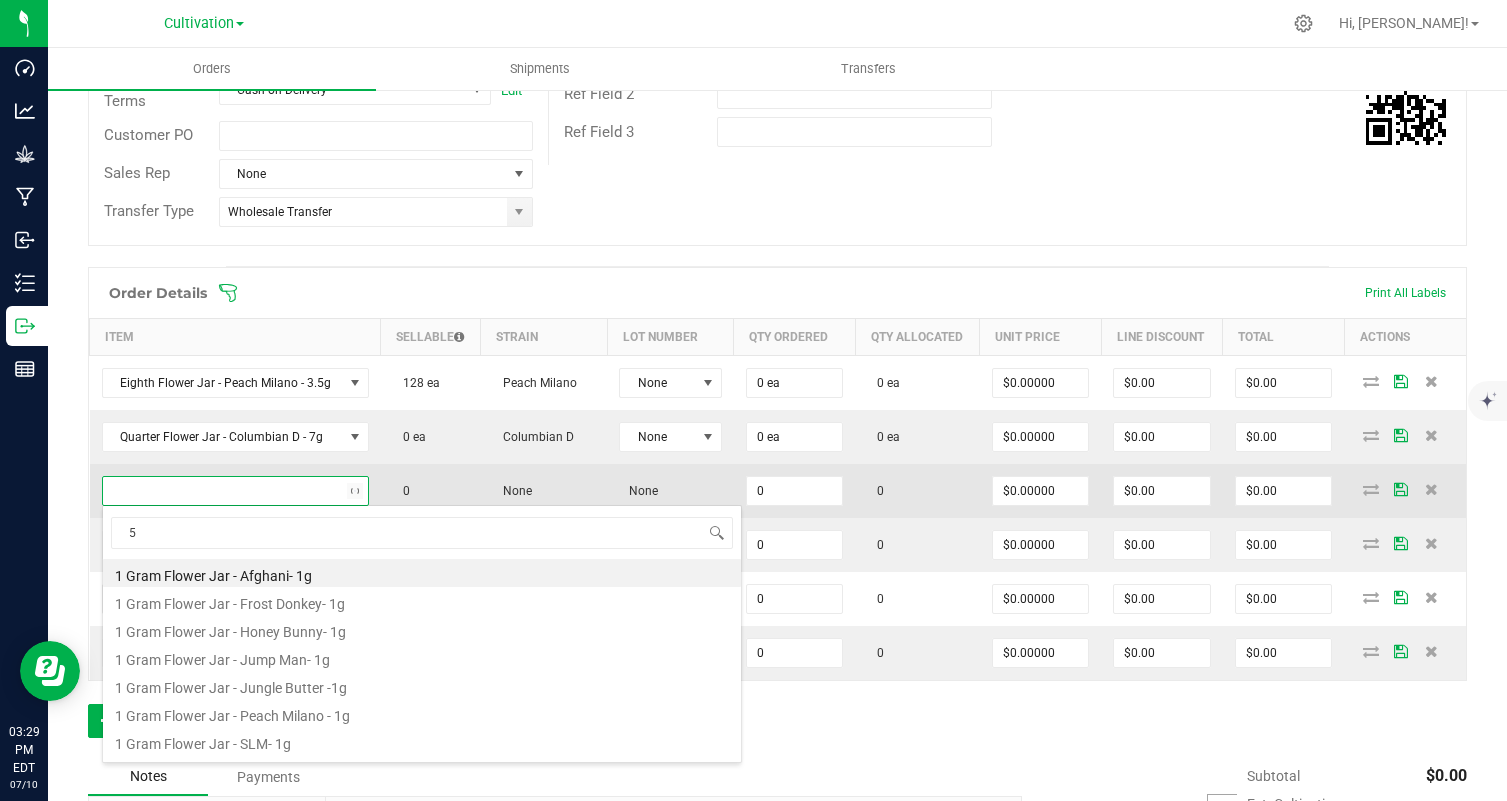 type on "5" 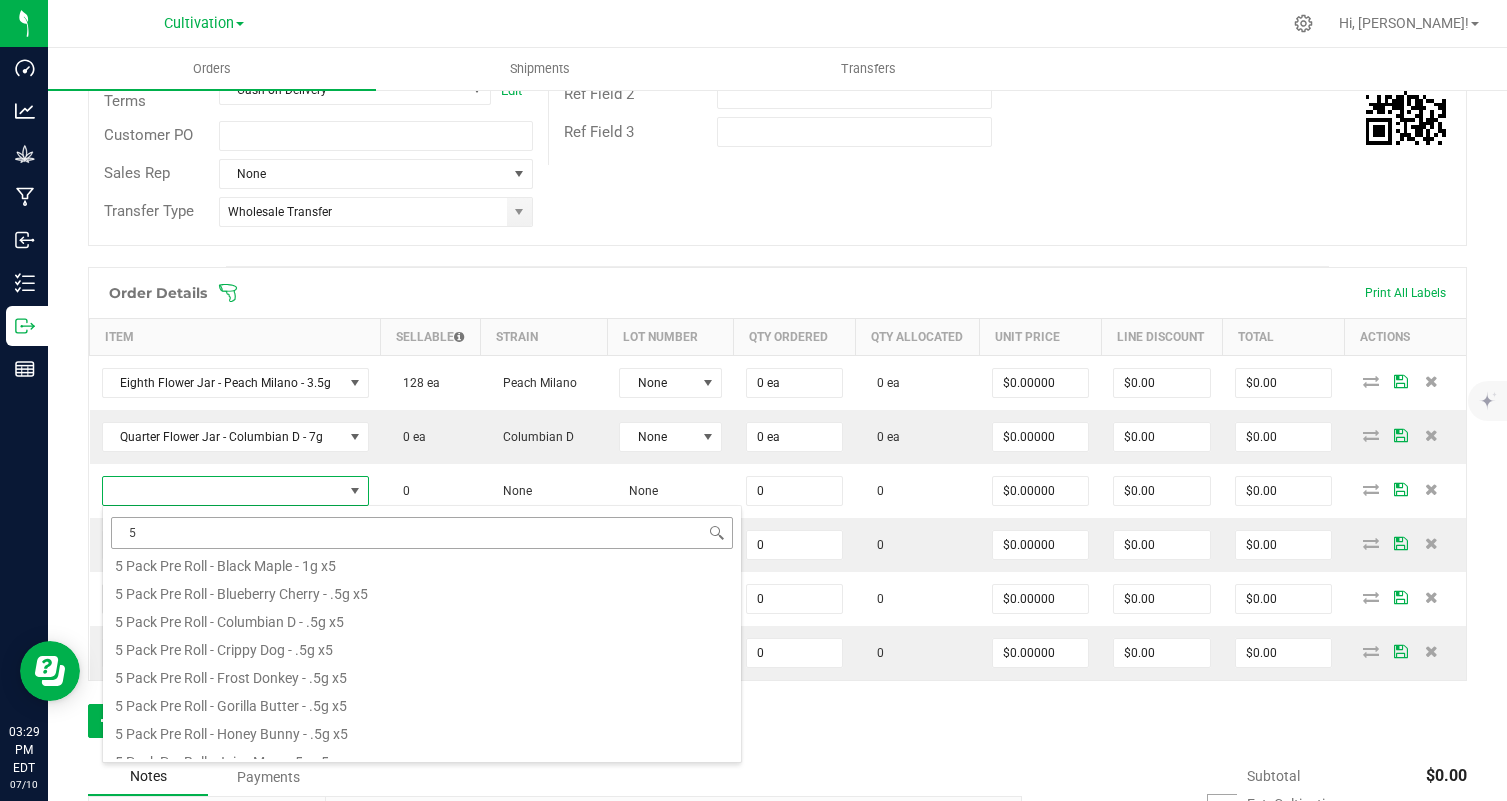 scroll, scrollTop: 54, scrollLeft: 0, axis: vertical 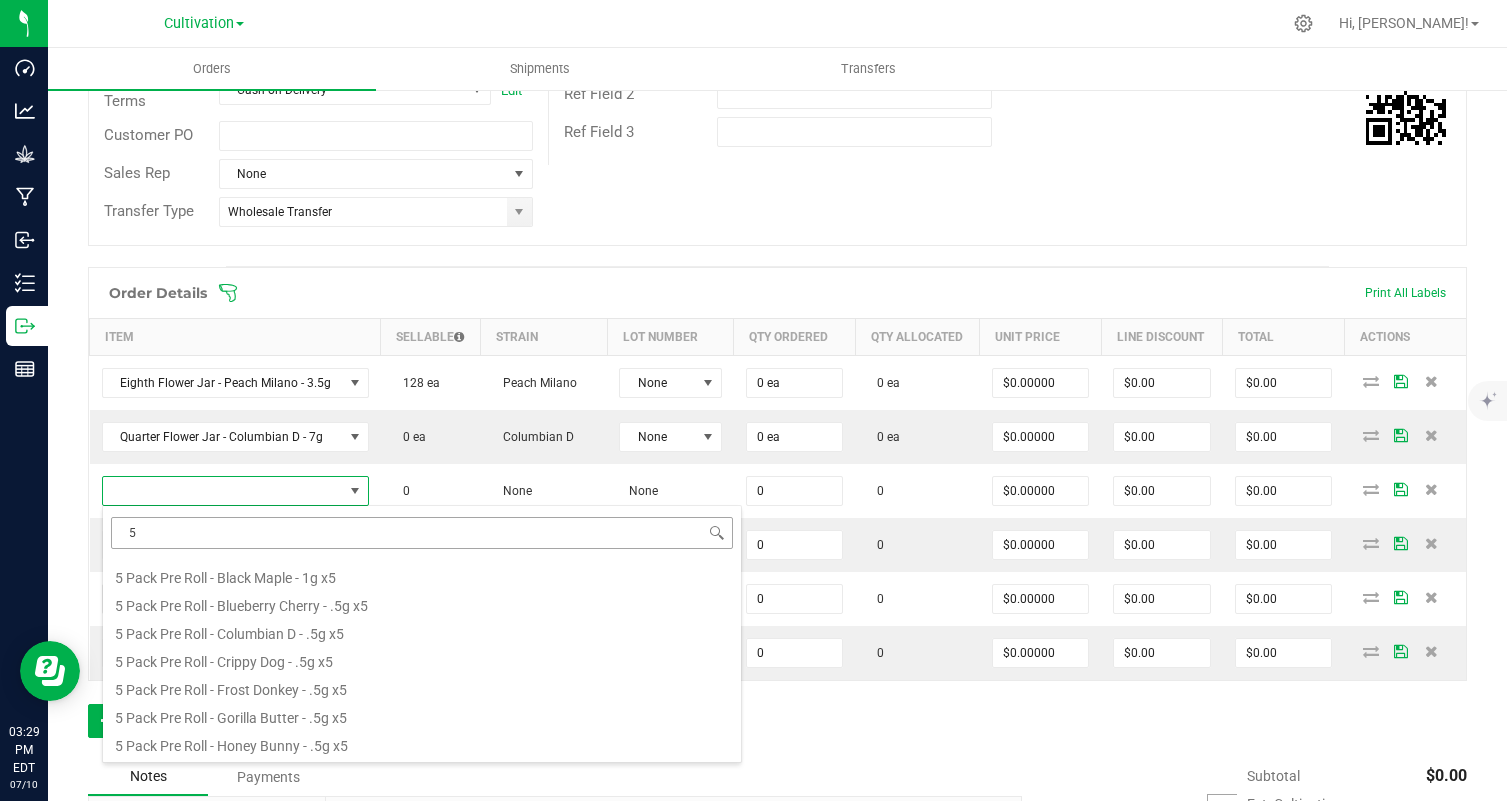 click on "5 Pack Pre Roll - Columbian D - .5g x5" at bounding box center [422, 631] 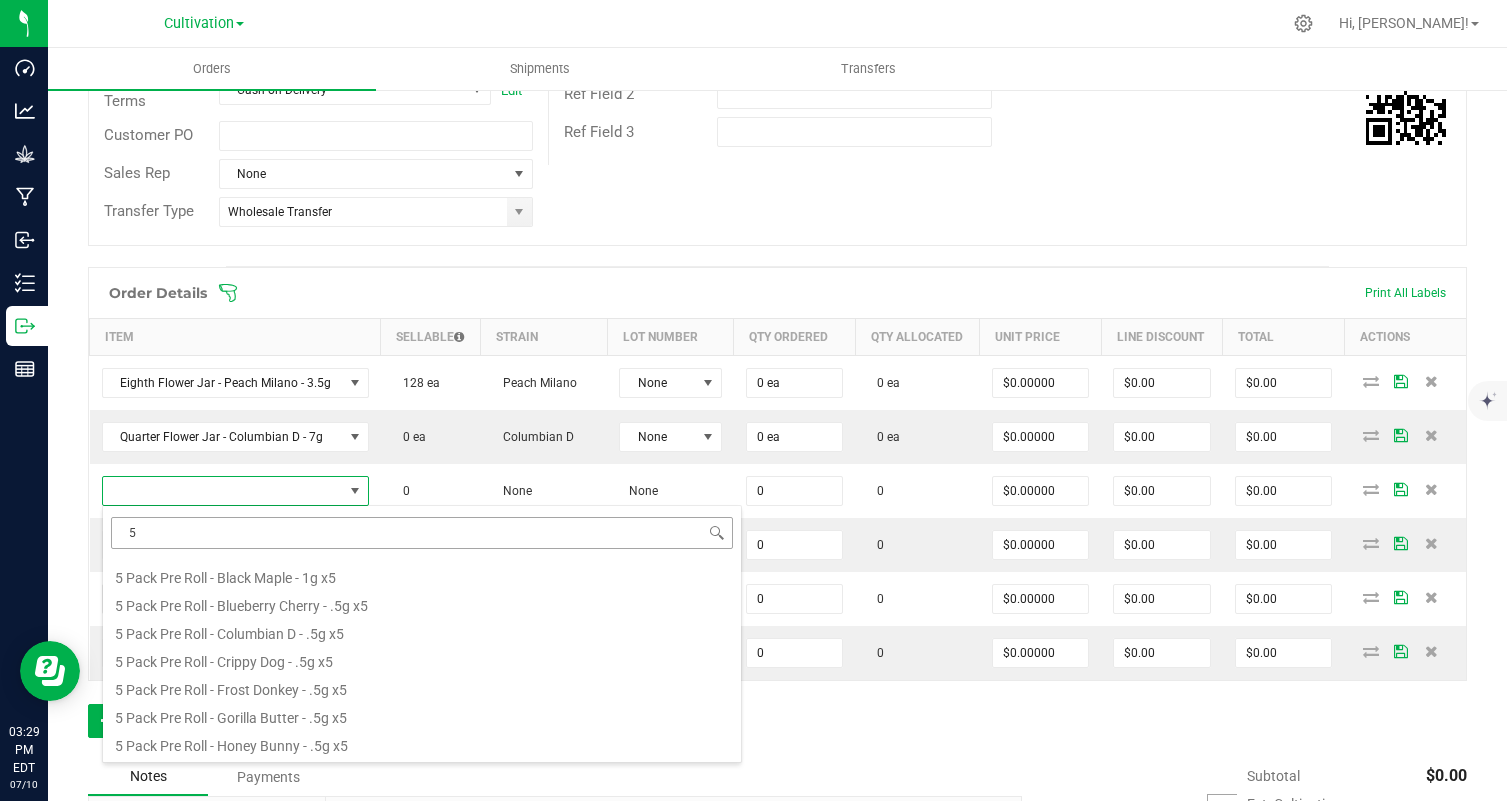 type on "0 ea" 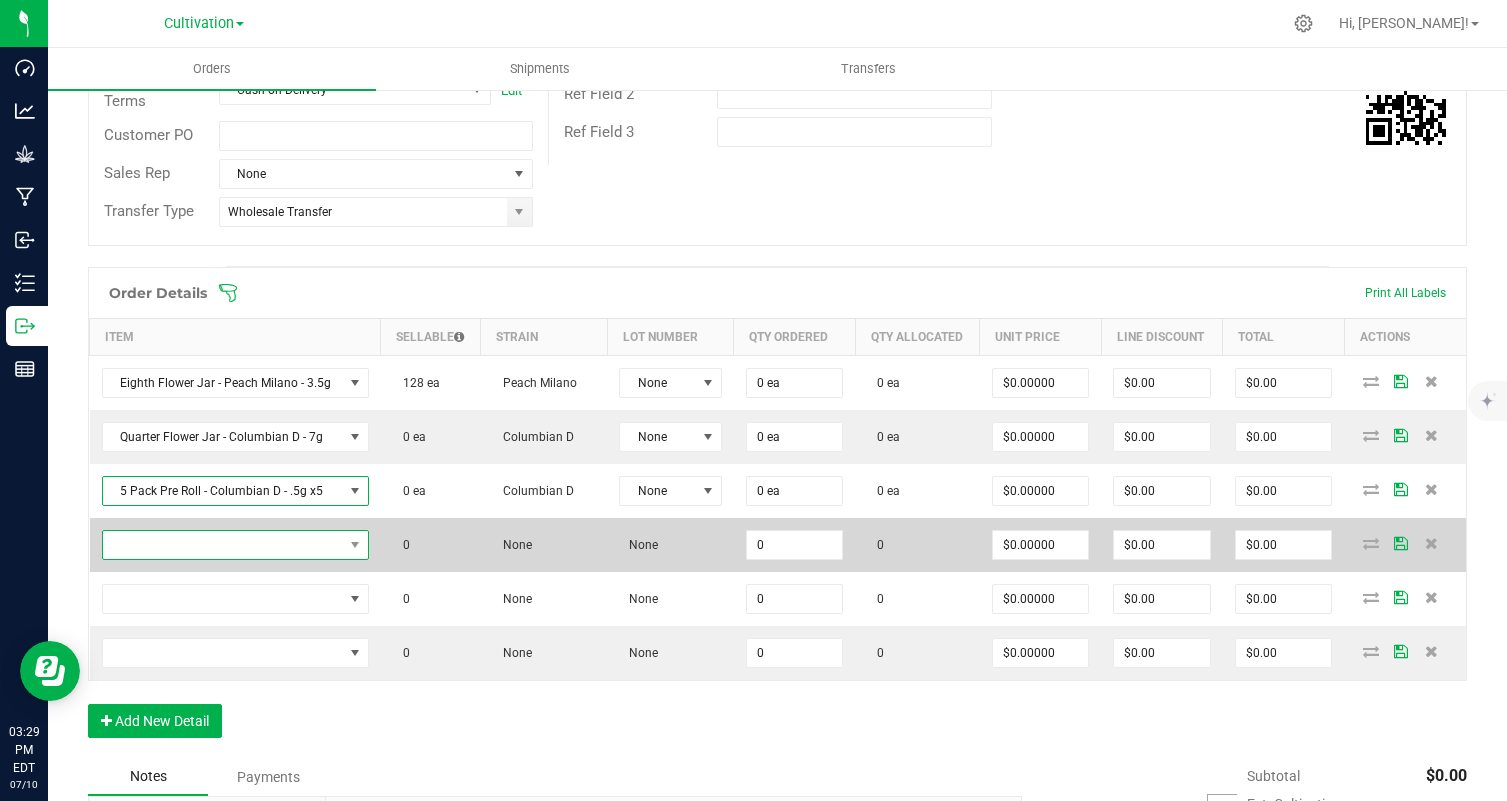 click at bounding box center (223, 545) 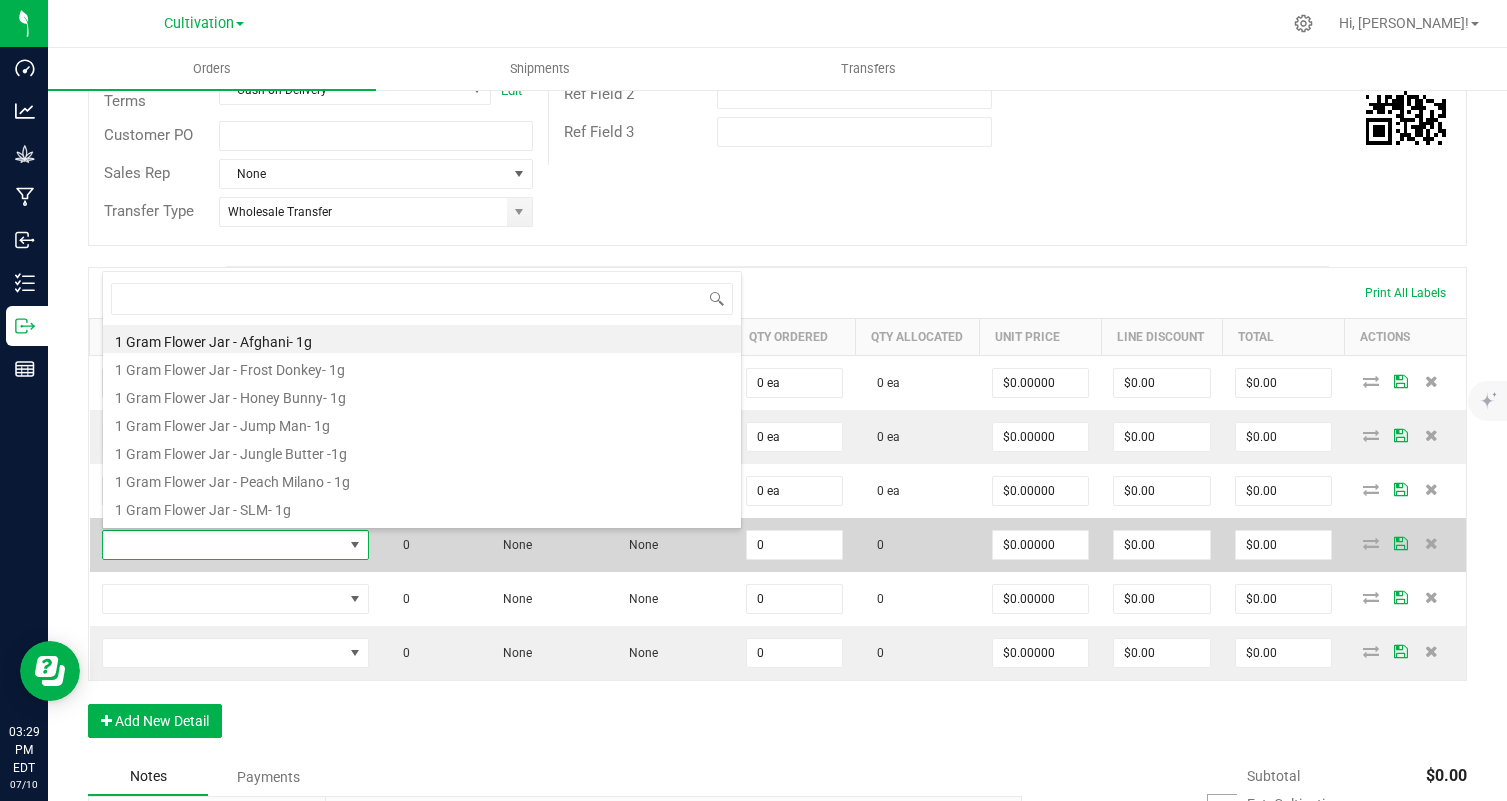 scroll, scrollTop: 99970, scrollLeft: 99736, axis: both 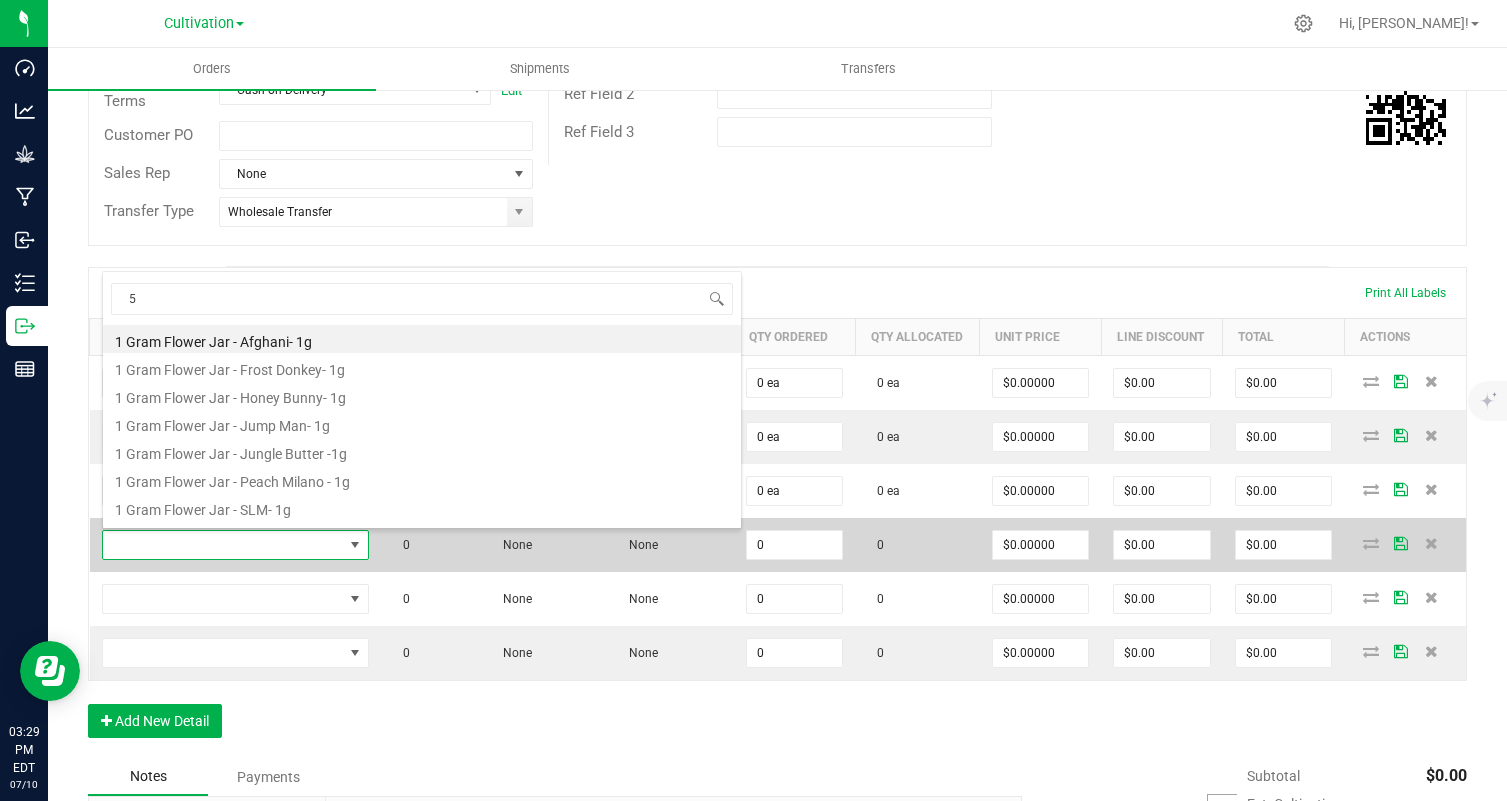 type on "5" 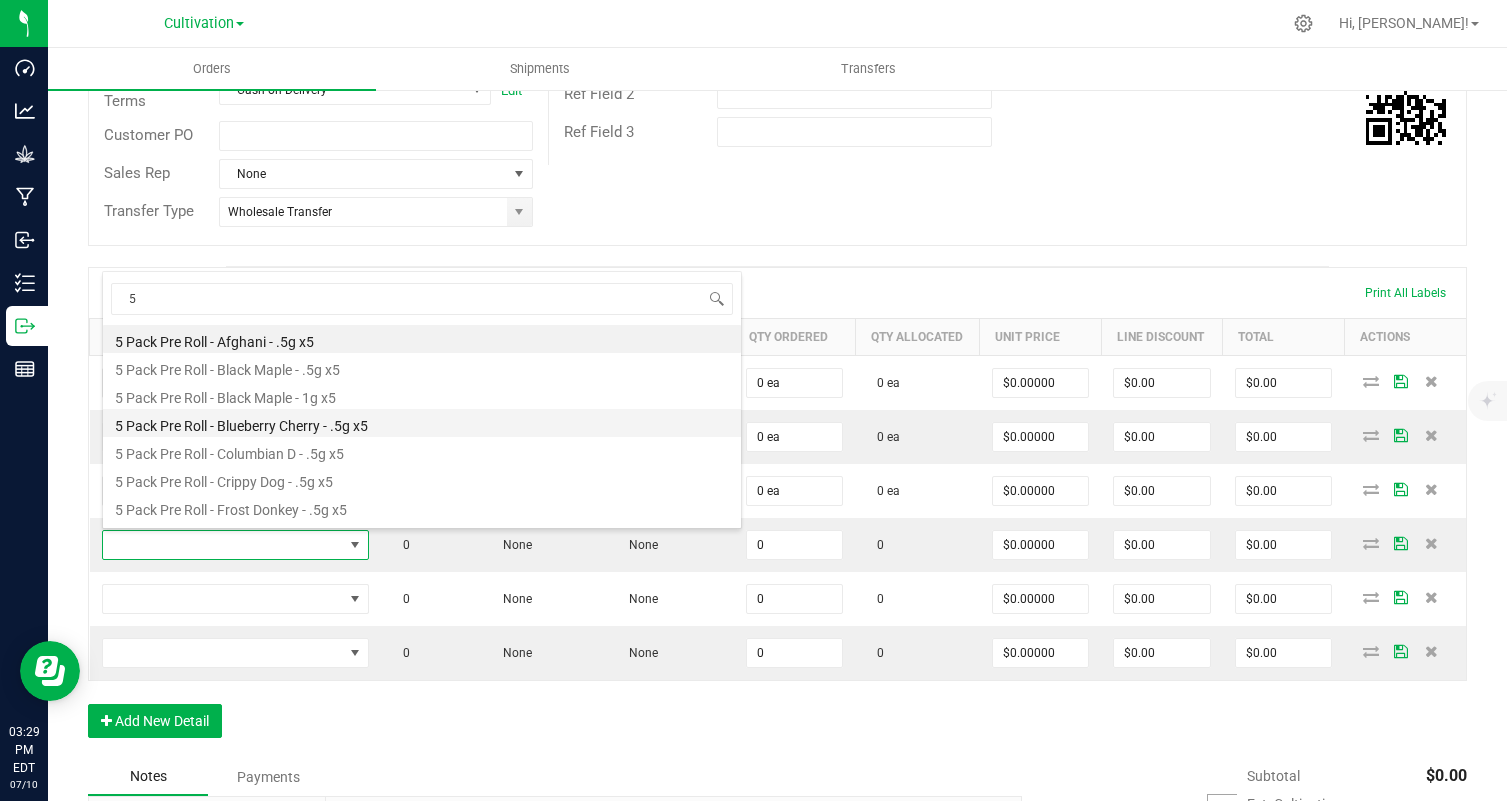 click on "5 Pack Pre Roll - Blueberry Cherry - .5g x5" at bounding box center [422, 423] 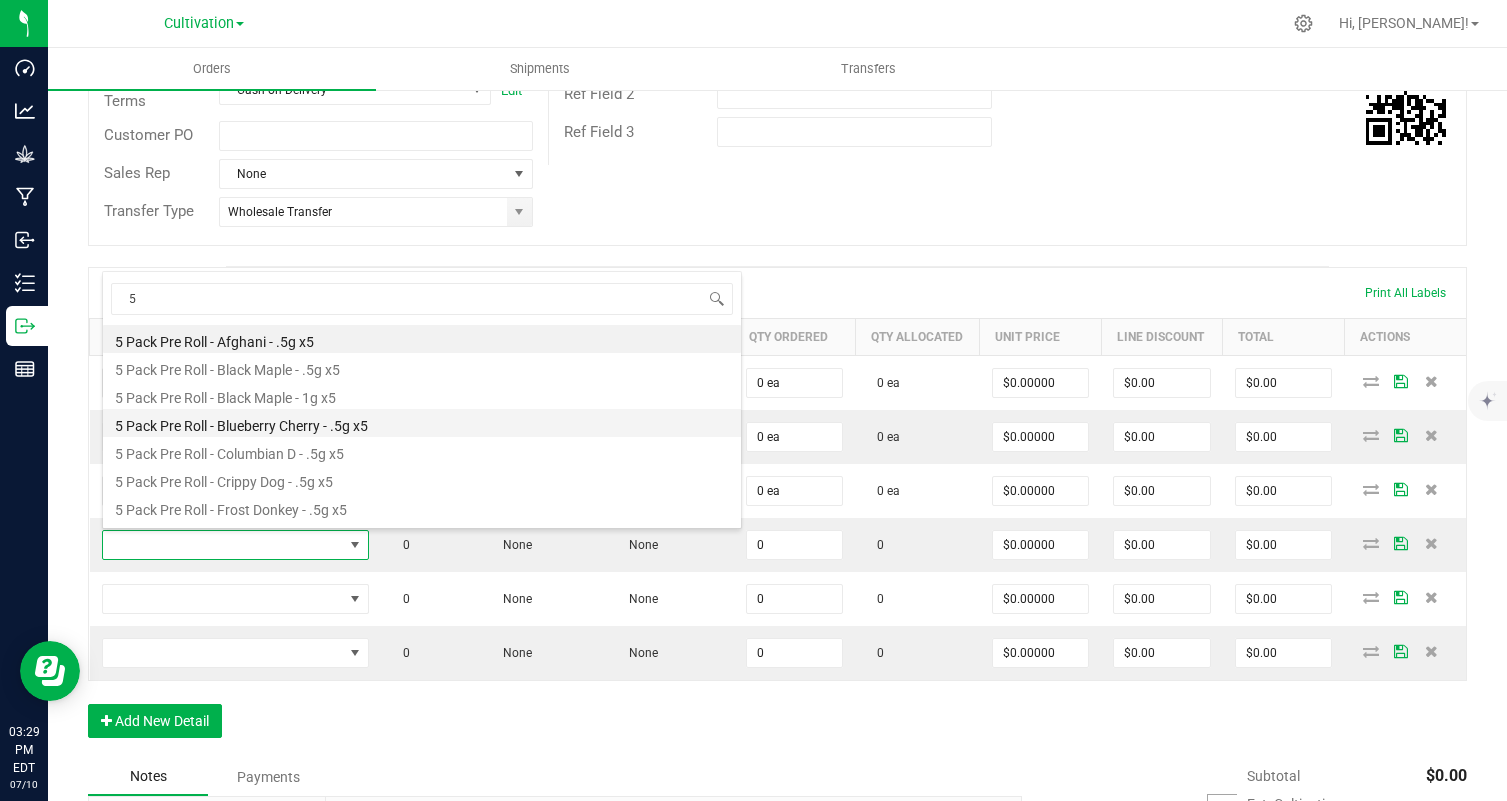 type on "0 ea" 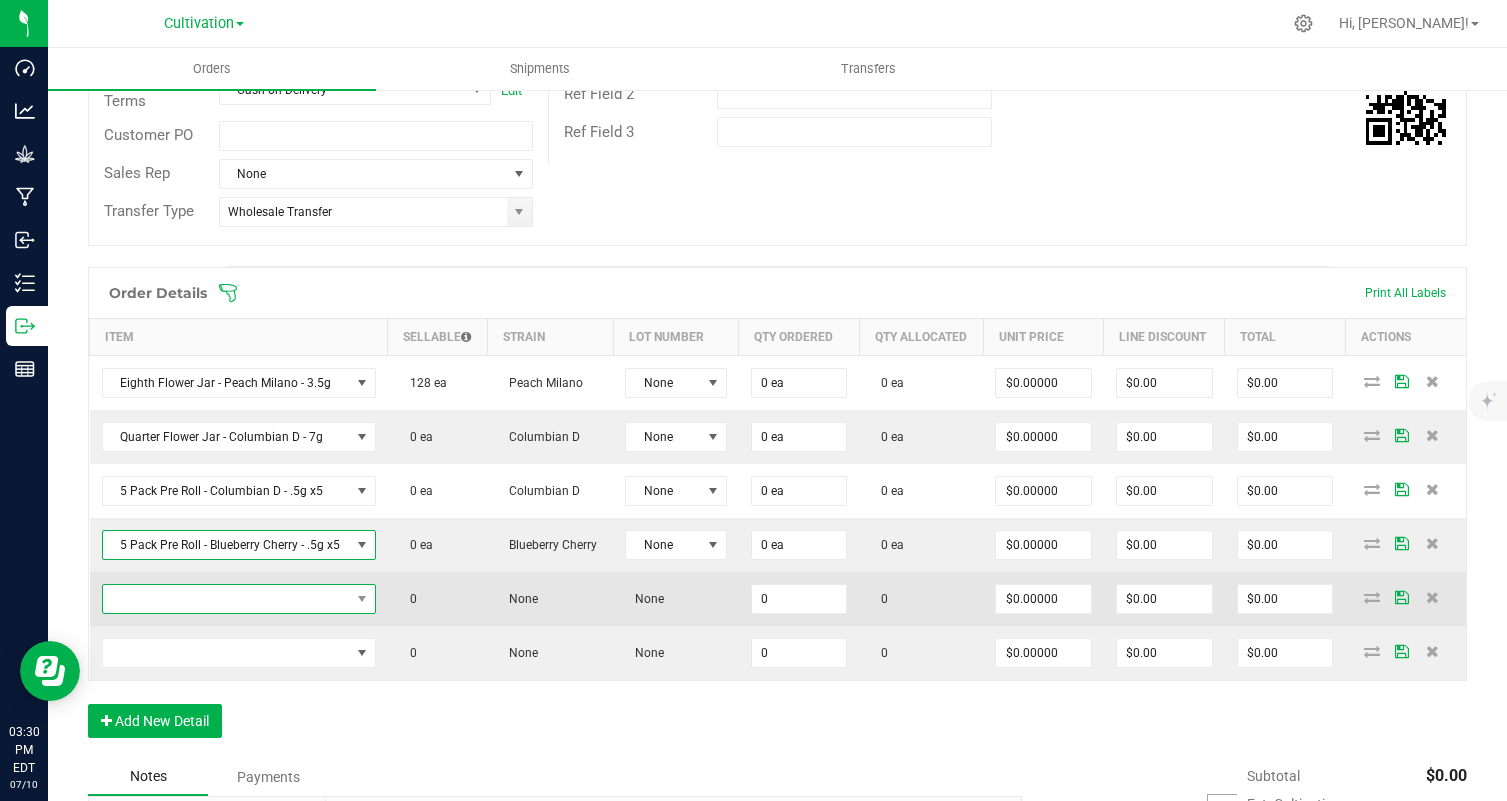 click at bounding box center [362, 599] 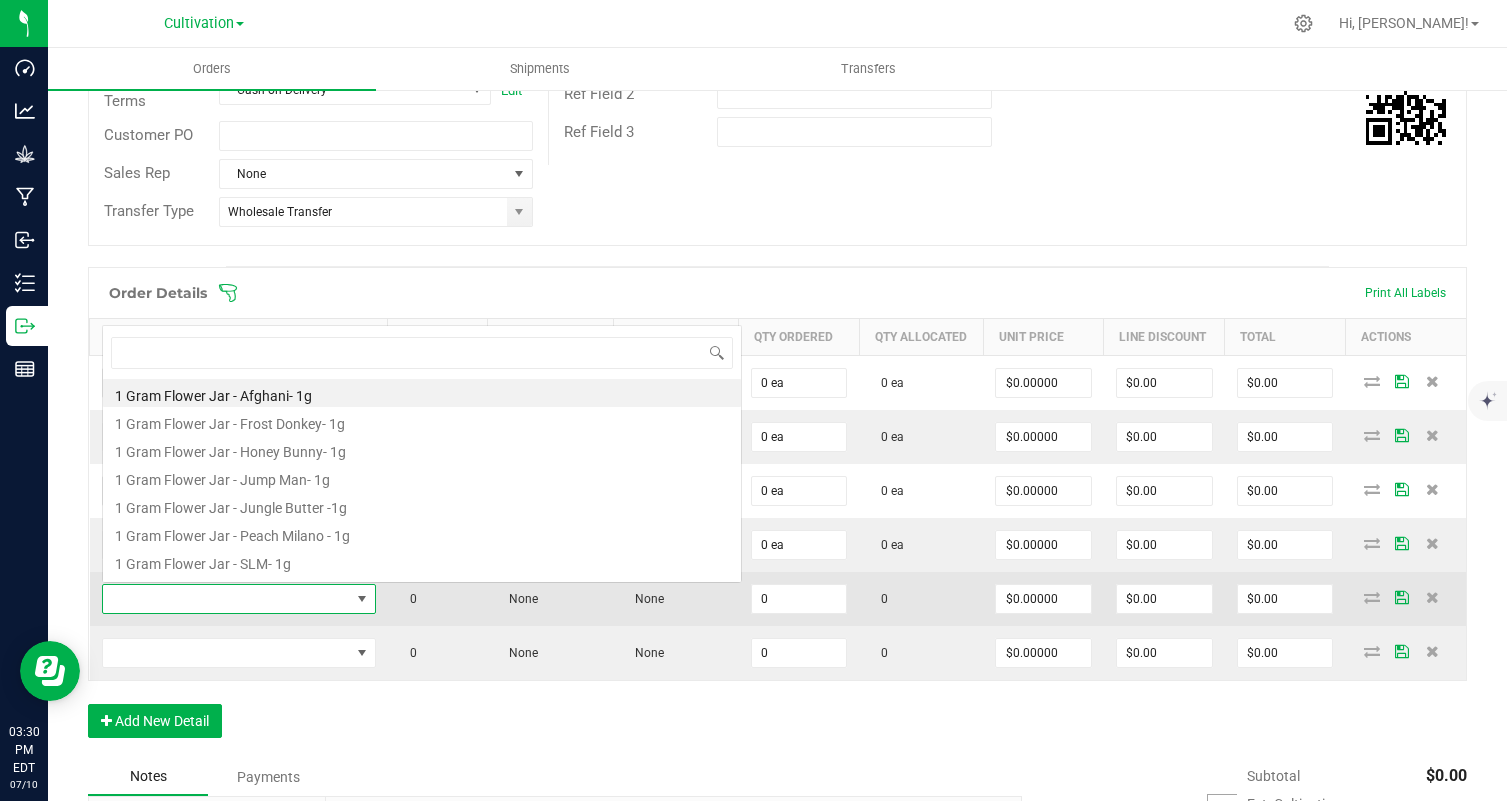 scroll, scrollTop: 0, scrollLeft: 0, axis: both 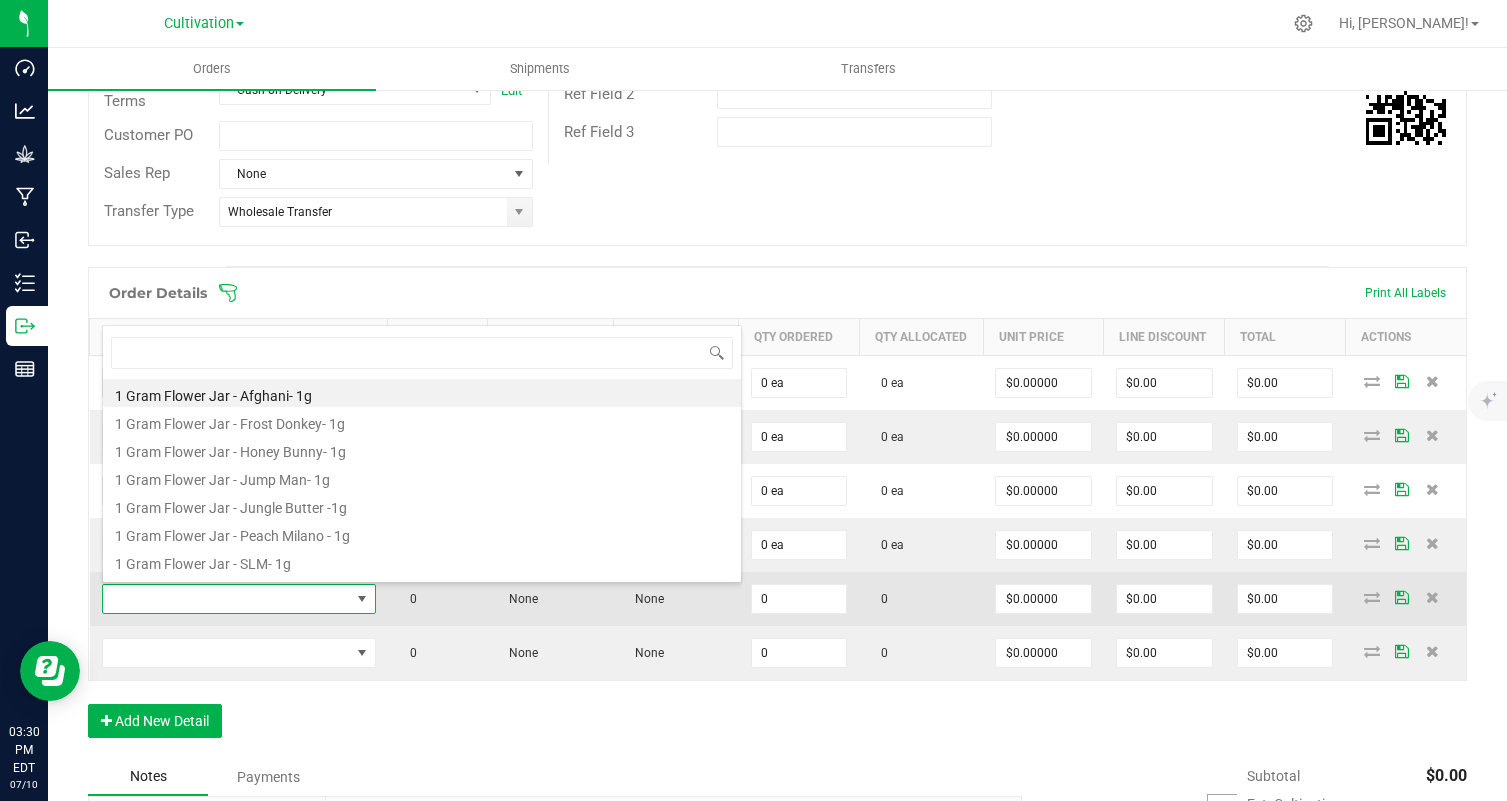 click at bounding box center [362, 599] 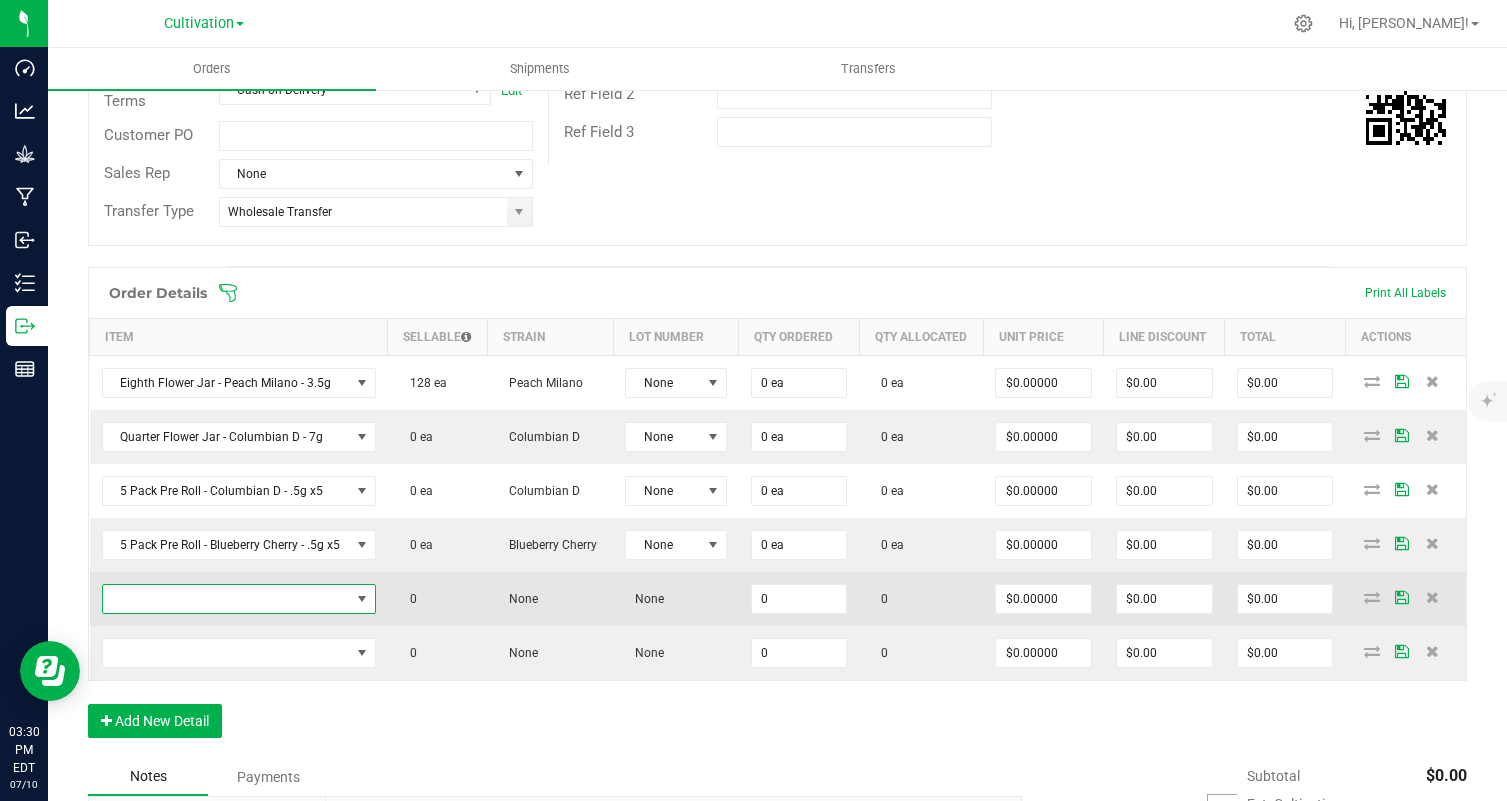 click at bounding box center (362, 599) 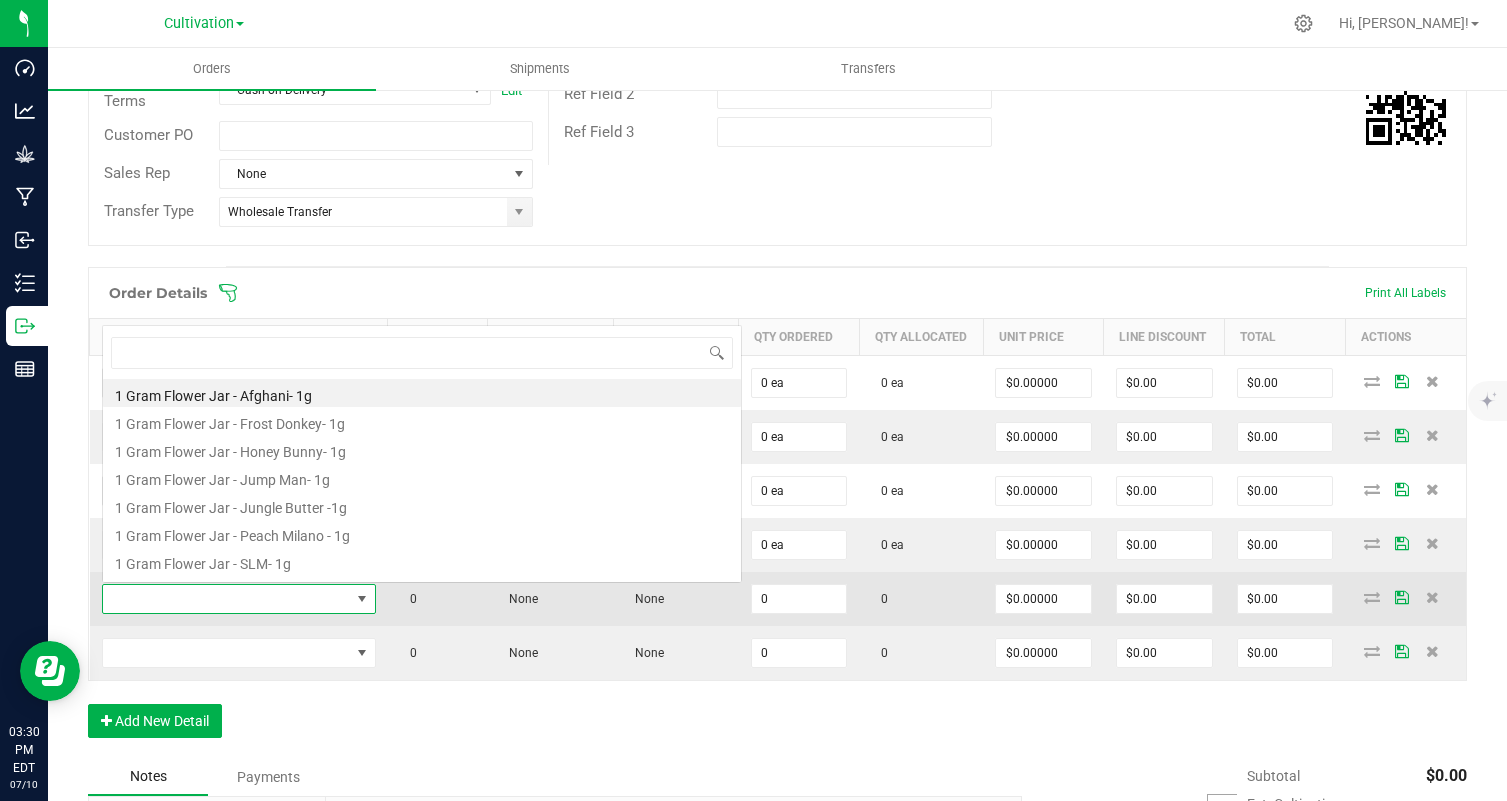 scroll, scrollTop: 0, scrollLeft: 0, axis: both 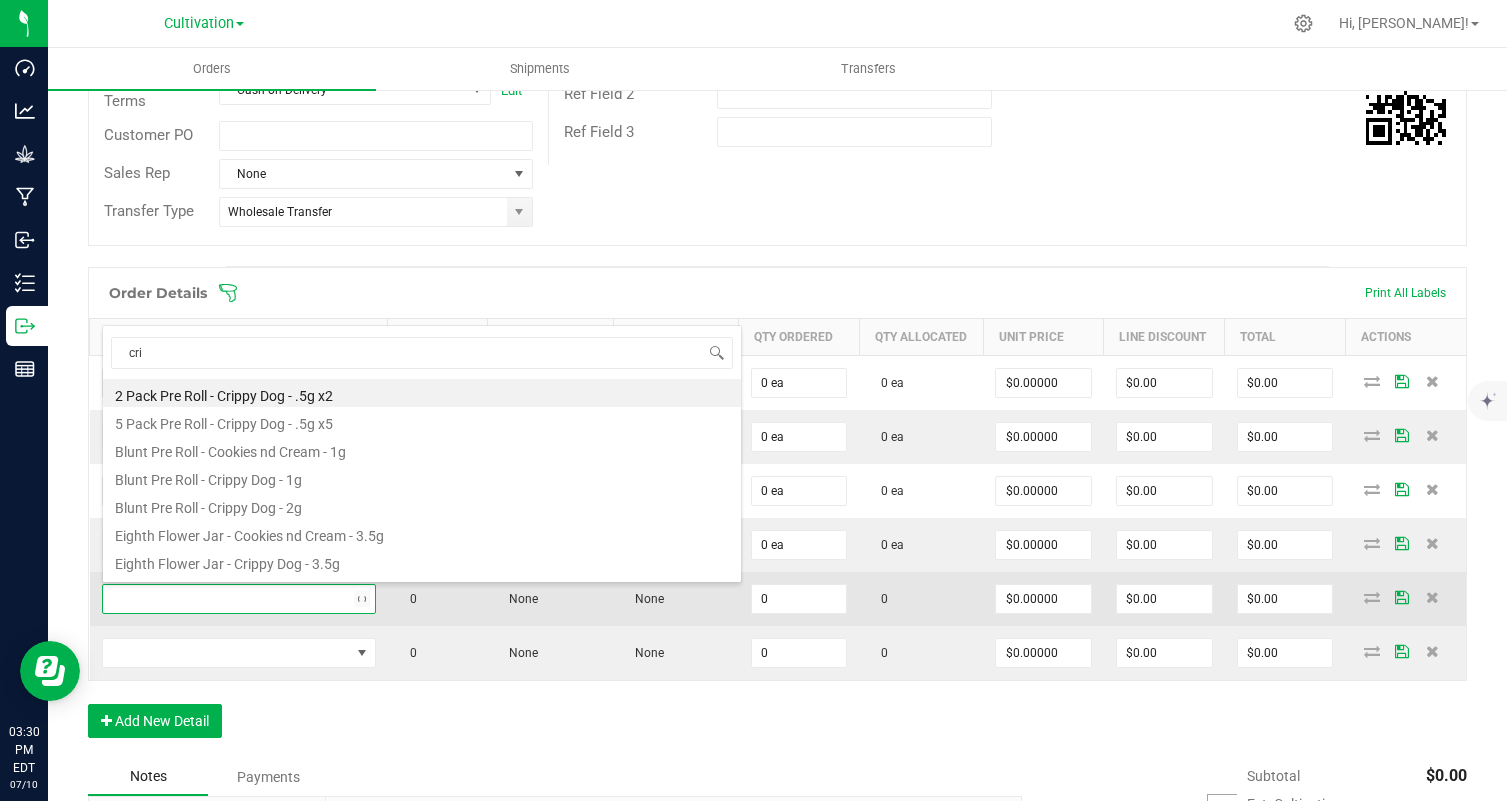 type on "crip" 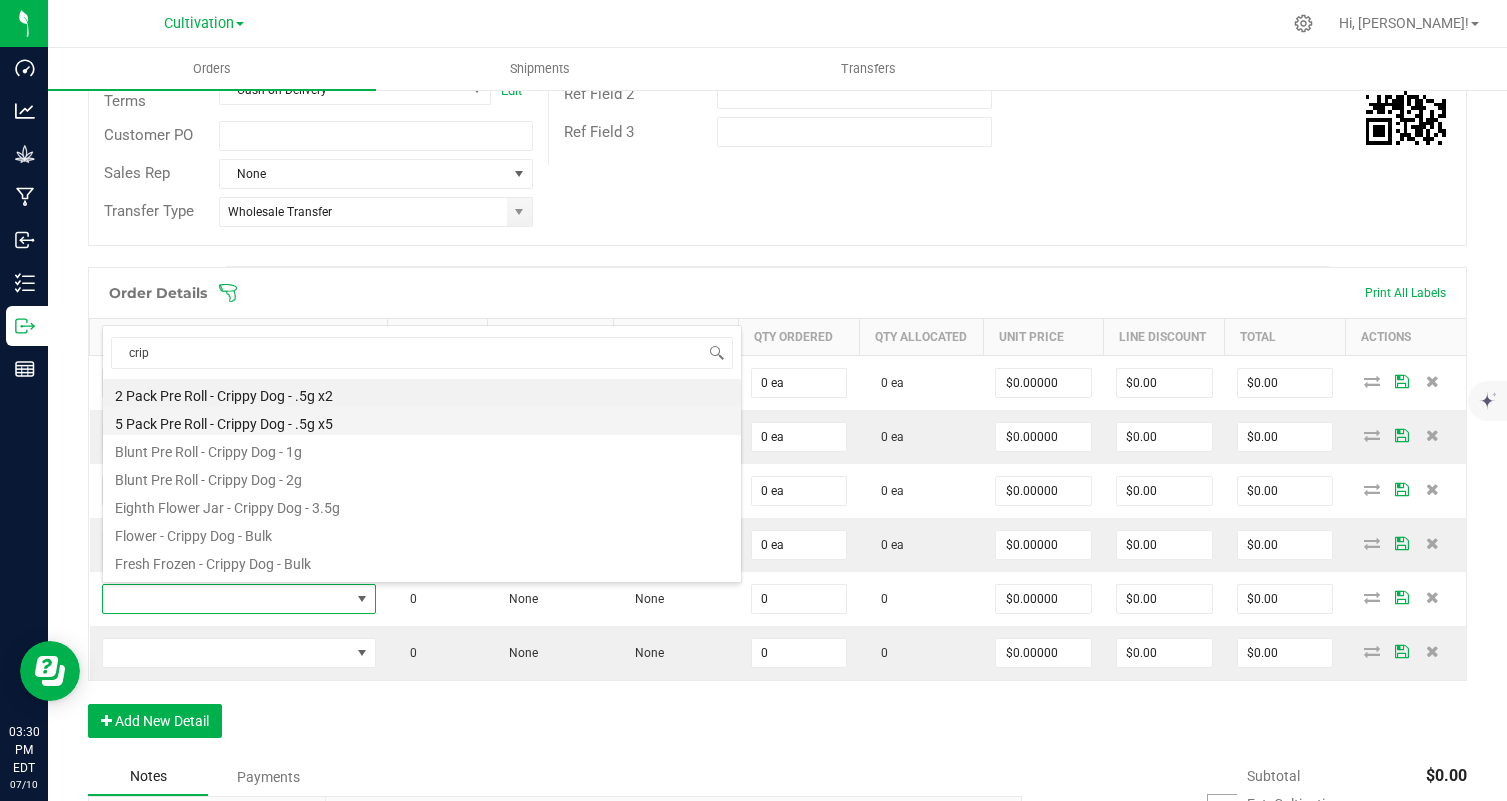 click on "5 Pack Pre Roll - Crippy Dog - .5g x5" at bounding box center [422, 421] 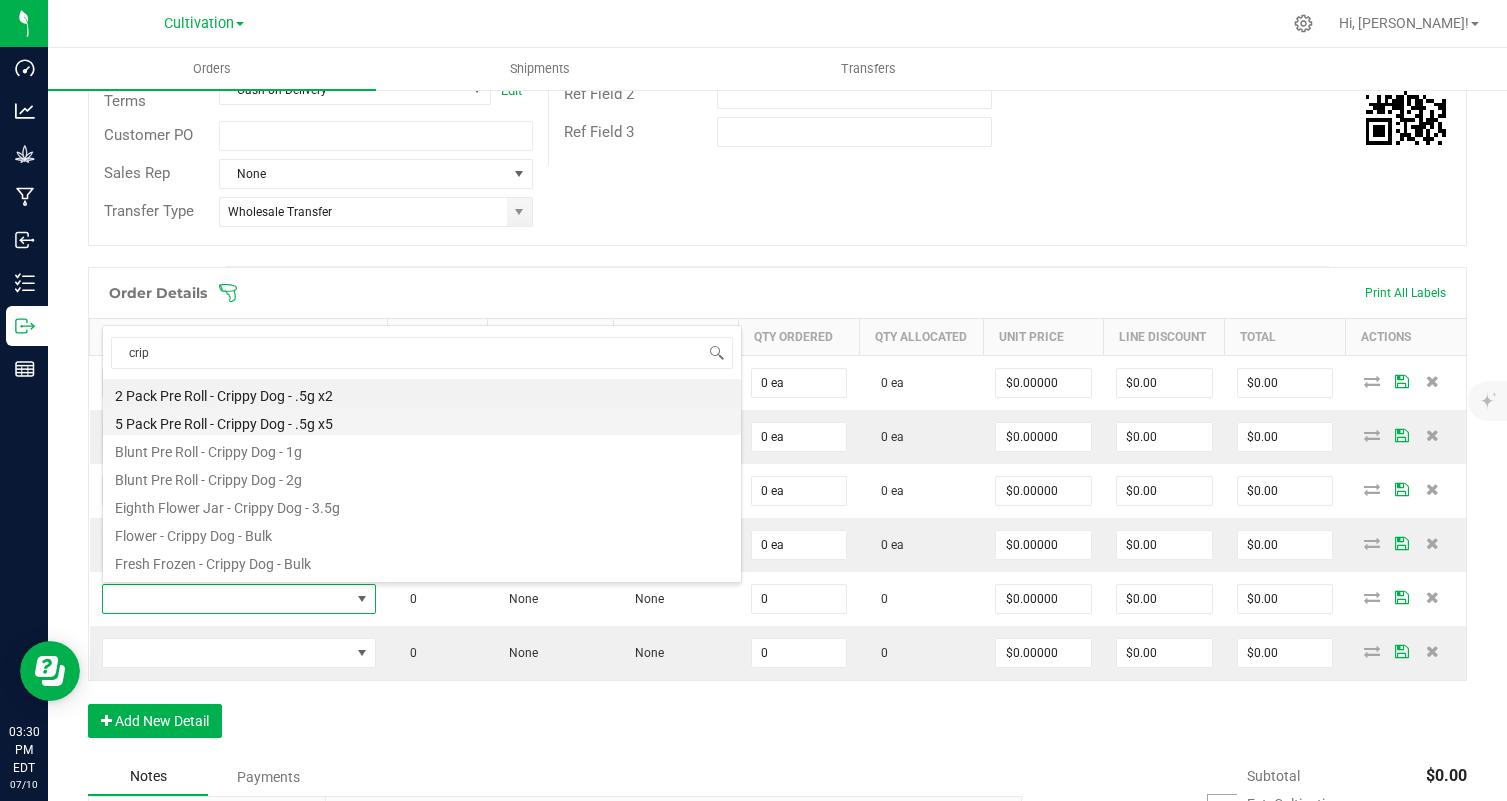 type on "0 ea" 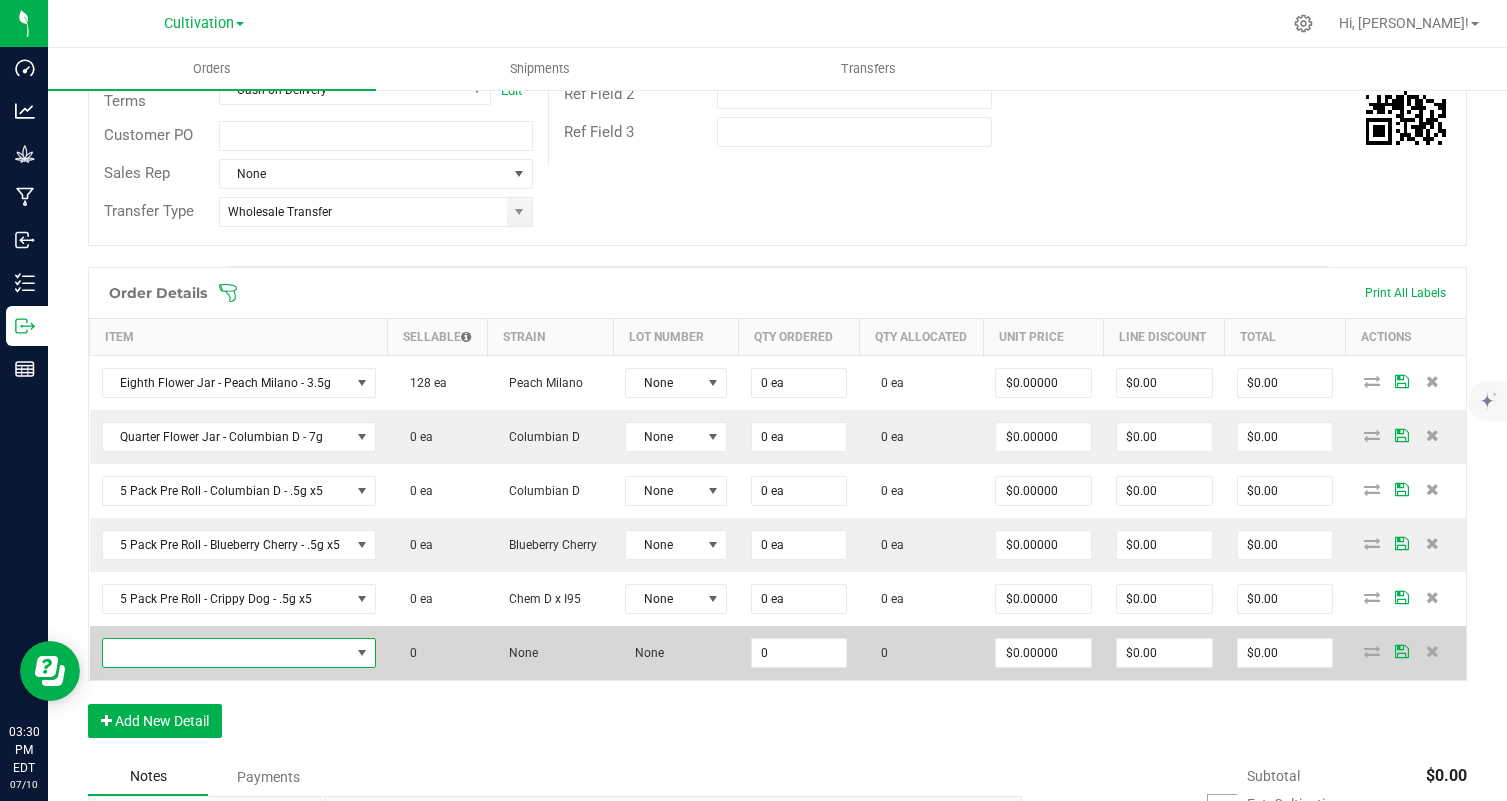 click at bounding box center [226, 653] 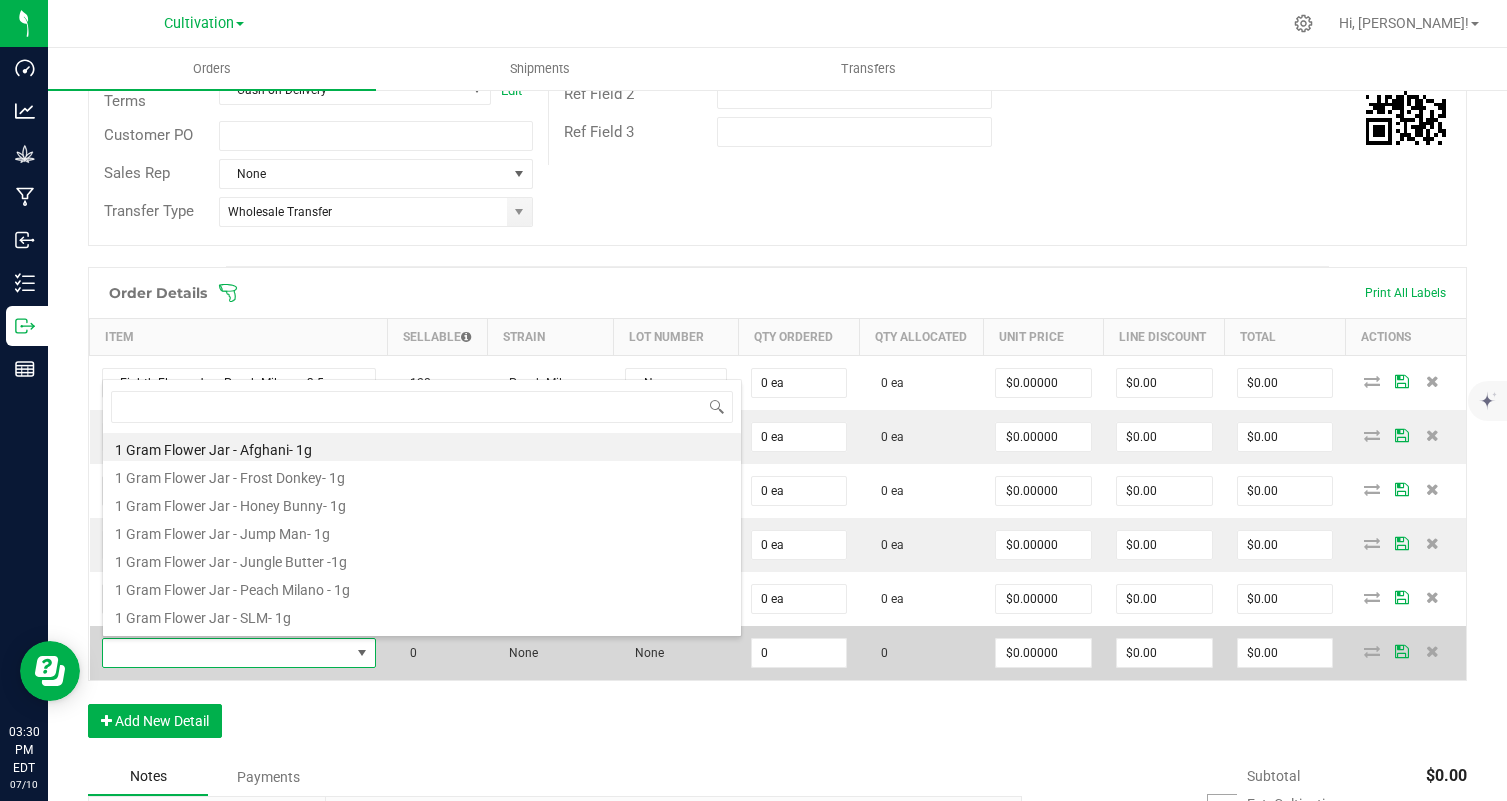 scroll, scrollTop: 99970, scrollLeft: 99727, axis: both 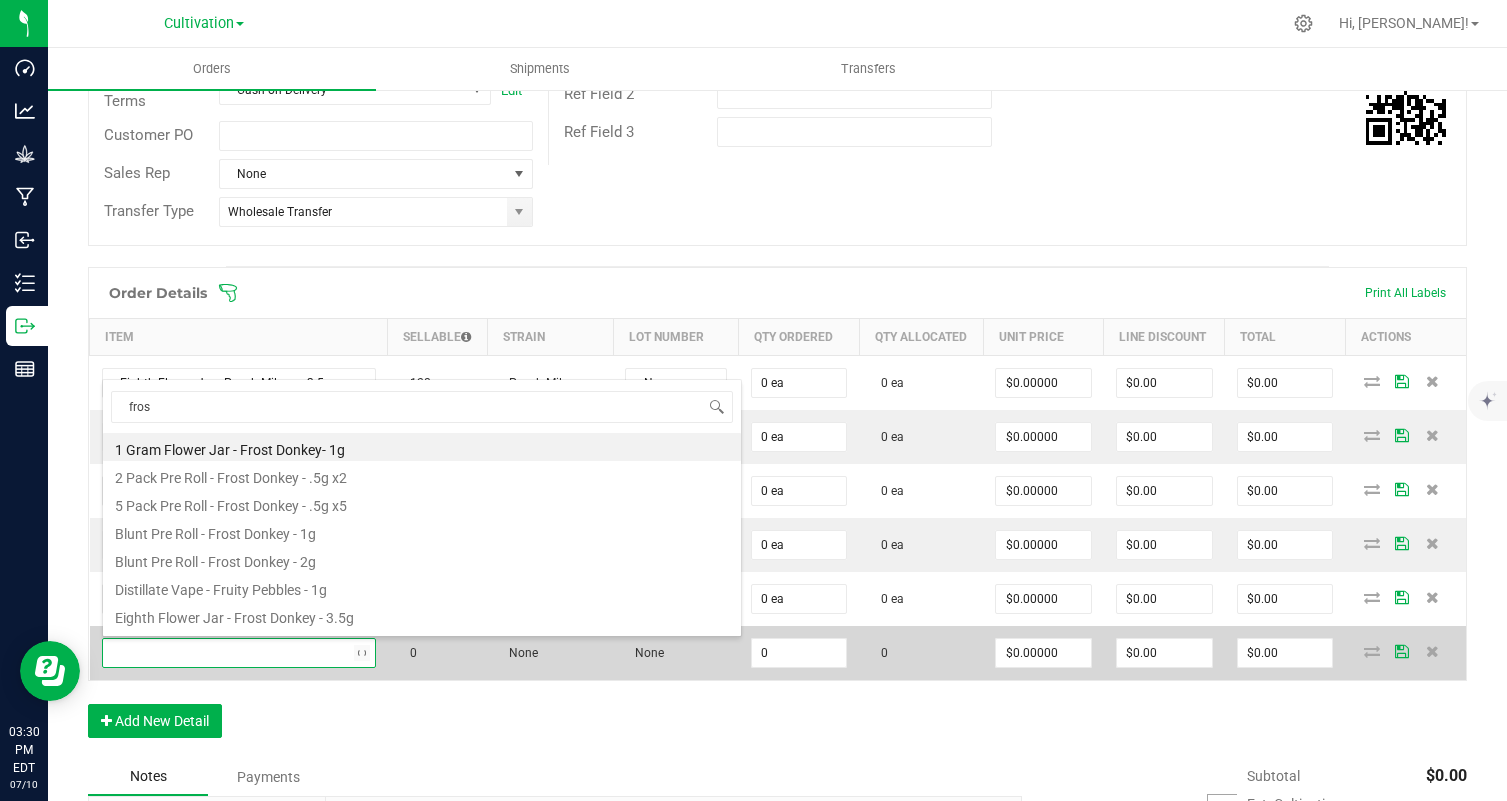 type on "frost" 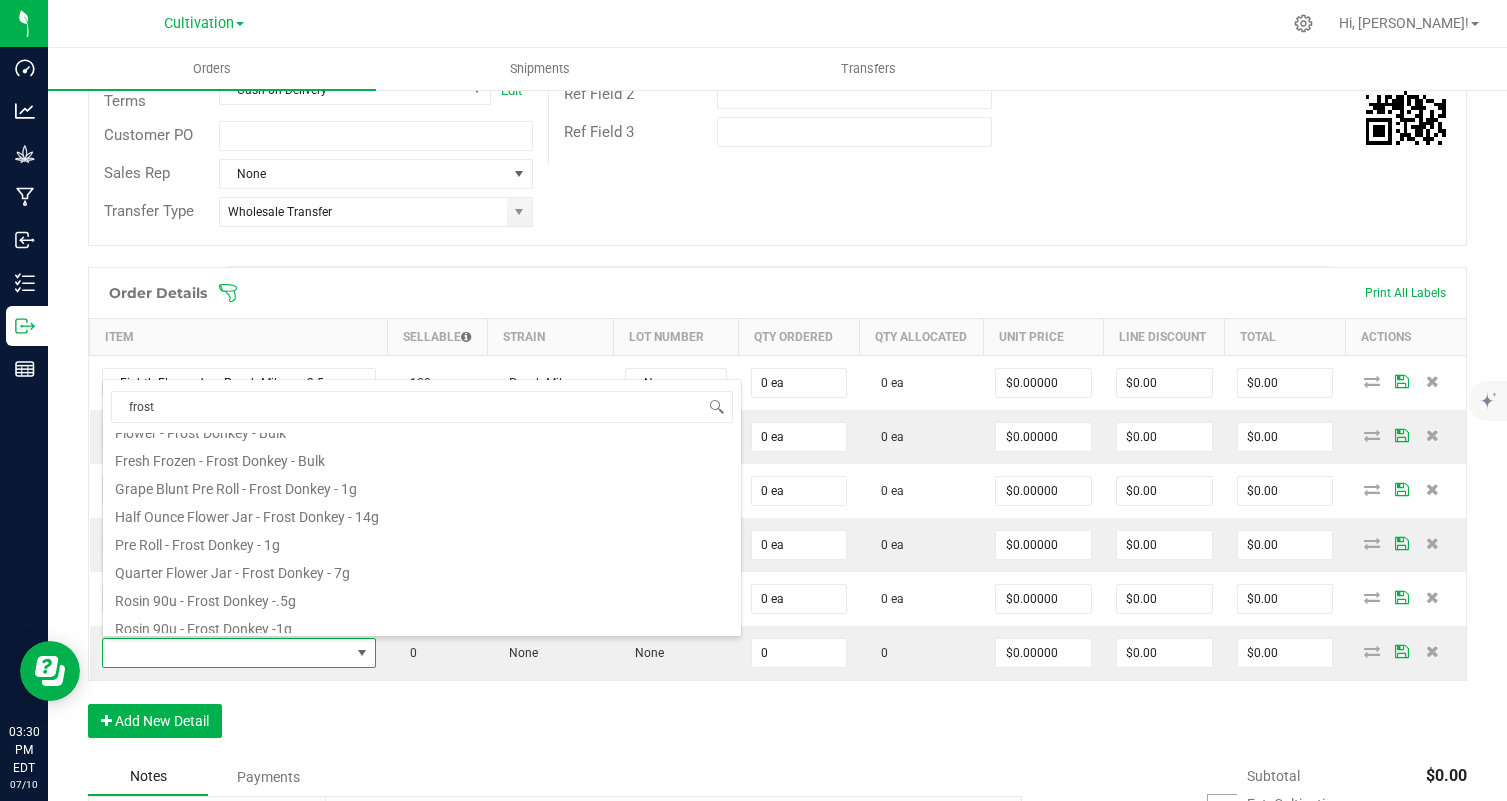 scroll, scrollTop: 187, scrollLeft: 0, axis: vertical 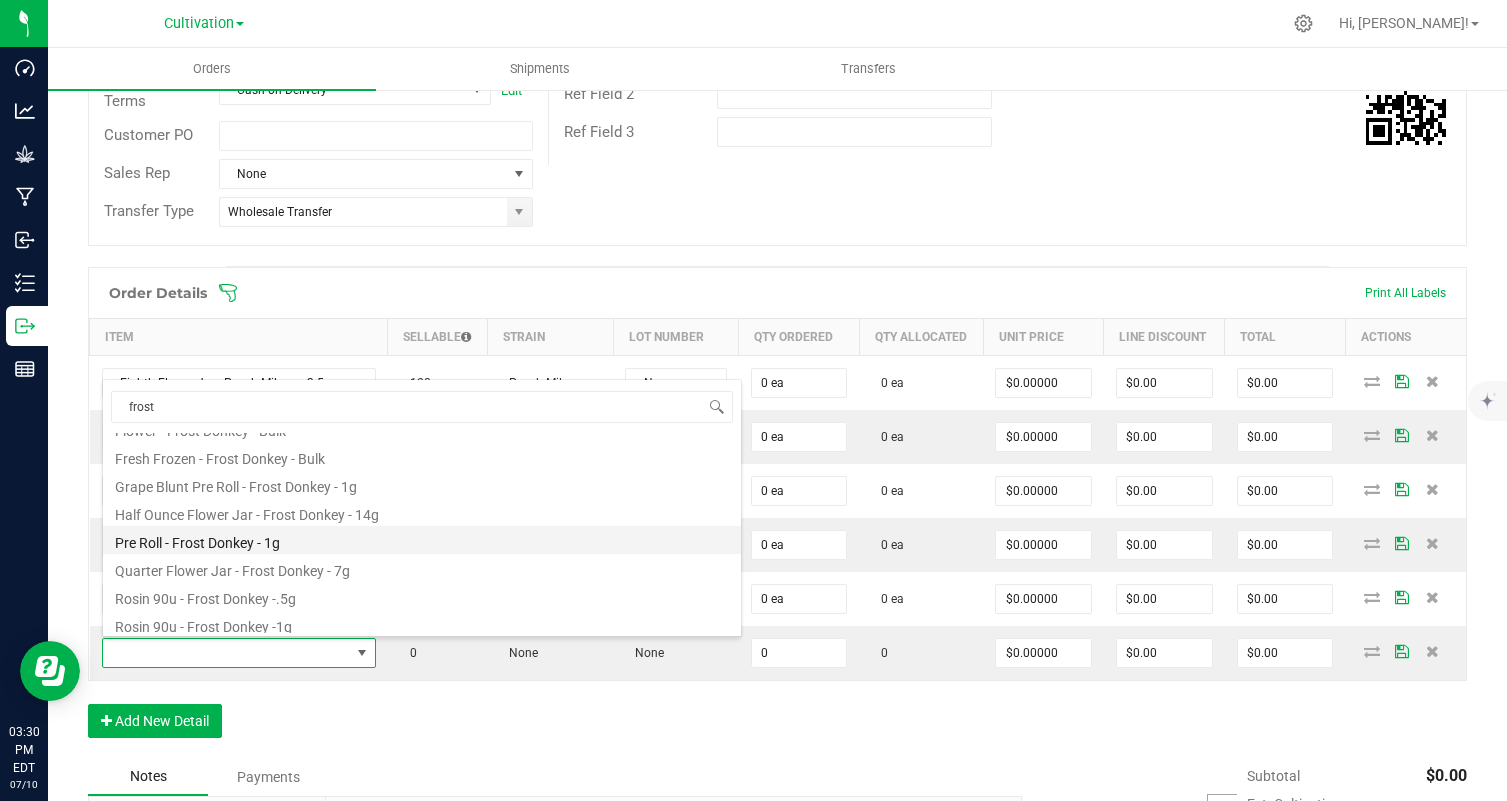 click on "Pre Roll - Frost Donkey - 1g" at bounding box center (422, 540) 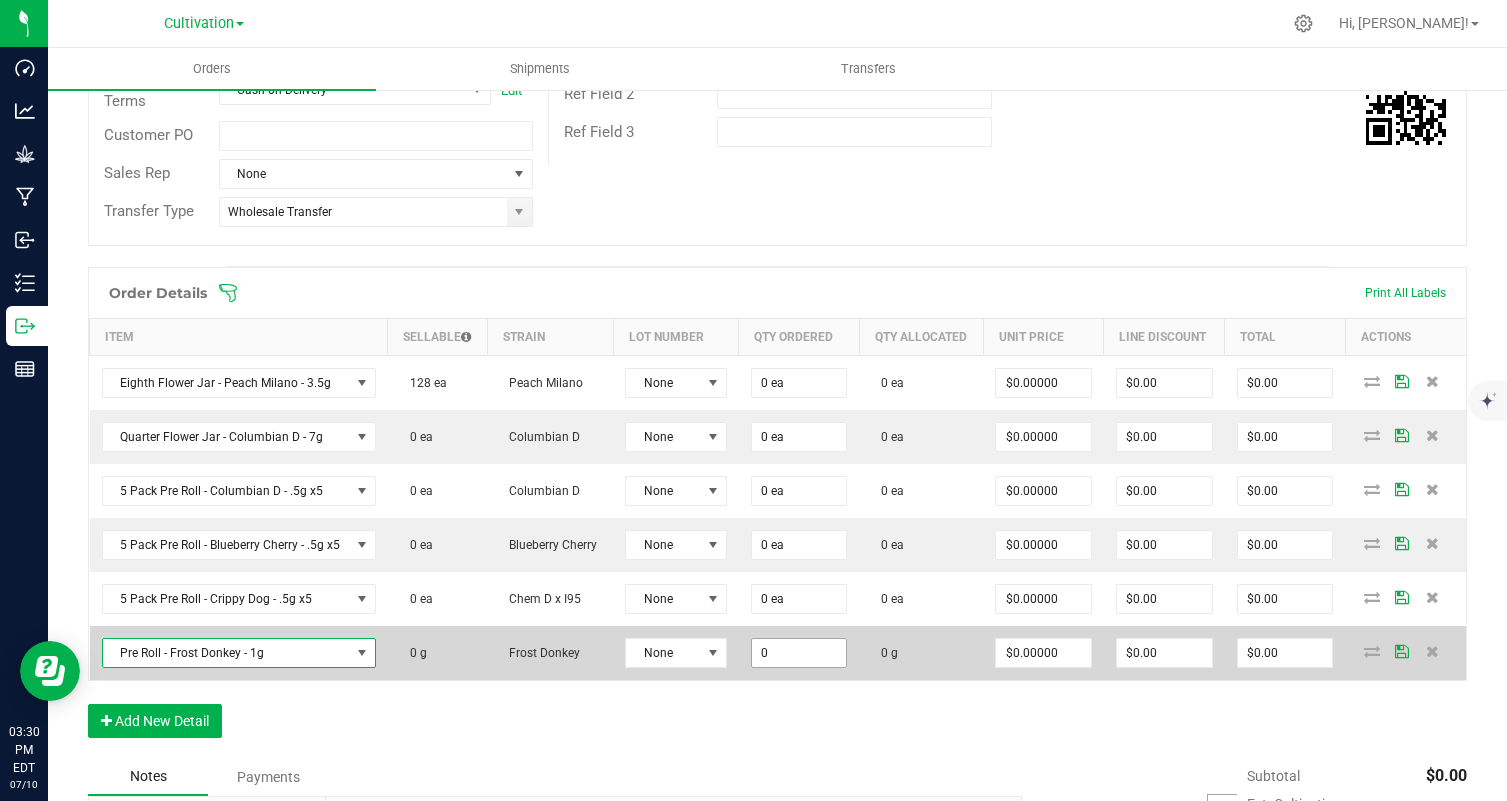 click on "0" at bounding box center [799, 653] 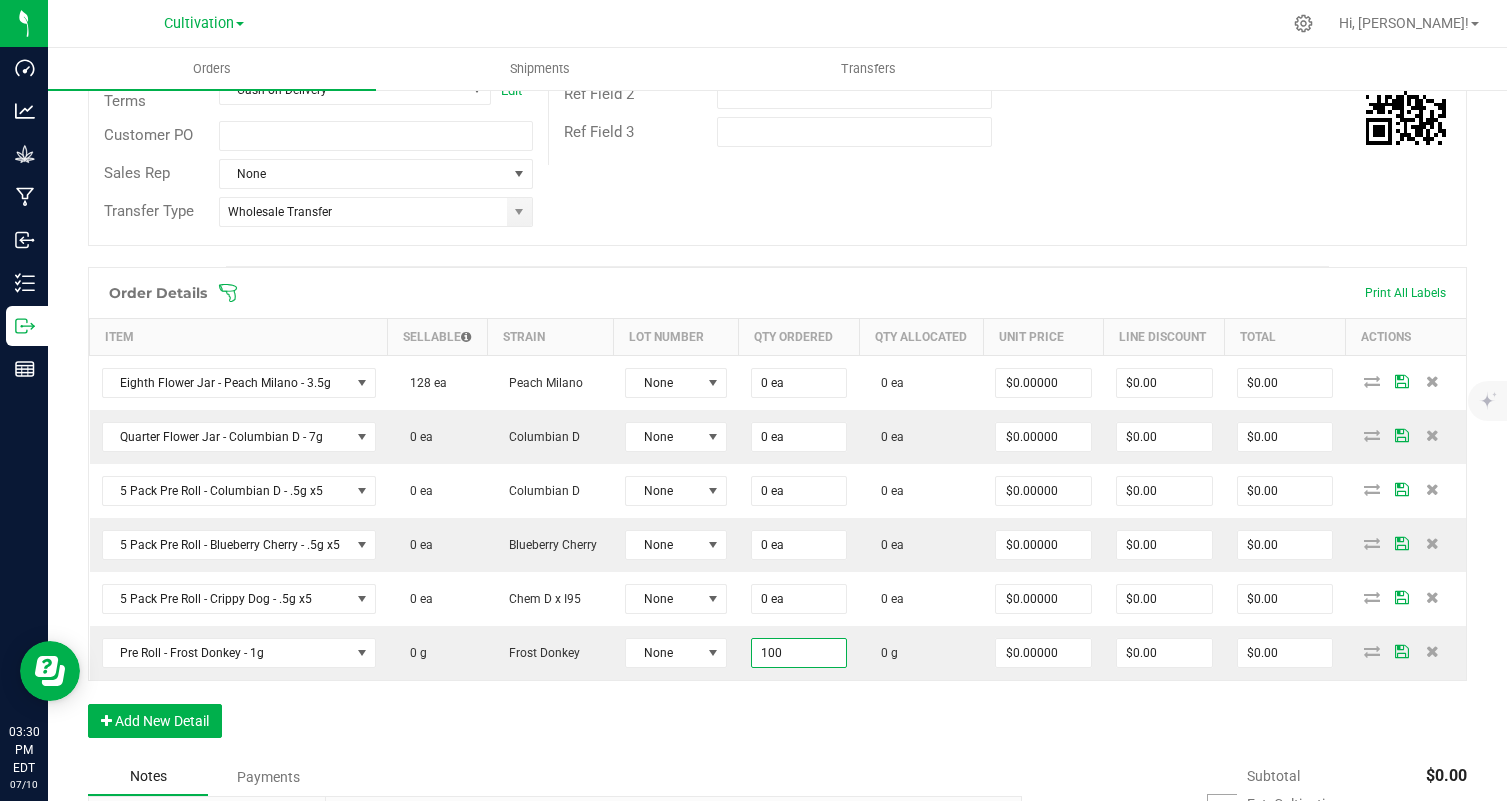 type on "100" 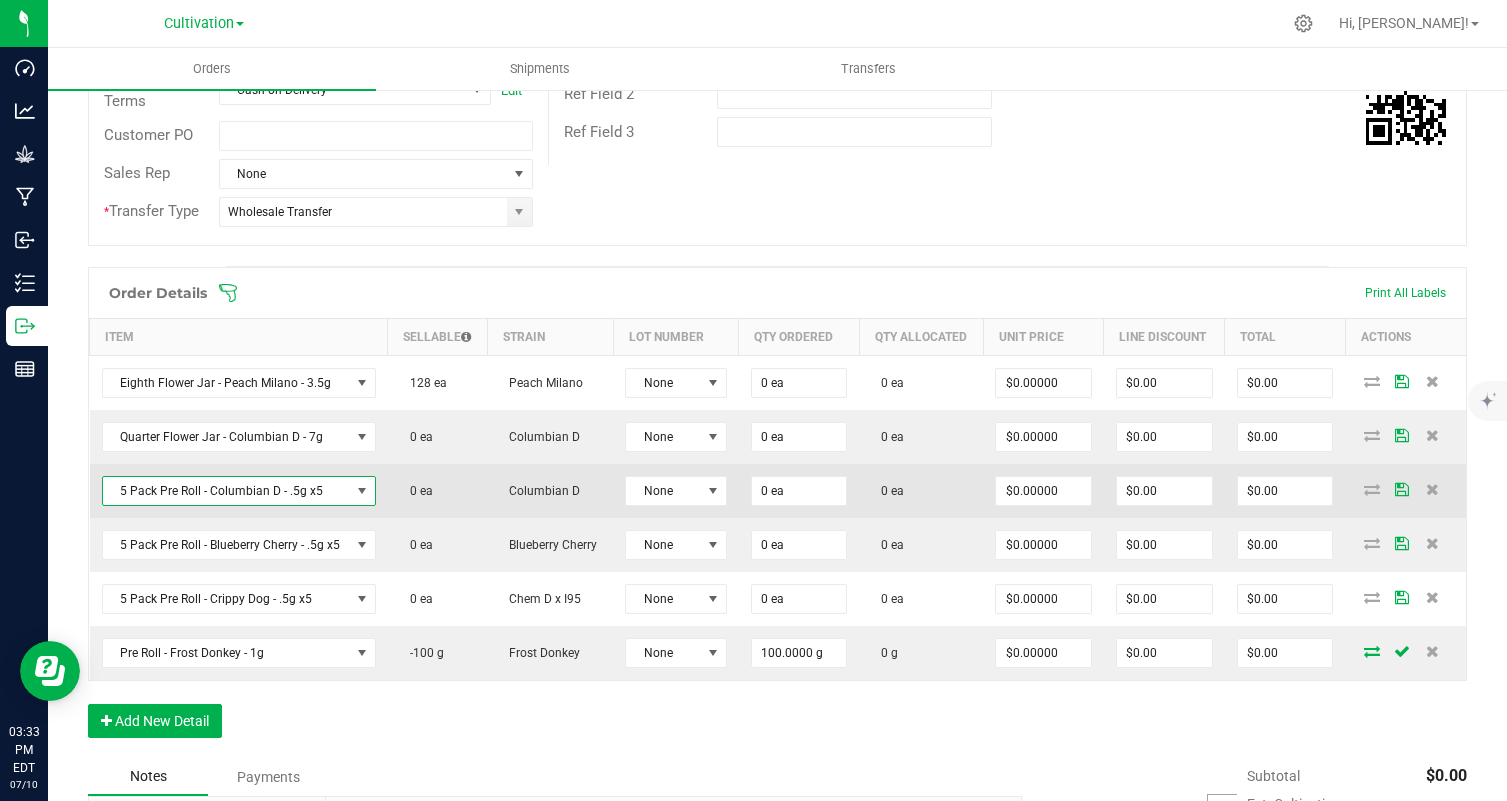 click on "5 Pack Pre Roll - Columbian D - .5g x5" at bounding box center (226, 491) 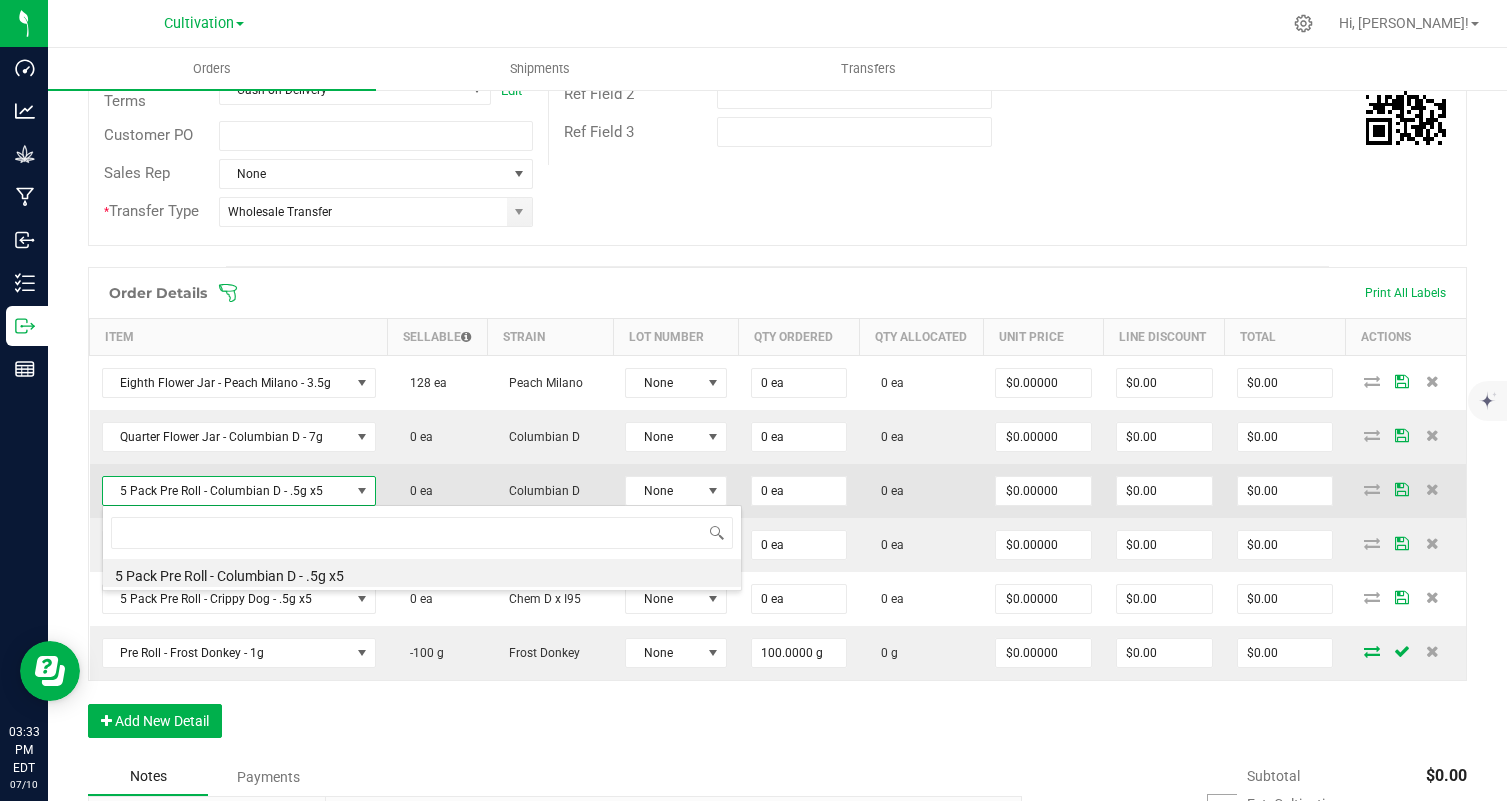 scroll, scrollTop: 99970, scrollLeft: 99727, axis: both 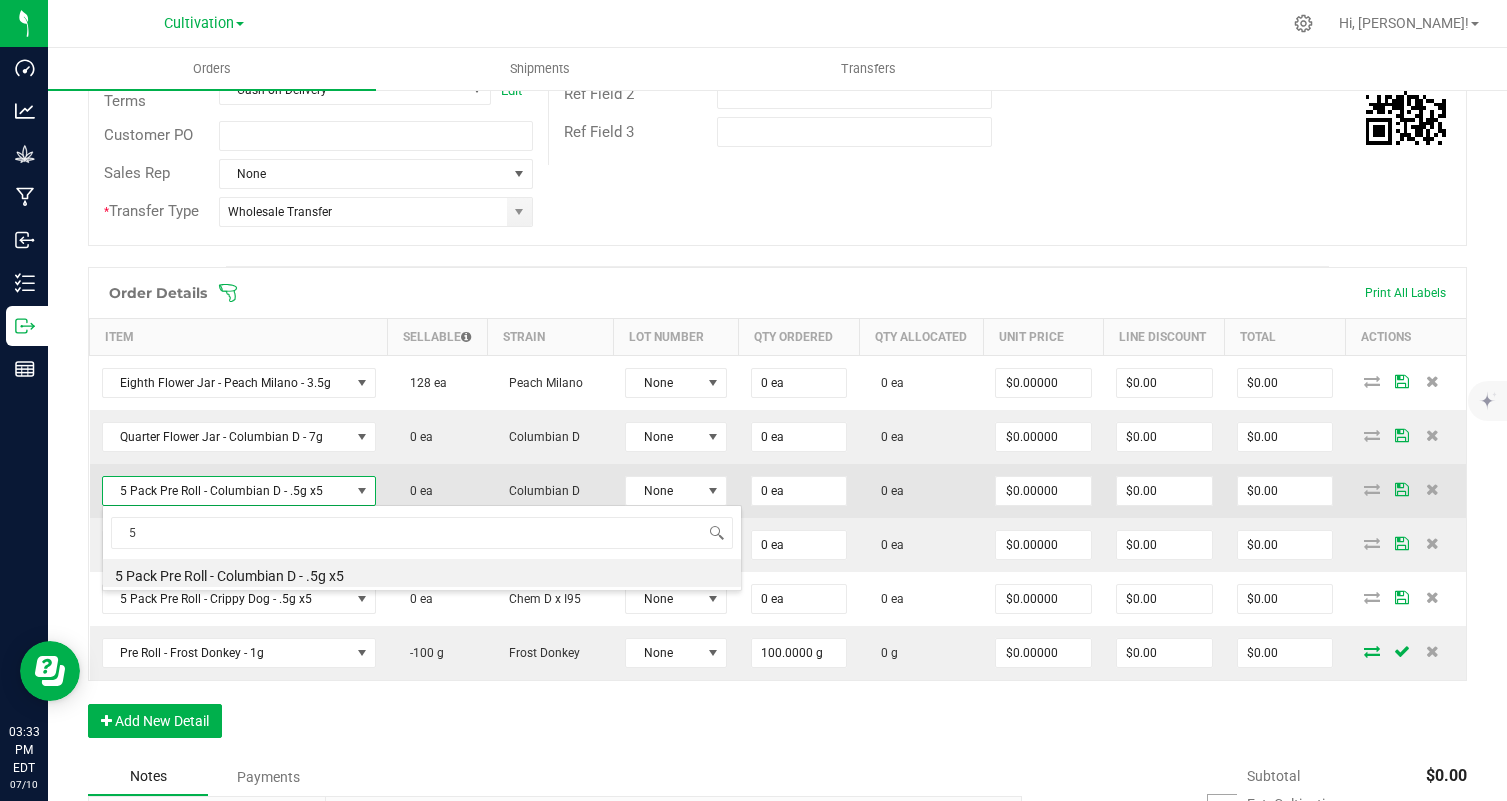 type on "5" 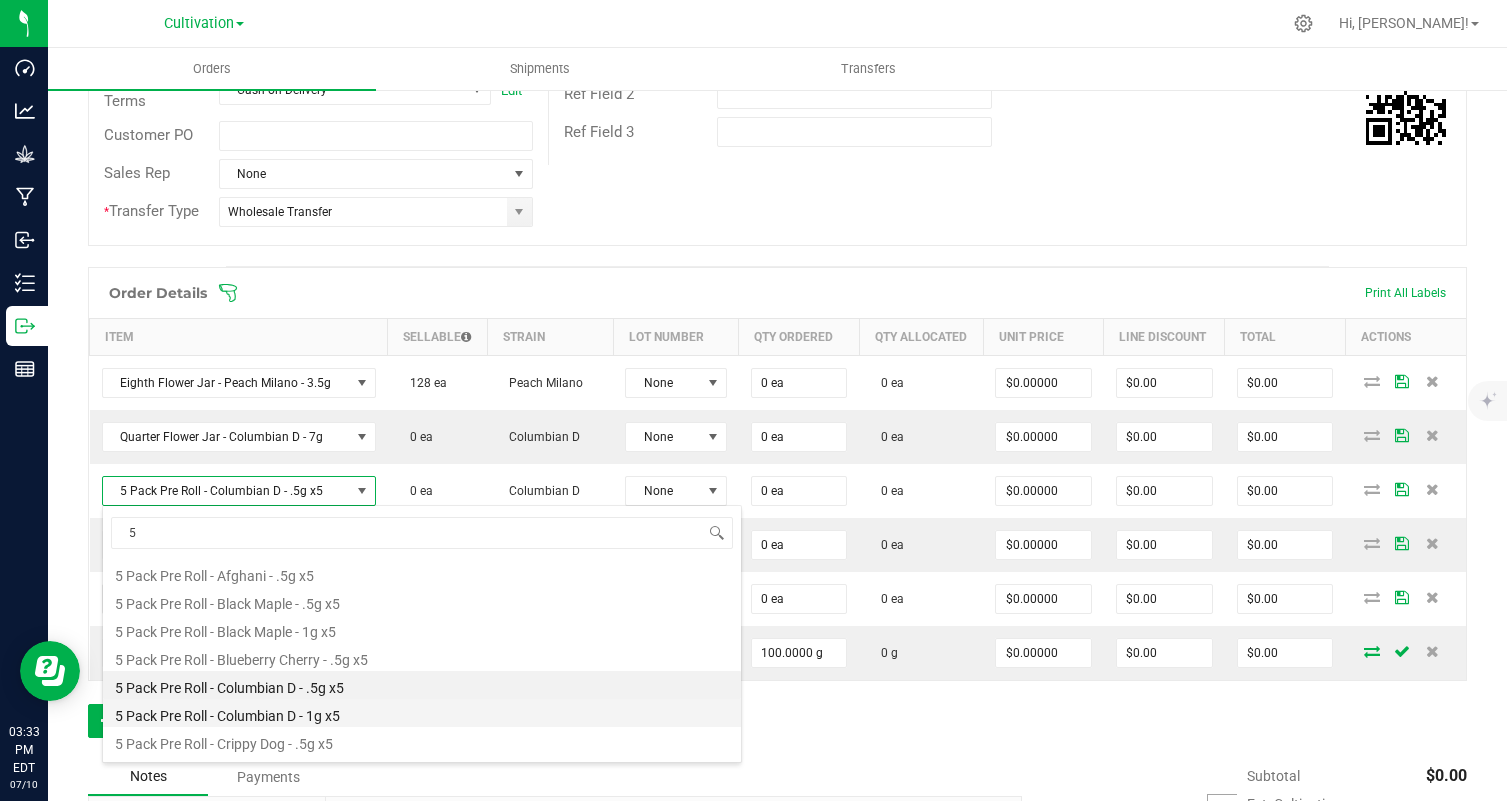 click on "5 Pack Pre Roll - Columbian D - 1g x5" at bounding box center [422, 713] 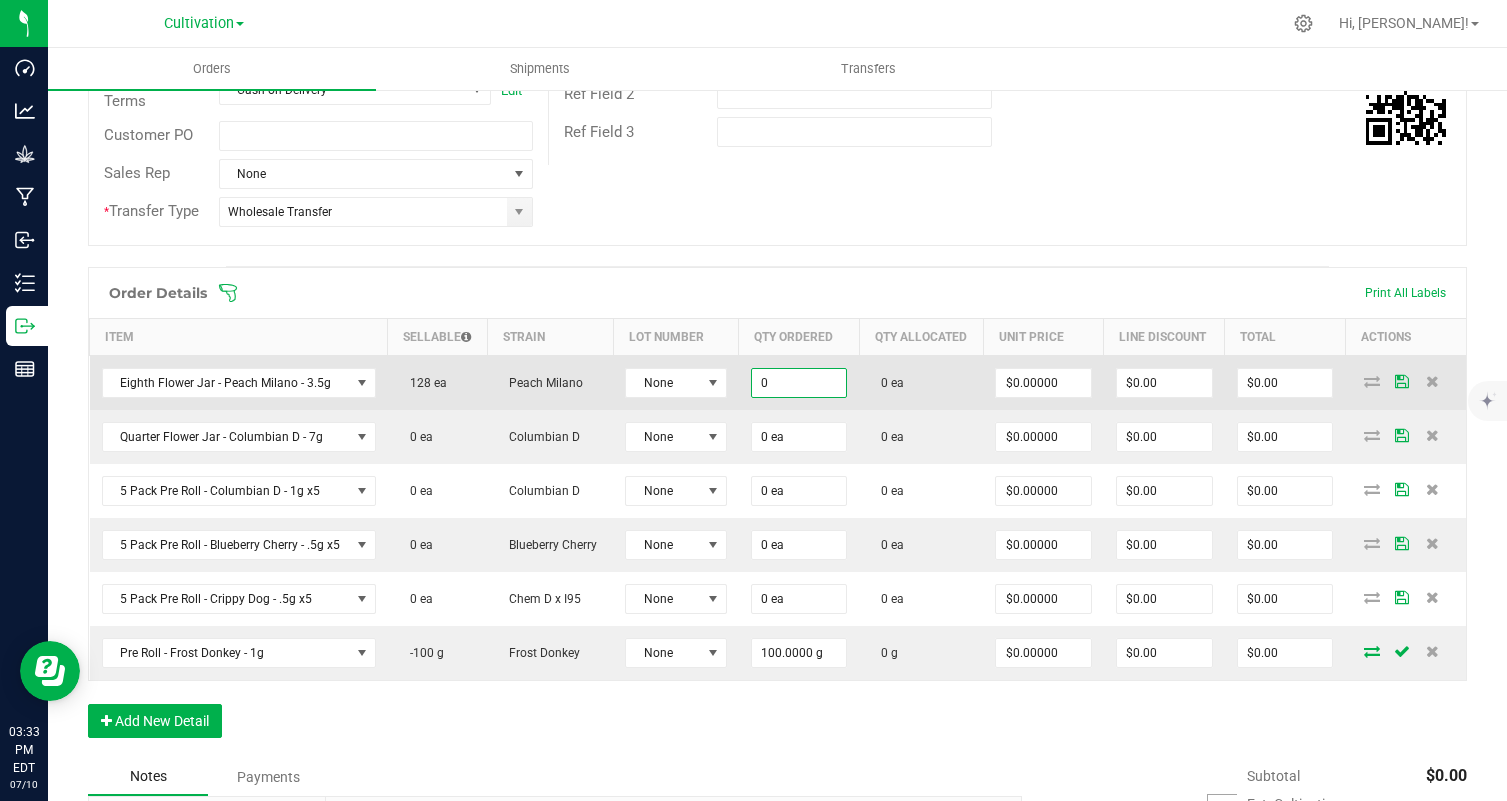 click on "0" at bounding box center [799, 383] 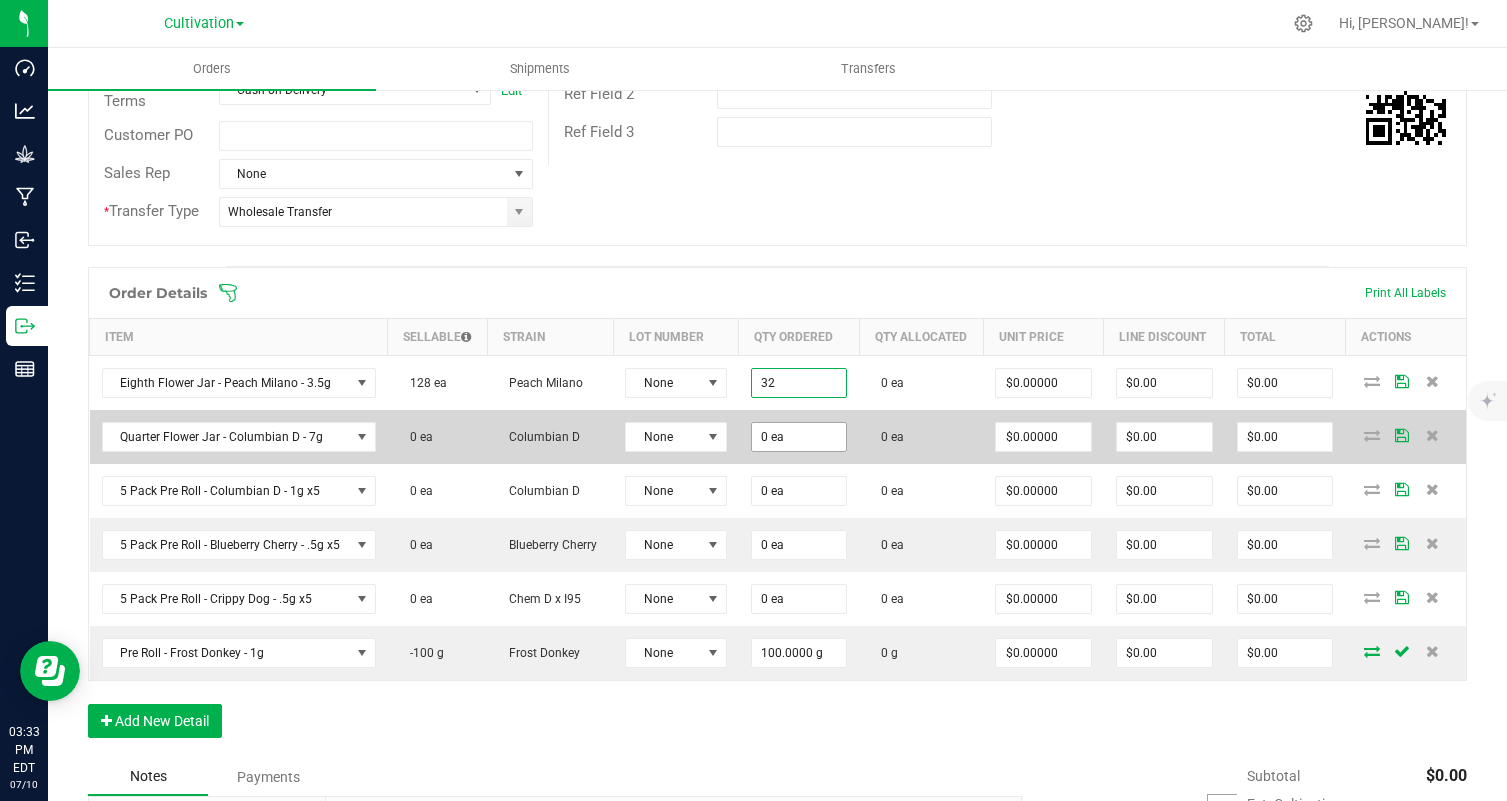 type on "32 ea" 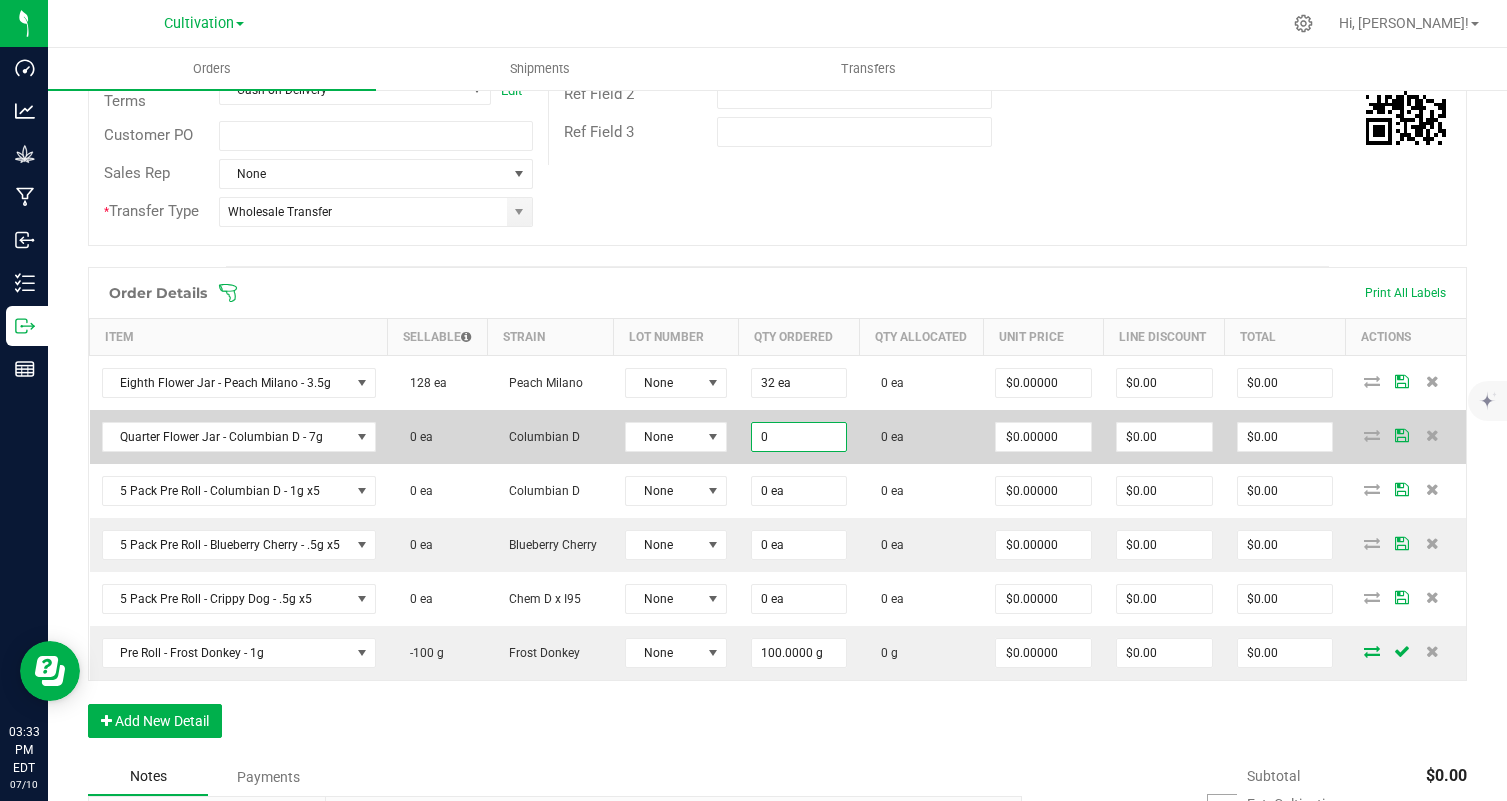 click on "0" at bounding box center (799, 437) 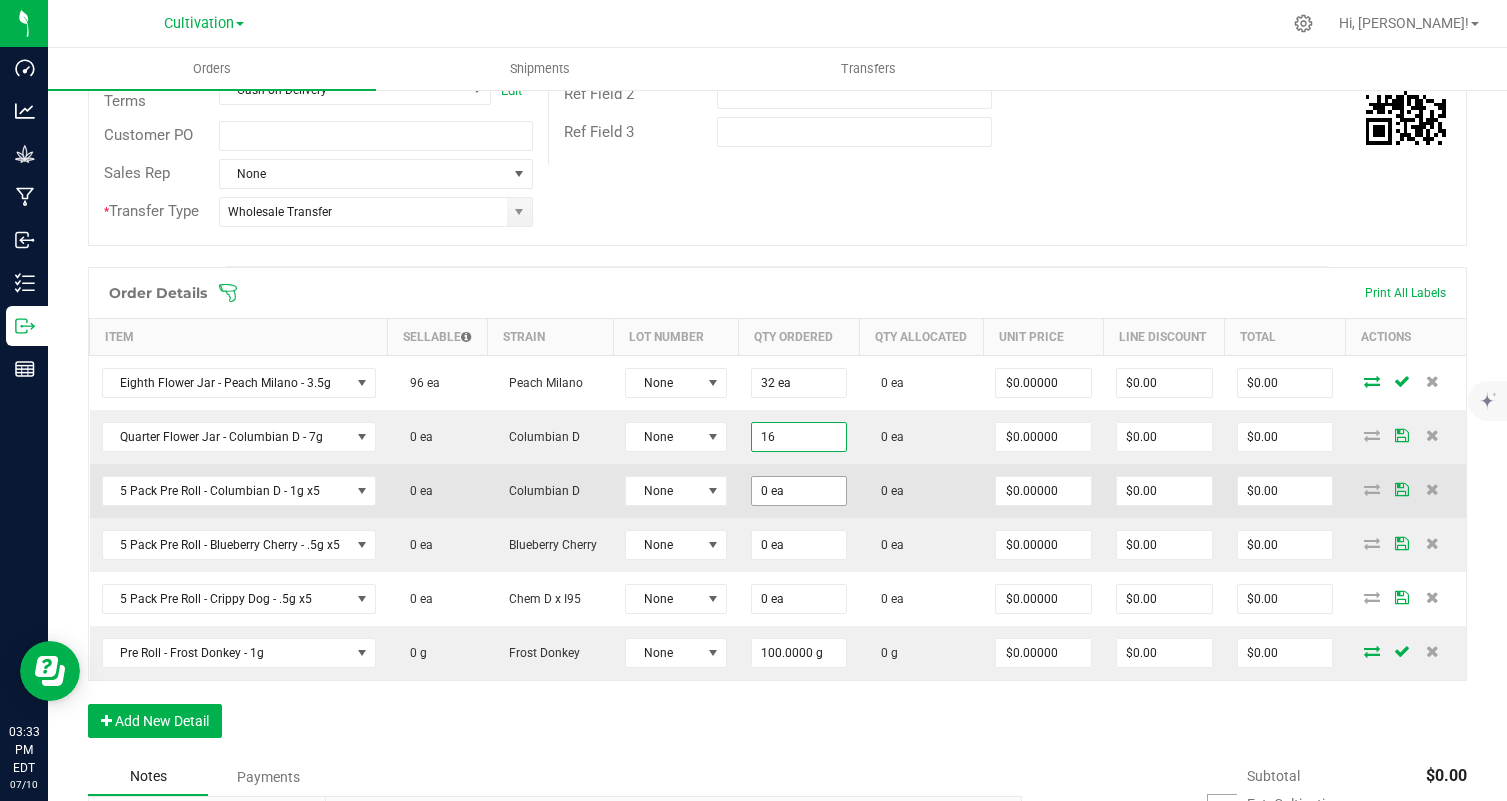 type on "16 ea" 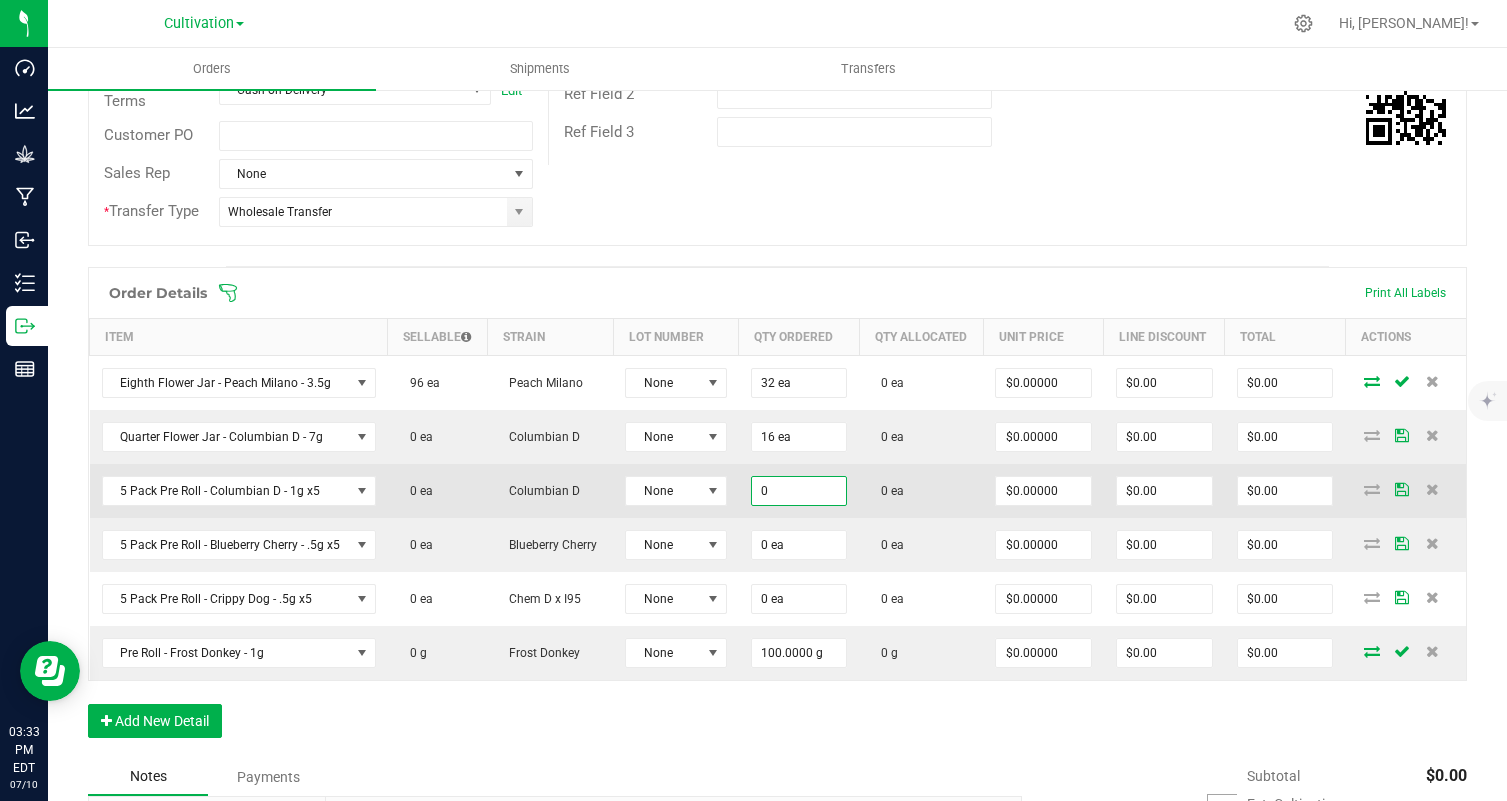 click on "0" at bounding box center [799, 491] 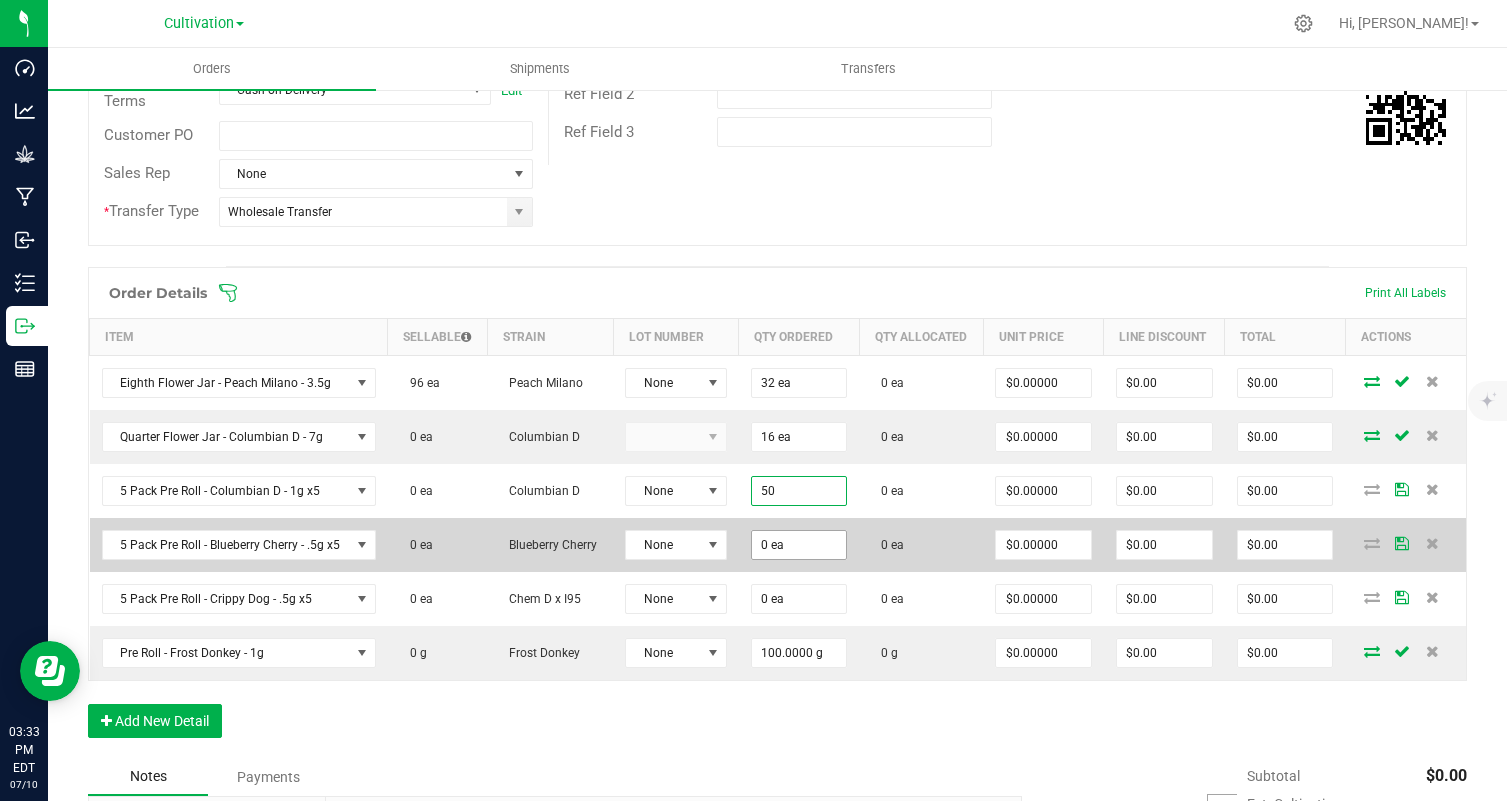 type on "50 ea" 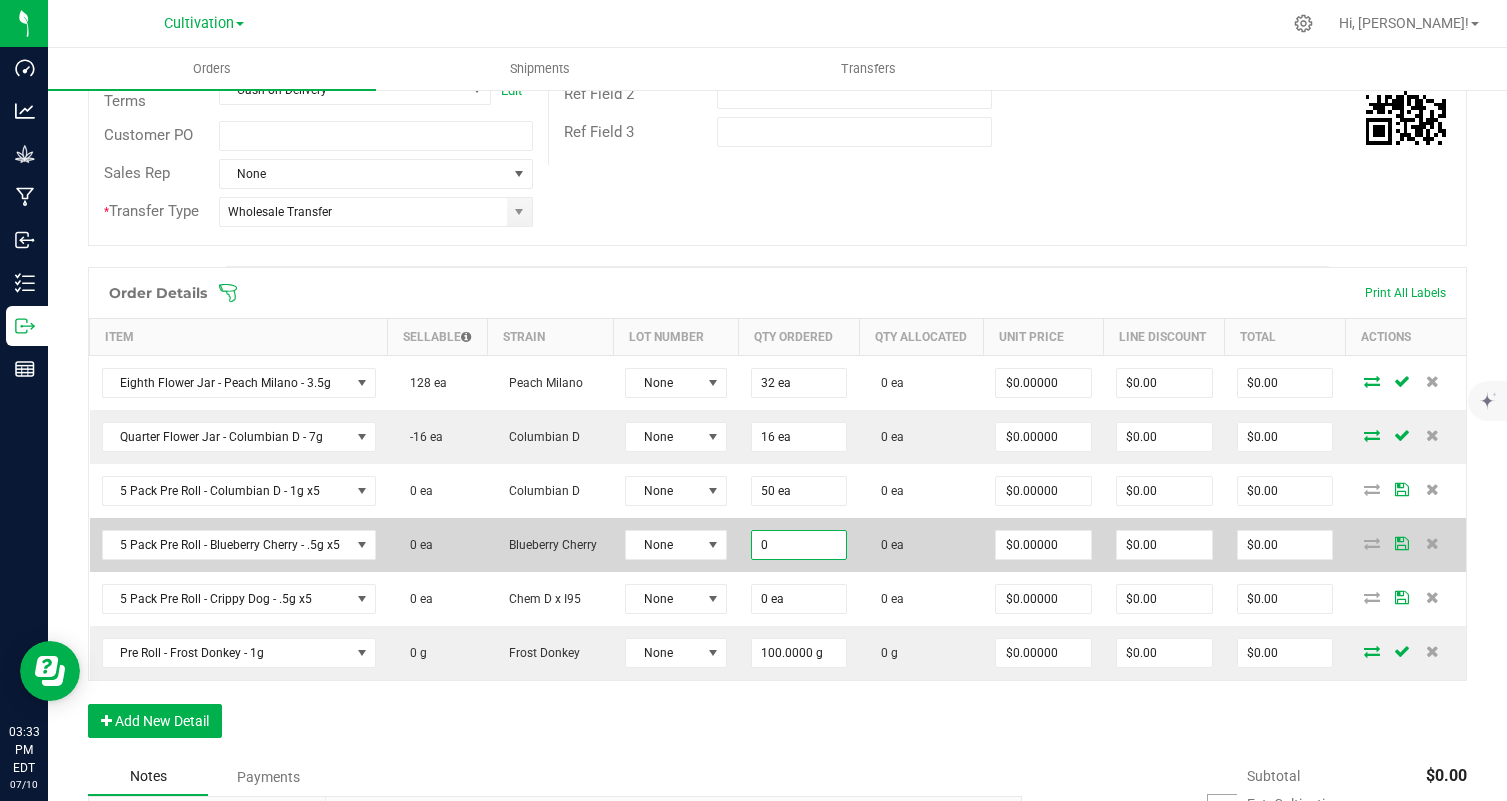 click on "0" at bounding box center (799, 545) 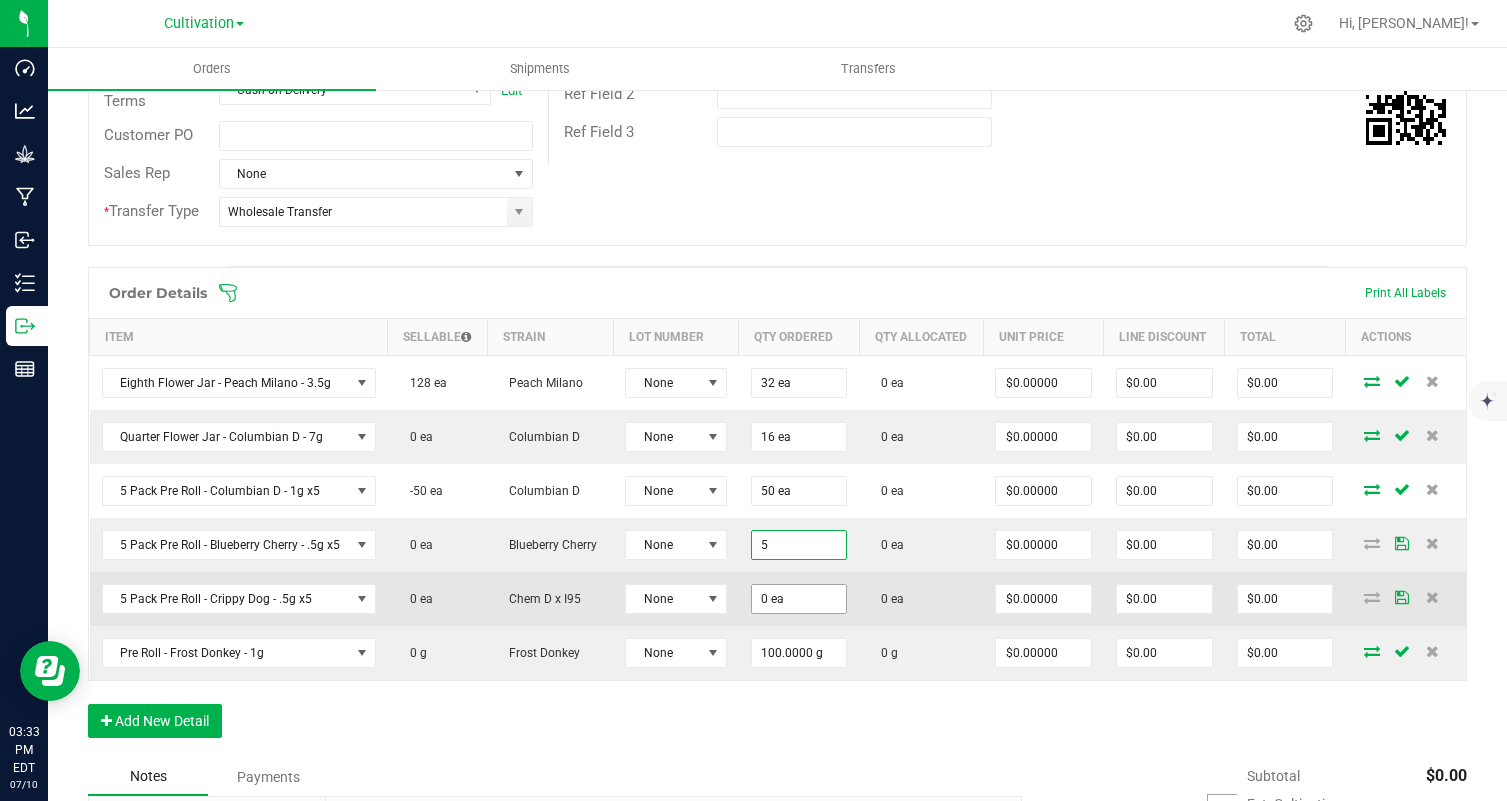 type on "5 ea" 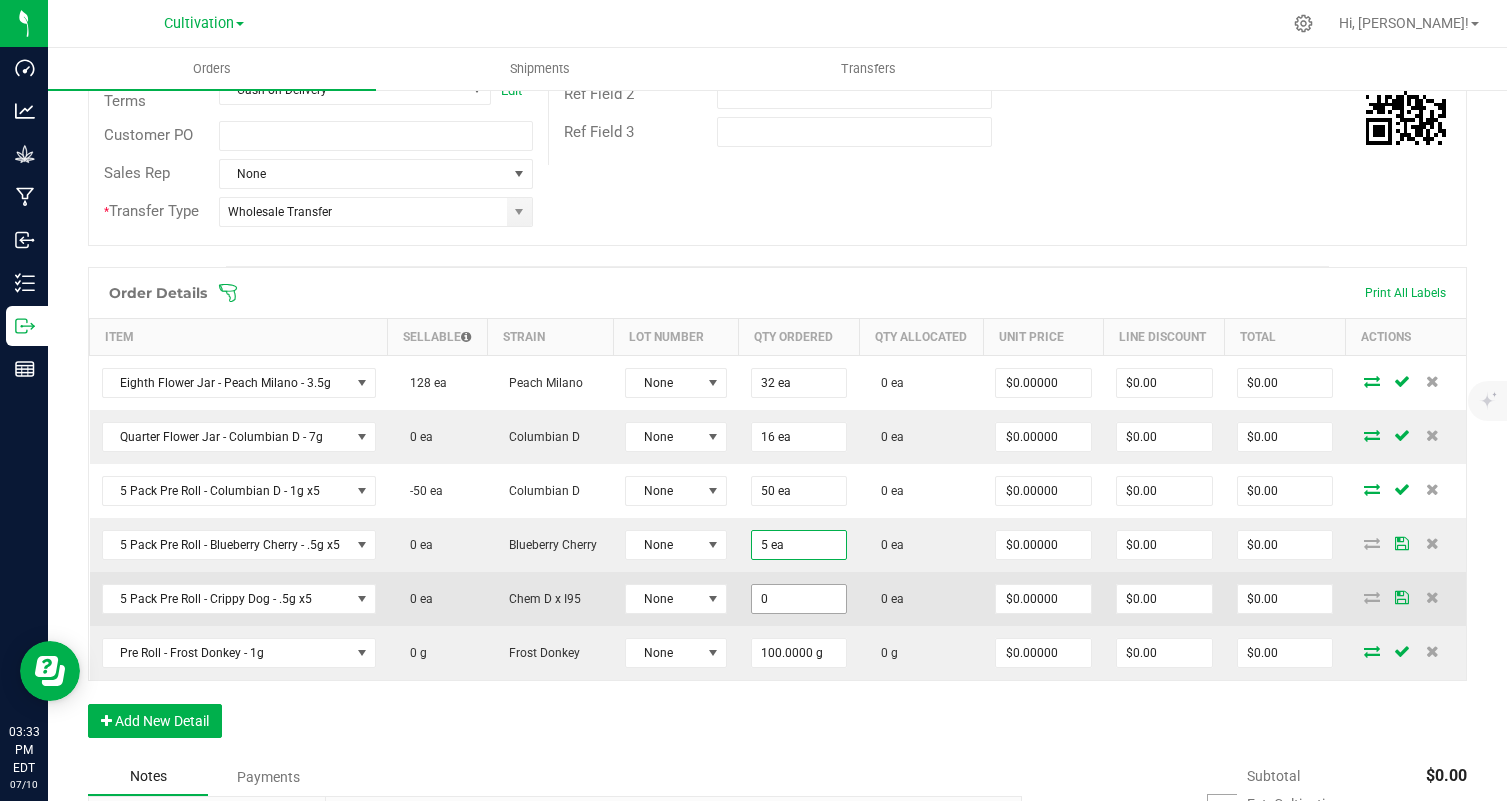click on "0" at bounding box center [799, 599] 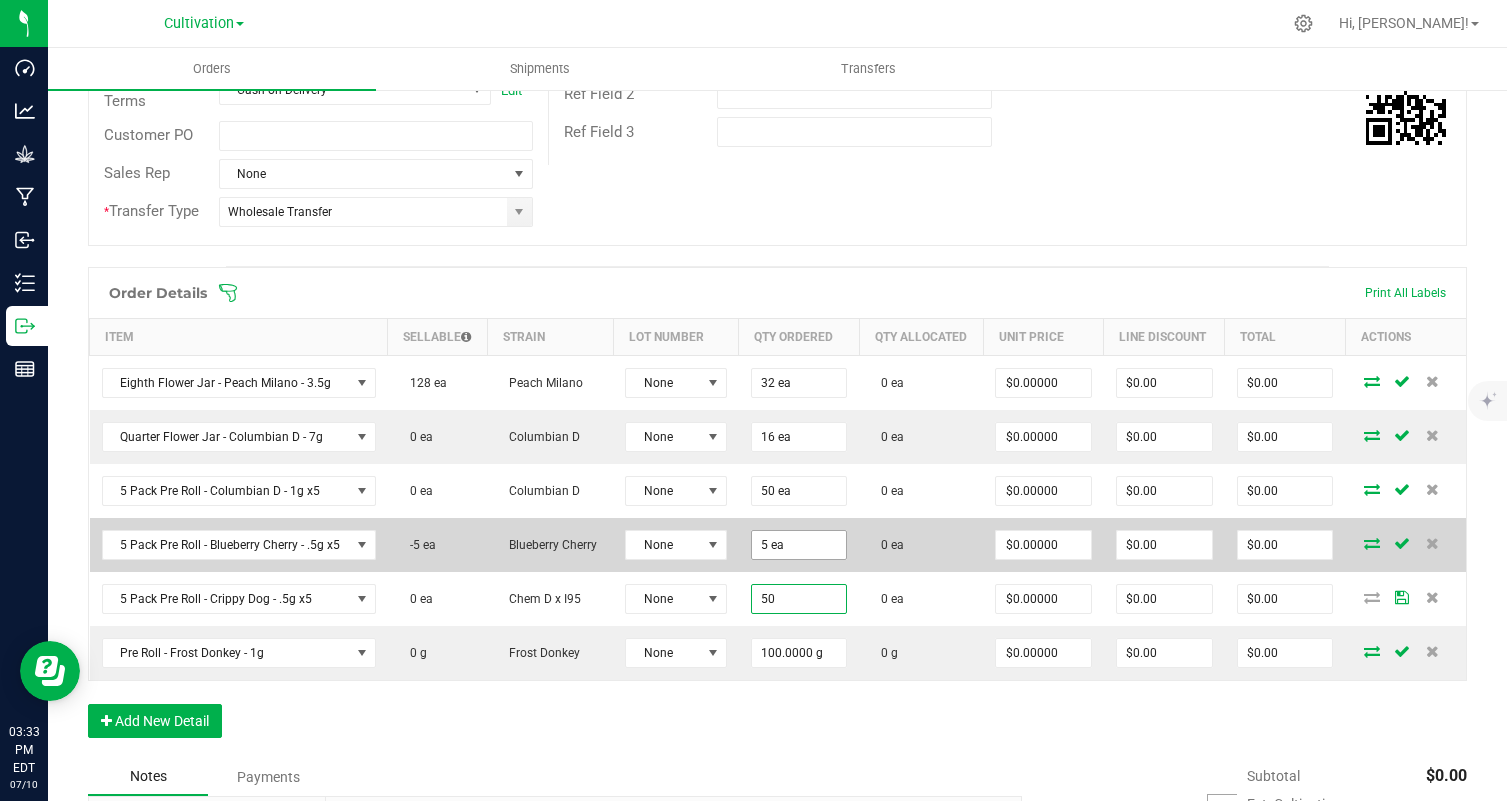 type on "50 ea" 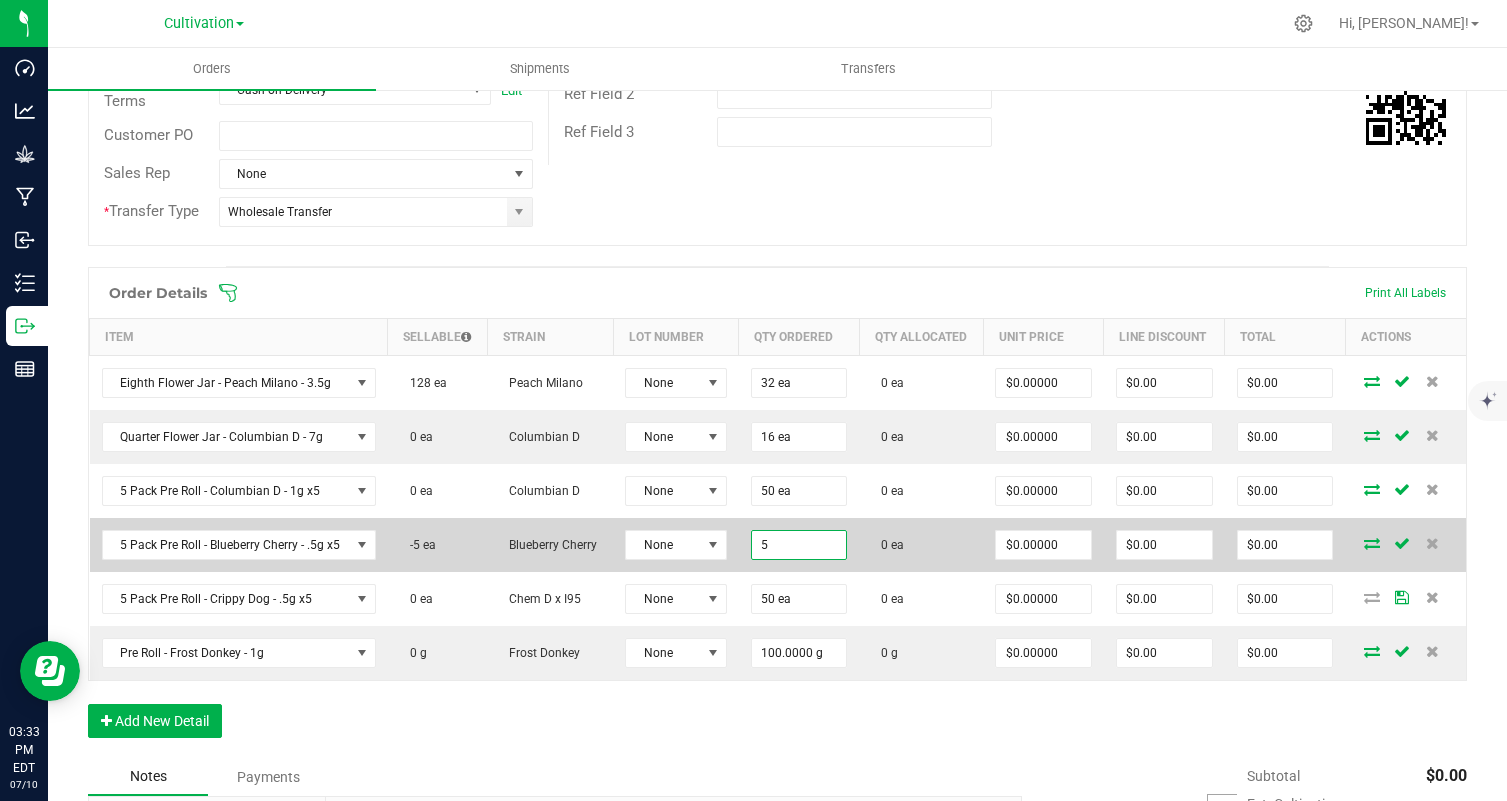 click on "5" at bounding box center (799, 545) 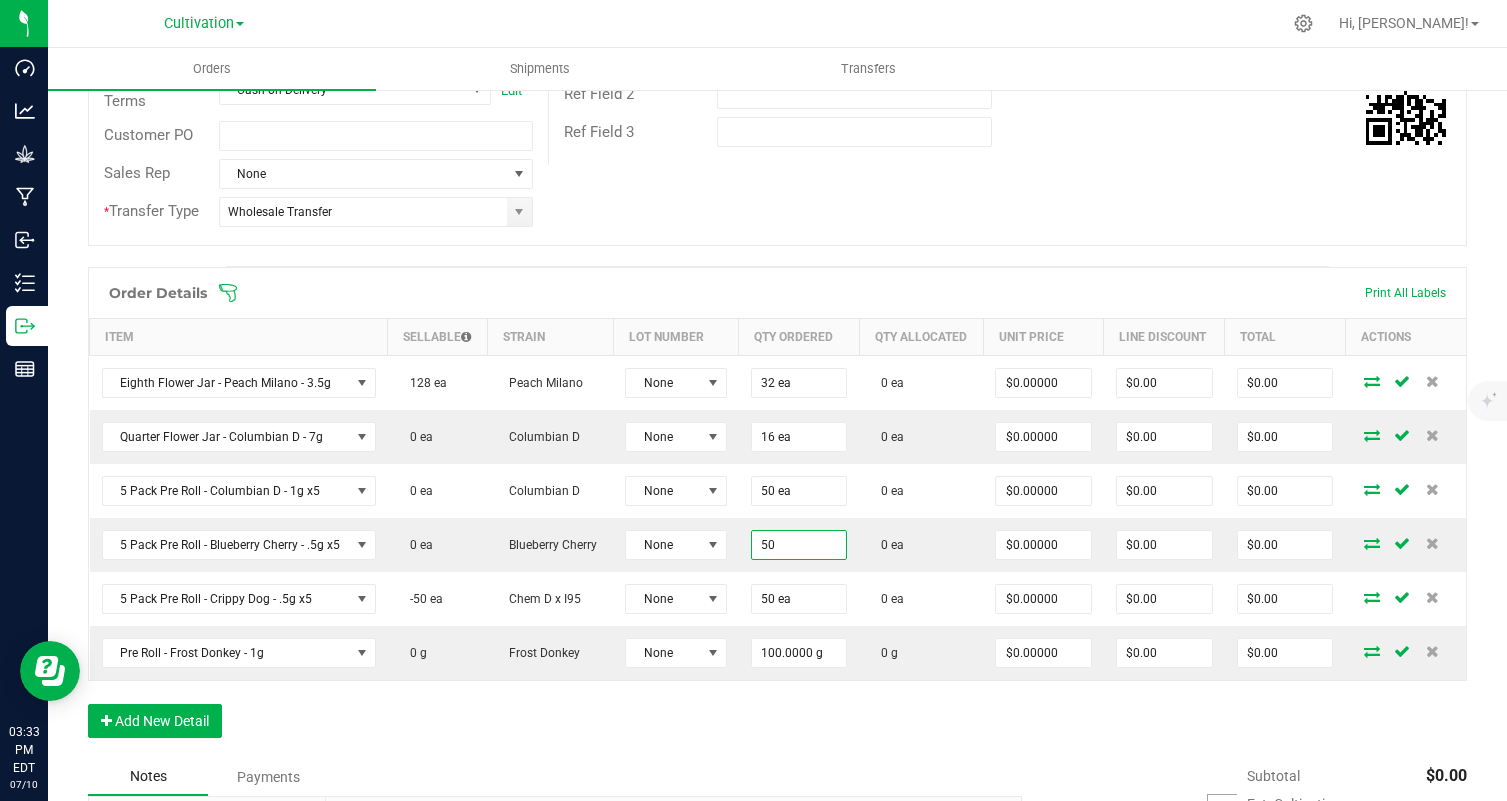 type on "50 ea" 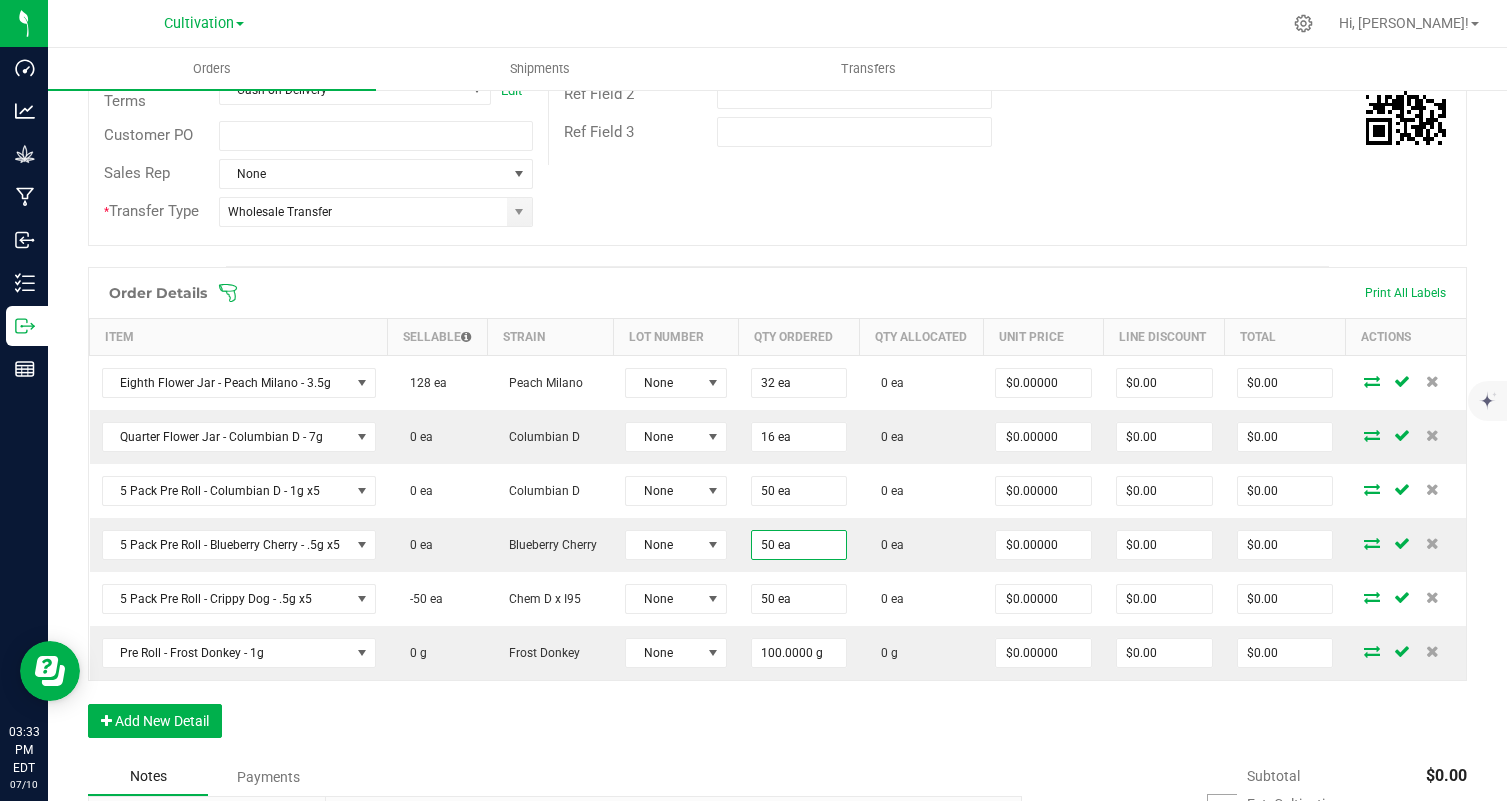 click on "Notes
Payments" at bounding box center (547, 777) 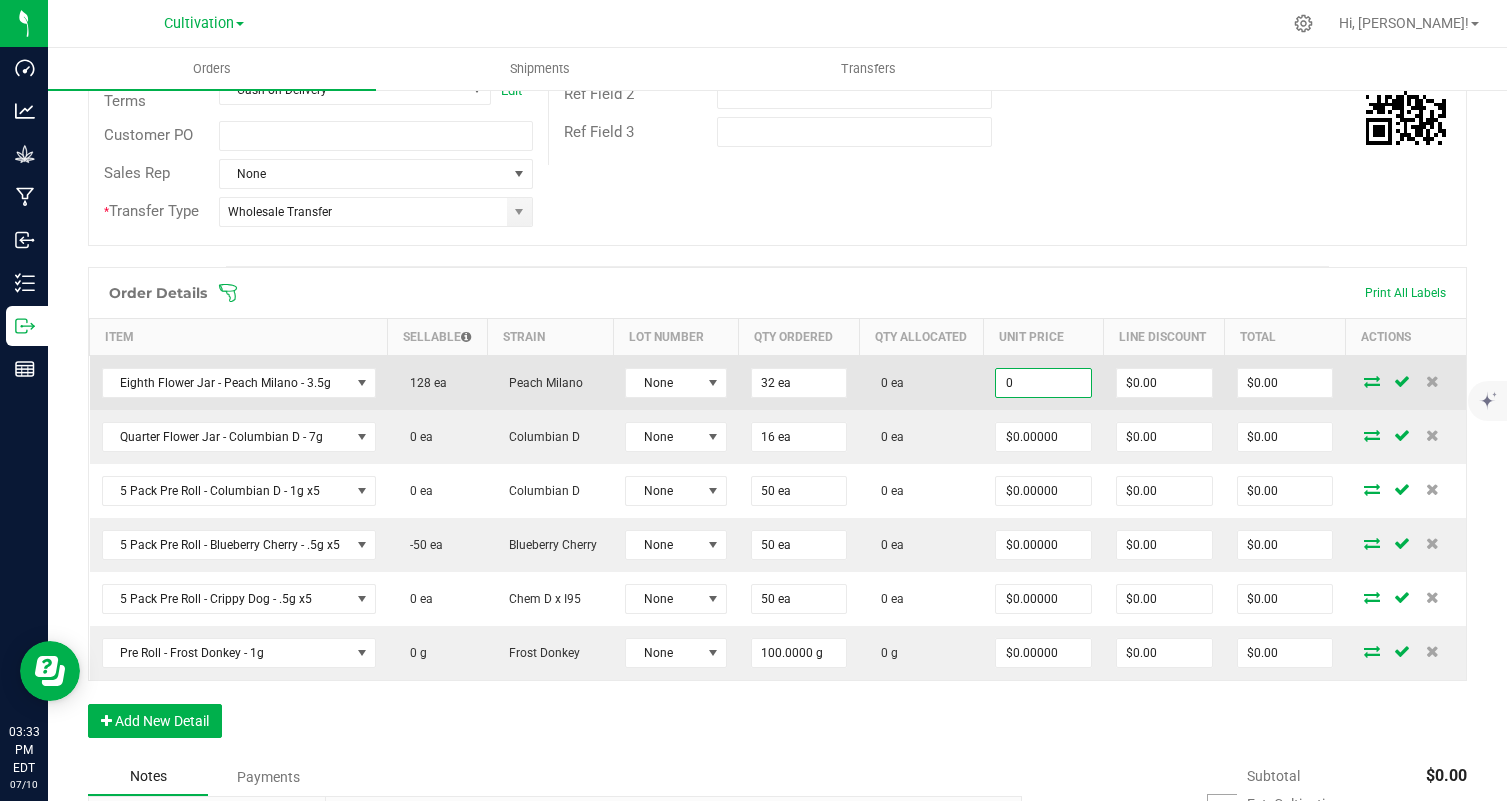 click on "0" at bounding box center [1043, 383] 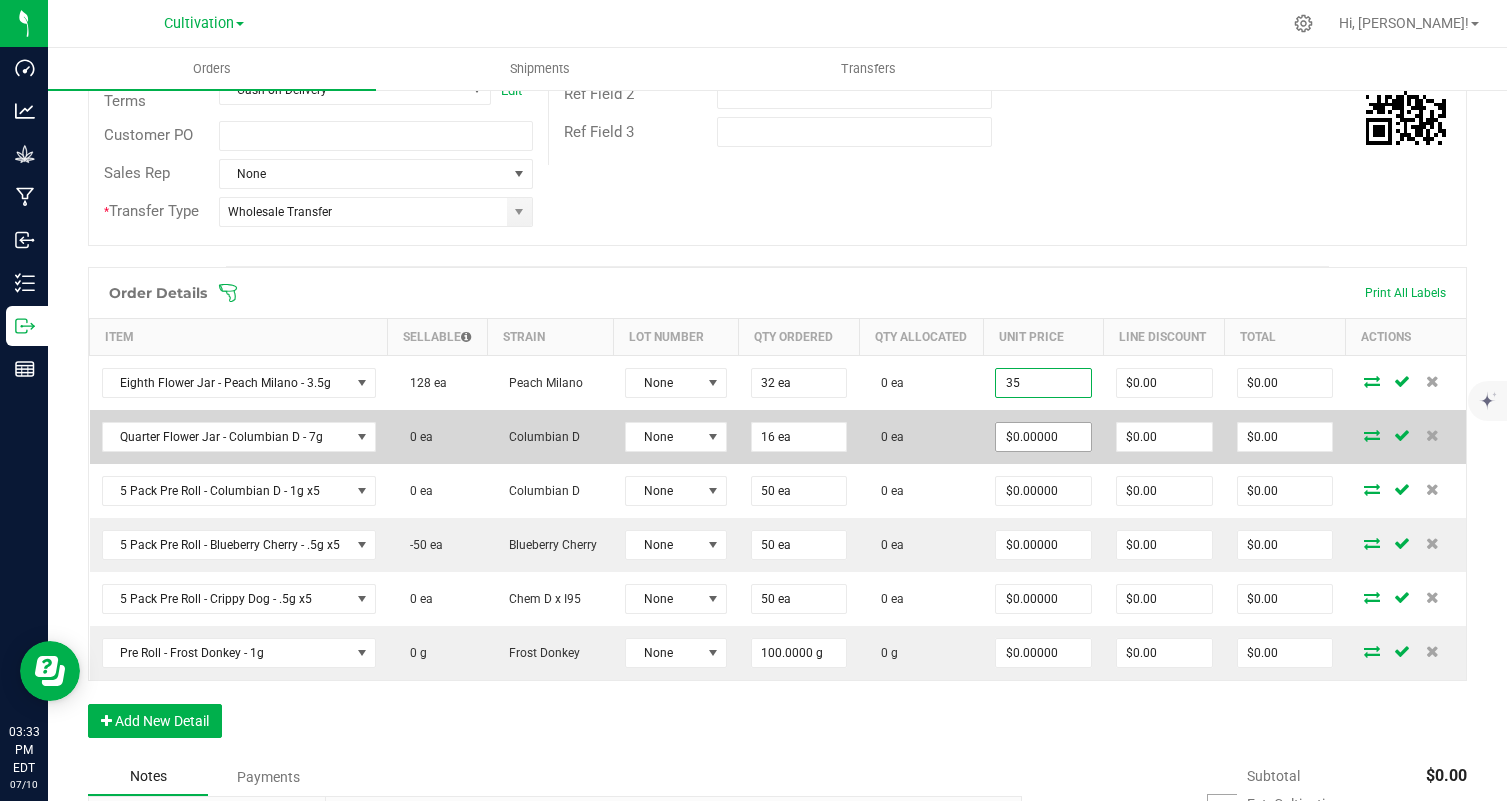 type on "$35.00000" 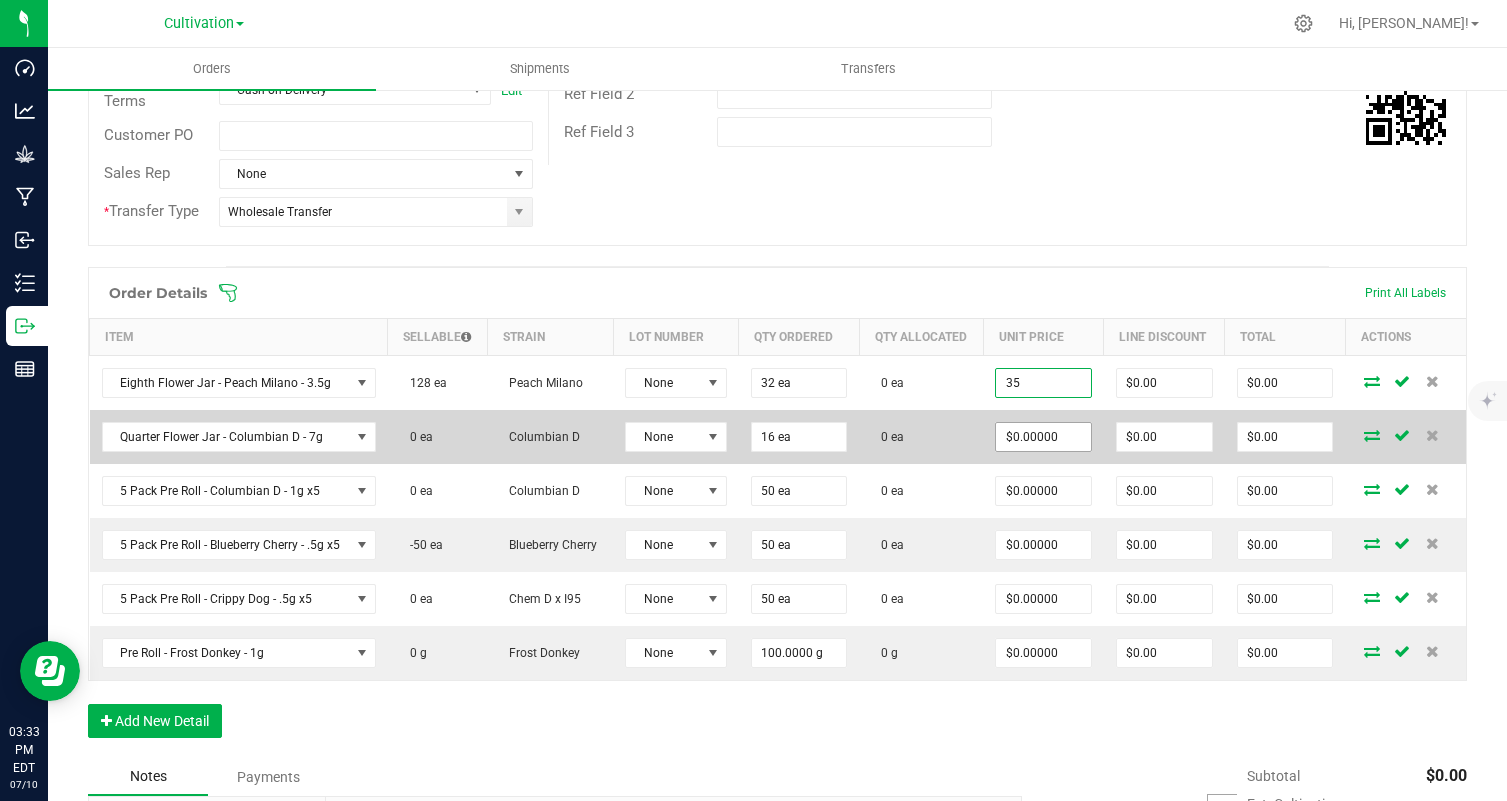 type on "$1,120.00" 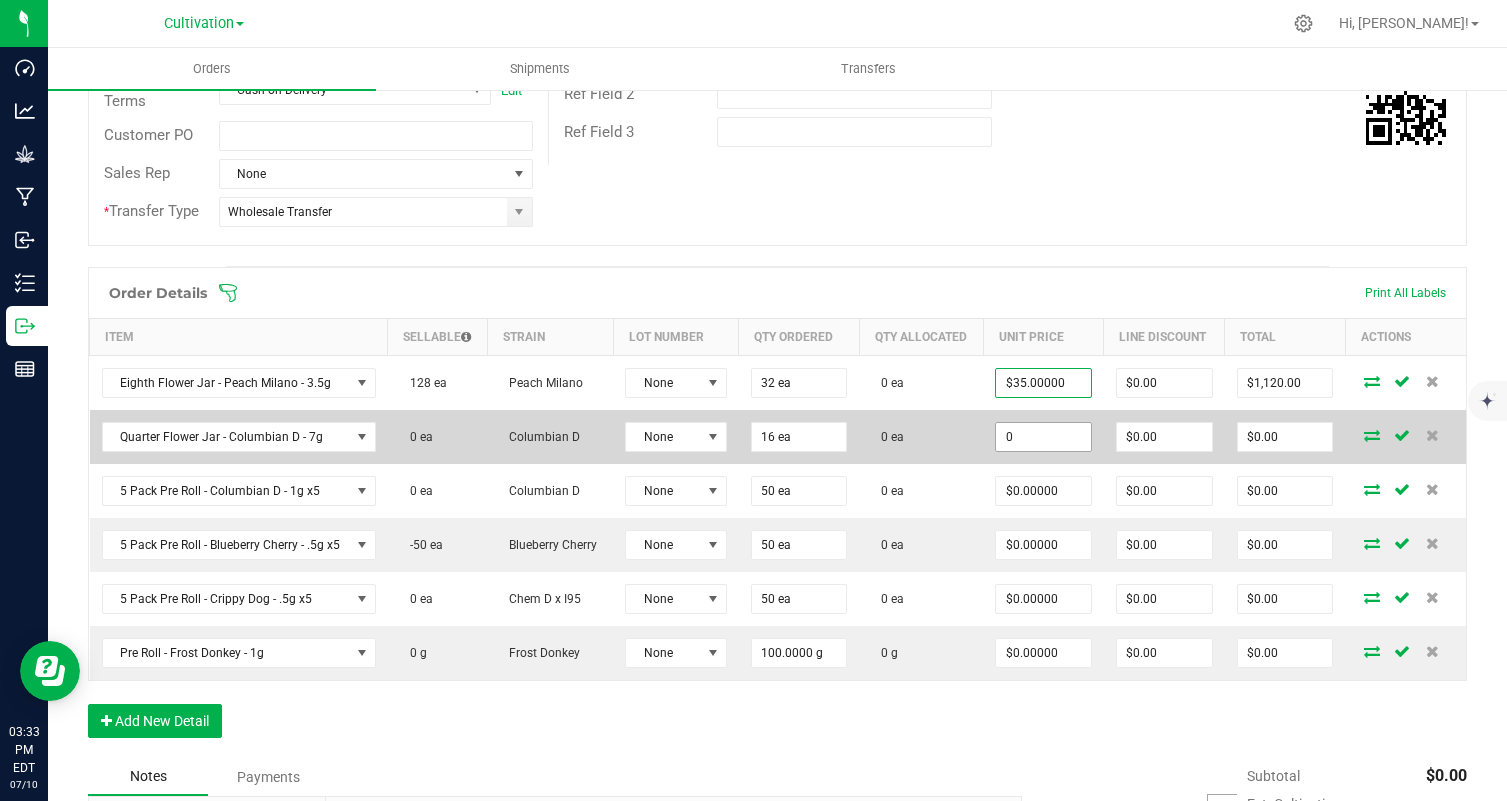 click on "0" at bounding box center [1043, 437] 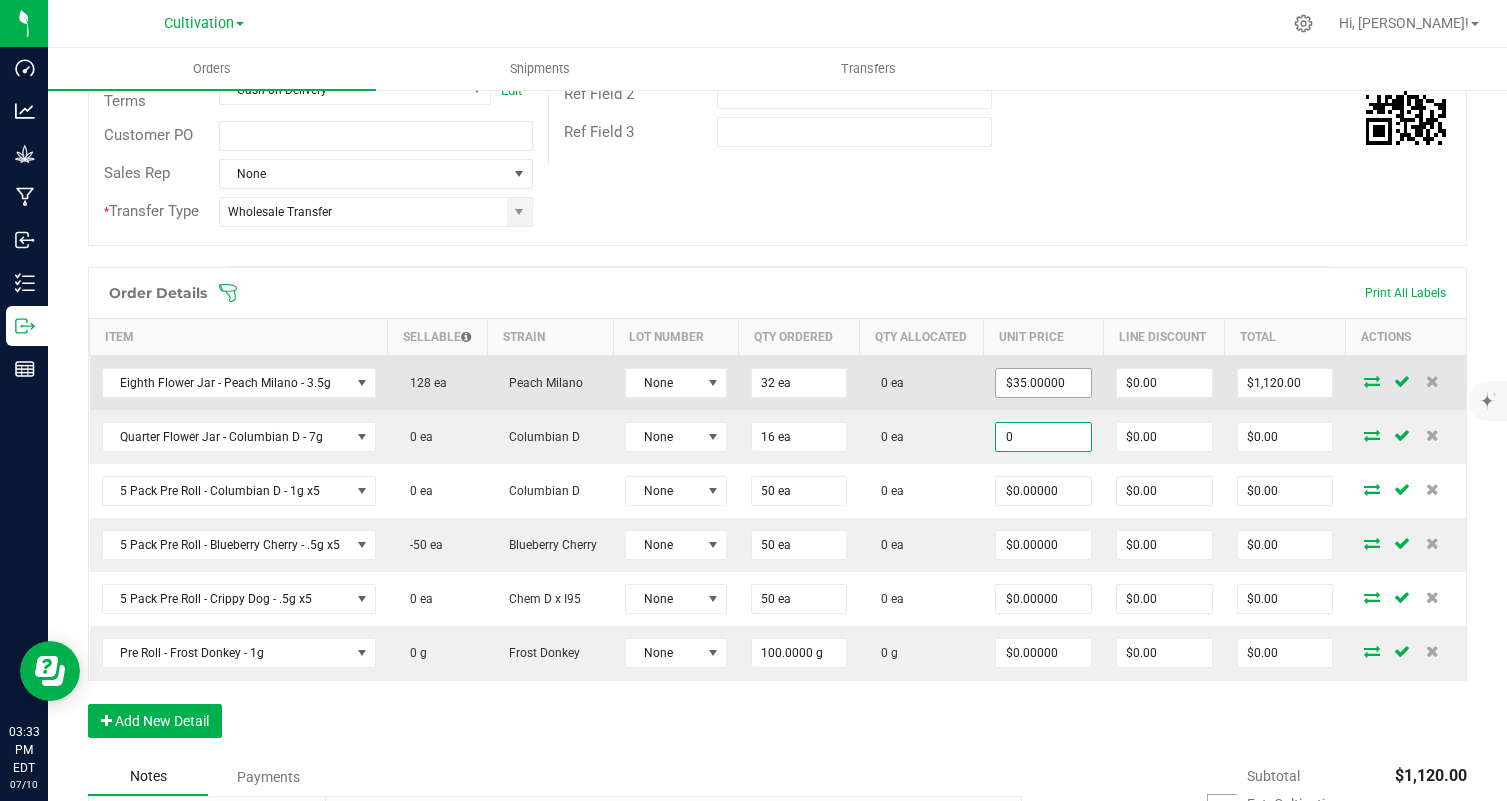 type on "$0.00000" 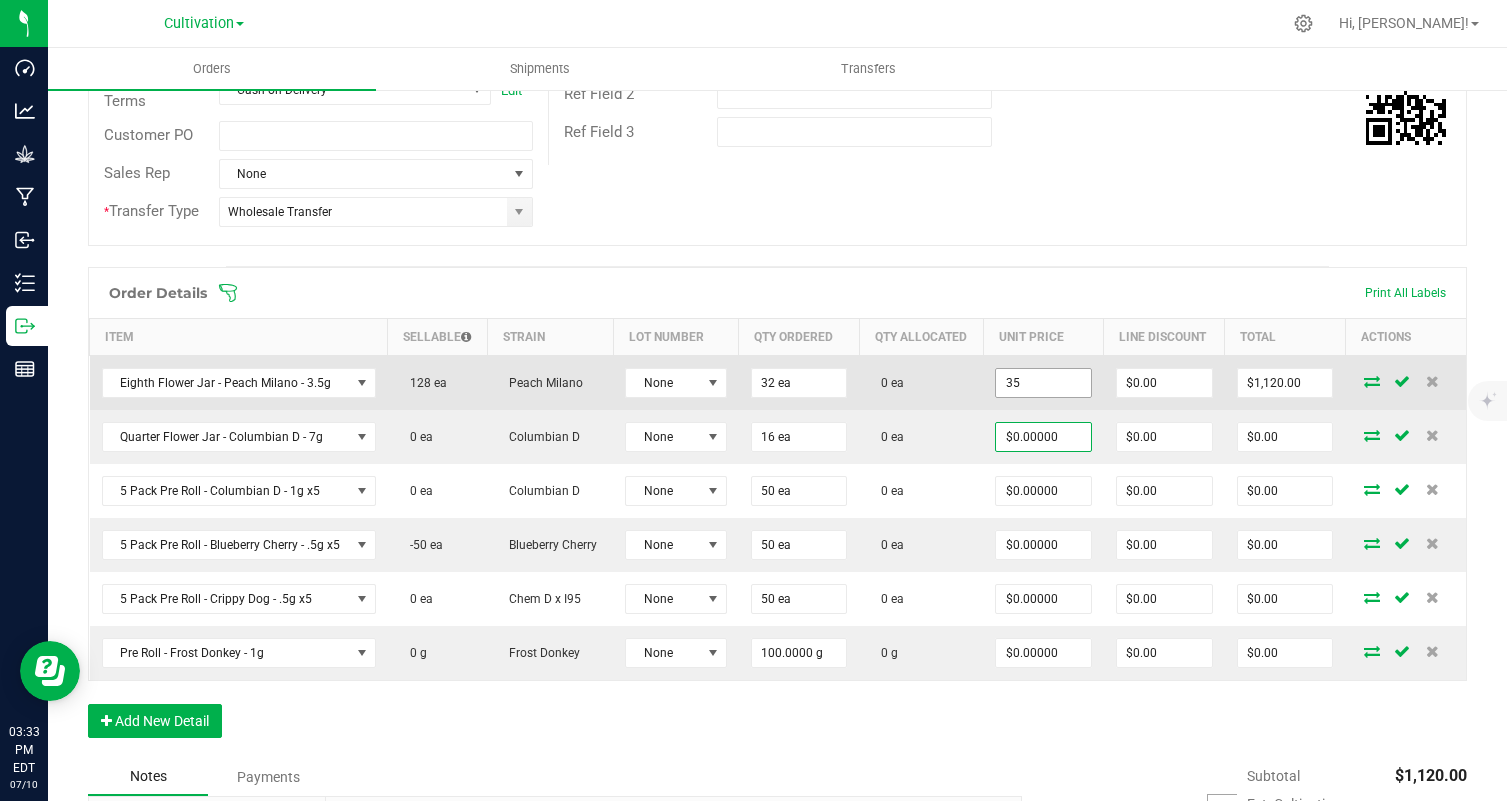 click on "35" at bounding box center [1043, 383] 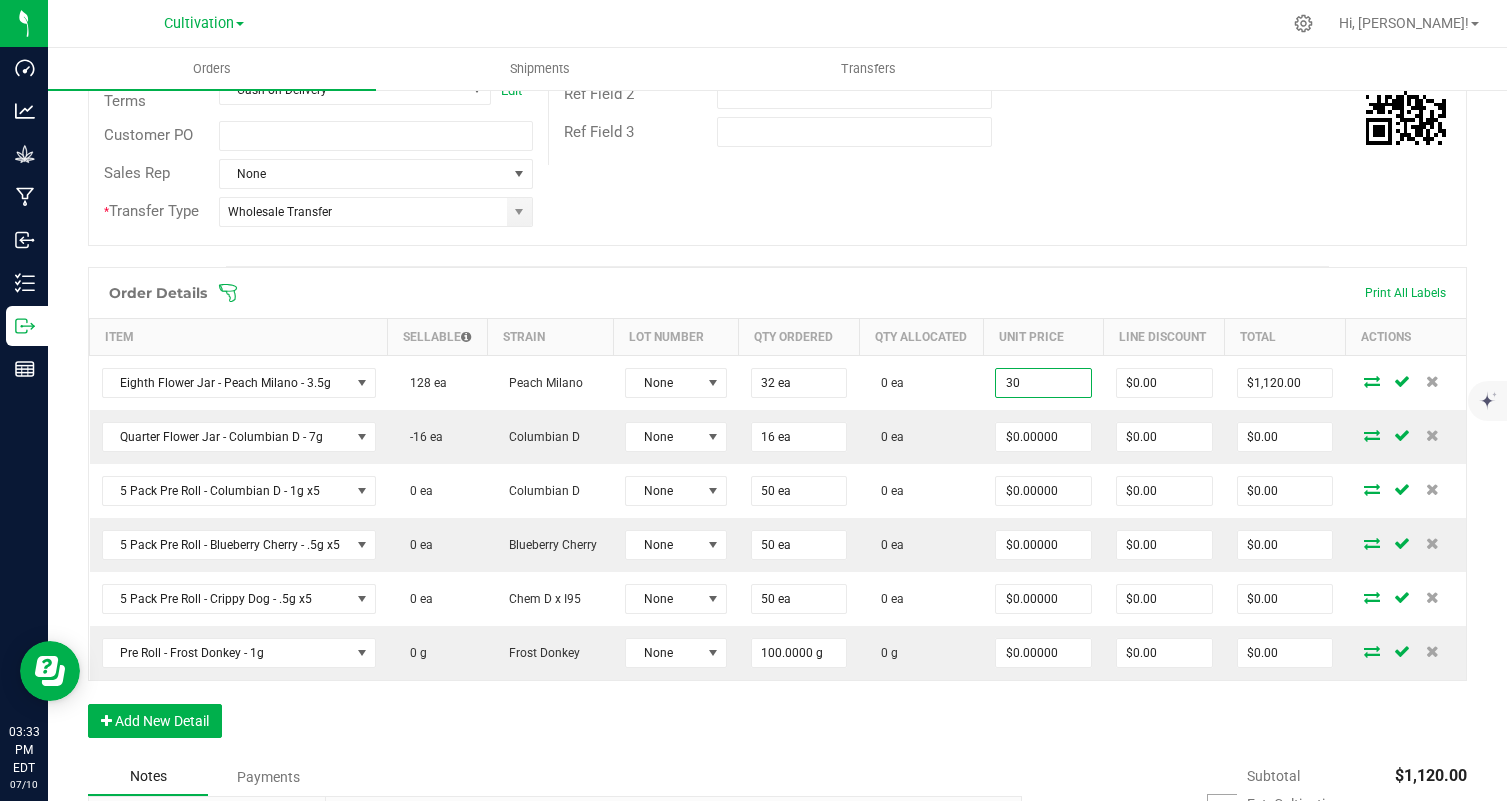 type on "$30.00000" 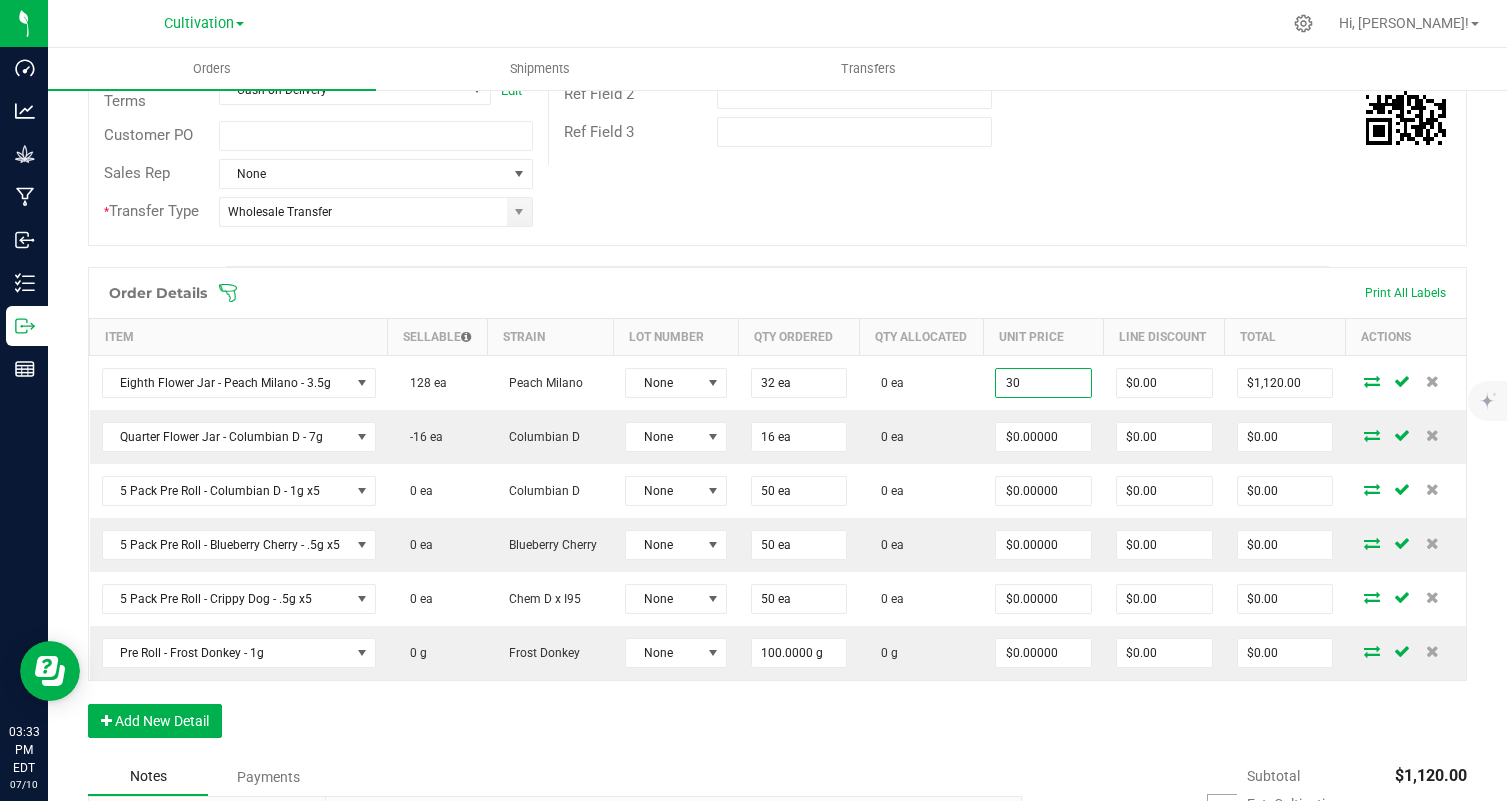 type on "$960.00" 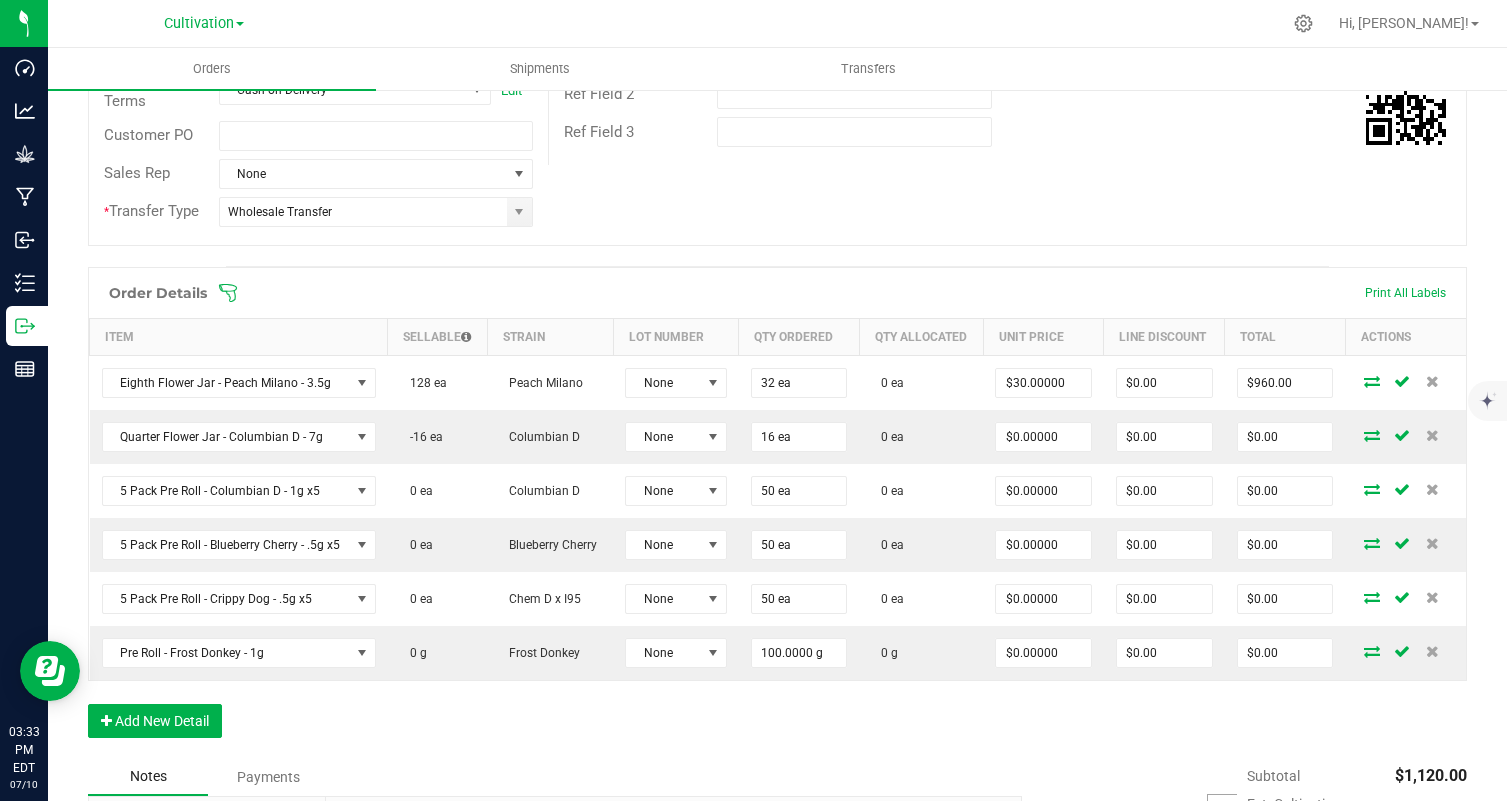 click on "Order #   00000688   Status   Created   Order Date   Jul 10, 2025 3:28 PM EDT   Payment Status   Awaiting Payment   Invoice Date  07/10/2025  Requested Delivery Date  07/11/2025  Payment Terms  Cash on Delivery  Edit   Customer PO   Sales Rep  None *  Transfer Type  Wholesale Transfer  Destination DBA  Baked by the River  Edit   Order Total   $1,120.00   License #   RE000077   License Expiration   Nov 21, 2024   Address  Baked by the River 8 church street lambertville  ,  NJ 08530  Contact   Distributor  Select distributor  Ref Field 1   Ref Field 2   Ref Field 3" at bounding box center [777, 30] 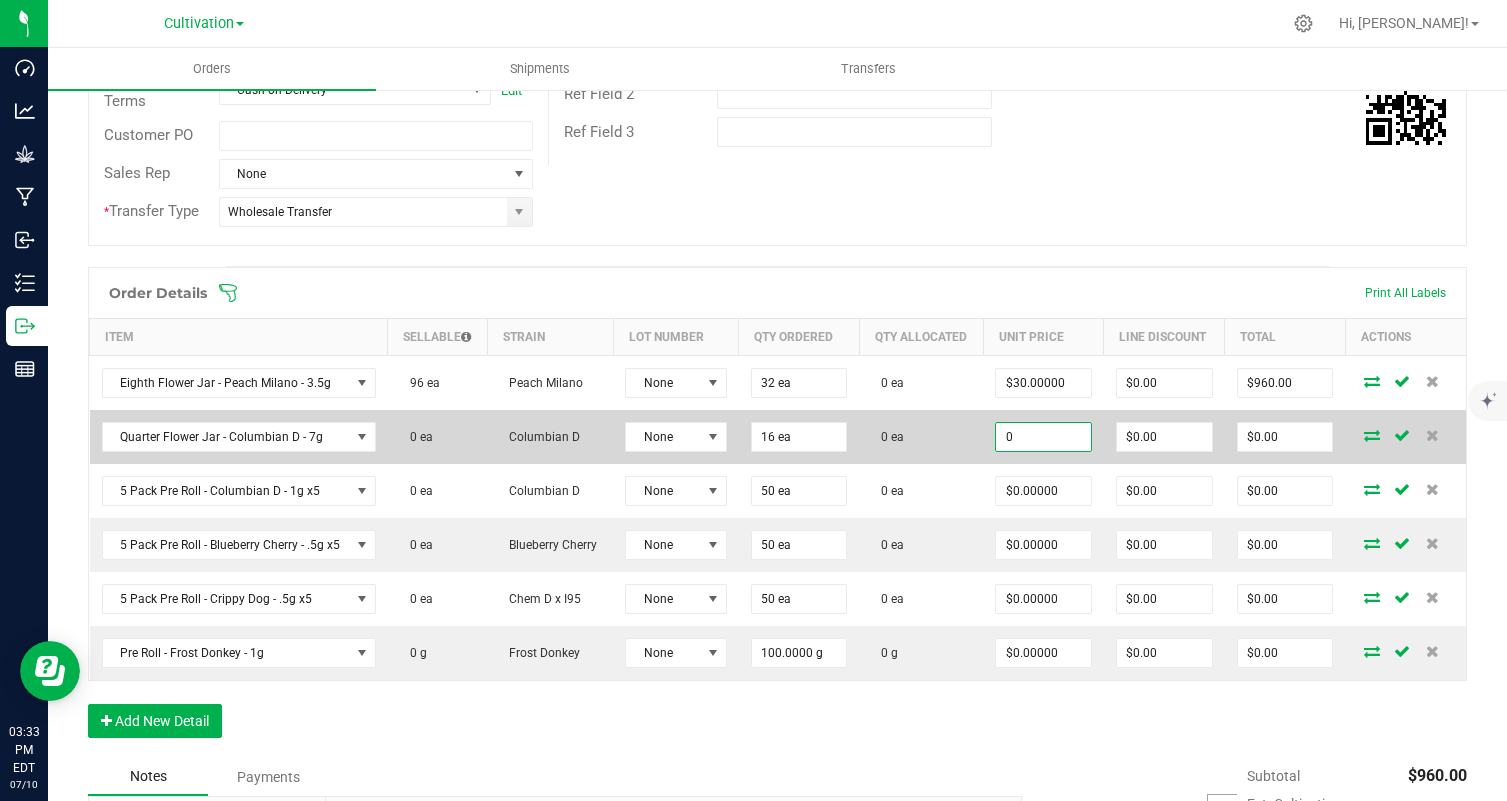 click on "0" at bounding box center (1043, 437) 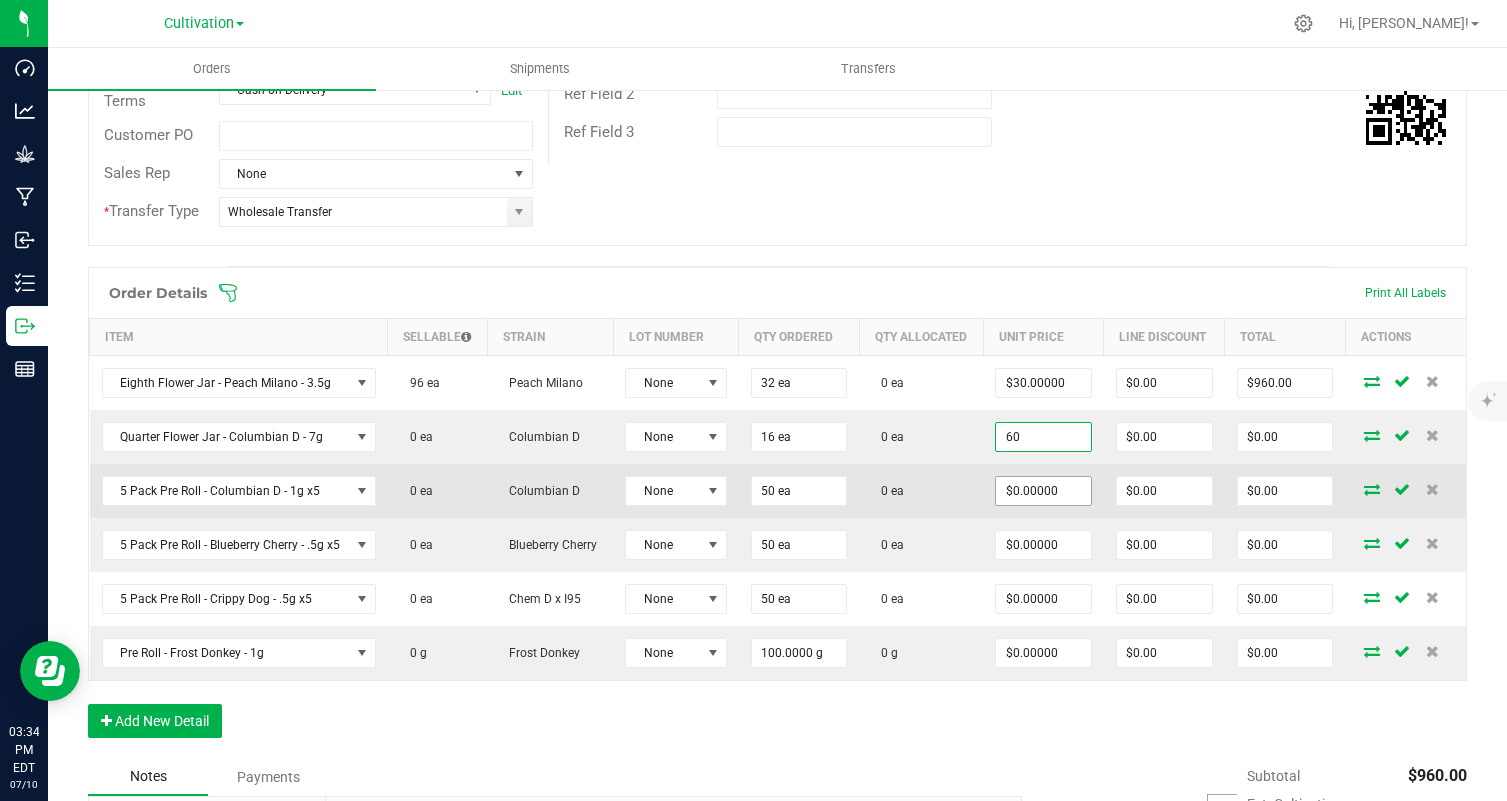 type on "60" 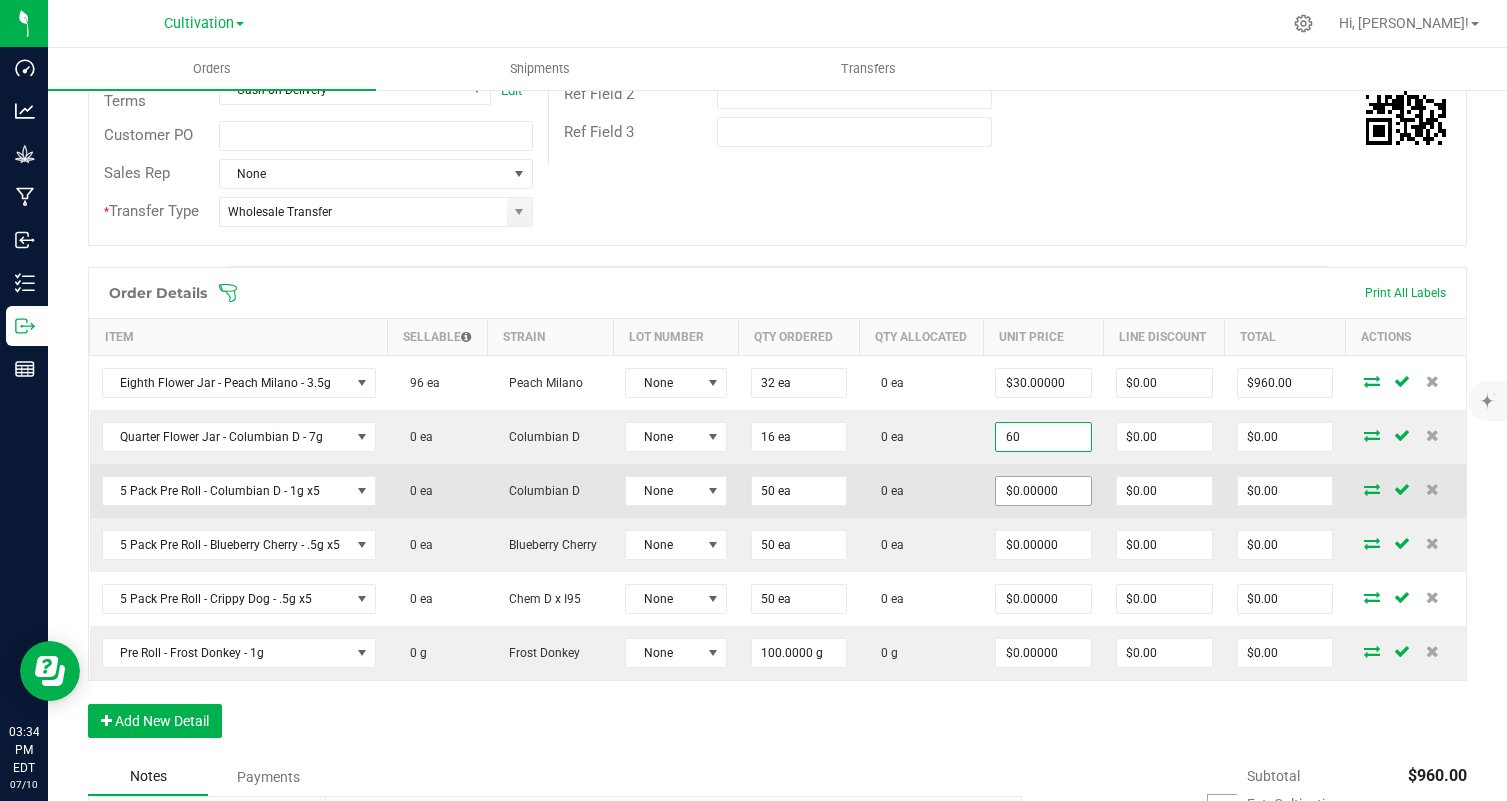 type on "0" 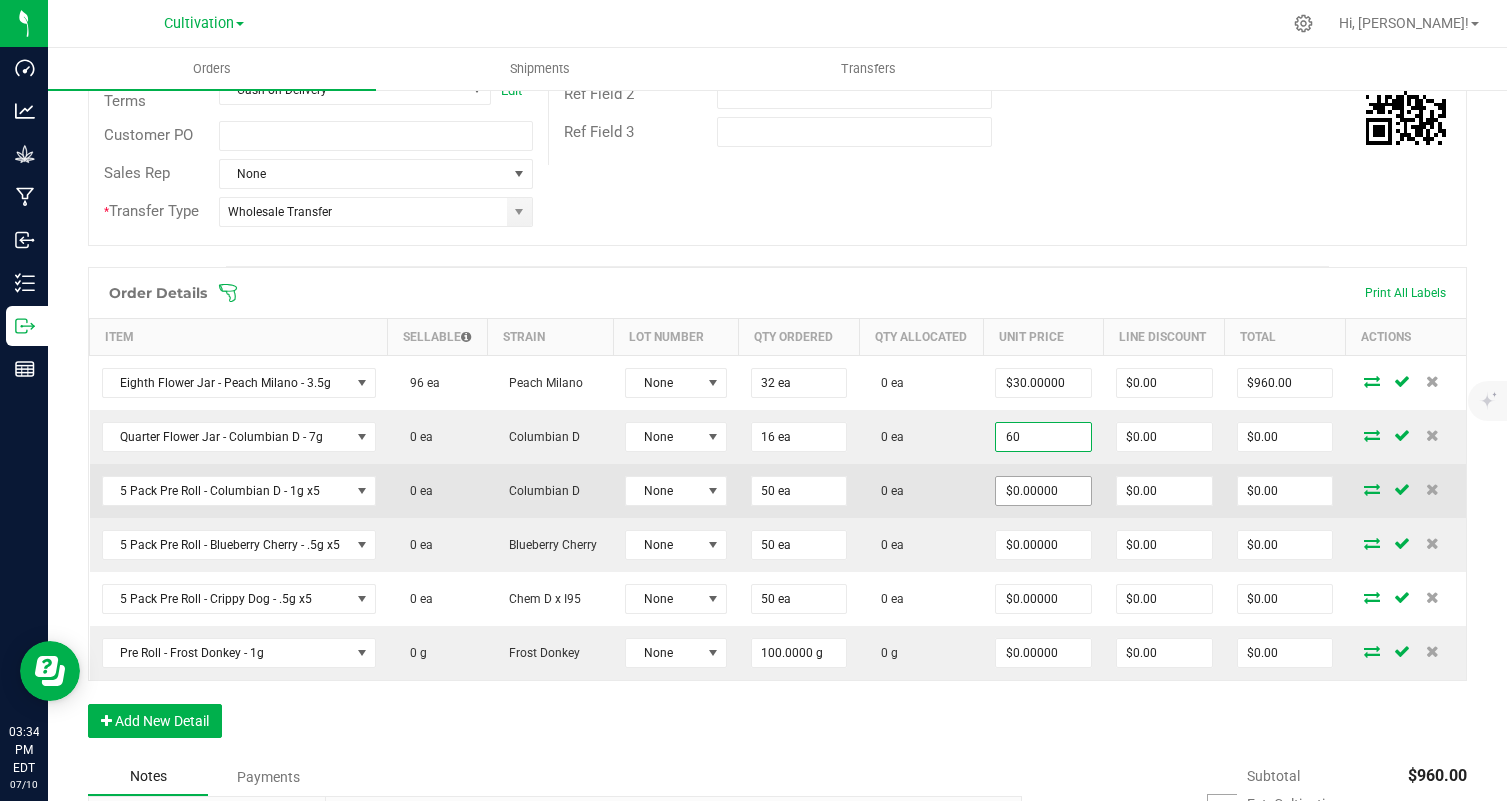 type on "$60.00000" 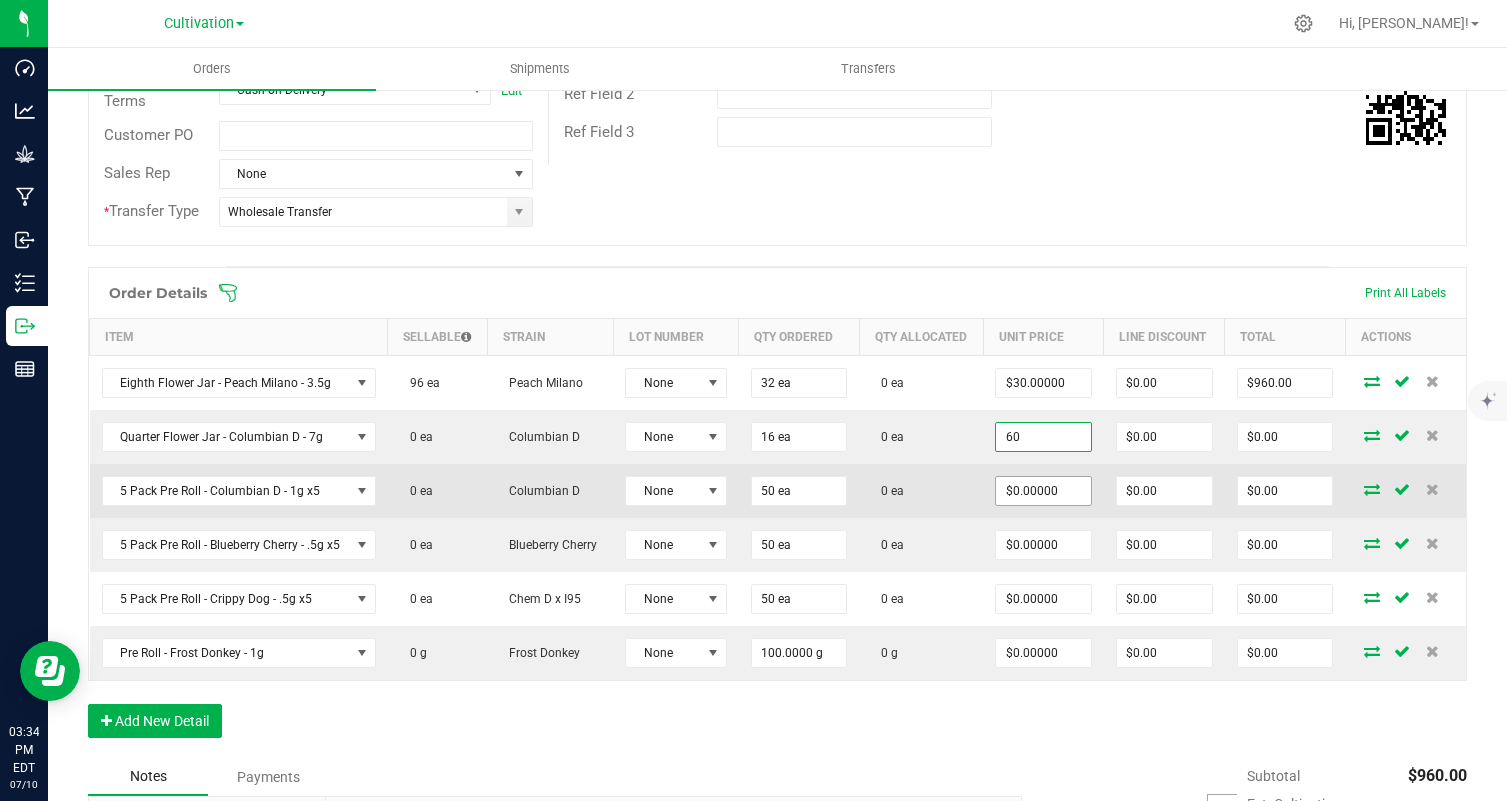 type on "$960.00" 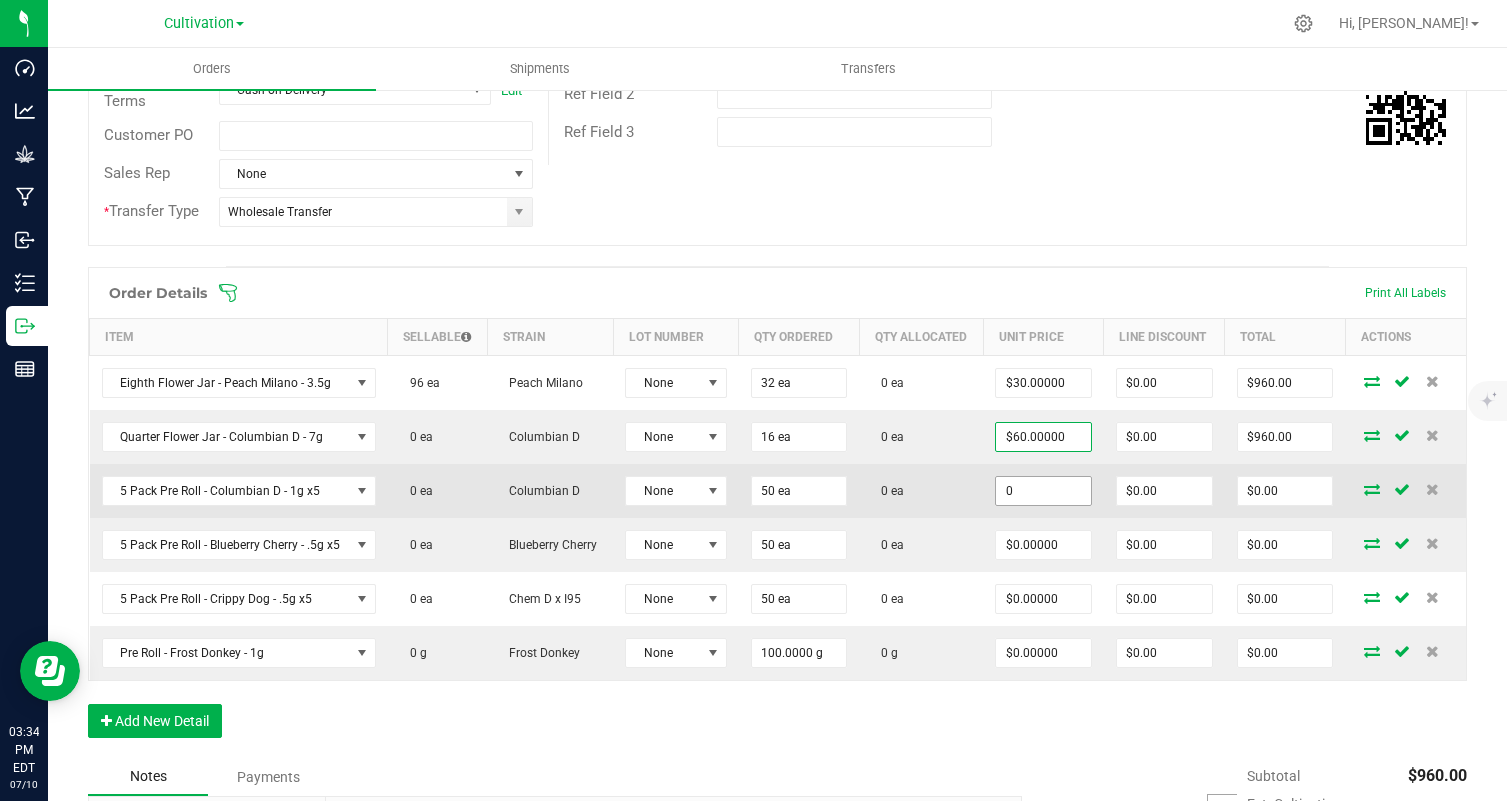 click on "0" at bounding box center (1043, 491) 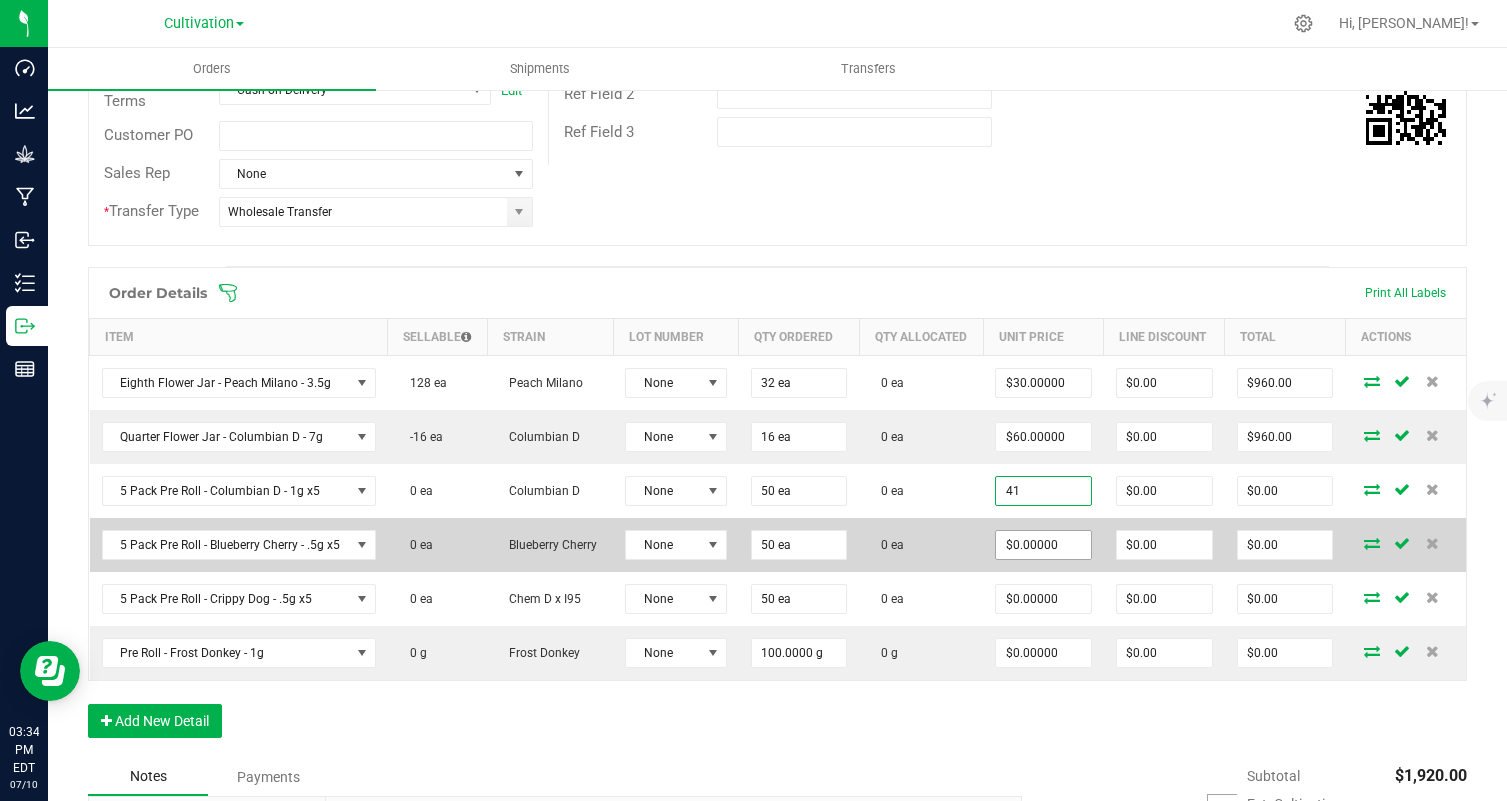 type on "$41.00000" 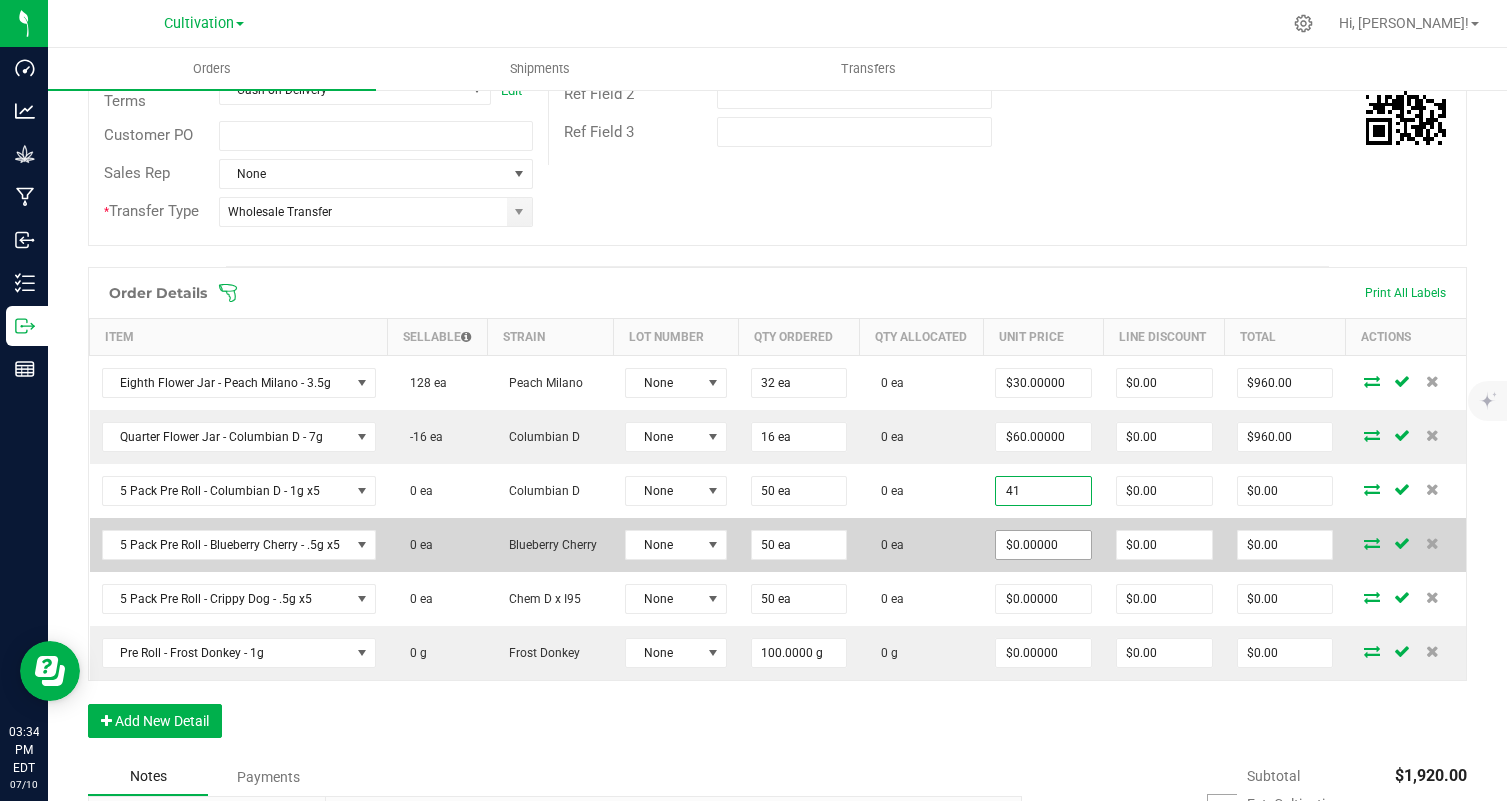 type on "$2,050.00" 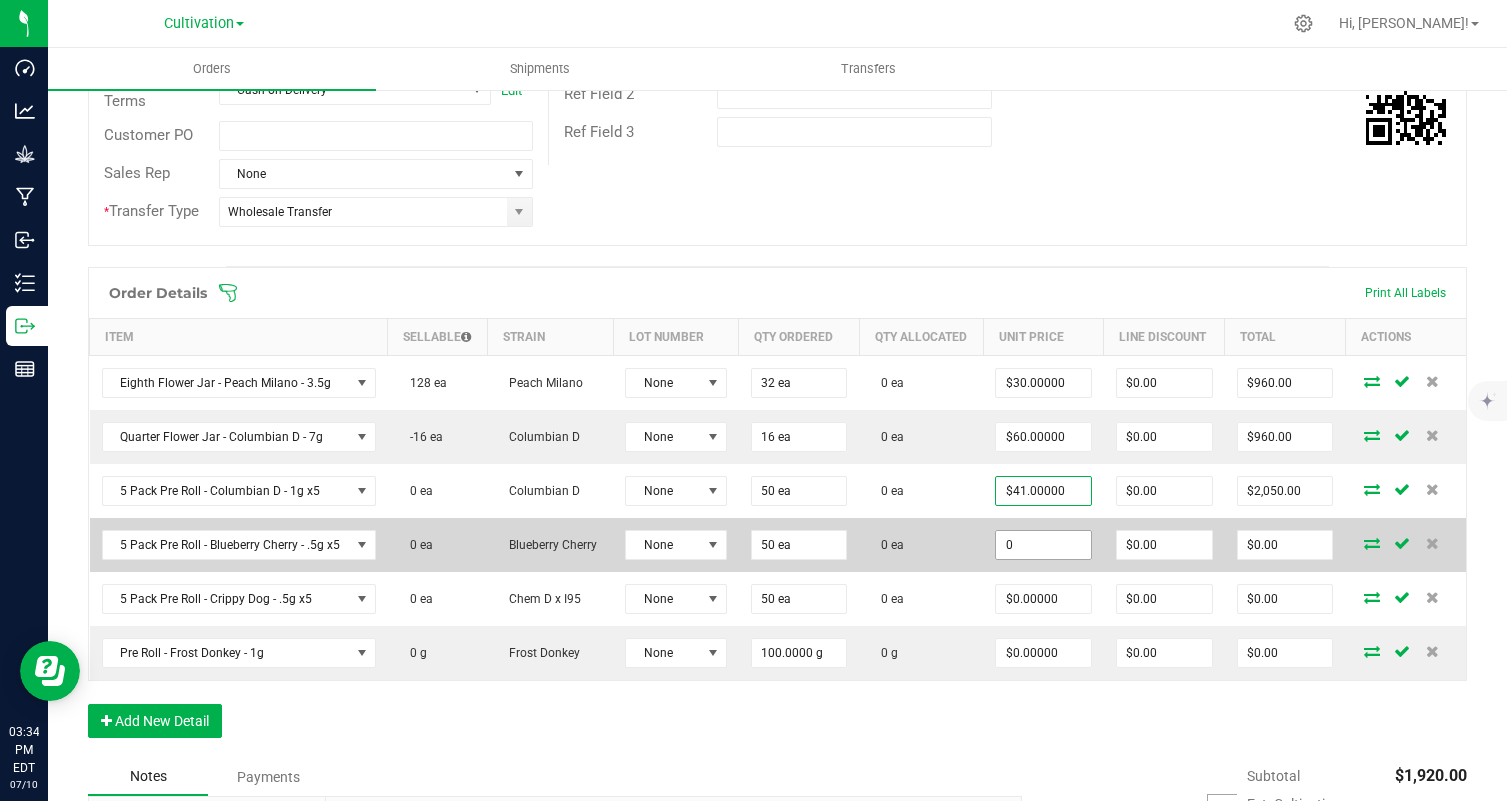 click on "0" at bounding box center (1043, 545) 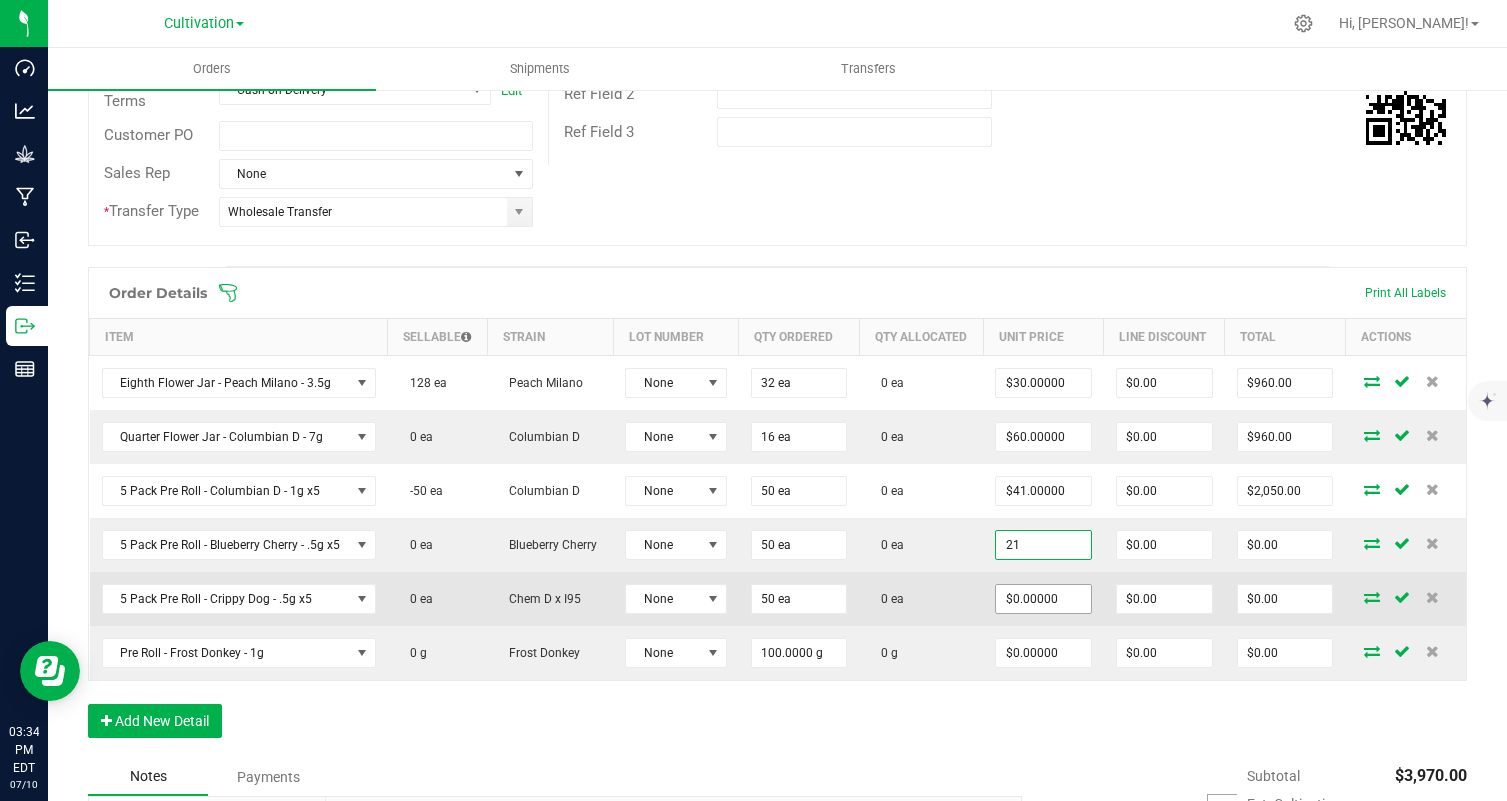 type on "21" 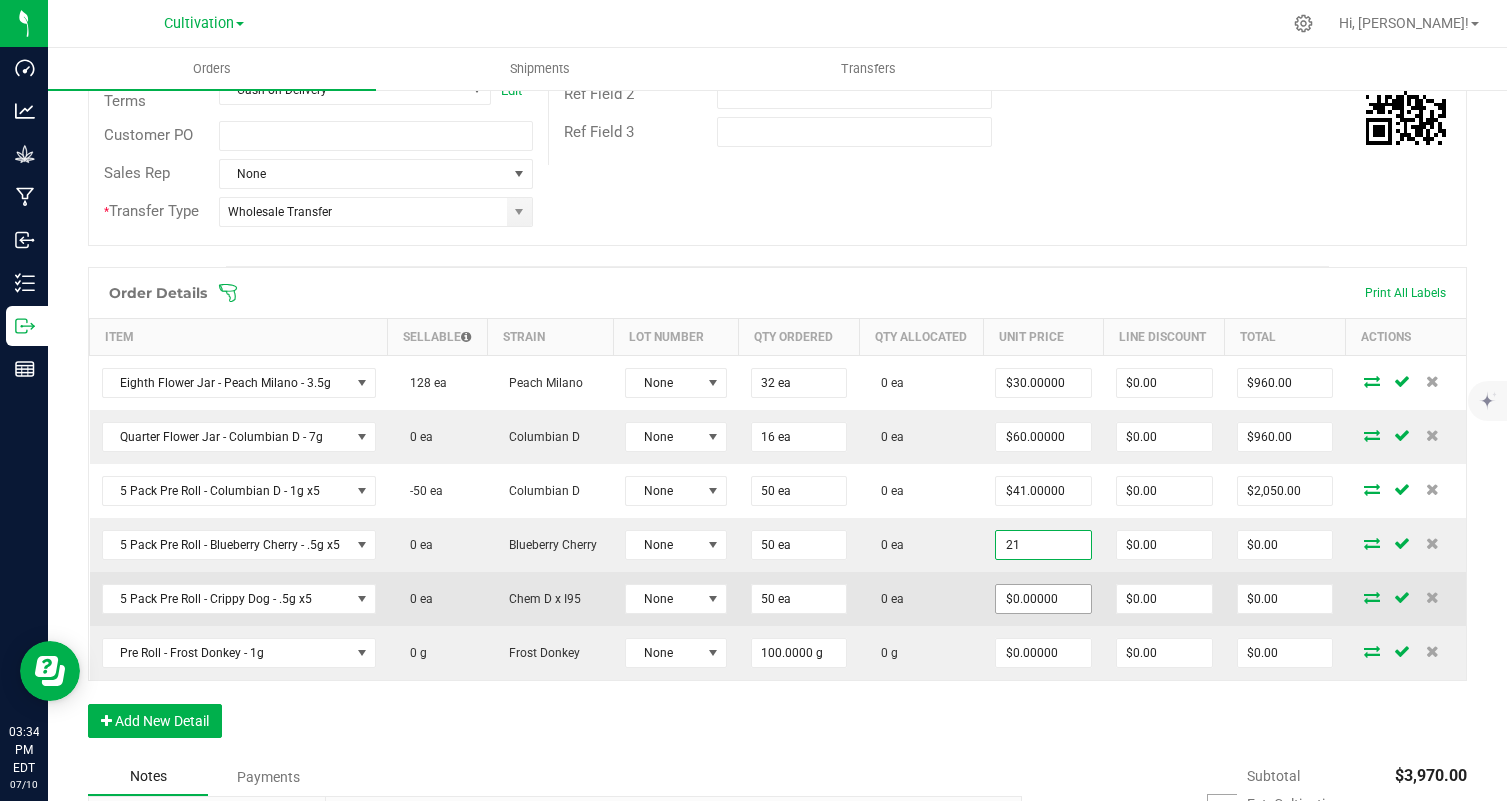 type on "0" 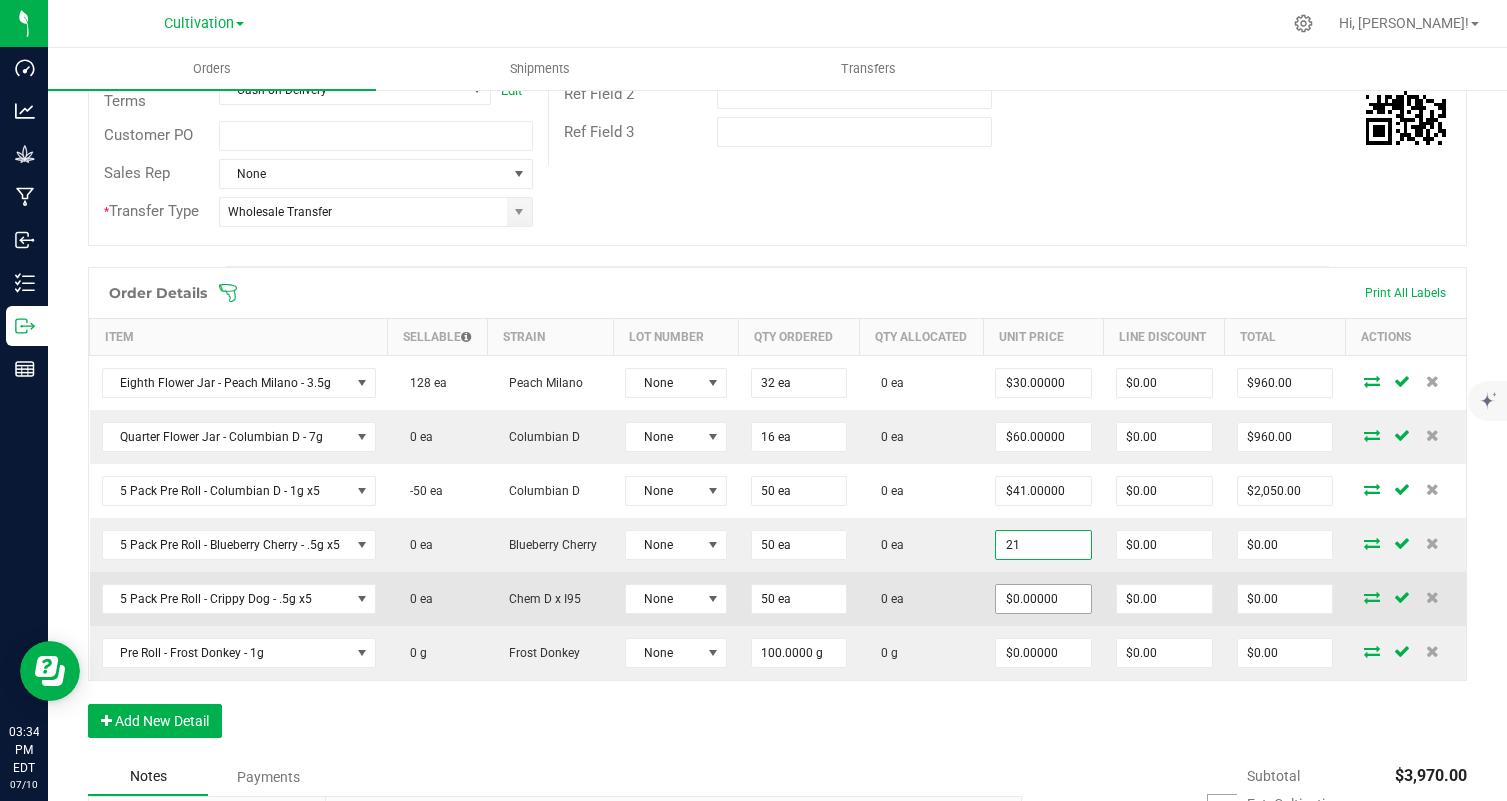 type on "$21.00000" 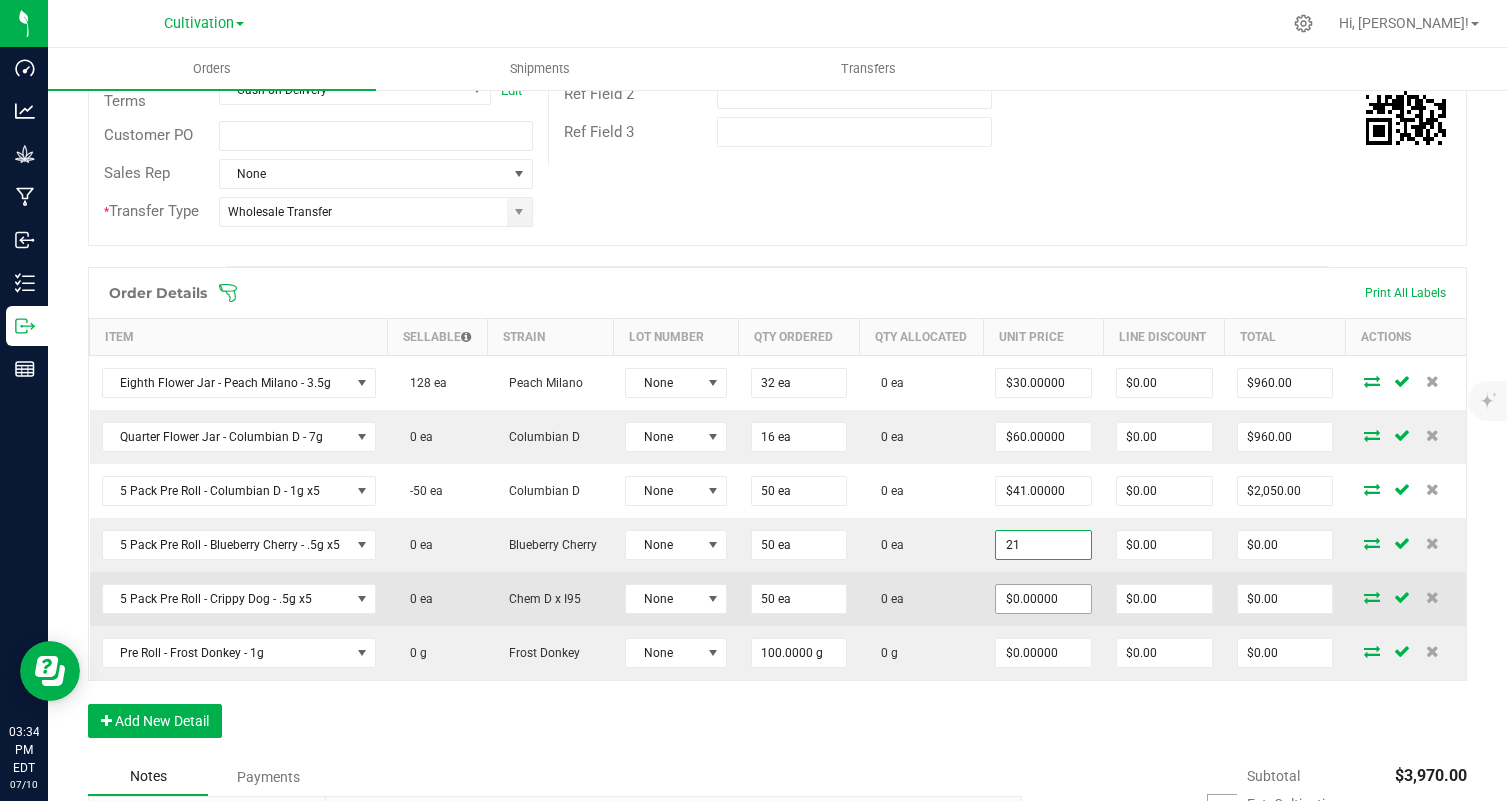 type on "$1,050.00" 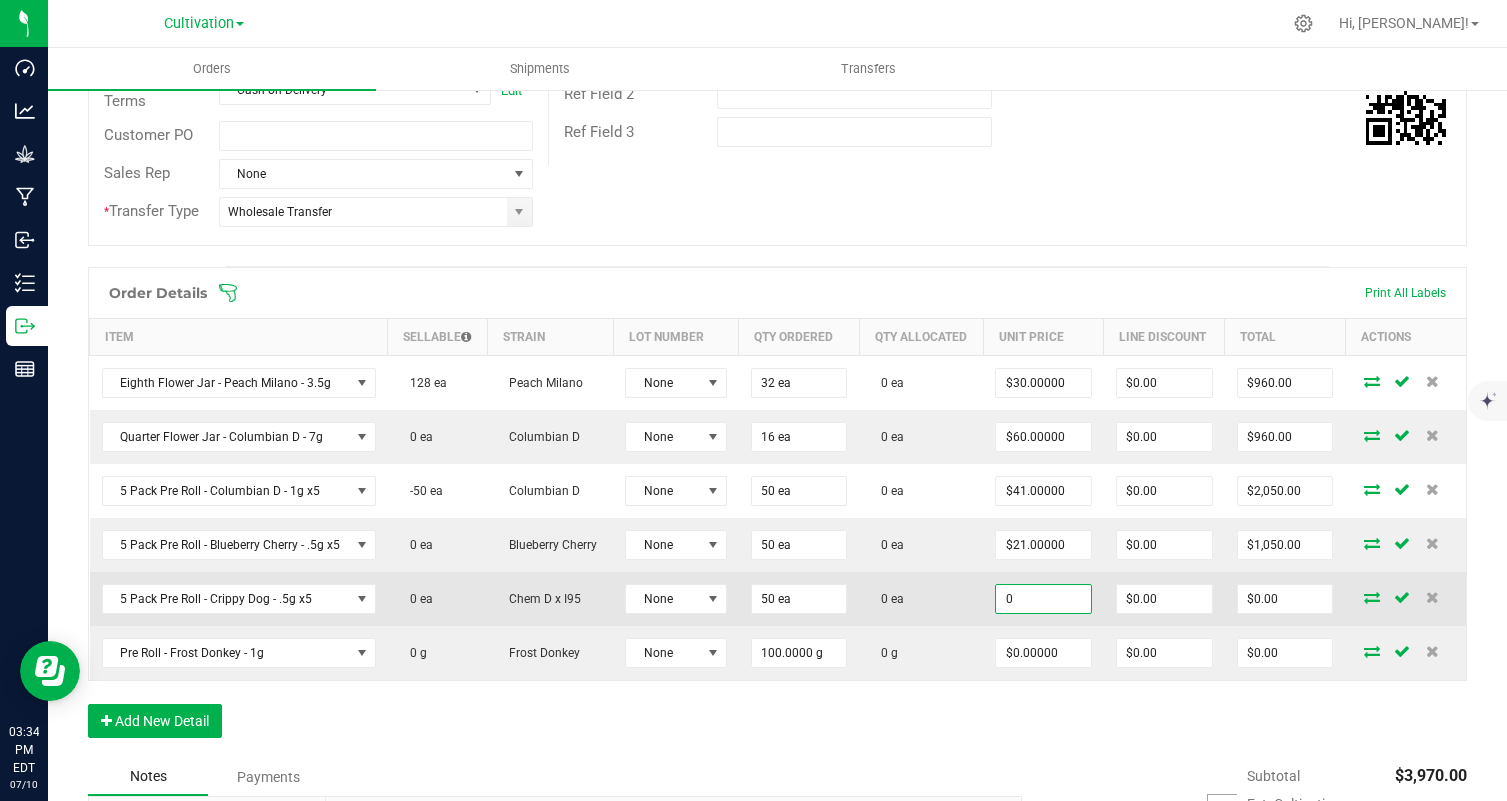 click on "0" at bounding box center [1043, 599] 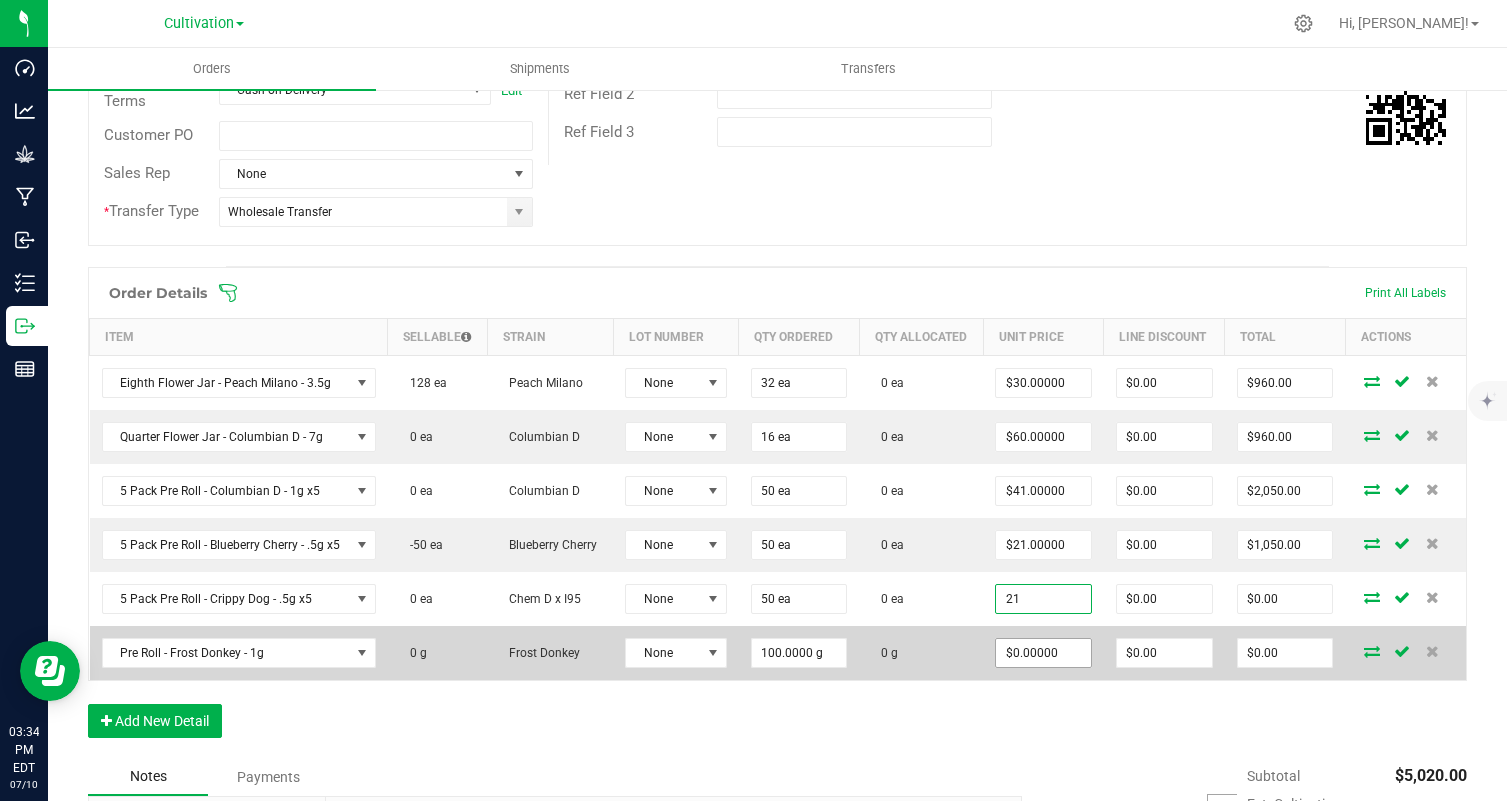 type on "21" 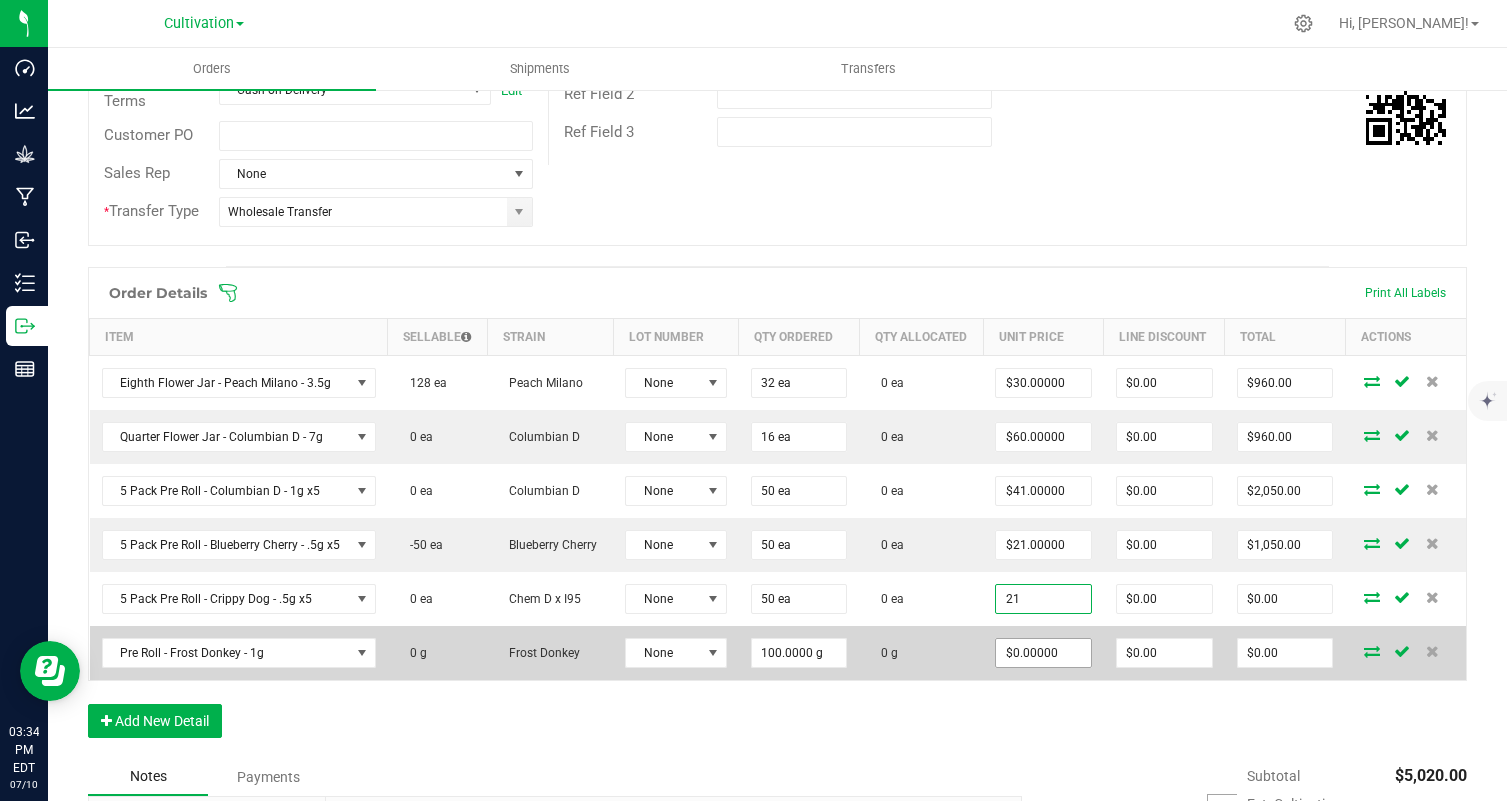 type on "0" 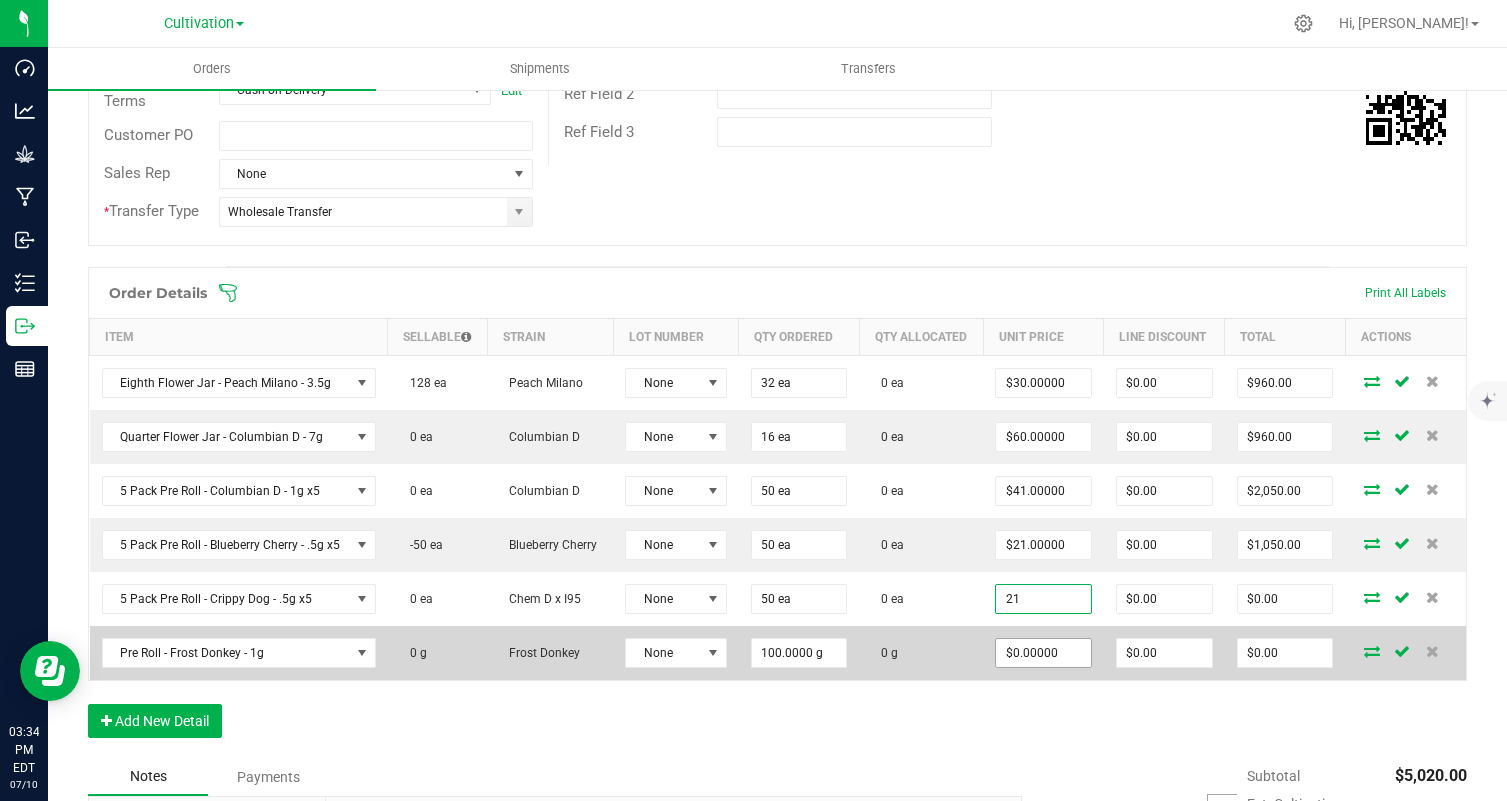 type on "$21.00000" 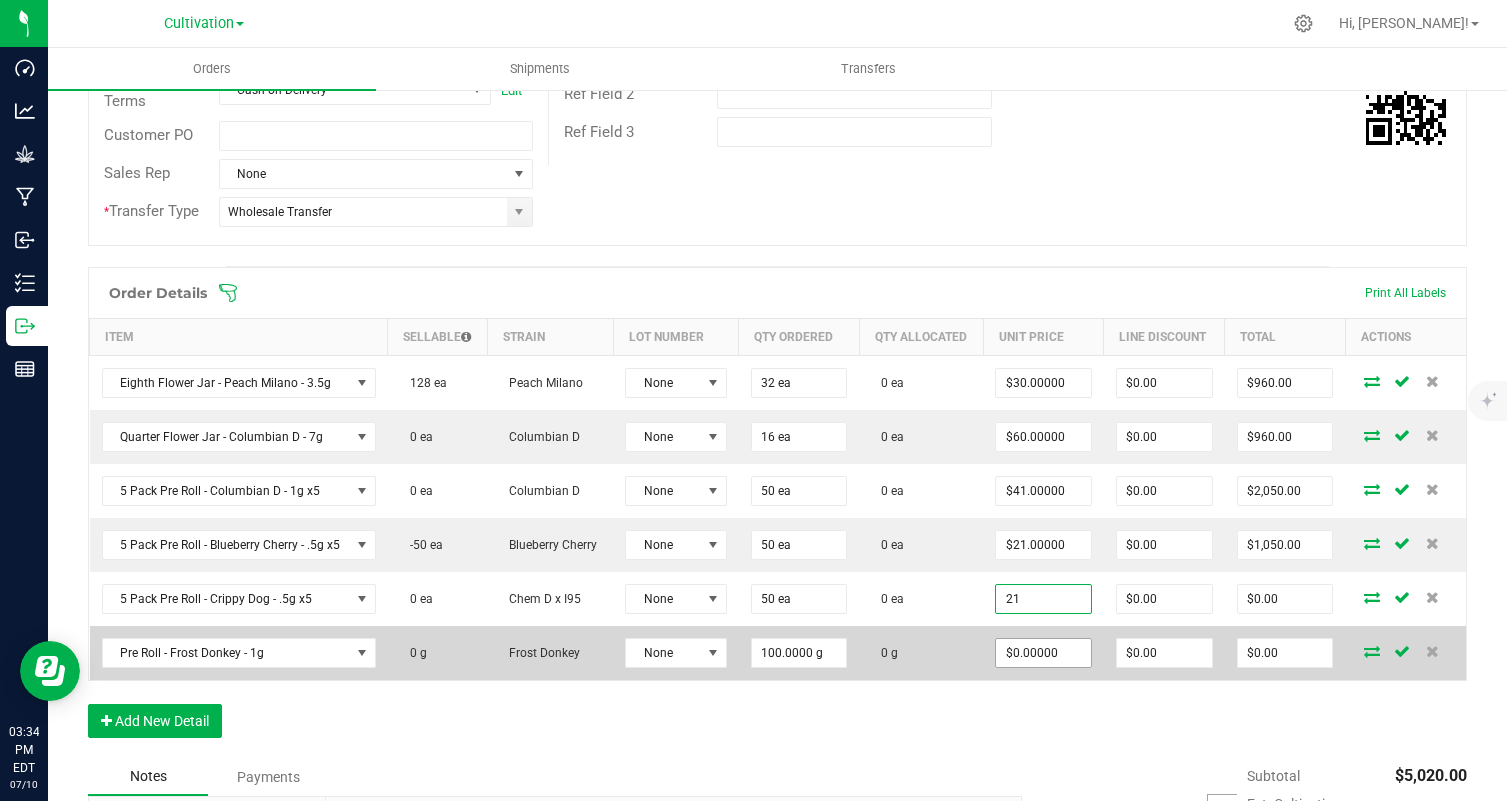 type on "$1,050.00" 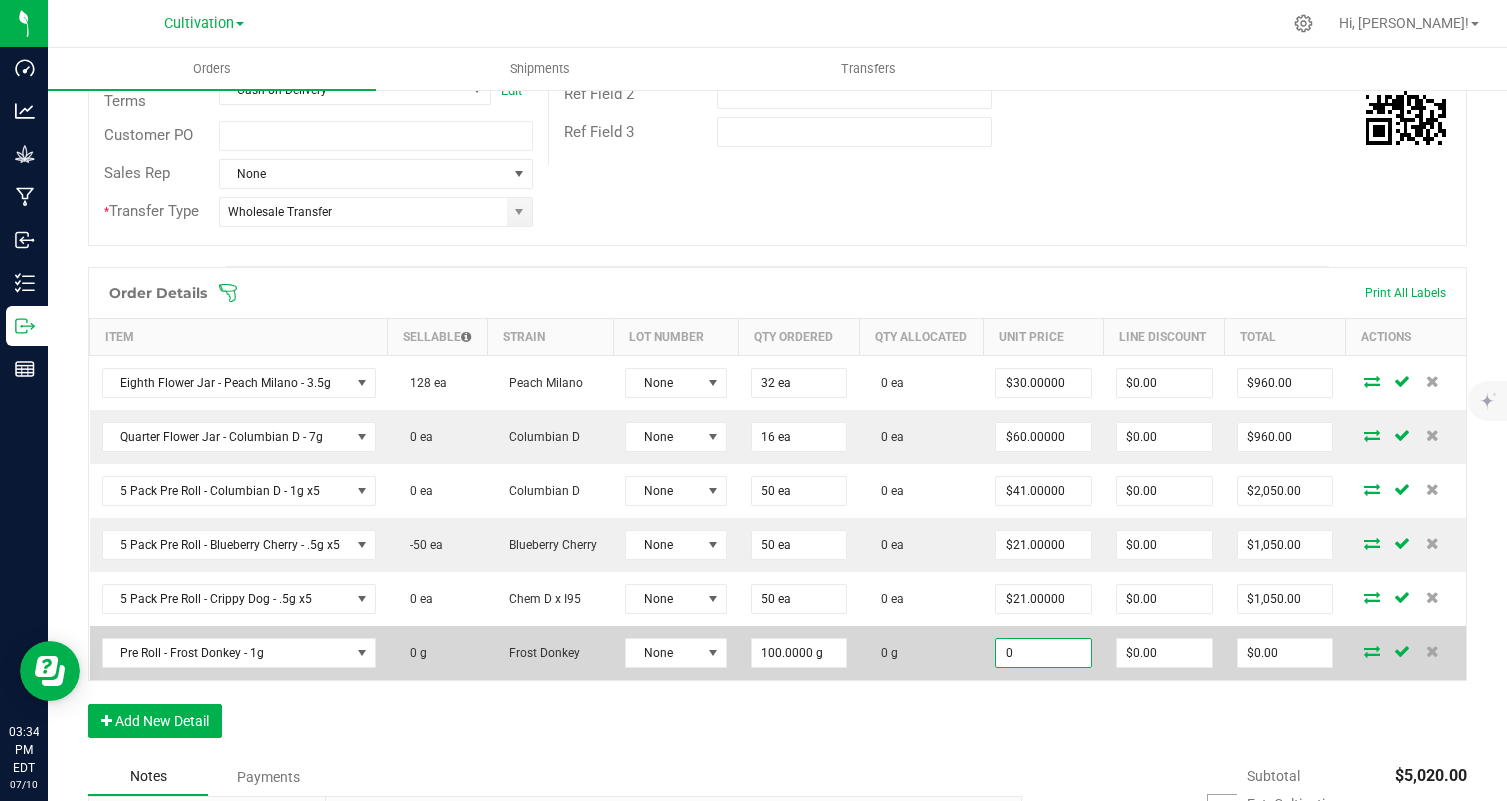 click on "0" at bounding box center (1043, 653) 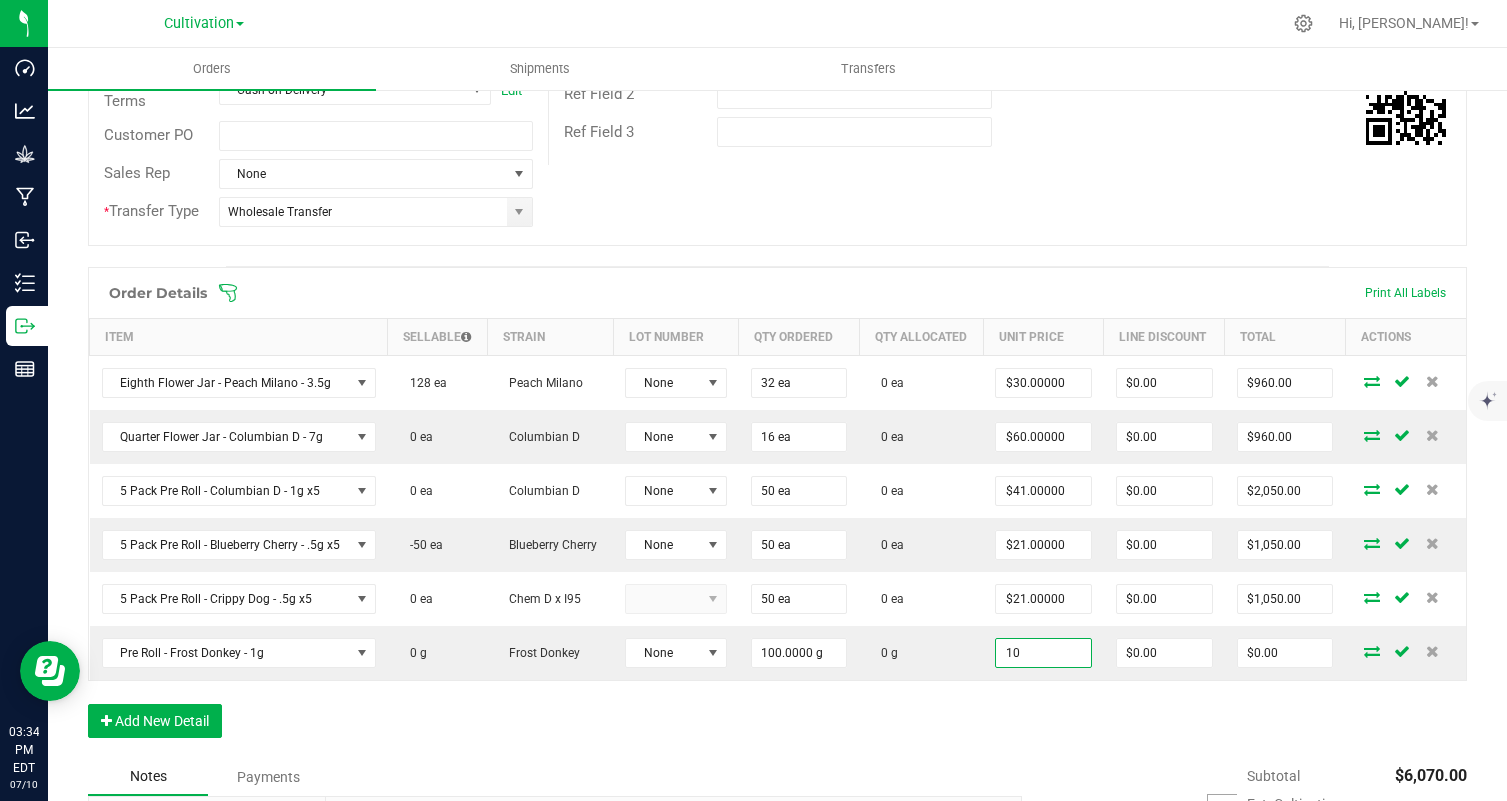 type on "$10.00000" 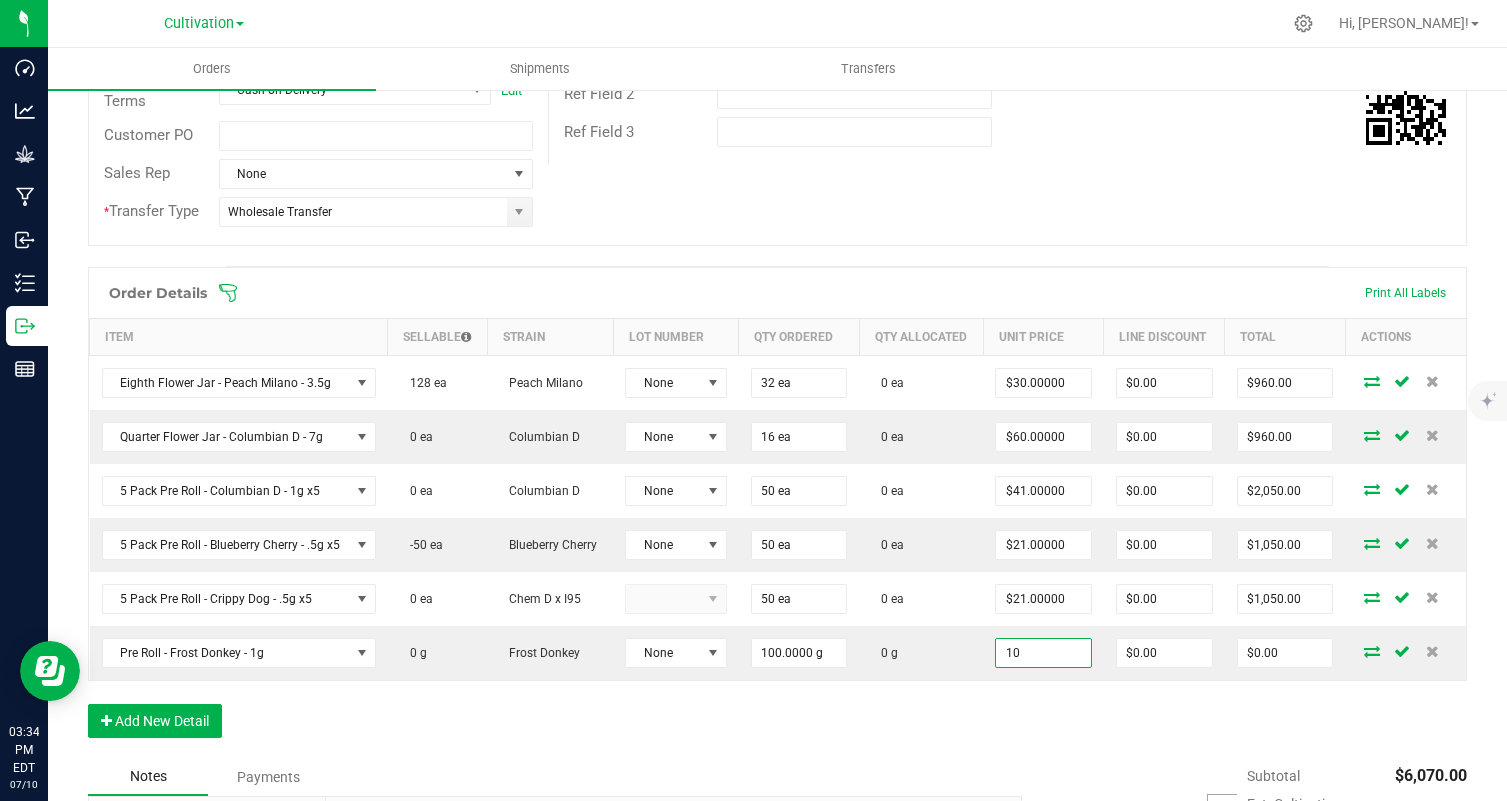 type on "$1,000.00" 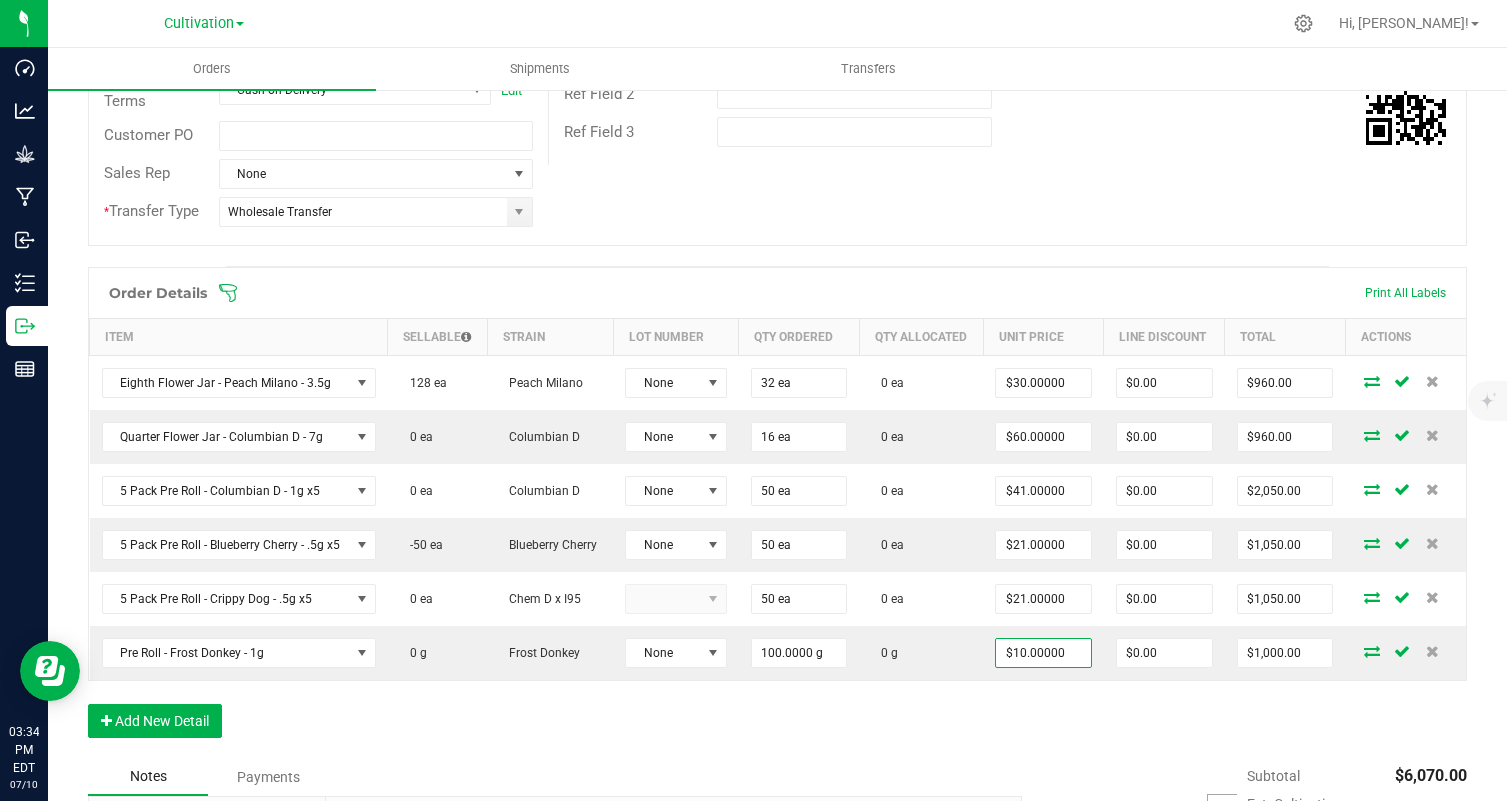 click at bounding box center [673, 931] 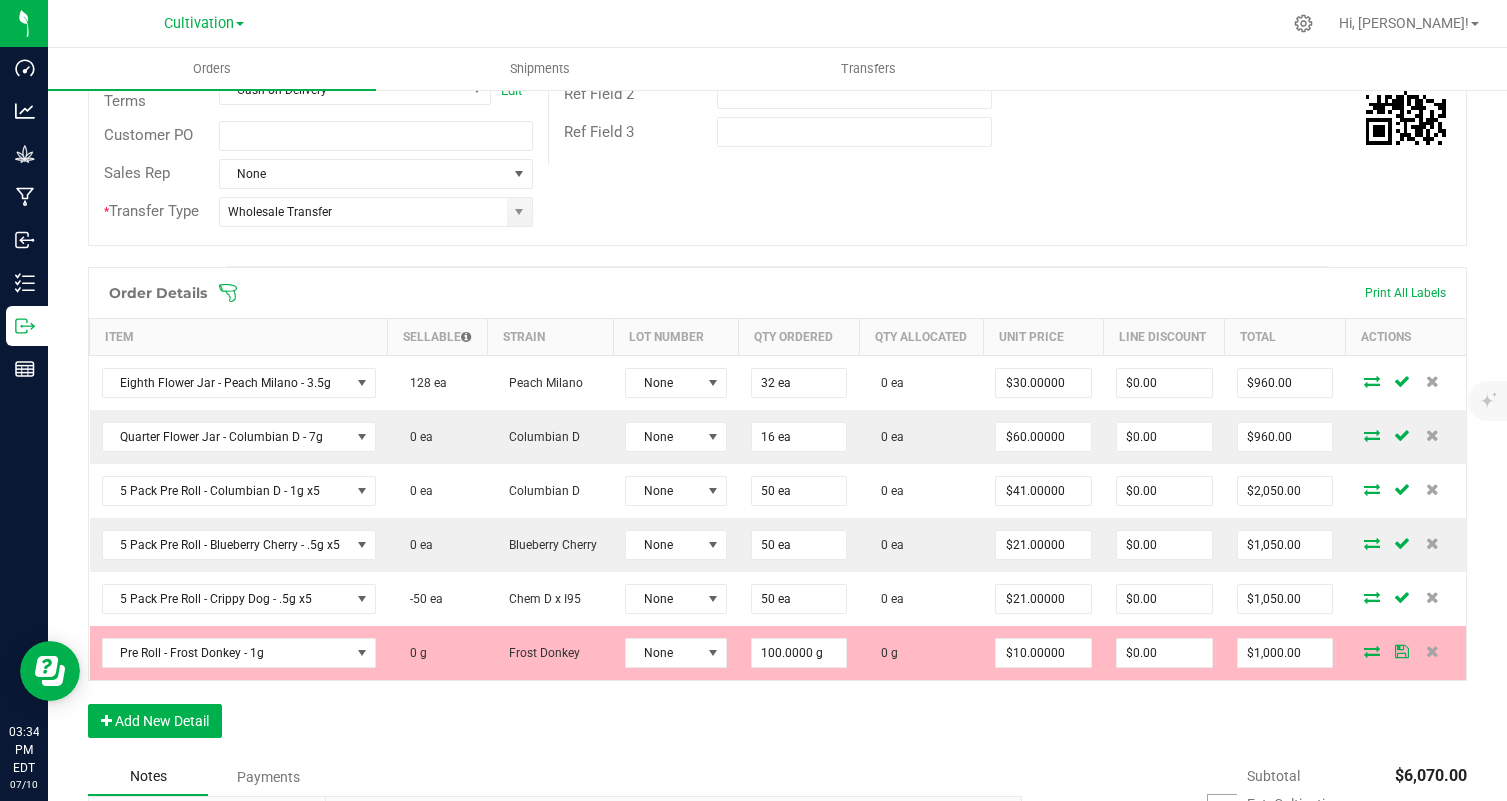 click on "Notes
Payments" at bounding box center (547, 777) 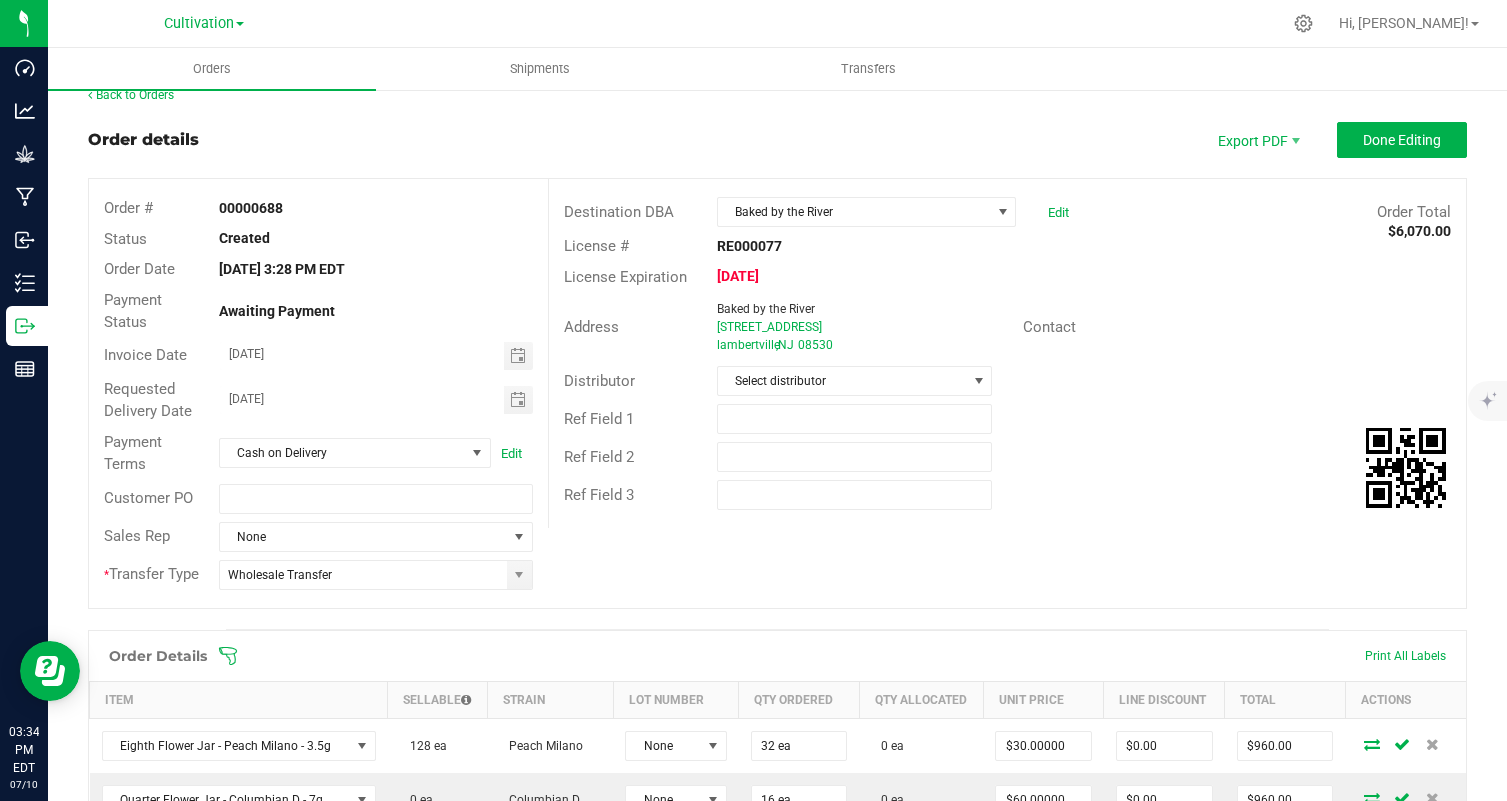 scroll, scrollTop: 0, scrollLeft: 0, axis: both 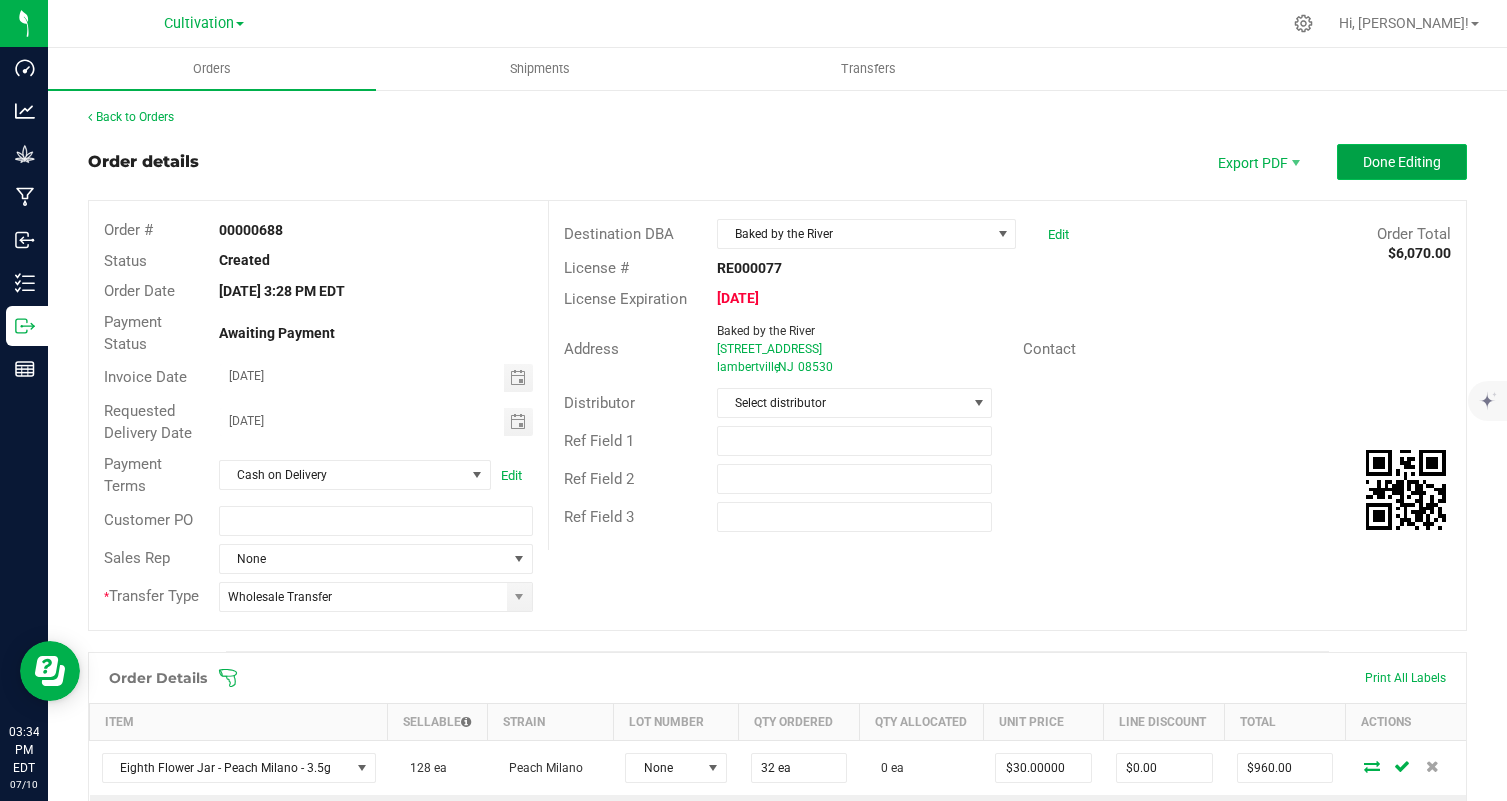 click on "Done Editing" at bounding box center (1402, 162) 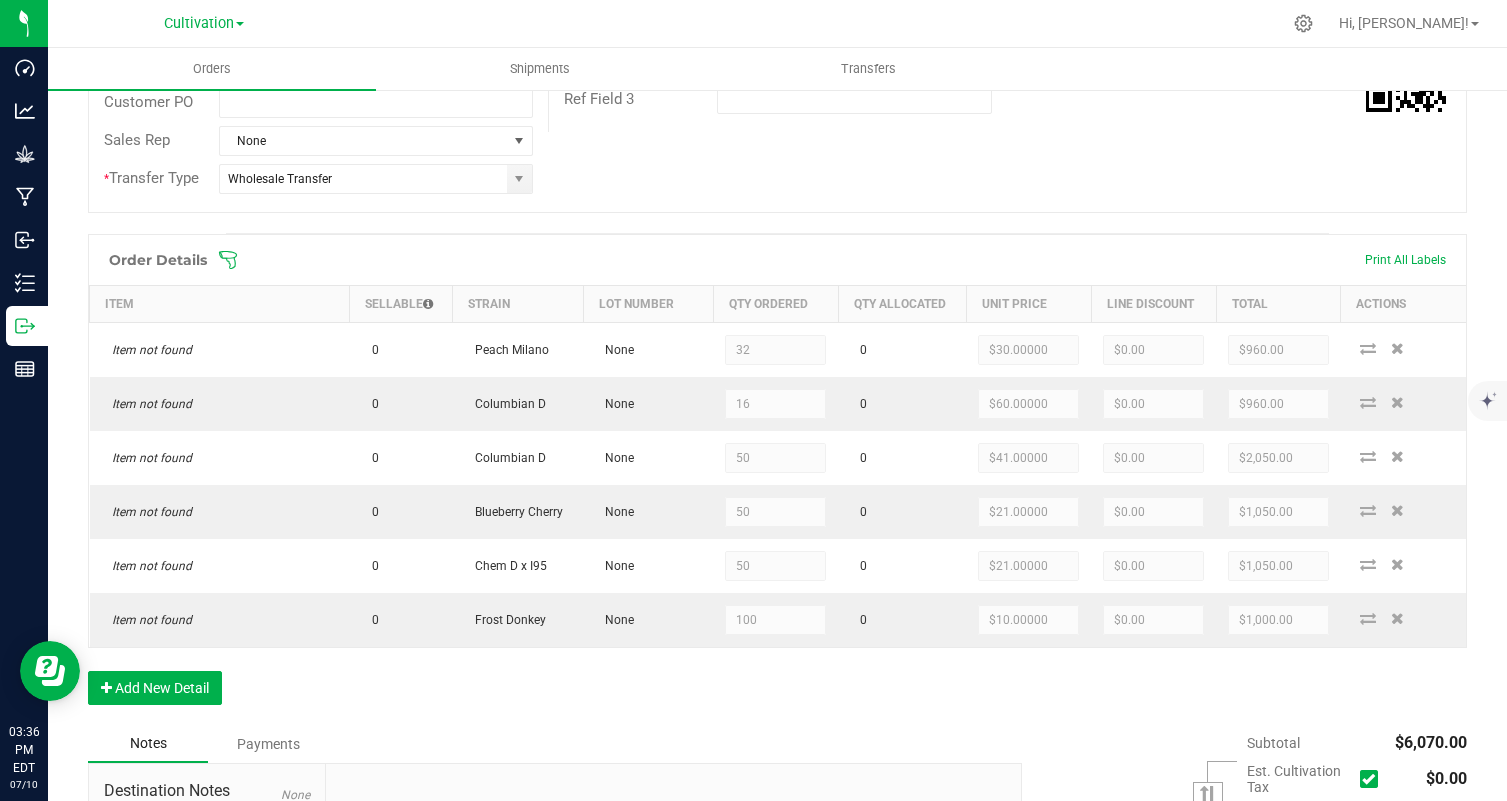 scroll, scrollTop: 0, scrollLeft: 0, axis: both 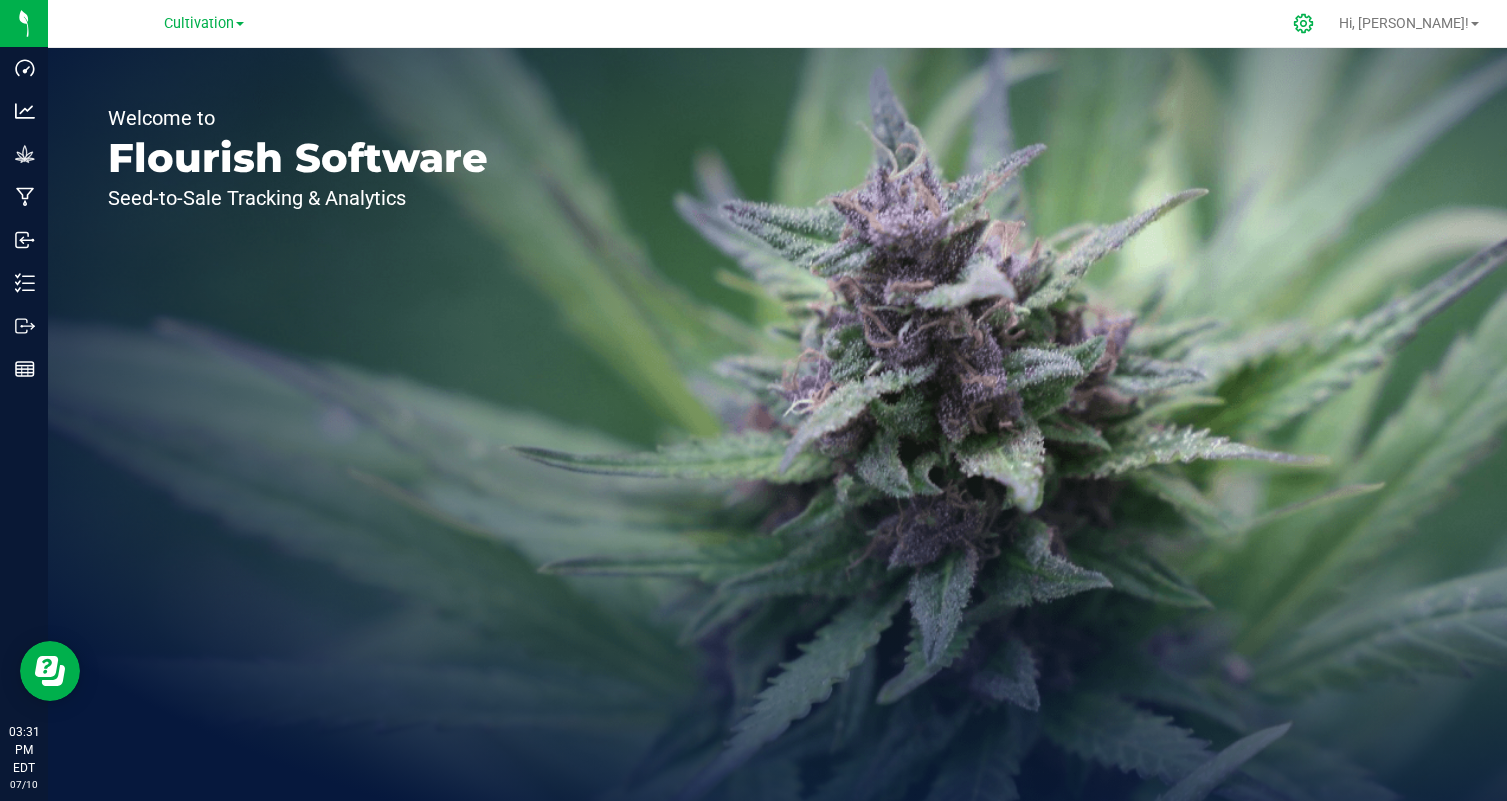 click at bounding box center (1304, 23) 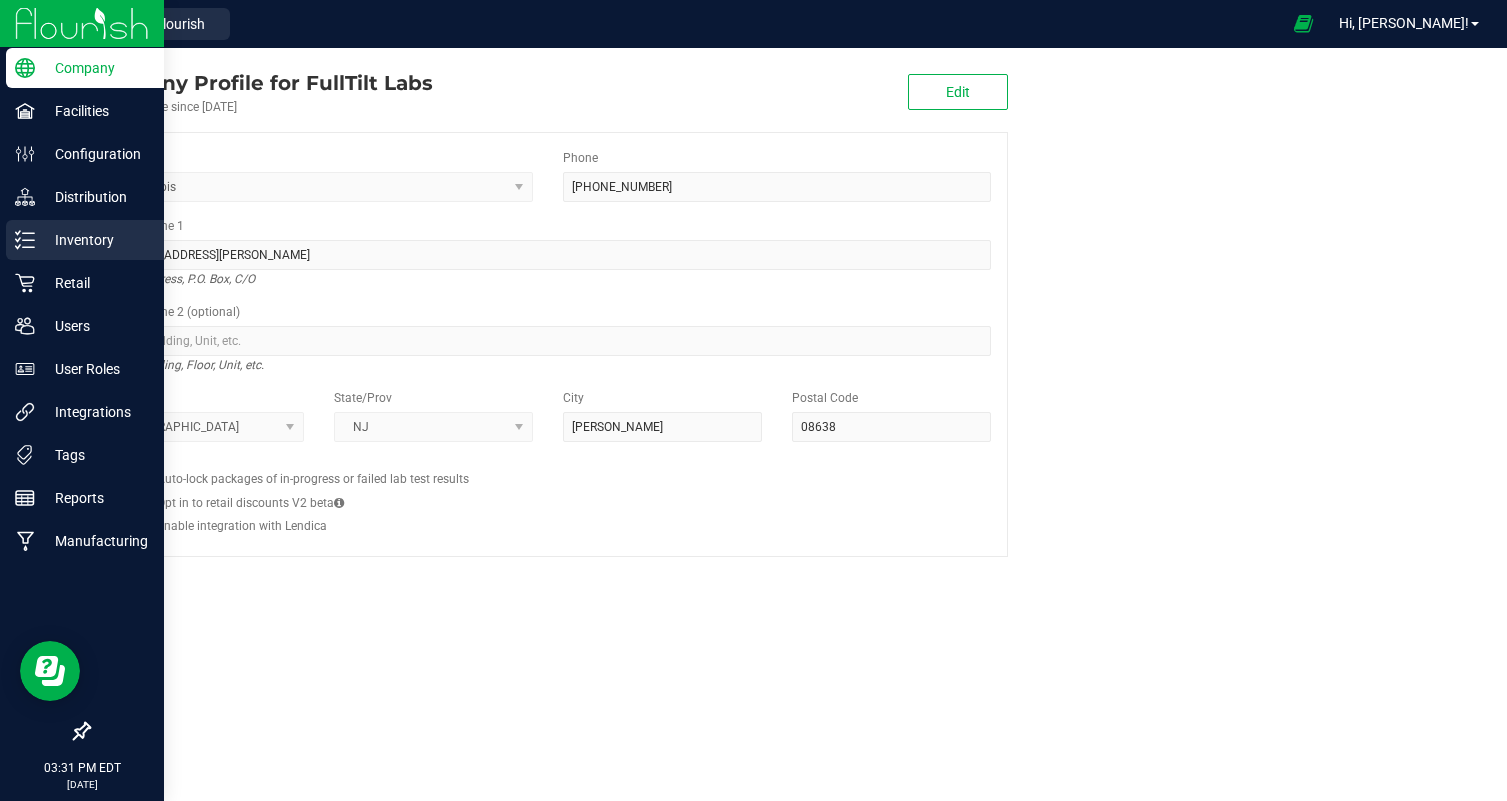 click on "Inventory" at bounding box center (85, 240) 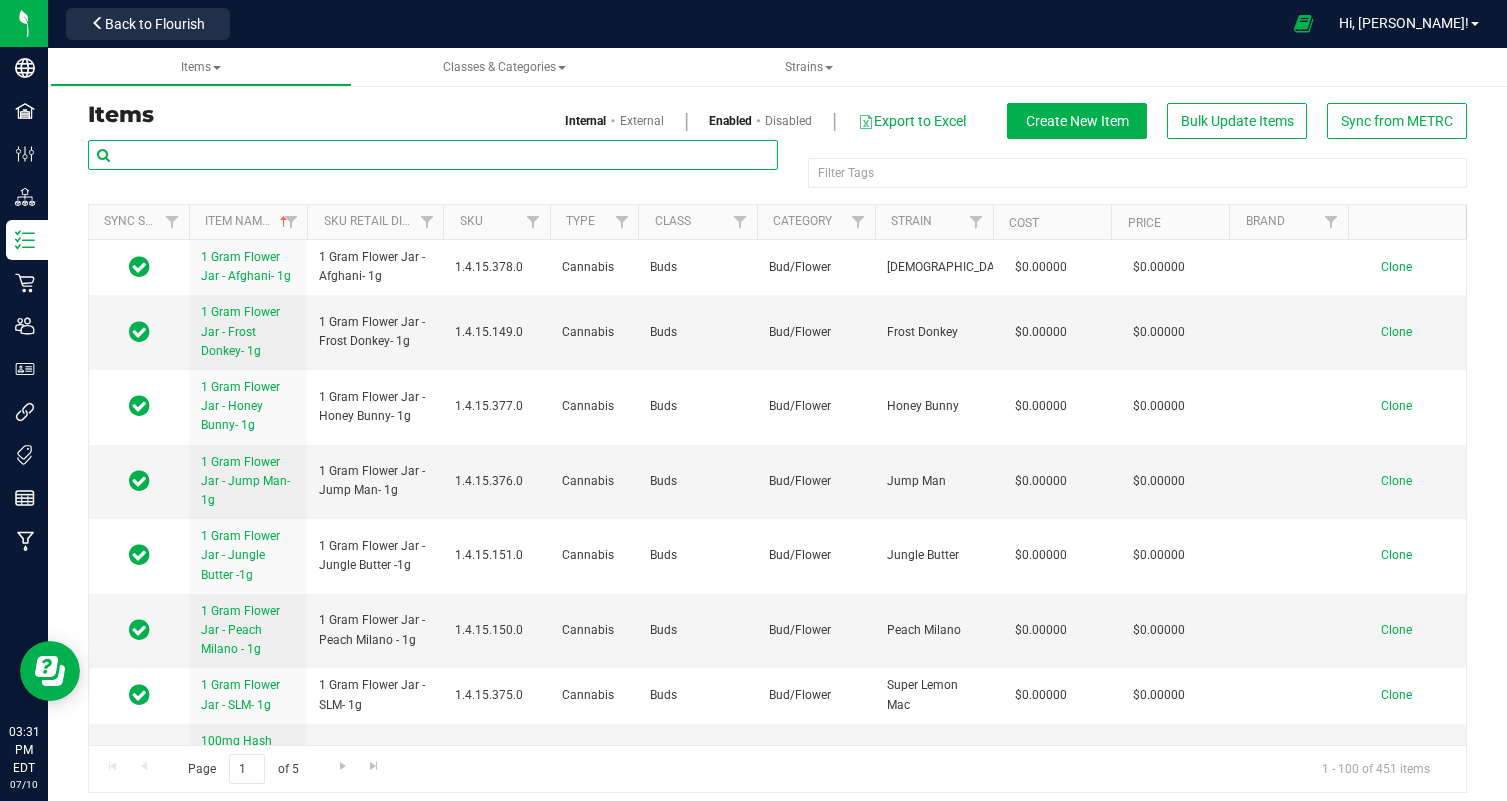 click at bounding box center [433, 155] 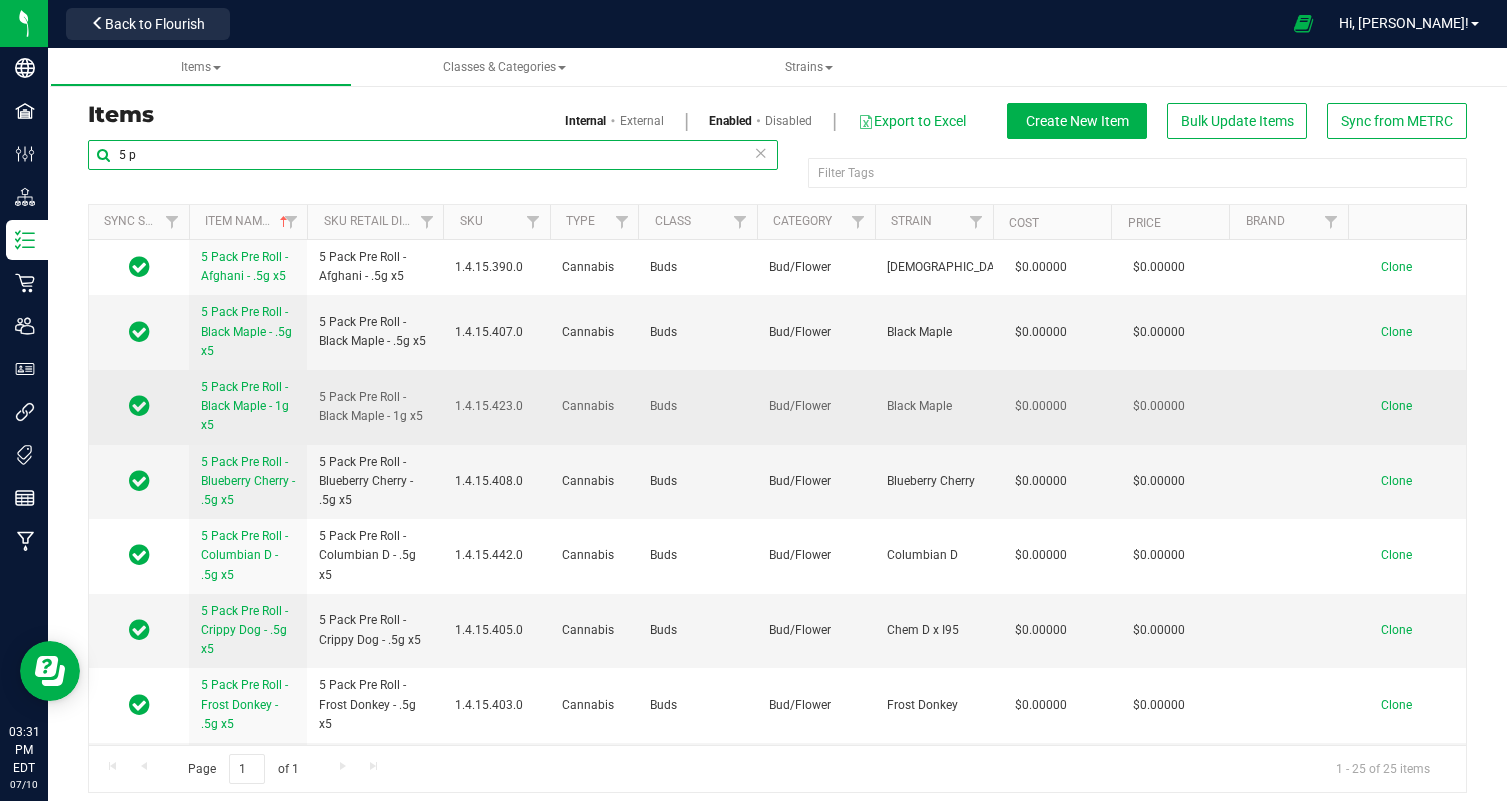type on "5 p" 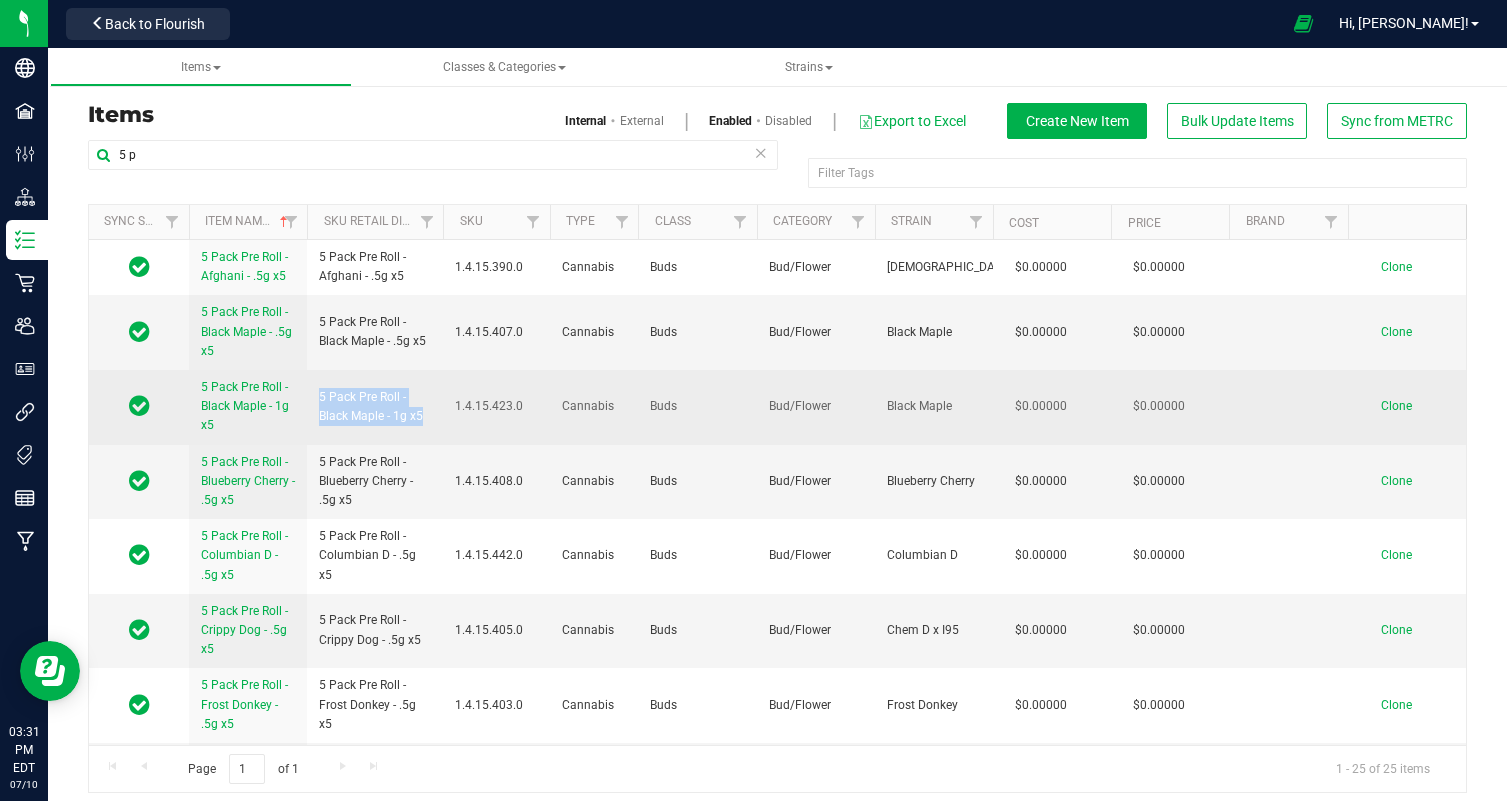 drag, startPoint x: 424, startPoint y: 415, endPoint x: 313, endPoint y: 392, distance: 113.35784 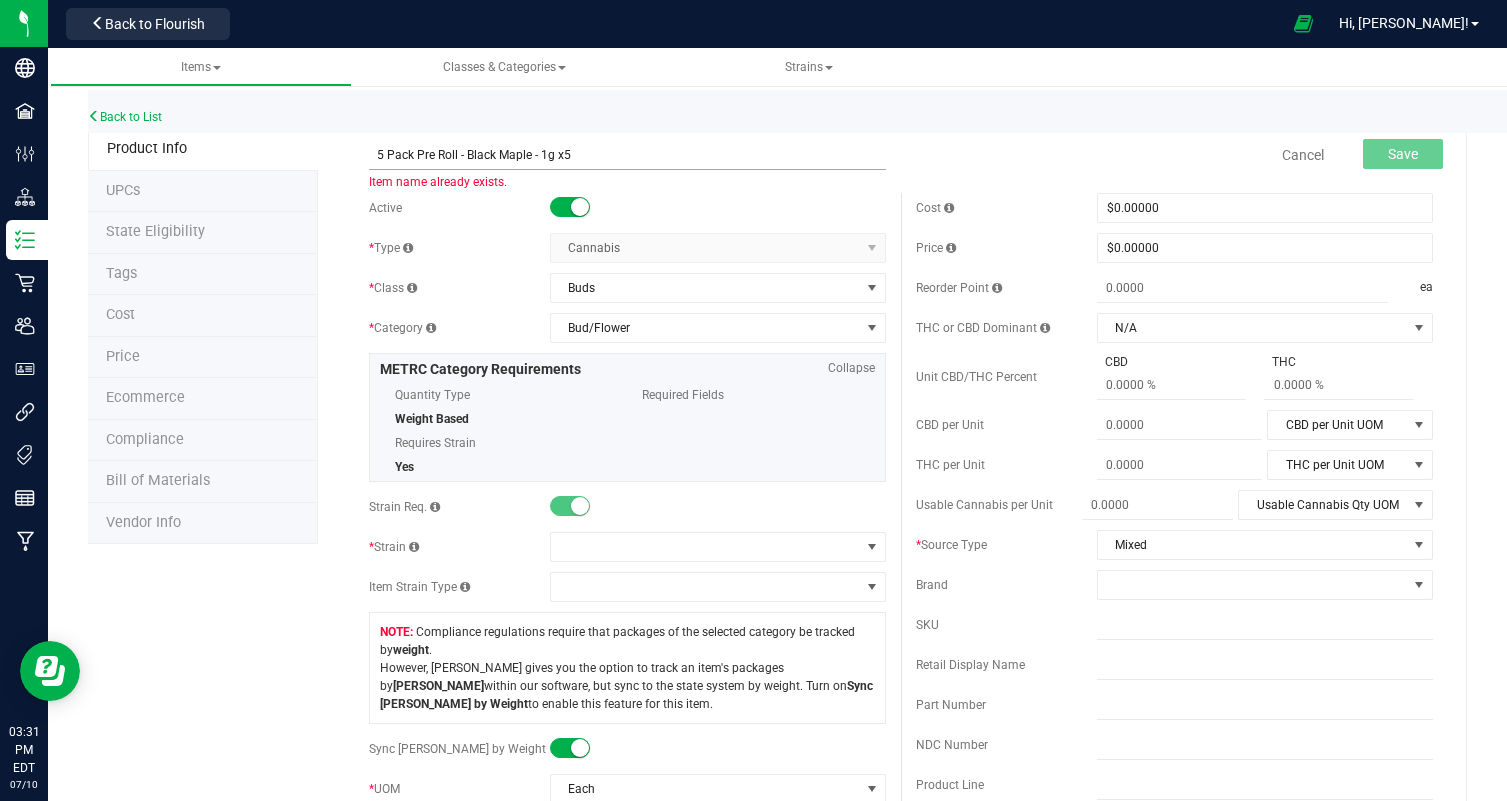 drag, startPoint x: 467, startPoint y: 151, endPoint x: 529, endPoint y: 155, distance: 62.1289 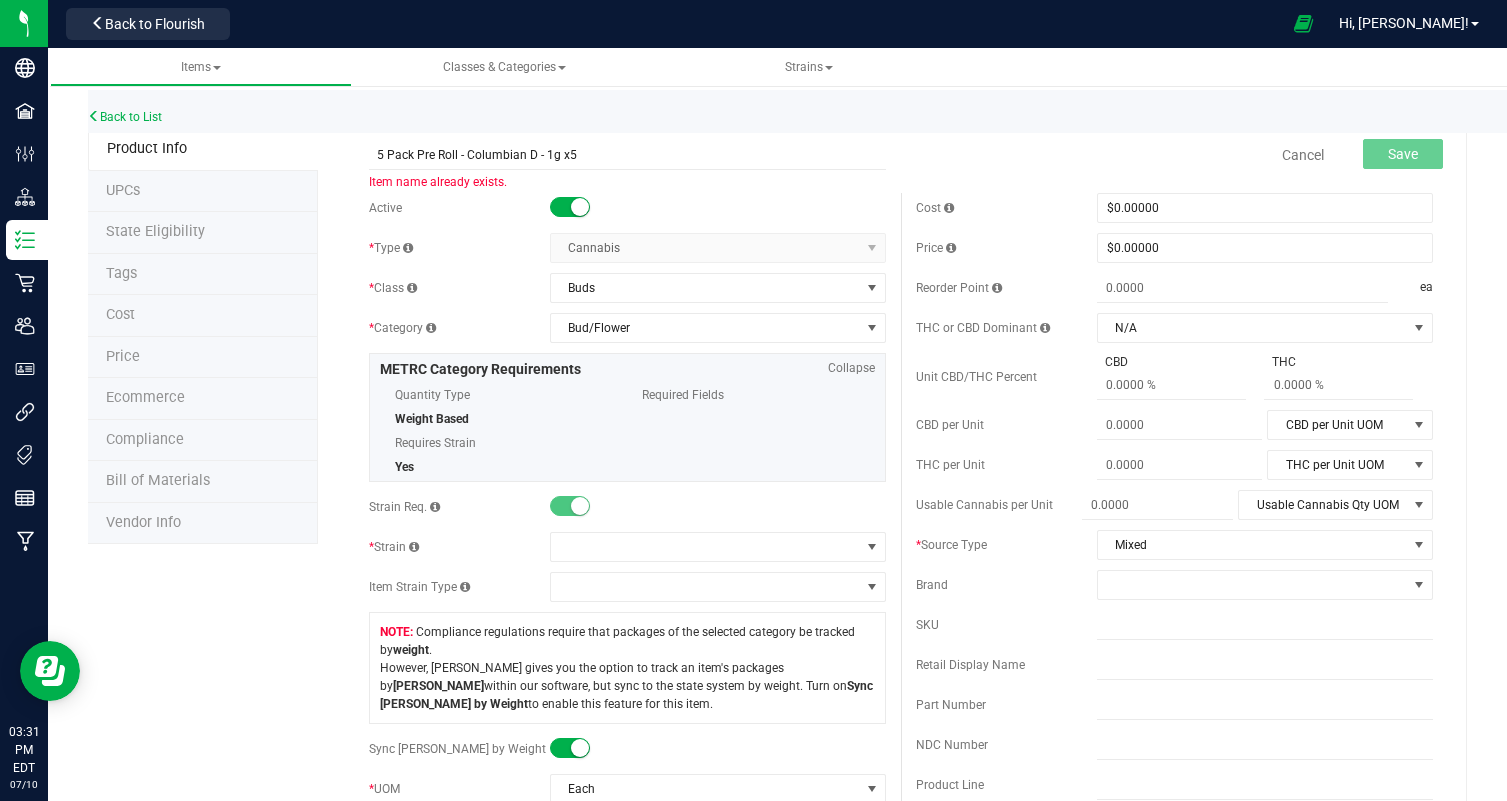 type on "5 Pack Pre Roll - Columbian D - 1g x5" 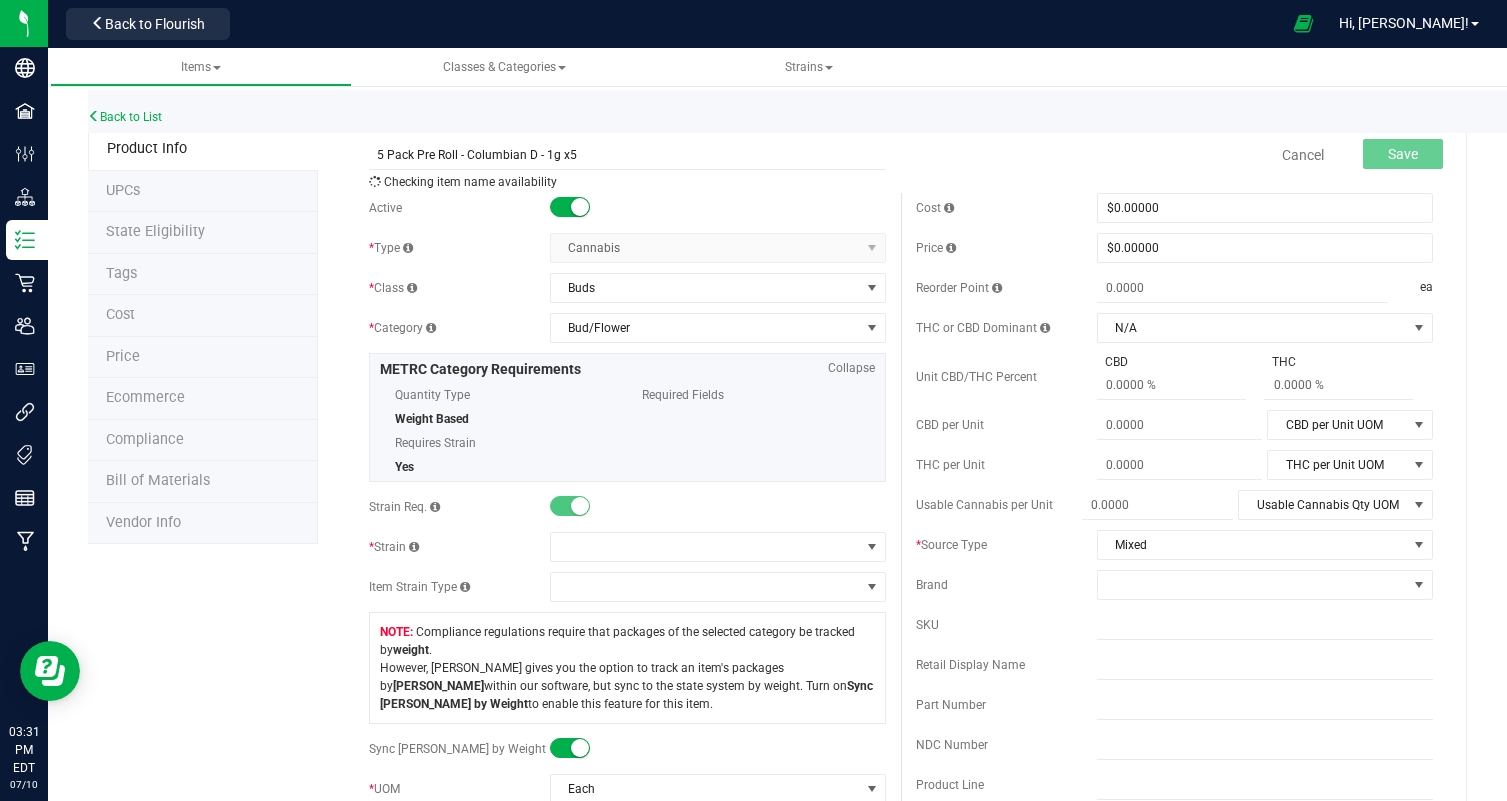 click on "Cancel
Save" at bounding box center [1174, 155] 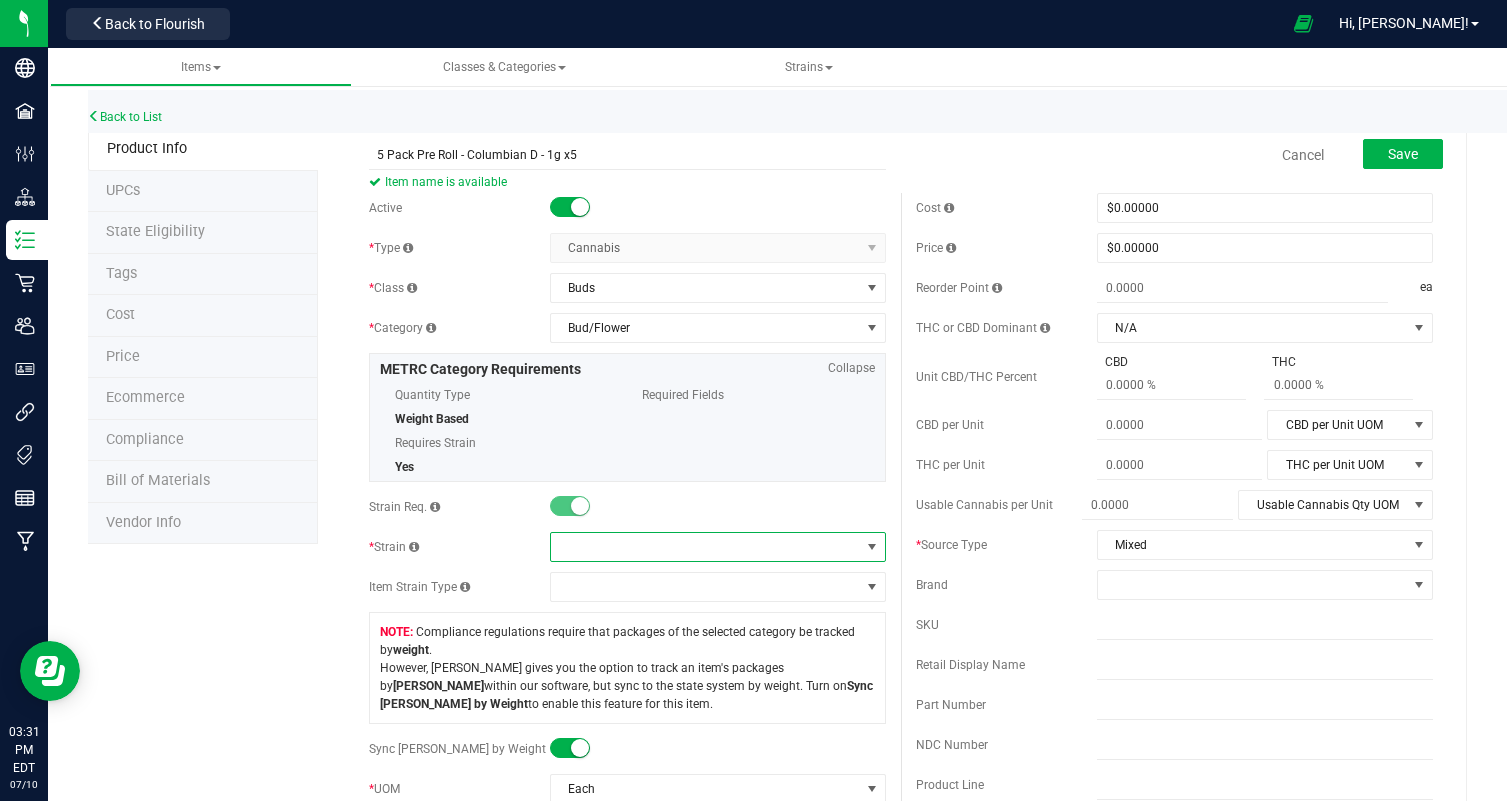 click at bounding box center [705, 547] 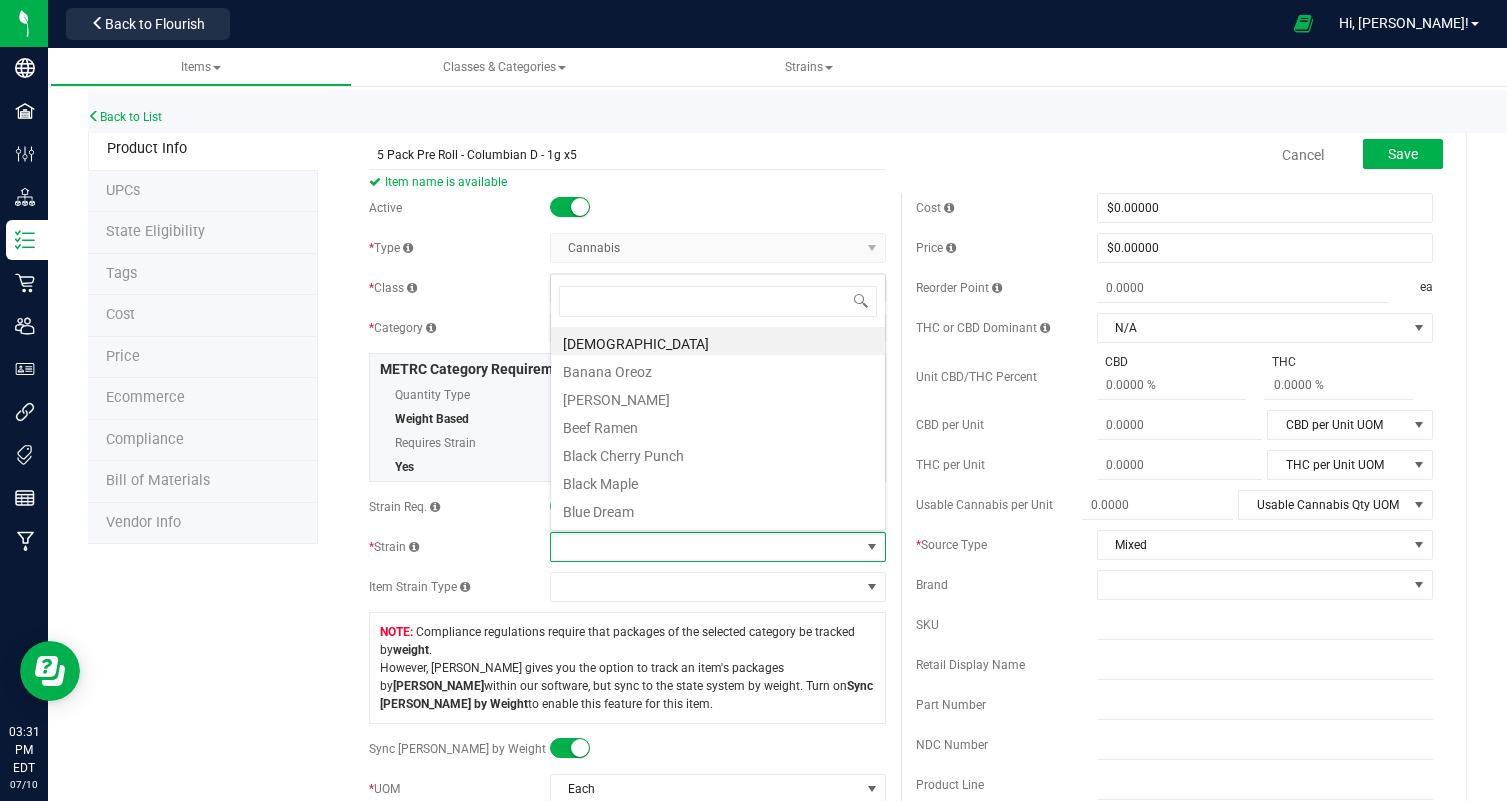 scroll, scrollTop: 99970, scrollLeft: 99663, axis: both 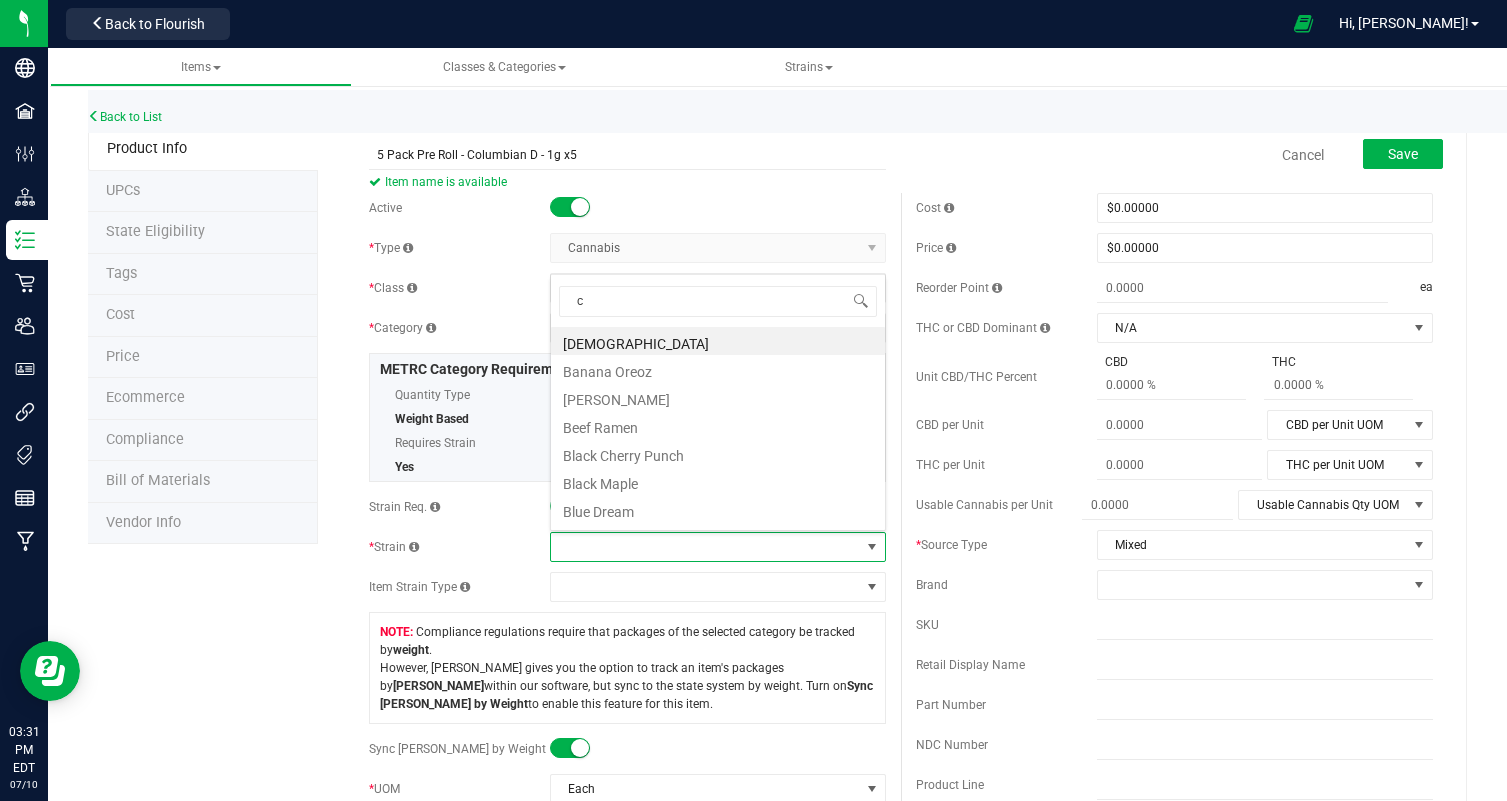 type on "co" 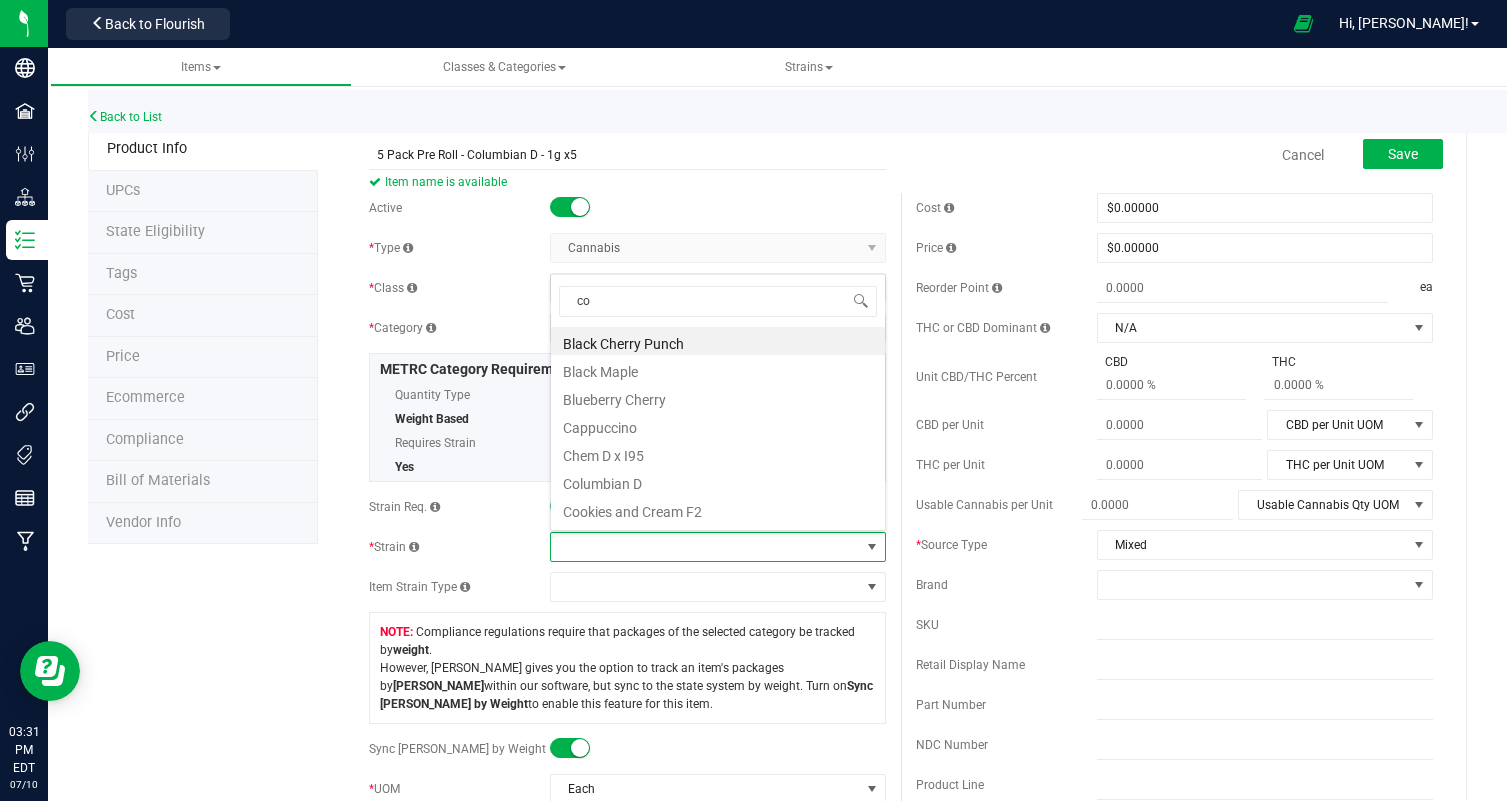 scroll, scrollTop: 0, scrollLeft: 0, axis: both 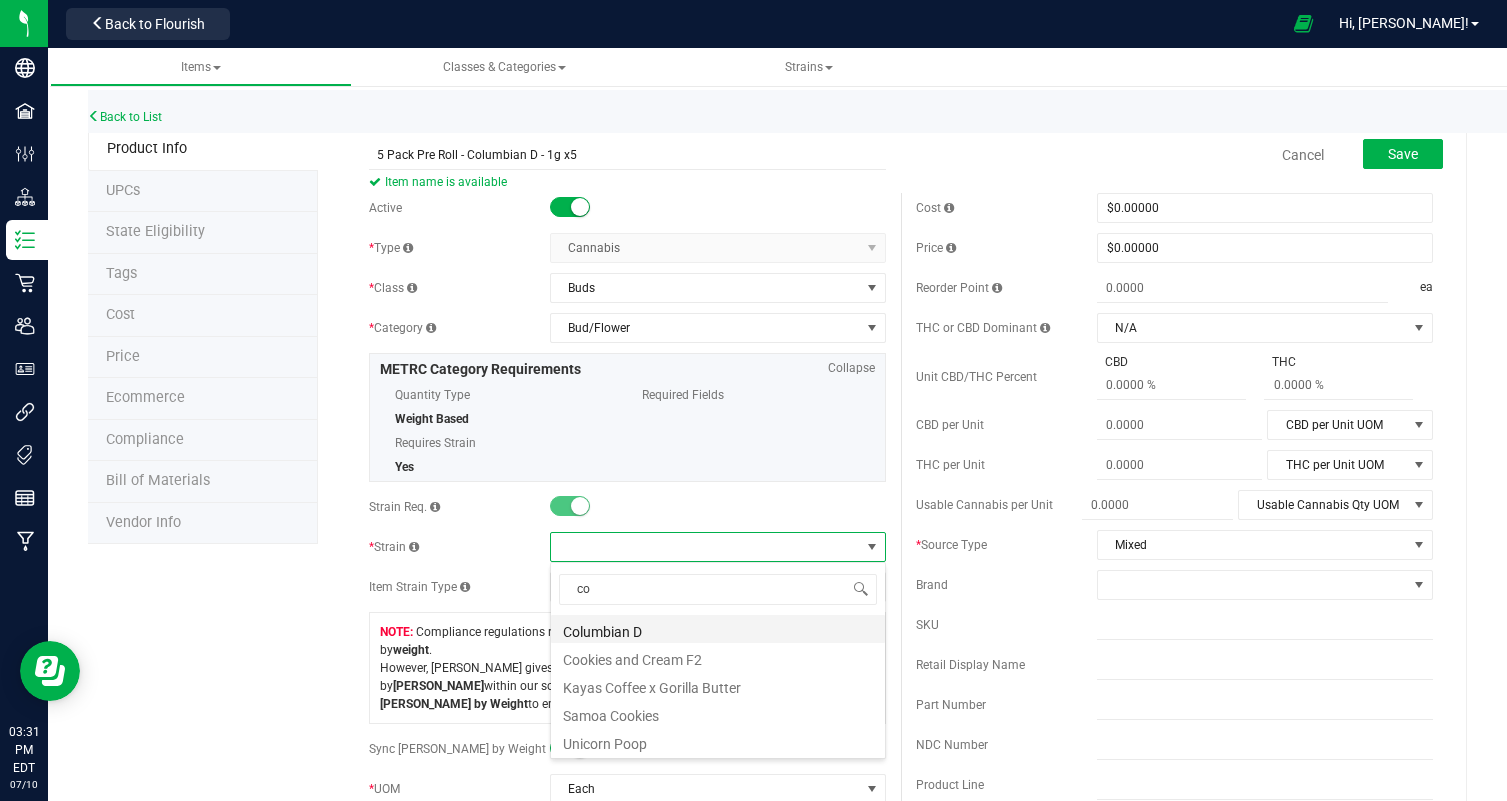 click on "Columbian D" at bounding box center [718, 629] 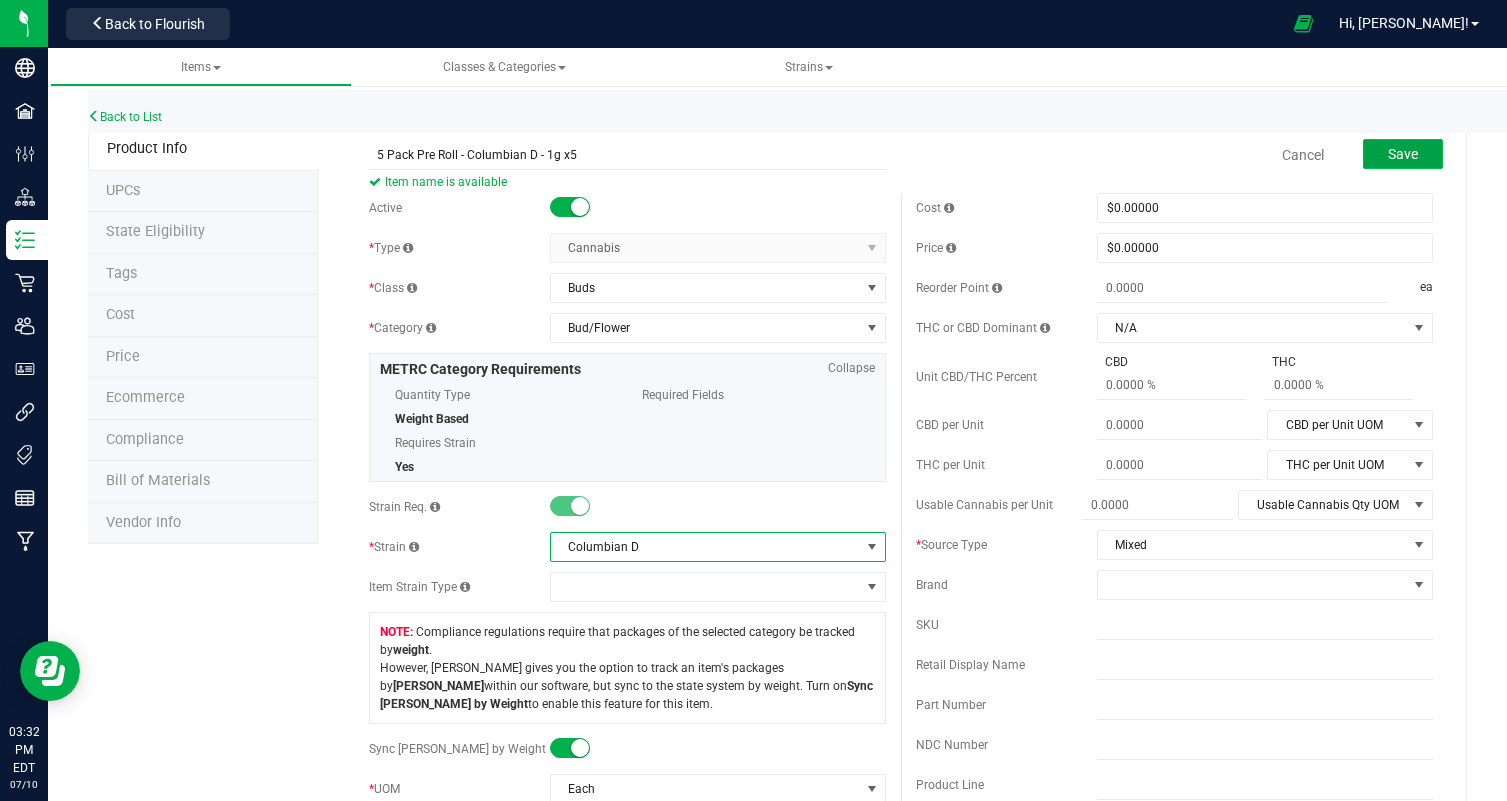 click on "Save" at bounding box center [1403, 154] 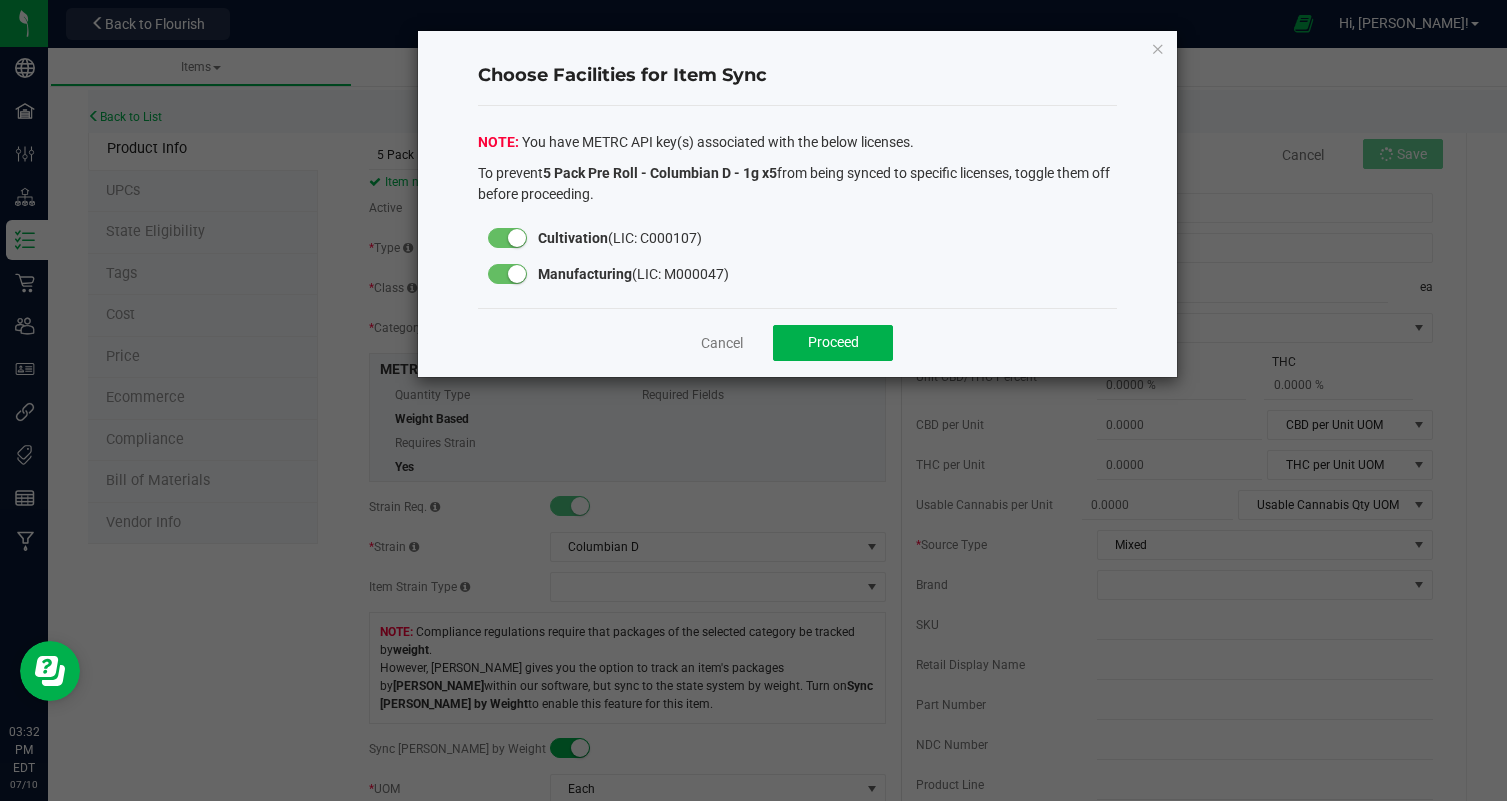 click 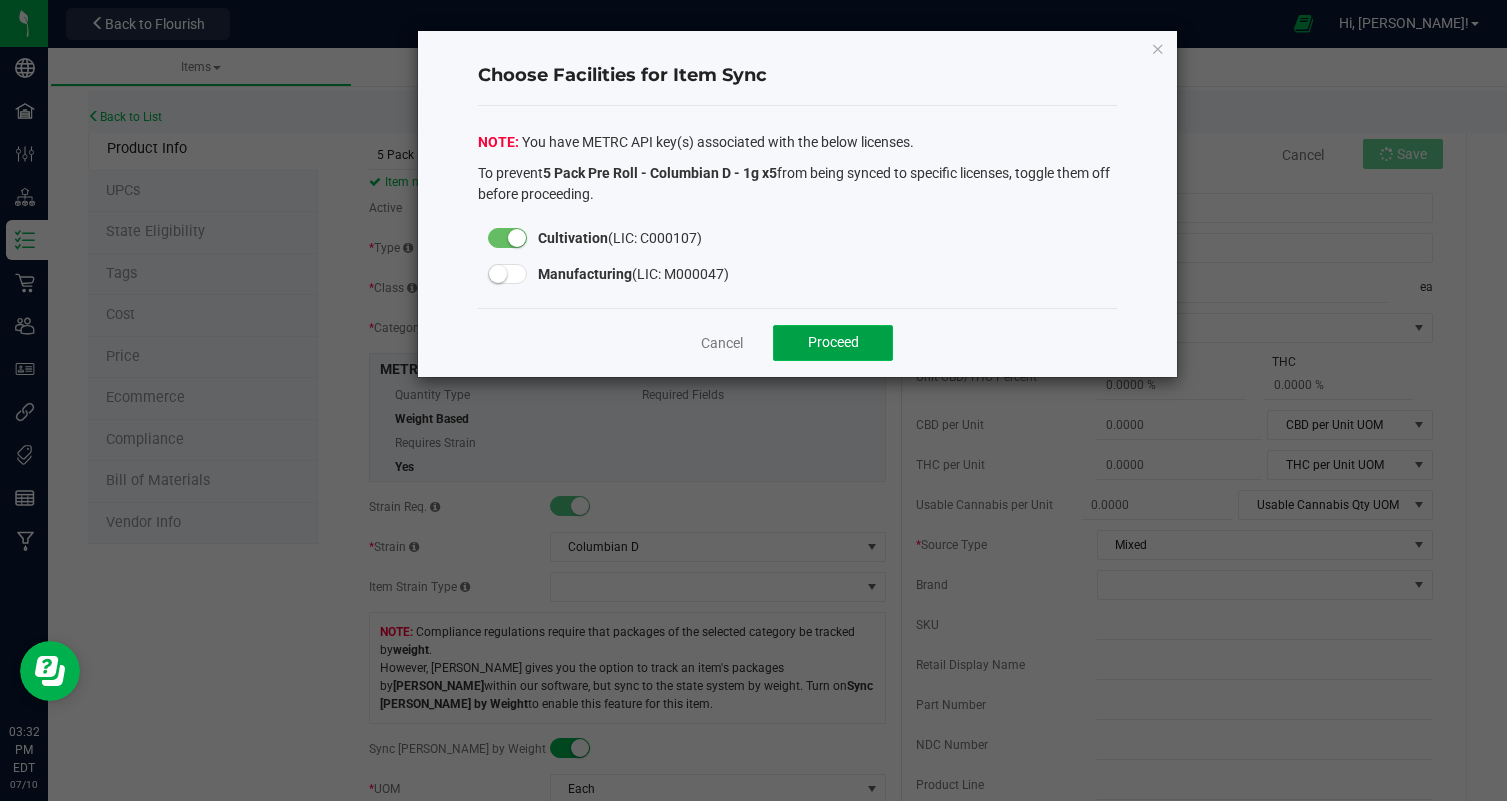 click on "Proceed" 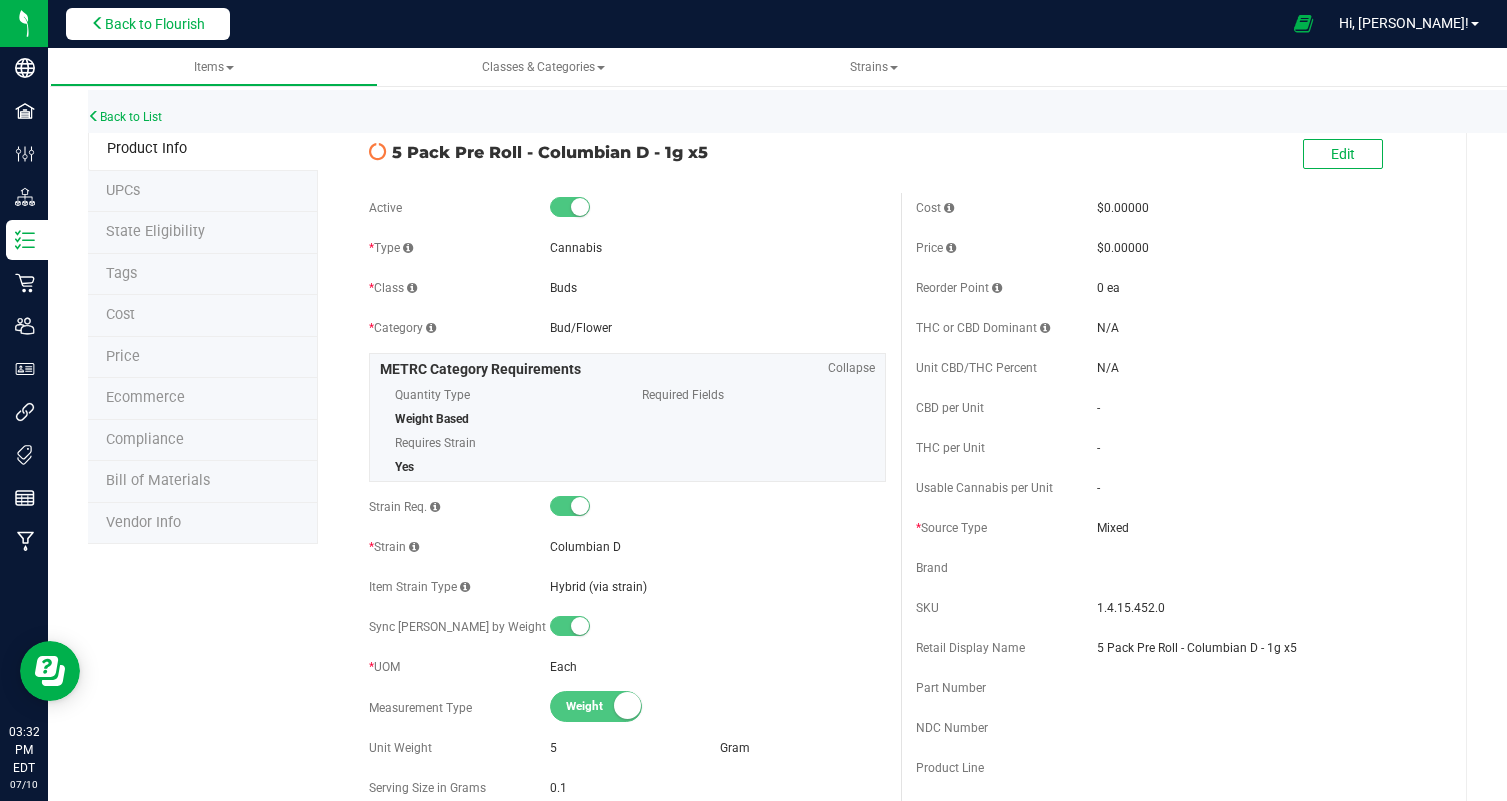 click on "Back to Flourish" at bounding box center (148, 24) 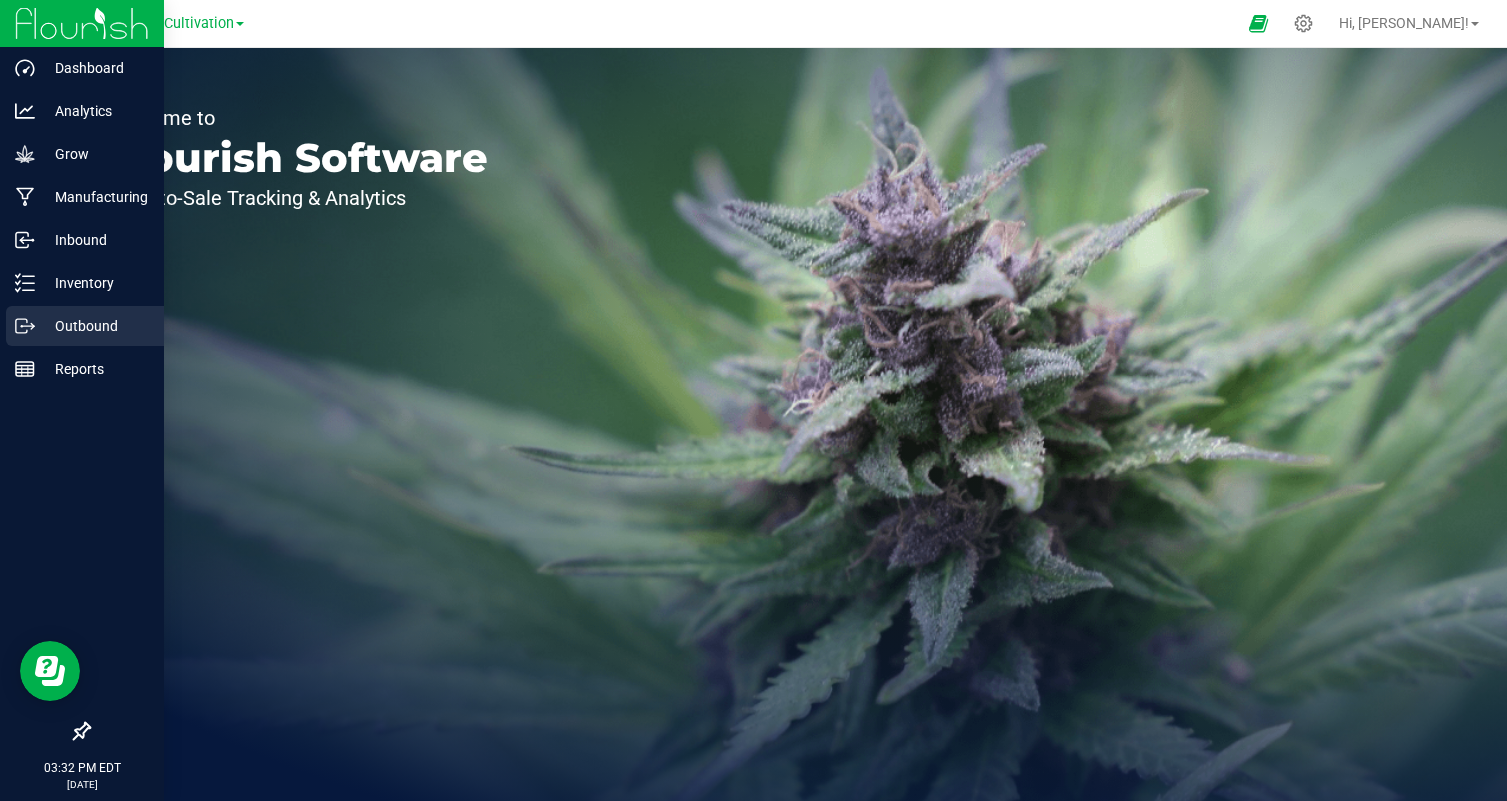 click on "Outbound" at bounding box center [95, 326] 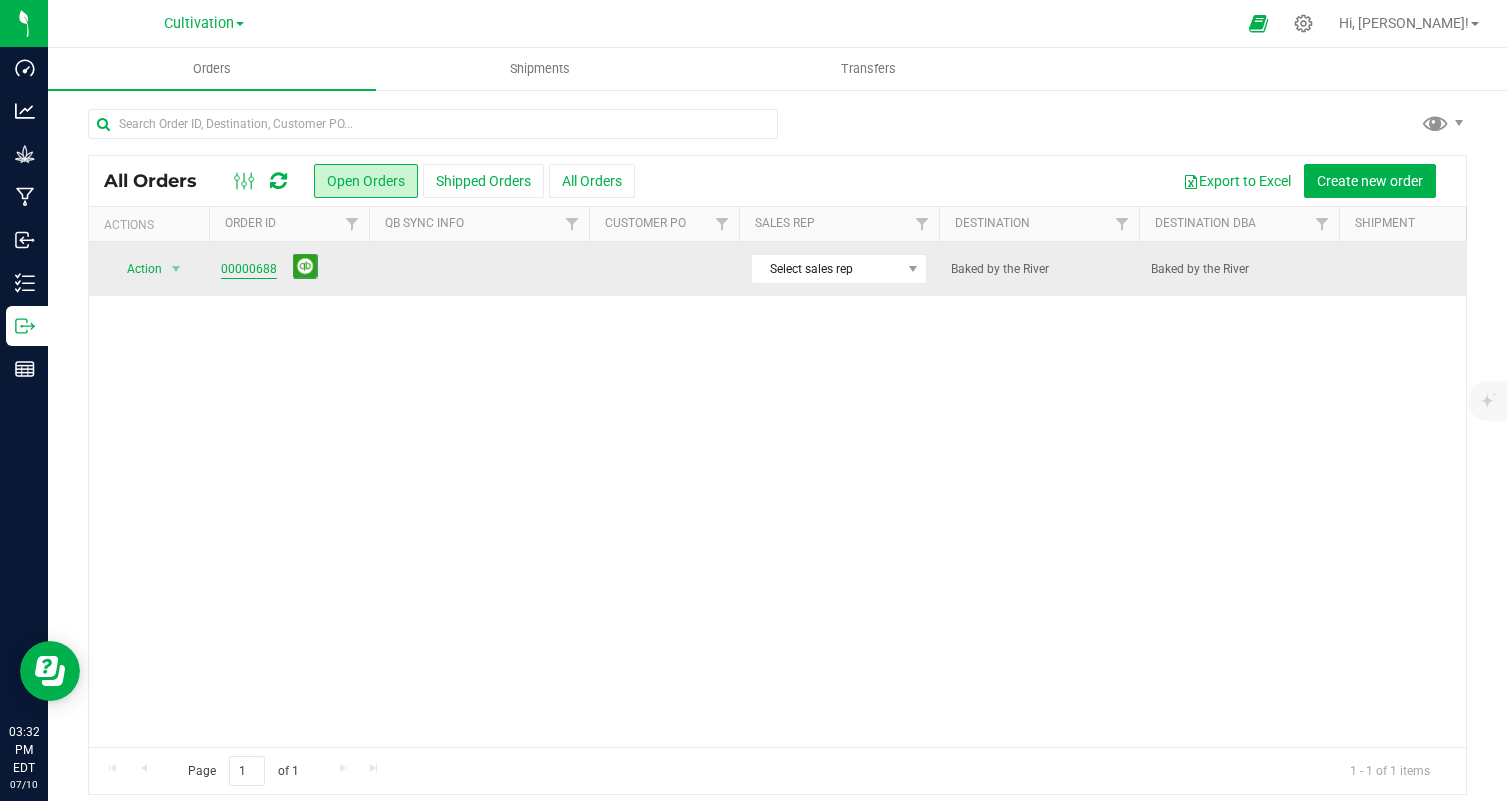 click on "00000688" at bounding box center (249, 269) 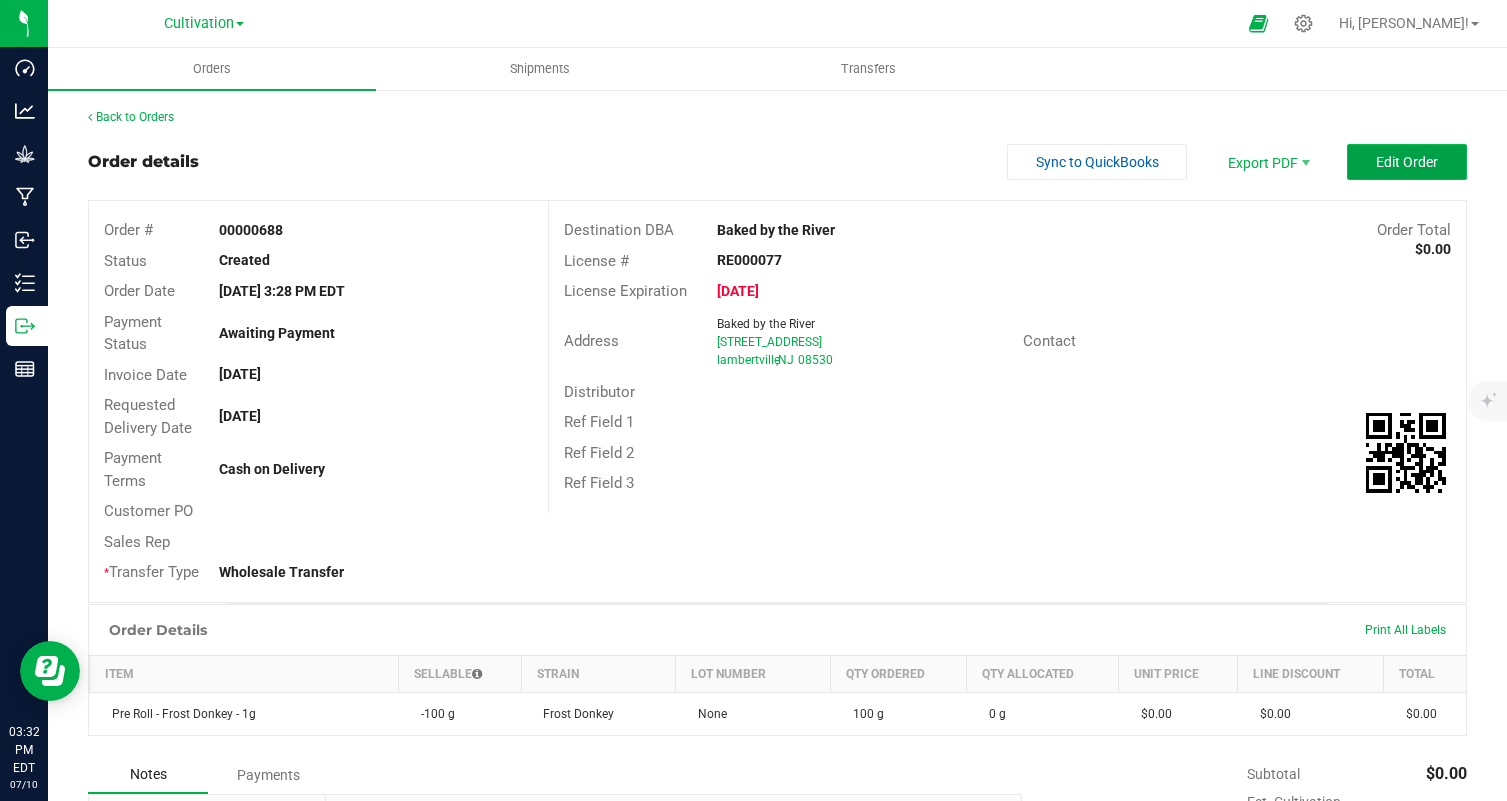 click on "Edit Order" at bounding box center (1407, 162) 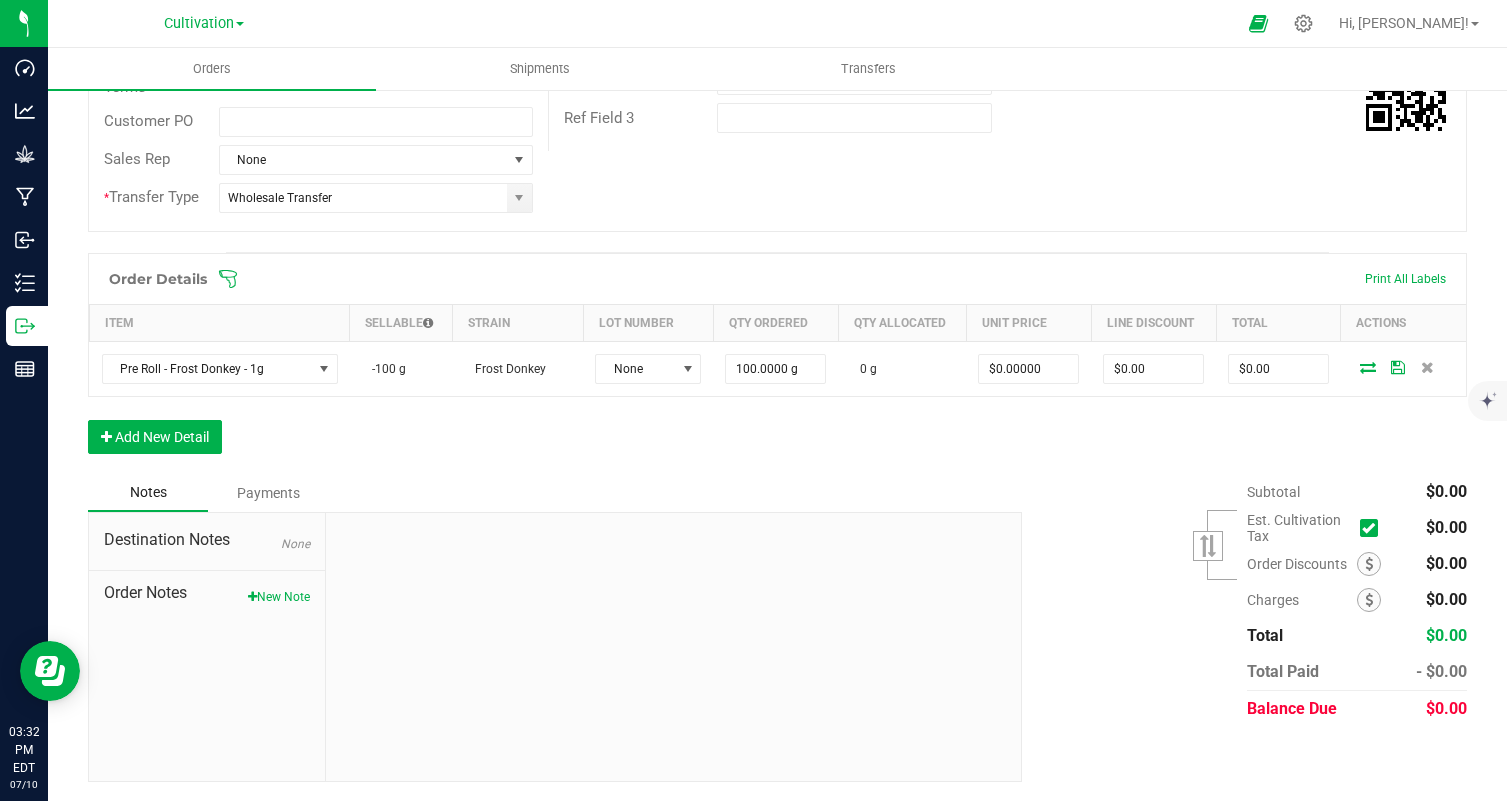 scroll, scrollTop: 398, scrollLeft: 0, axis: vertical 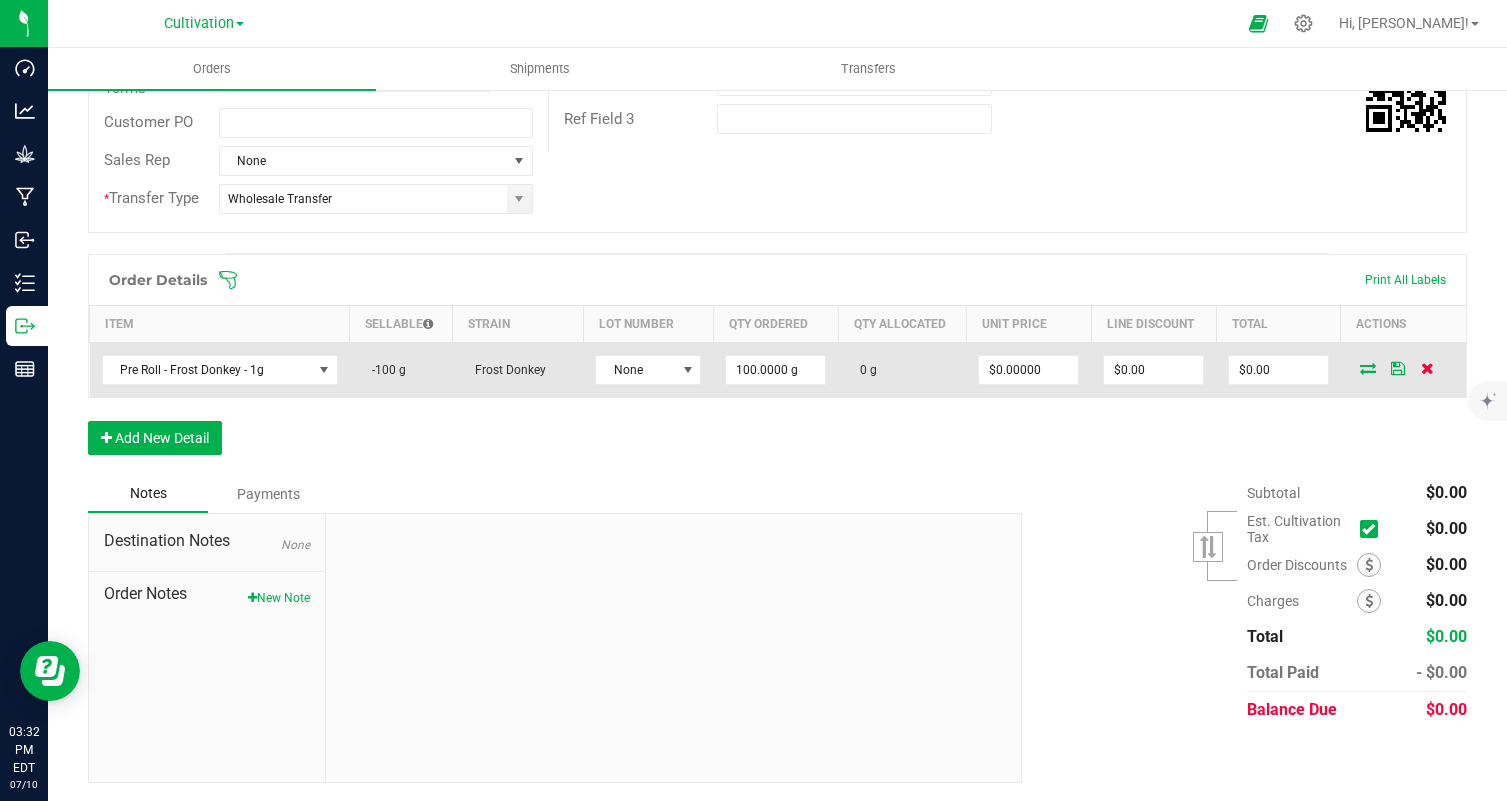 click at bounding box center [1427, 368] 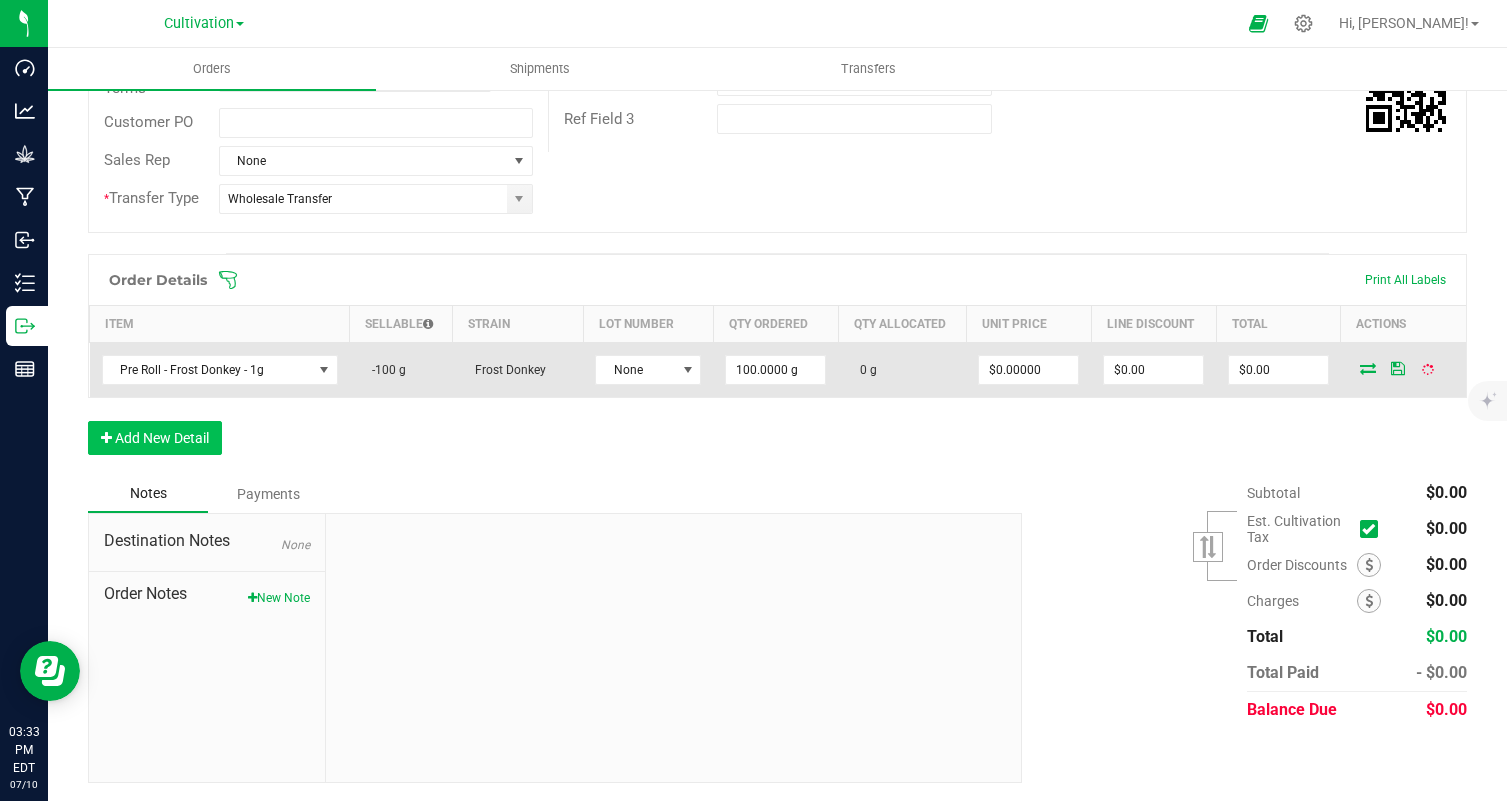 scroll, scrollTop: 385, scrollLeft: 0, axis: vertical 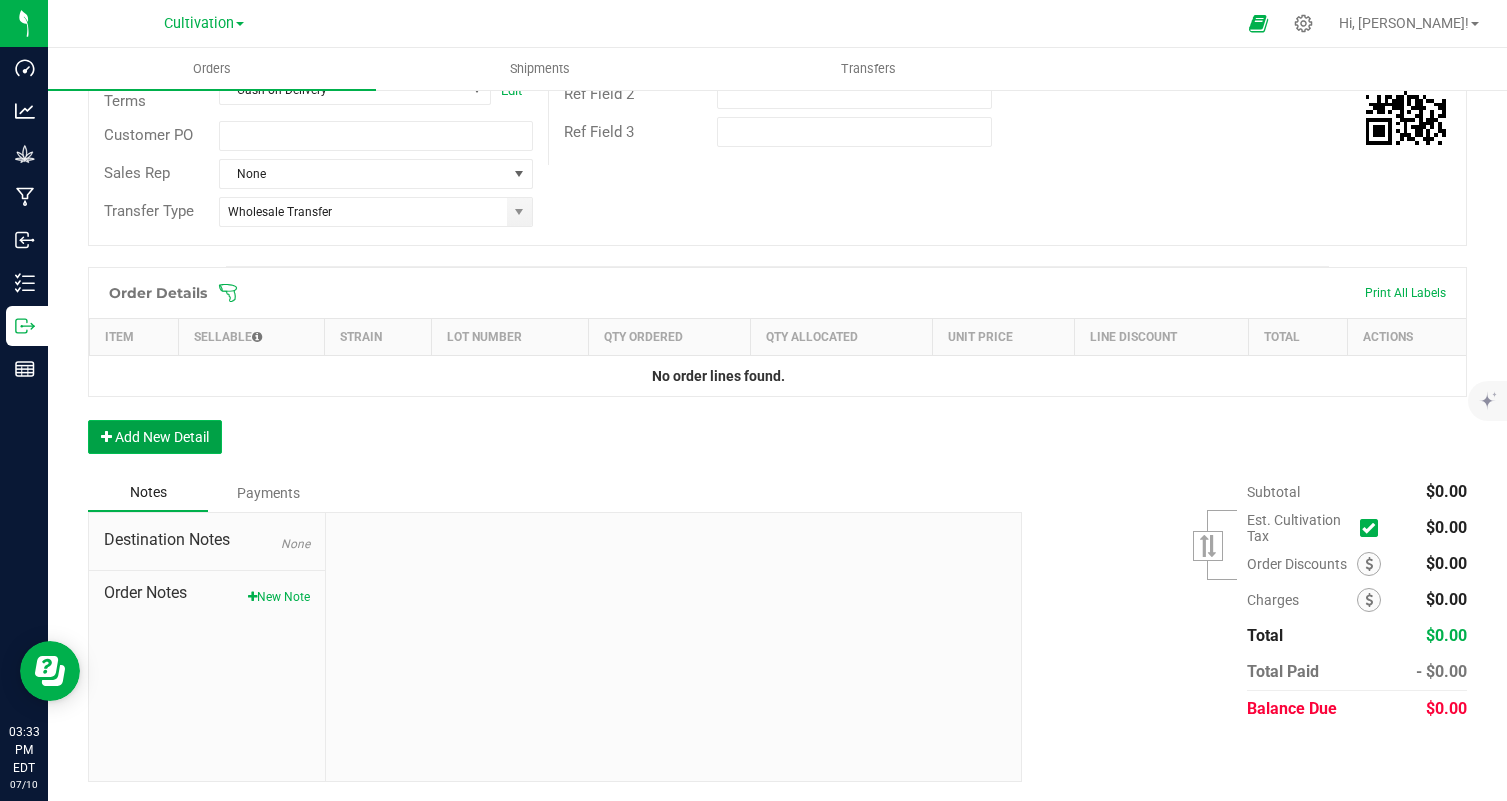click on "Add New Detail" at bounding box center [155, 437] 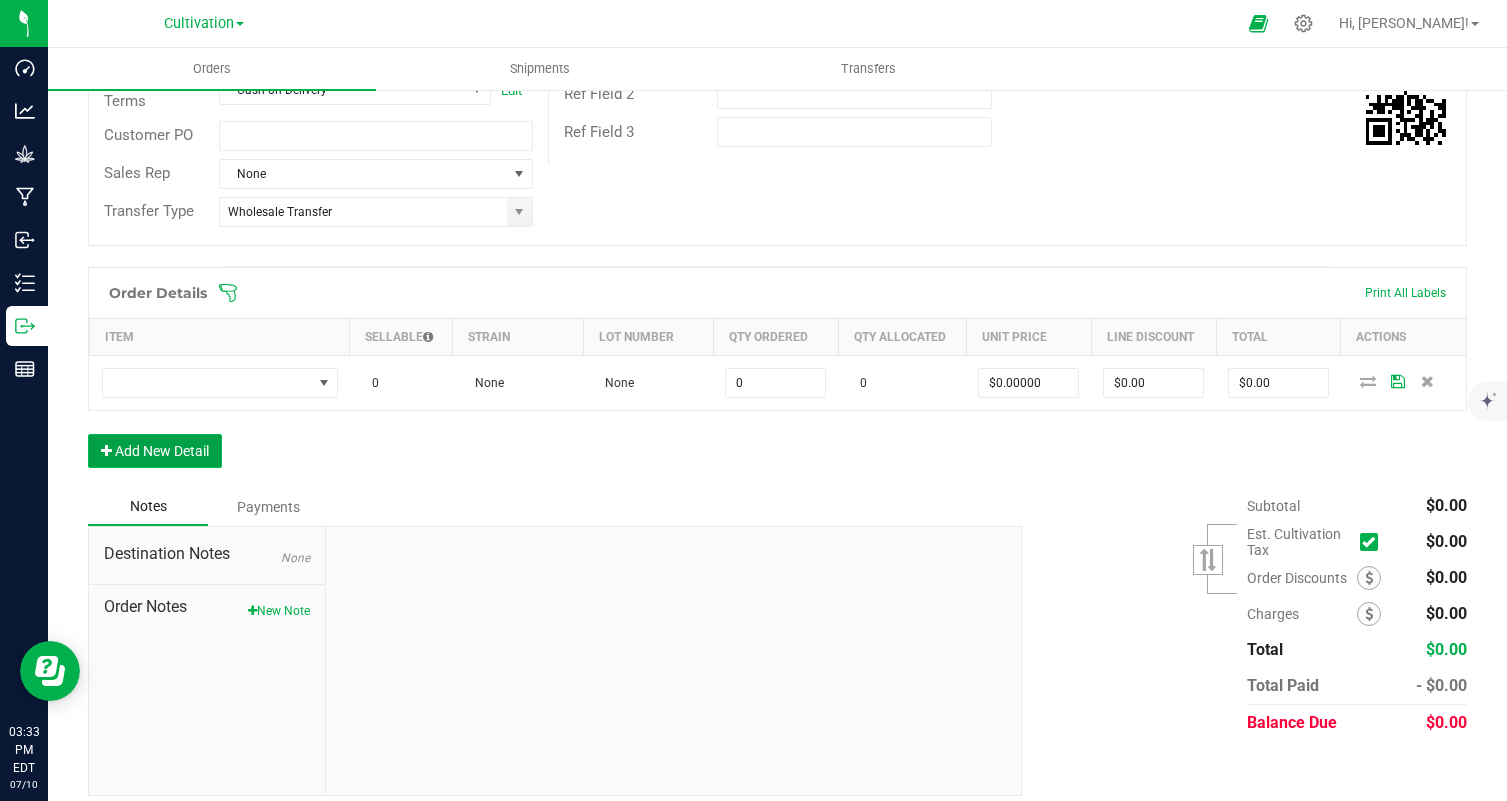 click on "Add New Detail" at bounding box center [155, 451] 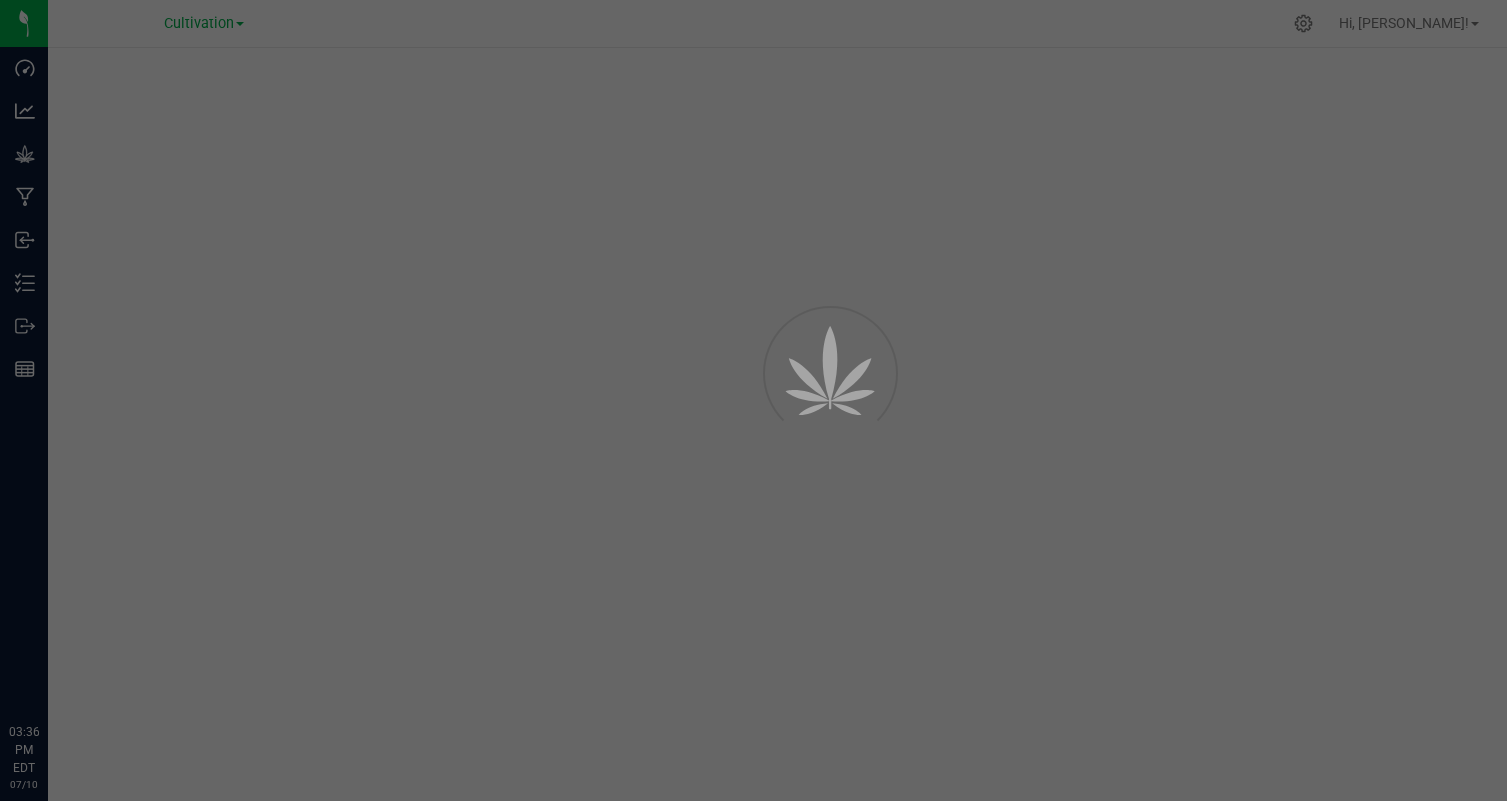 scroll, scrollTop: 0, scrollLeft: 0, axis: both 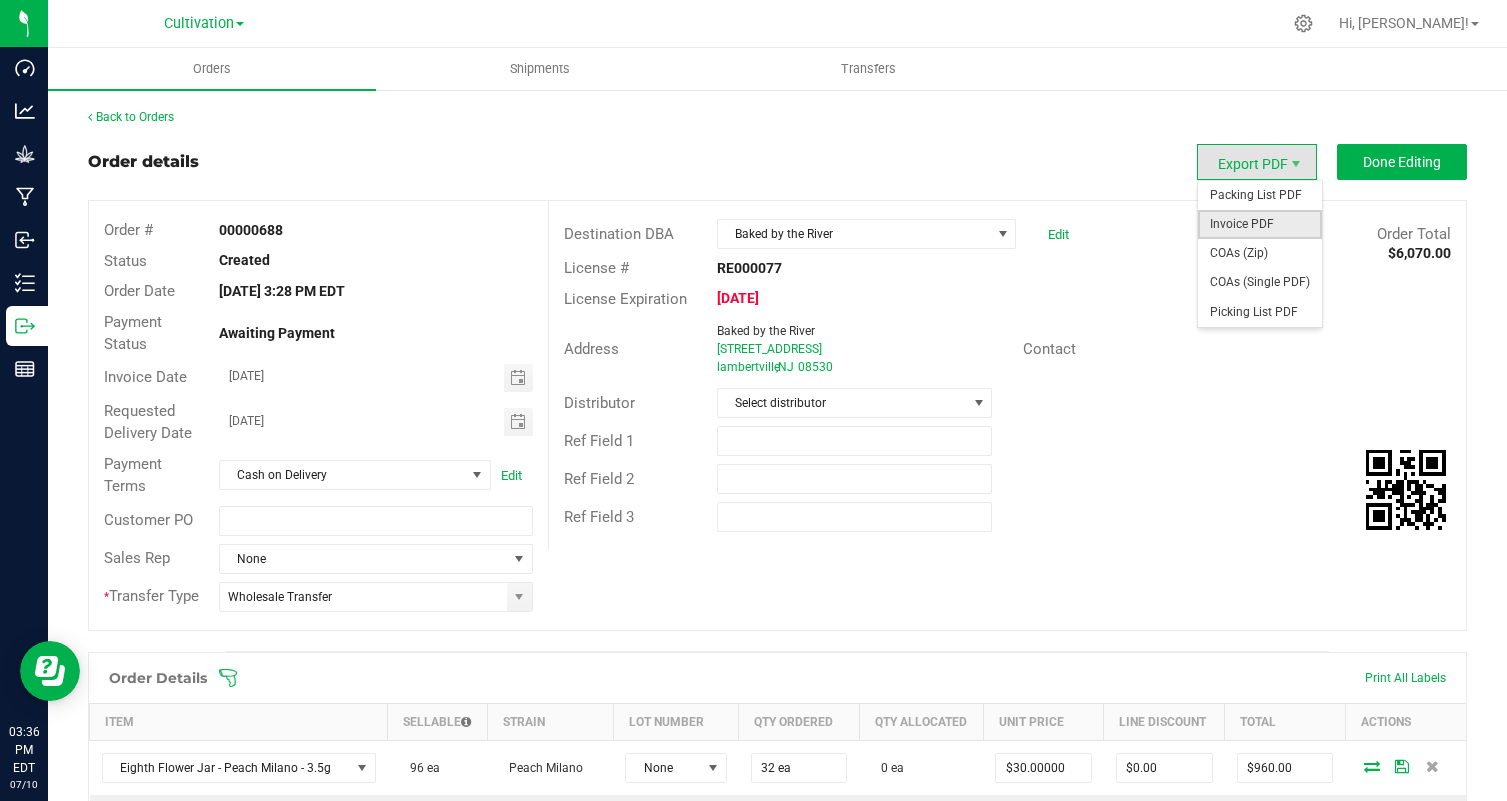 click on "Invoice PDF" at bounding box center (1260, 224) 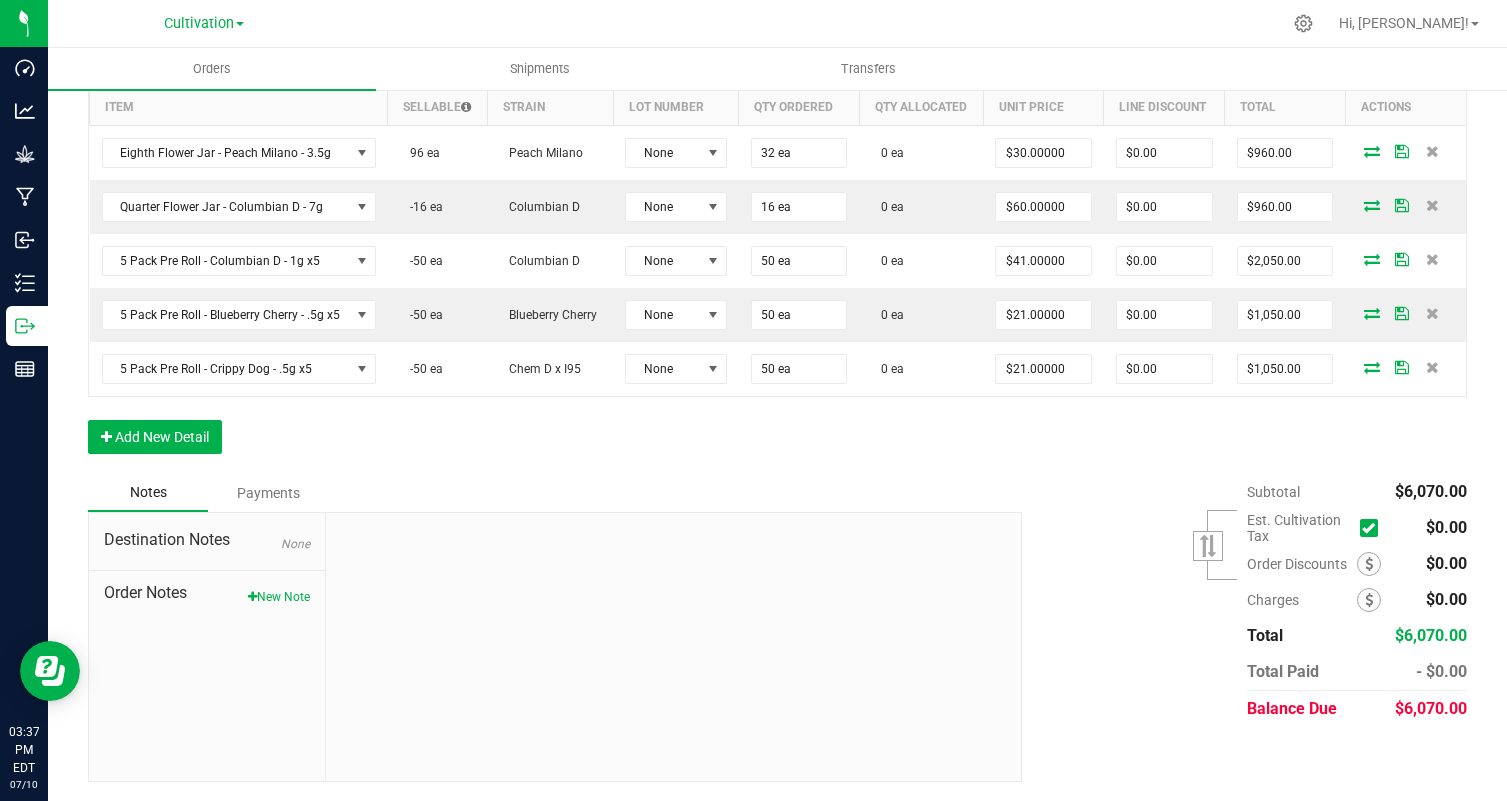 scroll, scrollTop: 612, scrollLeft: 0, axis: vertical 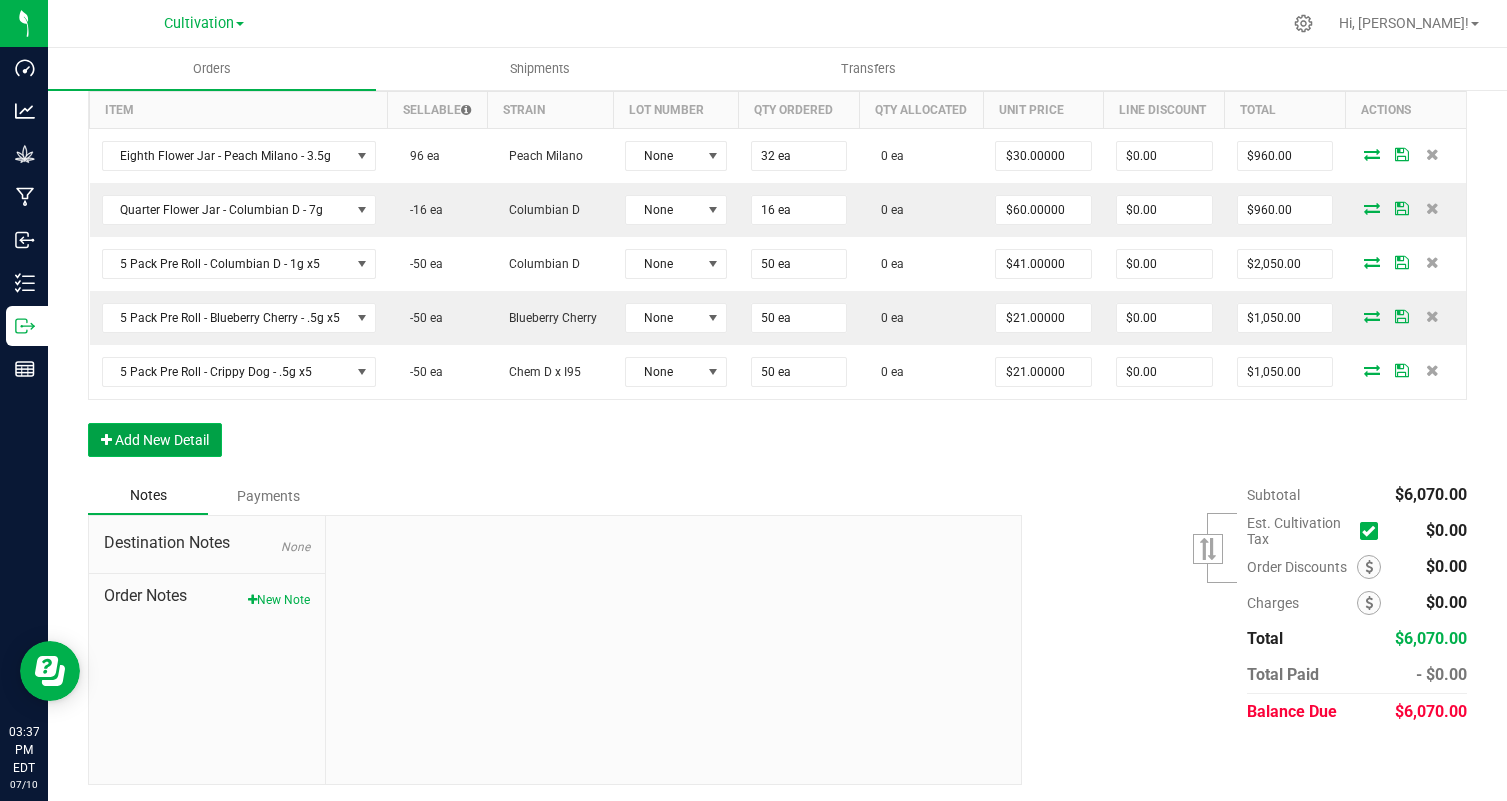 click on "Add New Detail" at bounding box center (155, 440) 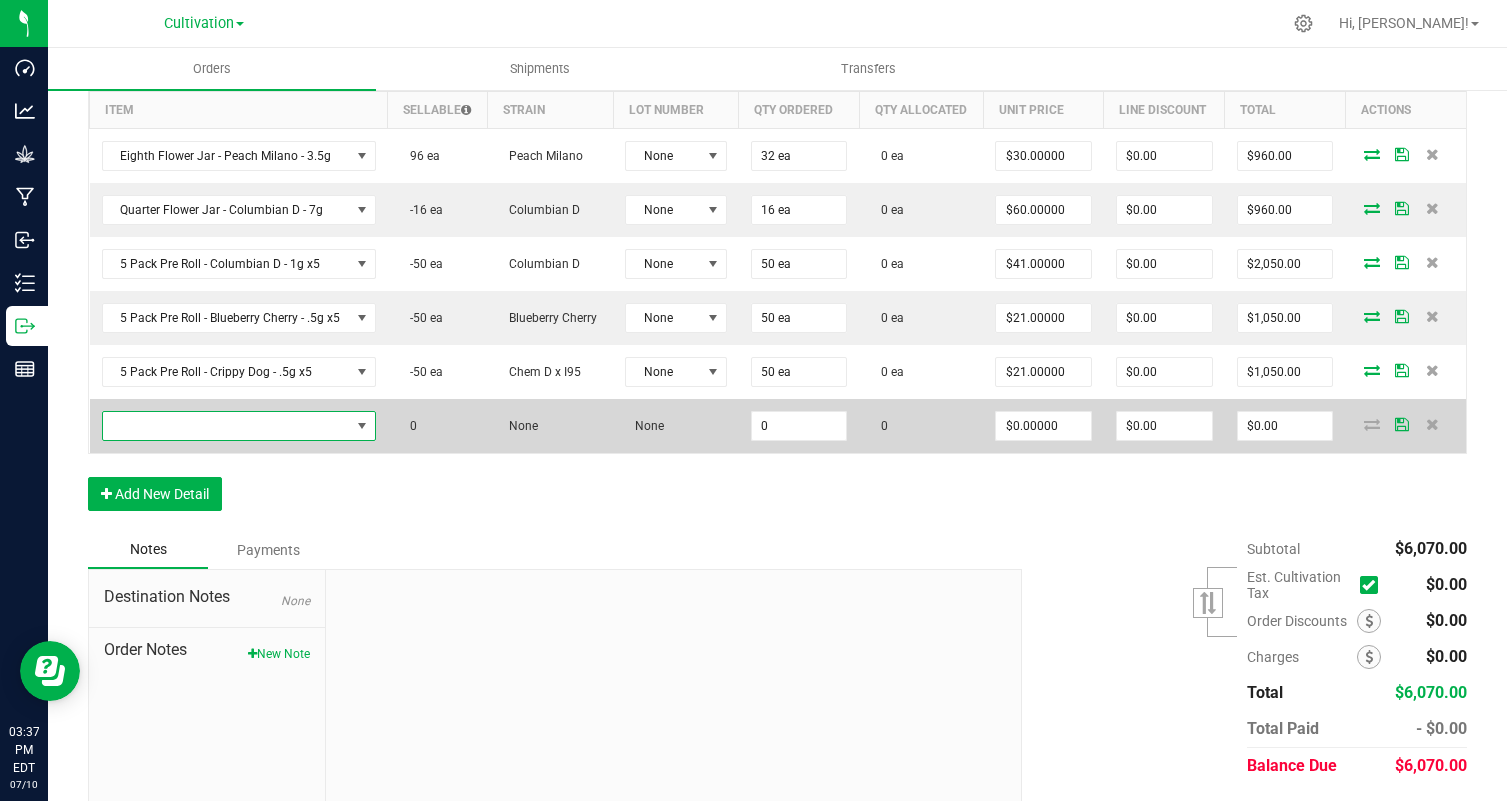 click at bounding box center (226, 426) 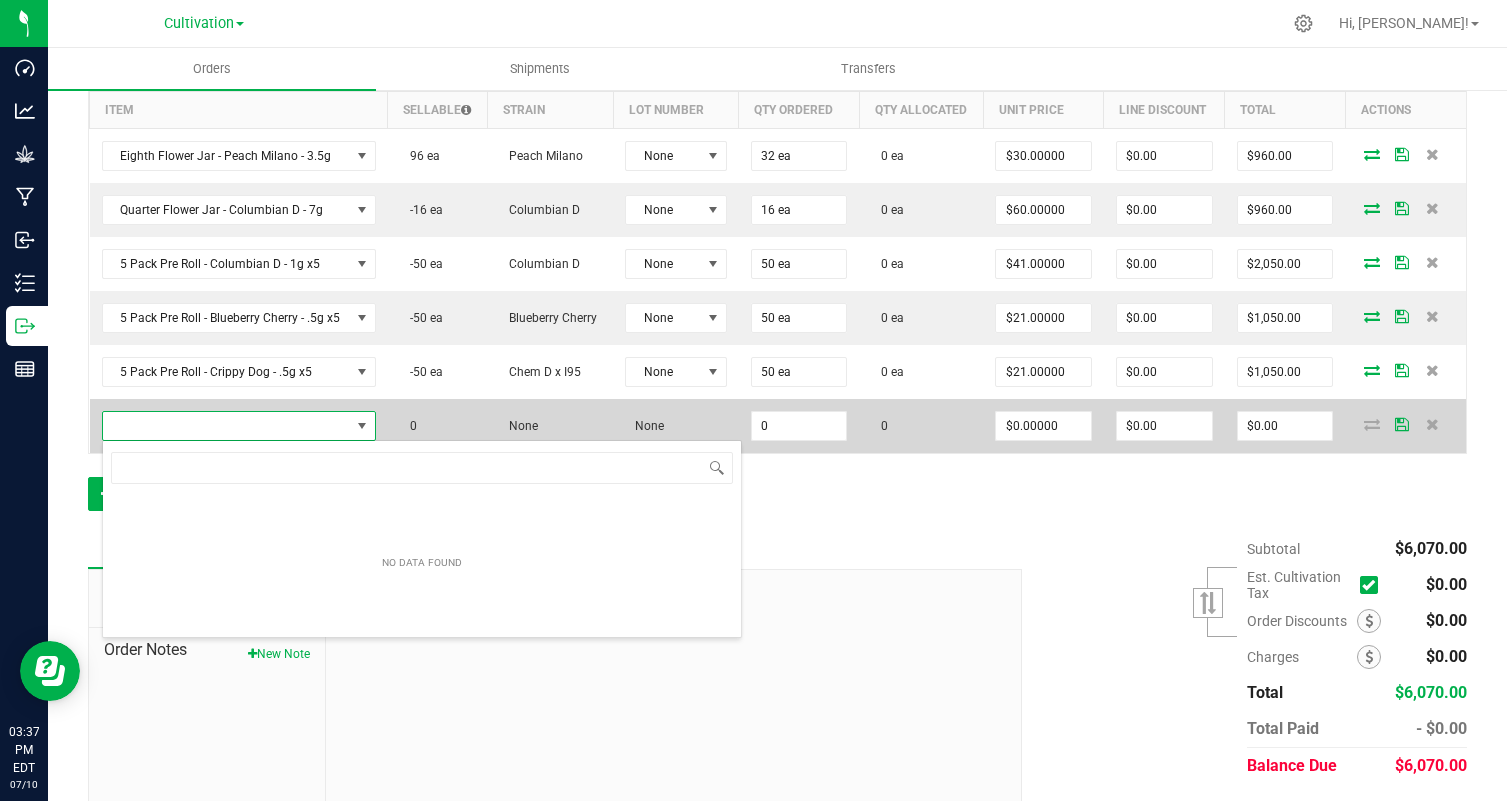 scroll, scrollTop: 99970, scrollLeft: 99727, axis: both 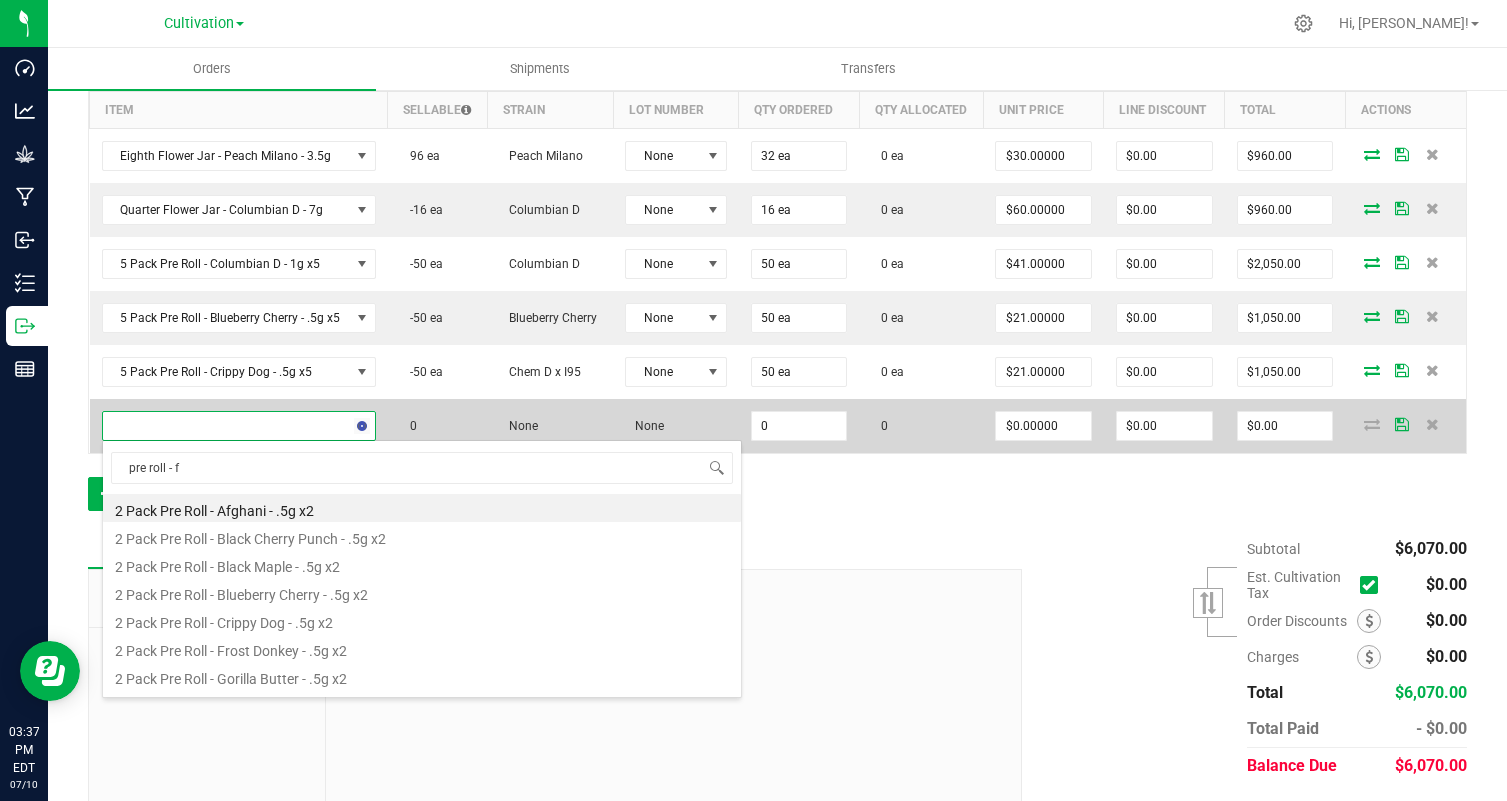 type on "pre roll - fr" 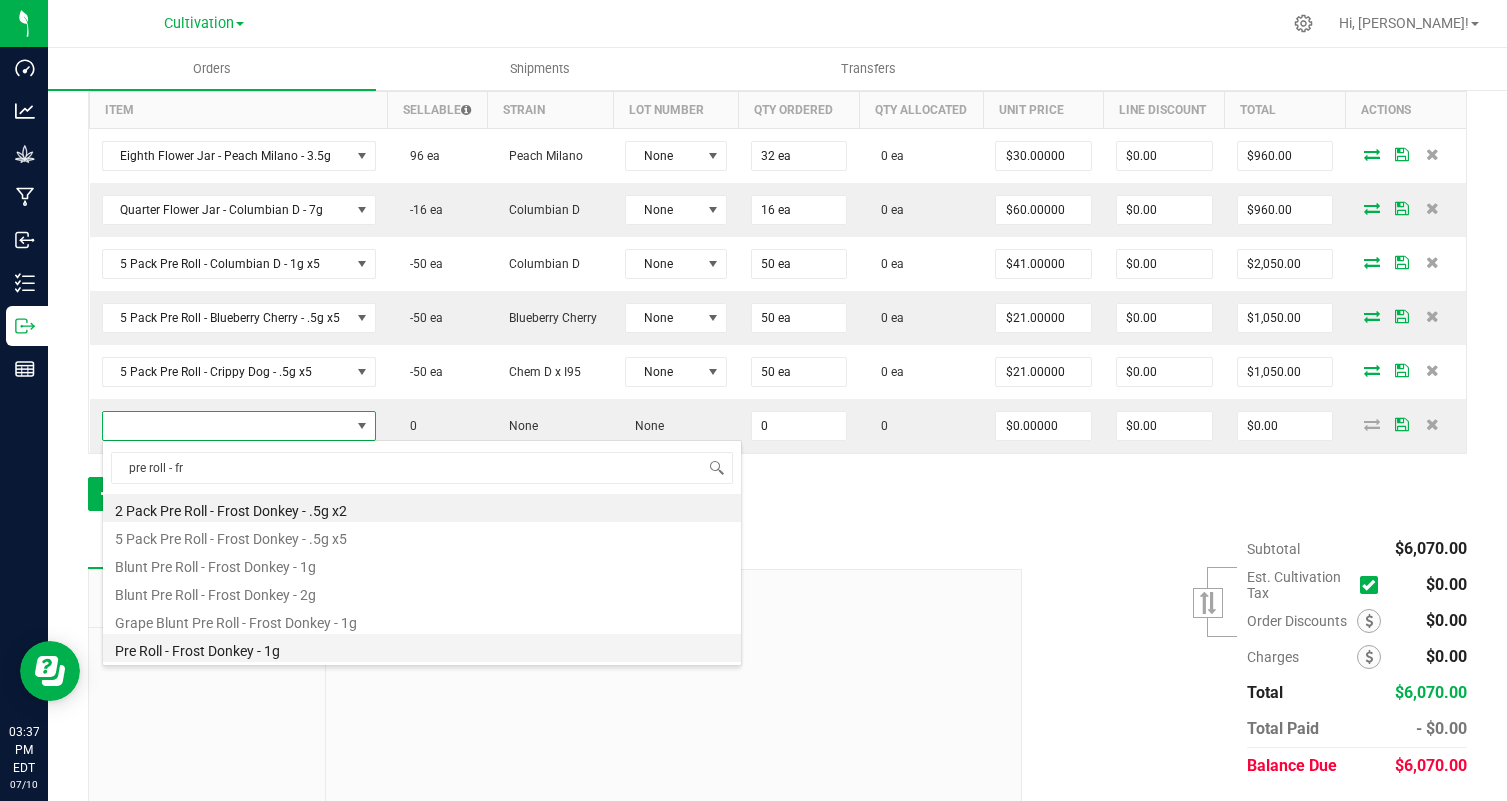 click on "Pre Roll - Frost Donkey - 1g" at bounding box center (422, 648) 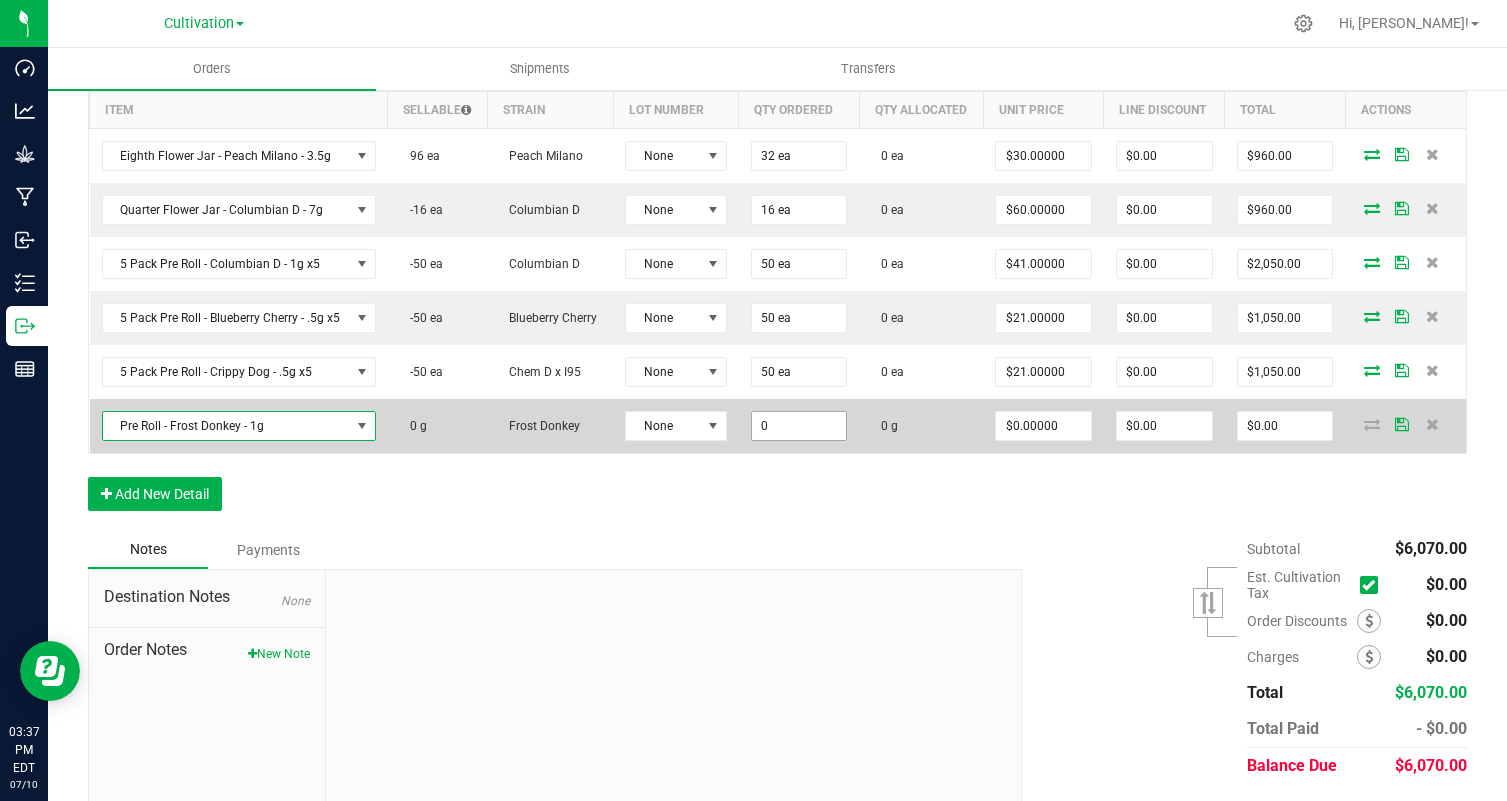 click on "0" at bounding box center (799, 426) 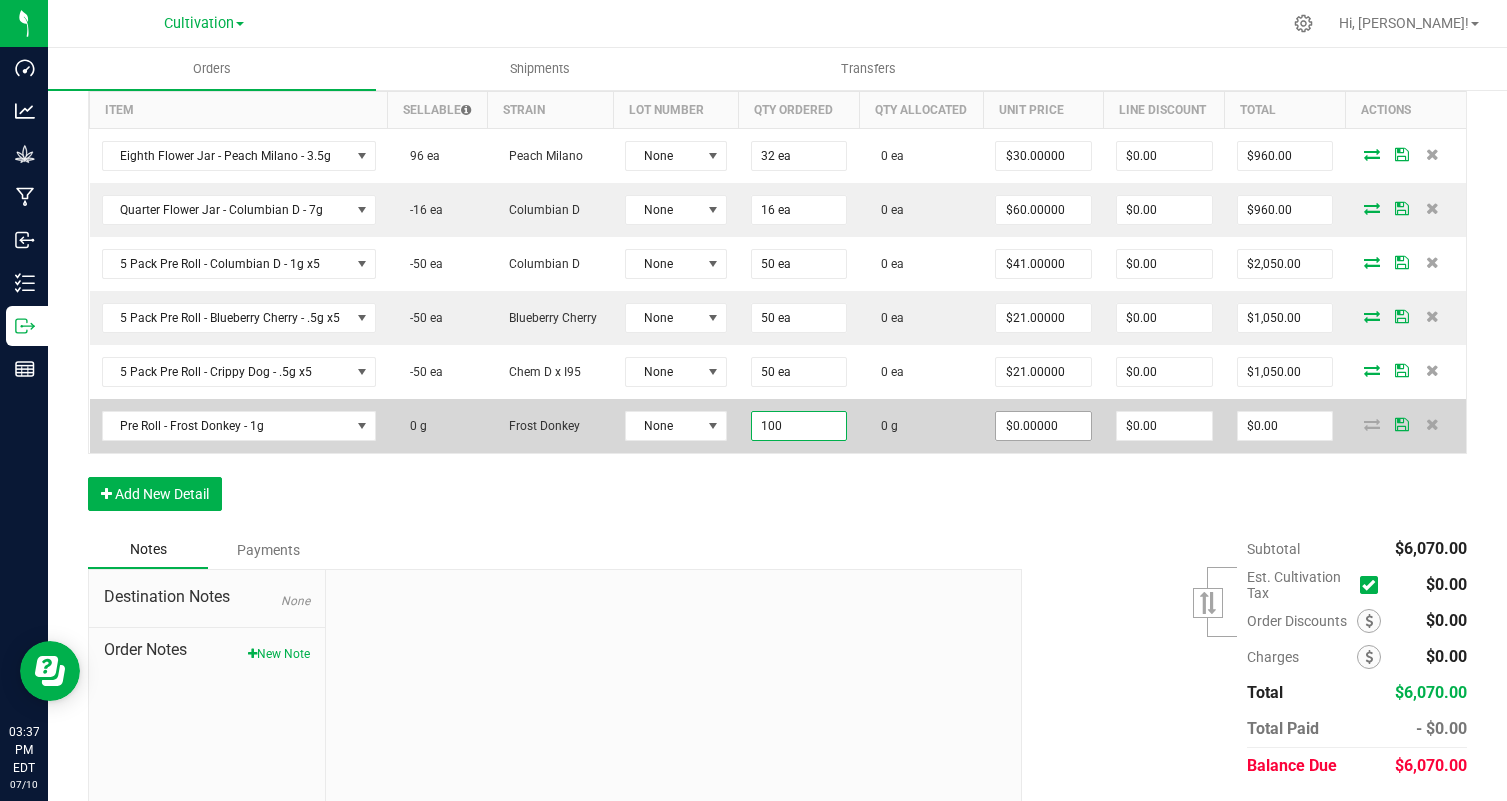 type on "100.0000 g" 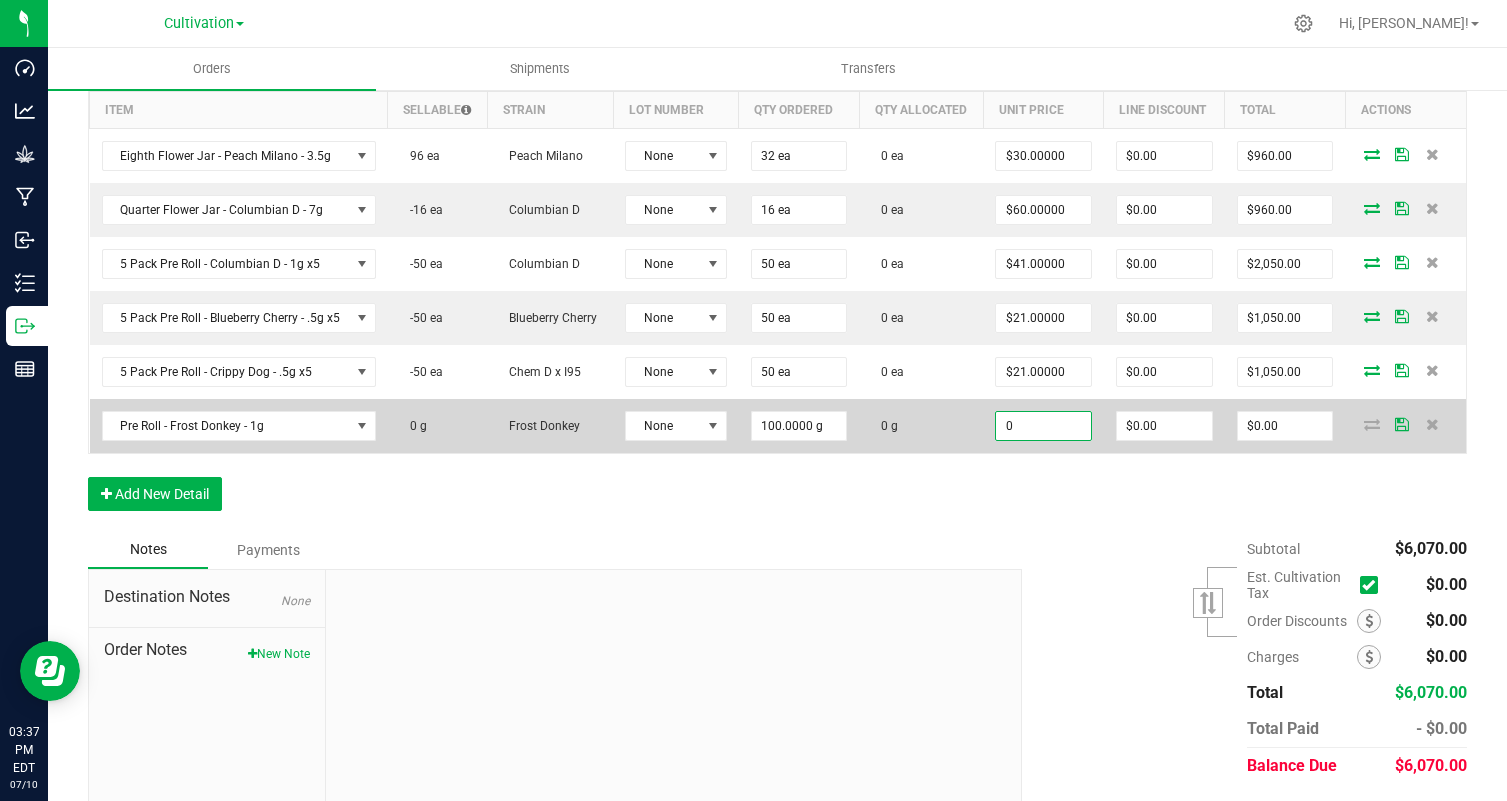 click on "0" at bounding box center (1043, 426) 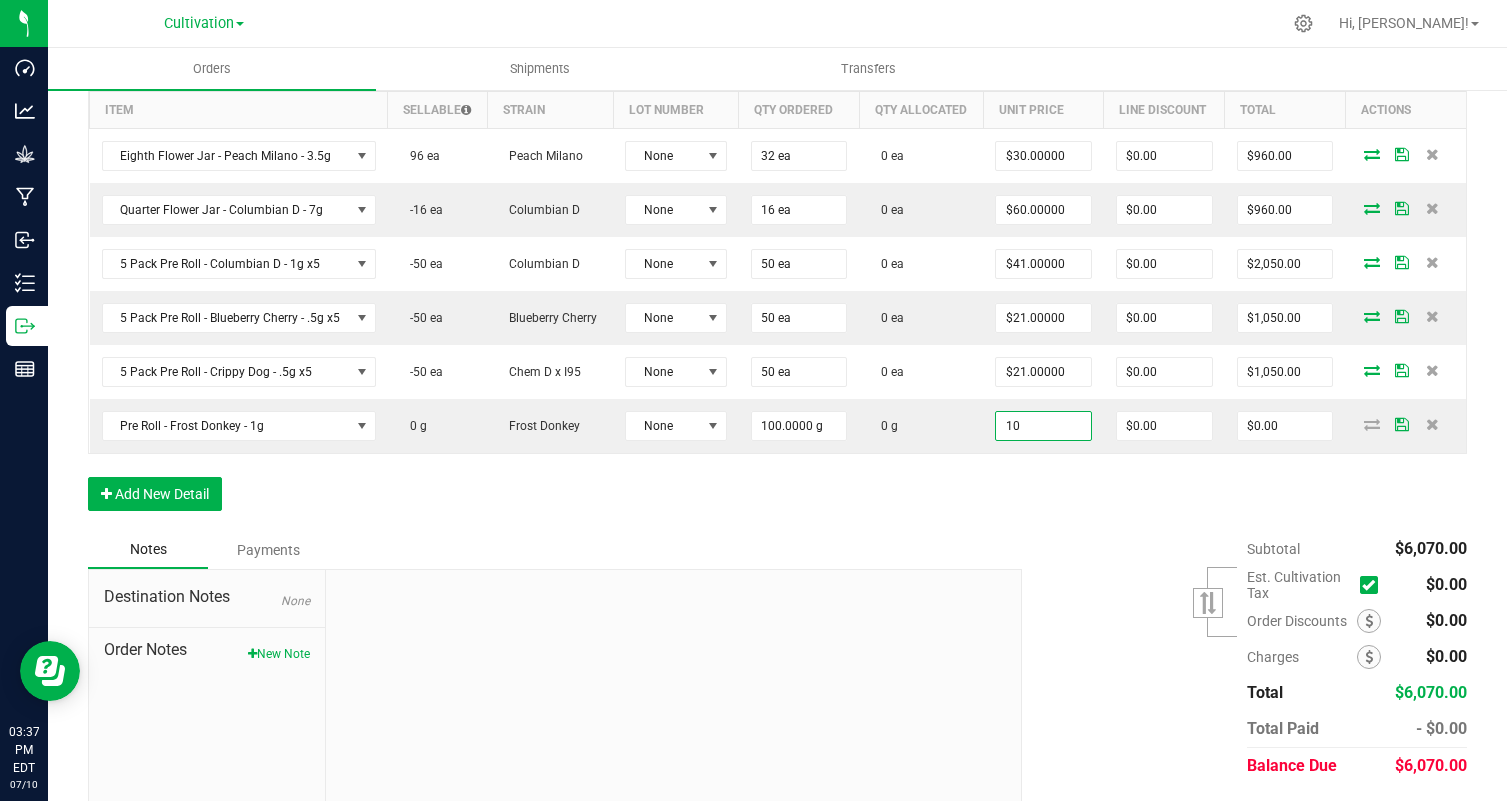 type on "$10.00000" 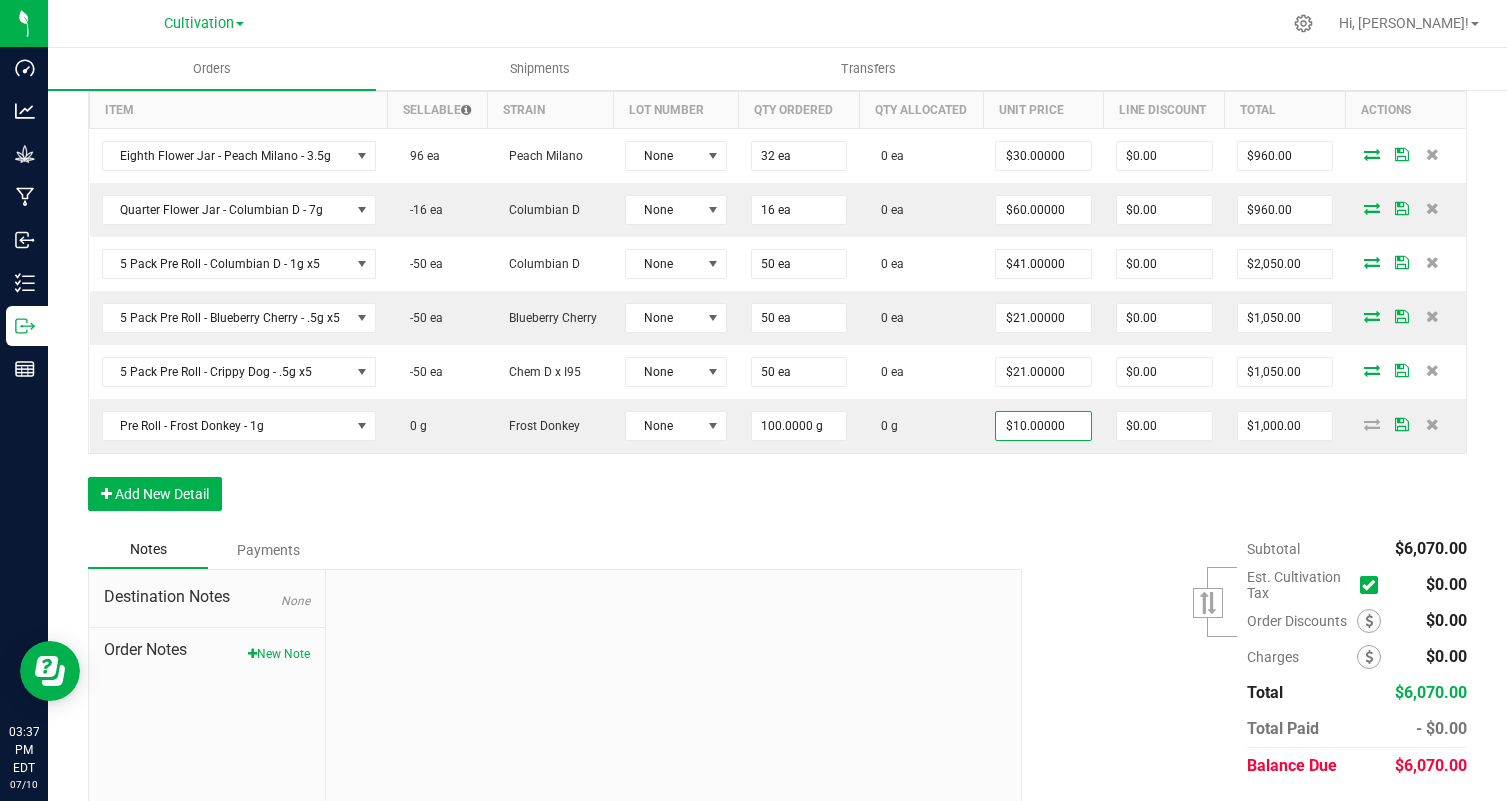 click on "Notes
Payments" at bounding box center (547, 550) 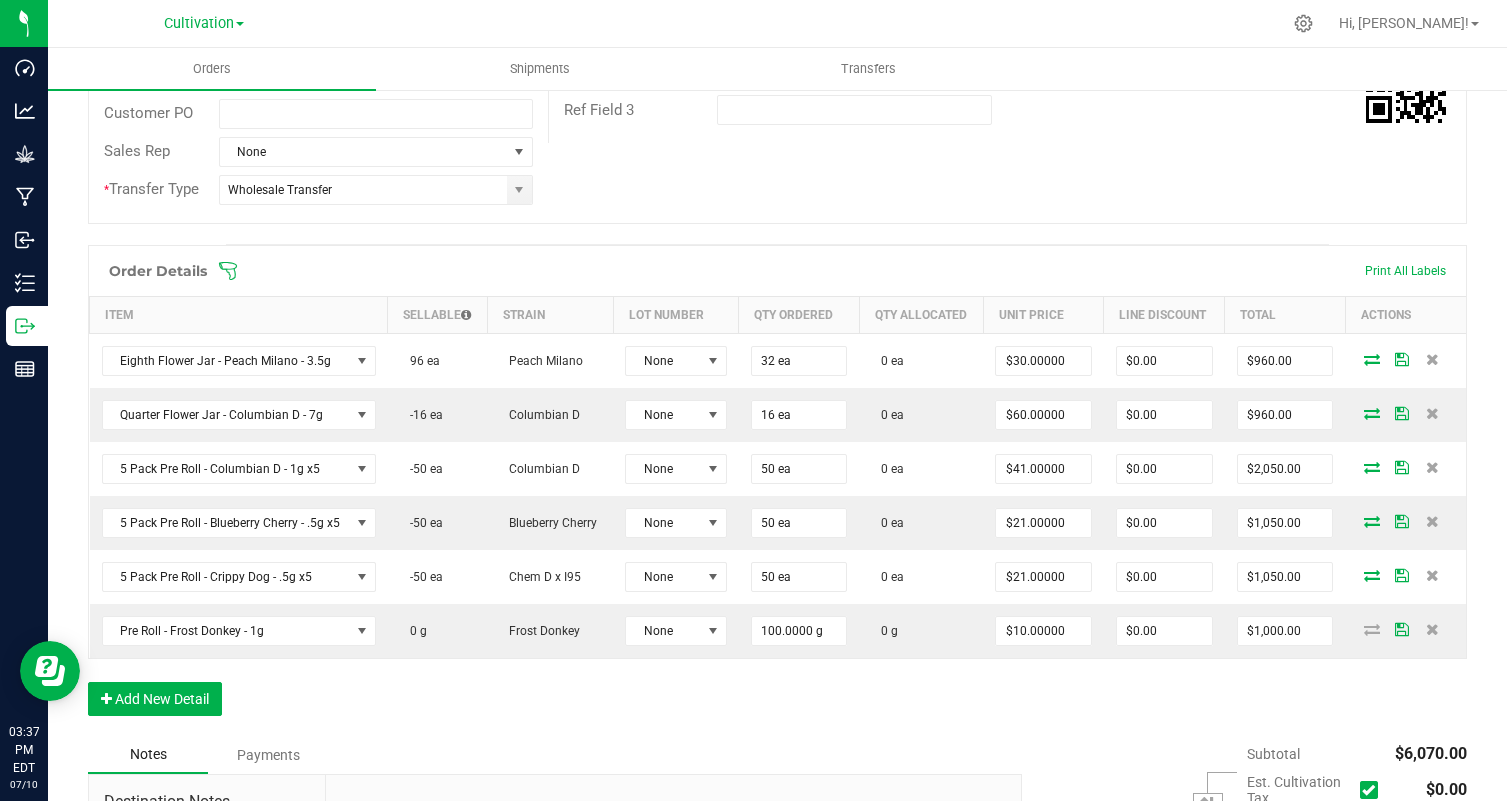 scroll, scrollTop: 0, scrollLeft: 0, axis: both 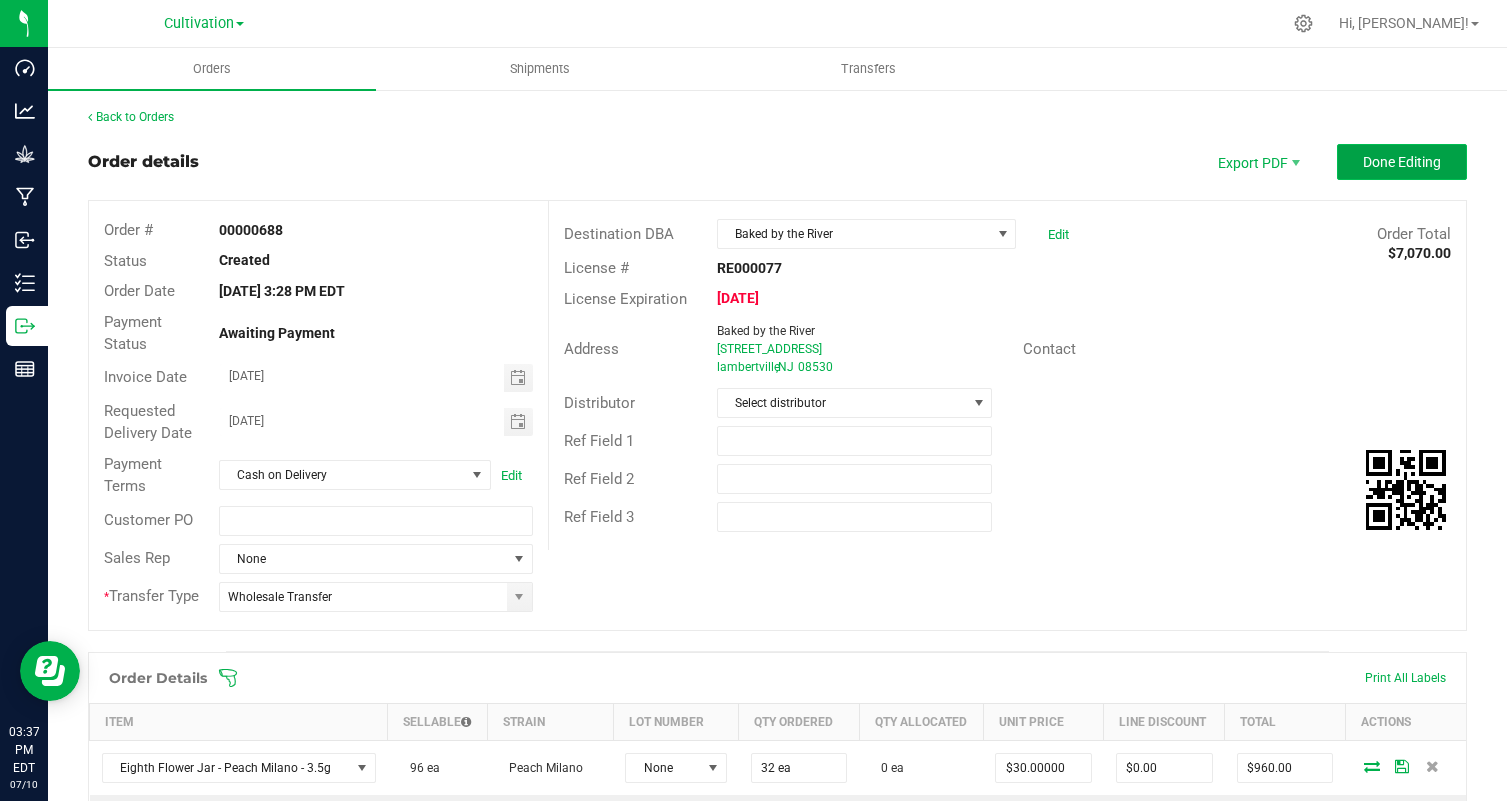 click on "Done Editing" at bounding box center (1402, 162) 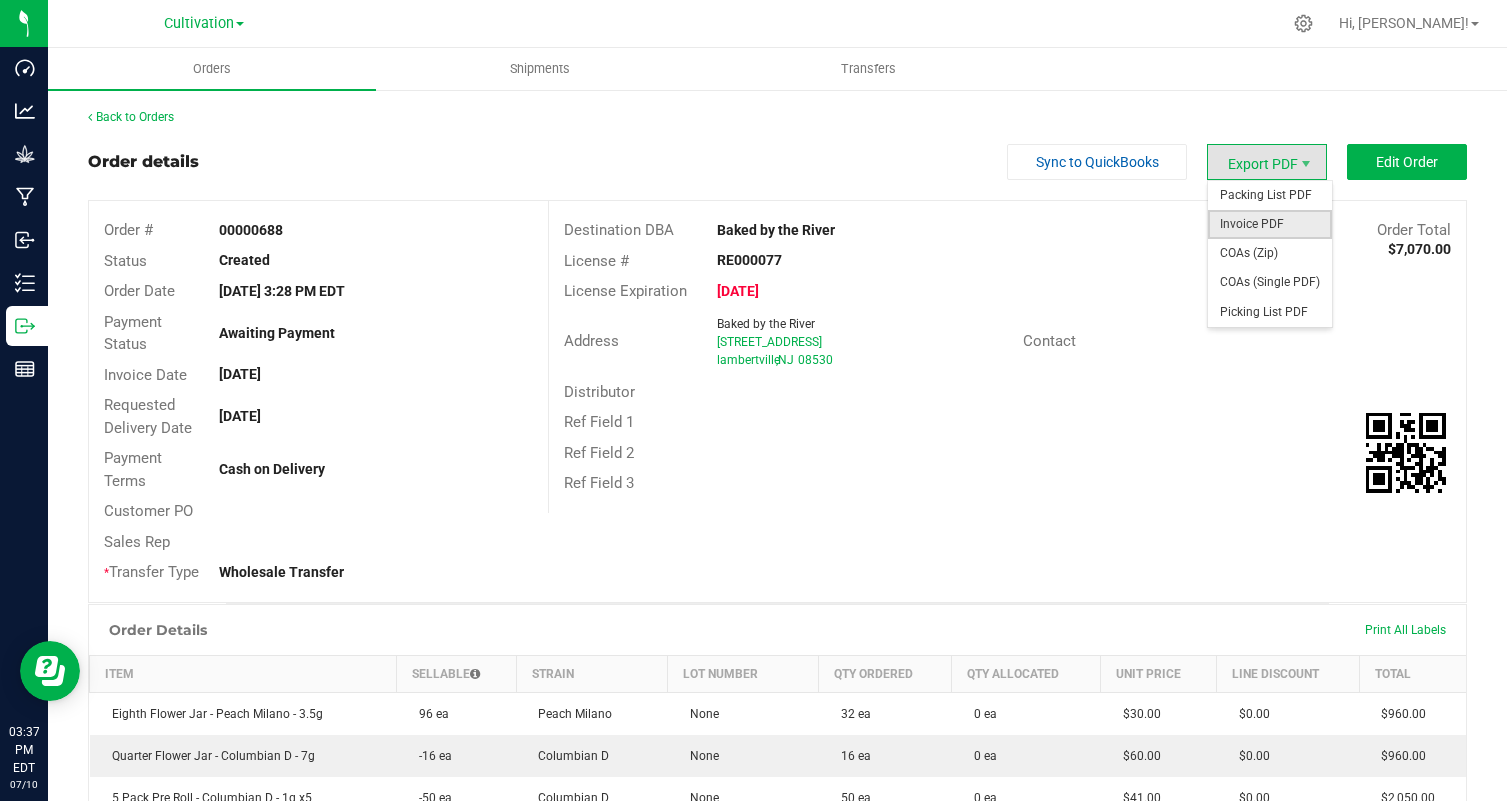 click on "Invoice PDF" at bounding box center [1270, 224] 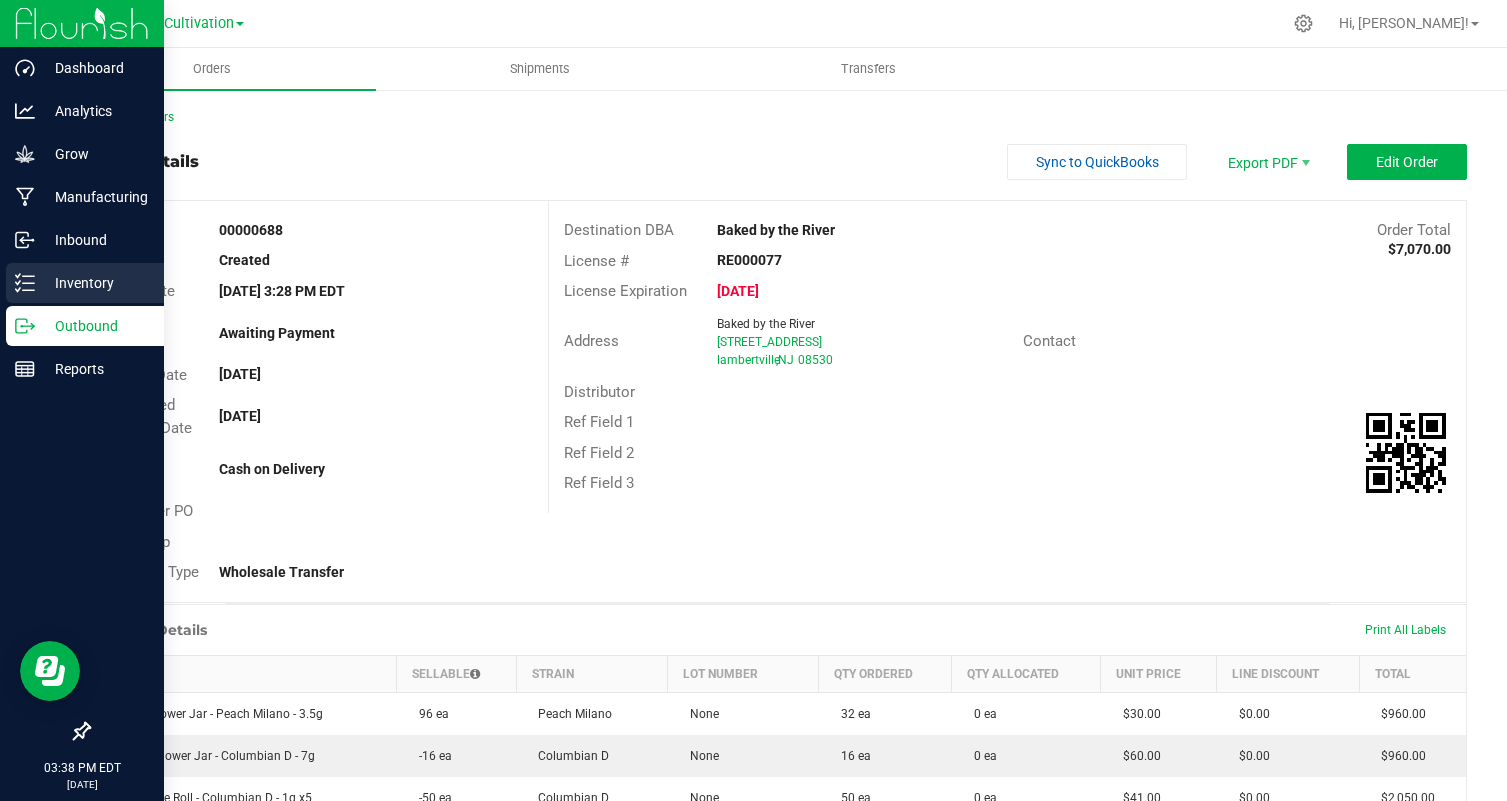 click 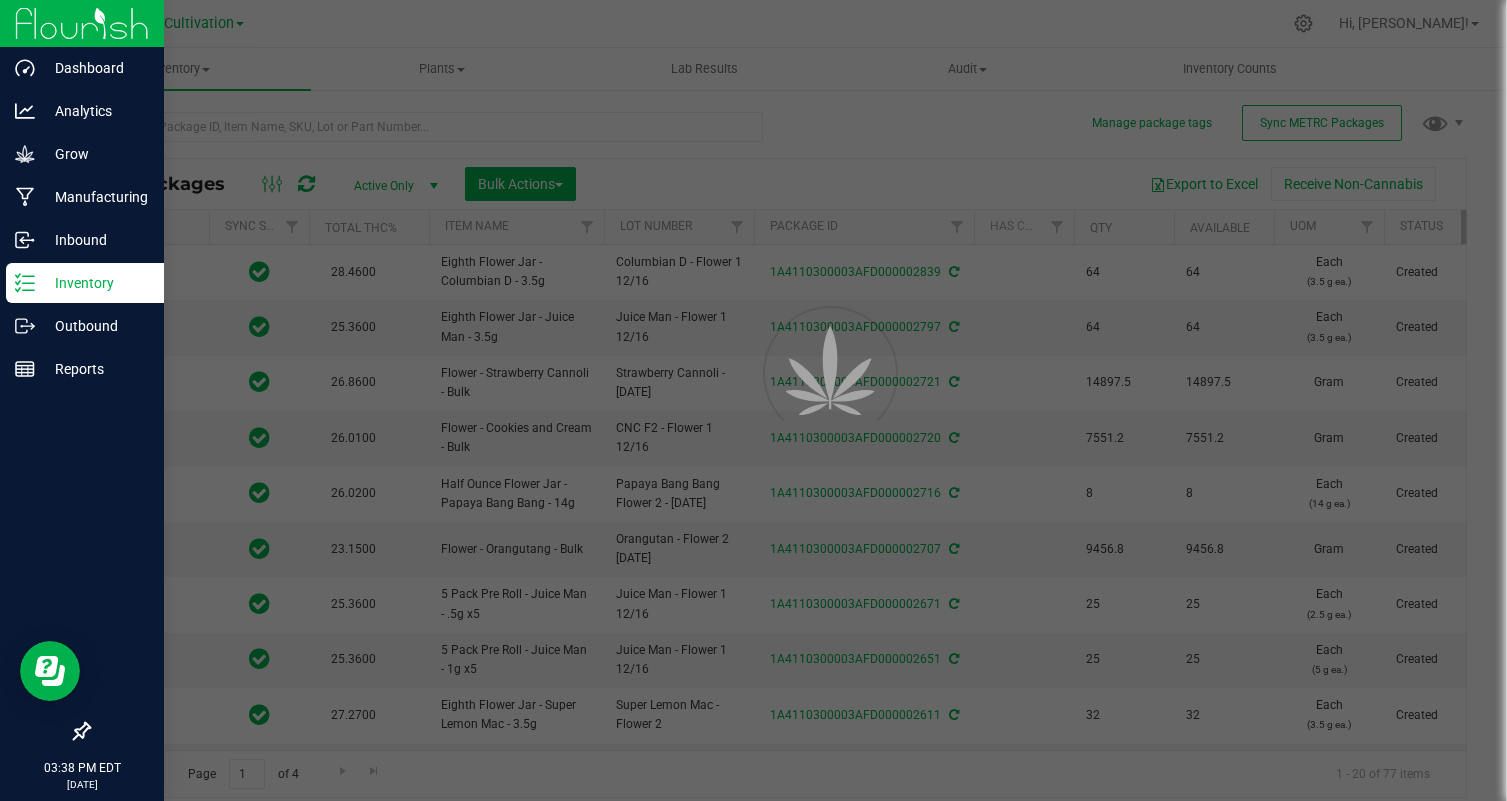 click at bounding box center (753, 400) 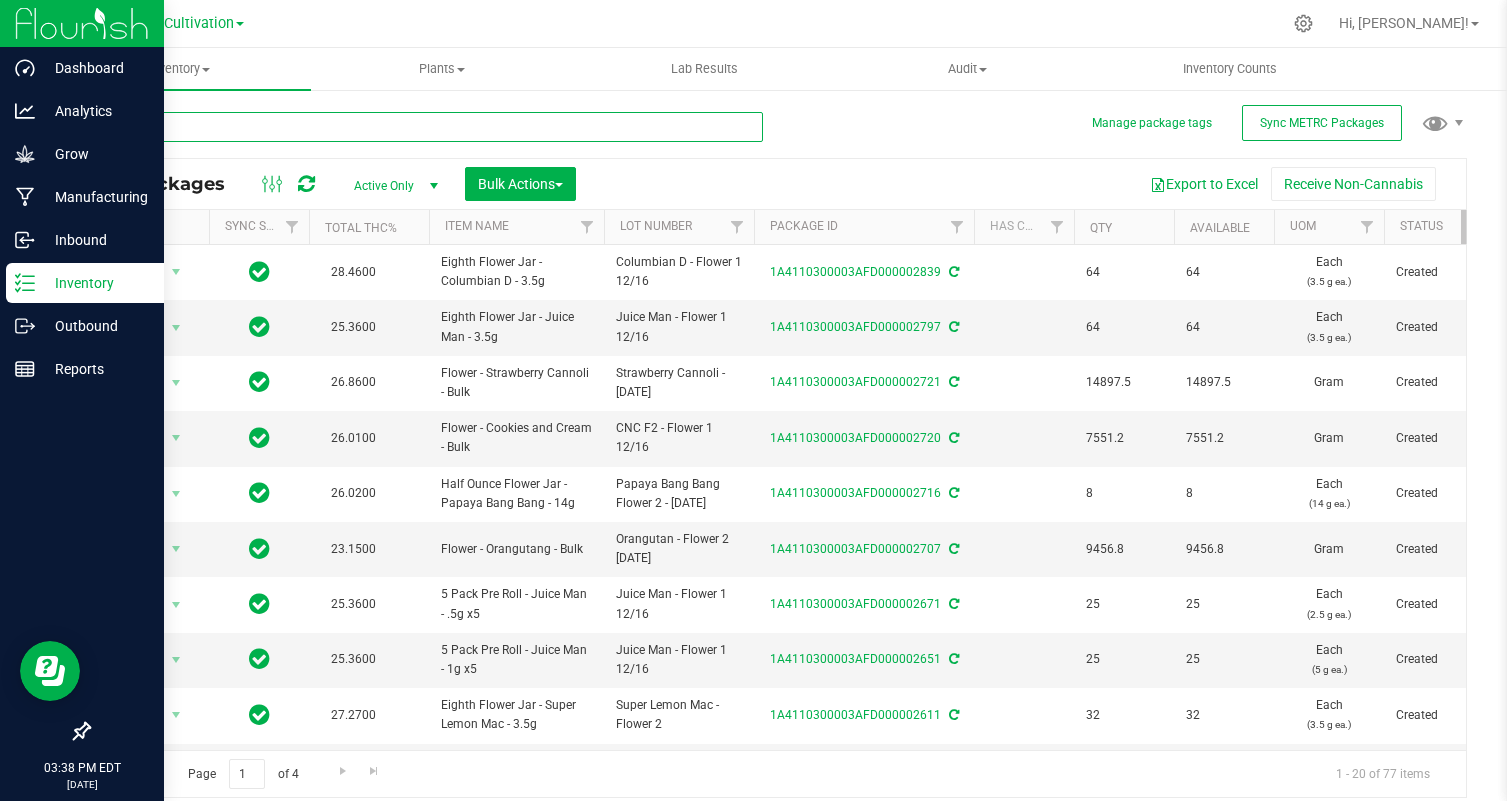 click at bounding box center [425, 127] 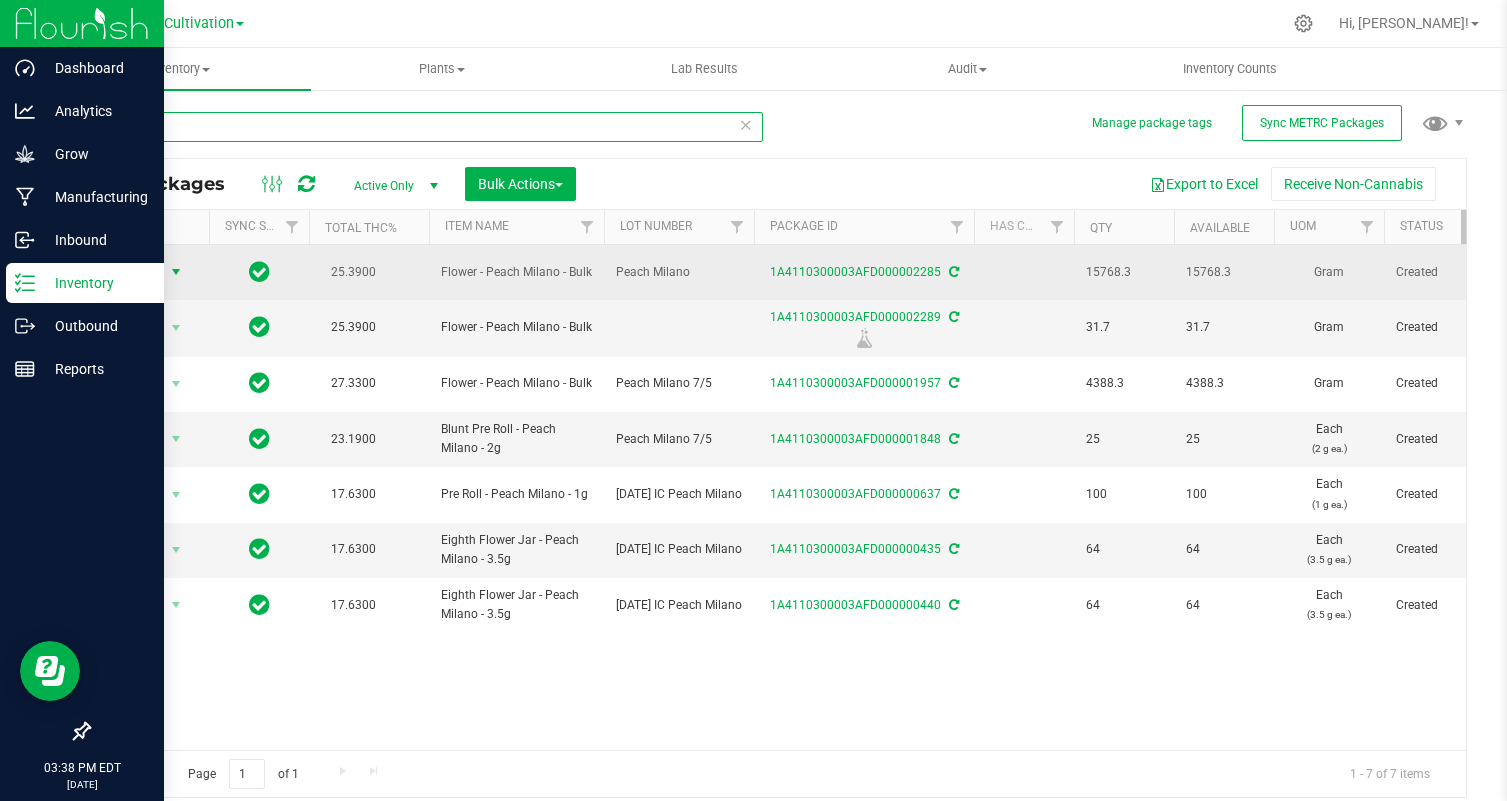 type on "peach" 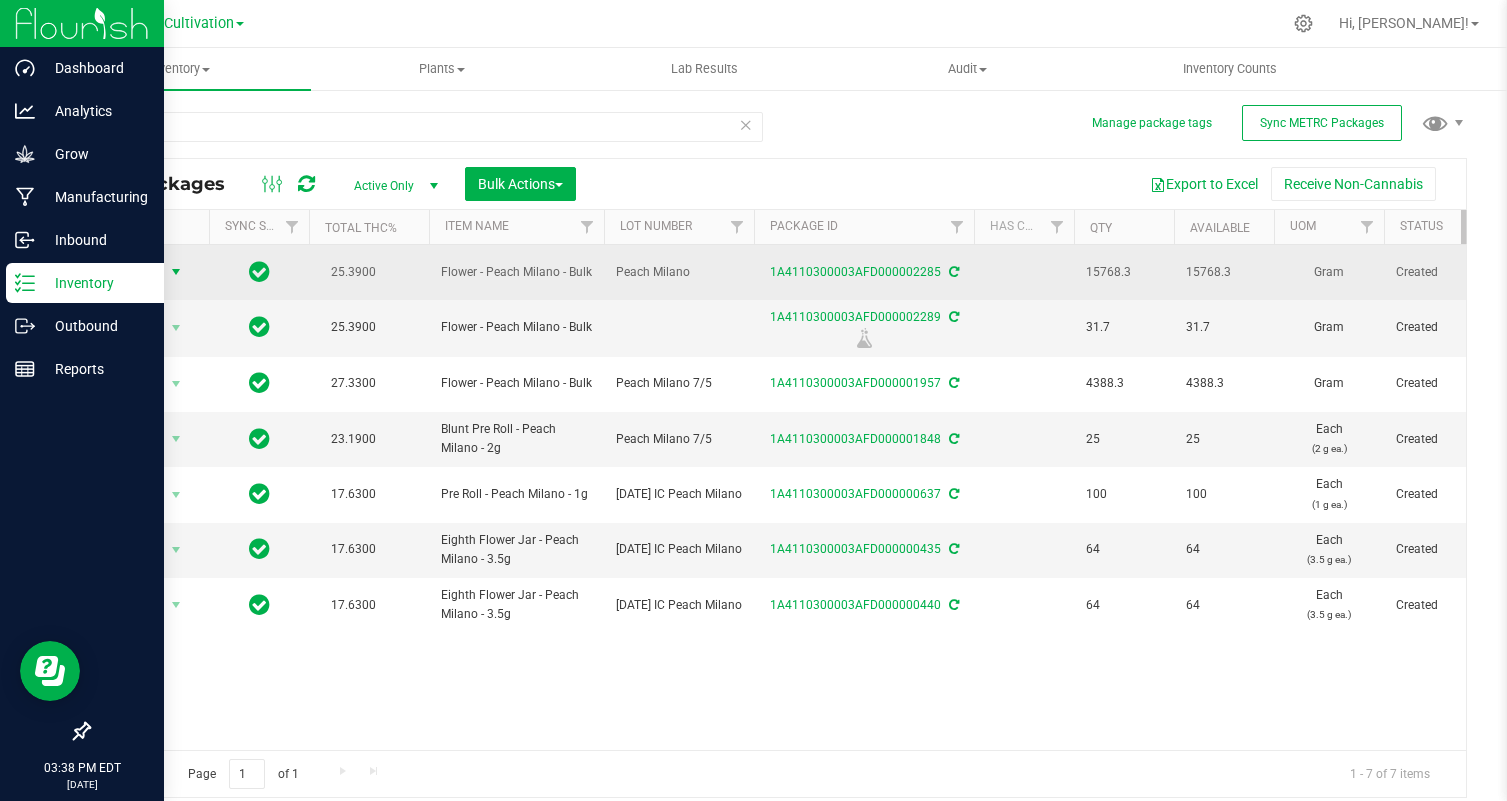 click at bounding box center (176, 272) 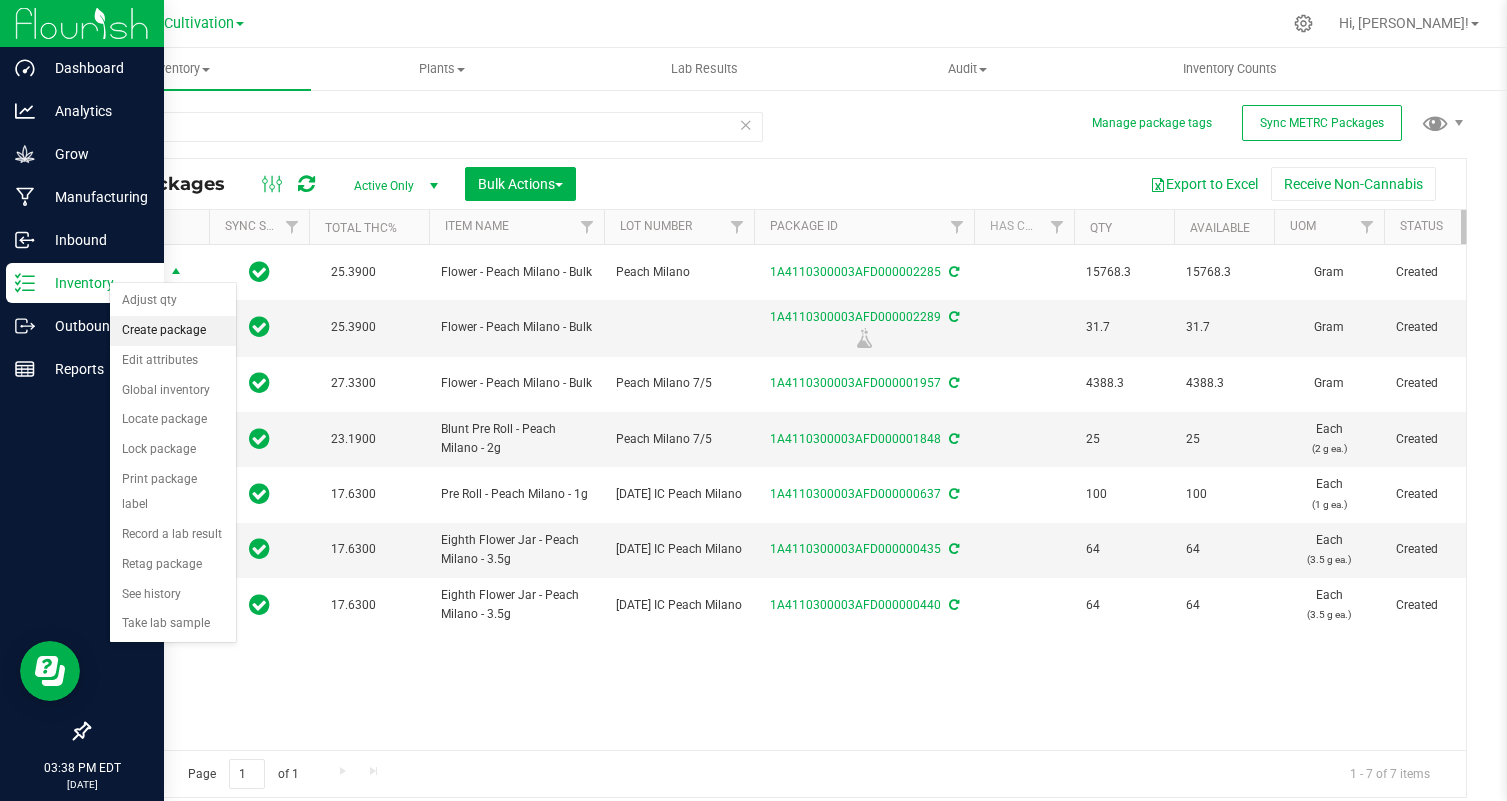 click on "Create package" at bounding box center (173, 331) 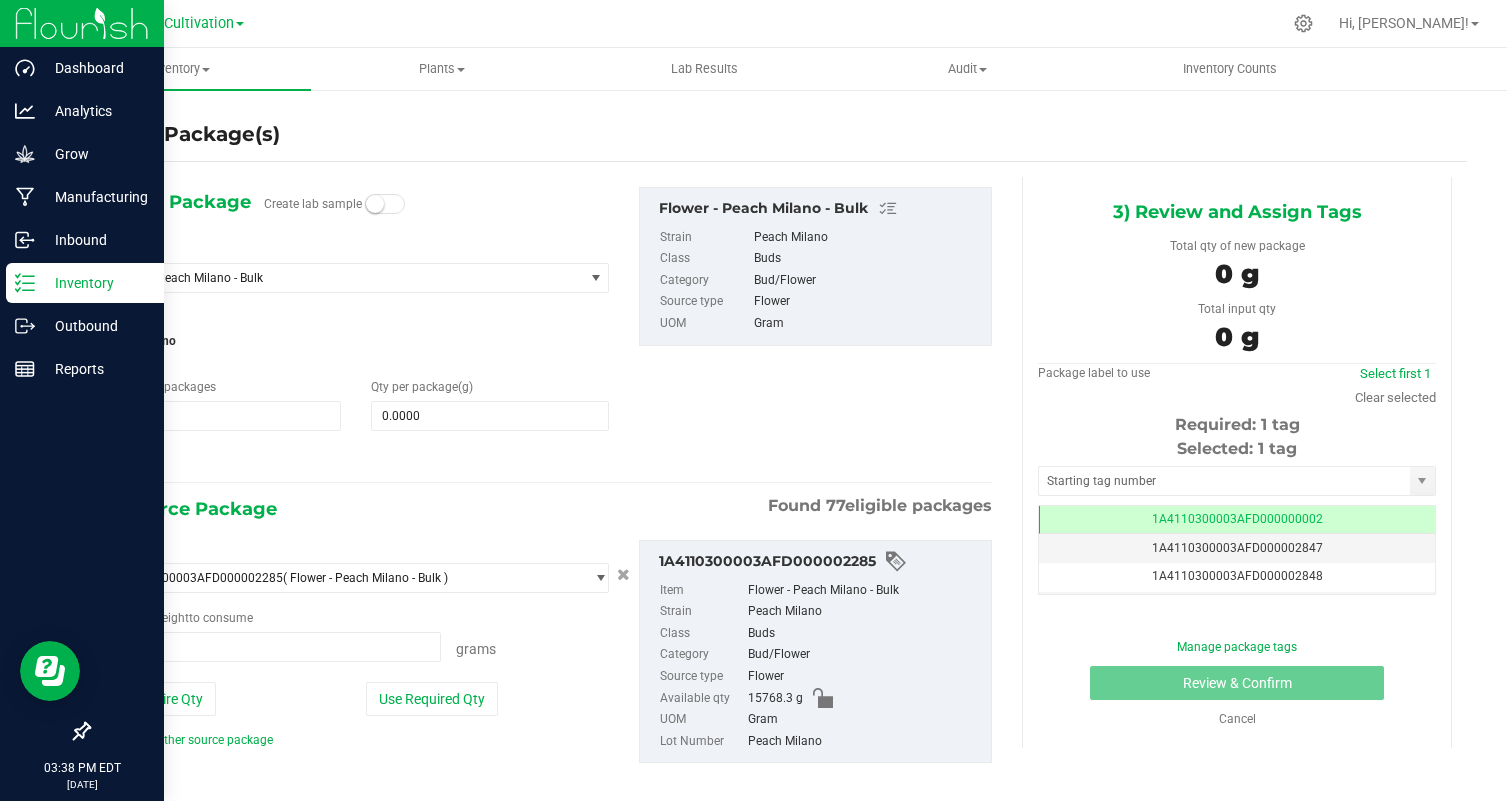 scroll, scrollTop: 0, scrollLeft: 0, axis: both 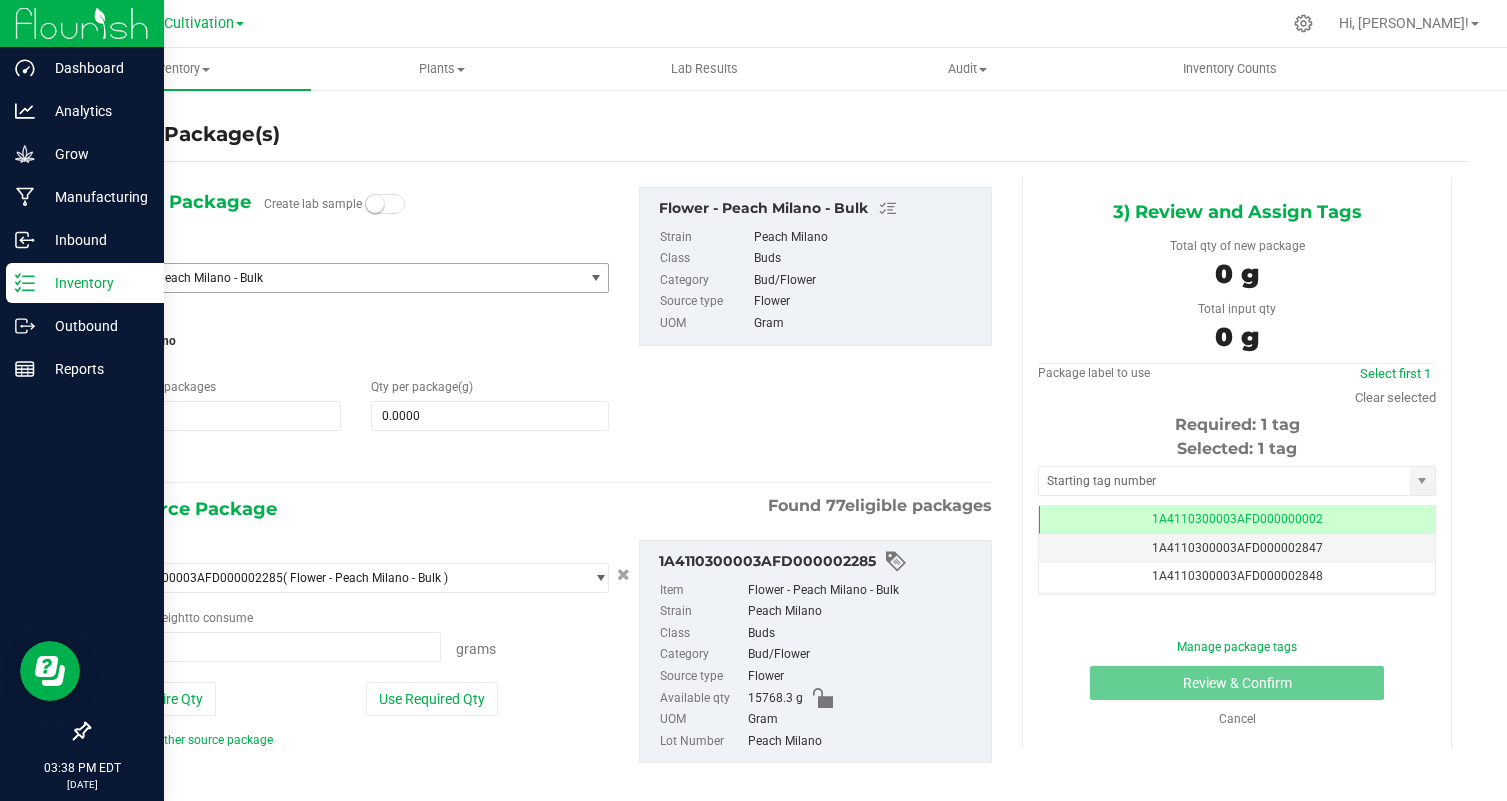 click on "Flower - Peach Milano - Bulk" at bounding box center (334, 278) 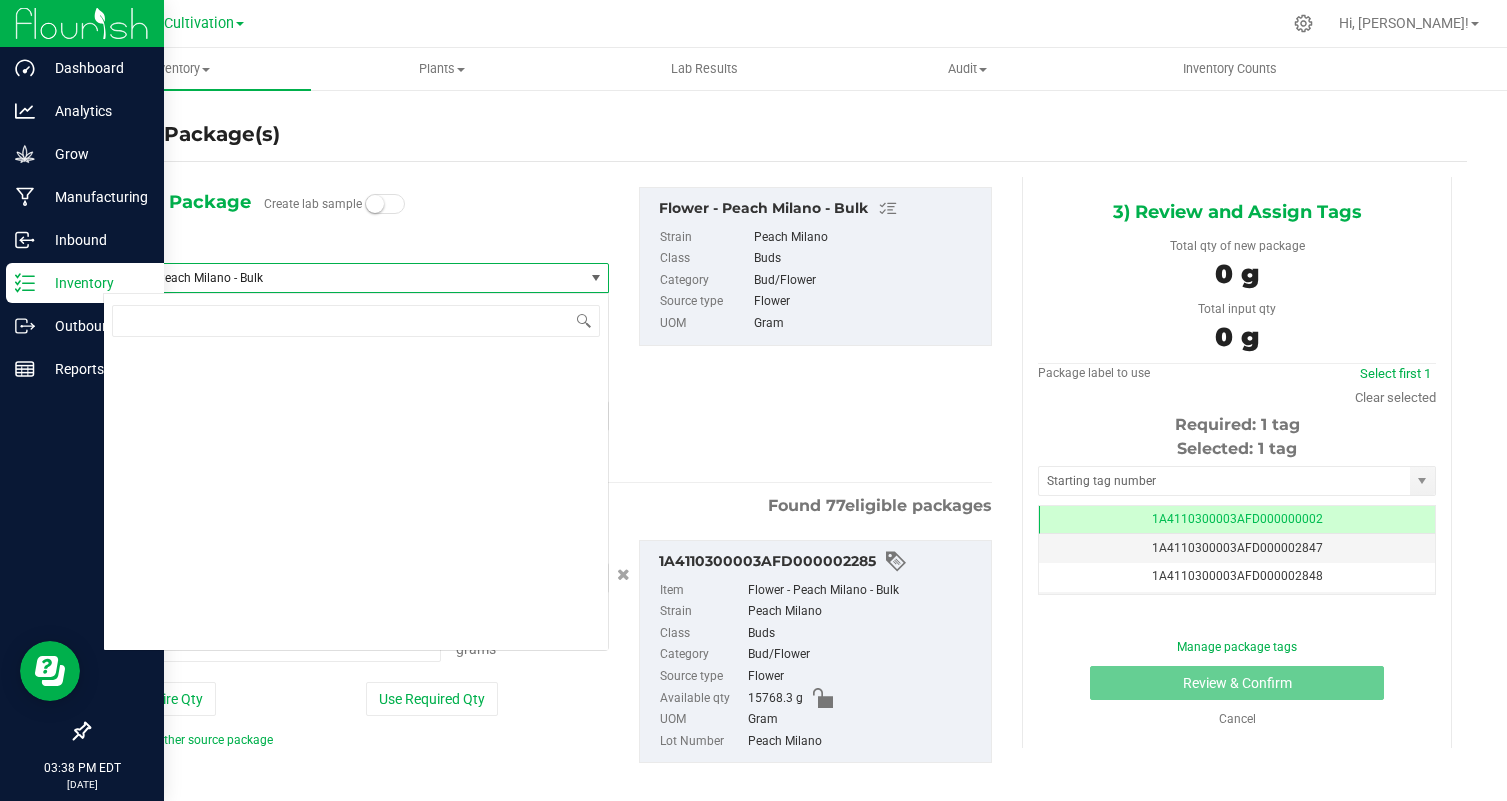 scroll, scrollTop: 5096, scrollLeft: 0, axis: vertical 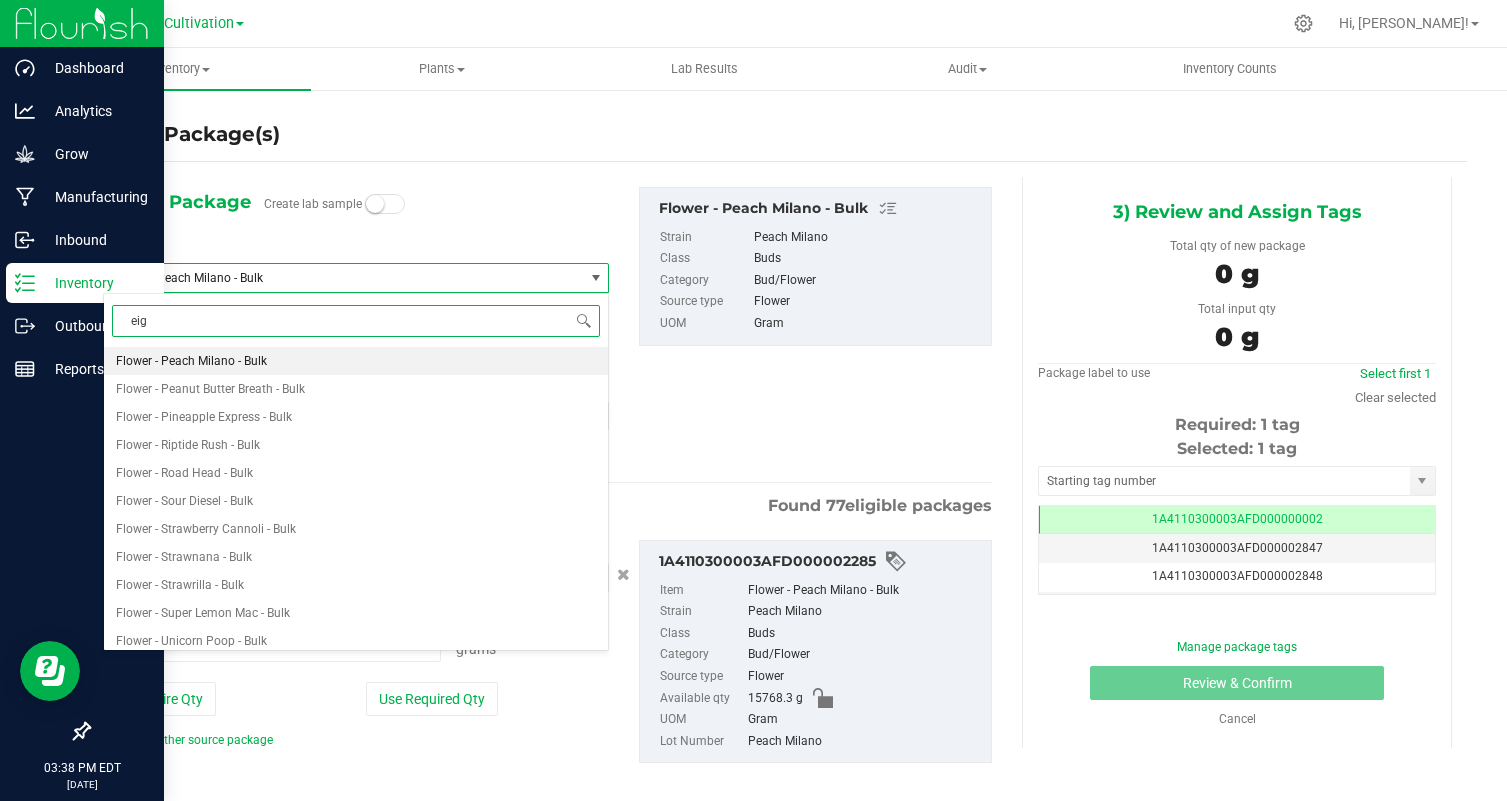type on "eigh" 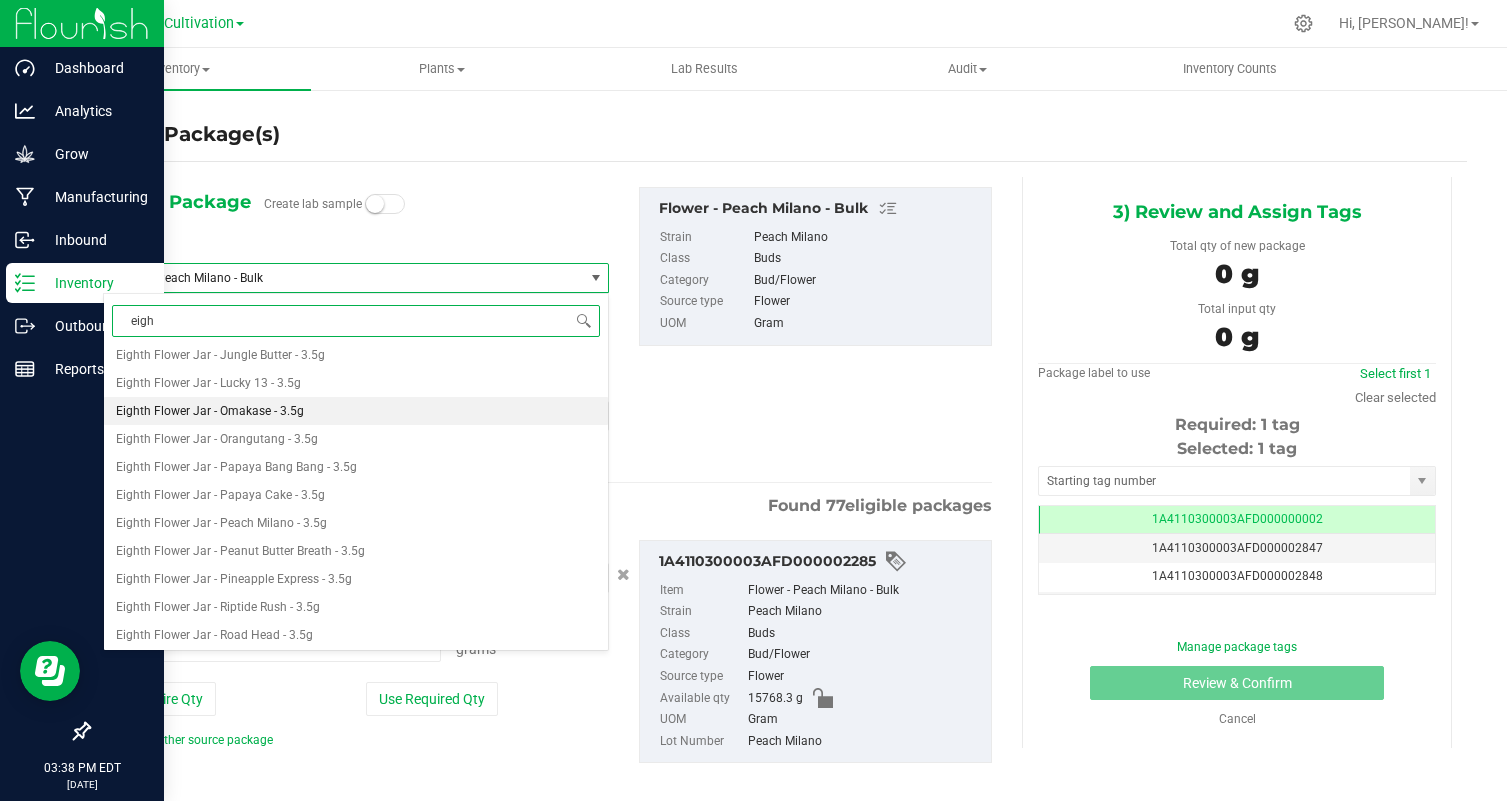 scroll, scrollTop: 590, scrollLeft: 0, axis: vertical 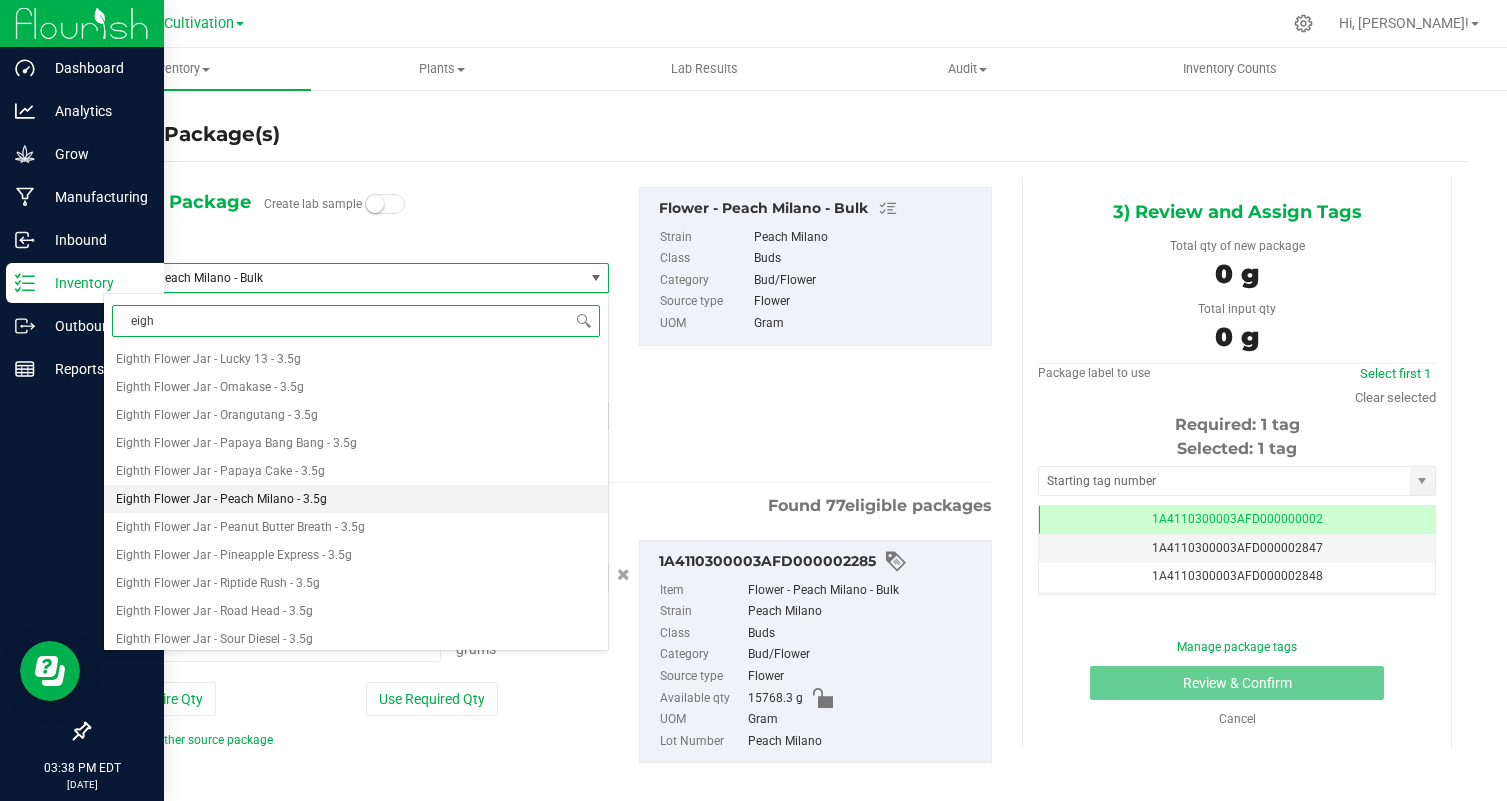 click on "Eighth Flower Jar - Peach Milano - 3.5g" at bounding box center (356, 499) 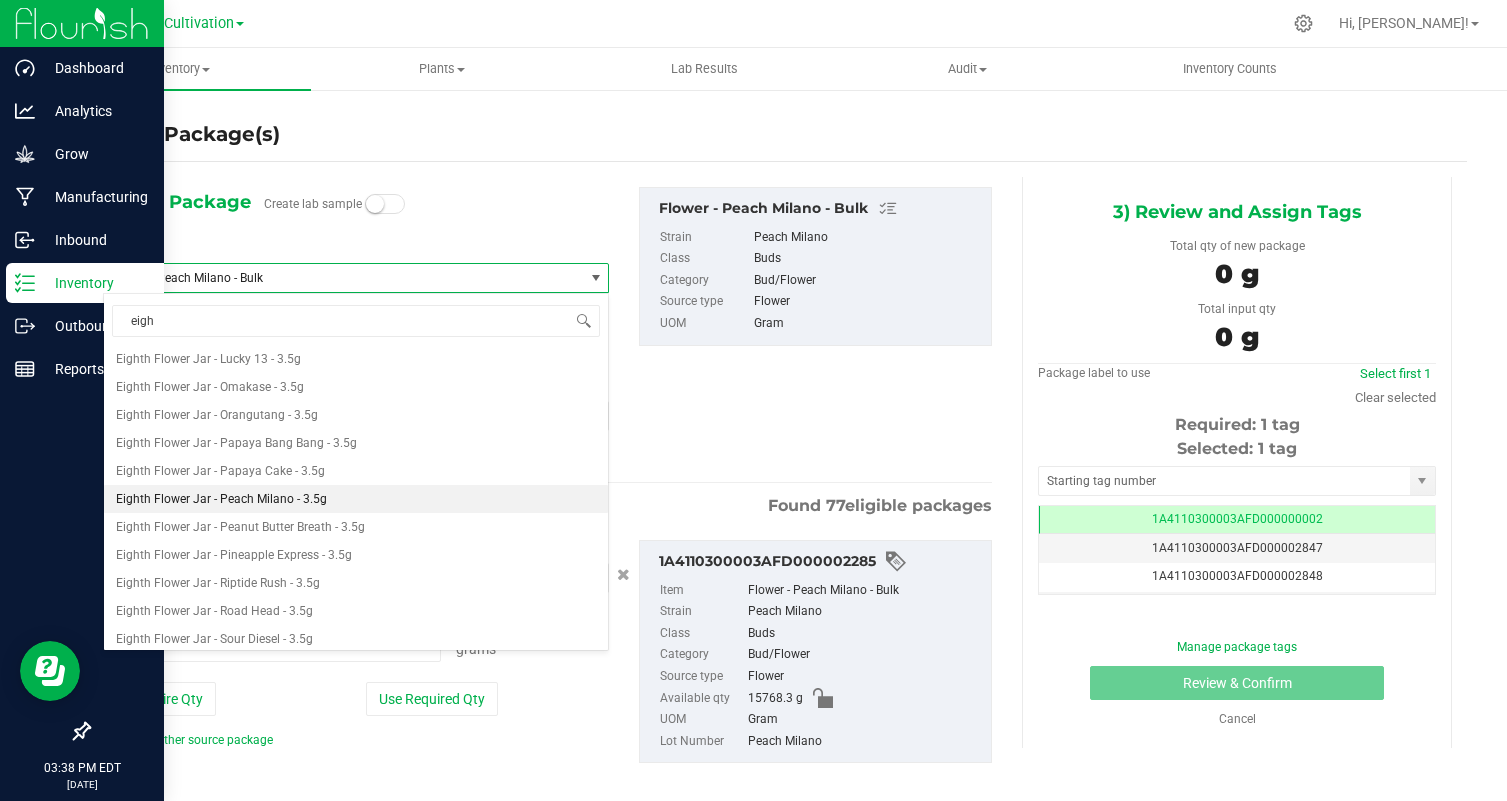 type 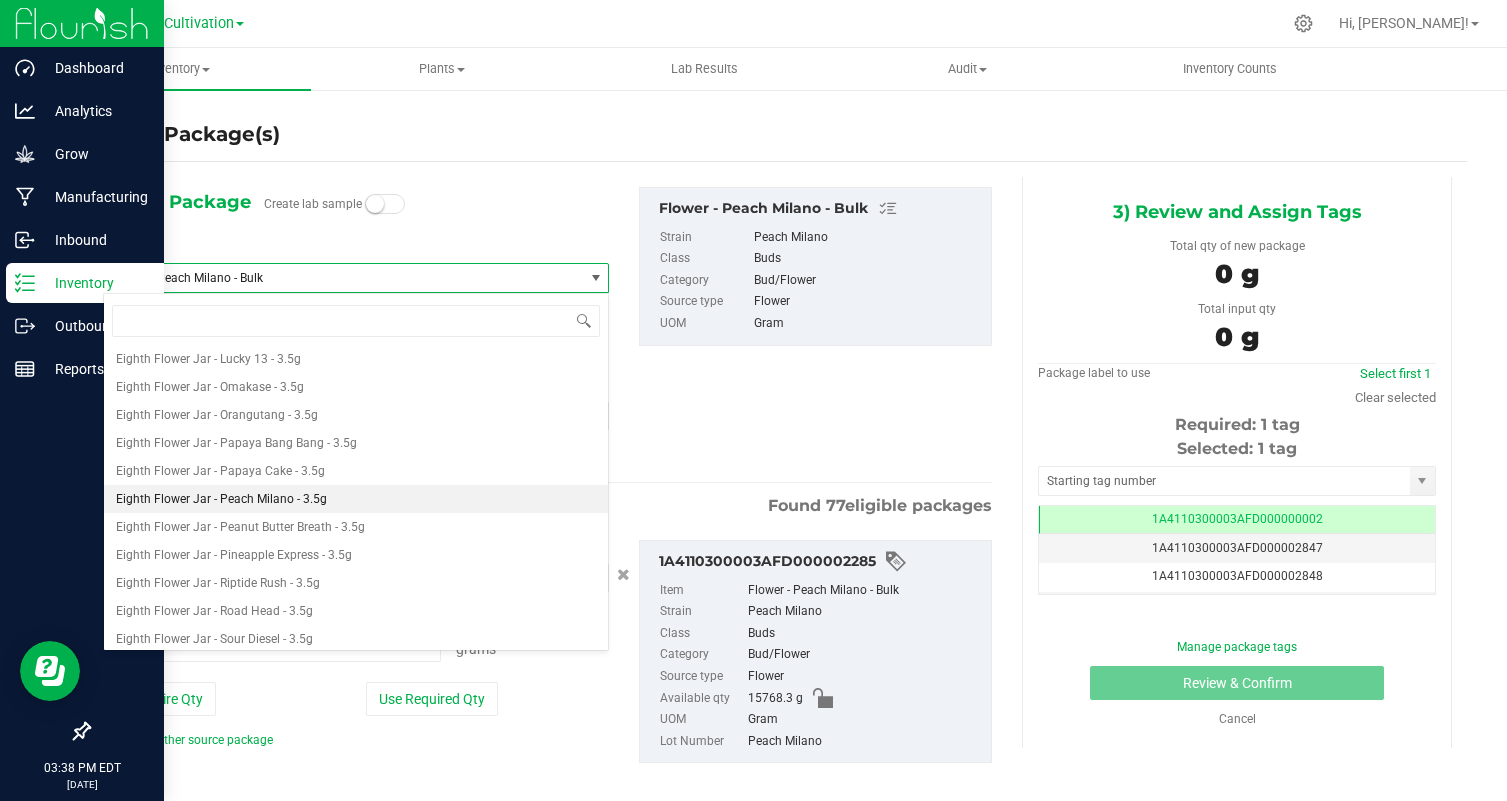 type on "0" 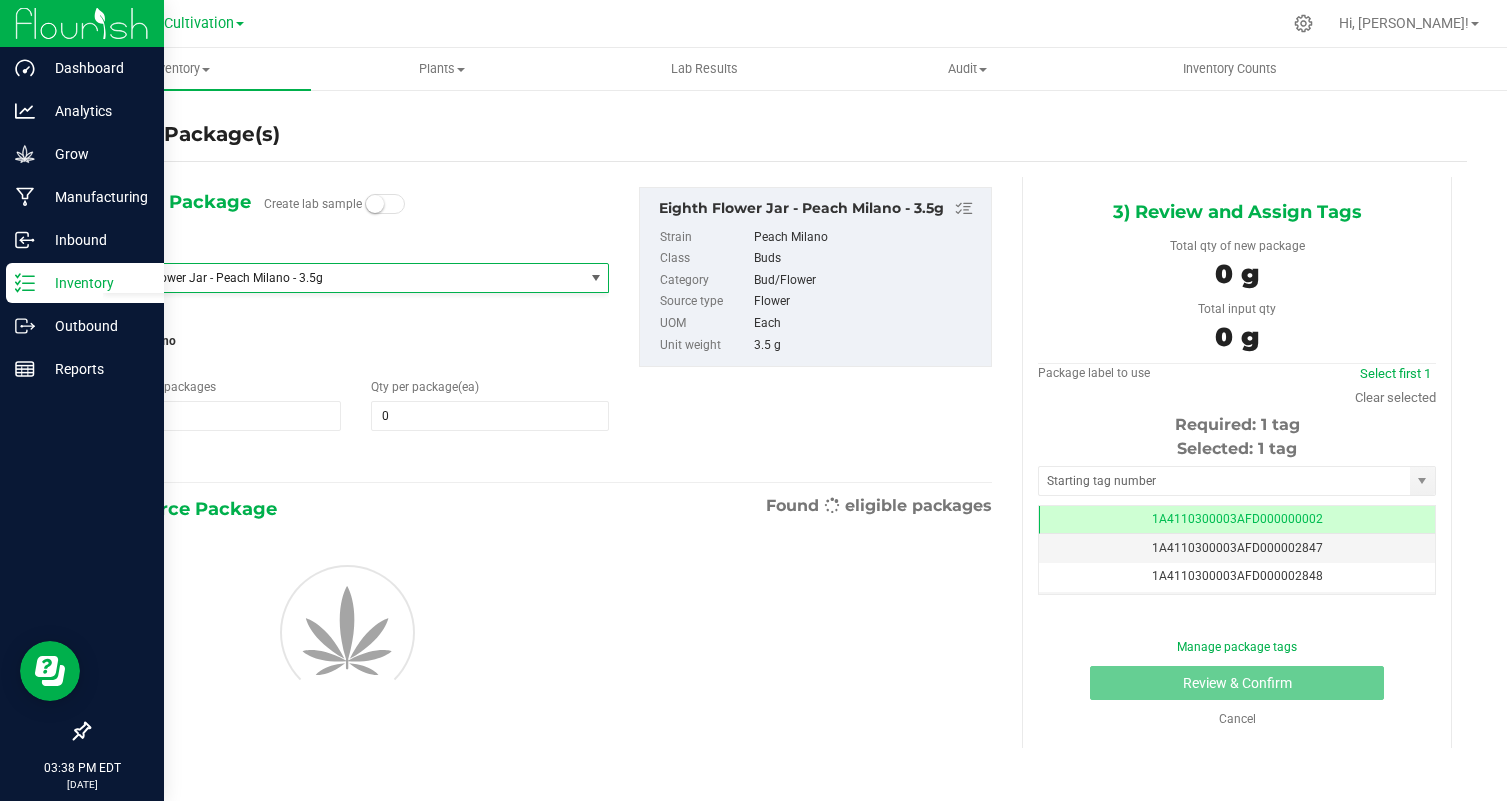 scroll, scrollTop: 3976, scrollLeft: 0, axis: vertical 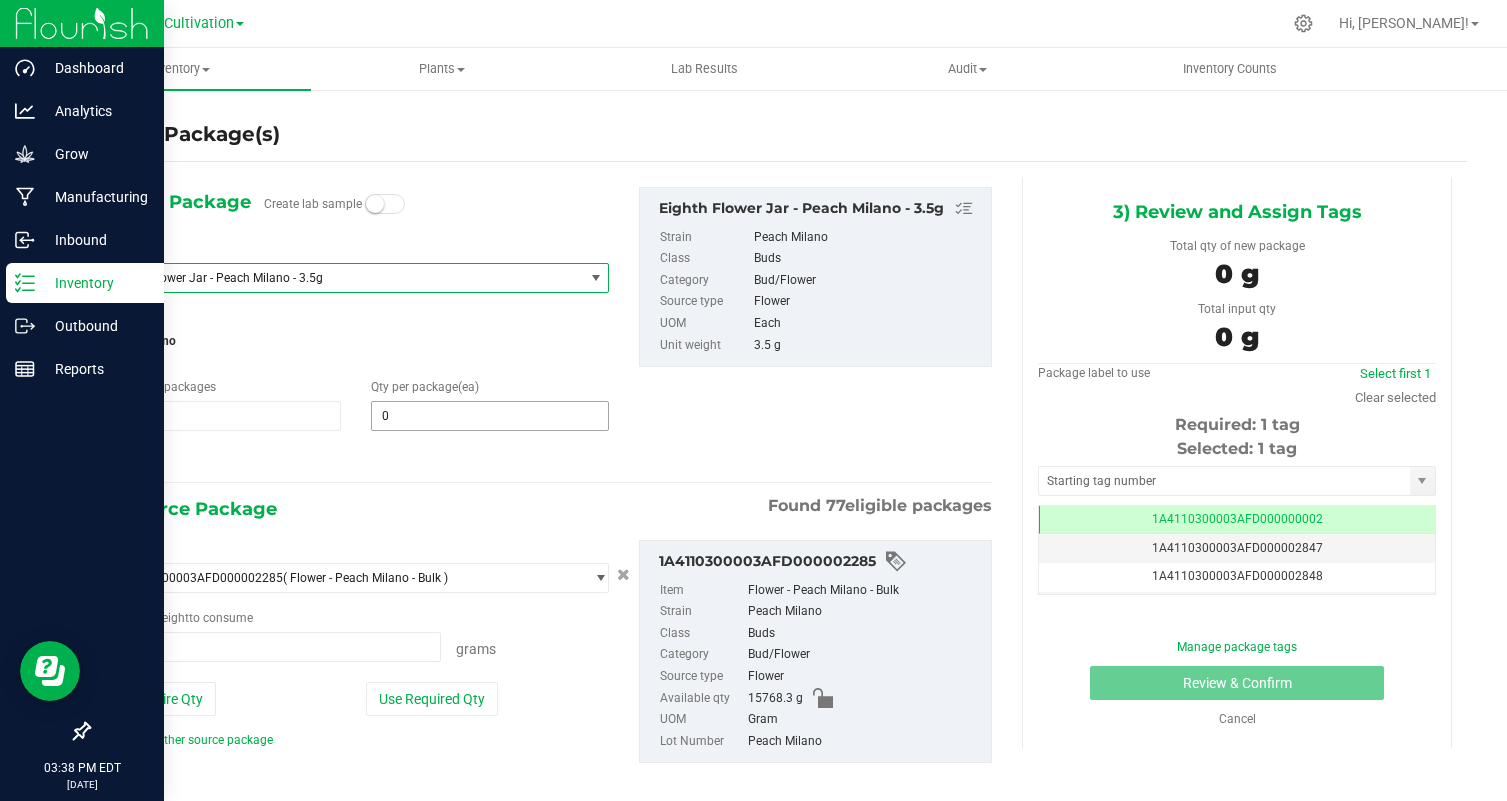 type 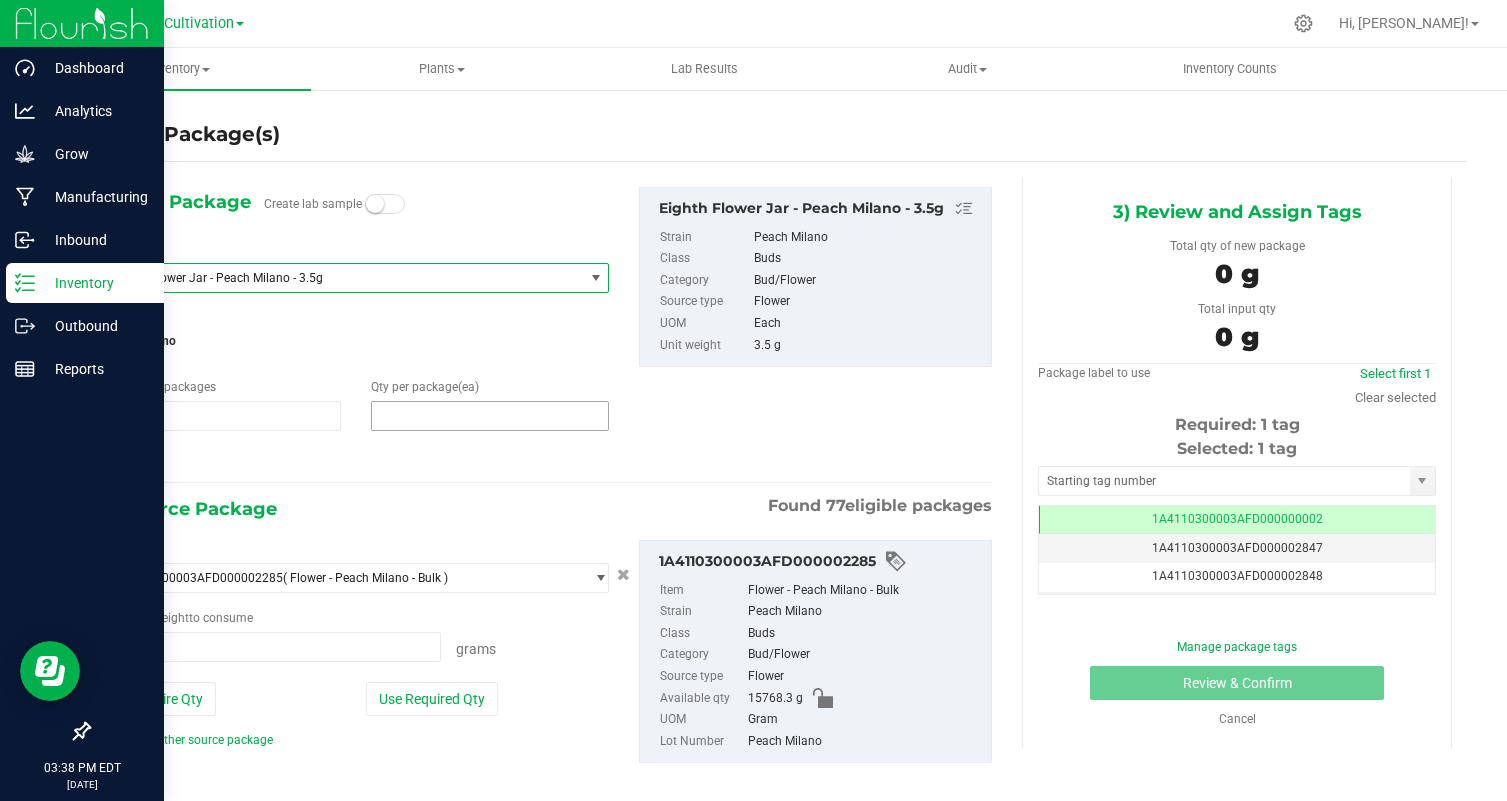 click at bounding box center [490, 416] 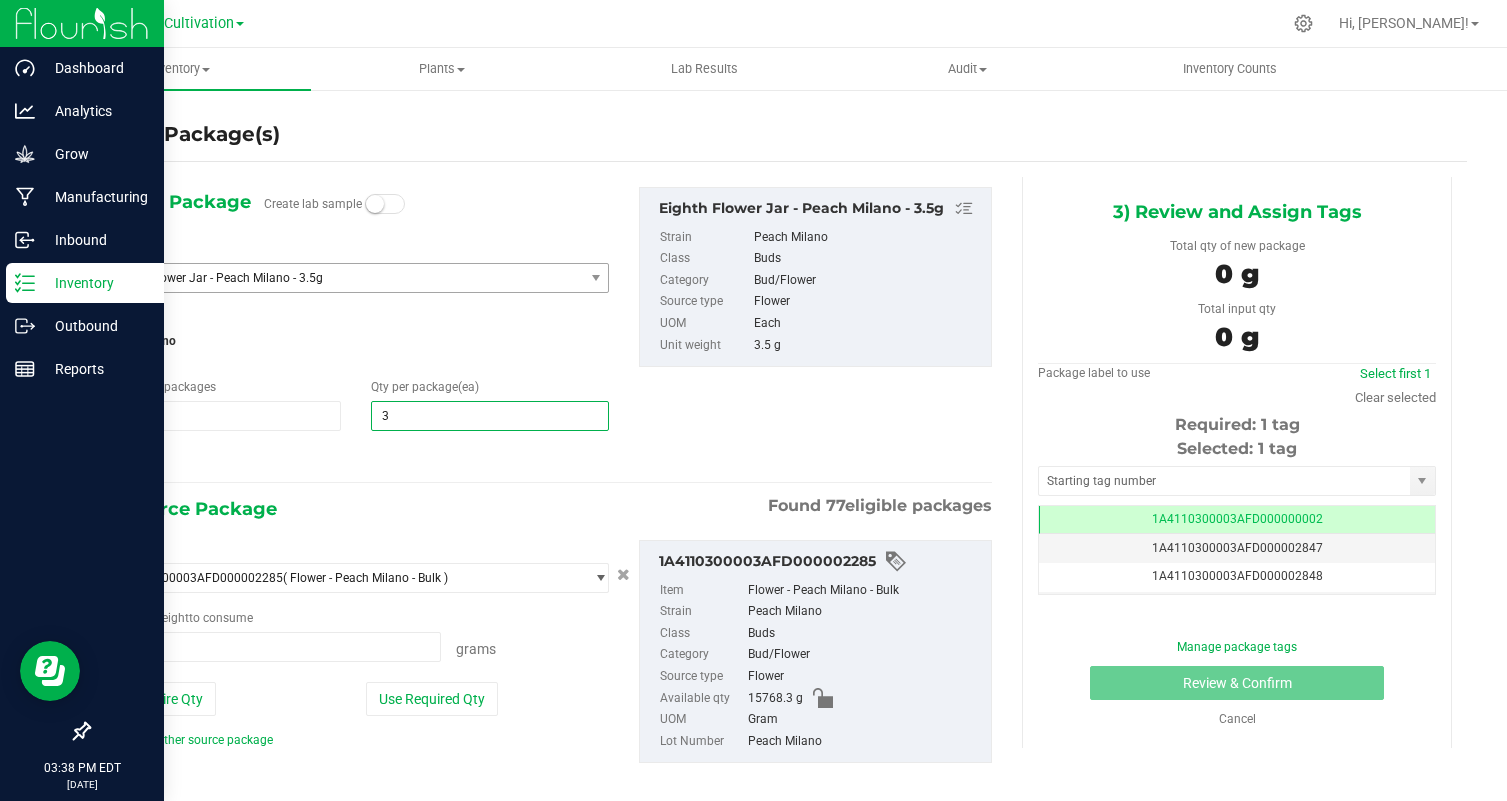 type on "32" 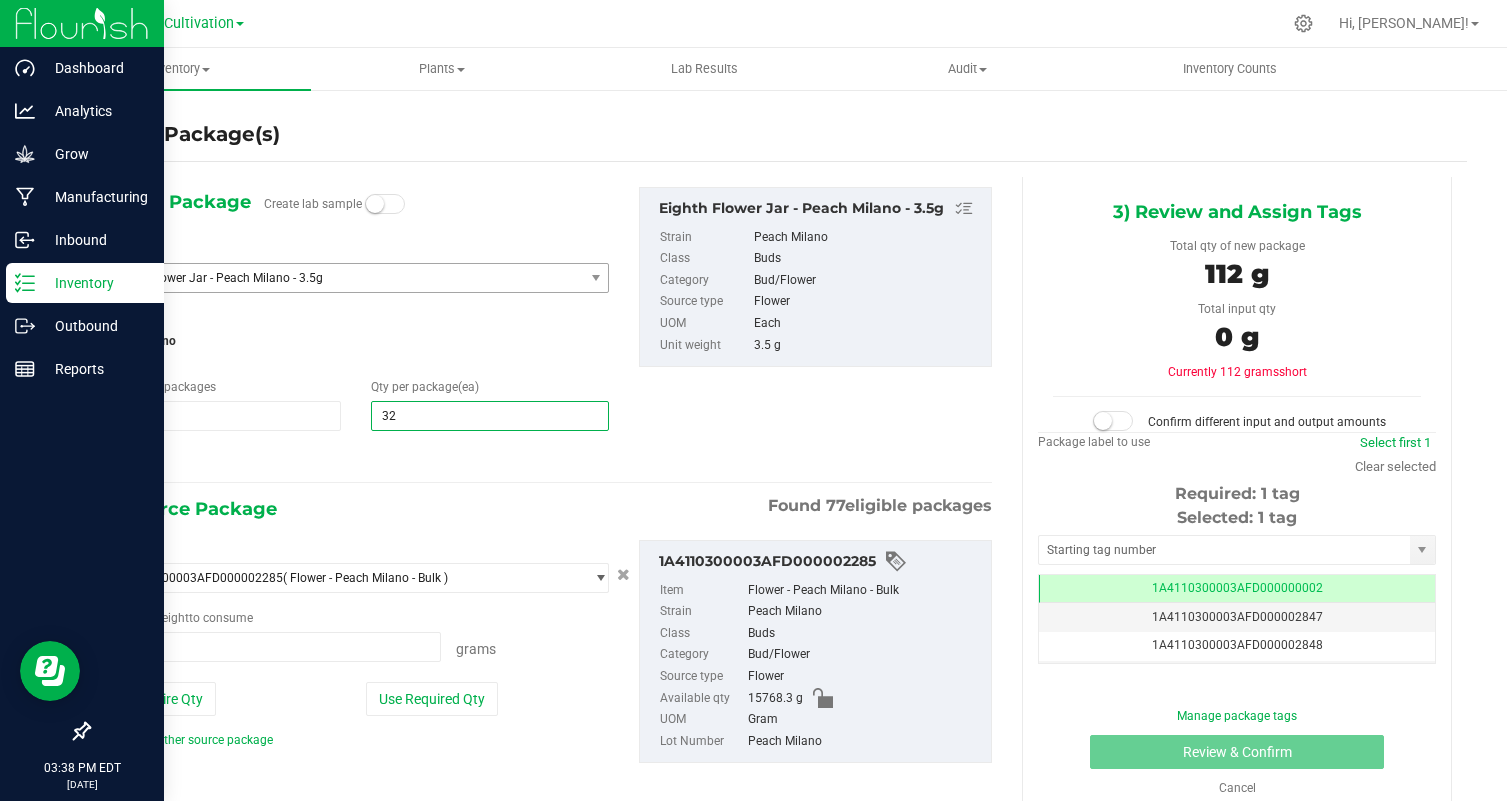 type on "32" 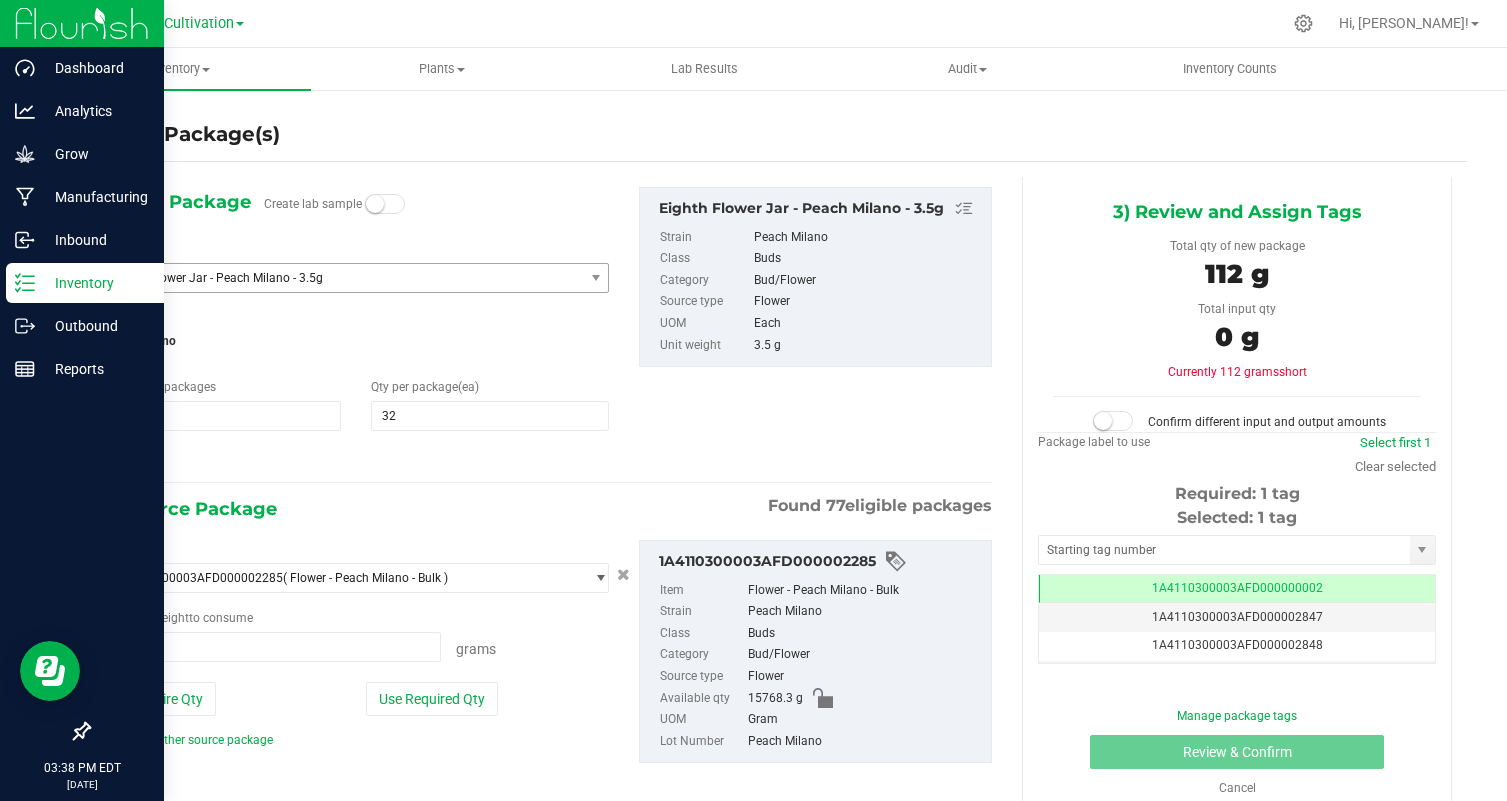 click on "1) New Package
Create lab sample
Select Item
Eighth Flower Jar - Peach Milano - 3.5g
Eighth Flower Jar - Gyat - 3.5g Eighth Flower Jar - Hell z - 3.5g Eighth Flower Jar - Honey Bunny - 3.5g Eighth Flower Jar - Juice Man - 3.5g Eighth Flower Jar - Jump Man - 3.5g Eighth Flower Jar - Jungle Butter - 3.5g Eighth Flower Jar - Lucky 13 - 3.5g Eighth Flower Jar - Omakase - 3.5g Eighth Flower Jar - Orangutang - 3.5g Eighth Flower Jar - Papaya Bang Bang - 3.5g Eighth Flower Jar - Papaya Cake - 3.5g Eighth Flower Jar - Peach Milano - 3.5g Eighth Flower Jar - Zubai - 3.5g" at bounding box center [356, 329] 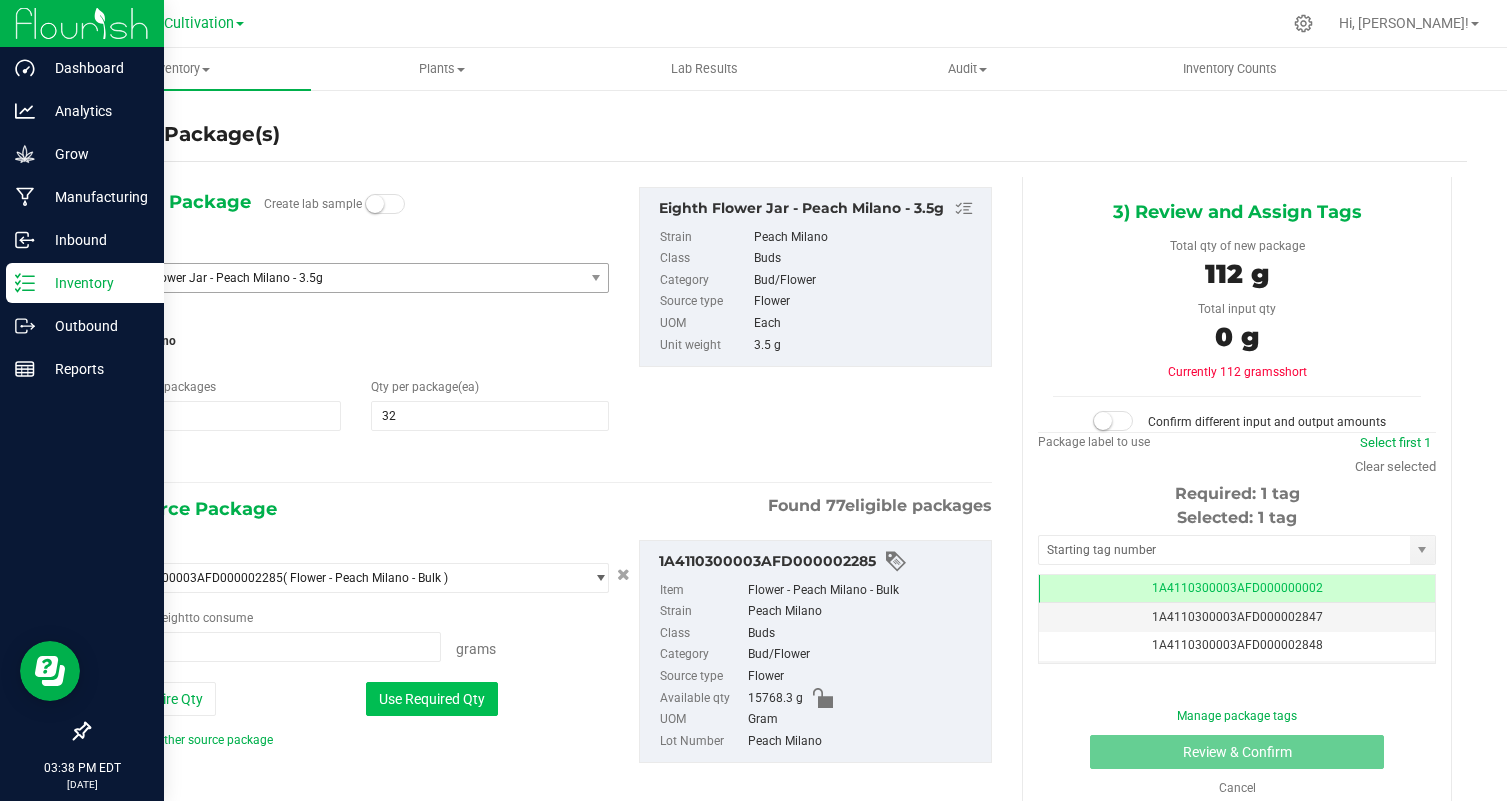 click on "Use Required Qty" at bounding box center (432, 699) 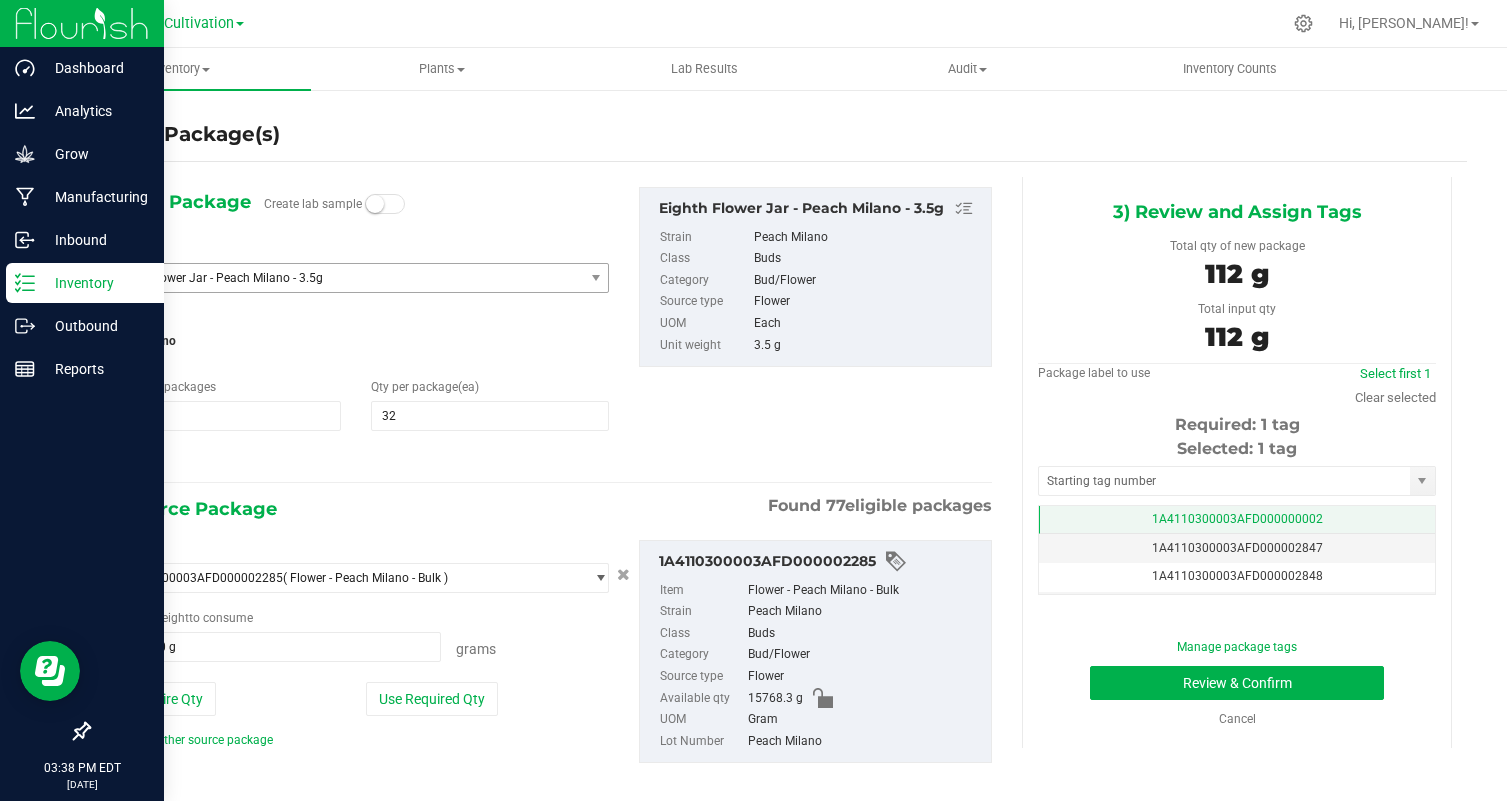 click on "1A4110300003AFD000000002" at bounding box center [1237, 519] 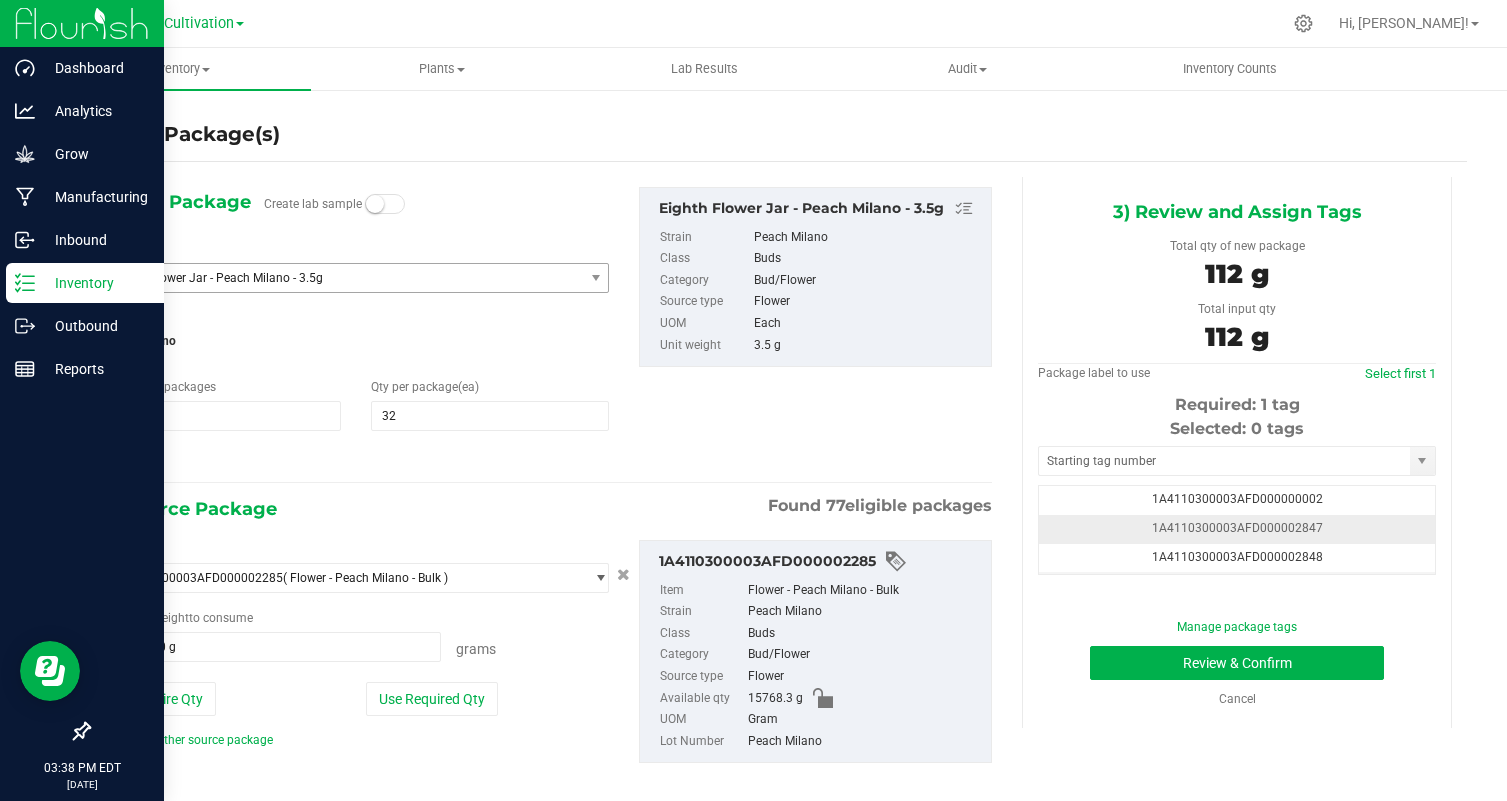 click on "1A4110300003AFD000002847" at bounding box center (1237, 528) 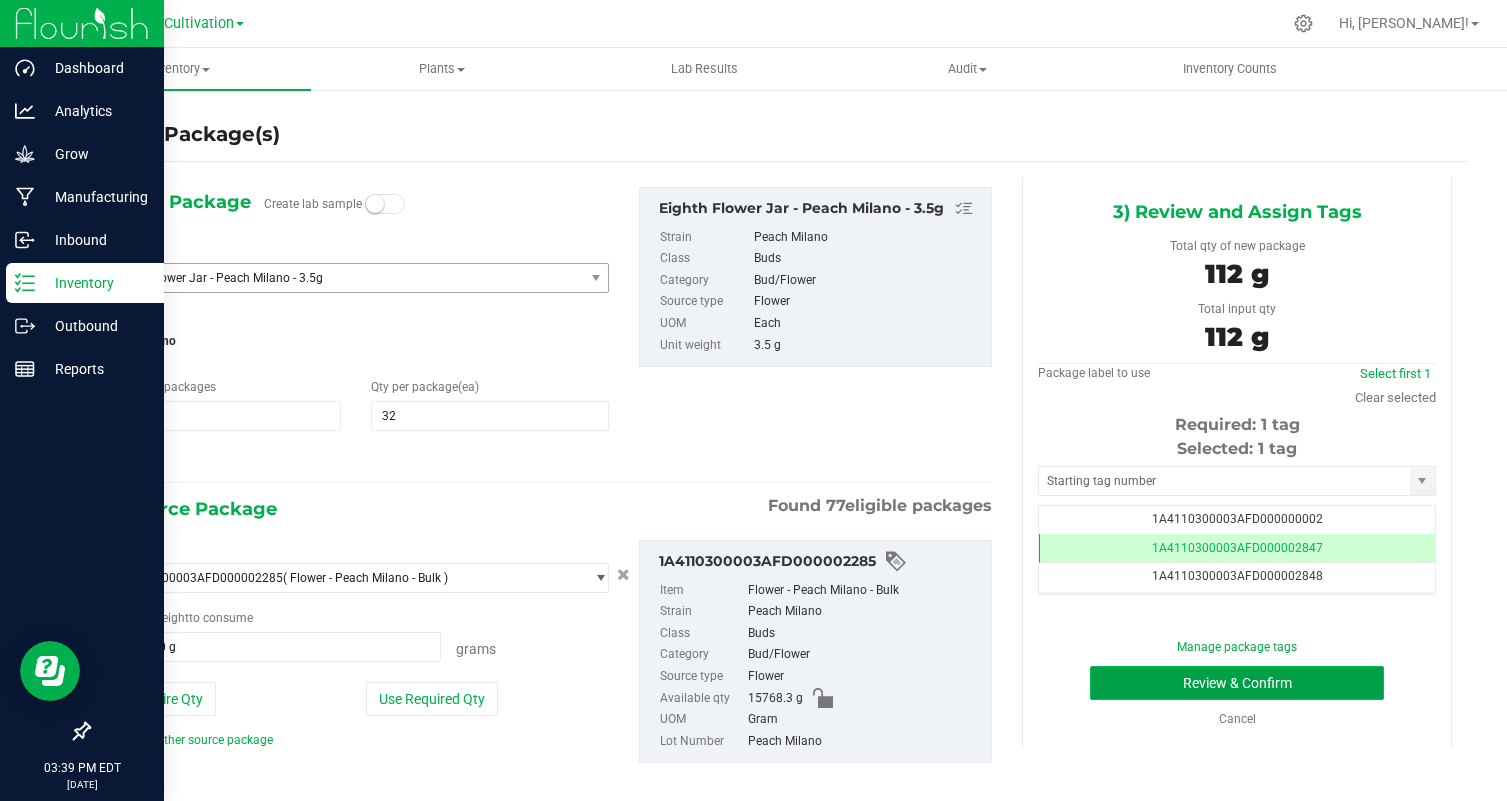 click on "Review & Confirm" at bounding box center (1237, 683) 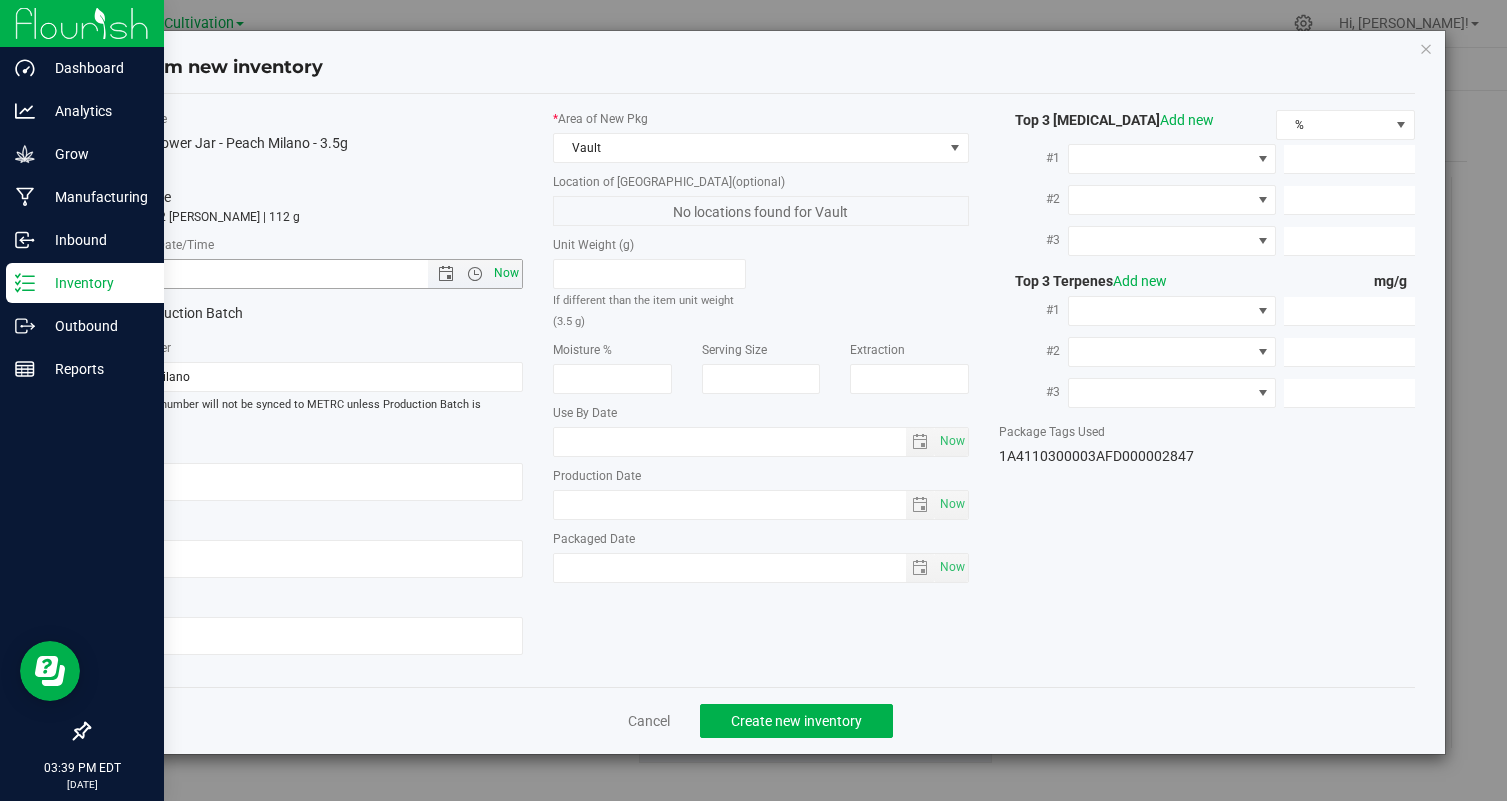 click on "Now" at bounding box center [507, 273] 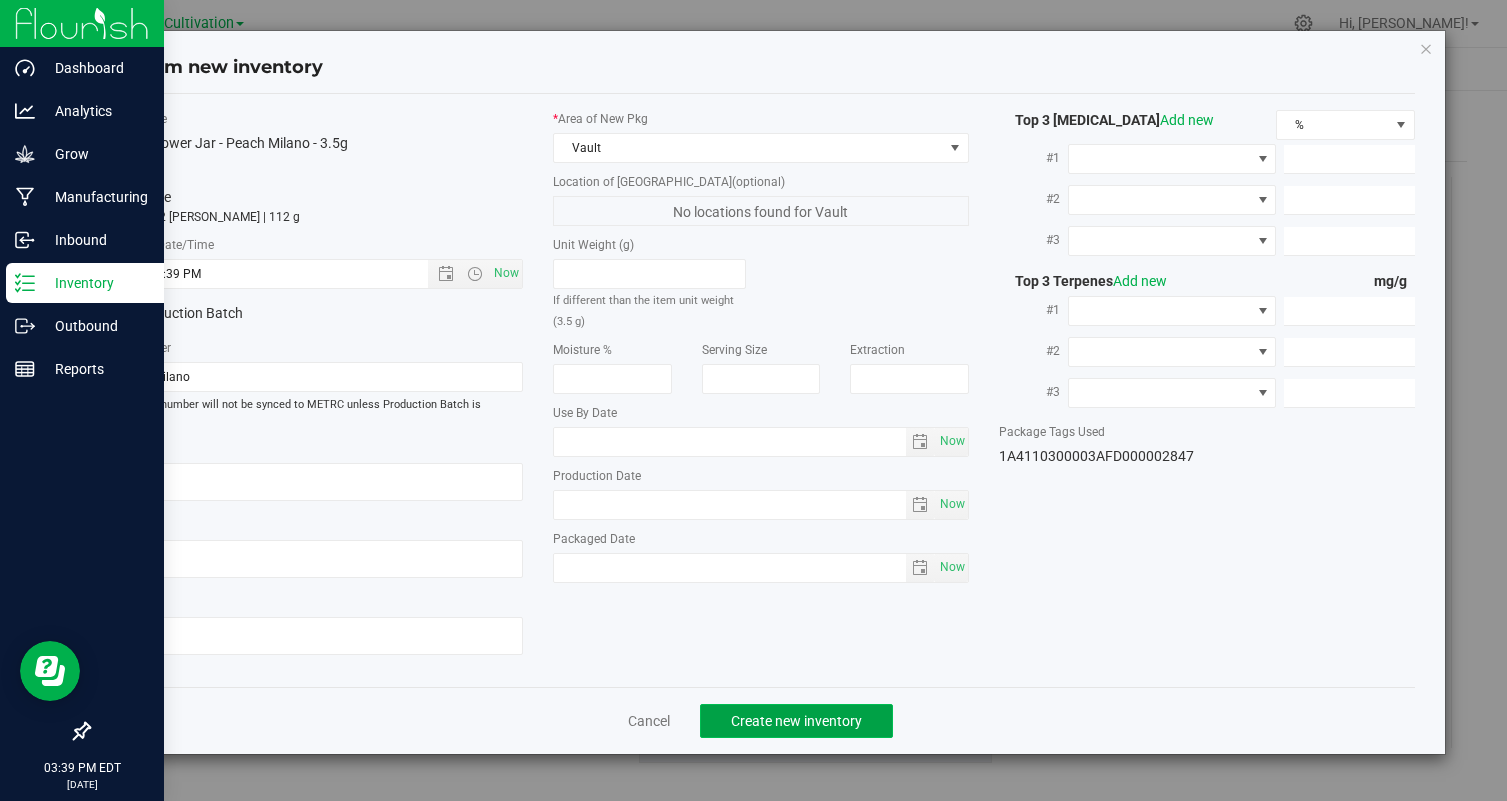 click on "Create new inventory" 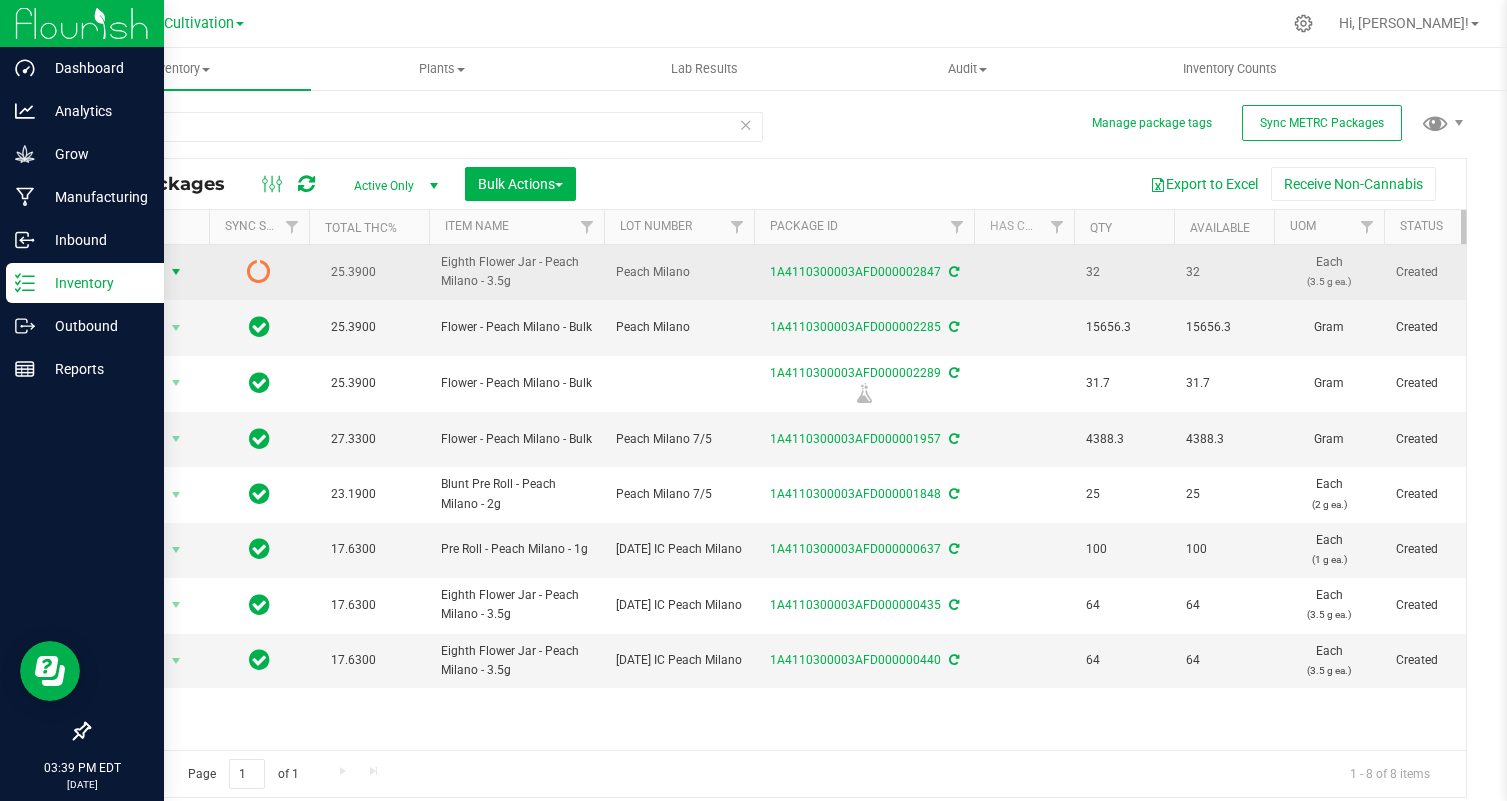 click on "Action" at bounding box center [136, 272] 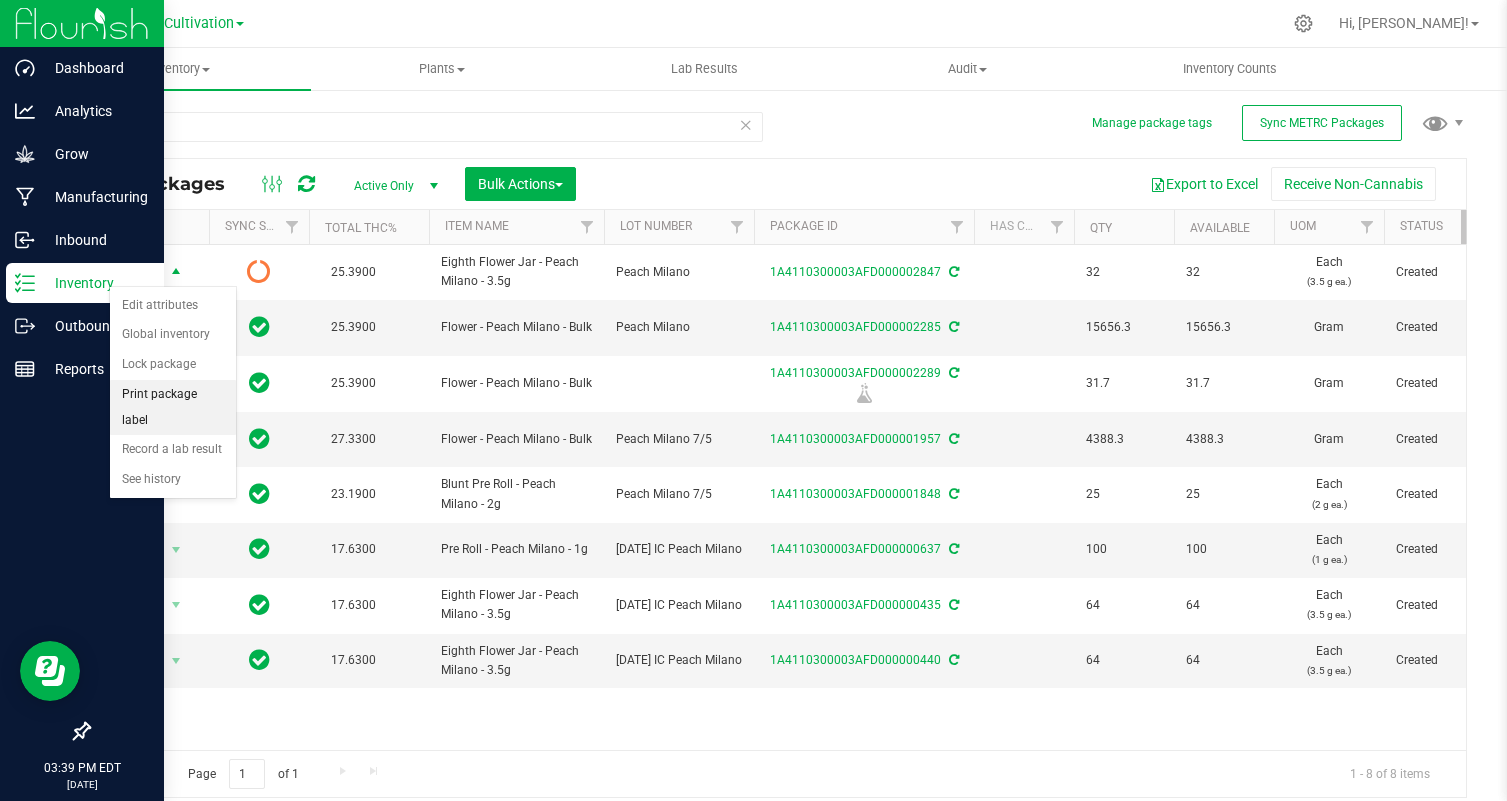 click on "Print package label" at bounding box center (173, 407) 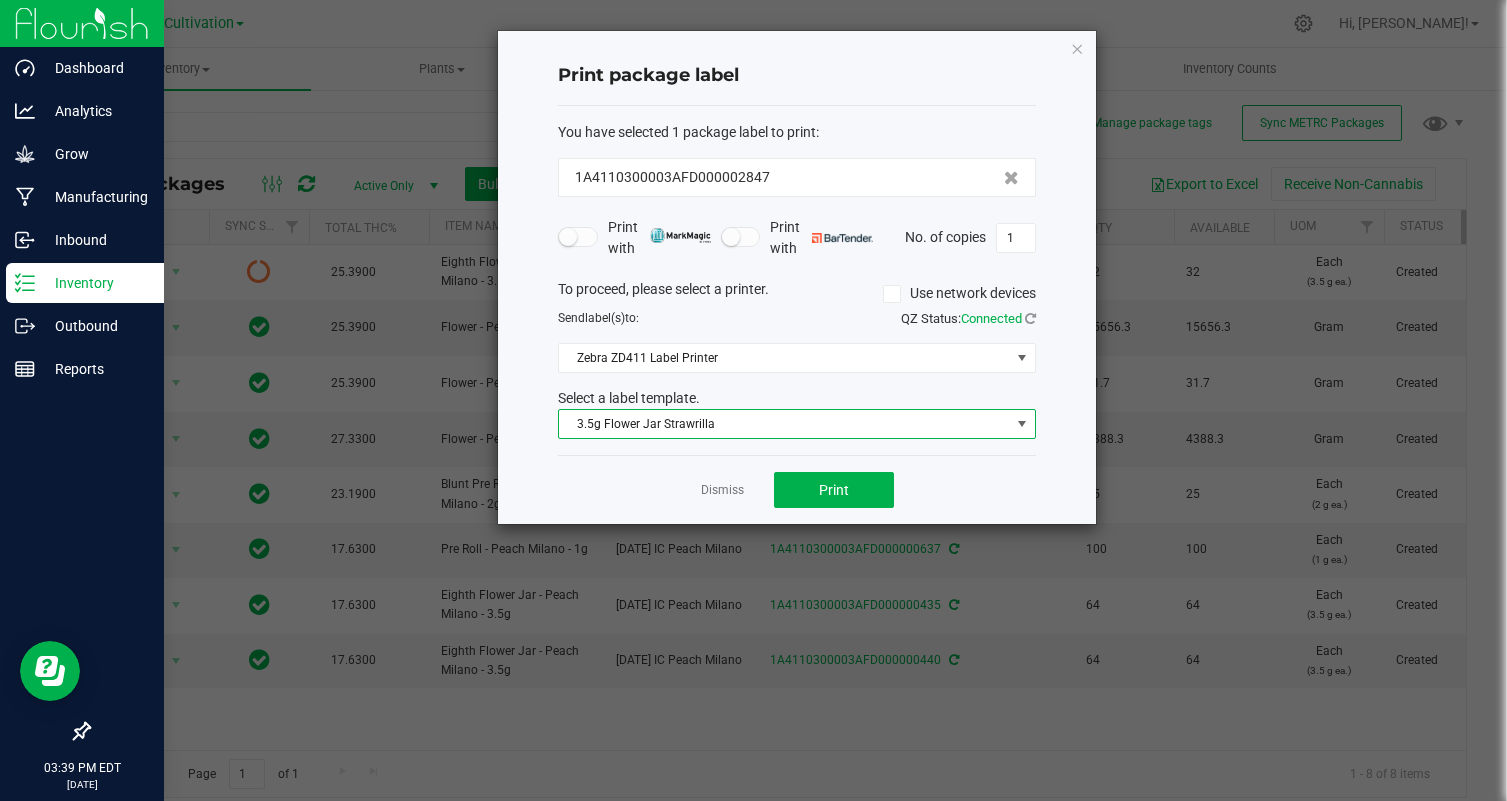 click on "3.5g Flower Jar Strawrilla" at bounding box center [784, 424] 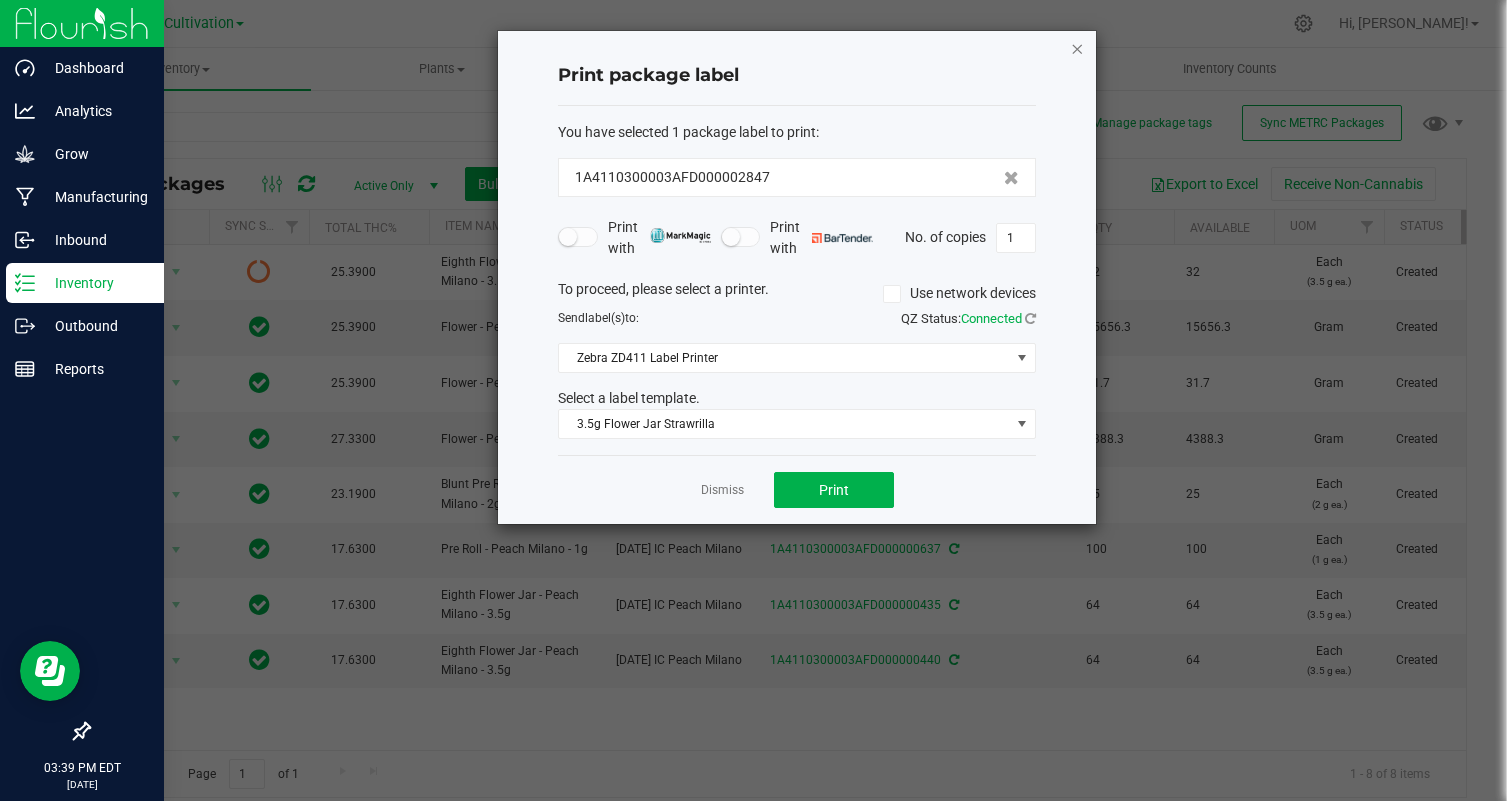 click 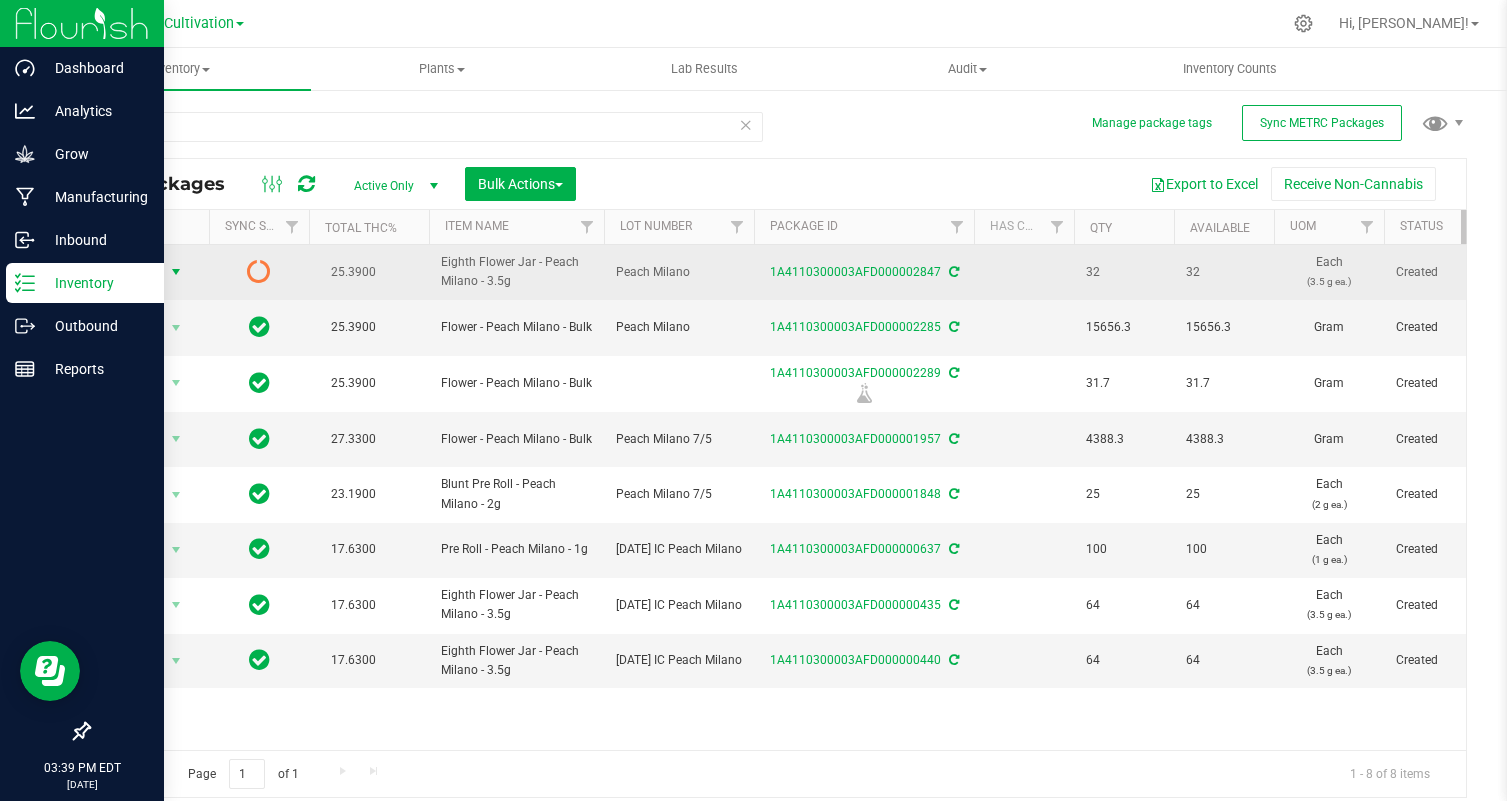 click on "Action" at bounding box center [136, 272] 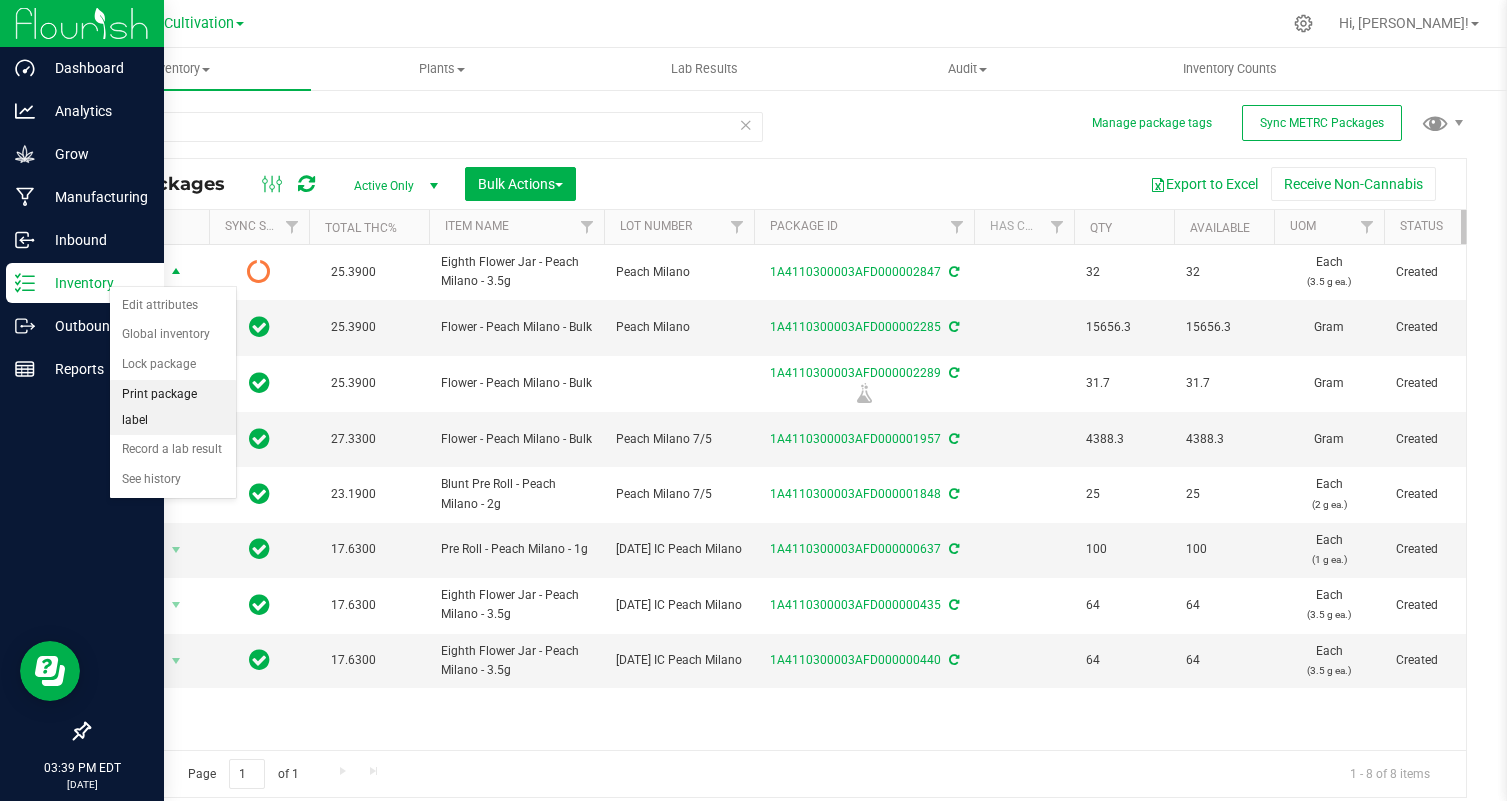 click on "Print package label" at bounding box center [173, 407] 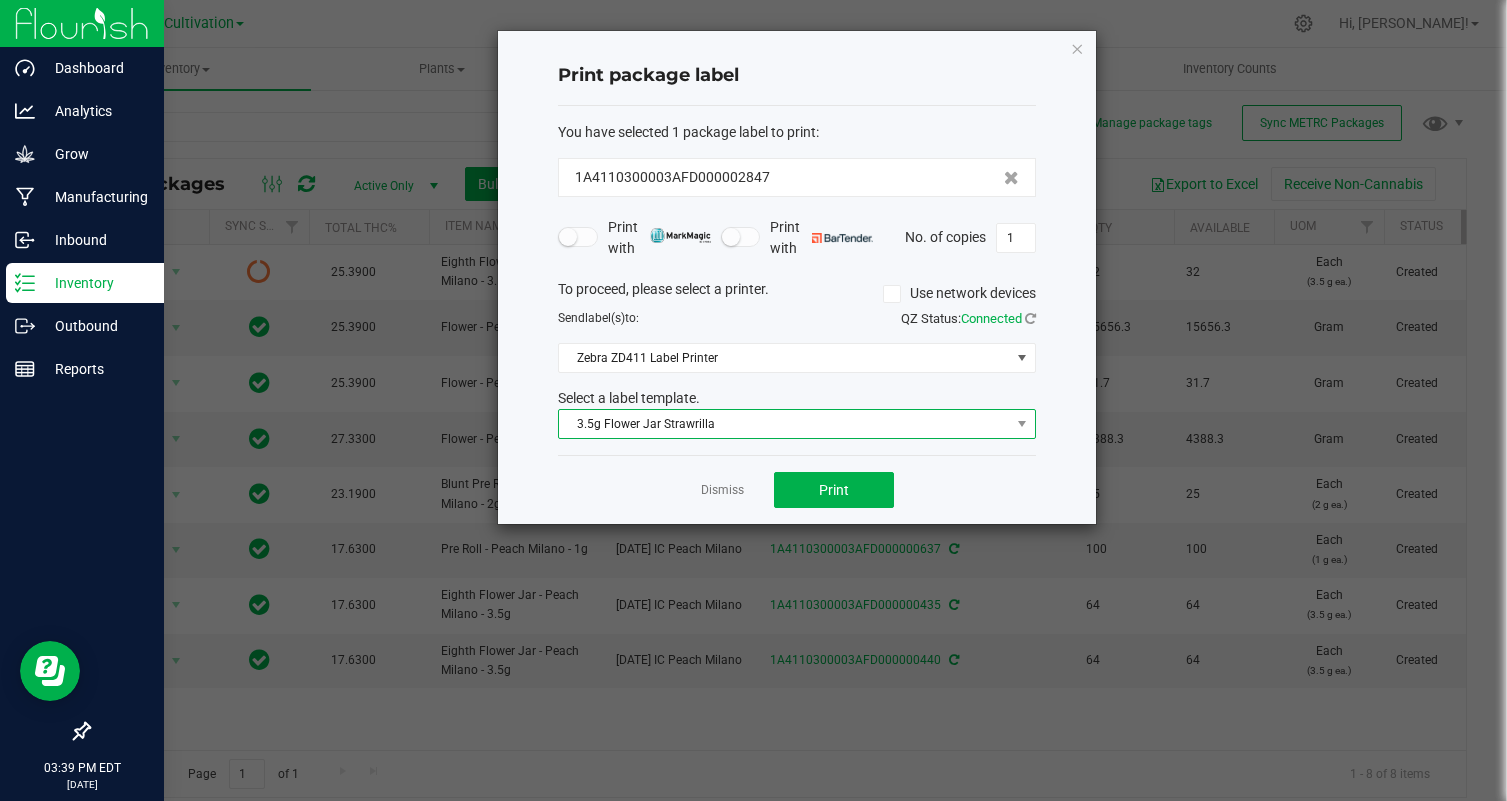 click on "3.5g Flower Jar Strawrilla" at bounding box center [784, 424] 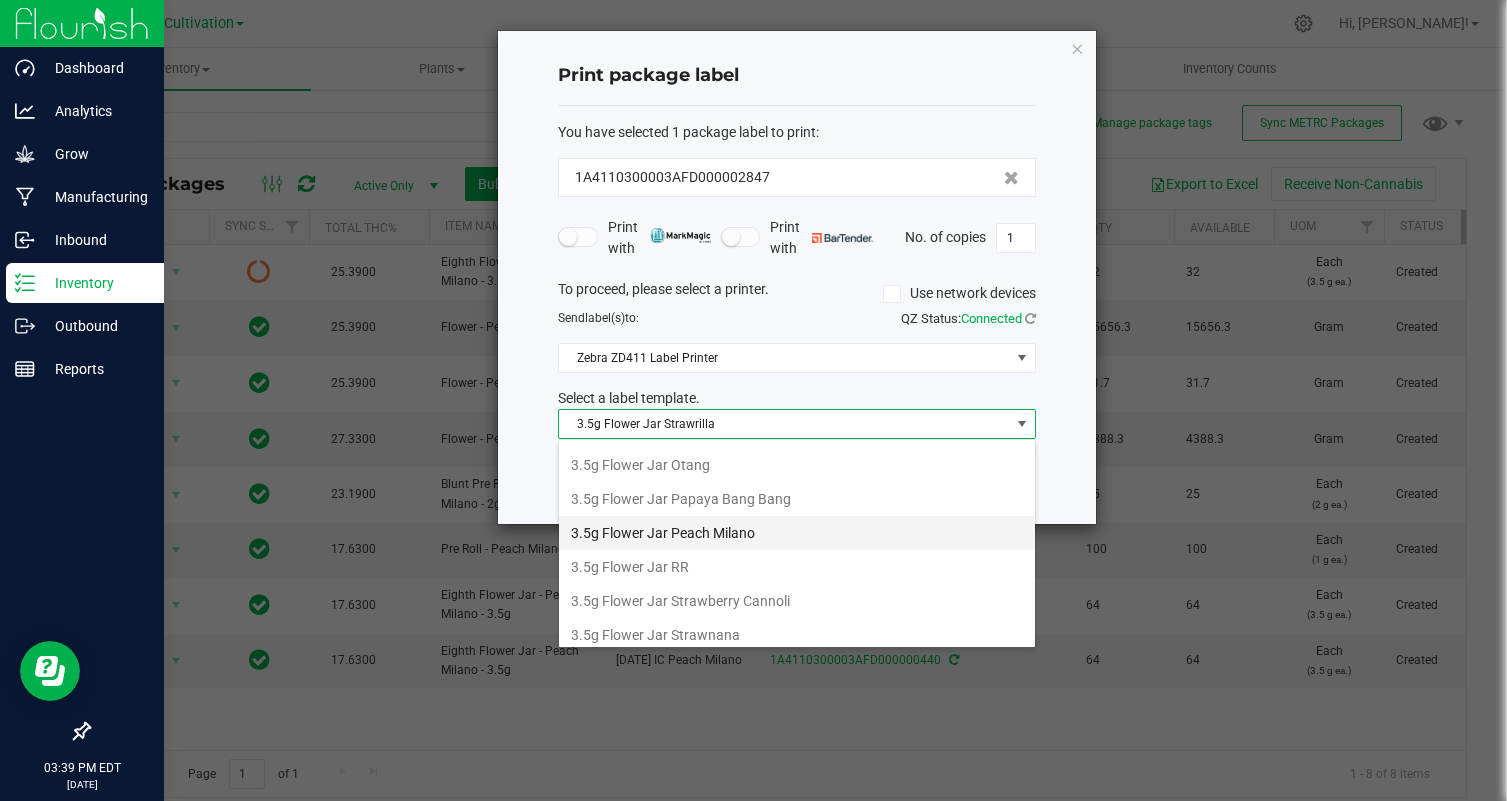 click on "3.5g Flower Jar Peach Milano" at bounding box center [797, 533] 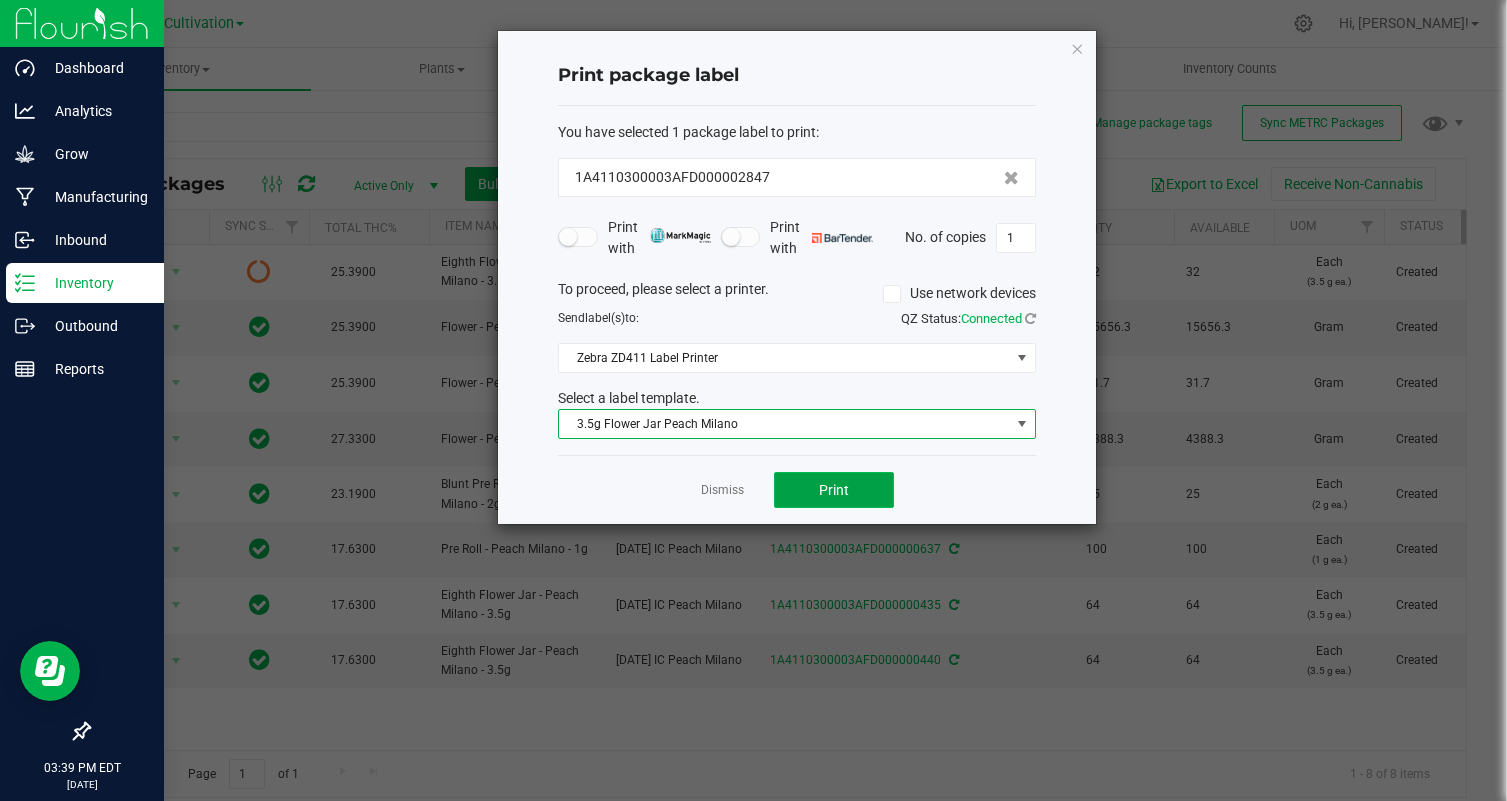 click on "Print" 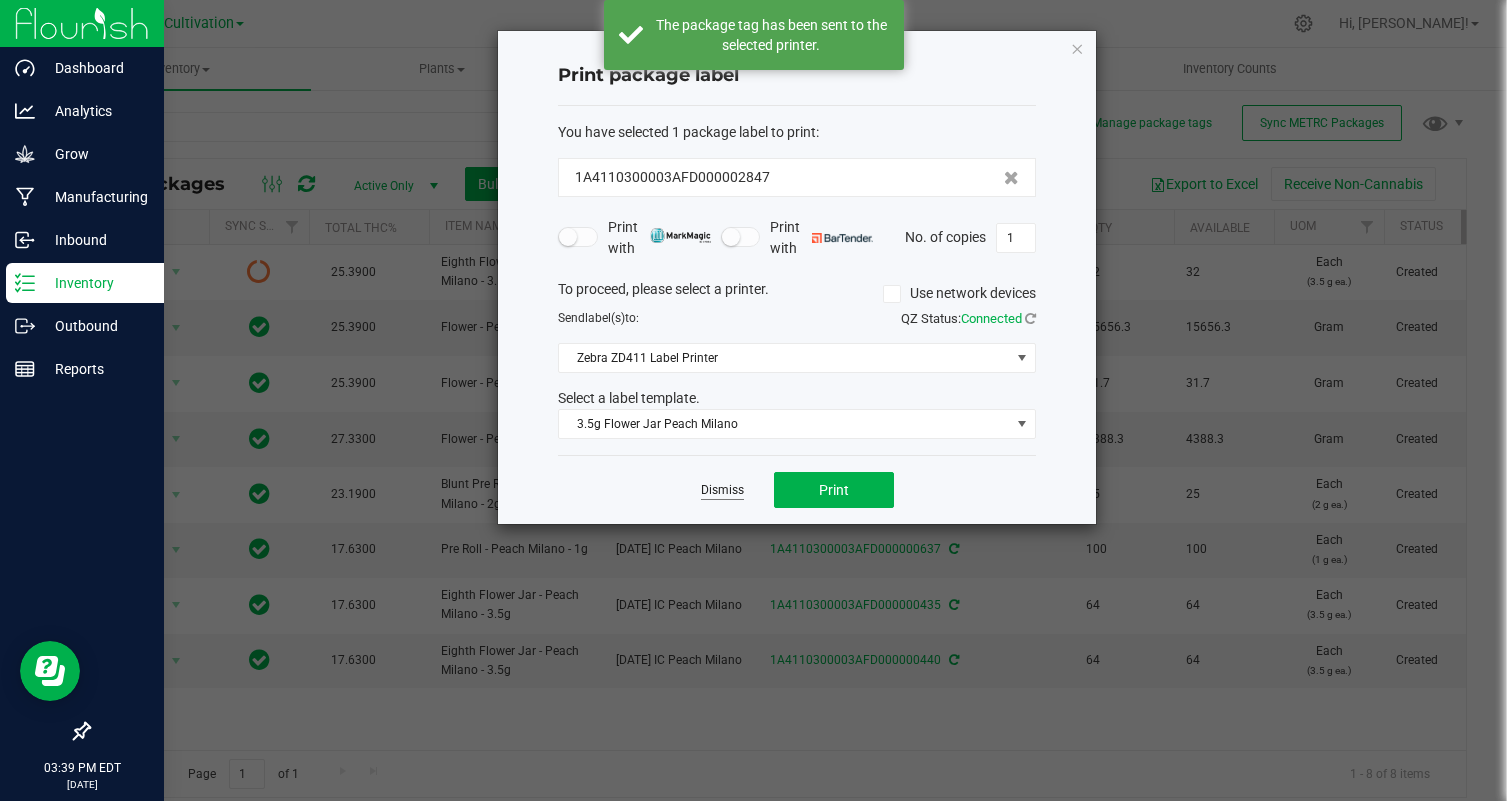 click on "Dismiss" 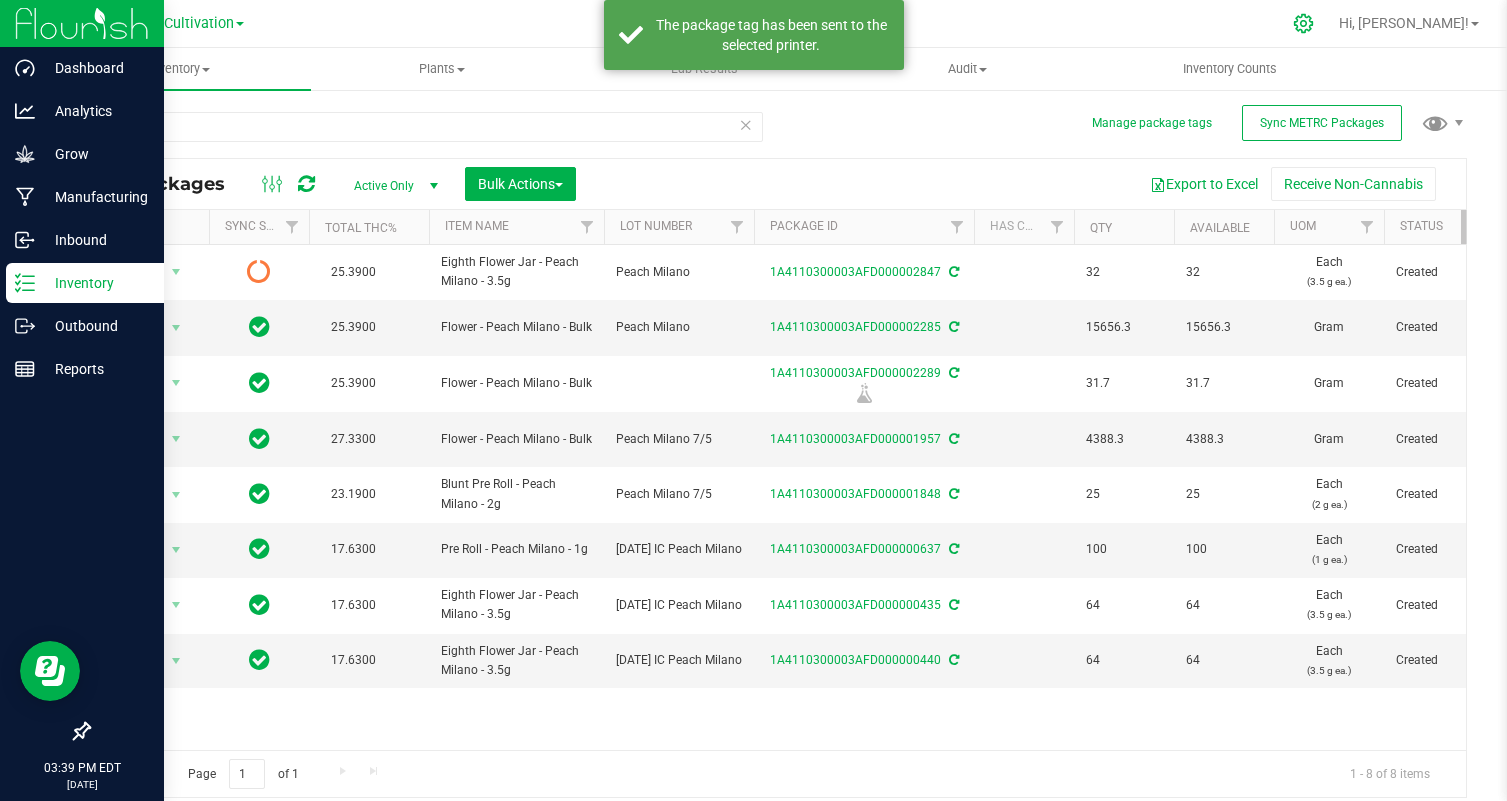 click 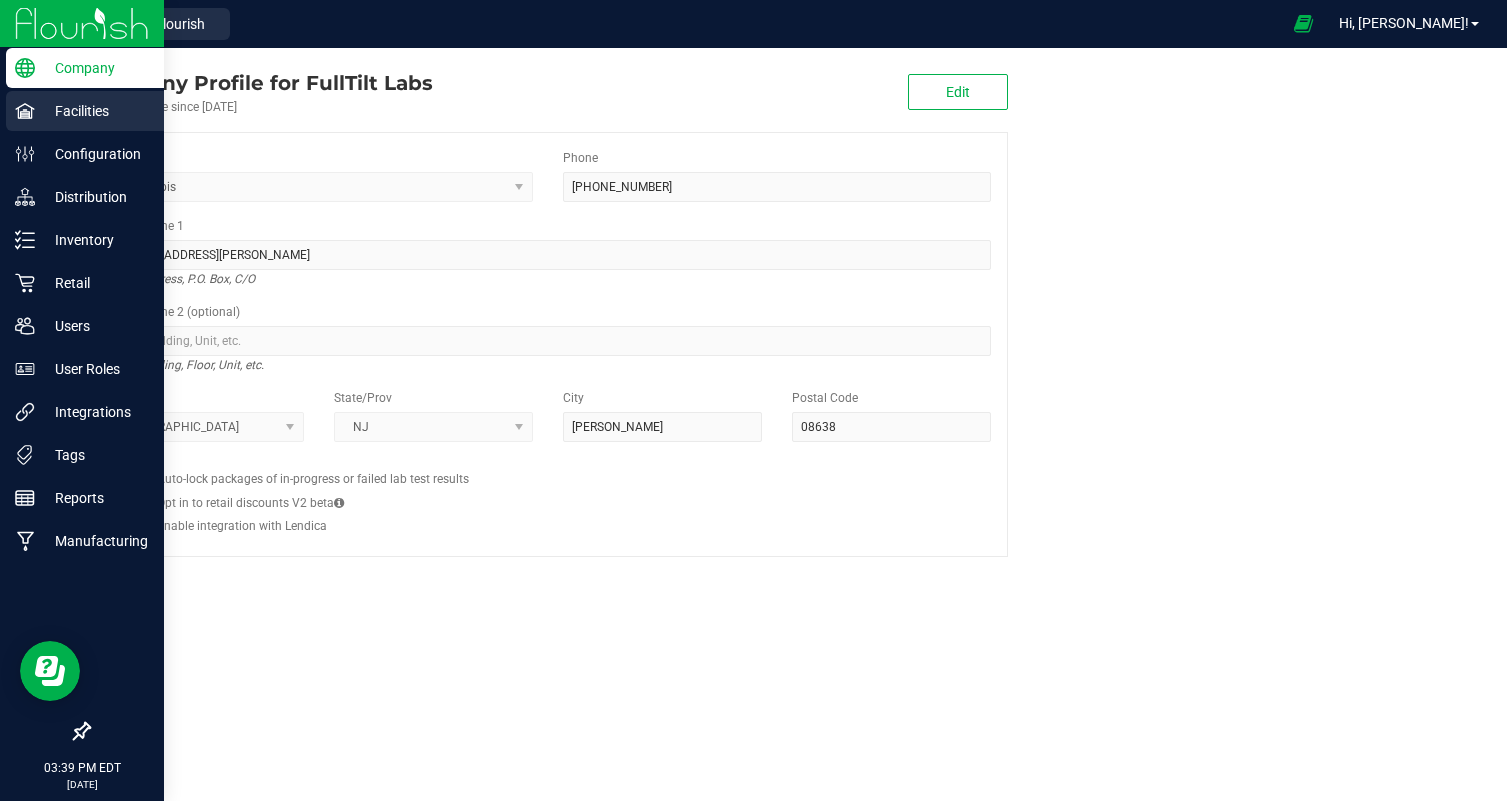 click on "Facilities" at bounding box center (95, 111) 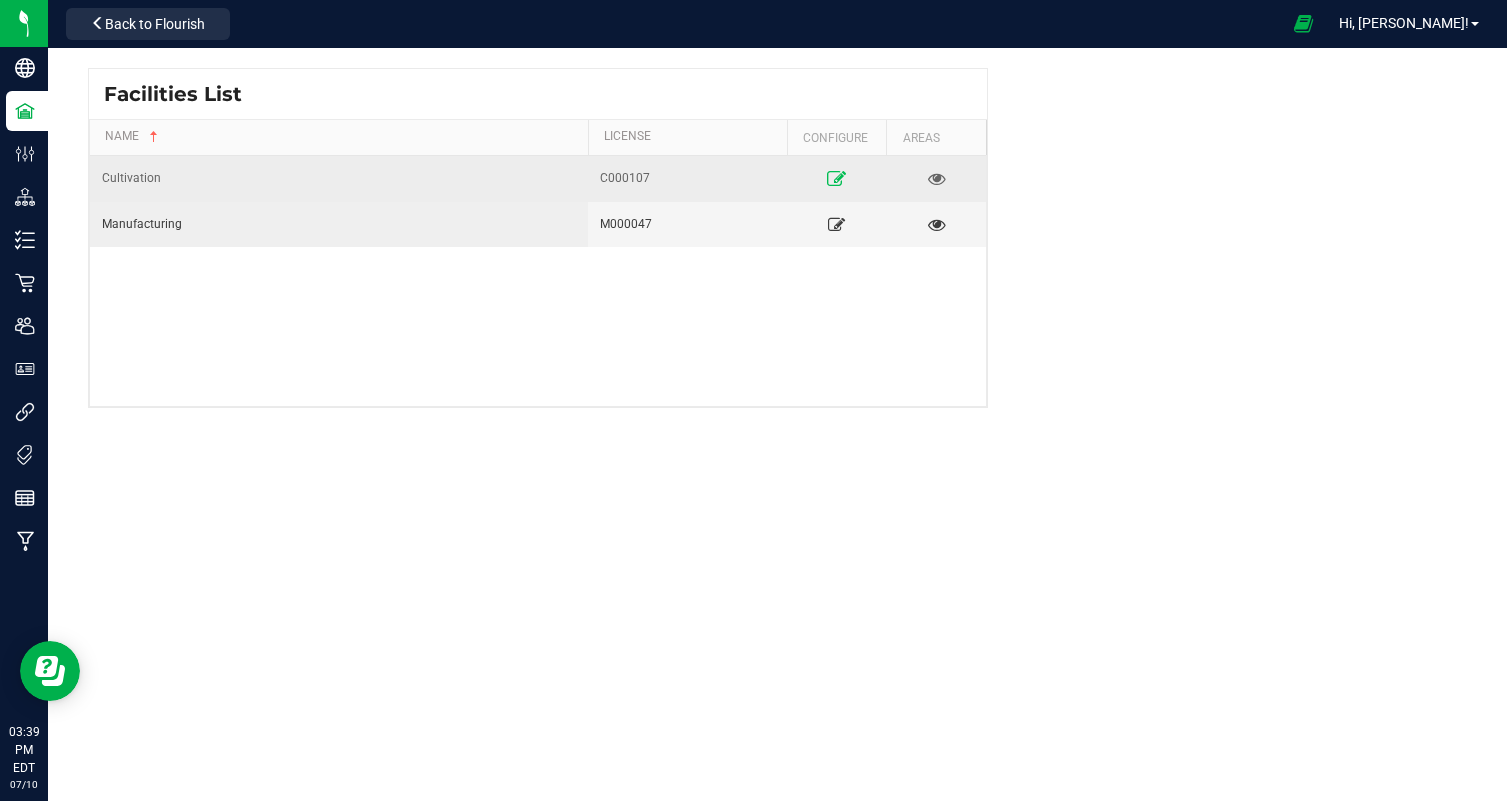 click at bounding box center [836, 178] 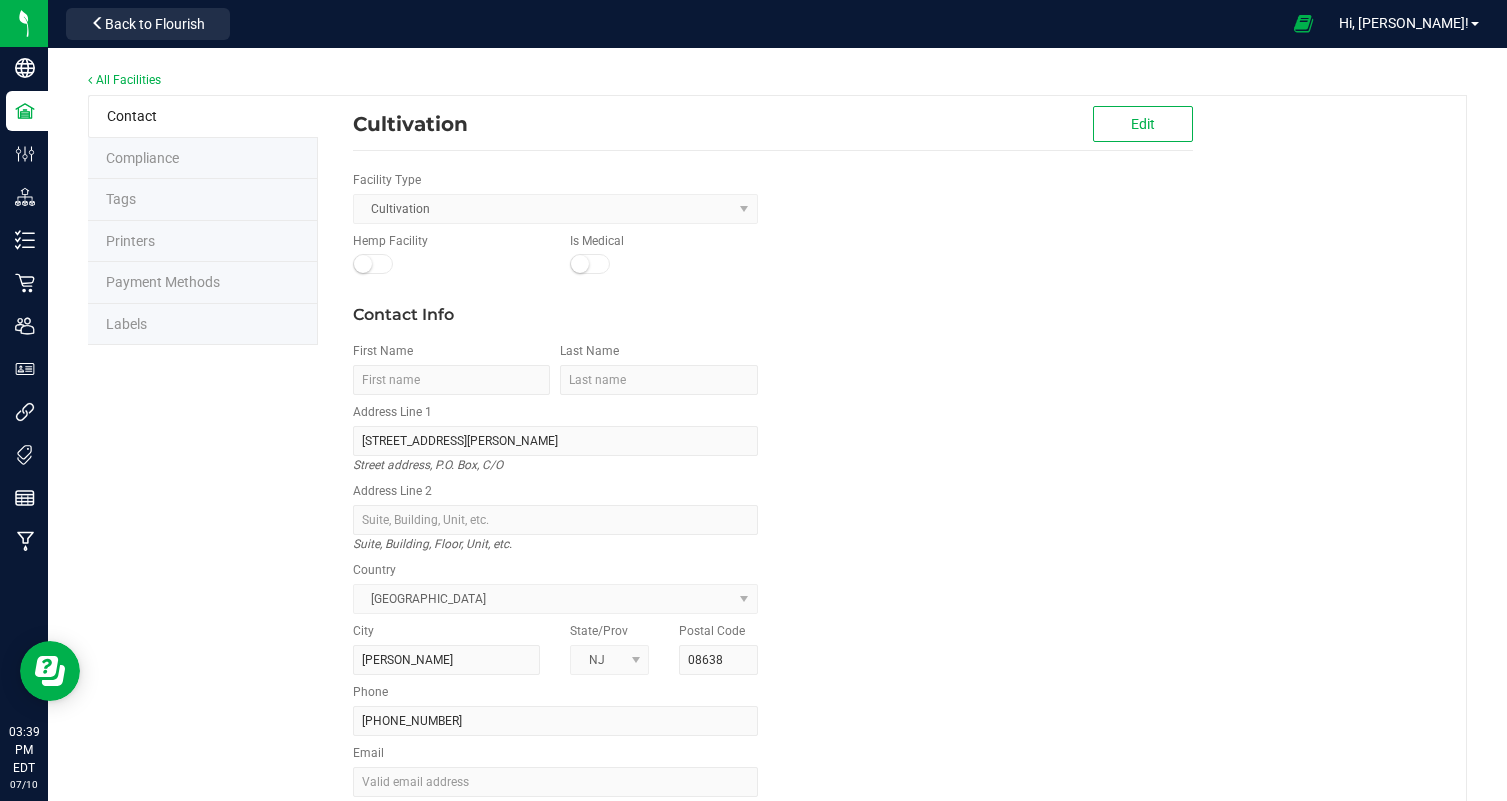 click on "Labels" at bounding box center (203, 325) 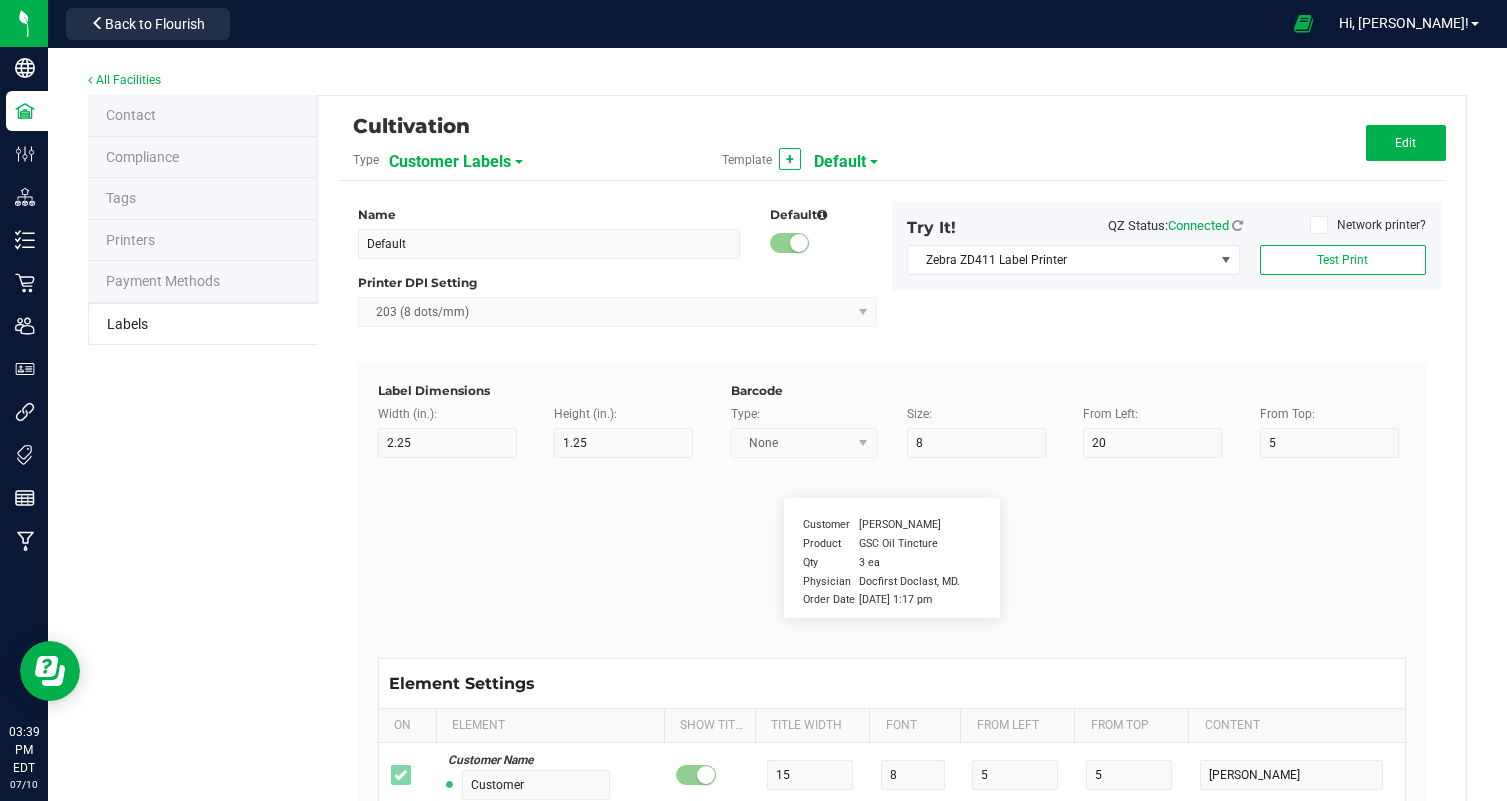click on "Customer Labels" at bounding box center (450, 162) 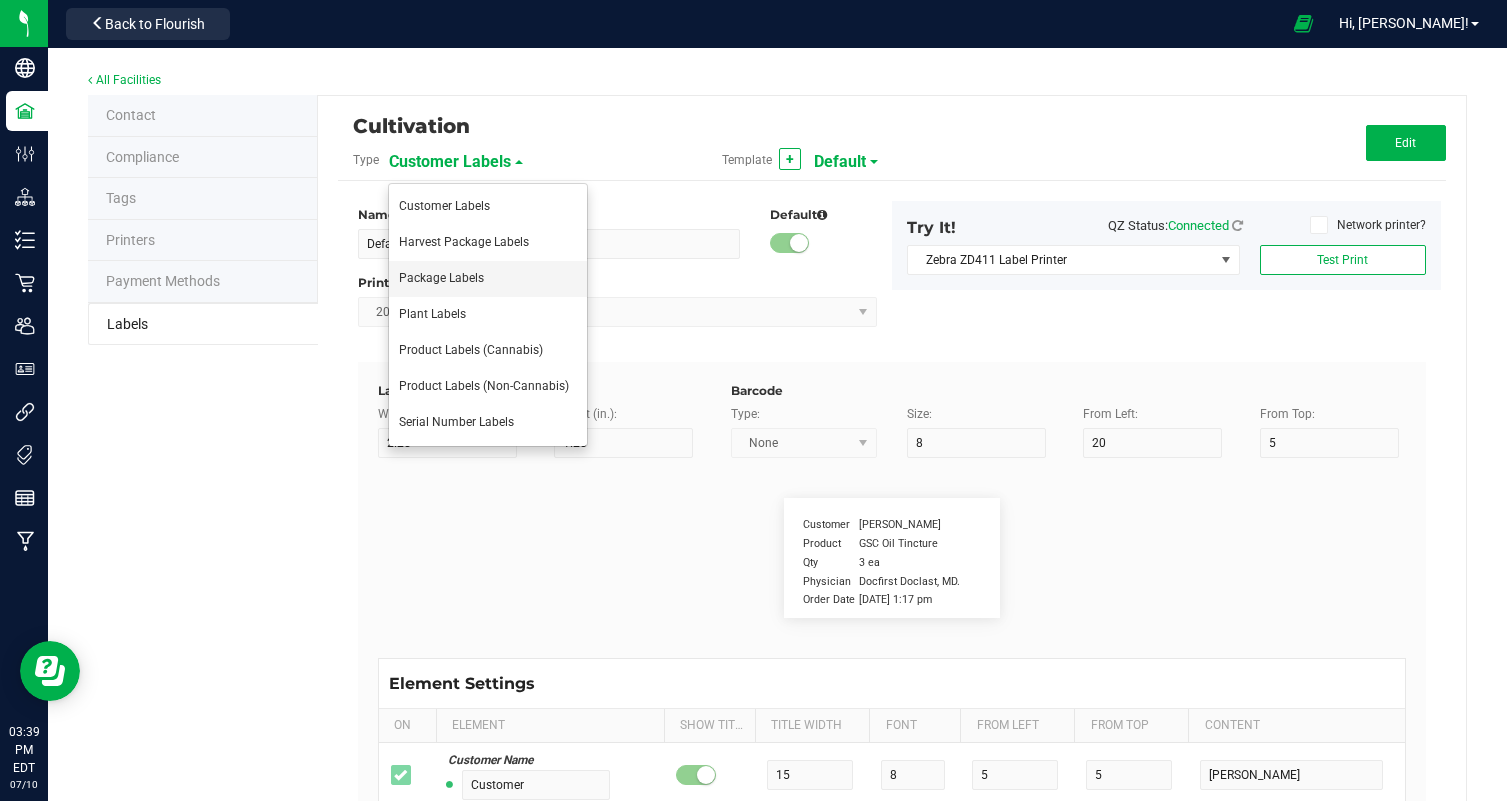 click on "Package Labels" at bounding box center (488, 279) 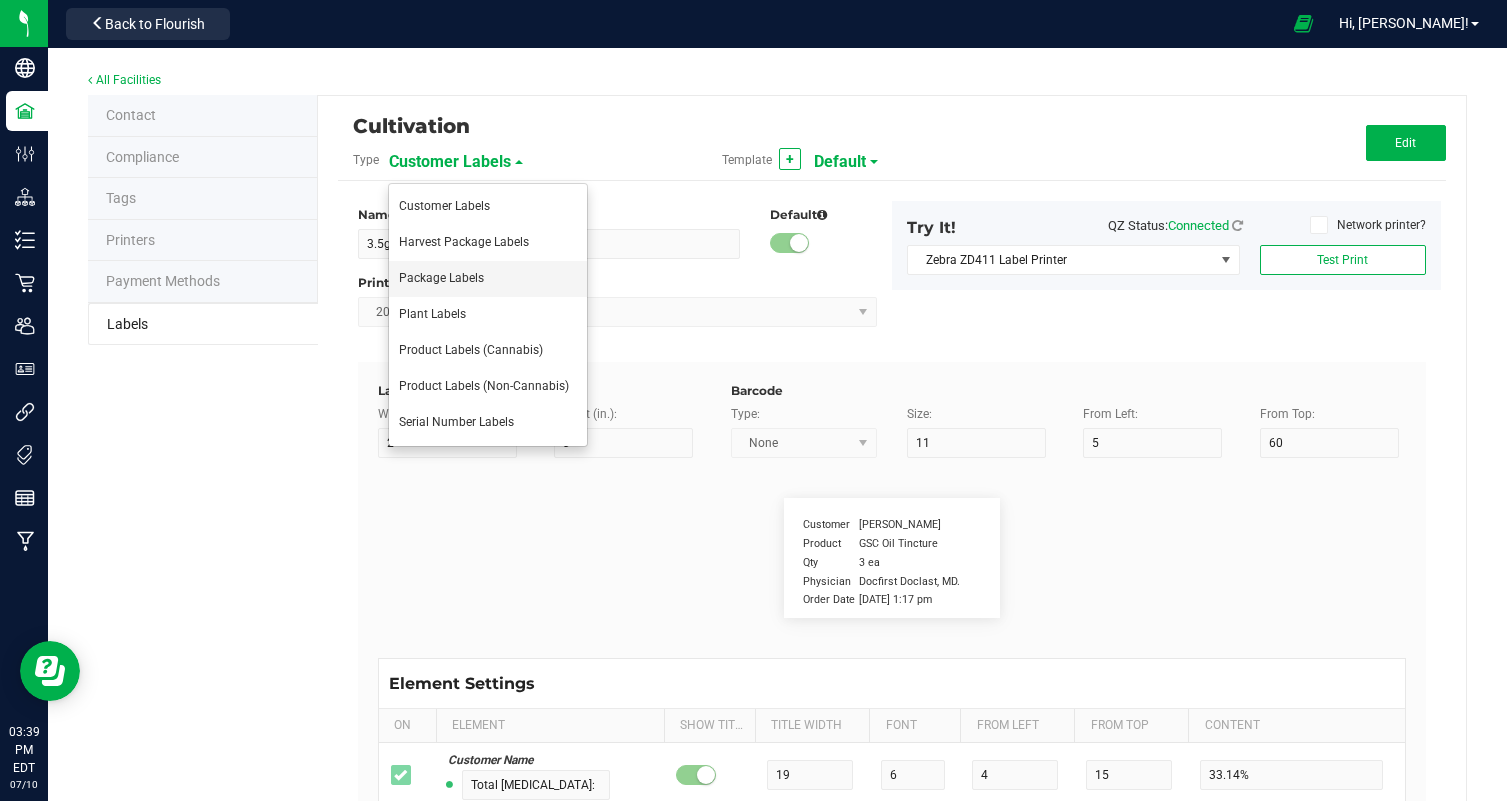 type on "39" 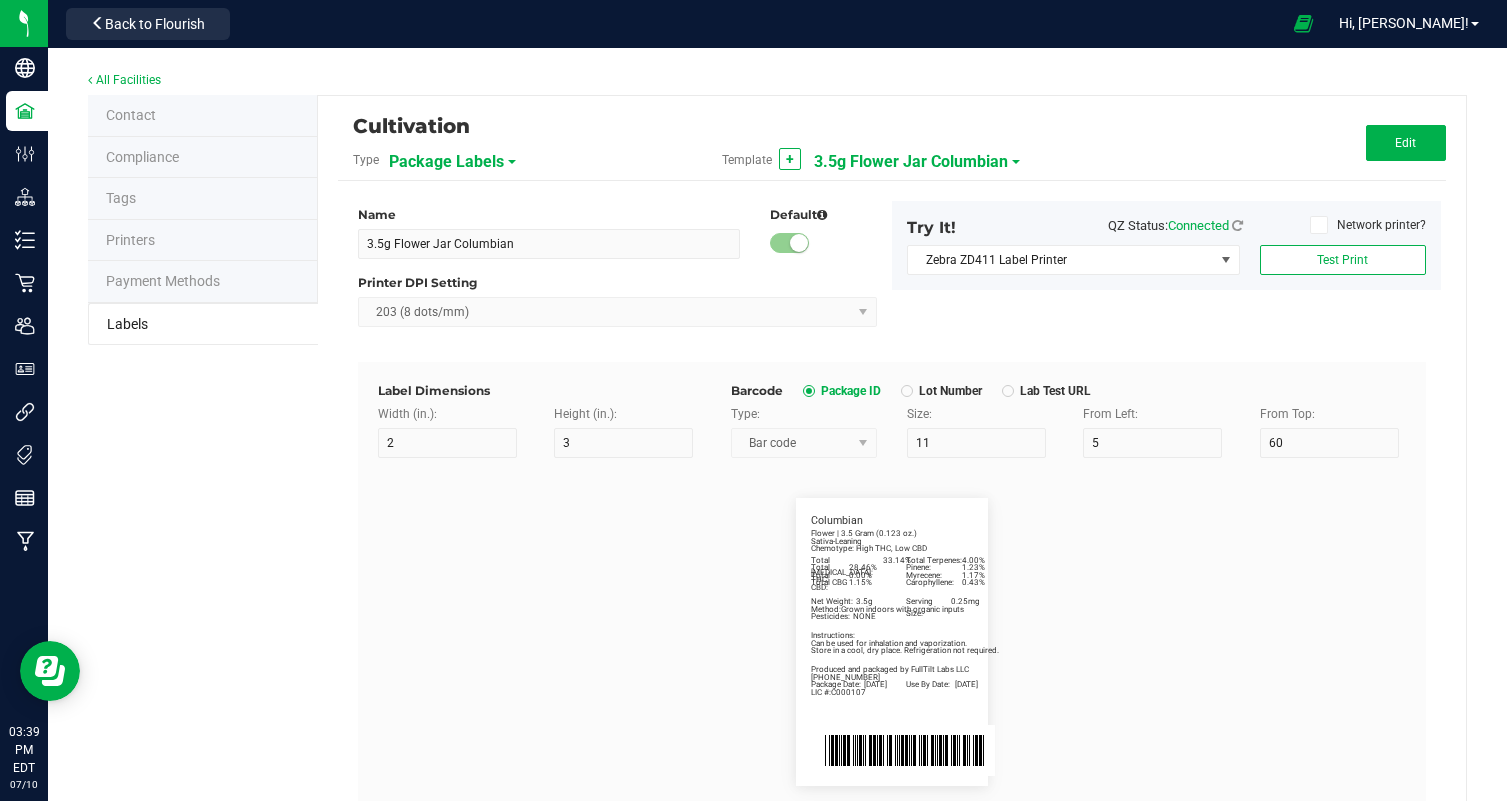 click on "3.5g Flower Jar Columbian" at bounding box center [911, 162] 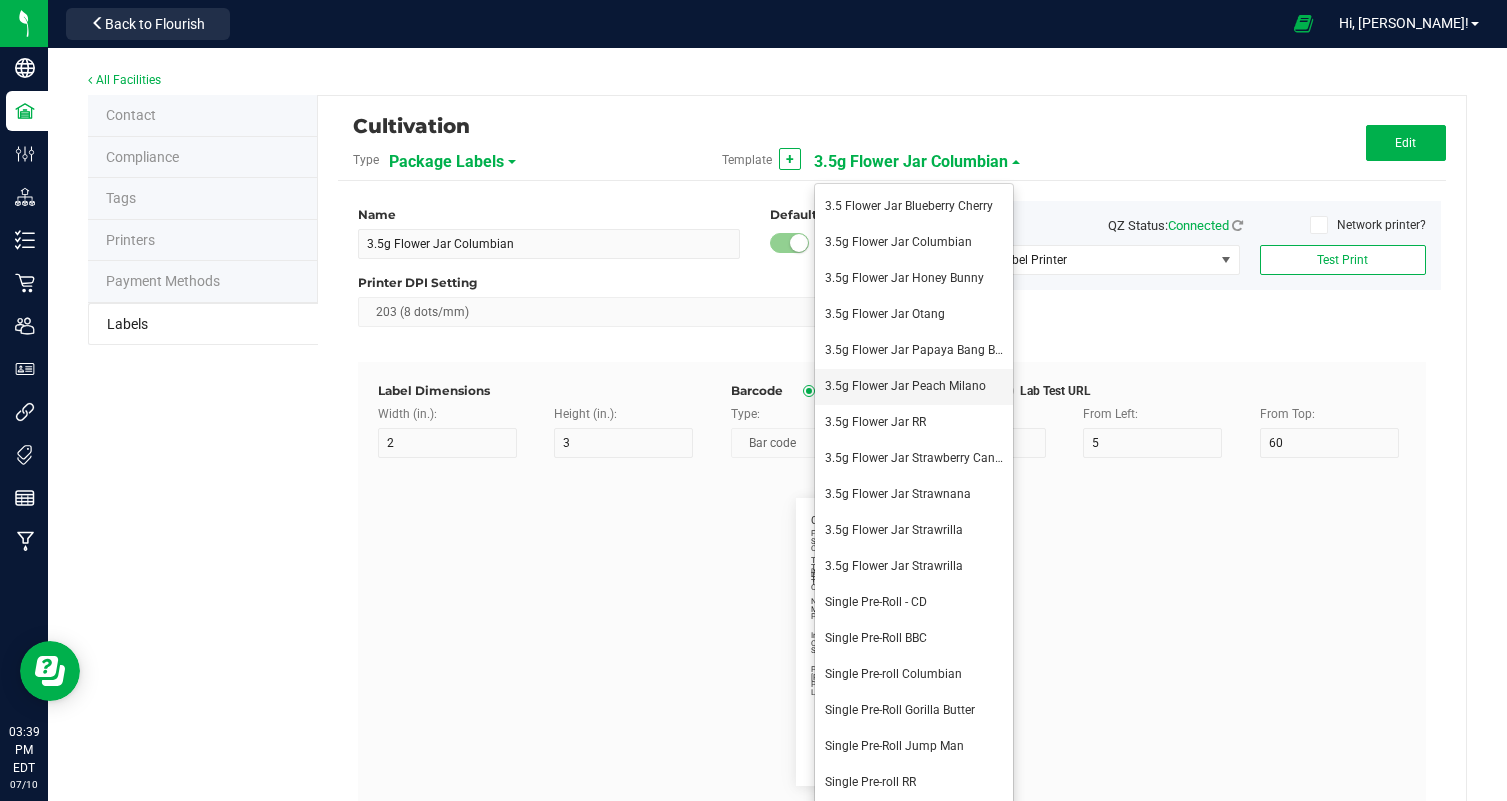 click on "3.5g Flower Jar Peach Milano" at bounding box center (914, 387) 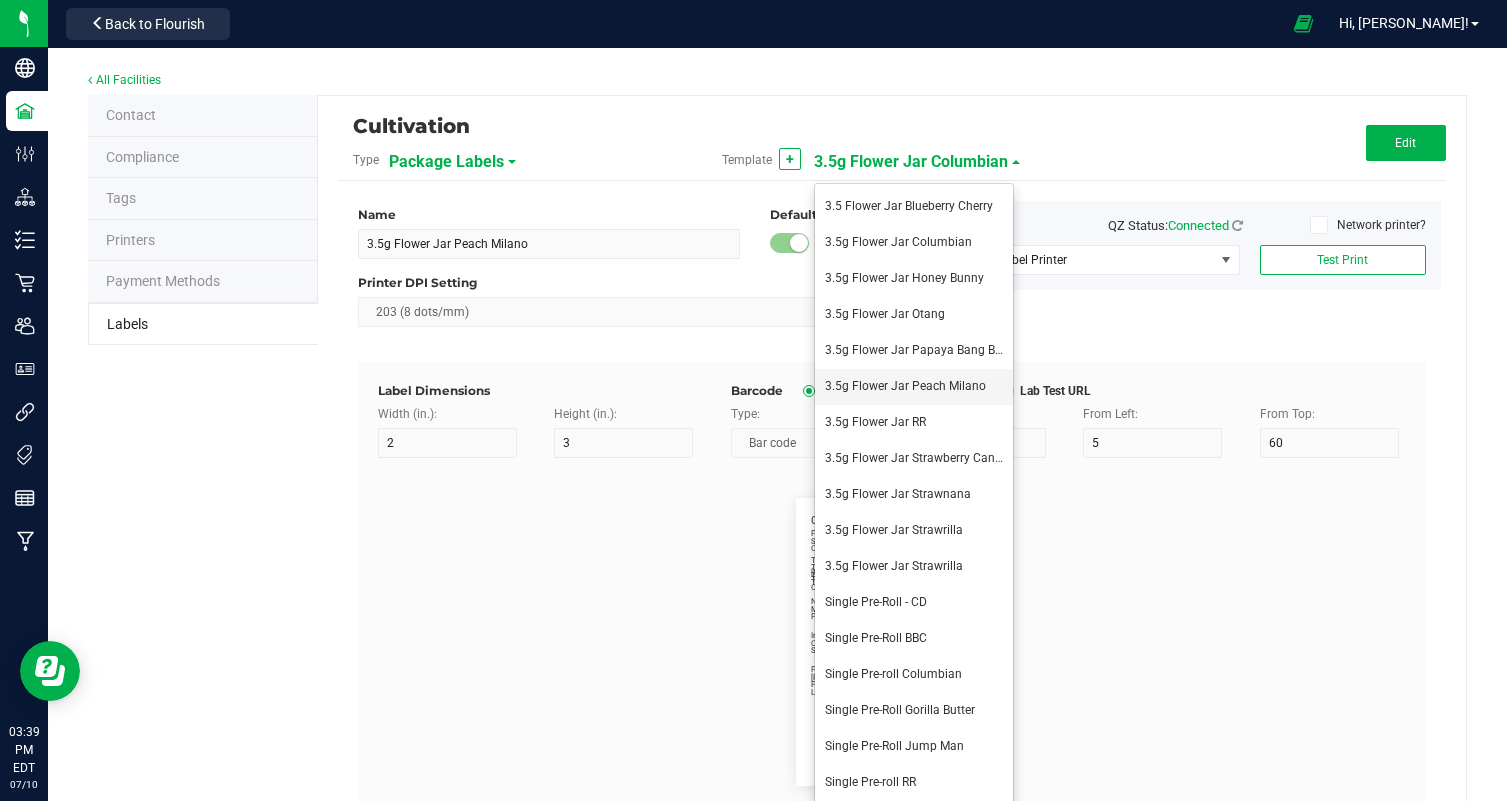 type on "Primary Packager Legal Name" 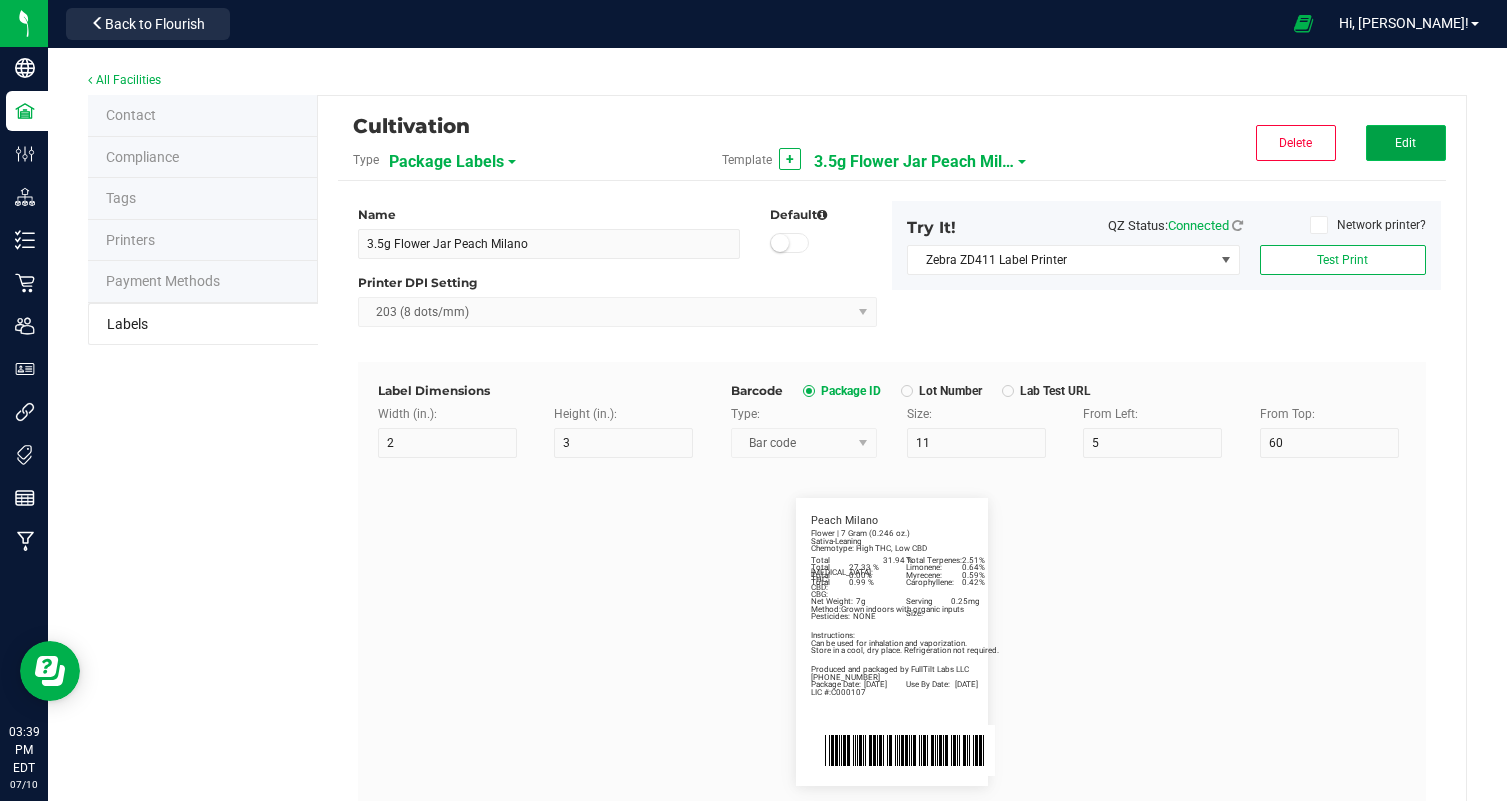 click on "Edit" at bounding box center [1406, 143] 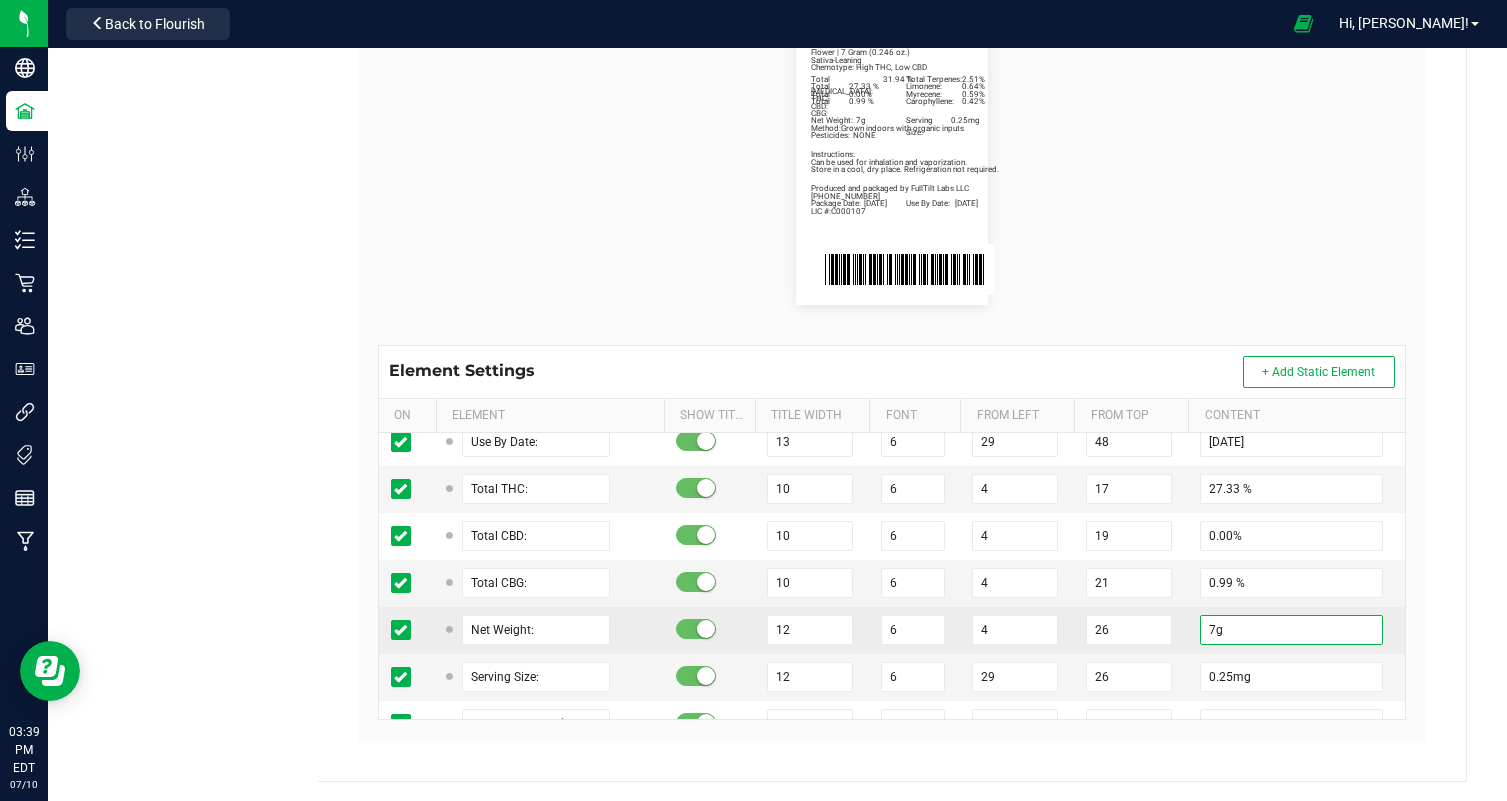 drag, startPoint x: 1218, startPoint y: 630, endPoint x: 1187, endPoint y: 614, distance: 34.88553 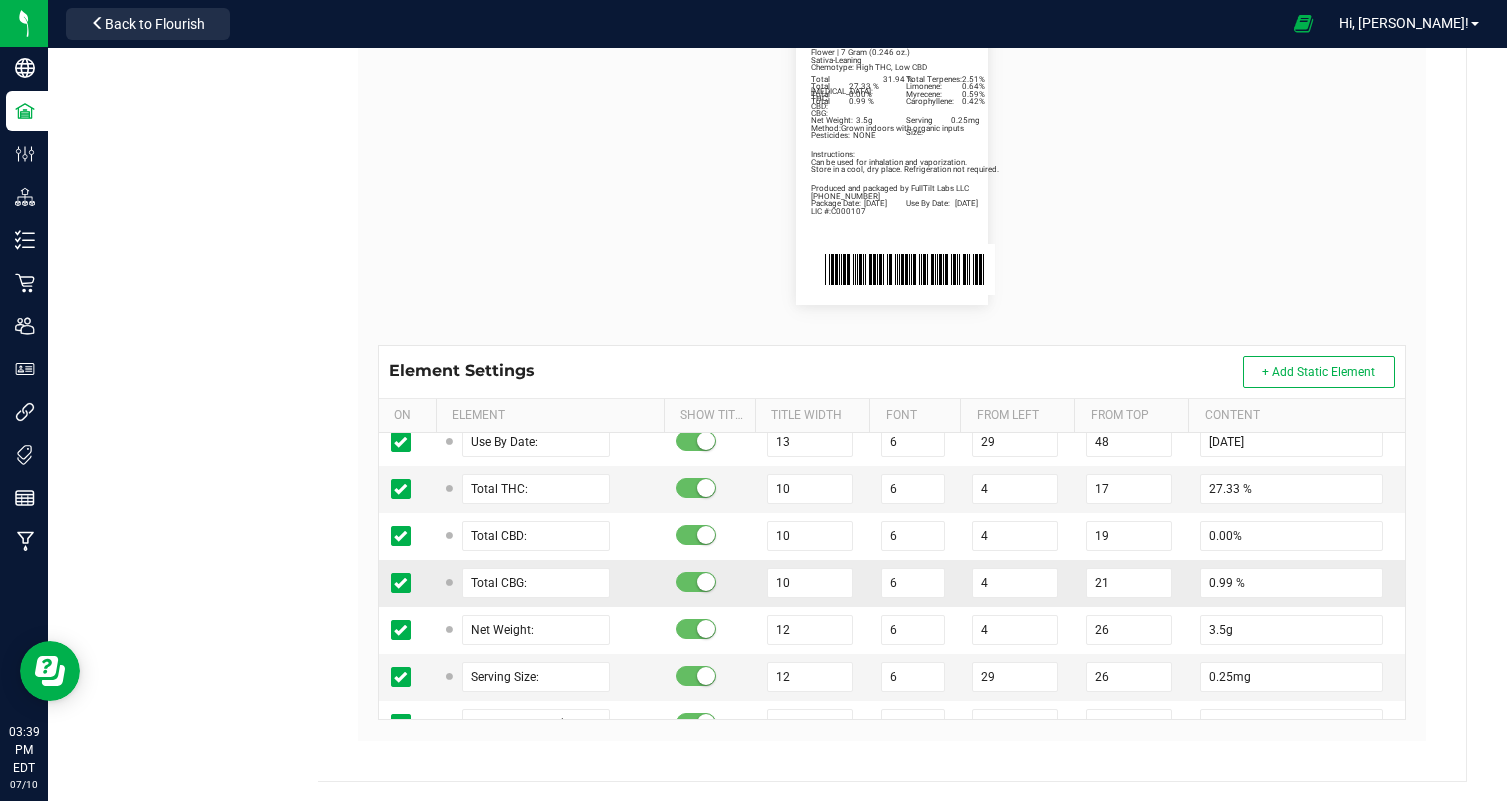 click on "0.99 %" at bounding box center [1296, 583] 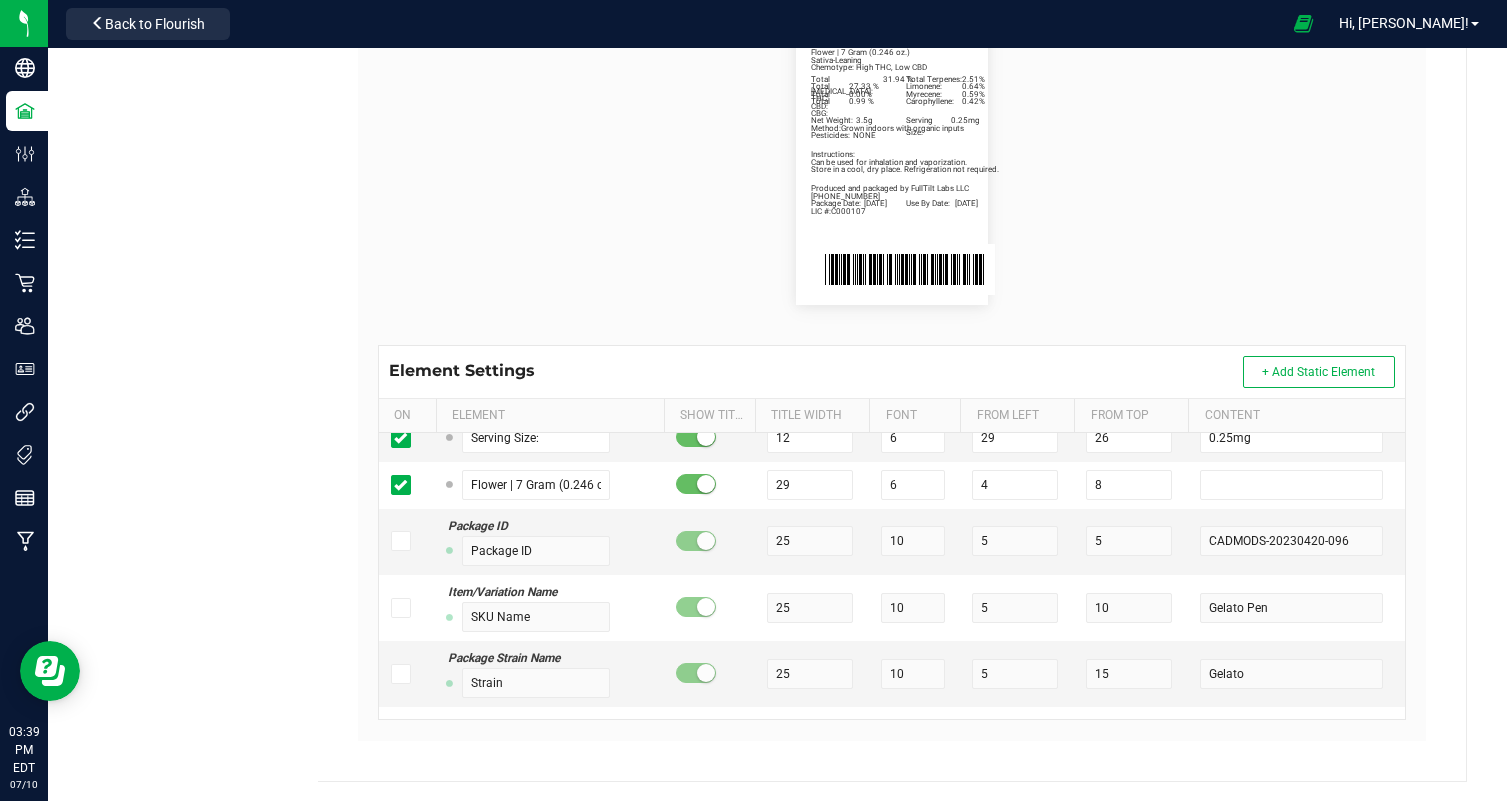 scroll, scrollTop: 1210, scrollLeft: 0, axis: vertical 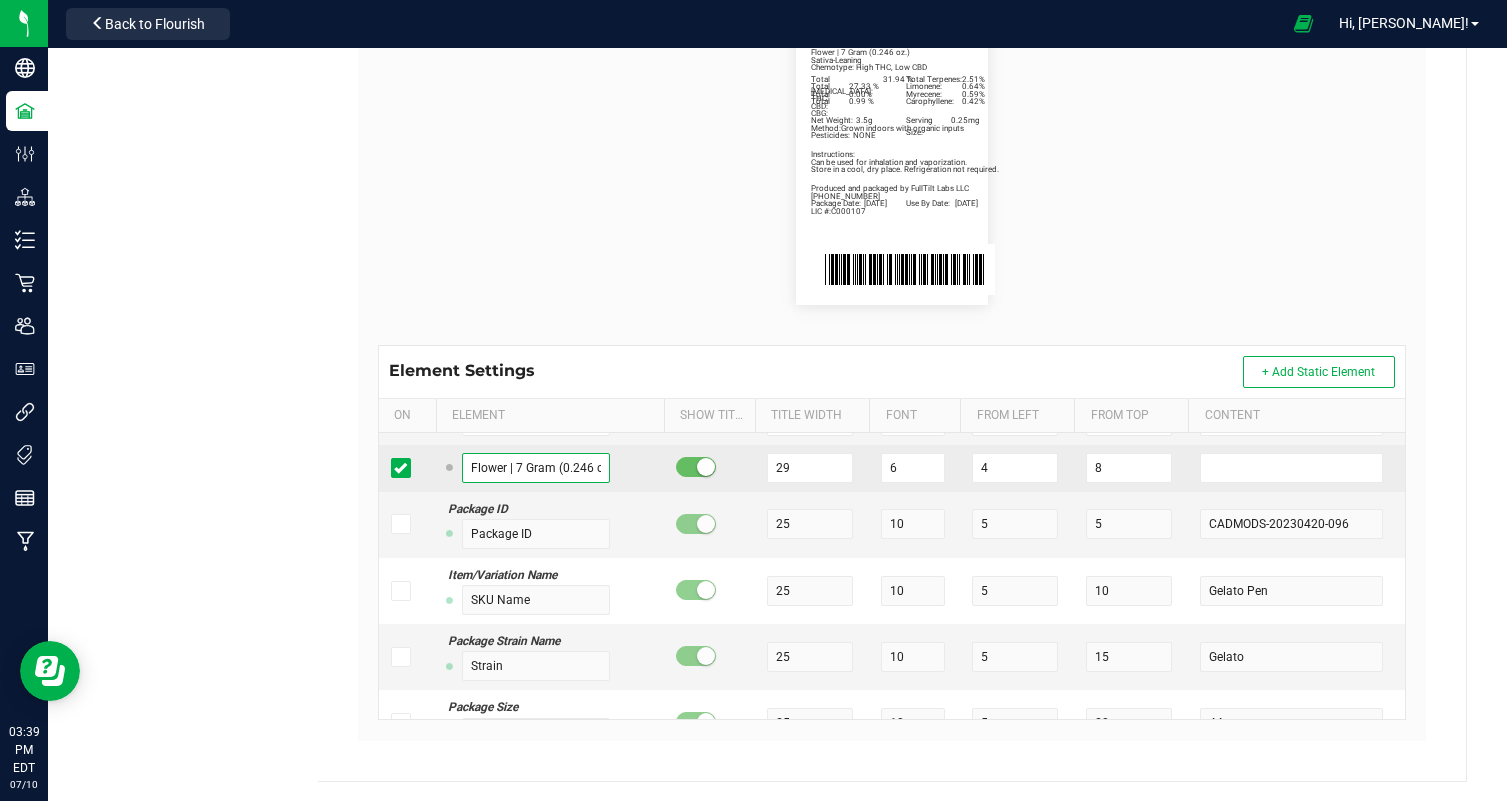 click on "Flower | 7 Gram (0.246 oz.)" at bounding box center [536, 468] 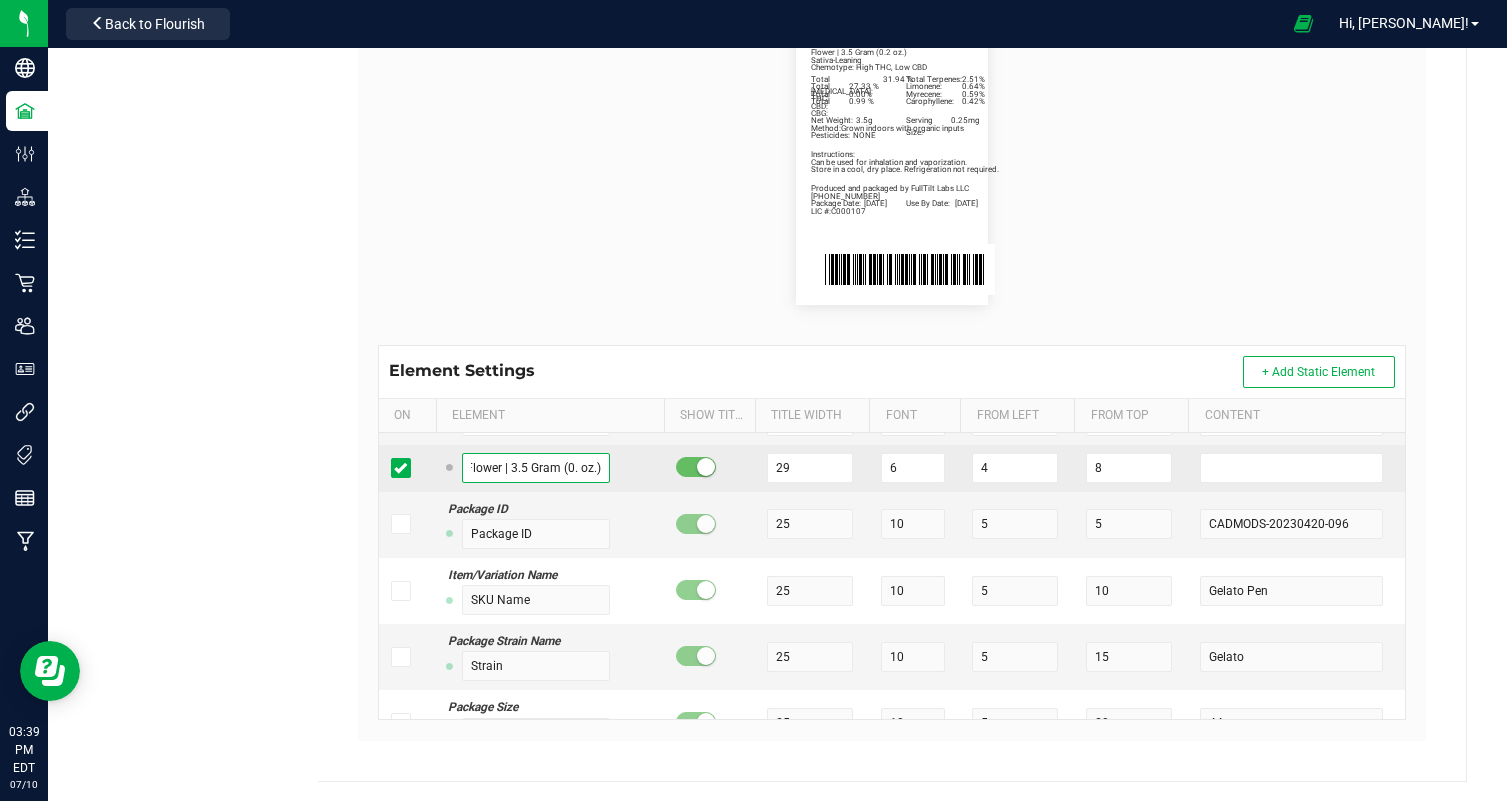 scroll, scrollTop: 0, scrollLeft: 15, axis: horizontal 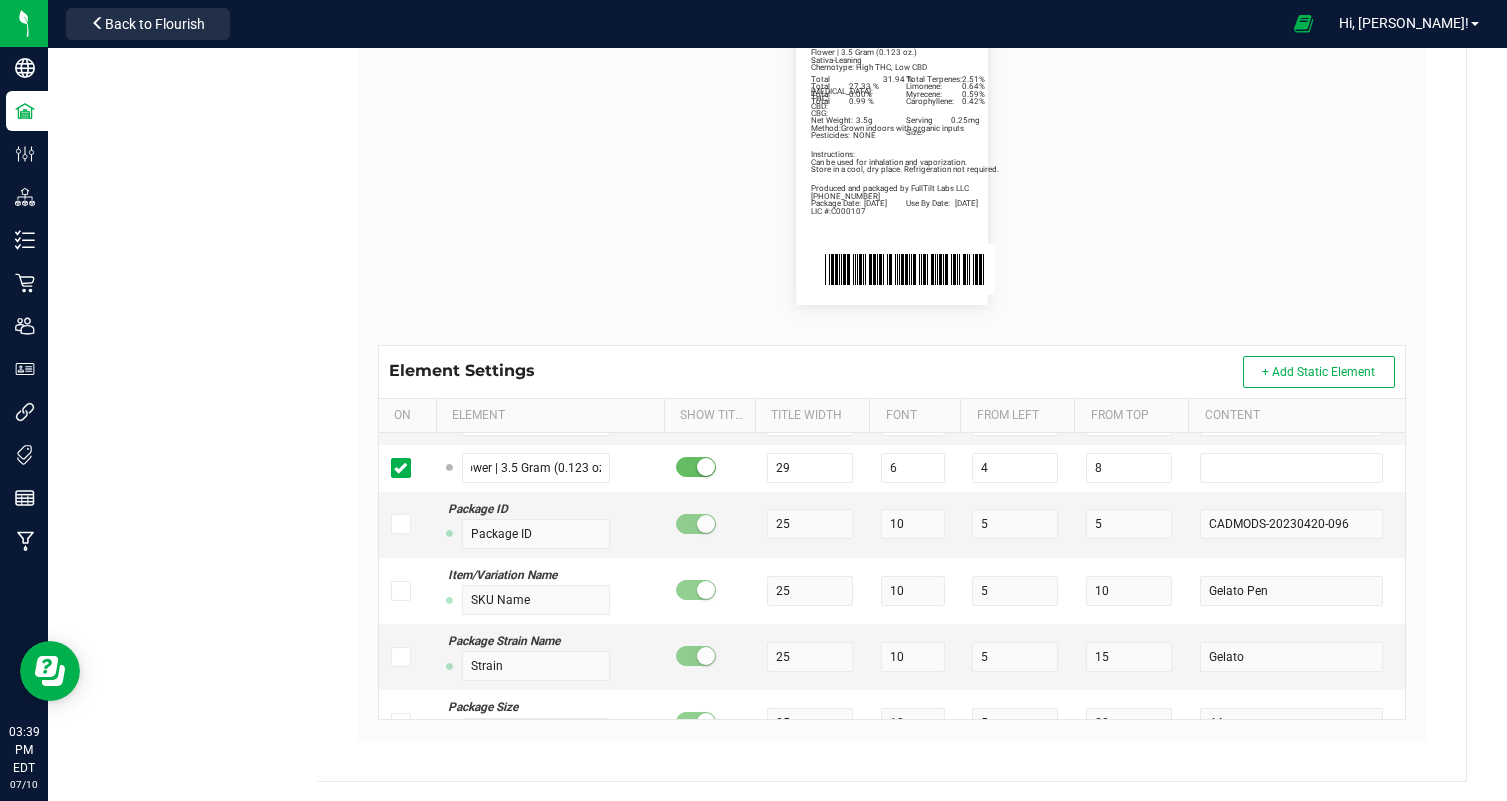 click on "Total Cannabinoids:   31.94 %   Total Terpenes:   2.51%   Sativa-Leaning   Chemotype:   High THC, Low CBD   Produced and packaged by FullTilt Labs LLC   Store in a cool, dry place. Refrigeration not required.   Instructions:      Can be used for inhalation and vaporization.   Method:   Grown indoors with organic inputs   Pesticides:   NONE   (609) 895-6678   LIC #:C000107      Limonene:   0.64%   Myrecene:   0.59%   Carophyllene:   0.42%   Peach Milano   Package Date:   07/08/2025   Use By Date:    01/08/2026   Total THC:   27.33 %    Total CBD:   0.00%    Total CBG:   0.99 %    Net Weight:   3.5g   Serving Size:   0.25mg   Flower | 3.5 Gram (0.123 oz.)" at bounding box center (892, 161) 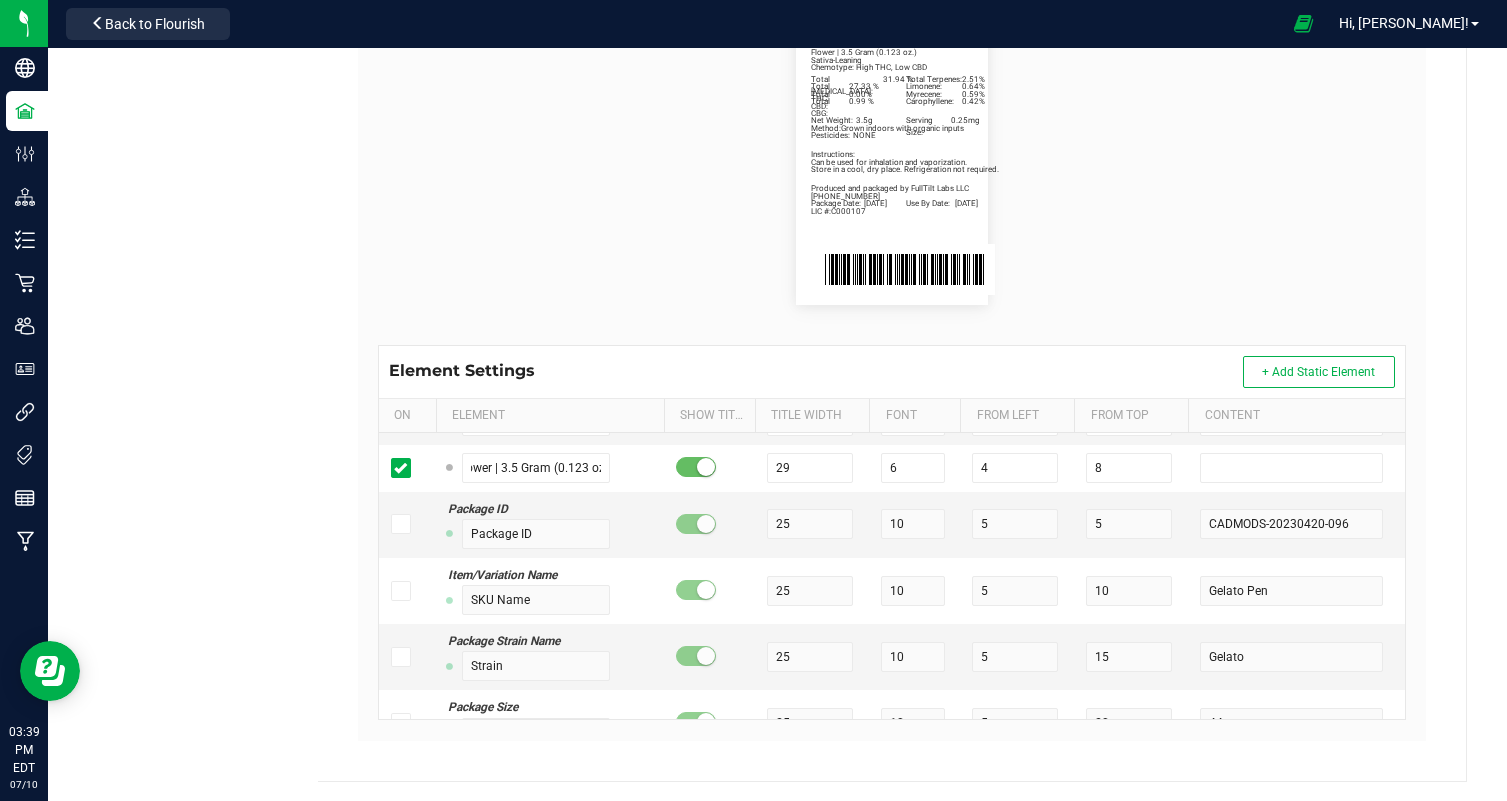 scroll, scrollTop: 0, scrollLeft: 0, axis: both 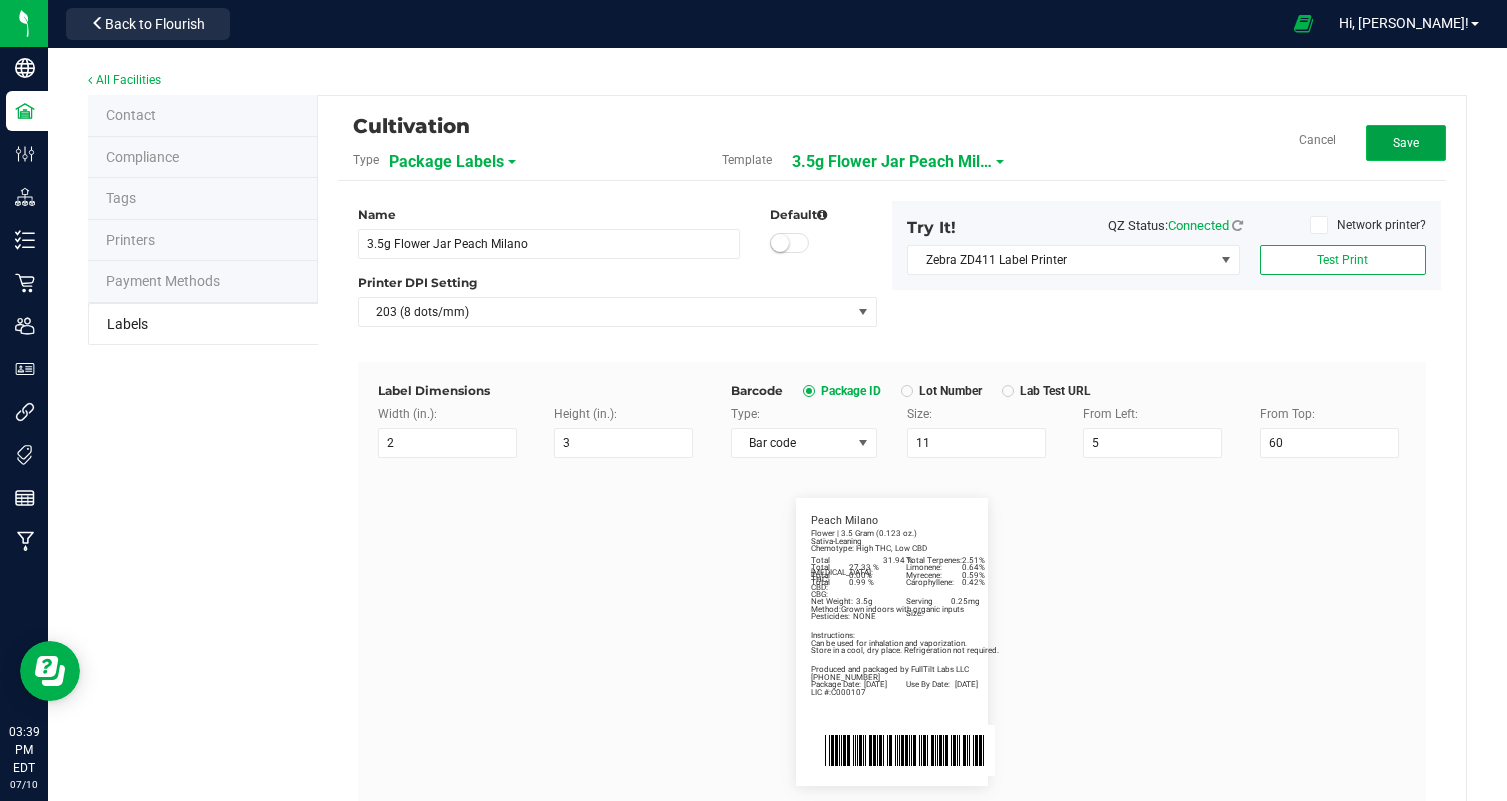 click on "Save" at bounding box center (1406, 143) 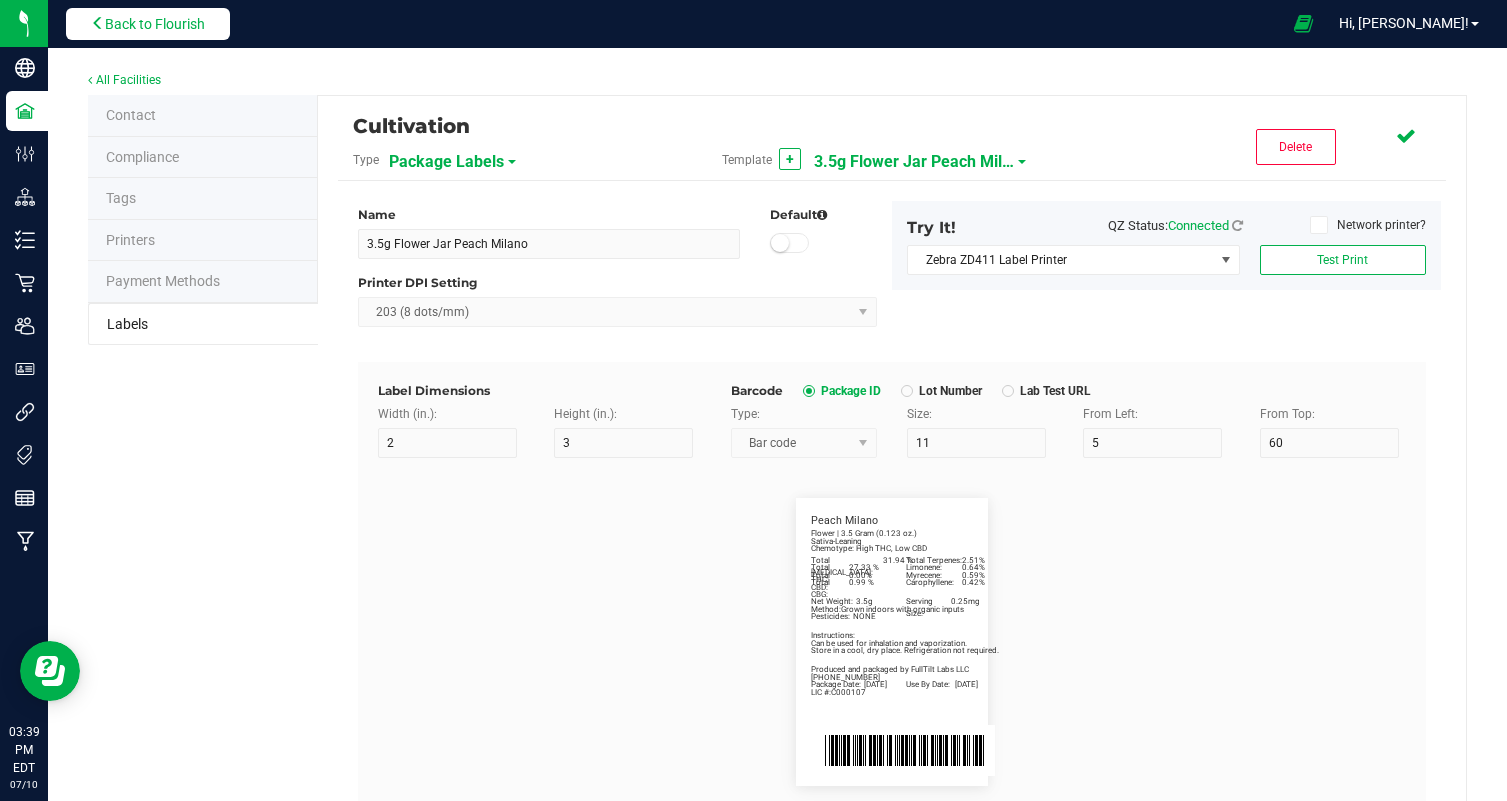 click on "Back to Flourish" at bounding box center (155, 24) 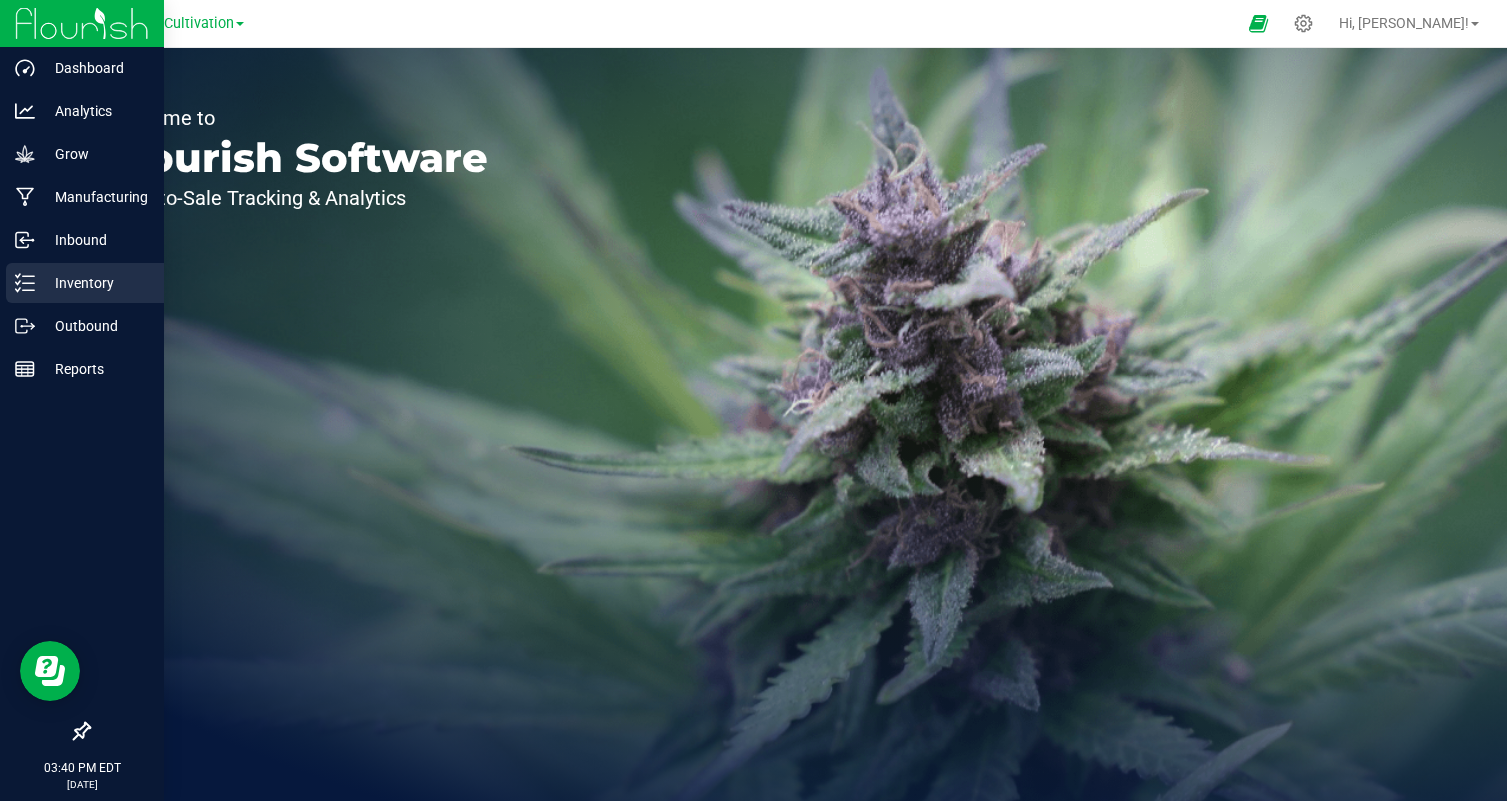 click on "Inventory" at bounding box center (95, 283) 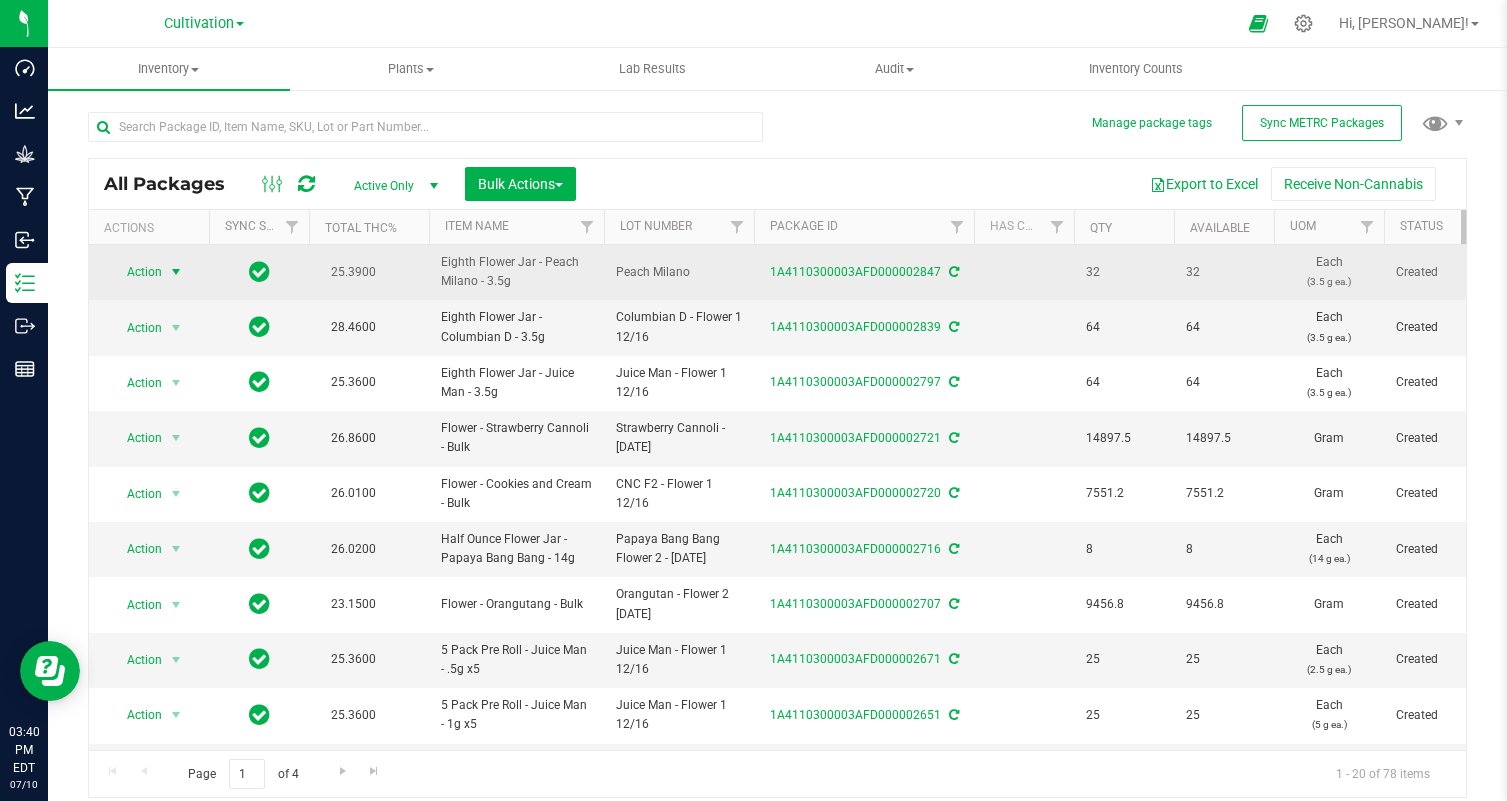 click on "Action" at bounding box center [136, 272] 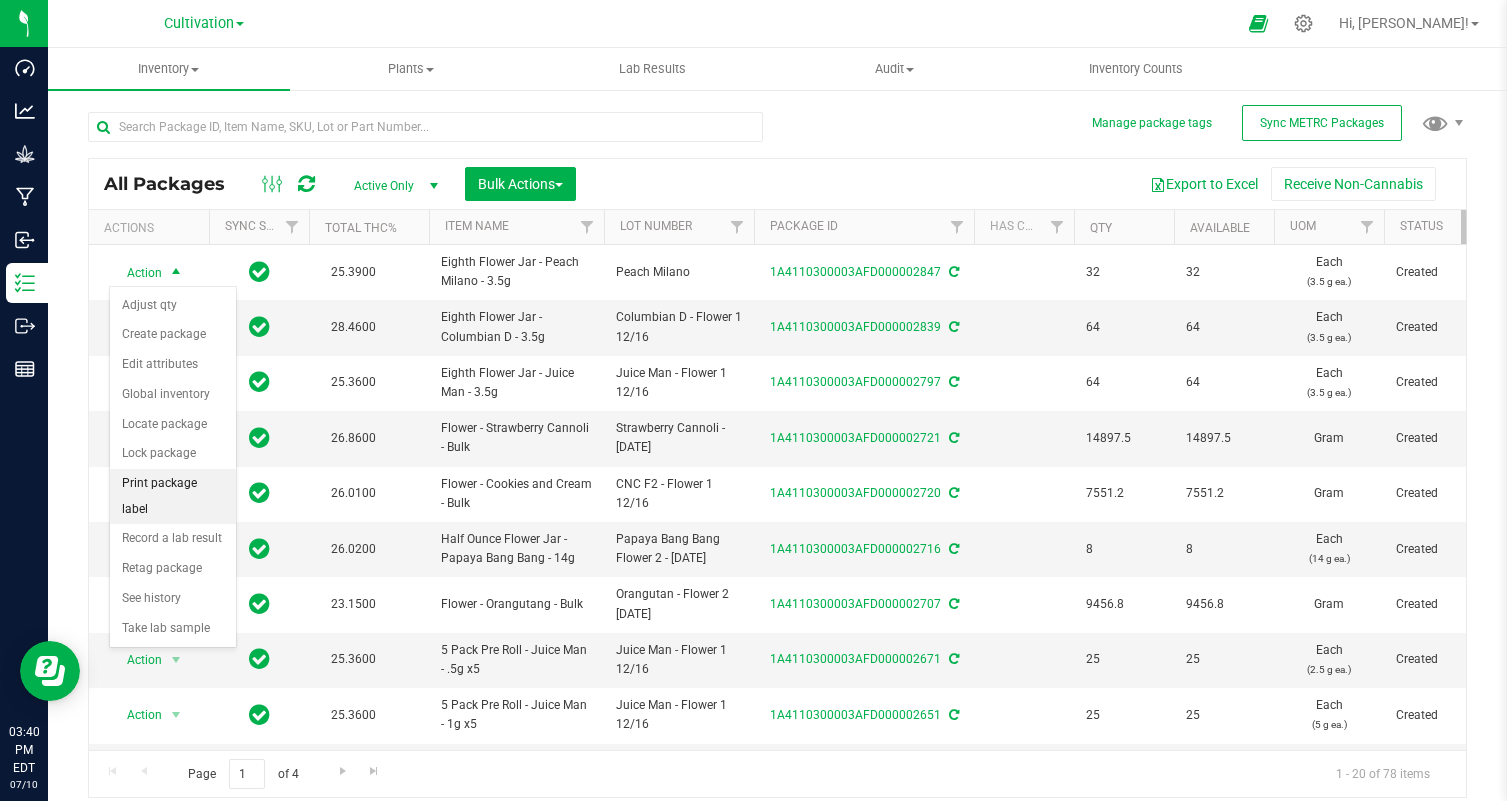 click on "Print package label" at bounding box center (173, 496) 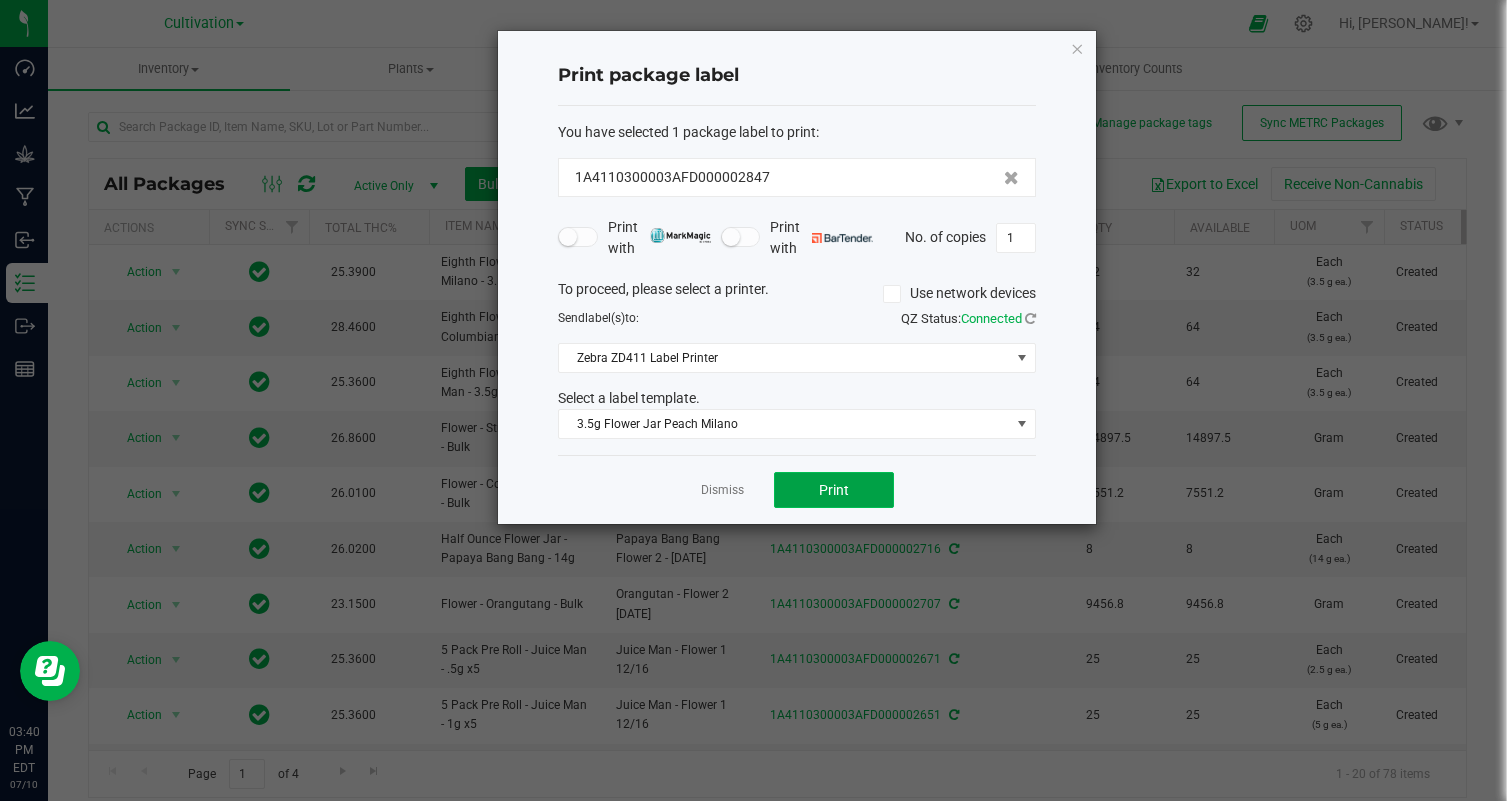 click on "Print" 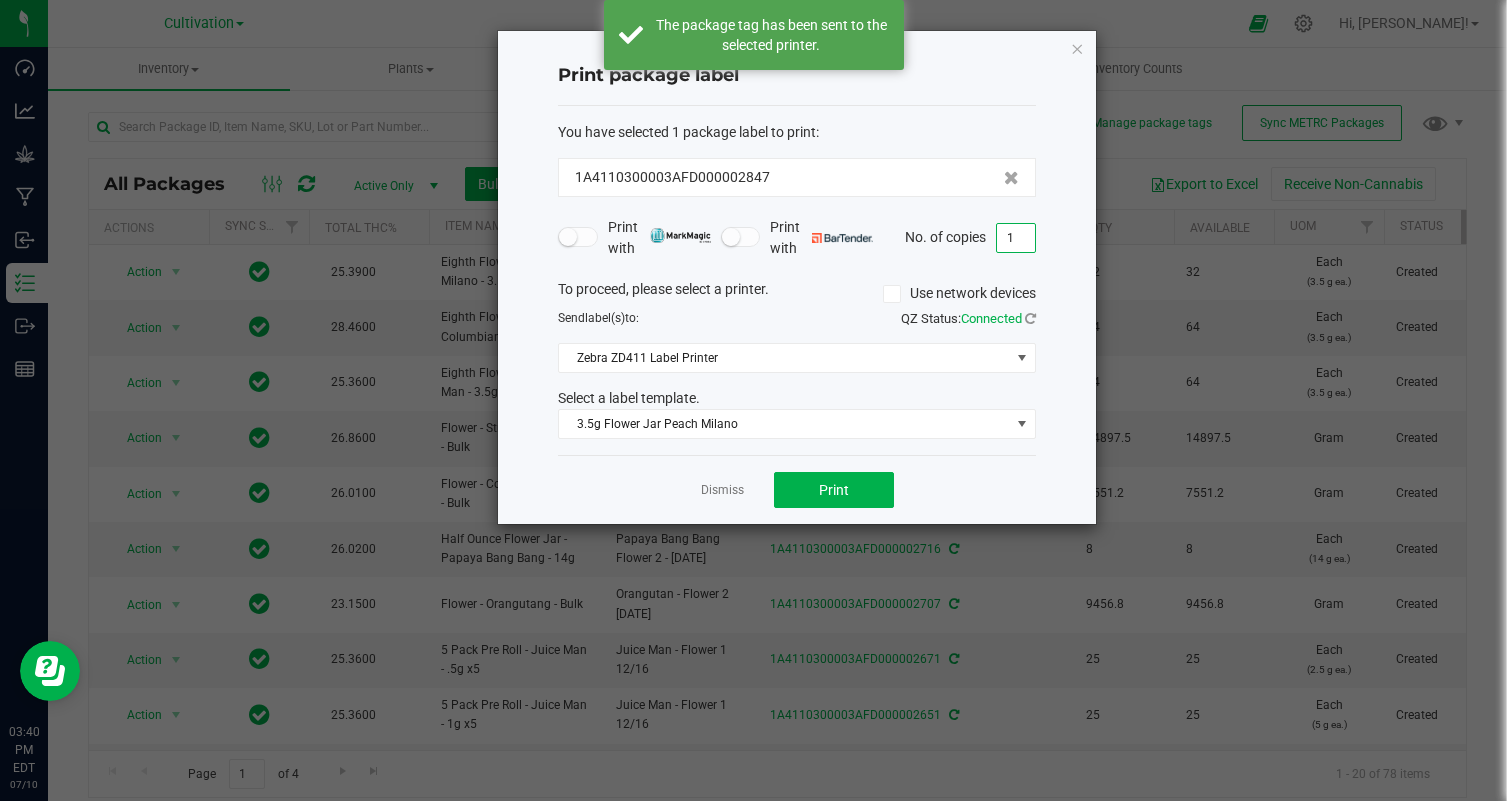 click on "1" at bounding box center [1016, 238] 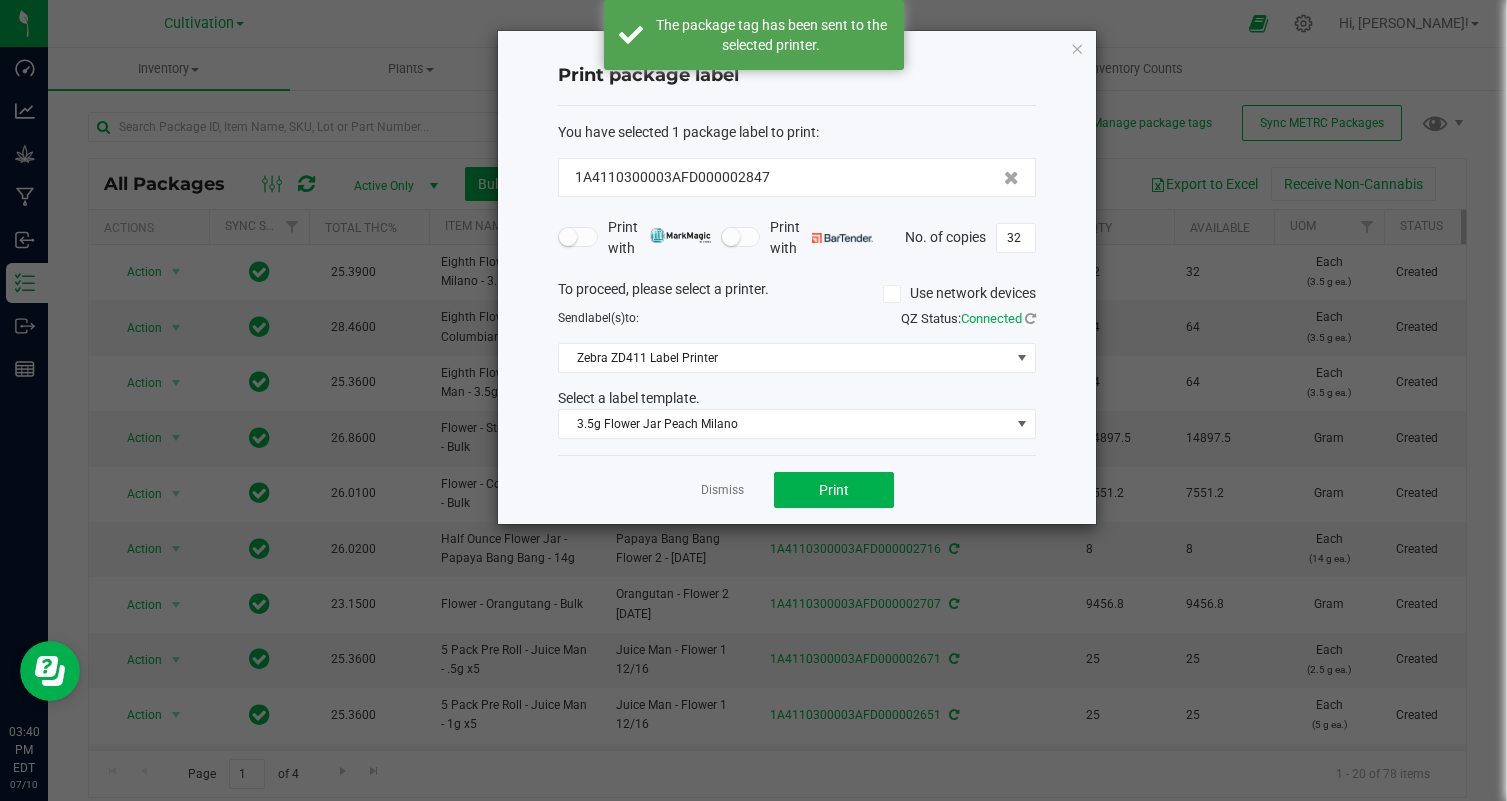 click on "Dismiss   Print" 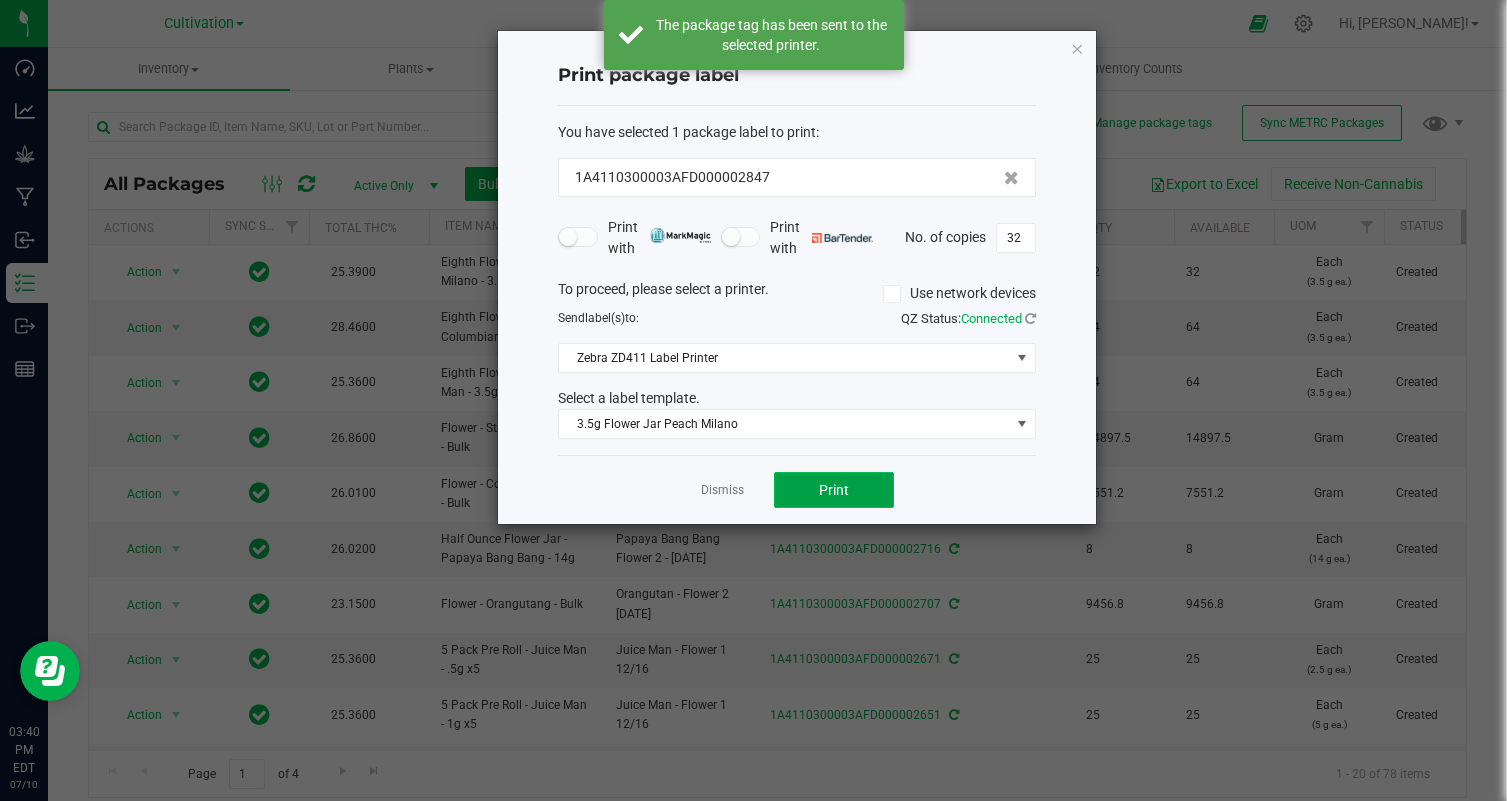 click on "Print" 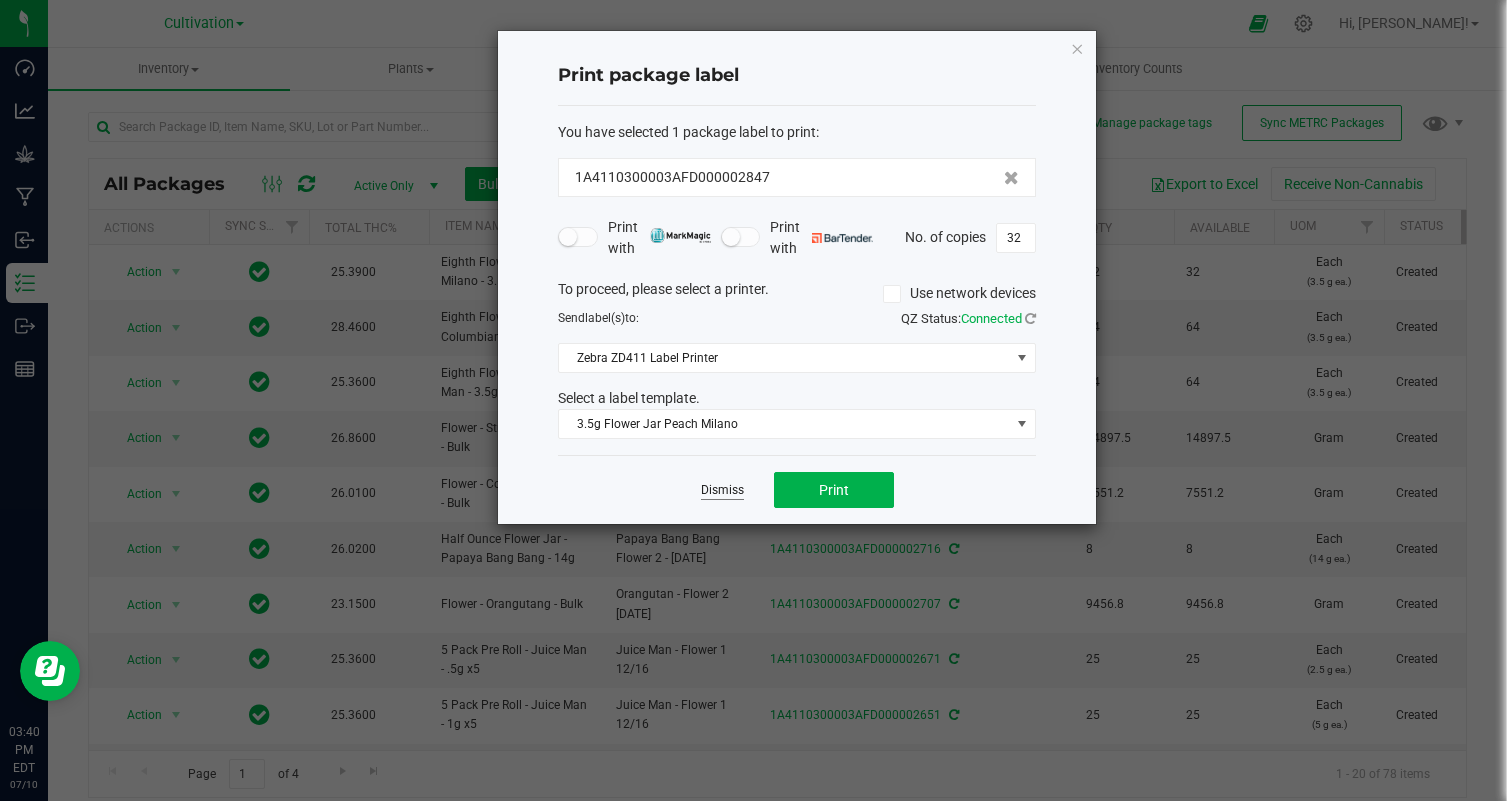 click on "Dismiss" 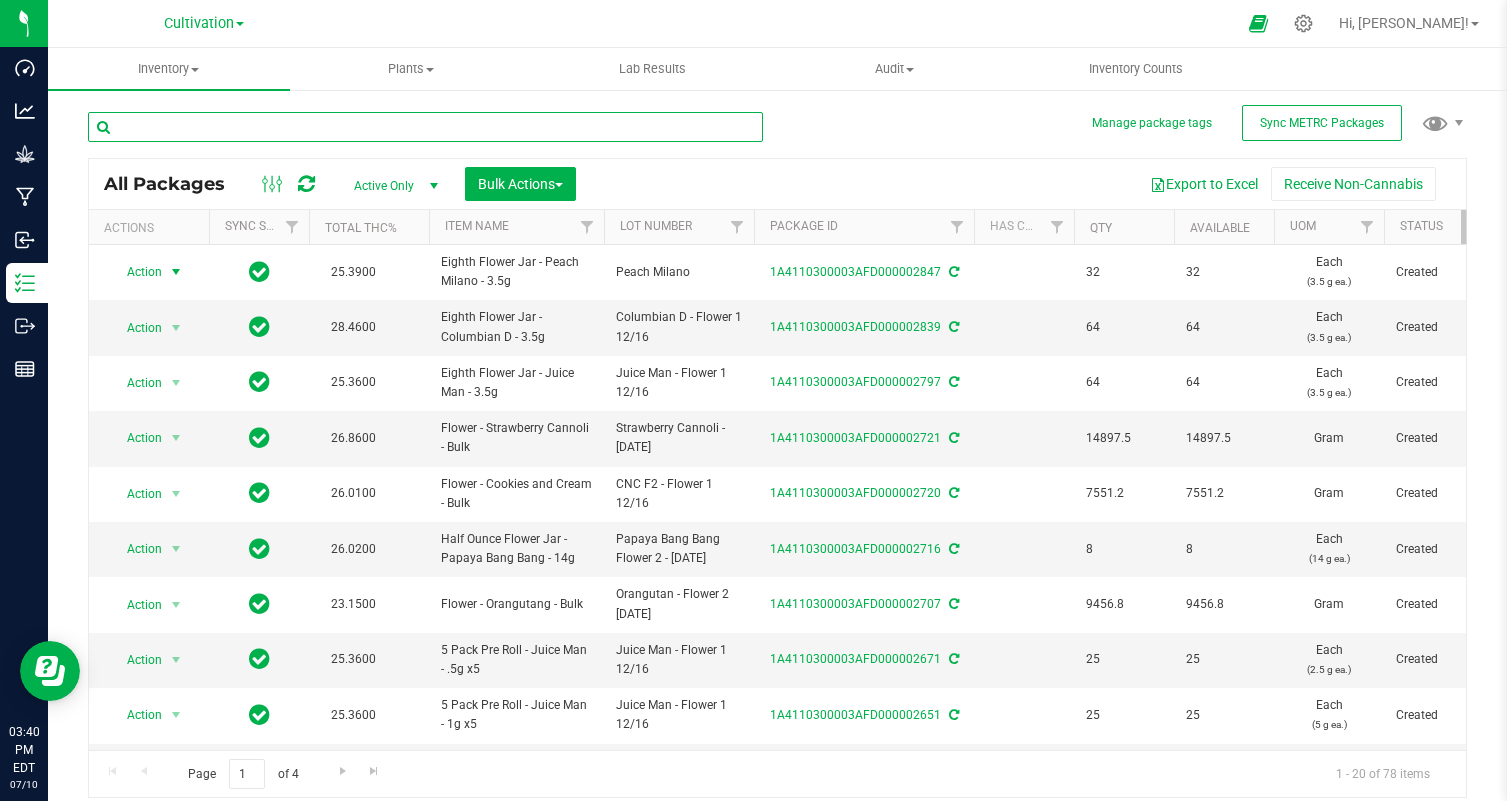 click at bounding box center [425, 127] 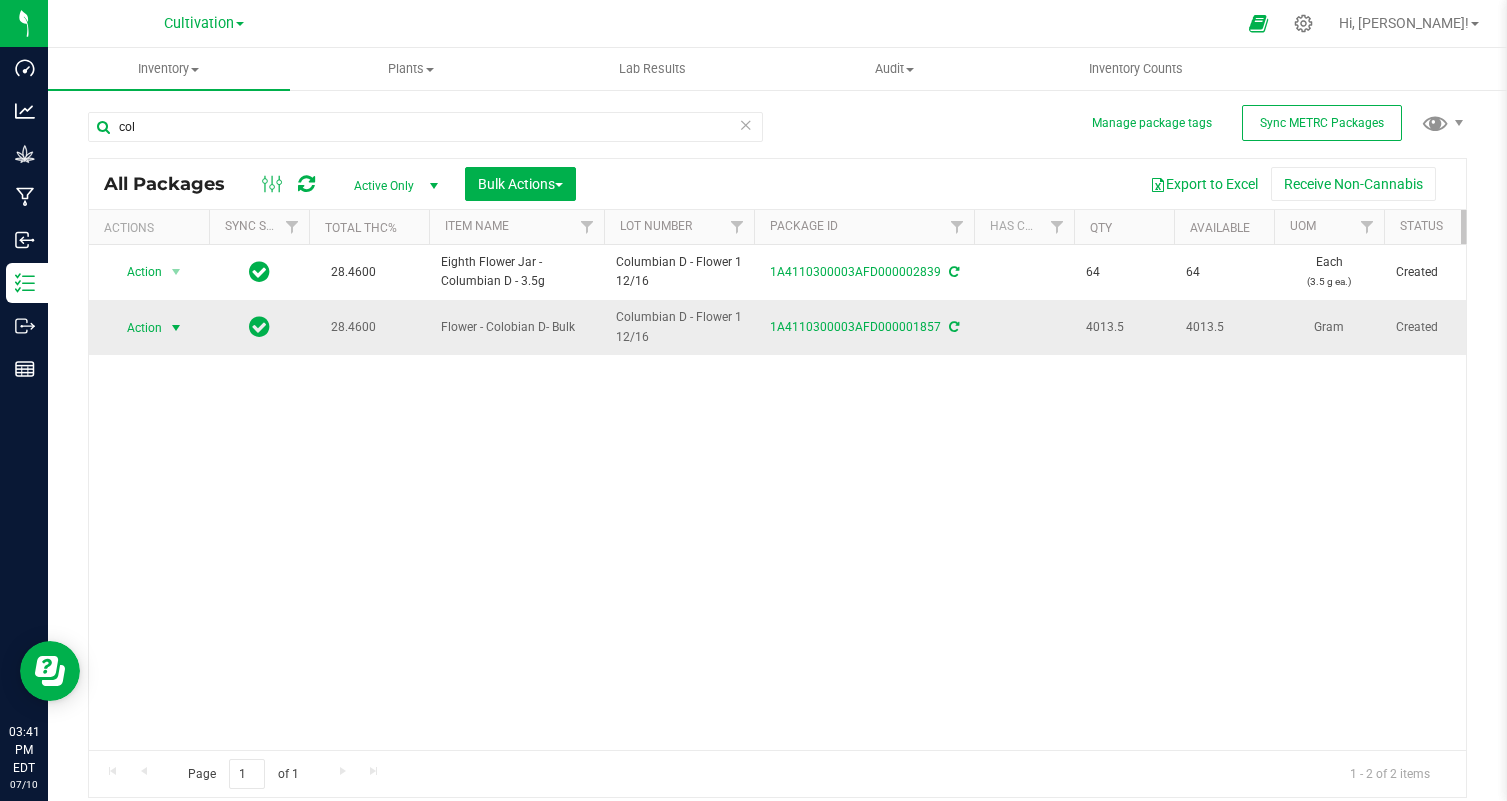 click on "Action" at bounding box center (136, 328) 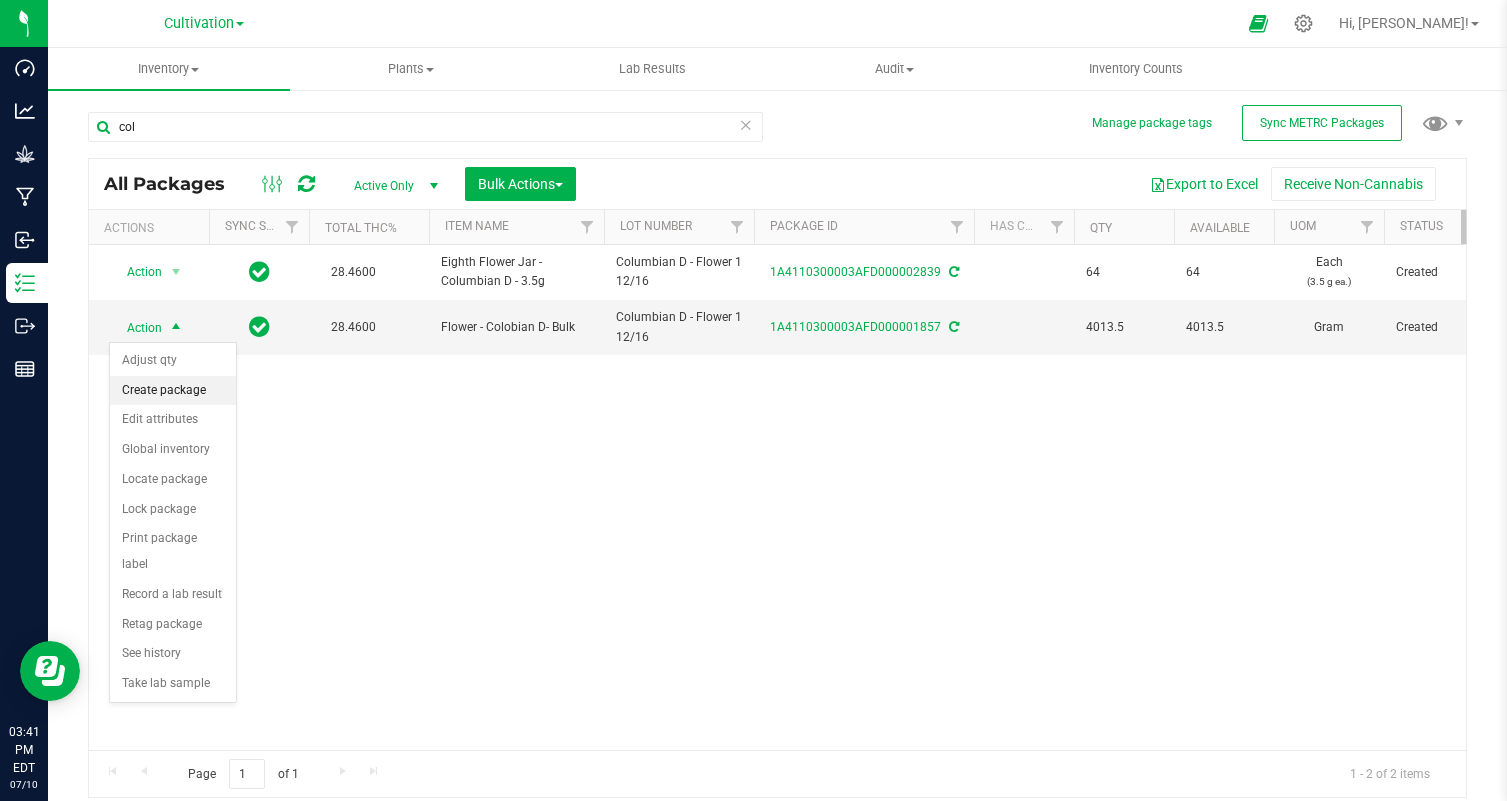 click on "Create package" at bounding box center (173, 391) 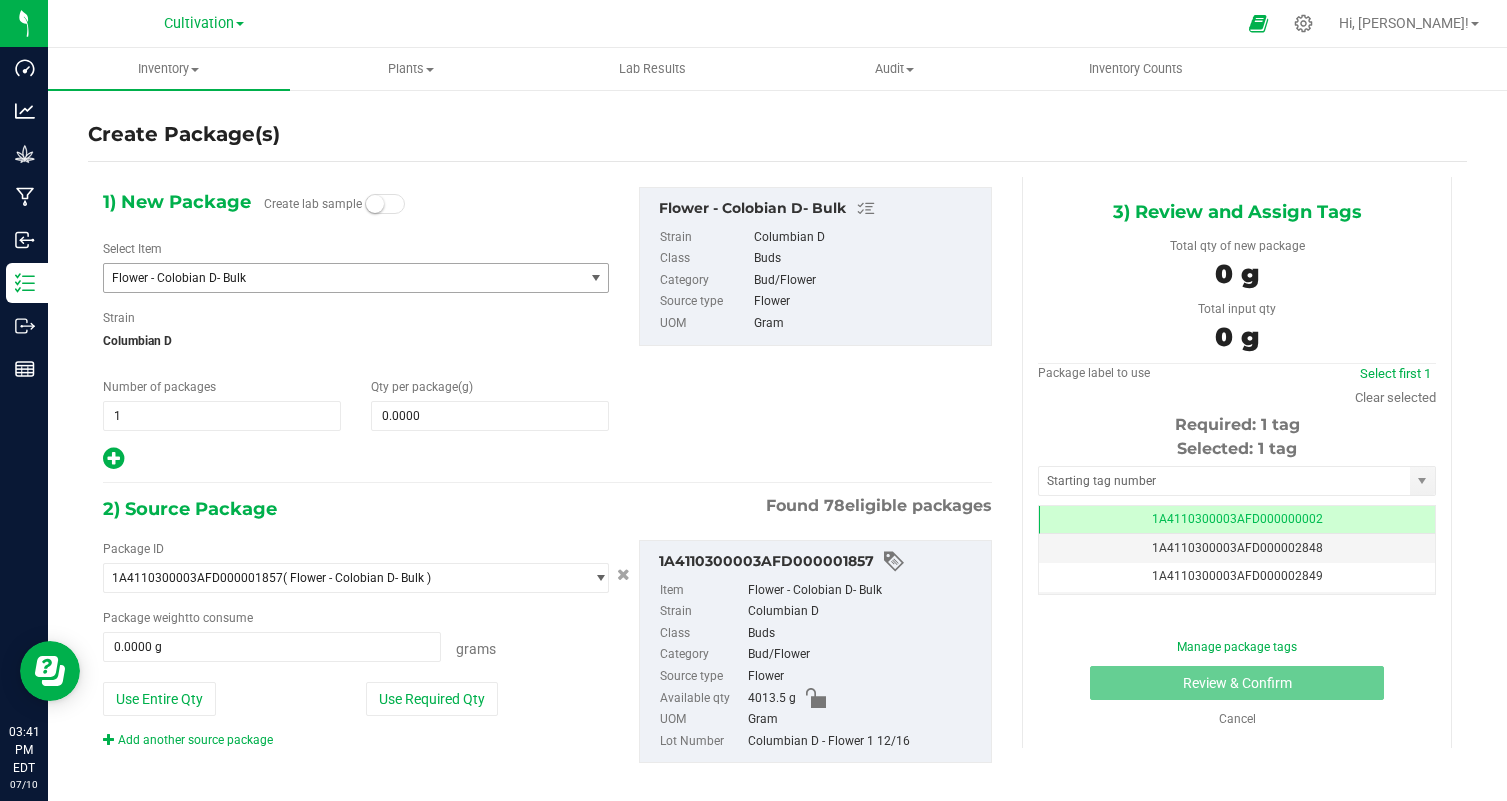 scroll, scrollTop: 0, scrollLeft: 0, axis: both 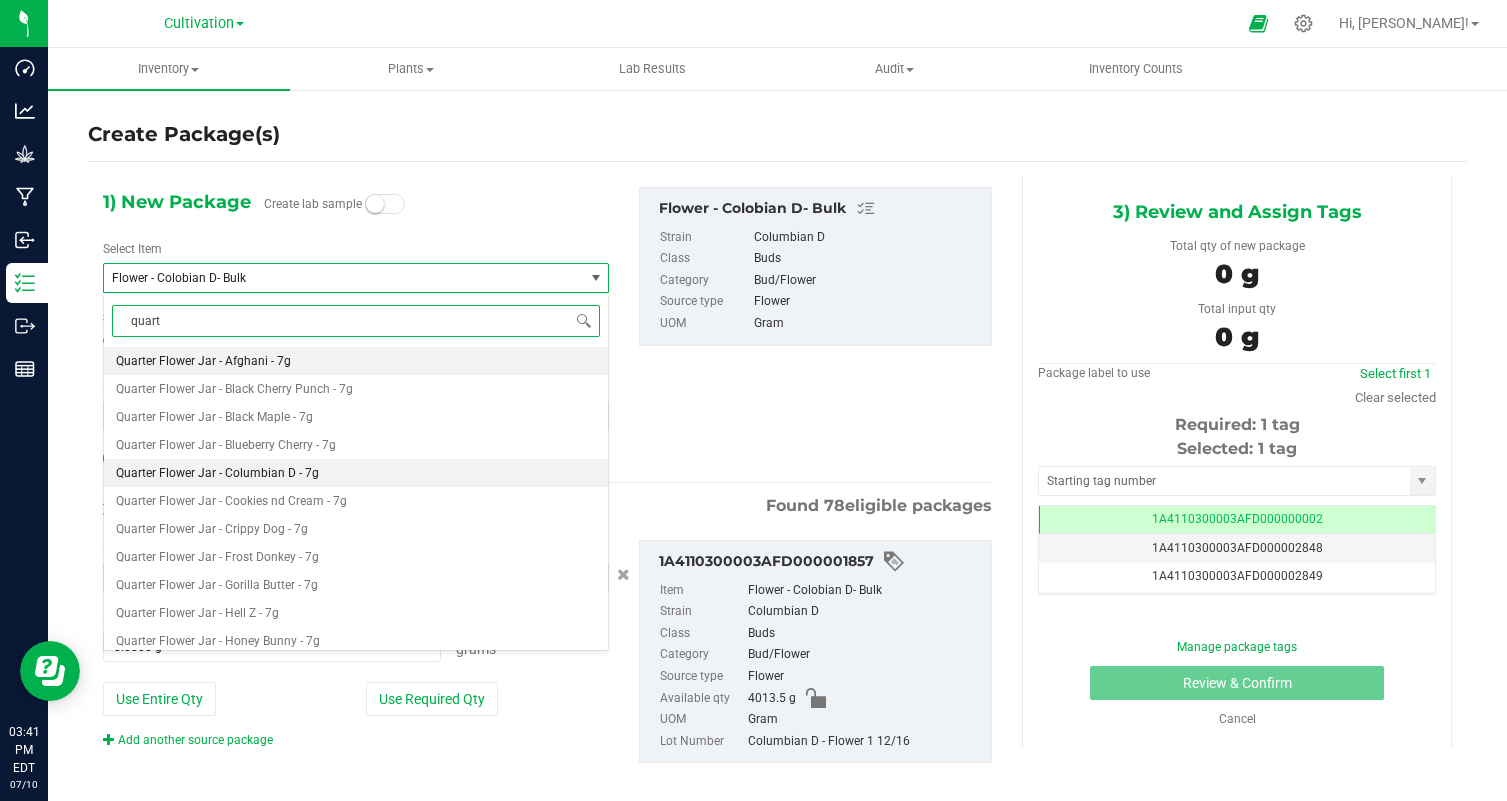 click on "Quarter Flower Jar - Columbian D - 7g" at bounding box center [217, 473] 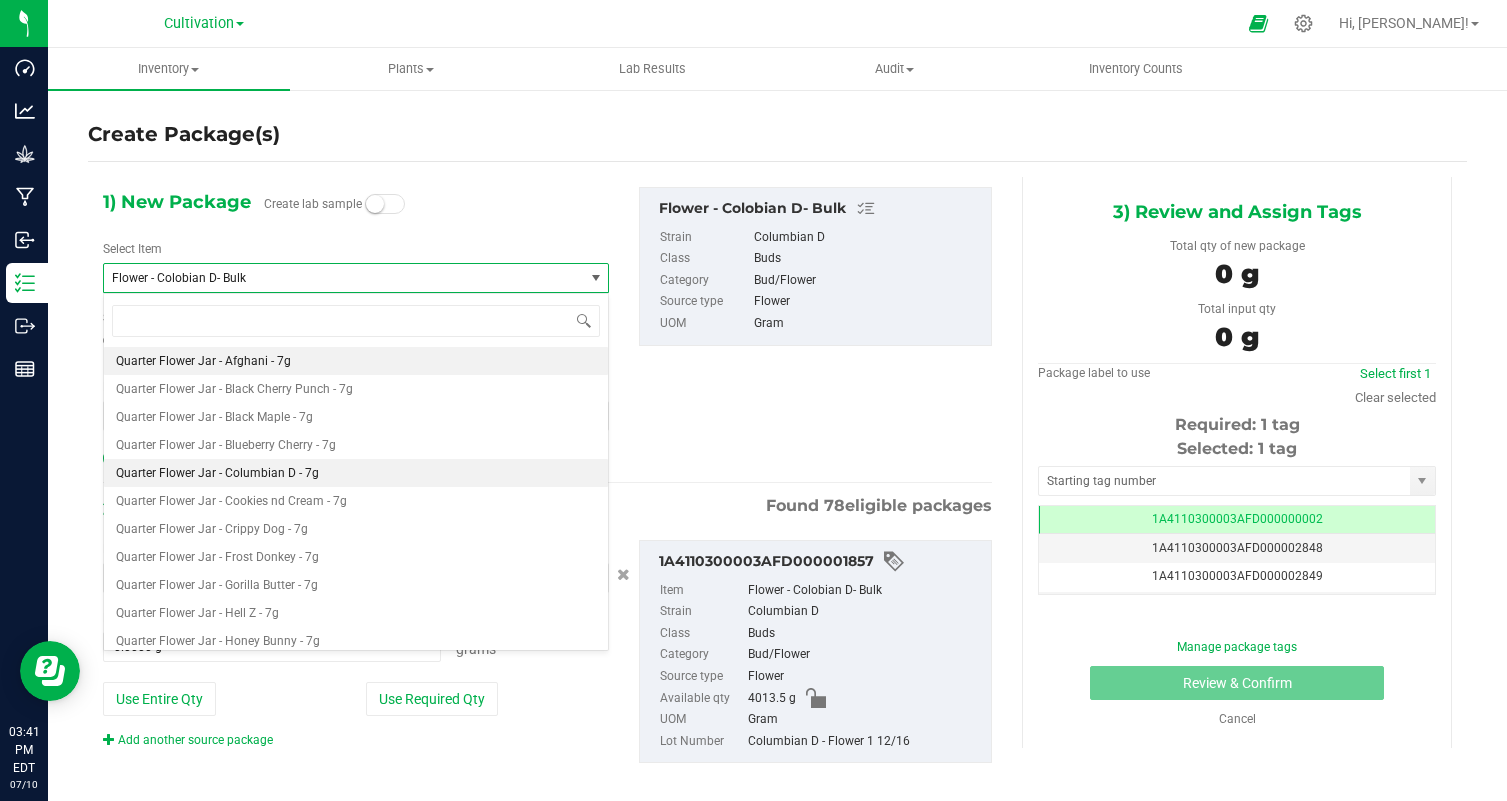 scroll, scrollTop: 0, scrollLeft: 0, axis: both 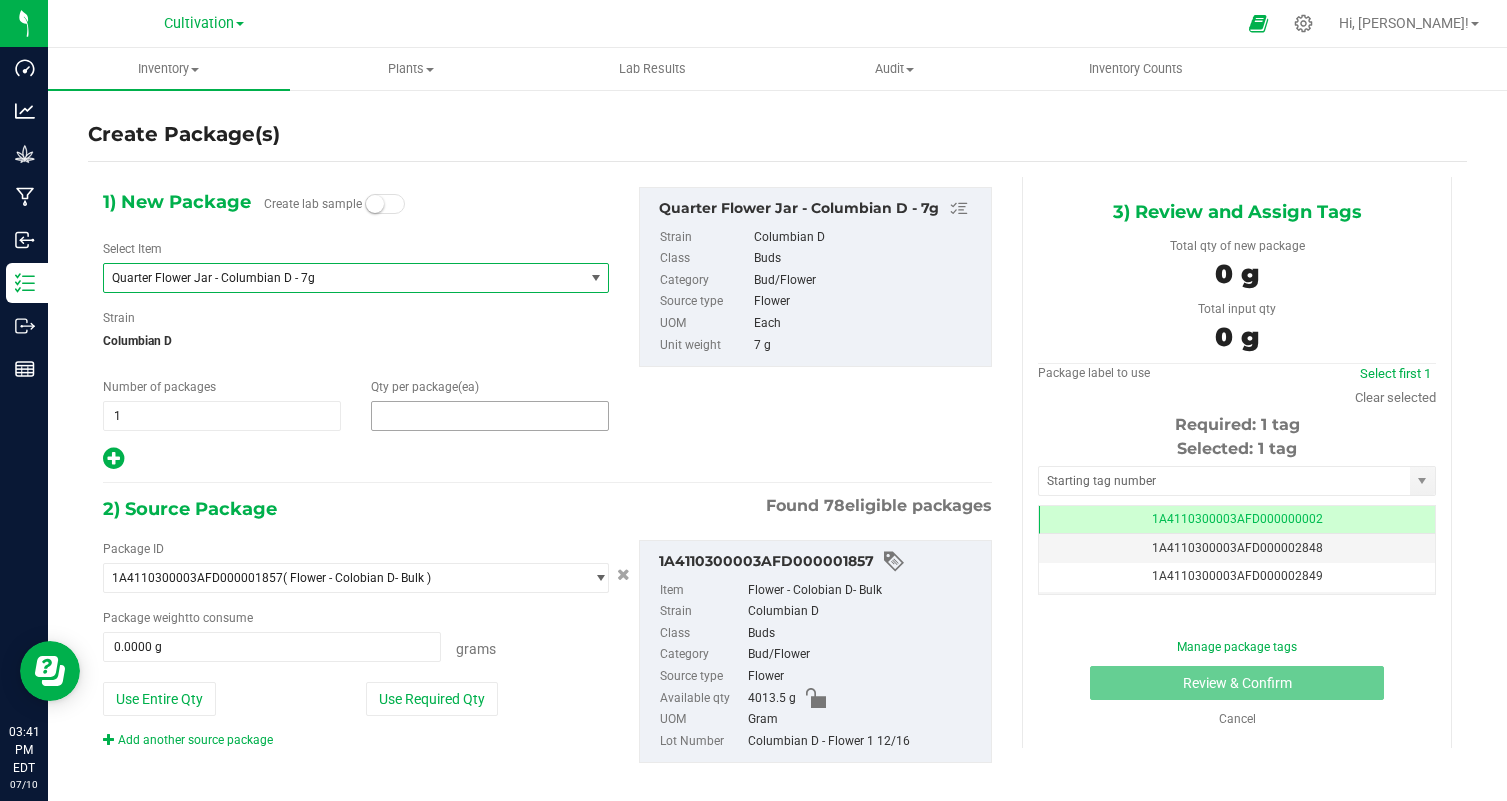 click at bounding box center [490, 416] 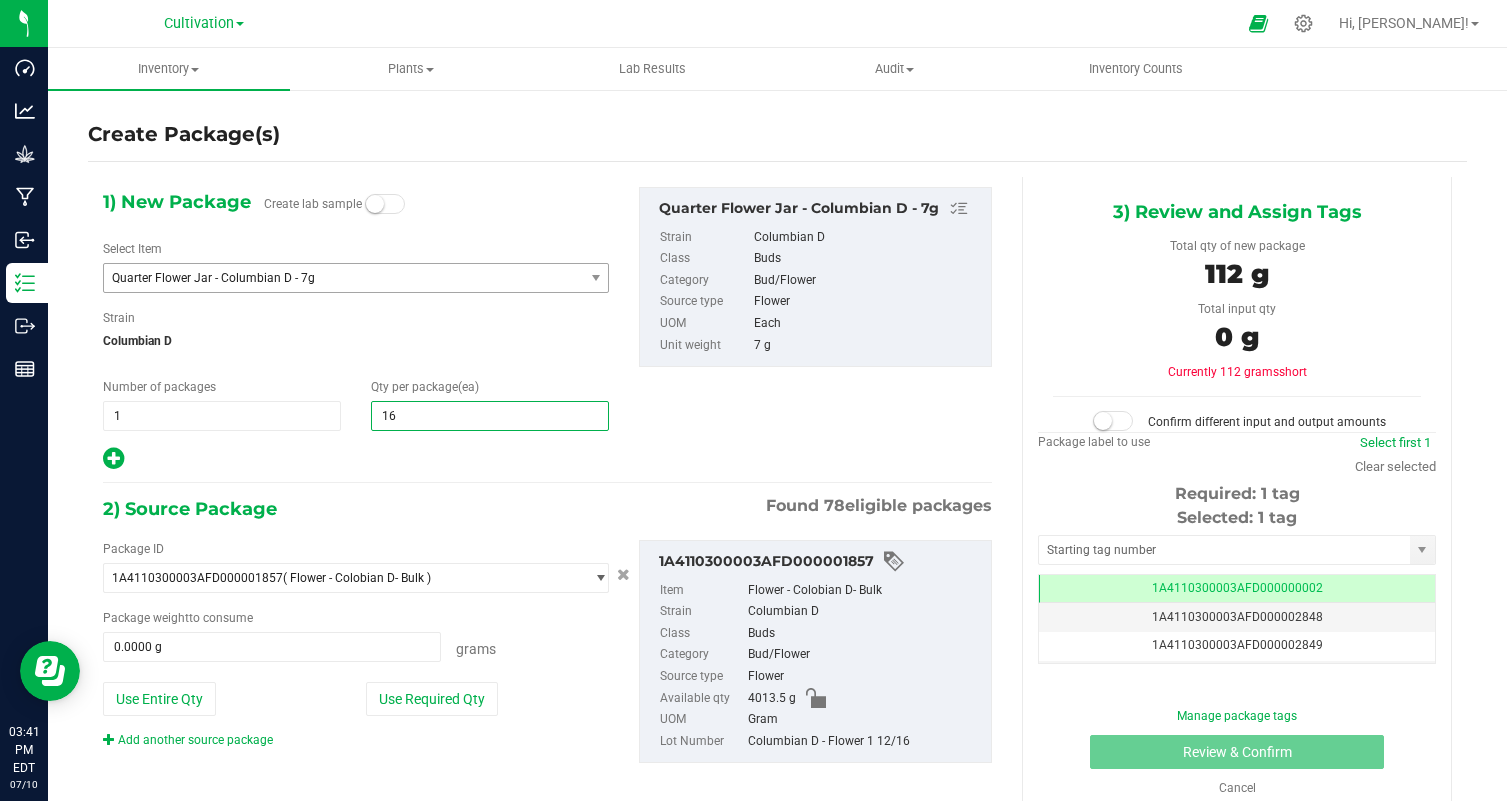 click at bounding box center (356, 459) 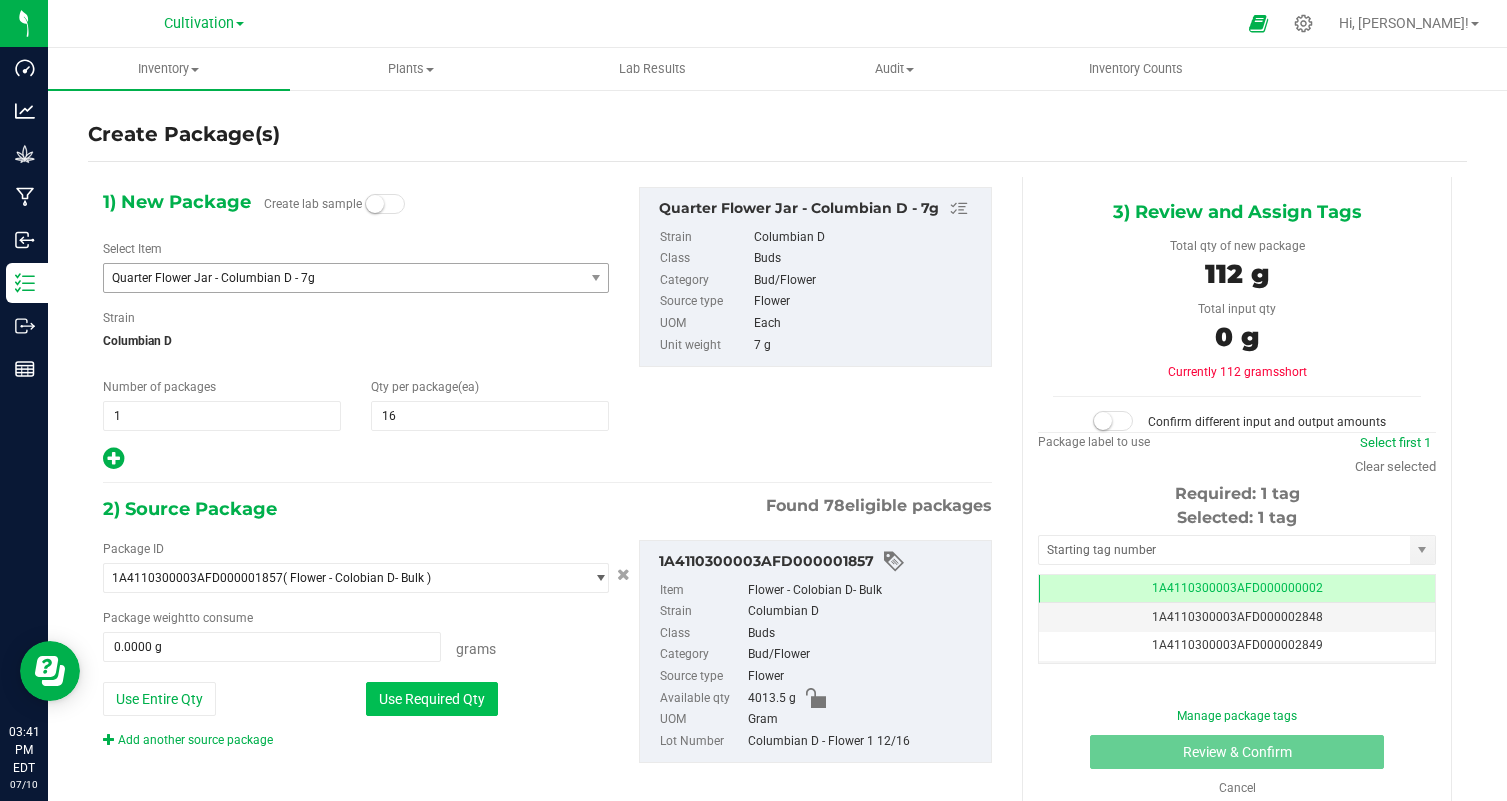 click on "Use Required Qty" at bounding box center [432, 699] 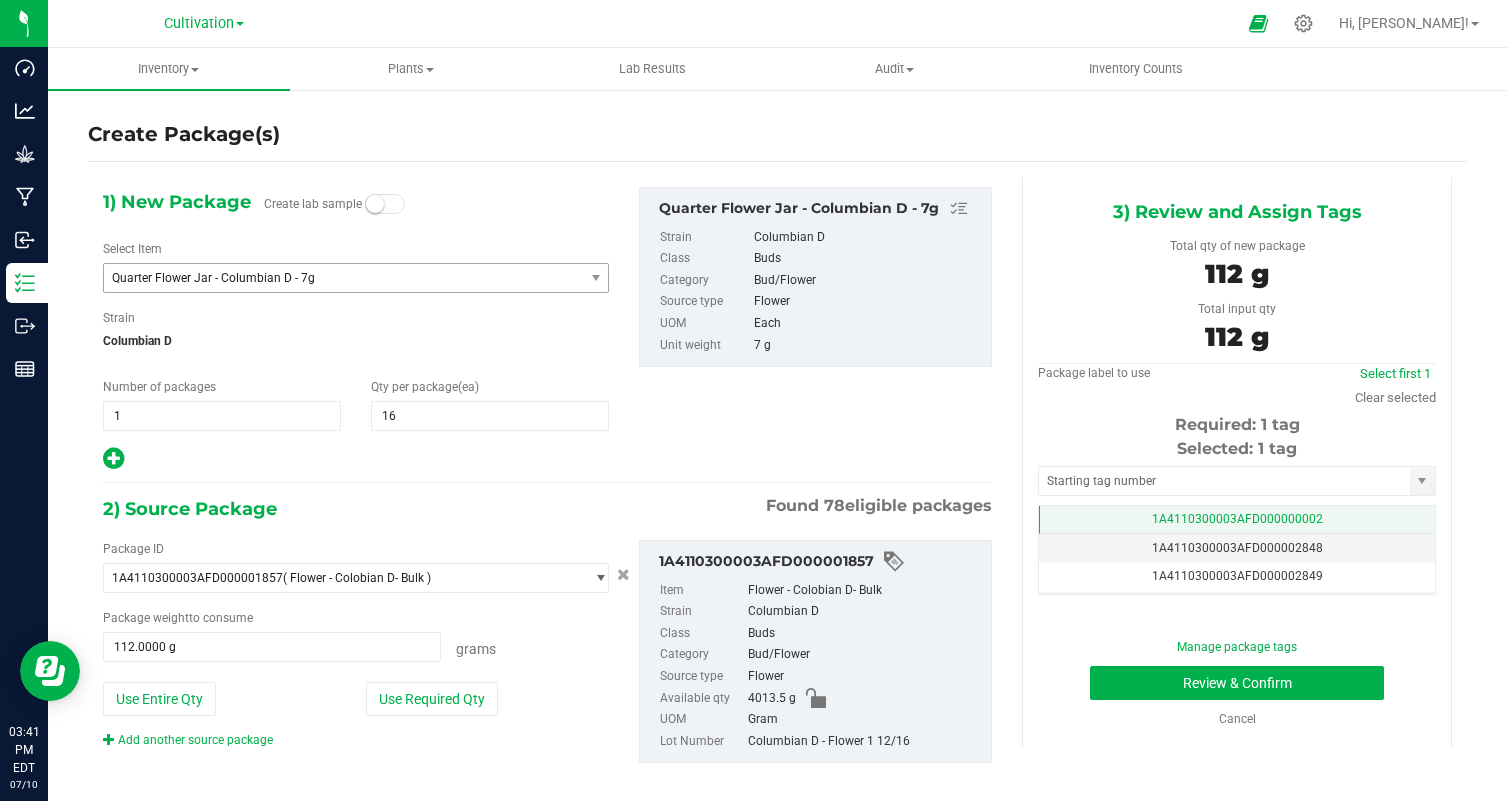 click on "1A4110300003AFD000000002" at bounding box center [1237, 520] 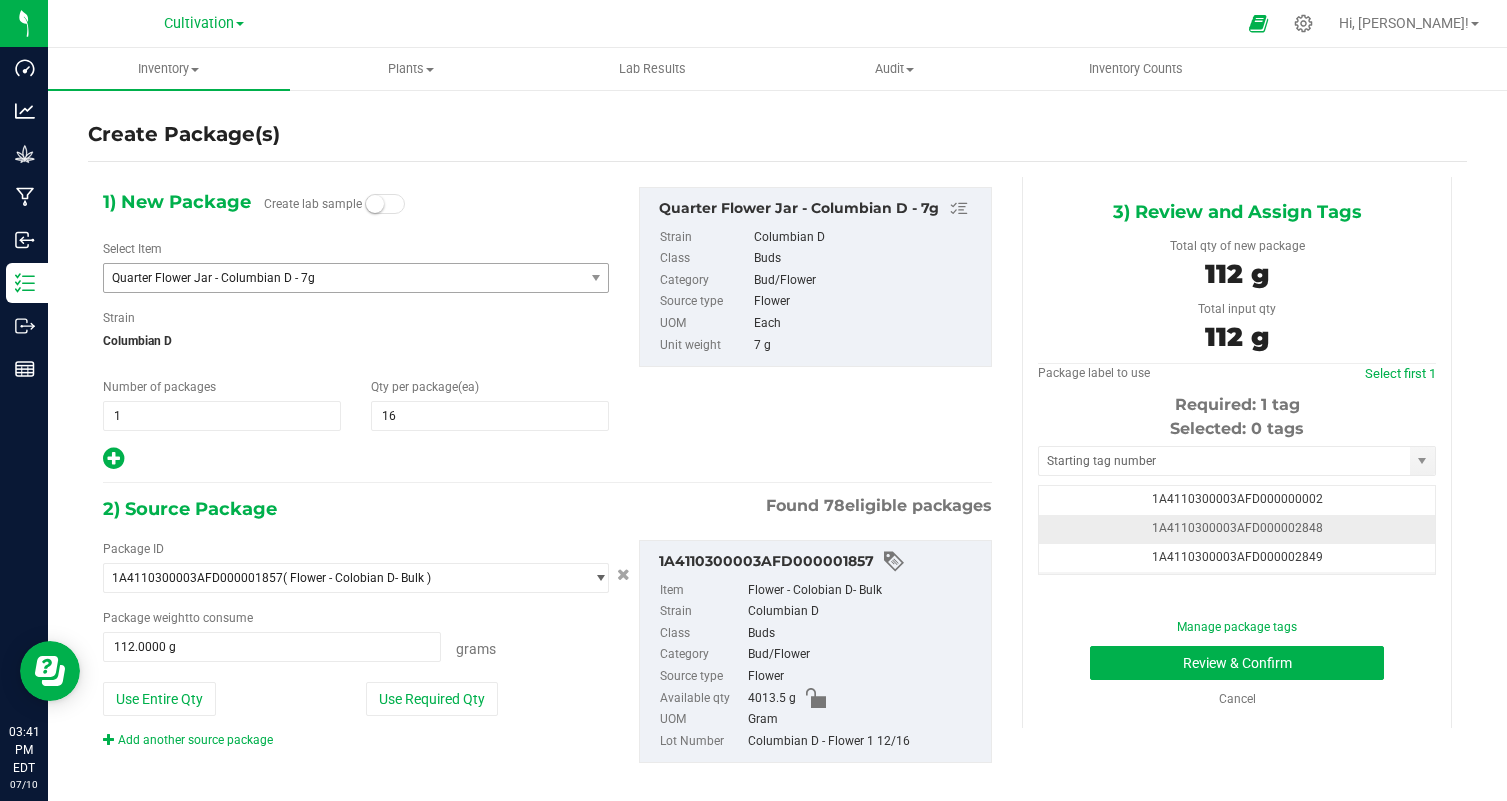 click on "1A4110300003AFD000002848" at bounding box center (1237, 529) 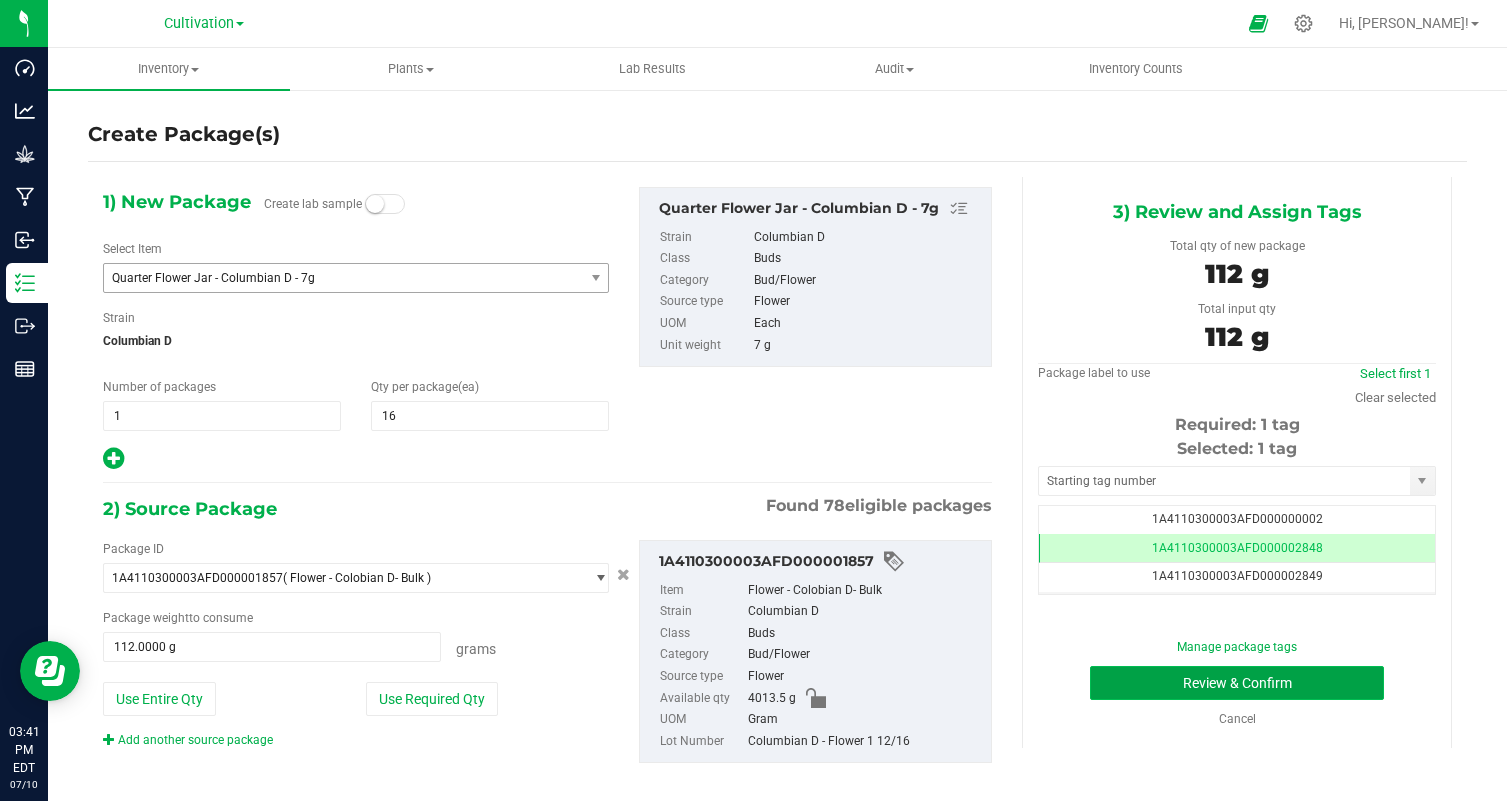 click on "Review & Confirm" at bounding box center (1237, 683) 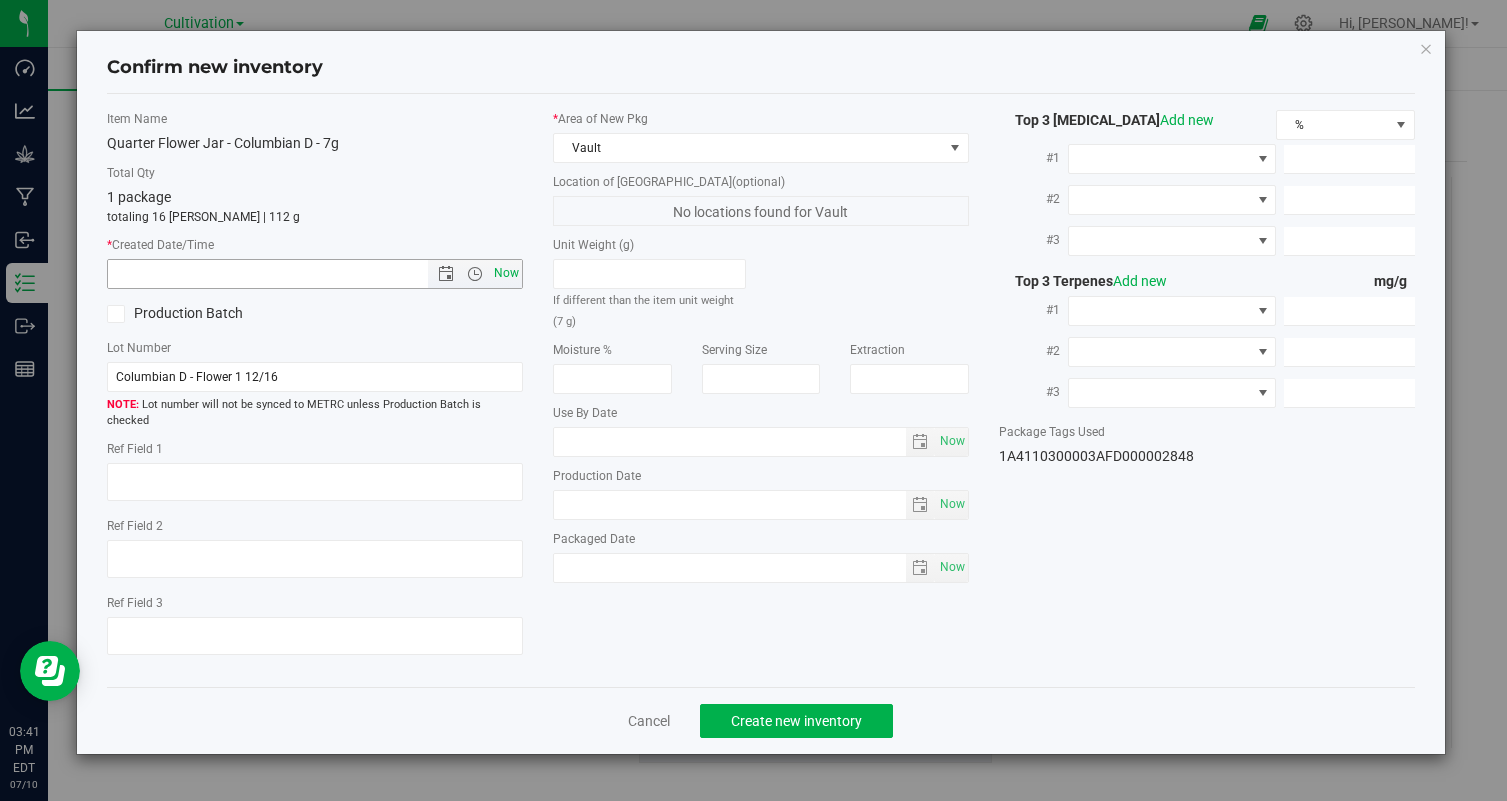 click on "Now" at bounding box center (507, 273) 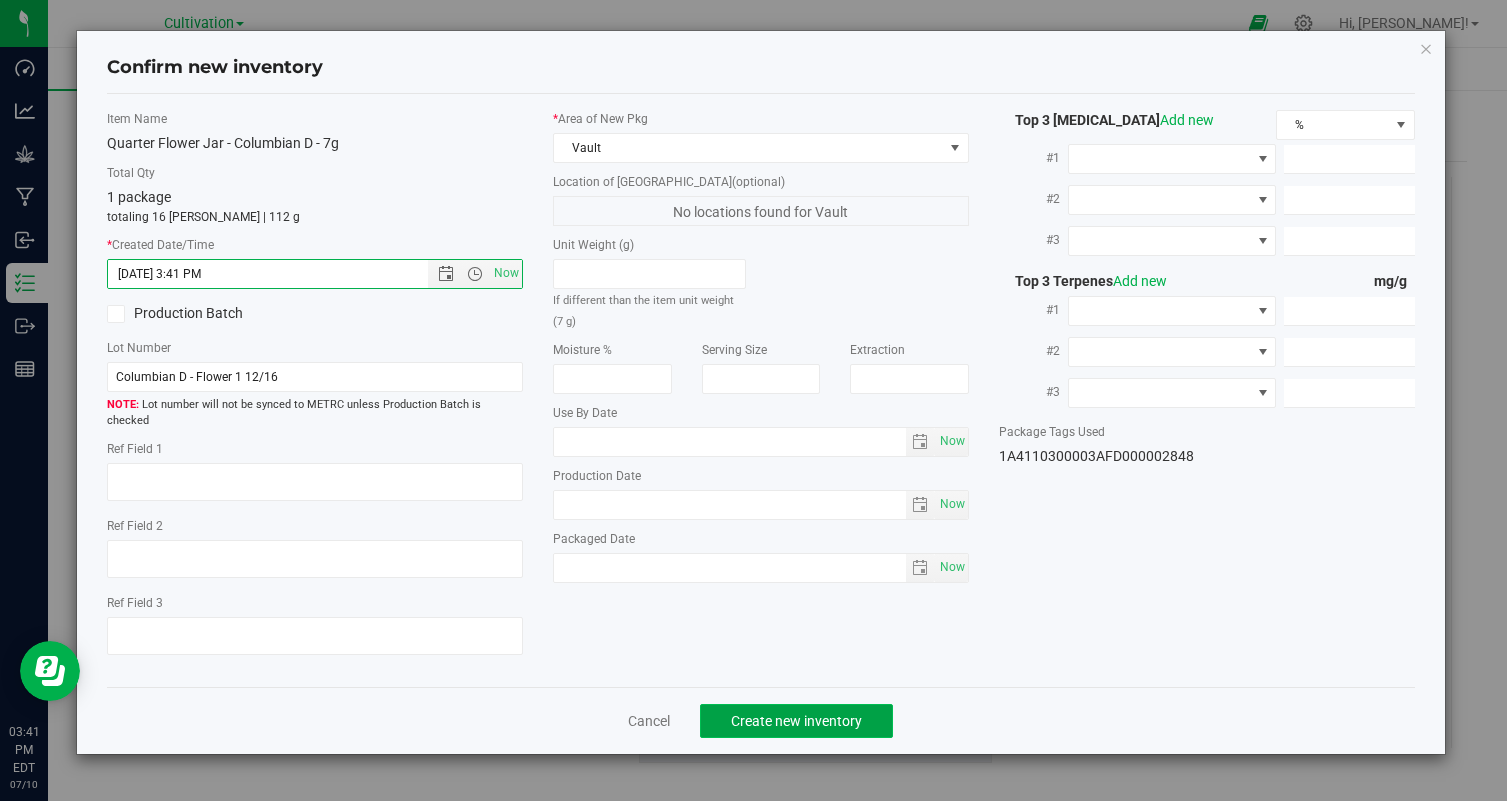 click on "Create new inventory" 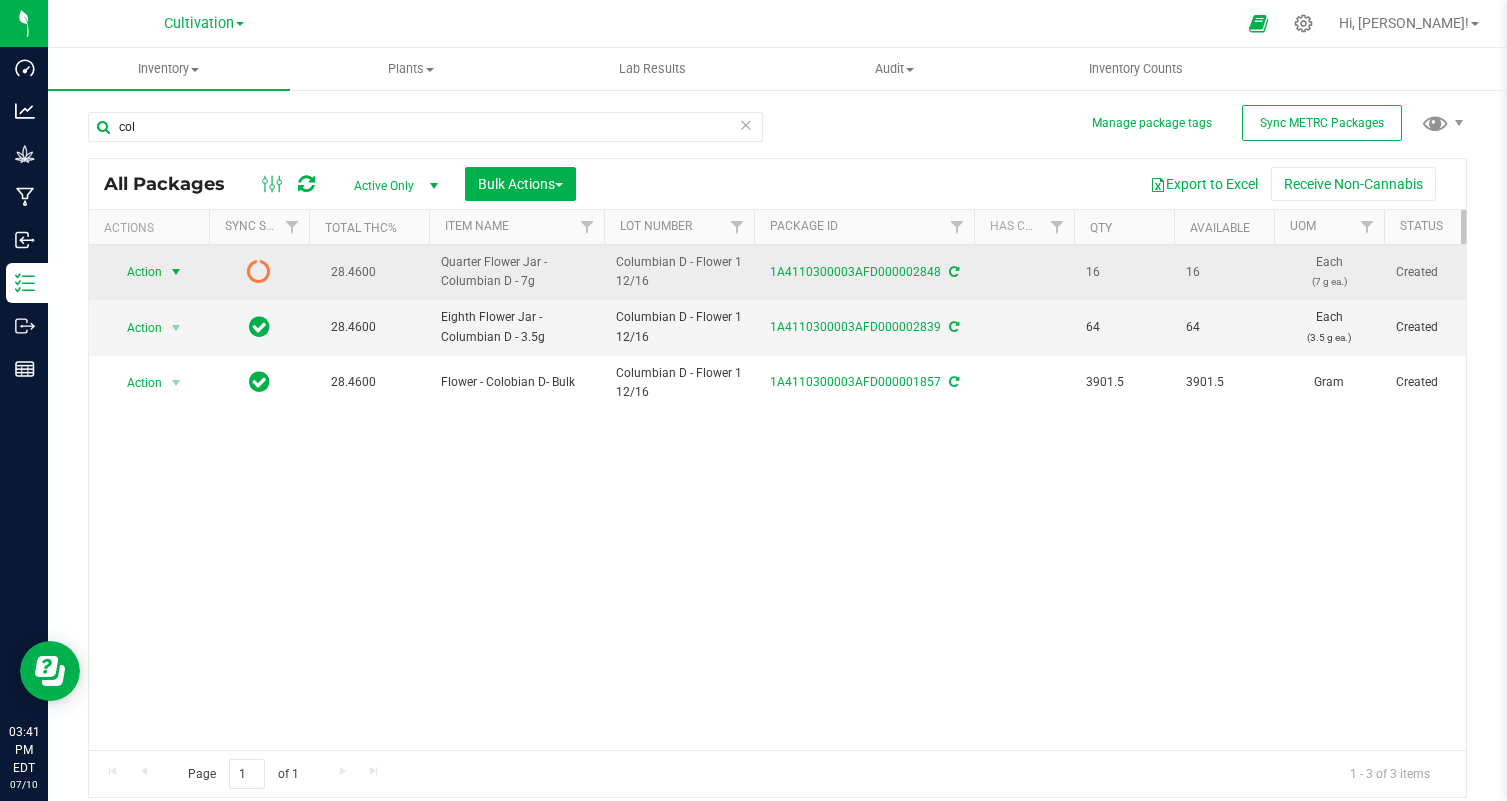 click at bounding box center (176, 272) 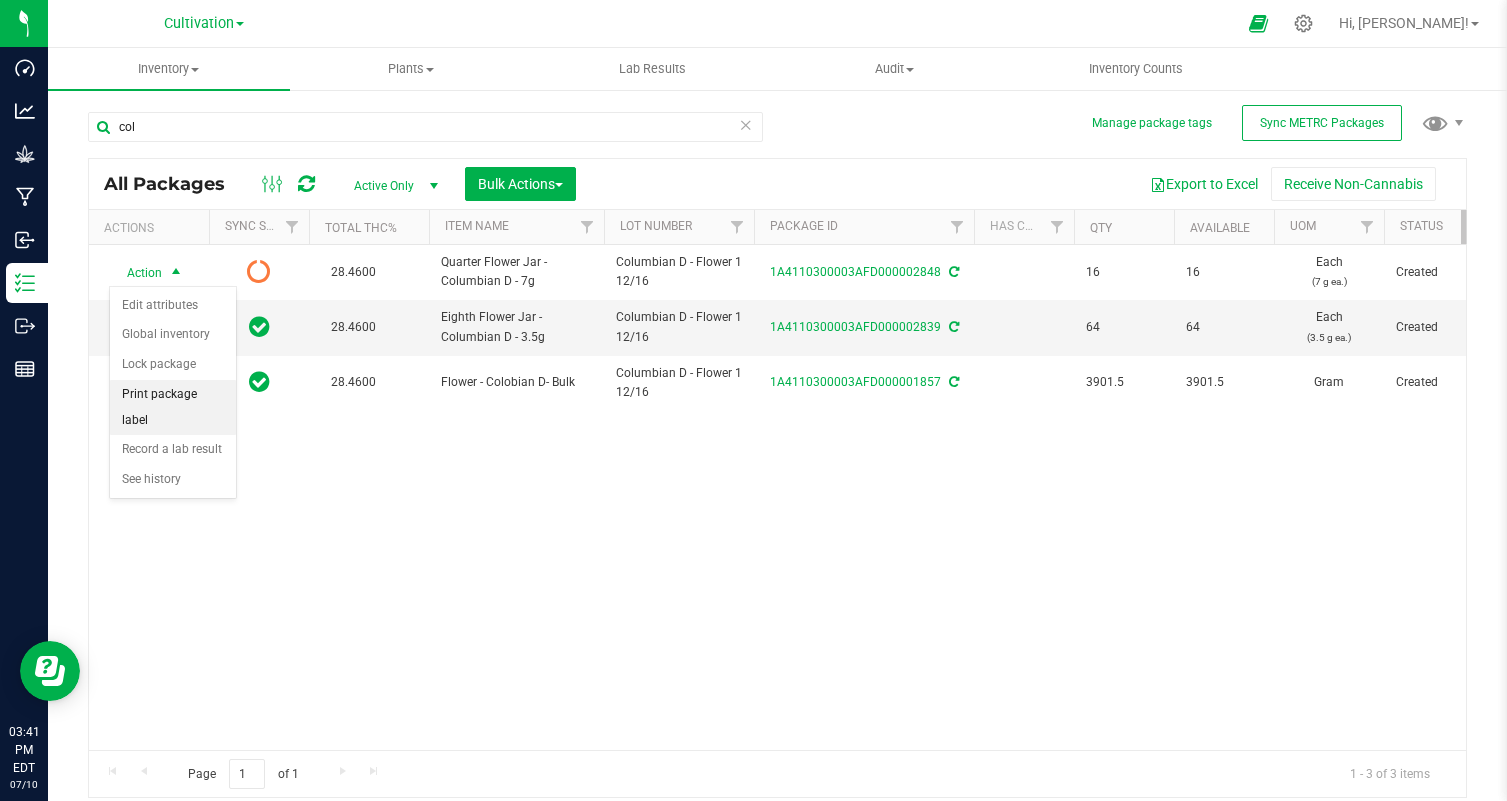 click on "Print package label" at bounding box center [173, 407] 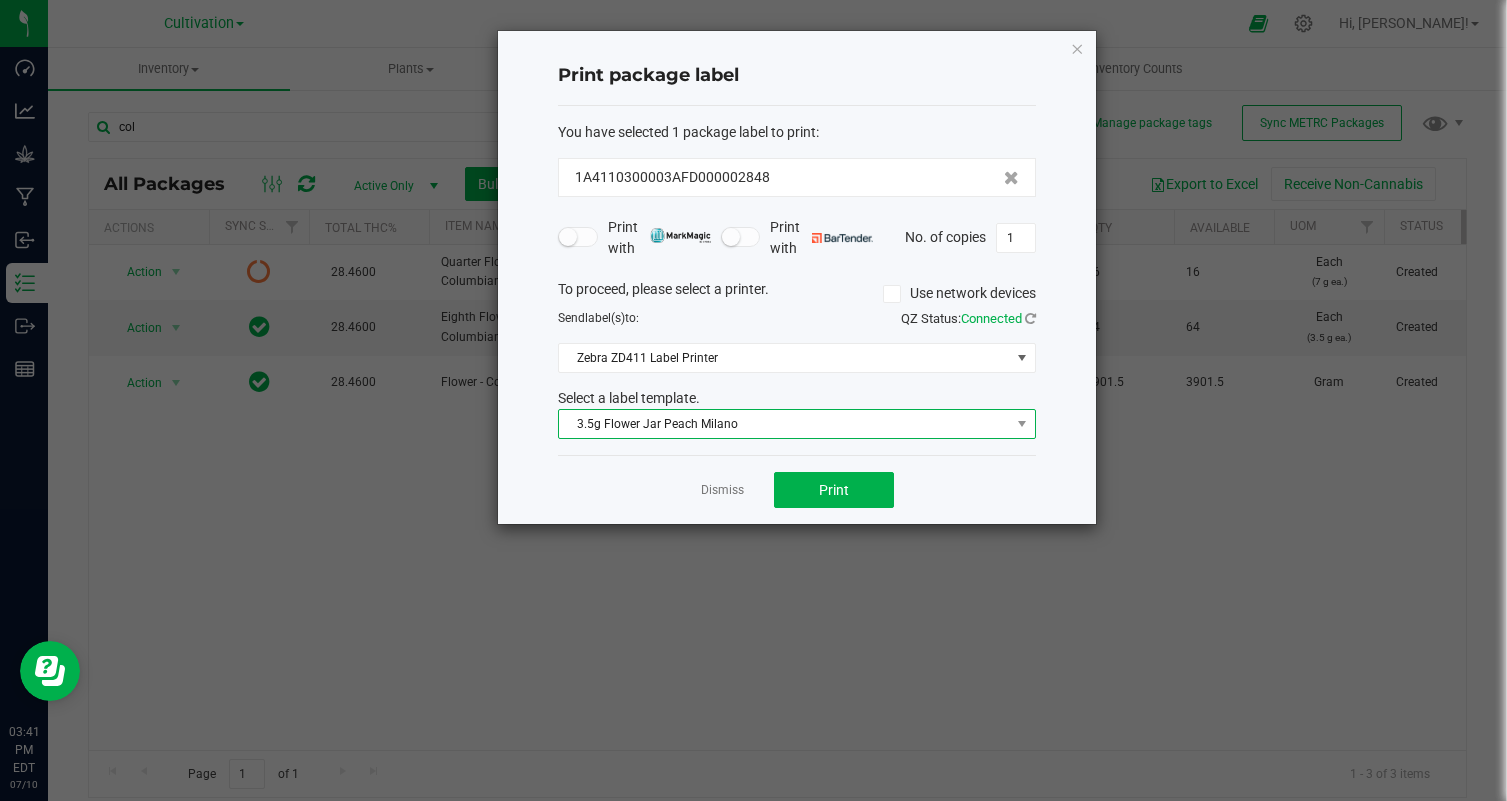 click on "3.5g Flower Jar Peach Milano" at bounding box center (784, 424) 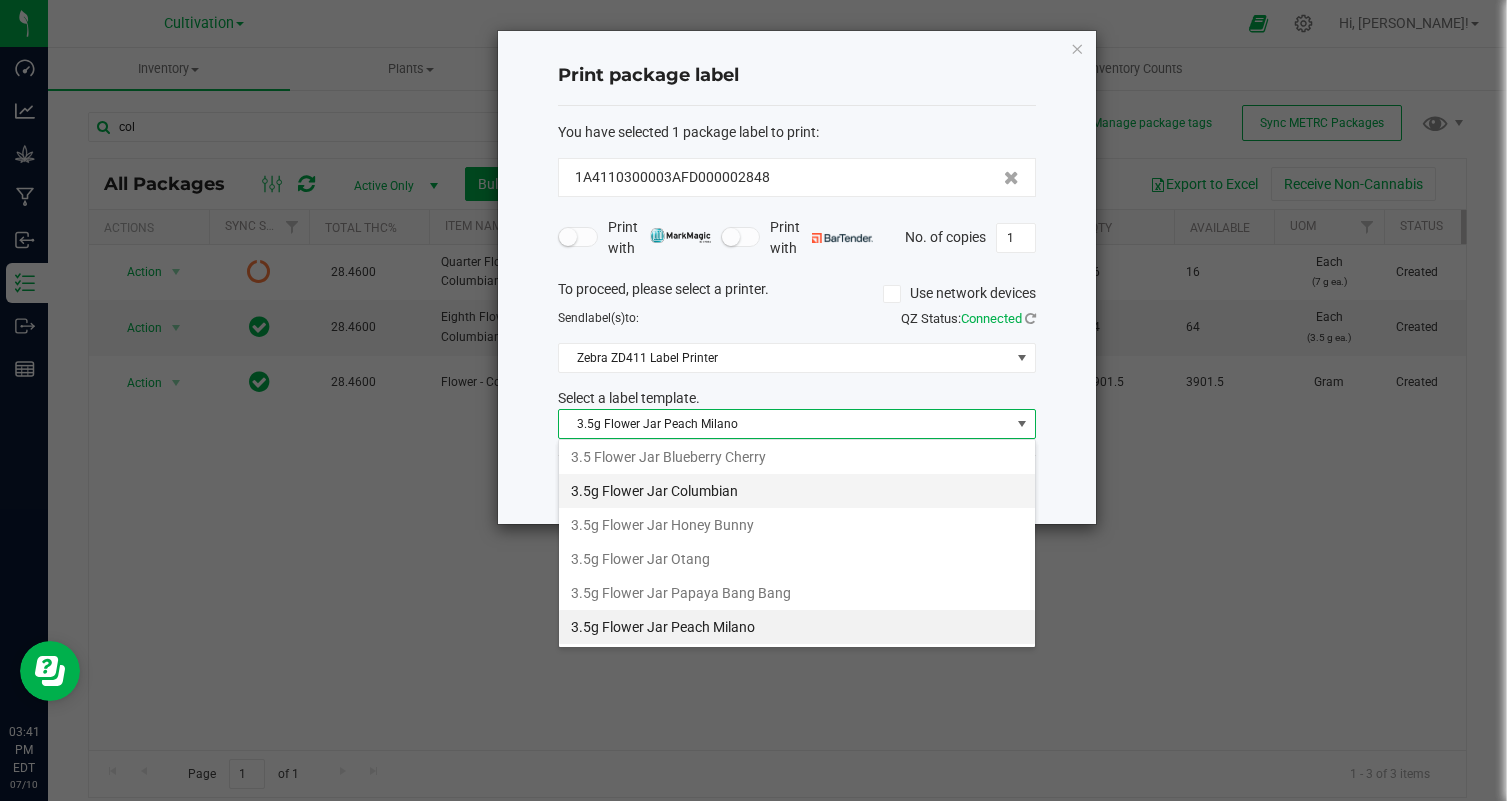 click on "3.5g Flower Jar Columbian" at bounding box center (797, 491) 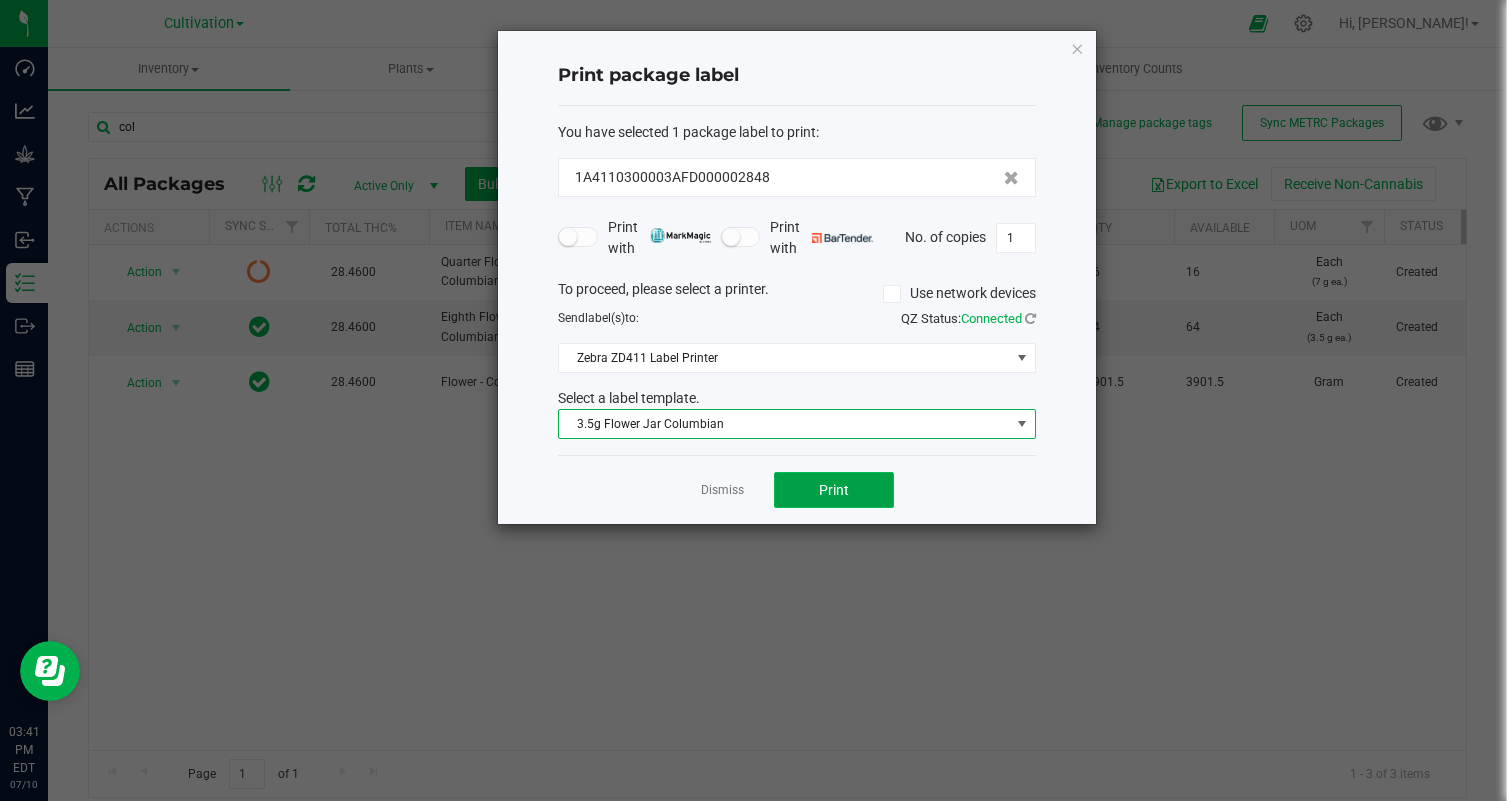 click on "Print" 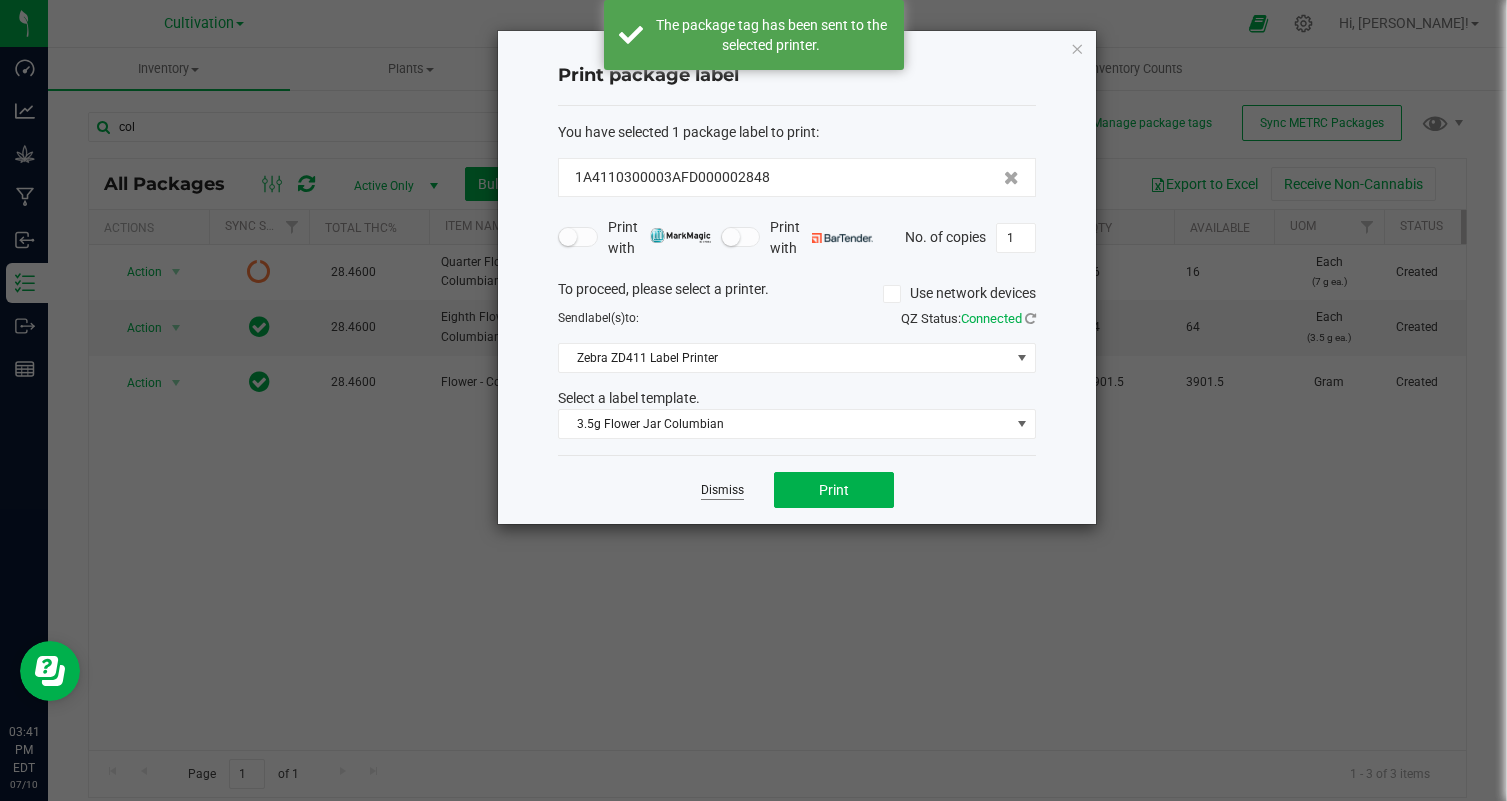 click on "Dismiss" 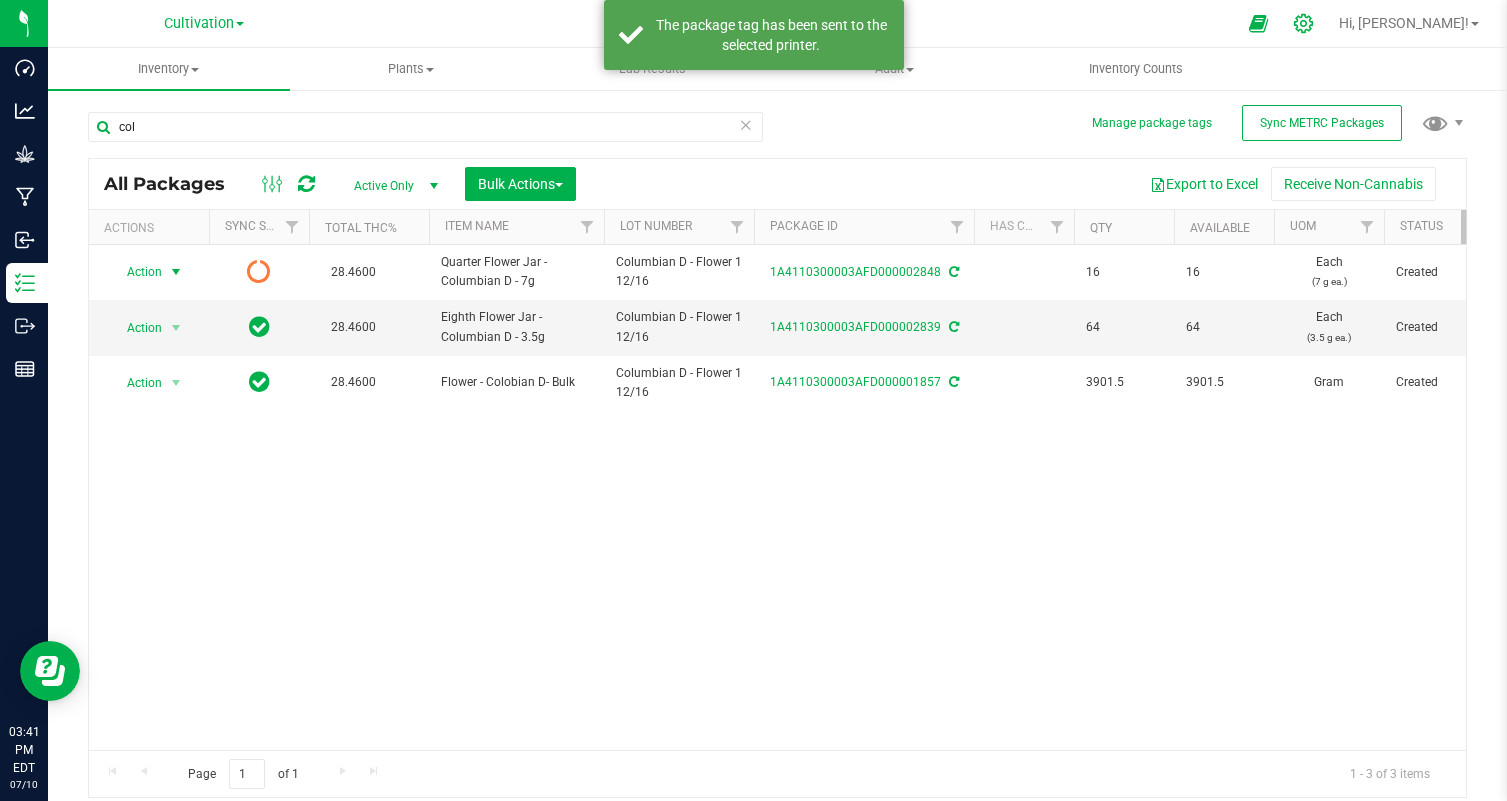 click 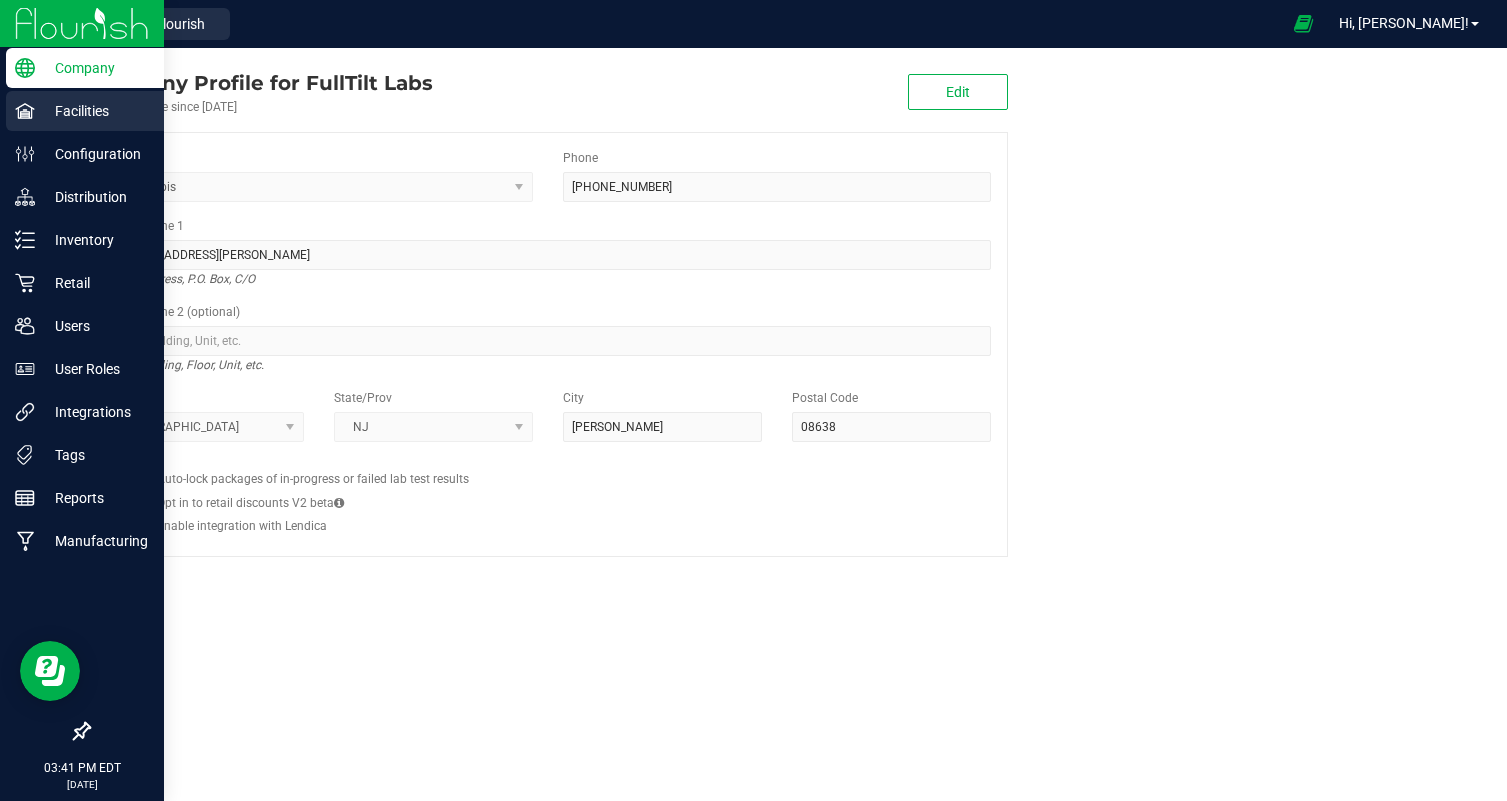 click 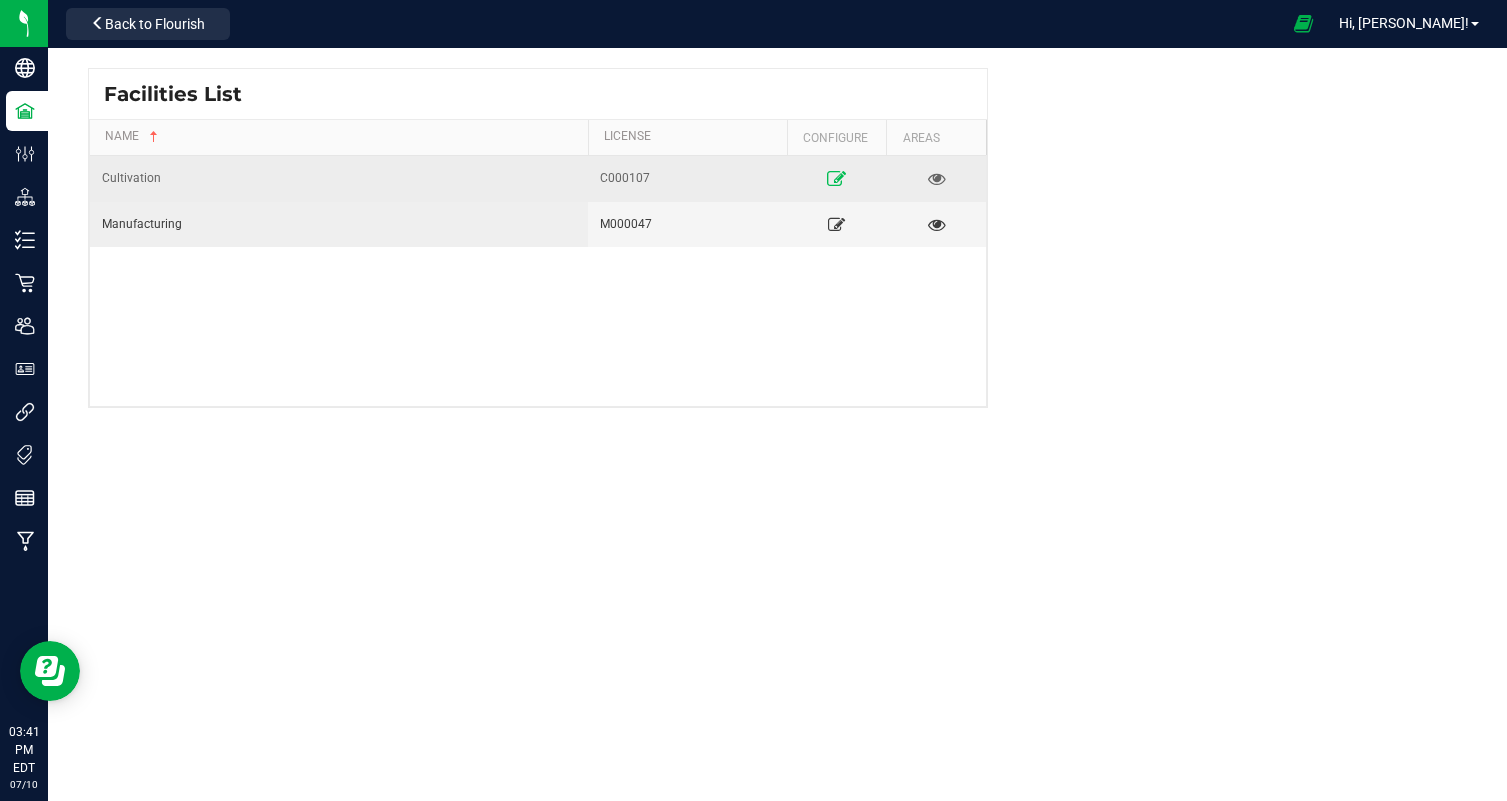 click at bounding box center [836, 178] 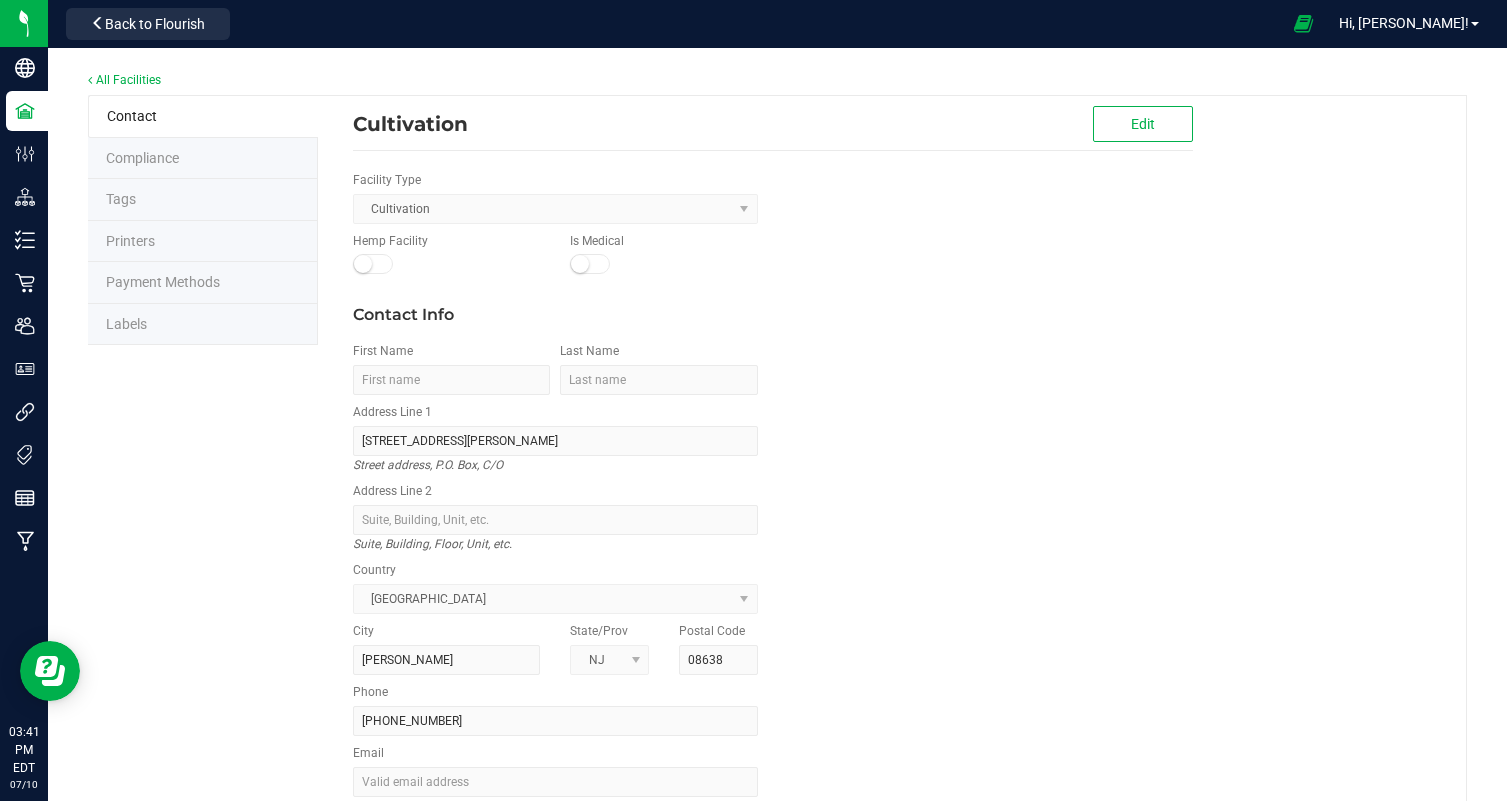 click on "Labels" at bounding box center [126, 324] 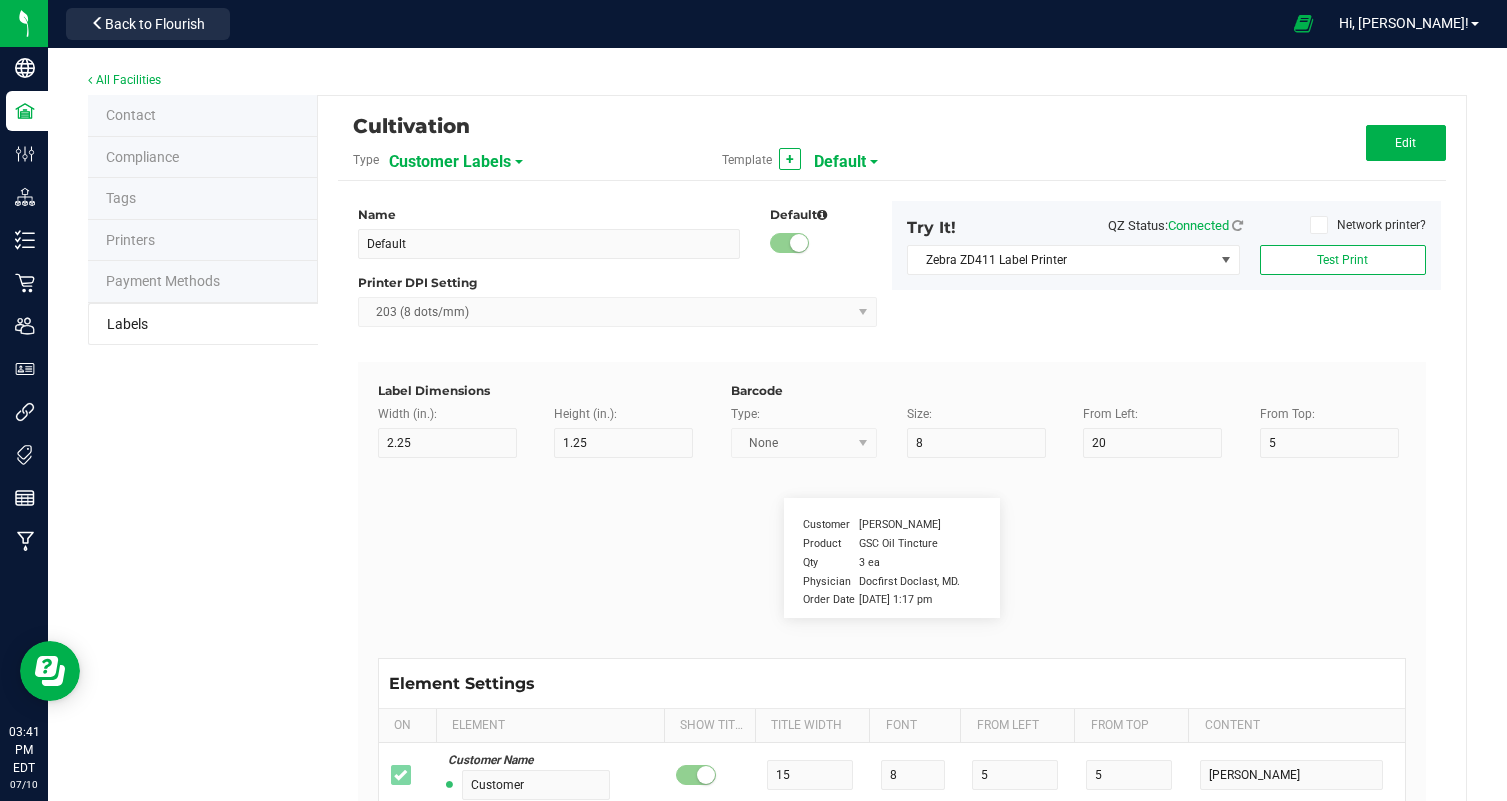 click on "Customer Labels" at bounding box center (450, 162) 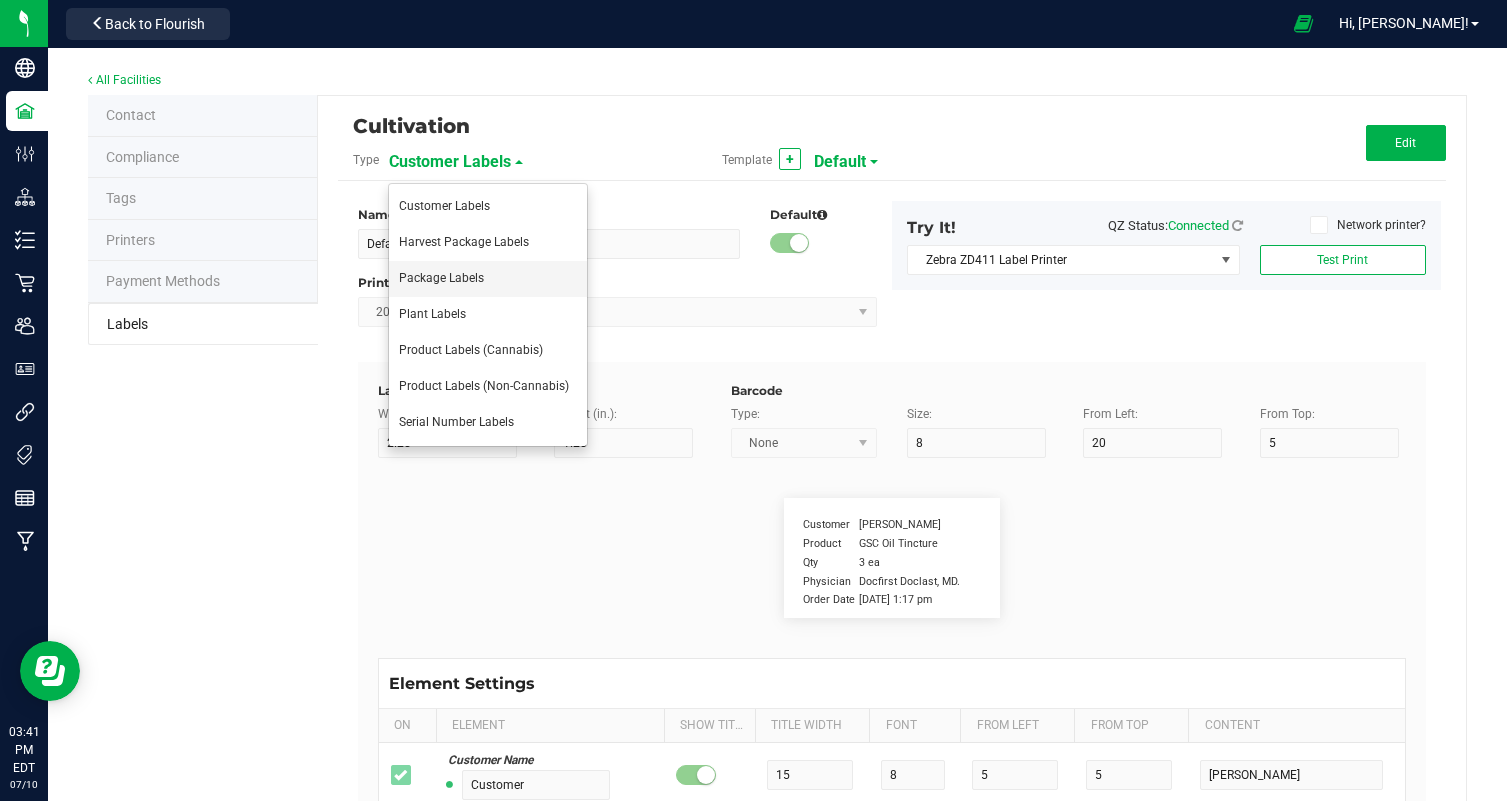 click on "Package Labels" at bounding box center (488, 279) 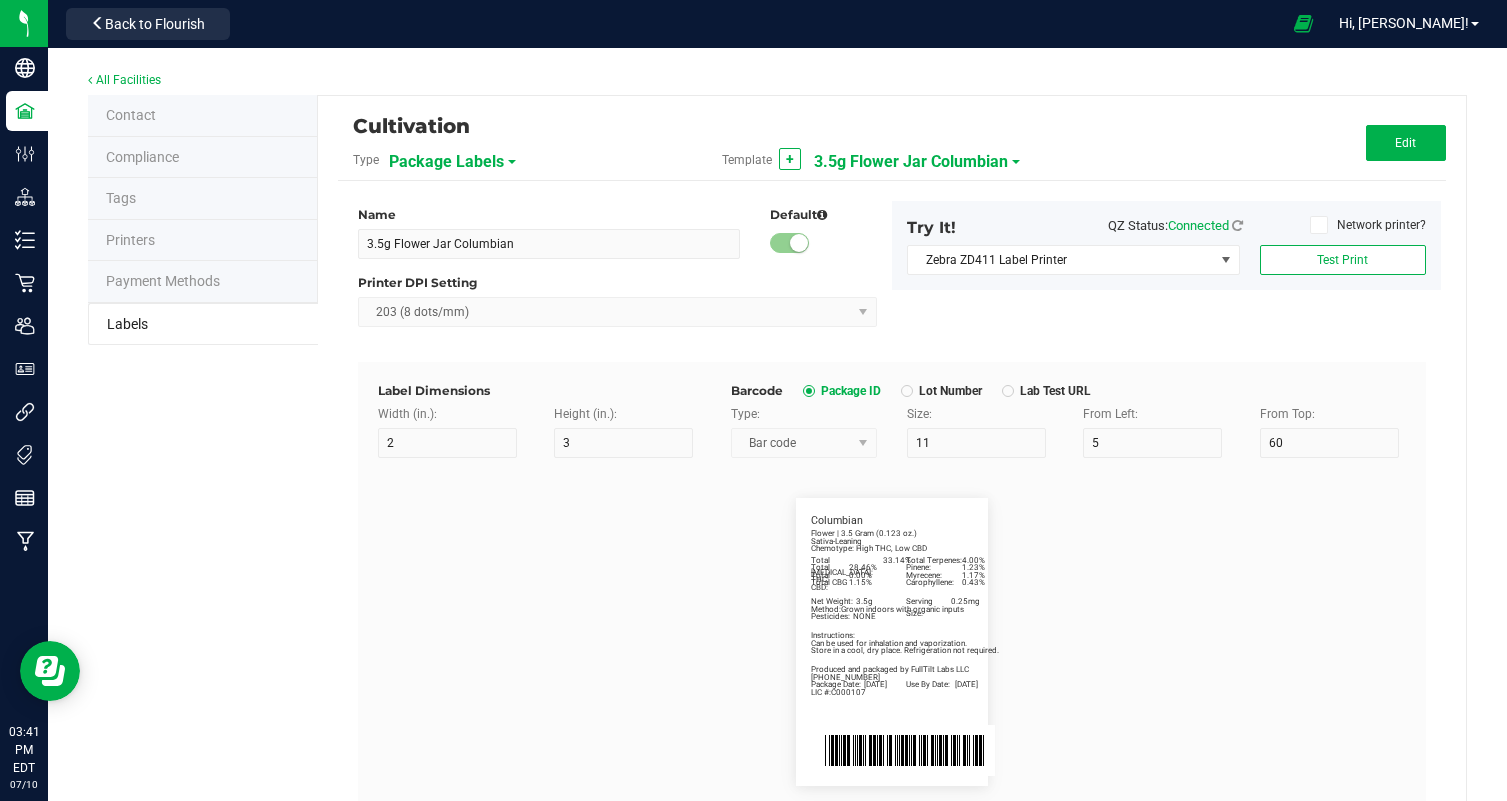 click on "3.5g Flower Jar Columbian" at bounding box center (911, 162) 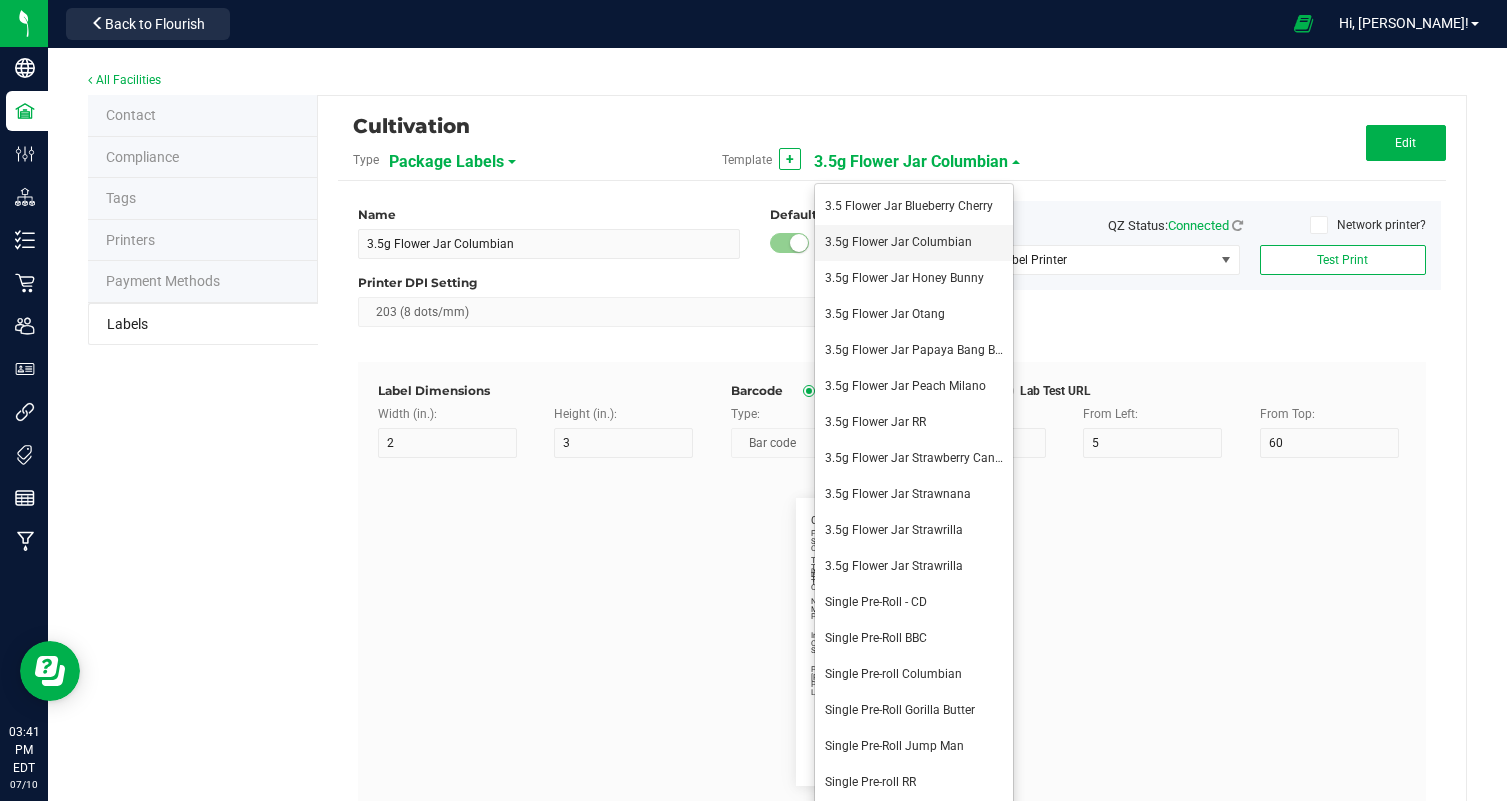 click on "3.5g Flower Jar Columbian" at bounding box center [898, 242] 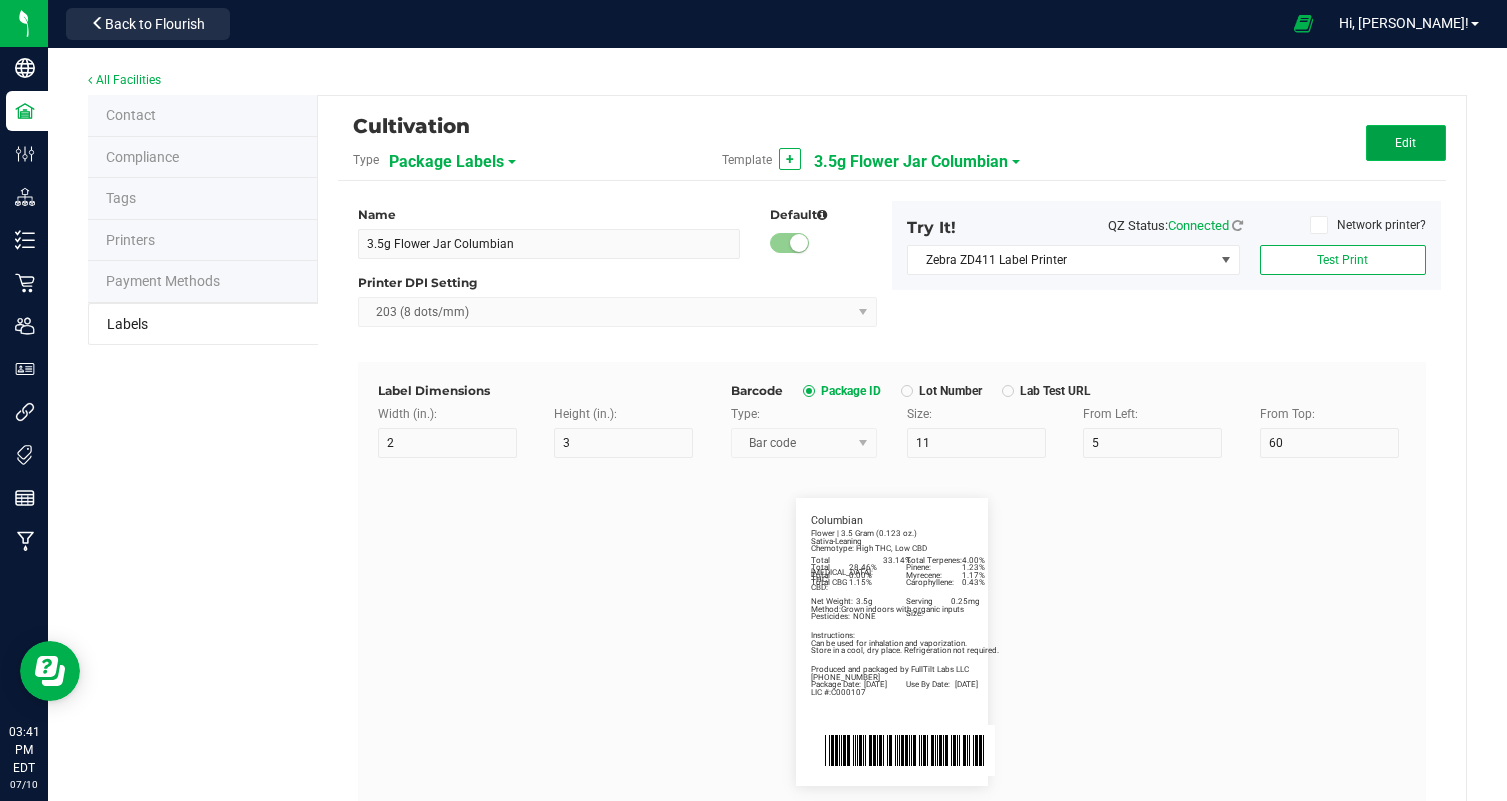click on "Edit" at bounding box center [1405, 143] 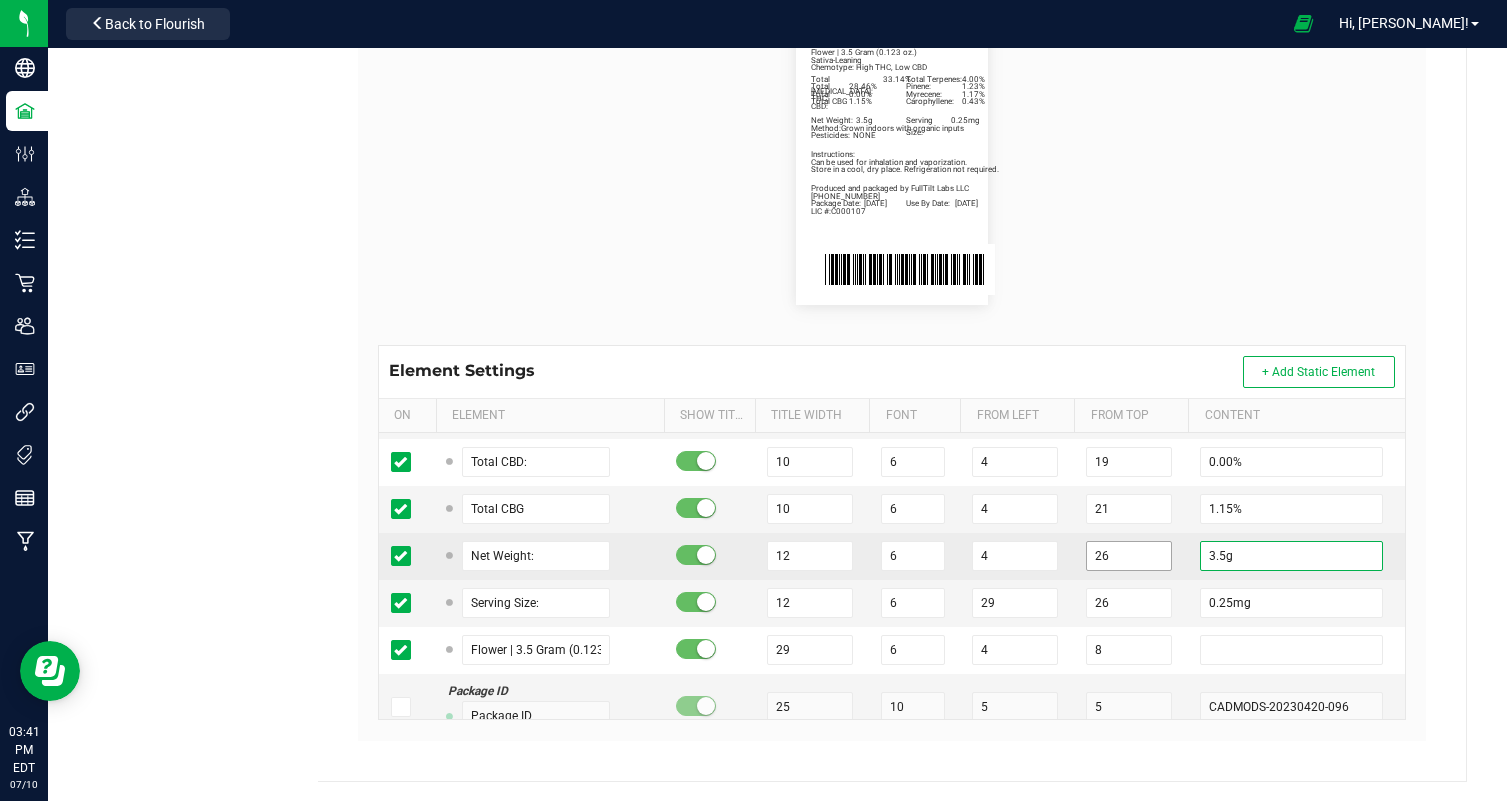 drag, startPoint x: 1229, startPoint y: 550, endPoint x: 1158, endPoint y: 547, distance: 71.063354 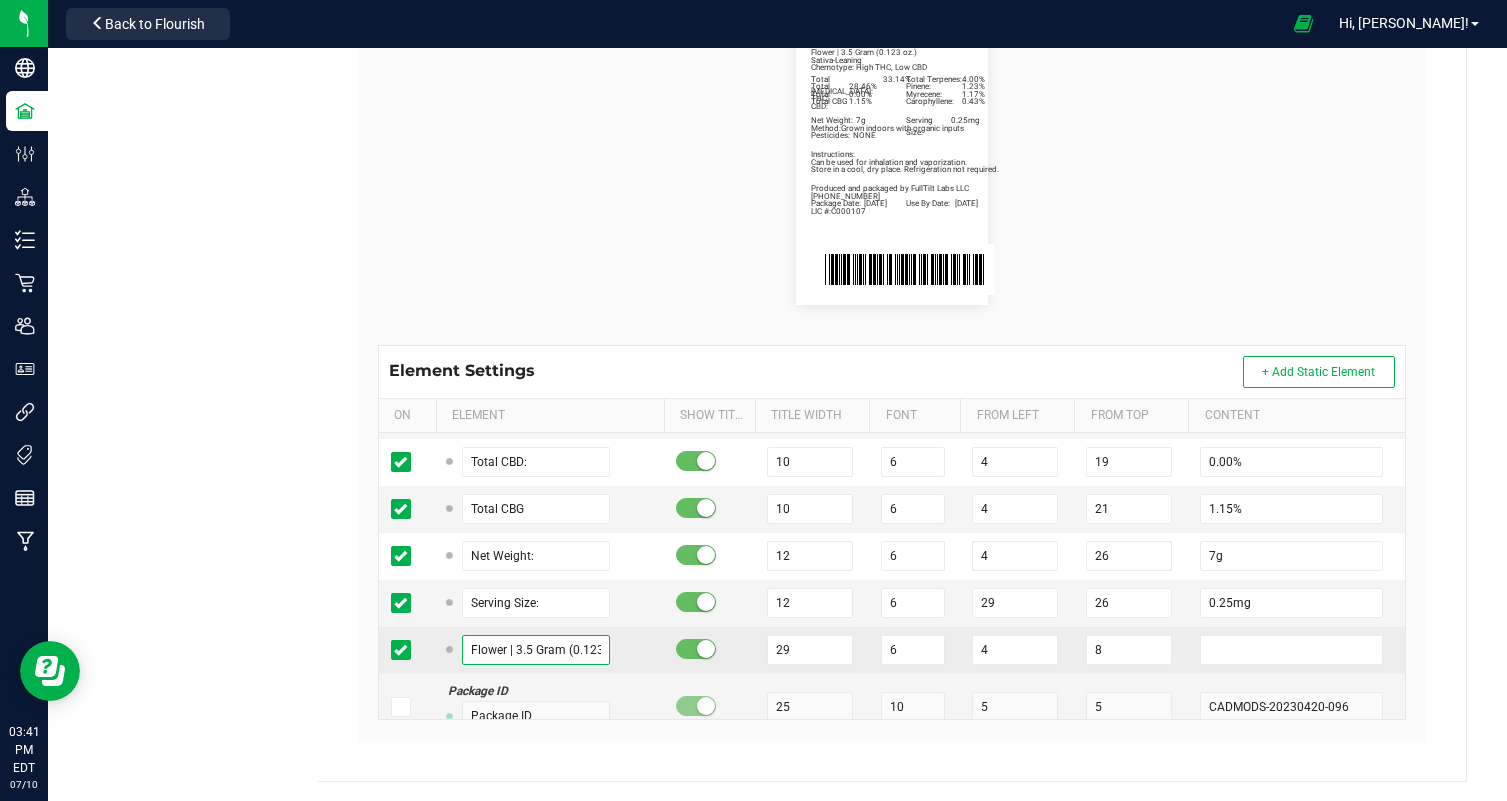 click on "Flower | 3.5 Gram (0.123 oz.)" at bounding box center [536, 650] 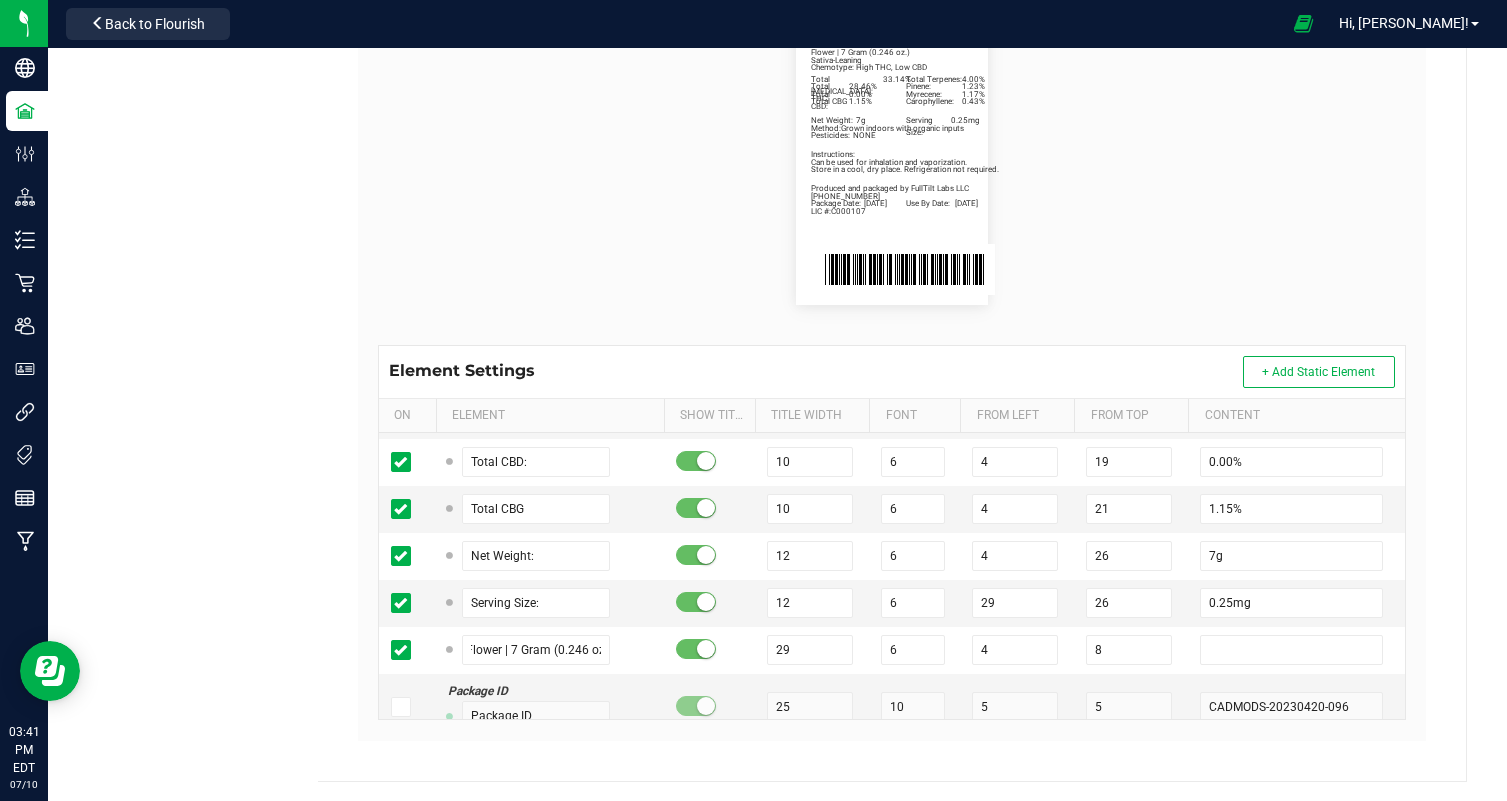 click on "Total Cannabinoids:   33.14%    Total Terpenes:   4.00%   Sativa-Leaning   Chemotype:   High THC, Low CBD   Produced and packaged by FullTilt Labs LLC   Store in a cool, dry place. Refrigeration not required.   Instructions:       Can be used for inhalation and vaporization.   Method:   Grown indoors with organic inputs   Pesticides:   NONE   (609) 895-6678   LIC #:C000107       Pinene:   1.23%   Myrecene:   1.17%   Carophyllene:   0.43%   Columbian   Package Date:   07/08/25   Use By Date:    01/08/26   Total THC:   28.46%    Total CBD:   0.00%    Total CBG   1.15%   Net Weight:   7g   Serving Size:   0.25mg   Flower | 7 Gram (0.246 oz.)" at bounding box center [892, 161] 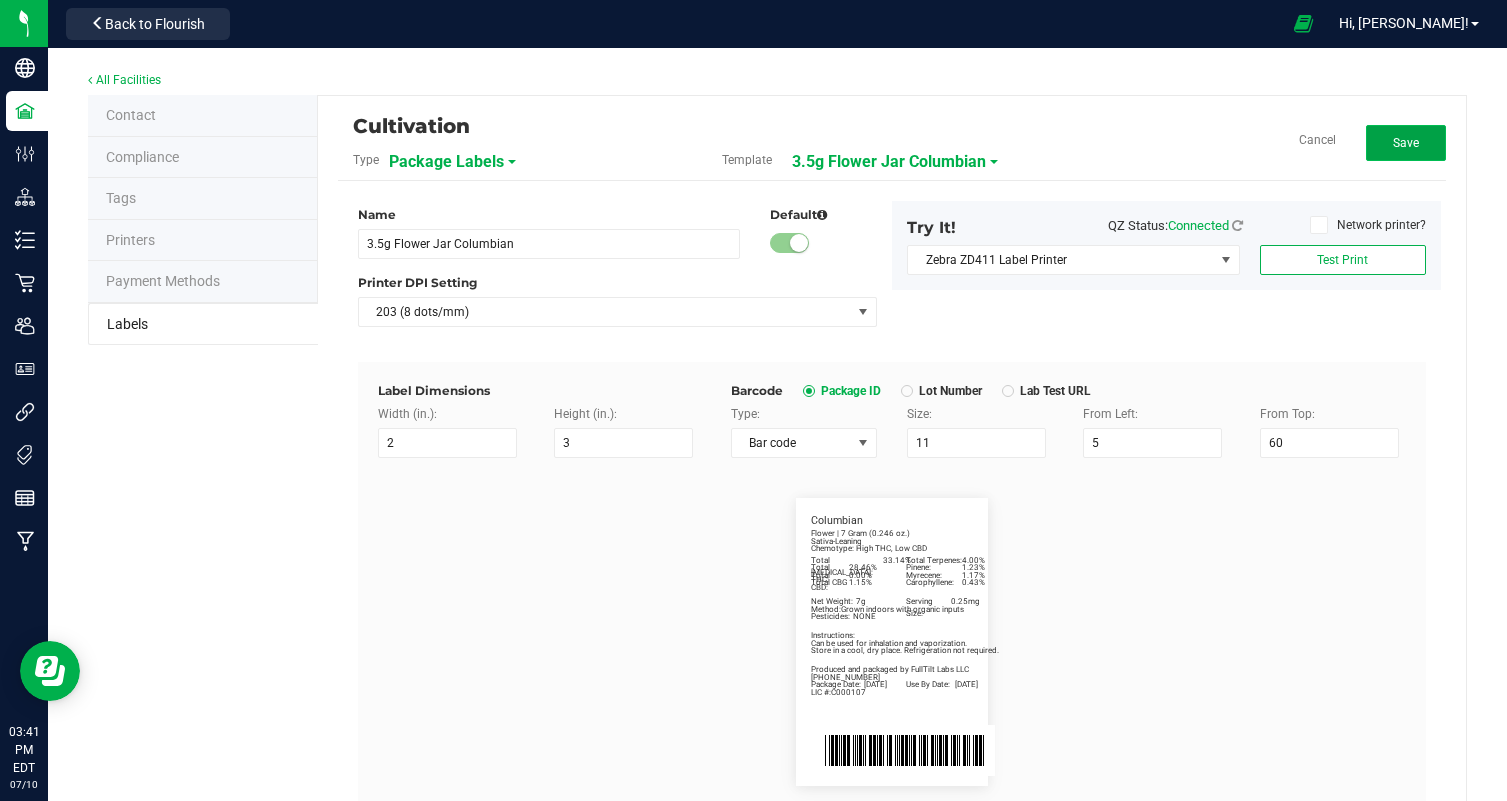 click on "Save" at bounding box center (1406, 143) 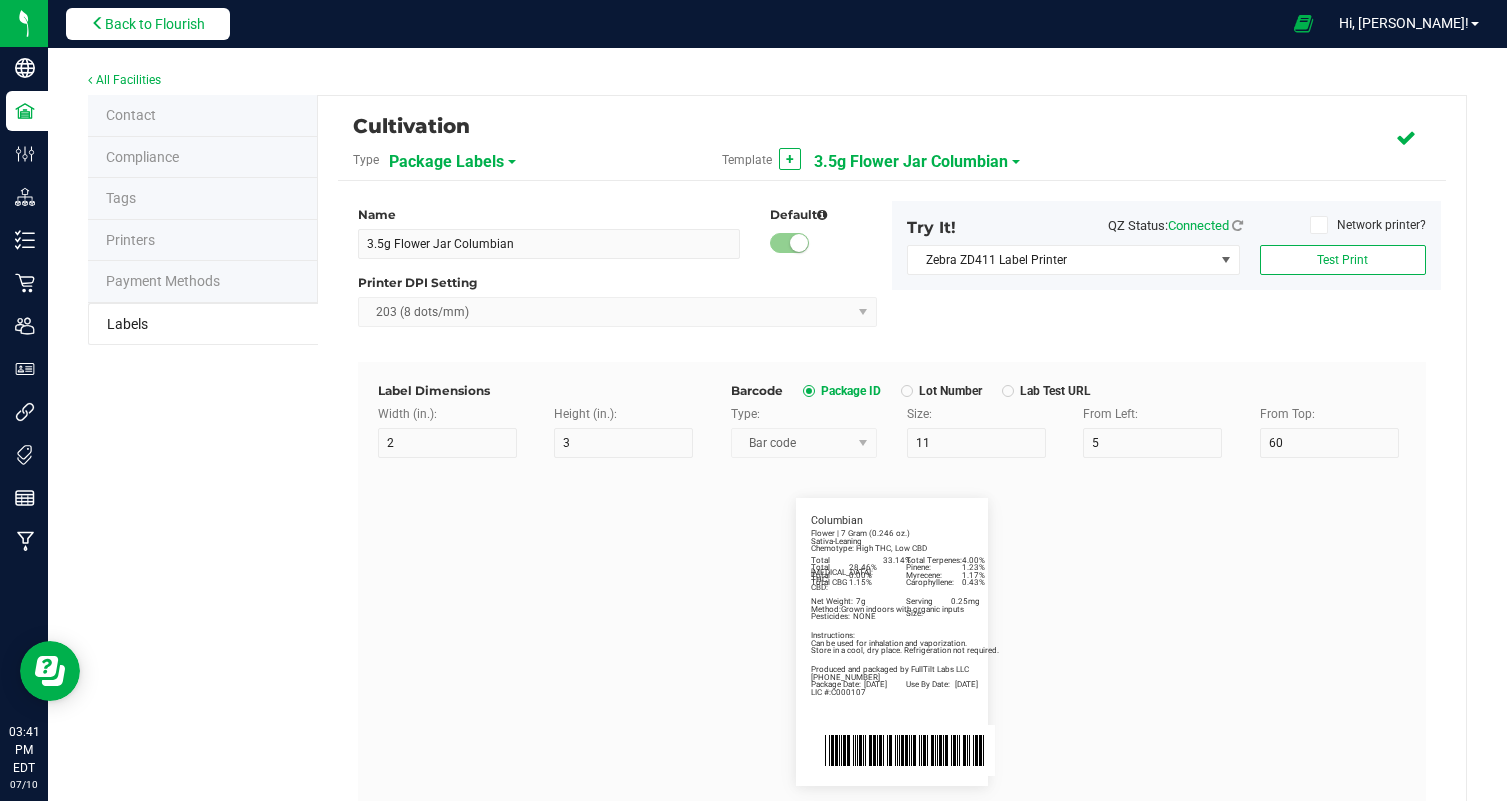 click on "Back to Flourish" at bounding box center [155, 24] 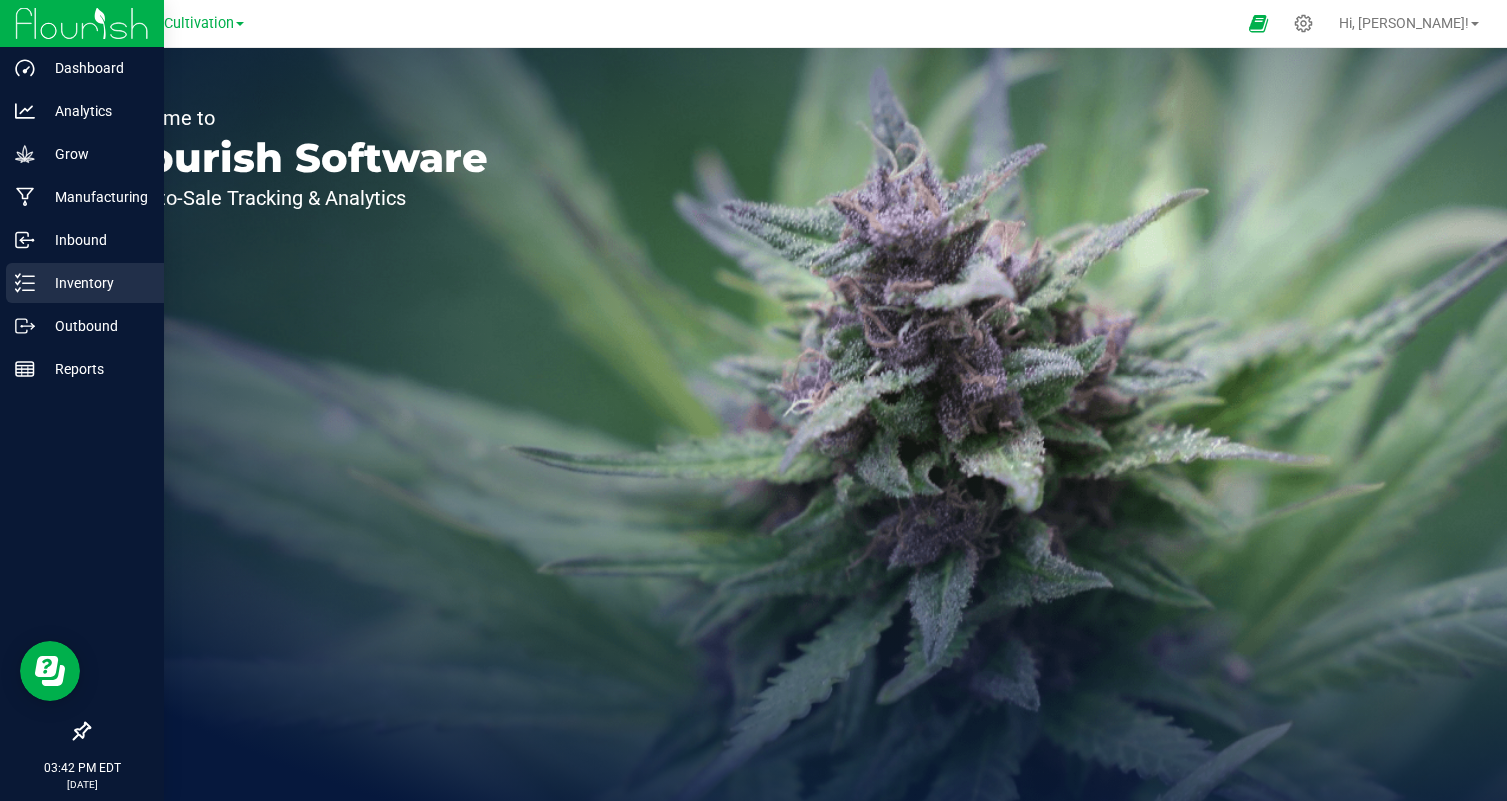 click on "Inventory" at bounding box center (95, 283) 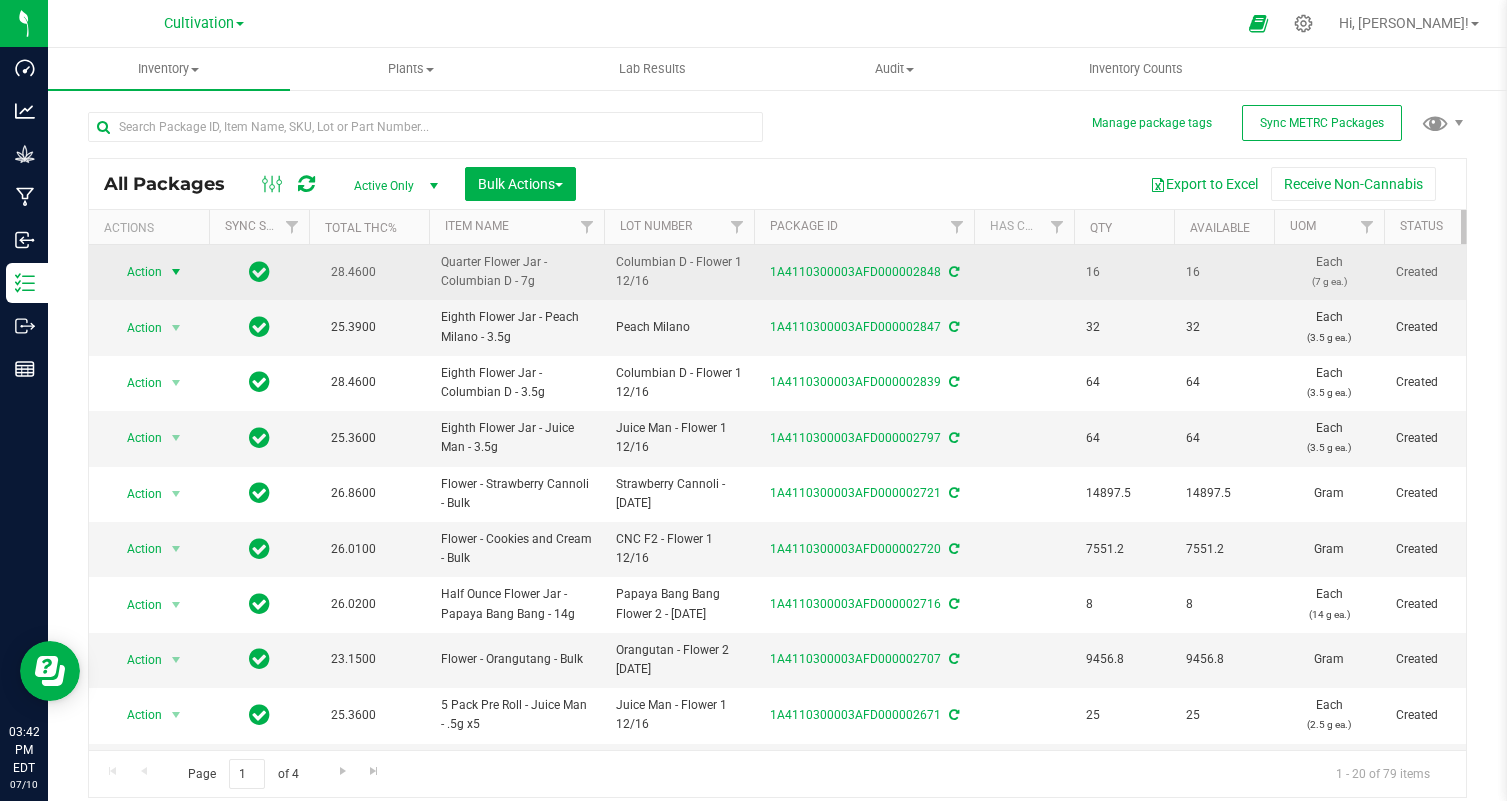 click on "Action" at bounding box center (136, 272) 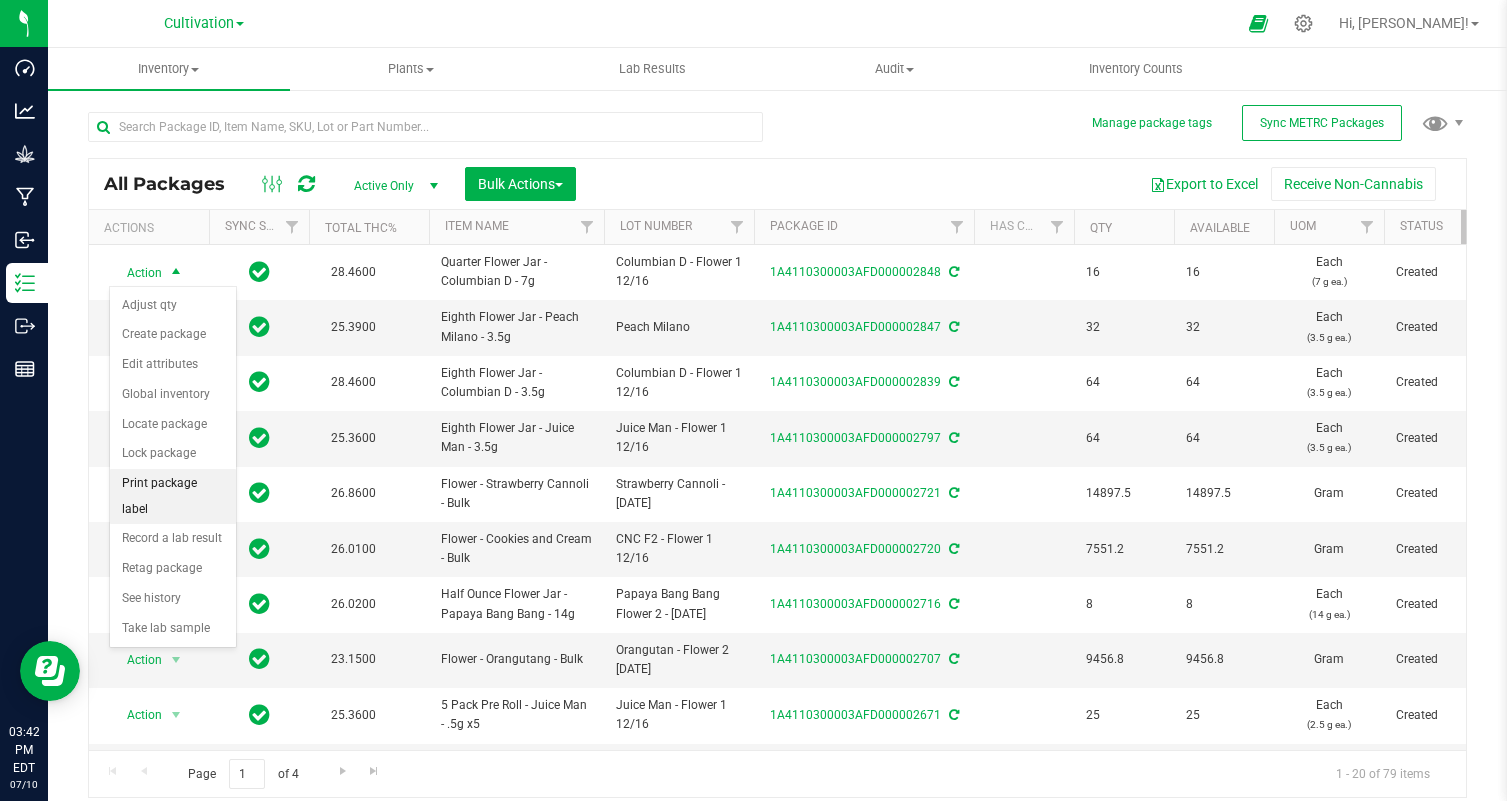 click on "Print package label" at bounding box center [173, 496] 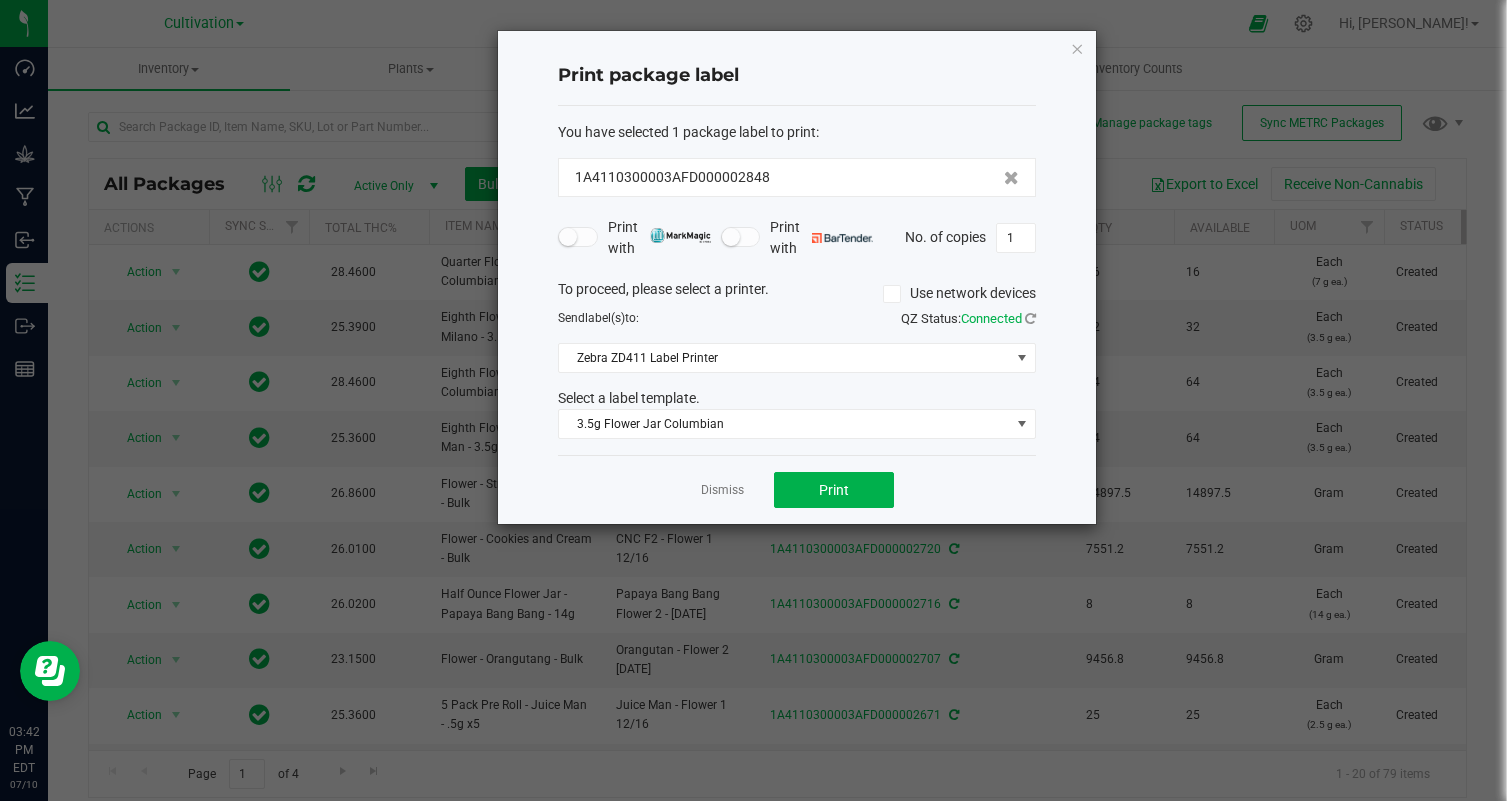 click on "Dismiss   Print" 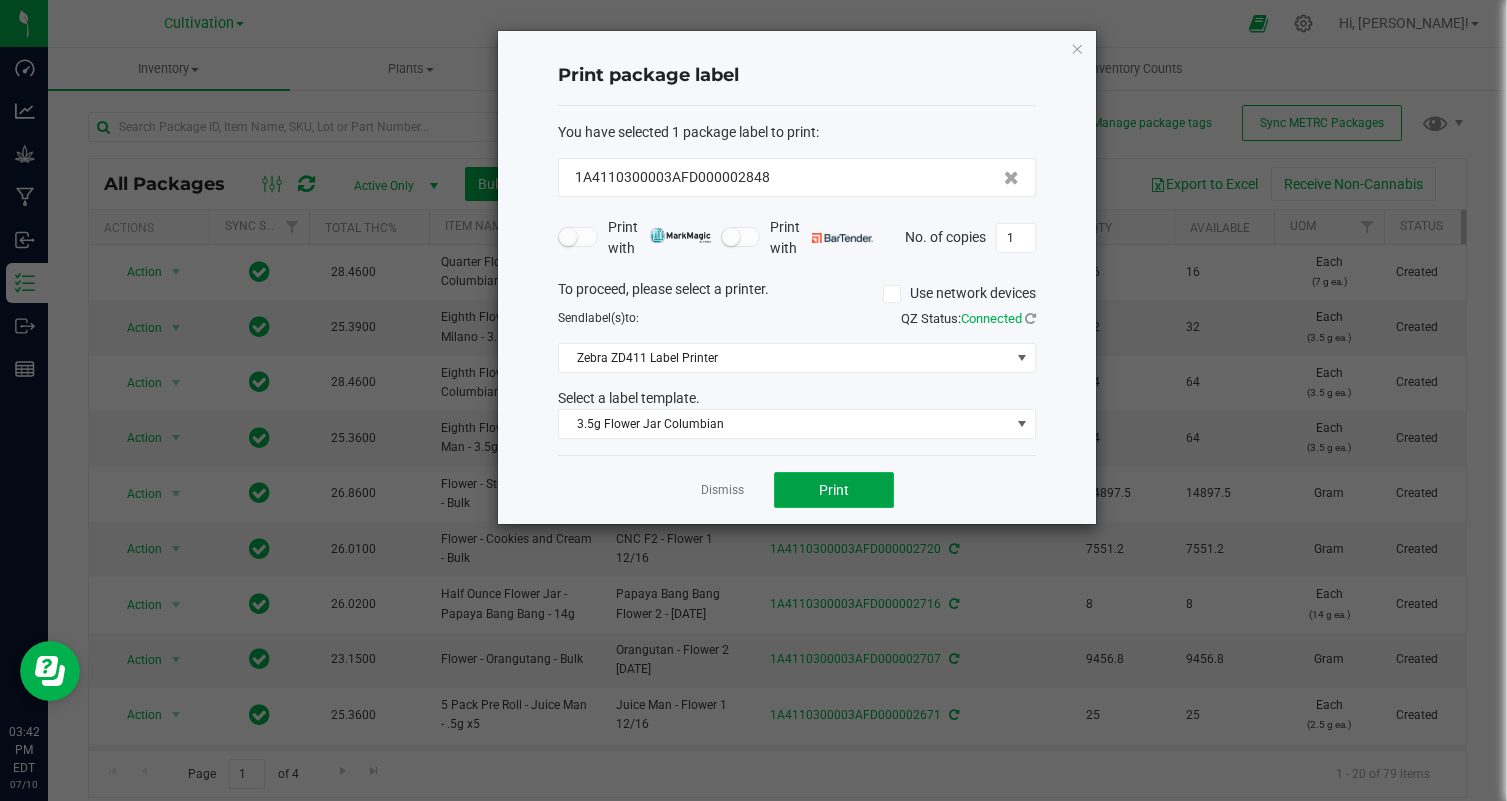 click on "Print" 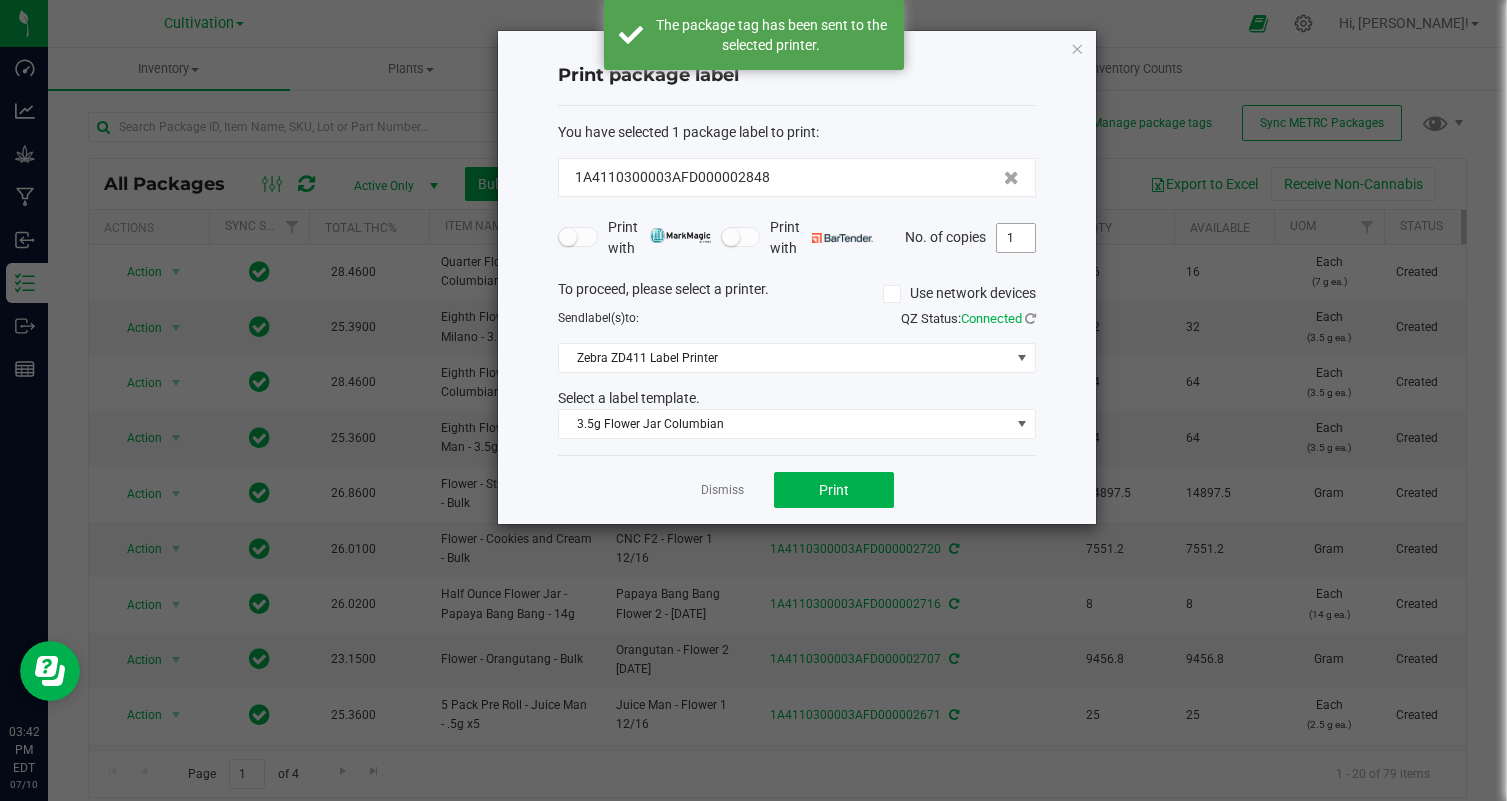 click on "1" at bounding box center (1016, 238) 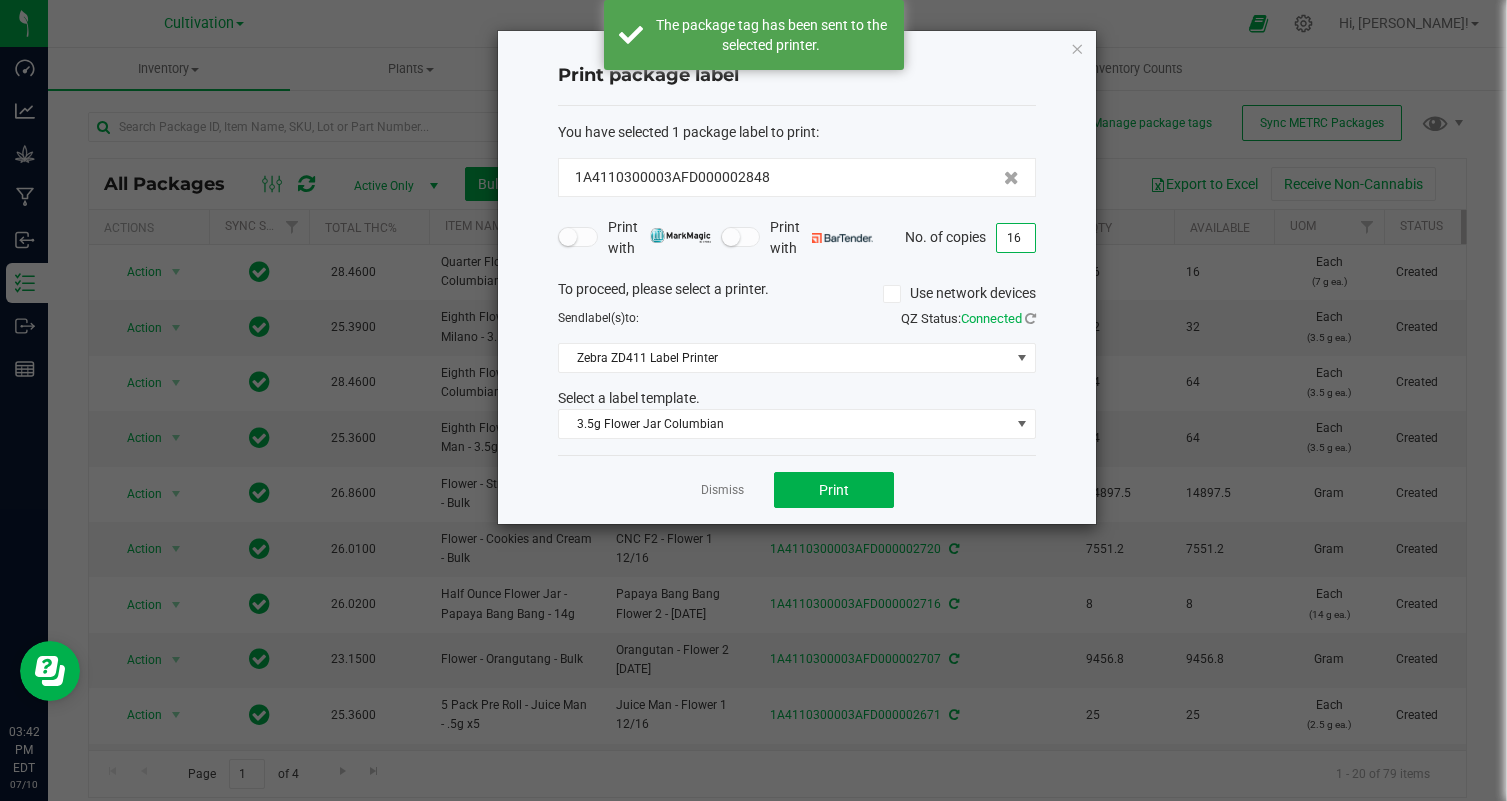 click on "Dismiss   Print" 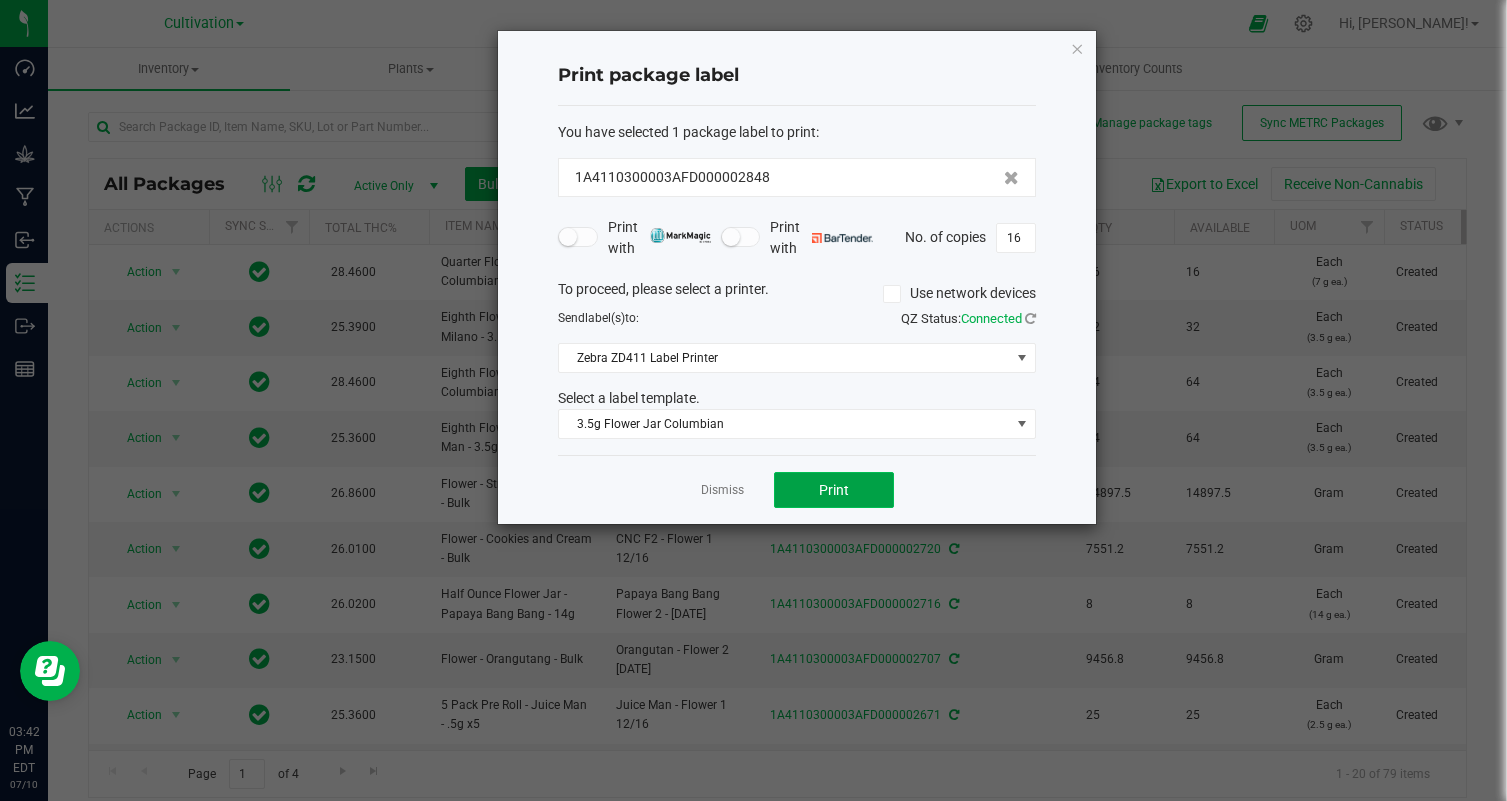 click on "Print" 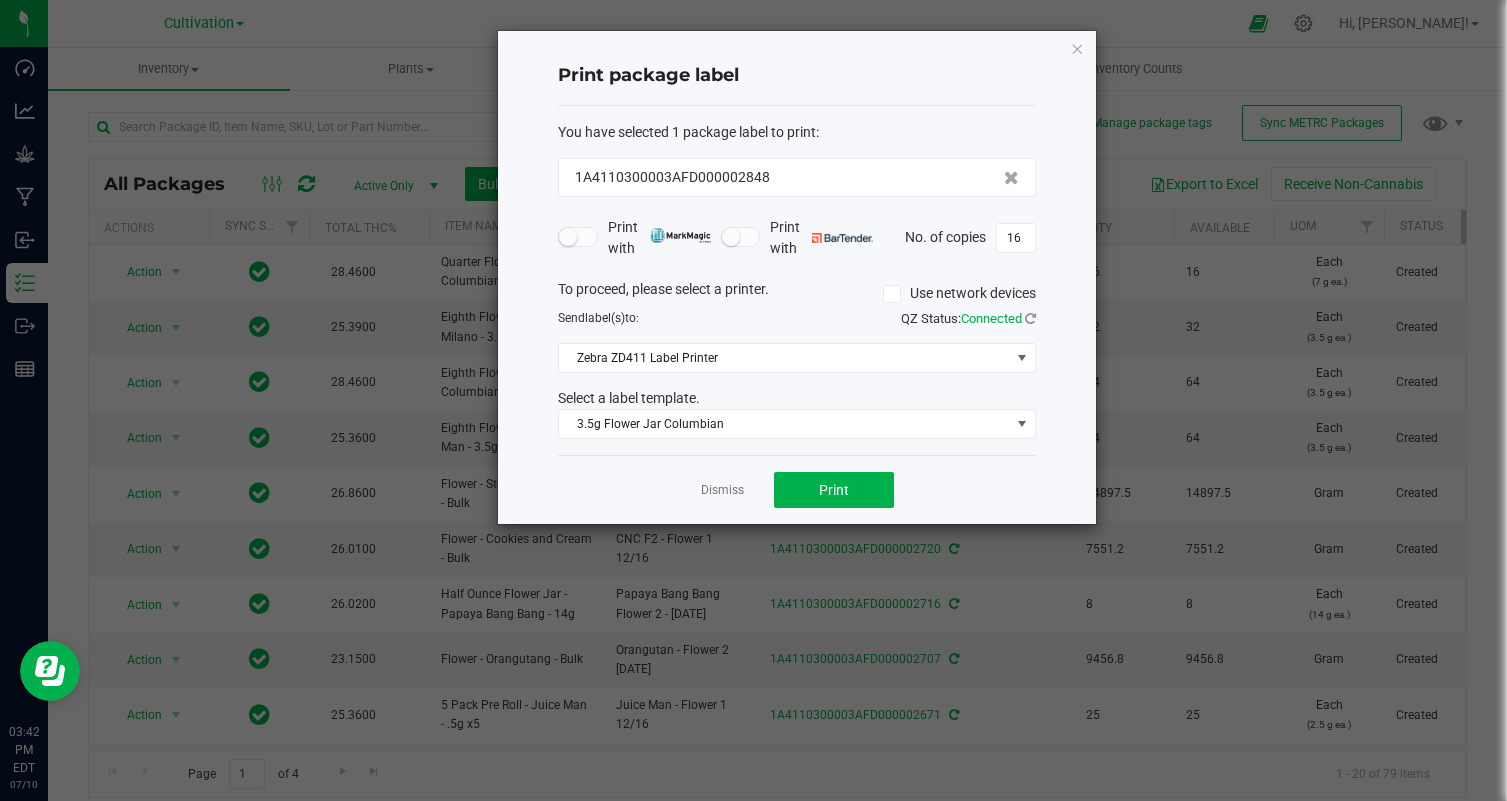 click on "Dismiss   Print" 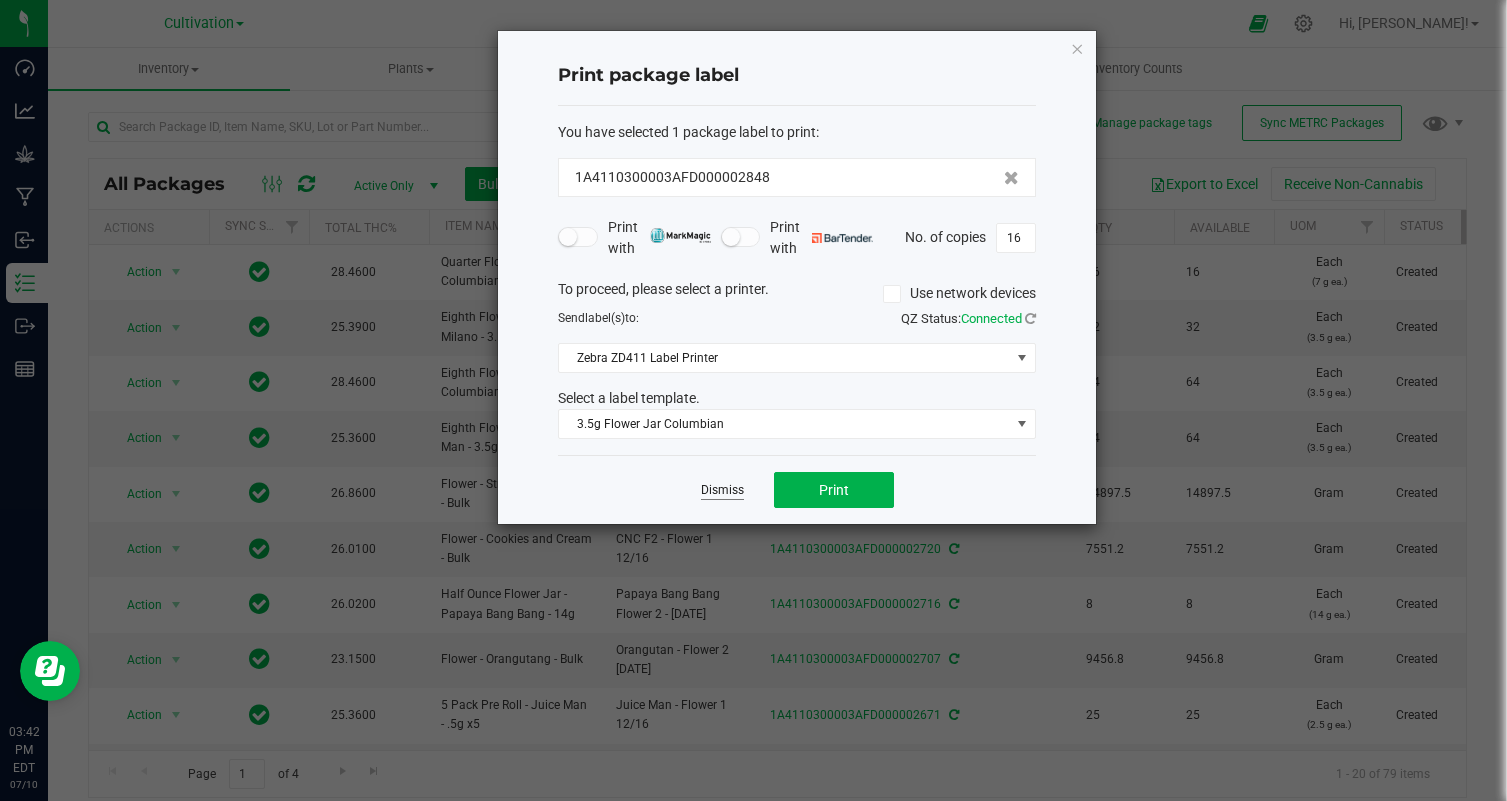 click on "Dismiss" 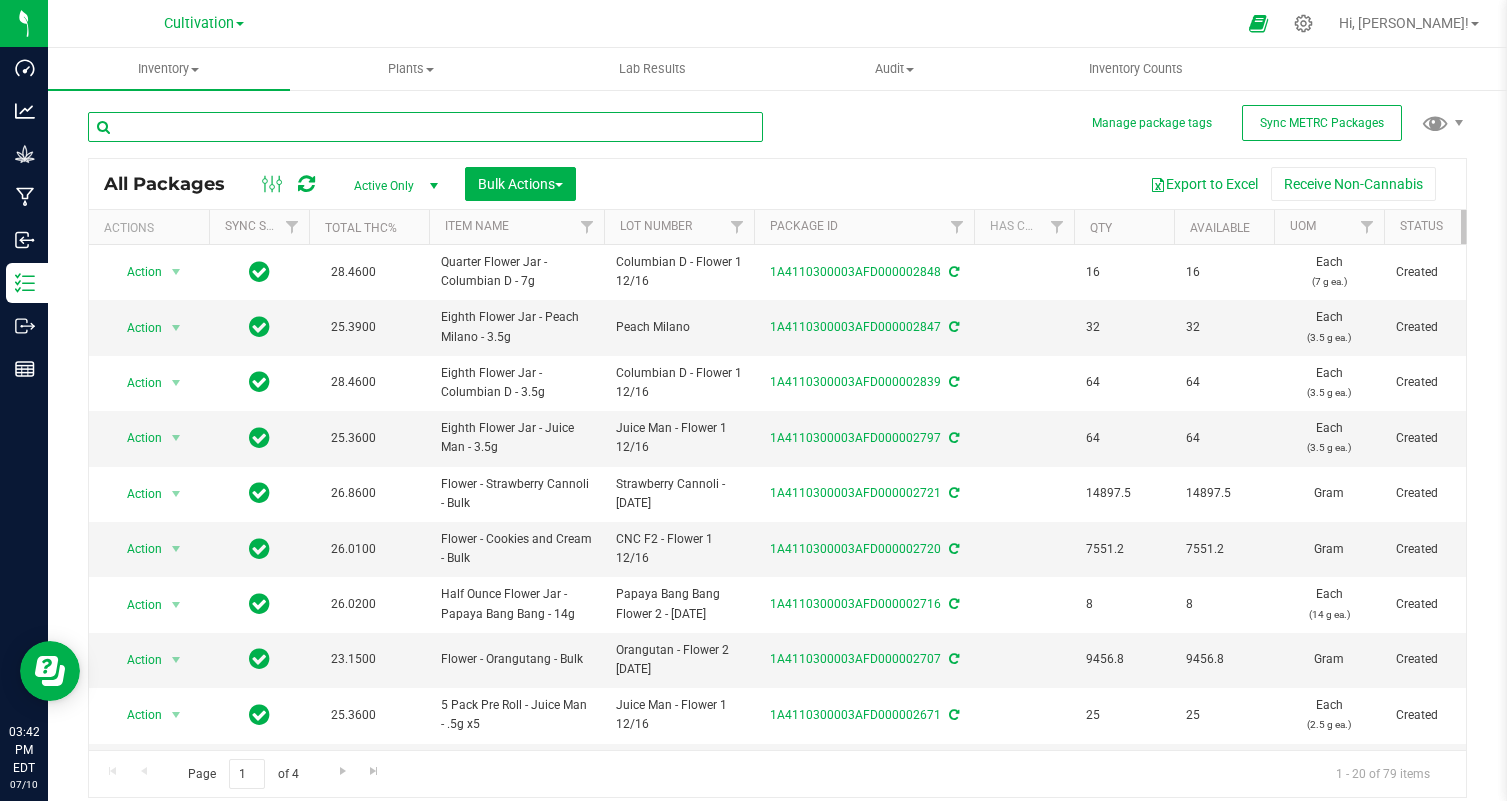 click at bounding box center [425, 127] 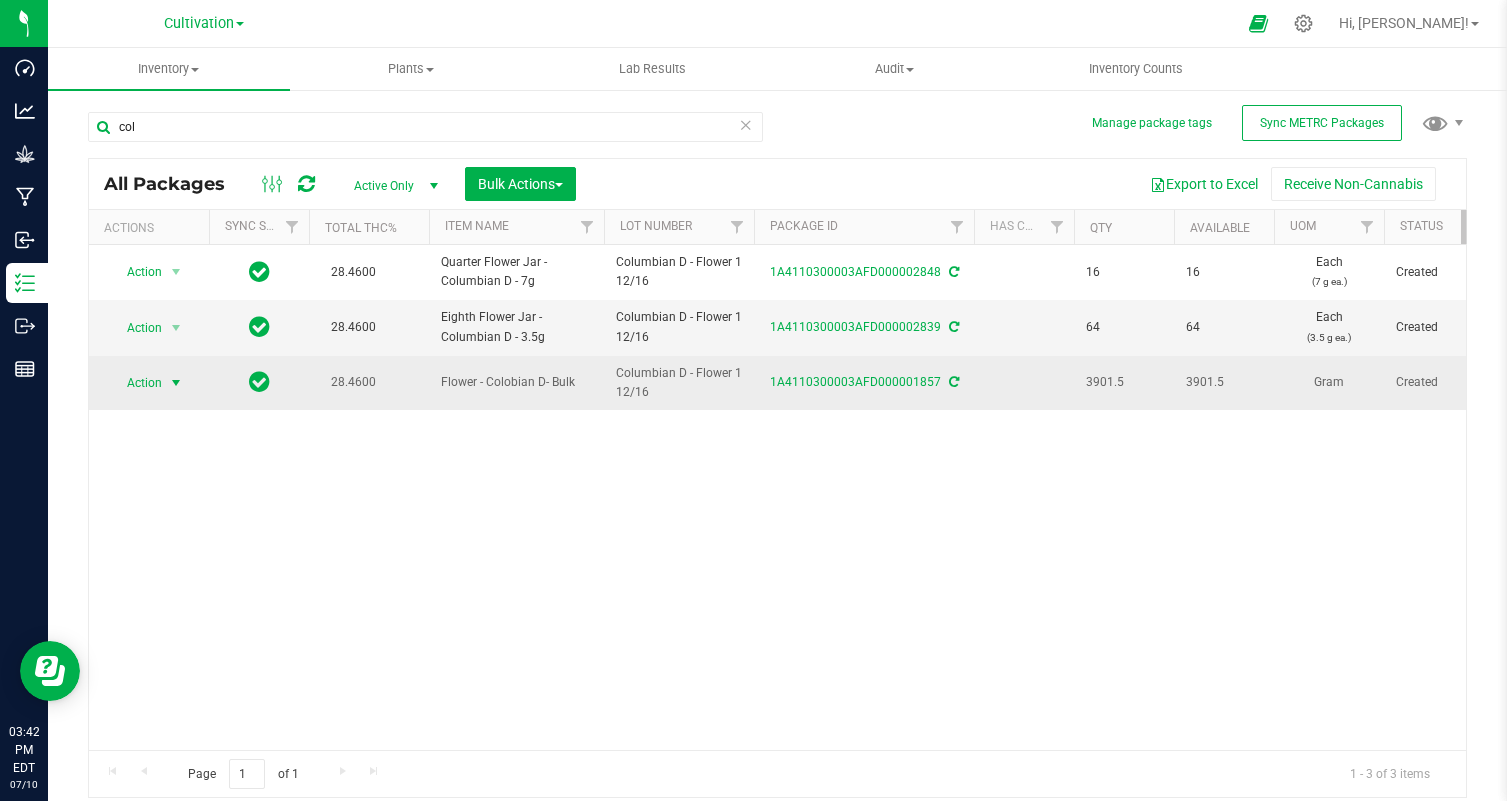 click at bounding box center (176, 383) 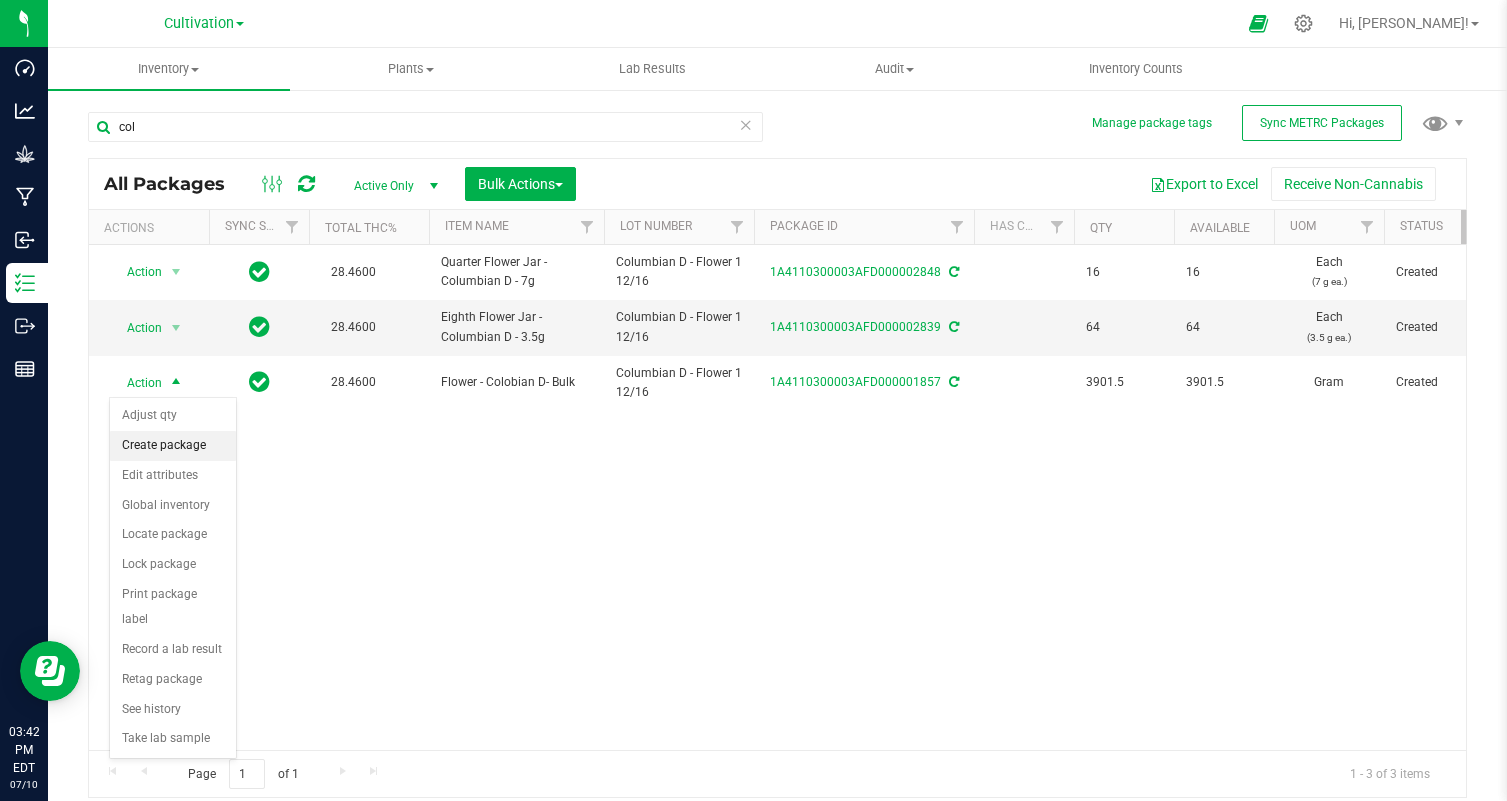 click on "Create package" at bounding box center (173, 446) 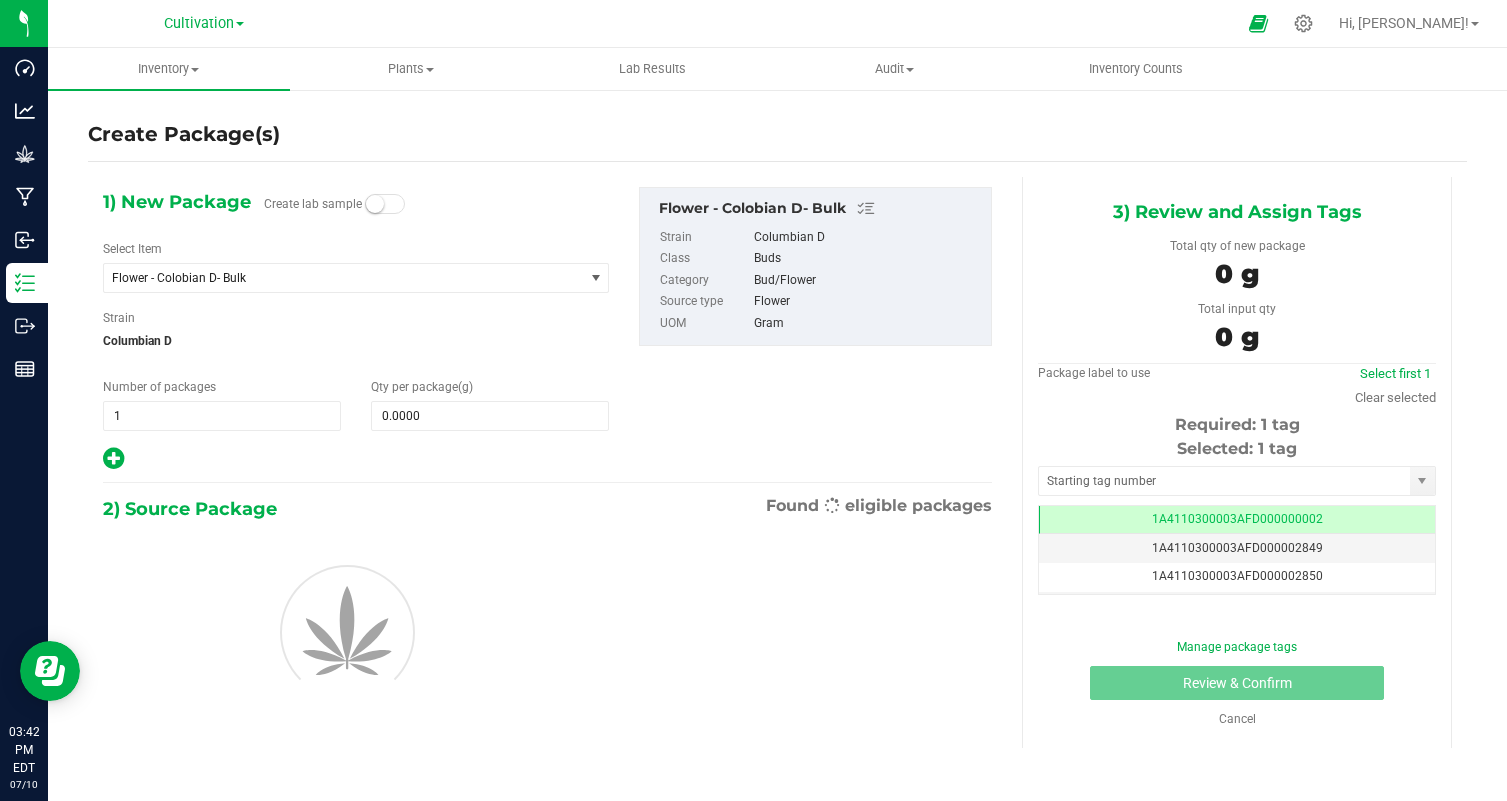 scroll, scrollTop: 0, scrollLeft: 0, axis: both 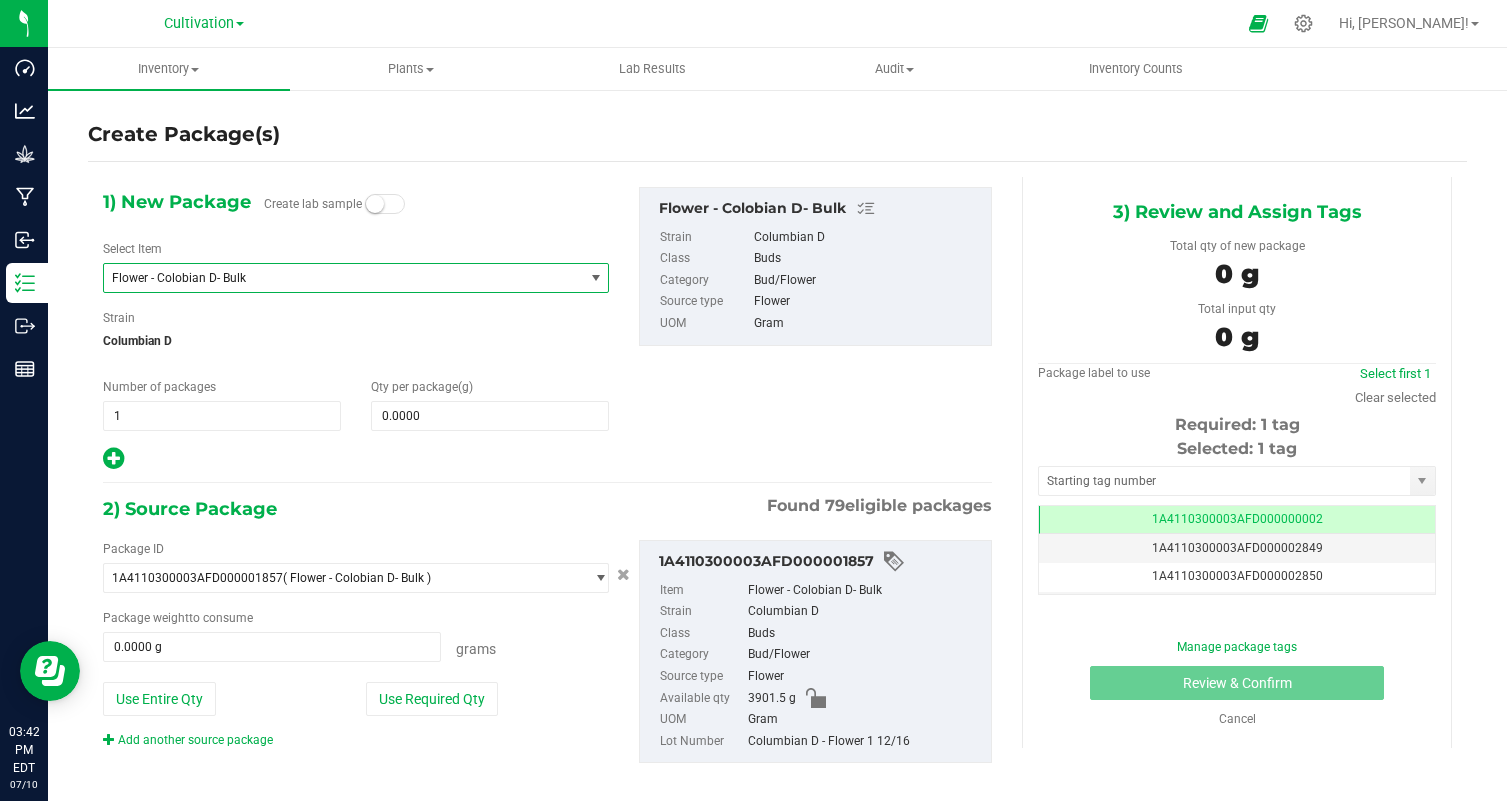 click on "Flower - Colobian D- Bulk" at bounding box center [334, 278] 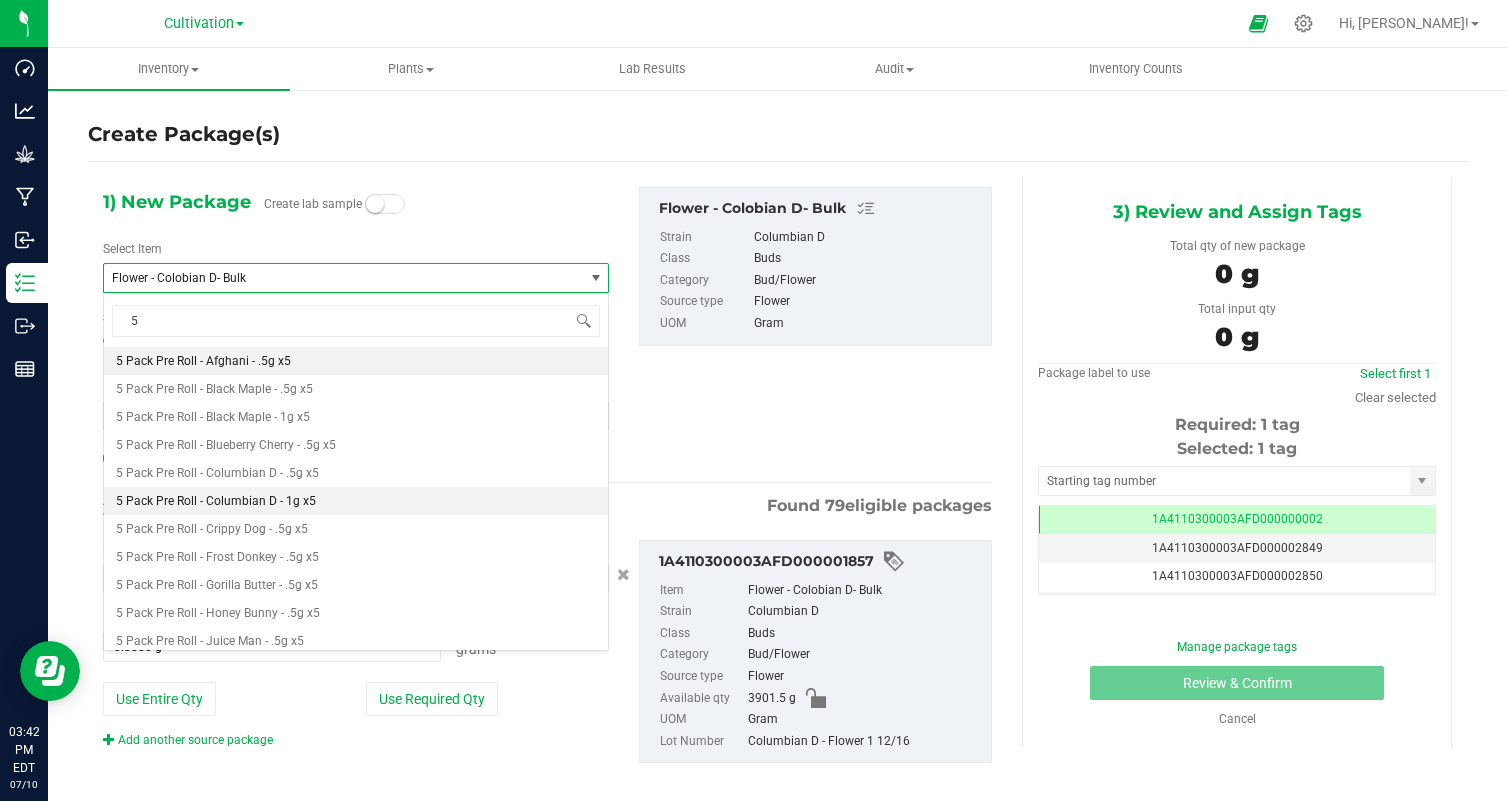 click on "5 Pack Pre Roll - Columbian D - 1g x5" at bounding box center (356, 501) 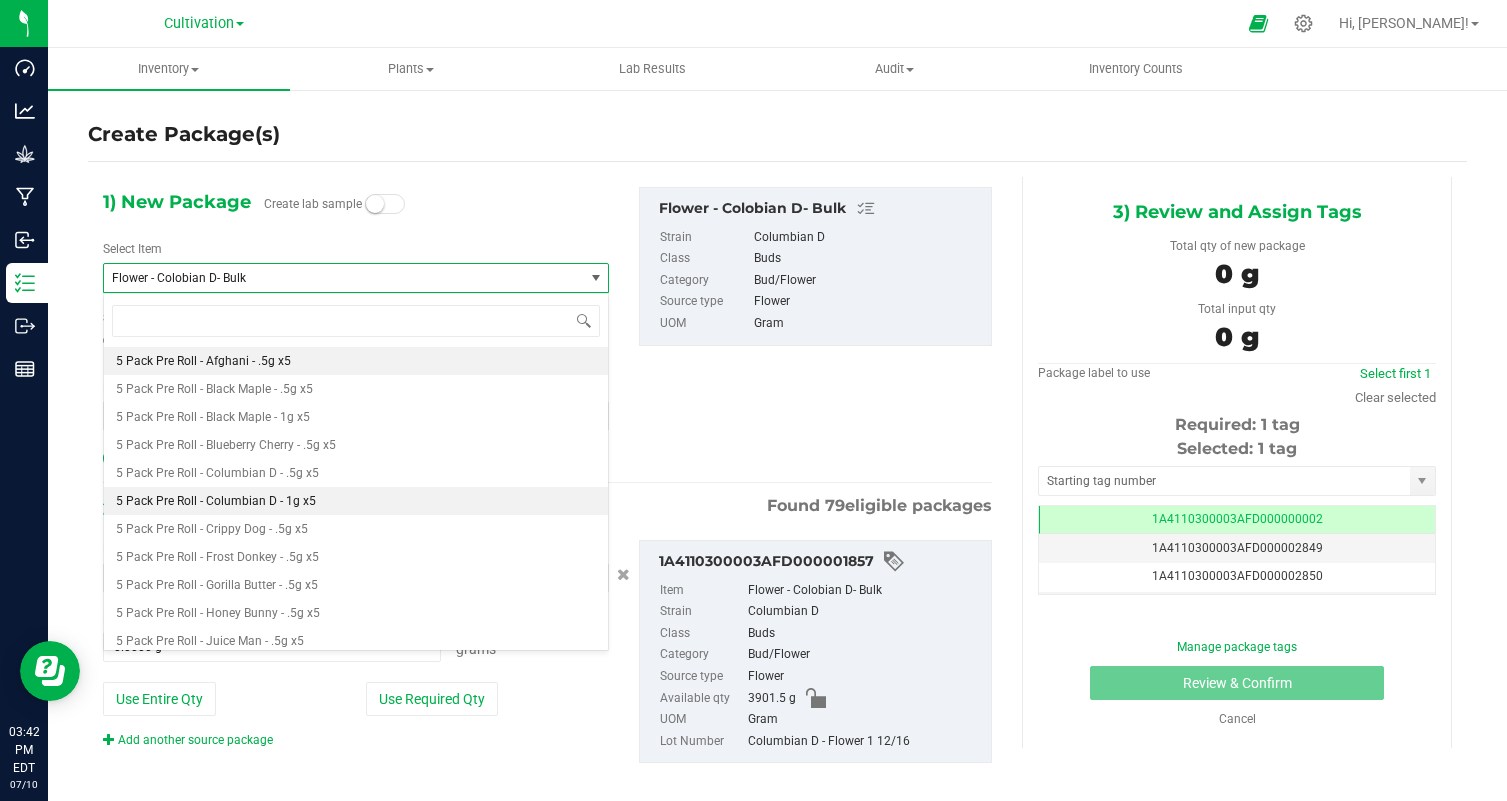 scroll, scrollTop: 1092, scrollLeft: 0, axis: vertical 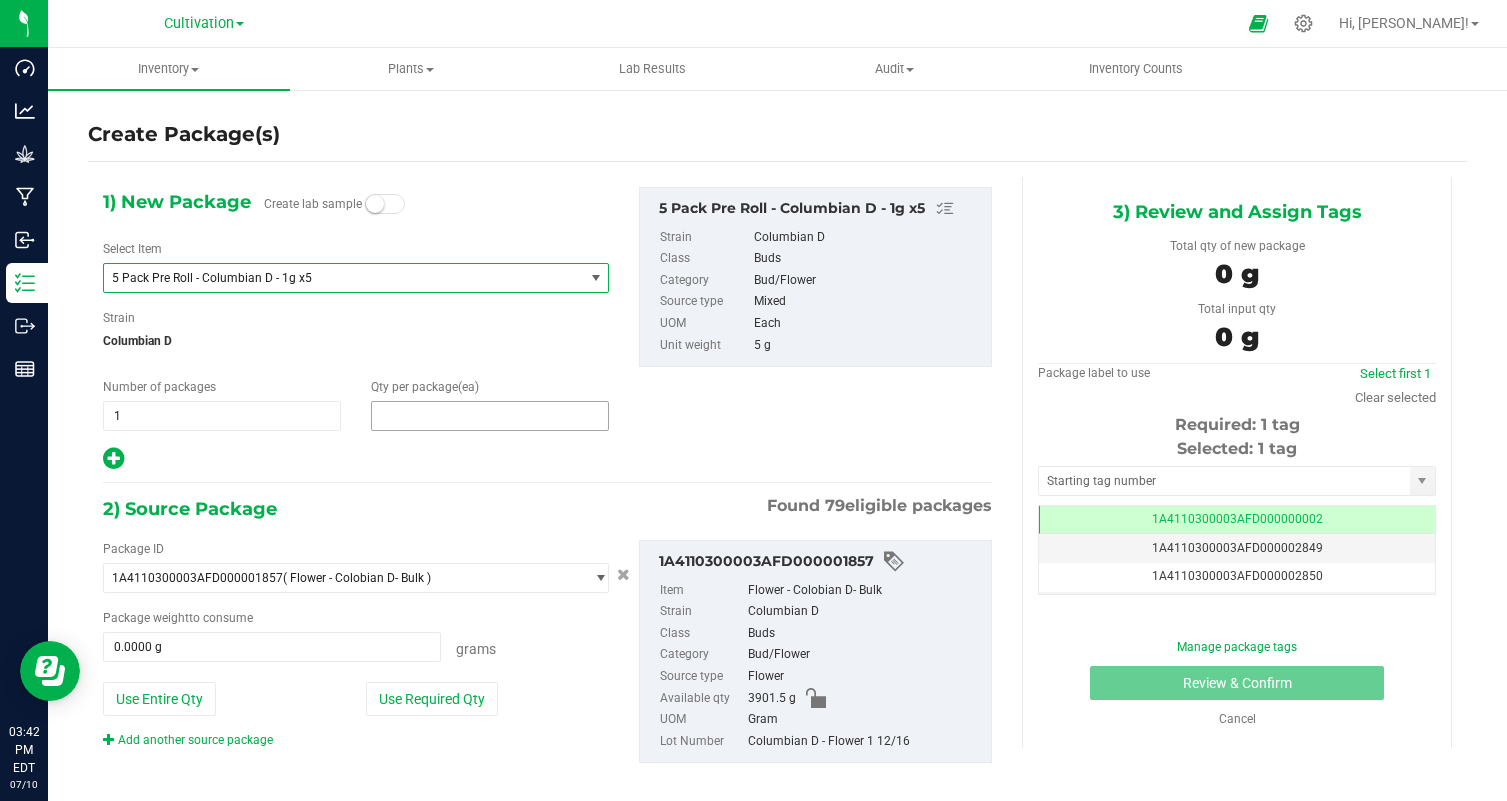 click at bounding box center [490, 416] 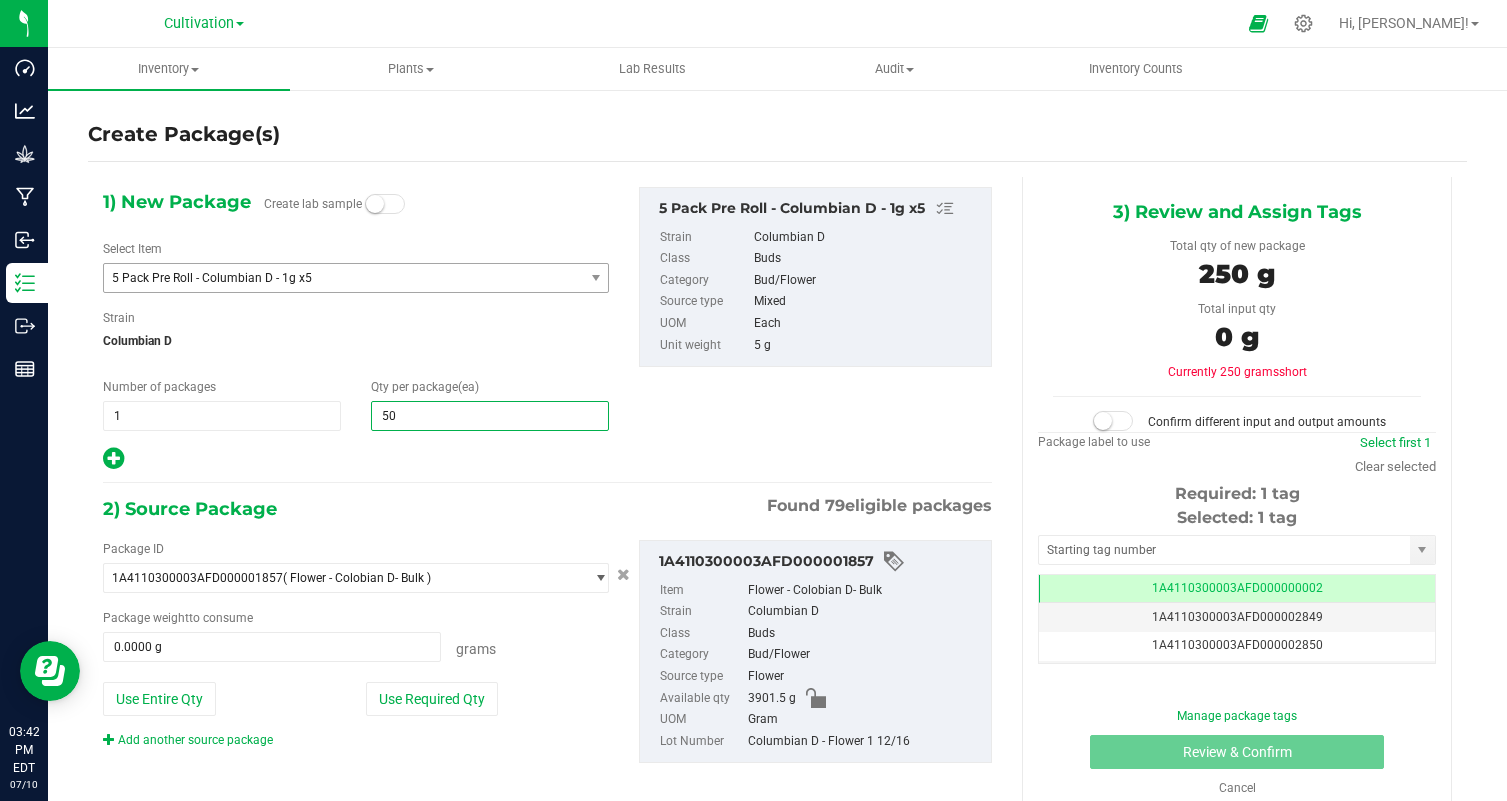click on "1) New Package
Create lab sample
Select Item
5 Pack Pre Roll - Columbian D - 1g x5
2 Pack Pre Roll - Riptide Rush - .5g x2 2 Pack Pre Roll - Sour Diesel - .5g x2 2 Pack Pre Roll - Strawberry Cannoli - .5g x2 2 Pack Pre Roll - Strawnana - .5g x2 2 Pack Pre Roll - Super Lemon Mac - .5g x2 2 Pack Pre Roll - Walk Me Home - .5g x2 5 Pack Pre Roll - Afghani - .5g x5 5 Pack Pre Roll - Black Maple - .5g x5 5 Pack Pre Roll - Black Maple - 1g x5 5 Pack Pre Roll - Blueberry Cherry - .5g x5 5 Pack Pre Roll - Columbian D - .5g x5" at bounding box center (547, 491) 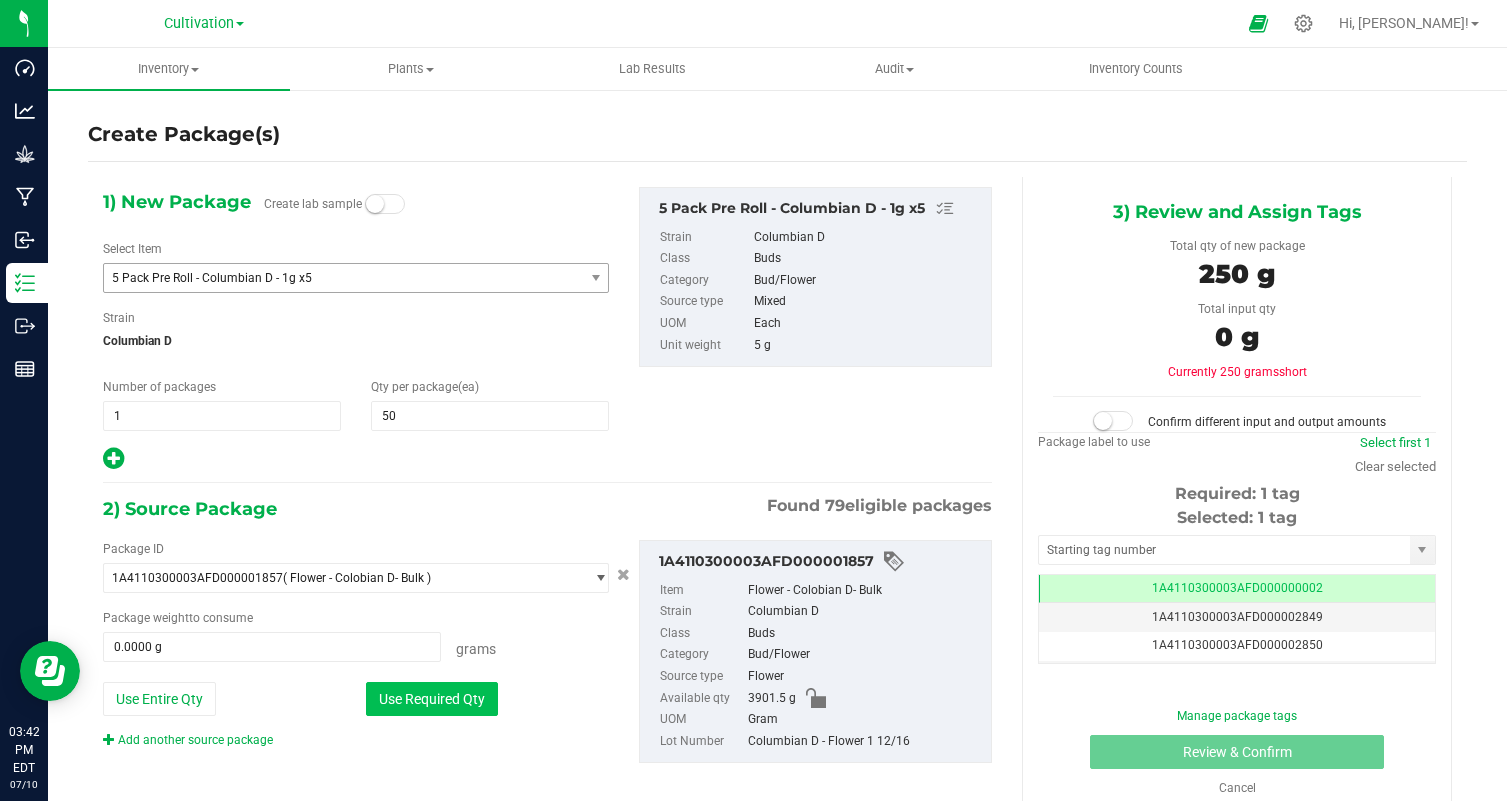 click on "Use Required Qty" at bounding box center (432, 699) 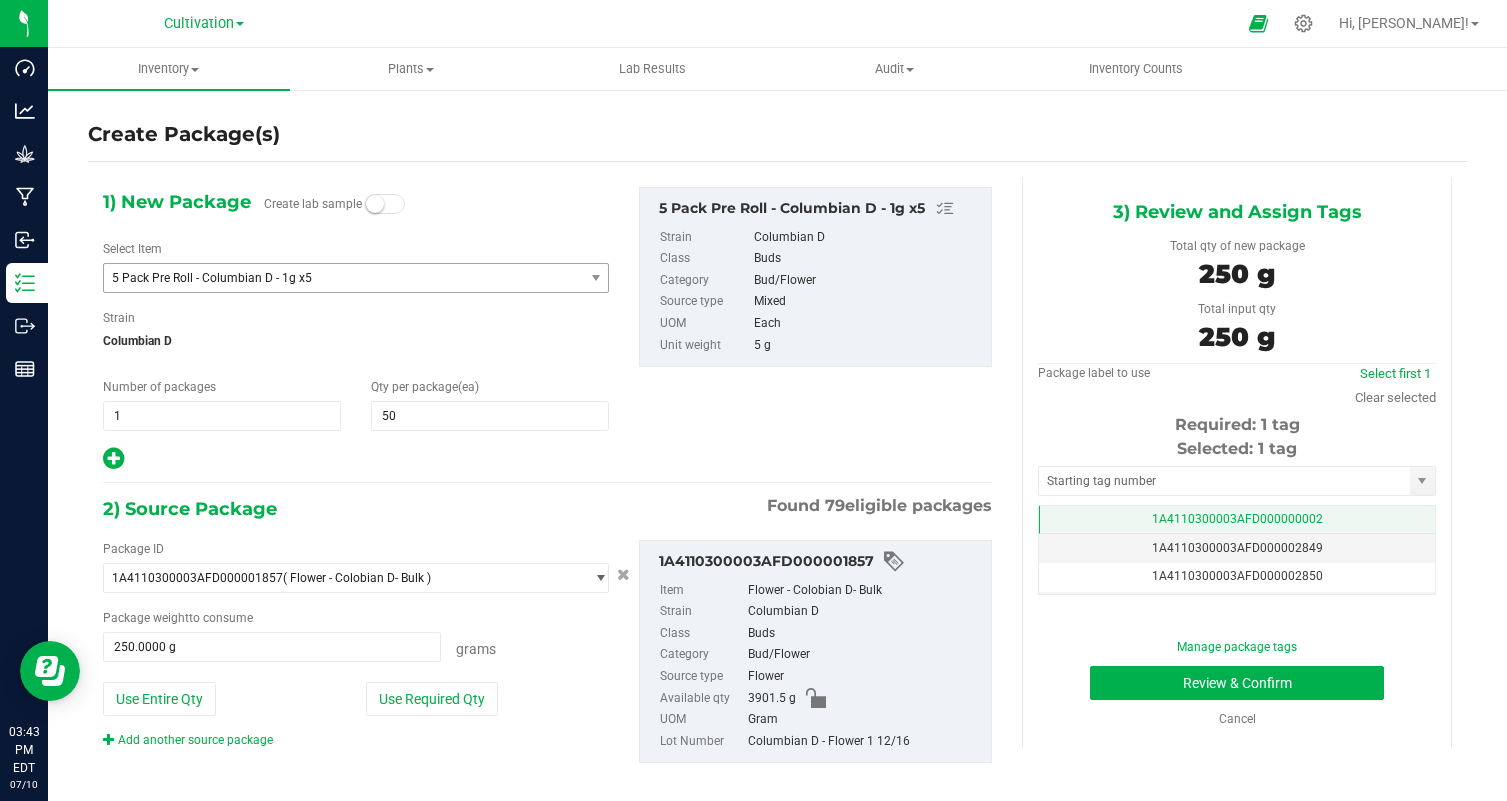 click on "1A4110300003AFD000000002" at bounding box center [1237, 520] 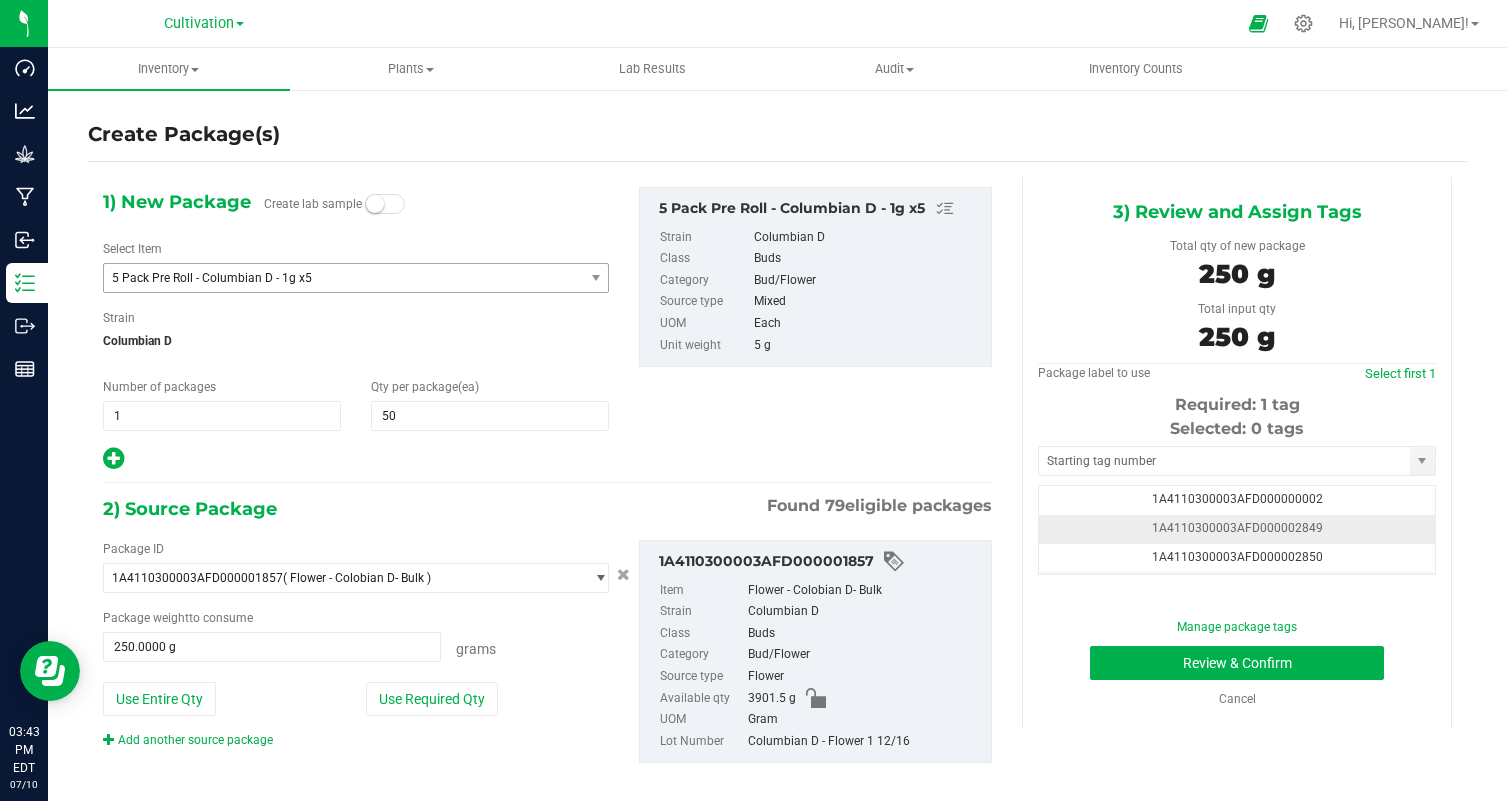 click on "1A4110300003AFD000002849" at bounding box center (1237, 529) 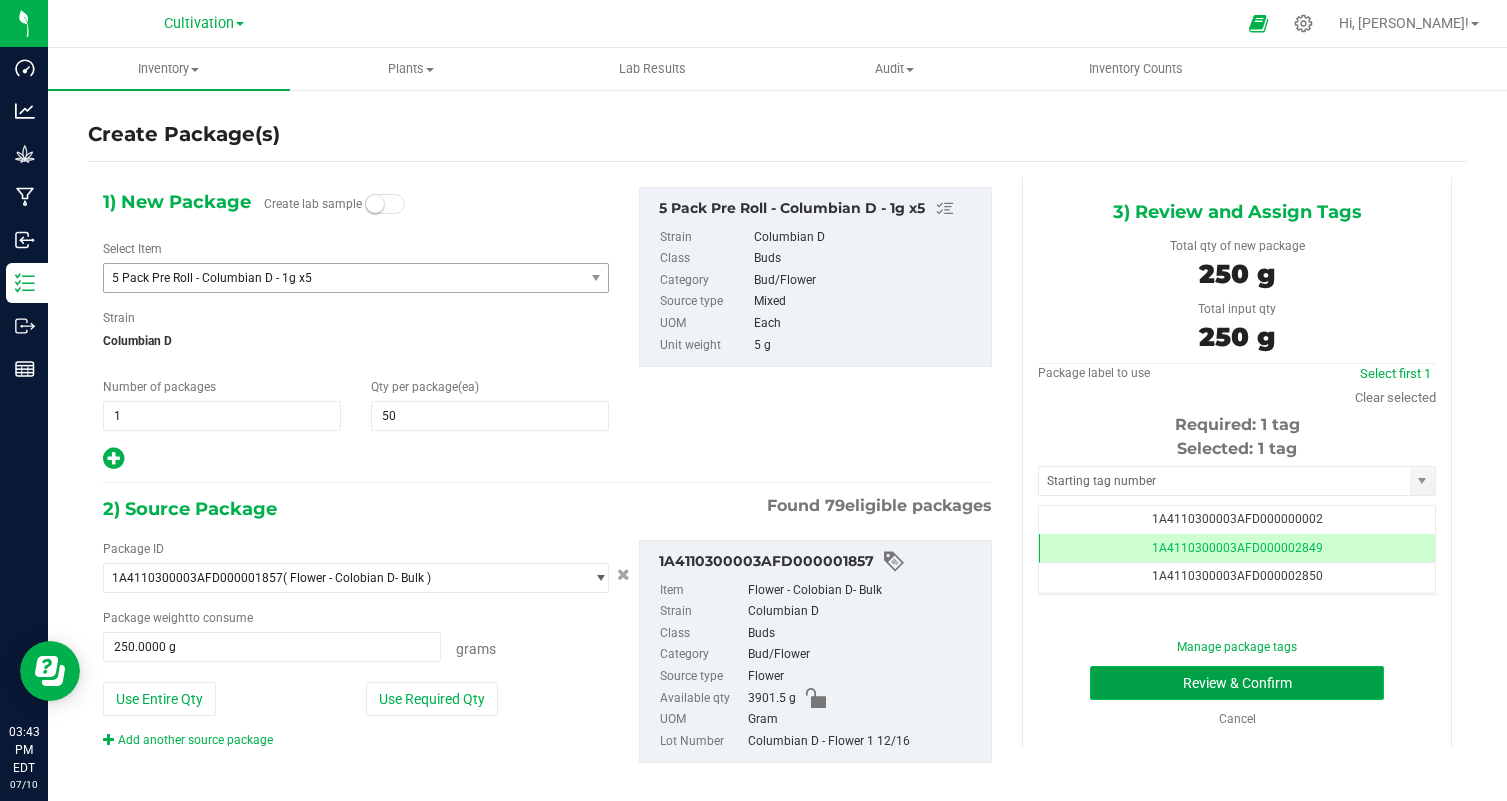 click on "Review & Confirm" at bounding box center [1237, 683] 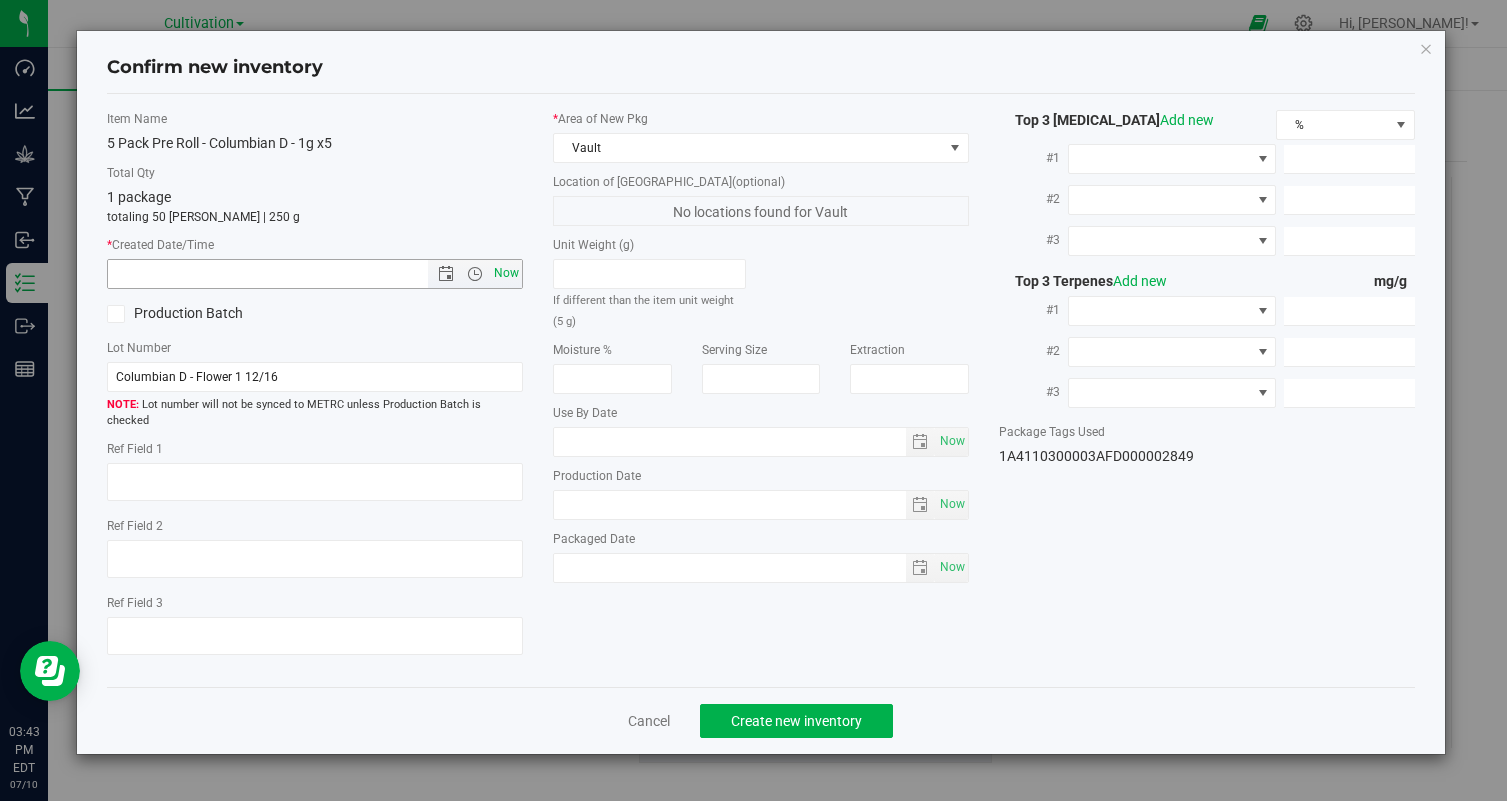 click on "Now" at bounding box center [507, 273] 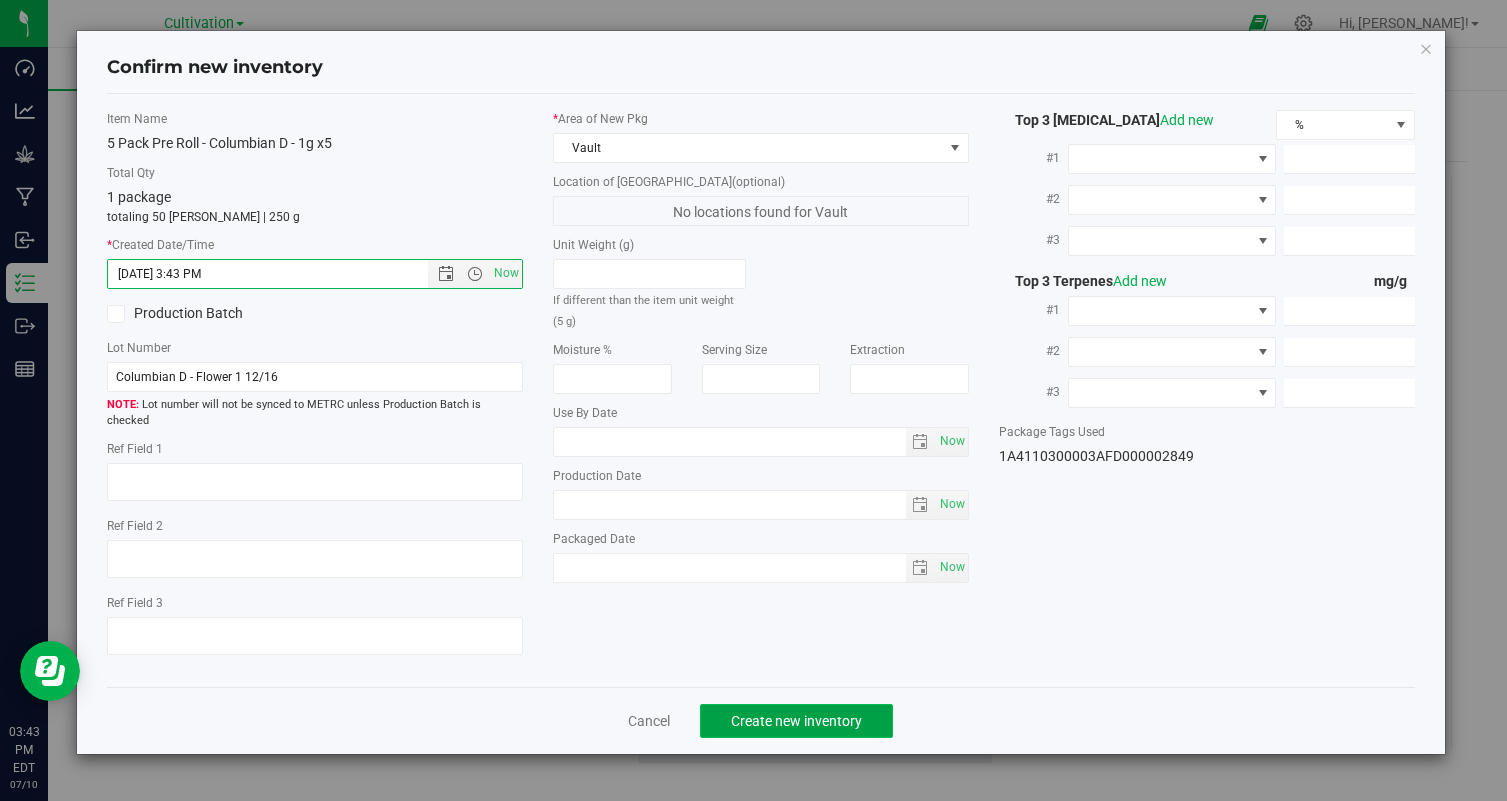 click on "Create new inventory" 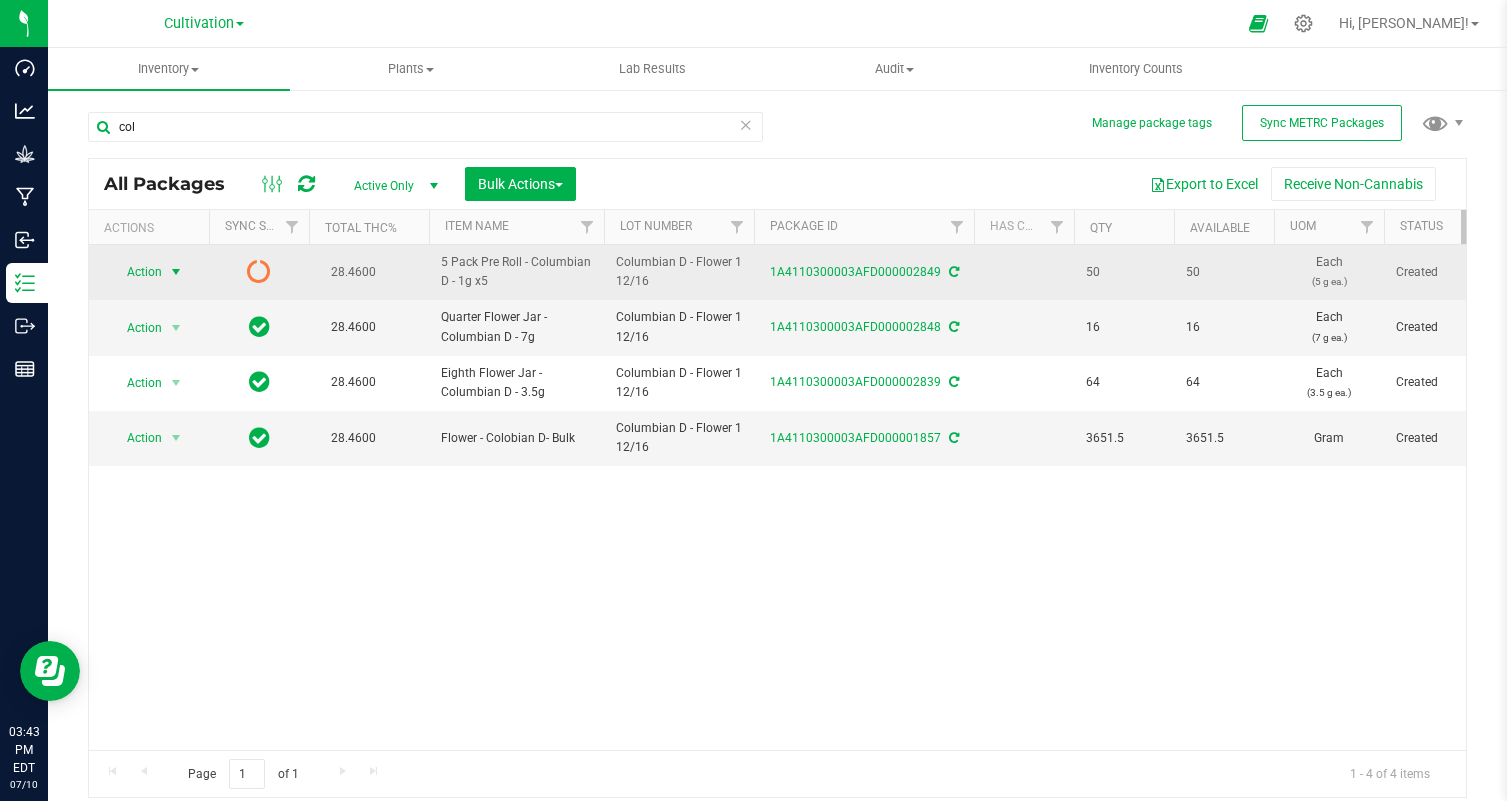 click at bounding box center (176, 272) 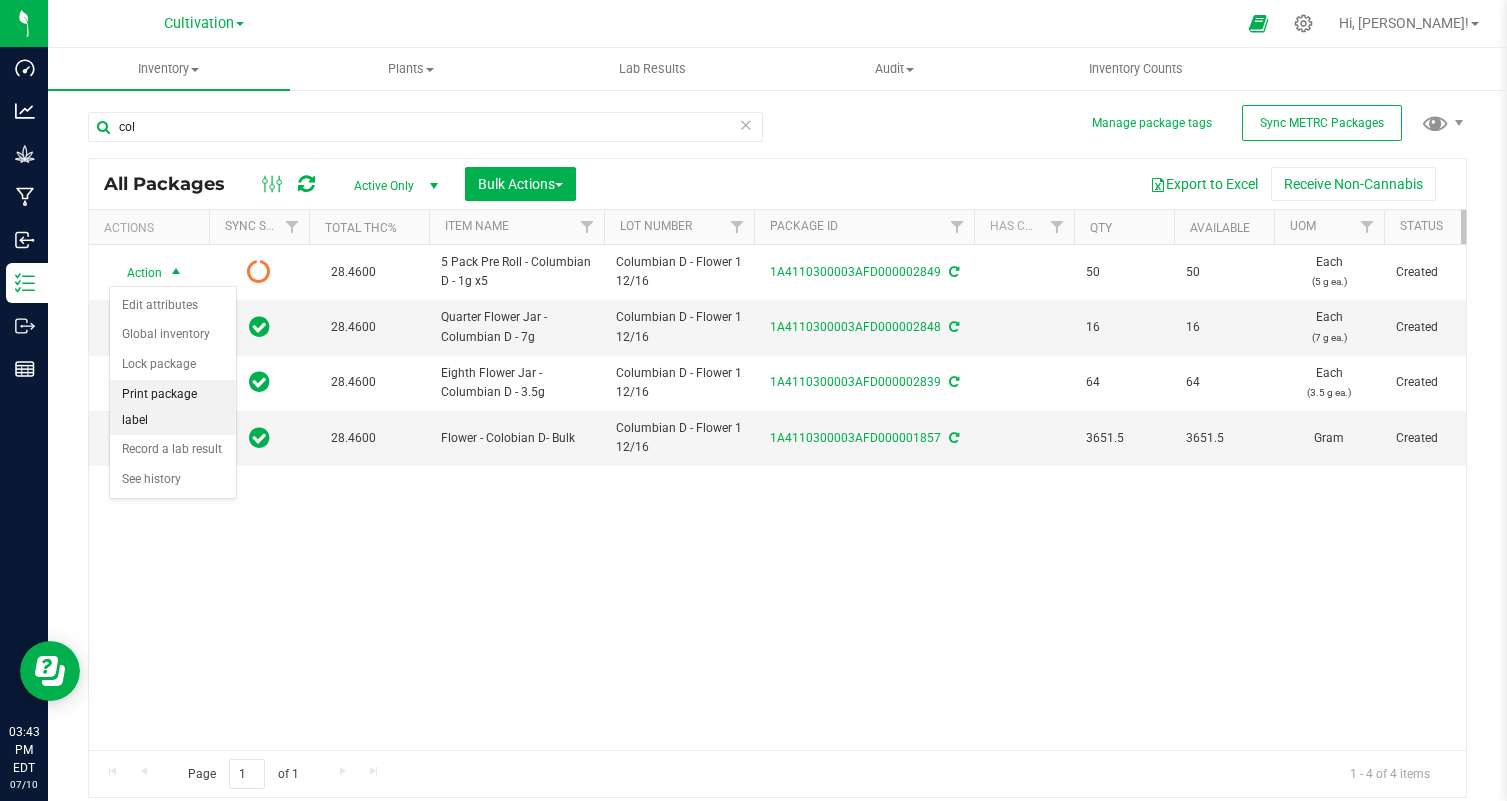 click on "Print package label" at bounding box center [173, 407] 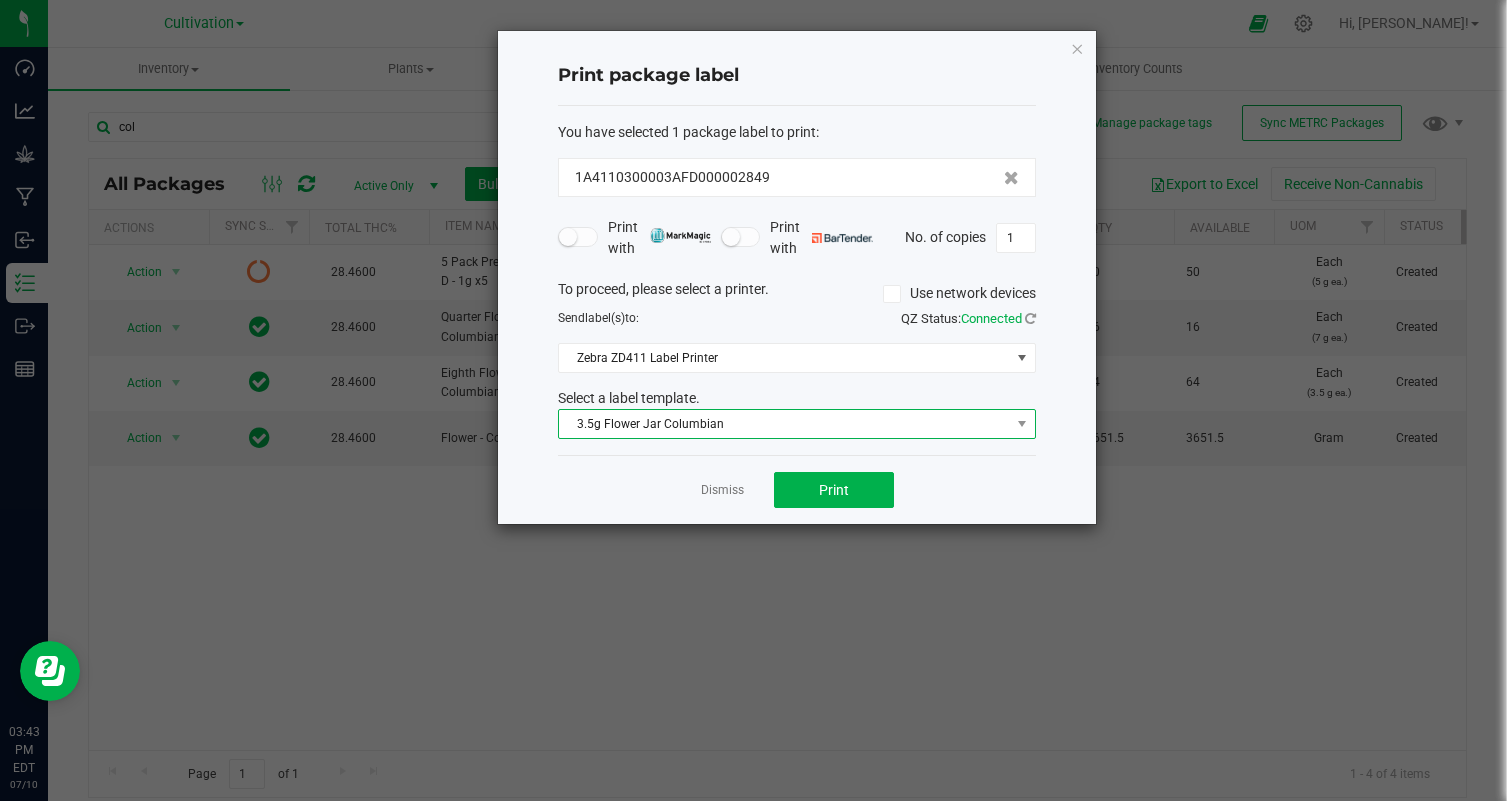 click on "3.5g Flower Jar Columbian" at bounding box center (784, 424) 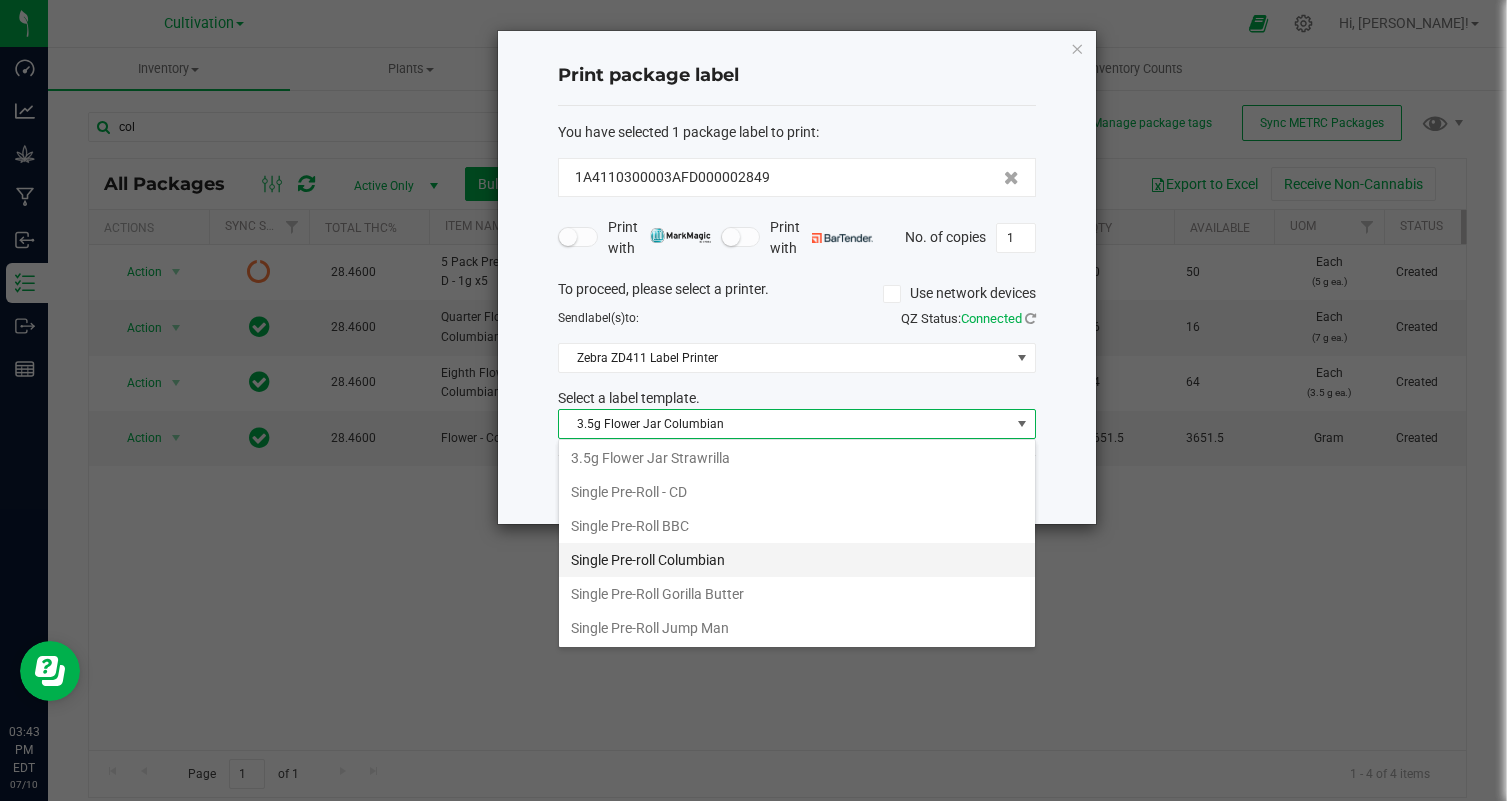 click on "Single Pre-roll Columbian" at bounding box center (797, 560) 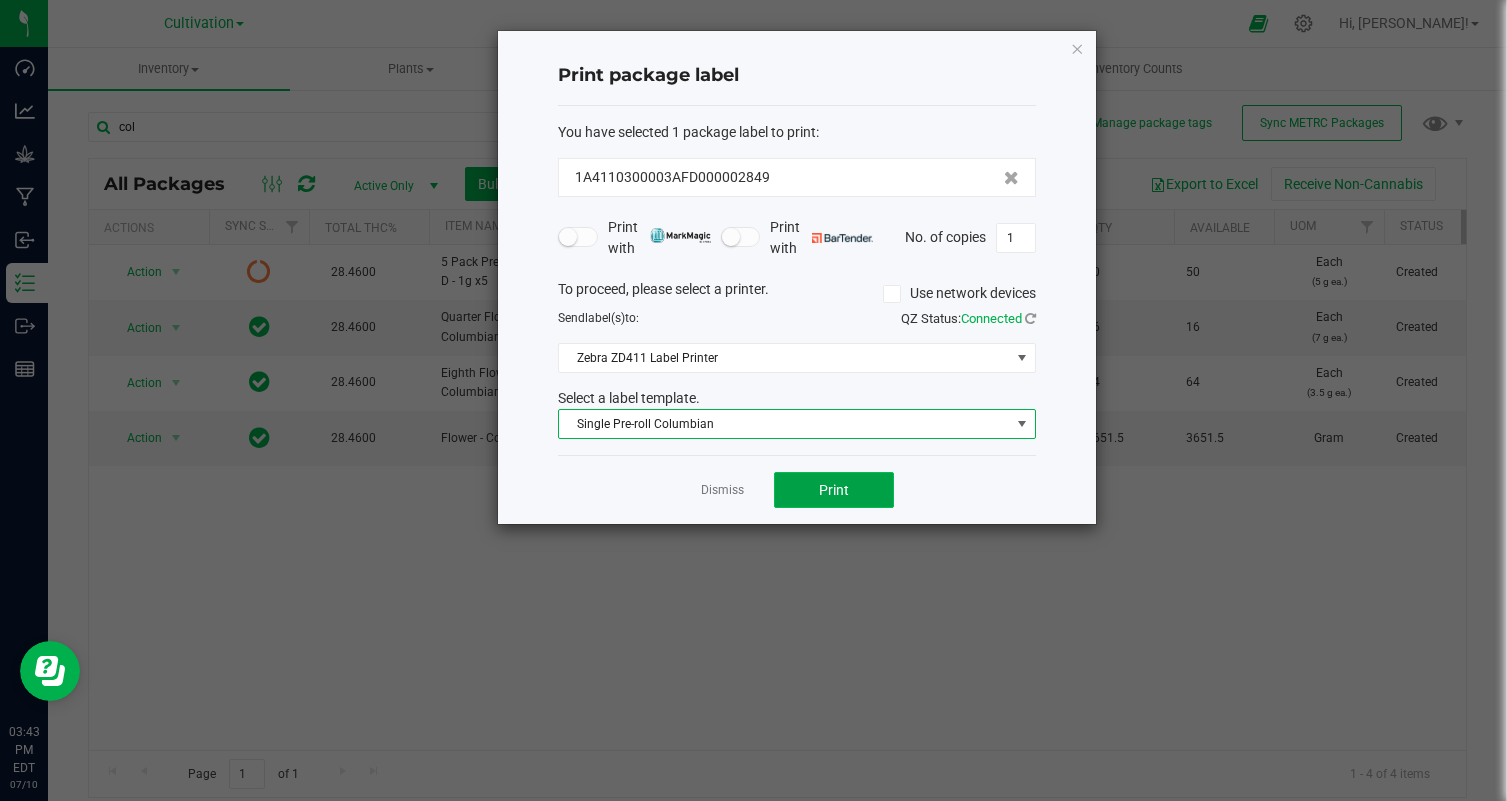 click on "Print" 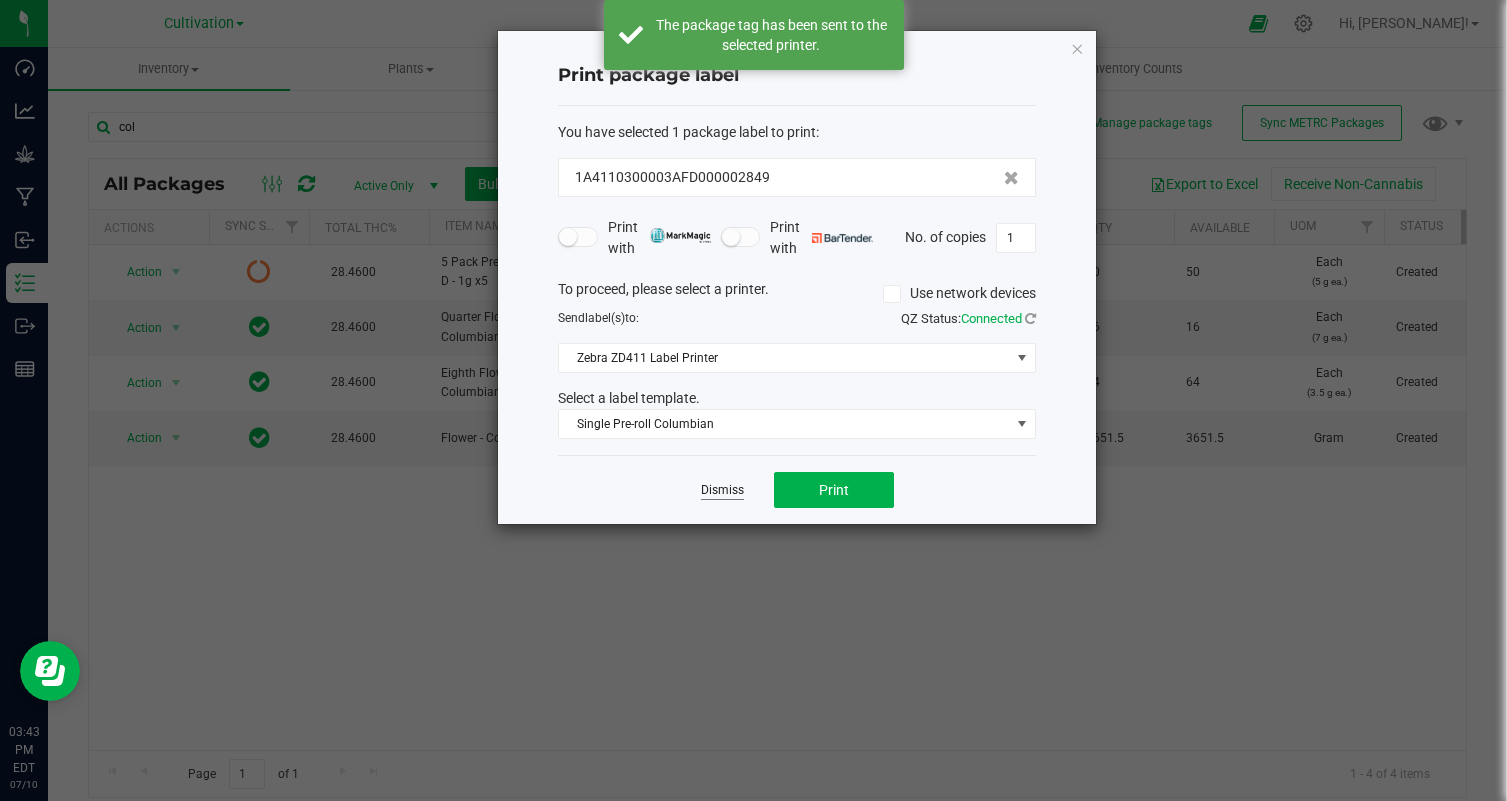 click on "Dismiss" 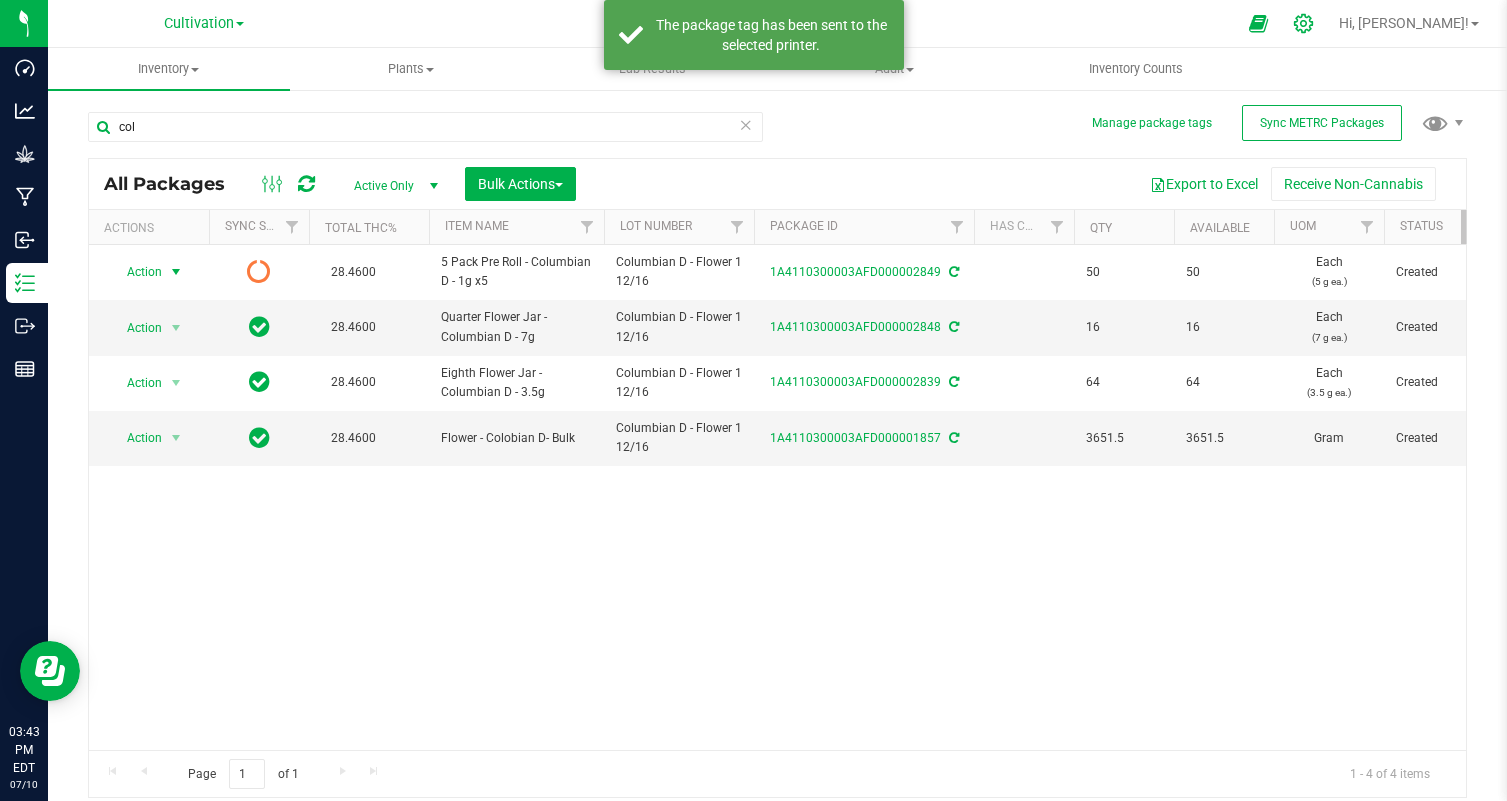 click 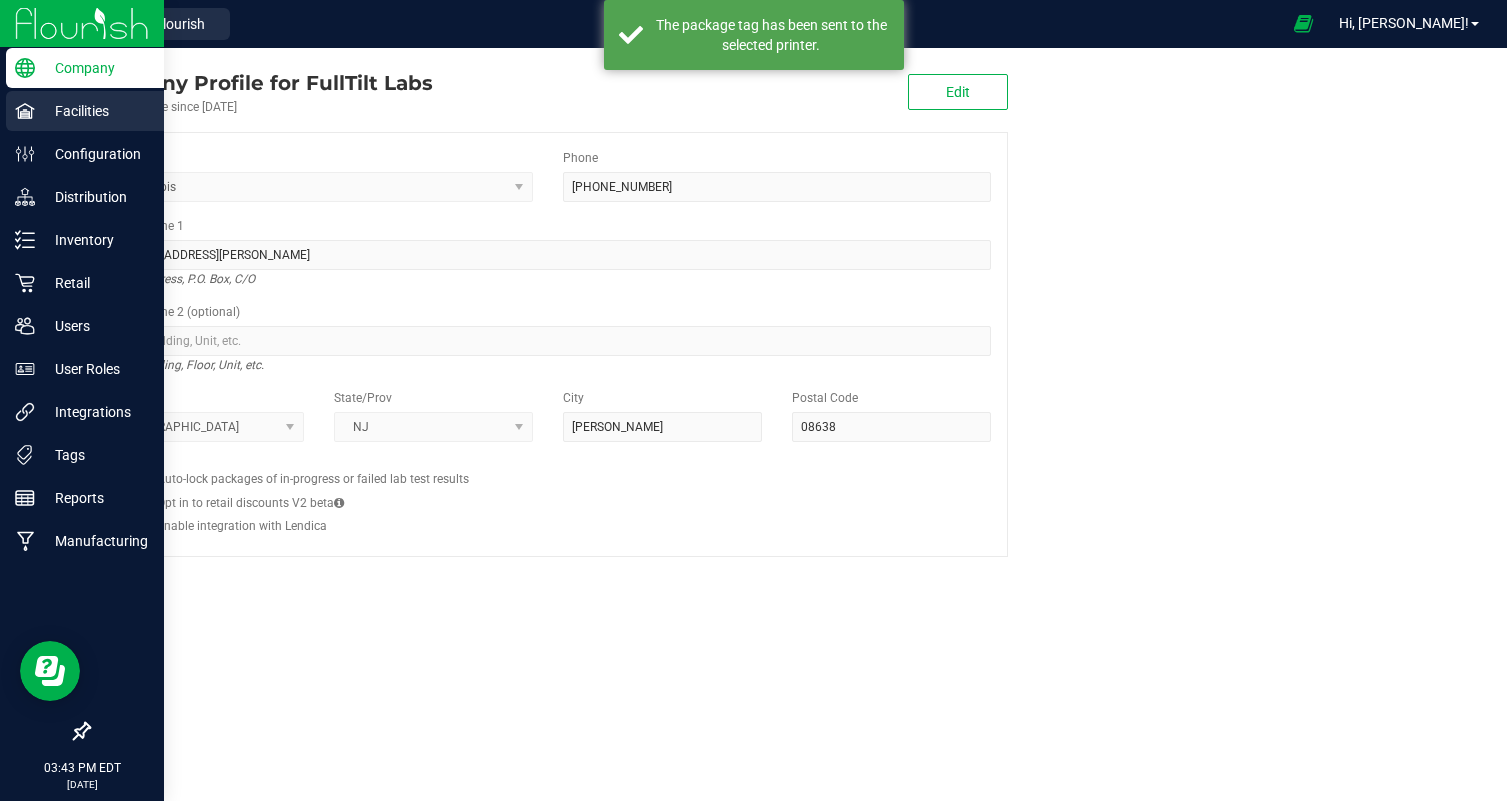 click on "Facilities" at bounding box center (95, 111) 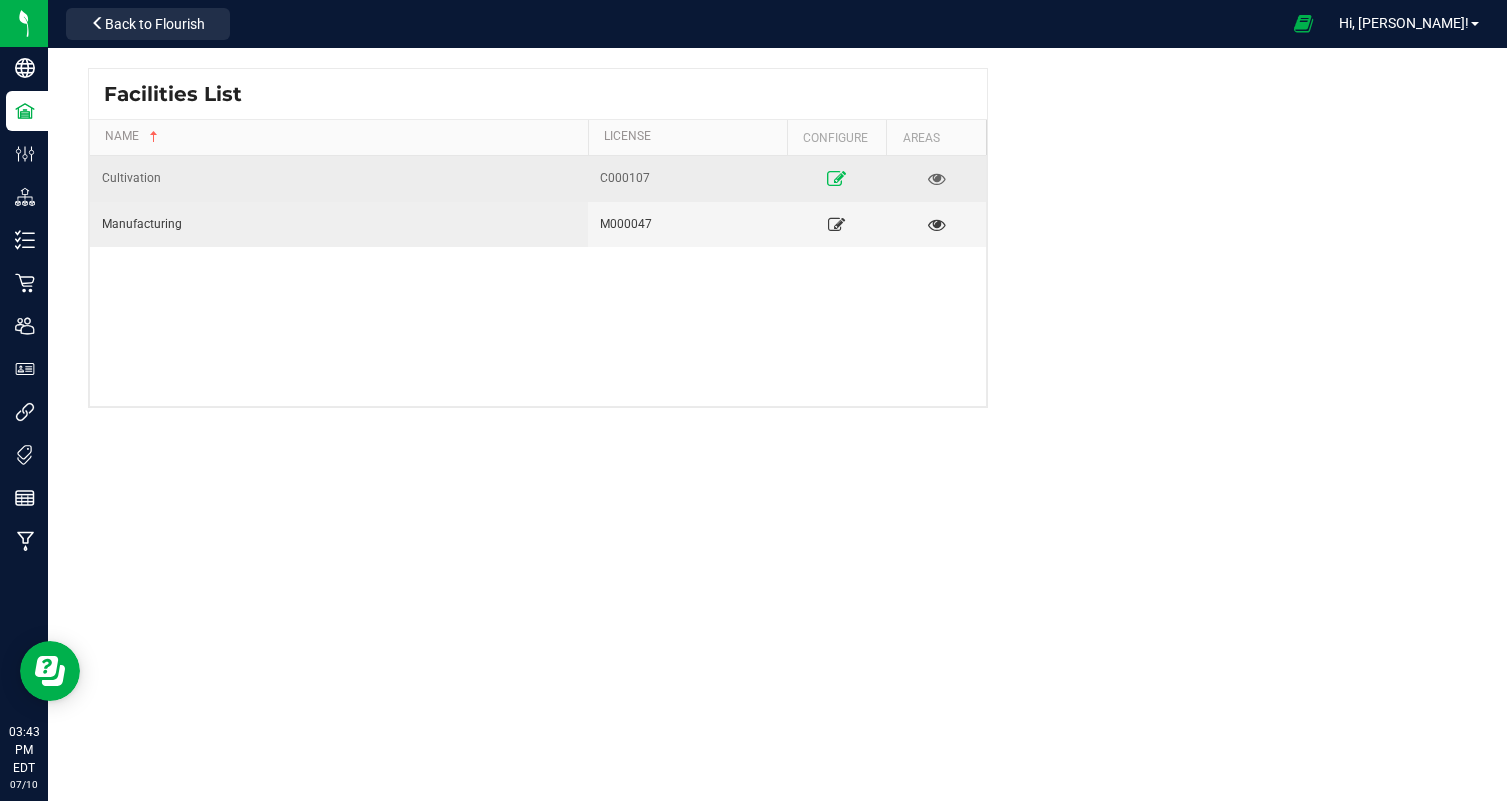 click at bounding box center [836, 178] 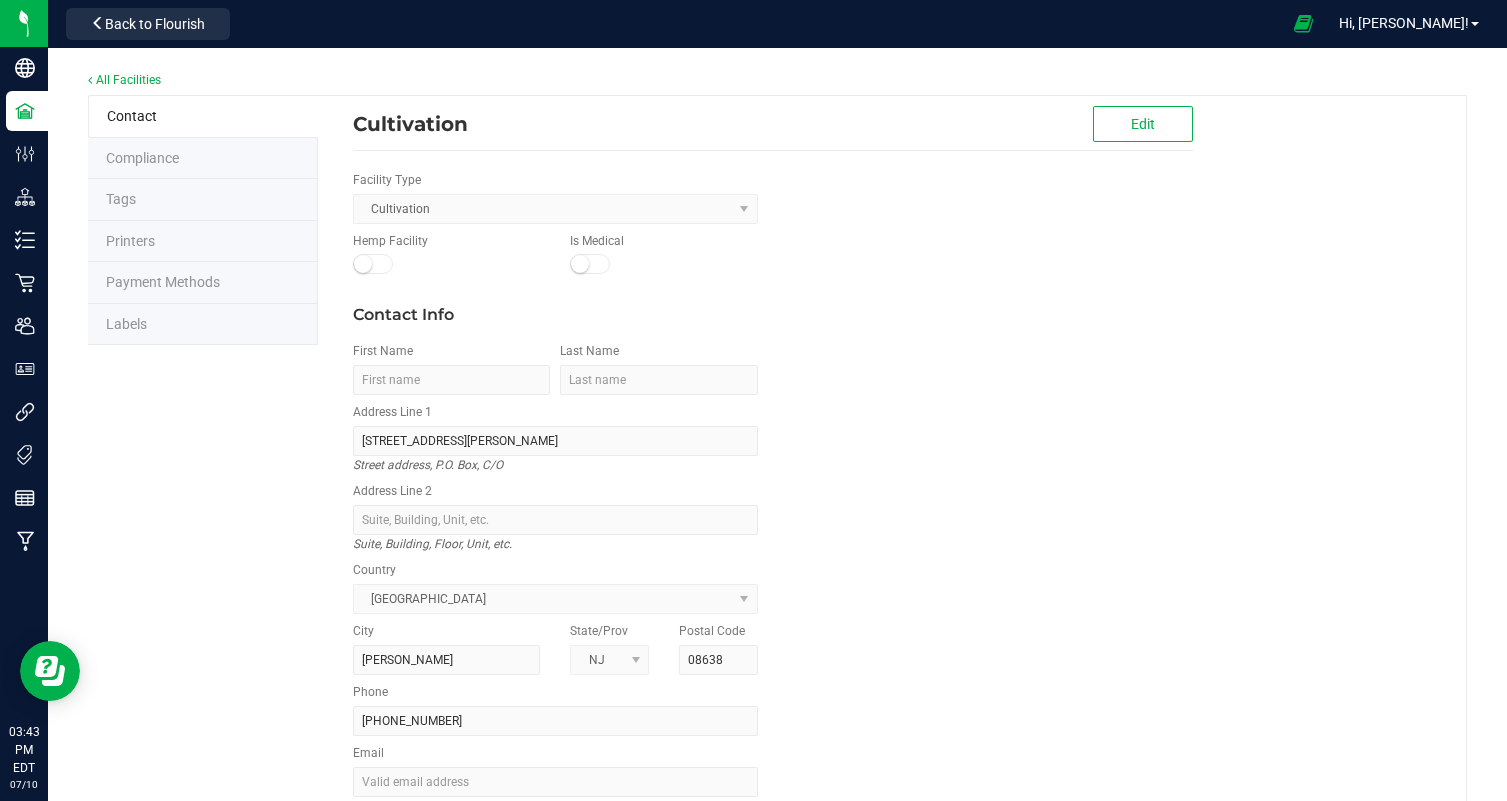 click on "Labels" at bounding box center (203, 325) 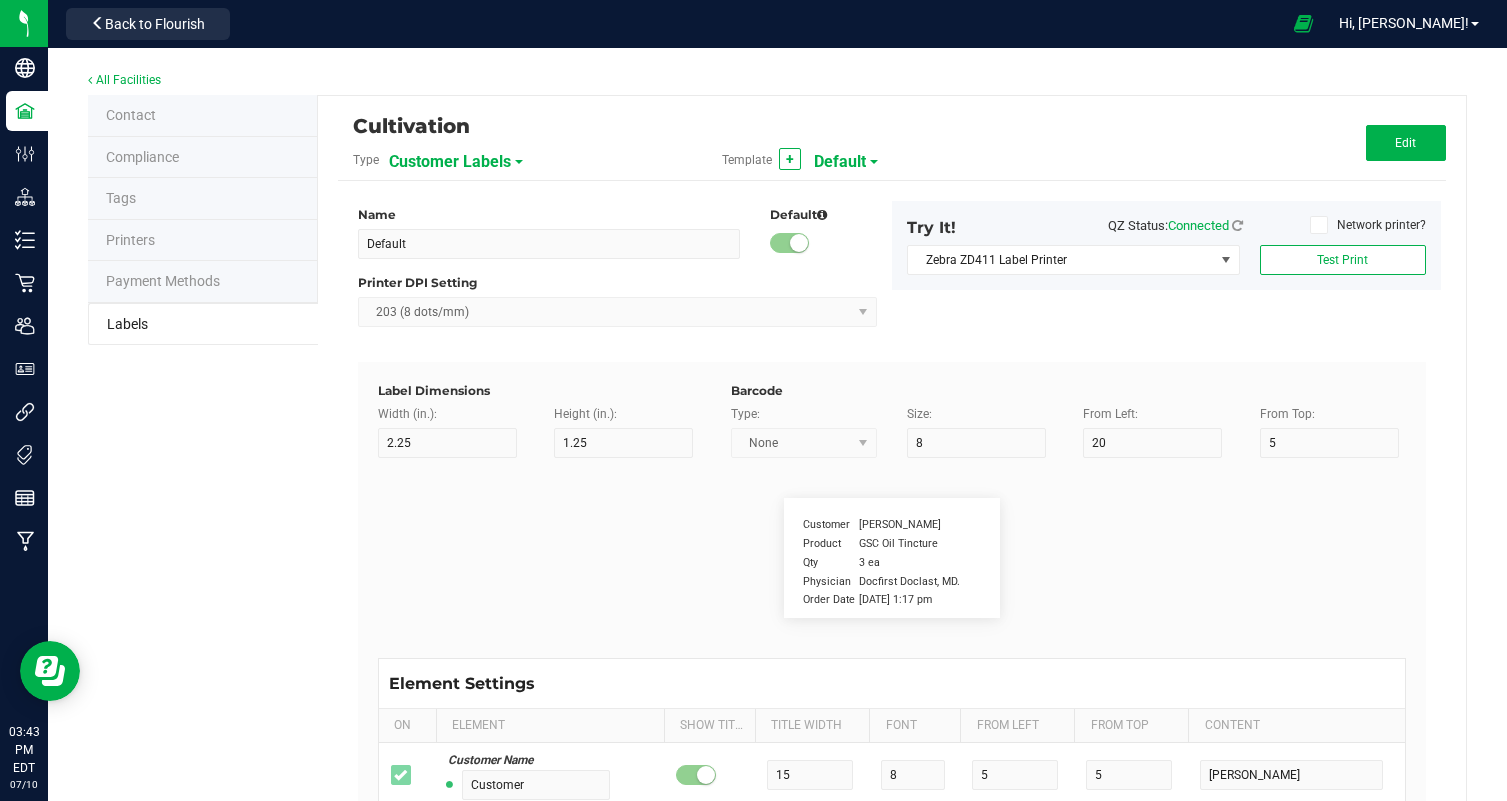 click on "Customer Labels" at bounding box center (450, 162) 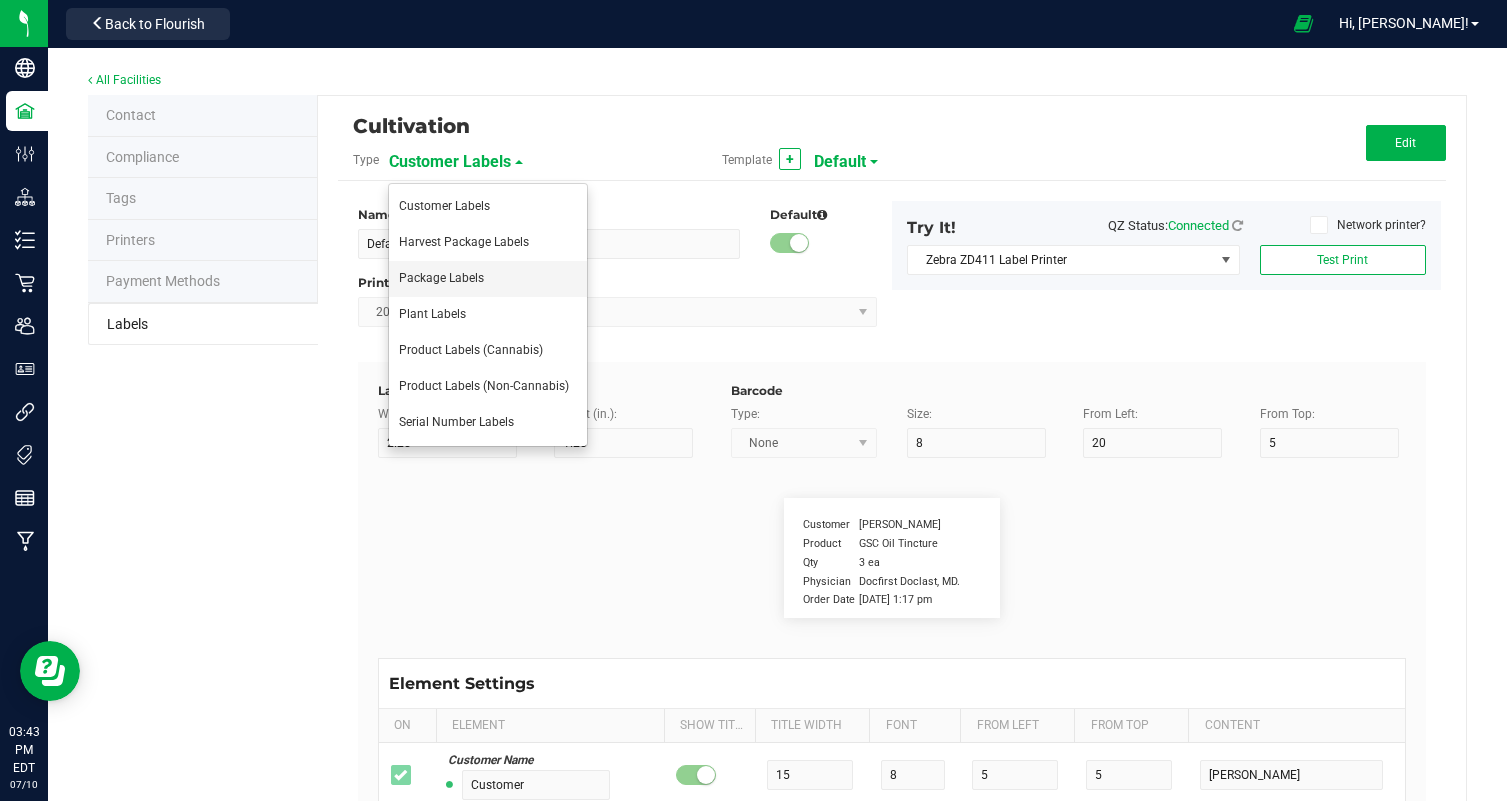 click on "Package Labels" at bounding box center (488, 279) 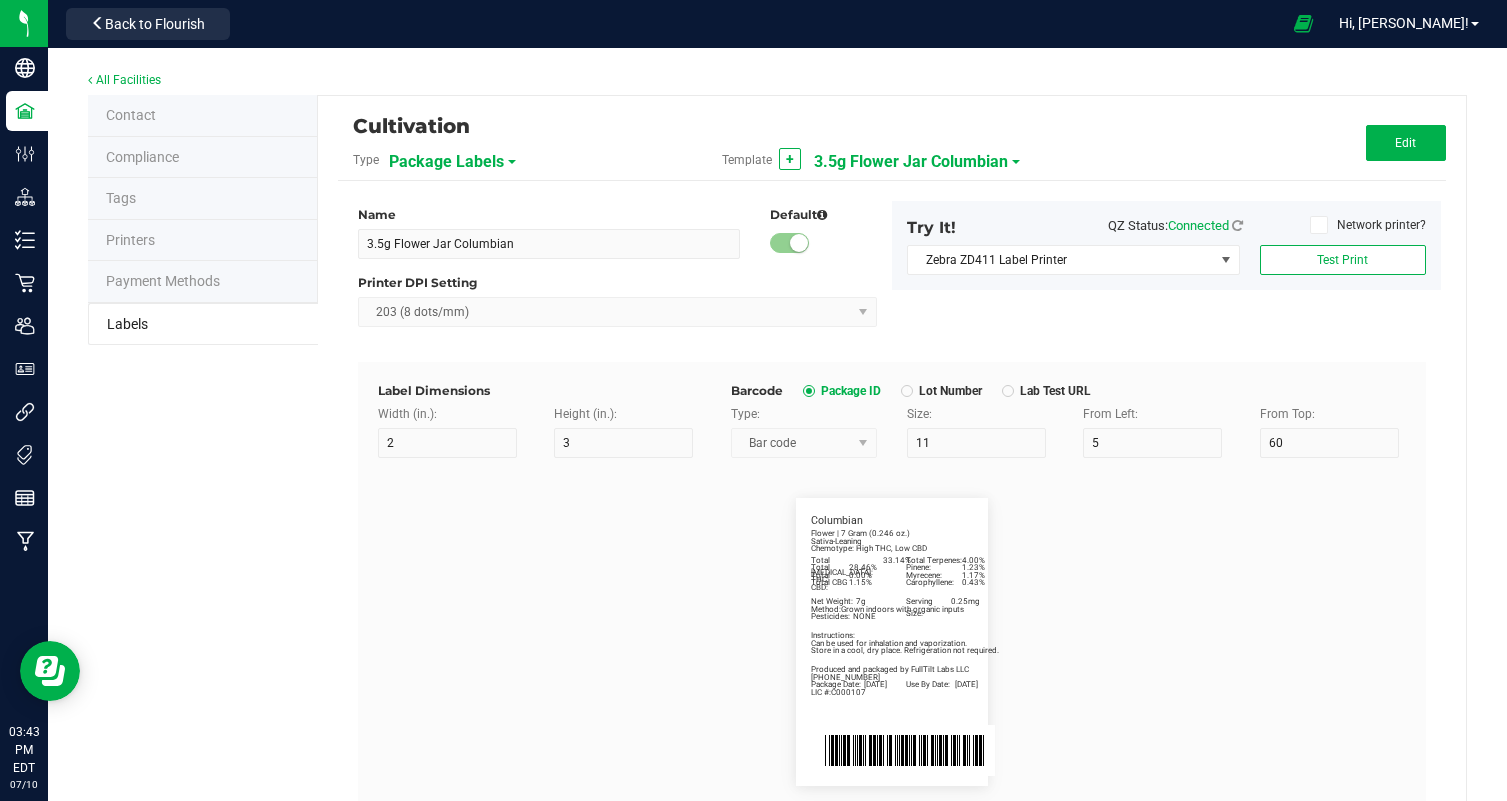 click on "3.5g Flower Jar Columbian" at bounding box center [911, 162] 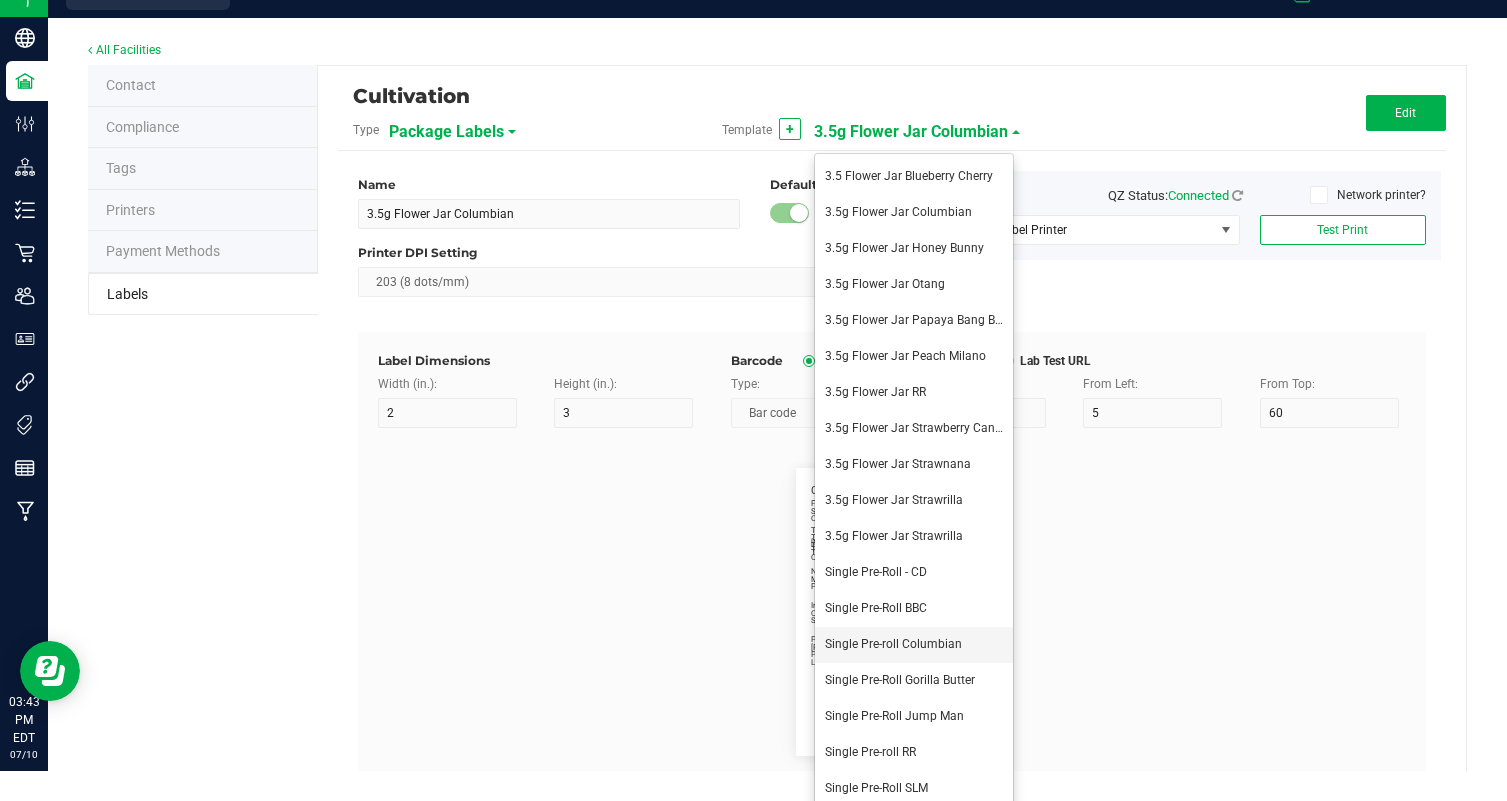 click on "Single Pre-roll Columbian" at bounding box center (893, 644) 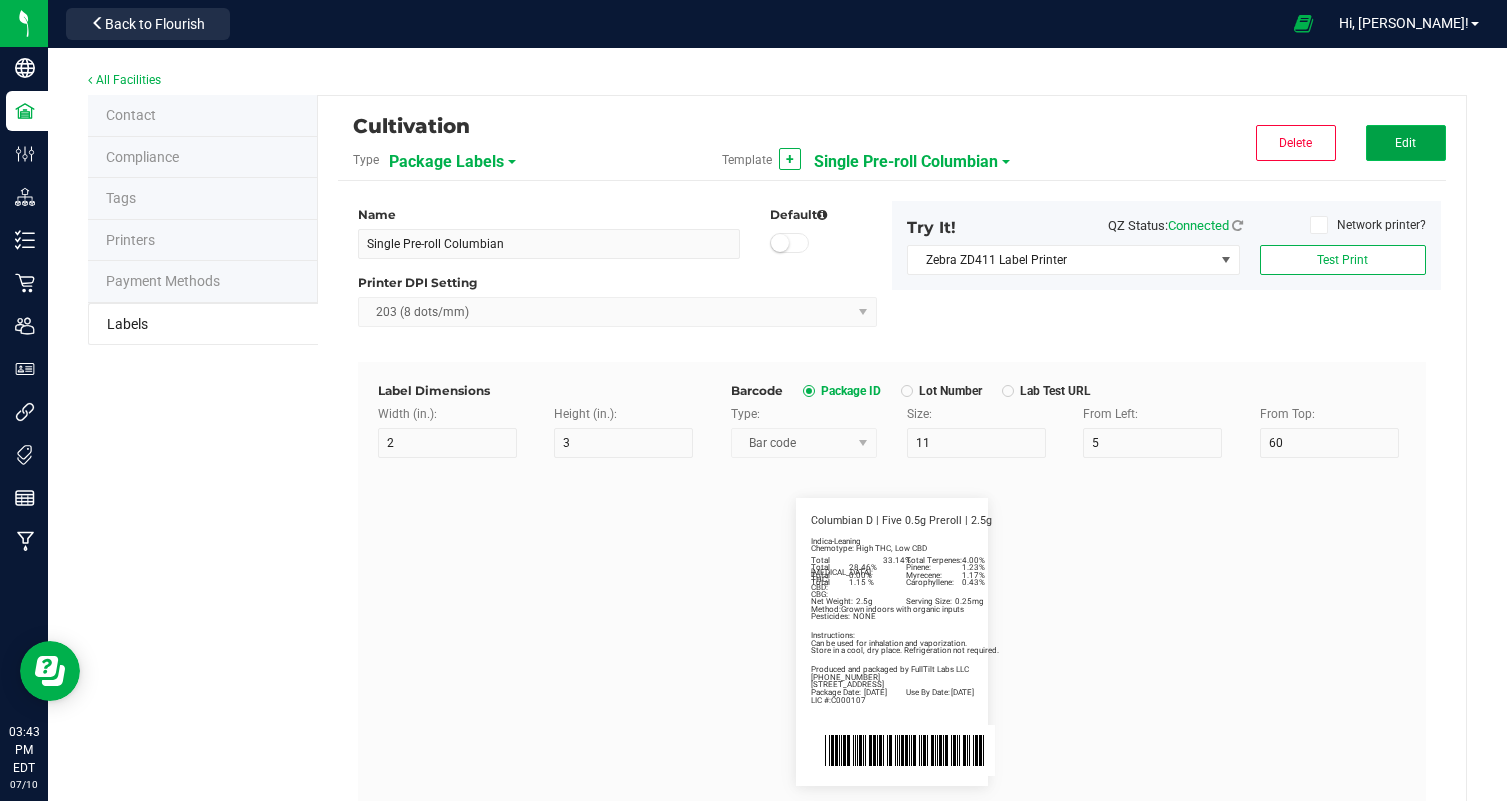 click on "Edit" at bounding box center (1406, 143) 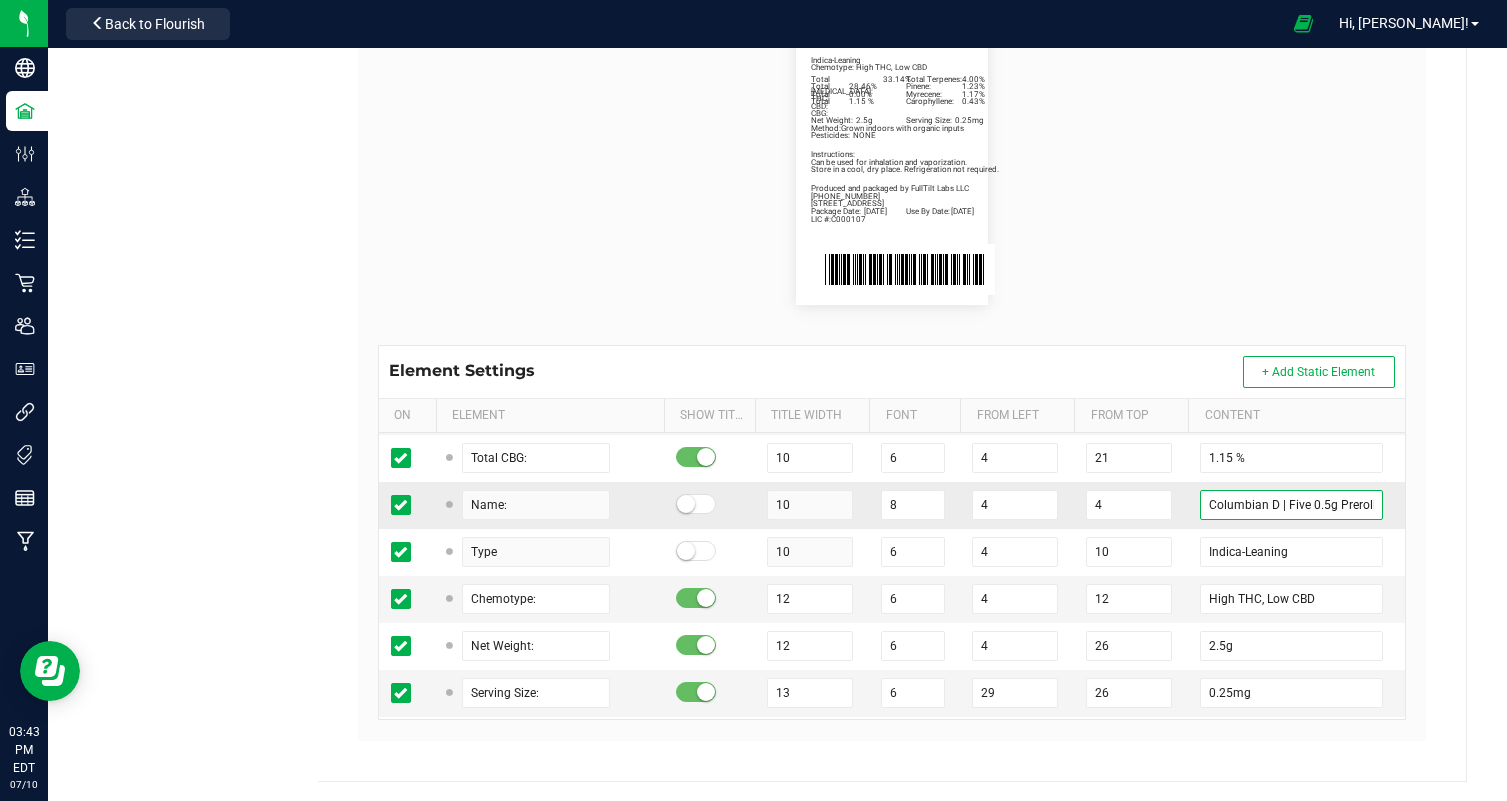click on "Columbian D | Five 0.5g Preroll | 2.5g" at bounding box center [1291, 505] 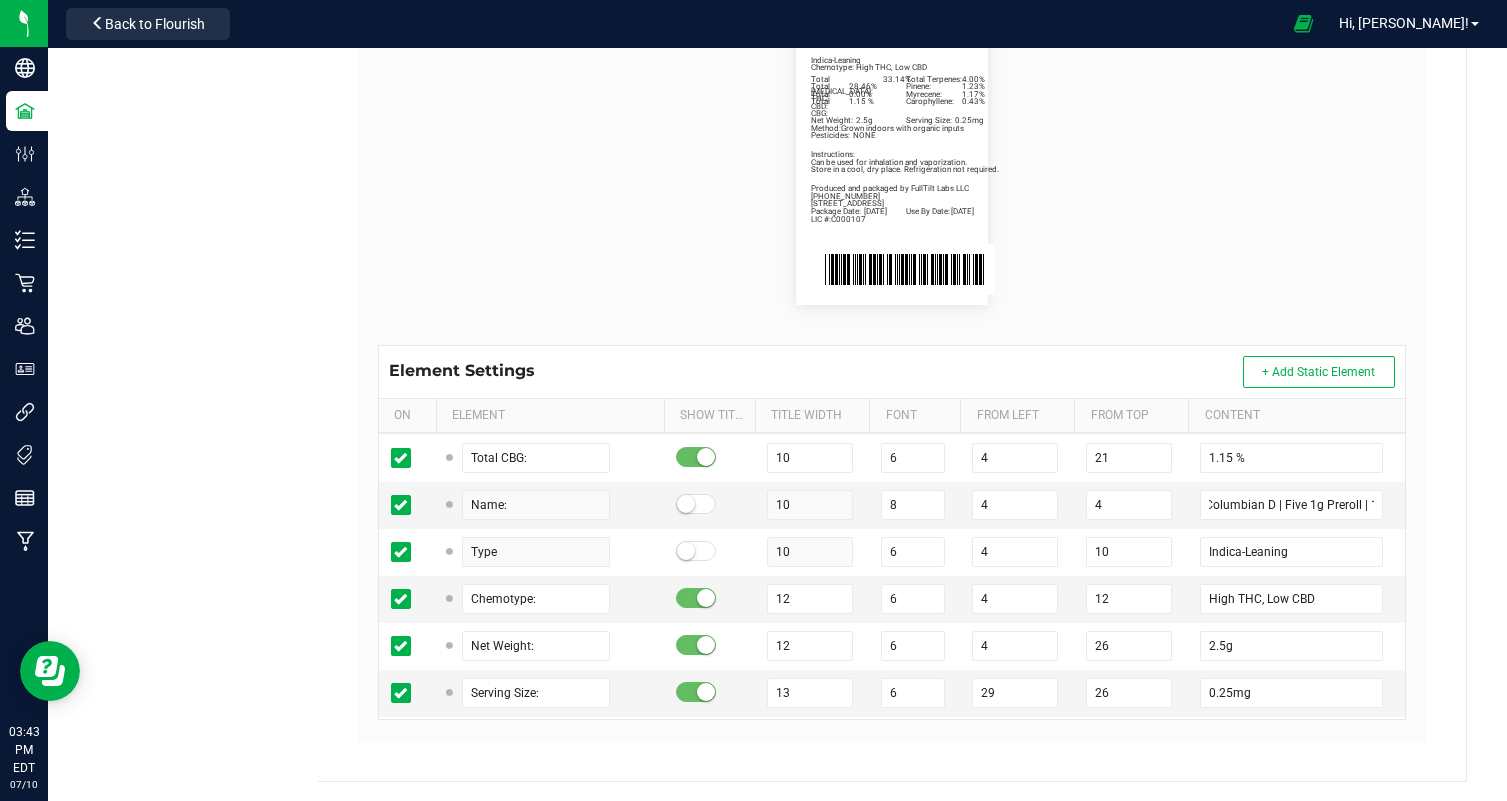 click on "Package Date:   07/08/2025   Use By Date:   01/08/2026   Pinene:   1.23%   Myrecene:   1.17%   Carophyllene:   0.43%   Total Cannabinoids:   33.14%   Total Terpenes:   4.00%   Total THC:   28.46%   Total CBD:   0.00%    Total CBG:   1.15 %   Columbian D | Five 1g Preroll | 1g   Indica-Leaning   Chemotype:   High THC, Low CBD   Net Weight:   2.5g   Serving Size:   0.25mg   Produced and packaged by FullTilt Labs LLC   Instructions:      Can be used for inhalation and vaporization.   Method:   Grown indoors with organic inputs   Pesticides:   NONE   (609) 895-6678   LIC #:C000107      Store in a cool, dry place. Refrigeration not required.   374 Eggerts Crossing Road Ewing, NJ" at bounding box center [892, 161] 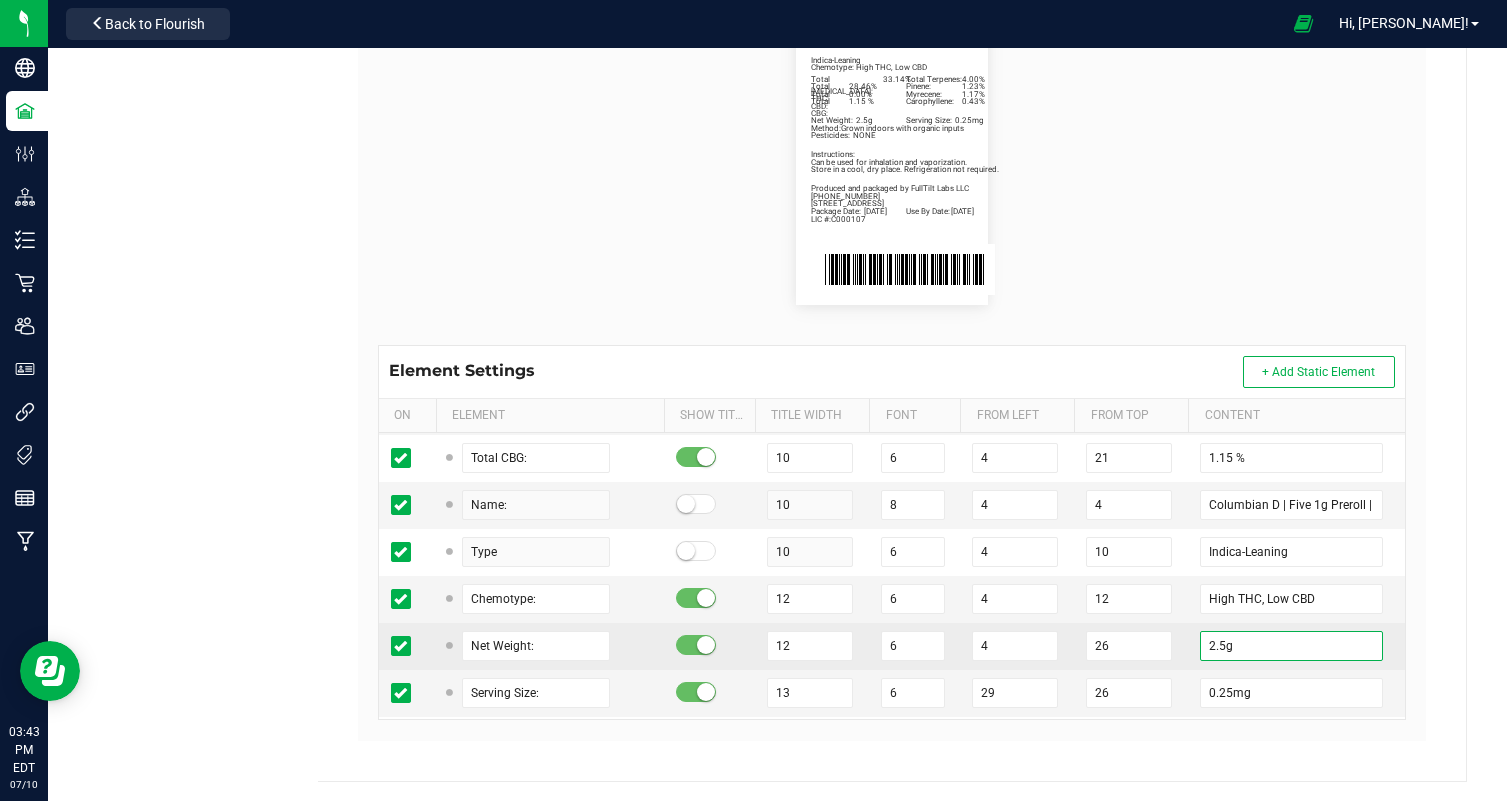 drag, startPoint x: 1226, startPoint y: 647, endPoint x: 1079, endPoint y: 633, distance: 147.66516 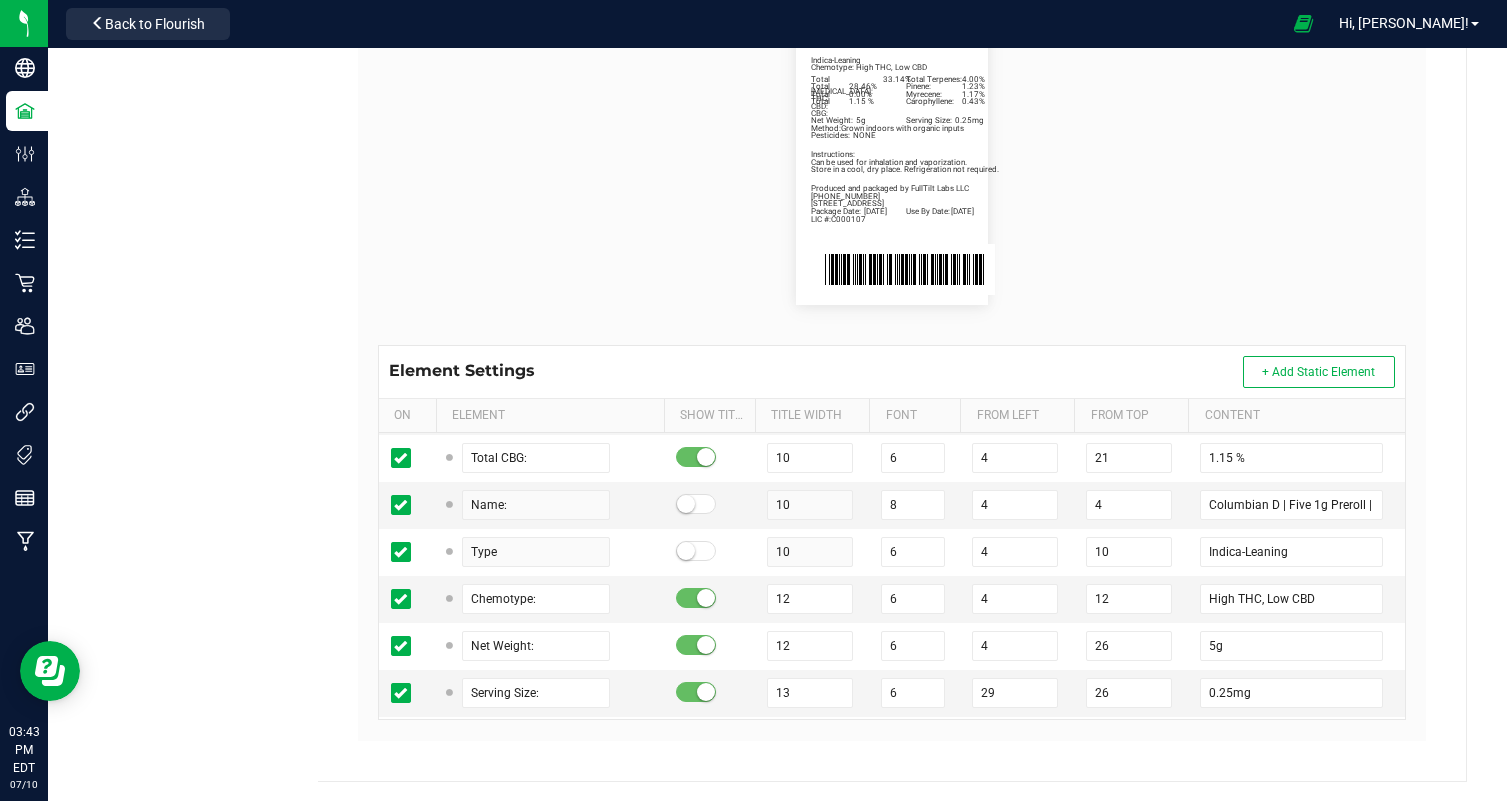 click on "Package Date:   07/08/2025   Use By Date:   01/08/2026   Pinene:   1.23%   Myrecene:   1.17%   Carophyllene:   0.43%   Total Cannabinoids:   33.14%   Total Terpenes:   4.00%   Total THC:   28.46%   Total CBD:   0.00%    Total CBG:   1.15 %   Columbian D | Five 1g Preroll | 1g   Indica-Leaning   Chemotype:   High THC, Low CBD   Net Weight:   5g   Serving Size:   0.25mg   Produced and packaged by FullTilt Labs LLC   Instructions:      Can be used for inhalation and vaporization.   Method:   Grown indoors with organic inputs   Pesticides:   NONE   (609) 895-6678   LIC #:C000107      Store in a cool, dry place. Refrigeration not required.   374 Eggerts Crossing Road Ewing, NJ" at bounding box center [892, 161] 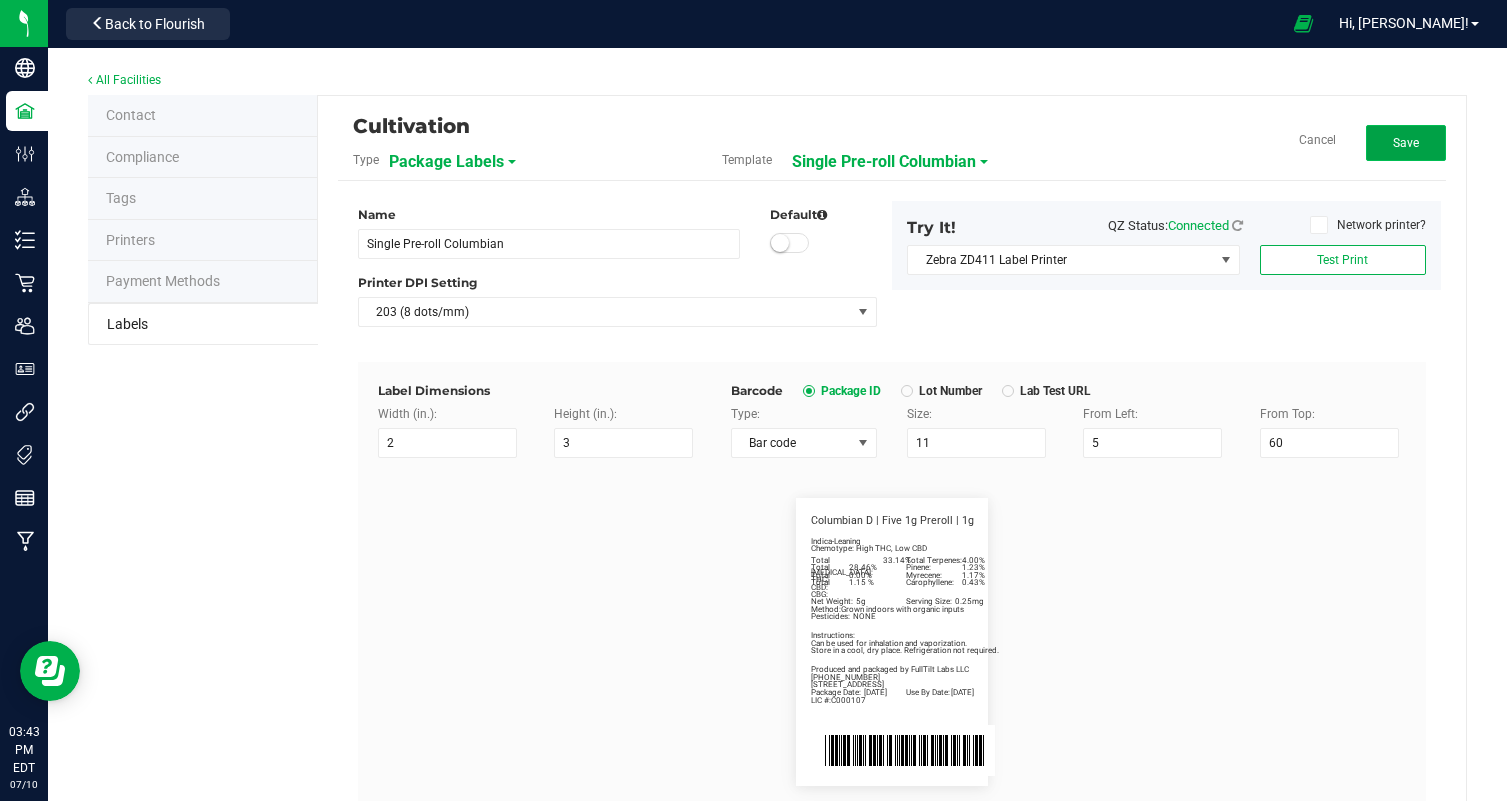 click on "Save" at bounding box center [1406, 143] 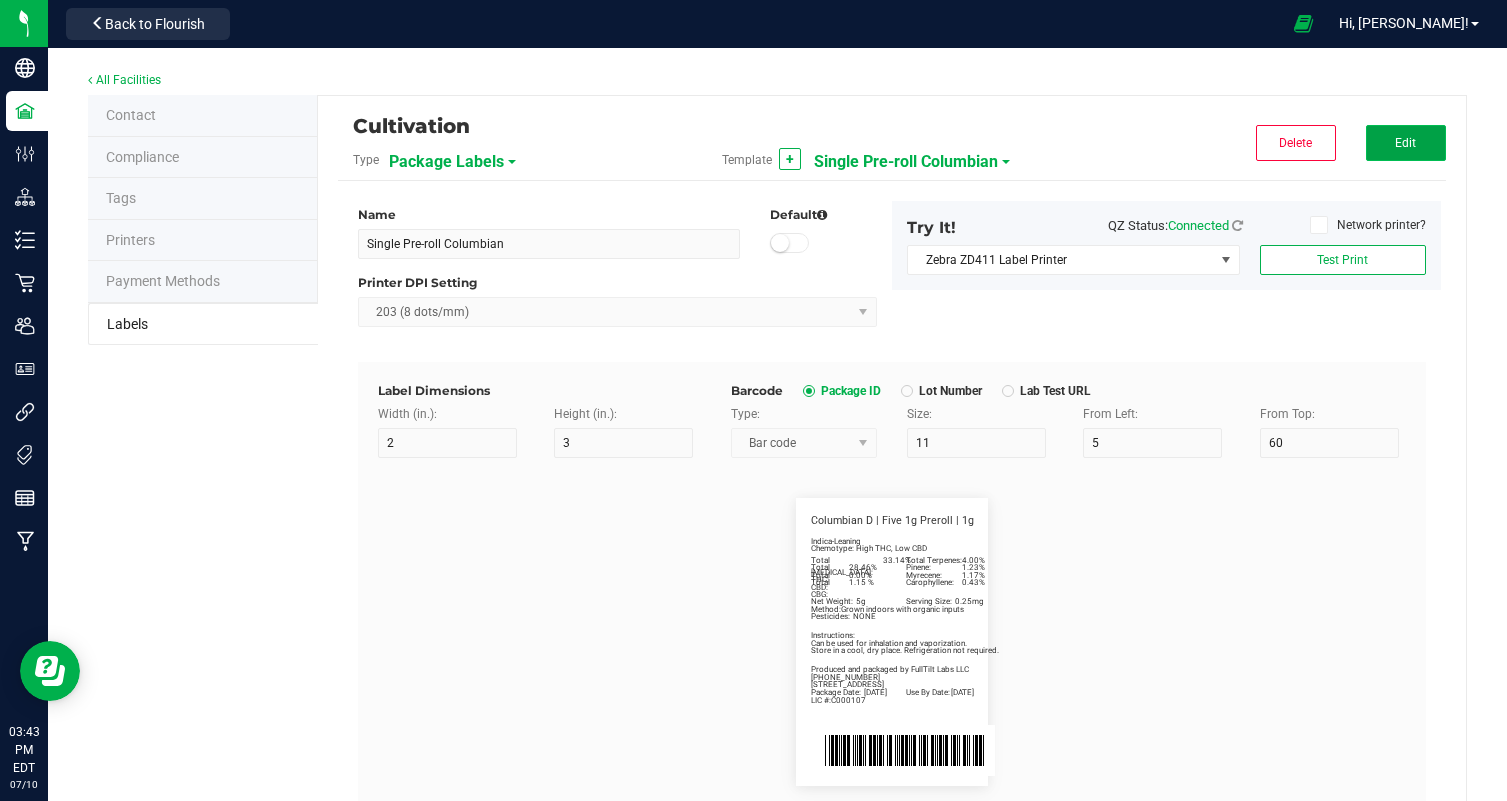 click on "Edit" at bounding box center (1406, 143) 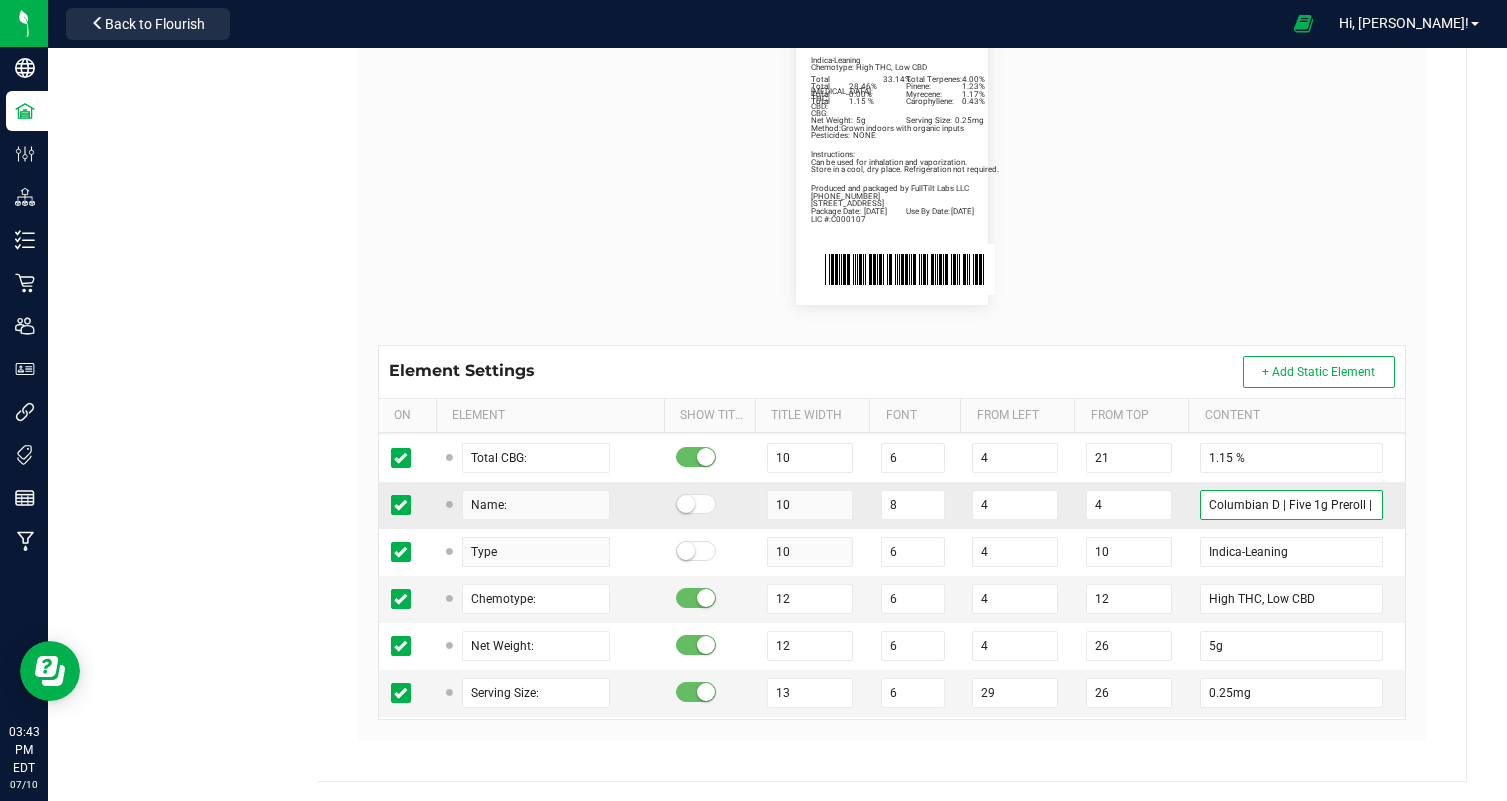 click on "Columbian D | Five 1g Preroll | 1g" at bounding box center (1291, 505) 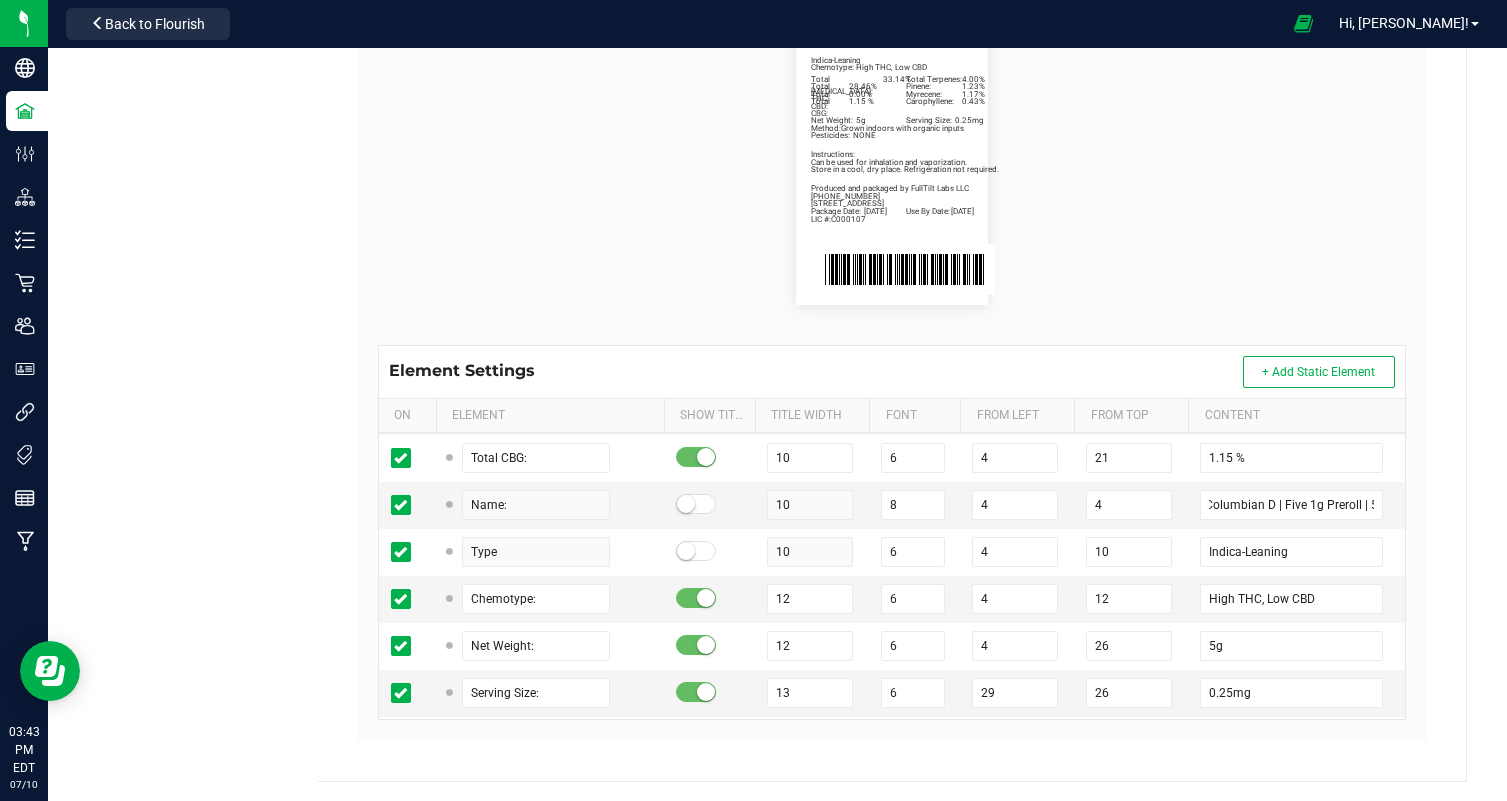 click on "Package Date:   07/08/2025   Use By Date:   01/08/2026   Pinene:   1.23%   Myrecene:   1.17%   Carophyllene:   0.43%   Total Cannabinoids:   33.14%   Total Terpenes:   4.00%   Total THC:   28.46%   Total CBD:   0.00%    Total CBG:   1.15 %   Columbian D | Five 1g Preroll | 5g   Indica-Leaning   Chemotype:   High THC, Low CBD   Net Weight:   5g   Serving Size:   0.25mg   Produced and packaged by FullTilt Labs LLC   Instructions:      Can be used for inhalation and vaporization.   Method:   Grown indoors with organic inputs   Pesticides:   NONE   (609) 895-6678   LIC #:C000107      Store in a cool, dry place. Refrigeration not required.   374 Eggerts Crossing Road Ewing, NJ" at bounding box center (892, 161) 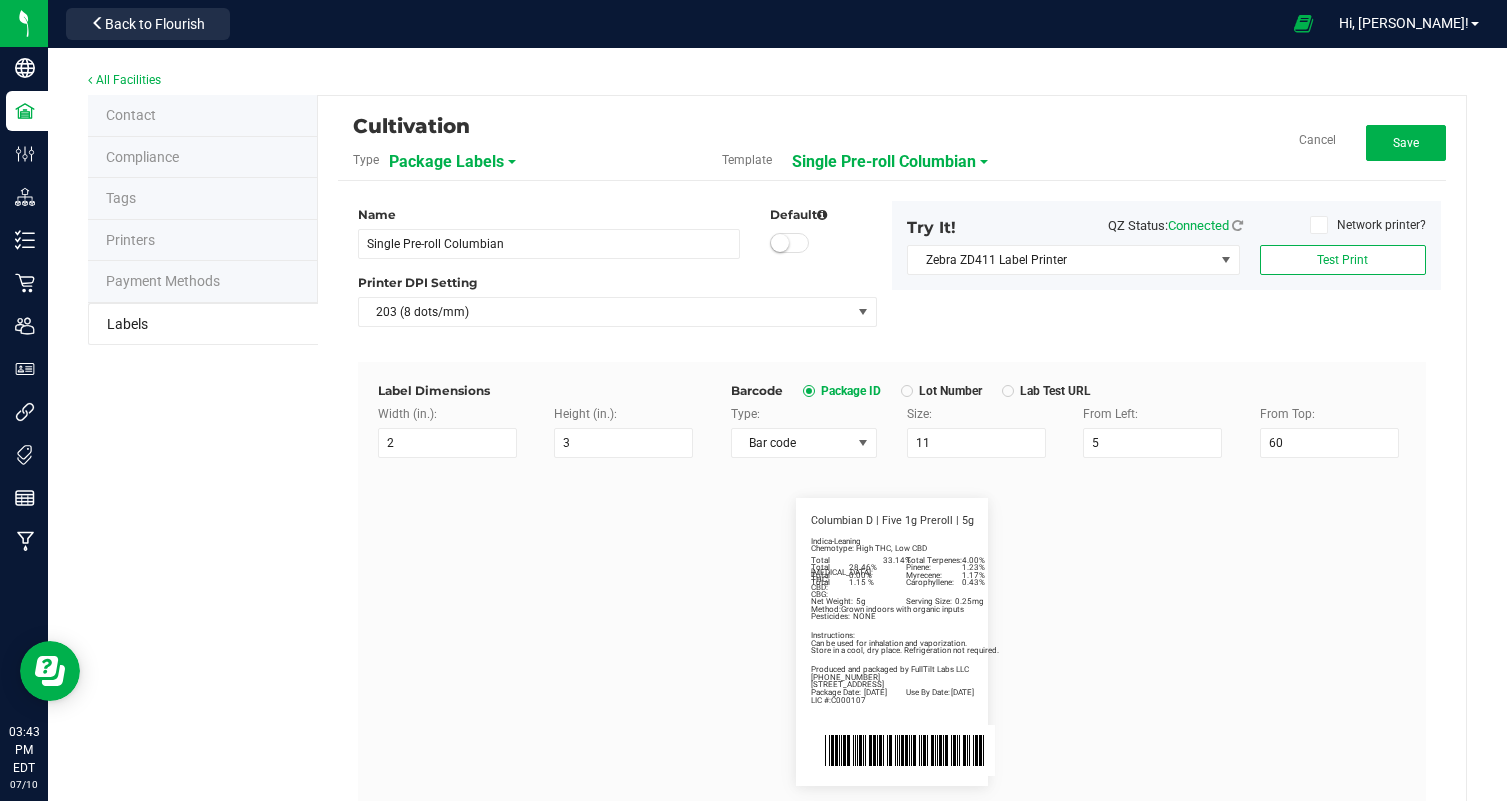 click on "Cultivation   Type   Package Labels   Template   Single Pre-roll Columbian   Cancel   Save" at bounding box center (892, 148) 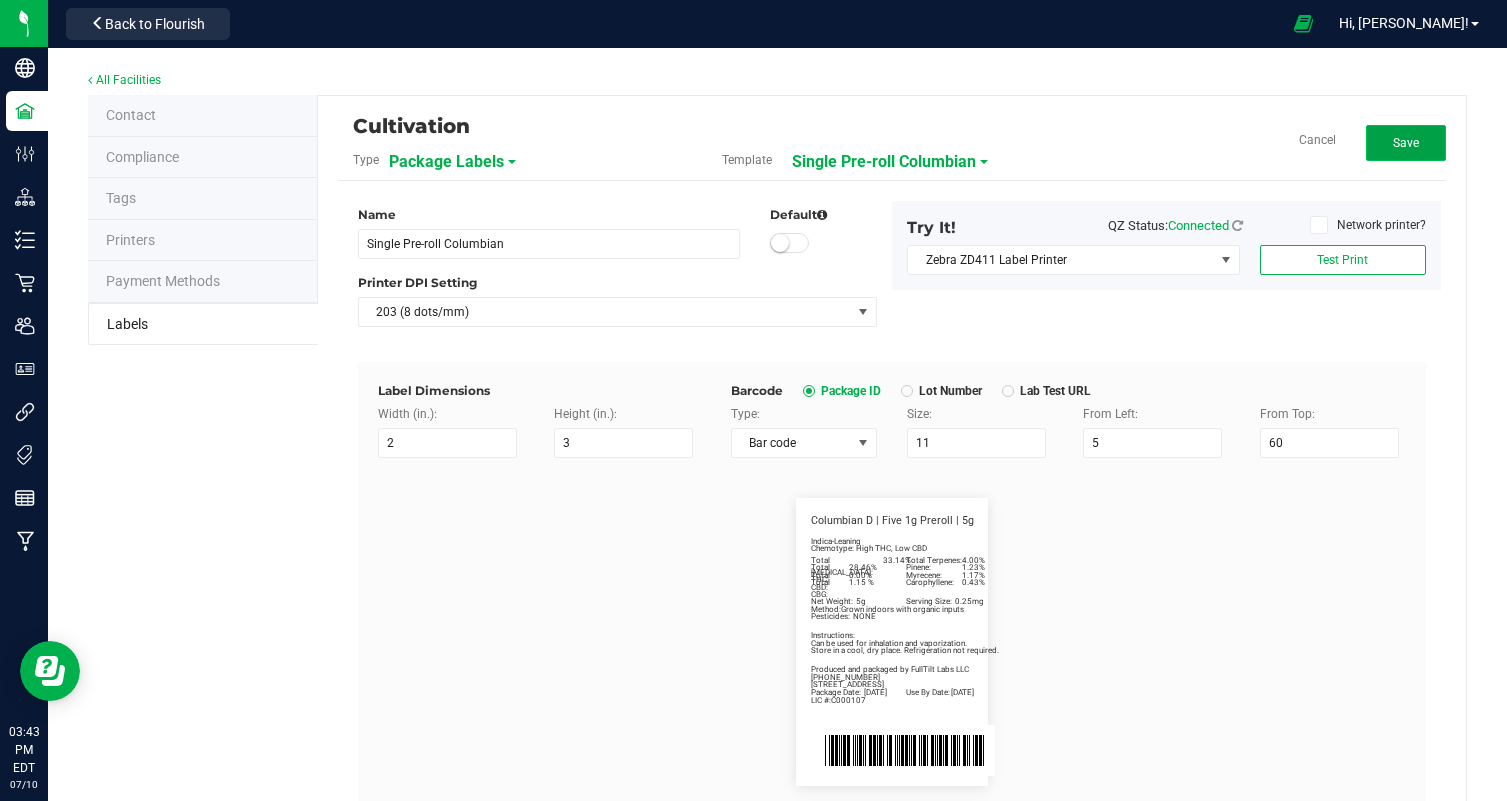click on "Save" at bounding box center (1406, 143) 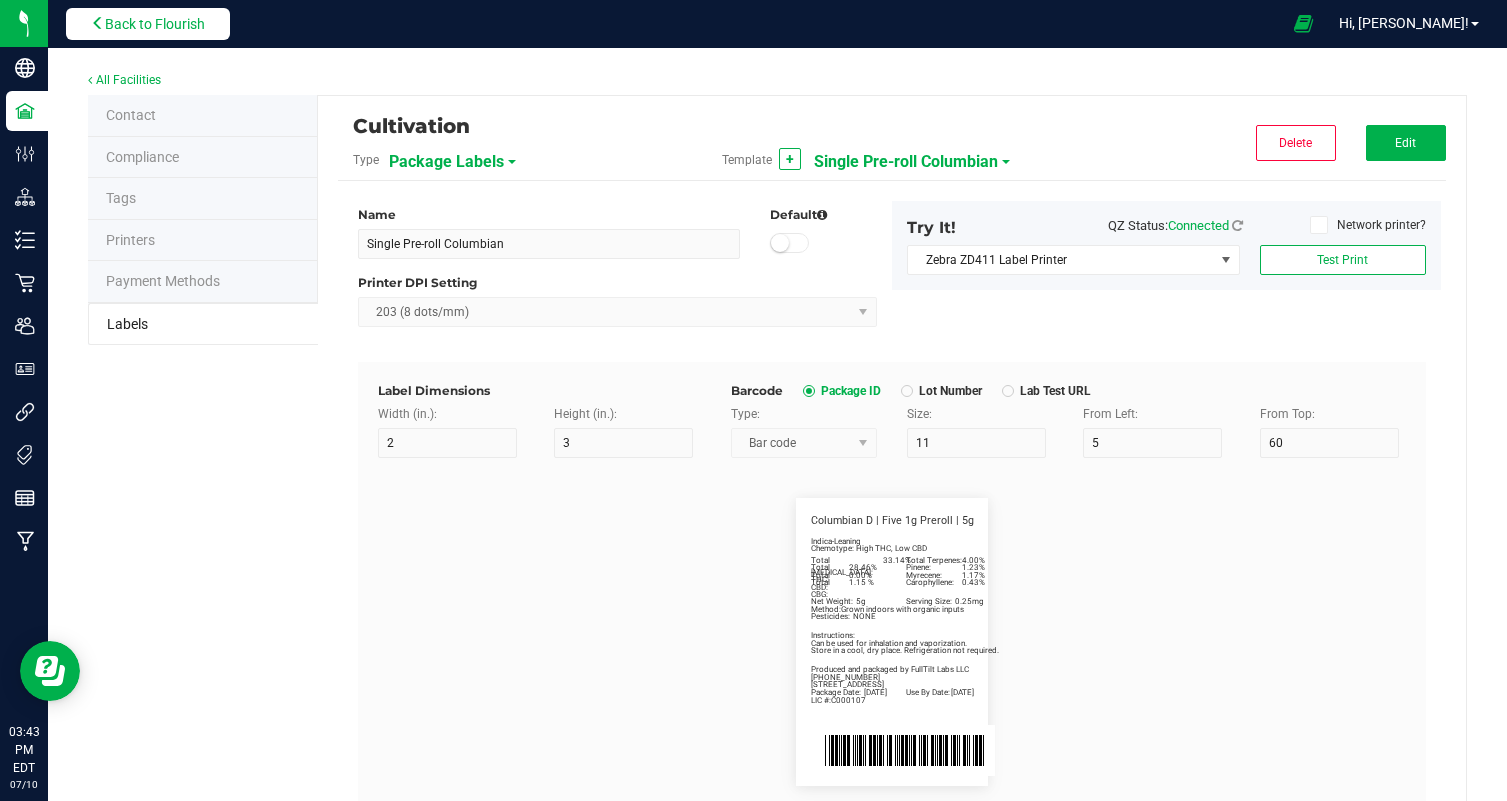 click on "Back to Flourish" at bounding box center [155, 24] 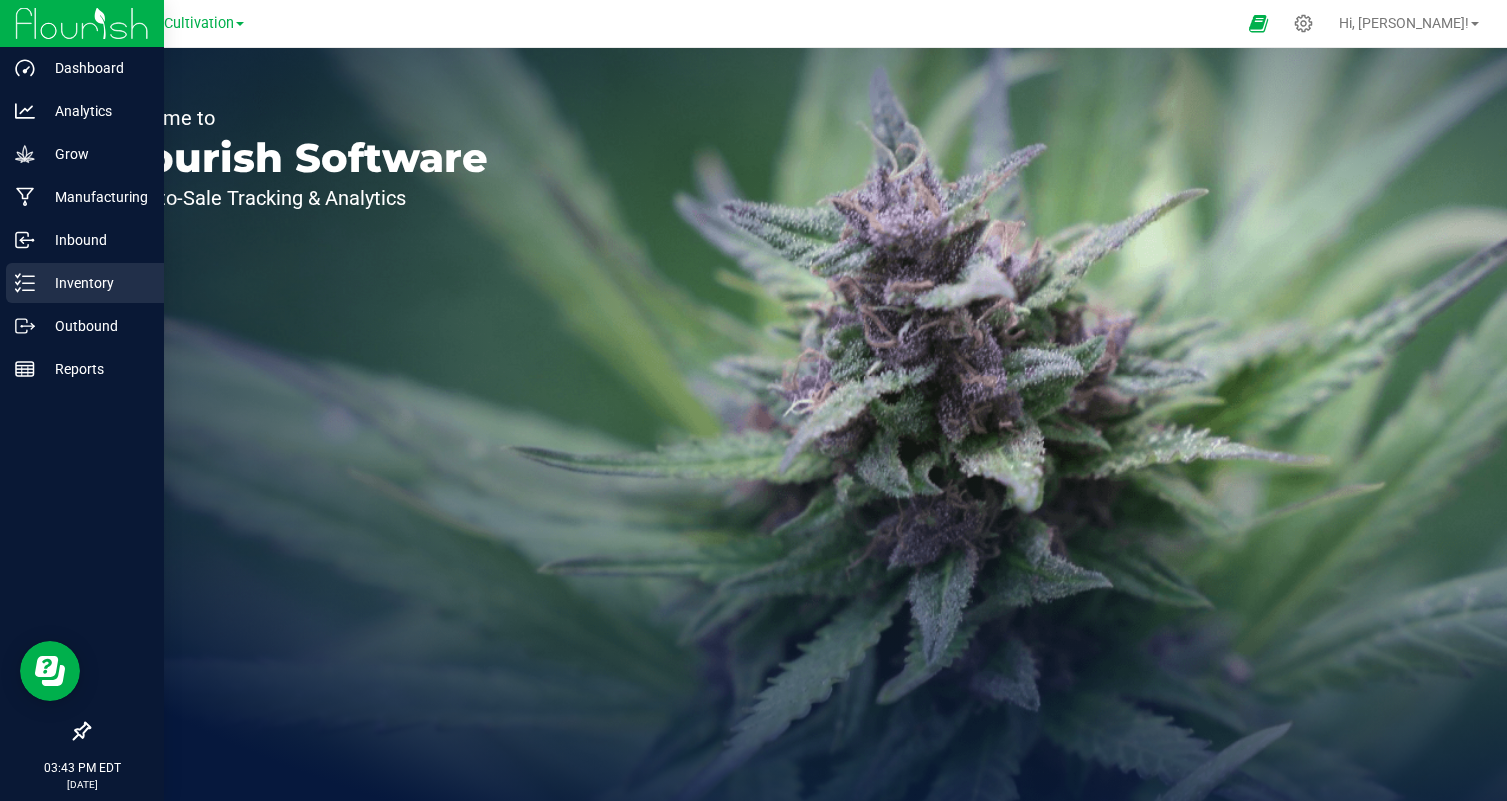 click on "Inventory" at bounding box center (95, 283) 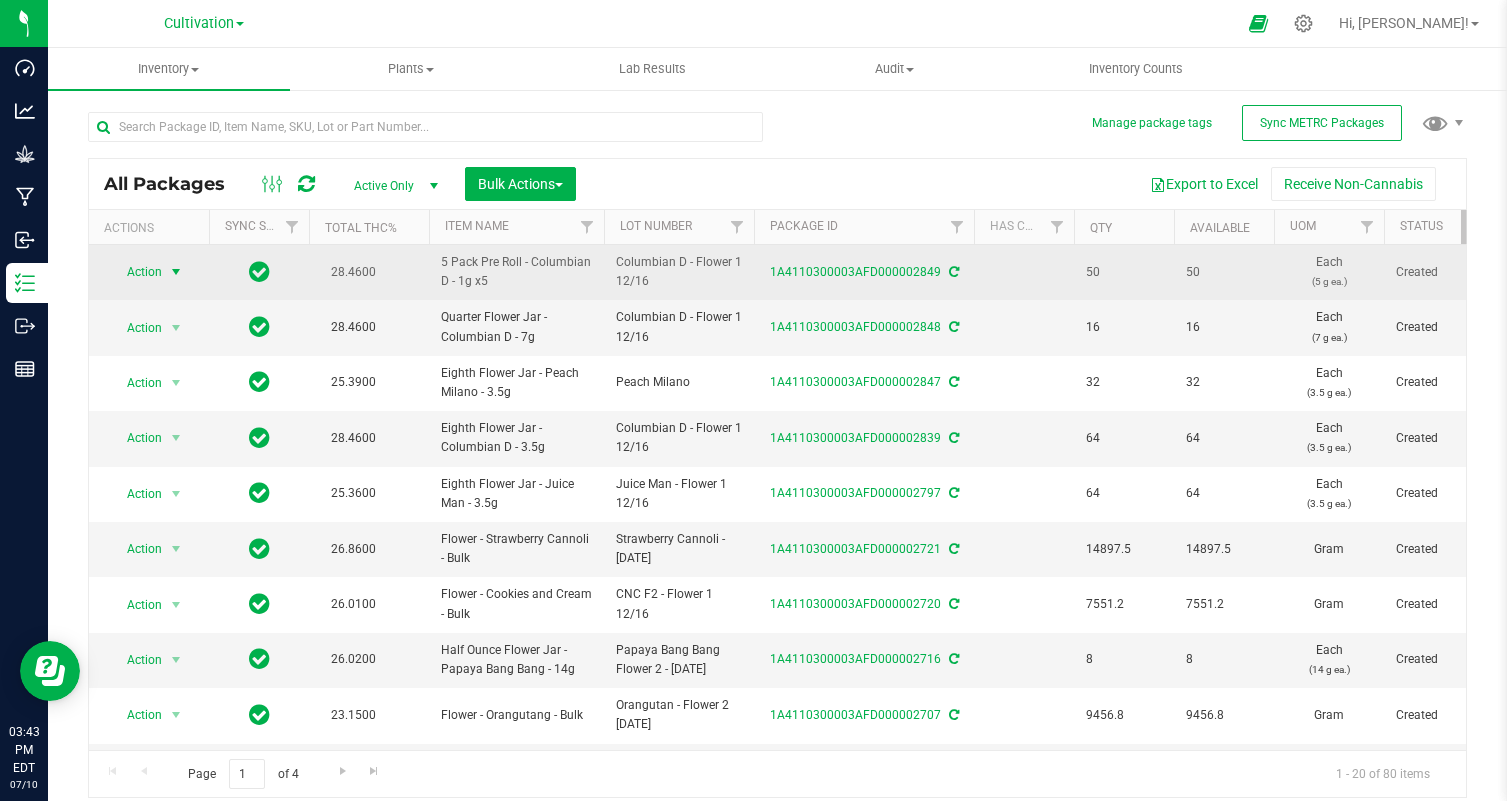 click on "Action" at bounding box center [136, 272] 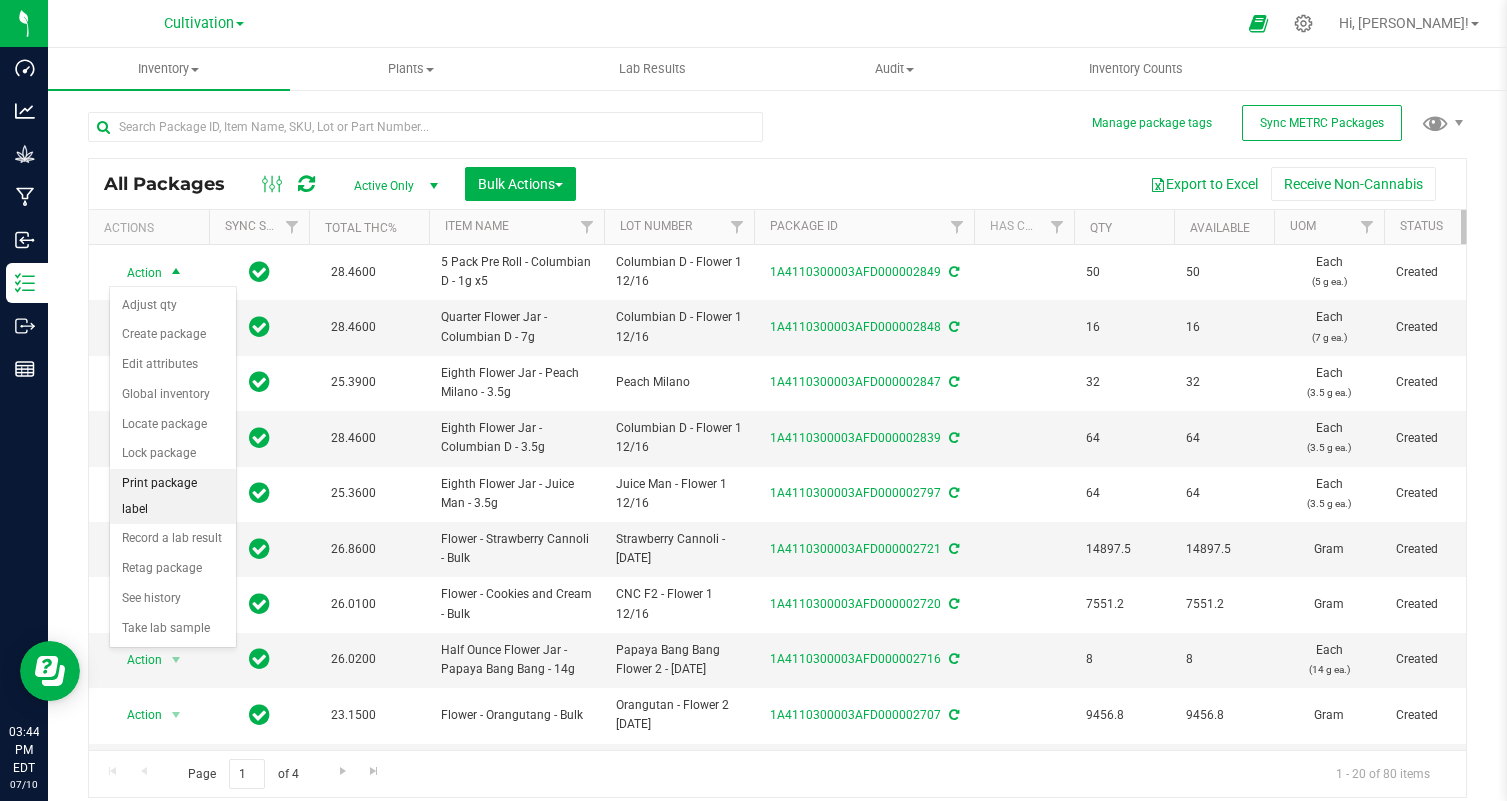 click on "Print package label" at bounding box center [173, 496] 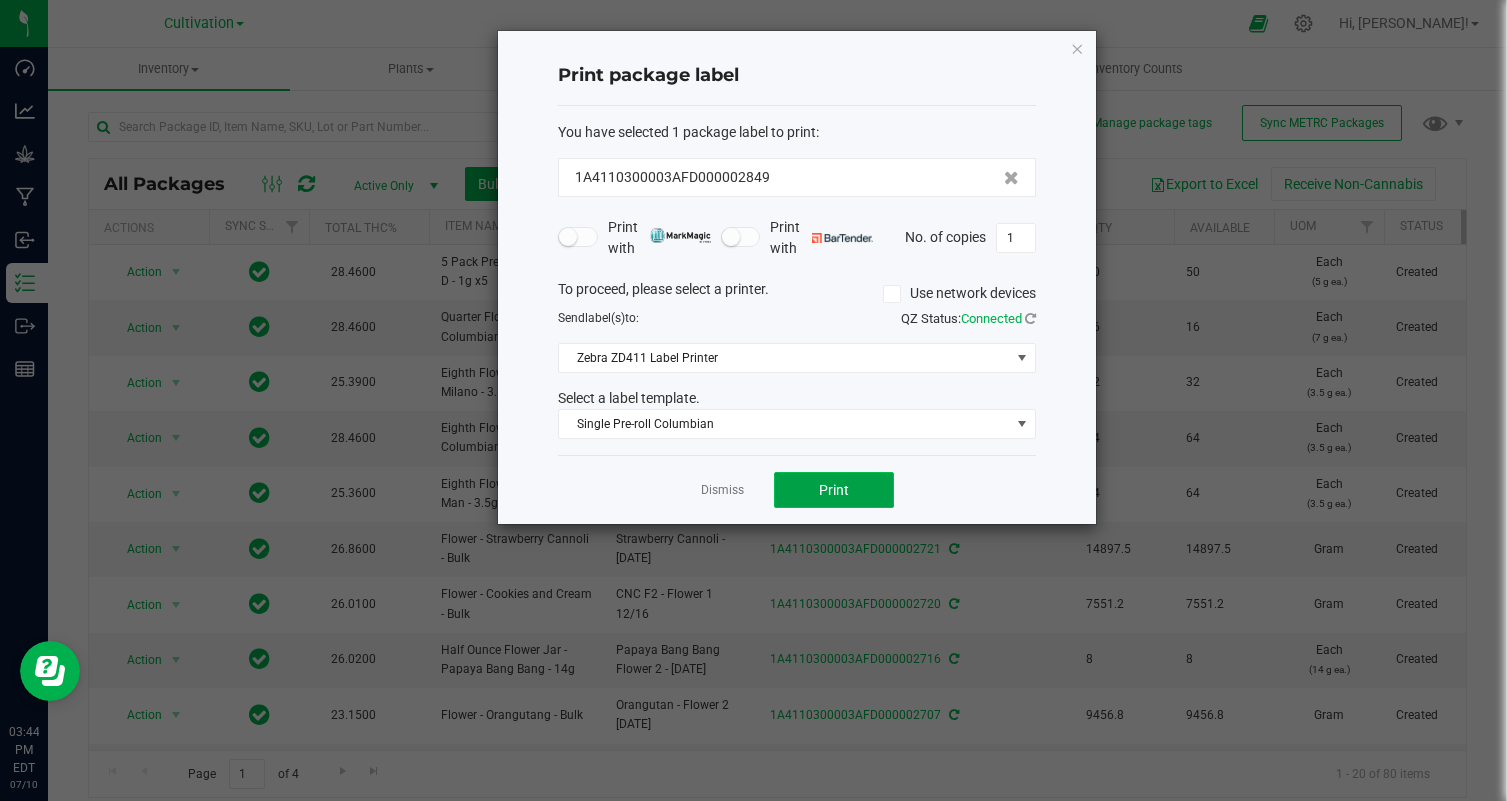 click on "Print" 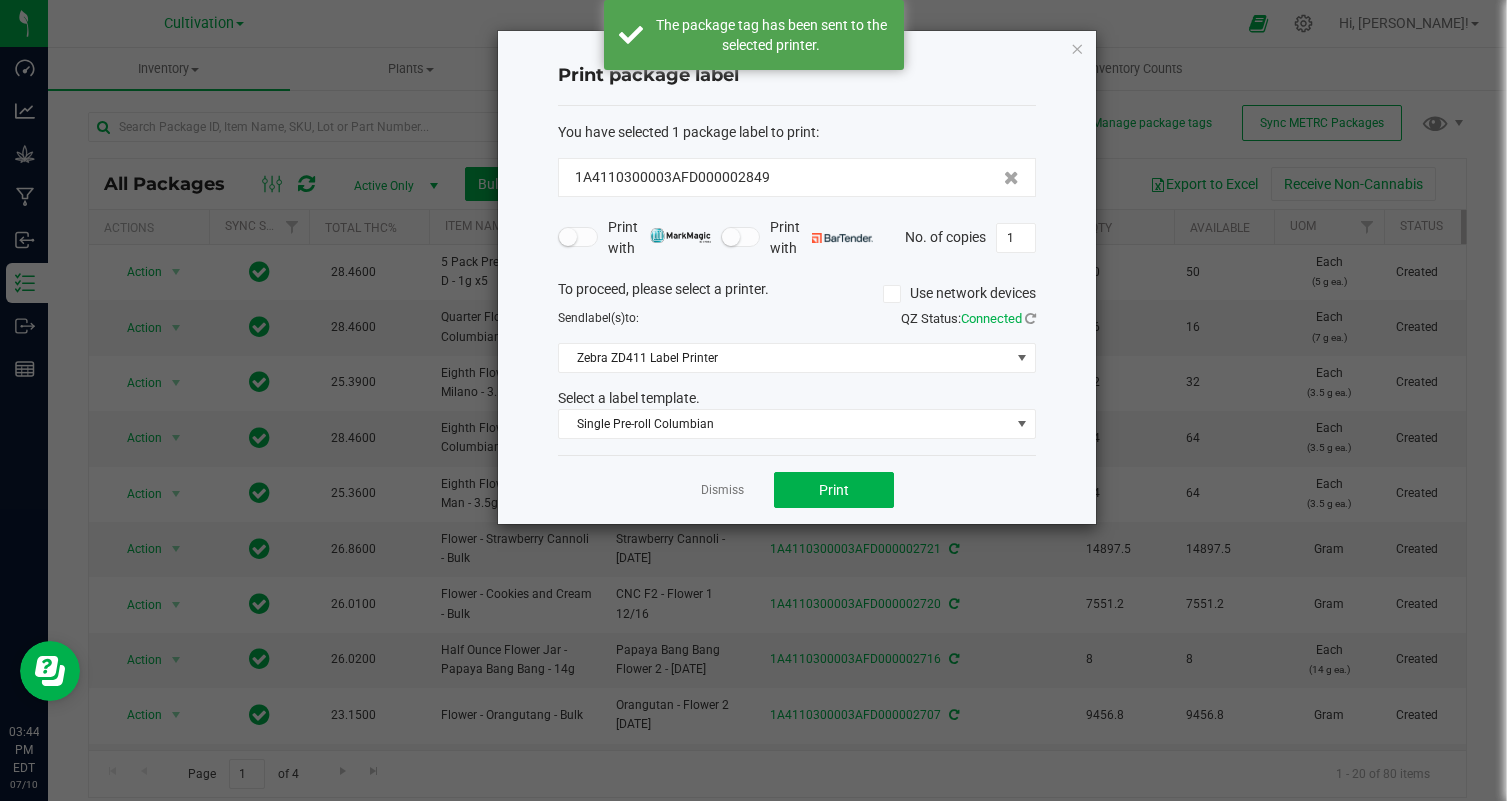 click on "Print with   Print with   No. of copies  1" 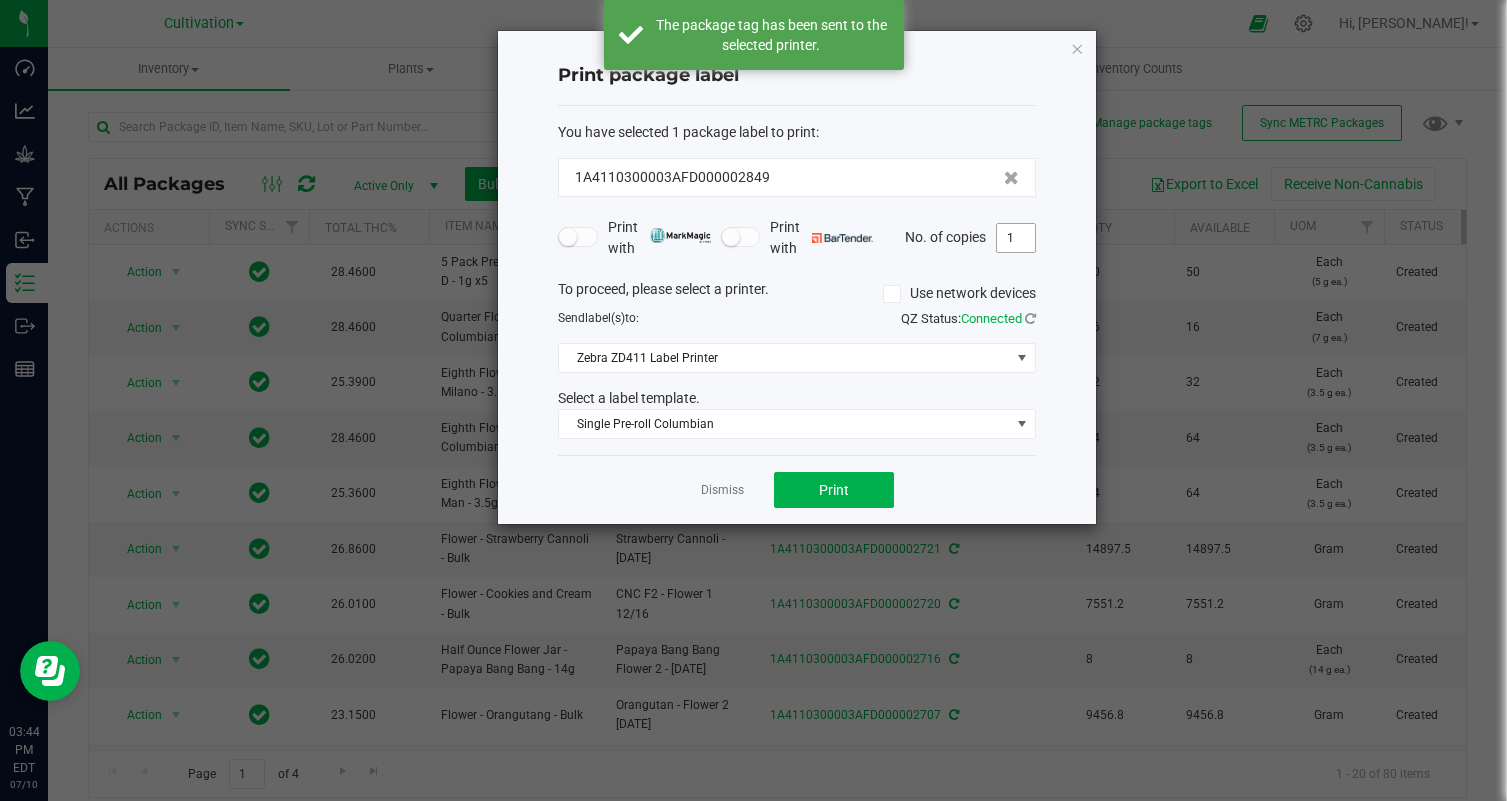 click on "1" at bounding box center (1016, 238) 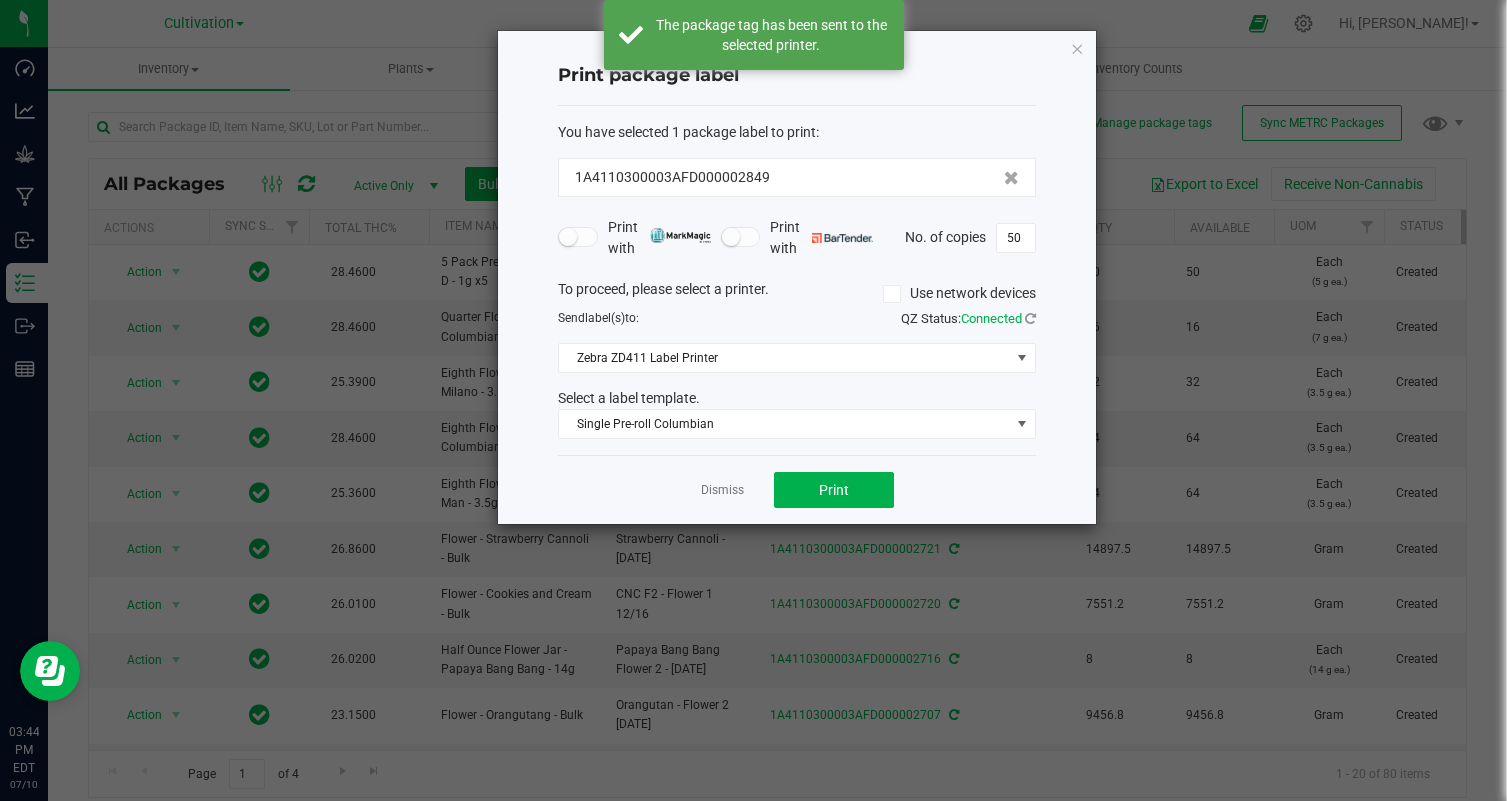 click on "Dismiss   Print" 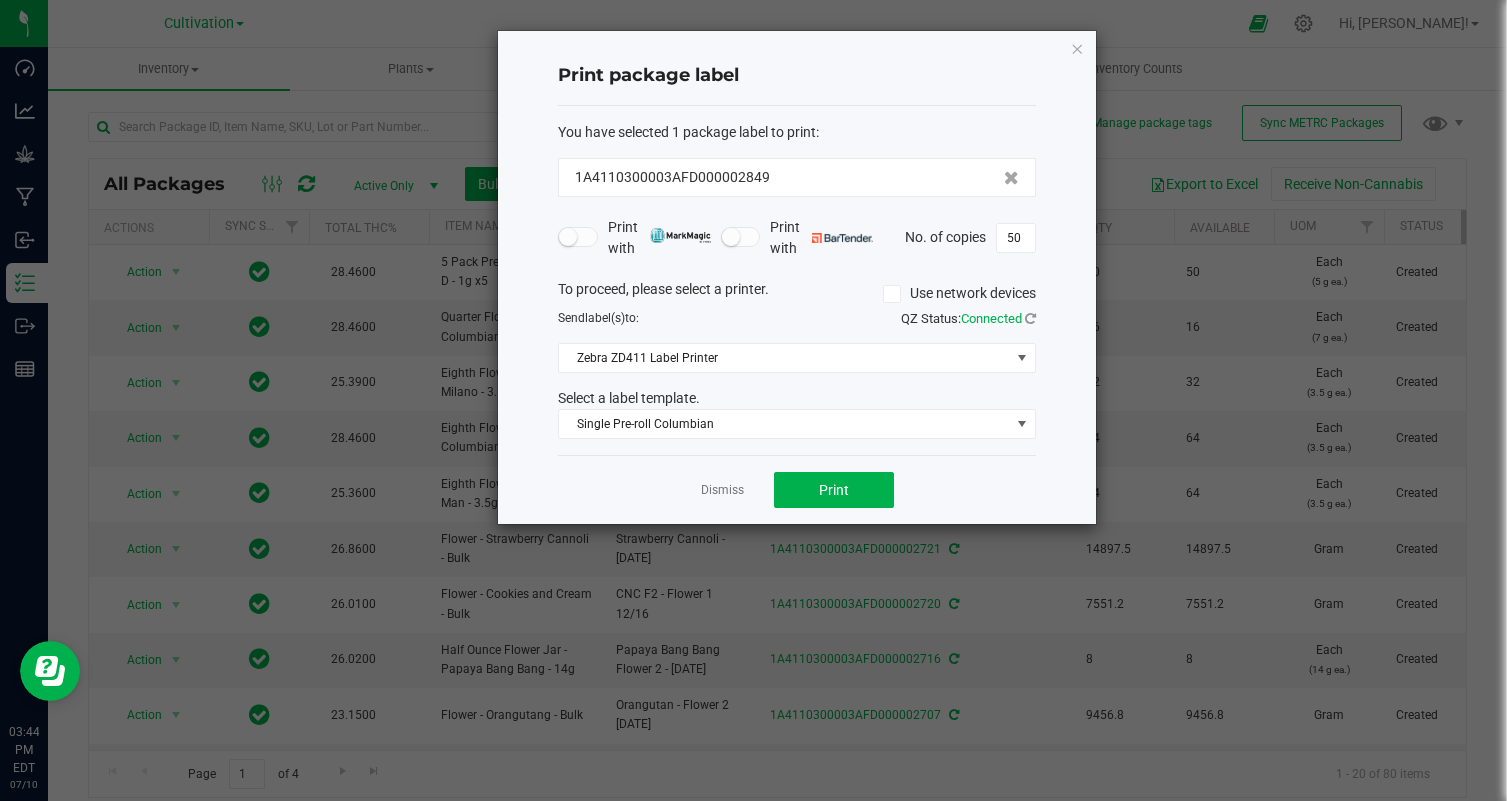 click on "Dismiss   Print" 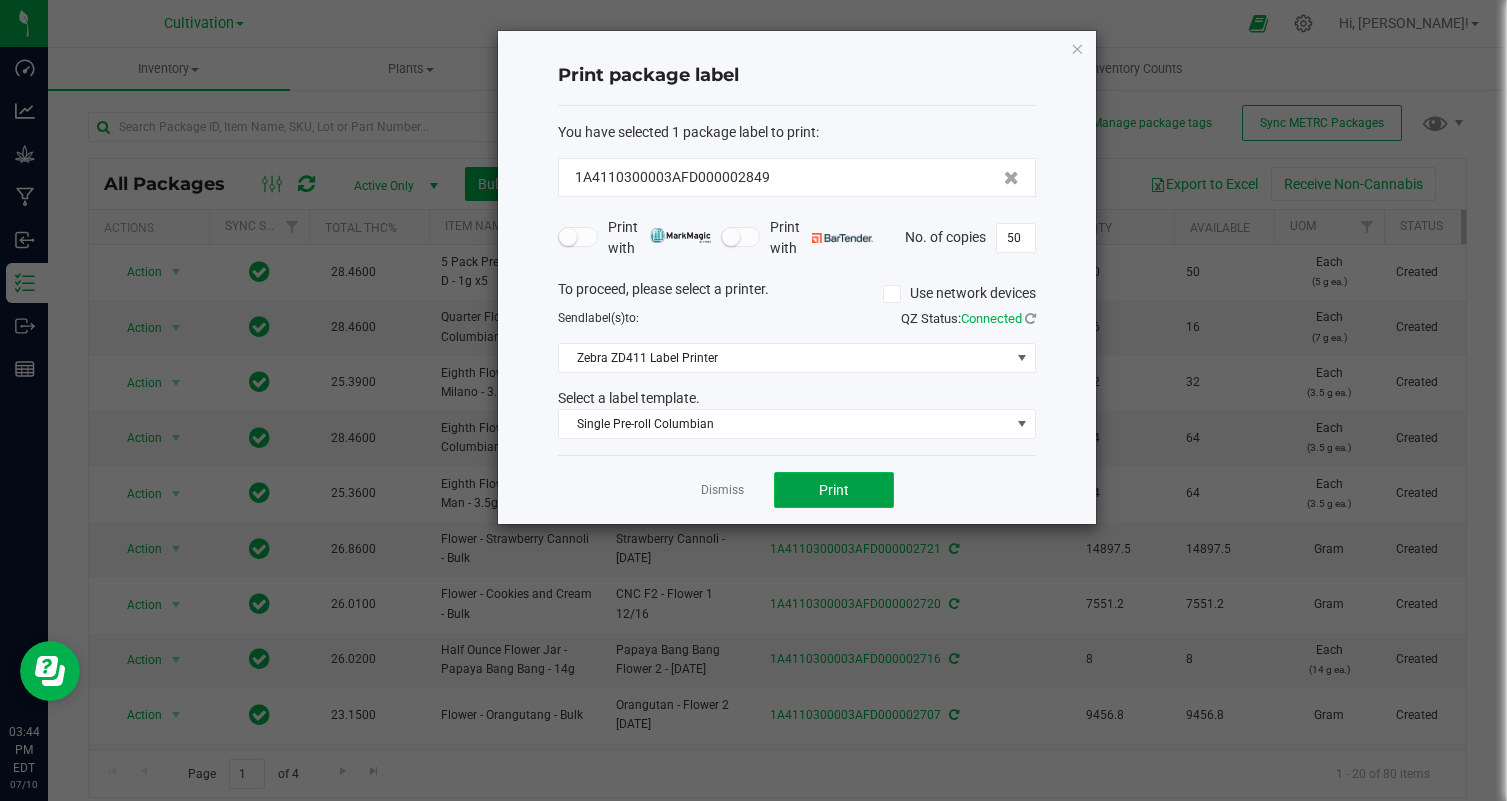 click on "Print" 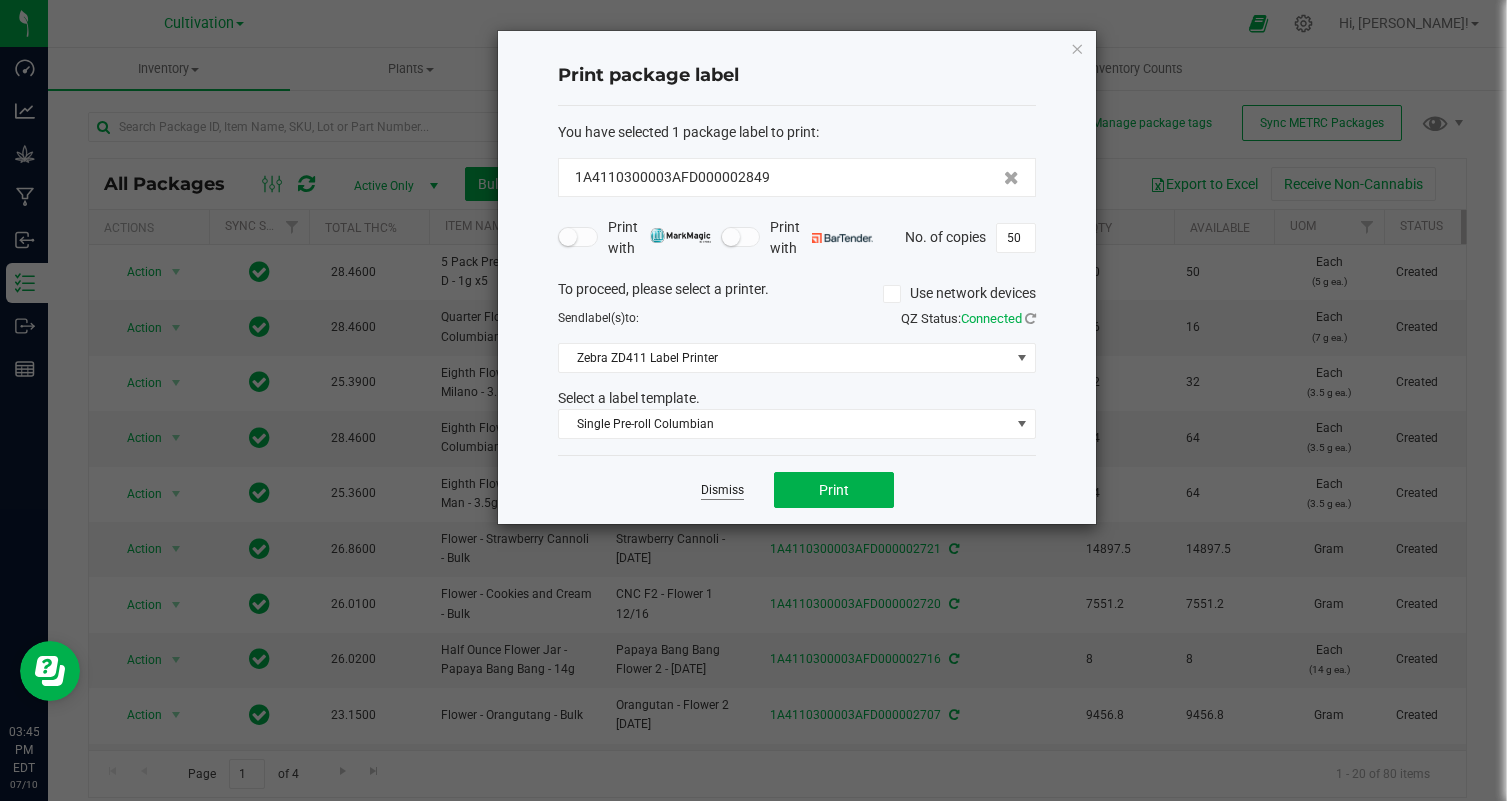 click on "Dismiss" 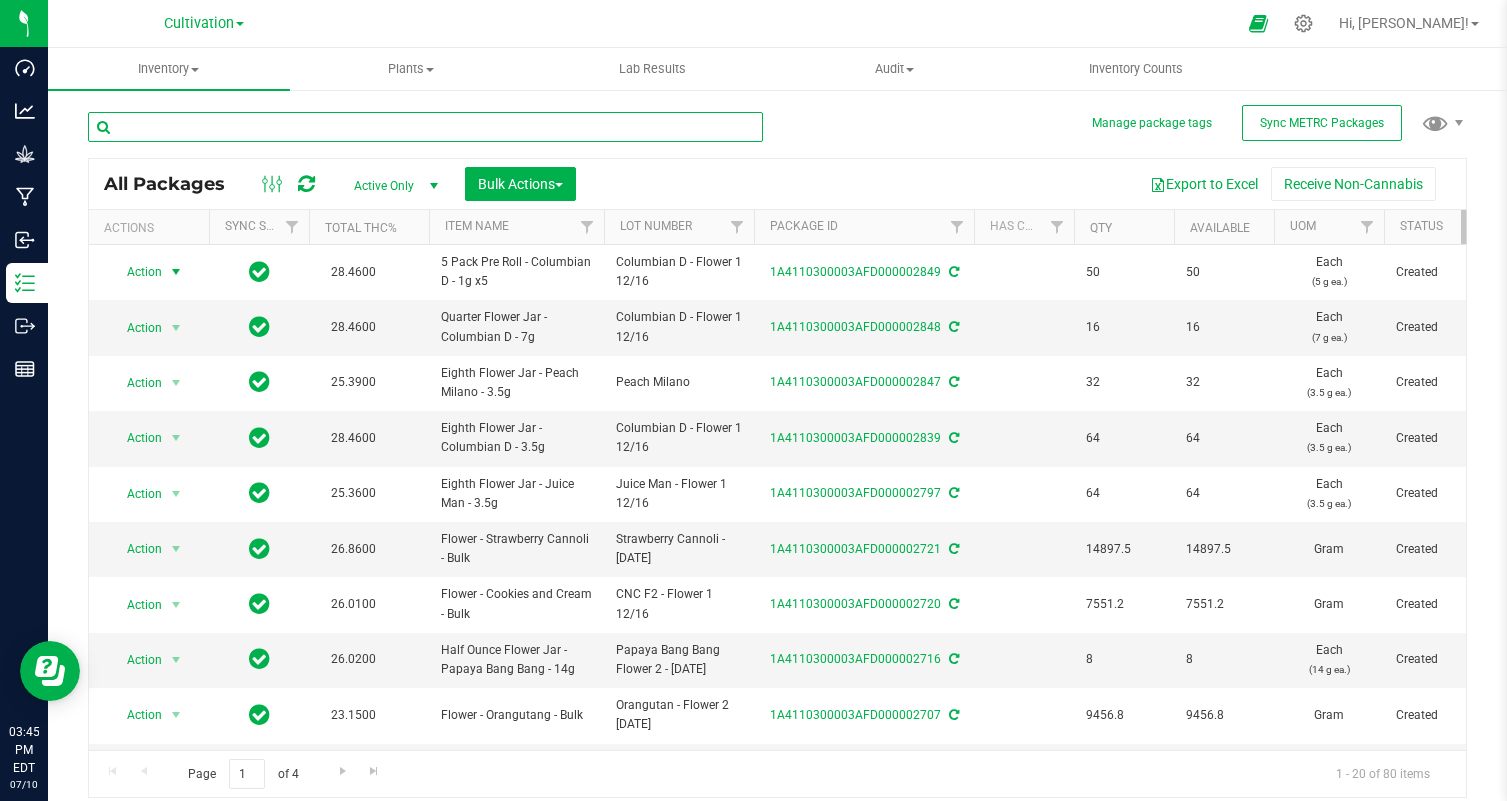click at bounding box center [425, 127] 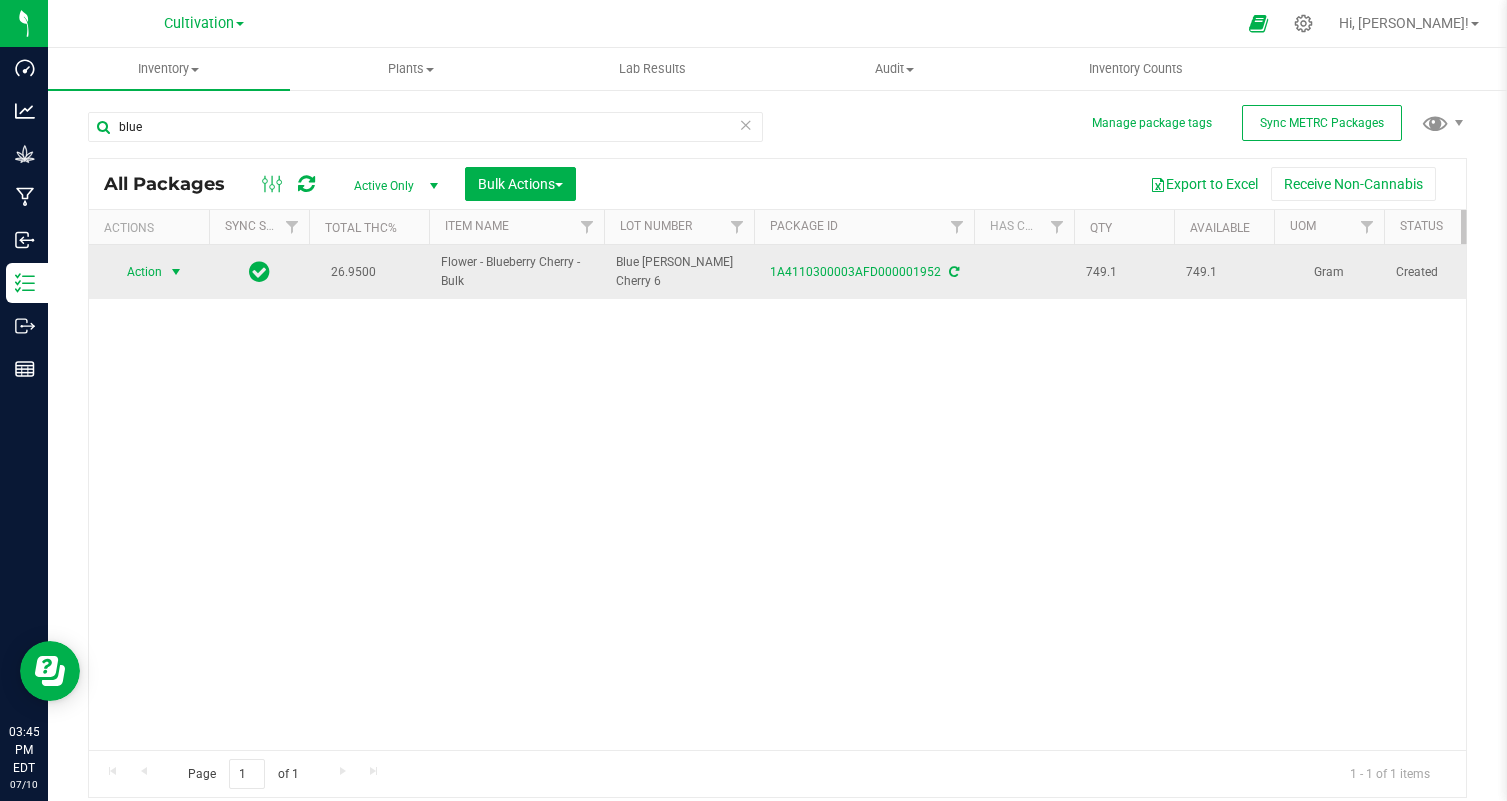 click on "Action" at bounding box center [136, 272] 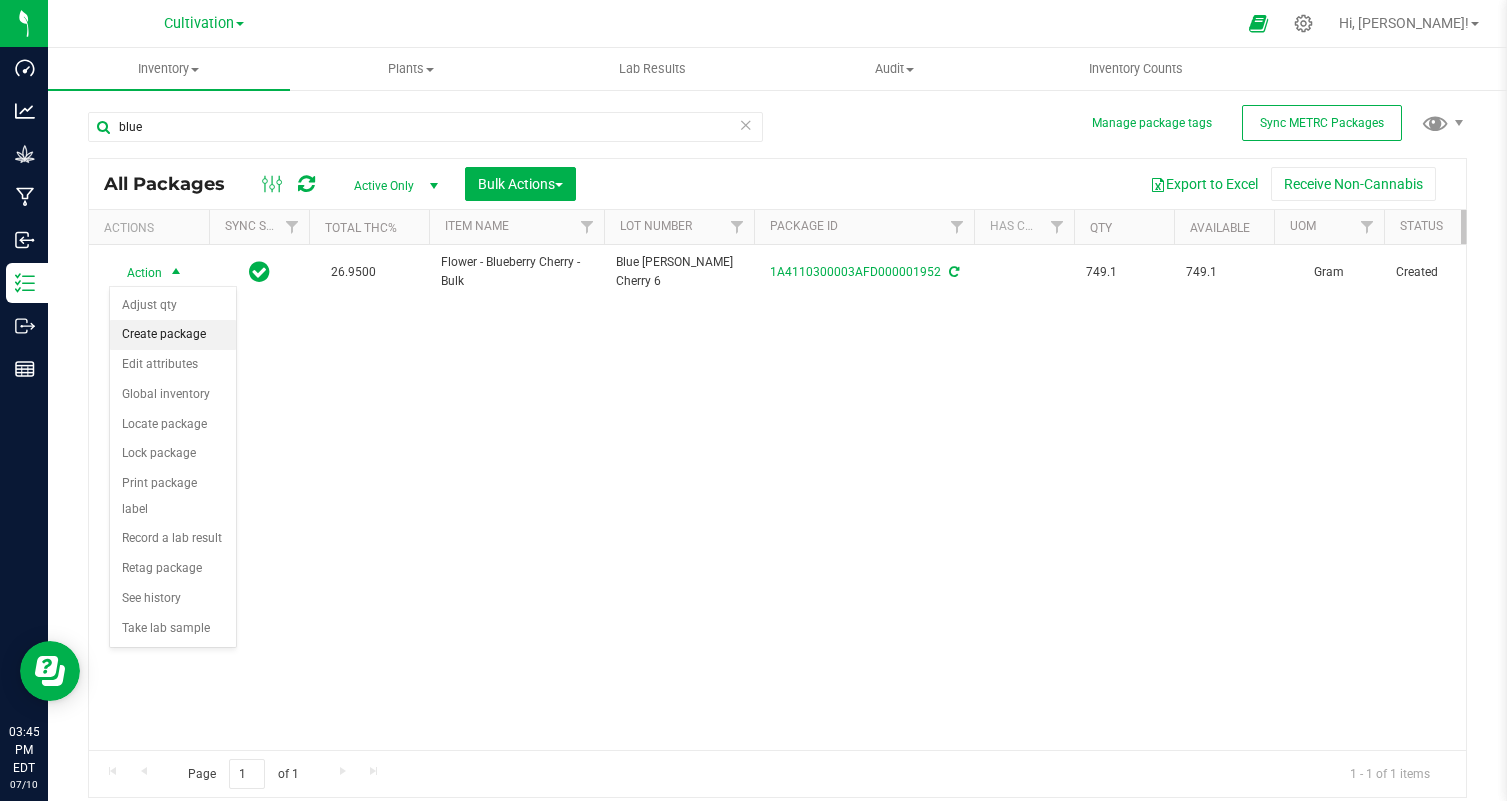 click on "Create package" at bounding box center [173, 335] 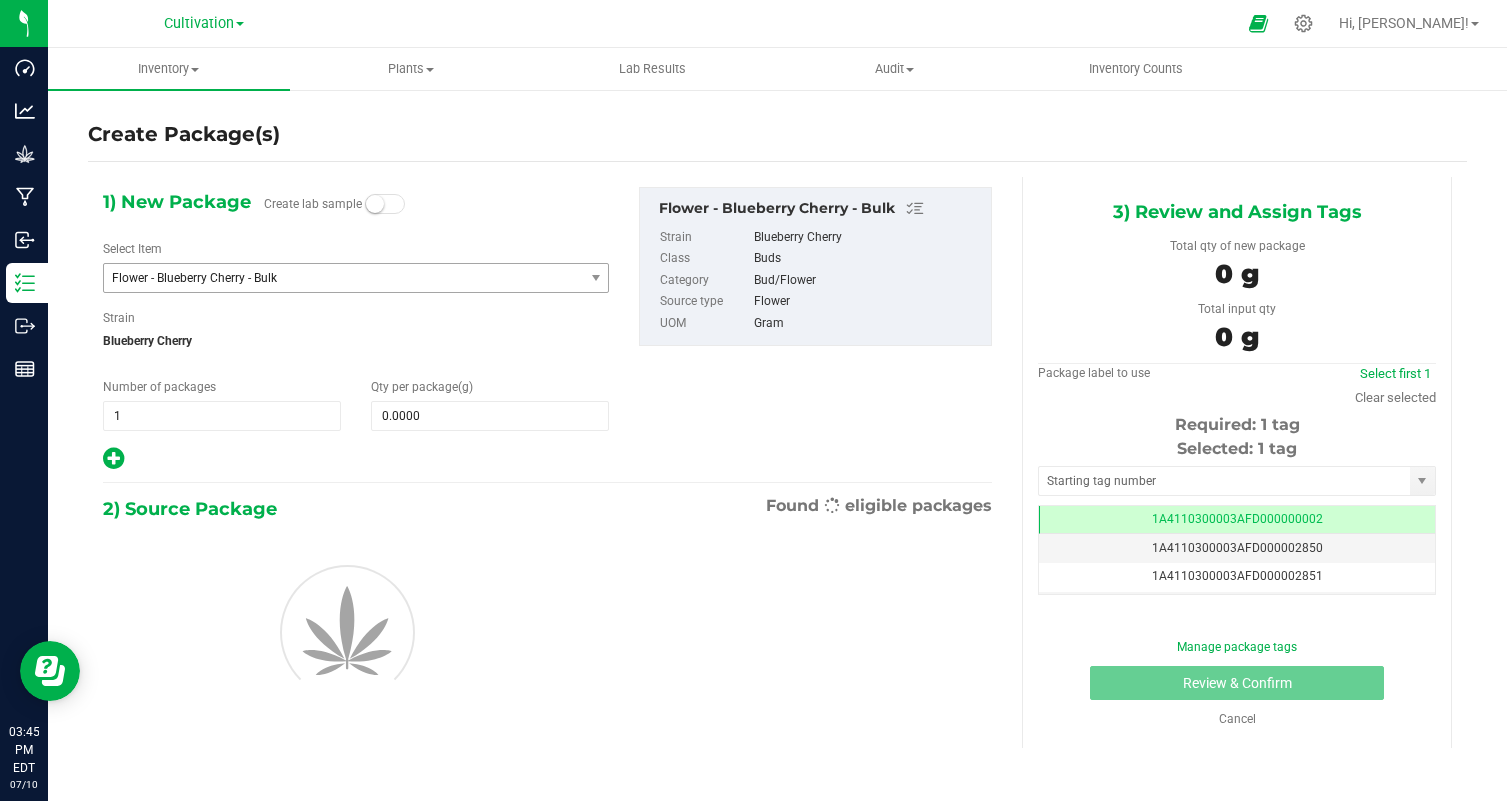 scroll, scrollTop: 0, scrollLeft: 0, axis: both 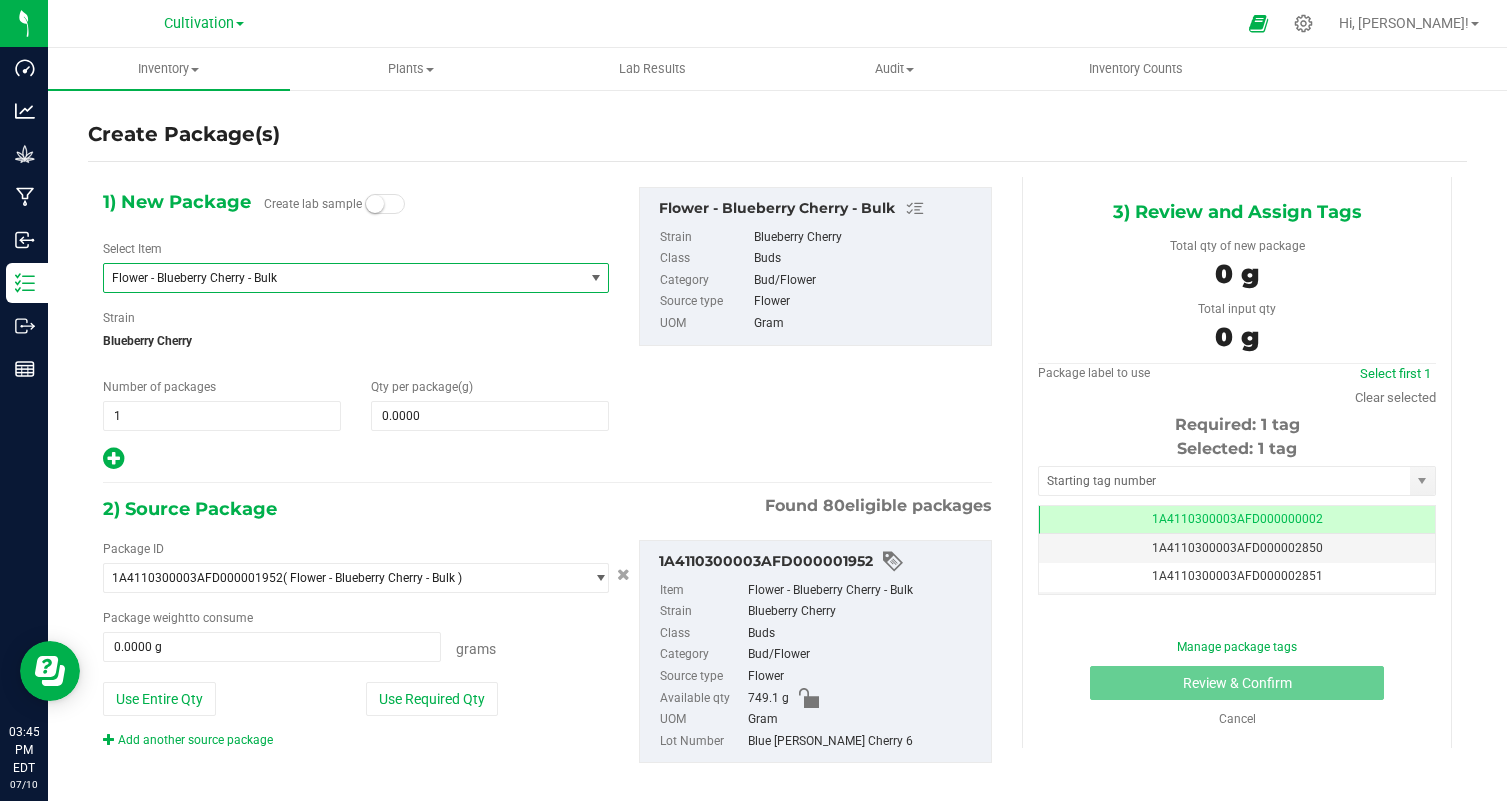 click on "Flower - Blueberry Cherry - Bulk" at bounding box center (334, 278) 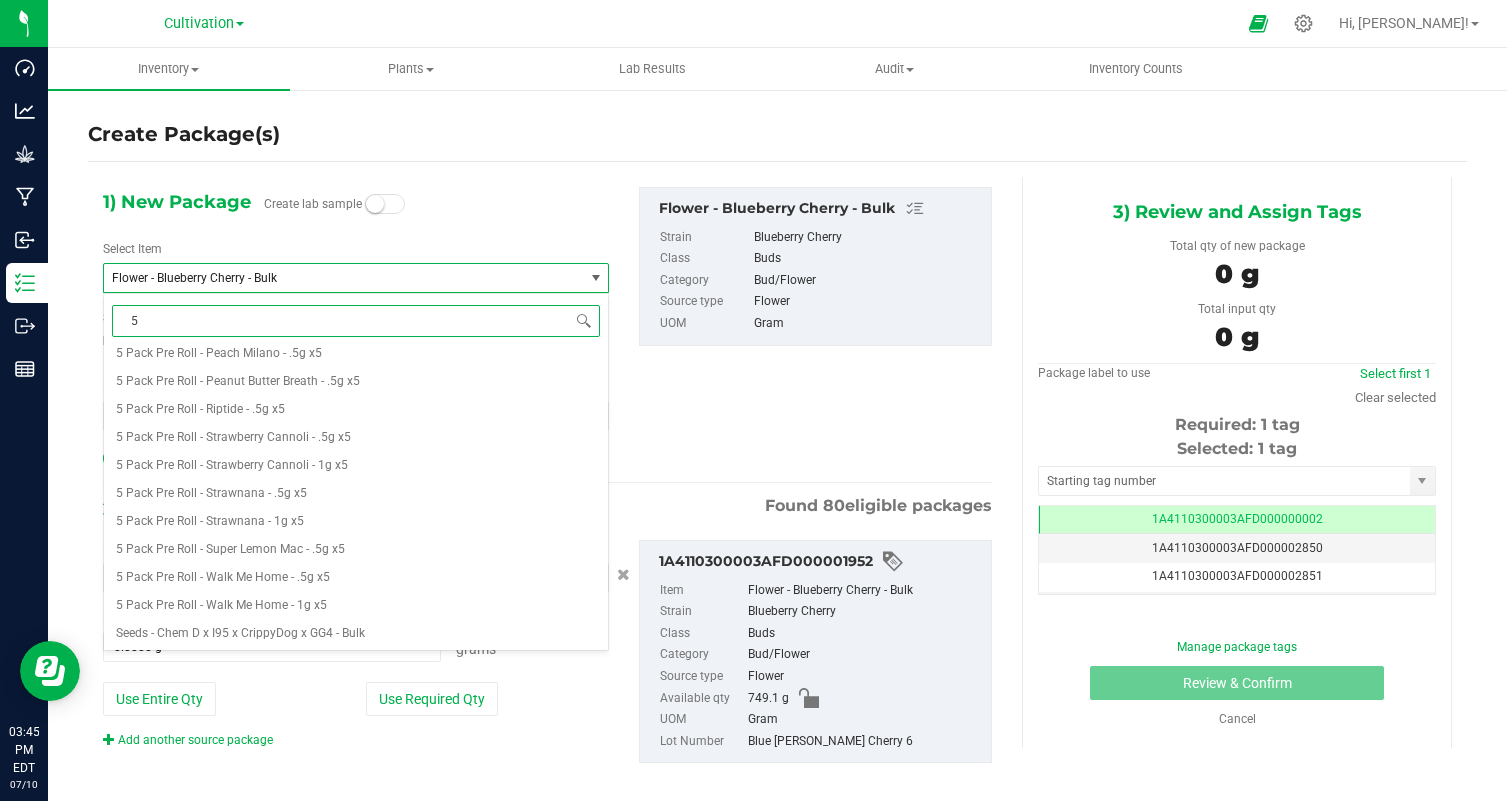 scroll, scrollTop: 0, scrollLeft: 0, axis: both 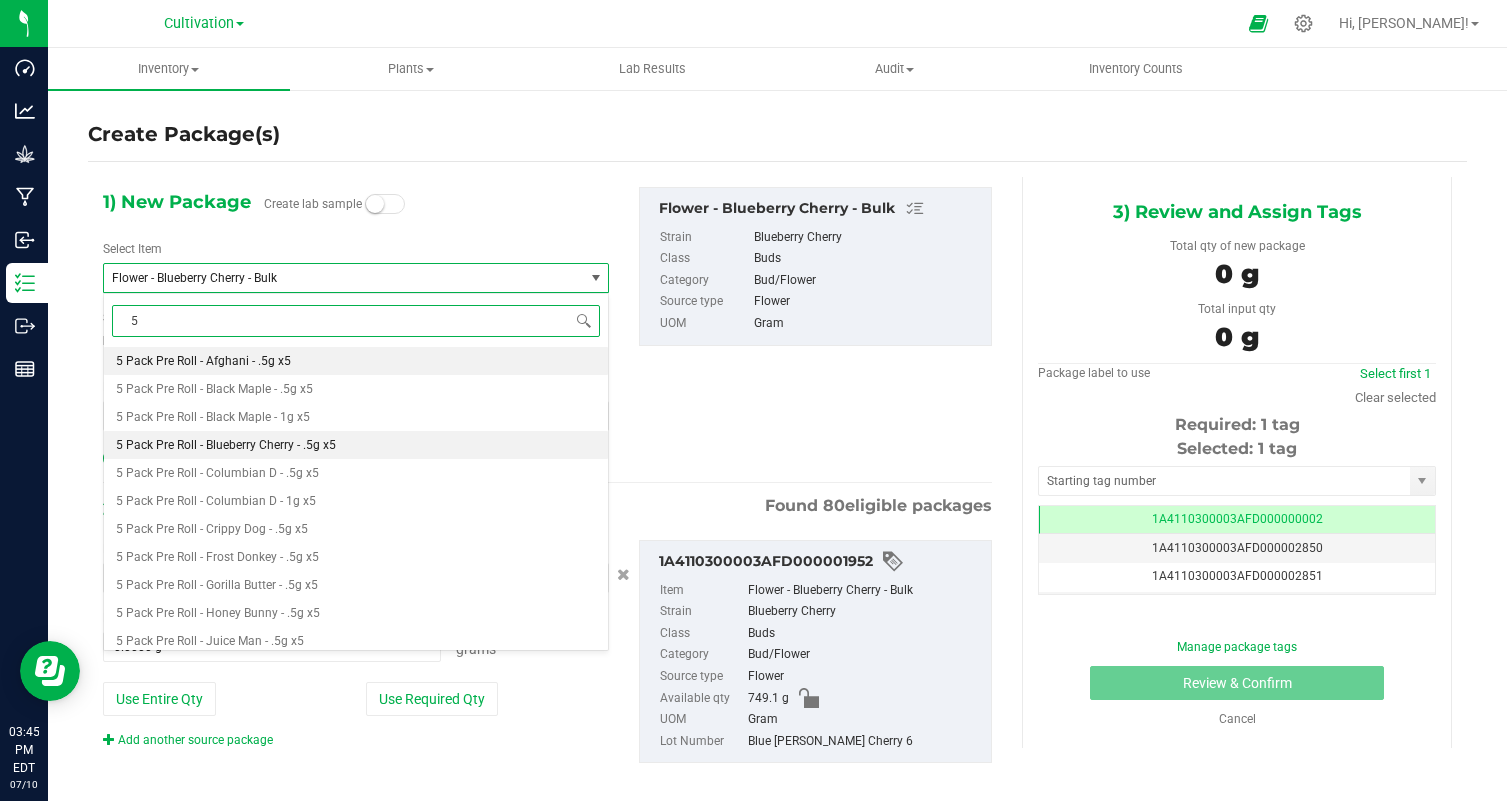 click on "5 Pack Pre Roll - Blueberry Cherry - .5g x5" at bounding box center (226, 445) 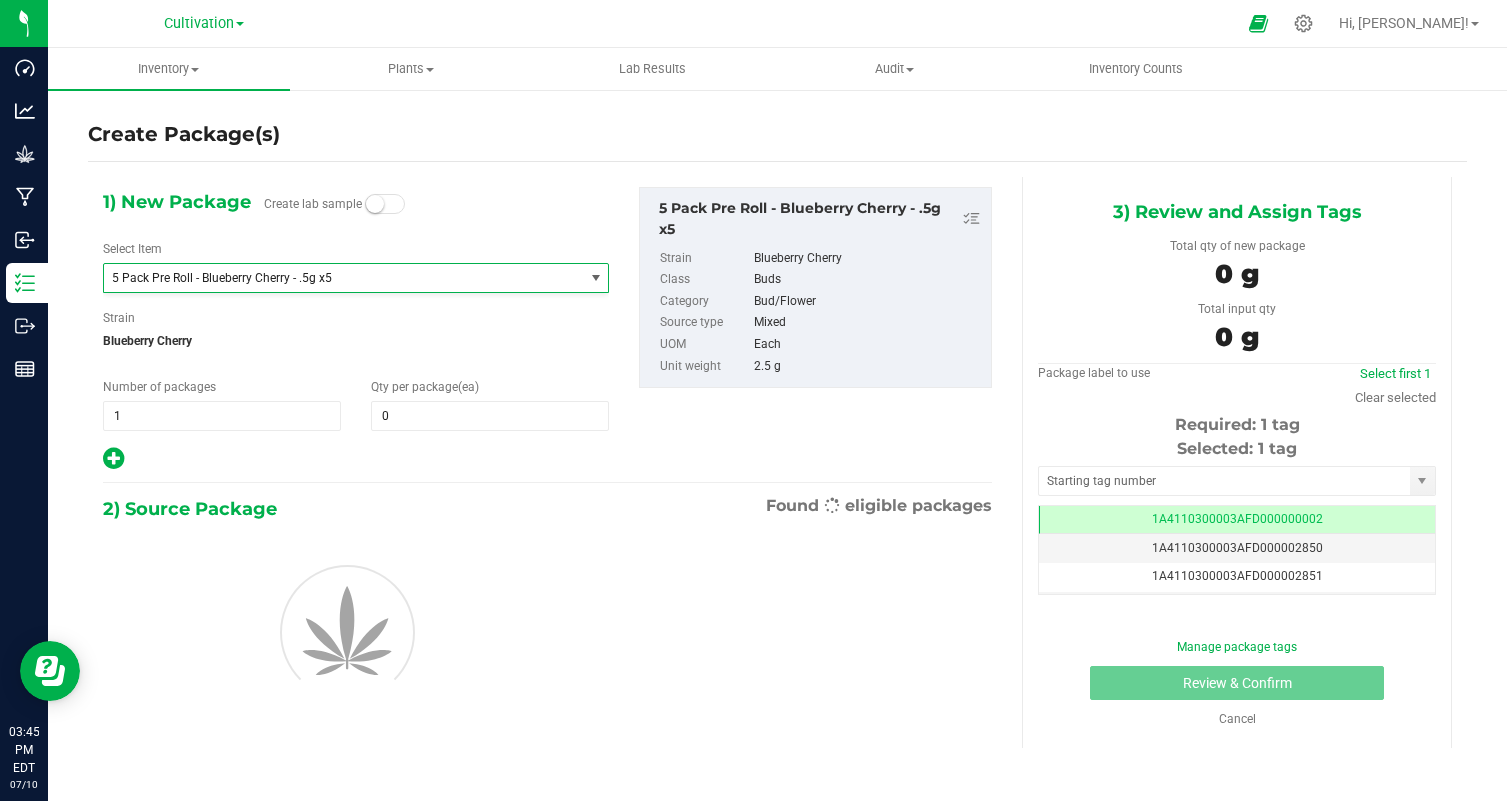 scroll, scrollTop: 1036, scrollLeft: 0, axis: vertical 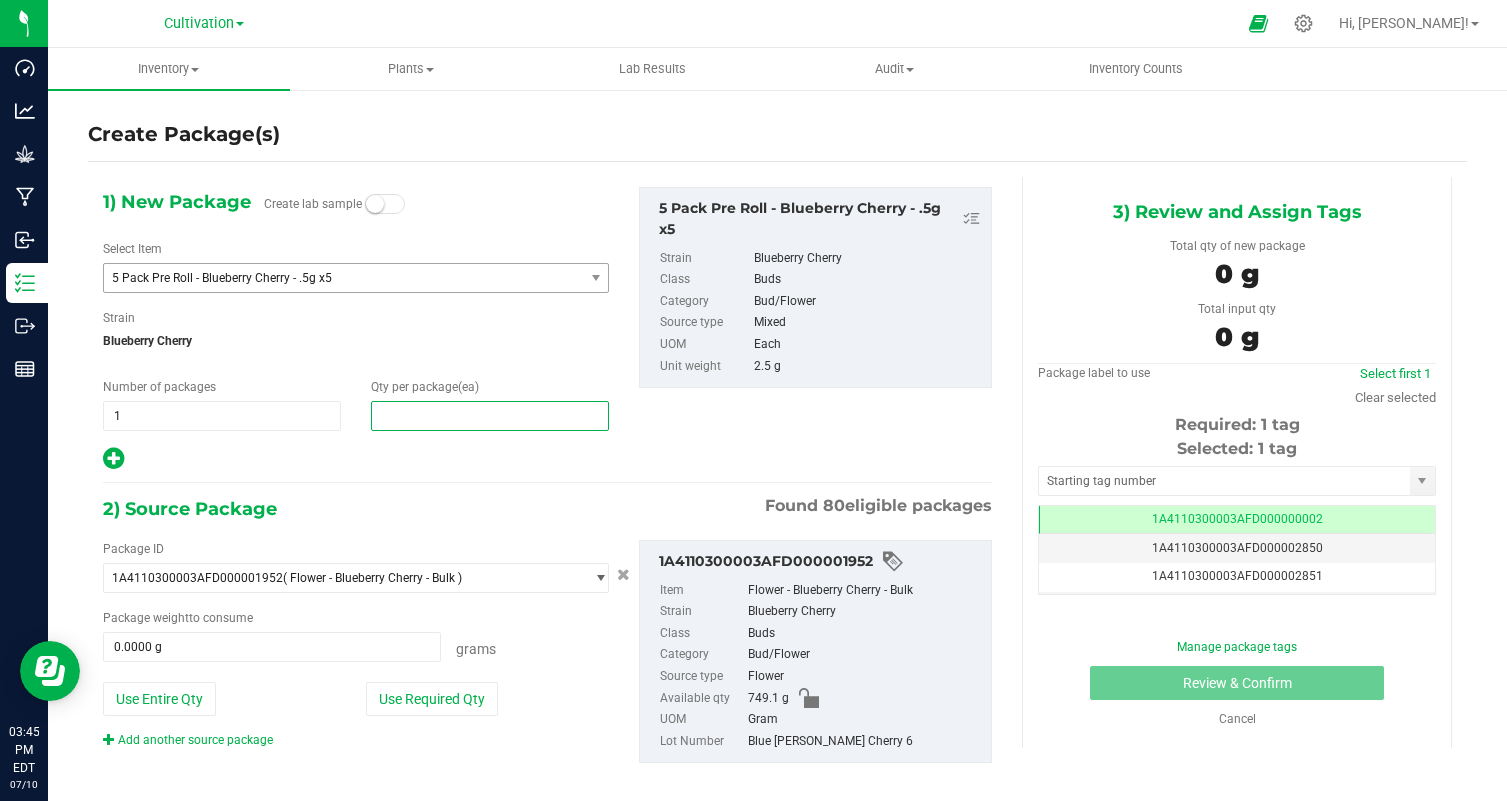 click at bounding box center (490, 416) 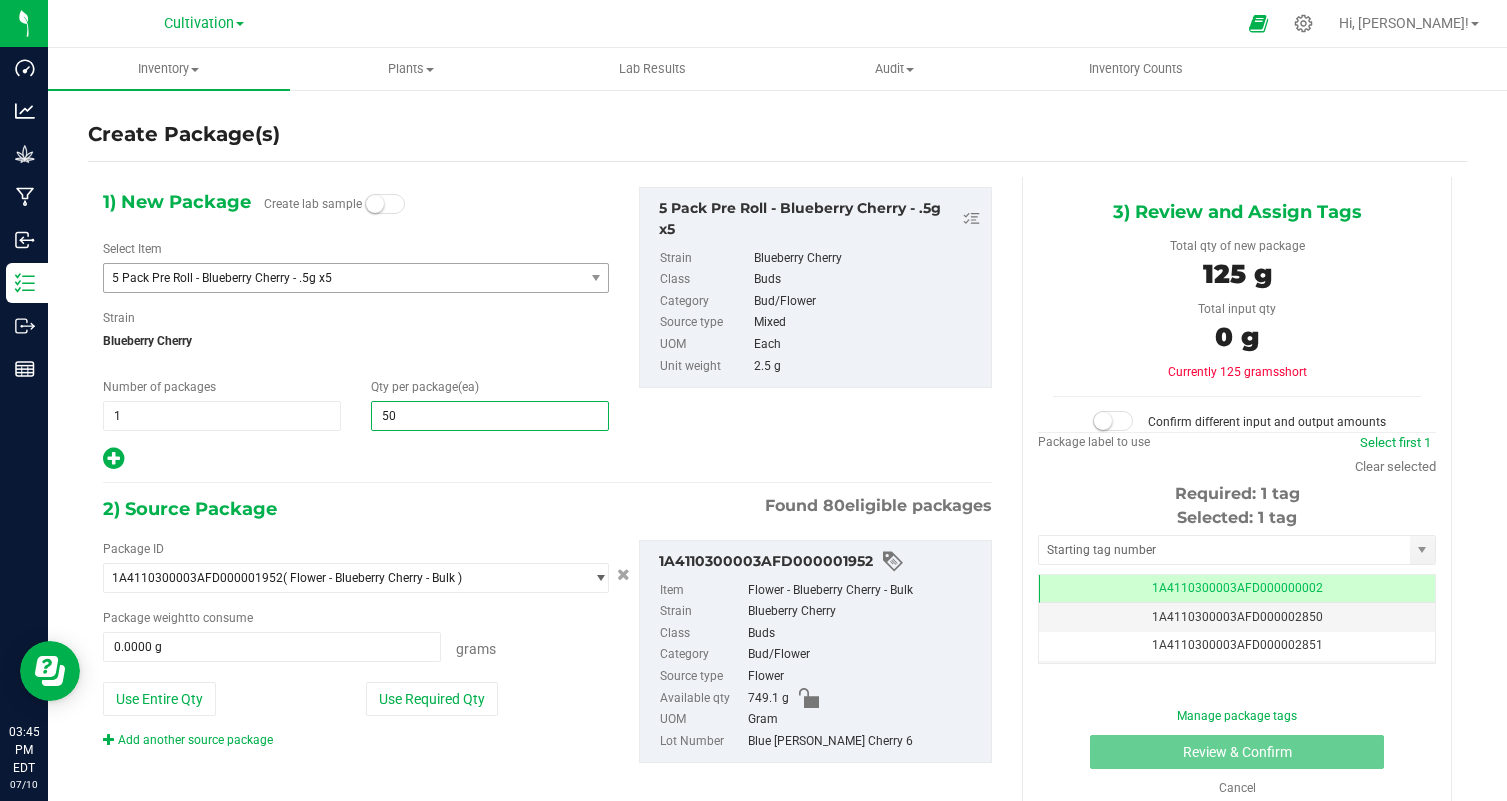click at bounding box center (356, 459) 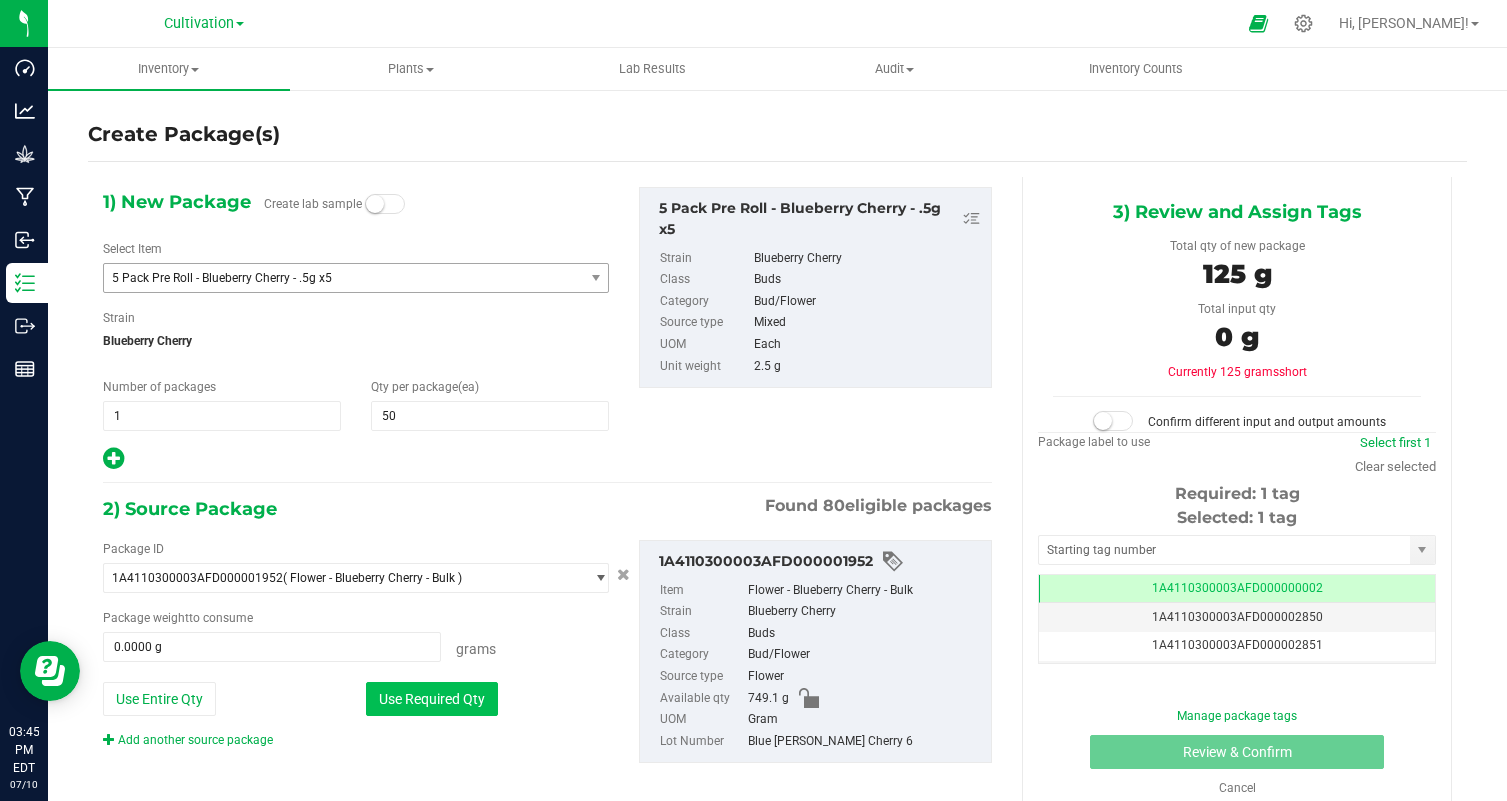 click on "Use Required Qty" at bounding box center (432, 699) 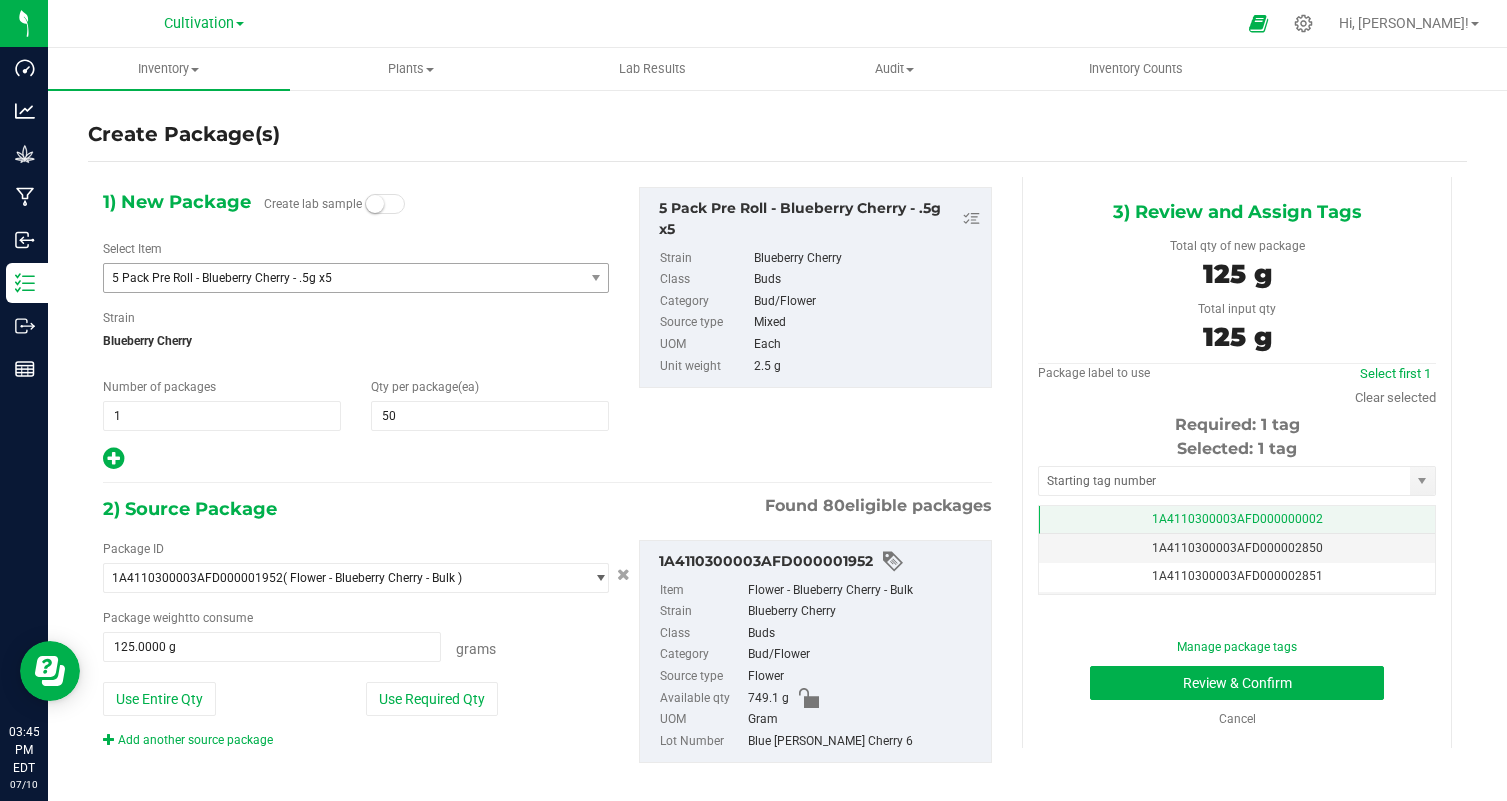 click on "1A4110300003AFD000000002" at bounding box center [1237, 519] 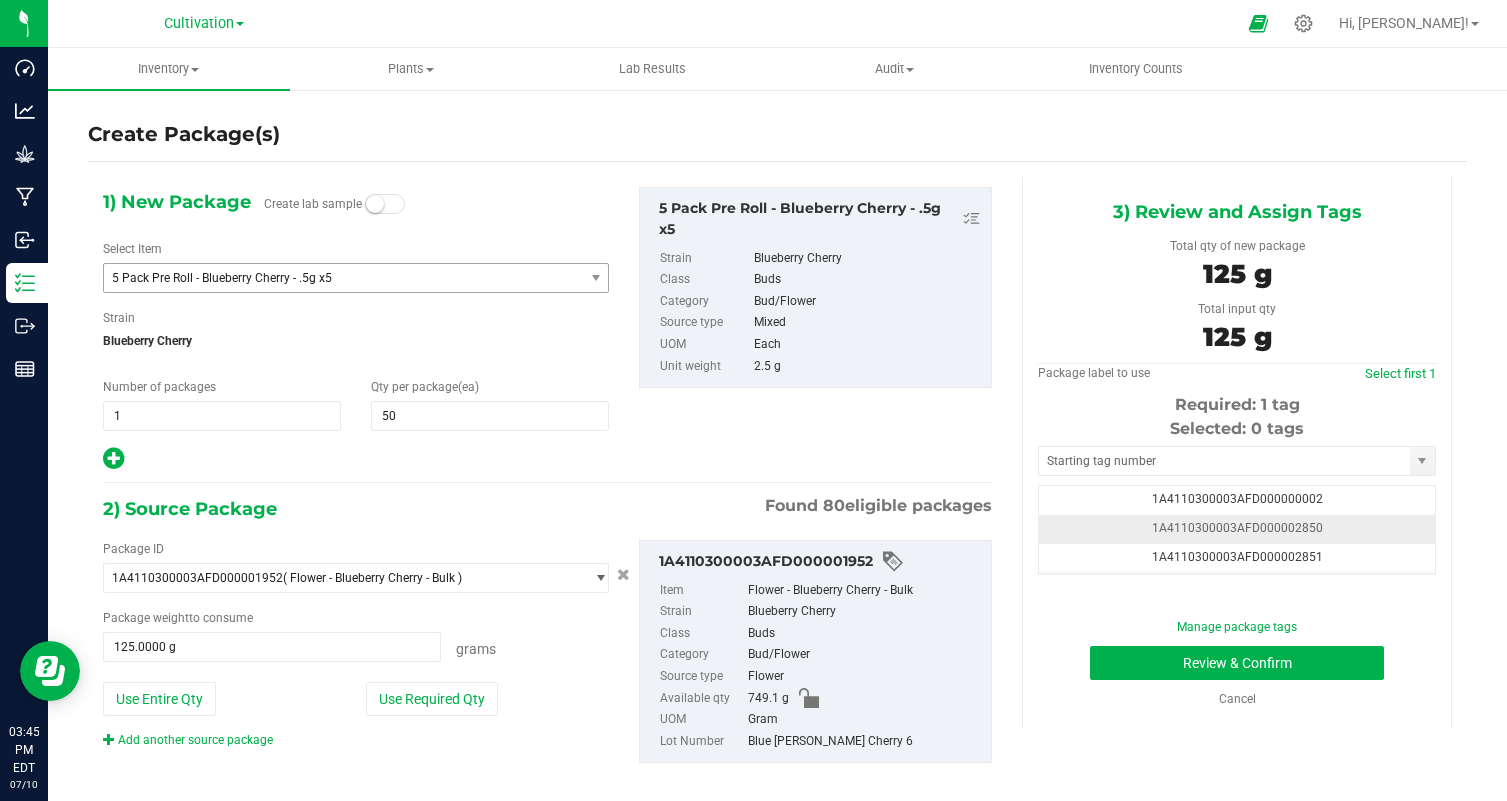 click on "1A4110300003AFD000002850" at bounding box center [1237, 528] 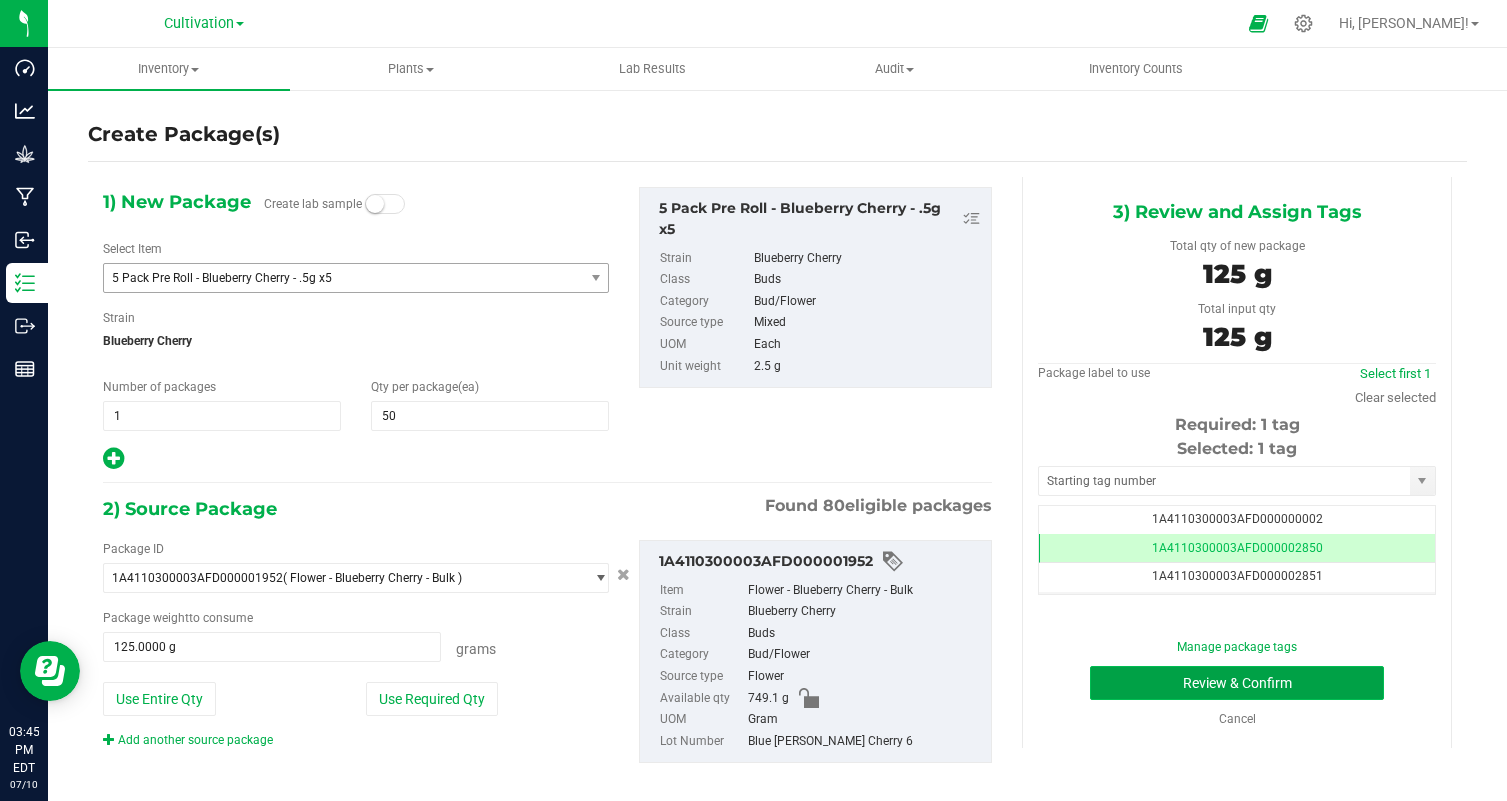 click on "Review & Confirm" at bounding box center [1237, 683] 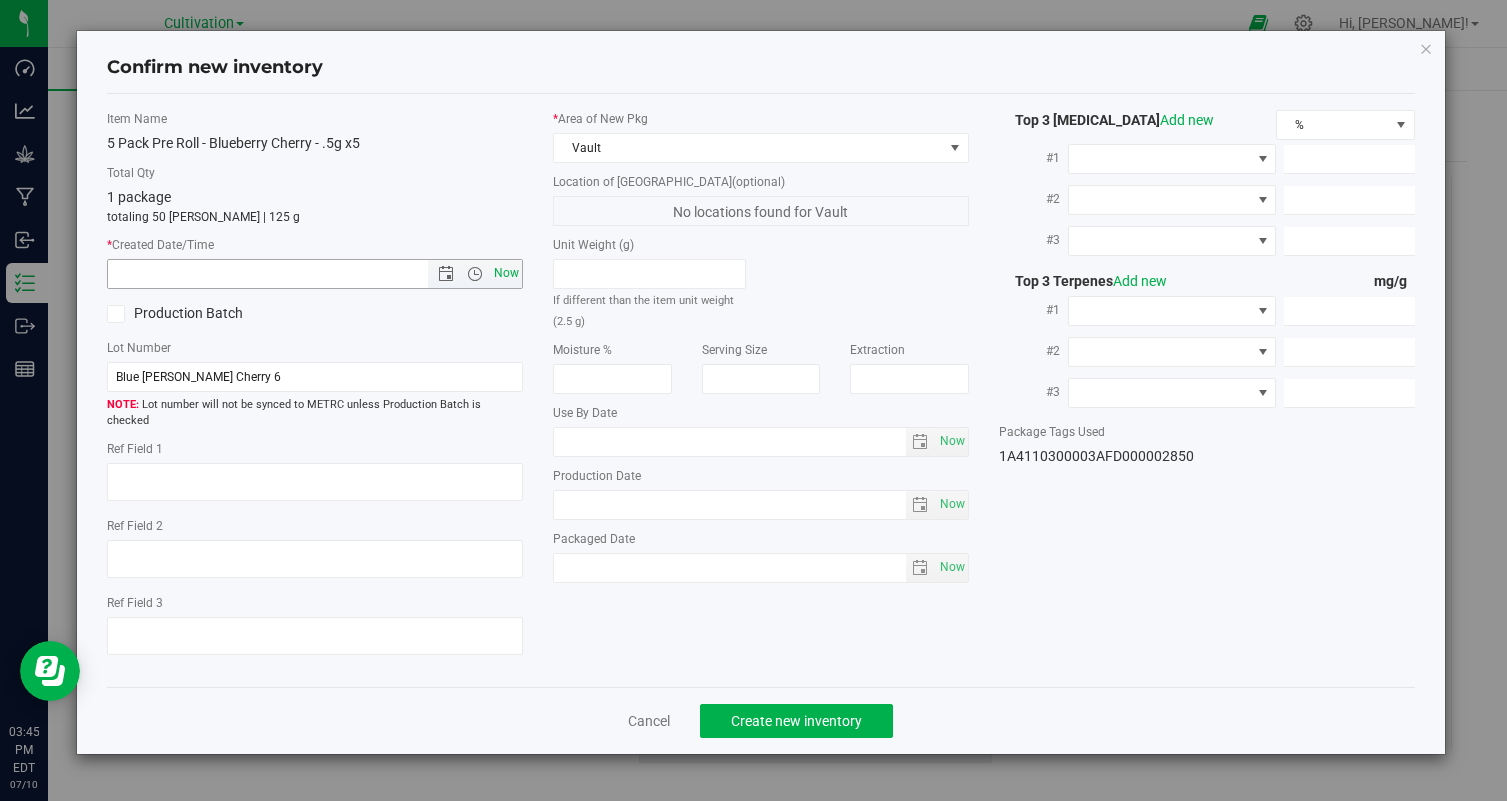 click on "Now" at bounding box center (507, 273) 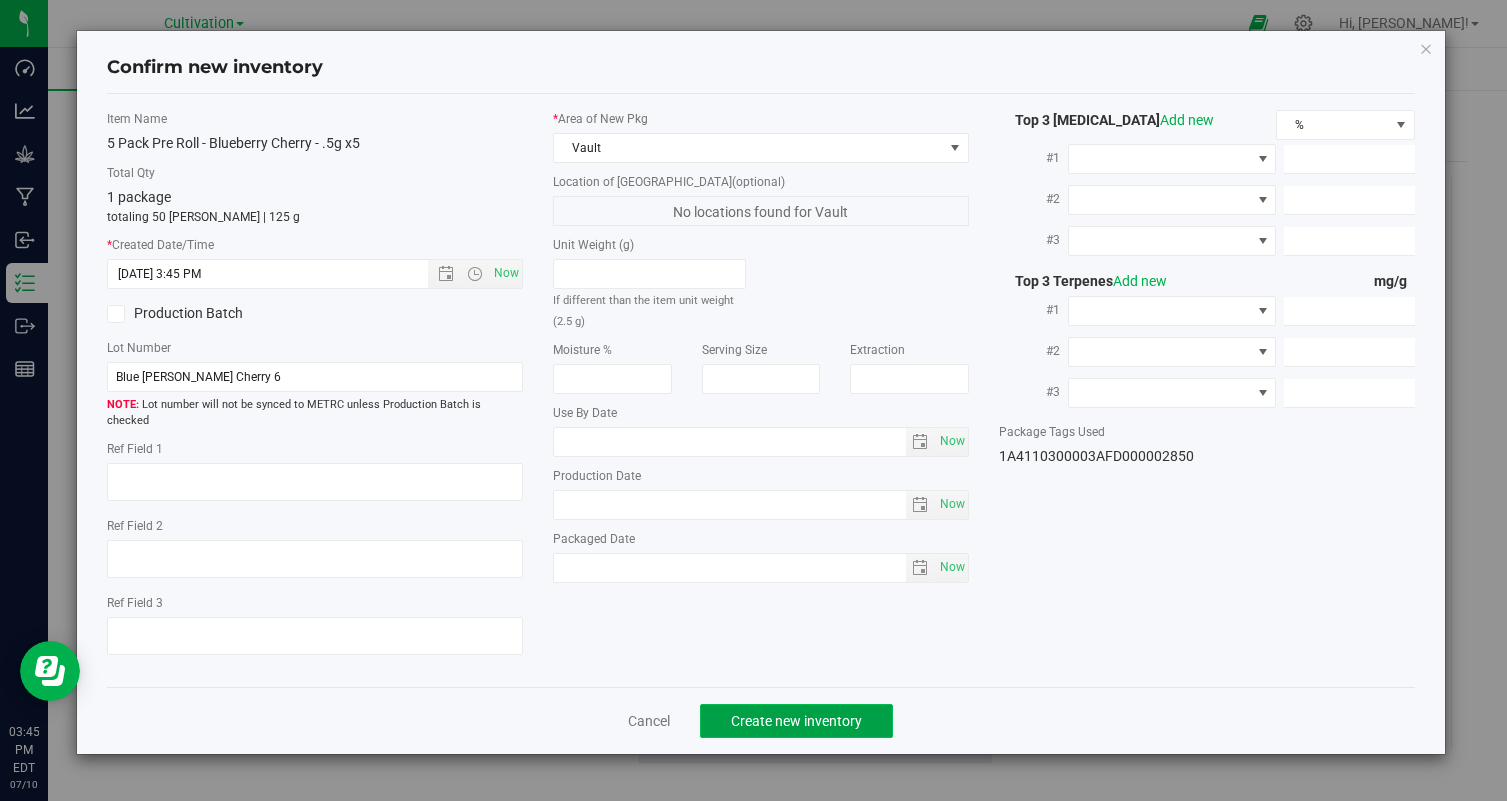 click on "Create new inventory" 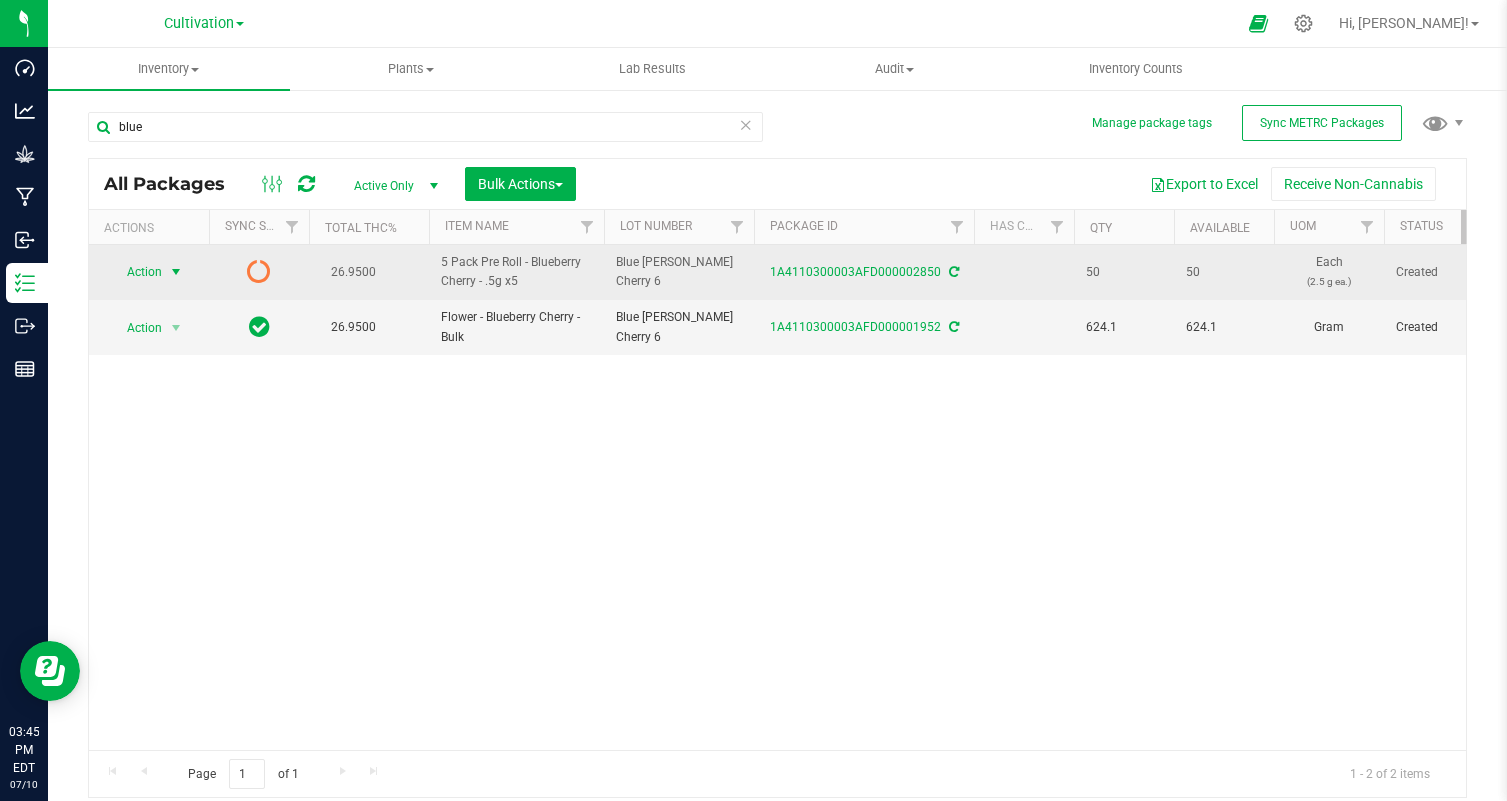 click on "Action" at bounding box center [136, 272] 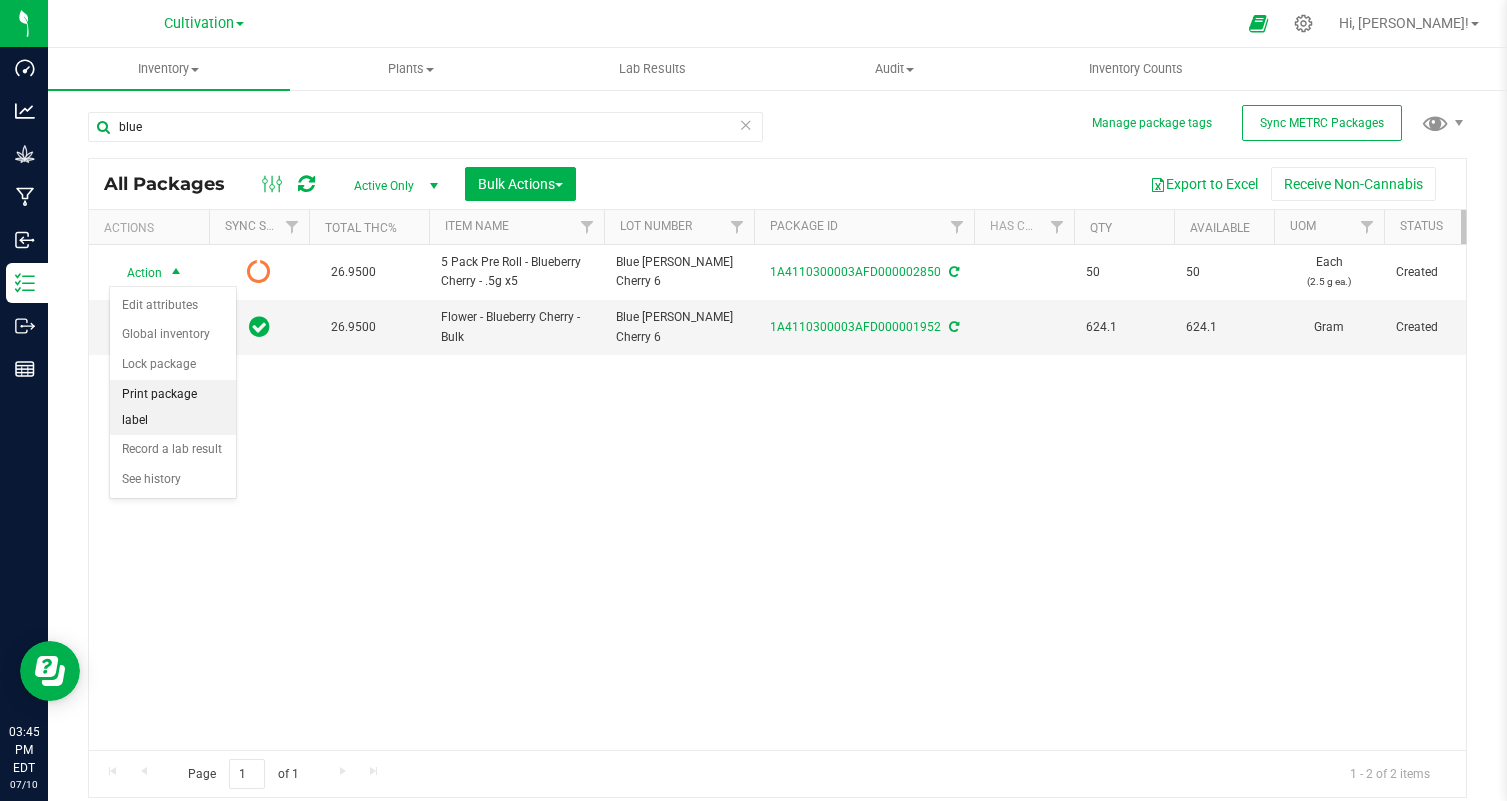 click on "Print package label" at bounding box center (173, 407) 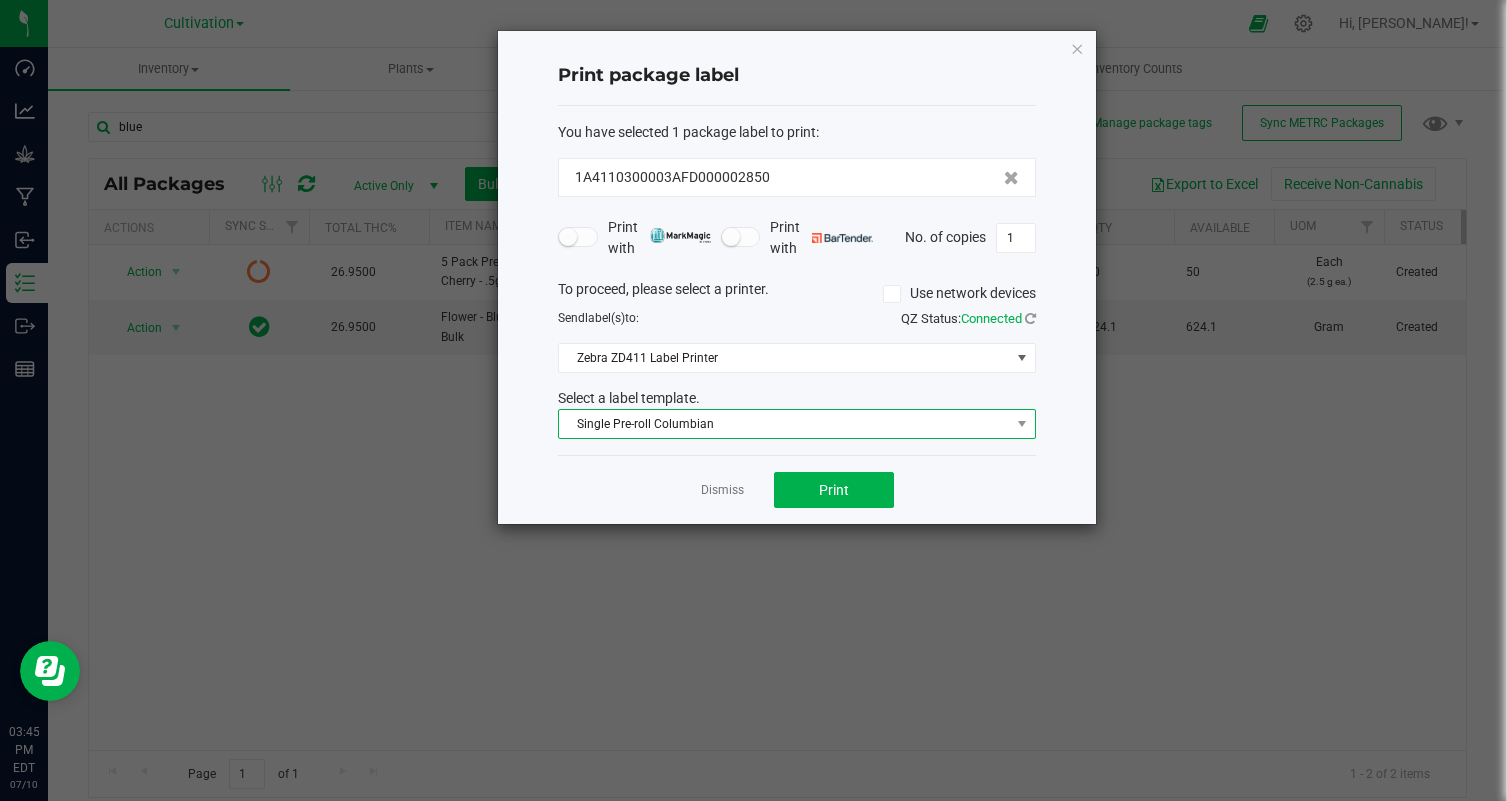 click on "Single Pre-roll Columbian" at bounding box center [784, 424] 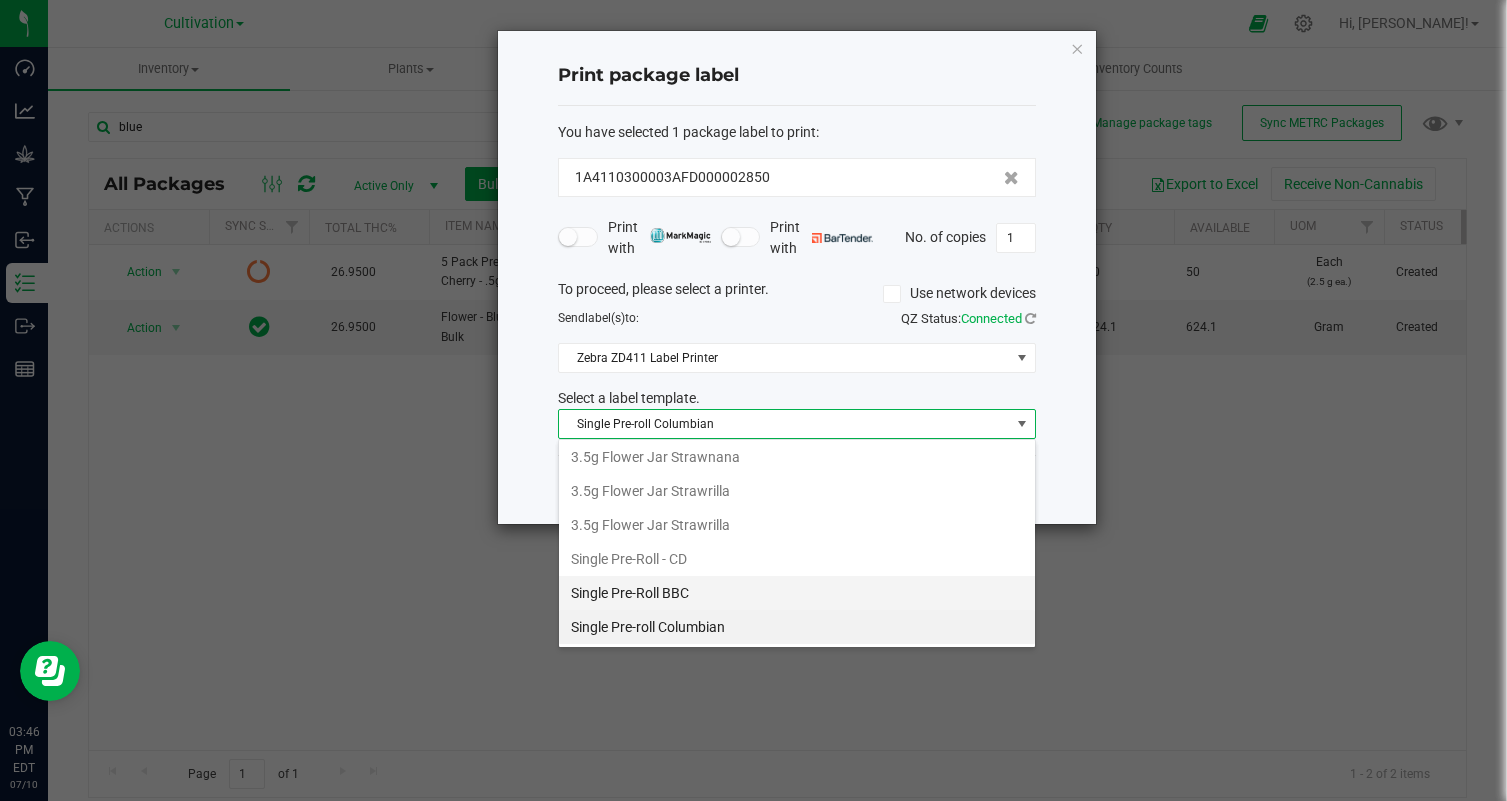click on "Single Pre-Roll BBC" at bounding box center [797, 593] 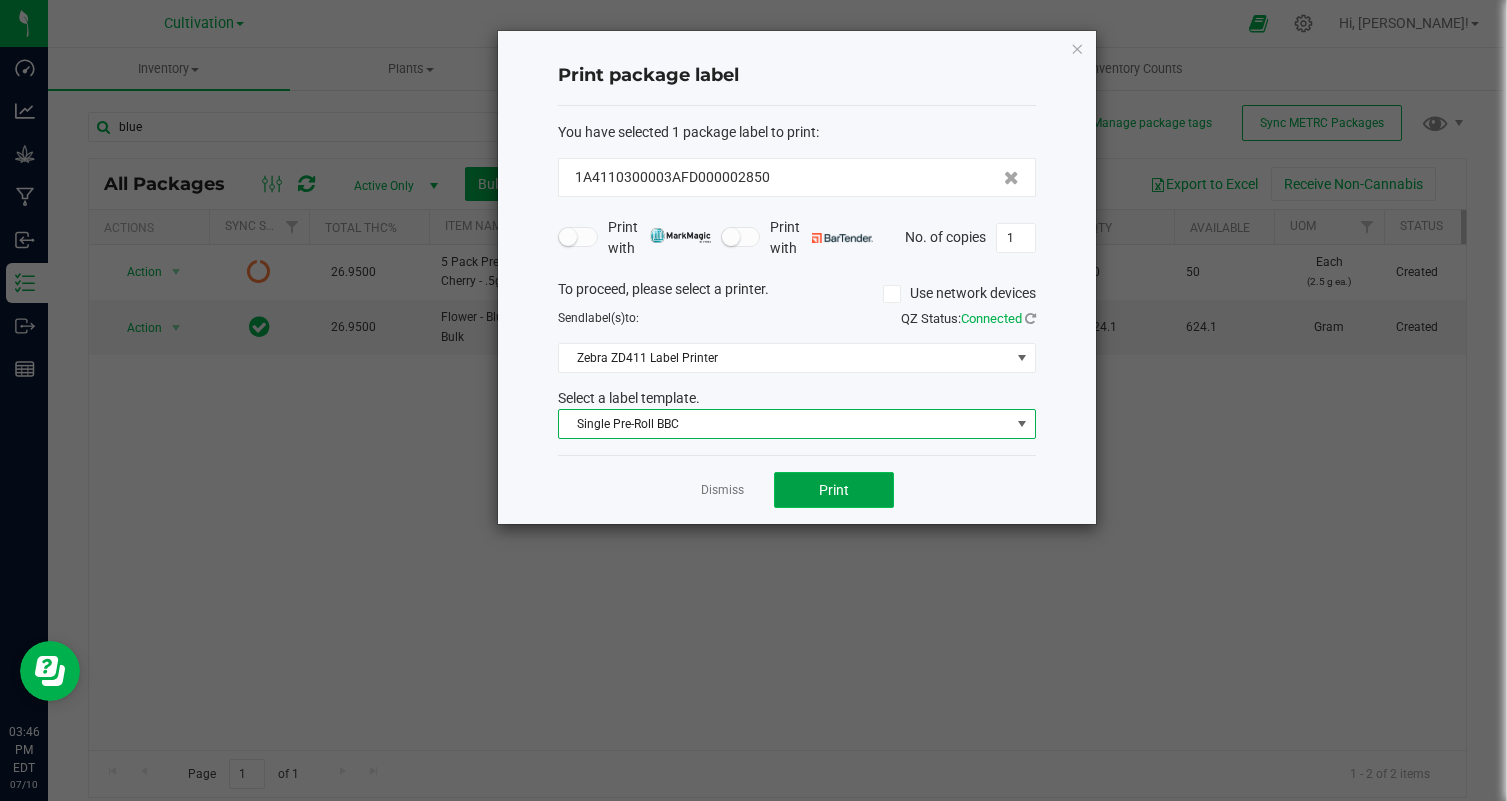 click on "Print" 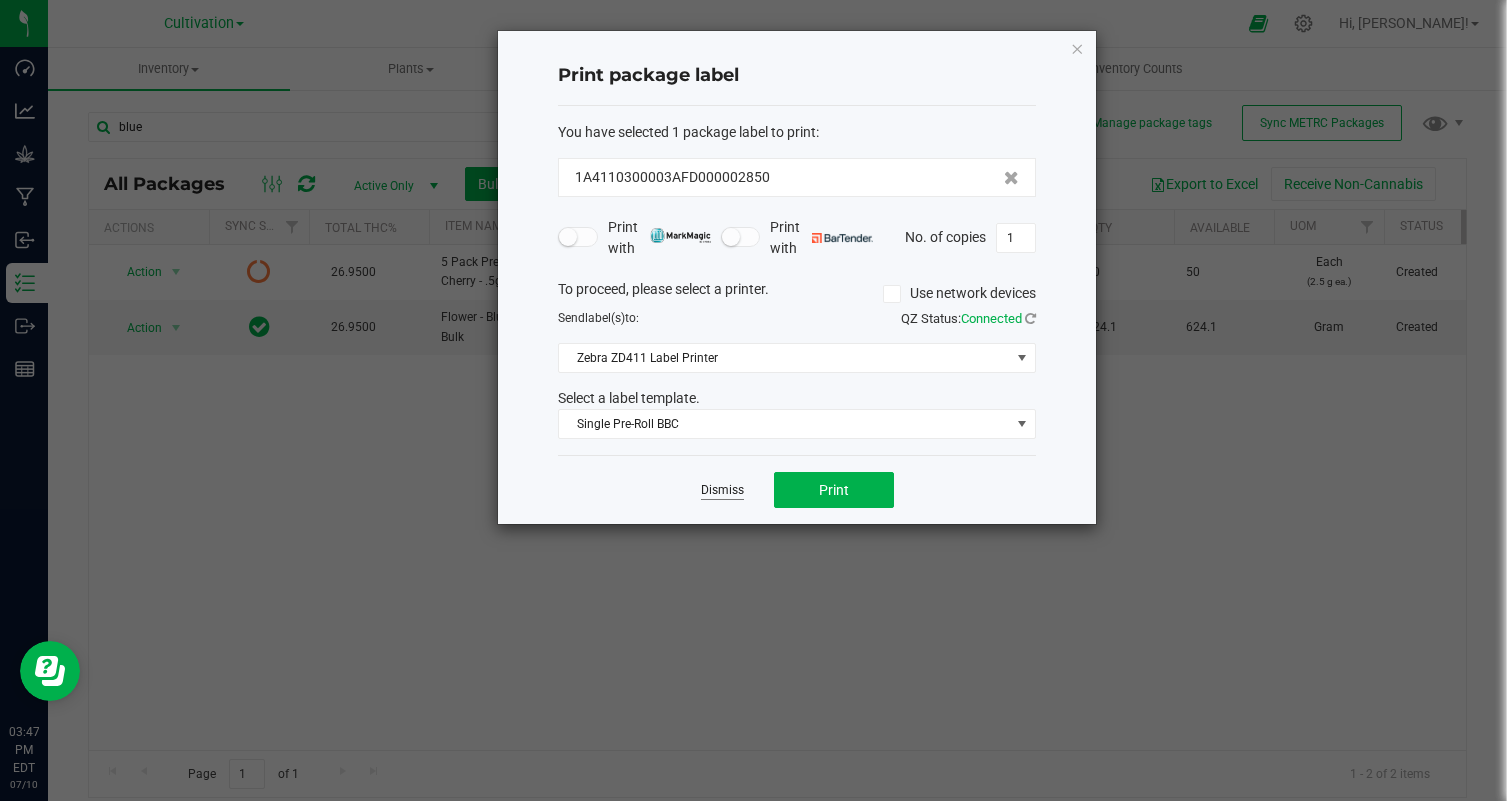 click on "Dismiss" 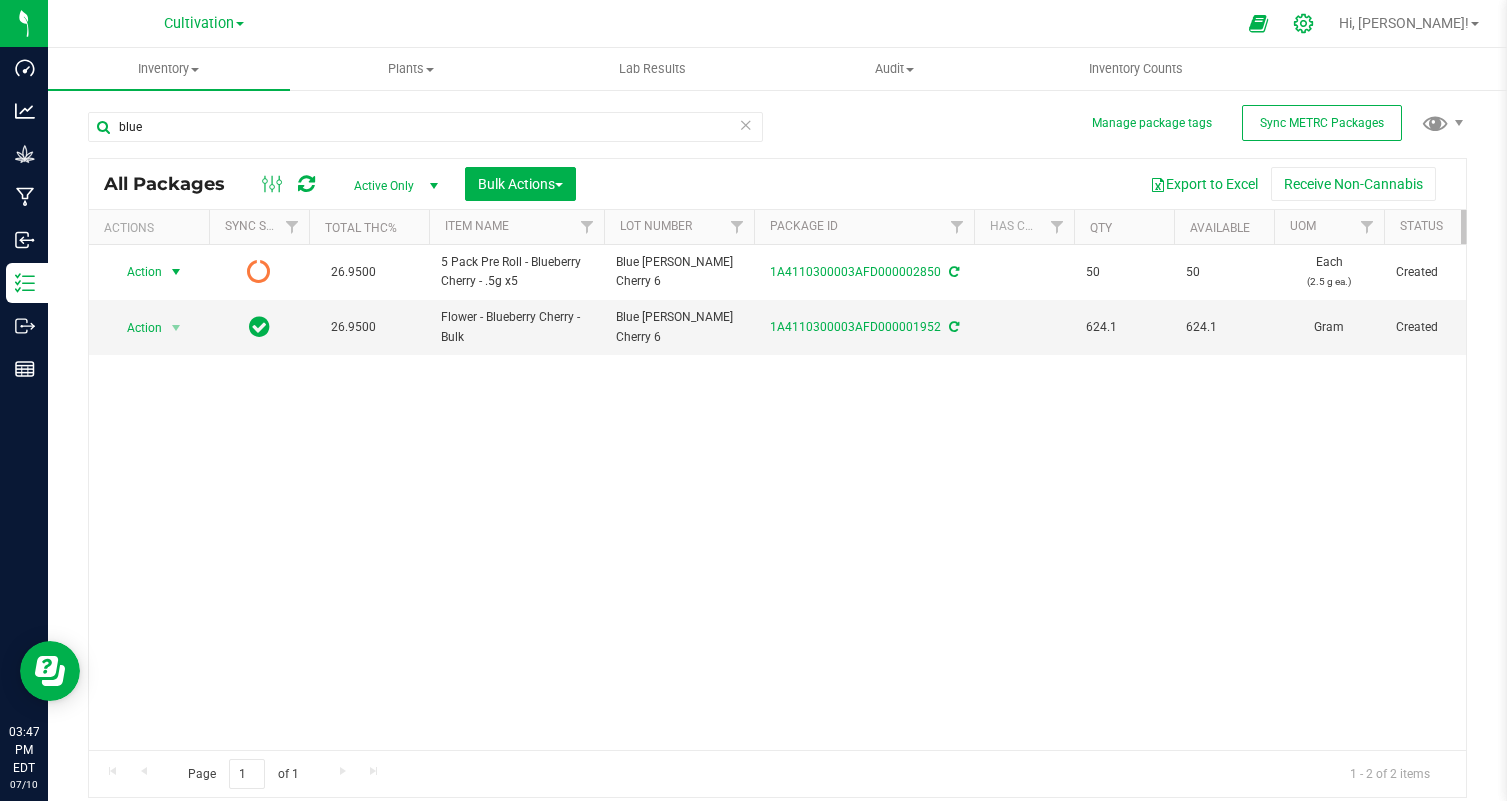 click at bounding box center (1304, 23) 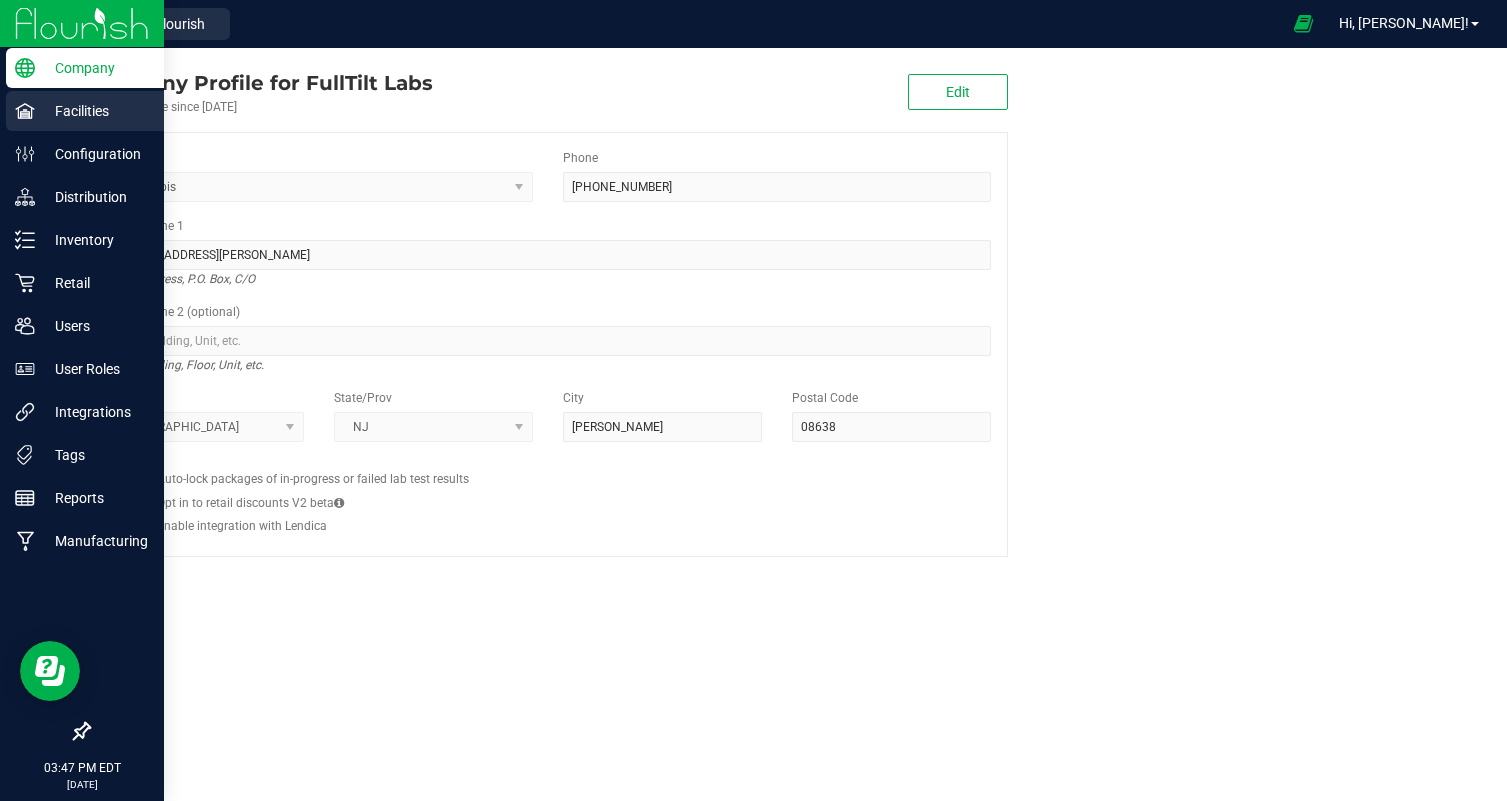 click 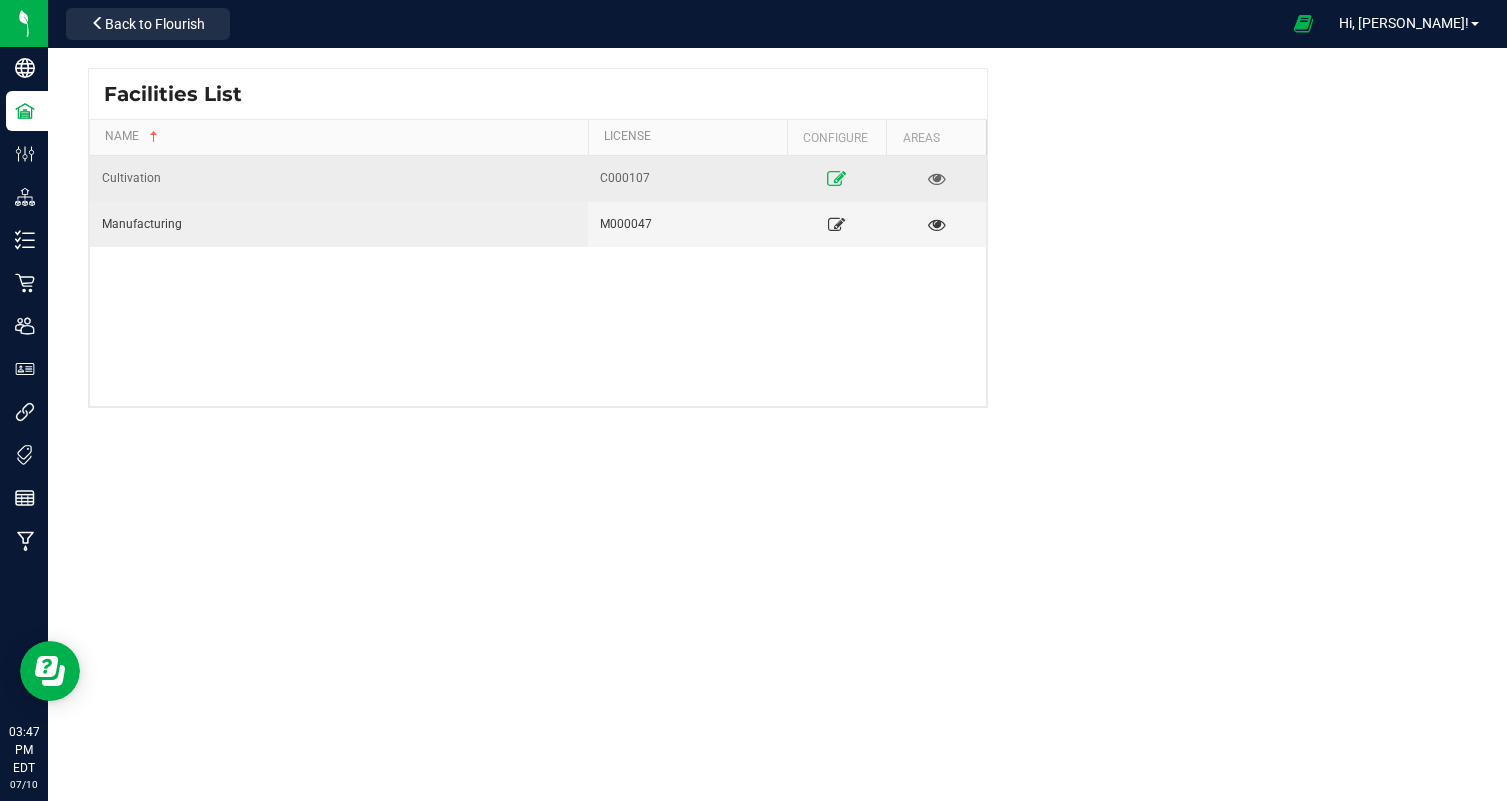 click at bounding box center (836, 178) 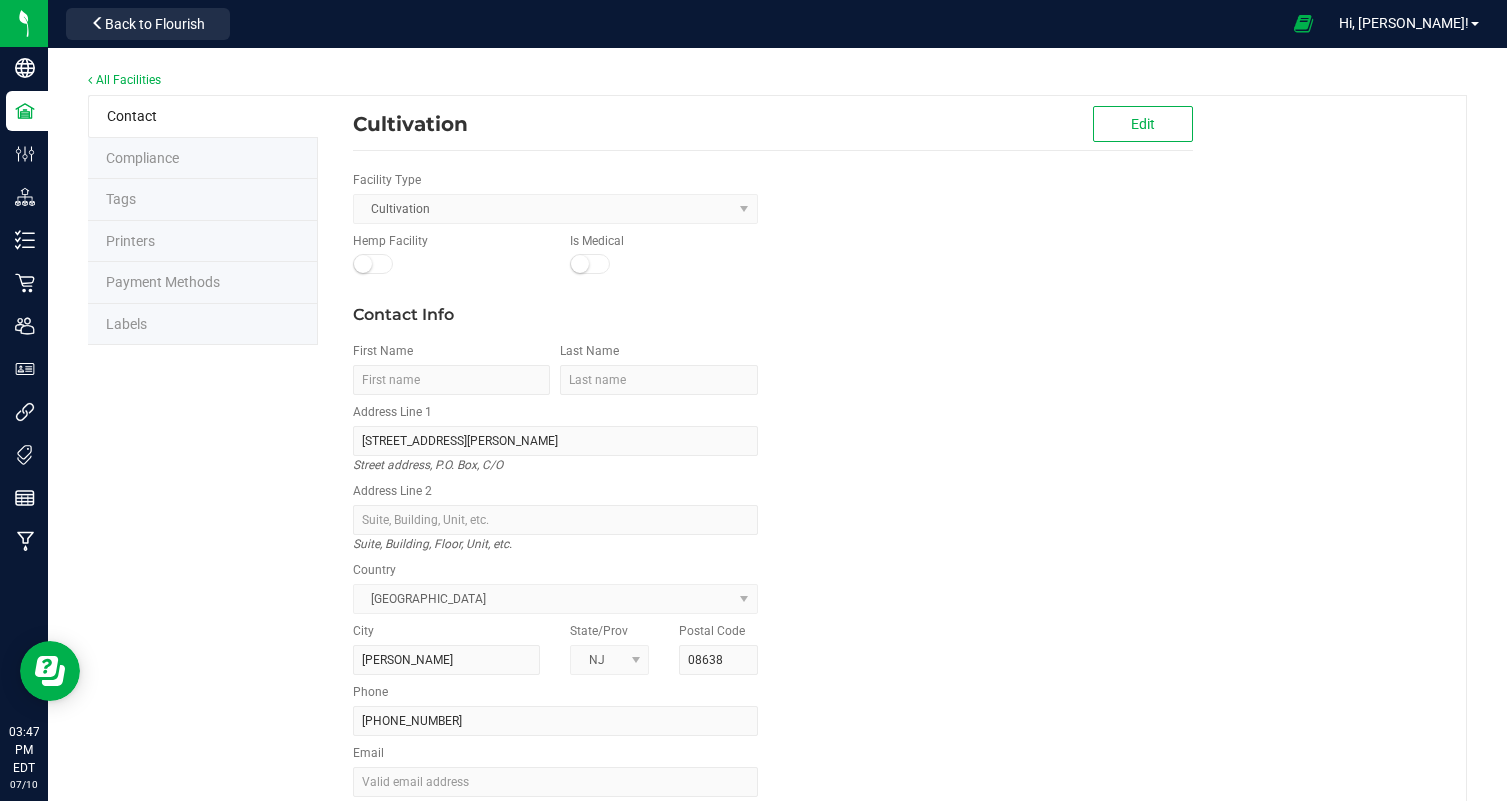 click on "Labels" at bounding box center [203, 325] 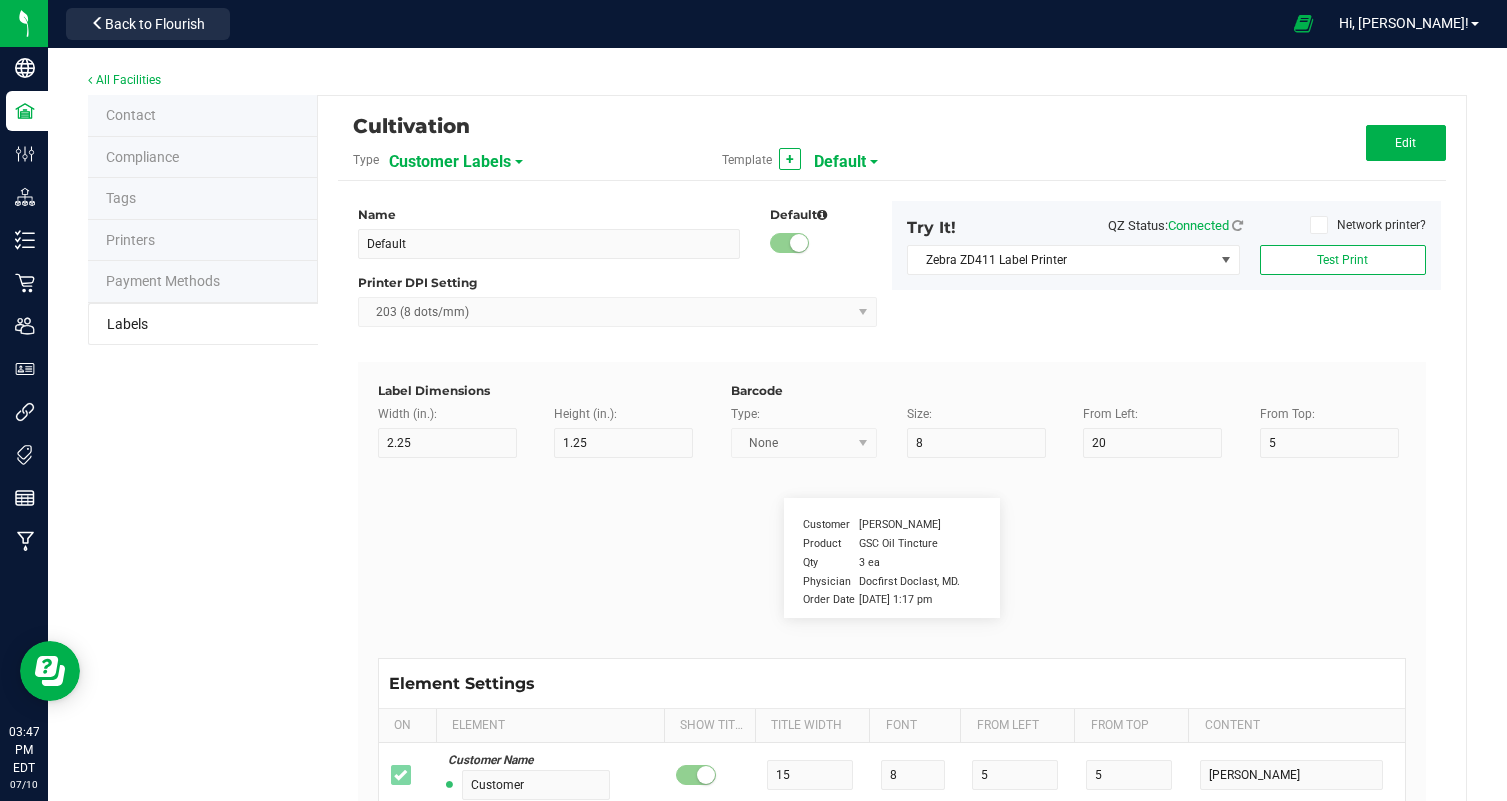 click on "Customer Labels" at bounding box center (450, 162) 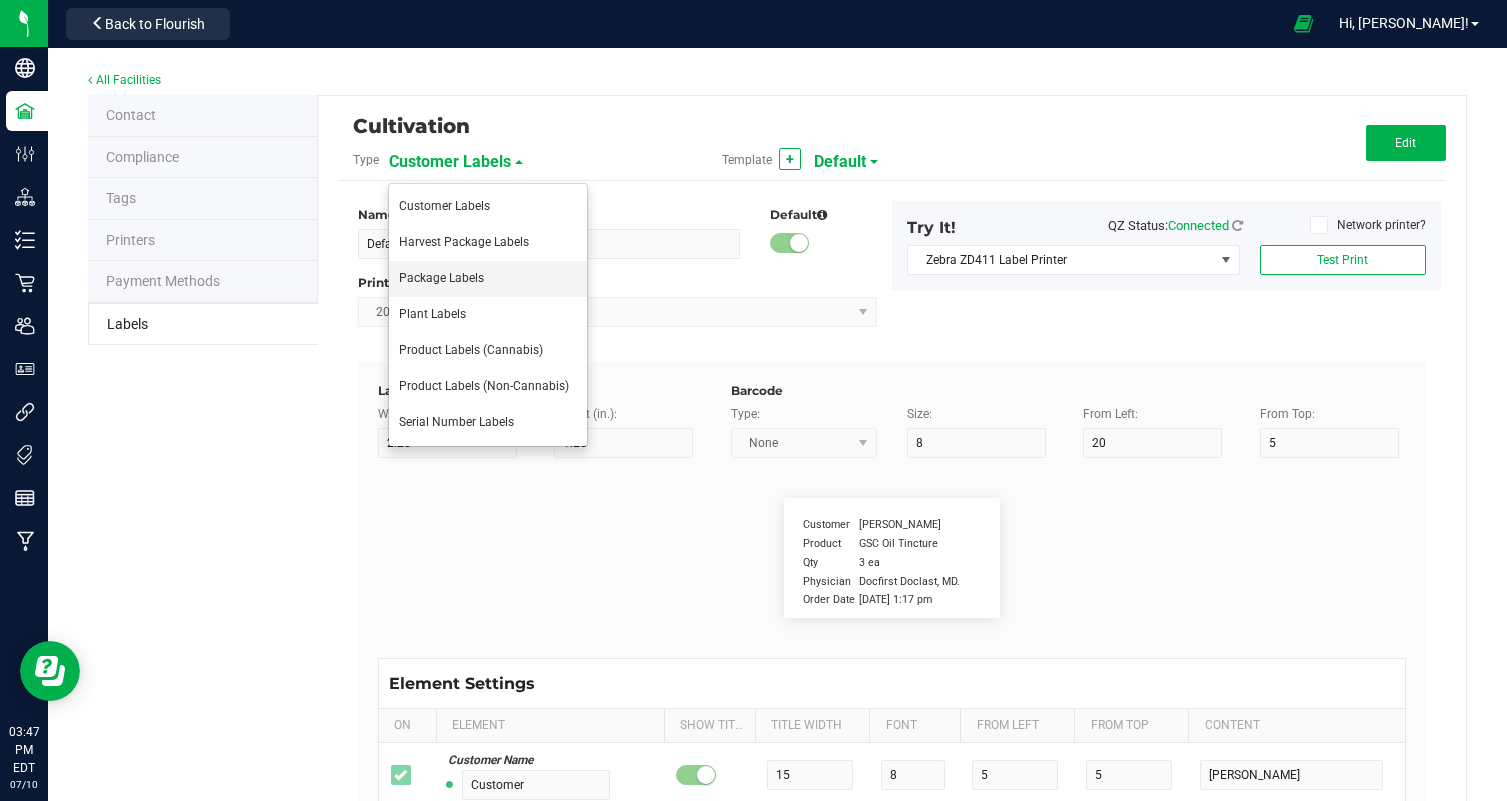 click on "Package Labels" at bounding box center [441, 278] 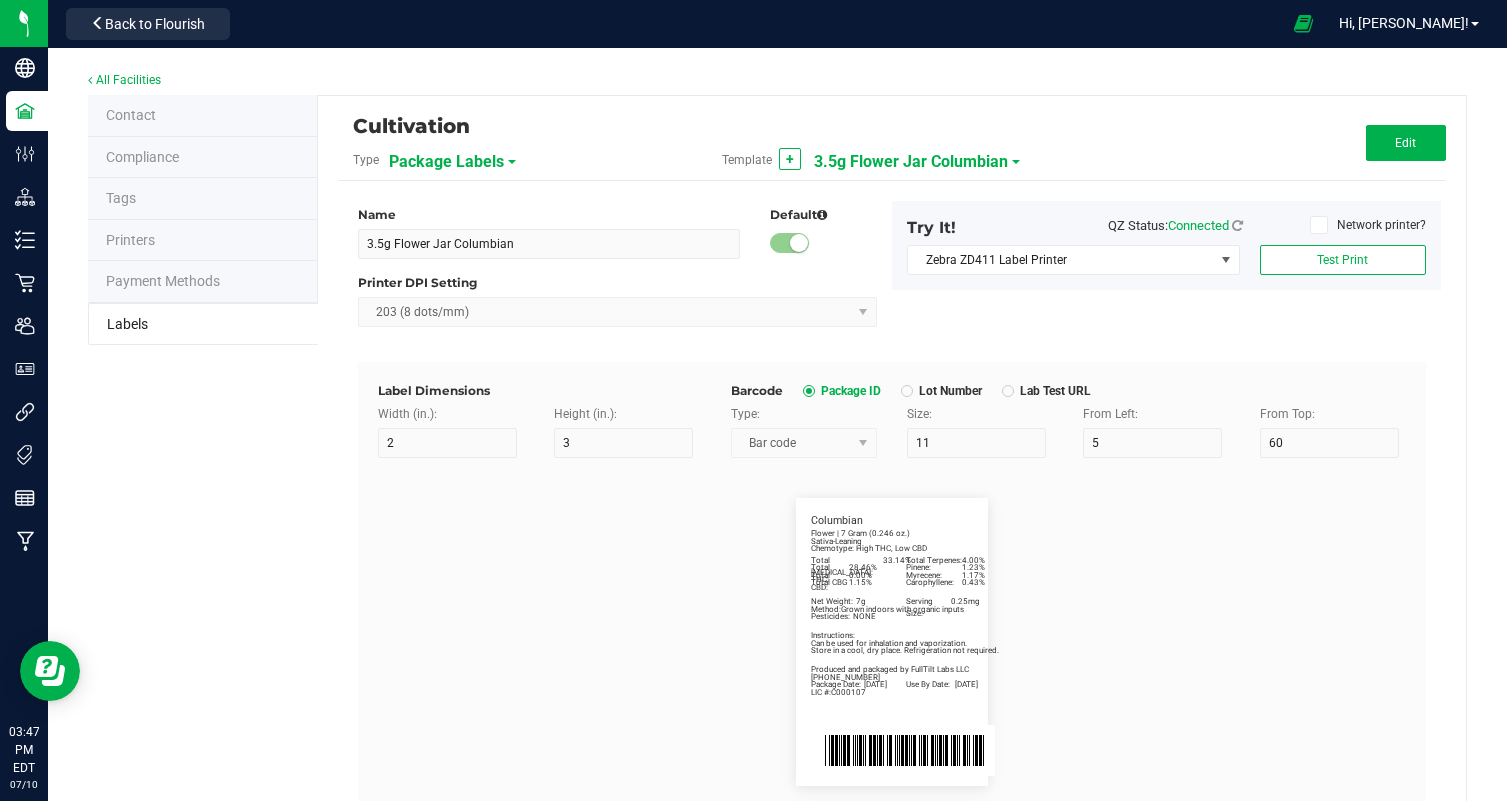 click on "3.5g Flower Jar Columbian" at bounding box center (911, 162) 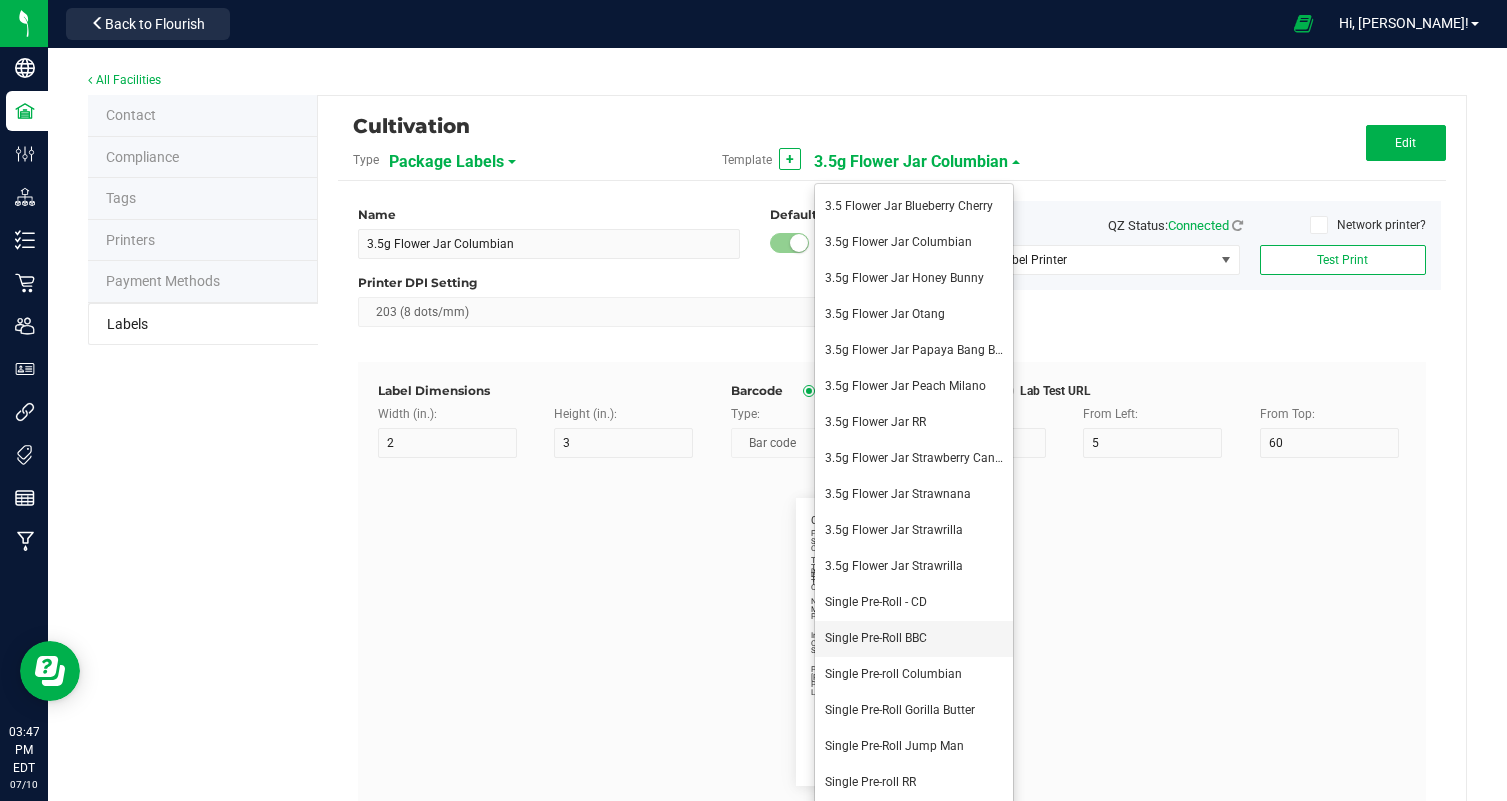 click on "Single Pre-Roll BBC" at bounding box center [914, 639] 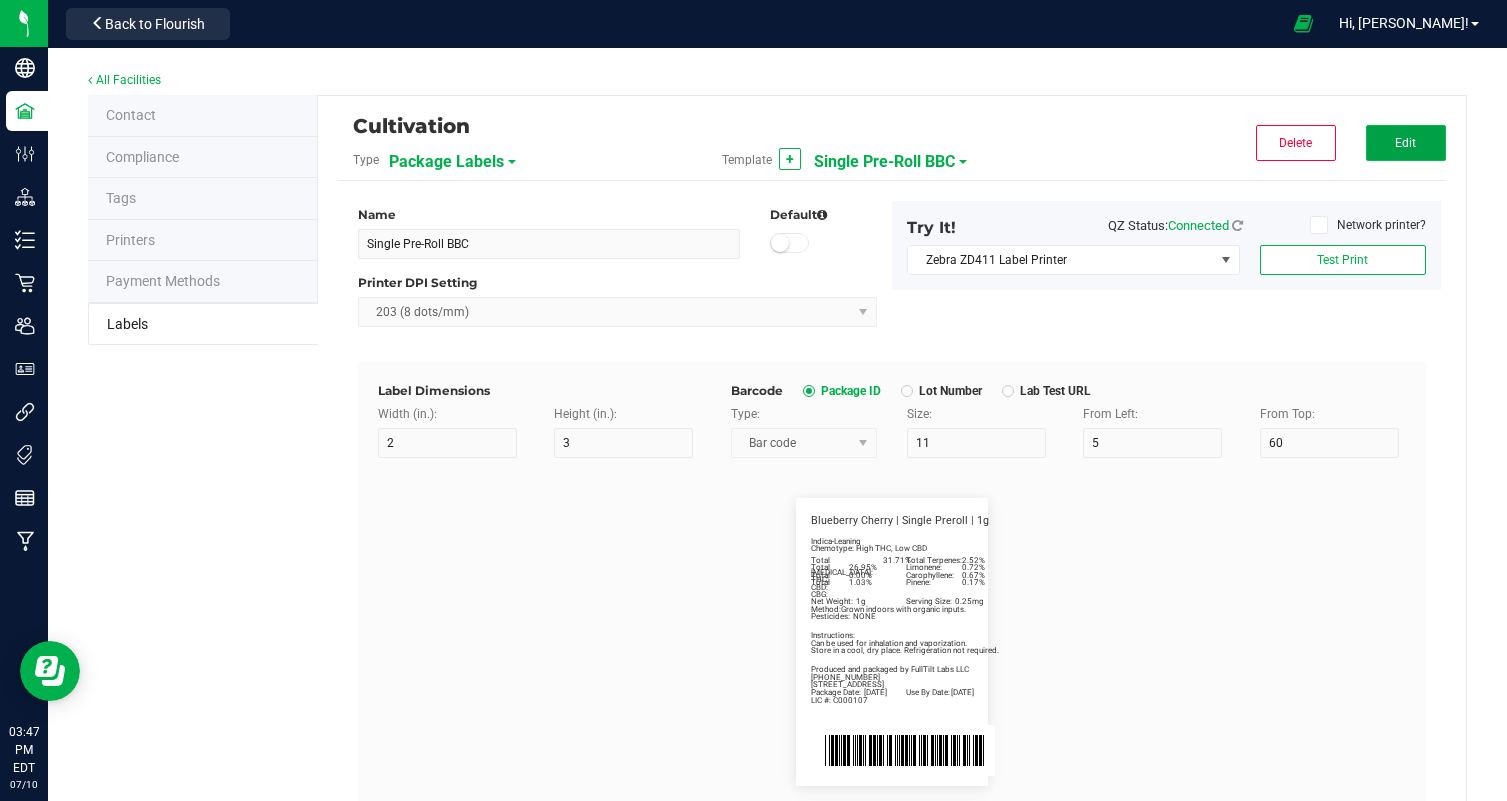 click on "Edit" at bounding box center (1406, 143) 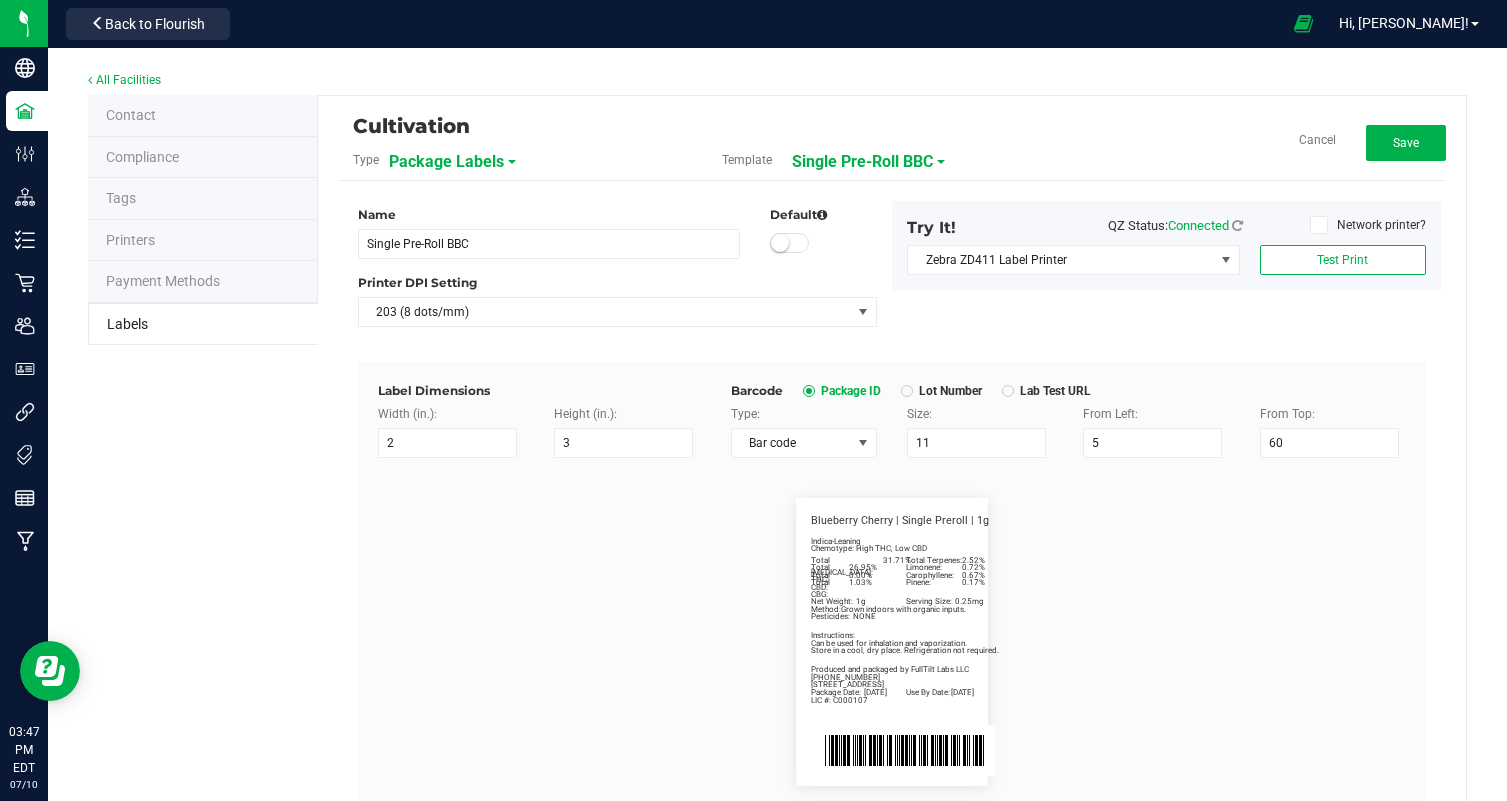 scroll, scrollTop: 481, scrollLeft: 0, axis: vertical 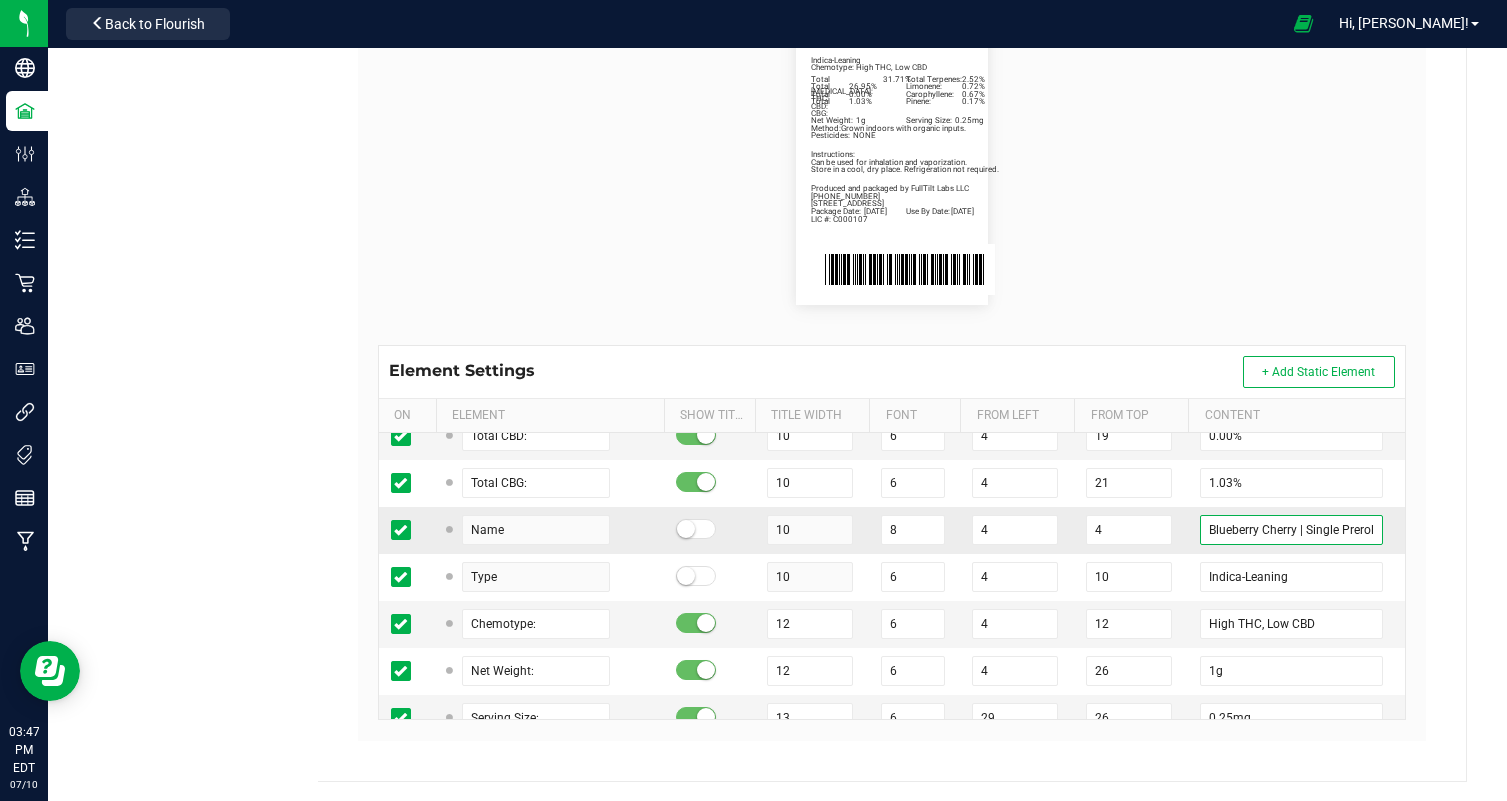 click on "Blueberry Cherry | Single Preroll | 1g" at bounding box center (1291, 530) 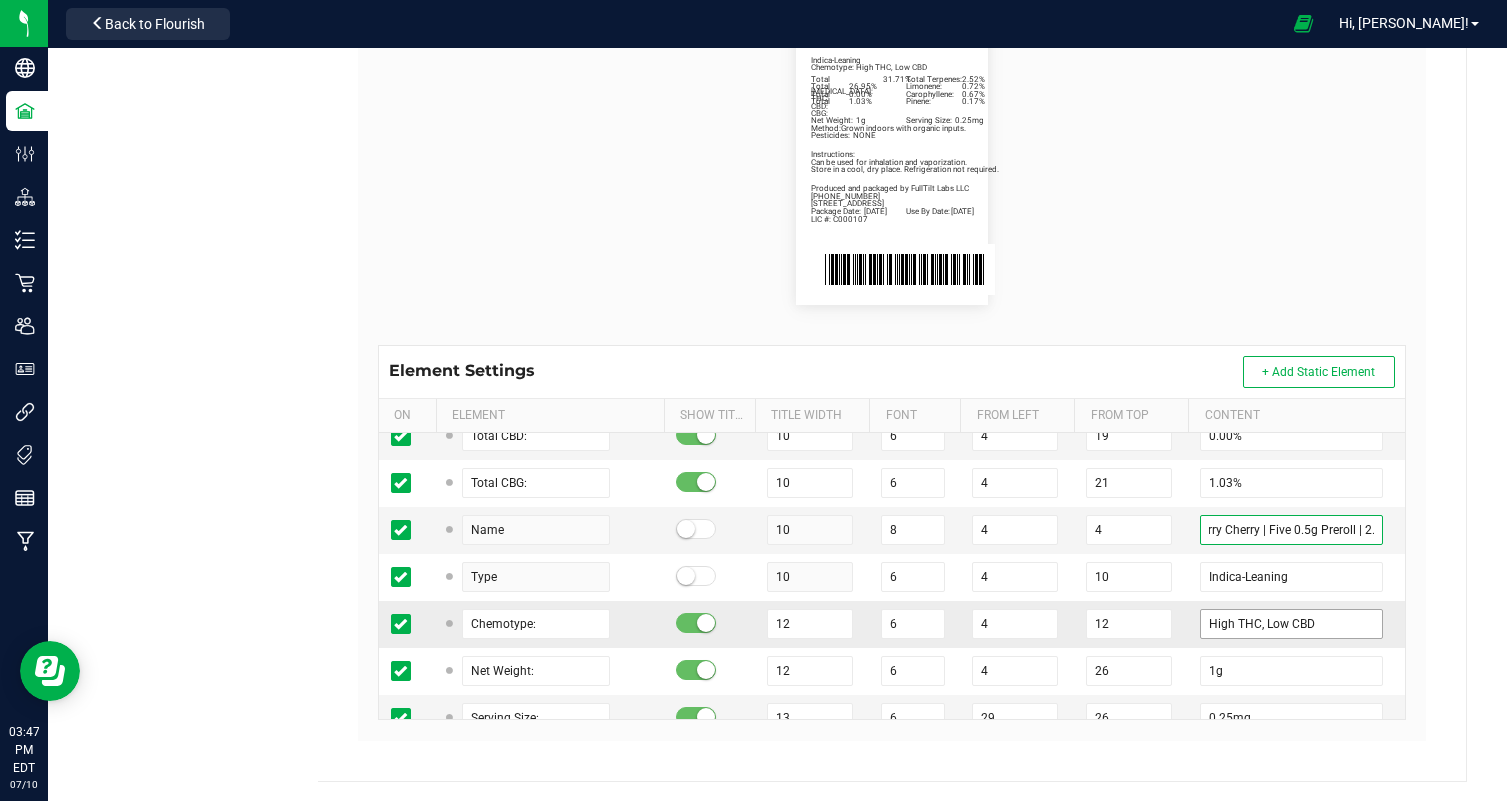 scroll, scrollTop: 0, scrollLeft: 43, axis: horizontal 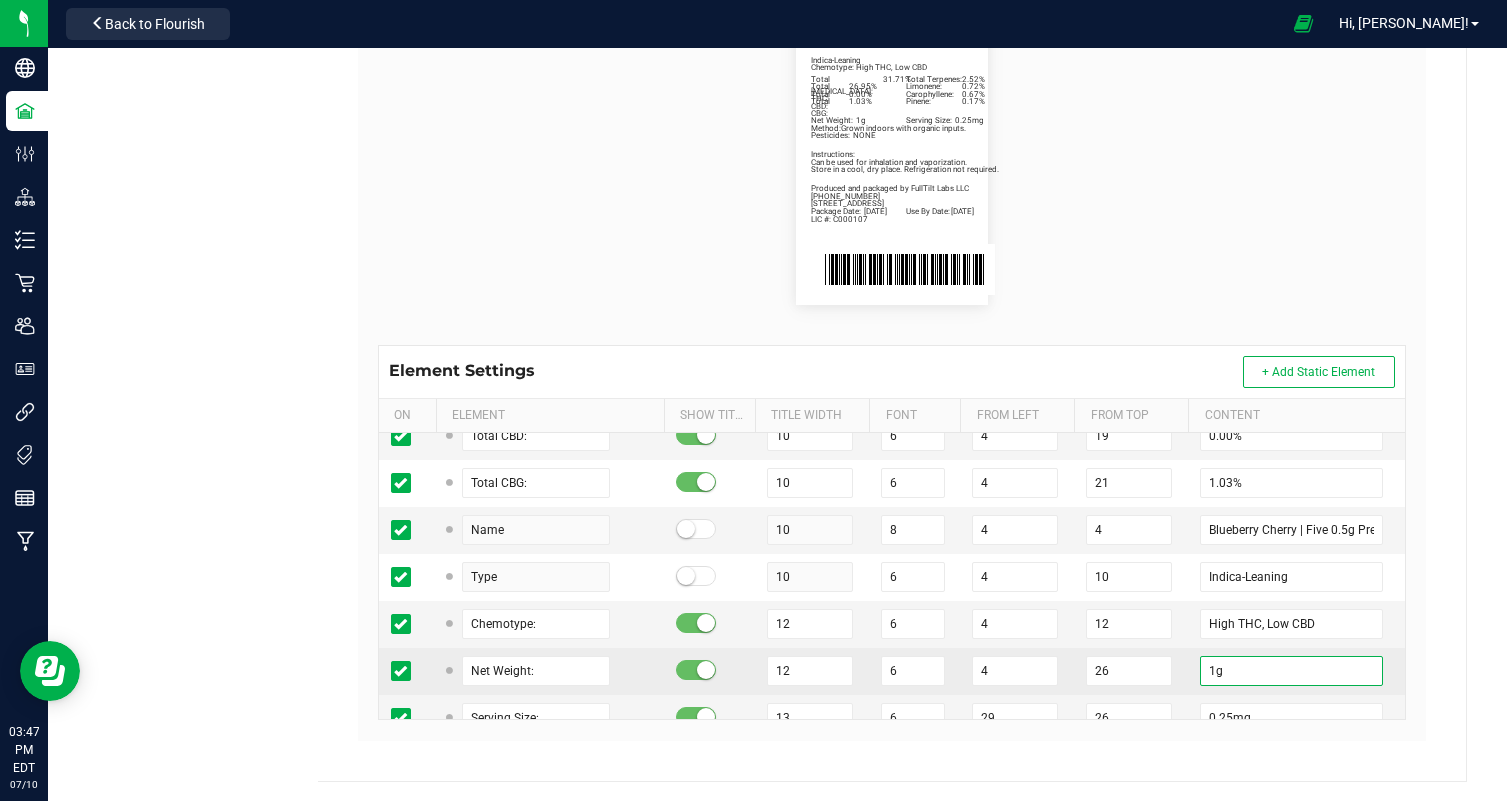 drag, startPoint x: 1217, startPoint y: 671, endPoint x: 1181, endPoint y: 664, distance: 36.67424 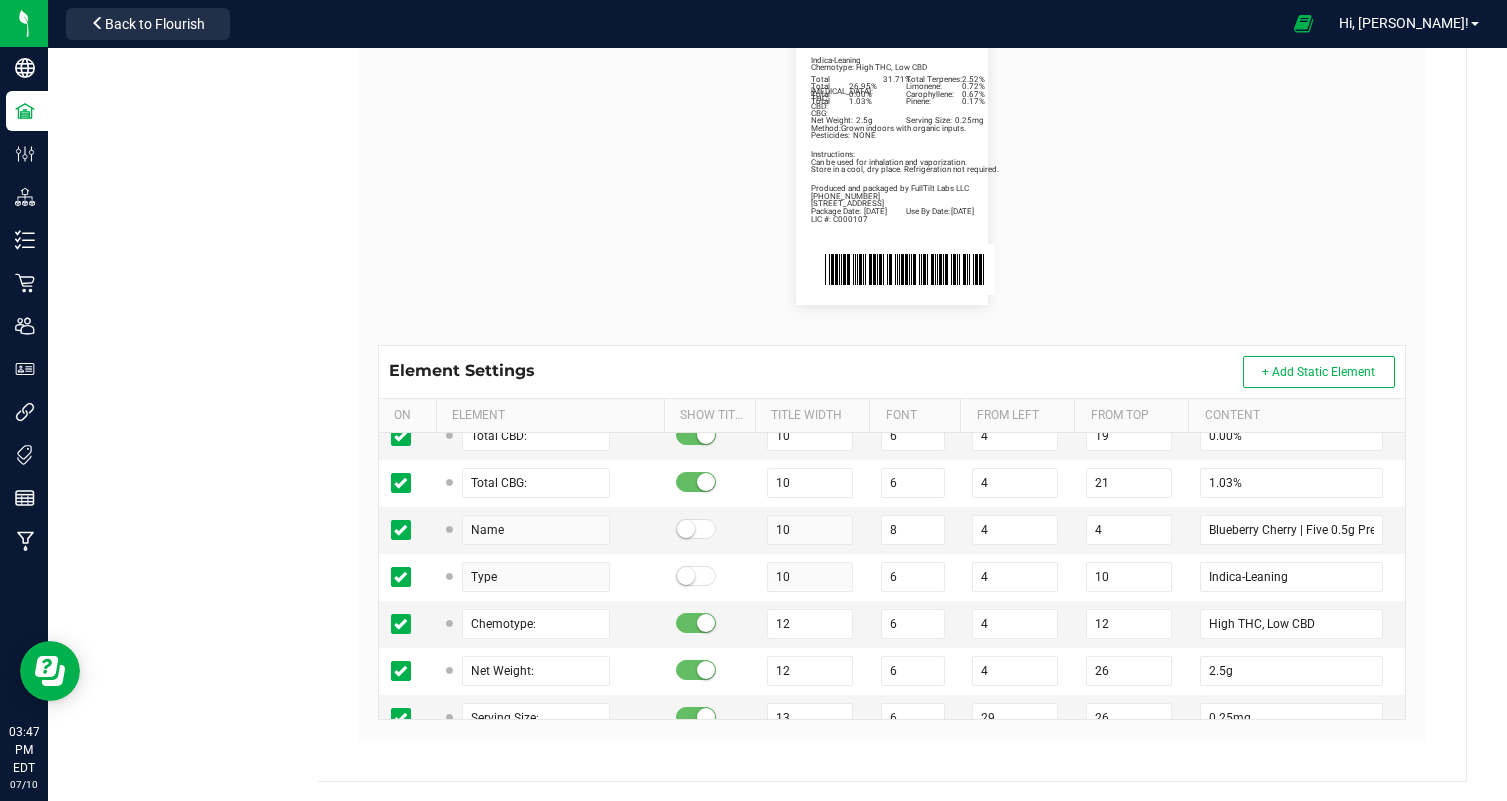 click on "Package Date:   06/30/25   Use By Date:   12/30/25   Limonene:   0.72%   Carophyllene:   0.67%   Pinene:   0.17%   Total Cannabinoids:   31.71%   Total Terpenes:   2.52%   Total THC:   26.95%   Total CBD:   0.00%   Total CBG:   1.03%   Blueberry Cherry | Five 0.5g Preroll | 2.5g   Indica-Leaning   Chemotype:   High THC, Low CBD   Net Weight:   2.5g   Serving Size:   0.25mg   Produced and packaged by FullTilt Labs LLC   Instructions:      Can be used for inhalation and vaporization.   Method:   Grown indoors with organic inputs.   Pesticides:   NONE   (609) 895-6678   LIC #: C000107      Store in a cool, dry place. Refrigeration not required.   374 Eggerts Crossing Road Ewing, NJ" at bounding box center [892, 161] 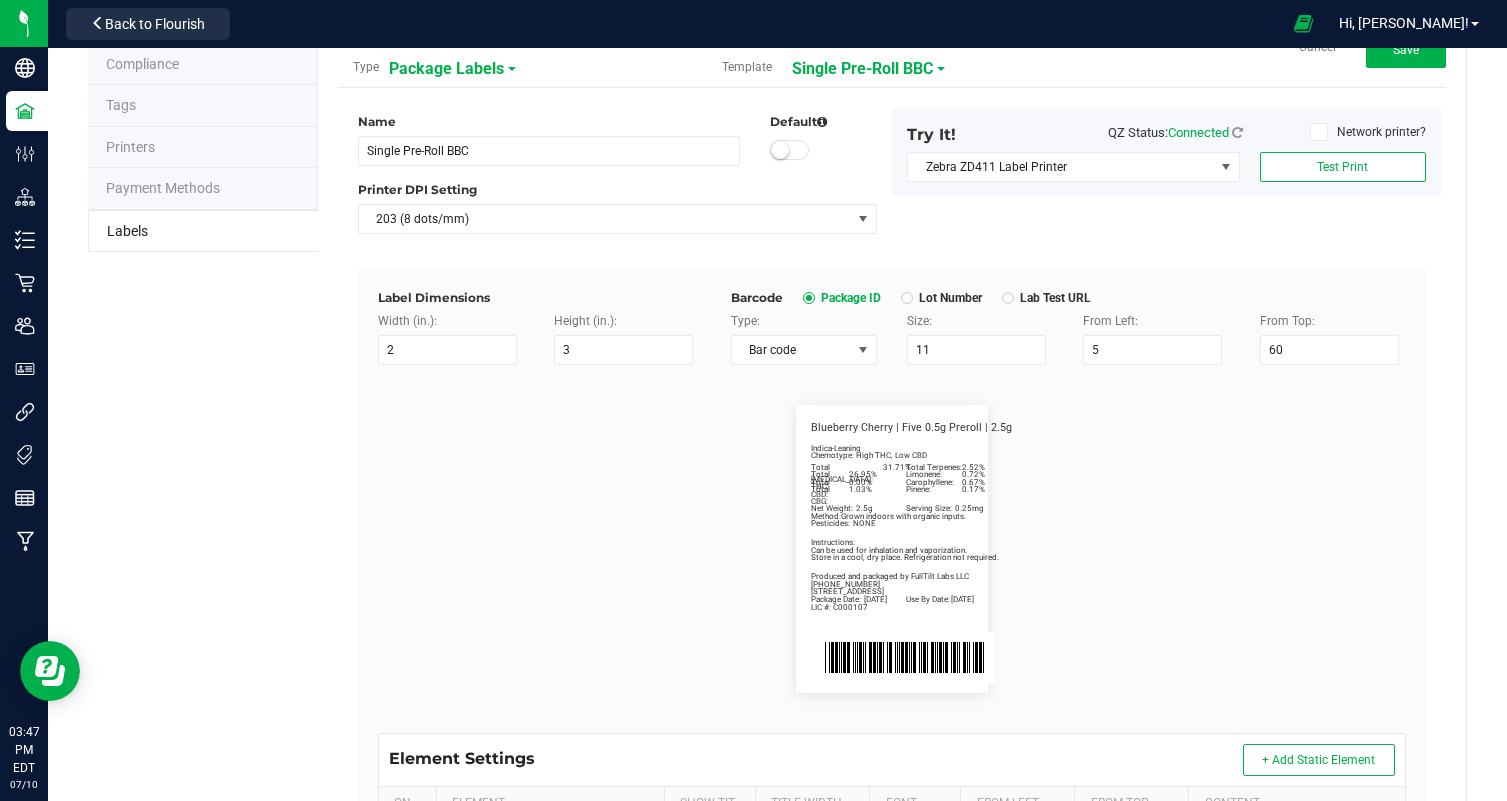 scroll, scrollTop: 0, scrollLeft: 0, axis: both 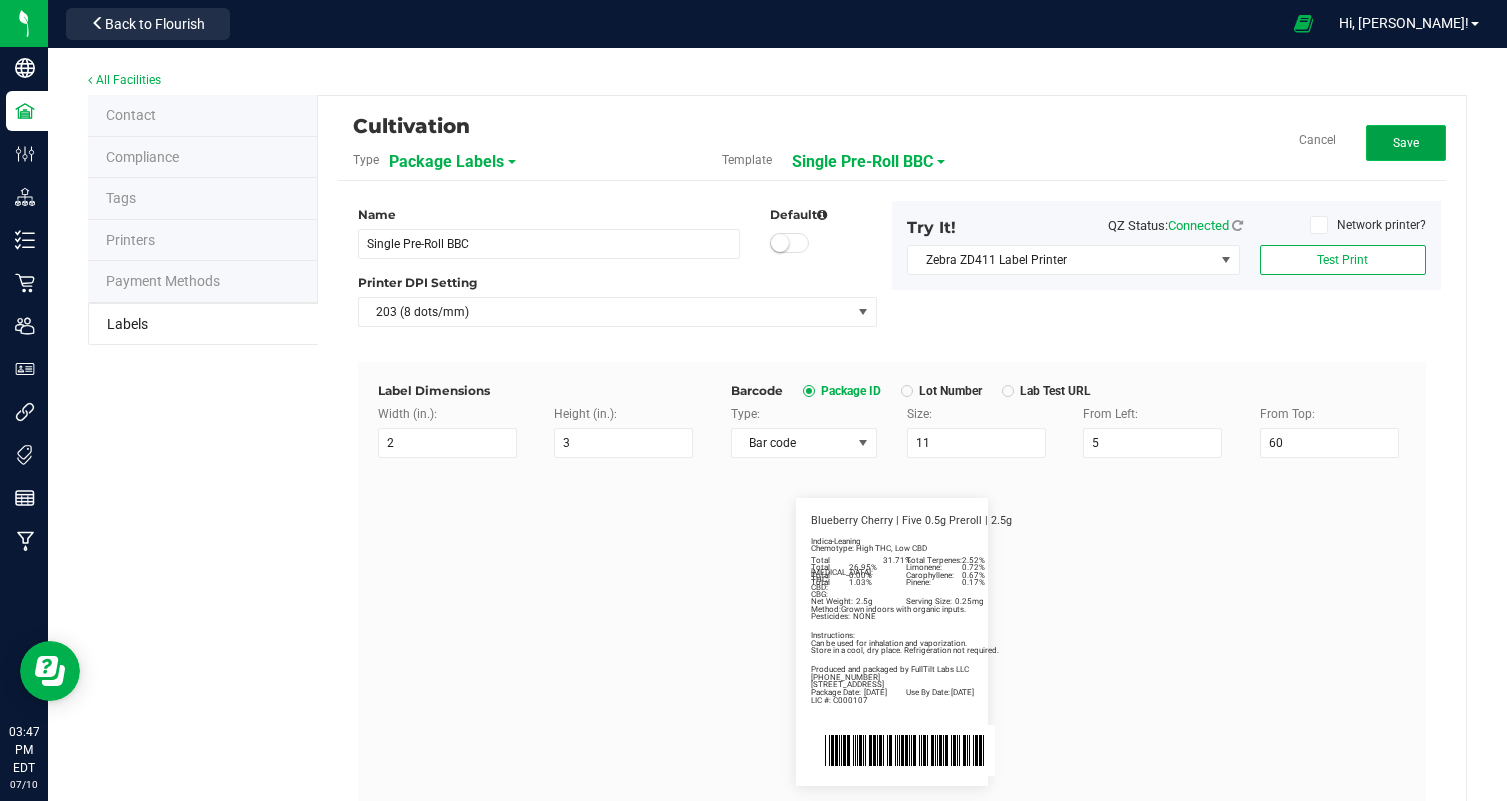 click on "Save" at bounding box center (1406, 143) 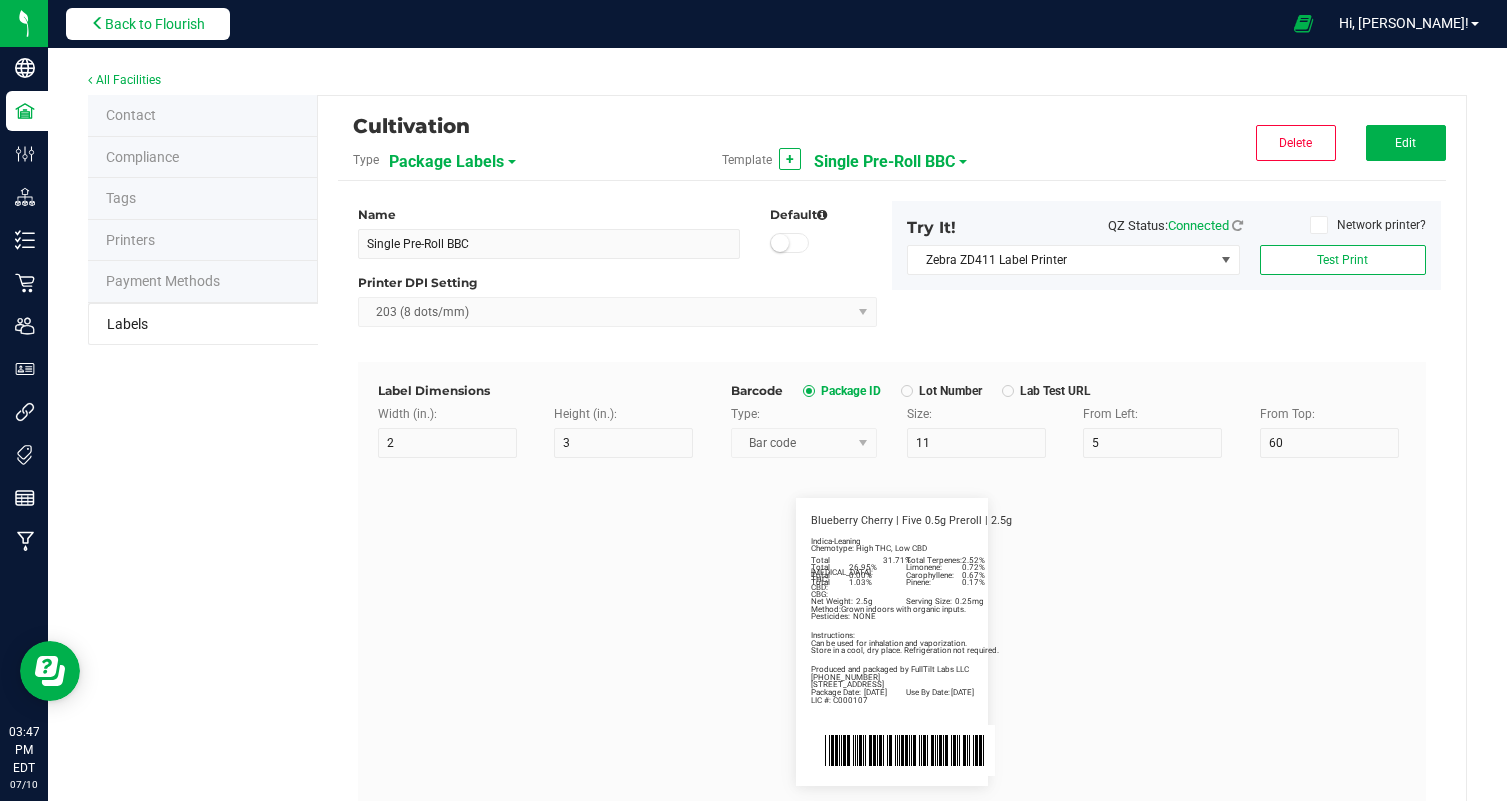 click on "Back to Flourish" at bounding box center [148, 24] 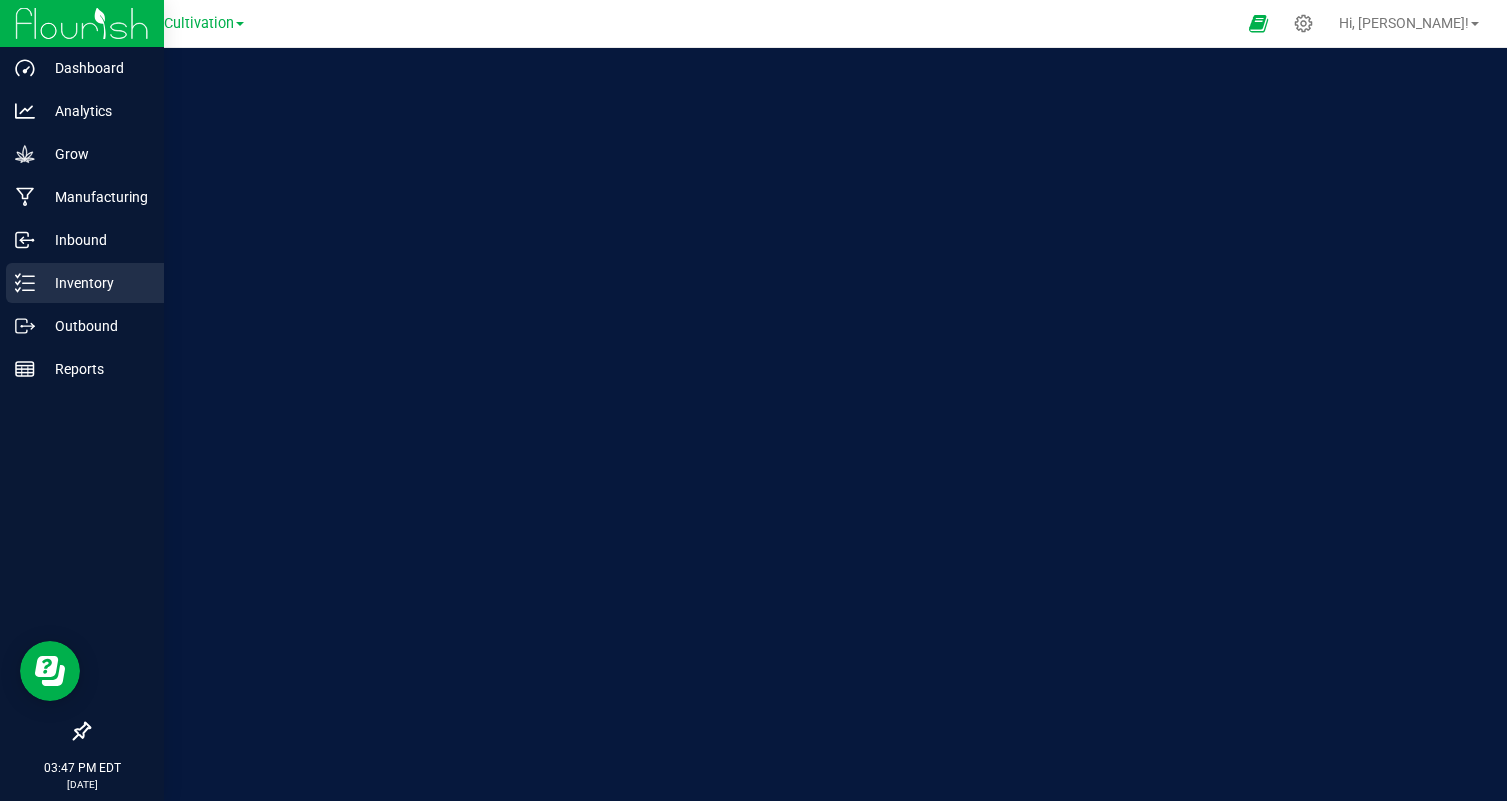 click on "Inventory" at bounding box center (95, 283) 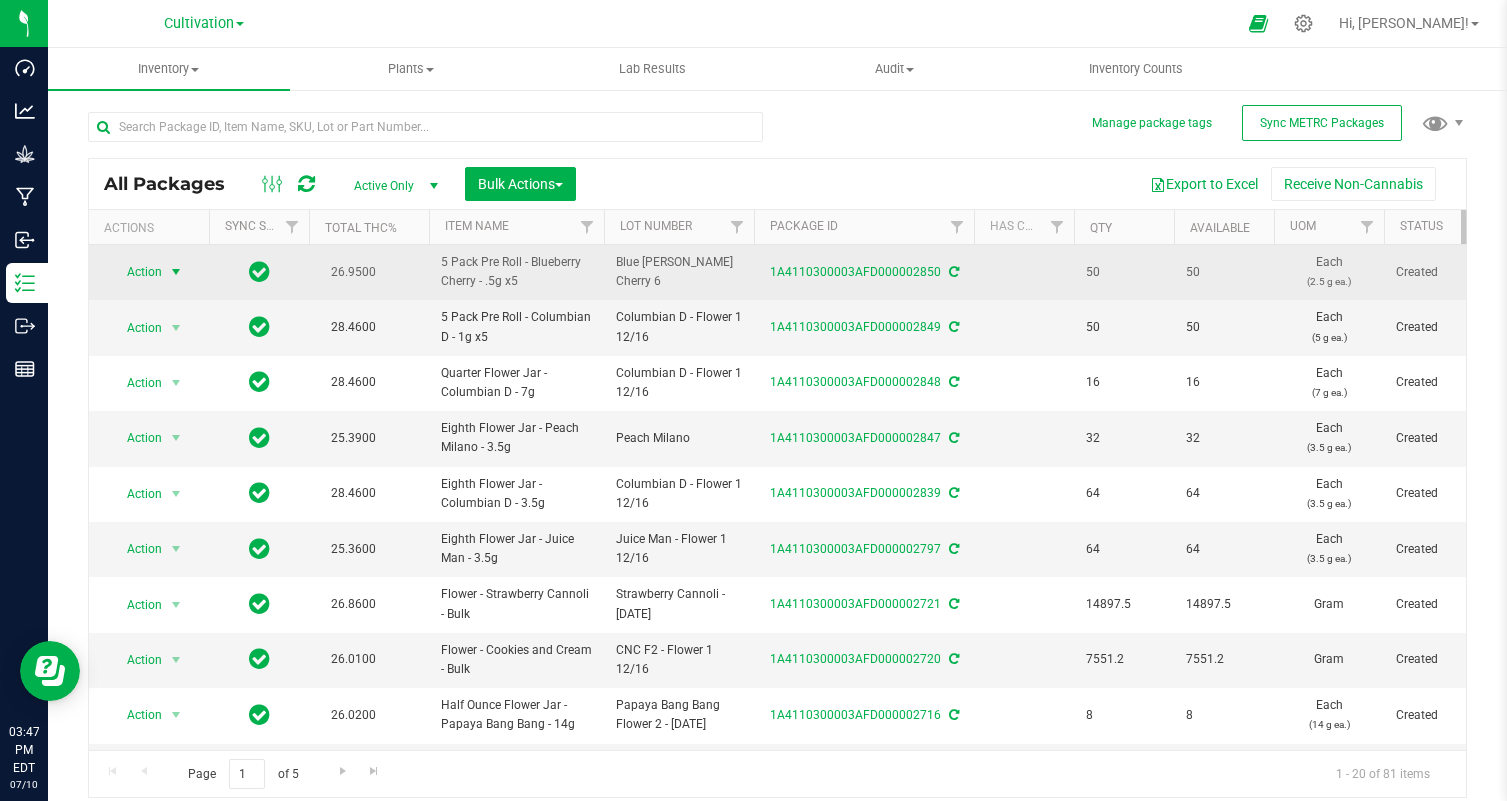click on "Action" at bounding box center (136, 272) 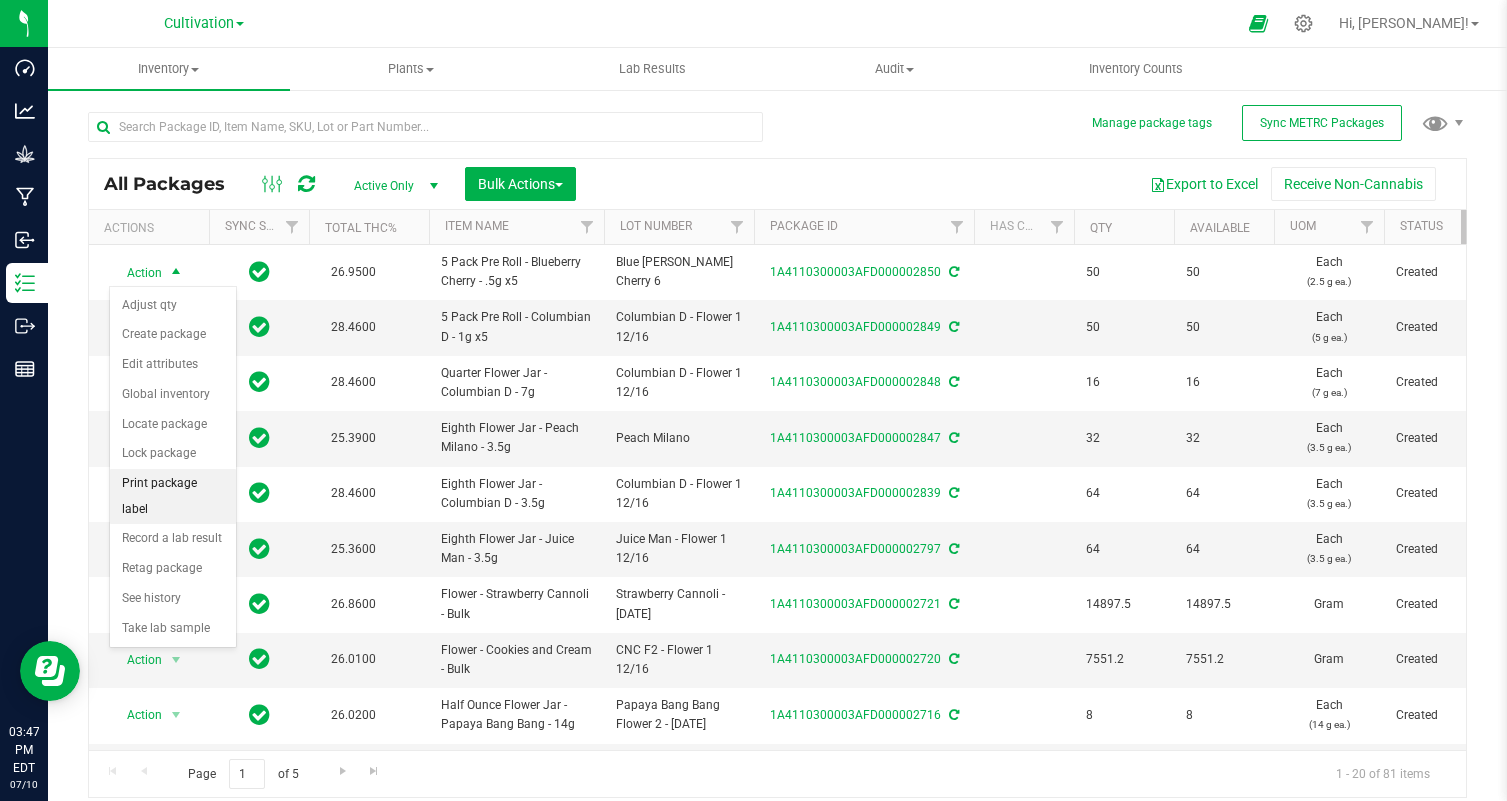 click on "Print package label" at bounding box center (173, 496) 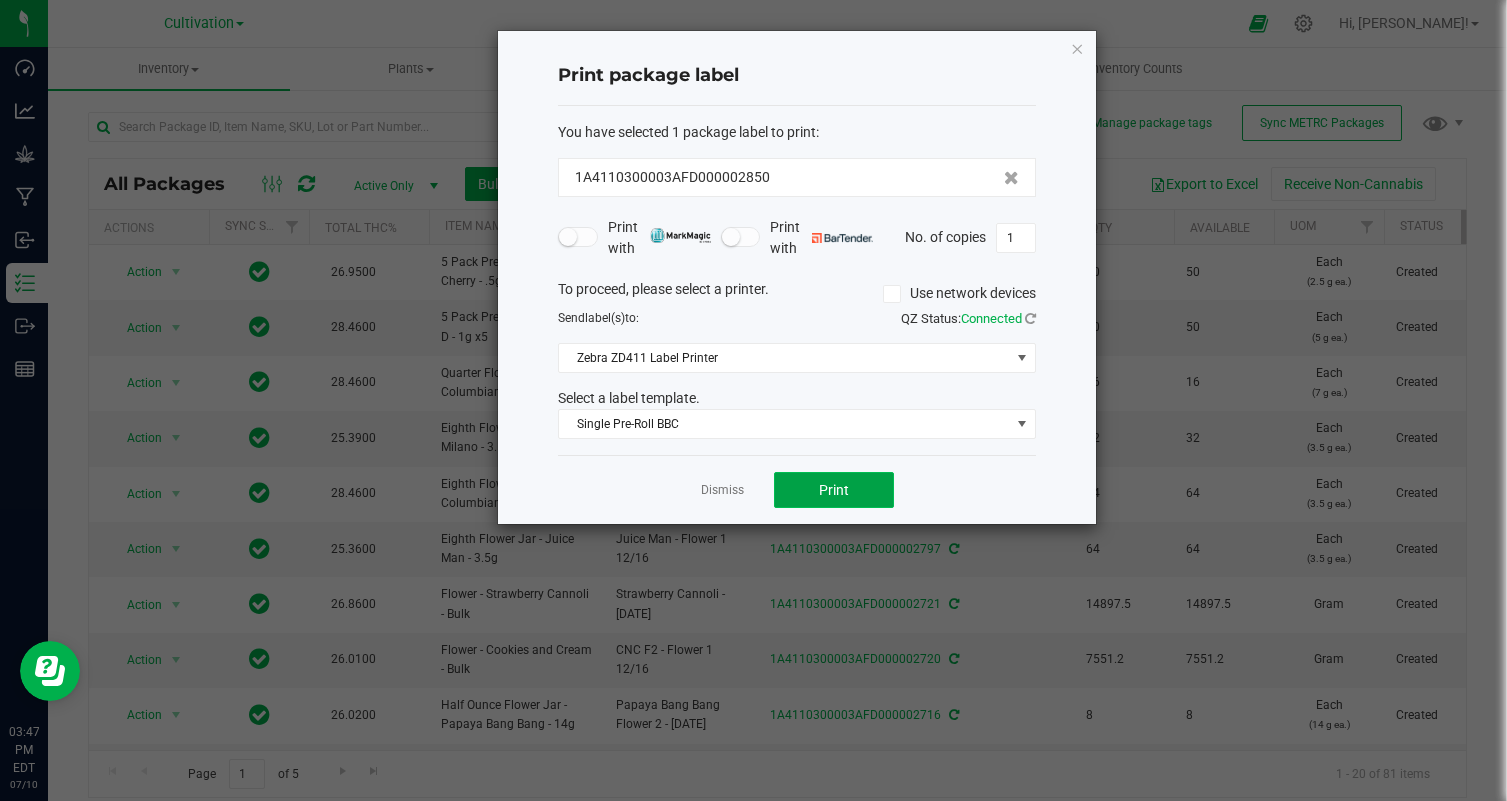click on "Print" 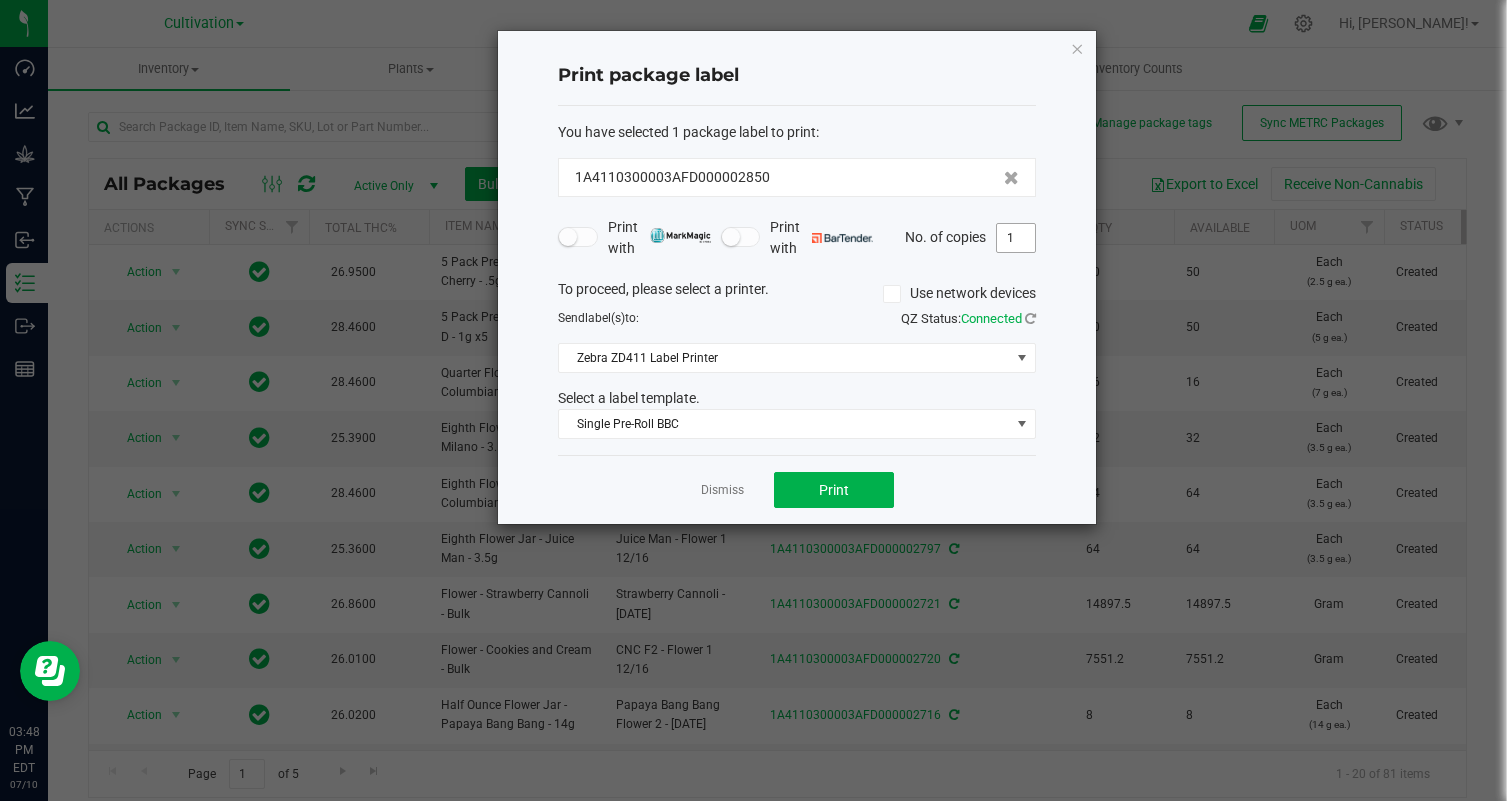 click on "1" at bounding box center [1016, 238] 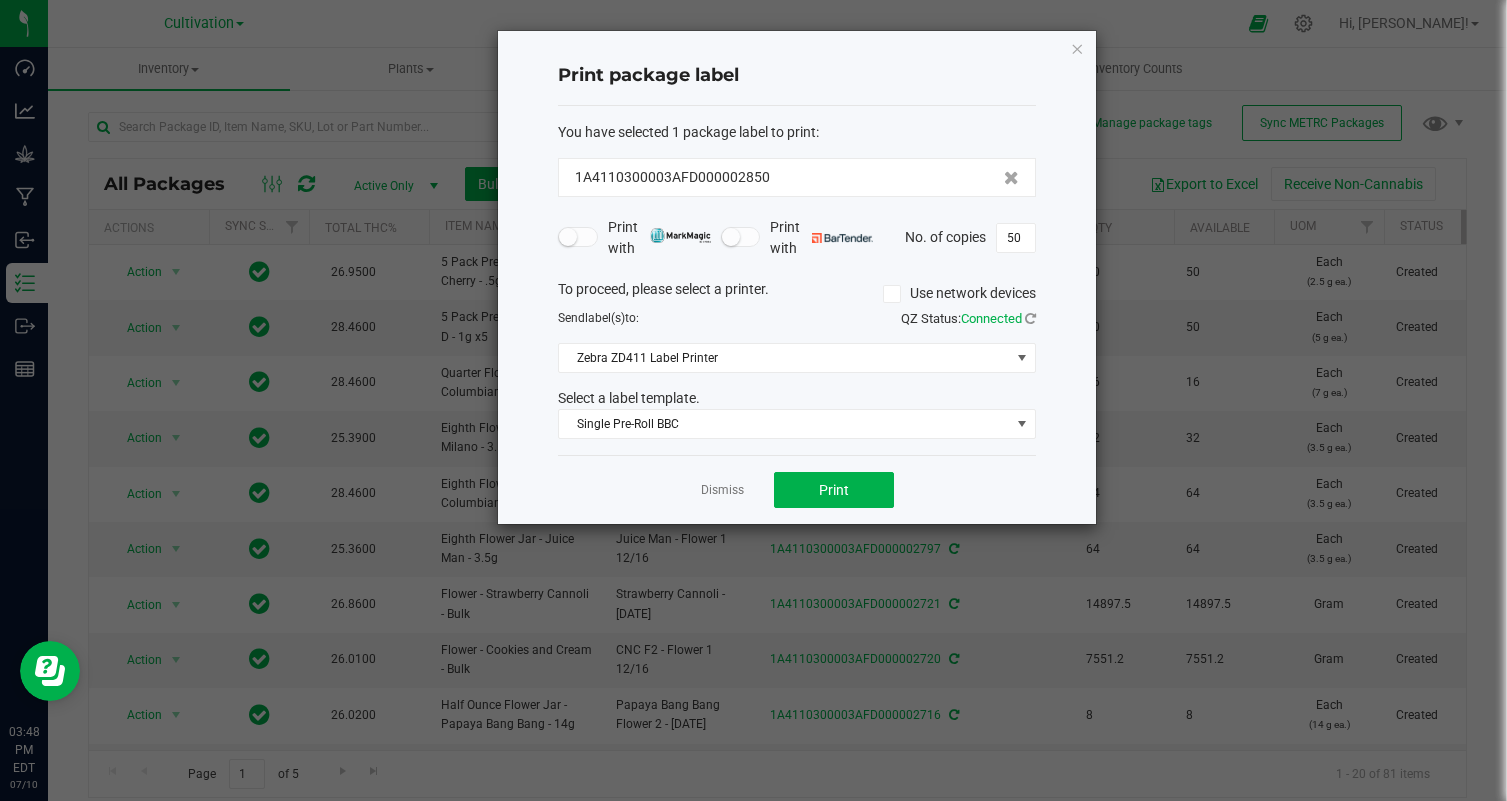 click on "Dismiss   Print" 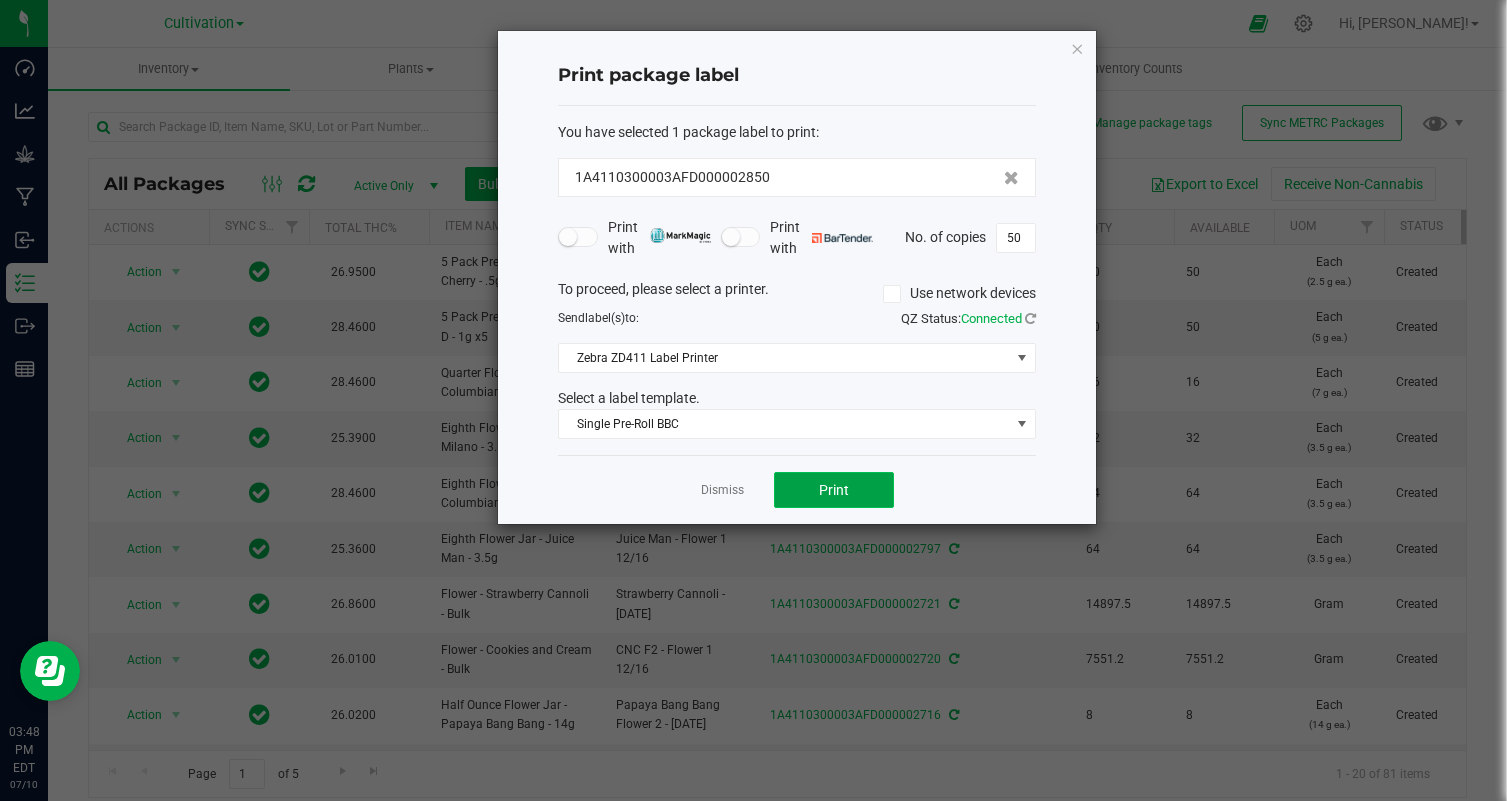 click on "Print" 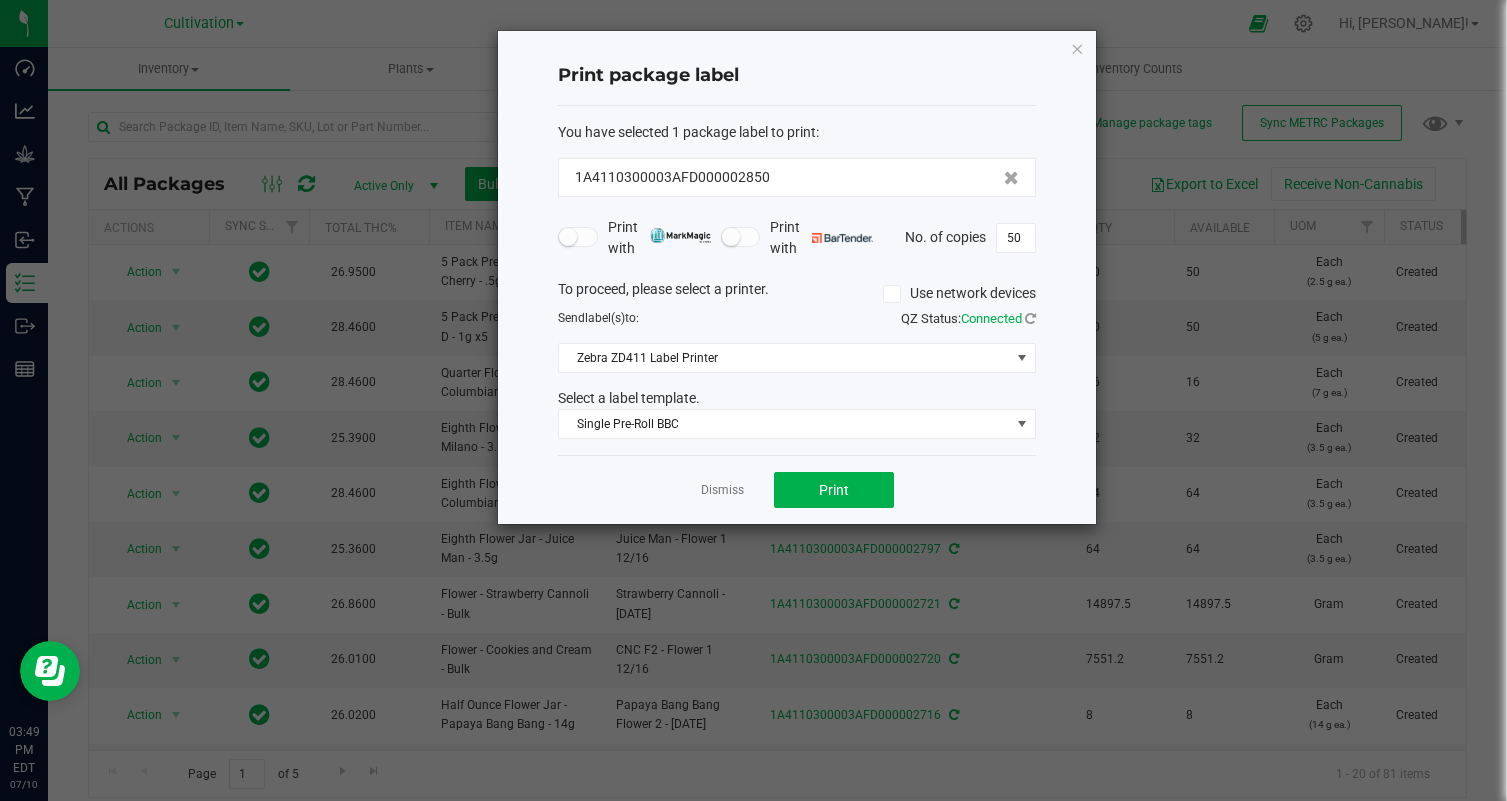 click on "Dismiss   Print" 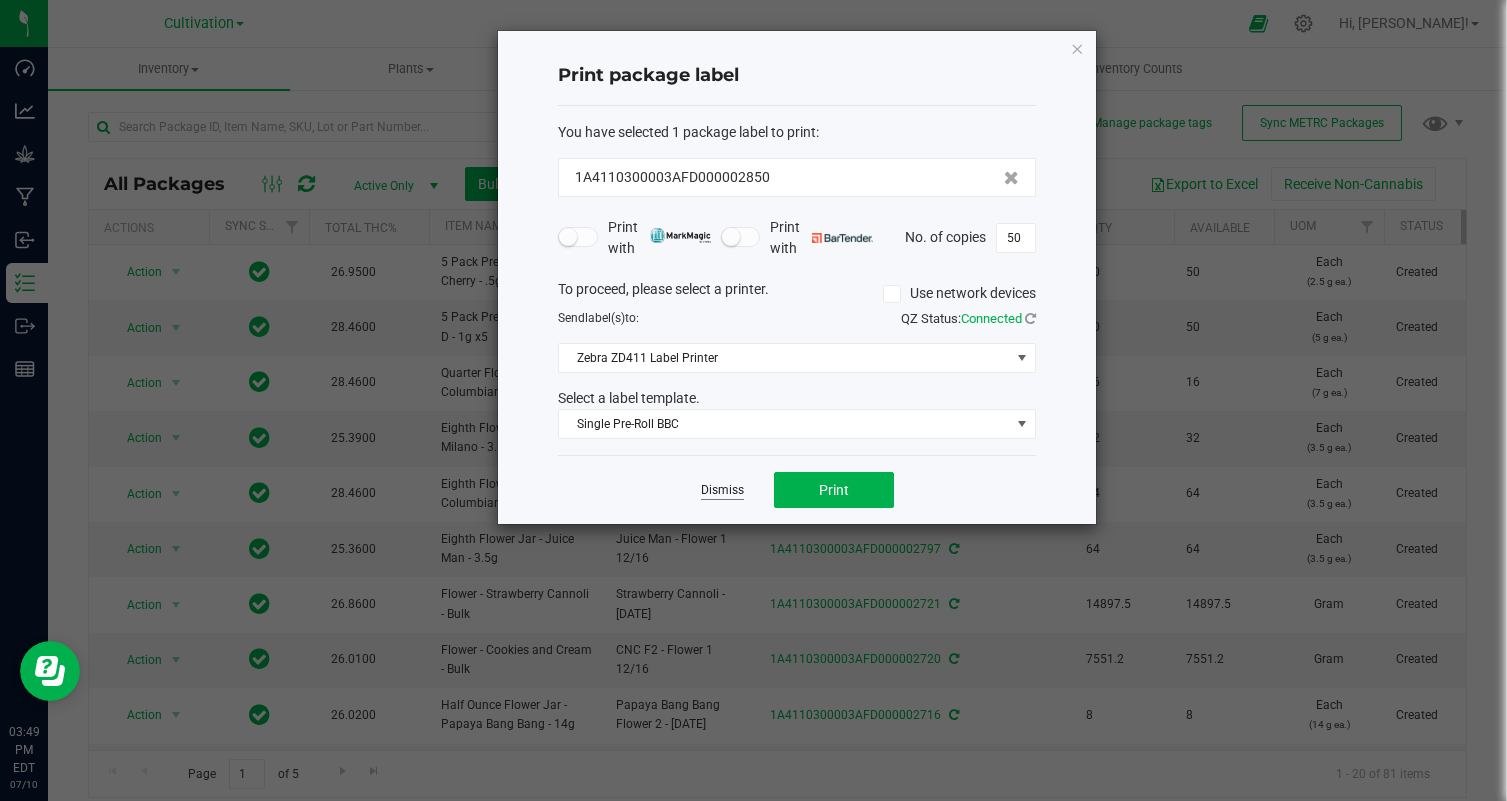 click on "Dismiss" 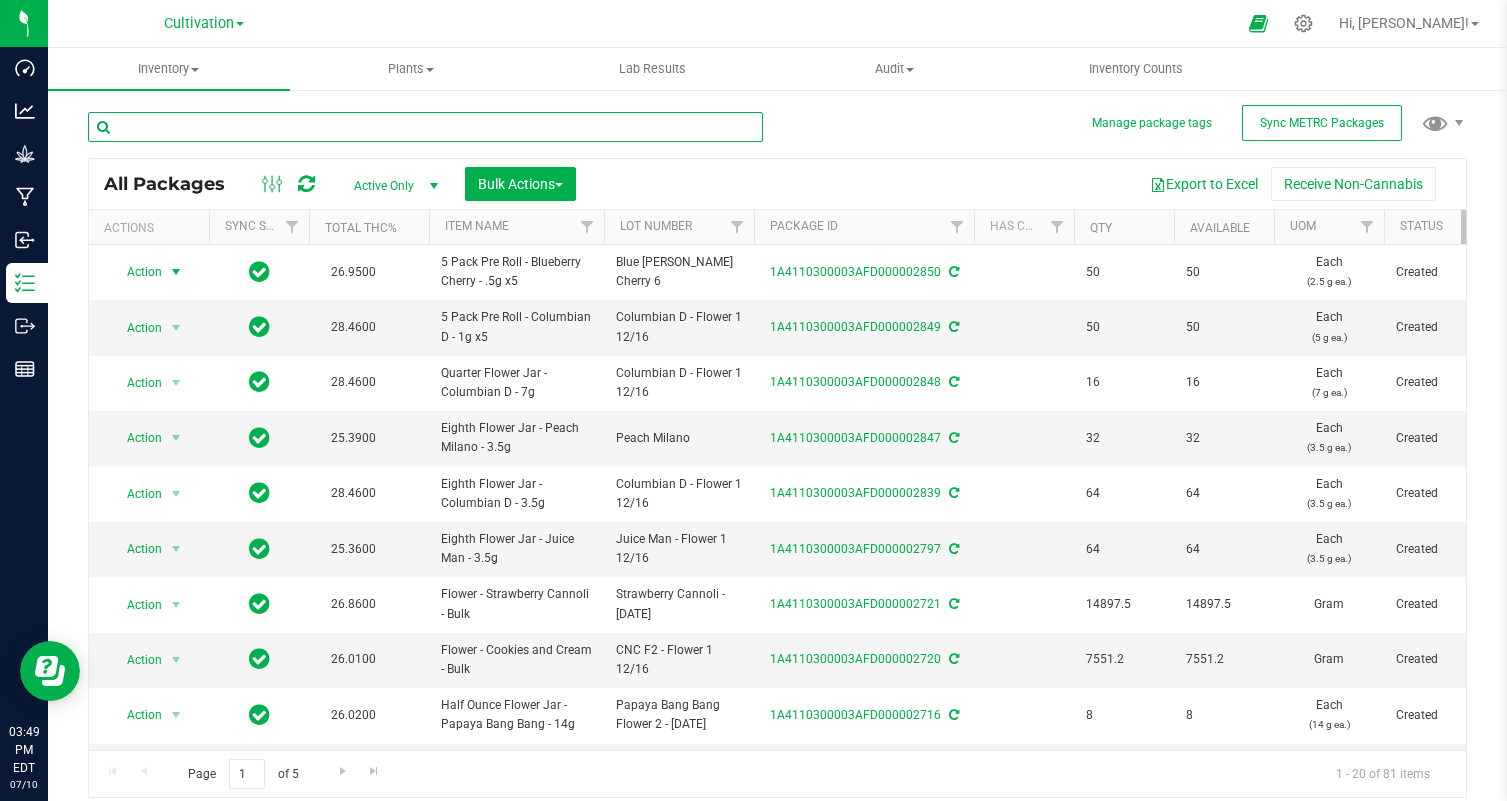 click at bounding box center [425, 127] 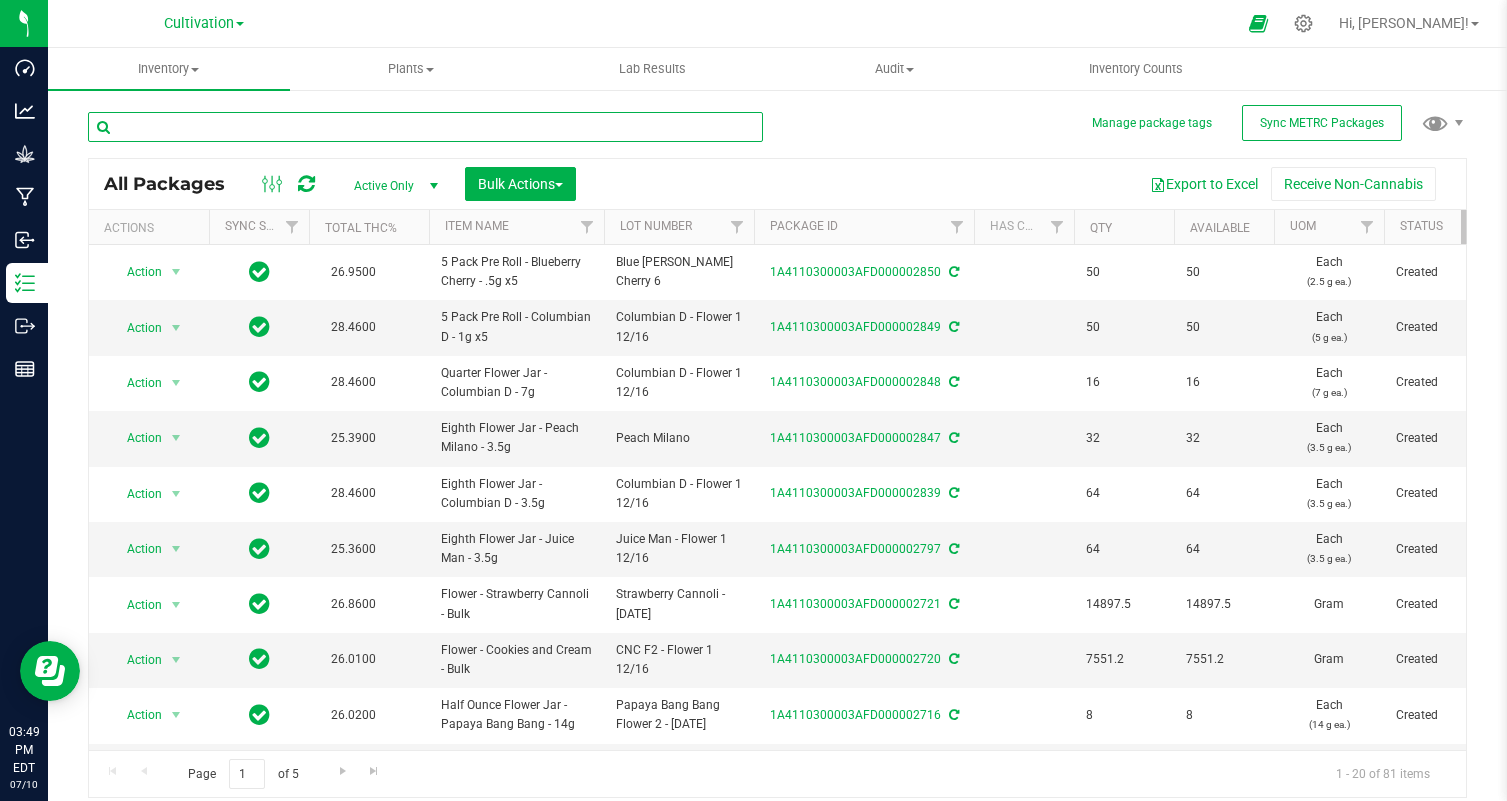 click at bounding box center (425, 127) 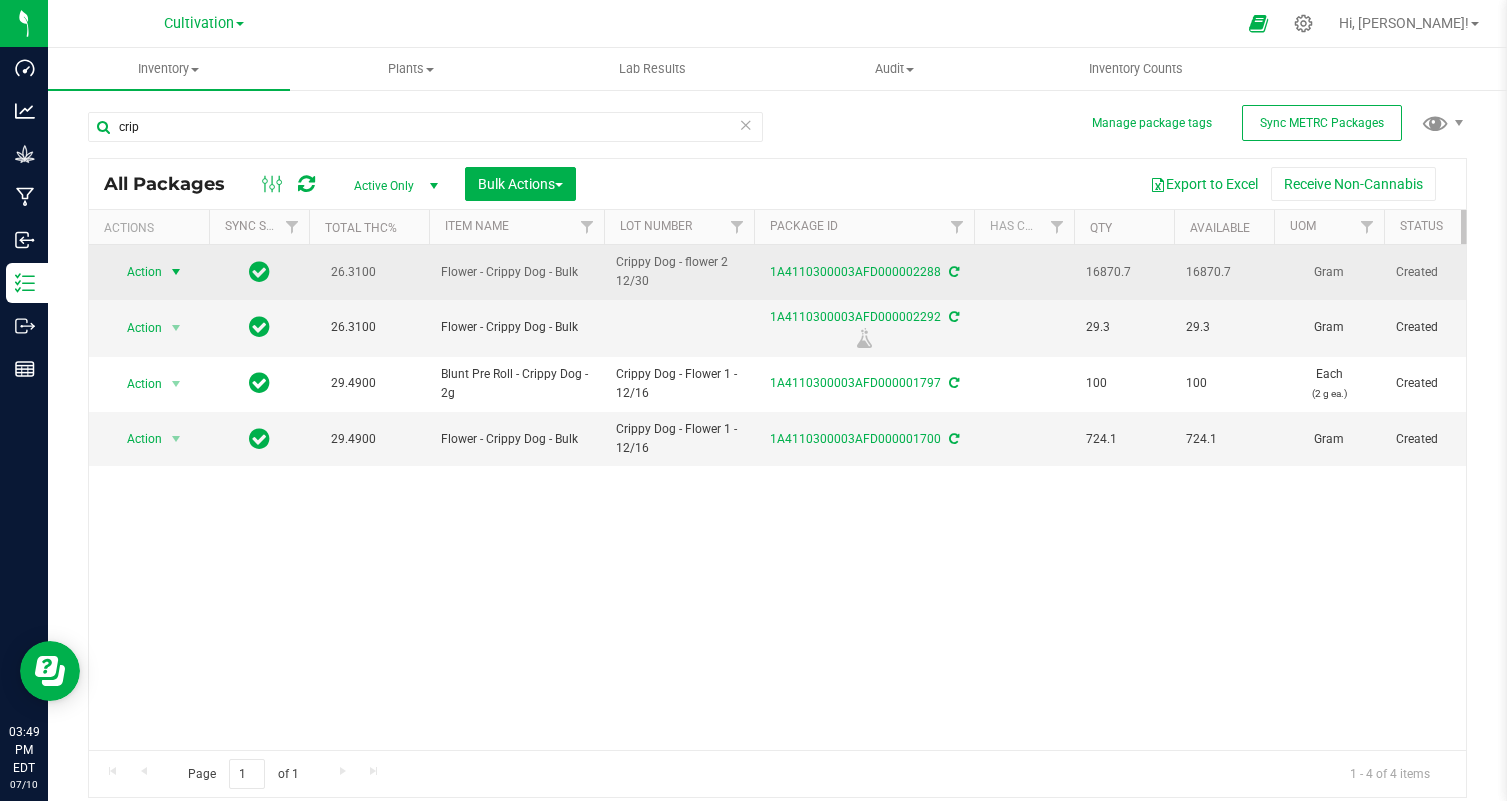 click on "Action" at bounding box center (136, 272) 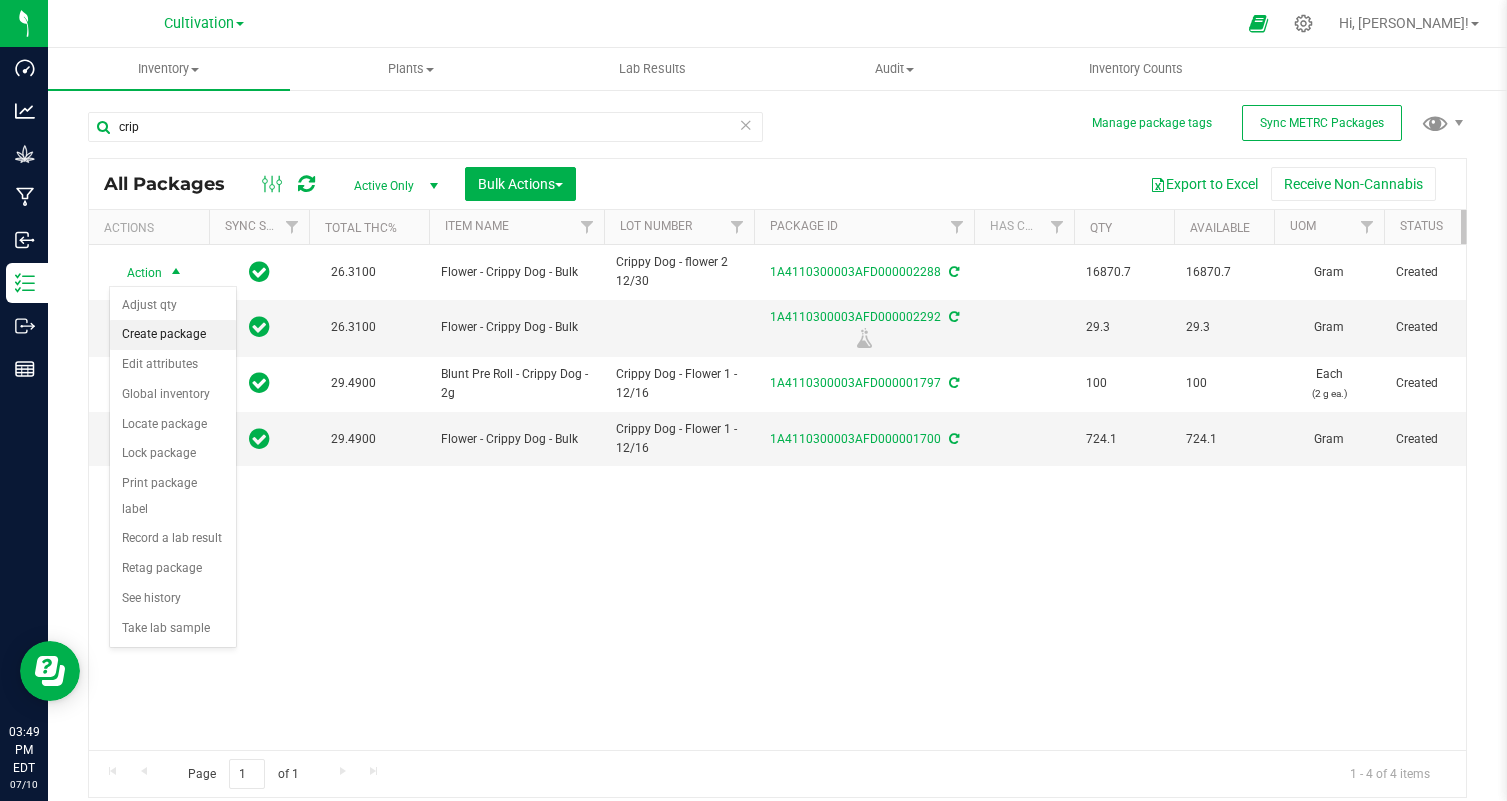 click on "Create package" at bounding box center [173, 335] 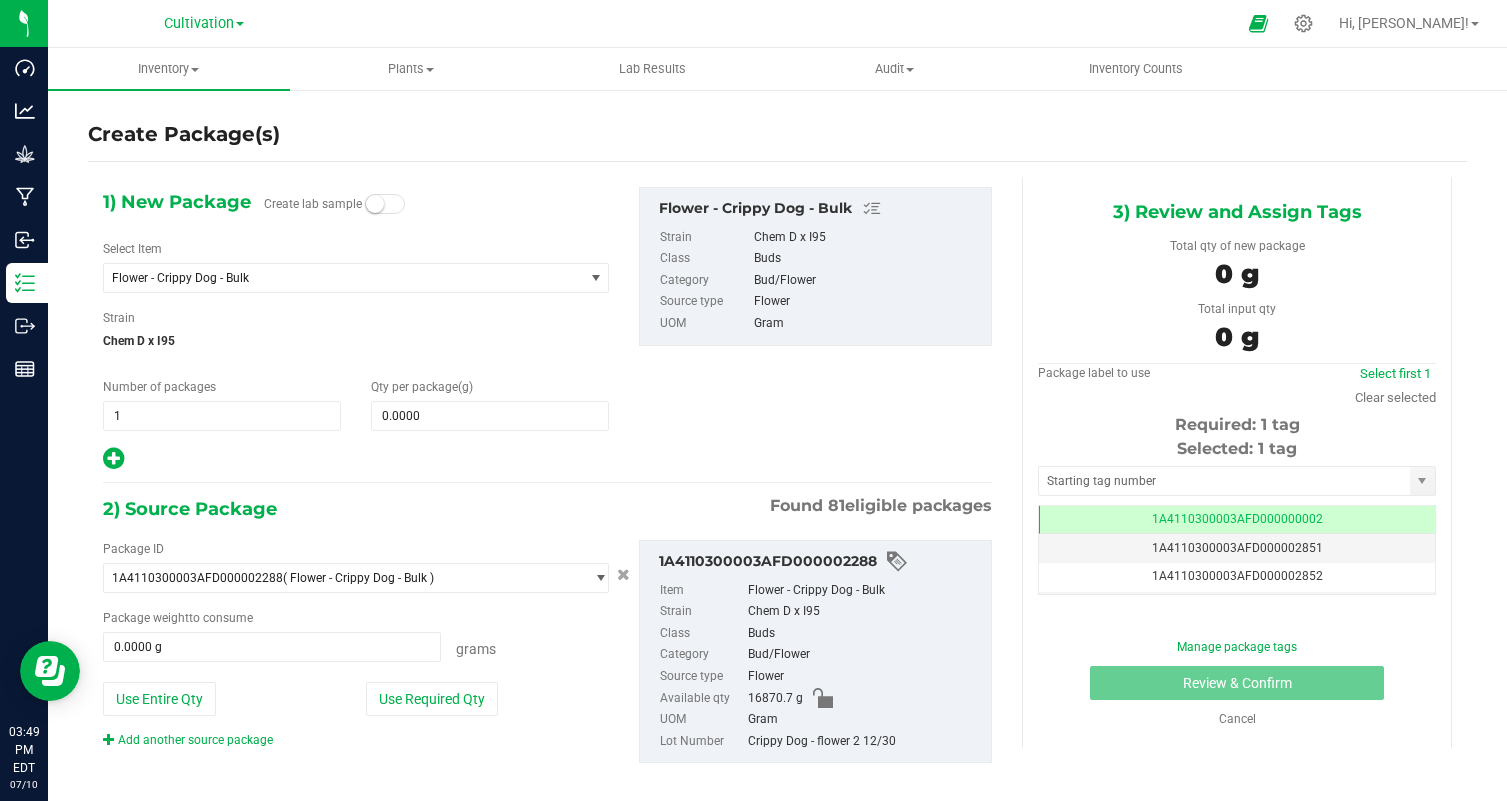 scroll, scrollTop: 0, scrollLeft: 0, axis: both 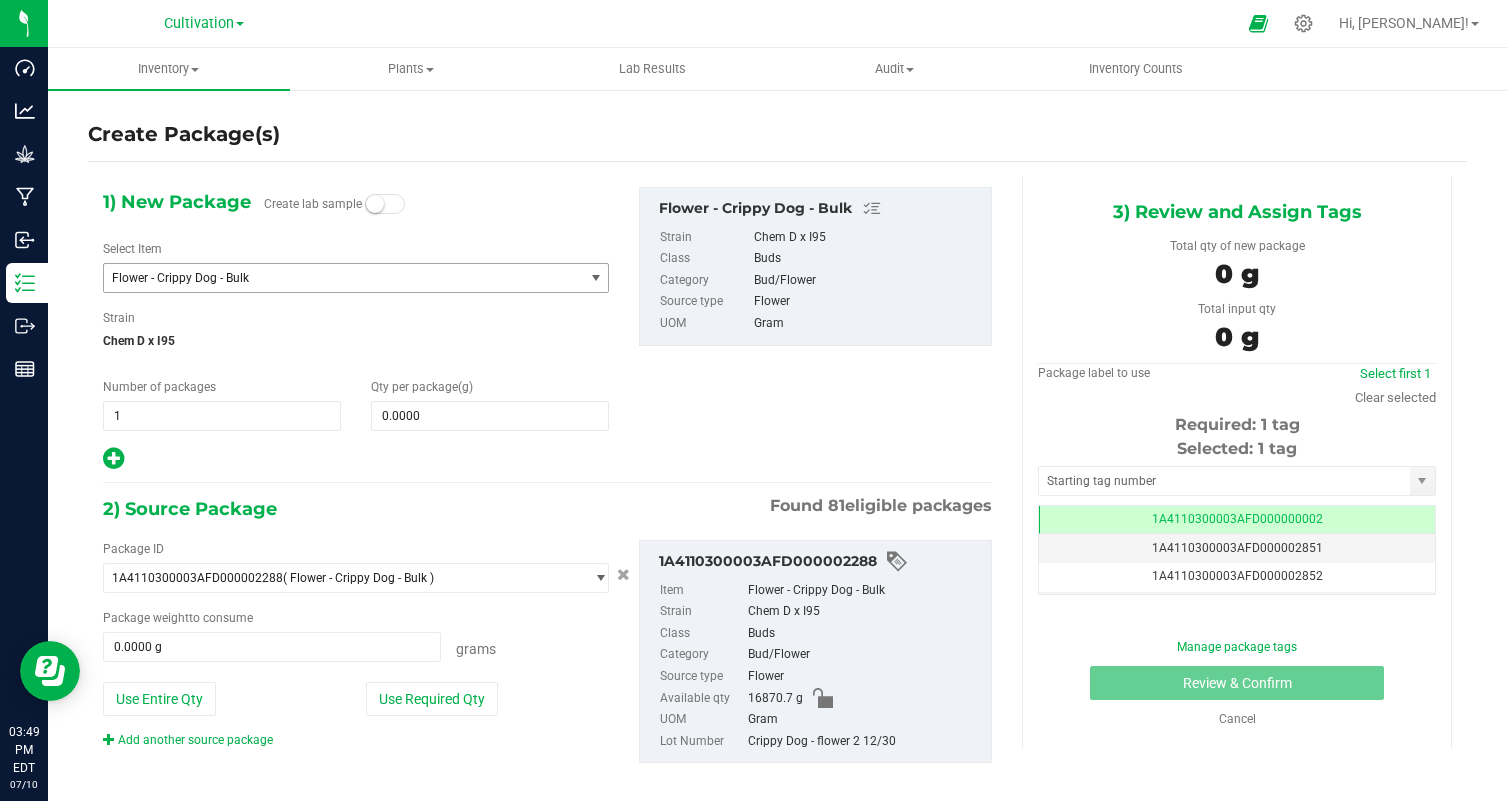 click on "Flower - Crippy Dog - Bulk" at bounding box center (334, 278) 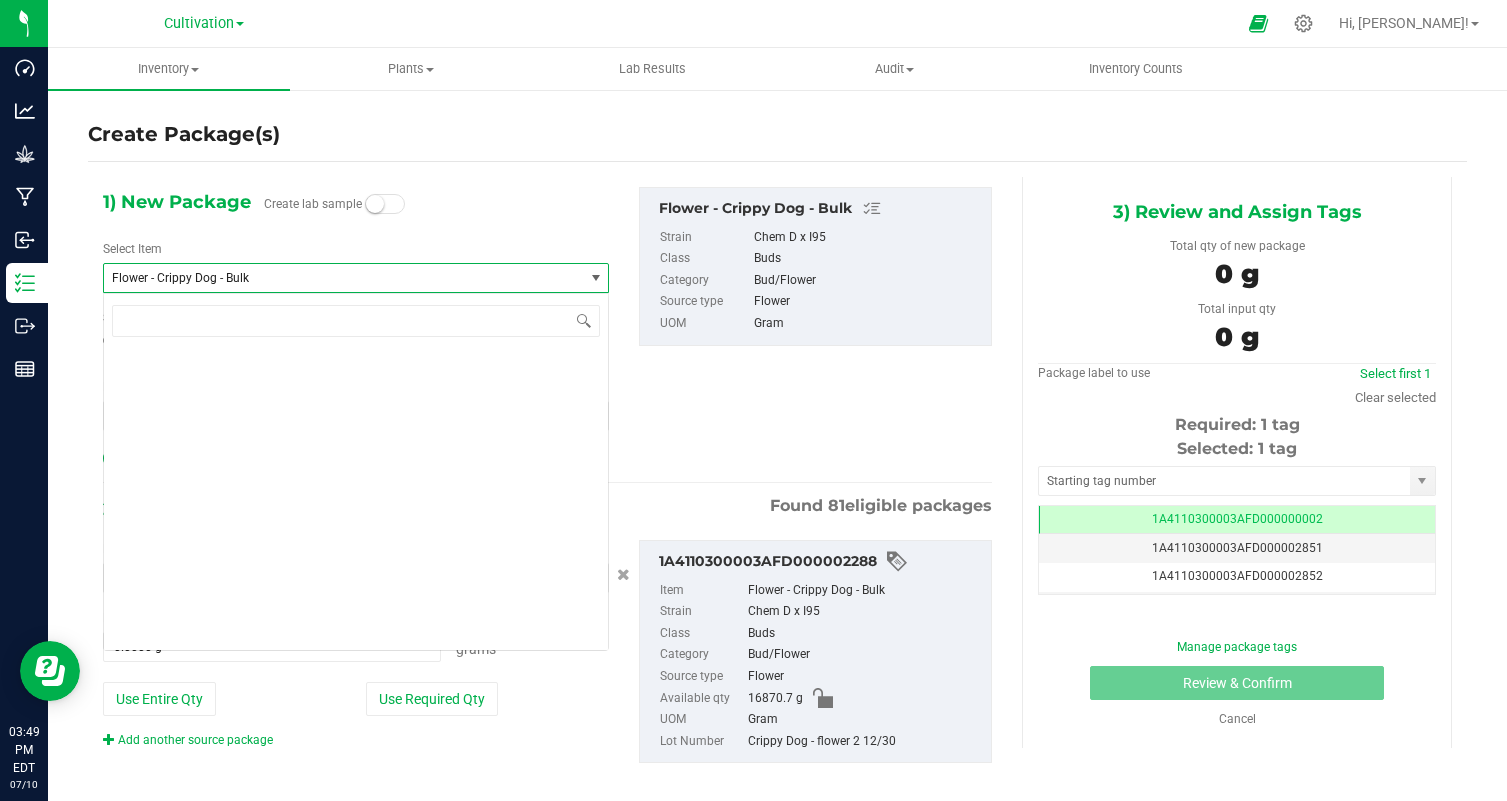 scroll, scrollTop: 4620, scrollLeft: 0, axis: vertical 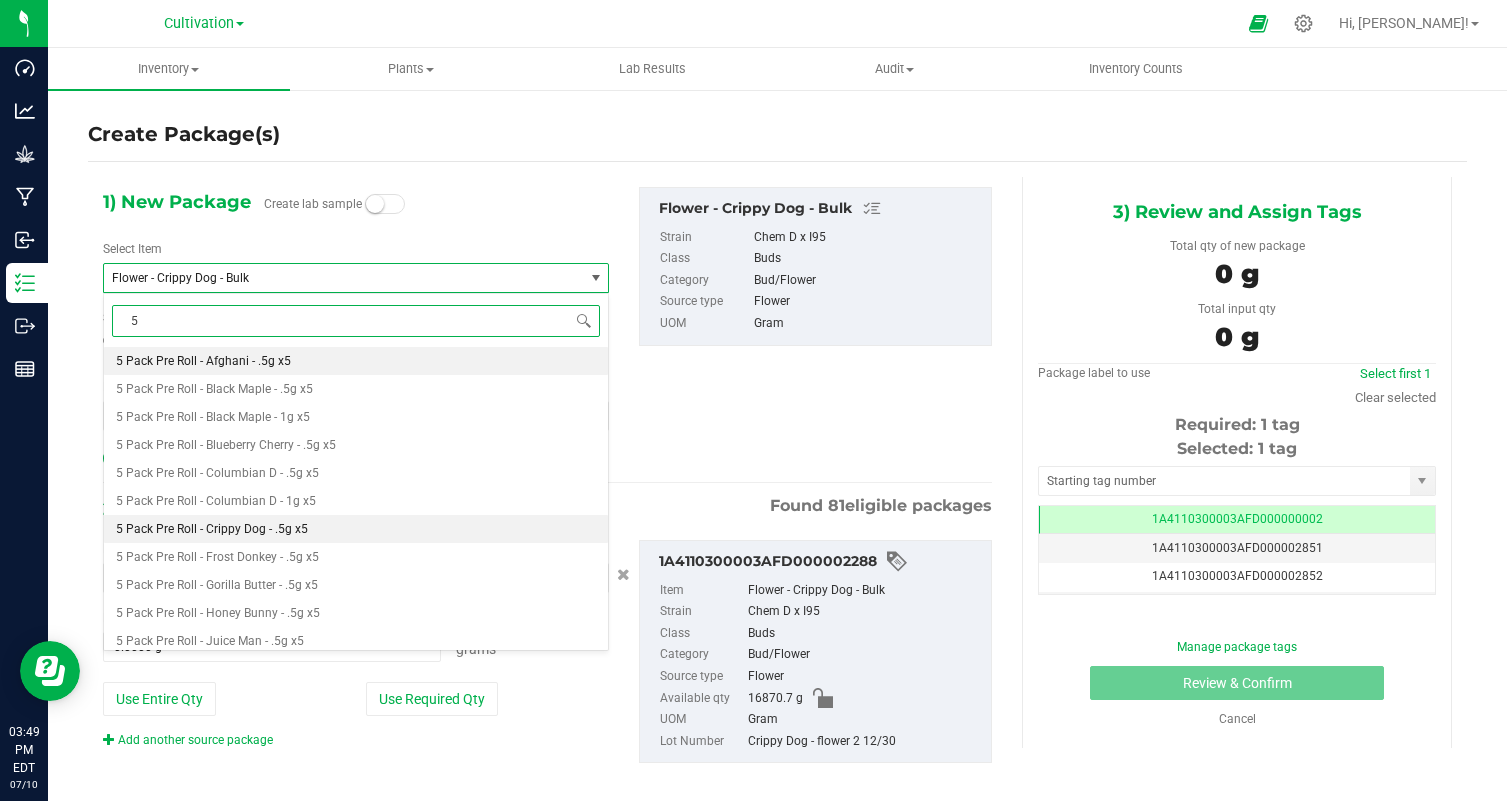 click on "5 Pack Pre Roll - Crippy Dog - .5g x5" at bounding box center (356, 529) 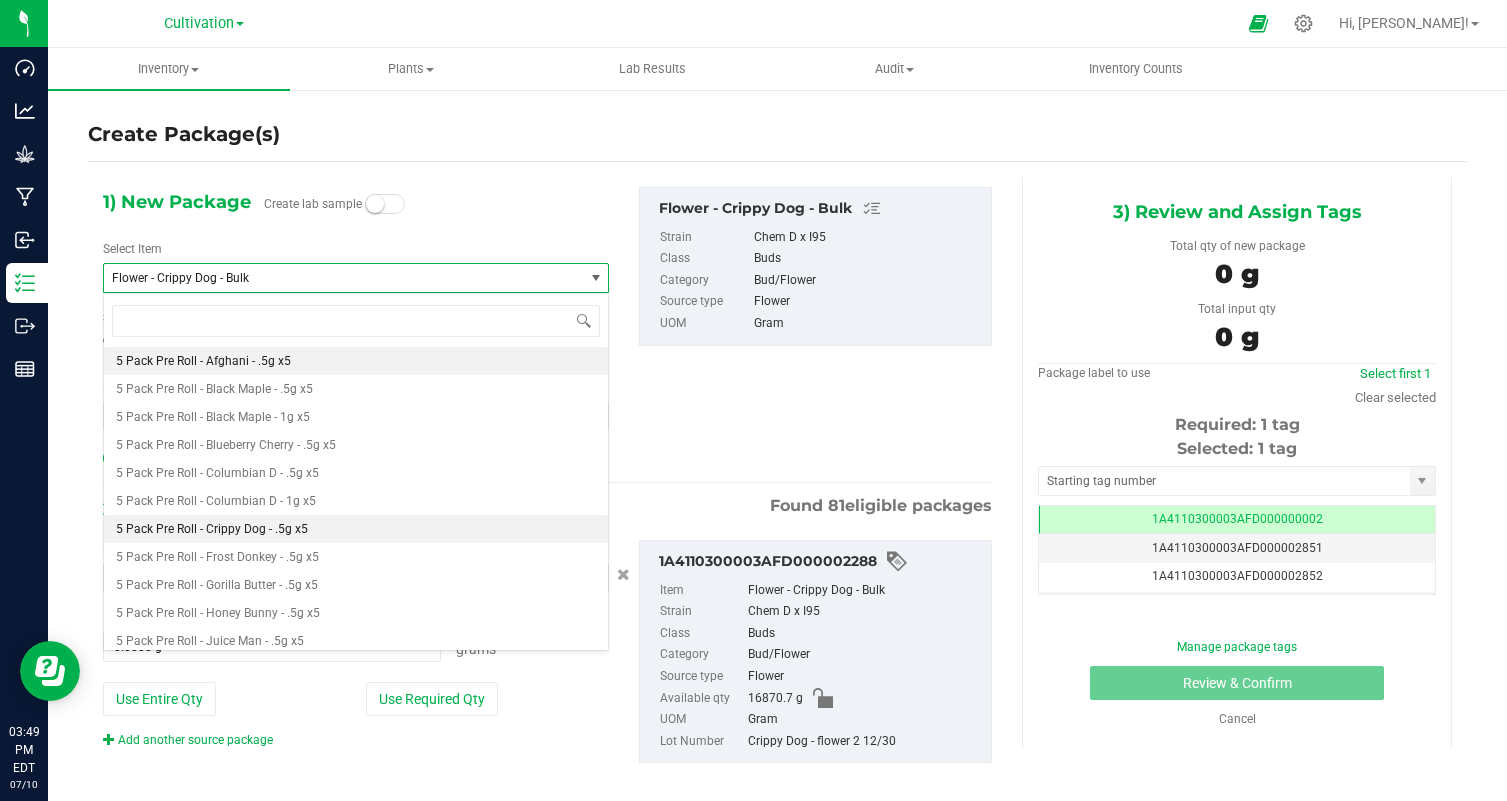 scroll, scrollTop: 1120, scrollLeft: 0, axis: vertical 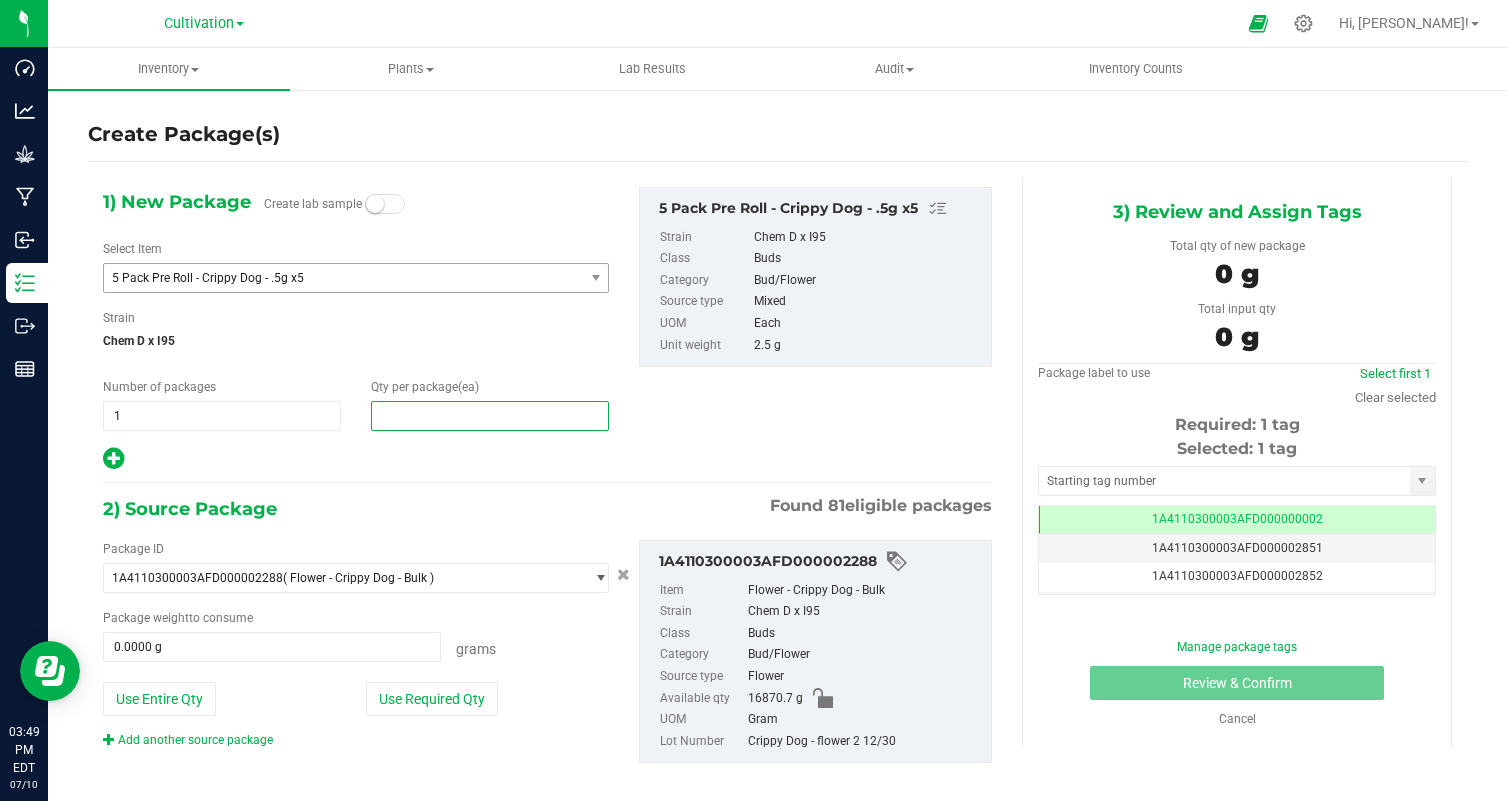 click at bounding box center [490, 416] 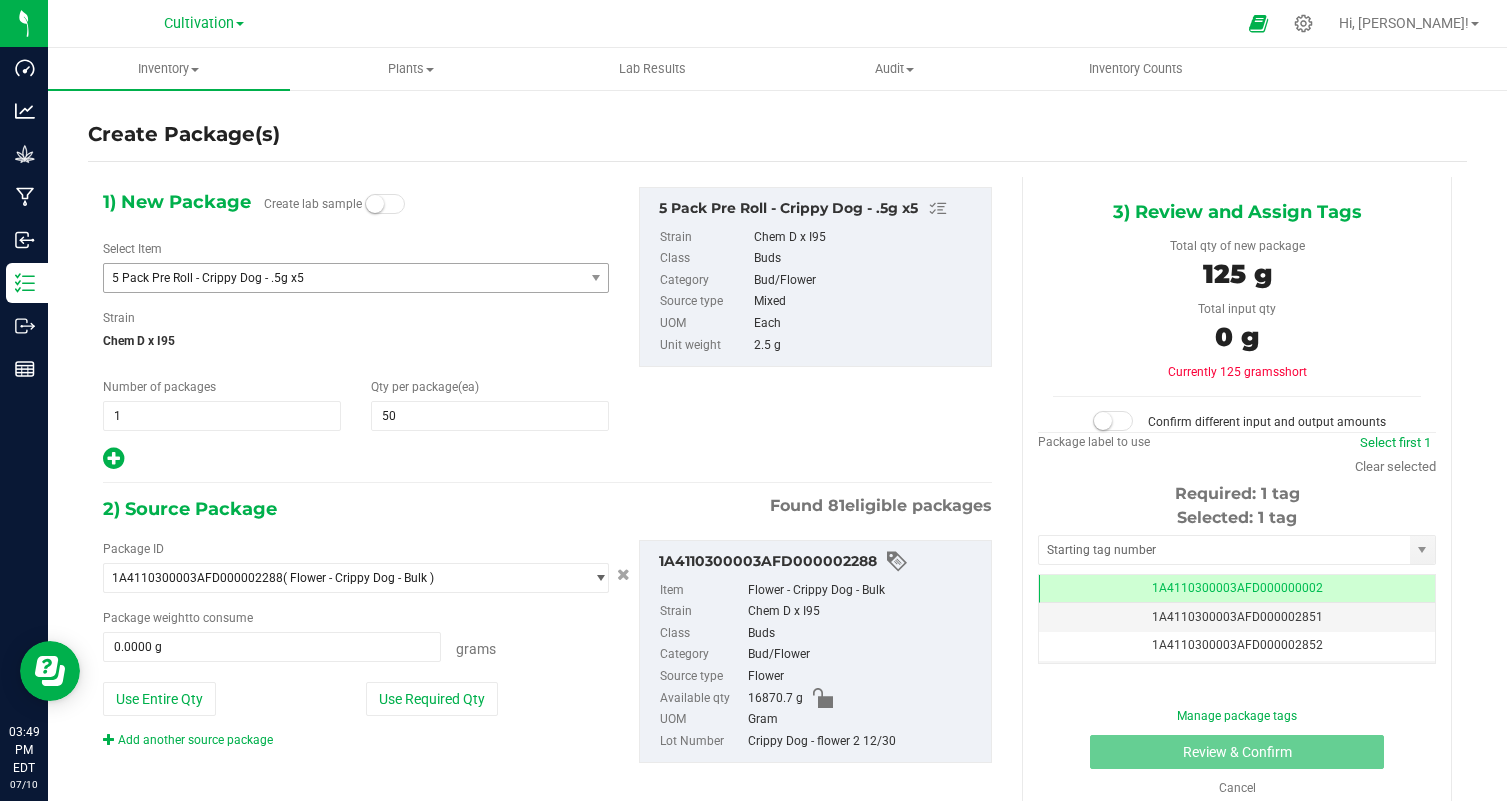 click at bounding box center (356, 459) 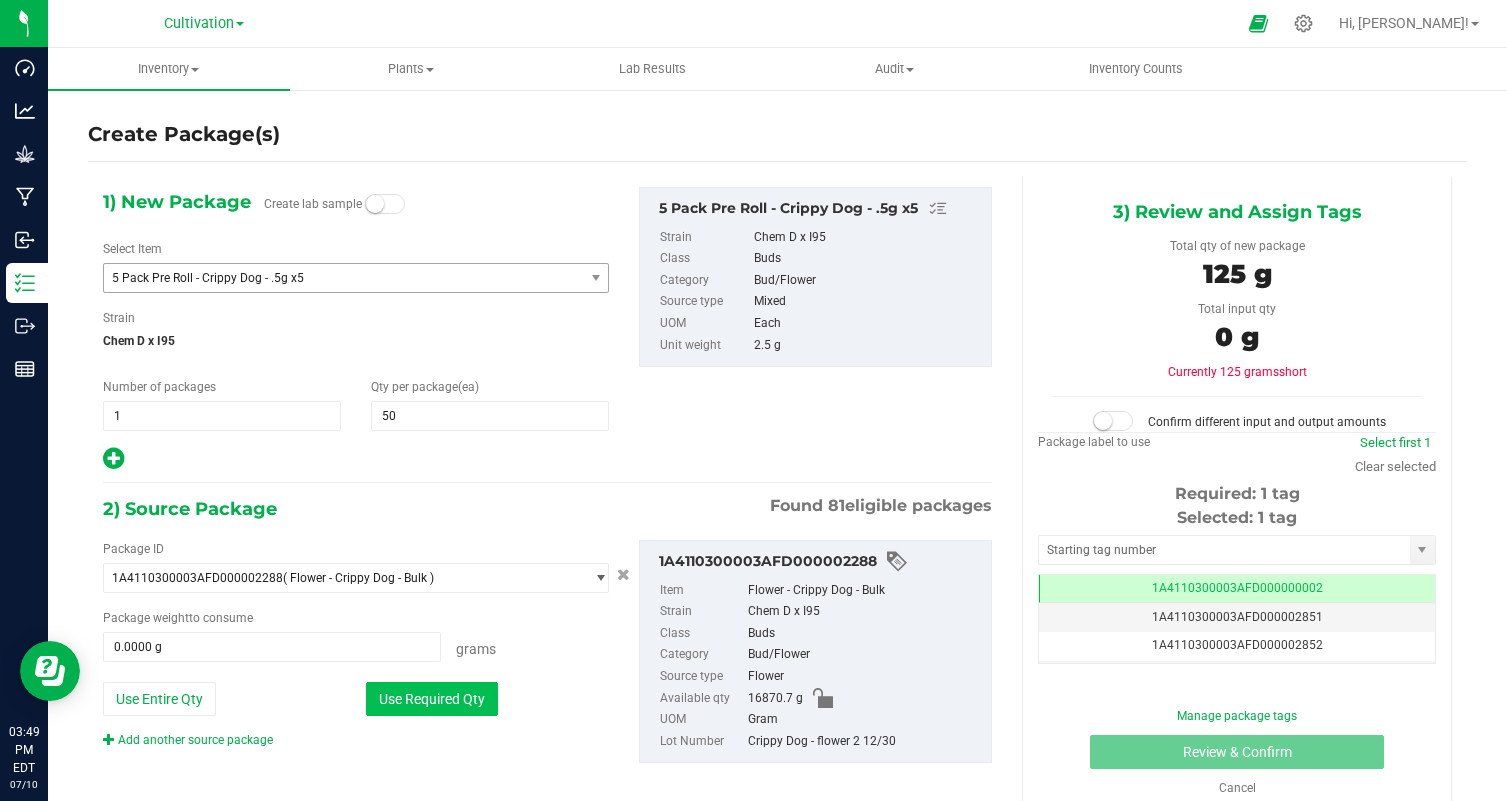 click on "Use Required Qty" at bounding box center (432, 699) 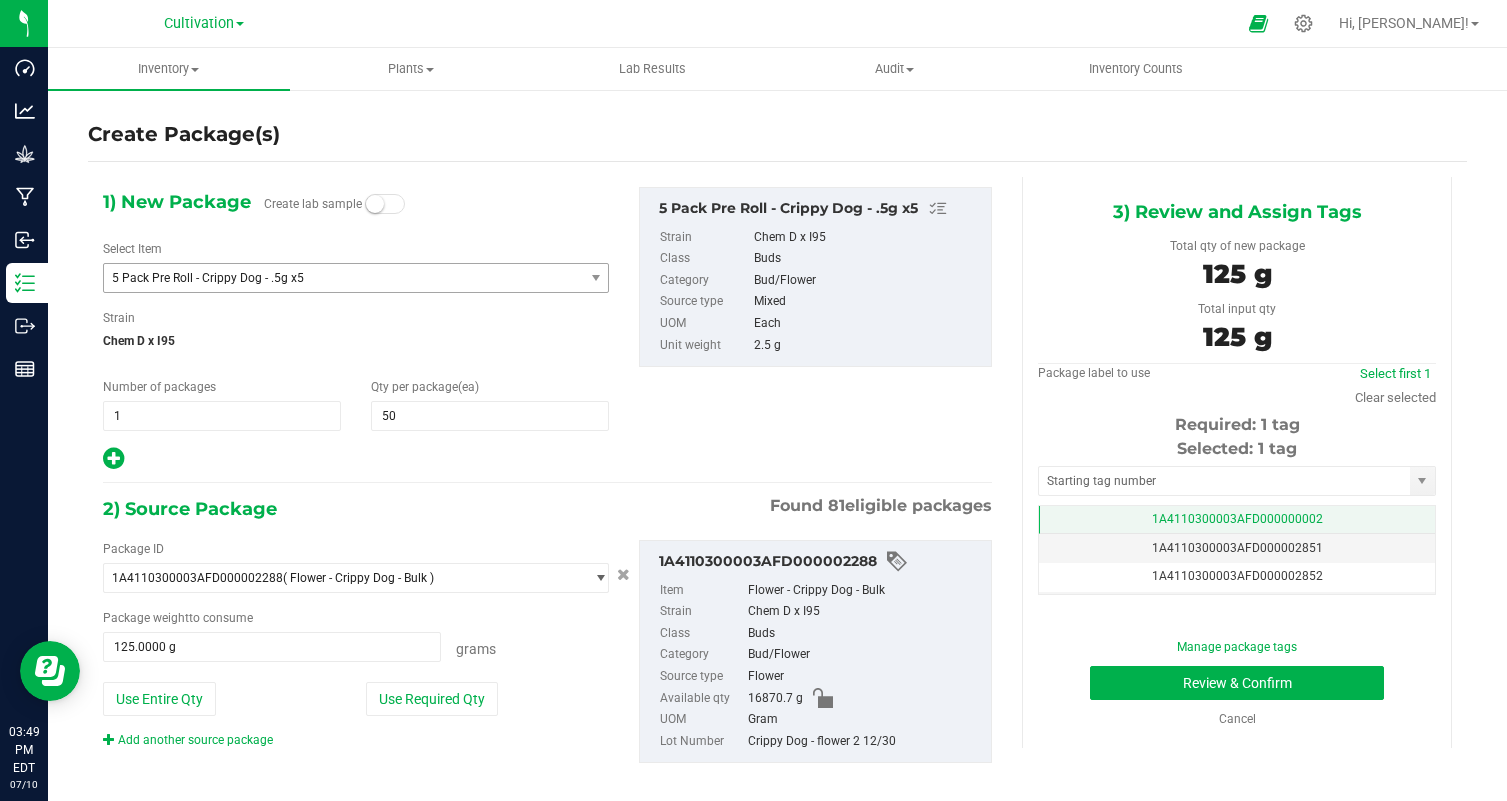 click on "1A4110300003AFD000000002" at bounding box center [1237, 520] 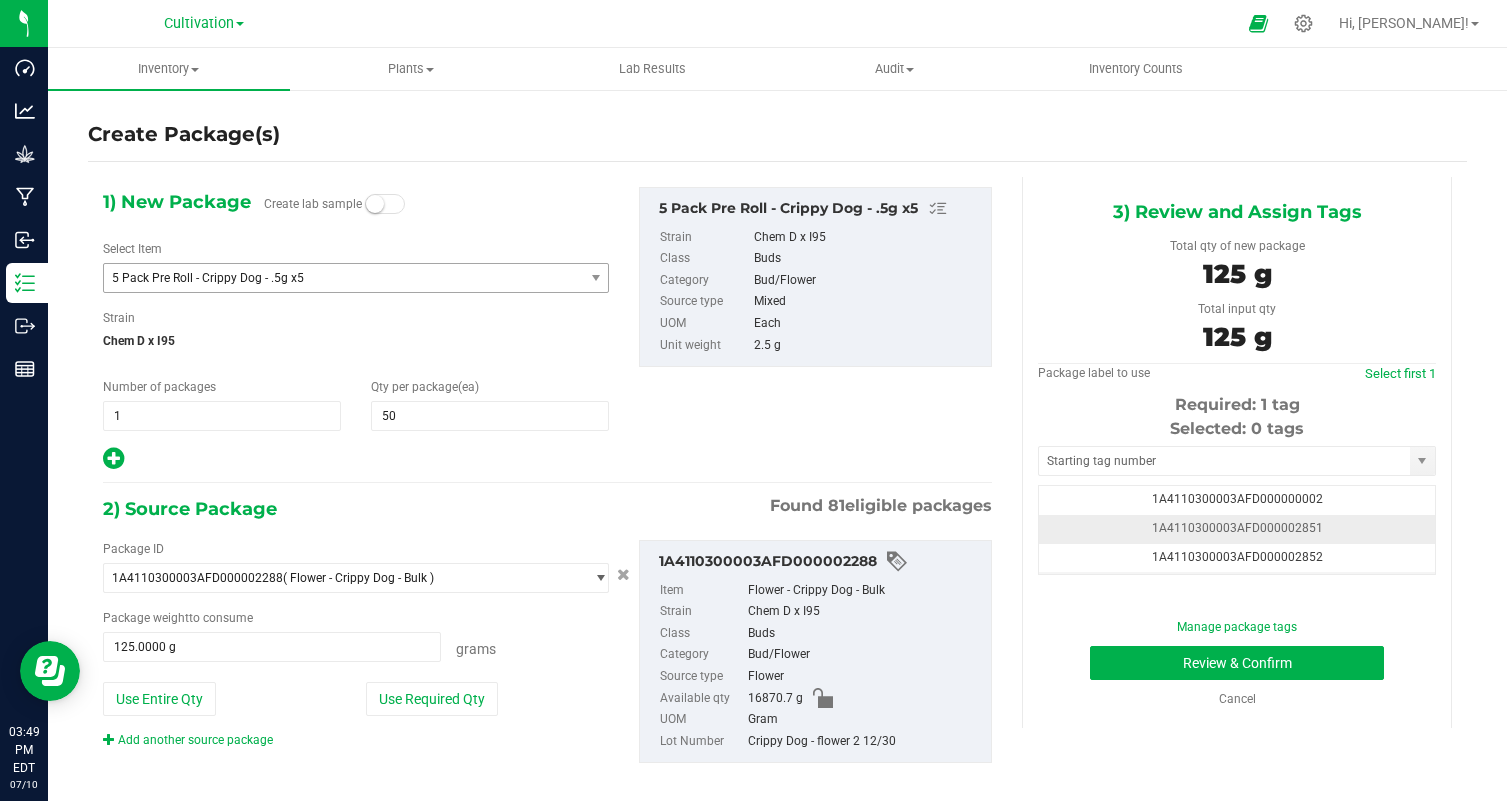 click on "1A4110300003AFD000002851" at bounding box center [1237, 529] 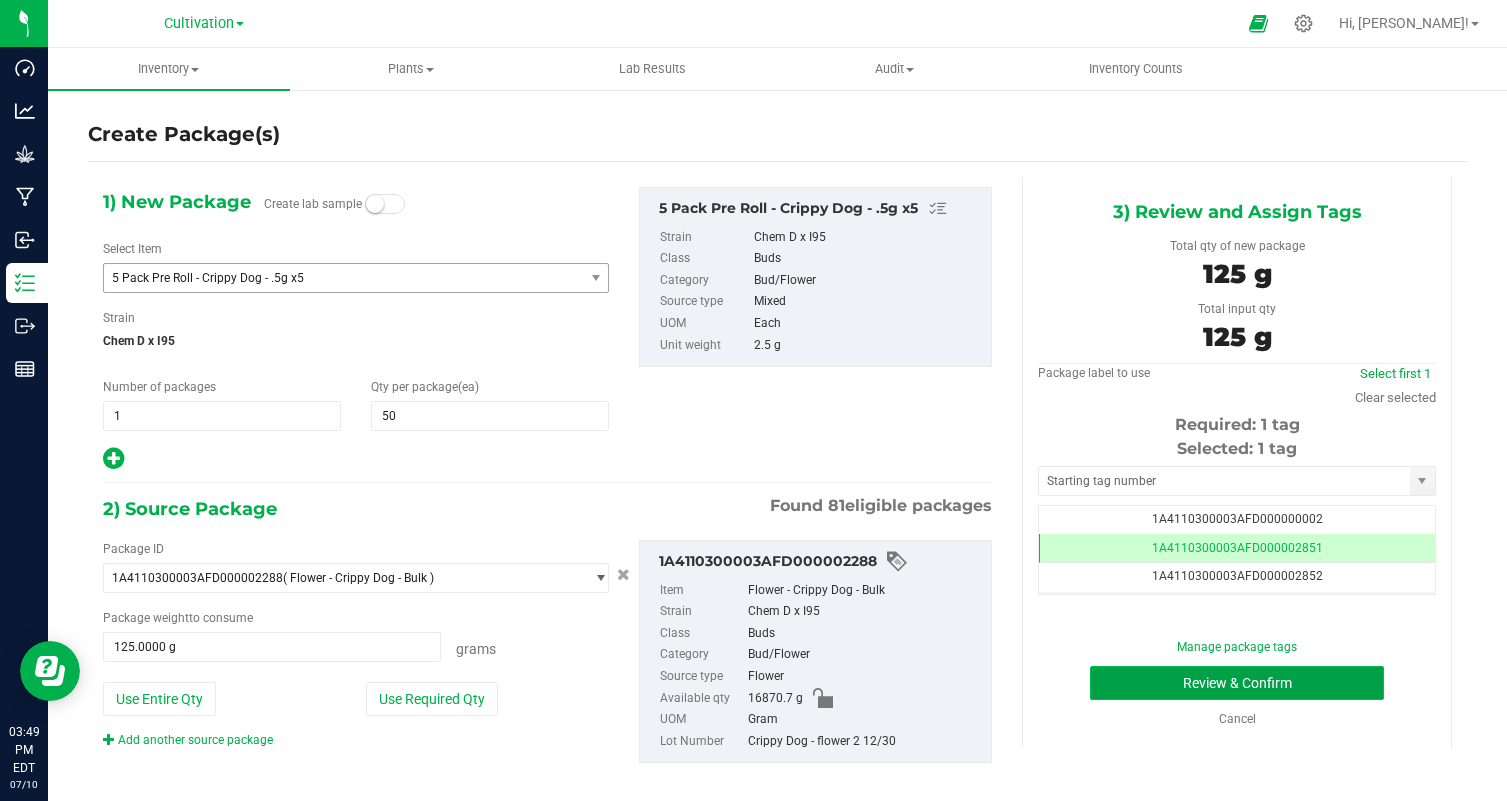 click on "Review & Confirm" at bounding box center (1237, 683) 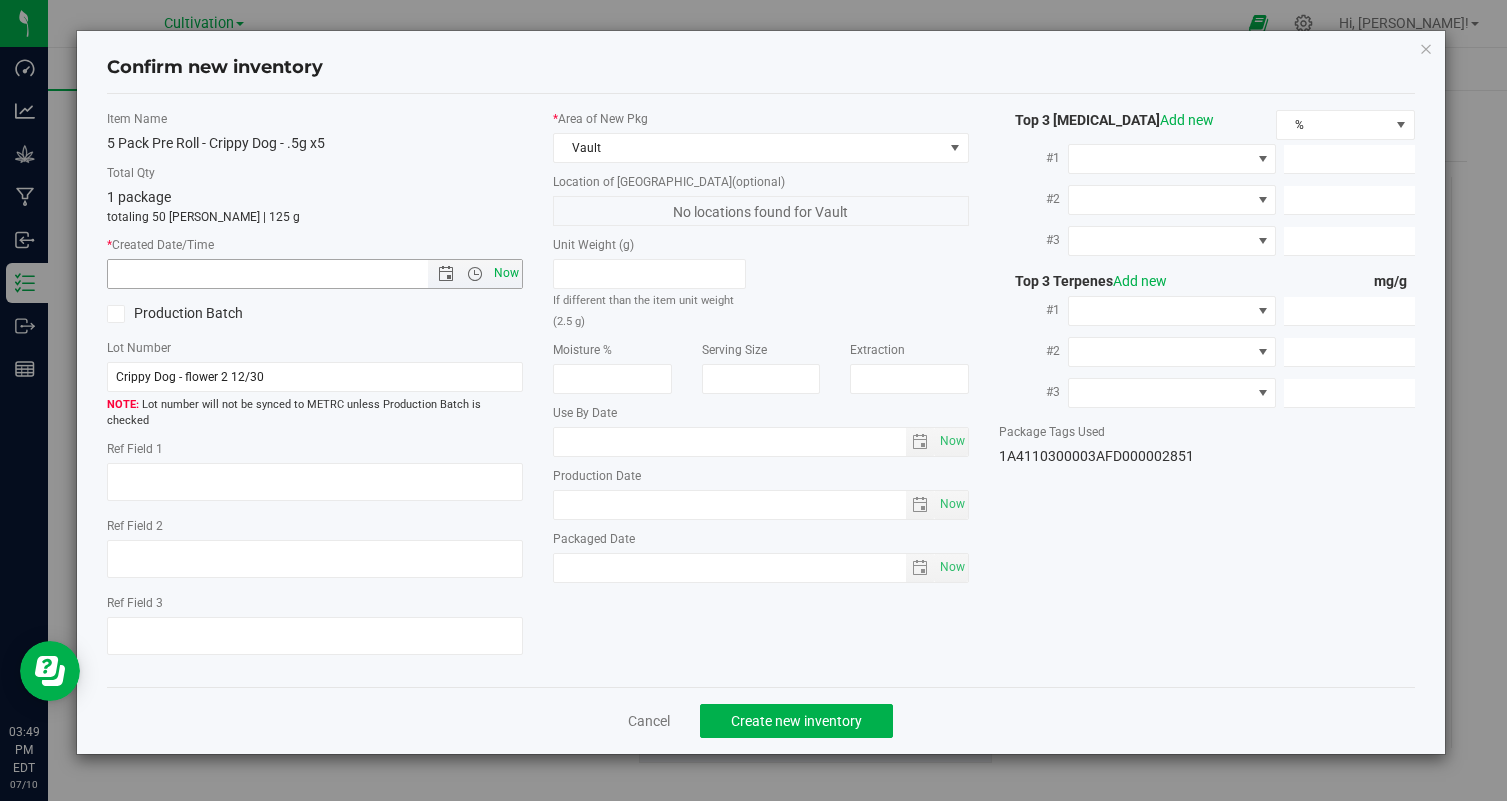 click on "Now" at bounding box center [507, 273] 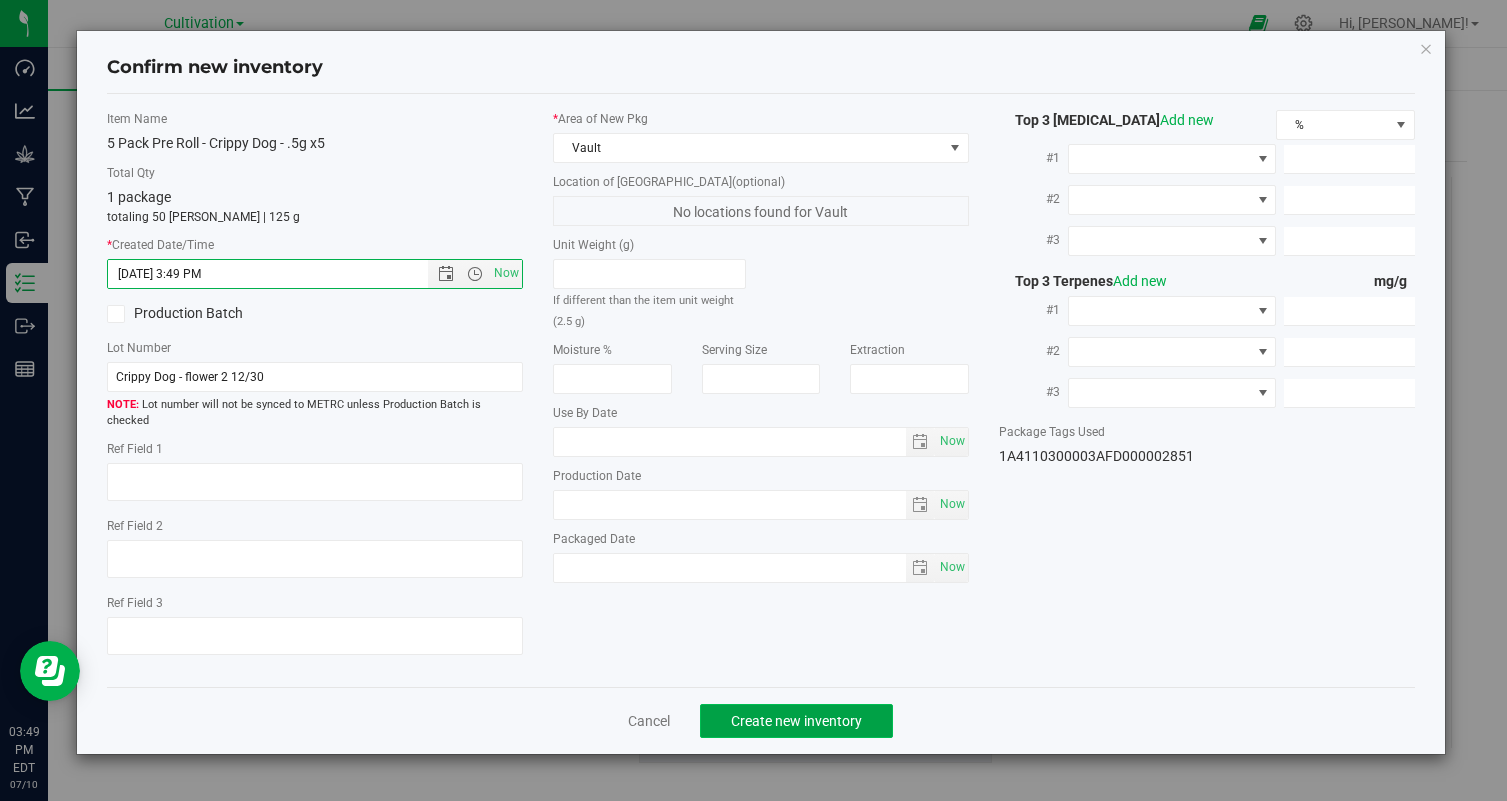 click on "Create new inventory" 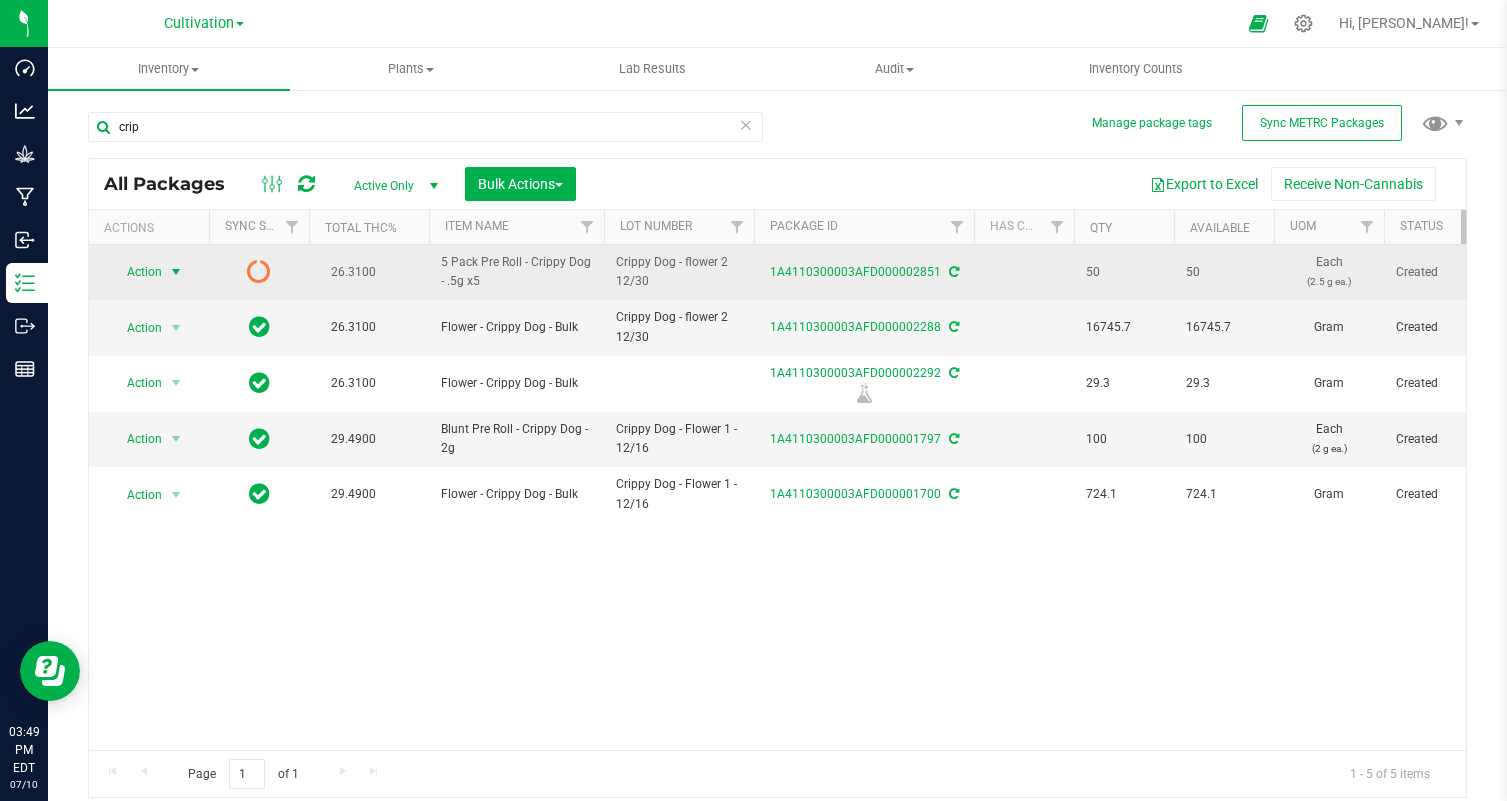click on "Action" at bounding box center (136, 272) 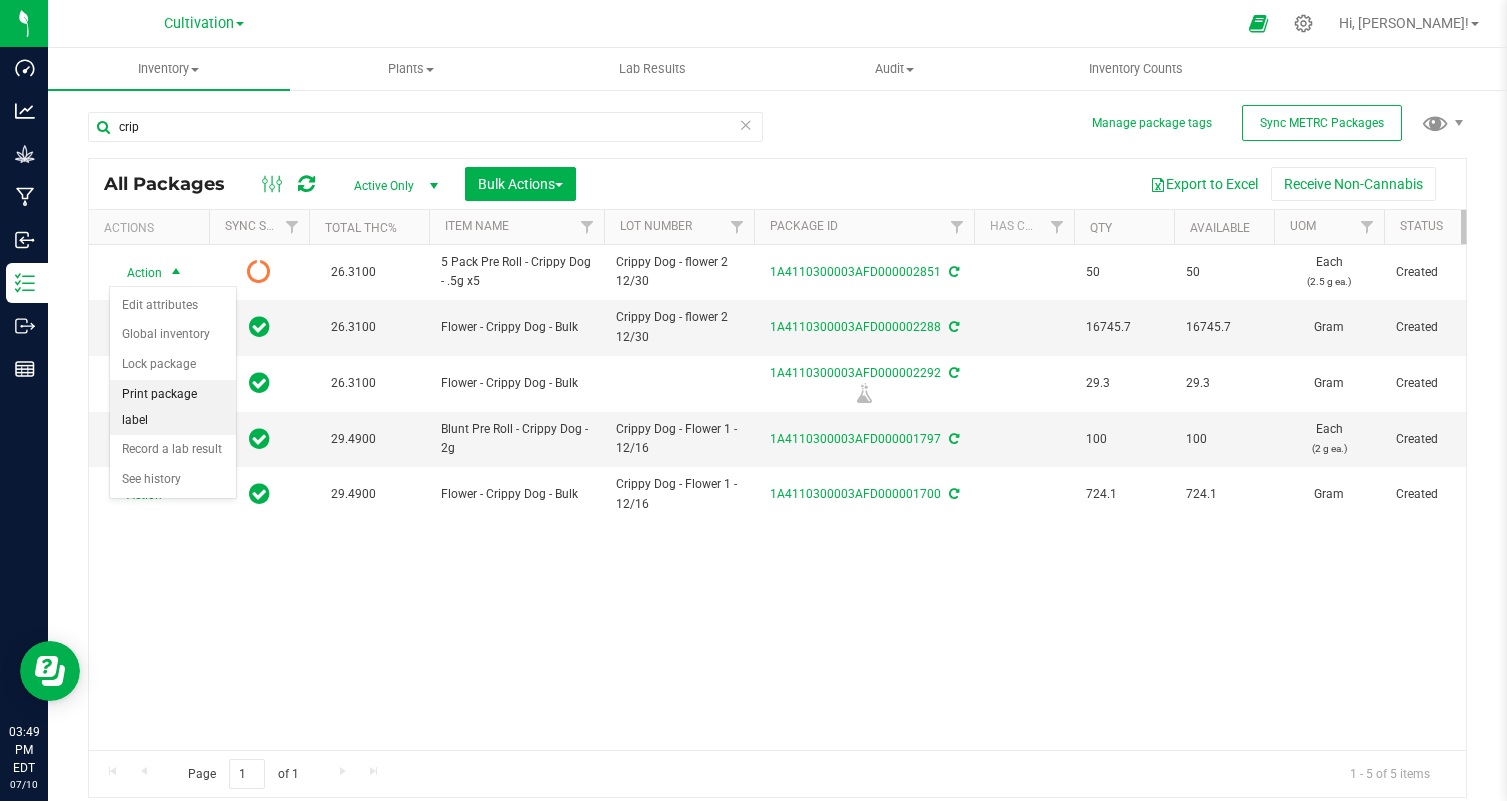 click on "Print package label" at bounding box center [173, 407] 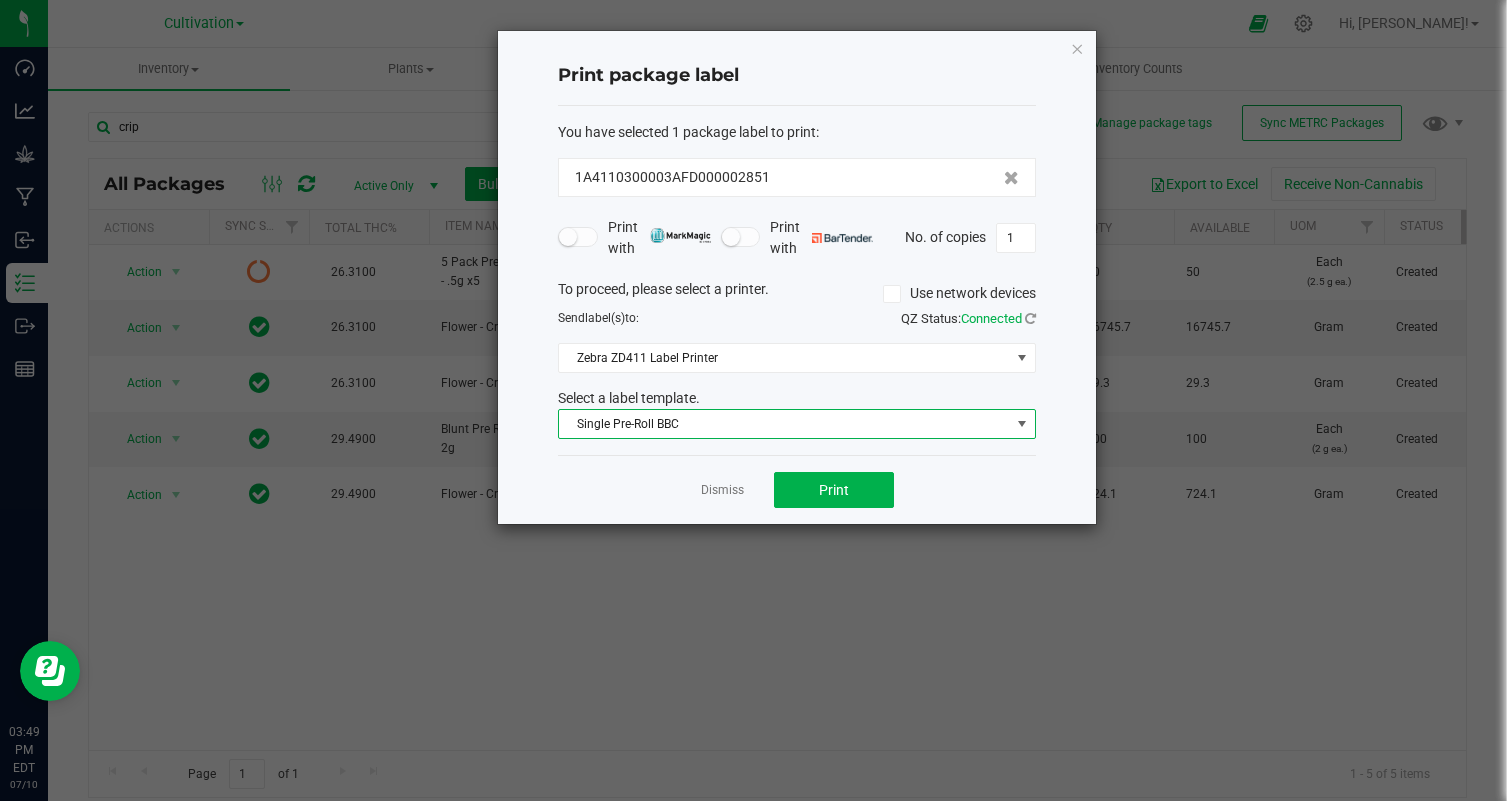 click on "Single Pre-Roll BBC" at bounding box center (784, 424) 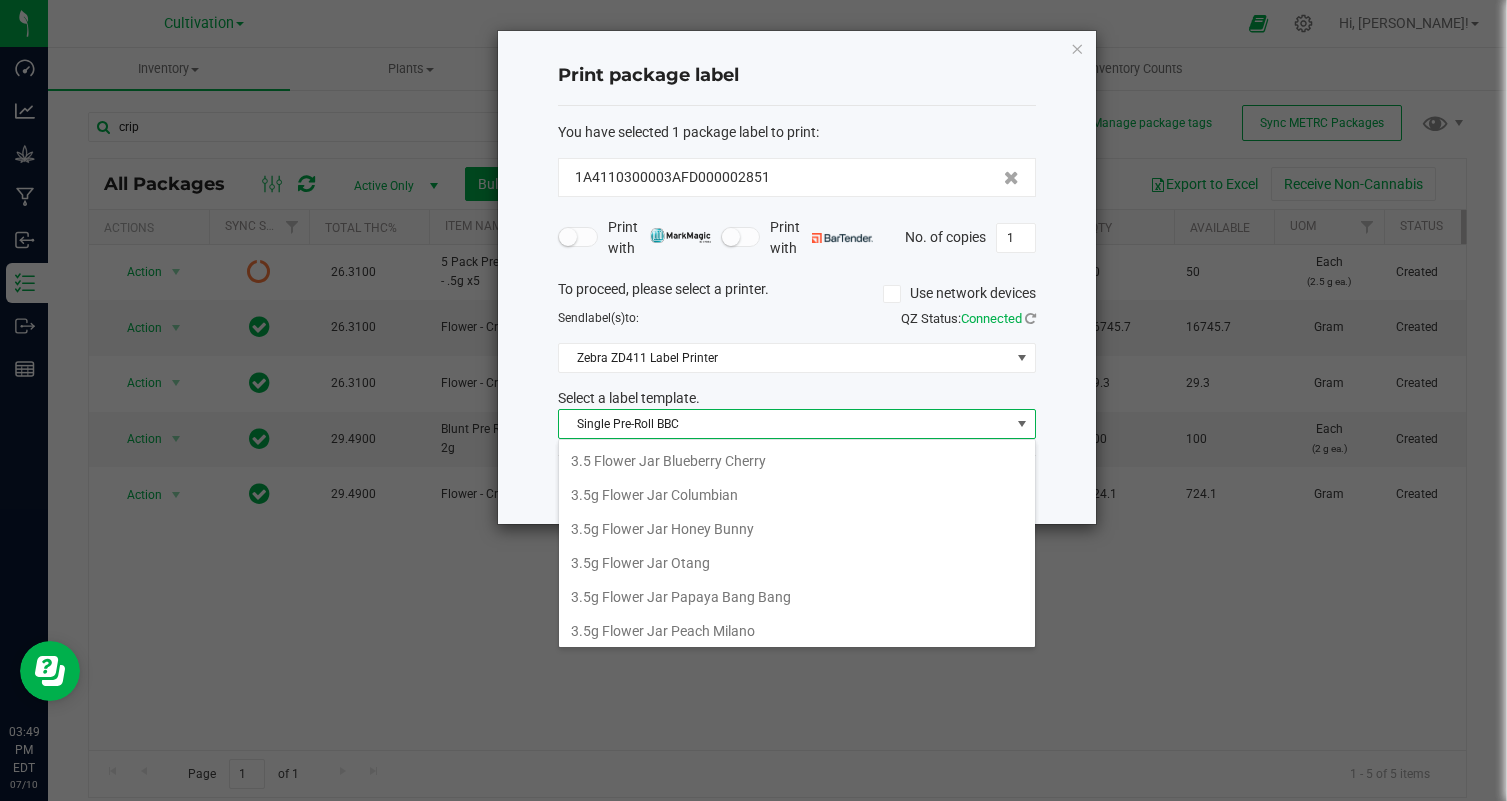 scroll, scrollTop: 242, scrollLeft: 0, axis: vertical 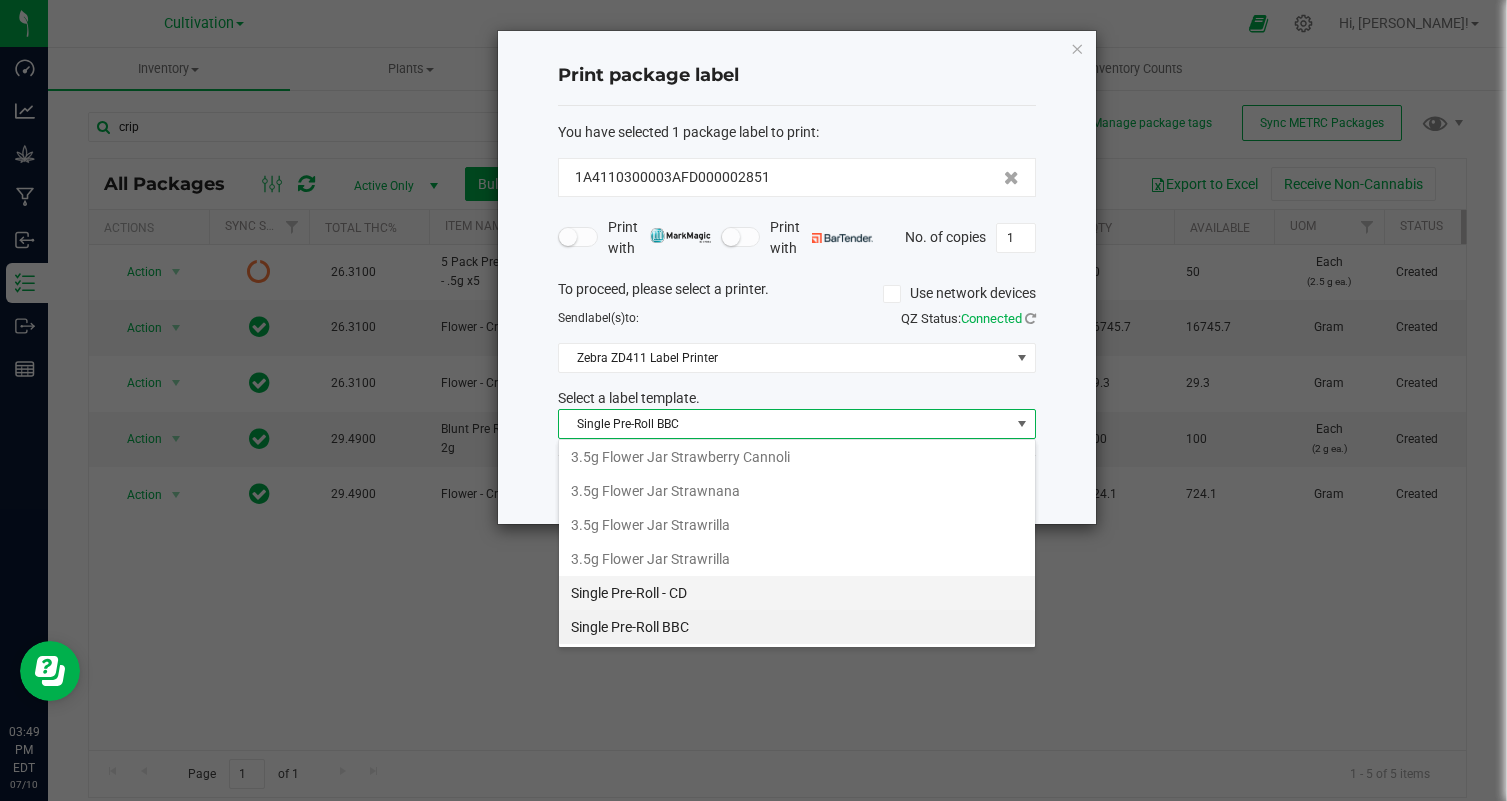 click on "Single Pre-Roll - CD" at bounding box center (797, 593) 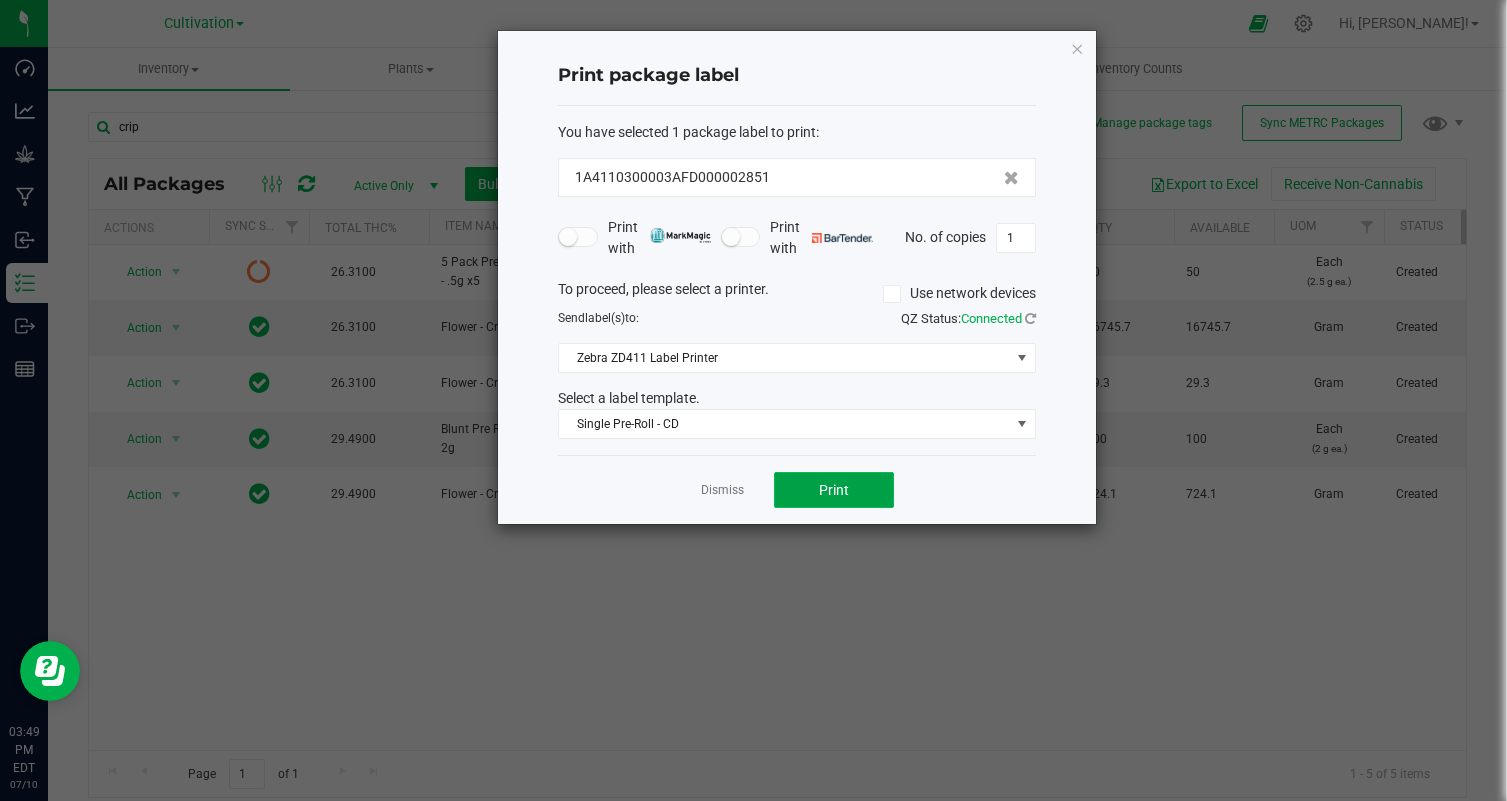 click on "Print" 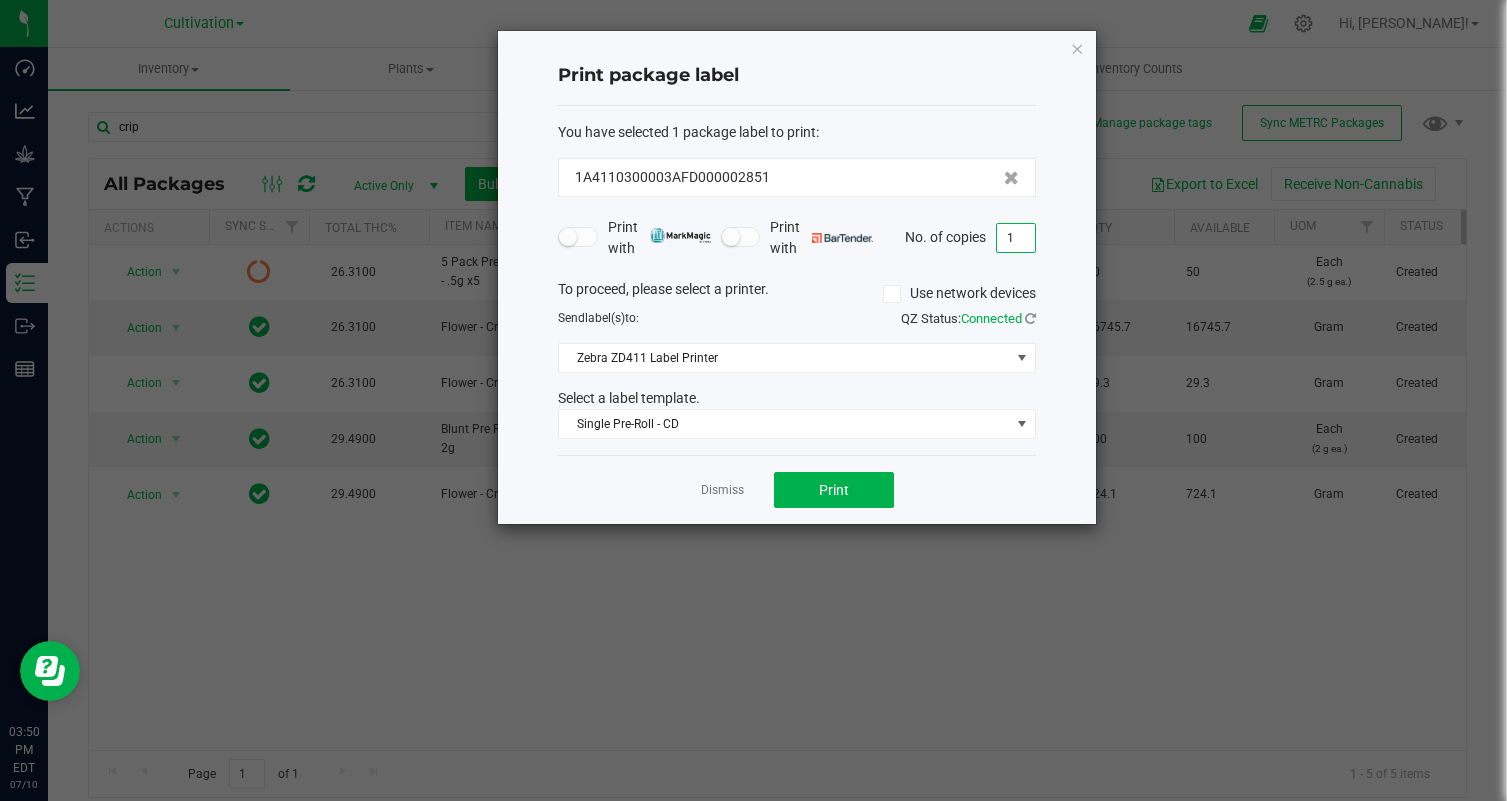 click on "1" at bounding box center (1016, 238) 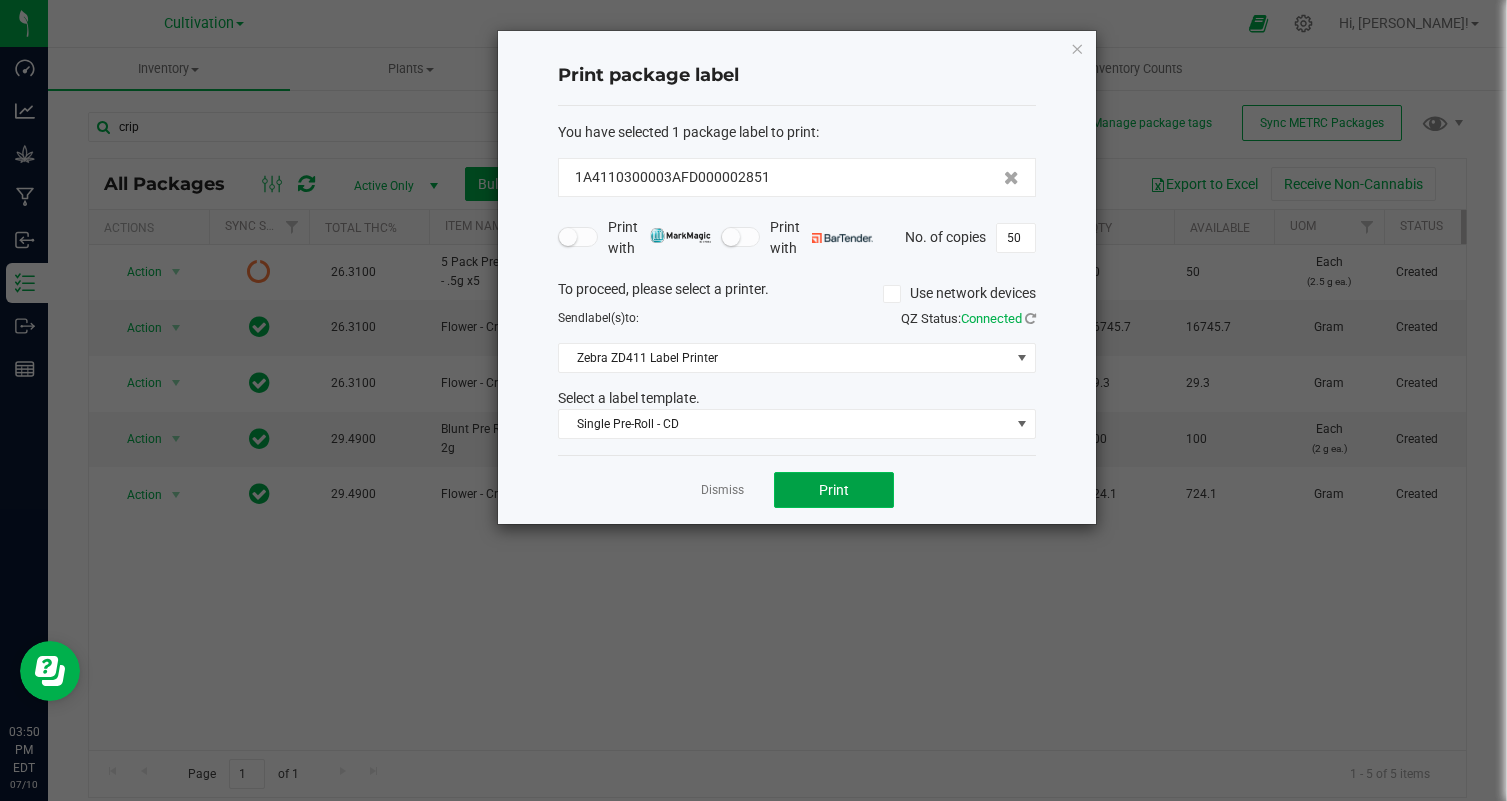 click on "Print" 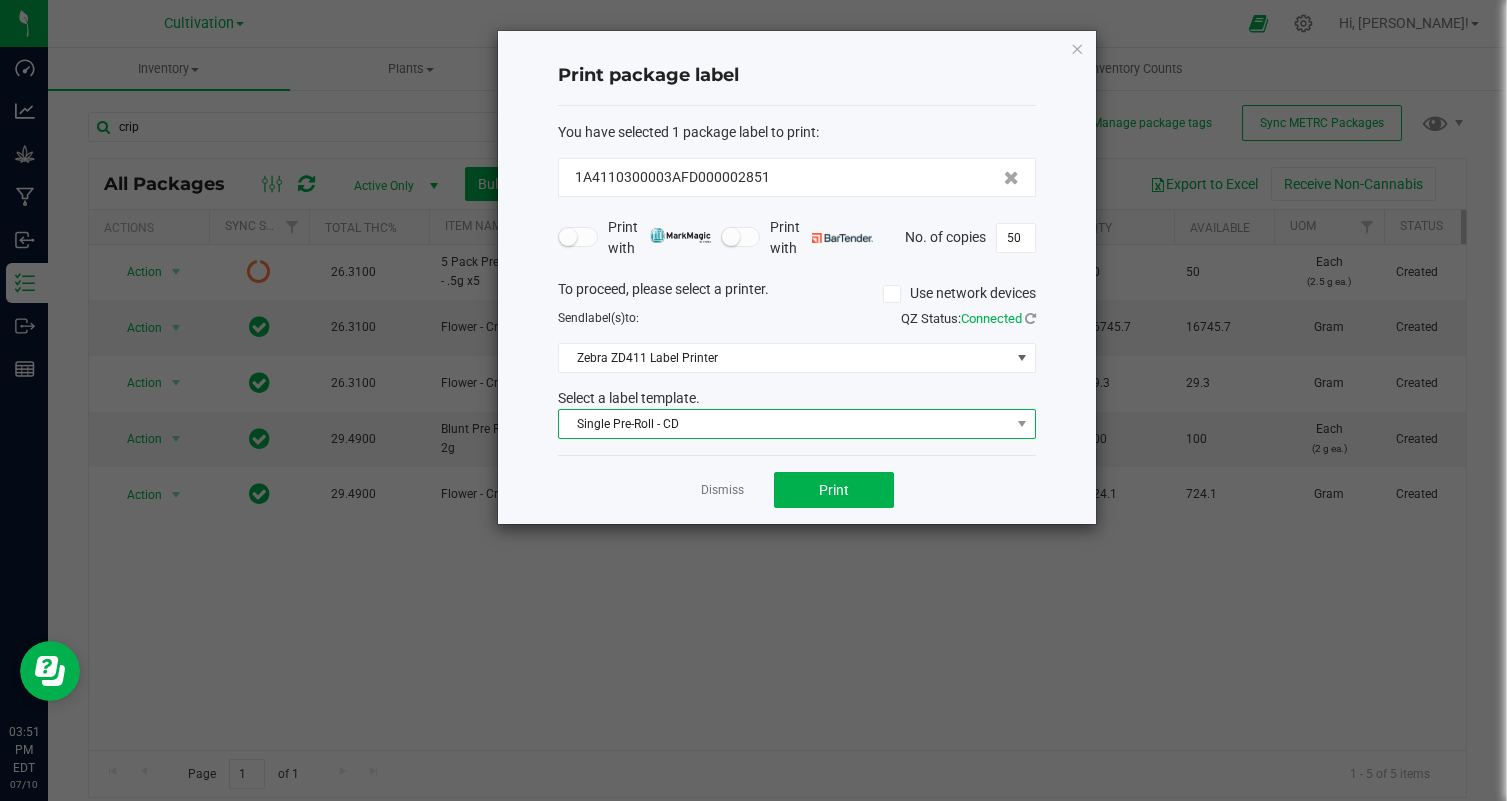 click on "Single Pre-Roll - CD" at bounding box center (784, 424) 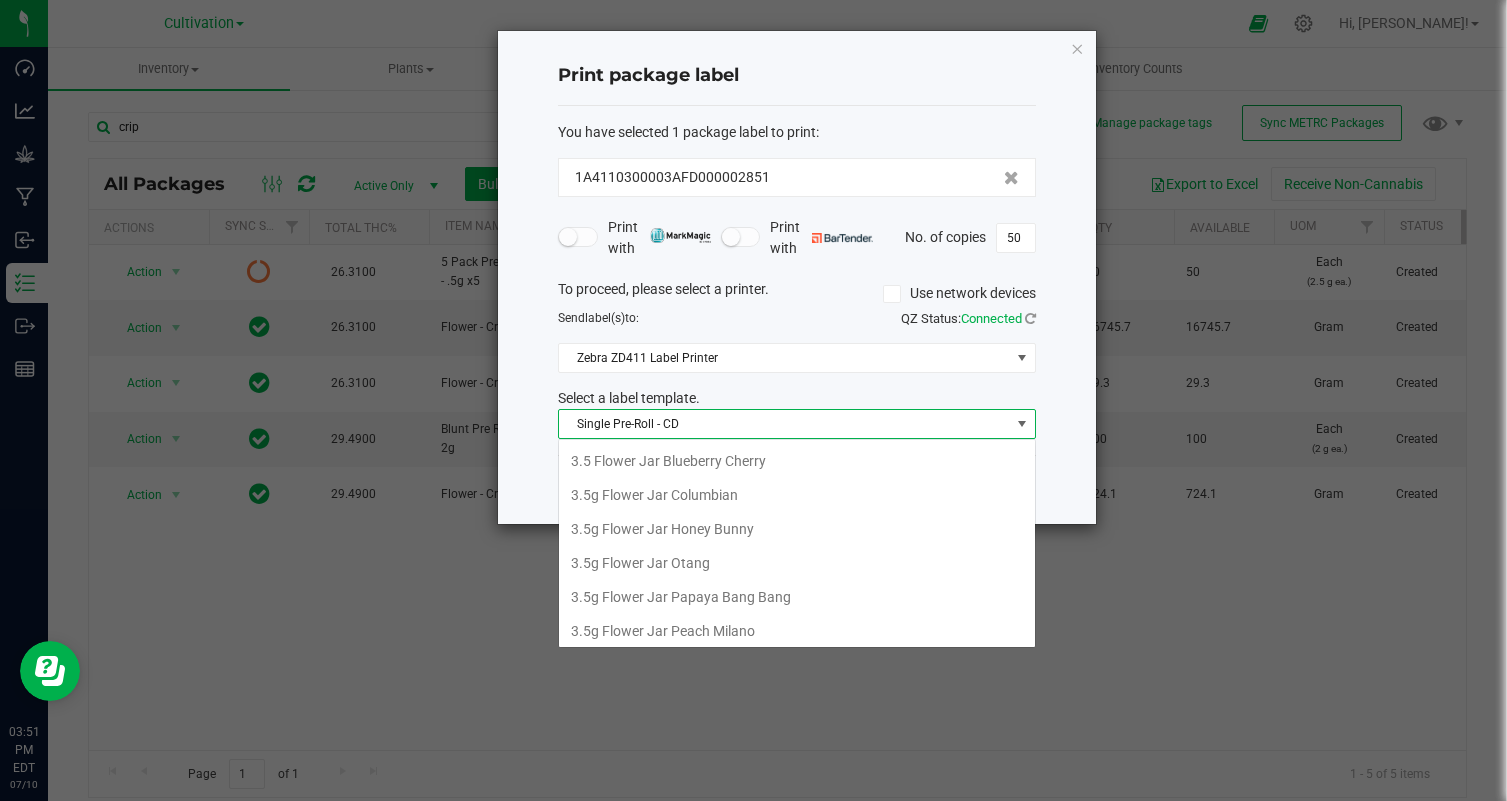 scroll, scrollTop: 99970, scrollLeft: 99522, axis: both 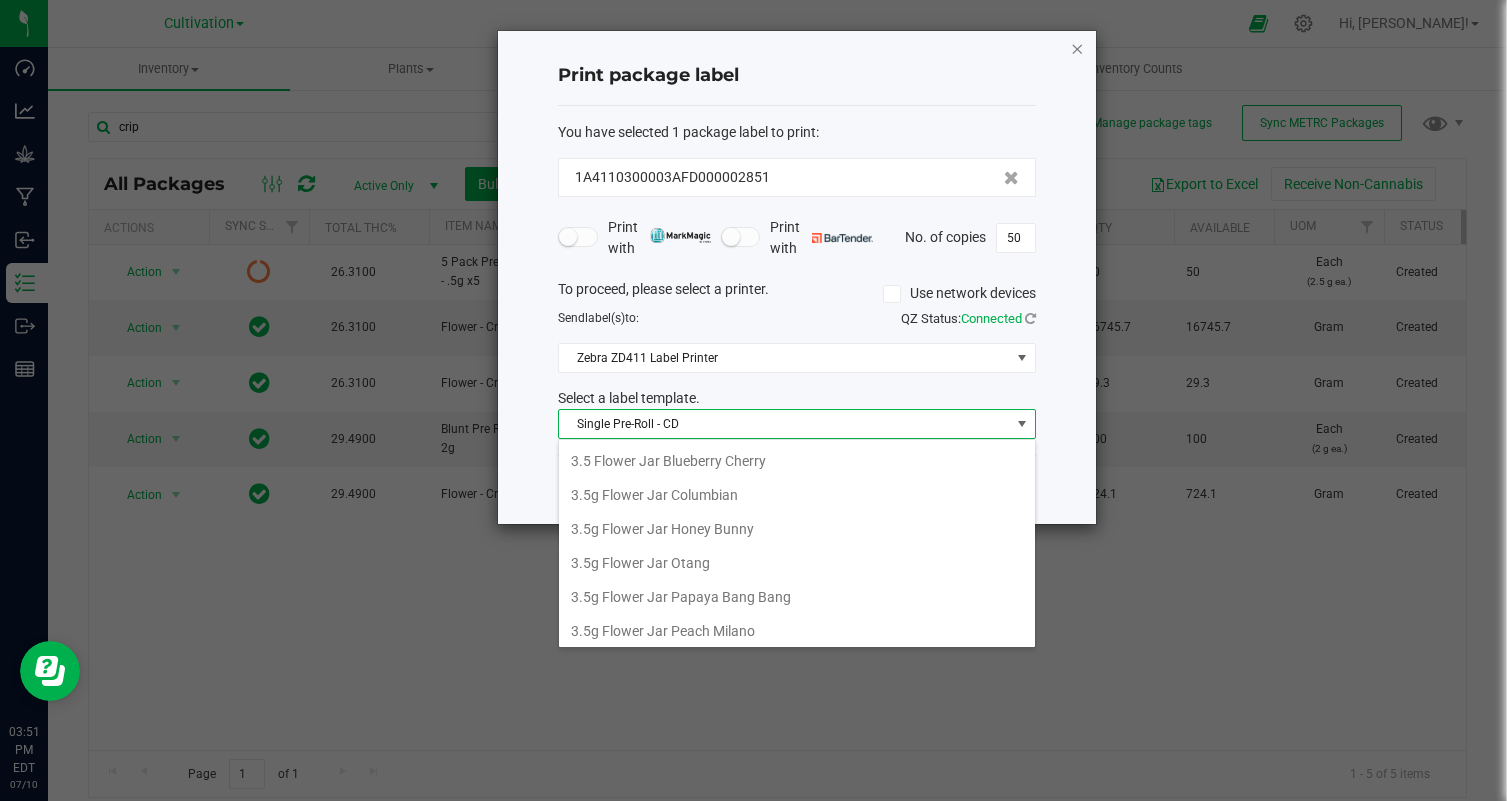 click 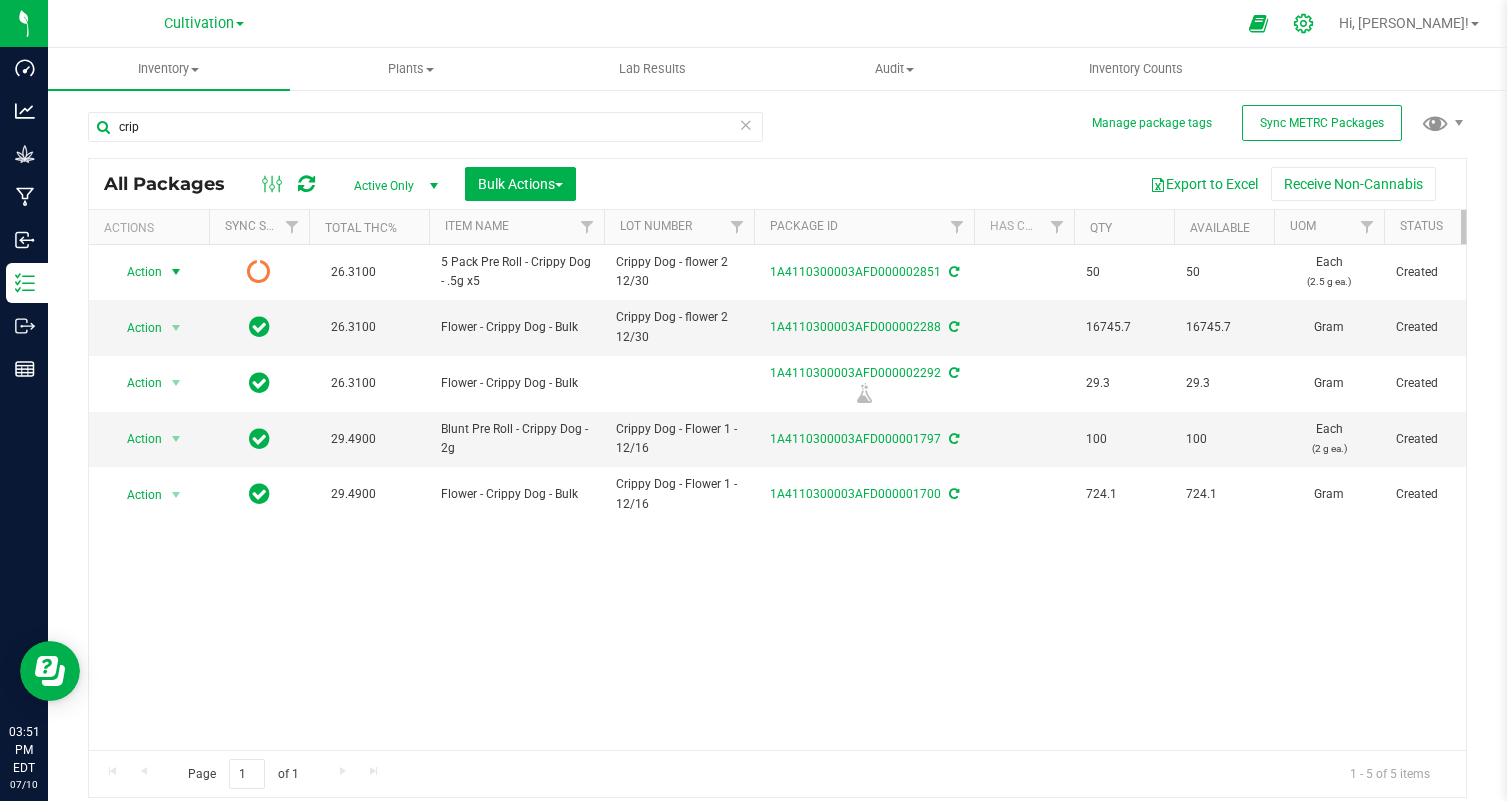 click 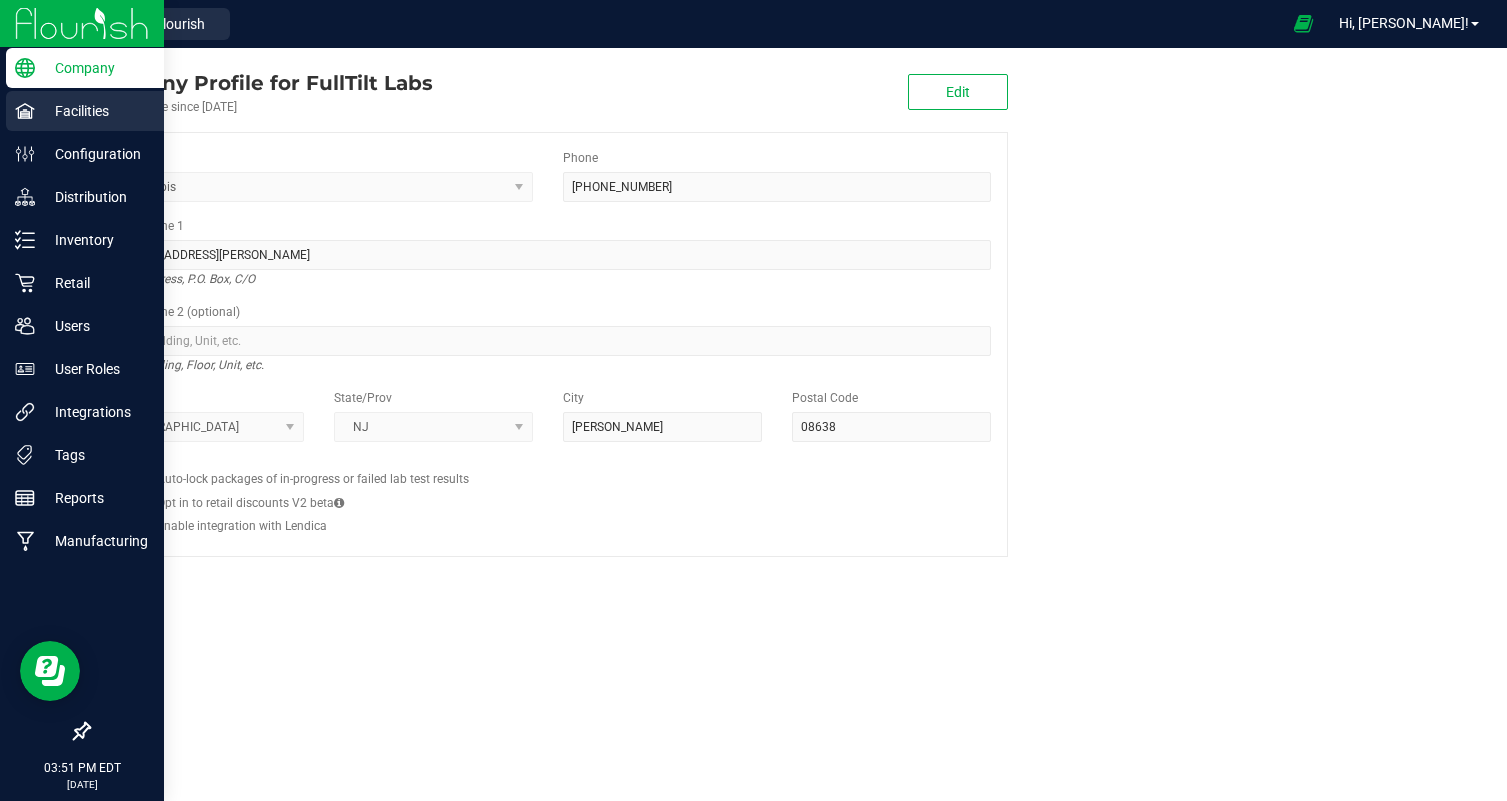 click on "Facilities" at bounding box center [95, 111] 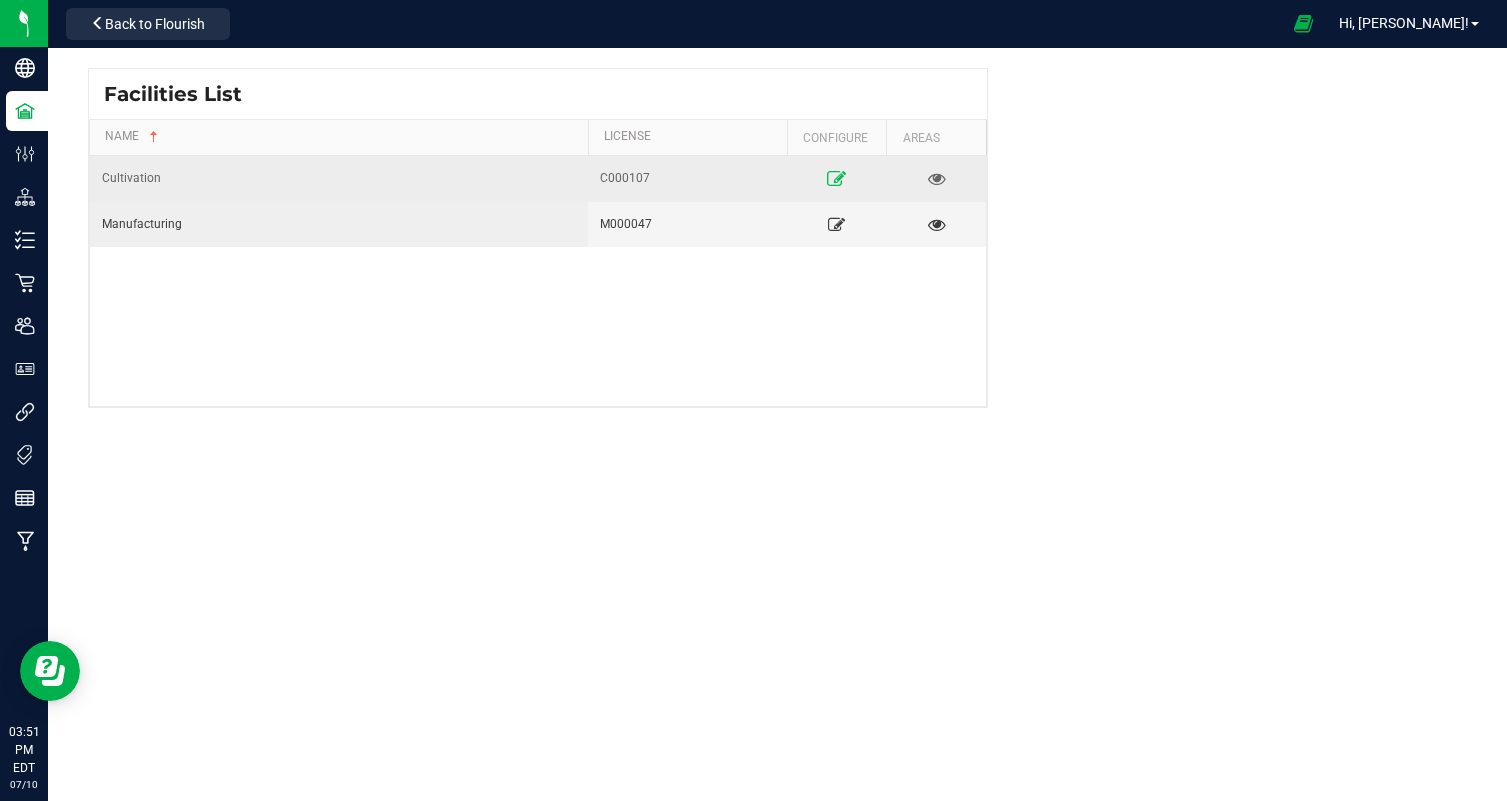 click at bounding box center (836, 178) 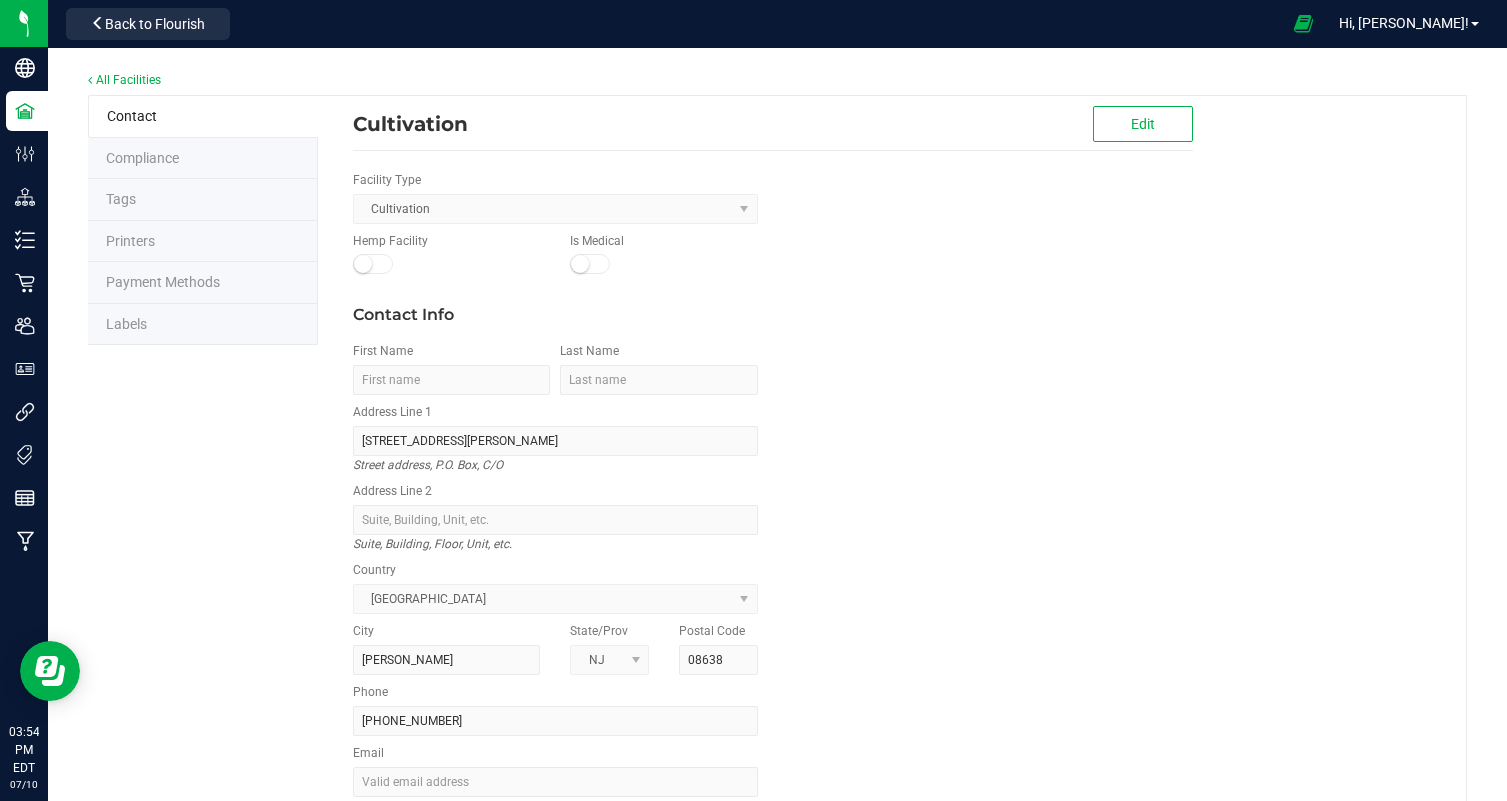 click on "Labels" at bounding box center (203, 325) 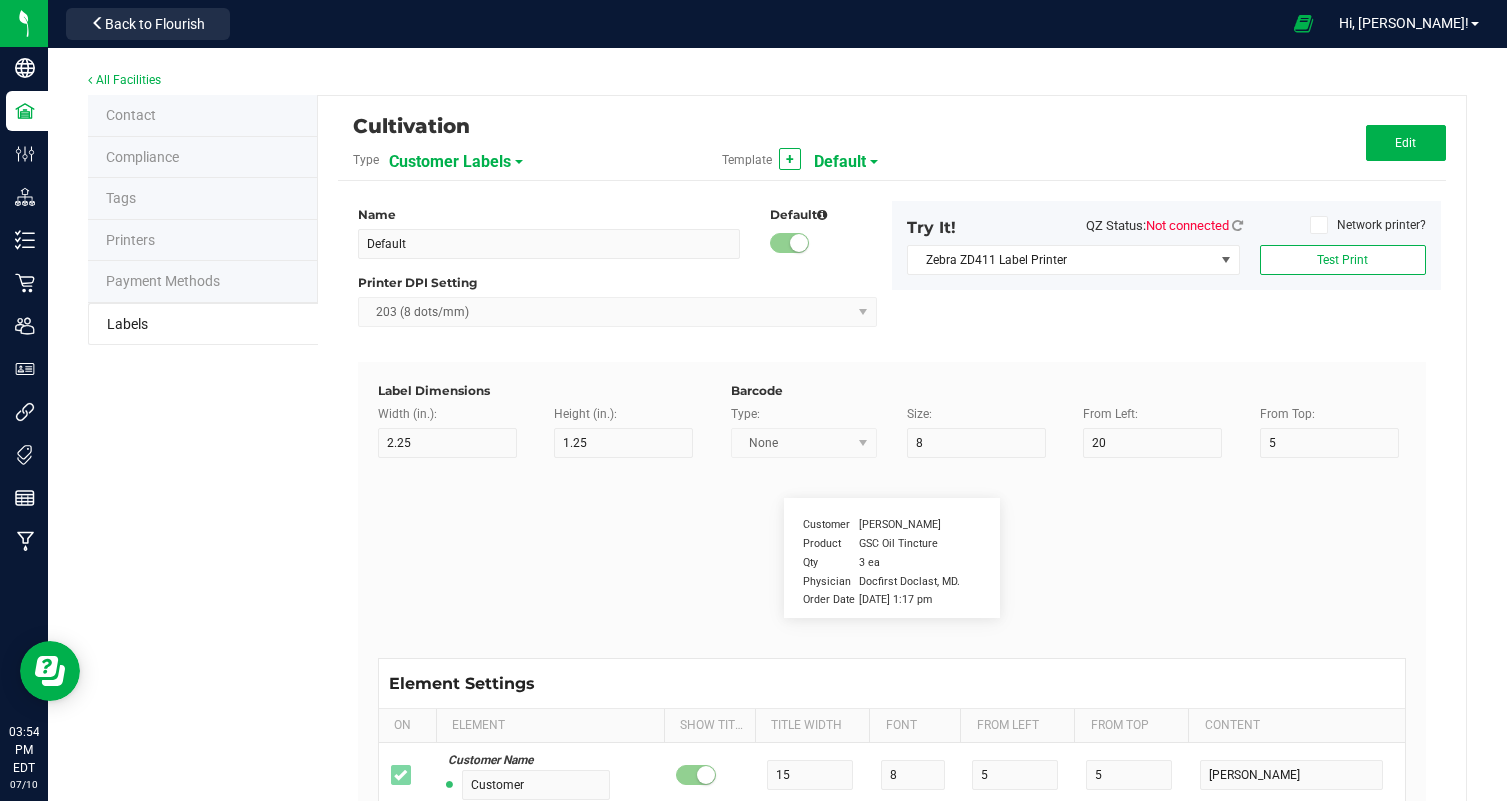 click on "Customer Labels" at bounding box center (450, 162) 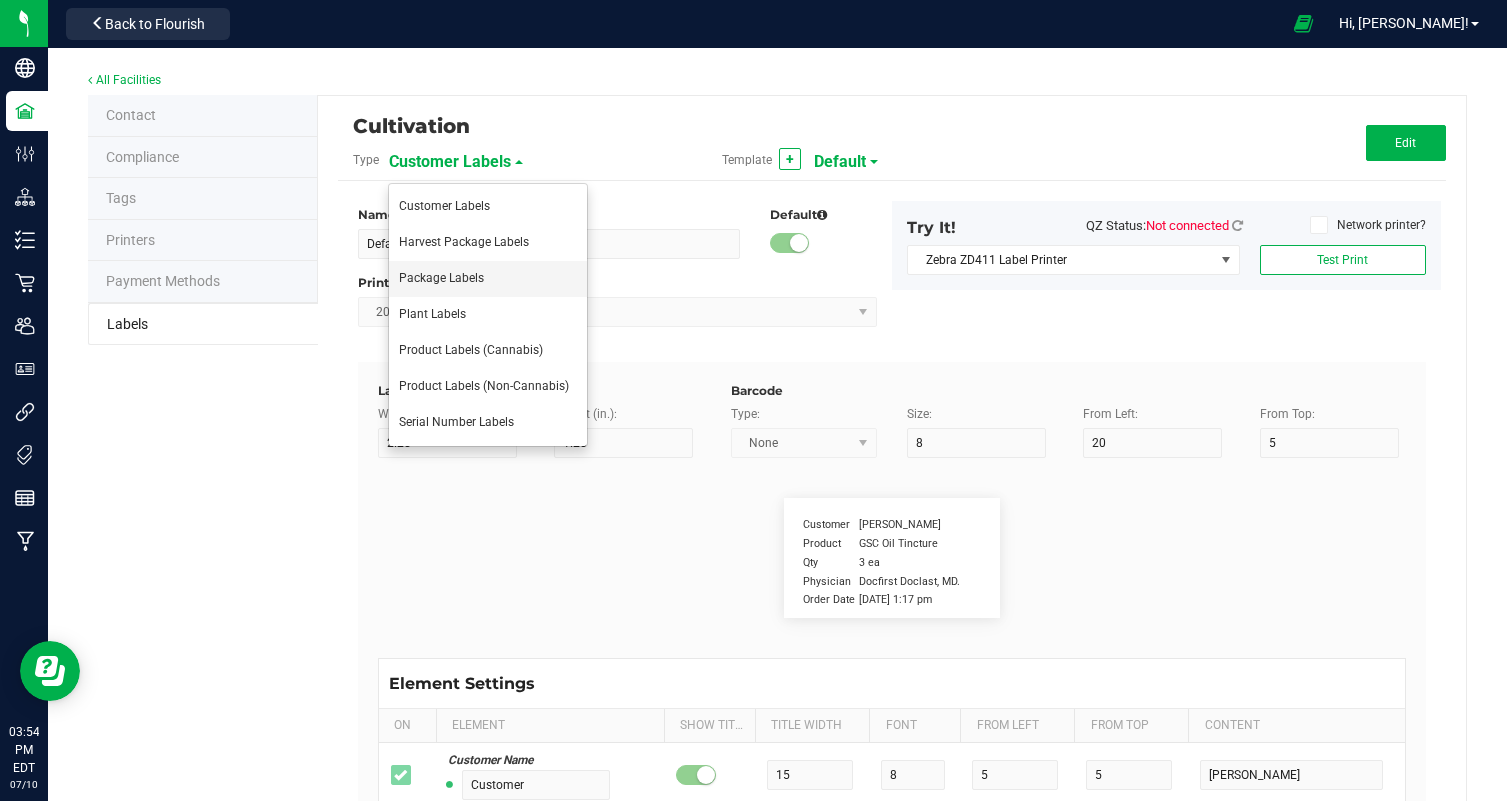 click on "Package Labels" at bounding box center [488, 279] 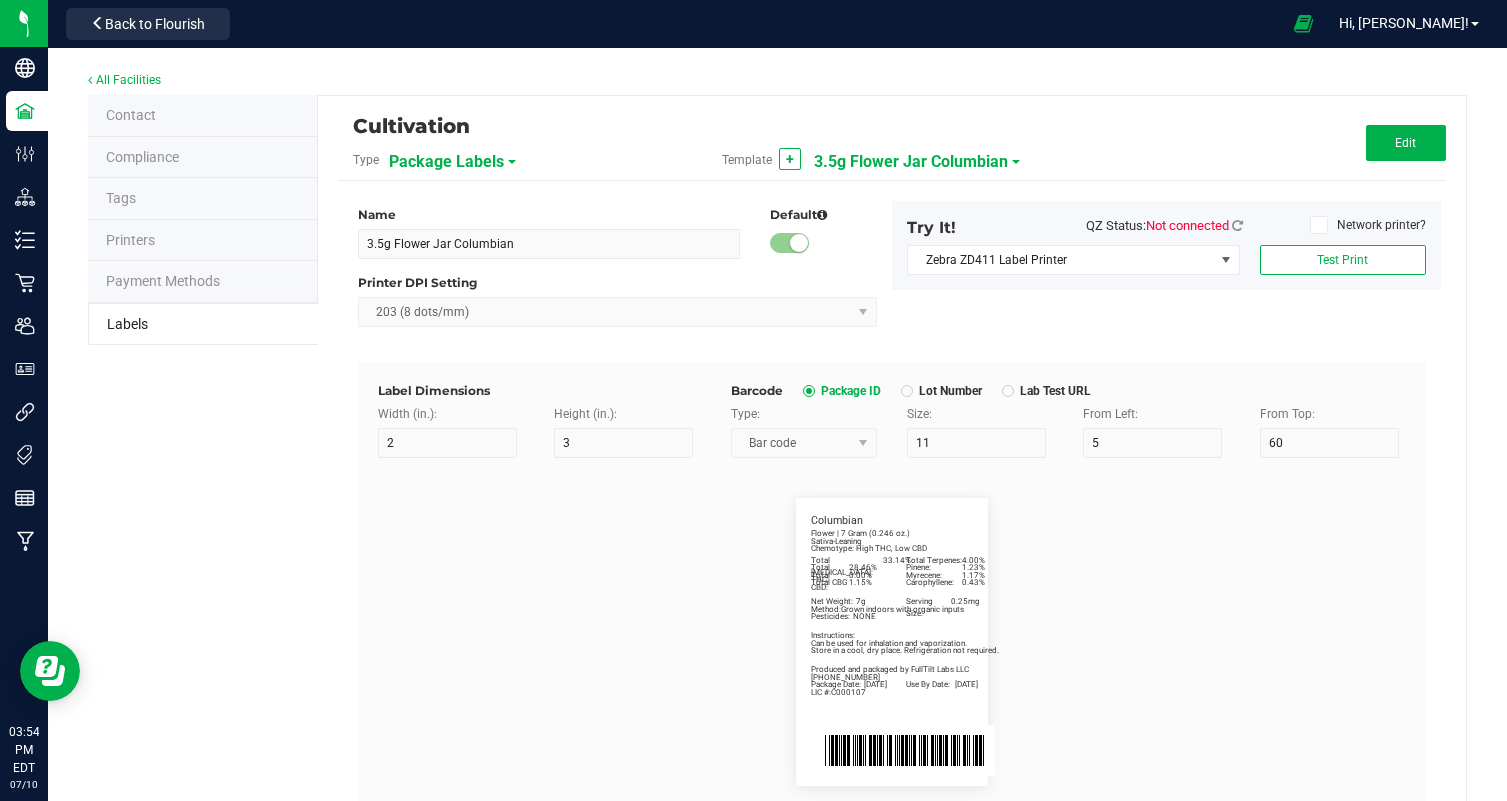 click on "Package Labels" at bounding box center (446, 162) 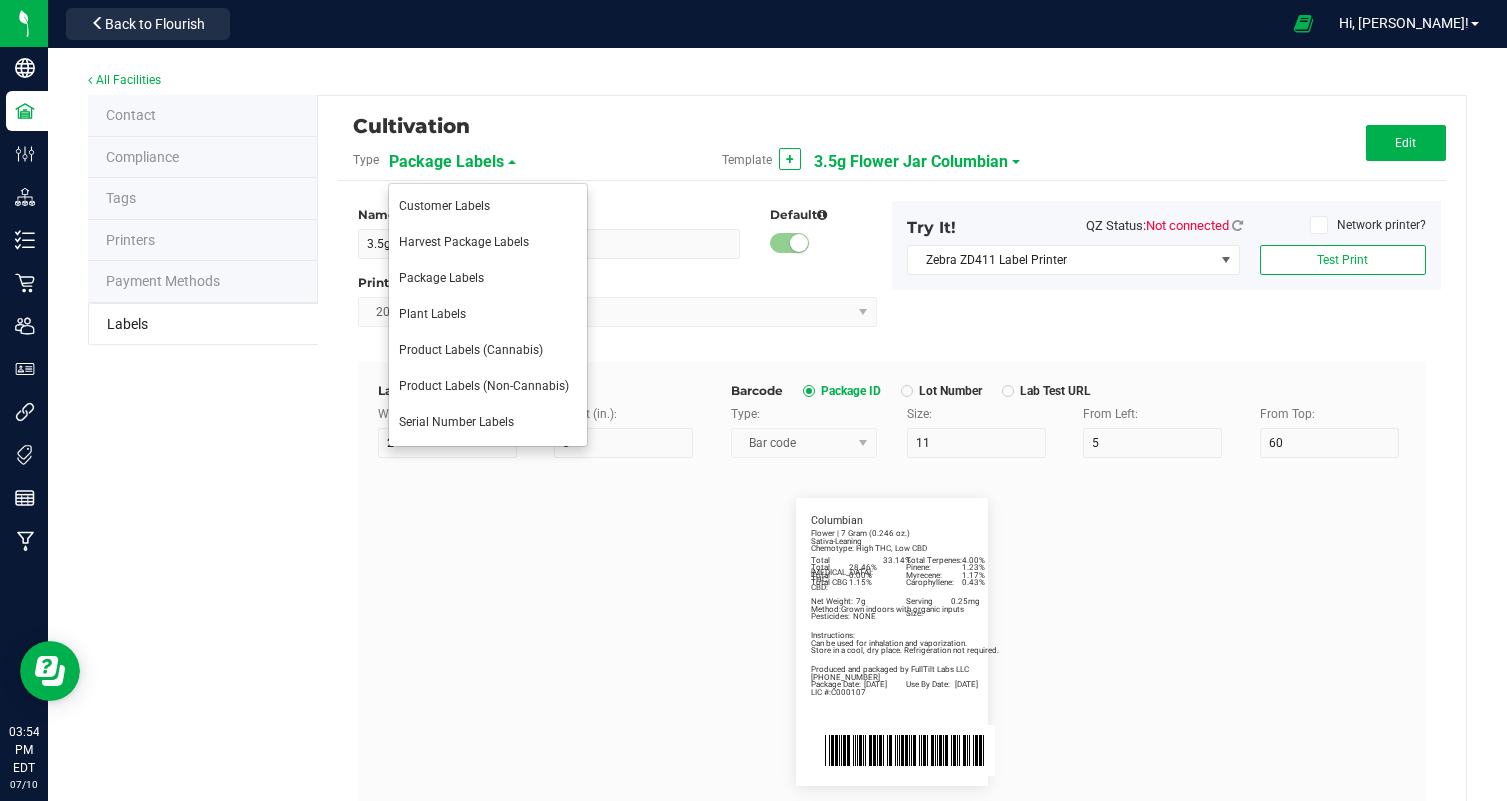 click on "3.5g Flower Jar Columbian" at bounding box center [911, 162] 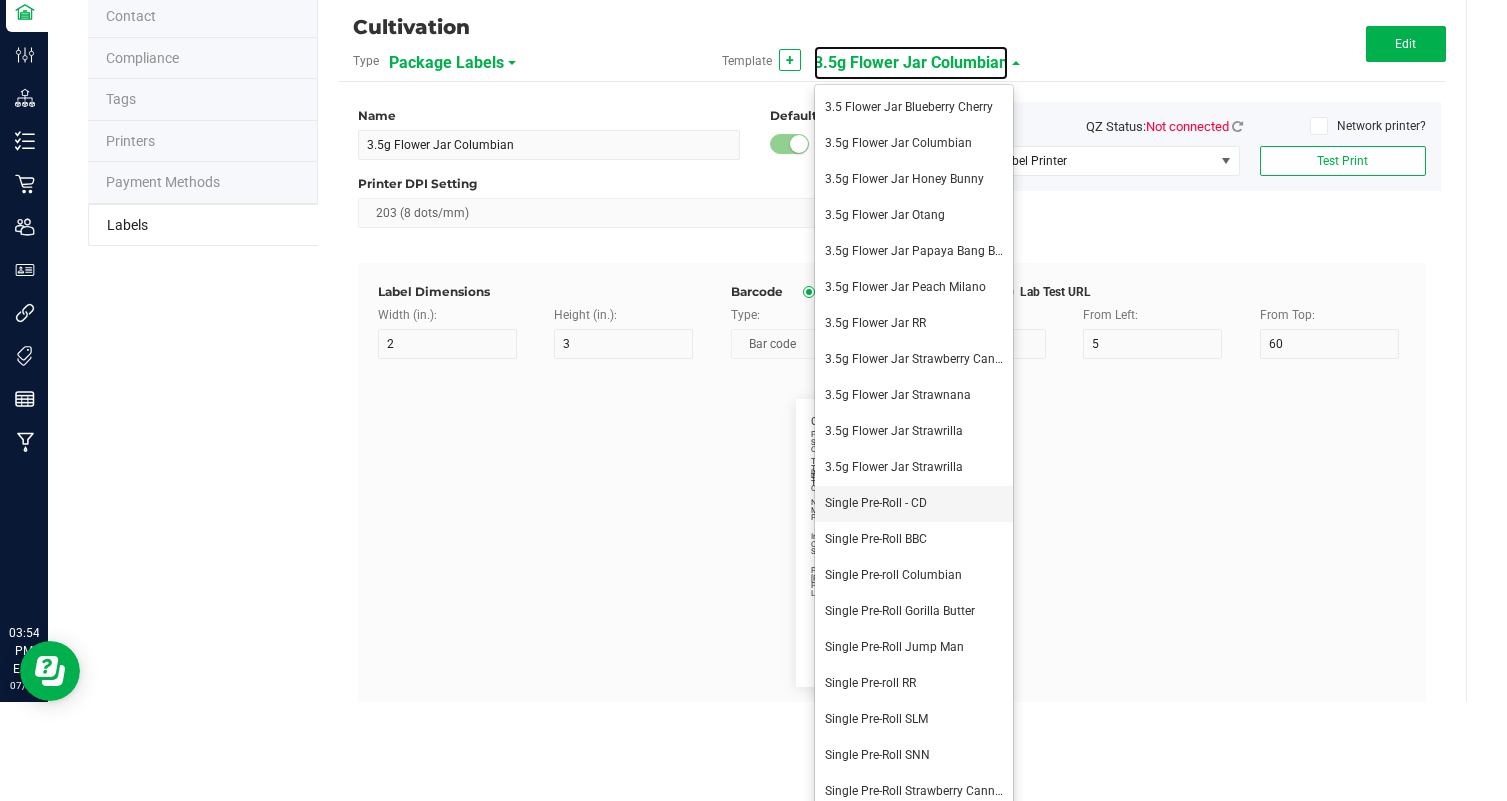 scroll, scrollTop: 150, scrollLeft: 0, axis: vertical 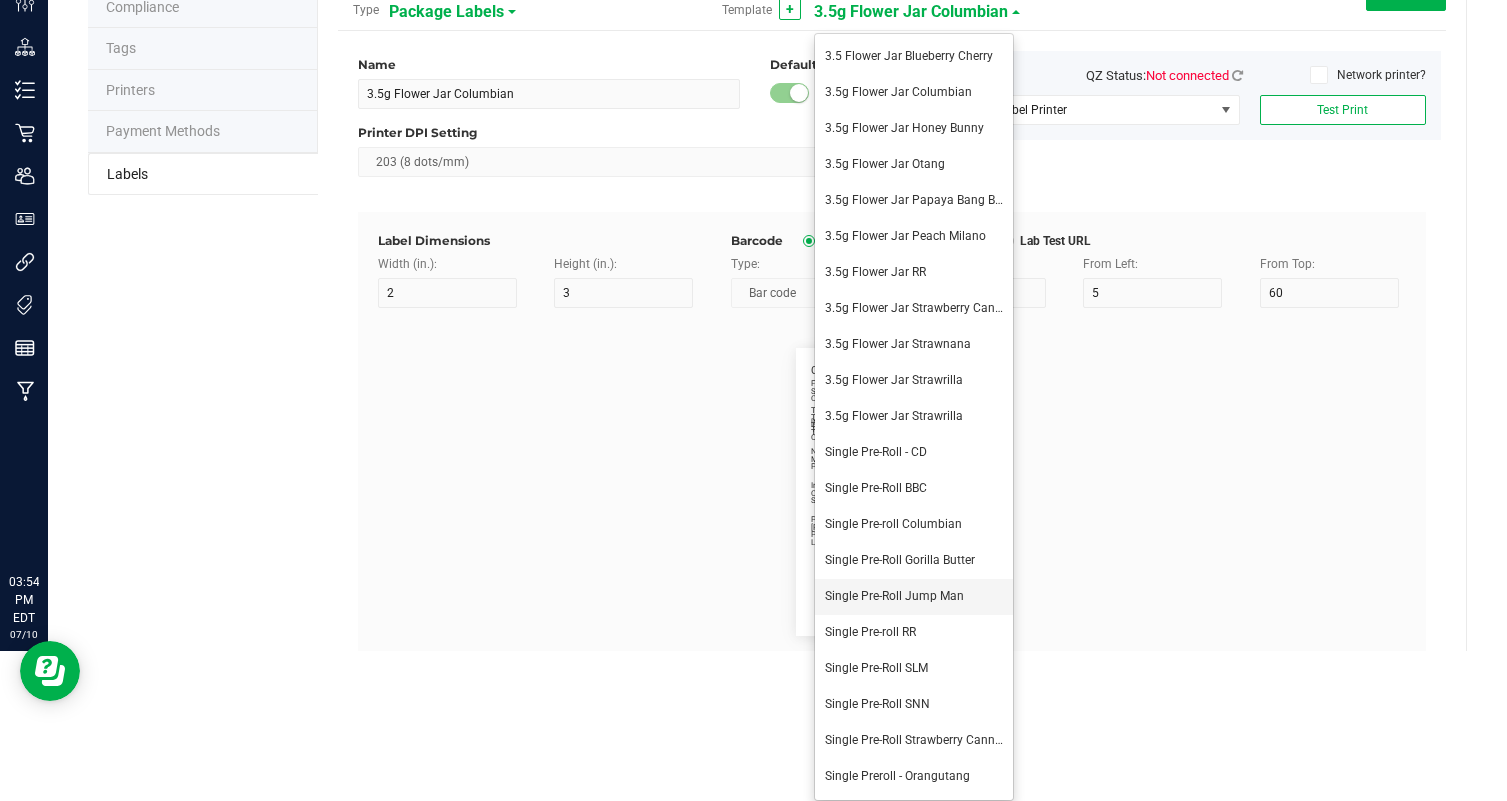 click on "Single Pre-Roll Jump Man" at bounding box center [914, 597] 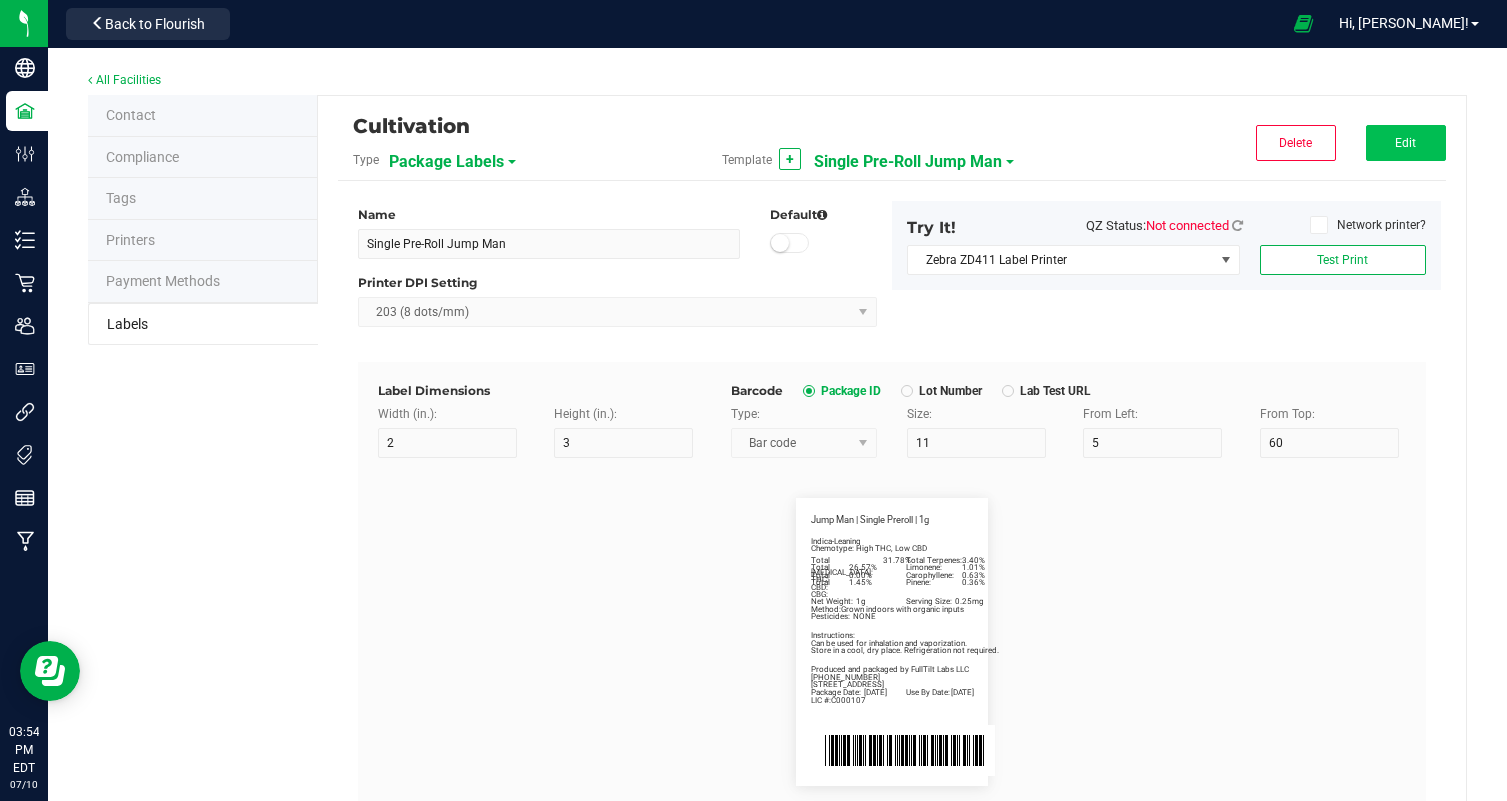 scroll, scrollTop: 0, scrollLeft: 0, axis: both 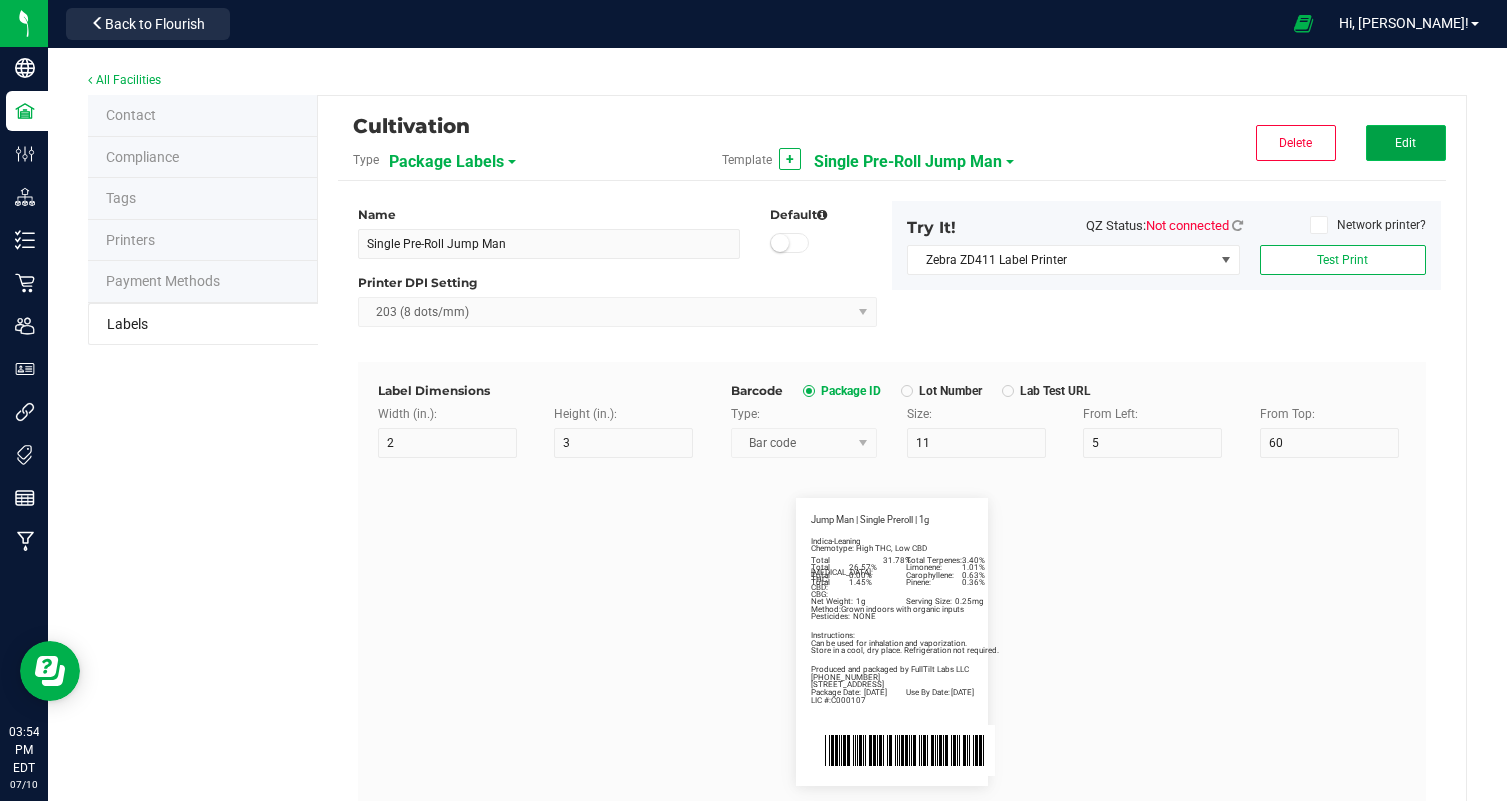 click on "Edit" at bounding box center (1406, 143) 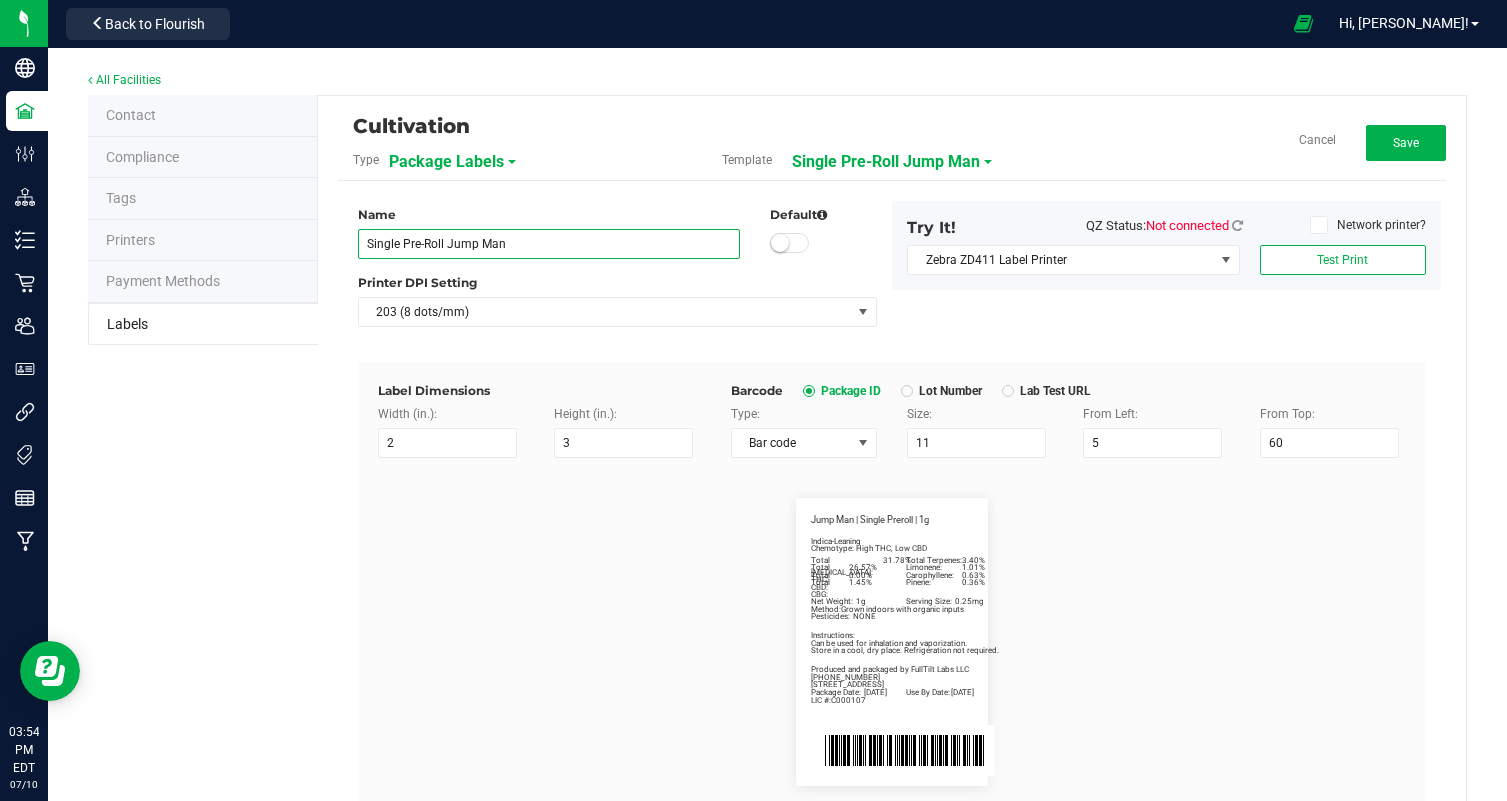 drag, startPoint x: 527, startPoint y: 237, endPoint x: 449, endPoint y: 239, distance: 78.025635 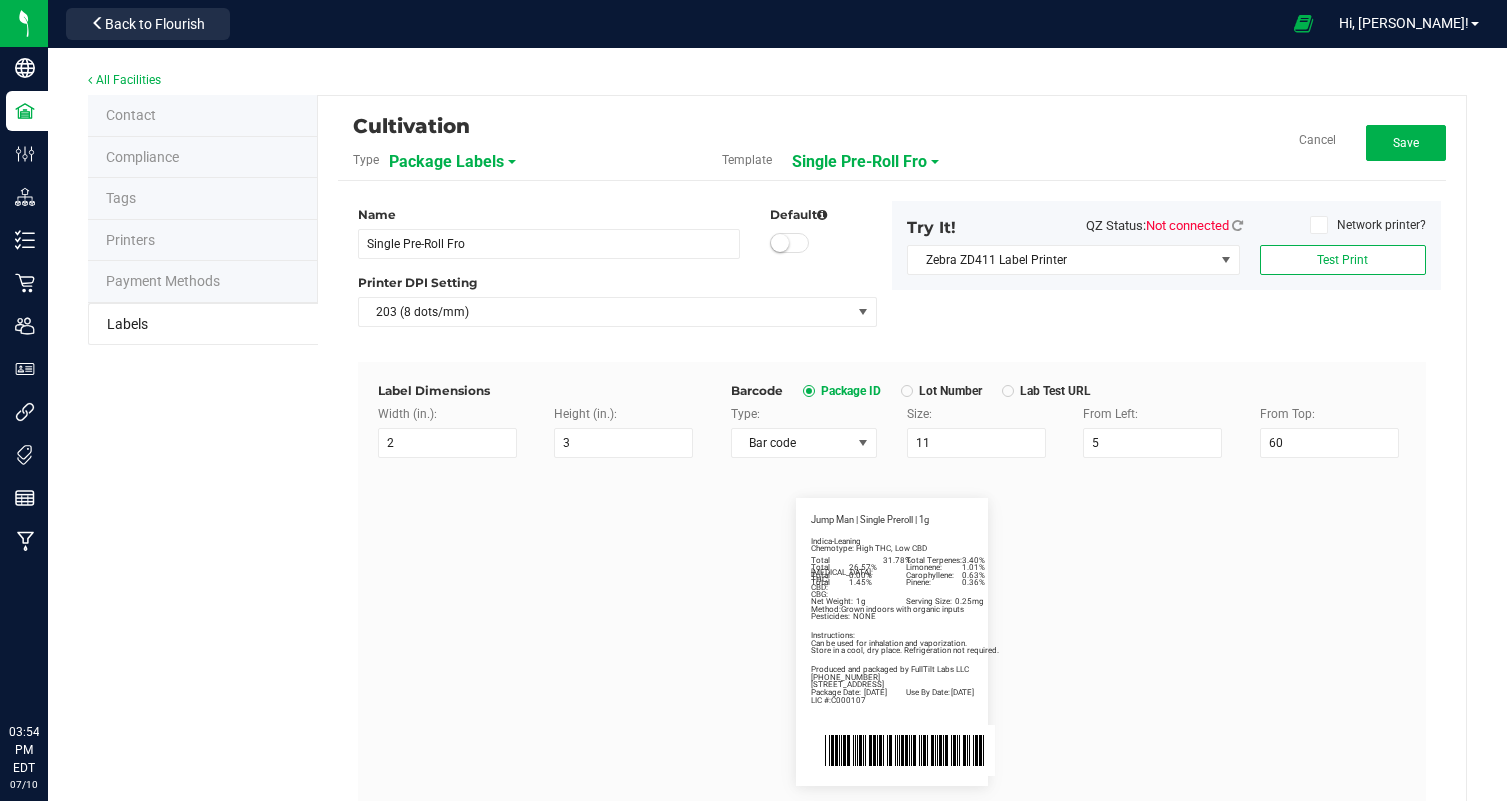 scroll, scrollTop: 0, scrollLeft: 0, axis: both 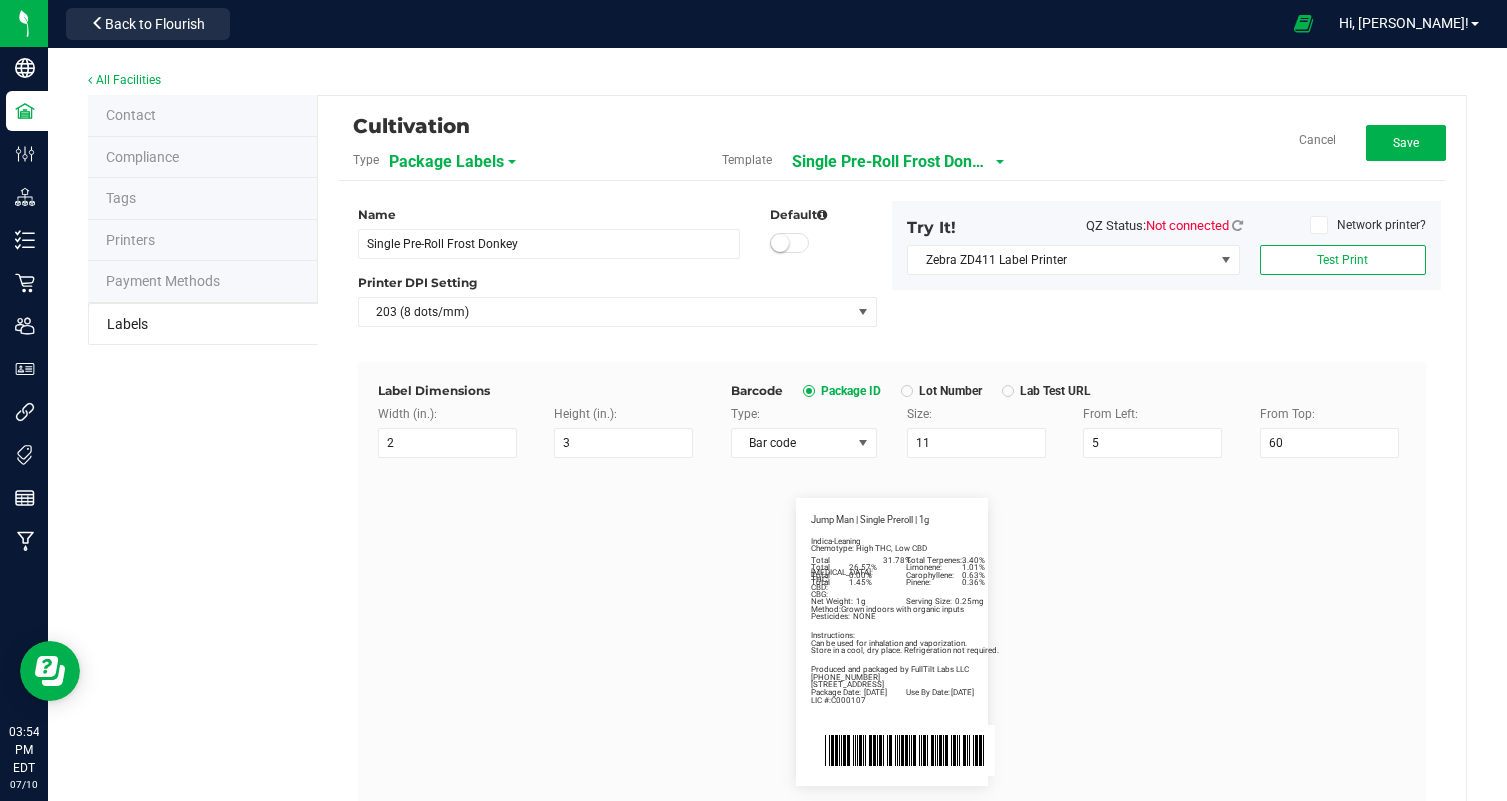 type on "Single Pre-Roll Frost Donkey" 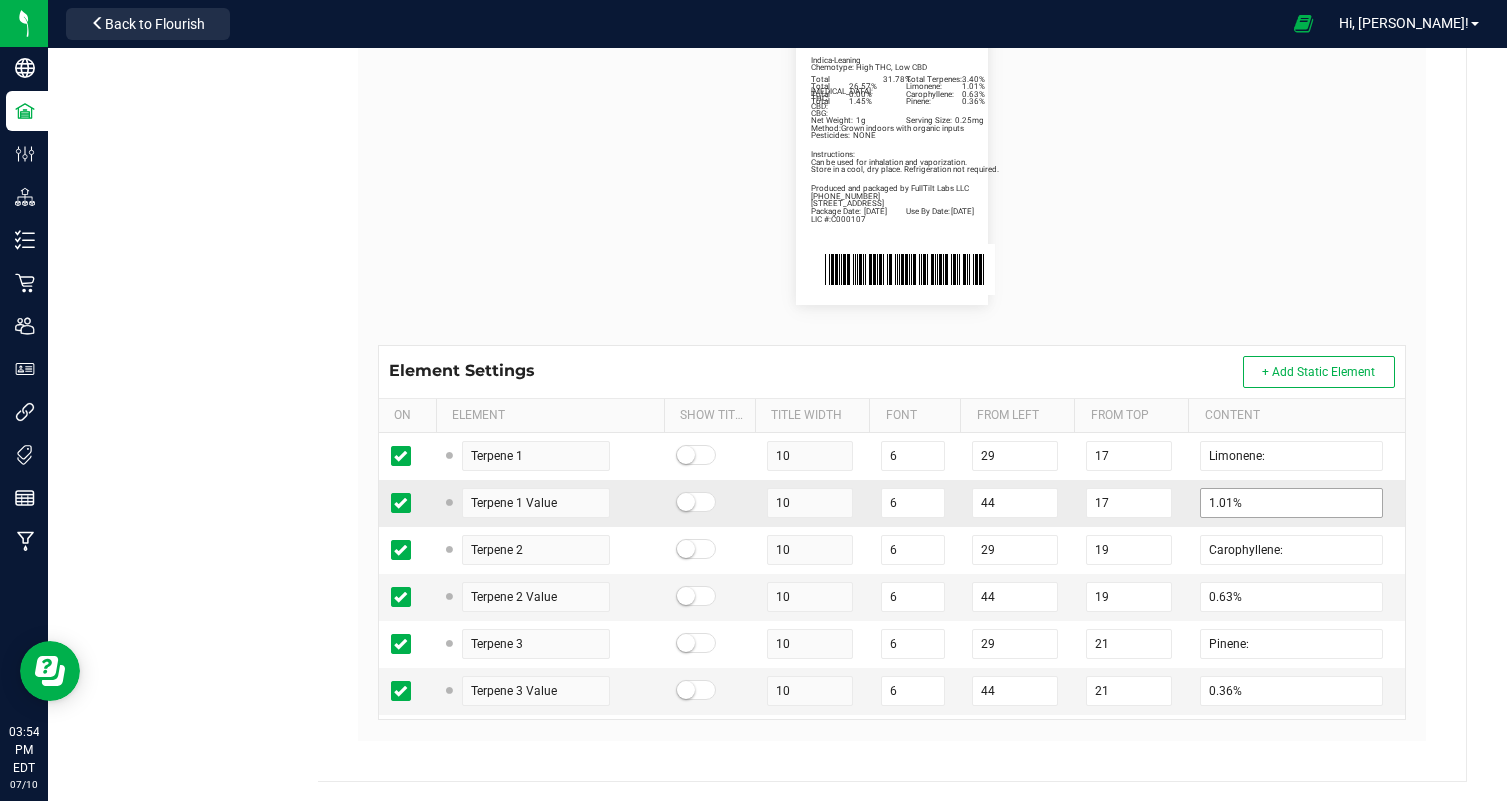 scroll, scrollTop: 88, scrollLeft: 0, axis: vertical 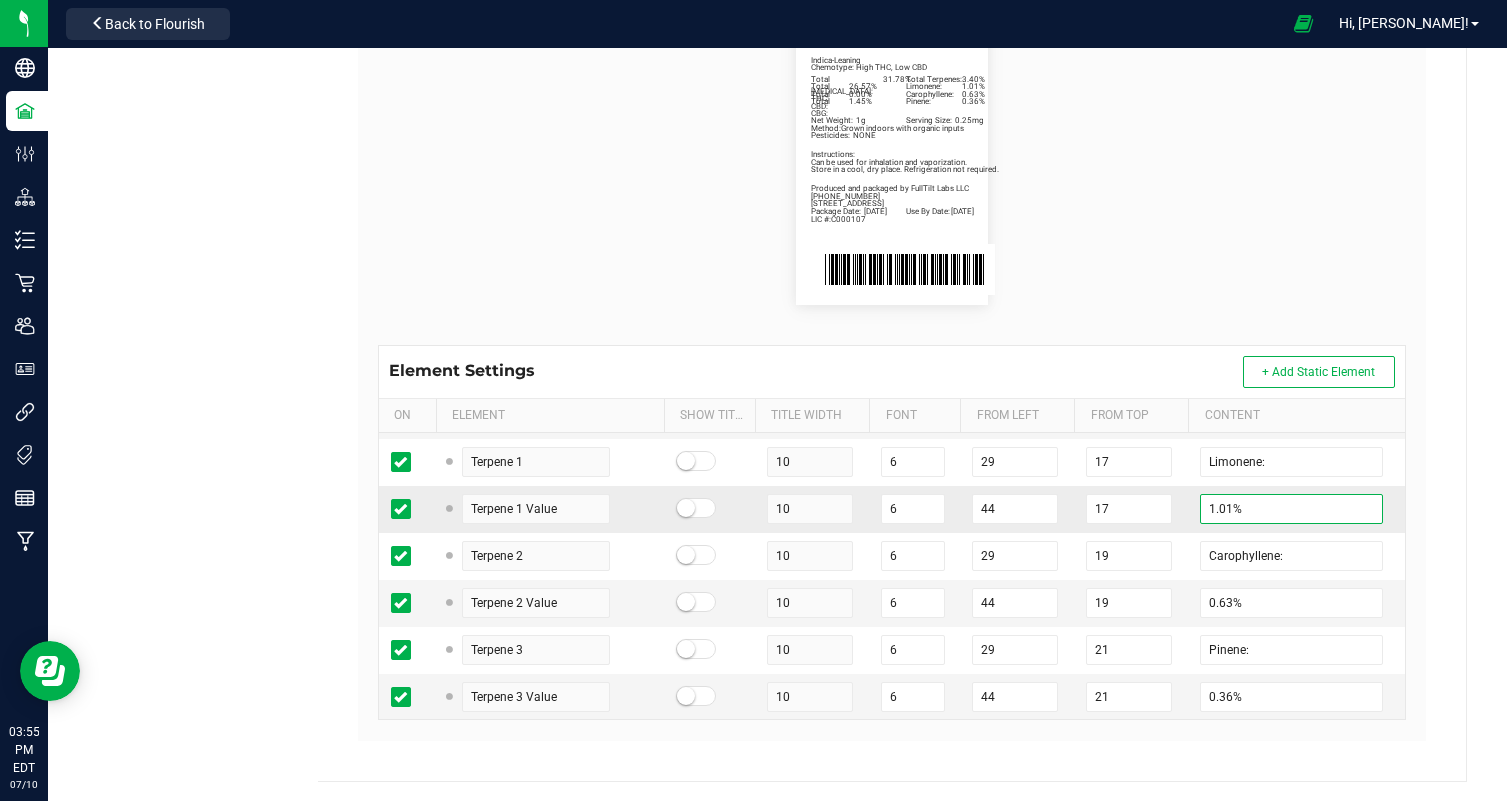 click on "1.01%" at bounding box center (1291, 509) 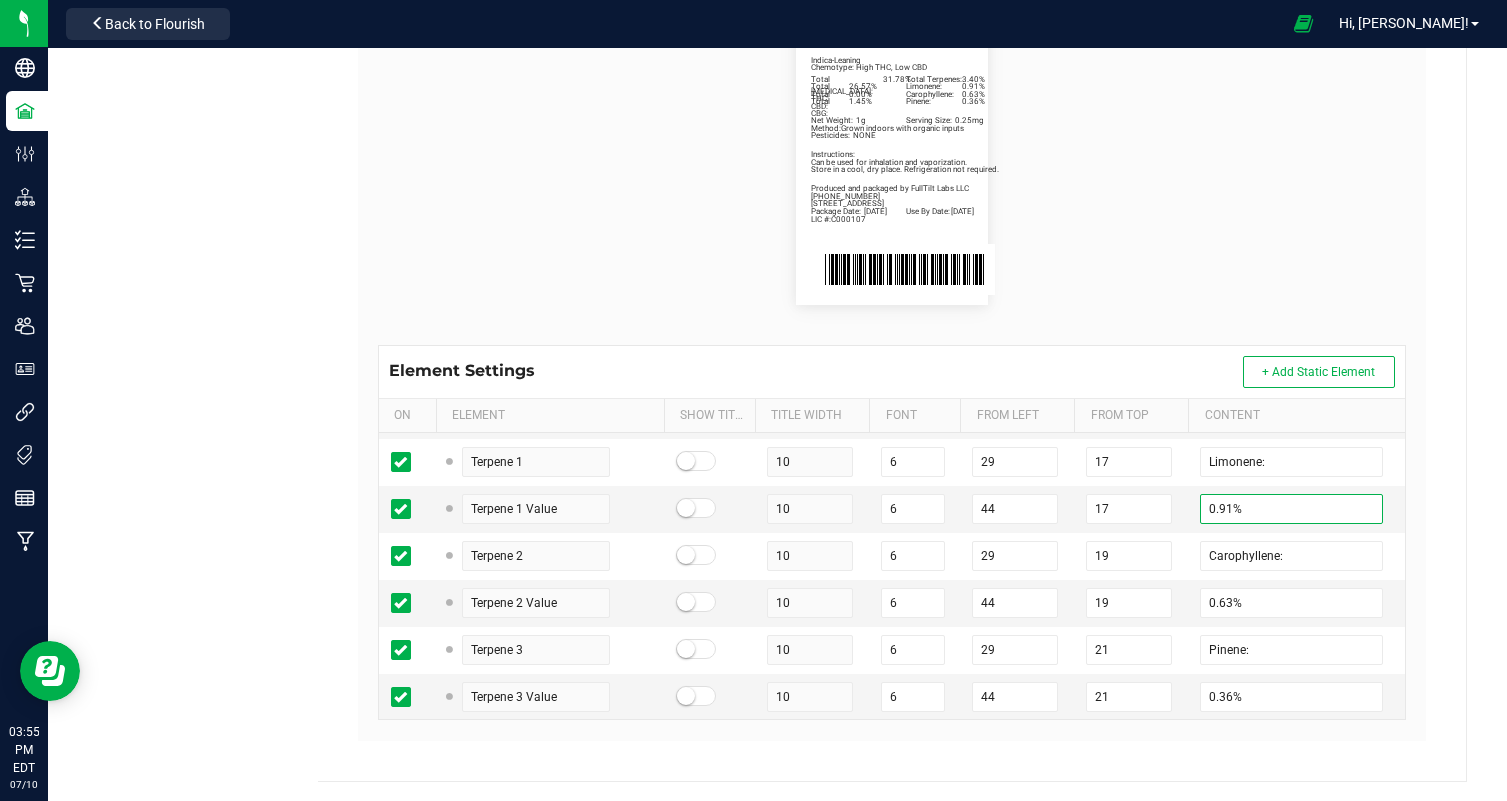 type on "0.91%" 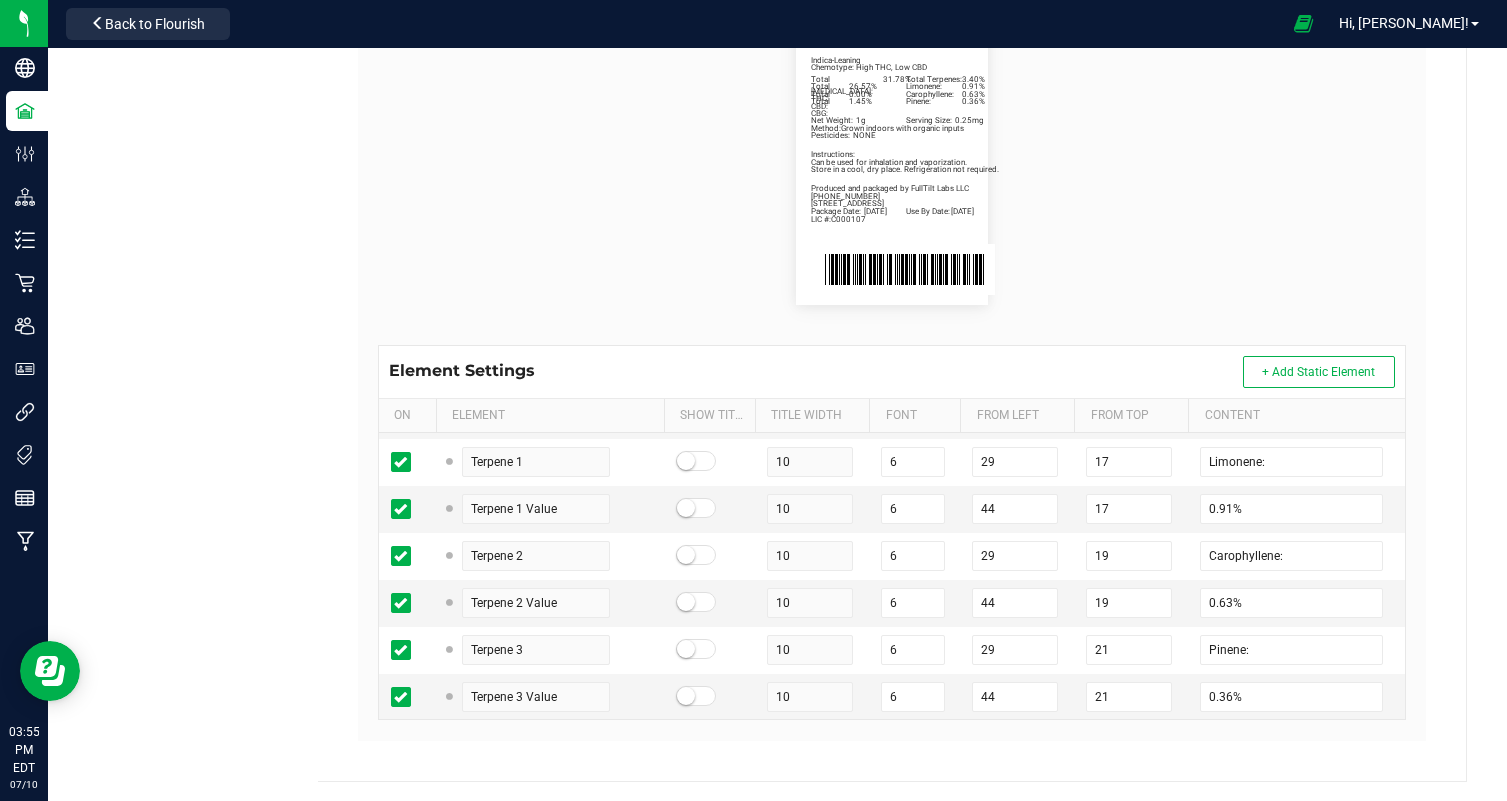 click on "Package Date:   [DATE]   Use By Date:   [DATE]   Limonene:   0.91%   Carophyllene:   0.63%   Pinene:   0.36%   Total [MEDICAL_DATA]:   31.78%   Total Terpenes:   3.40%   Total THC:   26.57%   Total CBD:   0.00%    Total CBG:   1.45%   Jump Man | Single Preroll | 1g   Indica-Leaning   Chemotype:   High THC, Low CBD   Net Weight:   1g   Serving Size:   0.25mg   Produced and packaged by FullTilt Labs LLC   Instructions:      Can be used for inhalation and vaporization.   Method:   Grown indoors with organic inputs   Pesticides:   NONE   [PHONE_NUMBER]   LIC #:C000107      Store in a cool, dry place. Refrigeration not required.   [STREET_ADDRESS]" at bounding box center [892, 161] 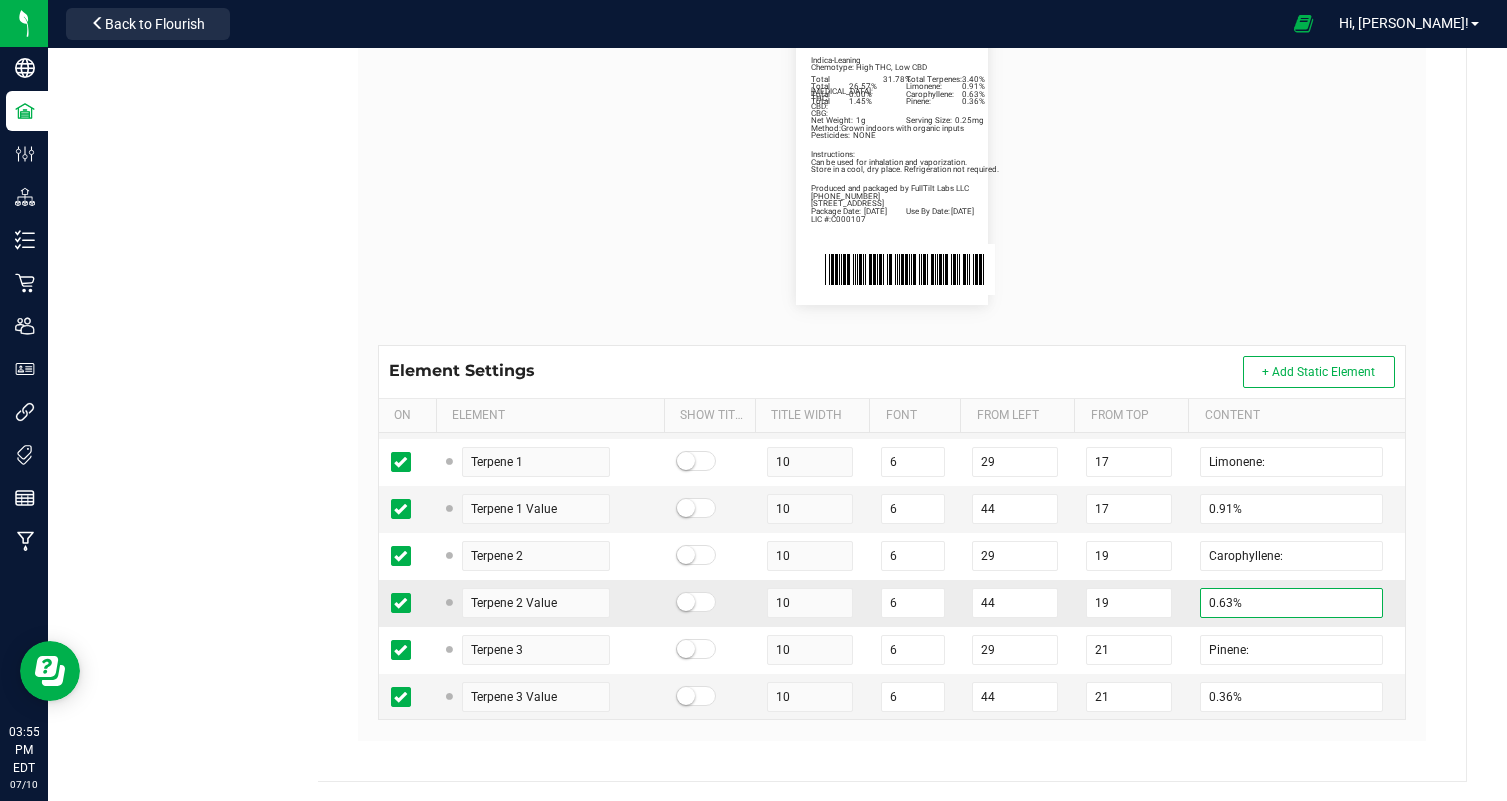 click on "0.63%" at bounding box center [1291, 603] 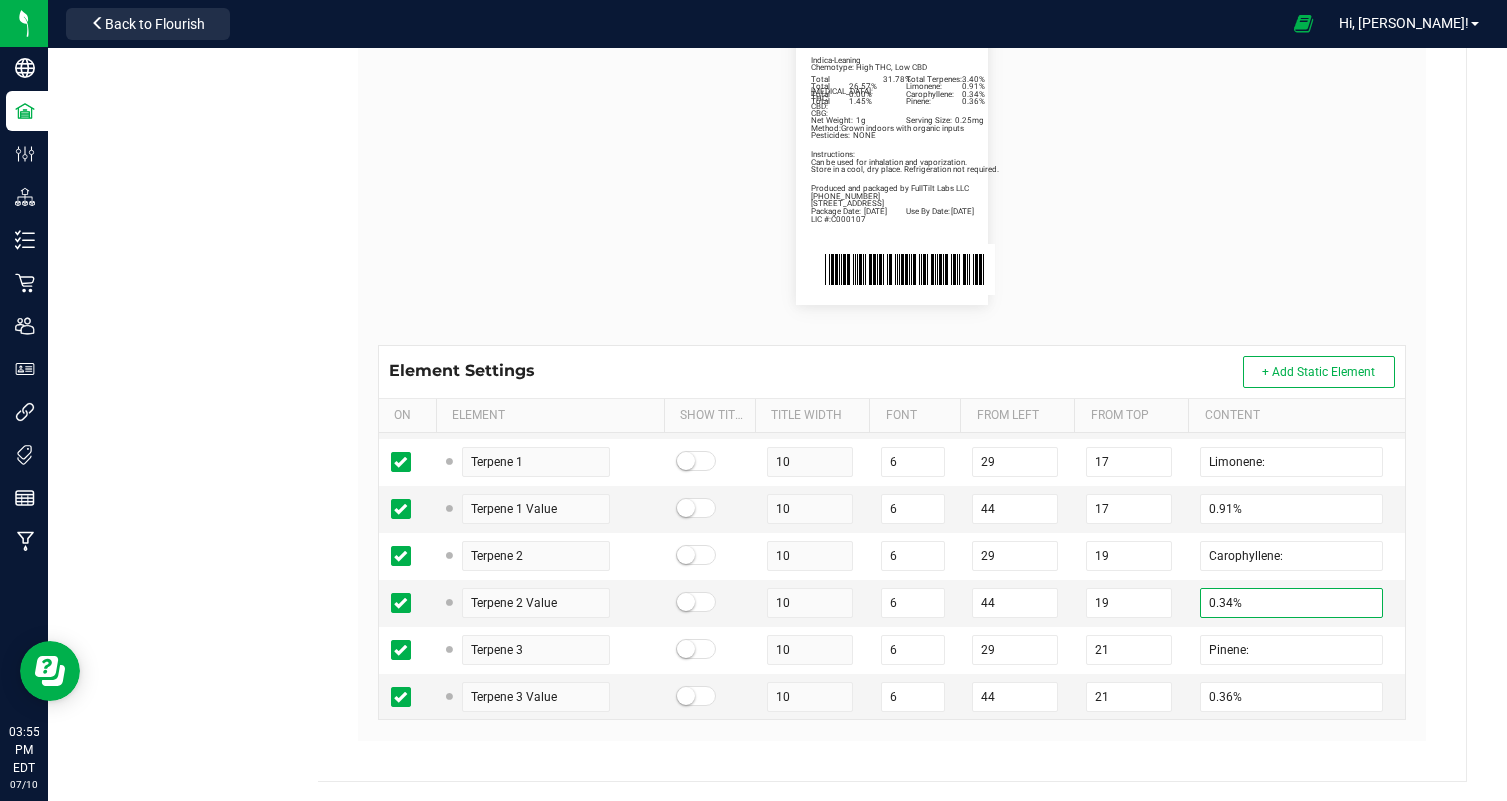 type on "0.34%" 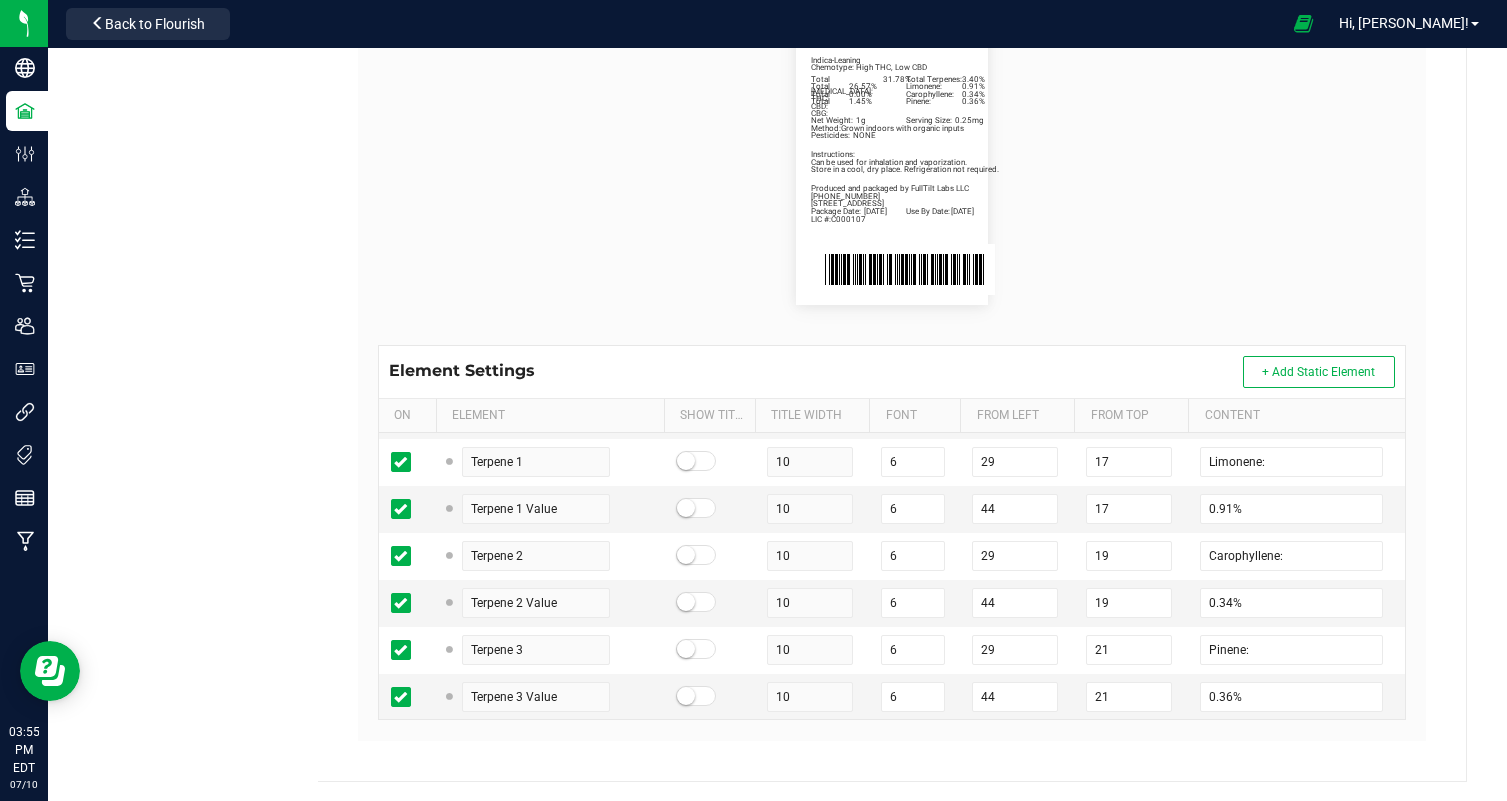 click on "Package Date:   [DATE]   Use By Date:   [DATE]   Limonene:   0.91%   Carophyllene:   0.34%   Pinene:   0.36%   Total [MEDICAL_DATA]:   31.78%   Total Terpenes:   3.40%   Total THC:   26.57%   Total CBD:   0.00%    Total CBG:   1.45%   Jump Man | Single Preroll | 1g   Indica-Leaning   Chemotype:   High THC, Low CBD   Net Weight:   1g   Serving Size:   0.25mg   Produced and packaged by FullTilt Labs LLC   Instructions:      Can be used for inhalation and vaporization.   Method:   Grown indoors with organic inputs   Pesticides:   NONE   [PHONE_NUMBER]   LIC #:C000107      Store in a cool, dry place. Refrigeration not required.   [STREET_ADDRESS]" at bounding box center [892, 161] 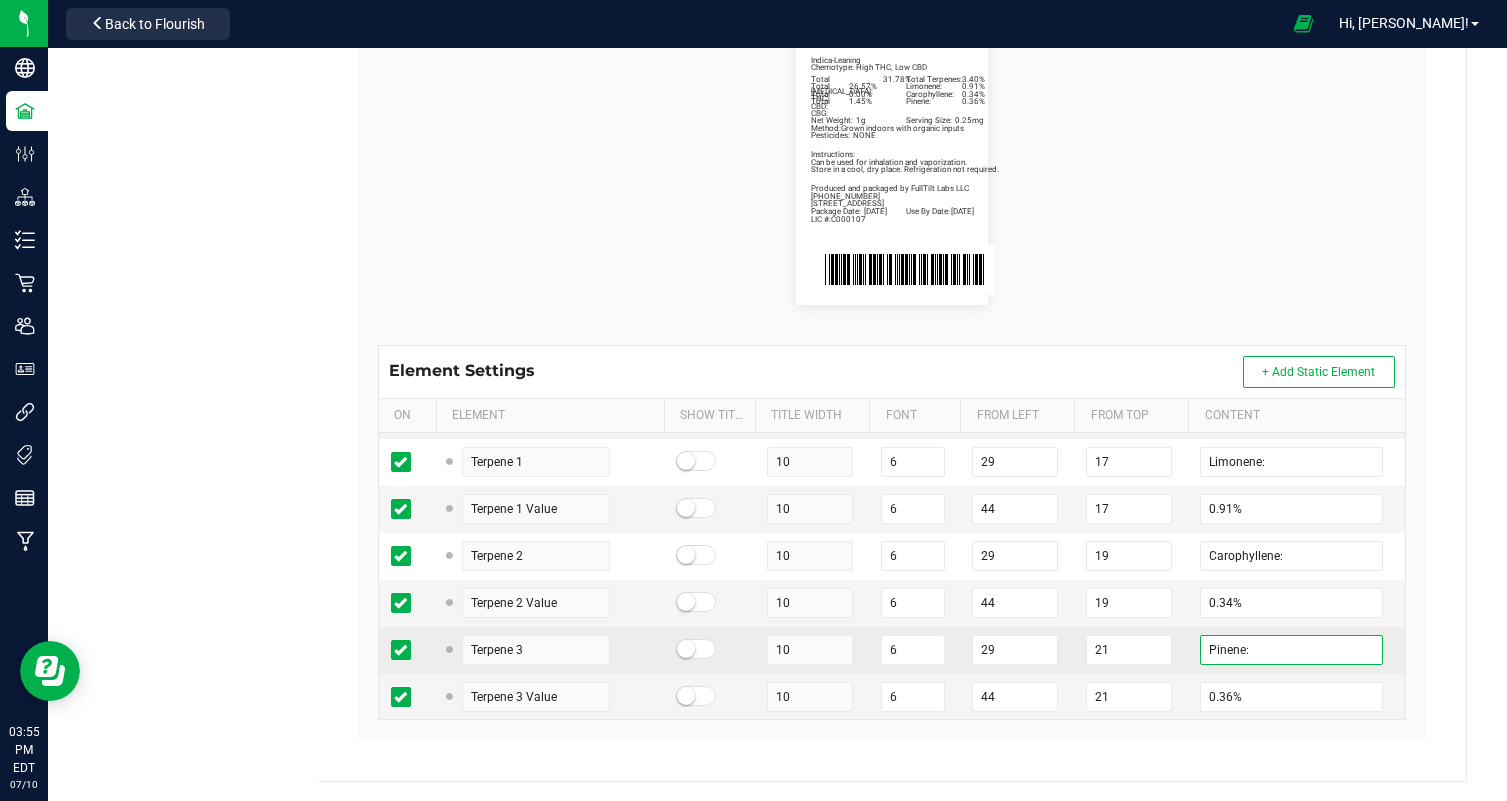 click on "Pinene:" at bounding box center [1291, 650] 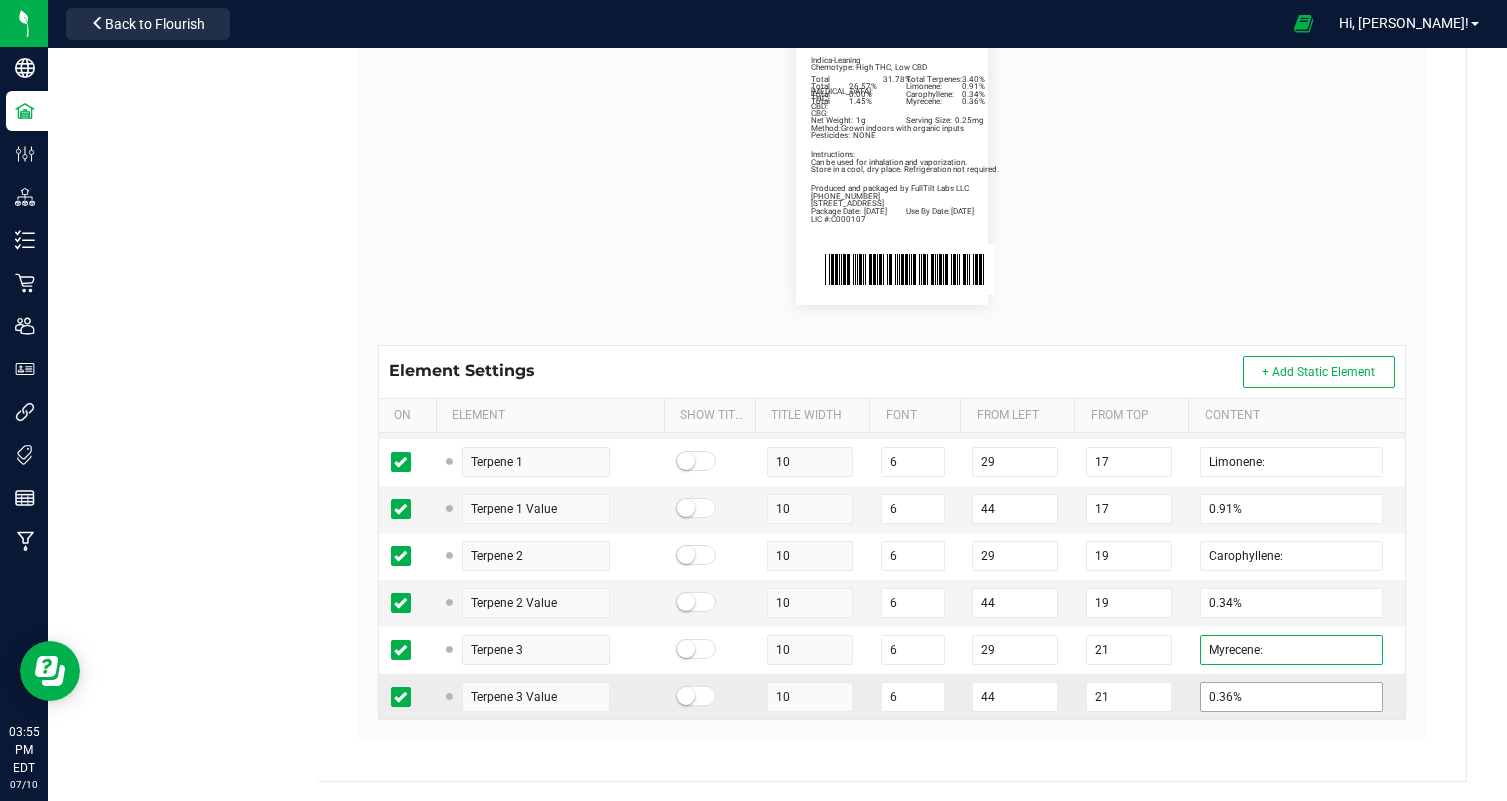 type on "Myrecene:" 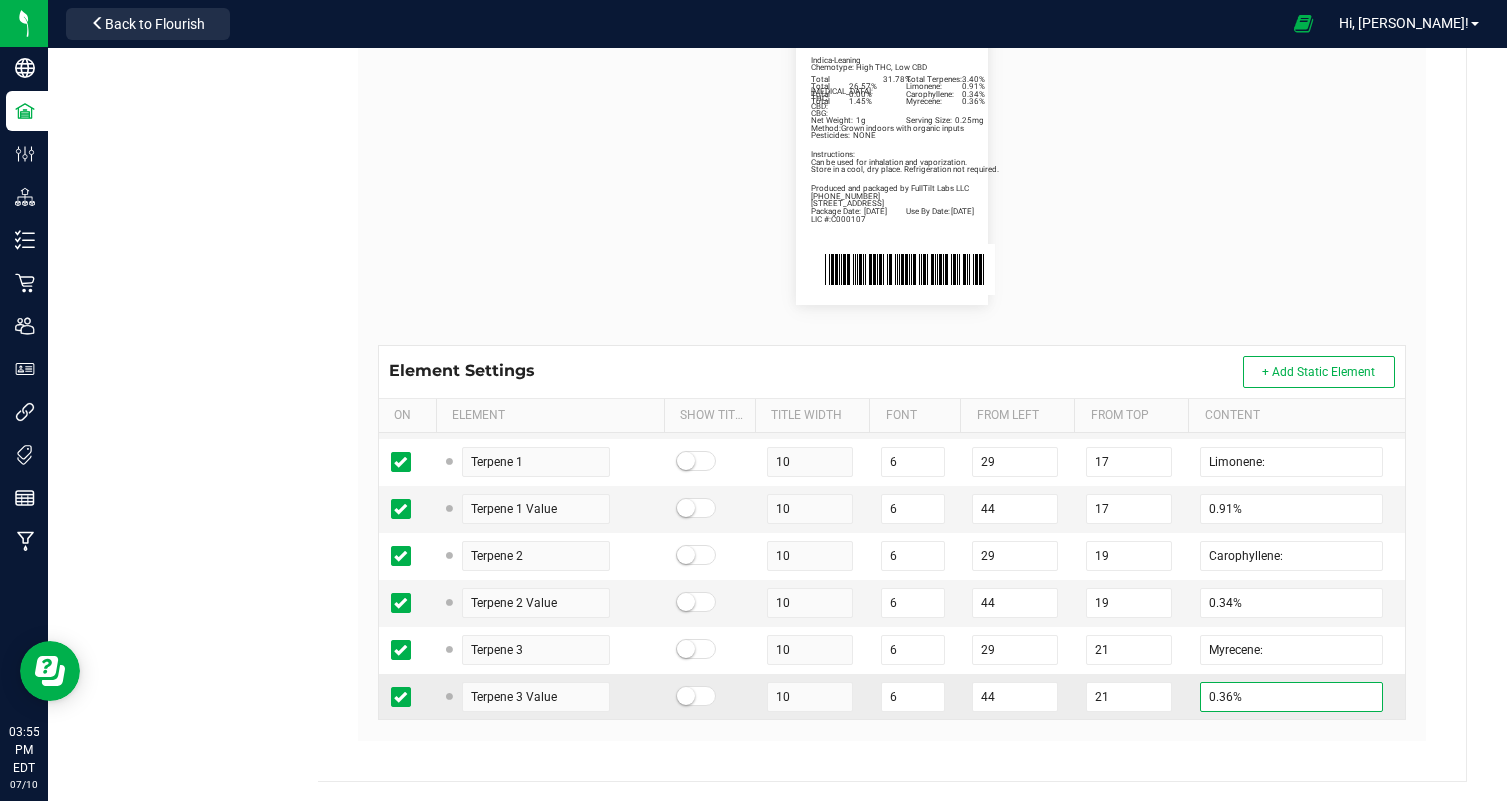 click on "0.36%" at bounding box center (1291, 697) 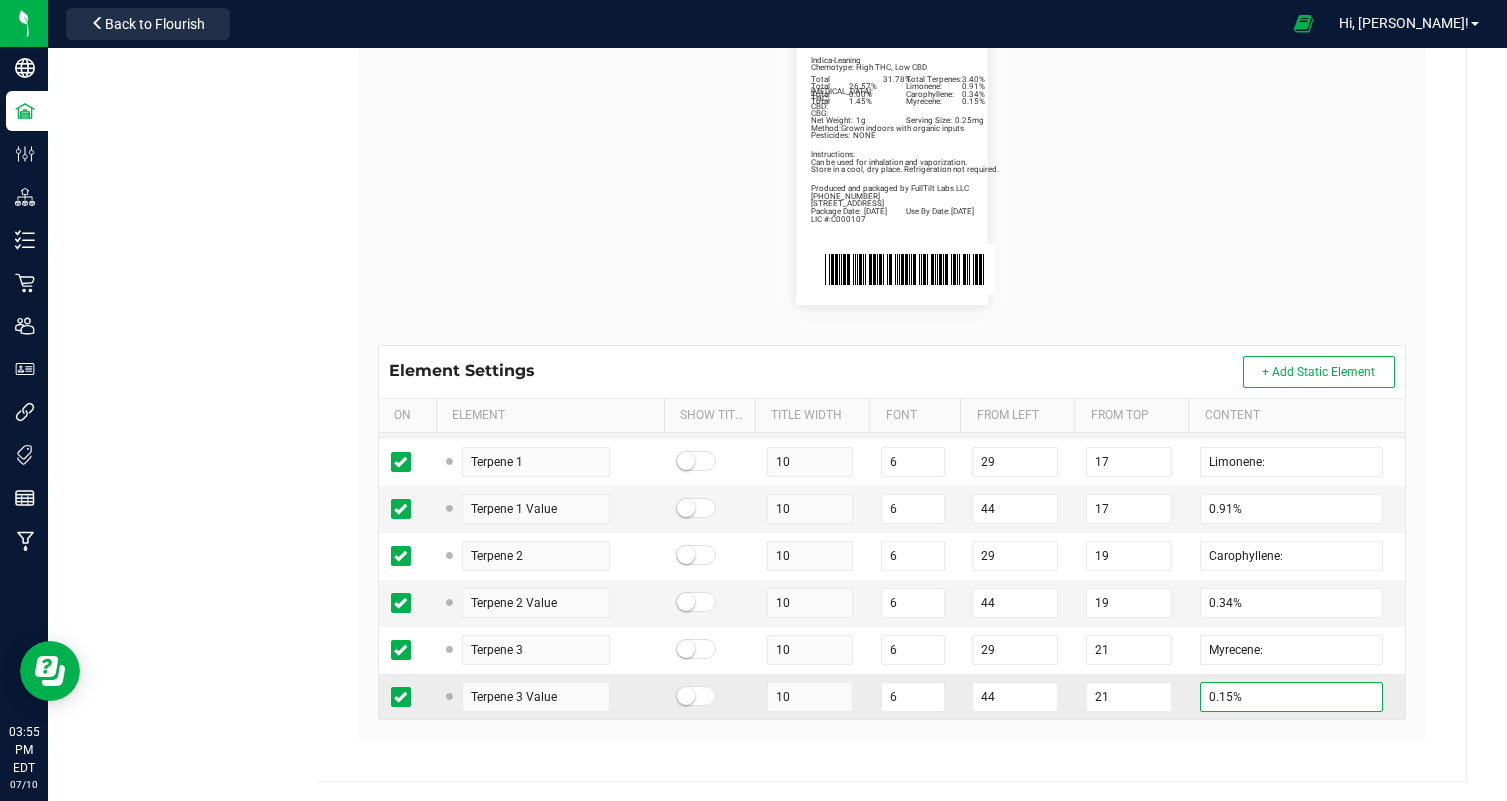 type on "0.15%" 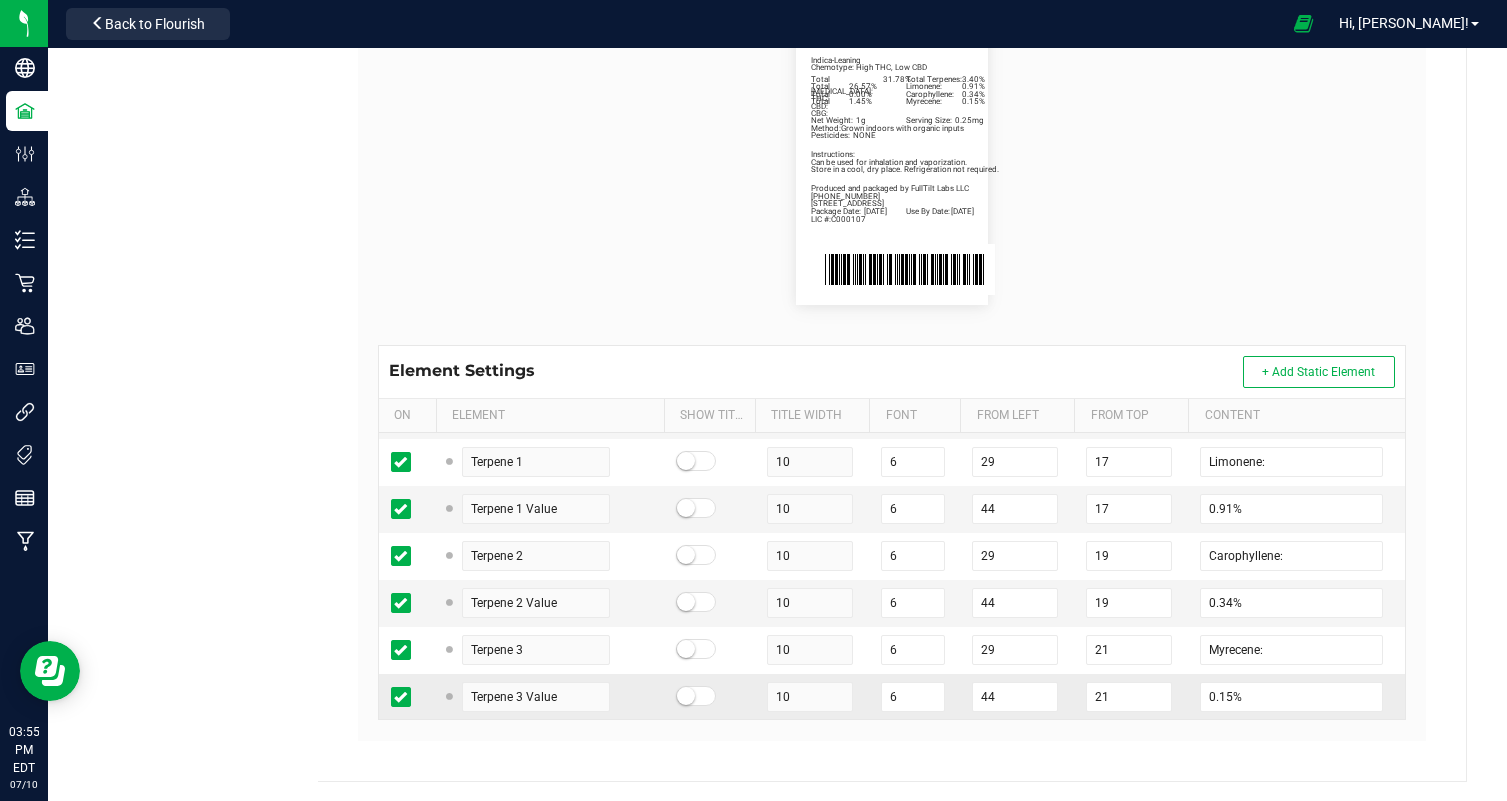 click on "0.15%" at bounding box center [1296, 697] 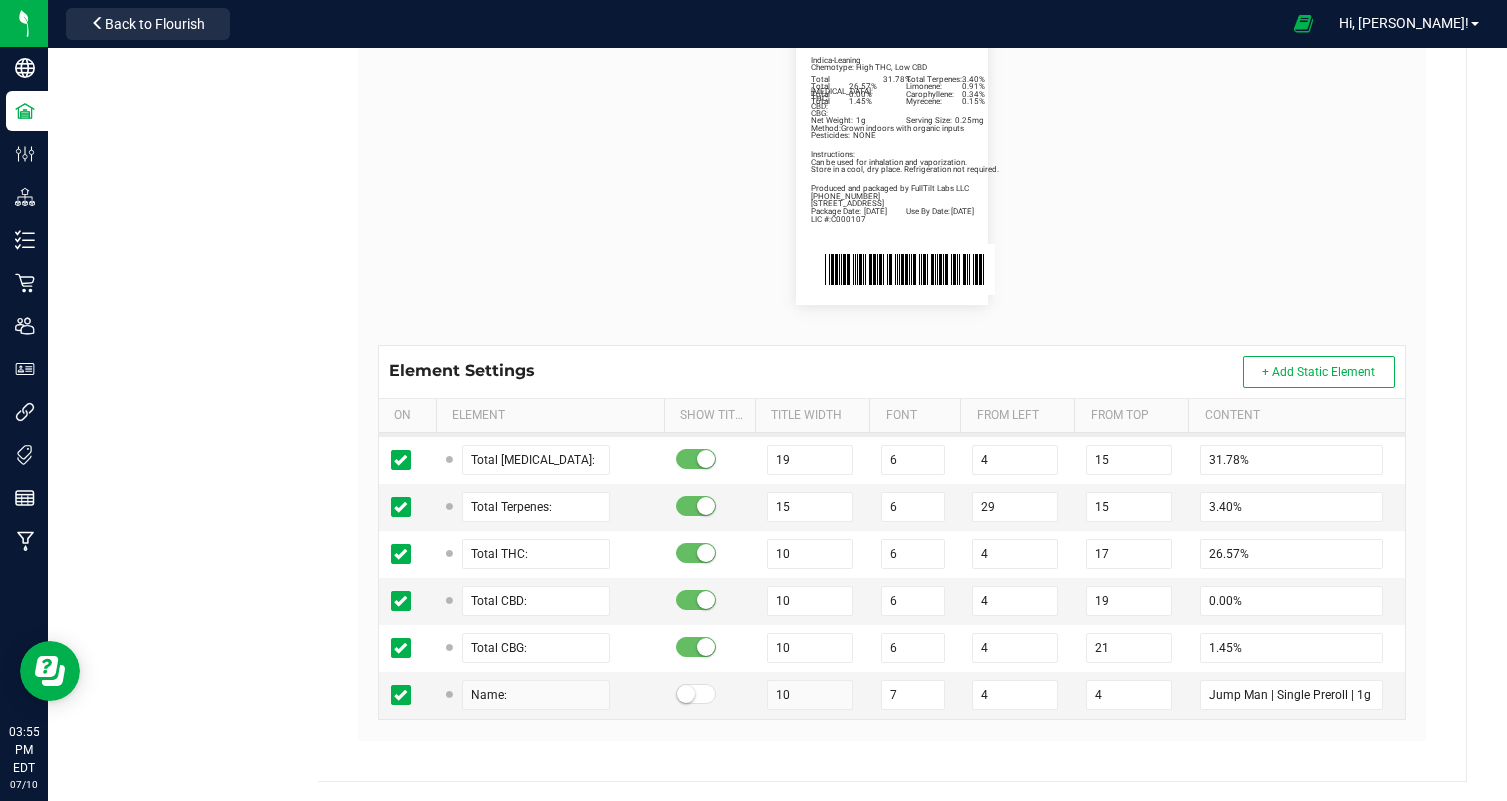 scroll, scrollTop: 374, scrollLeft: 0, axis: vertical 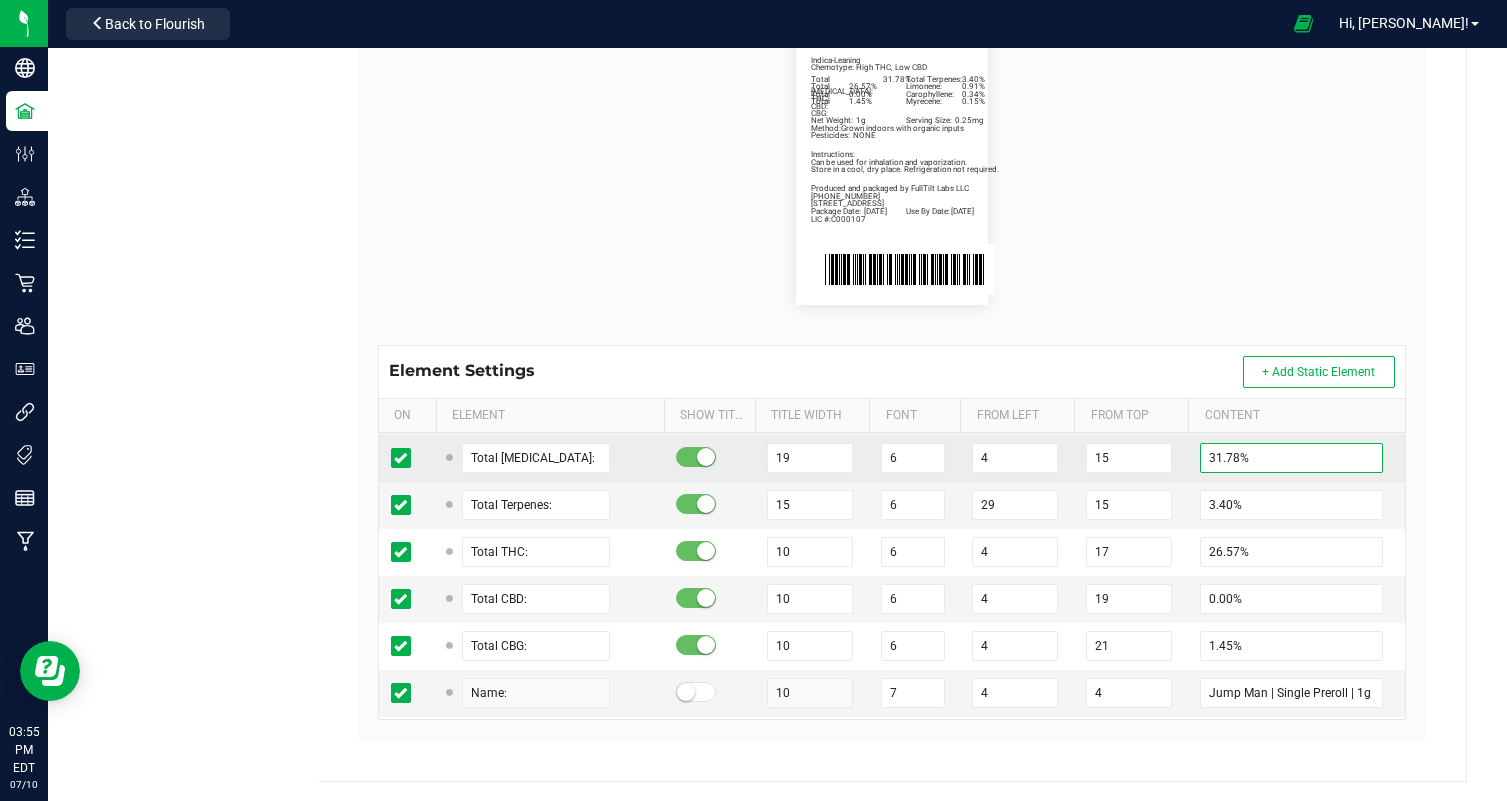 click on "31.78%" at bounding box center (1291, 458) 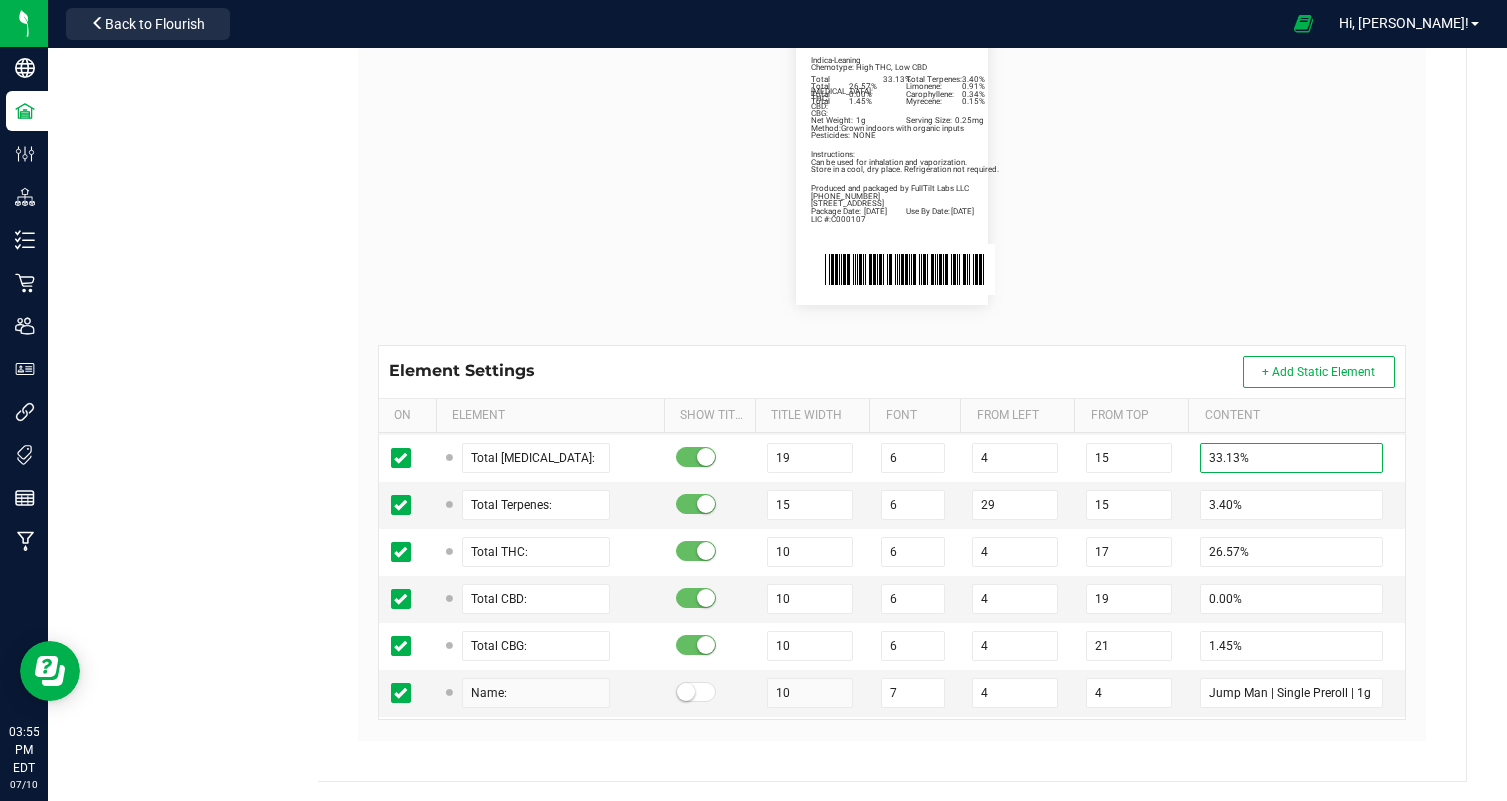 type on "33.13%" 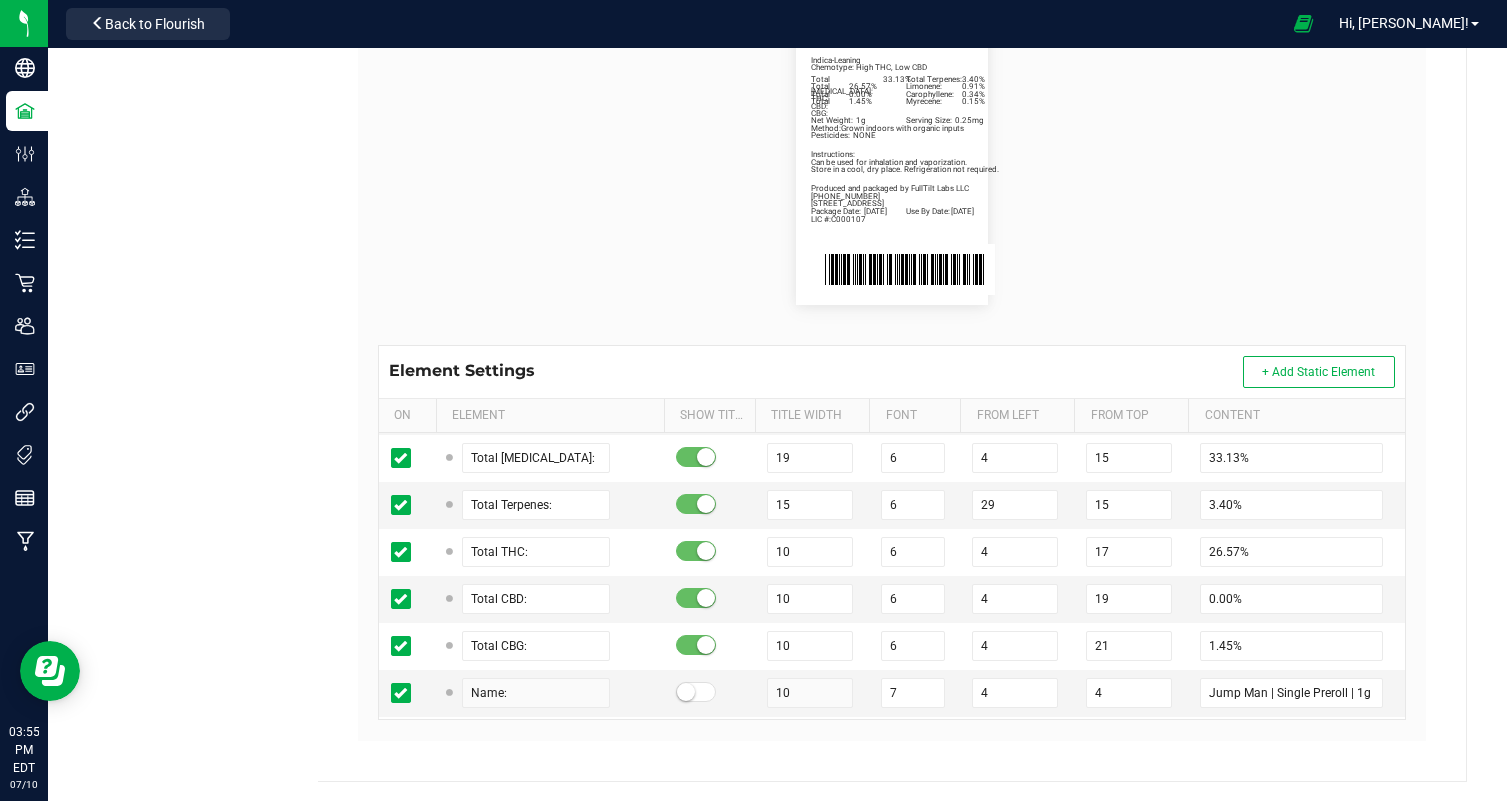 click on "Package Date:   [DATE]   Use By Date:   [DATE]   Limonene:   0.91%   Carophyllene:   0.34%   Myrecene:   0.15%   Total [MEDICAL_DATA]:   33.13%   Total Terpenes:   3.40%   Total THC:   26.57%   Total CBD:   0.00%    Total CBG:   1.45%   Jump Man | Single Preroll | 1g   Indica-Leaning   Chemotype:   High THC, Low CBD   Net Weight:   1g   Serving Size:   0.25mg   Produced and packaged by FullTilt Labs LLC   Instructions:      Can be used for inhalation and vaporization.   Method:   Grown indoors with organic inputs   Pesticides:   NONE   [PHONE_NUMBER]   LIC #:C000107      Store in a cool, dry place. Refrigeration not required.   [STREET_ADDRESS]" at bounding box center [892, 161] 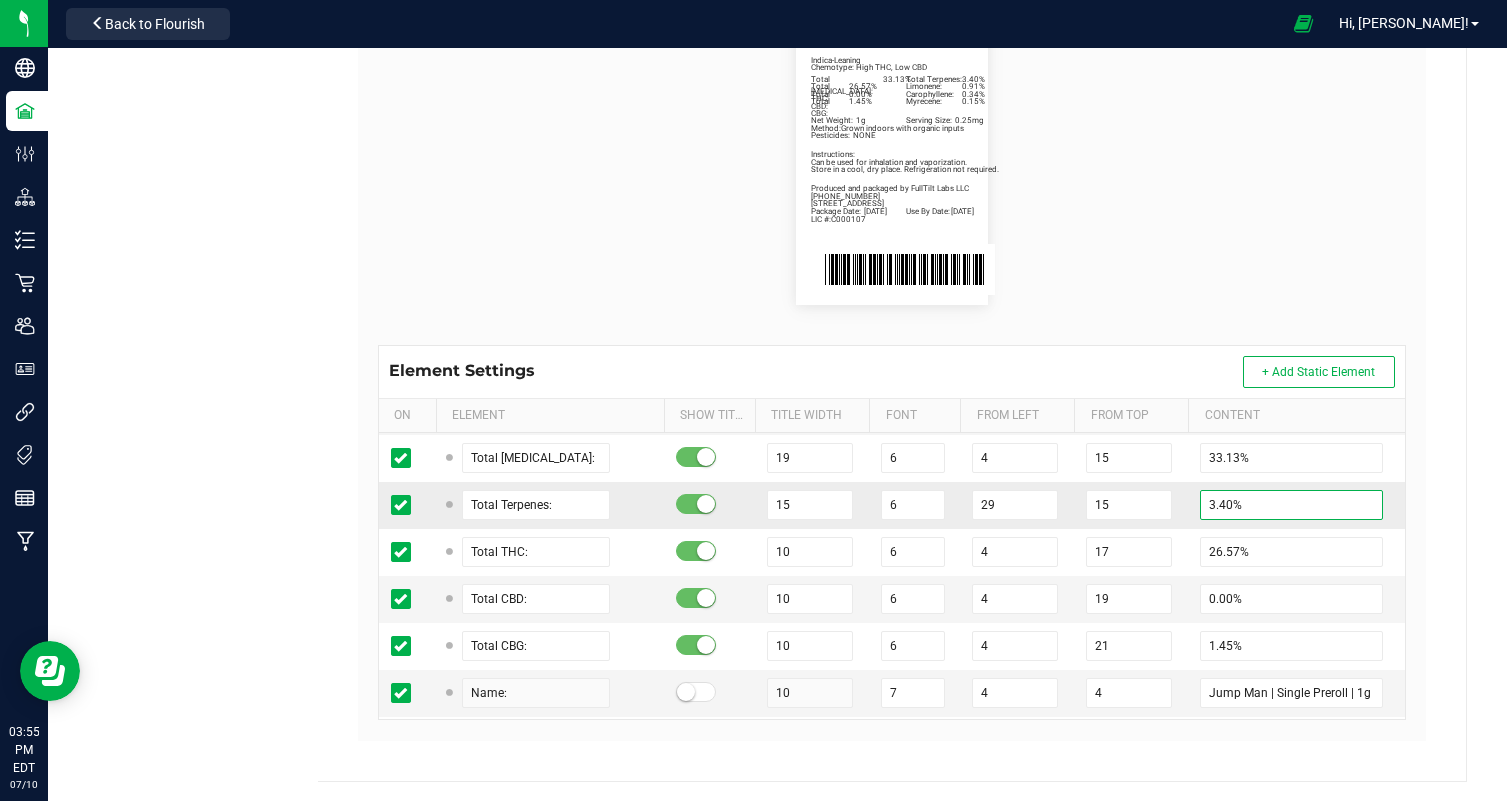 click on "3.40%" at bounding box center (1291, 505) 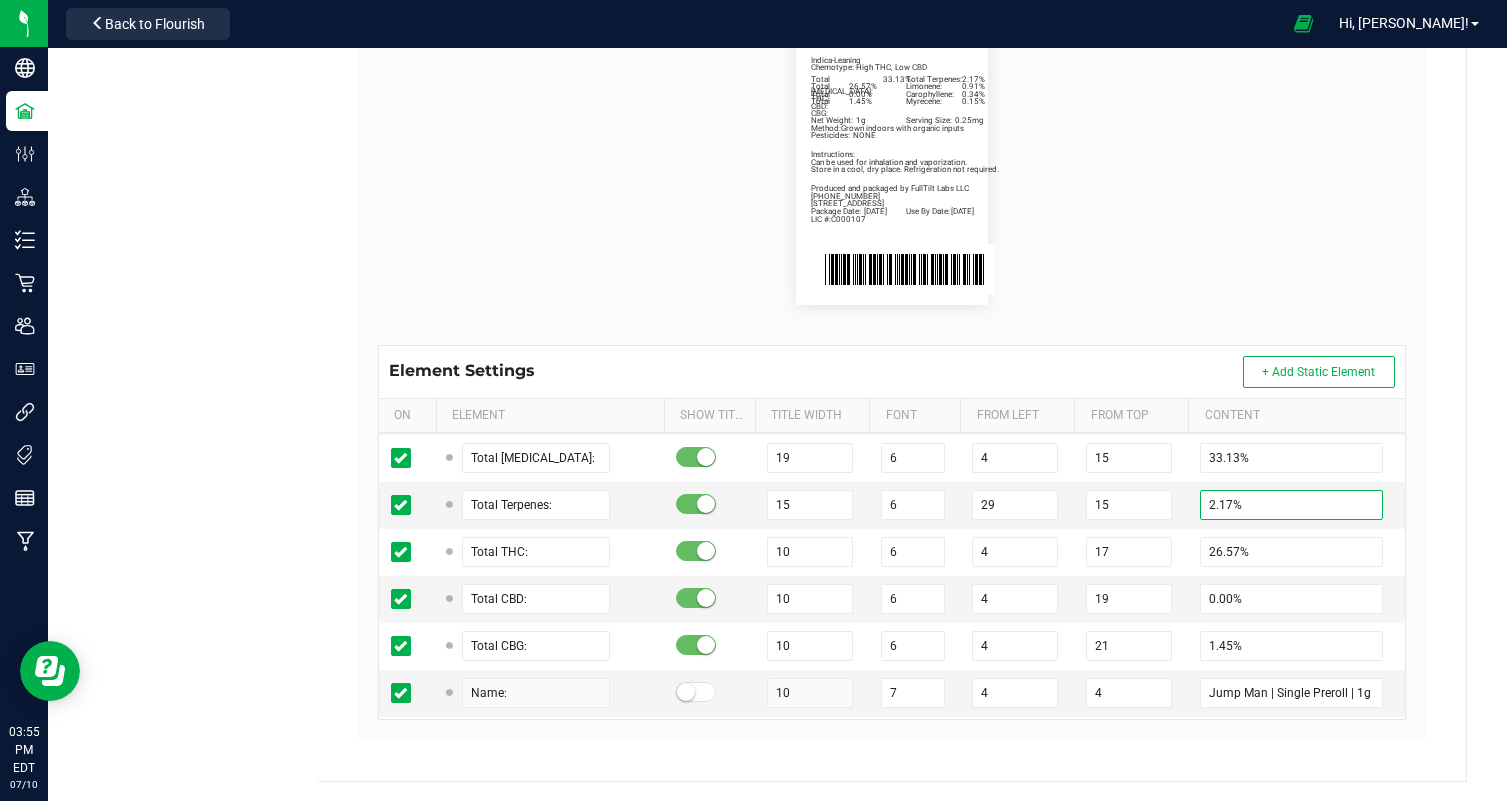 type on "2.17%" 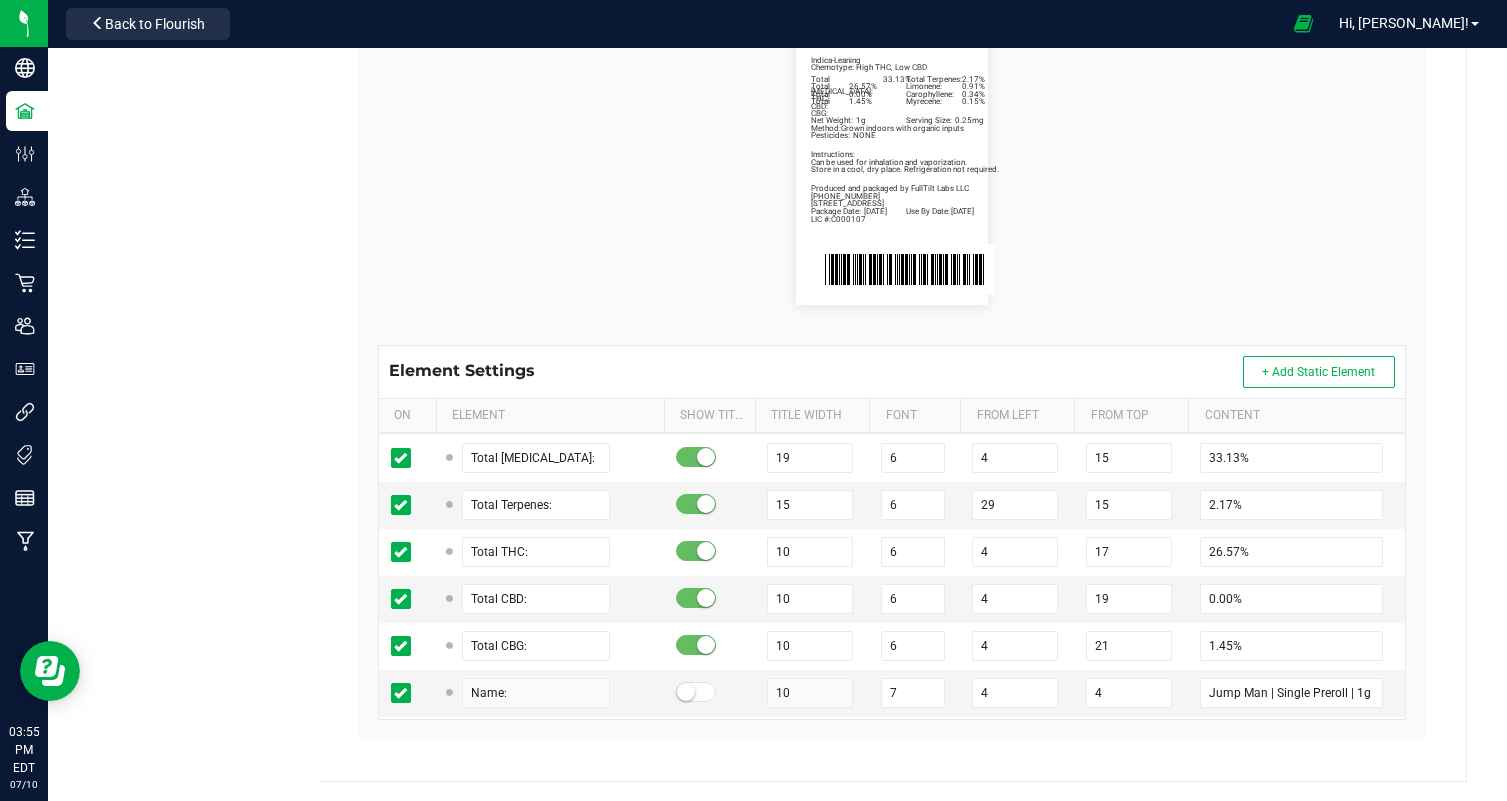 click on "Package Date:   [DATE]   Use By Date:   [DATE]   Limonene:   0.91%   Carophyllene:   0.34%   Myrecene:   0.15%   Total [MEDICAL_DATA]:   33.13%   Total Terpenes:   2.17%   Total THC:   26.57%   Total CBD:   0.00%    Total CBG:   1.45%   Jump Man | Single Preroll | 1g   Indica-Leaning   Chemotype:   High THC, Low CBD   Net Weight:   1g   Serving Size:   0.25mg   Produced and packaged by FullTilt Labs LLC   Instructions:      Can be used for inhalation and vaporization.   Method:   Grown indoors with organic inputs   Pesticides:   NONE   [PHONE_NUMBER]   LIC #:C000107      Store in a cool, dry place. Refrigeration not required.   [STREET_ADDRESS]" at bounding box center [892, 161] 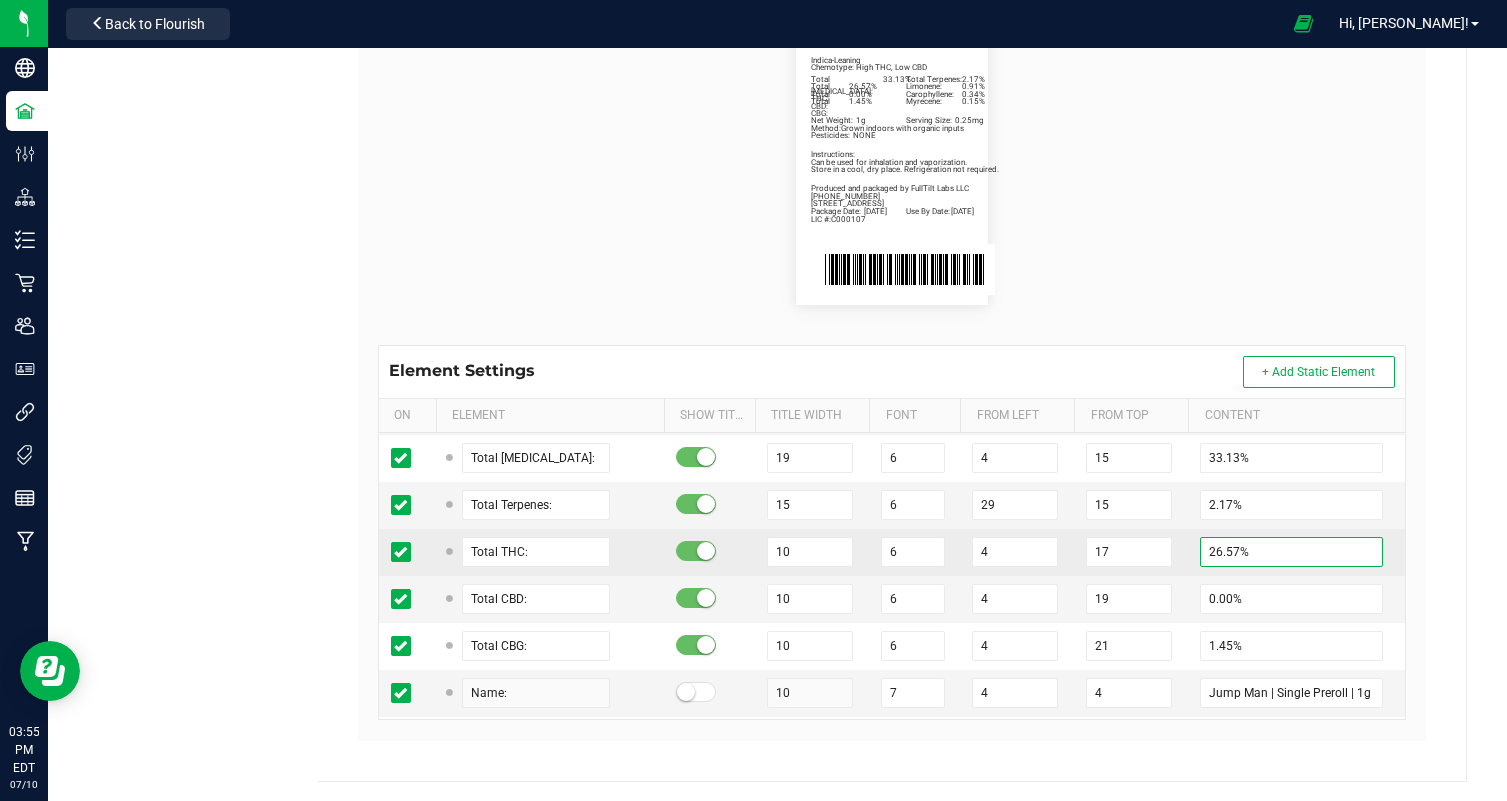 click on "26.57%" at bounding box center [1291, 552] 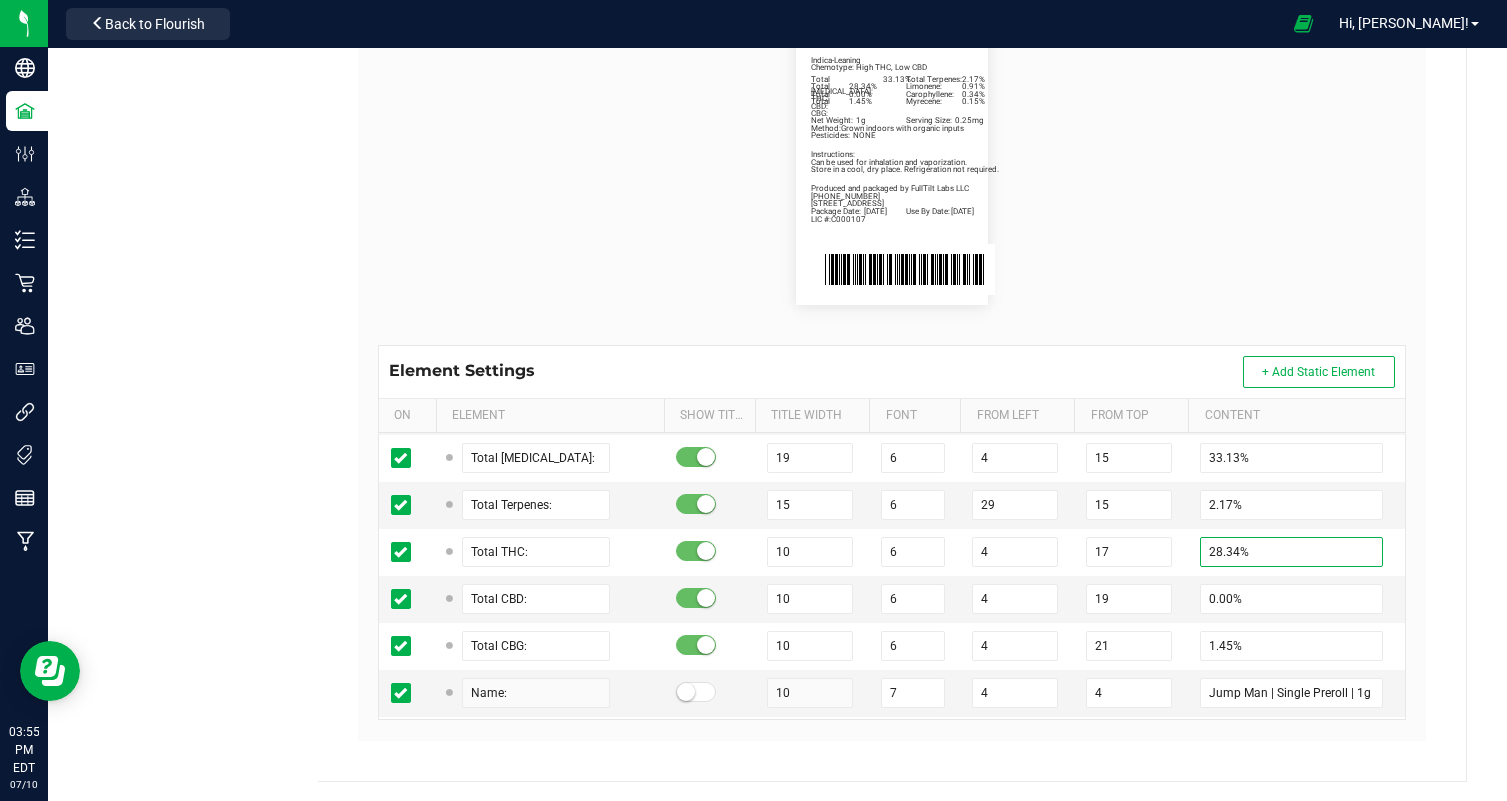 type on "28.34%" 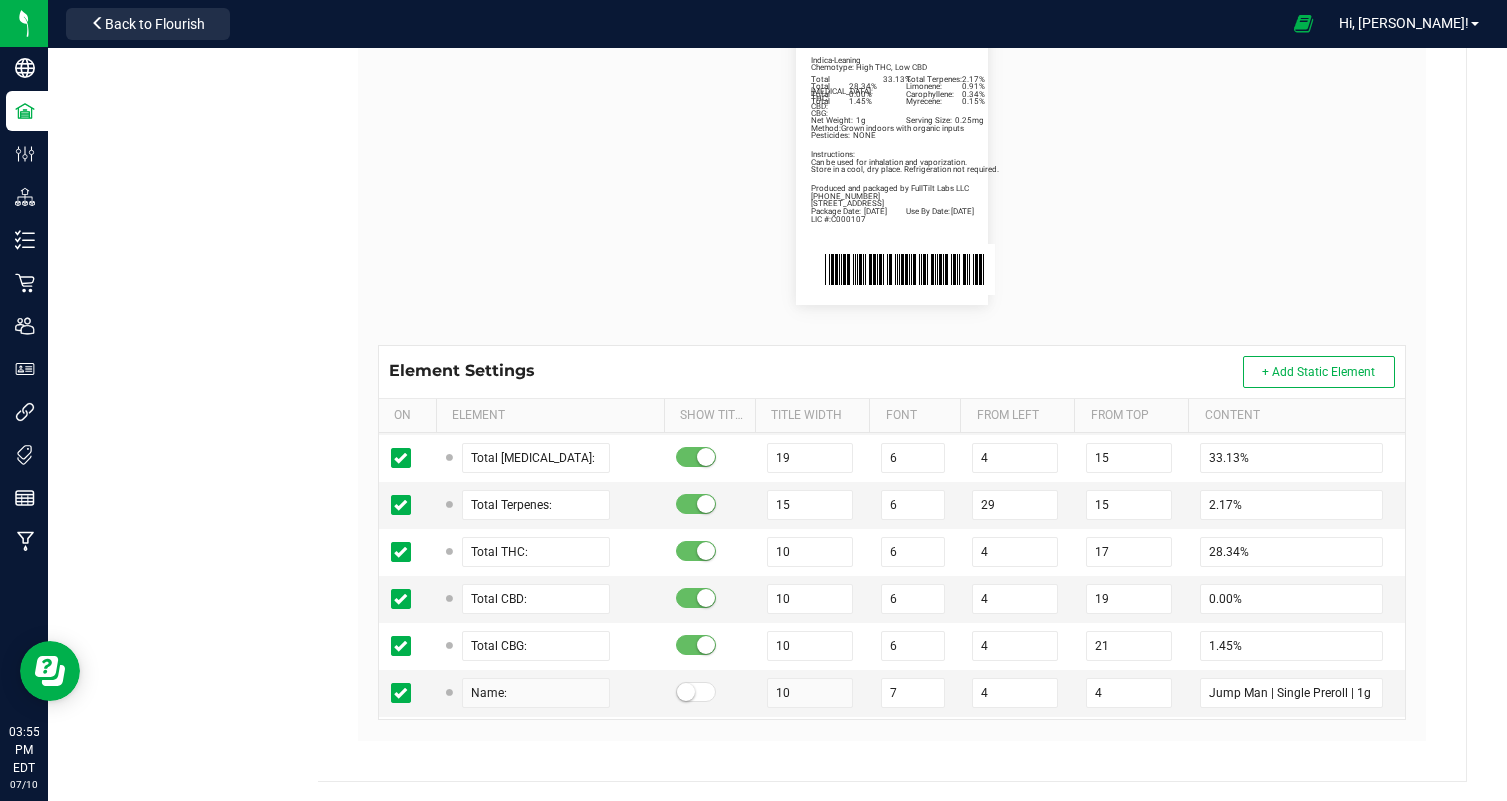 click on "Package Date:   [DATE]   Use By Date:   [DATE]   Limonene:   0.91%   Carophyllene:   0.34%   Myrecene:   0.15%   Total [MEDICAL_DATA]:   33.13%   Total Terpenes:   2.17%   Total THC:   28.34%   Total CBD:   0.00%    Total CBG:   1.45%   Jump Man | Single Preroll | 1g   Indica-Leaning   Chemotype:   High THC, Low CBD   Net Weight:   1g   Serving Size:   0.25mg   Produced and packaged by FullTilt Labs LLC   Instructions:      Can be used for inhalation and vaporization.   Method:   Grown indoors with organic inputs   Pesticides:   NONE   [PHONE_NUMBER]   LIC #:C000107      Store in a cool, dry place. Refrigeration not required.   [STREET_ADDRESS]" at bounding box center (892, 161) 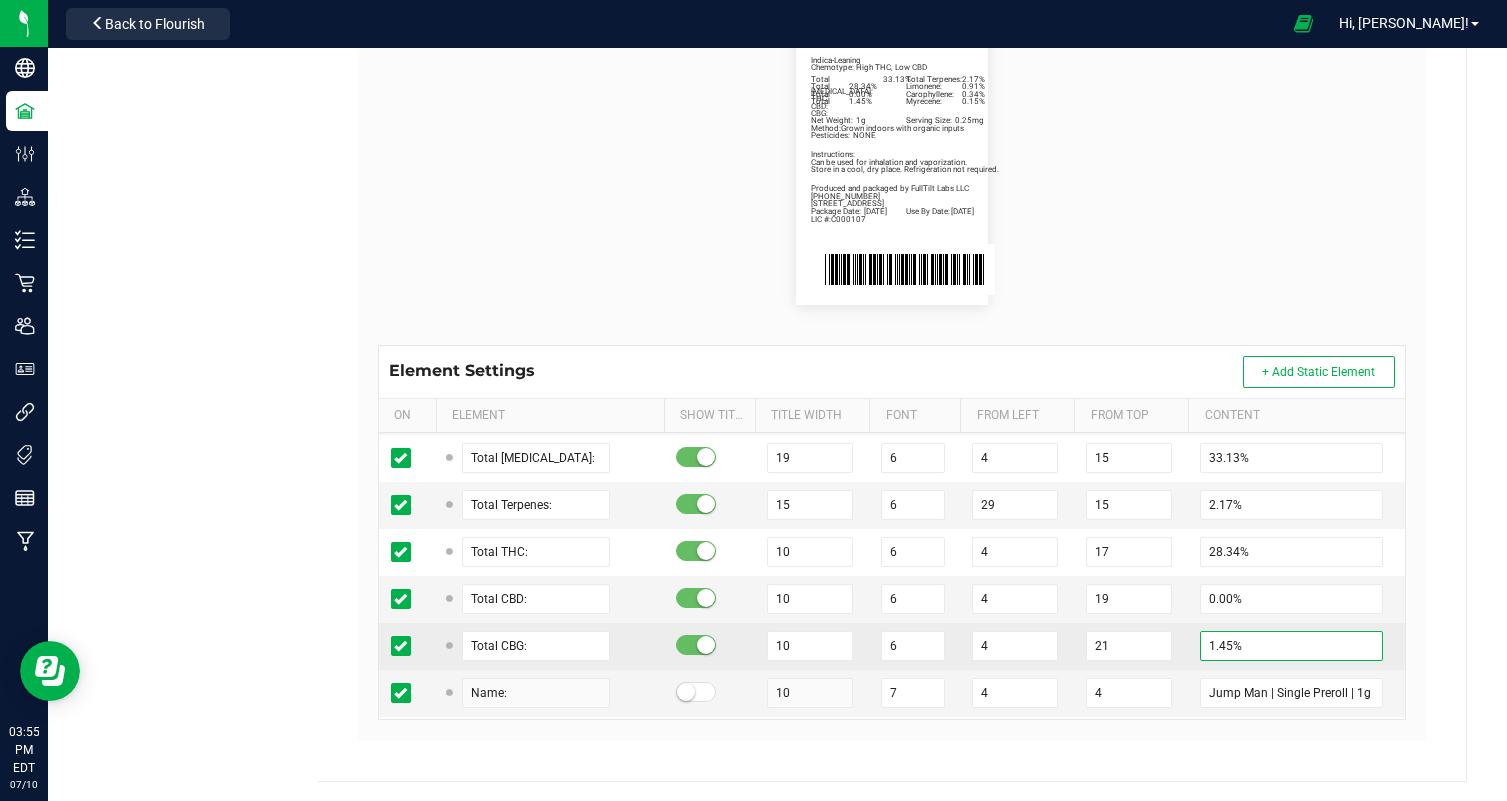 click on "1.45%" at bounding box center (1291, 646) 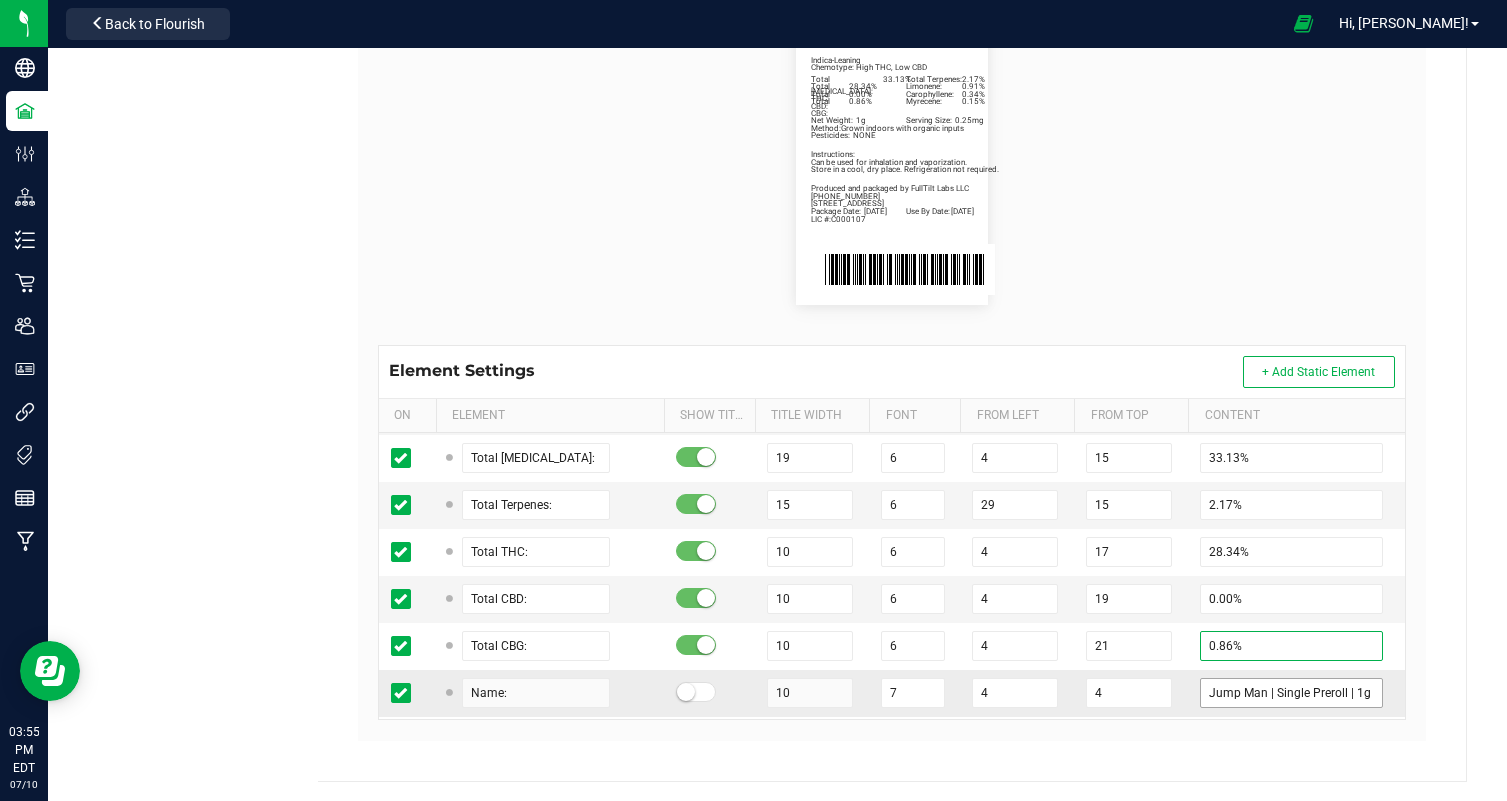 type on "0.86%" 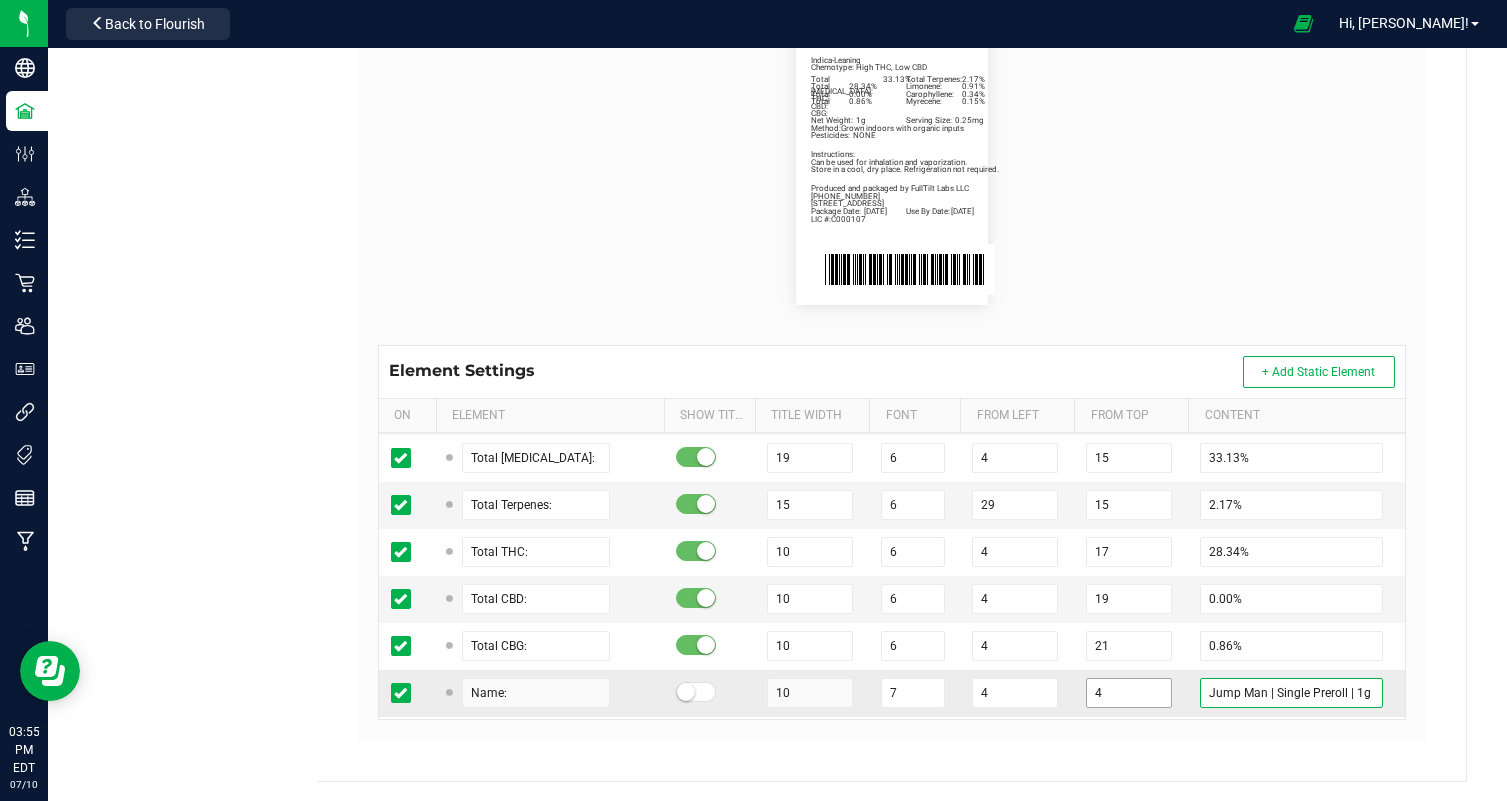 drag, startPoint x: 1264, startPoint y: 693, endPoint x: 1090, endPoint y: 682, distance: 174.34735 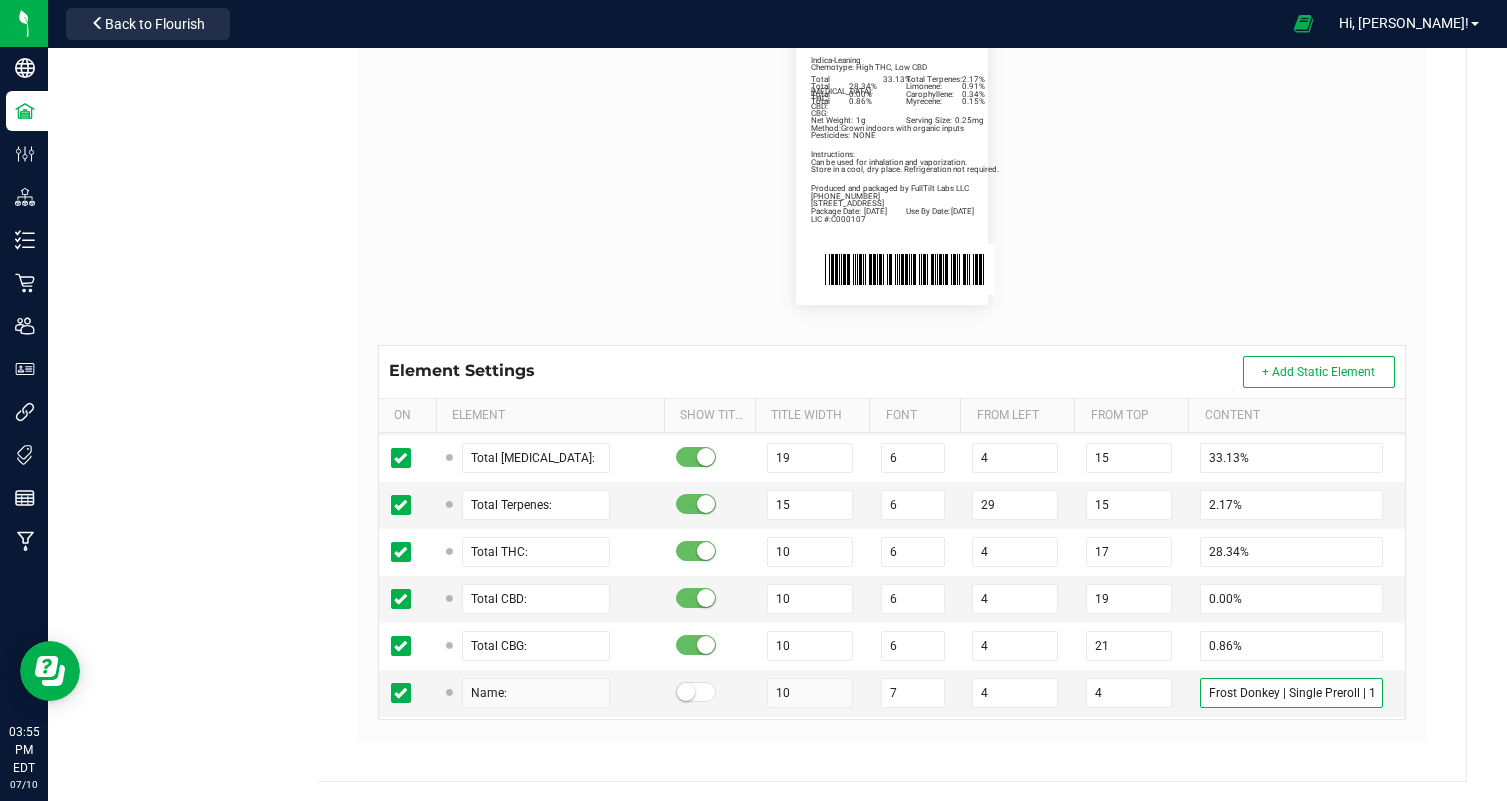 type on "Frost Donkey | Single Preroll | 1g" 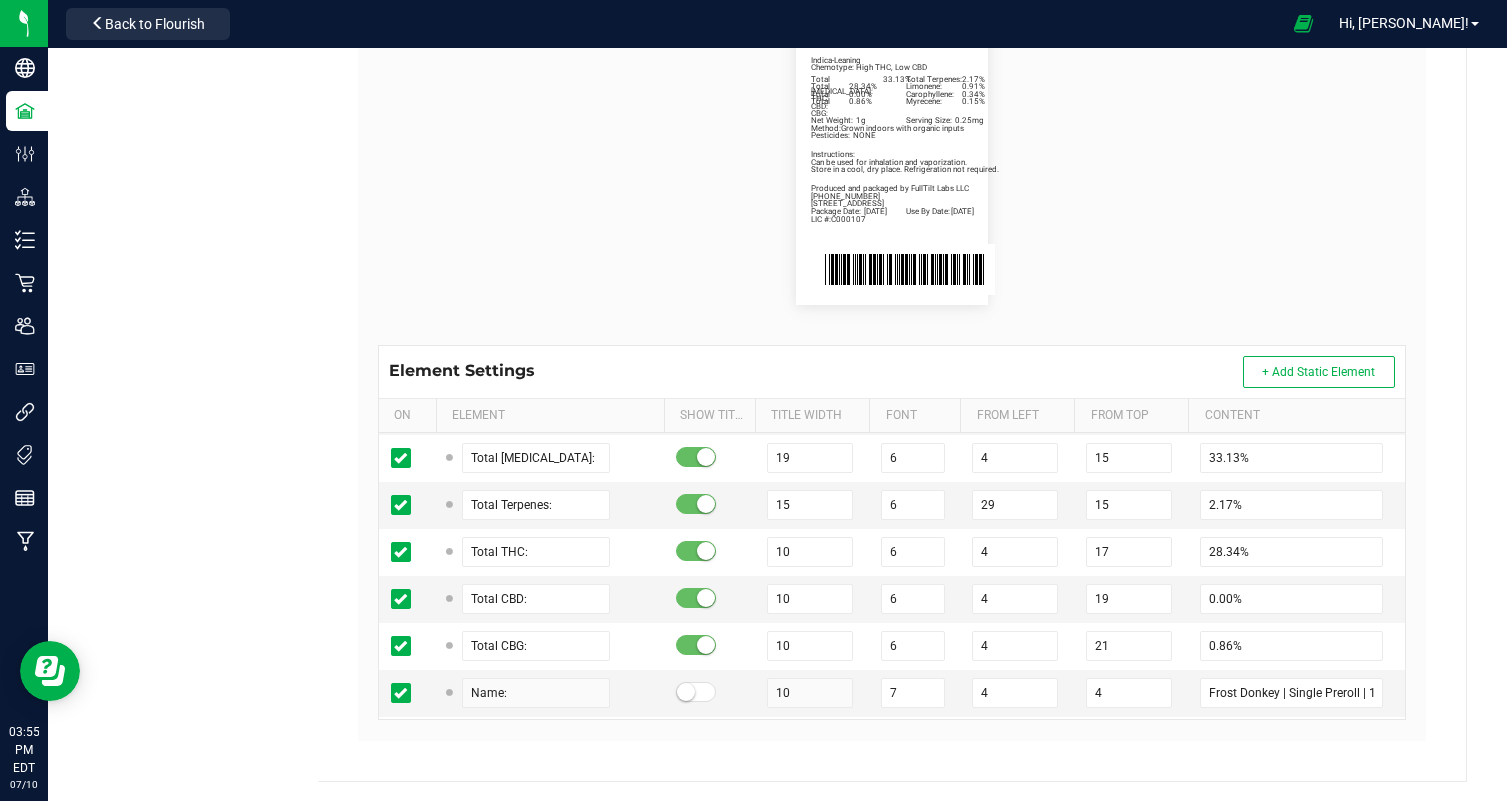 click on "Package Date:   [DATE]   Use By Date:   [DATE]   Limonene:   0.91%   Carophyllene:   0.34%   Myrecene:   0.15%   Total [MEDICAL_DATA]:   33.13%   Total Terpenes:   2.17%   Total THC:   28.34%   Total CBD:   0.00%    Total CBG:   0.86%   Frost Donkey | Single Preroll | 1g   Indica-Leaning   Chemotype:   High THC, Low CBD   Net Weight:   1g   Serving Size:   0.25mg   Produced and packaged by FullTilt Labs LLC   Instructions:      Can be used for inhalation and vaporization.   Method:   Grown indoors with organic inputs   Pesticides:   NONE   [PHONE_NUMBER]   LIC #:C000107      Store in a cool, dry place. Refrigeration not required.   [STREET_ADDRESS]" at bounding box center [892, 161] 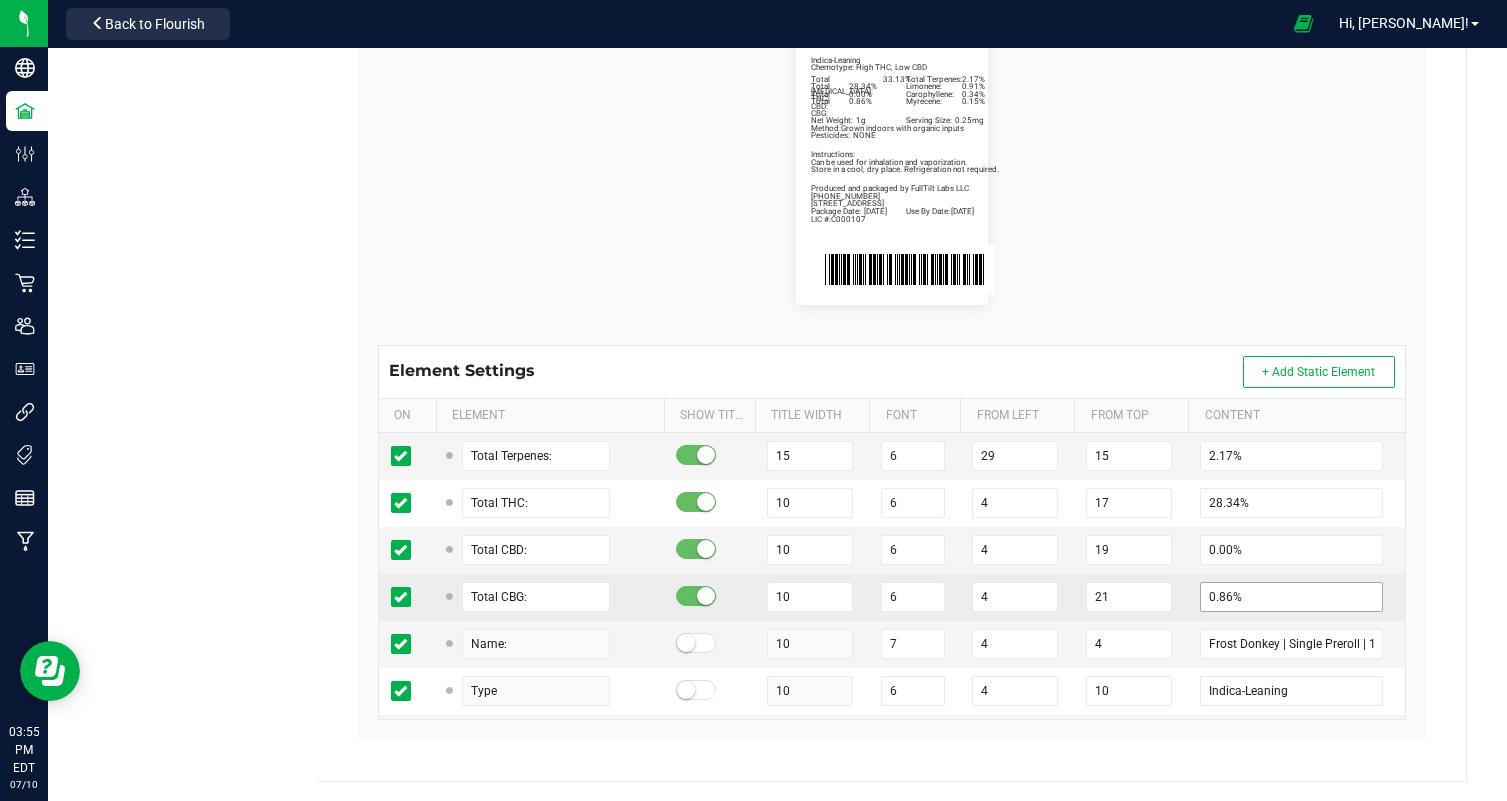 scroll, scrollTop: 0, scrollLeft: 0, axis: both 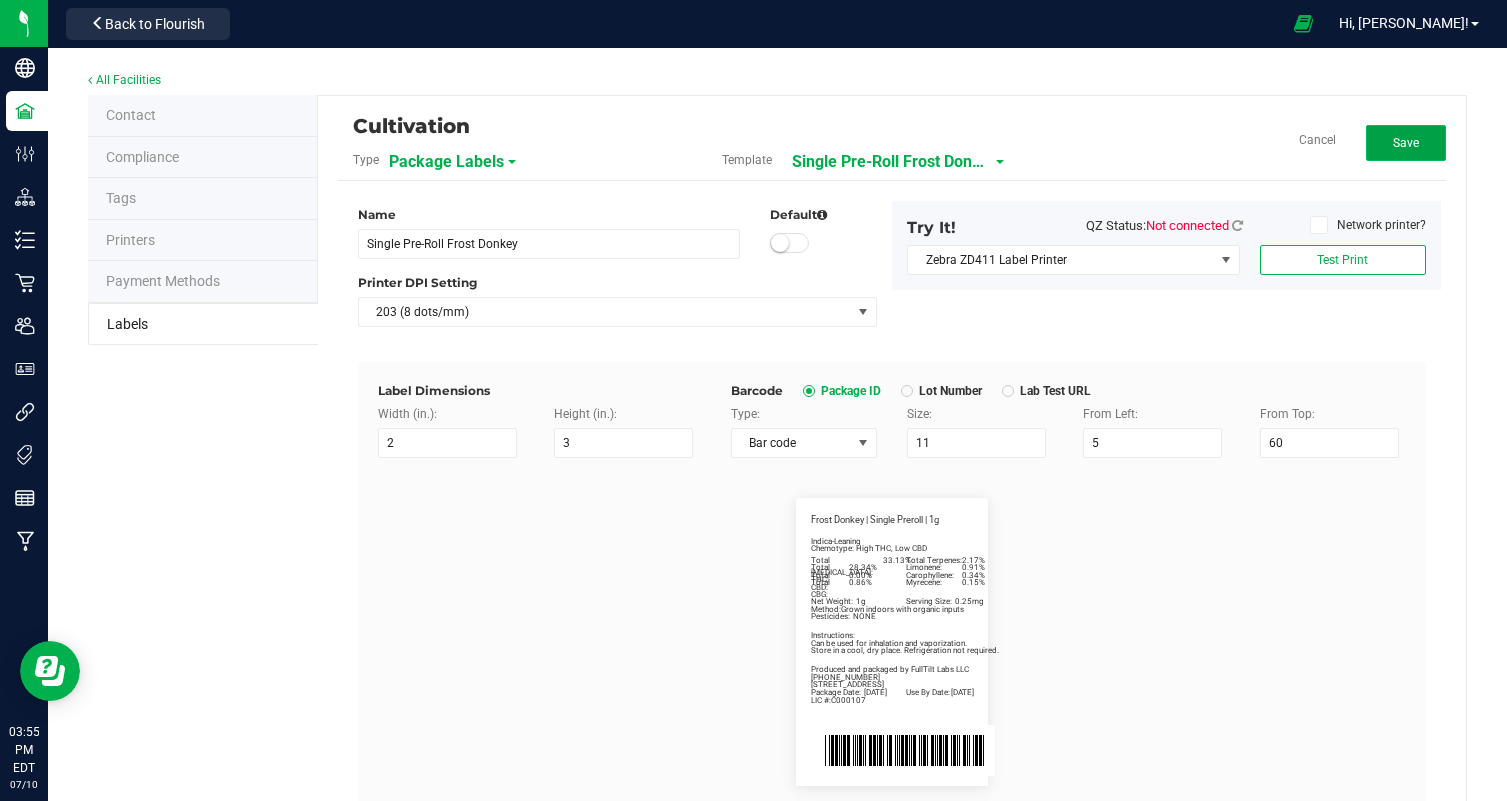click on "Save" at bounding box center (1406, 143) 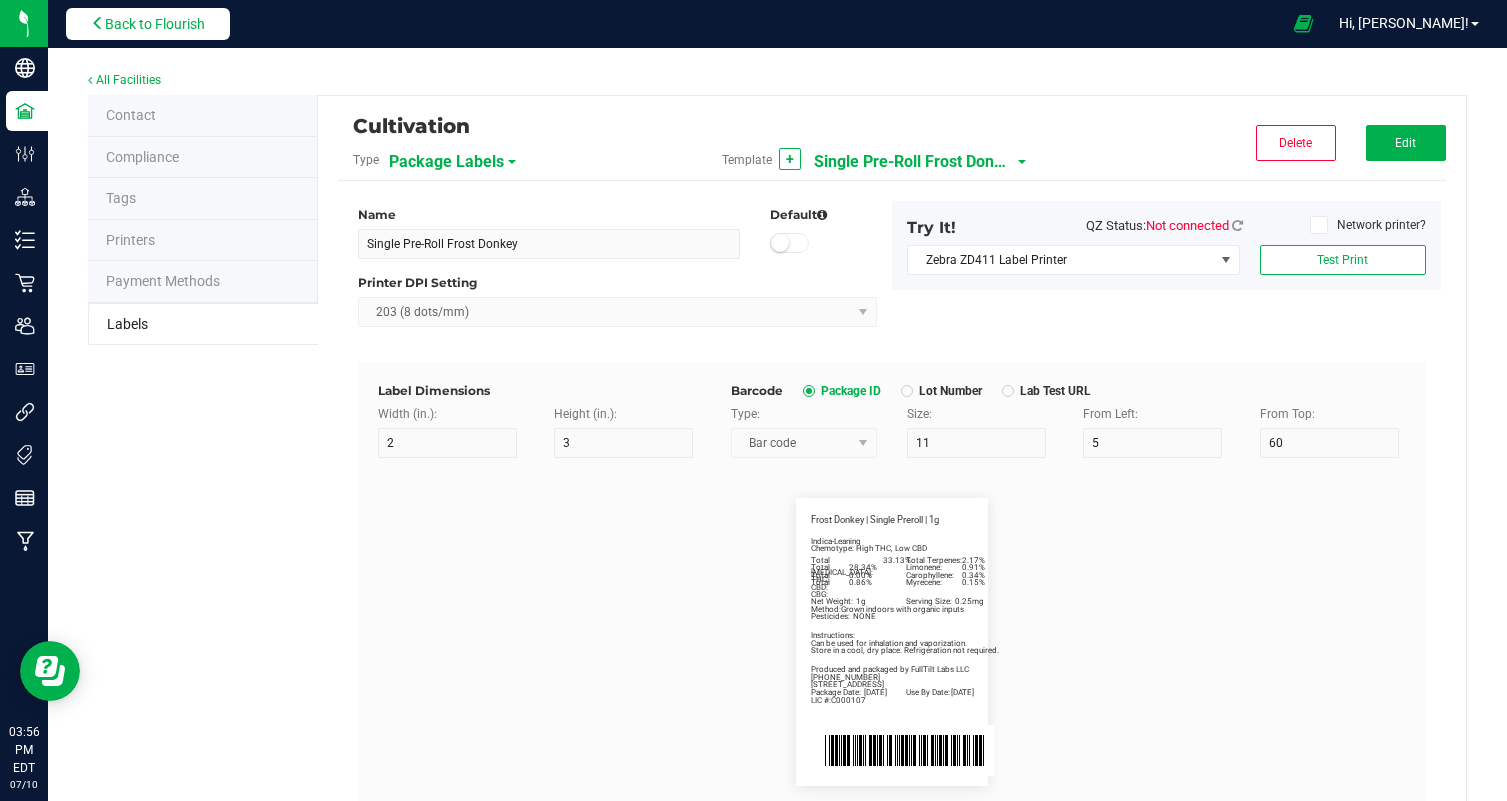 click on "Back to Flourish" at bounding box center [148, 24] 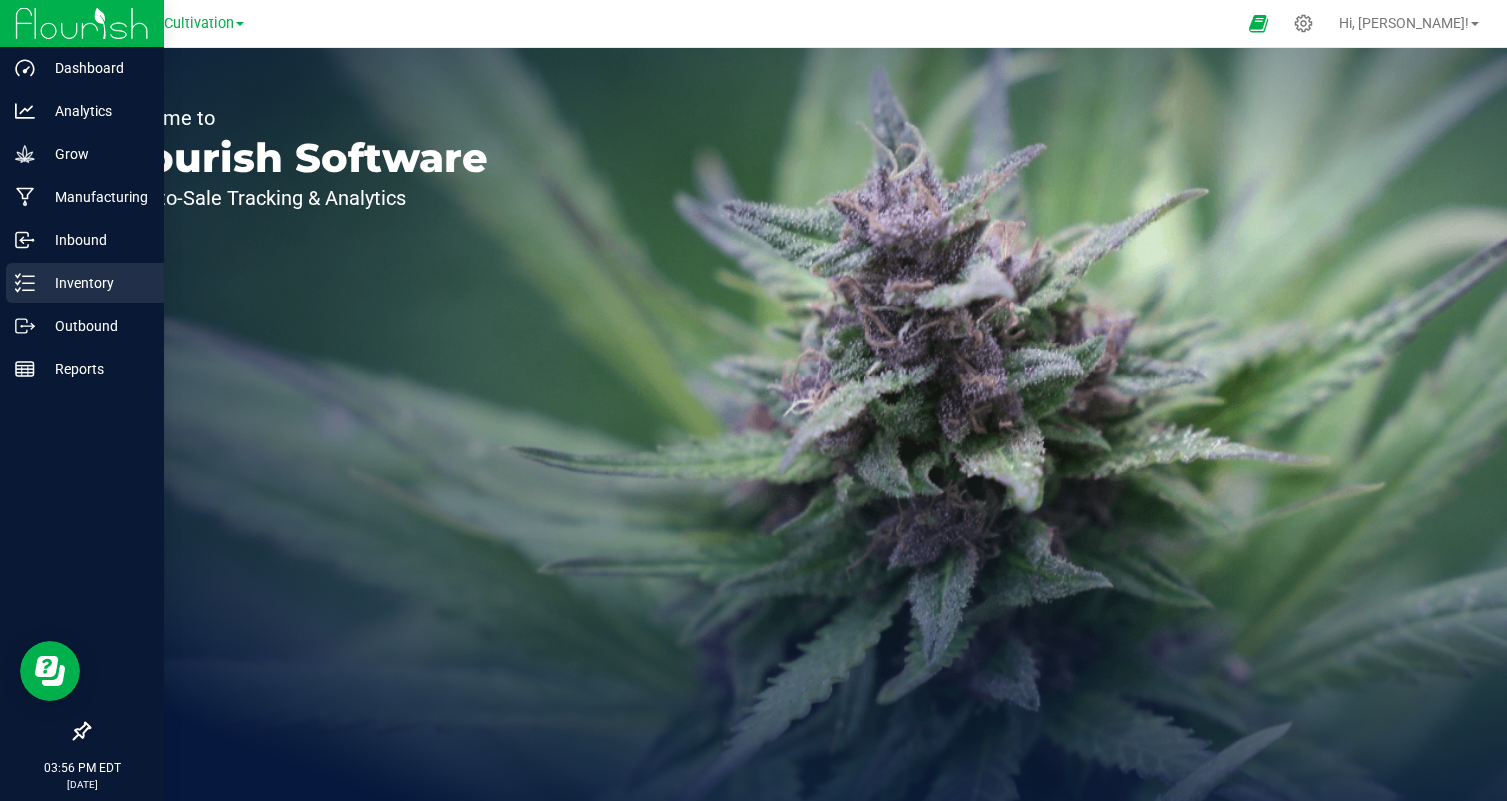 click on "Inventory" at bounding box center [95, 283] 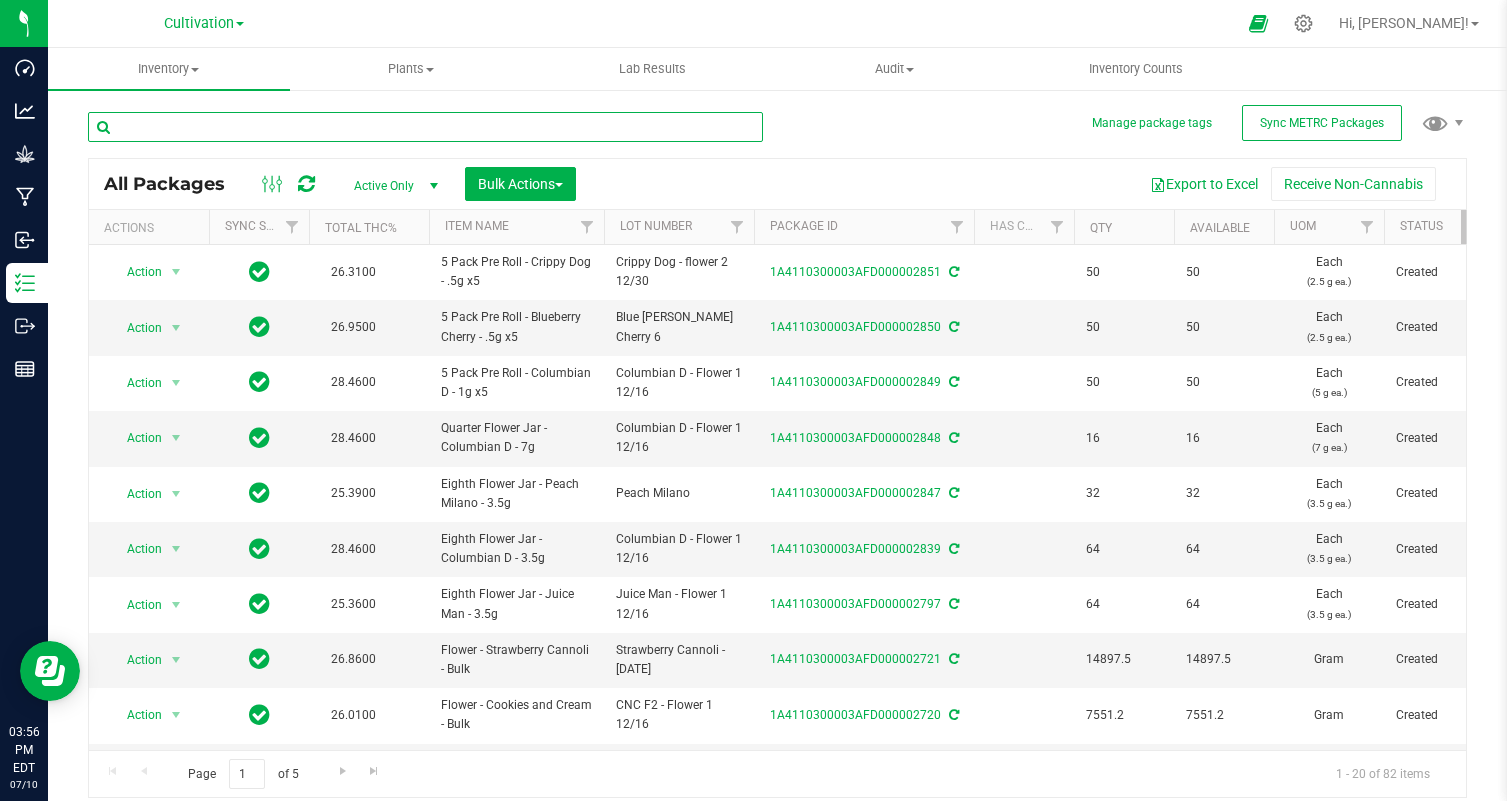click at bounding box center (425, 127) 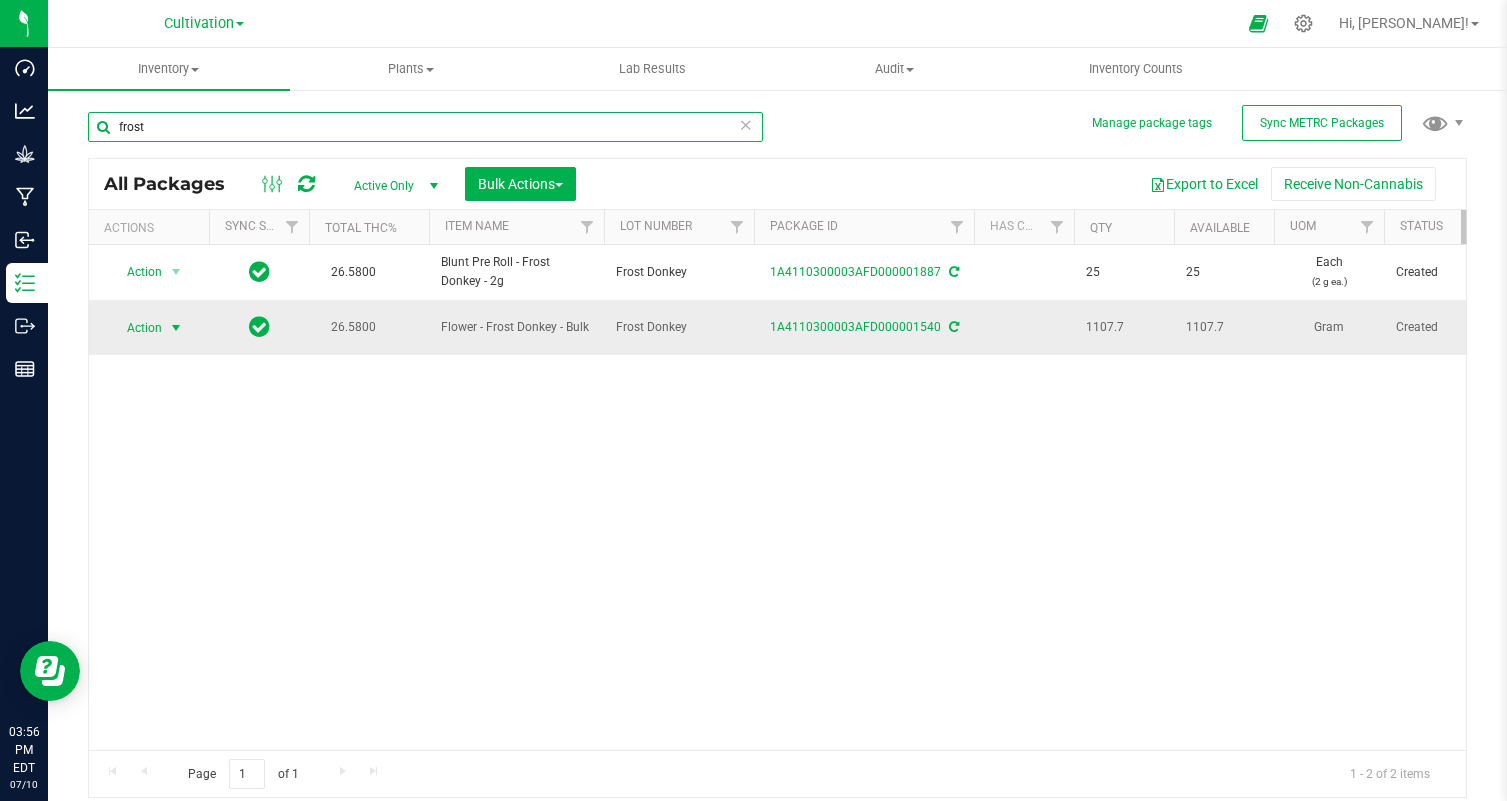 type on "frost" 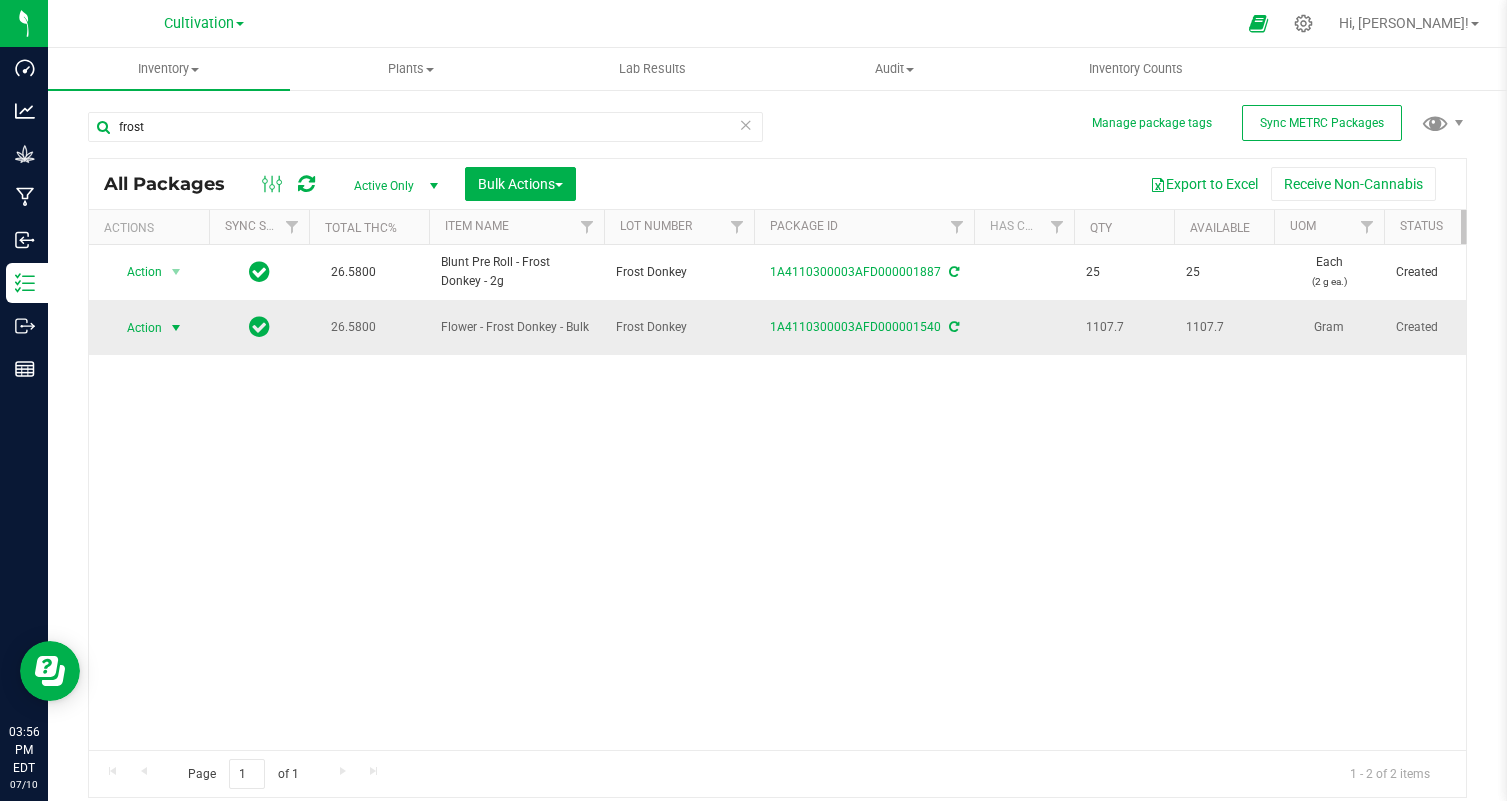 click on "Action" at bounding box center (136, 328) 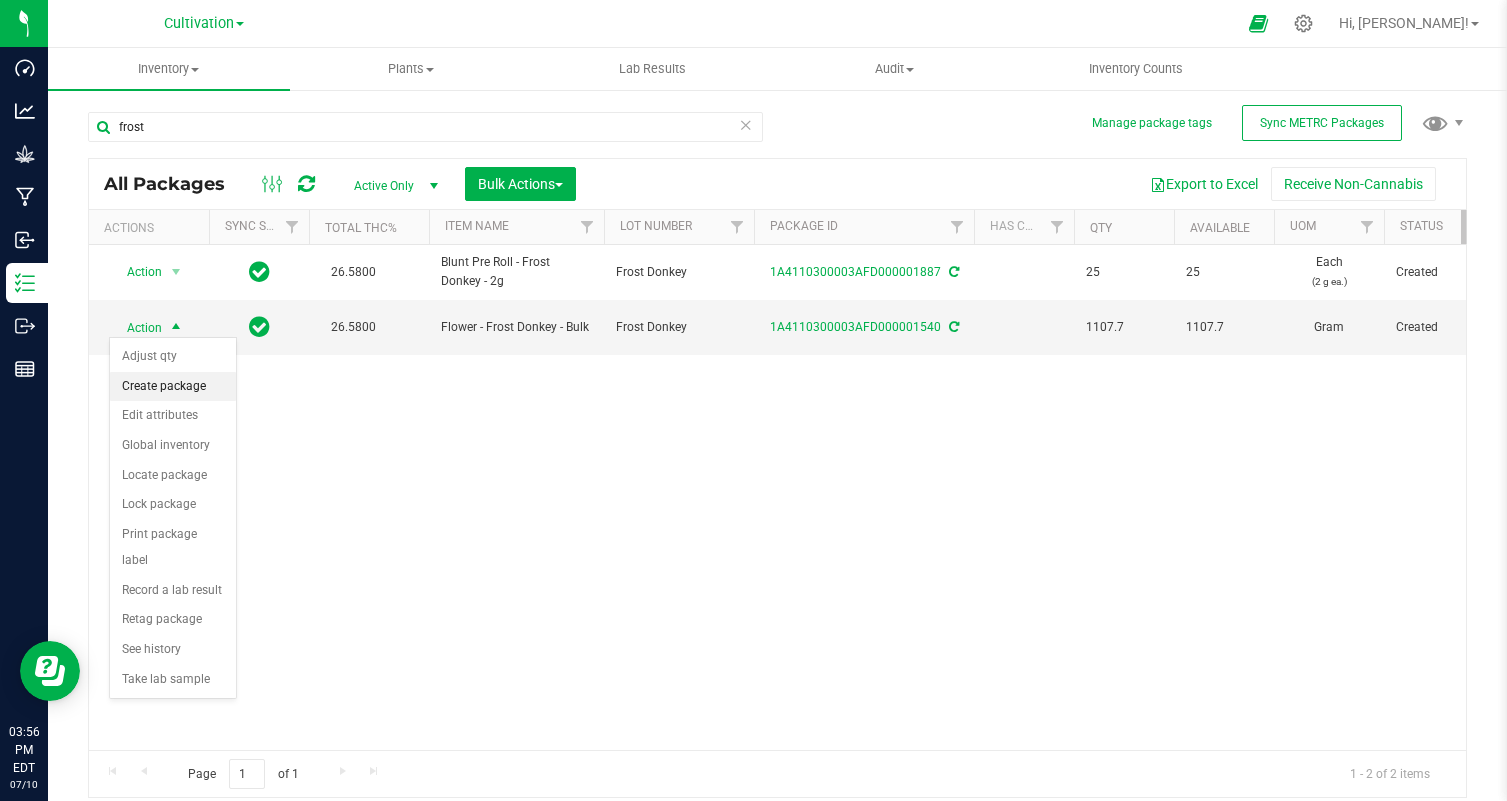 click on "Create package" at bounding box center (173, 387) 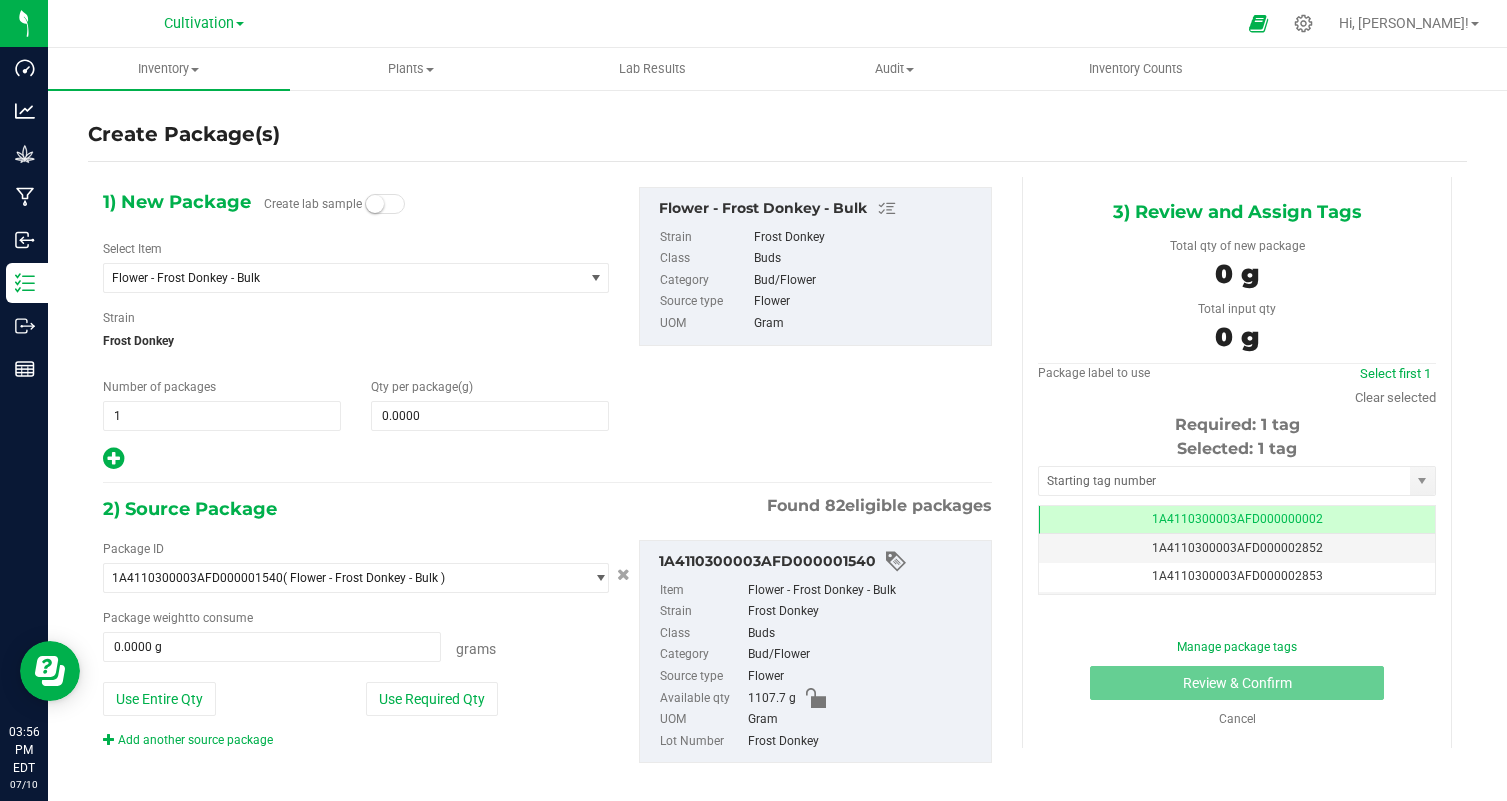 scroll, scrollTop: 0, scrollLeft: 0, axis: both 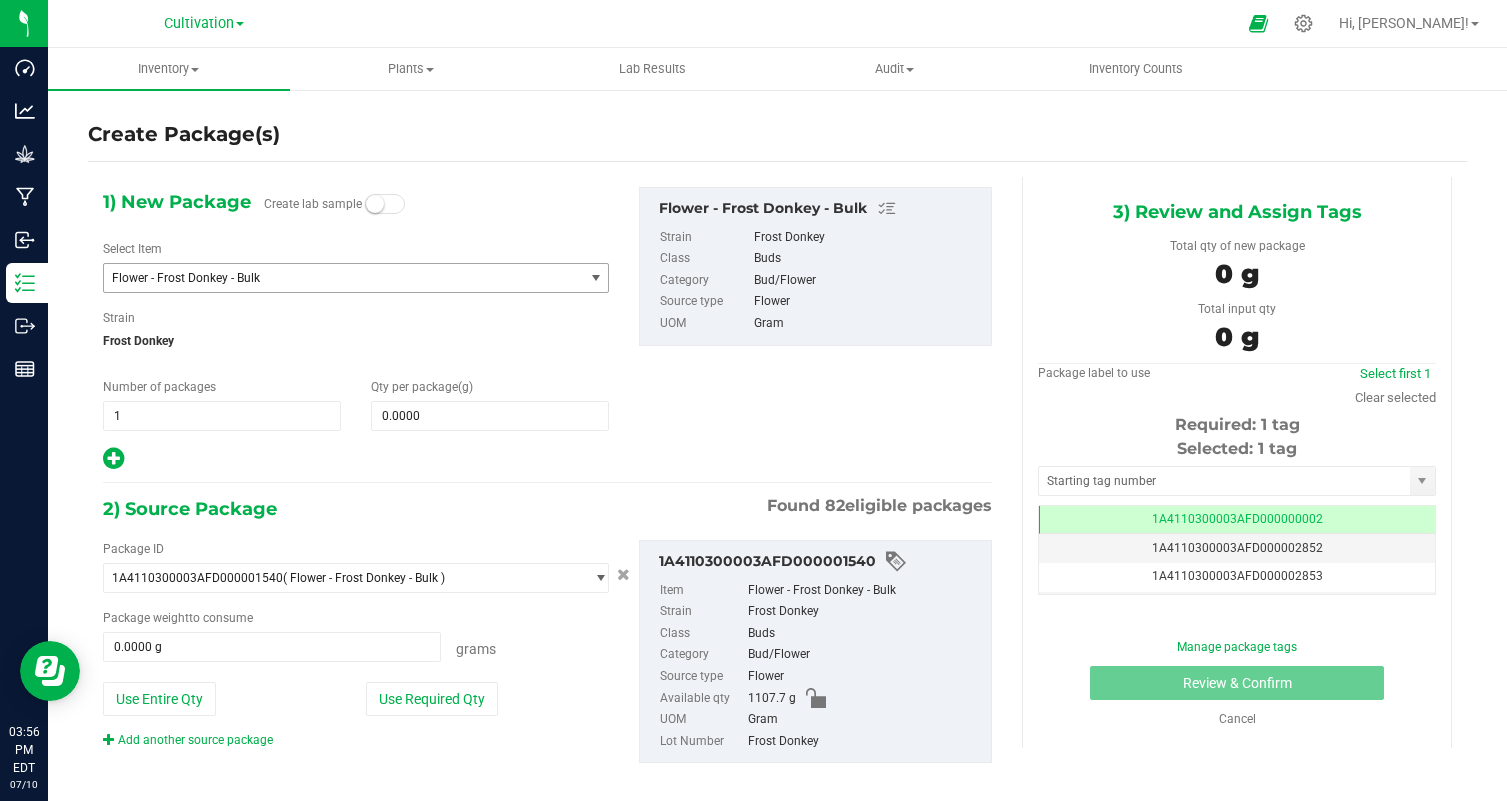 click on "Flower - Frost Donkey - Bulk" at bounding box center [334, 278] 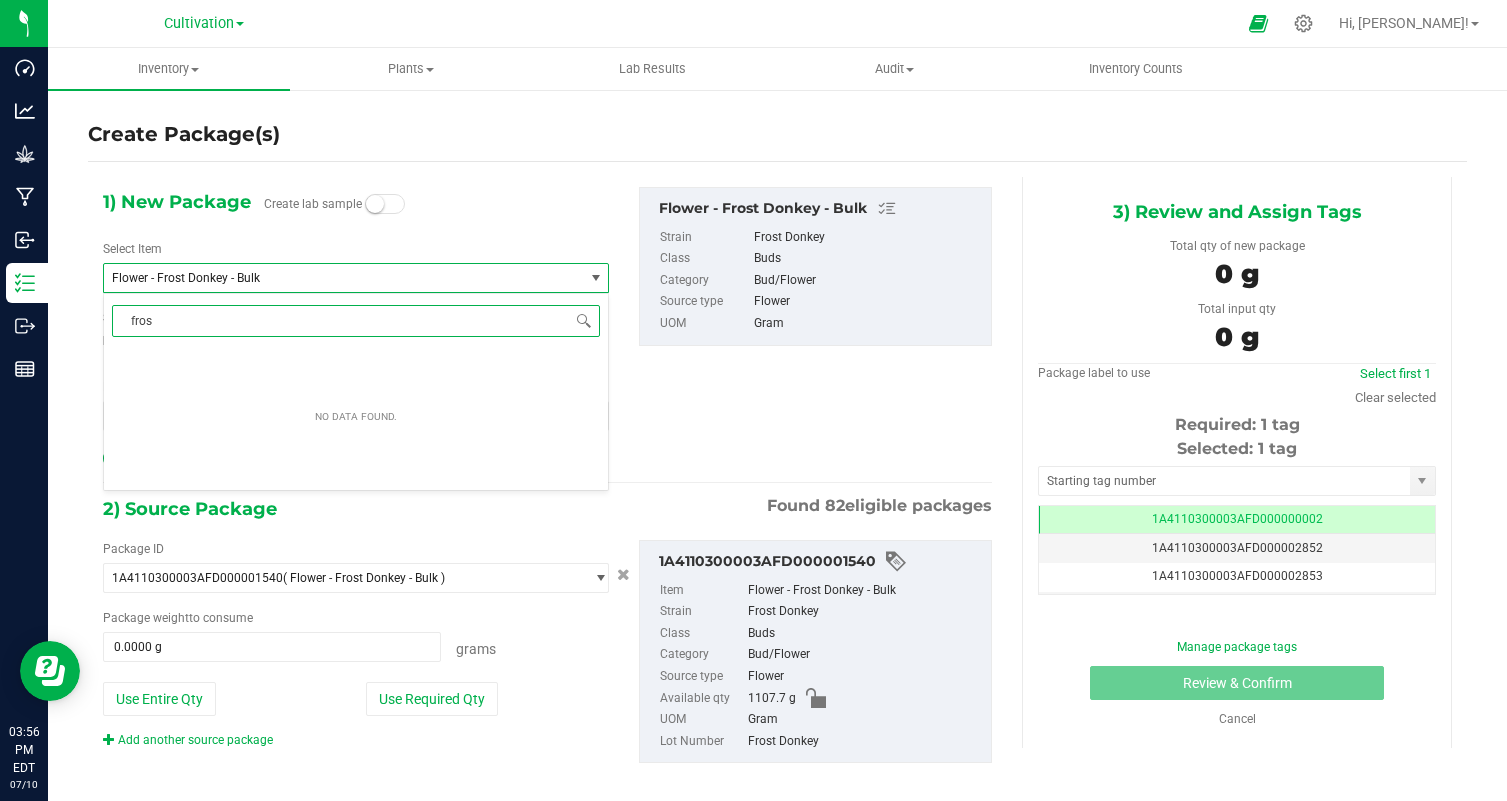type on "frost" 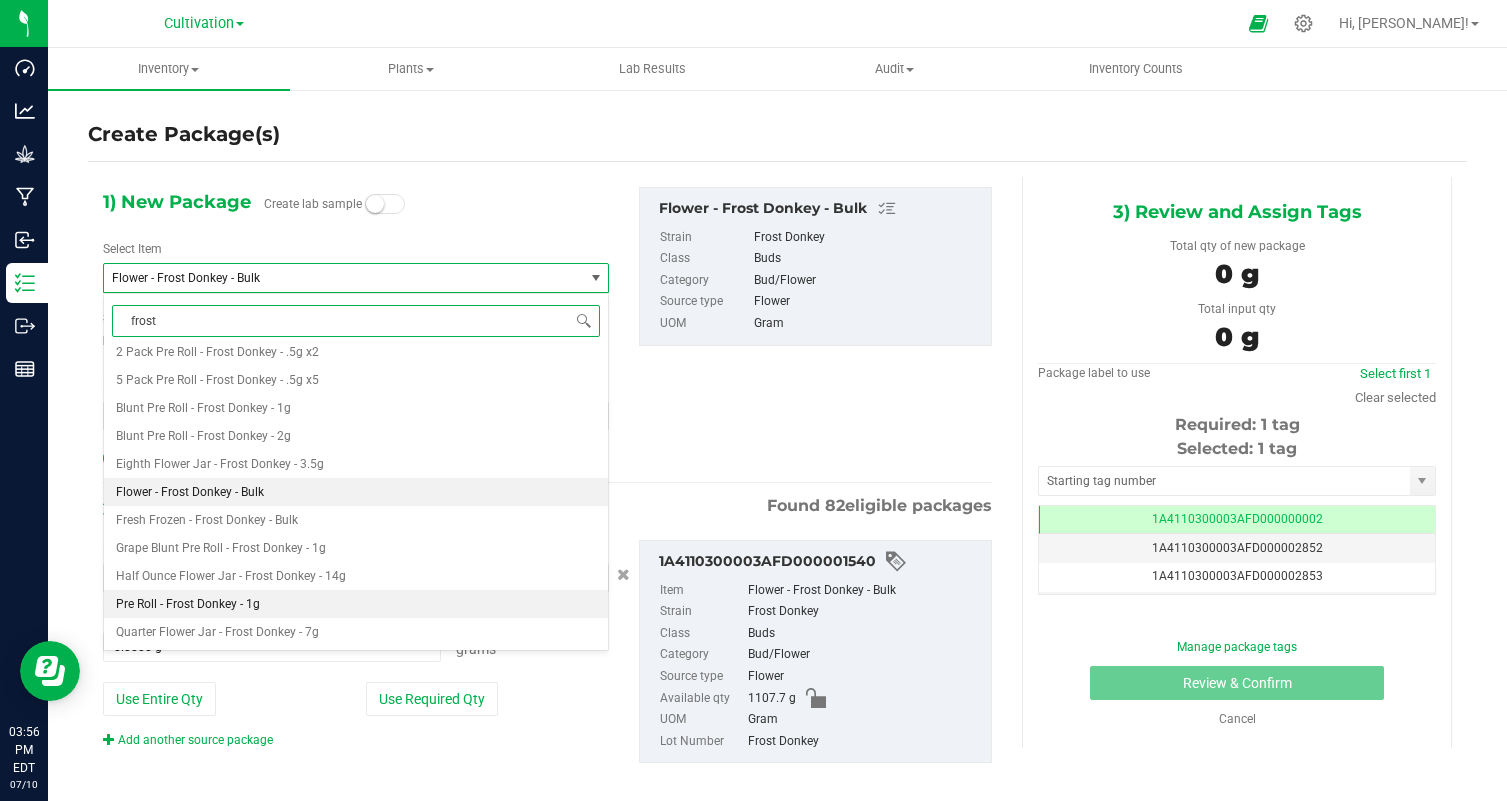 click on "Pre Roll - Frost Donkey - 1g" at bounding box center (356, 604) 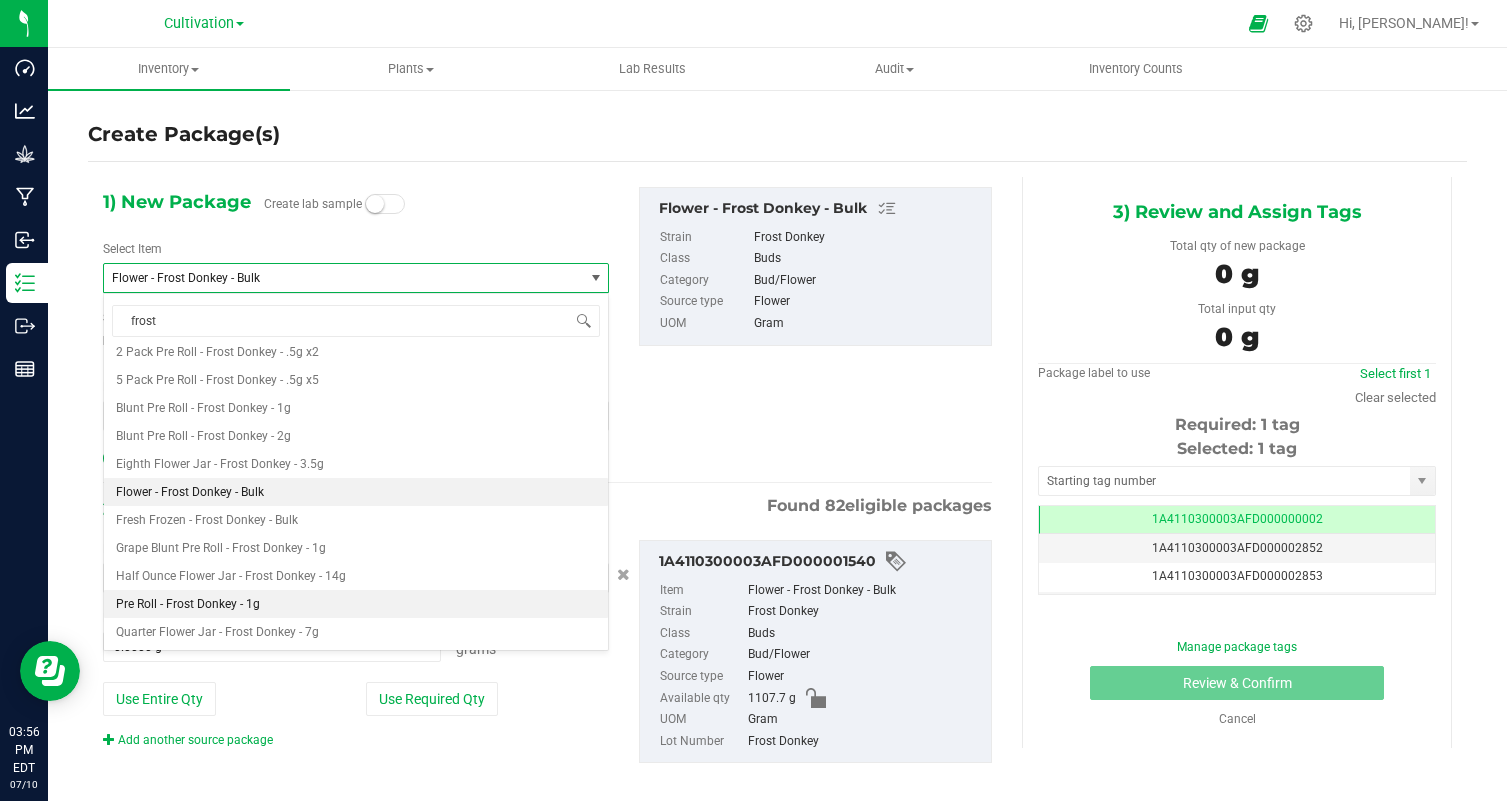 type 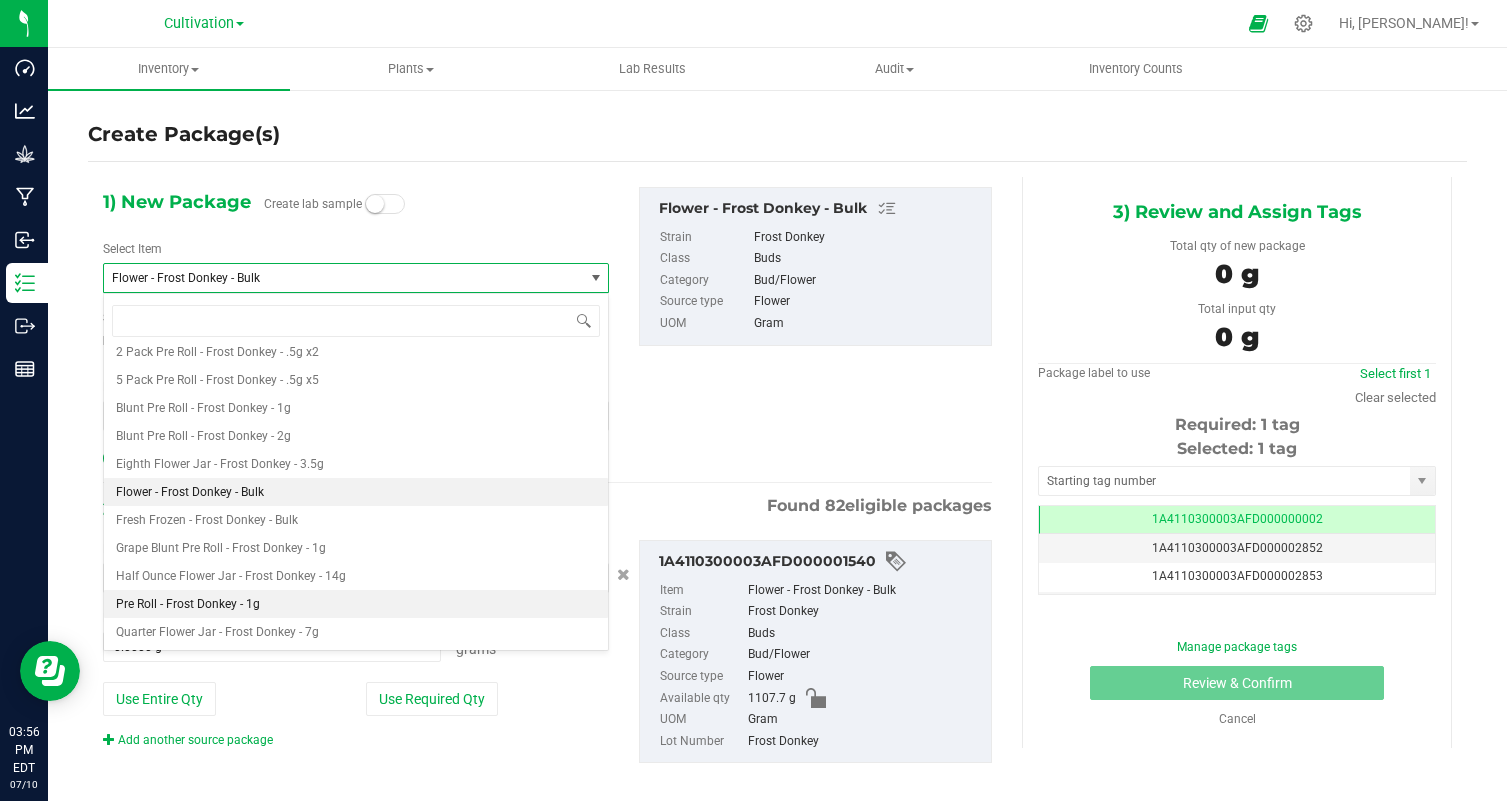 type on "0.0000" 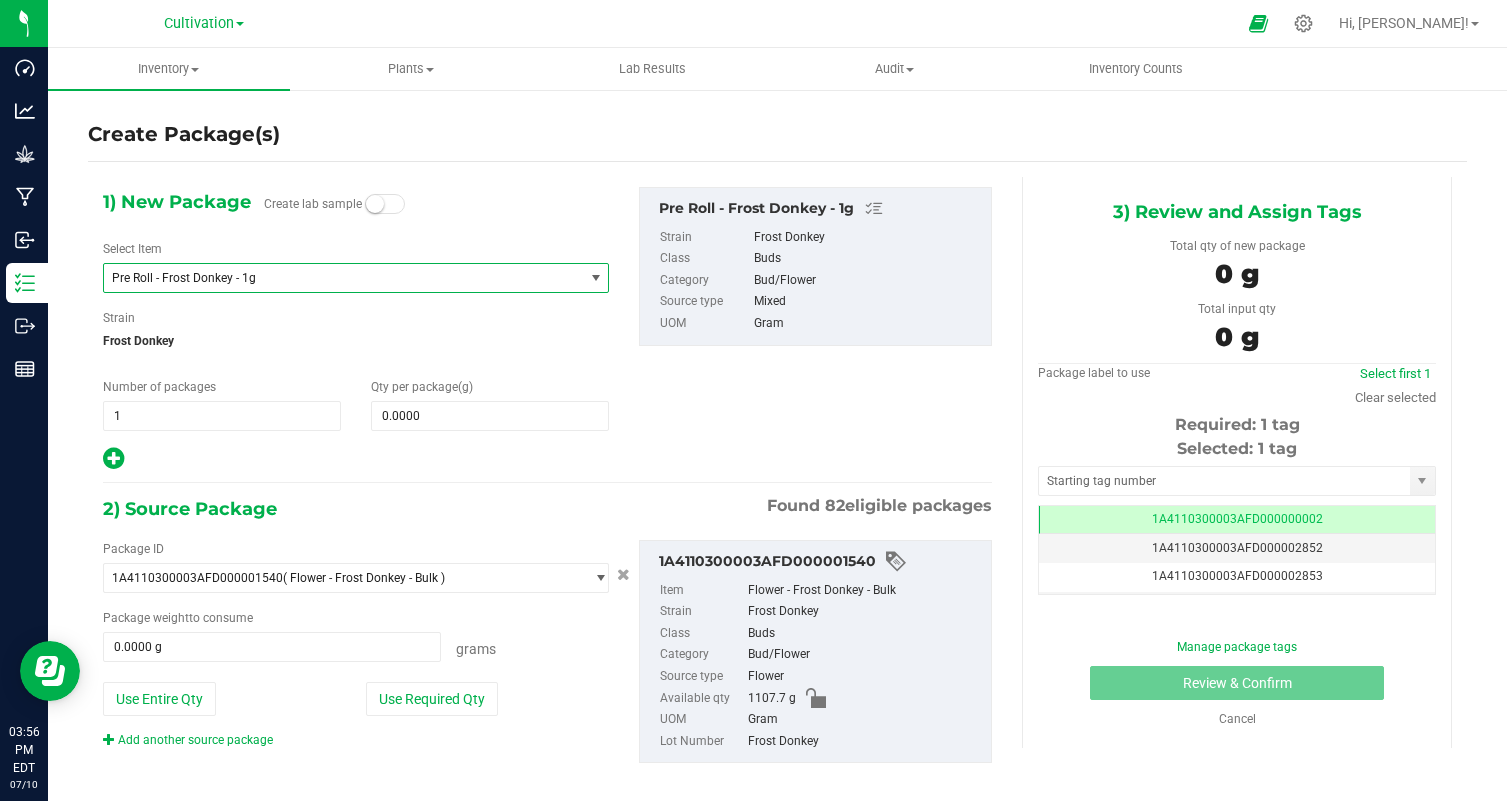 click on "Qty per package
(g)" at bounding box center (422, 387) 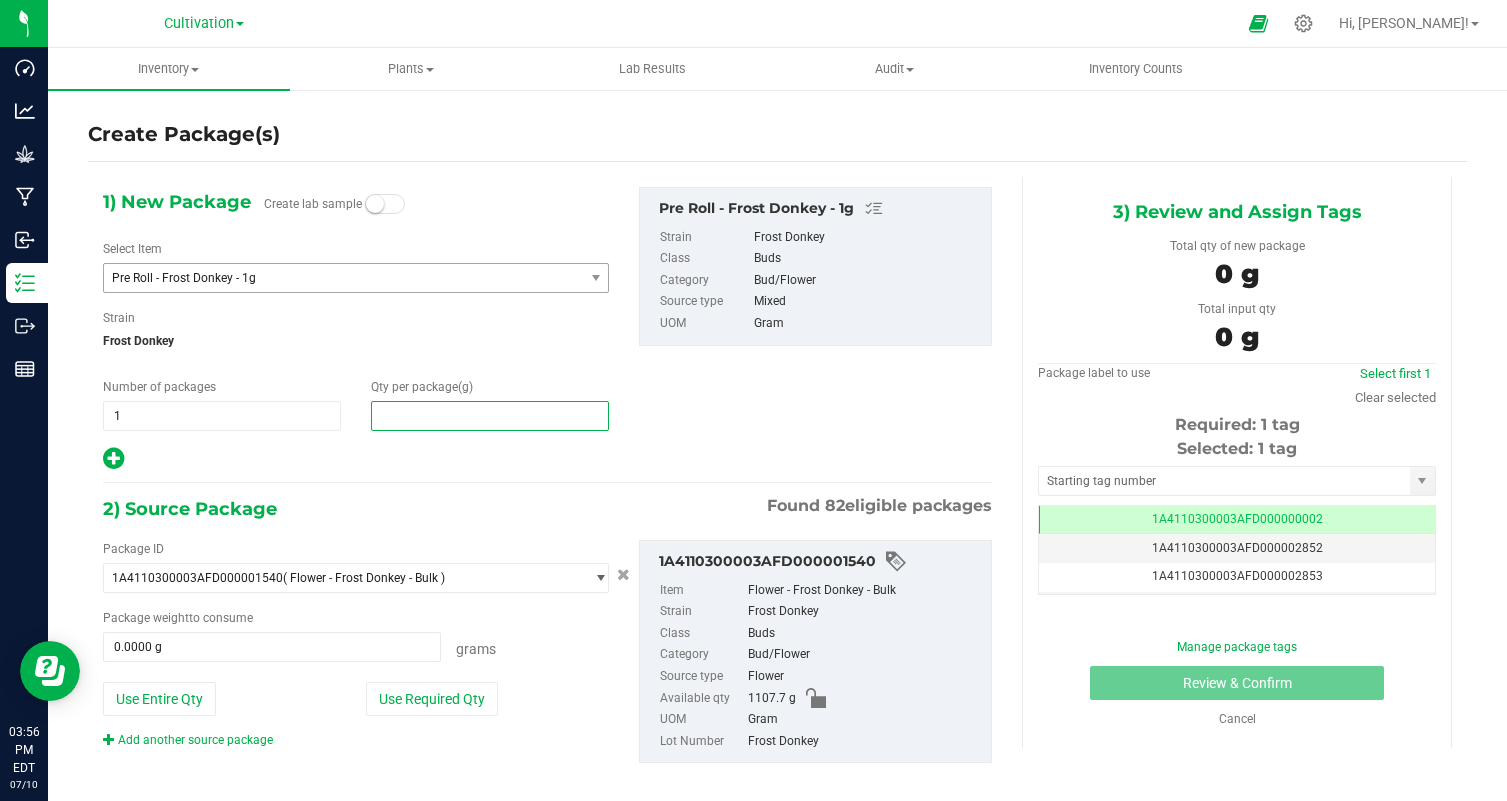 click at bounding box center (490, 416) 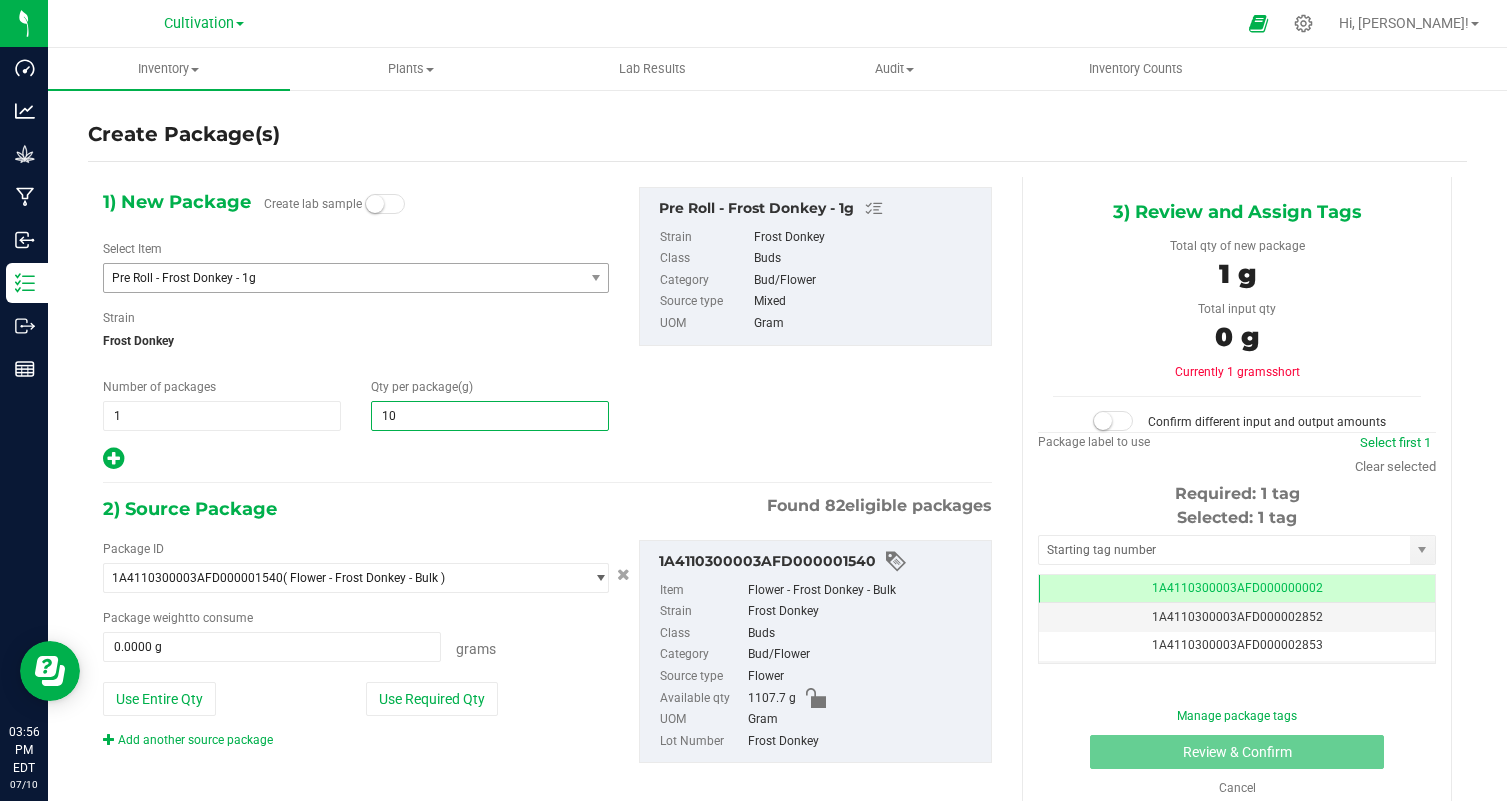 type on "100" 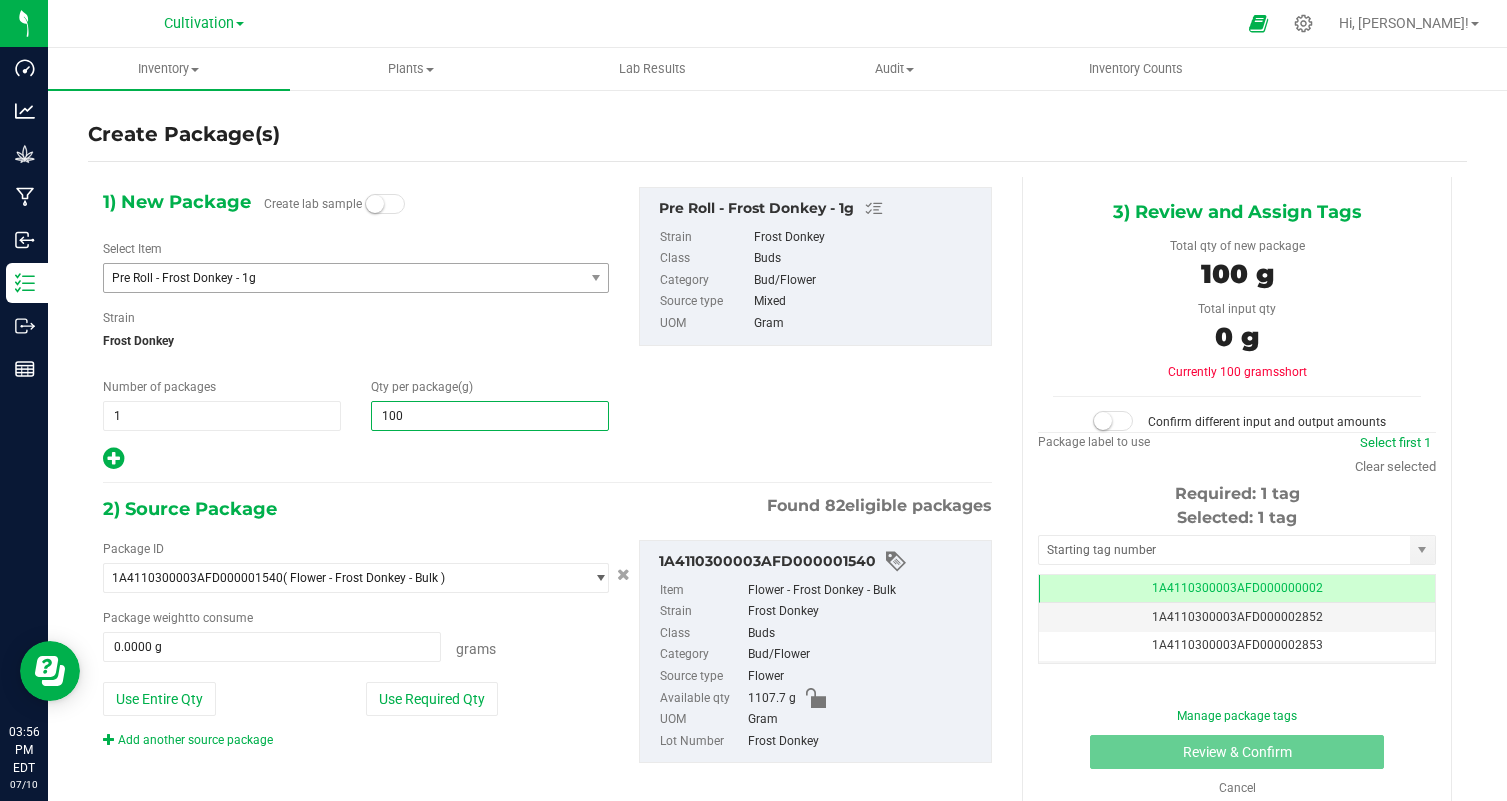 type on "100.0000" 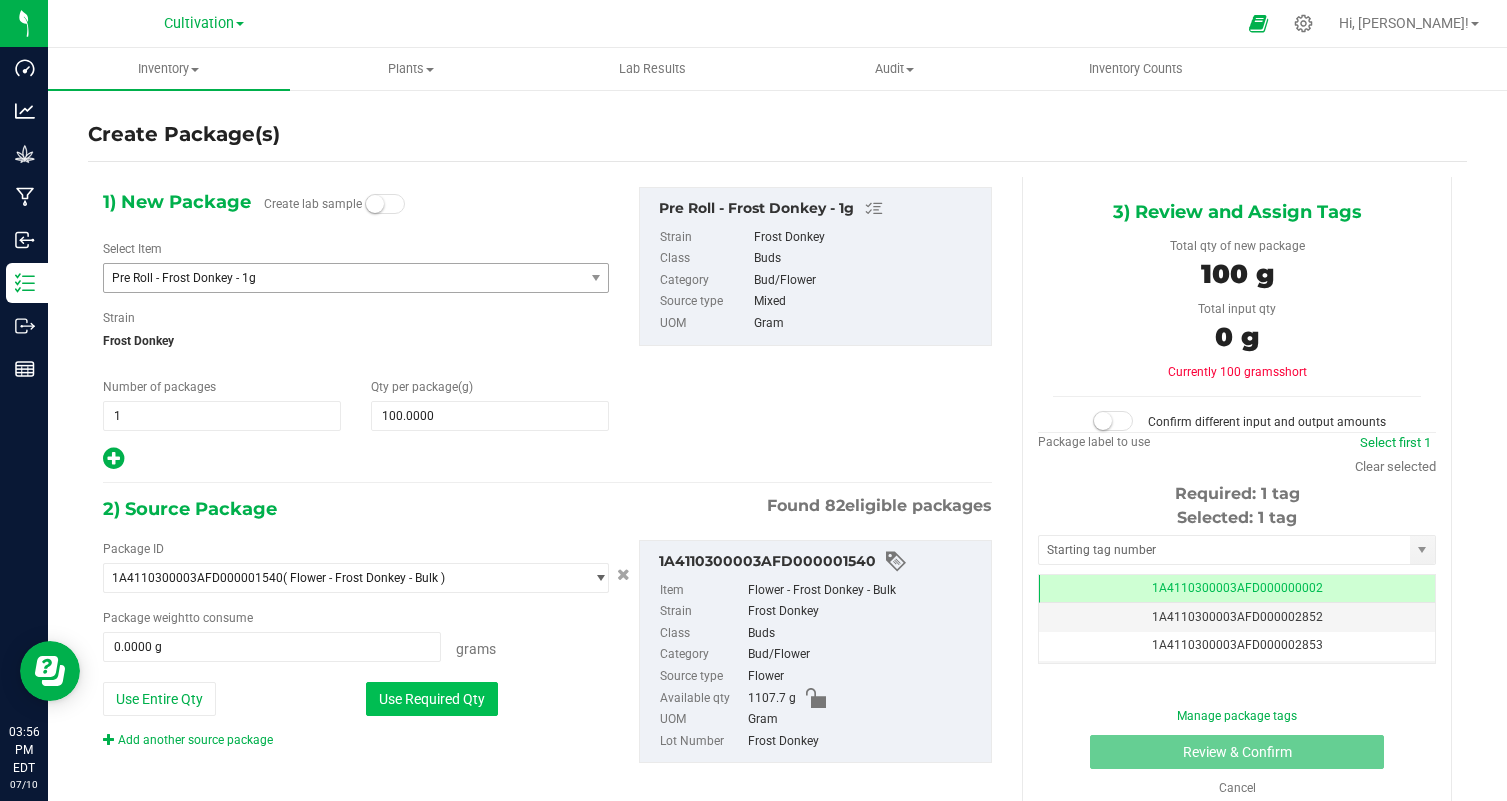 click on "Use Required Qty" at bounding box center (432, 699) 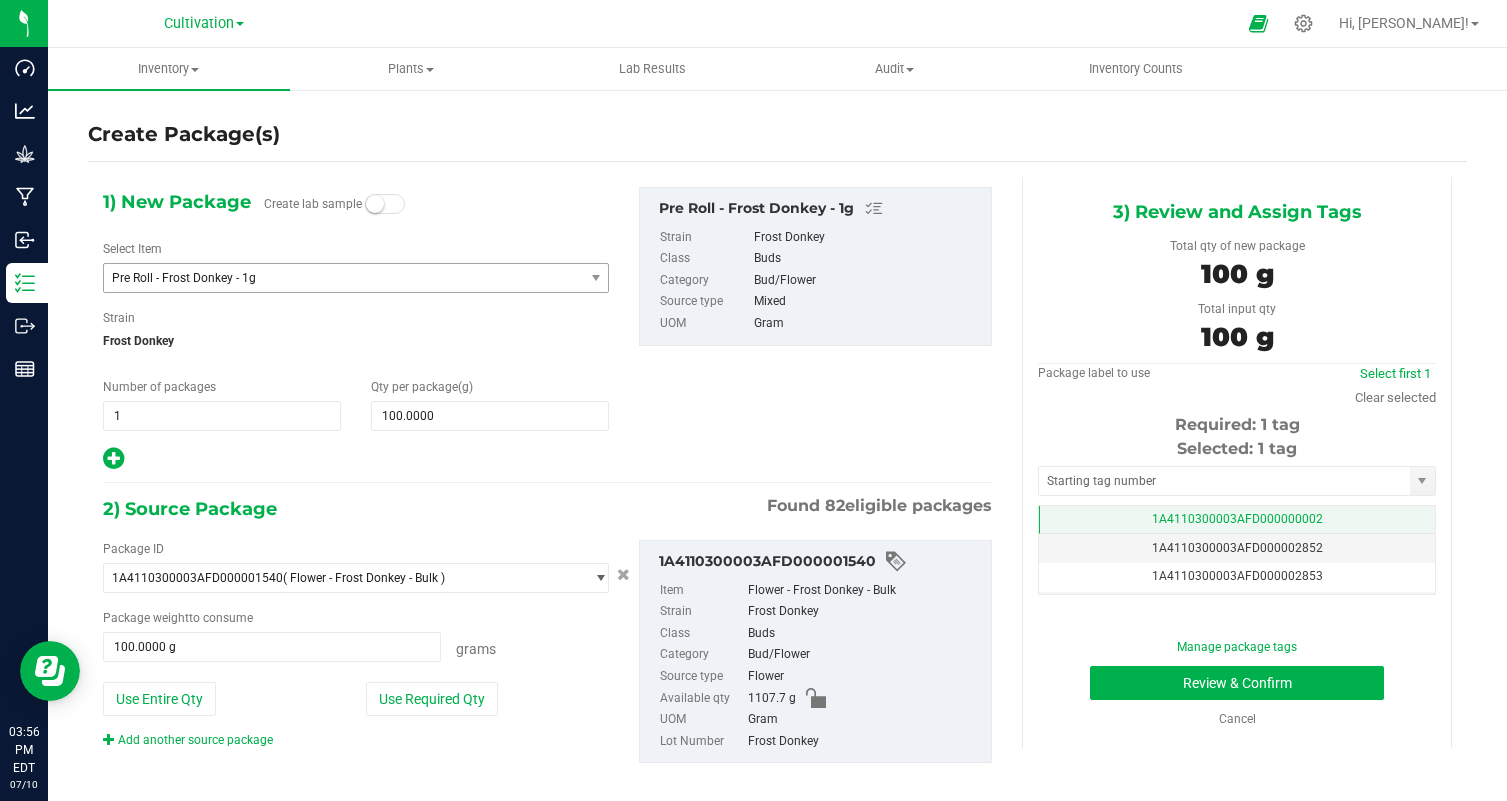 click on "1A4110300003AFD000000002" at bounding box center [1237, 519] 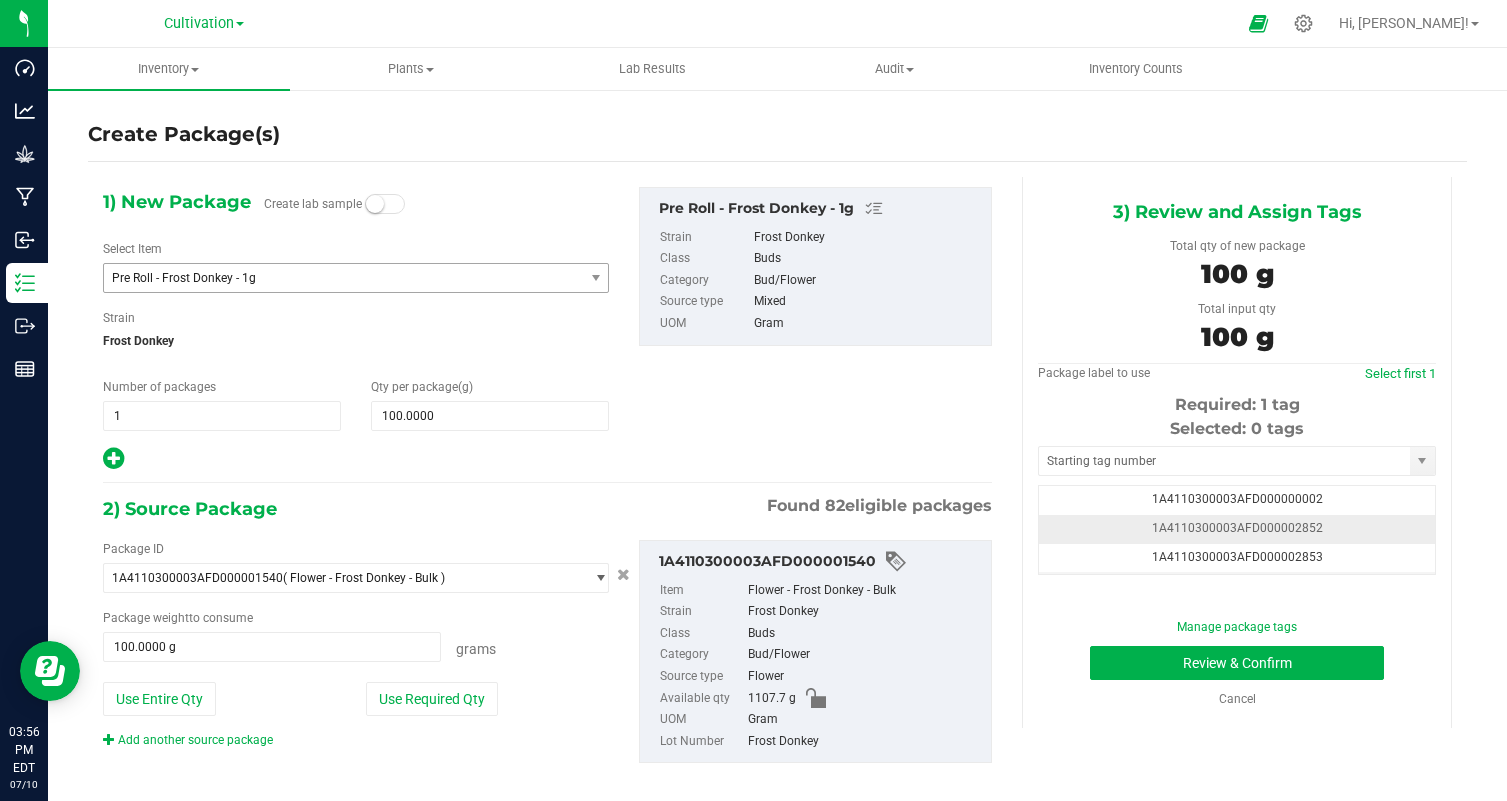 click on "1A4110300003AFD000002852" at bounding box center [1237, 528] 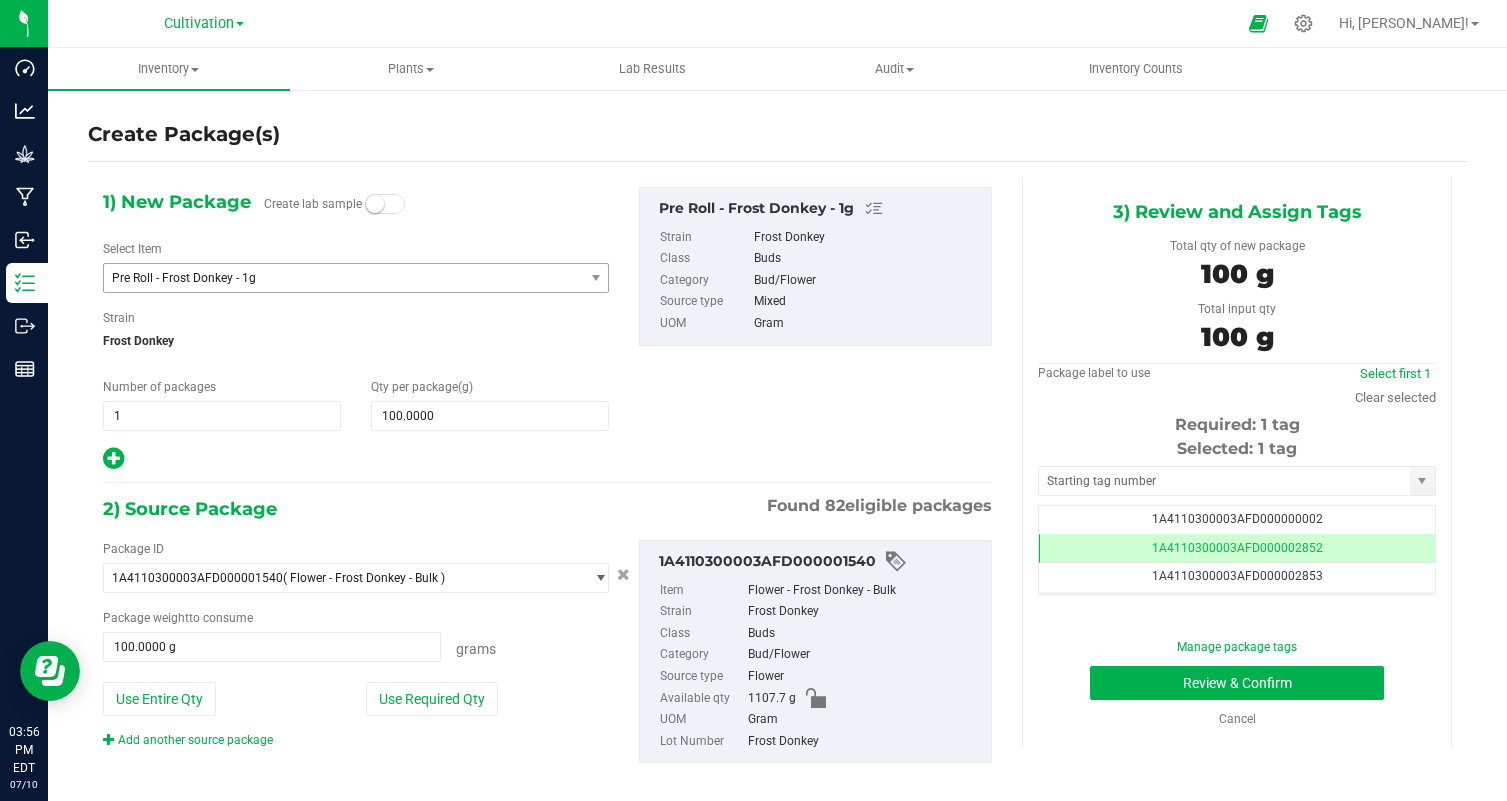 click on "Manage package tags
Review & Confirm
Cancel" at bounding box center [1237, 683] 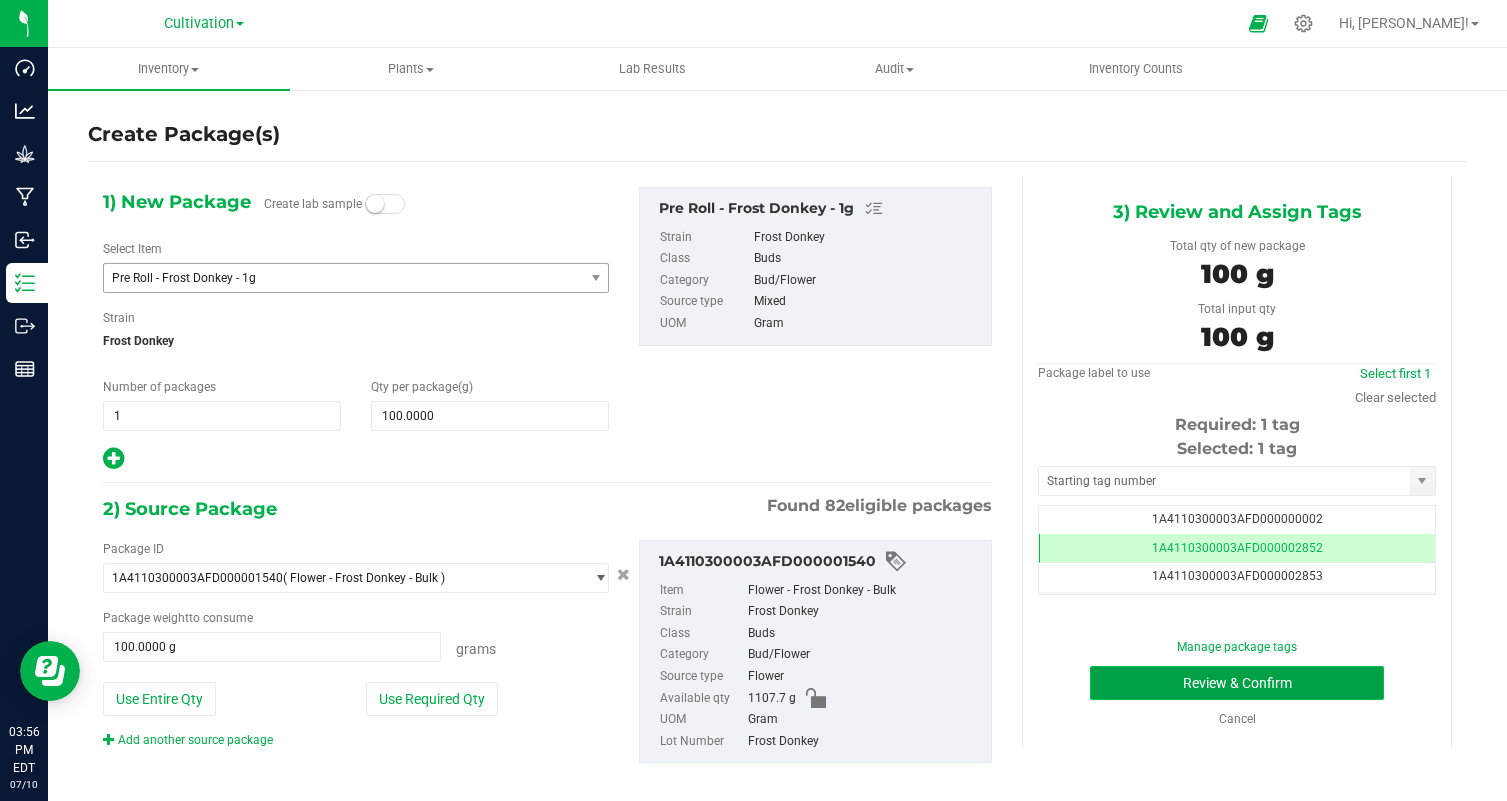 click on "Review & Confirm" at bounding box center (1237, 683) 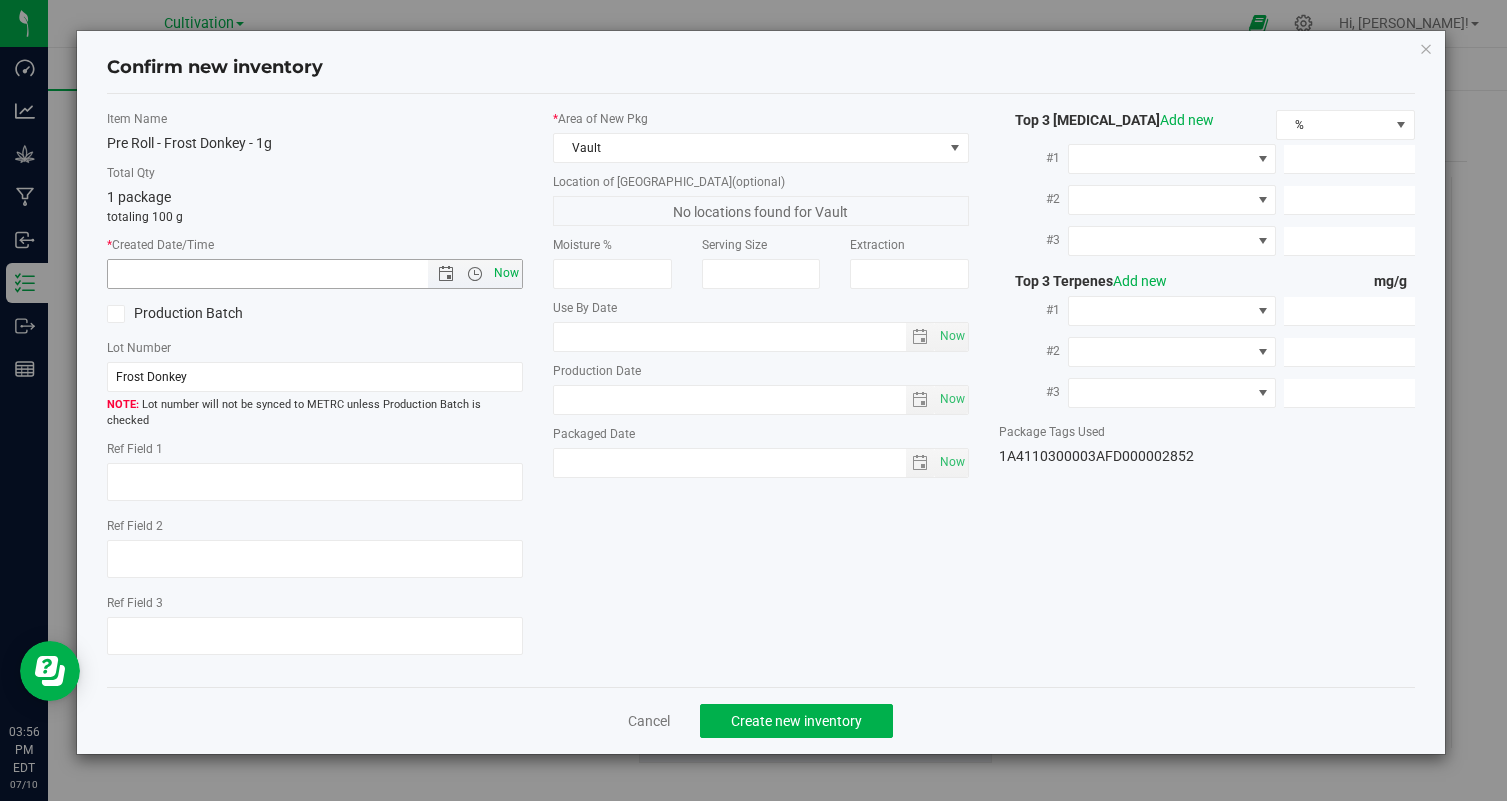 click on "Now" at bounding box center (507, 273) 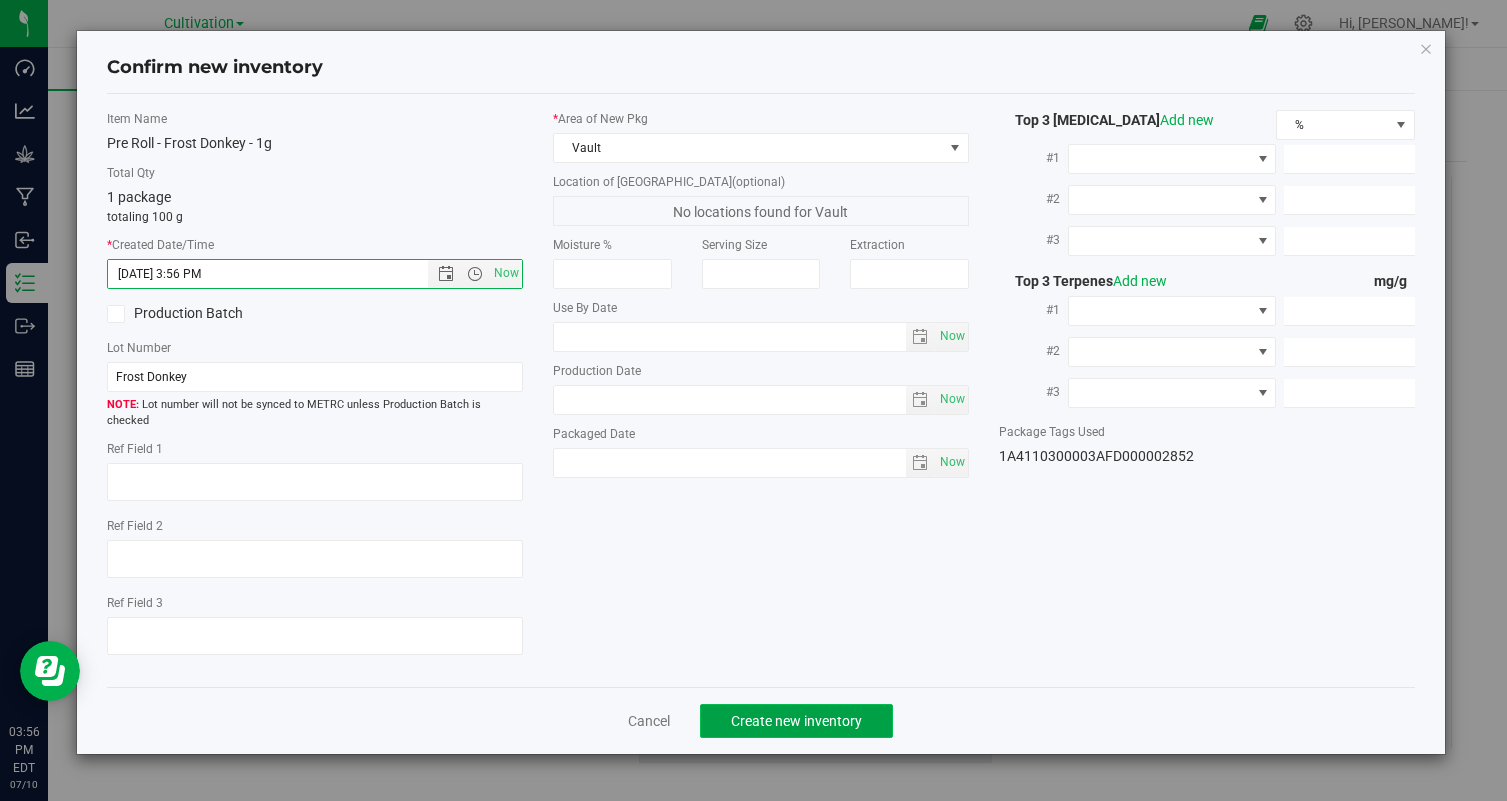 click on "Create new inventory" 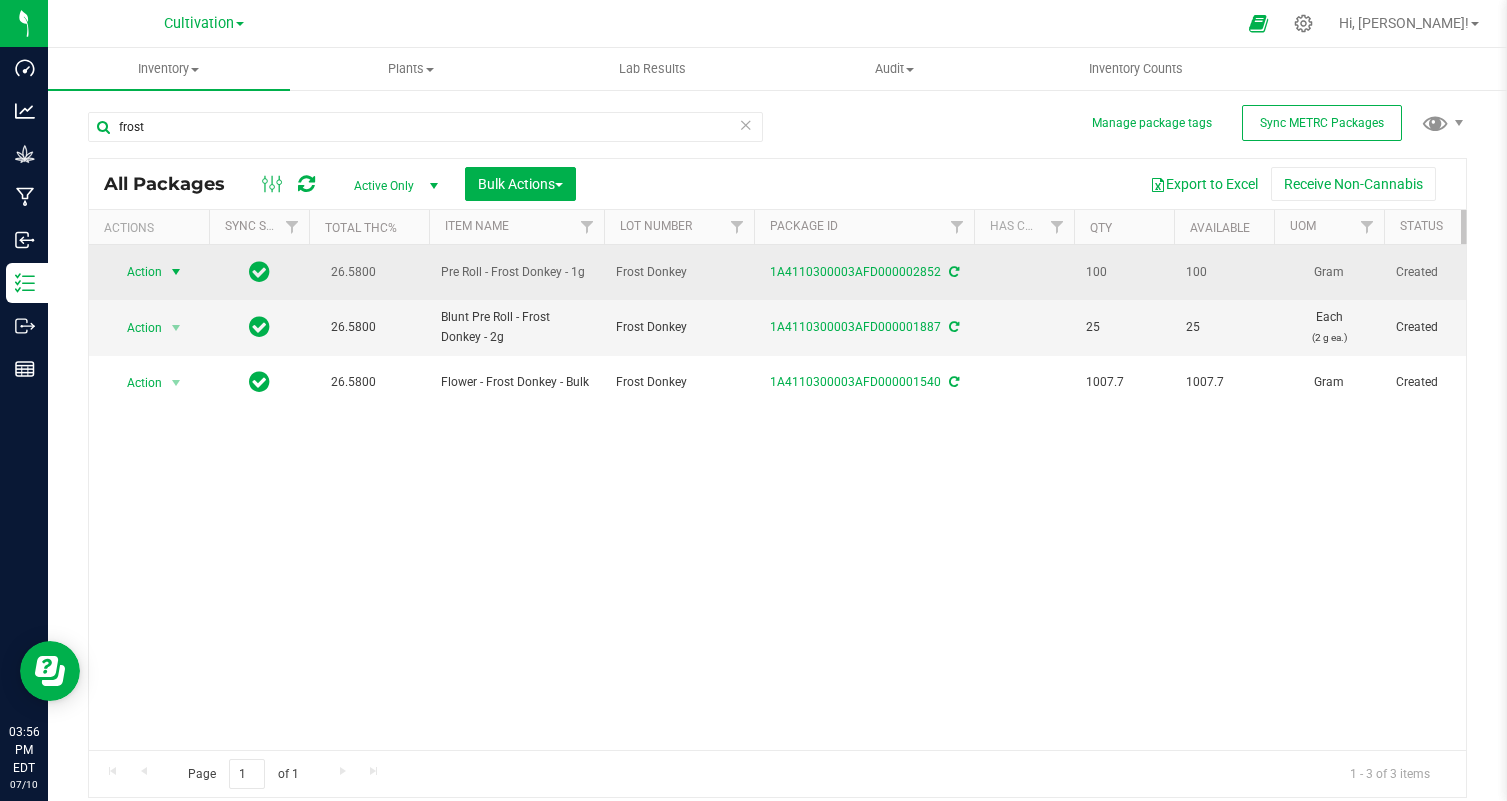 click at bounding box center (176, 272) 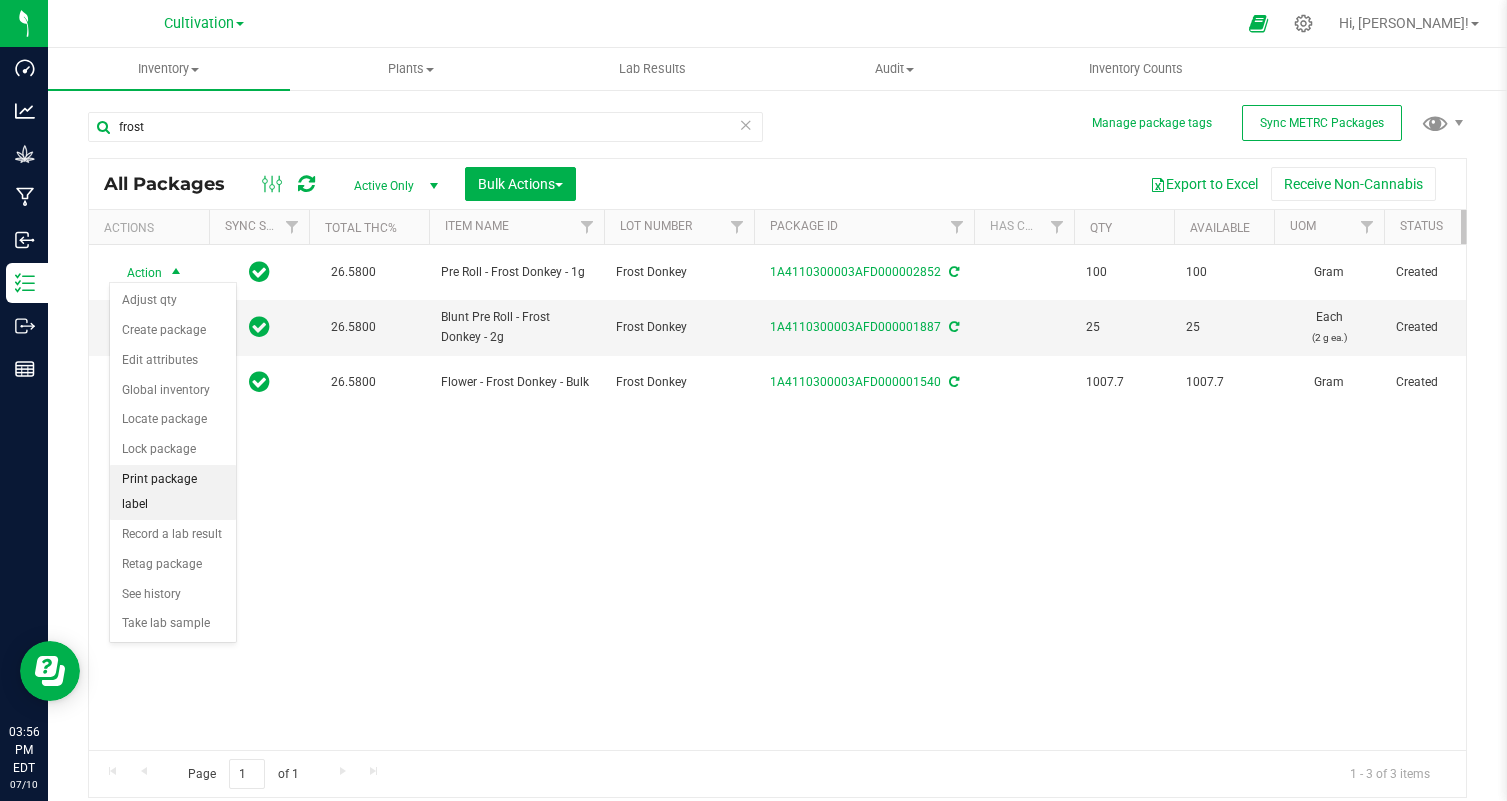 click on "Print package label" at bounding box center [173, 492] 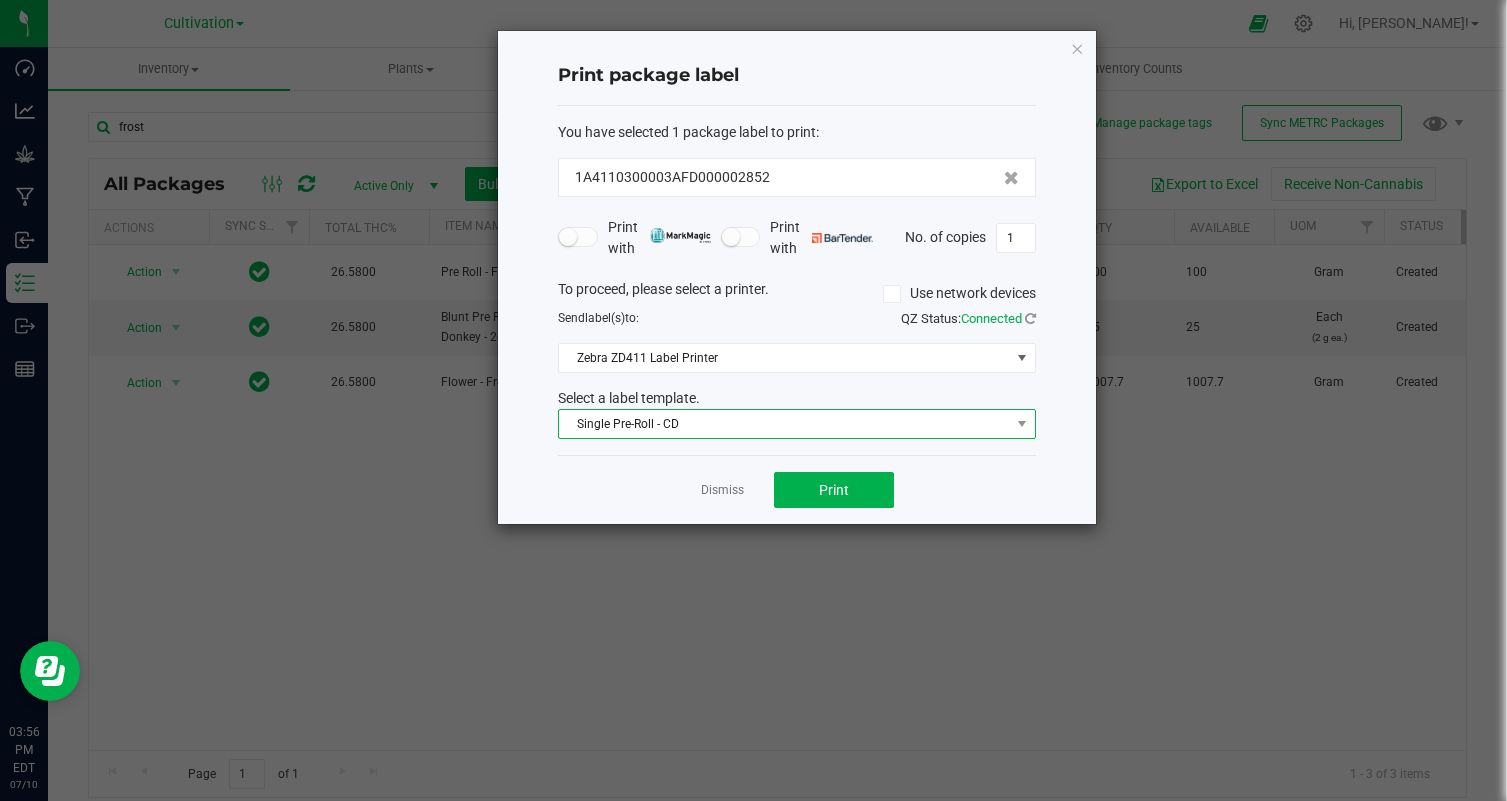 click on "Single Pre-Roll - CD" at bounding box center (784, 424) 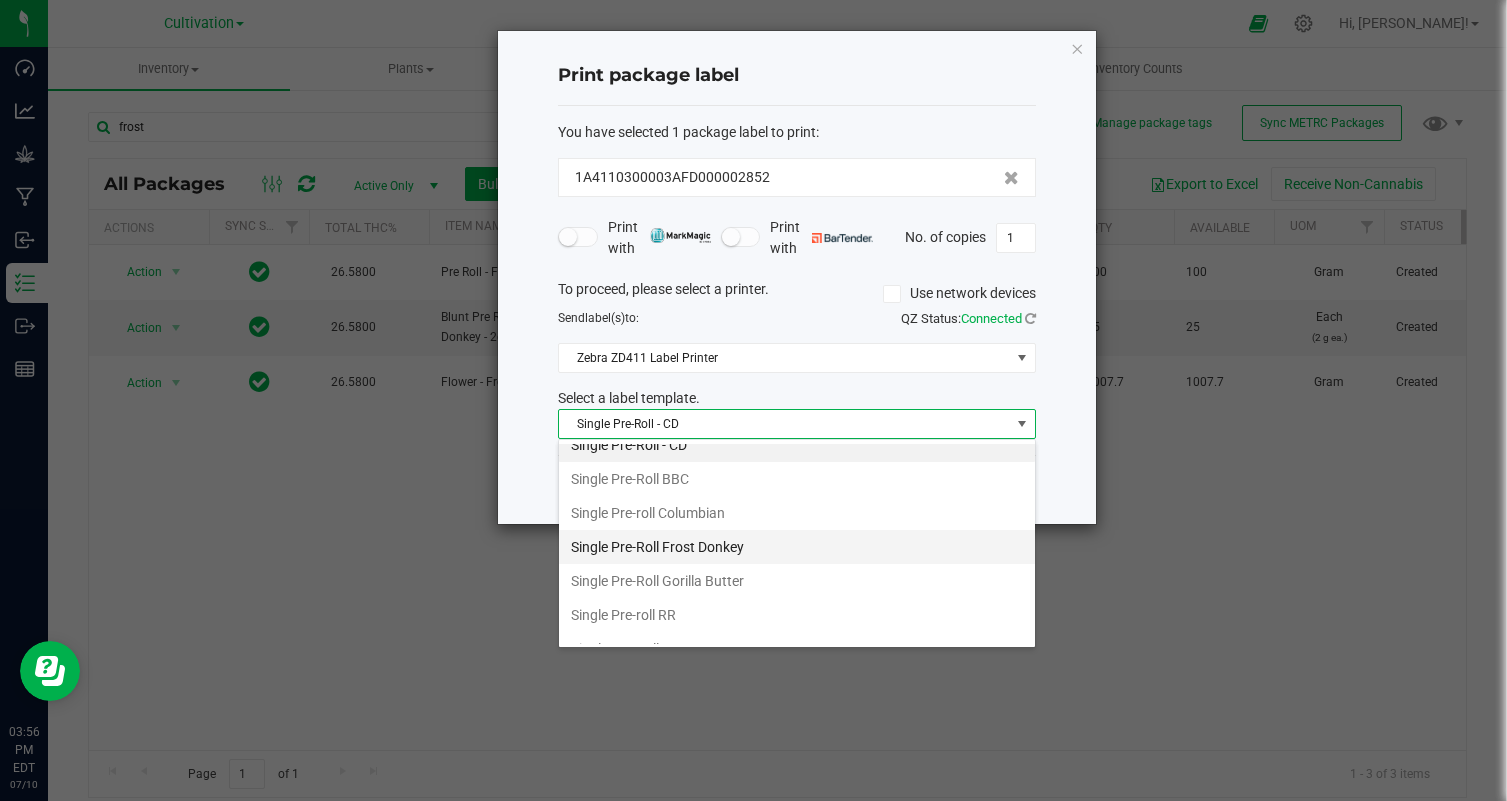 click on "Single Pre-Roll Frost Donkey" at bounding box center (797, 547) 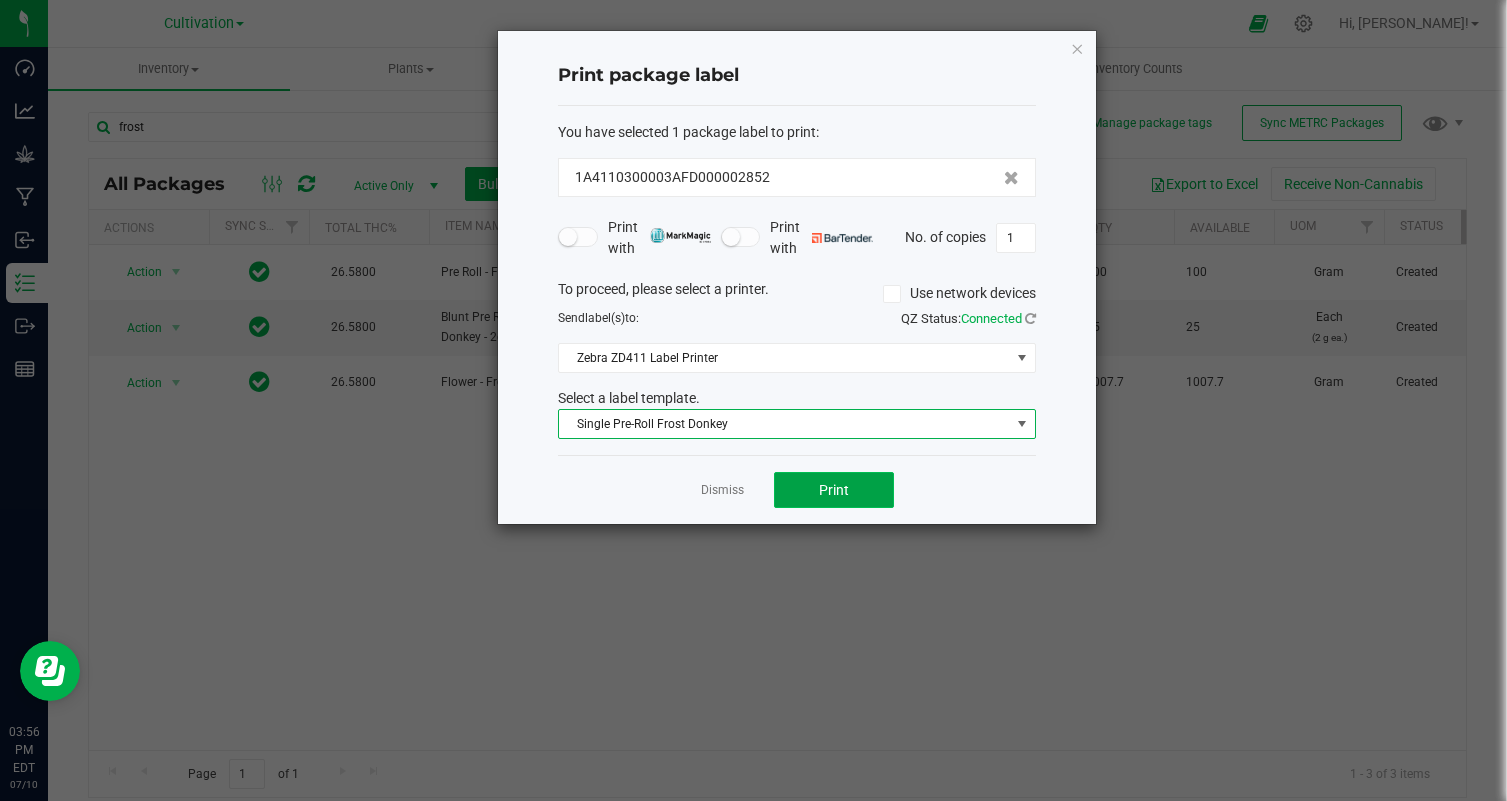 click on "Print" 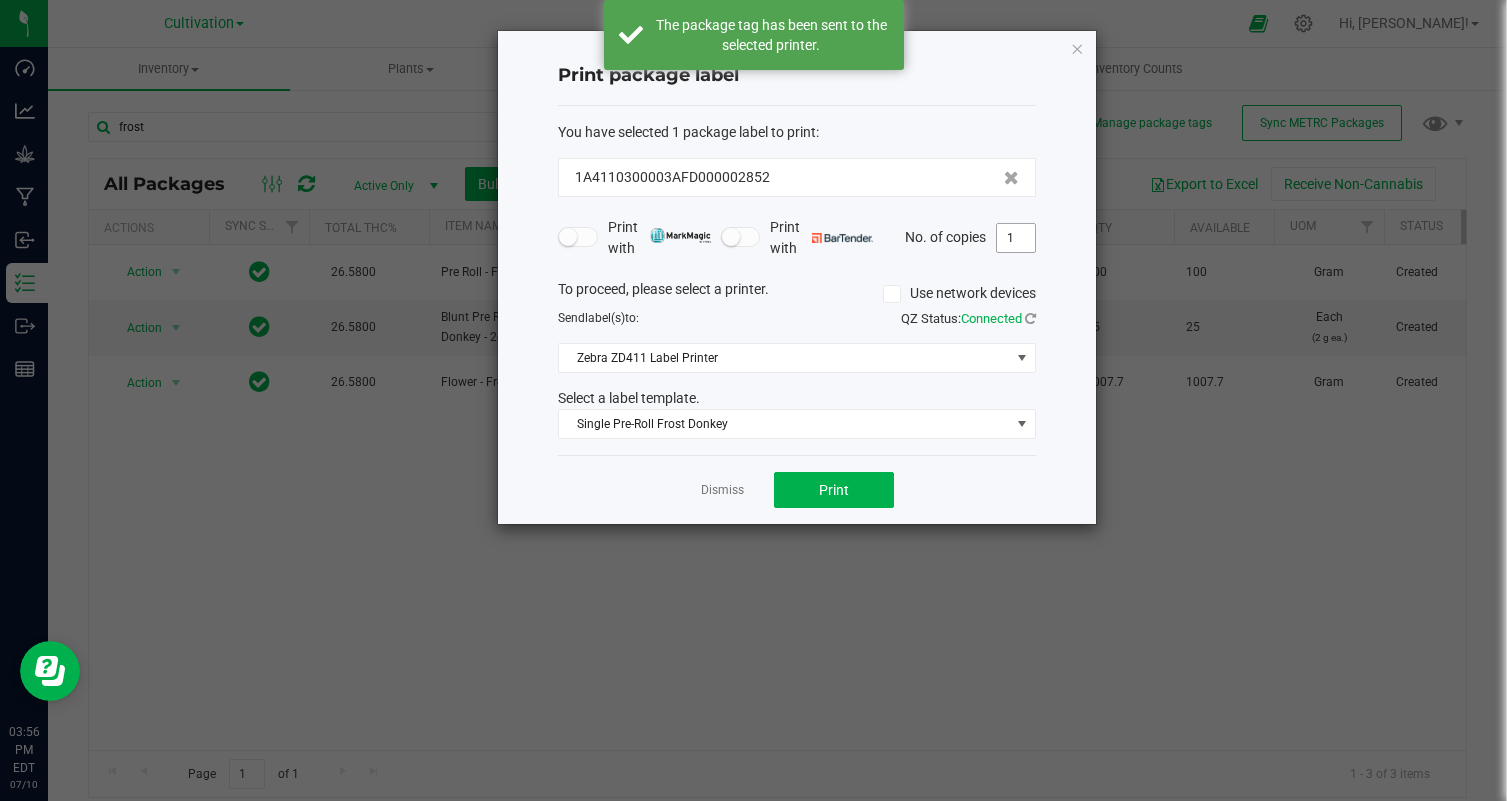 click on "1" at bounding box center [1016, 238] 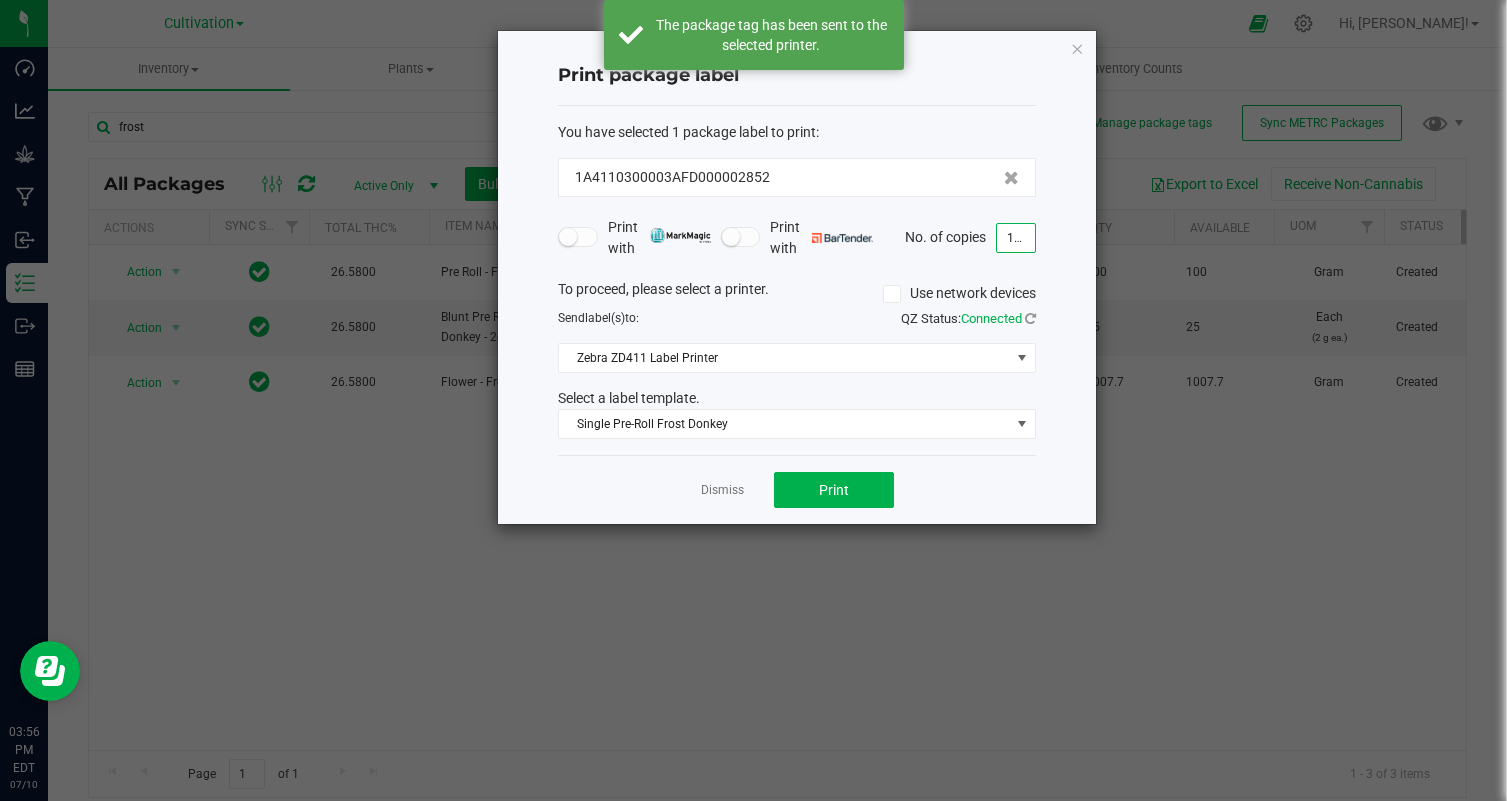 type on "100" 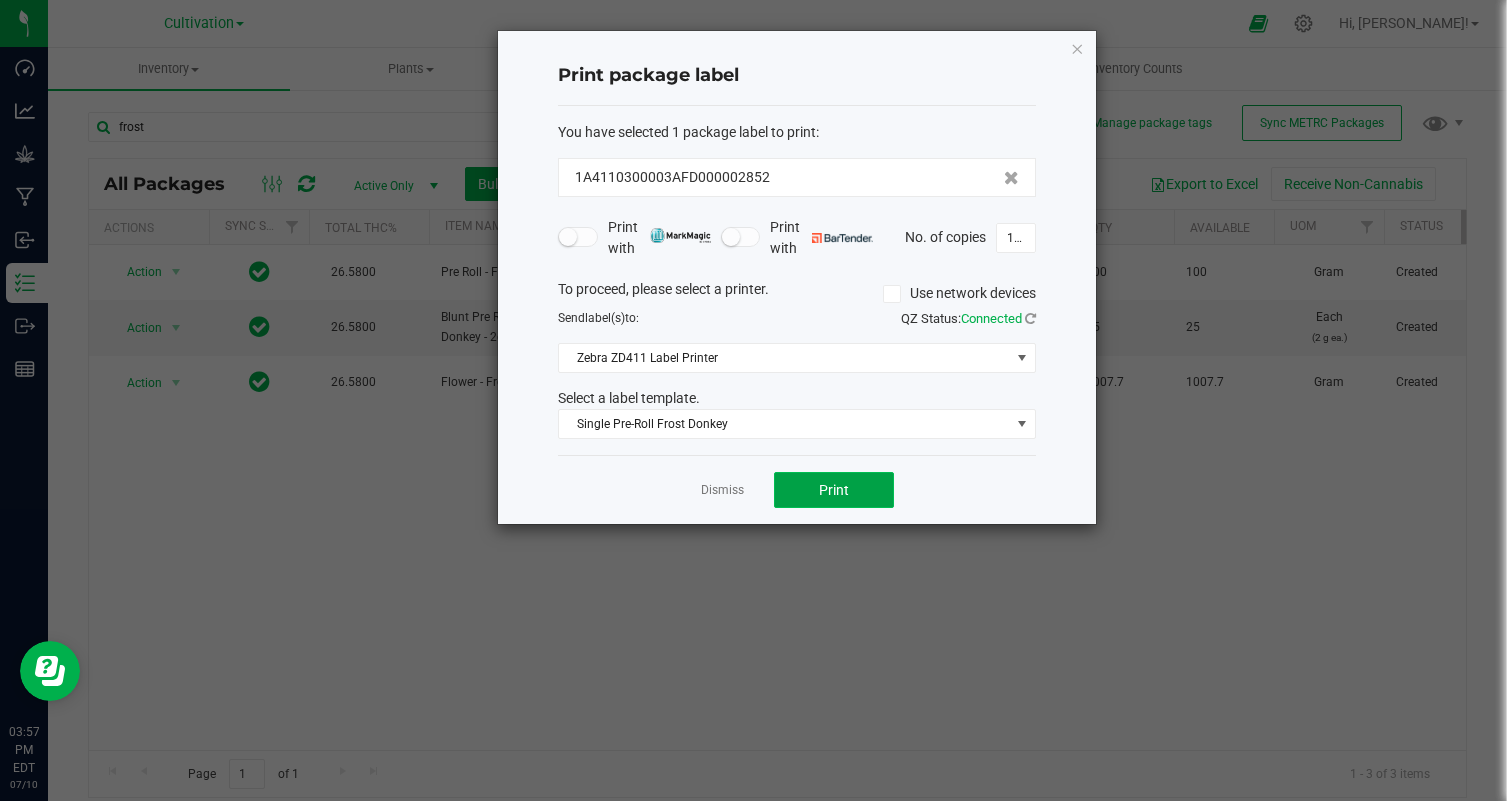 click on "Print" 